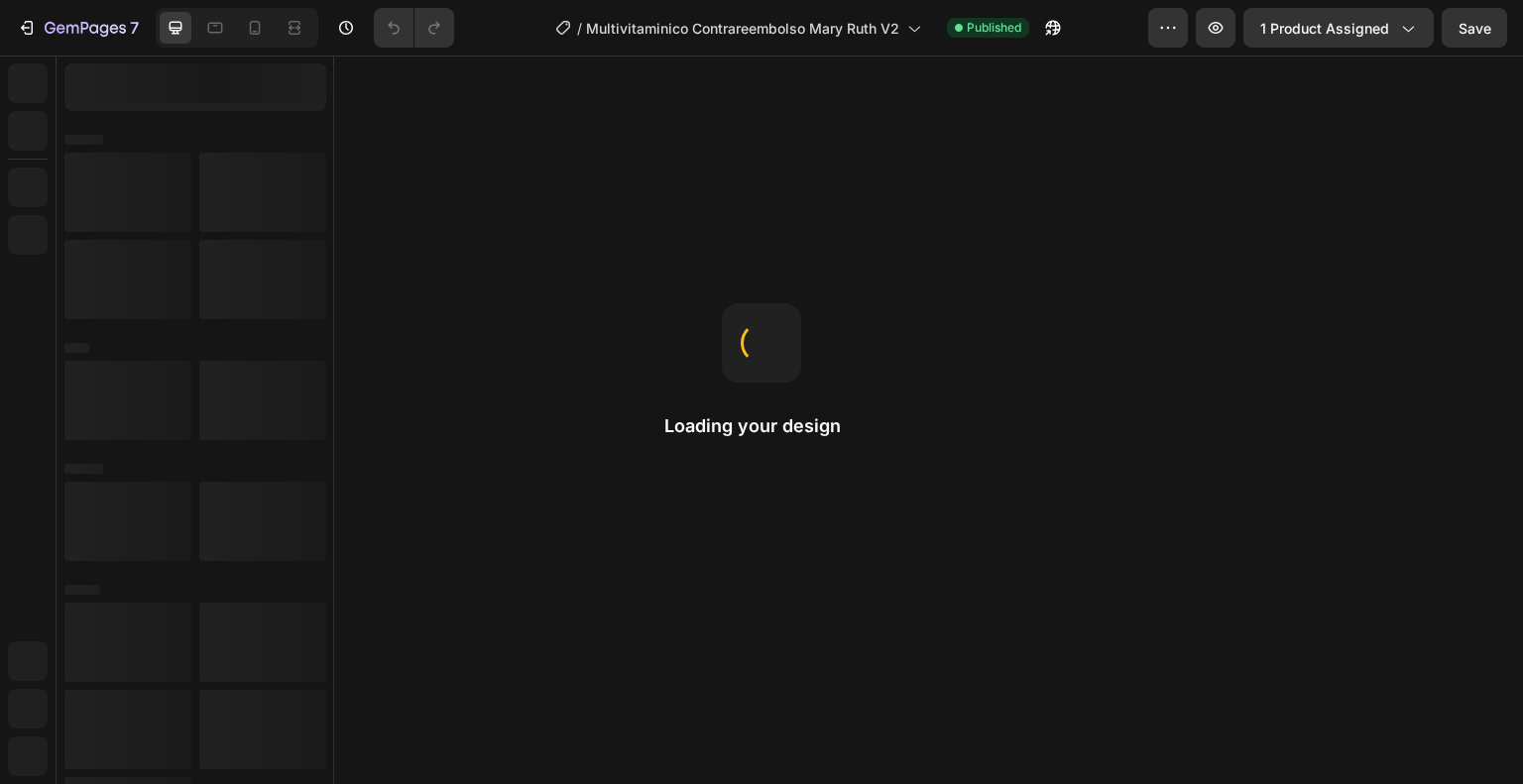 scroll, scrollTop: 0, scrollLeft: 0, axis: both 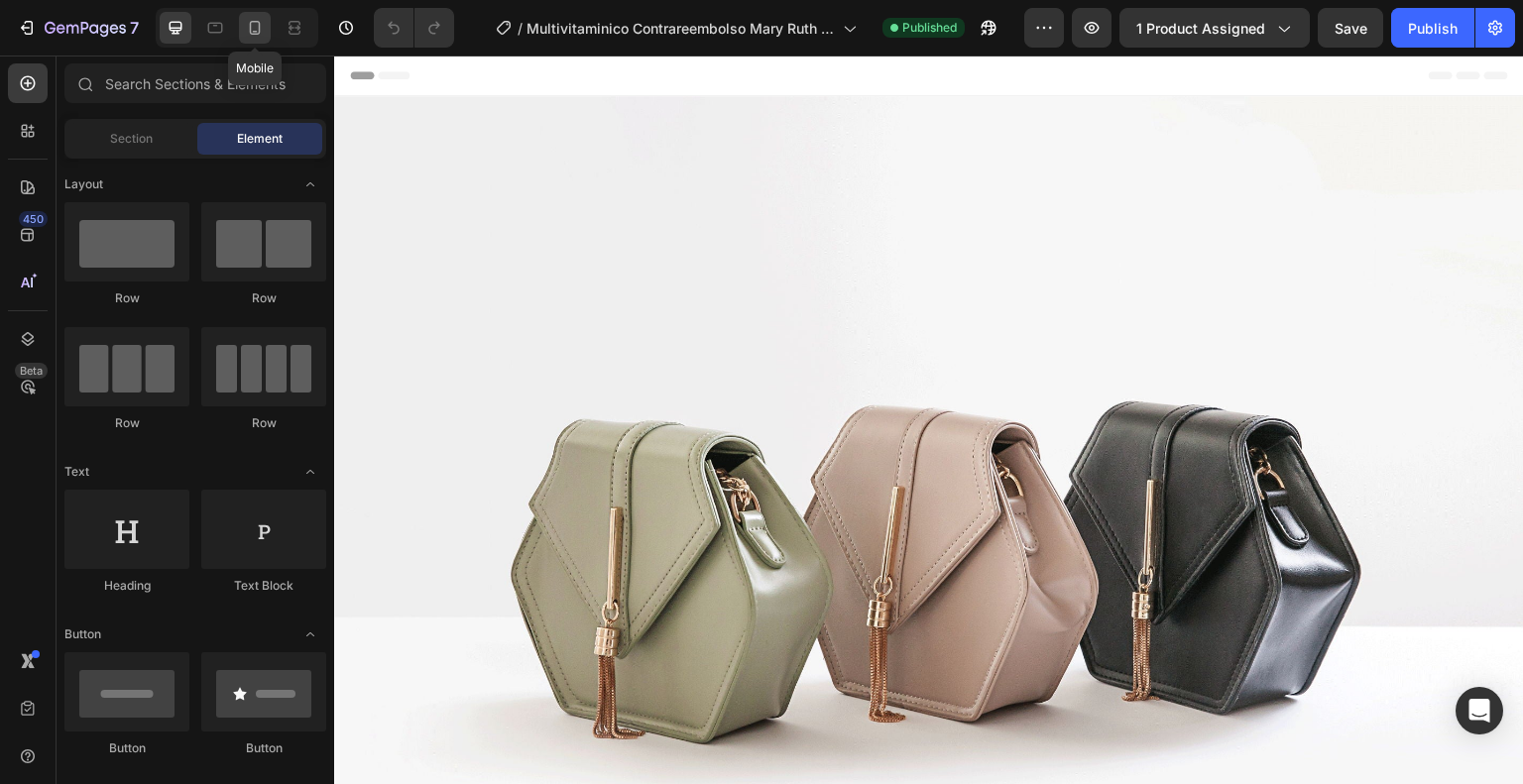 click 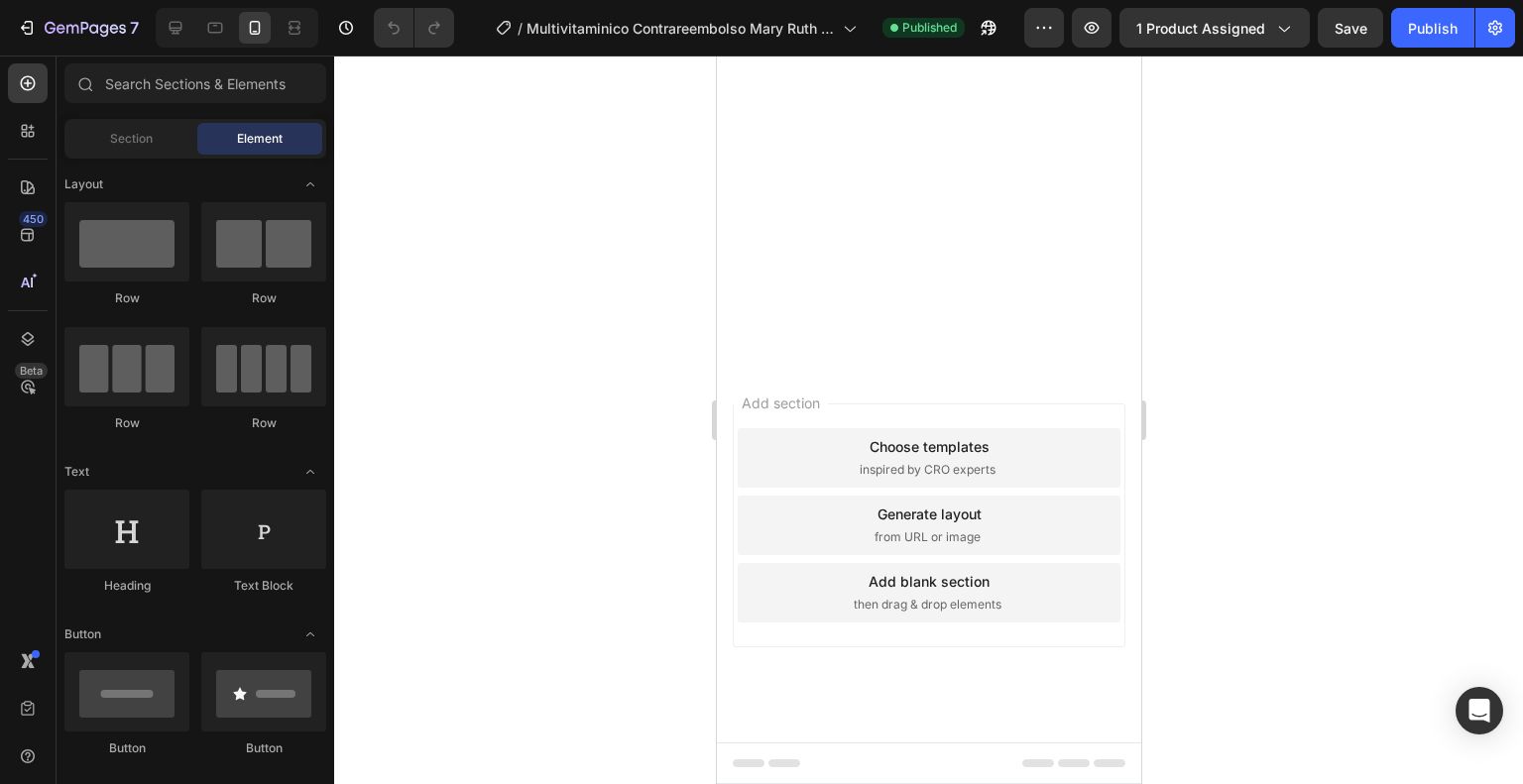 scroll, scrollTop: 2602, scrollLeft: 0, axis: vertical 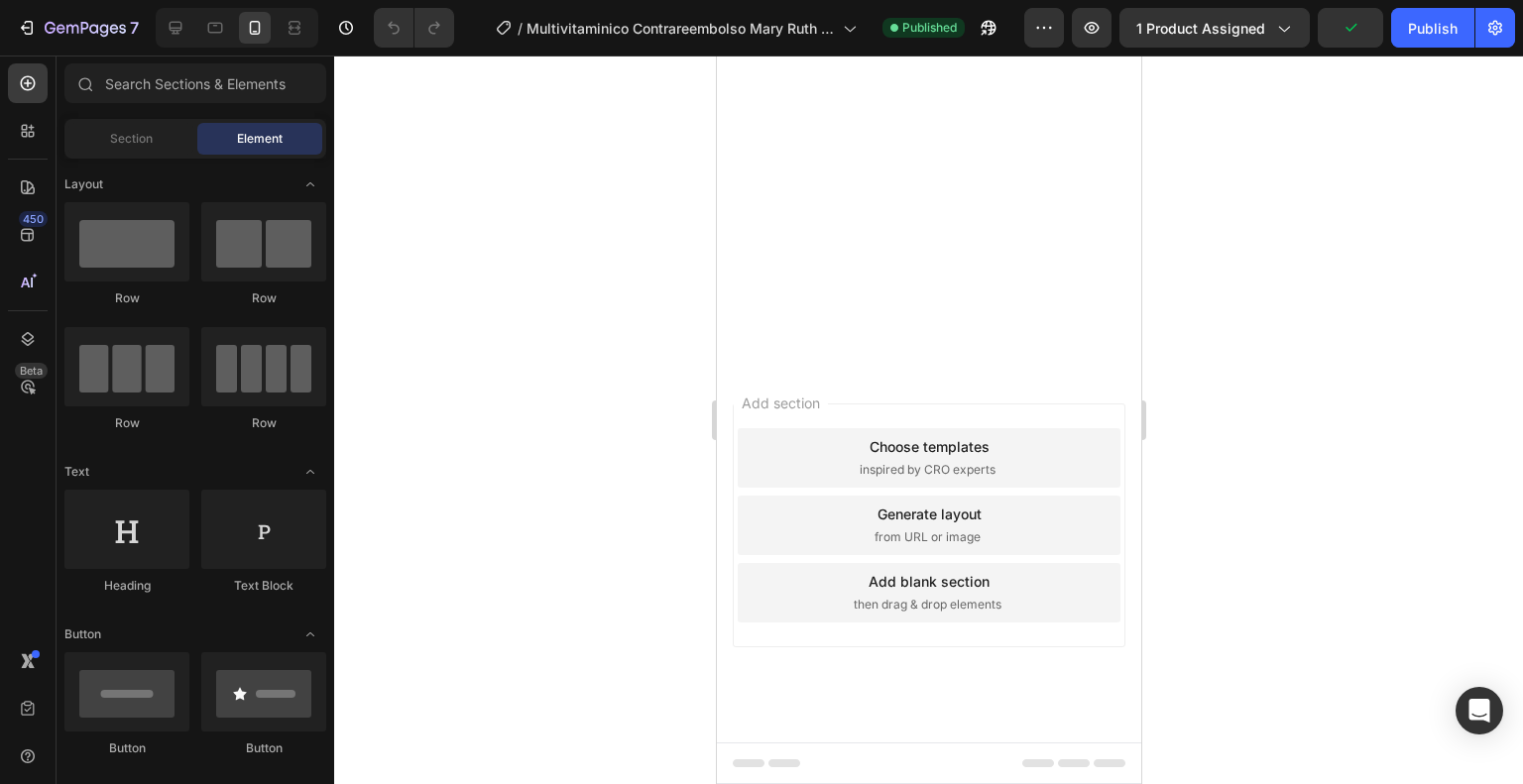 click at bounding box center (928, -345) 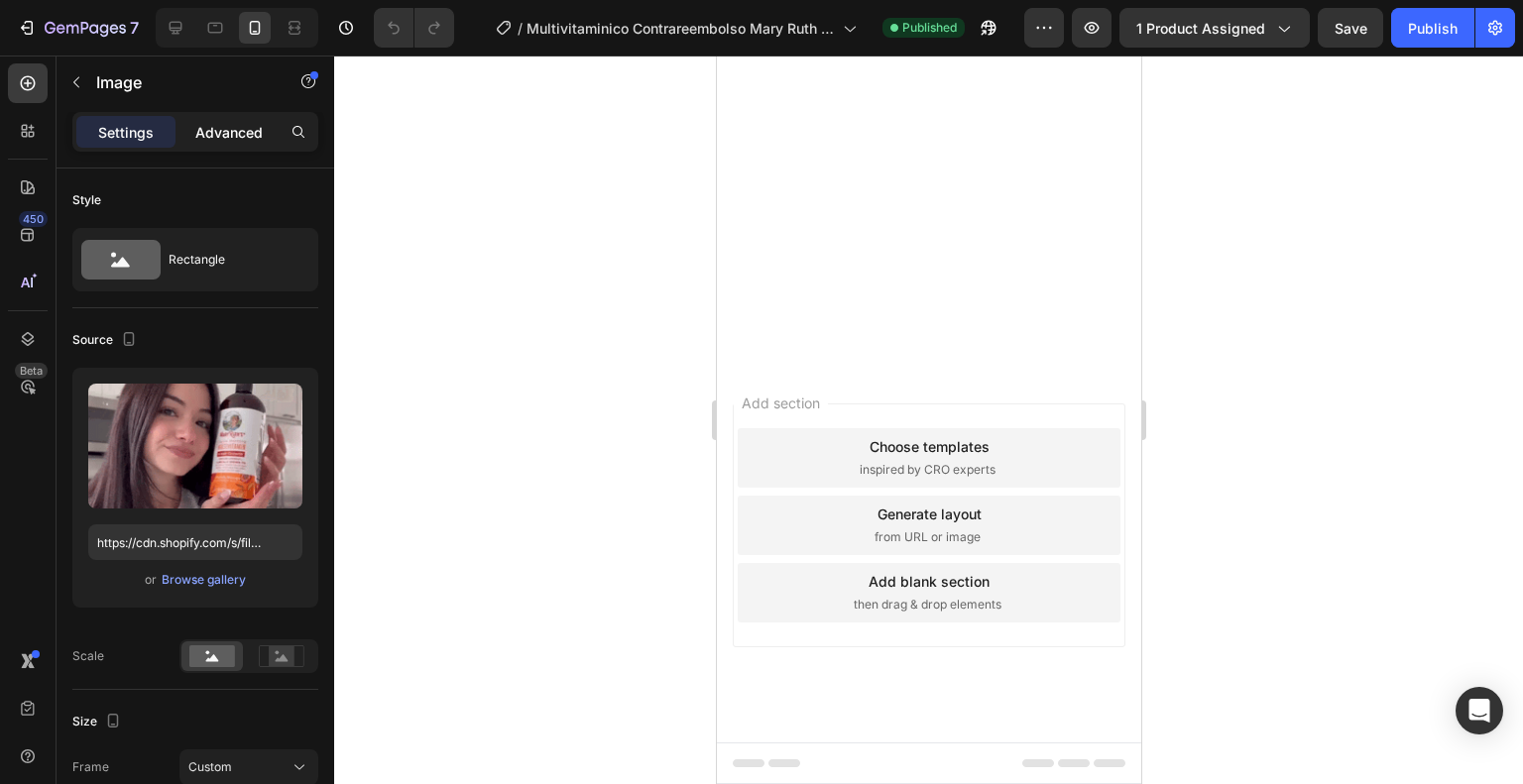 click on "Advanced" at bounding box center [229, 132] 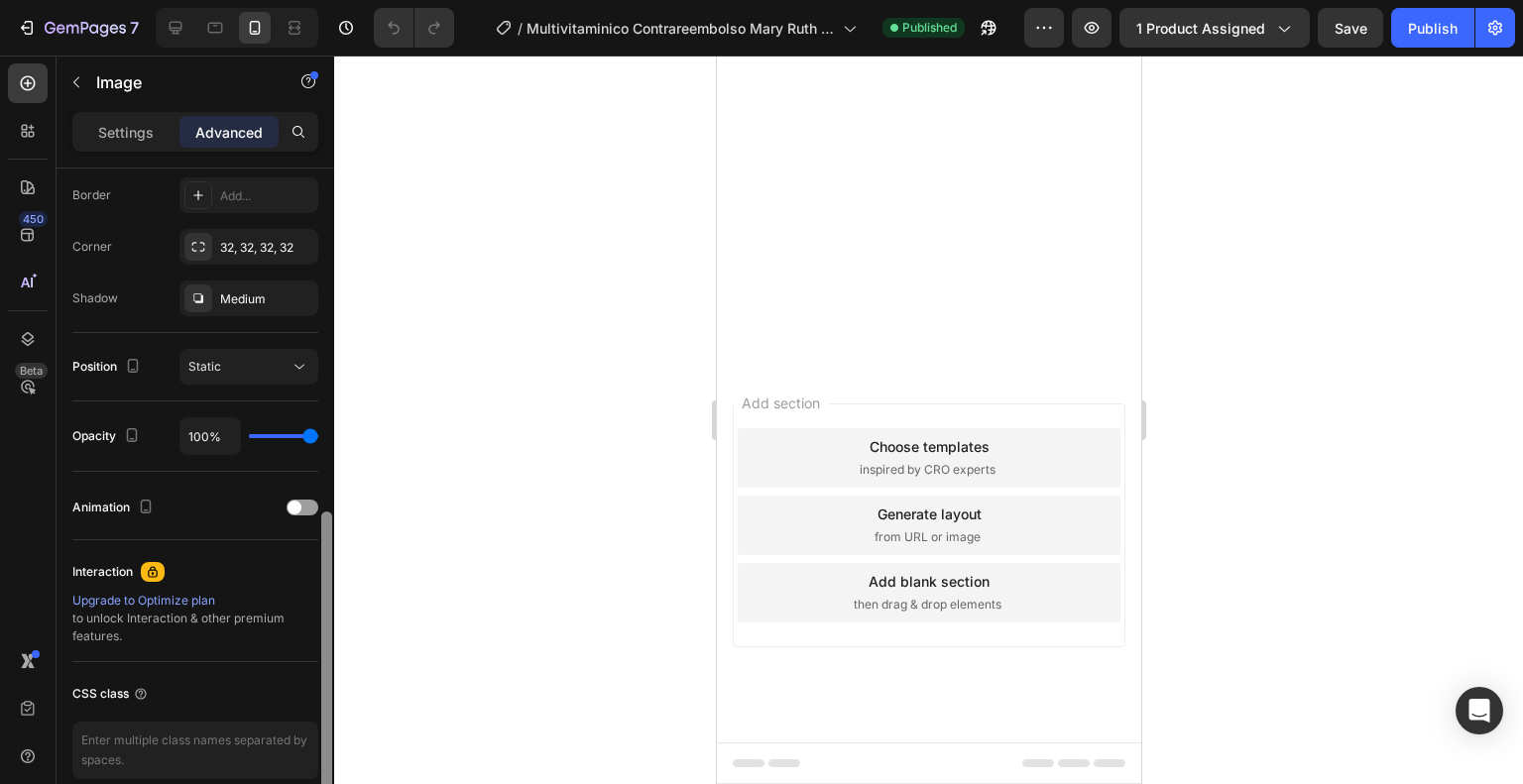 scroll, scrollTop: 624, scrollLeft: 0, axis: vertical 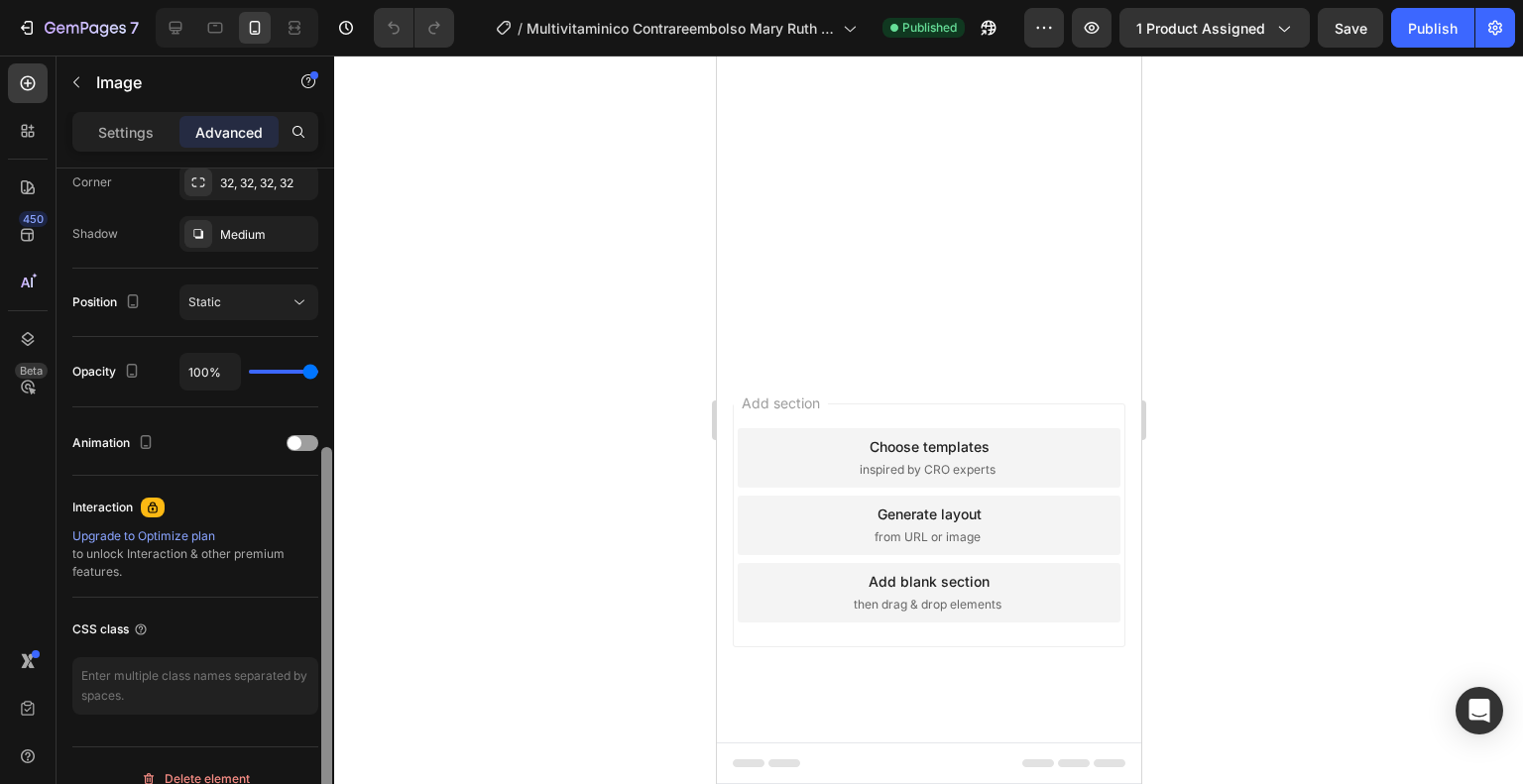 drag, startPoint x: 328, startPoint y: 296, endPoint x: 349, endPoint y: 615, distance: 319.6905 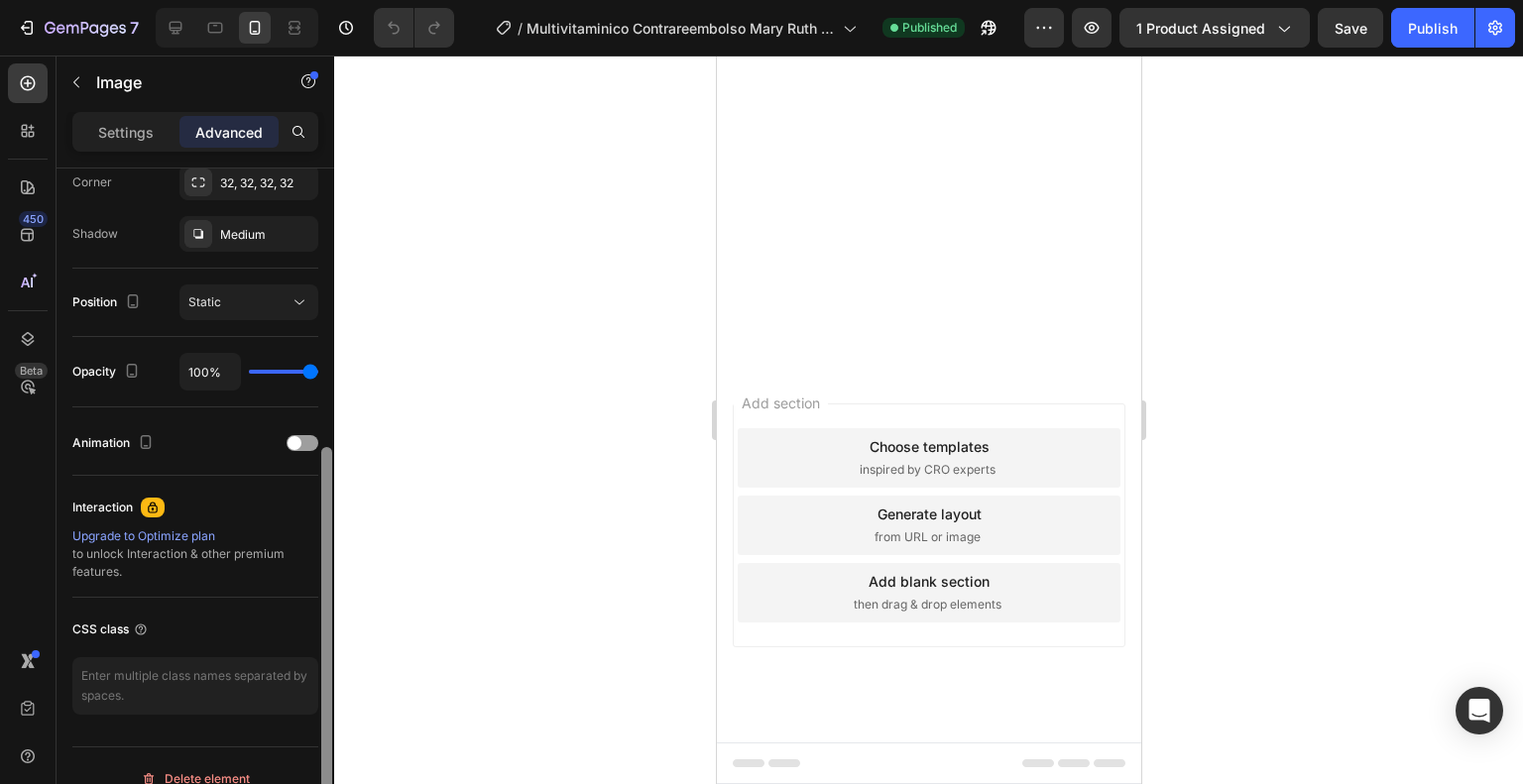 click on "7  Version history  /  Multivitaminico Contrareembolso Mary Ruth V2 Published Preview 1 product assigned  Save   Publish  450 Beta Sections(18) Elements(84) Section Element Hero Section Product Detail Brands Trusted Badges Guarantee Product Breakdown How to use Testimonials Compare Bundle FAQs Social Proof Brand Story Product List Collection Blog List Contact Sticky Add to Cart Custom Footer Browse Library 450 Layout
Row
Row
Row
Row Text
Heading
Text Block Button
Button
Button Media
Image
Image" 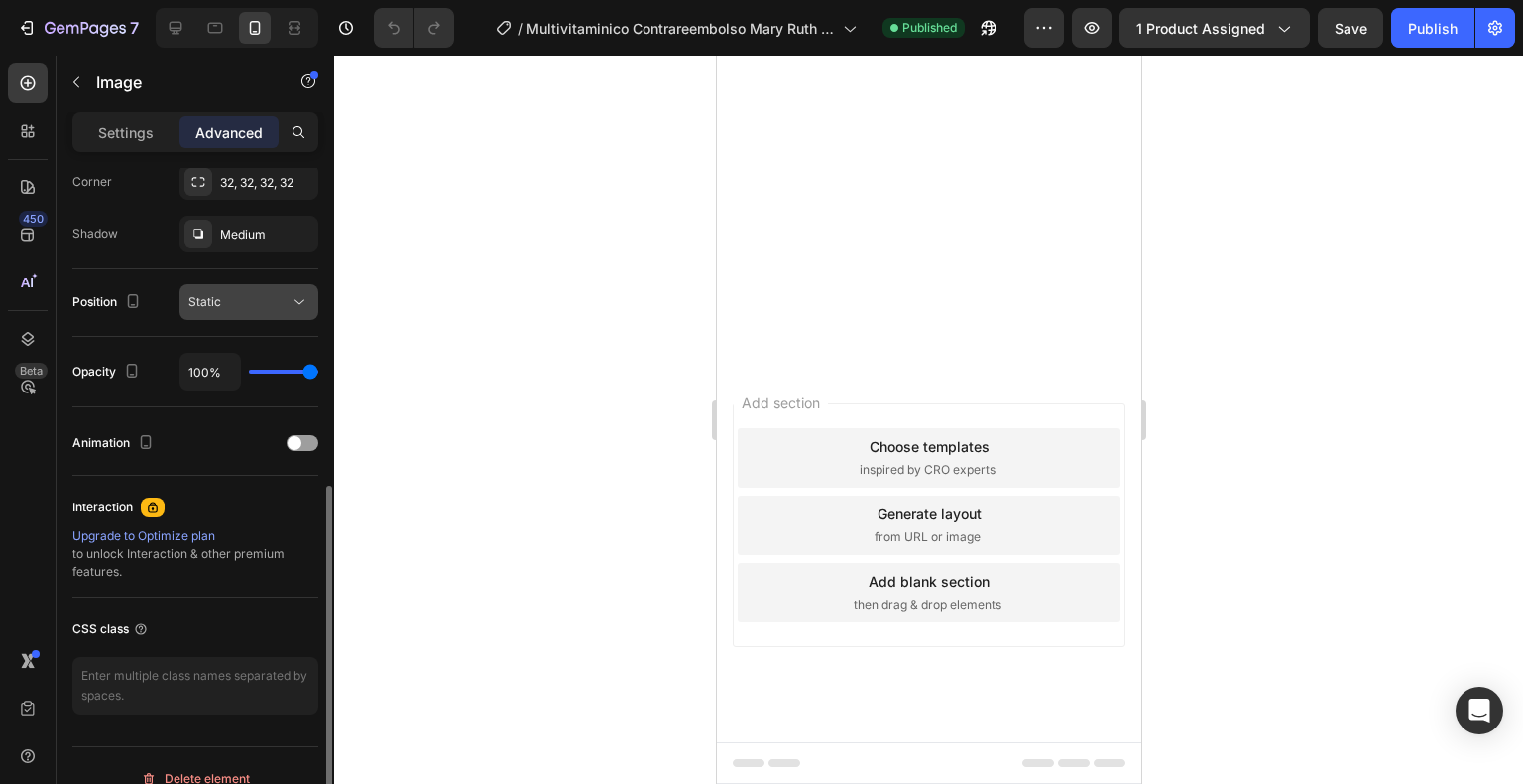 click on "Static" at bounding box center (239, 302) 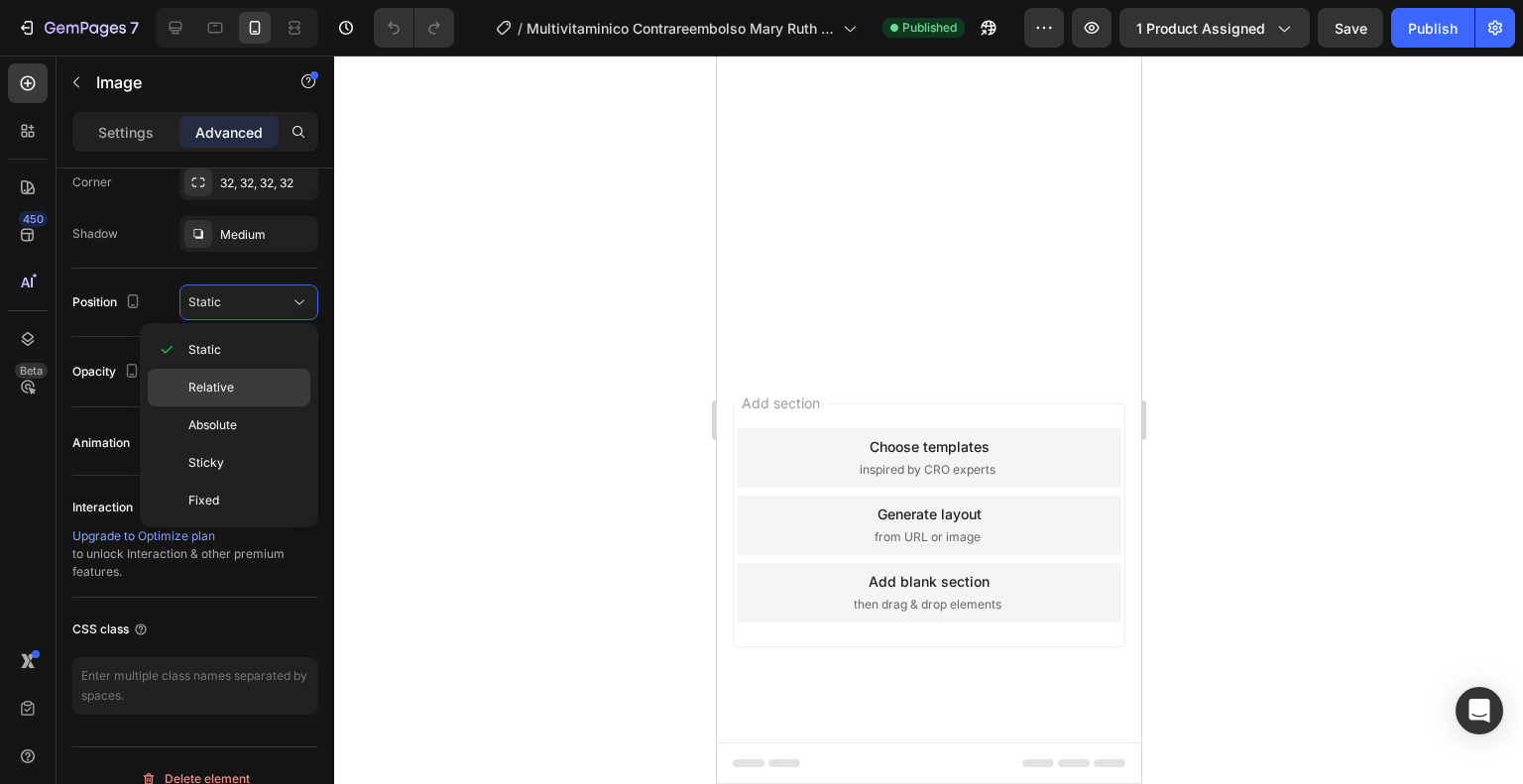 click on "Relative" 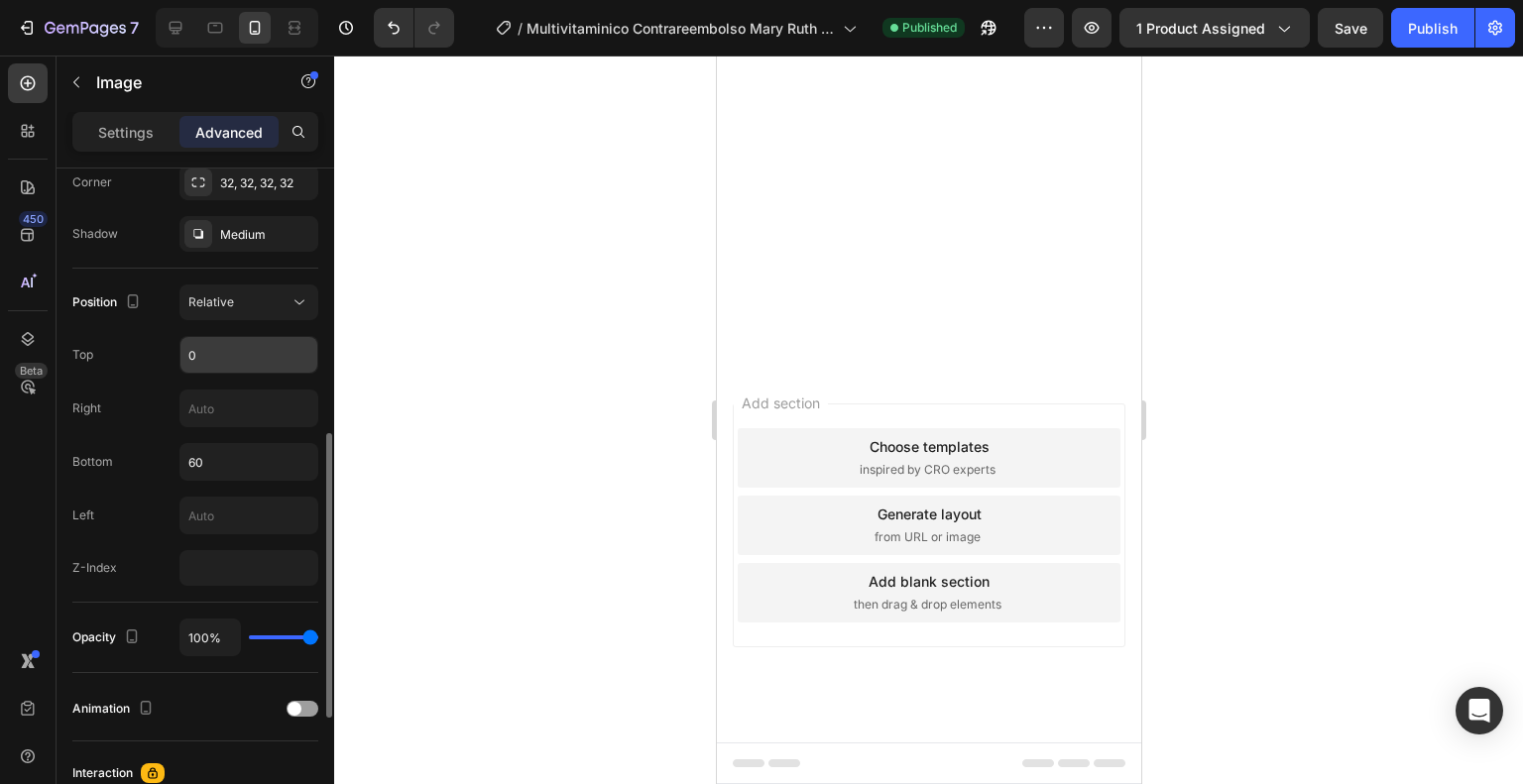 click on "0" at bounding box center (249, 355) 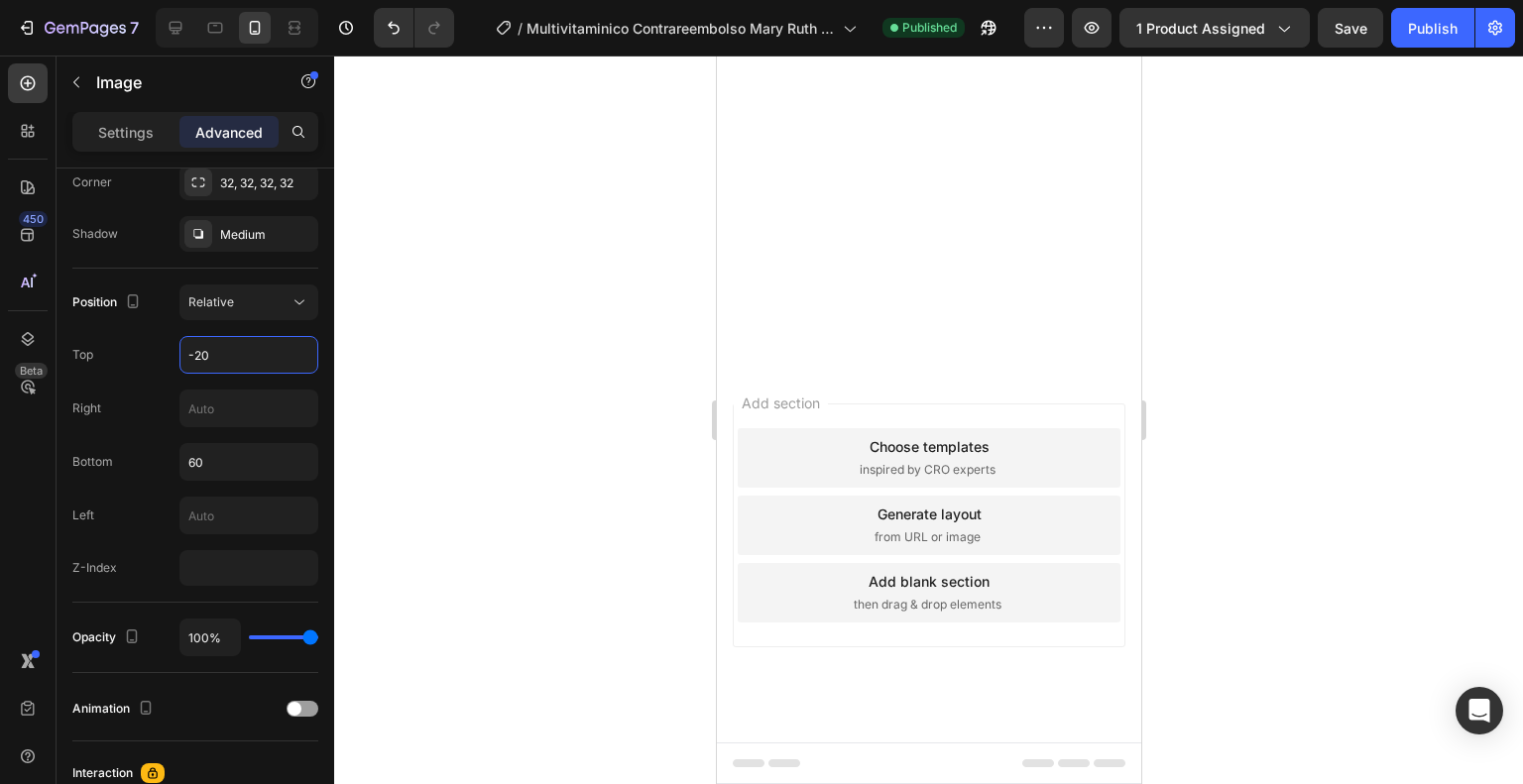 type on "-200" 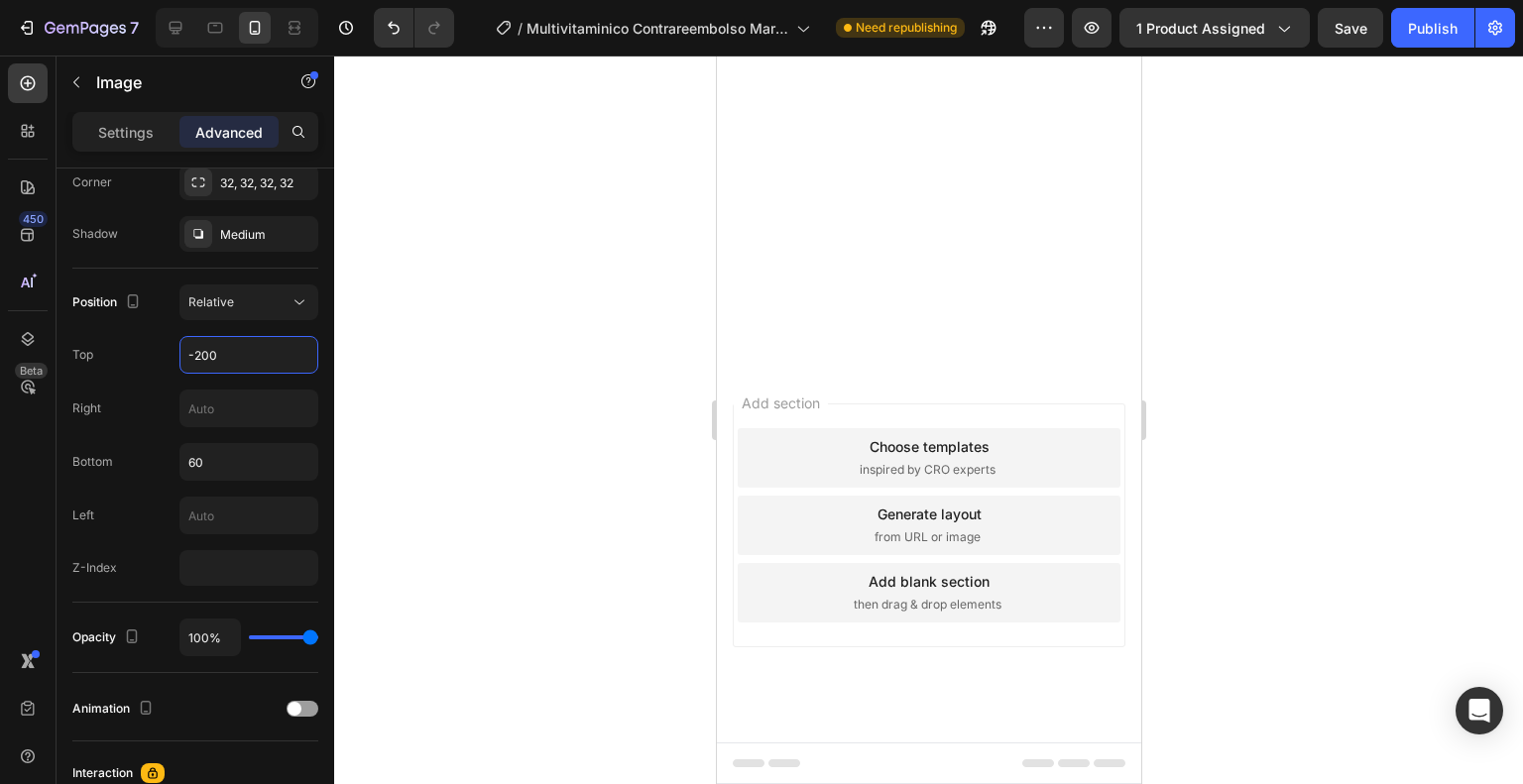 click 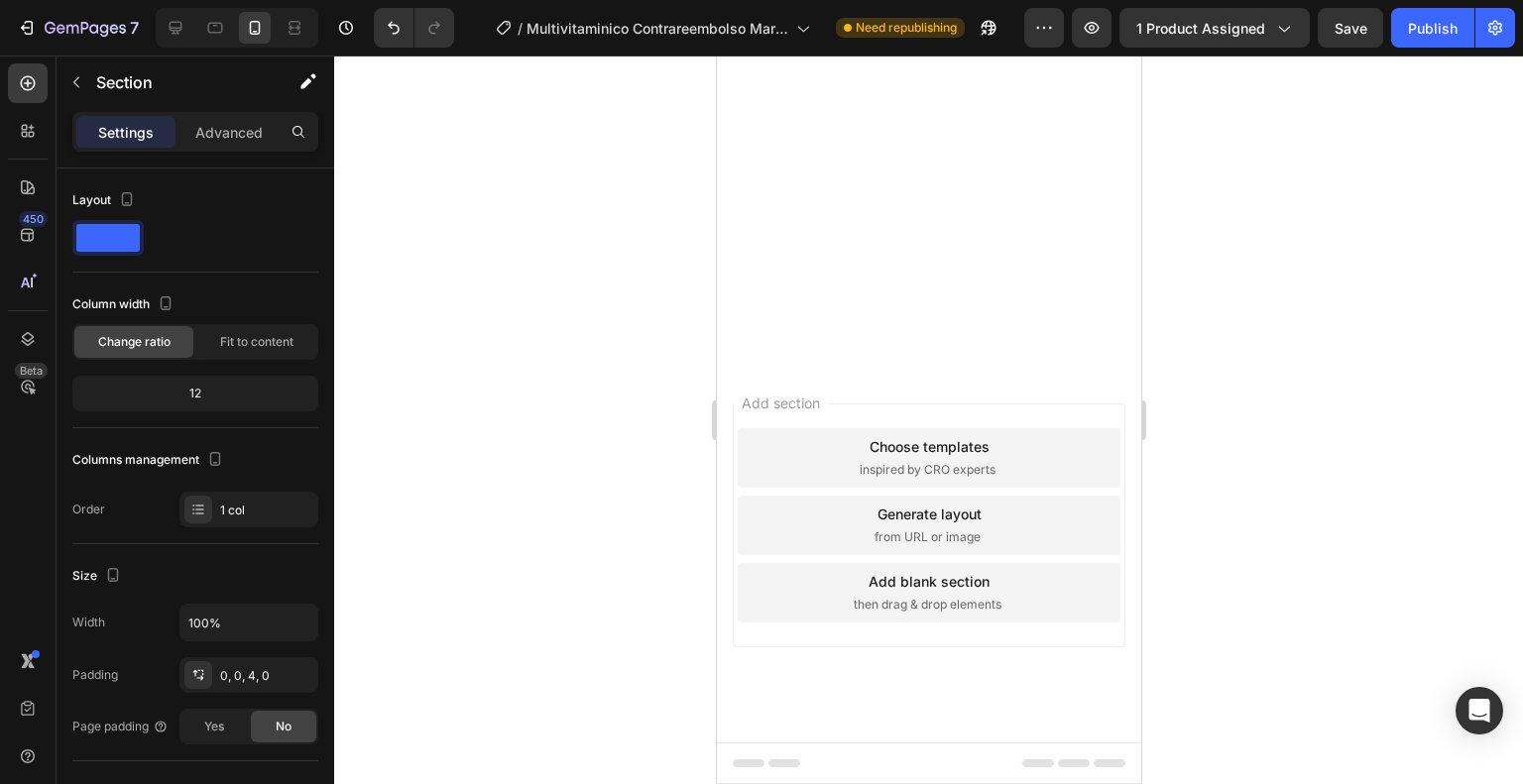 click on "Image Image Image" at bounding box center [928, -345] 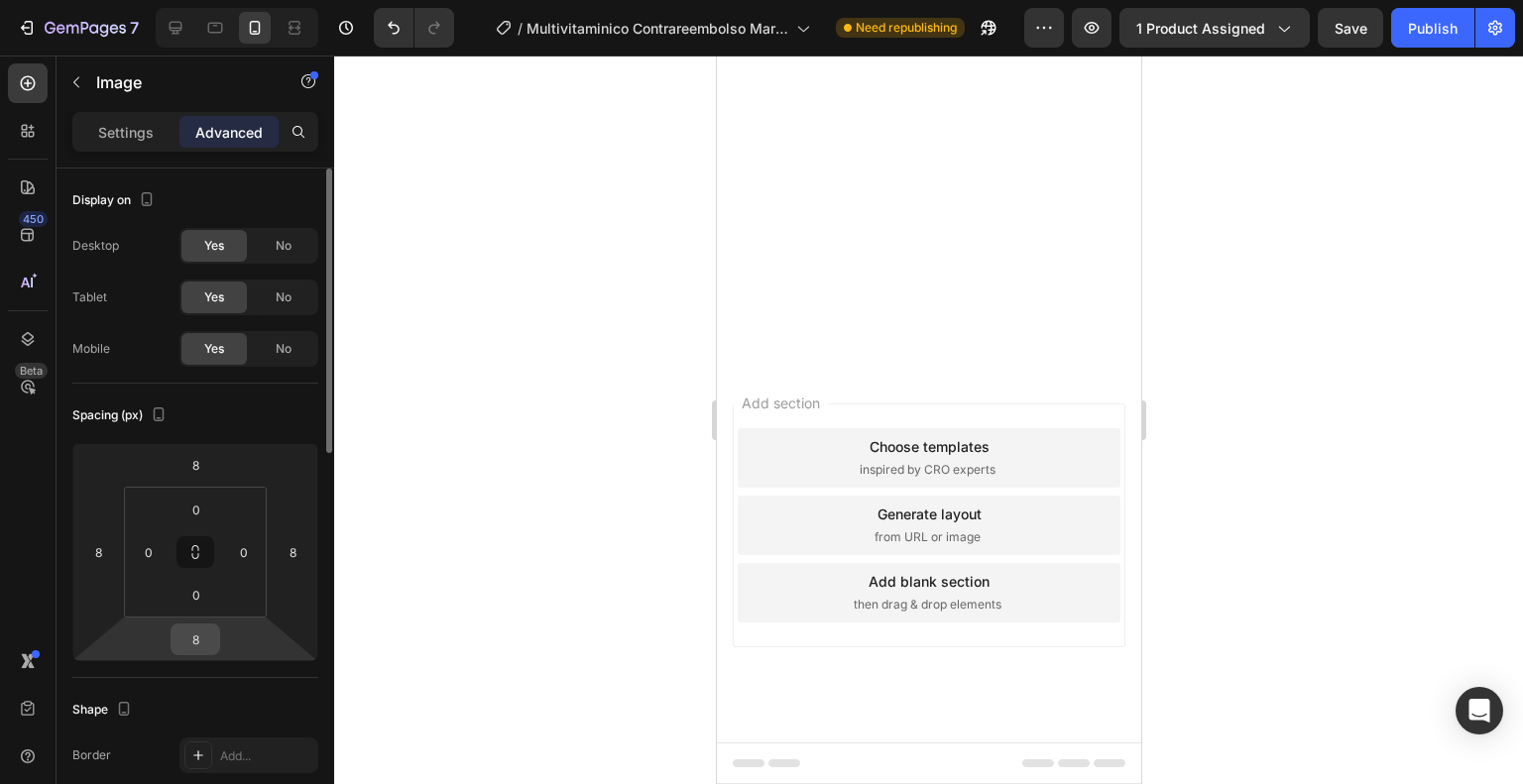 click on "8" at bounding box center [195, 639] 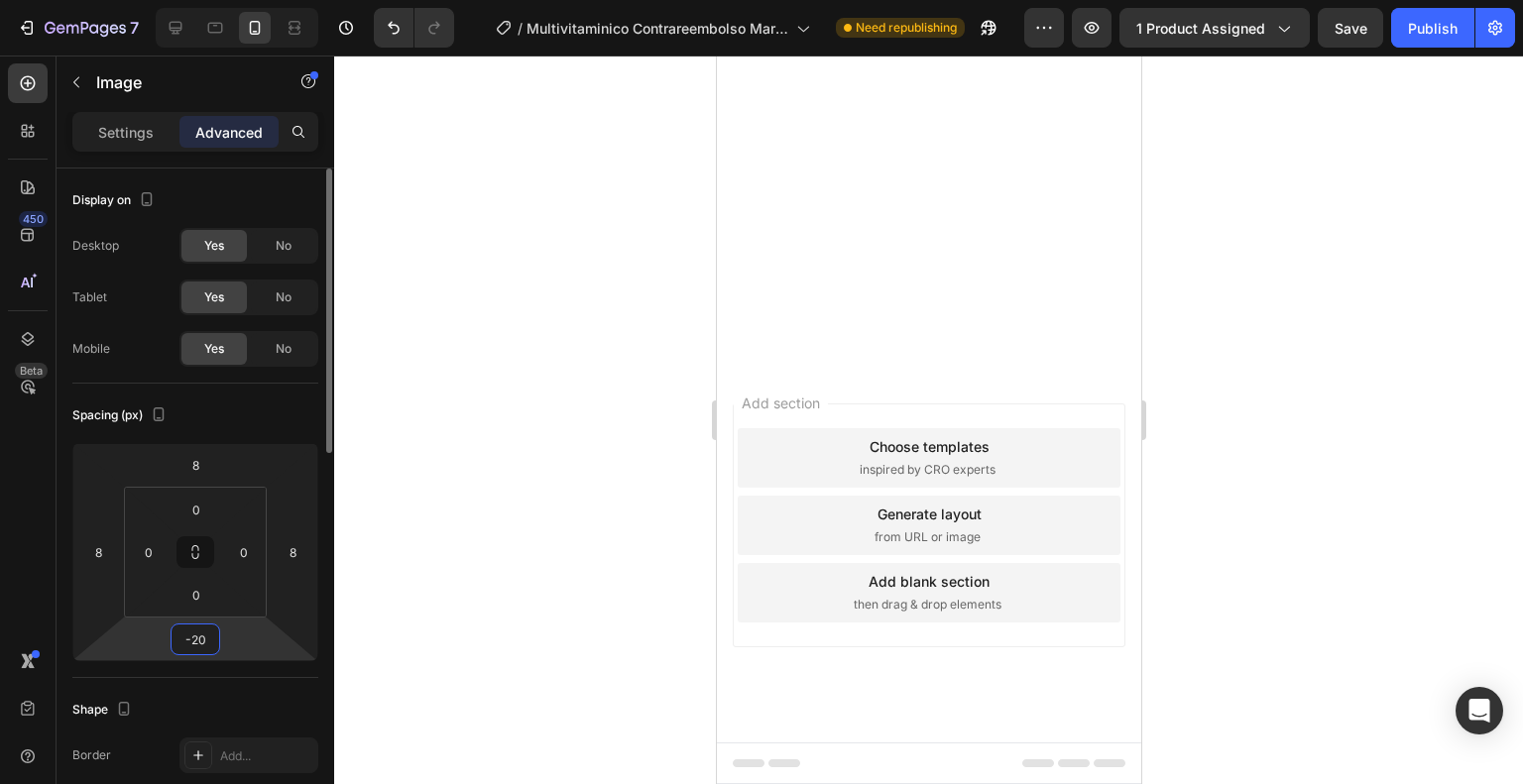 type on "-200" 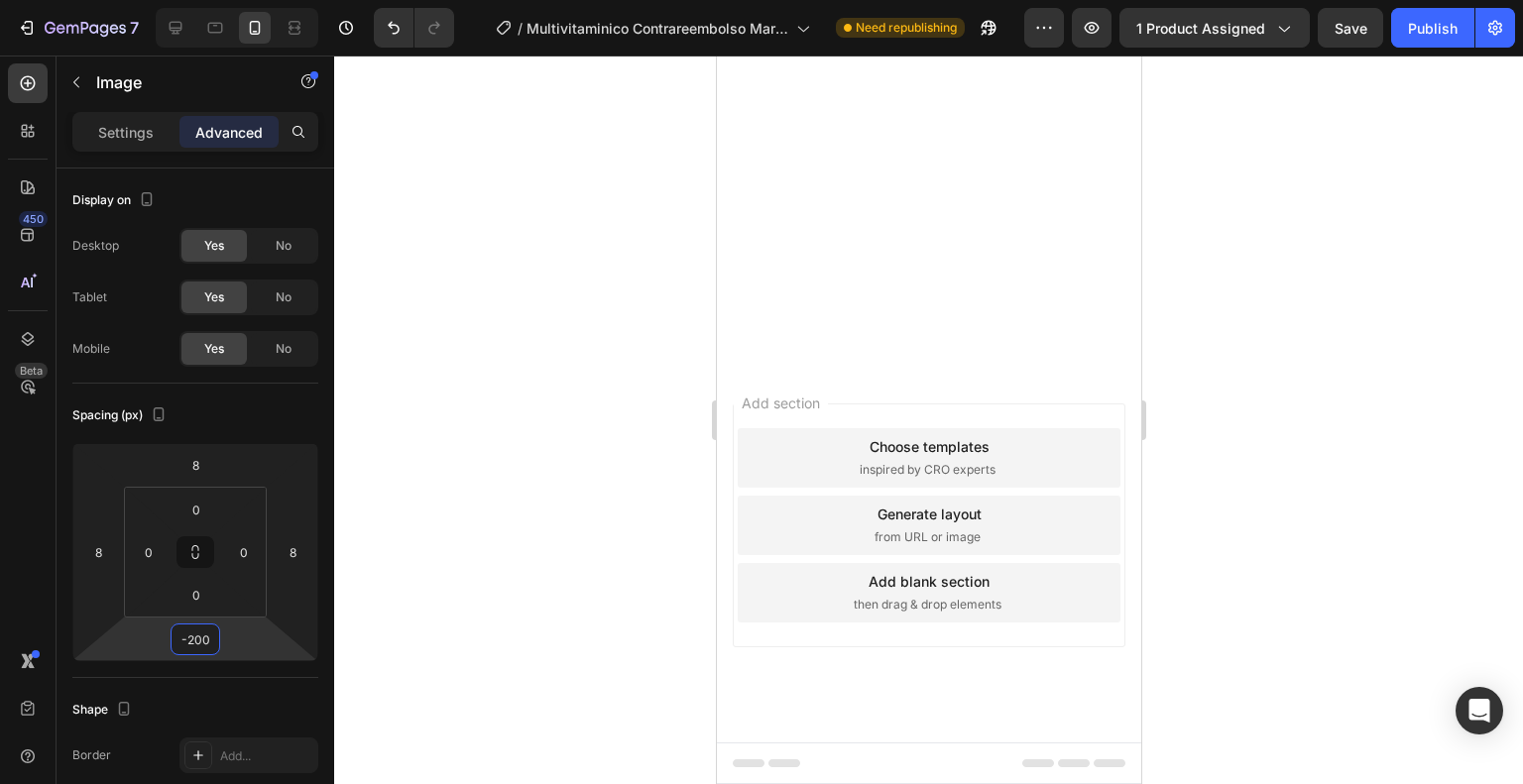 click 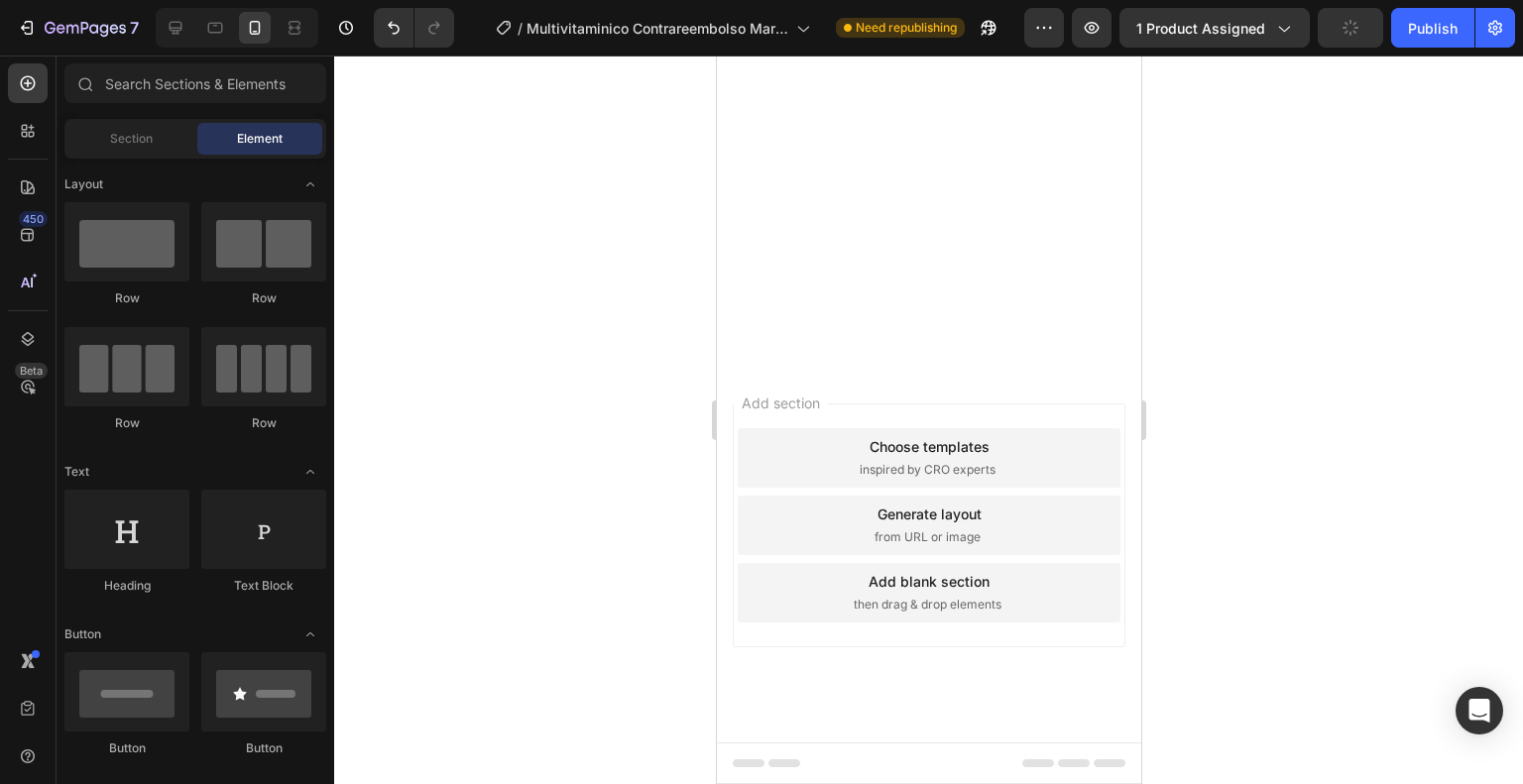 click 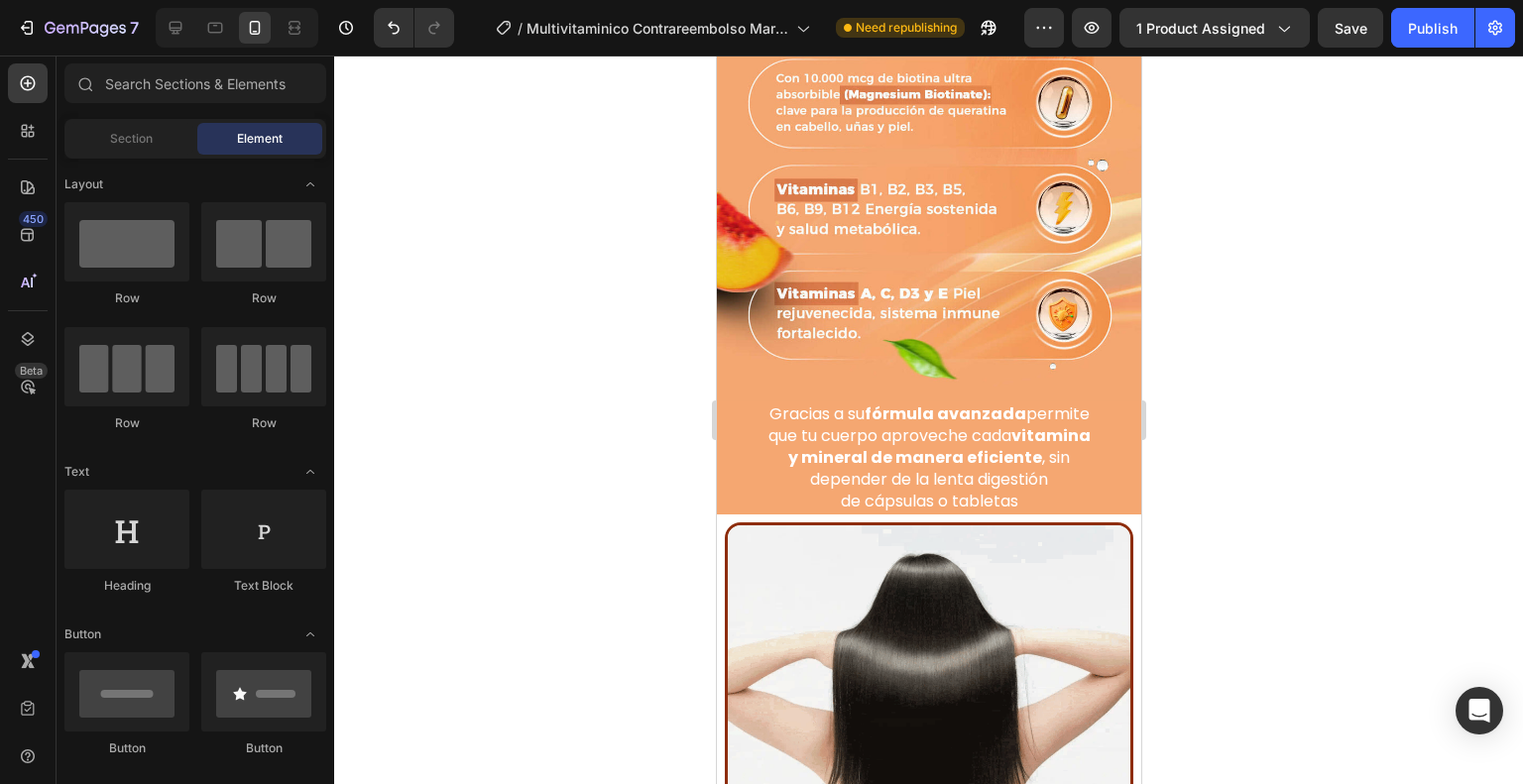 scroll, scrollTop: 2446, scrollLeft: 0, axis: vertical 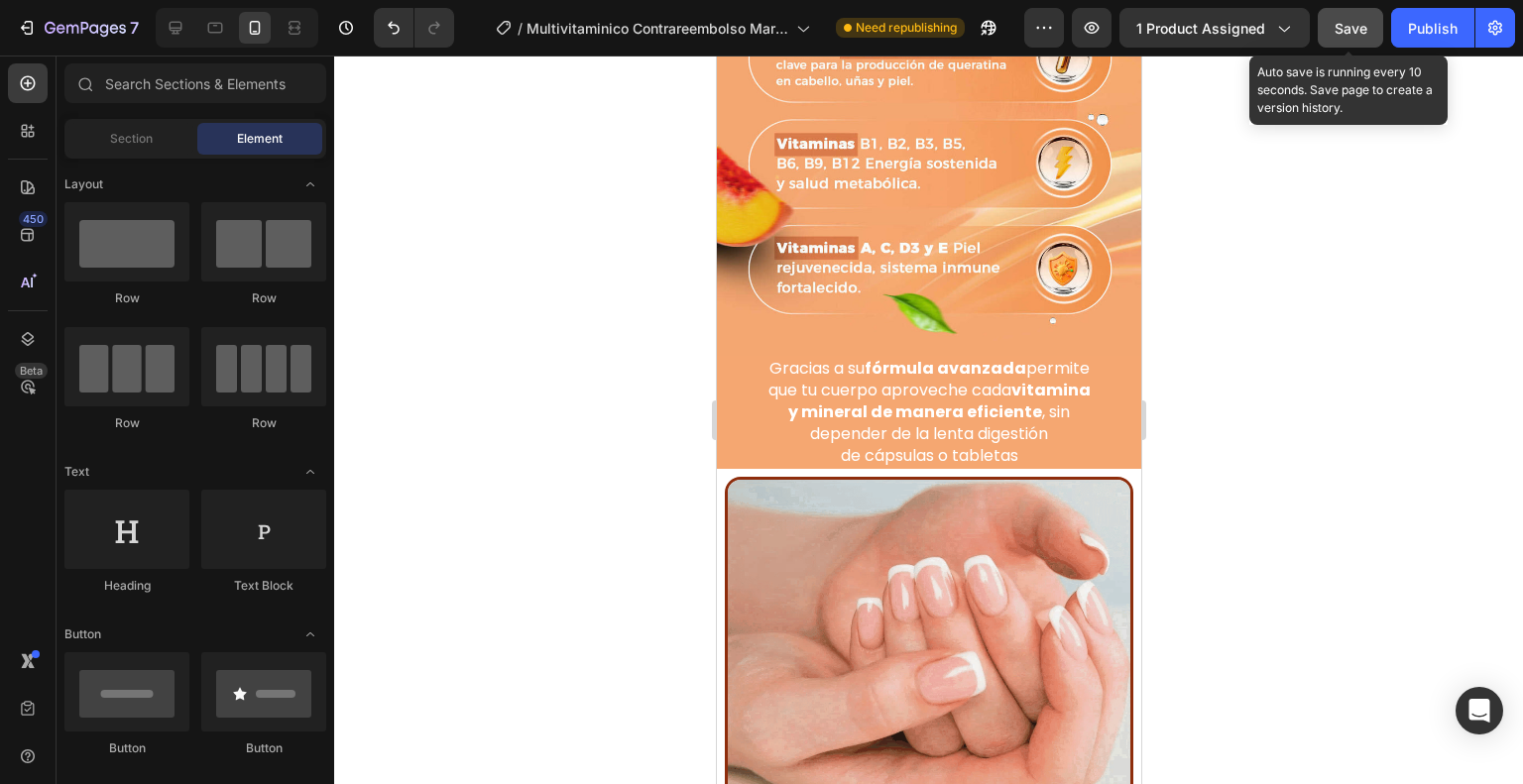 click on "Save" 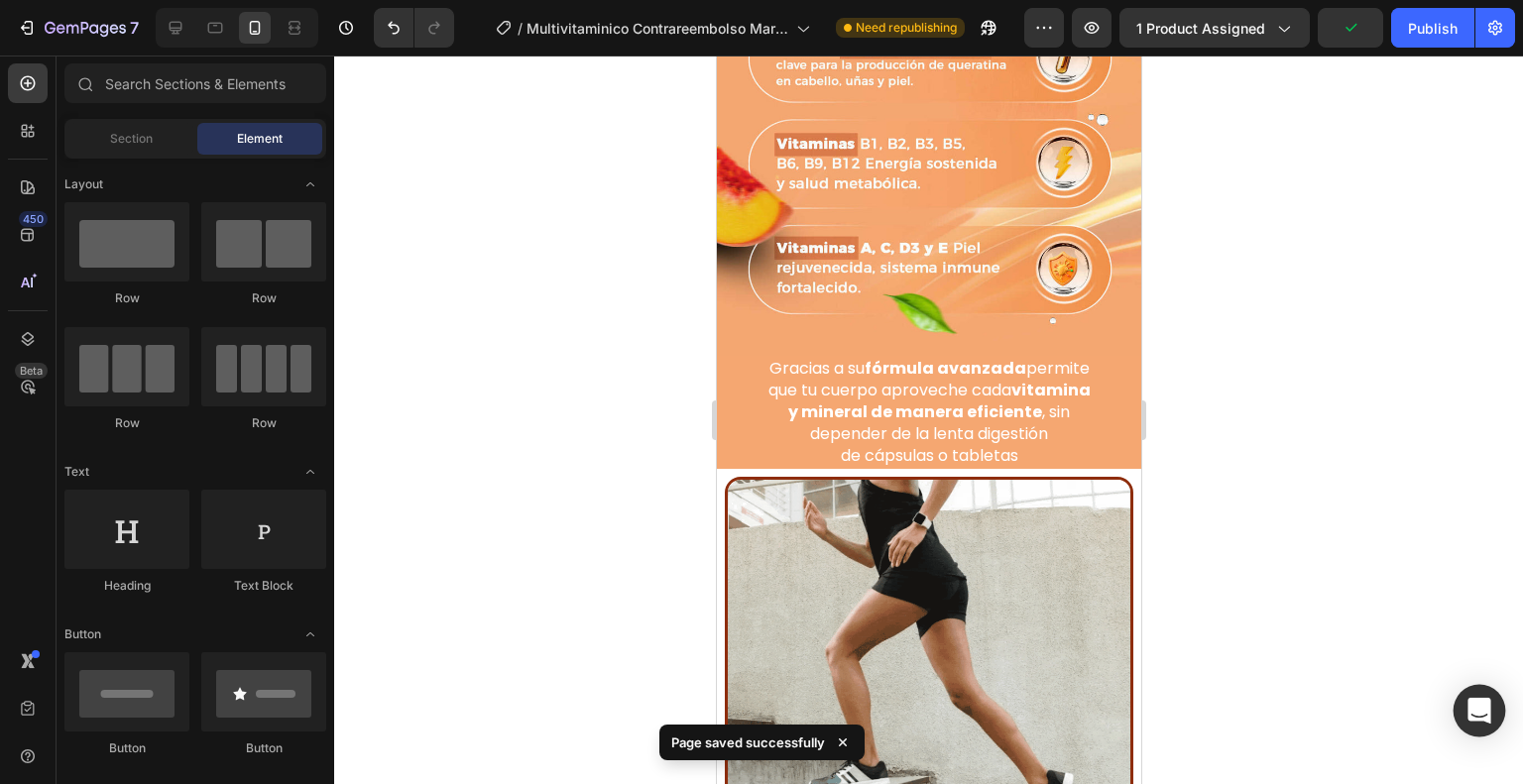click 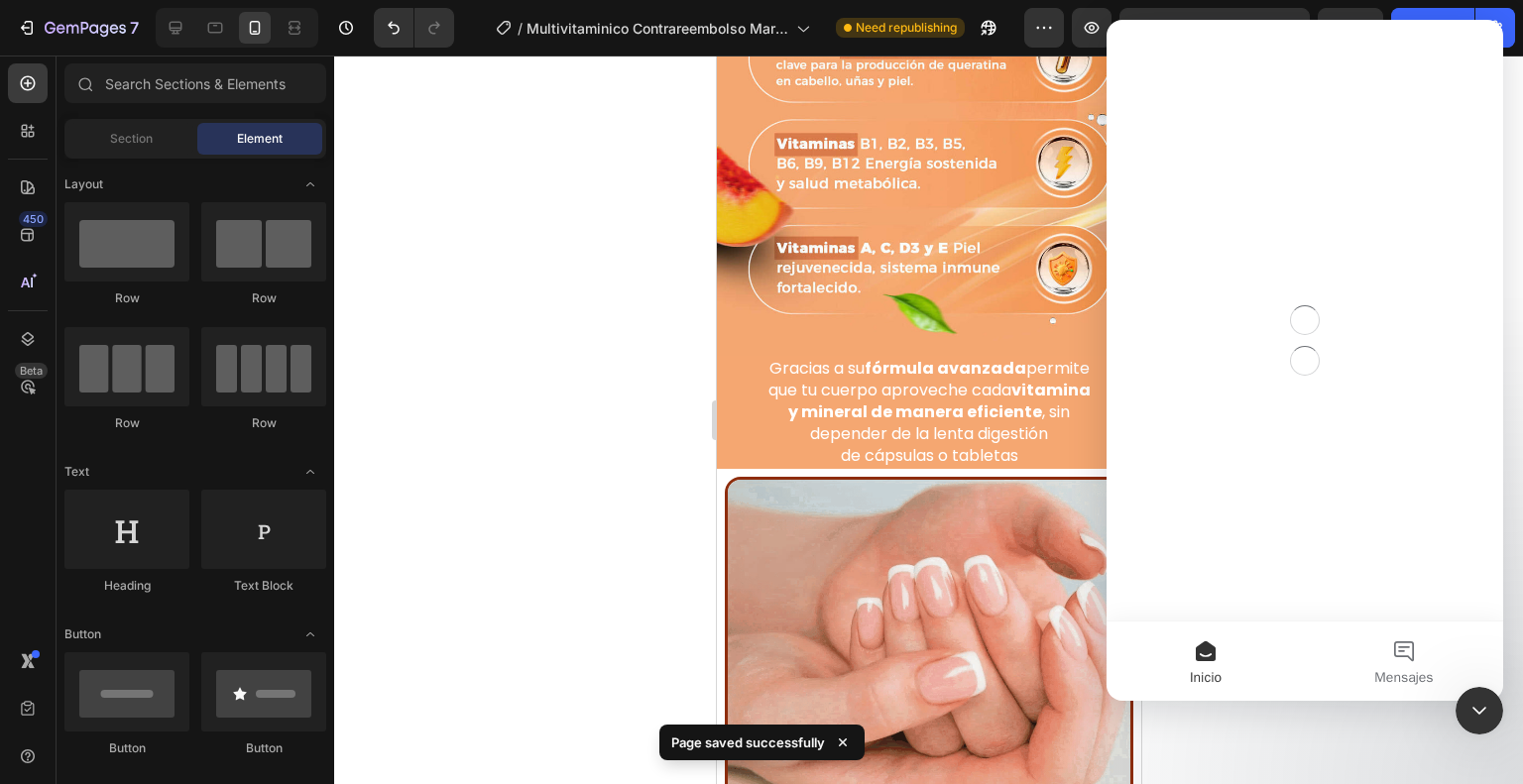 scroll, scrollTop: 0, scrollLeft: 0, axis: both 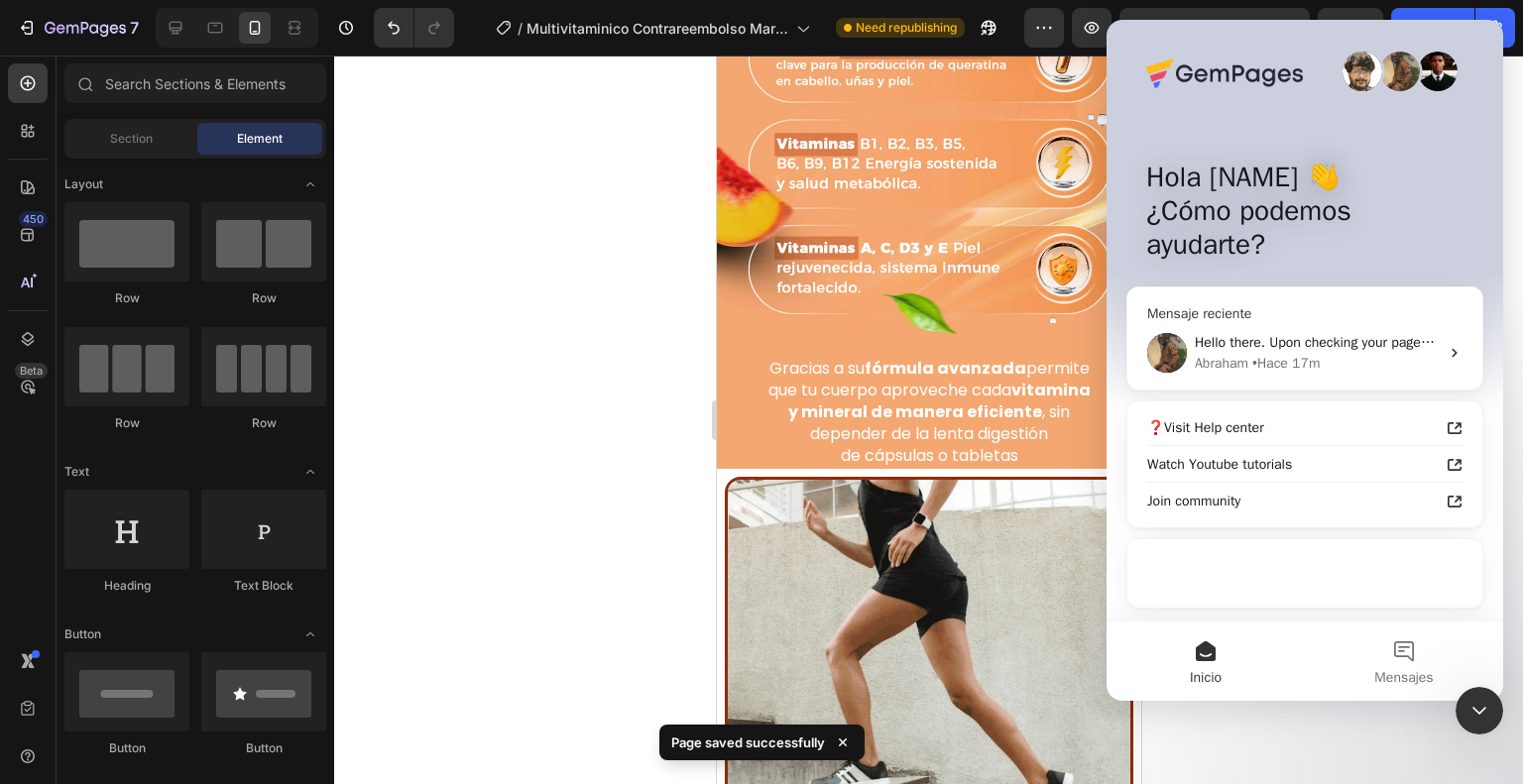 click on "•  Hace 17m" at bounding box center (1286, 363) 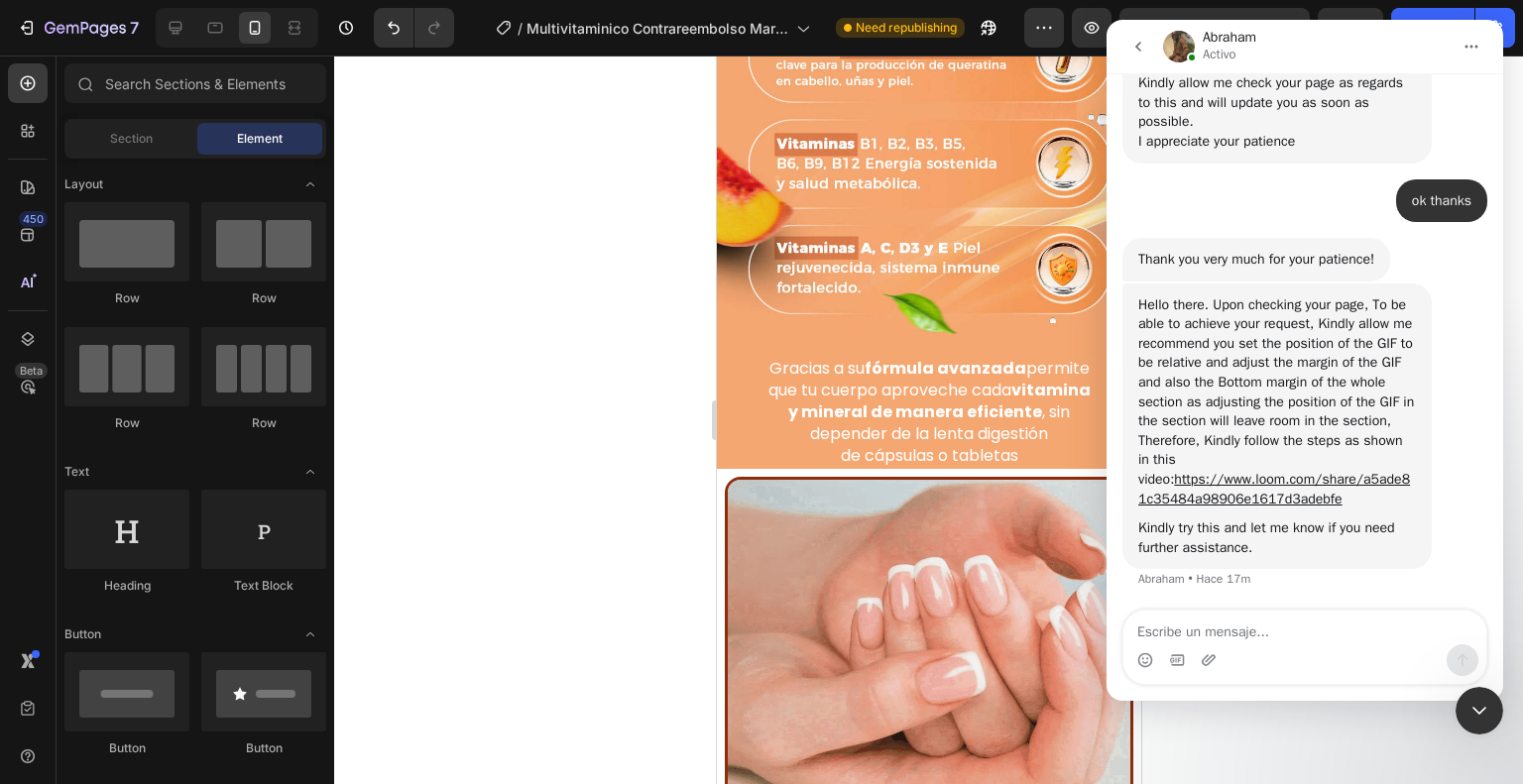 scroll, scrollTop: 4769, scrollLeft: 0, axis: vertical 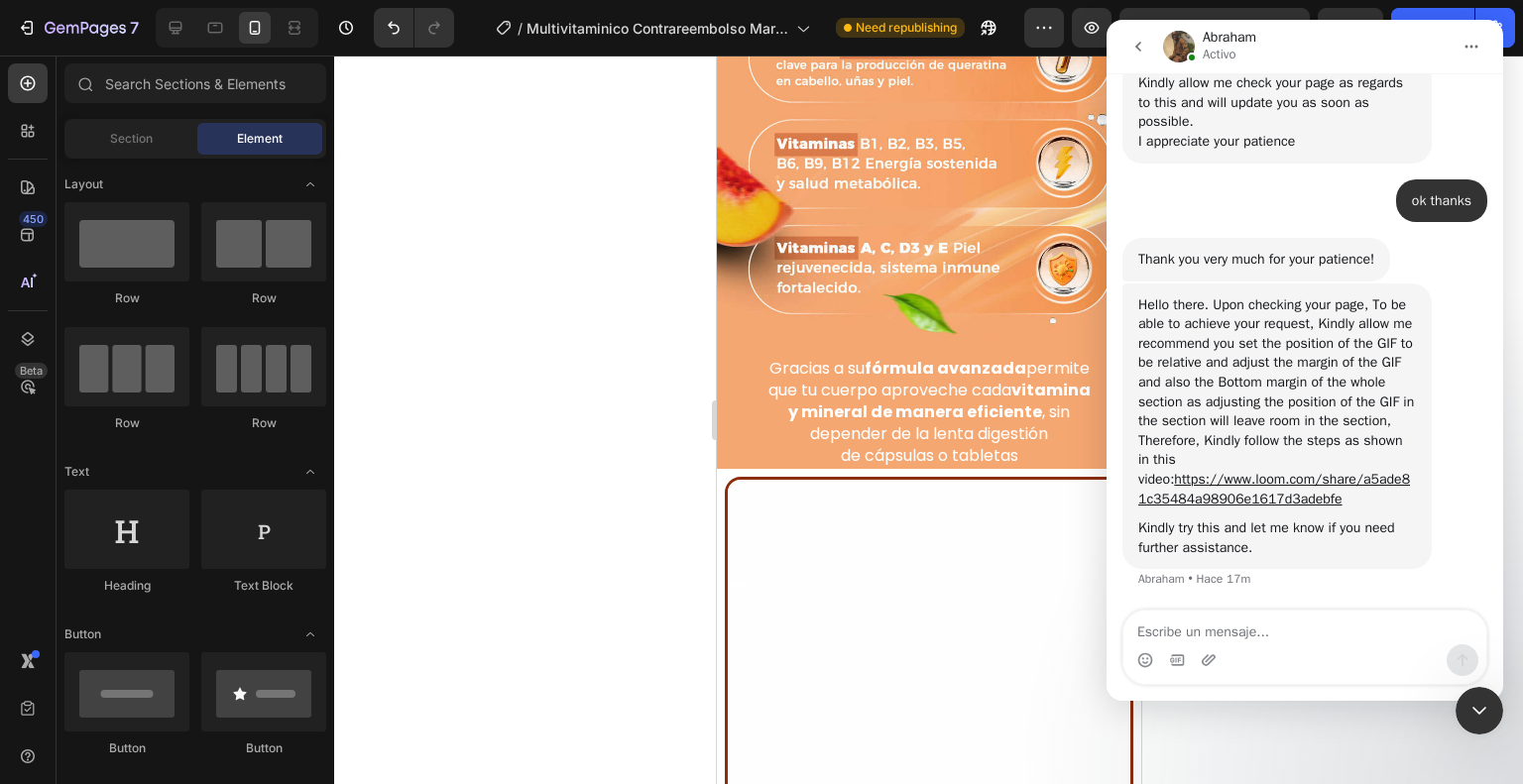 click at bounding box center [1305, 627] 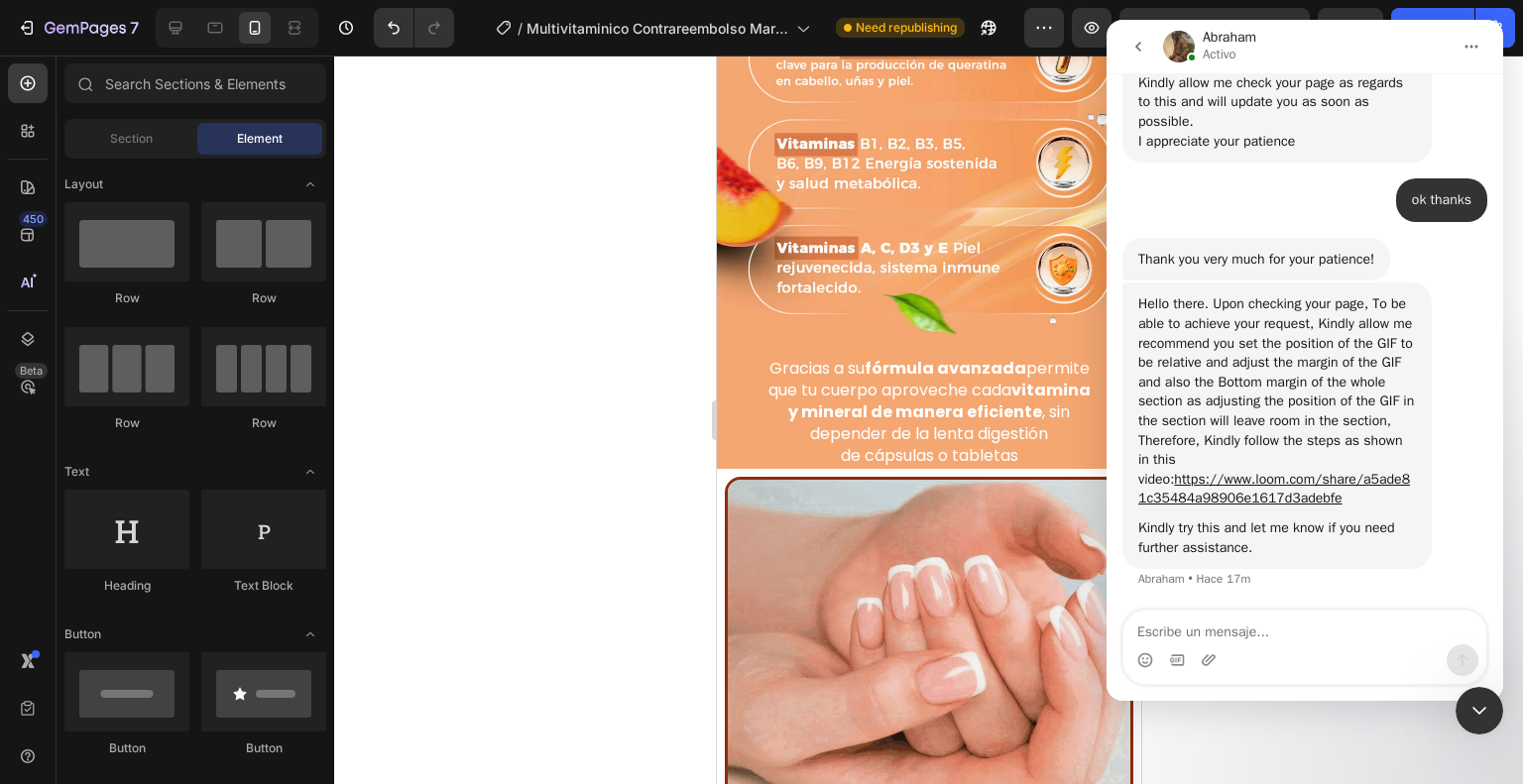 scroll, scrollTop: 4736, scrollLeft: 0, axis: vertical 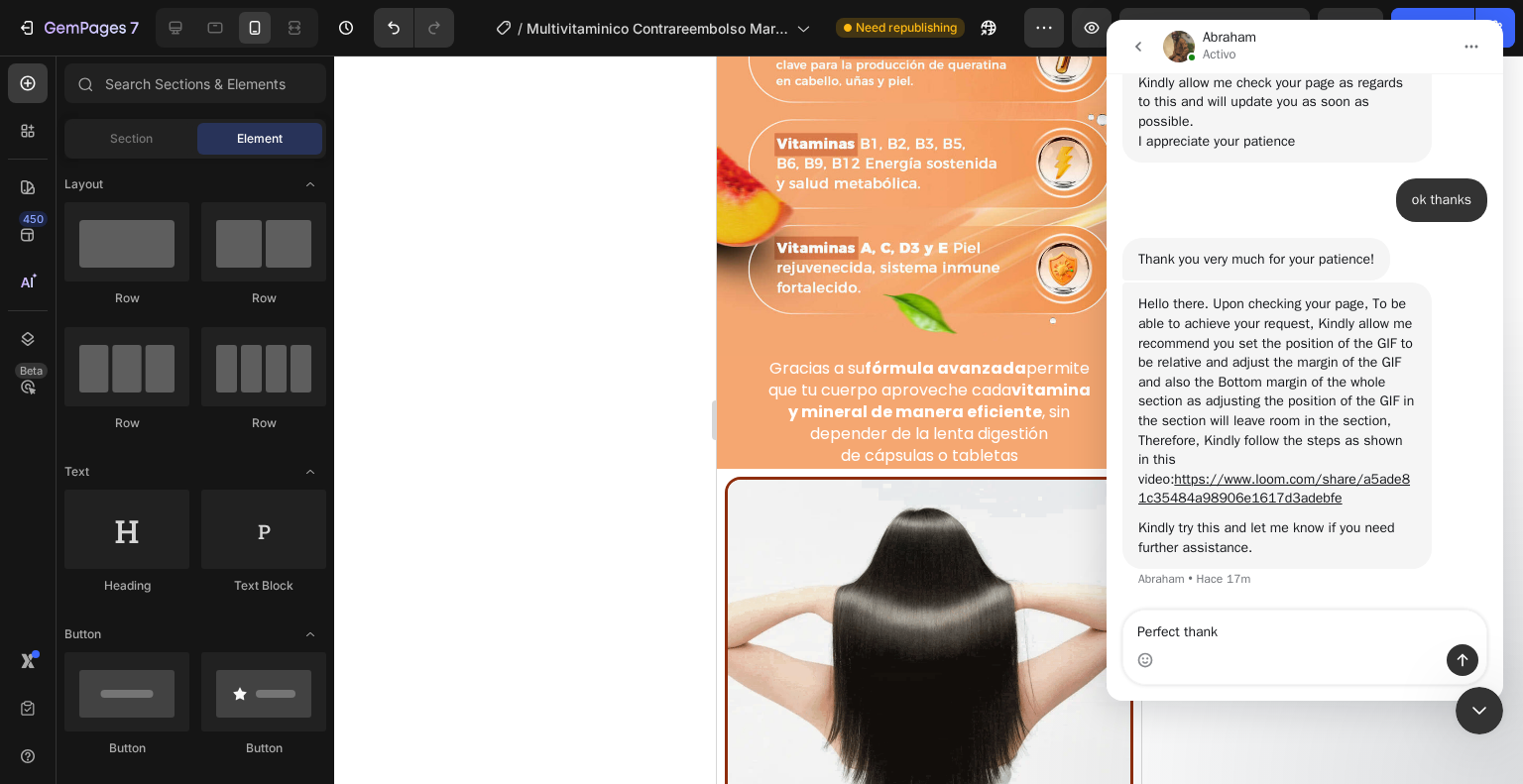 type on "Perfect thanks" 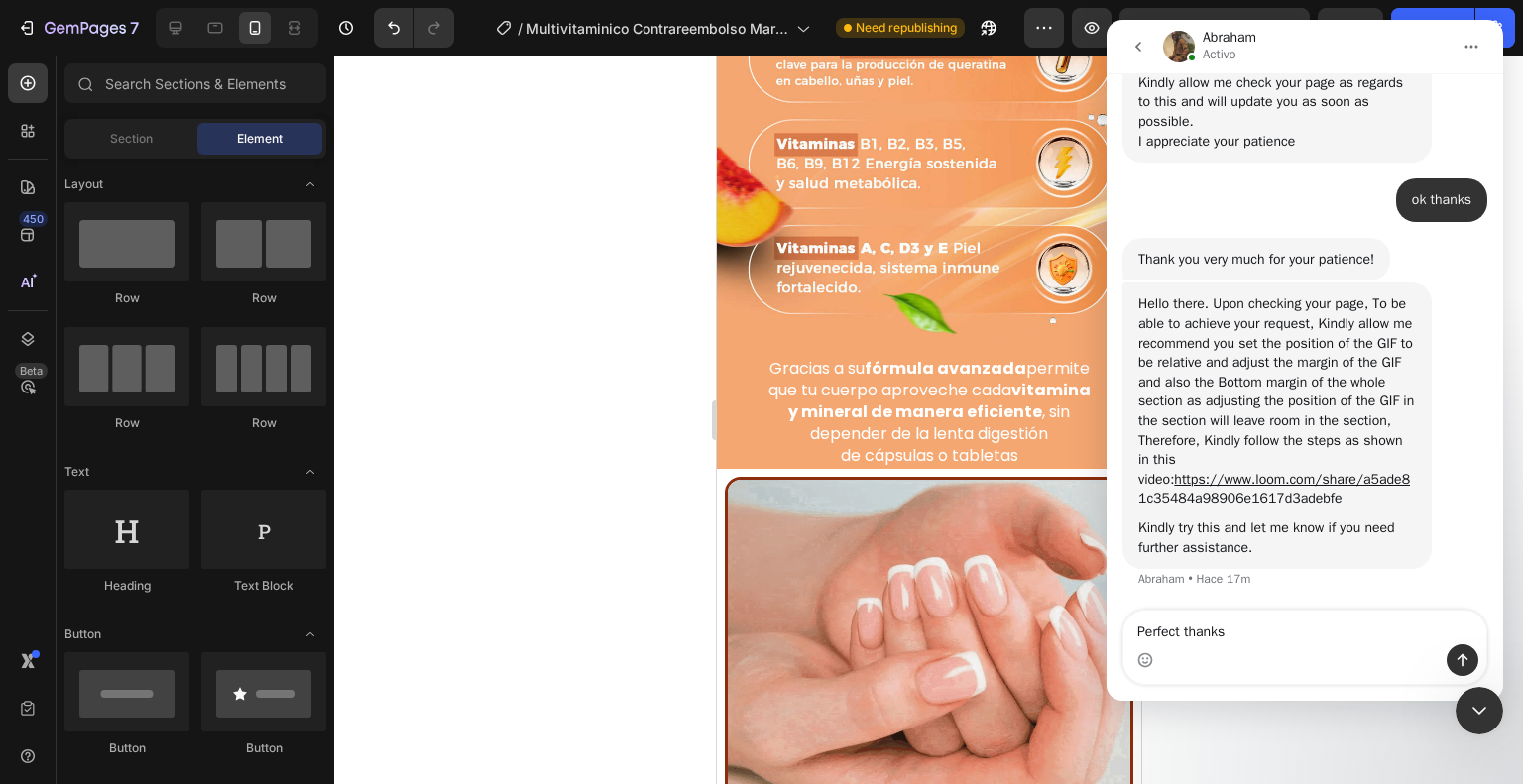 type 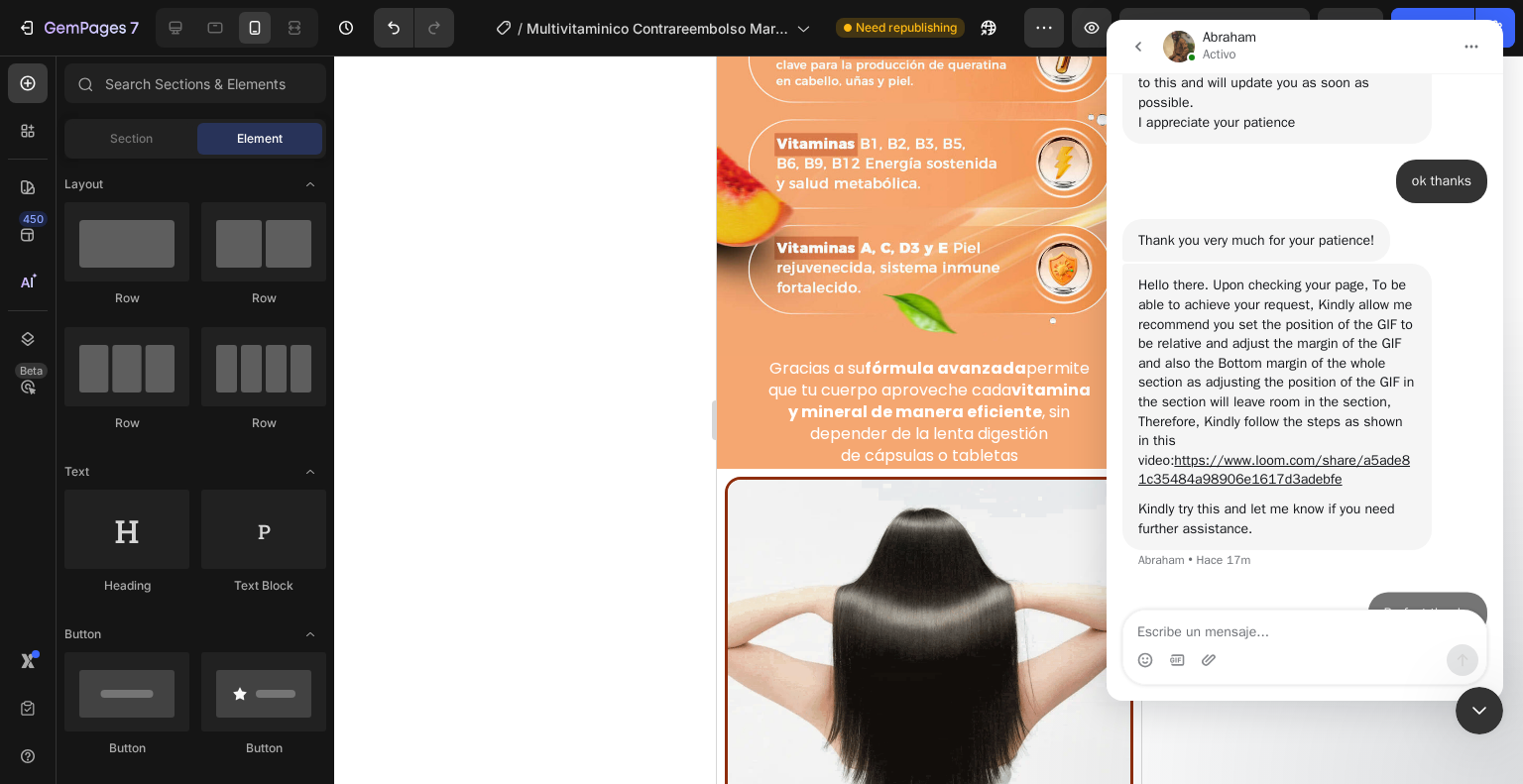 scroll, scrollTop: 4795, scrollLeft: 0, axis: vertical 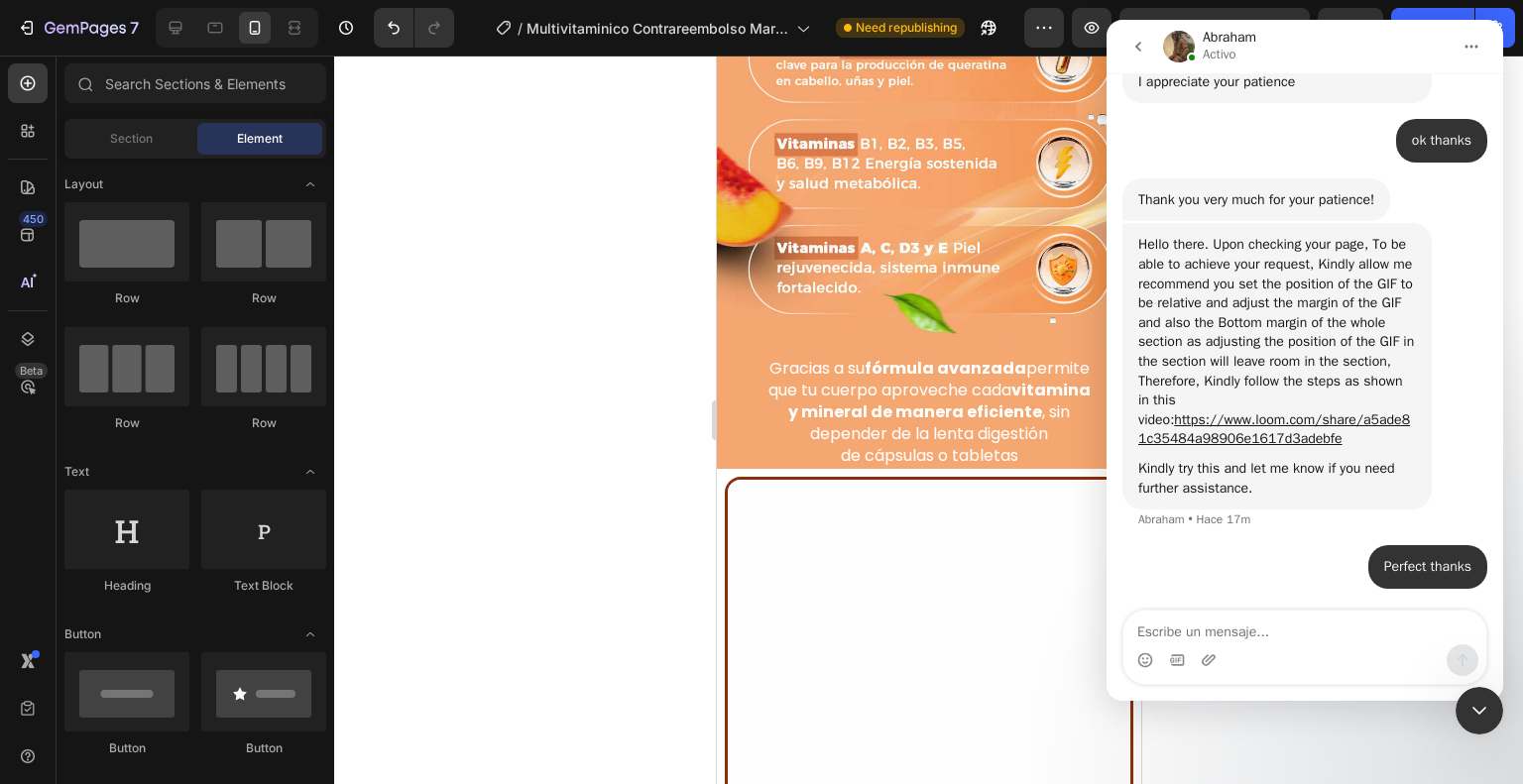 click 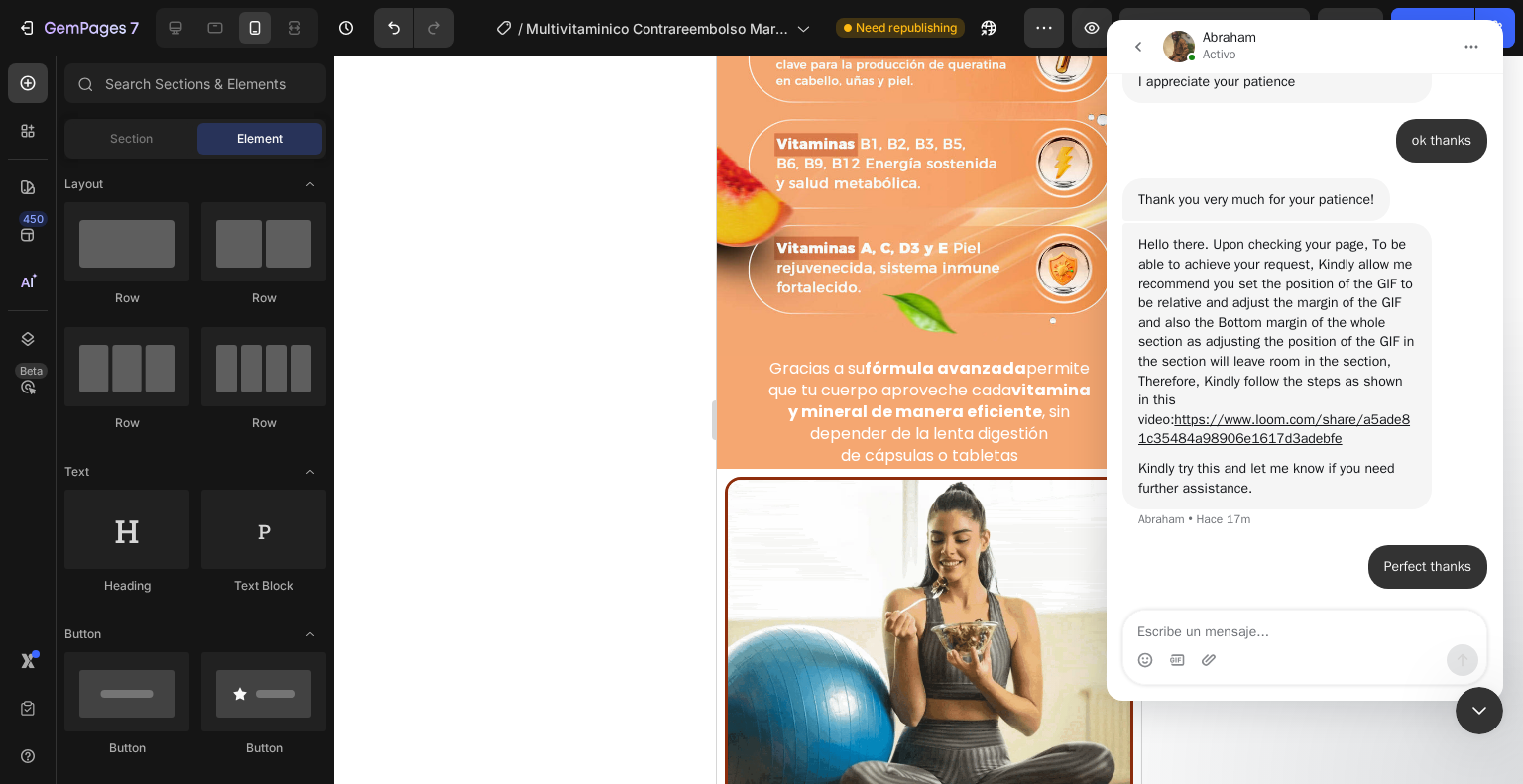 click 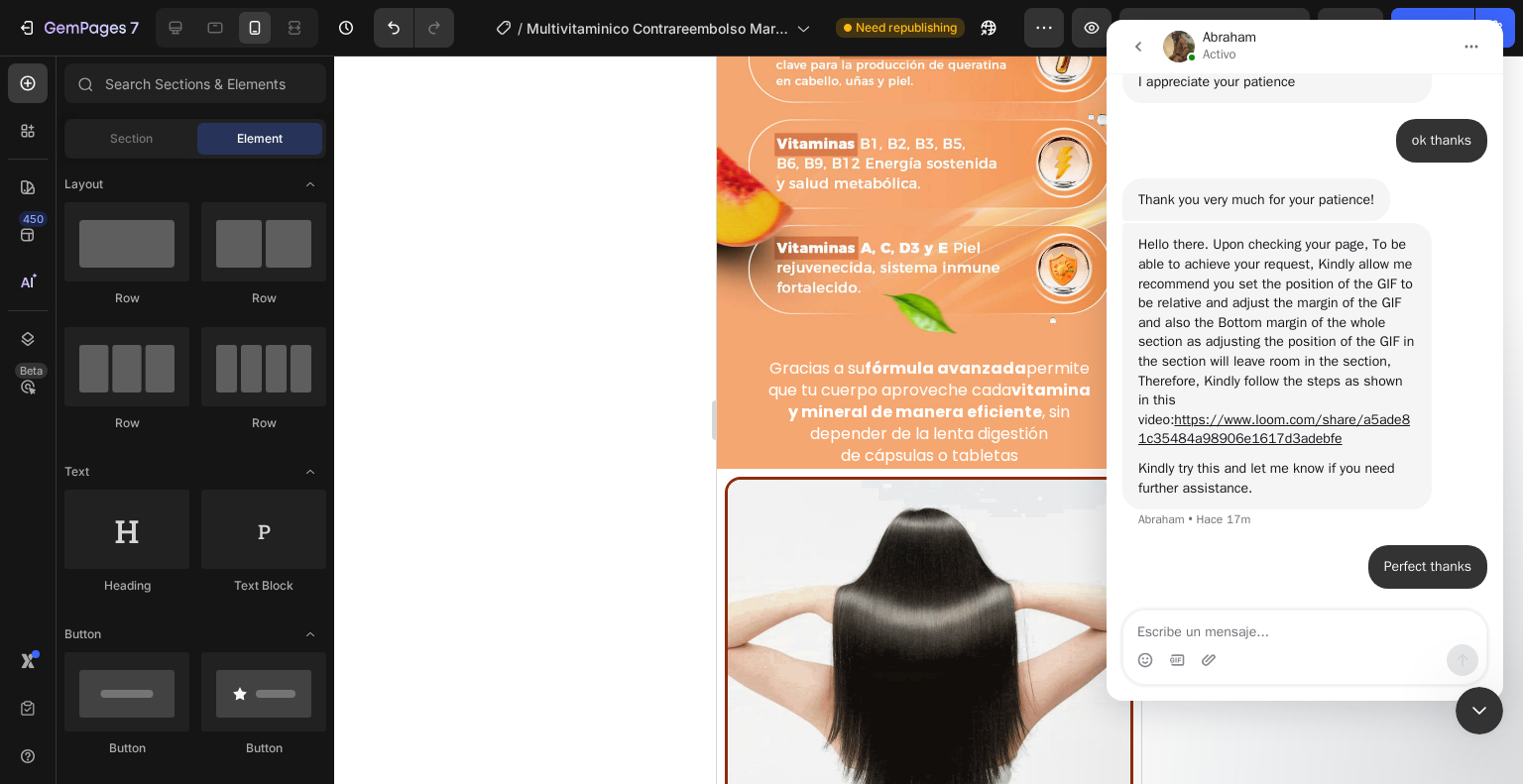 click 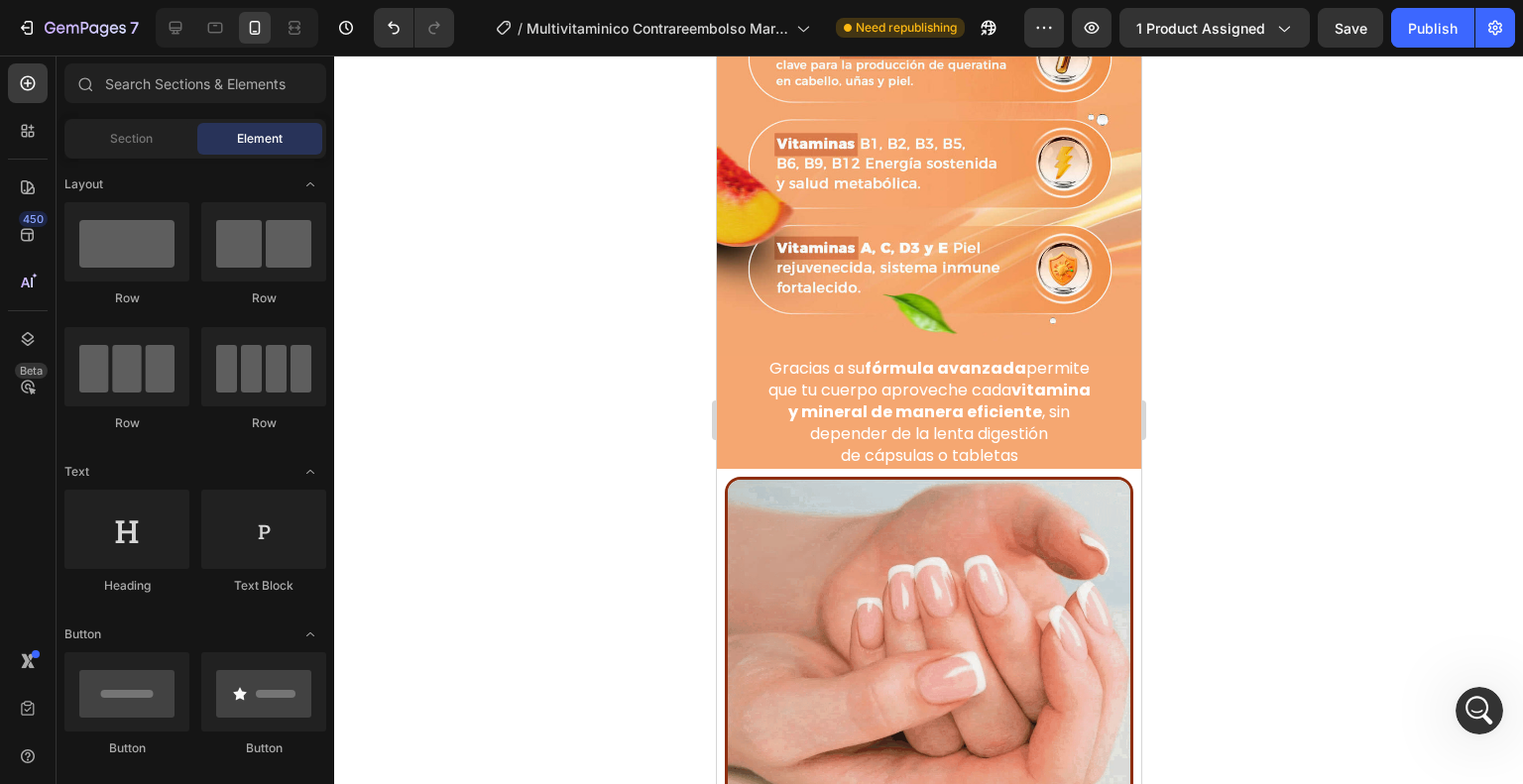 scroll, scrollTop: 0, scrollLeft: 0, axis: both 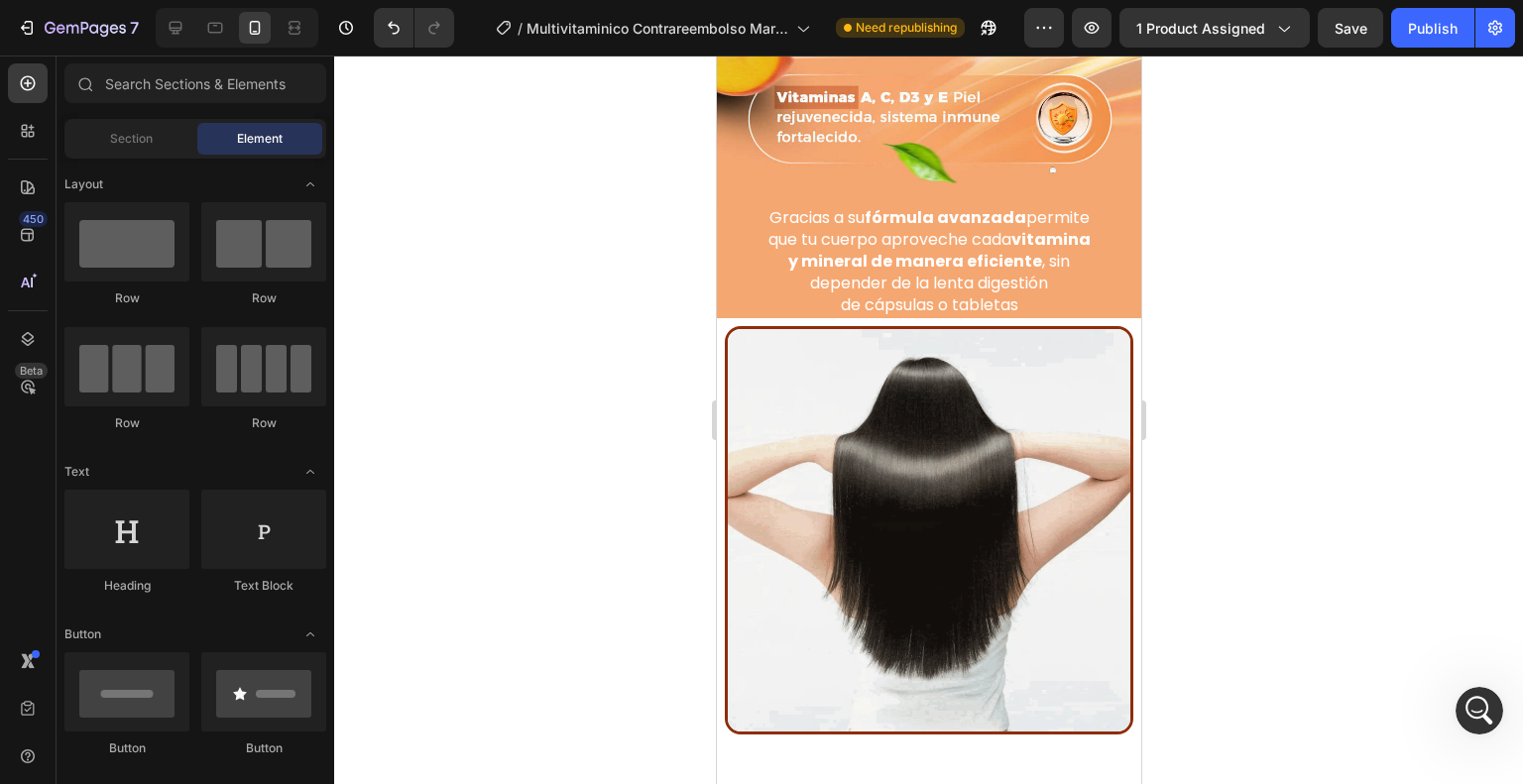 click on "Image Image Image" at bounding box center [928, -1034] 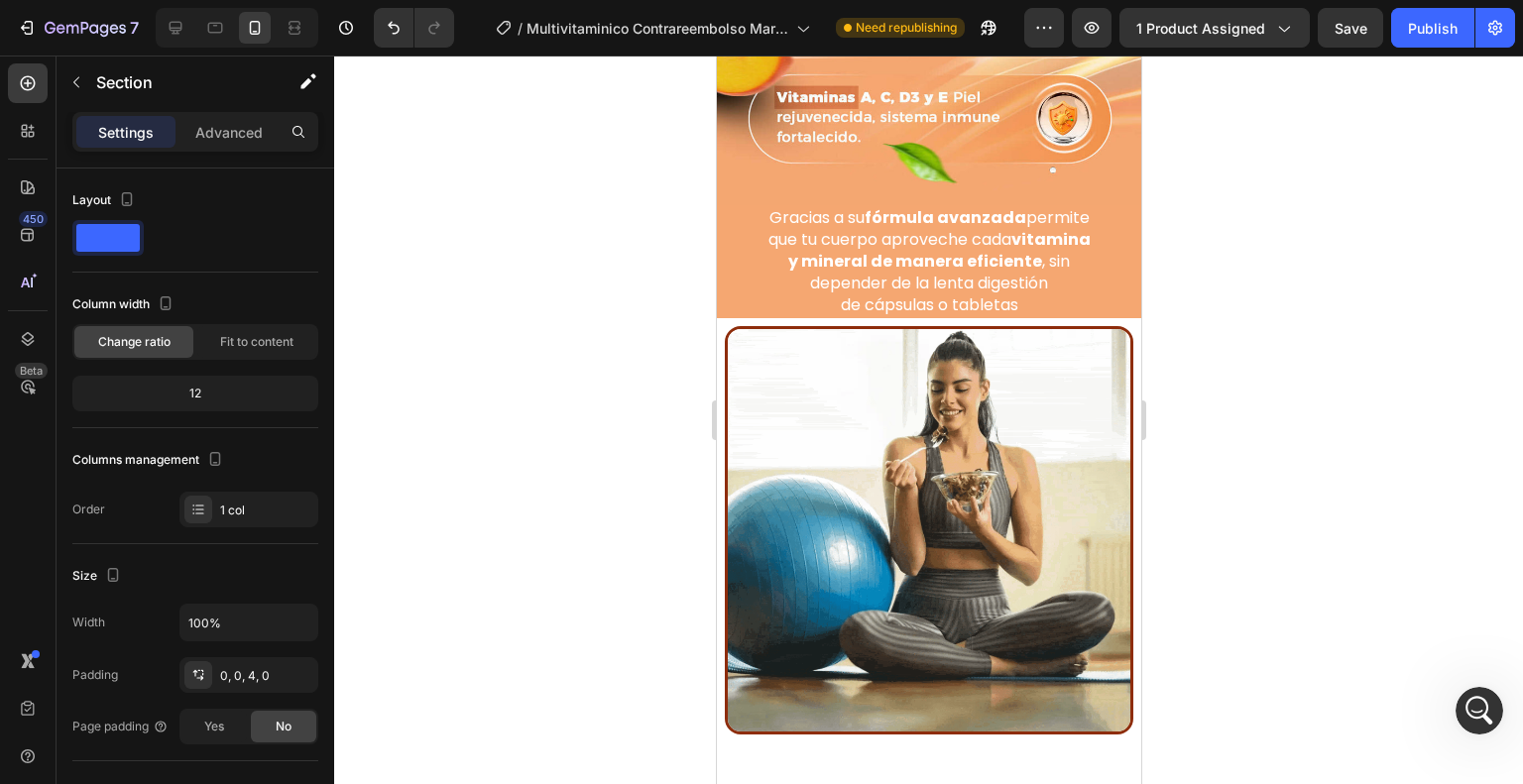 scroll, scrollTop: 4795, scrollLeft: 0, axis: vertical 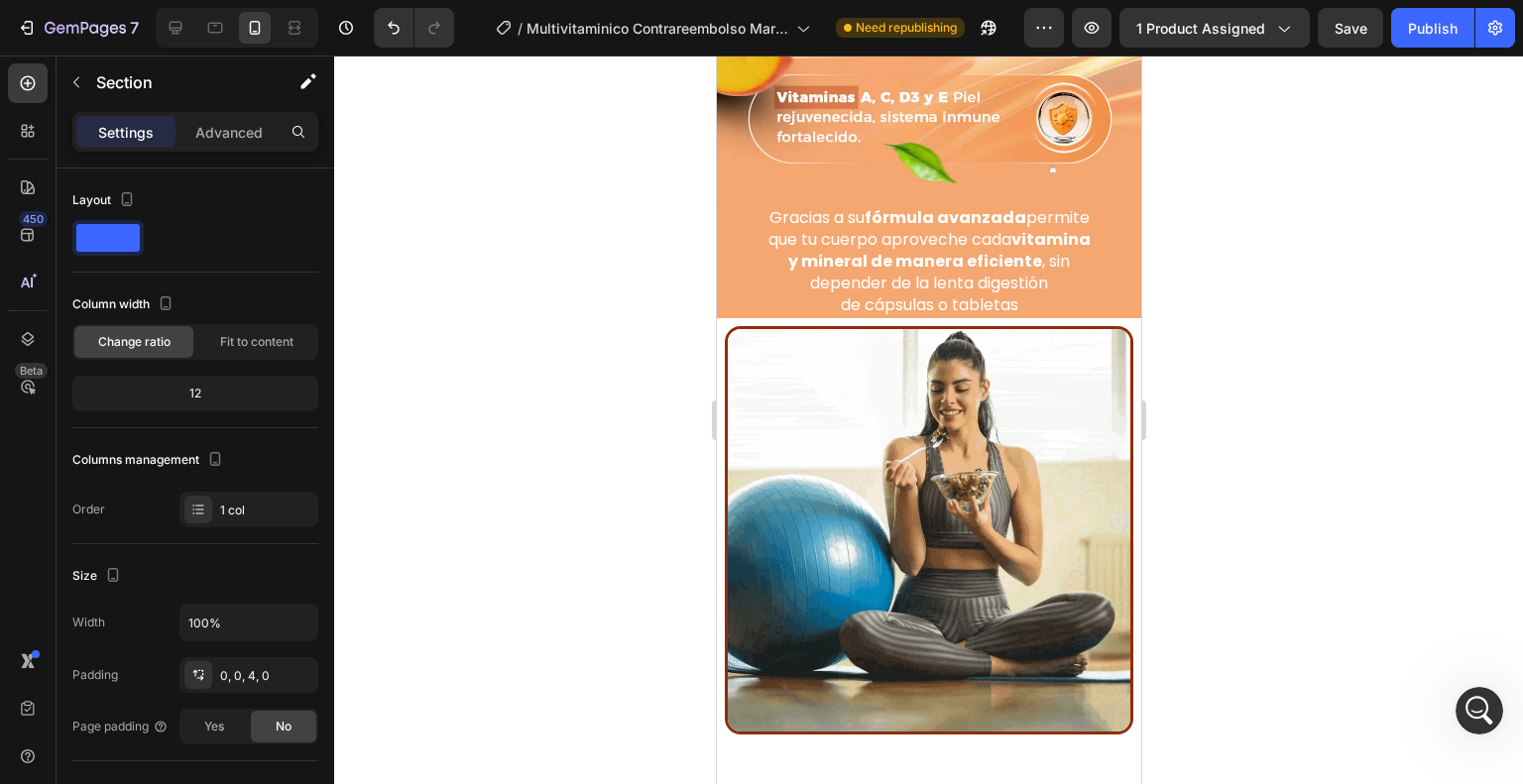 click at bounding box center [928, -1220] 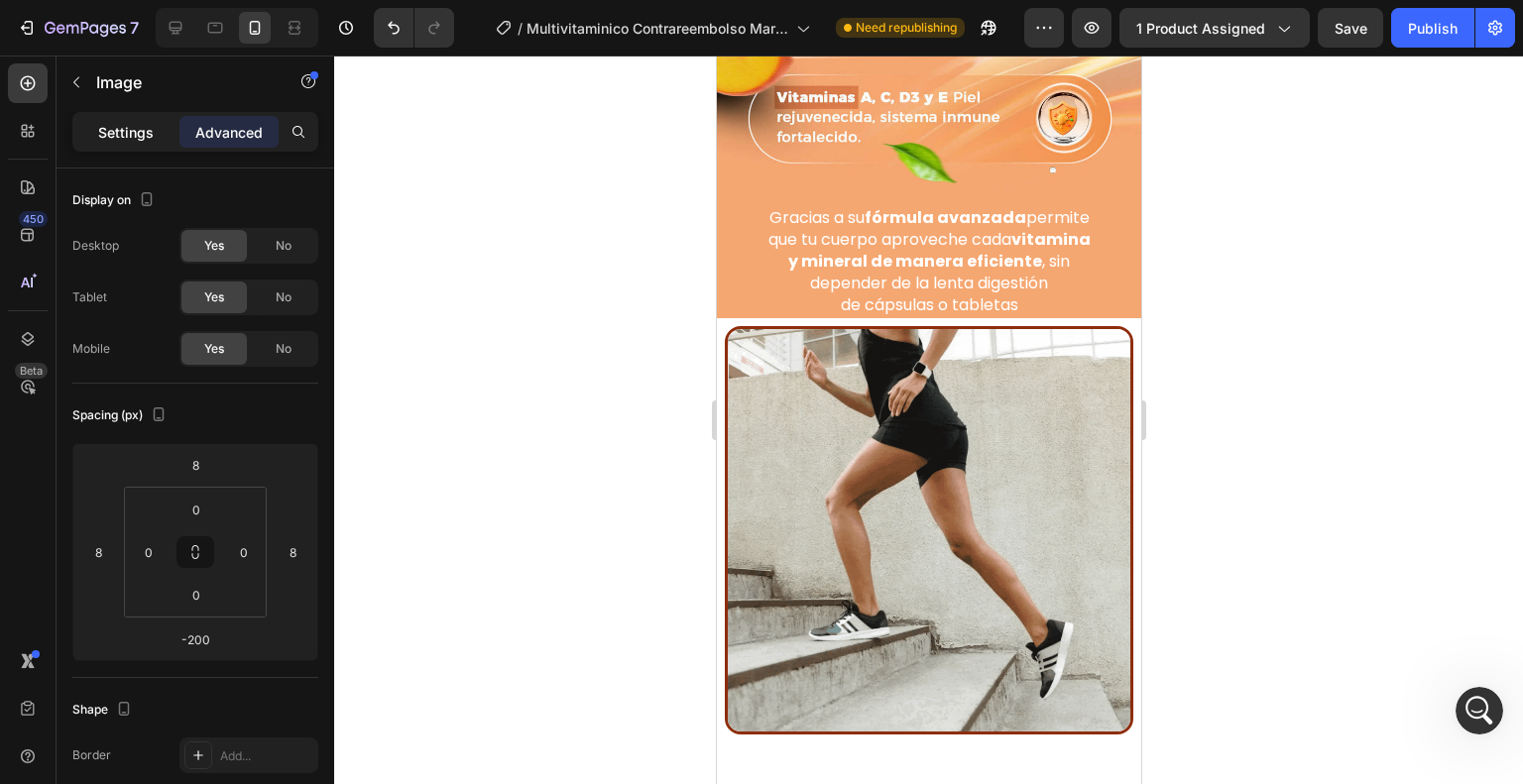 click on "Settings" at bounding box center [126, 132] 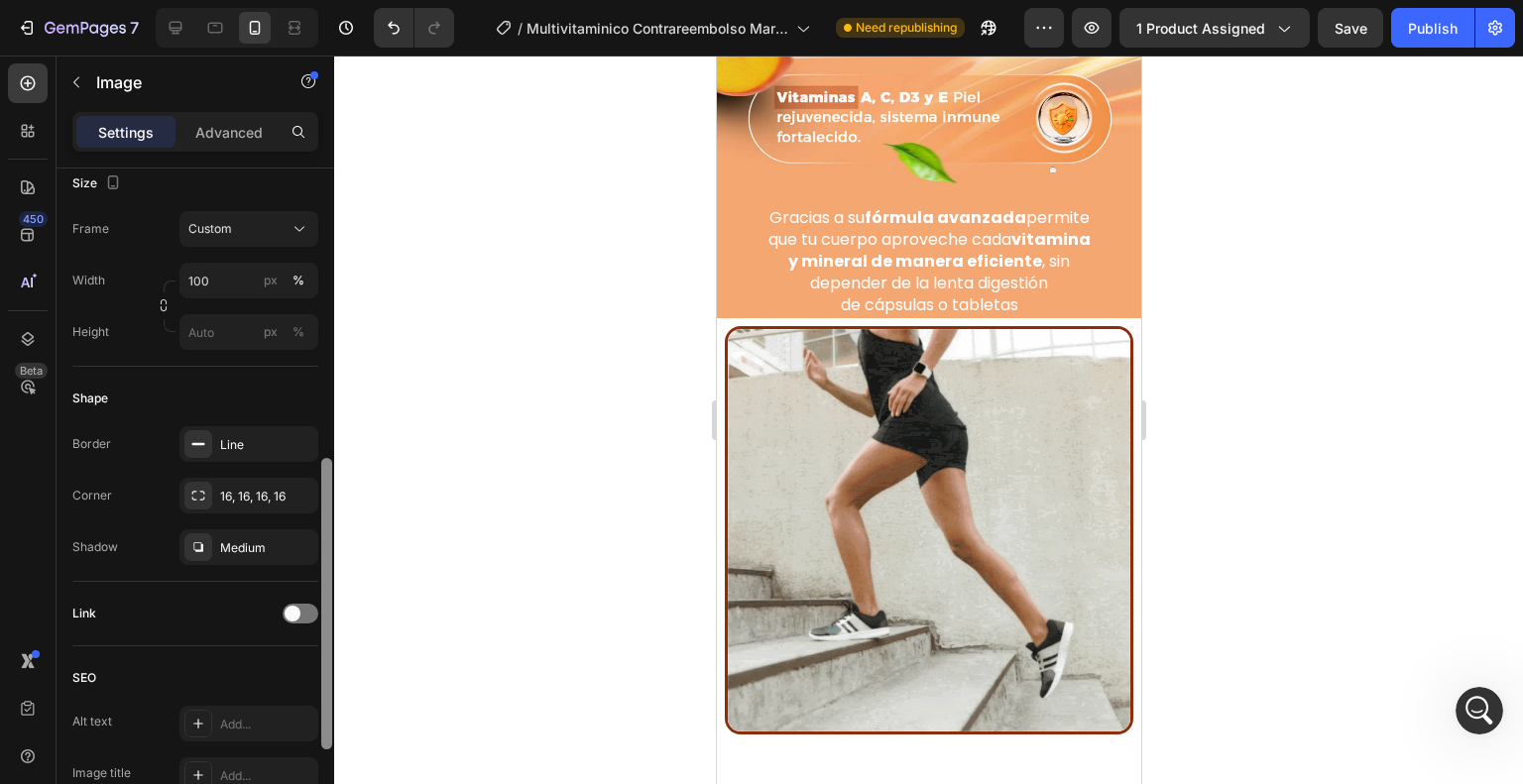 scroll, scrollTop: 4845, scrollLeft: 0, axis: vertical 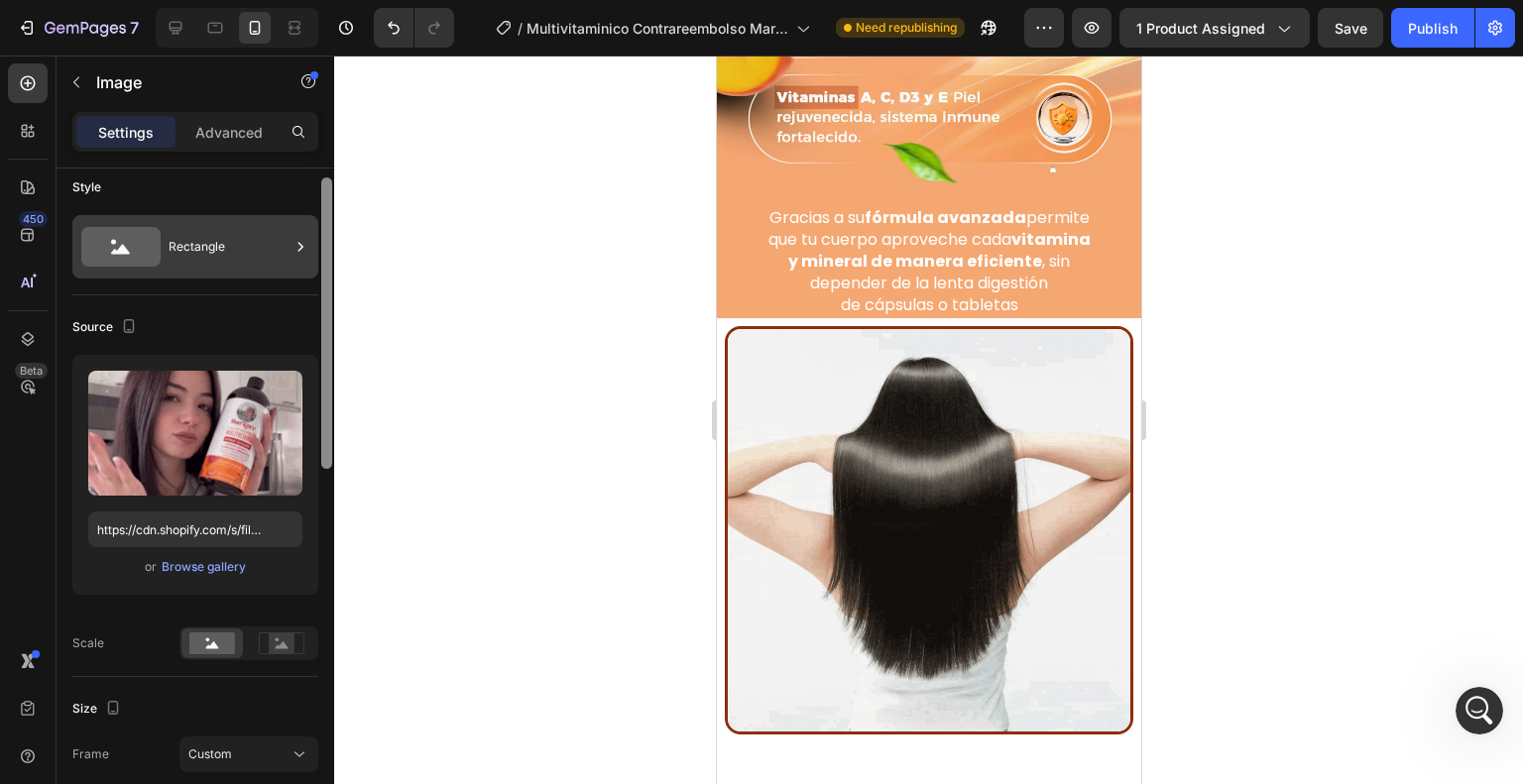 drag, startPoint x: 325, startPoint y: 279, endPoint x: 316, endPoint y: 257, distance: 23.769729 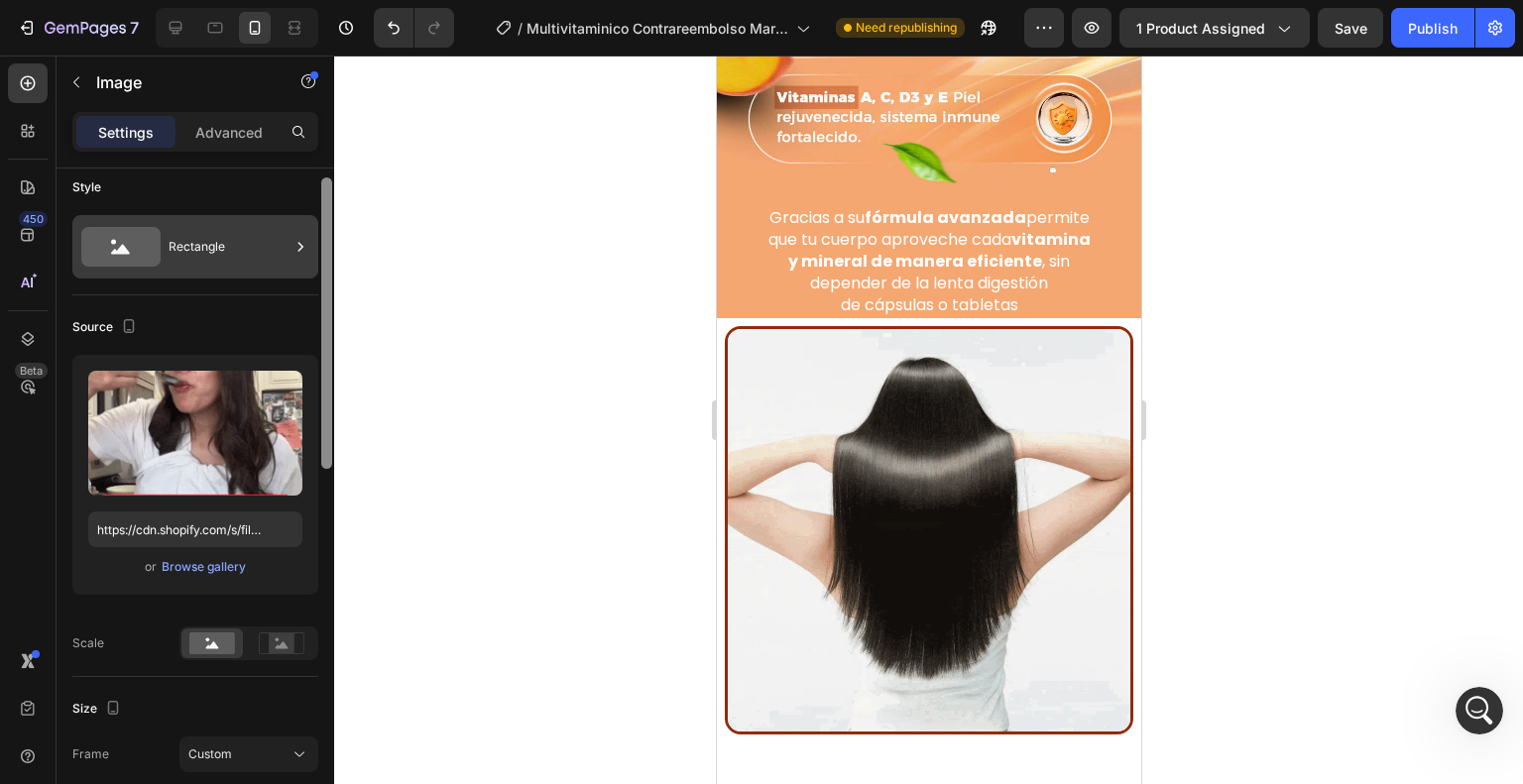 click at bounding box center [326, 323] 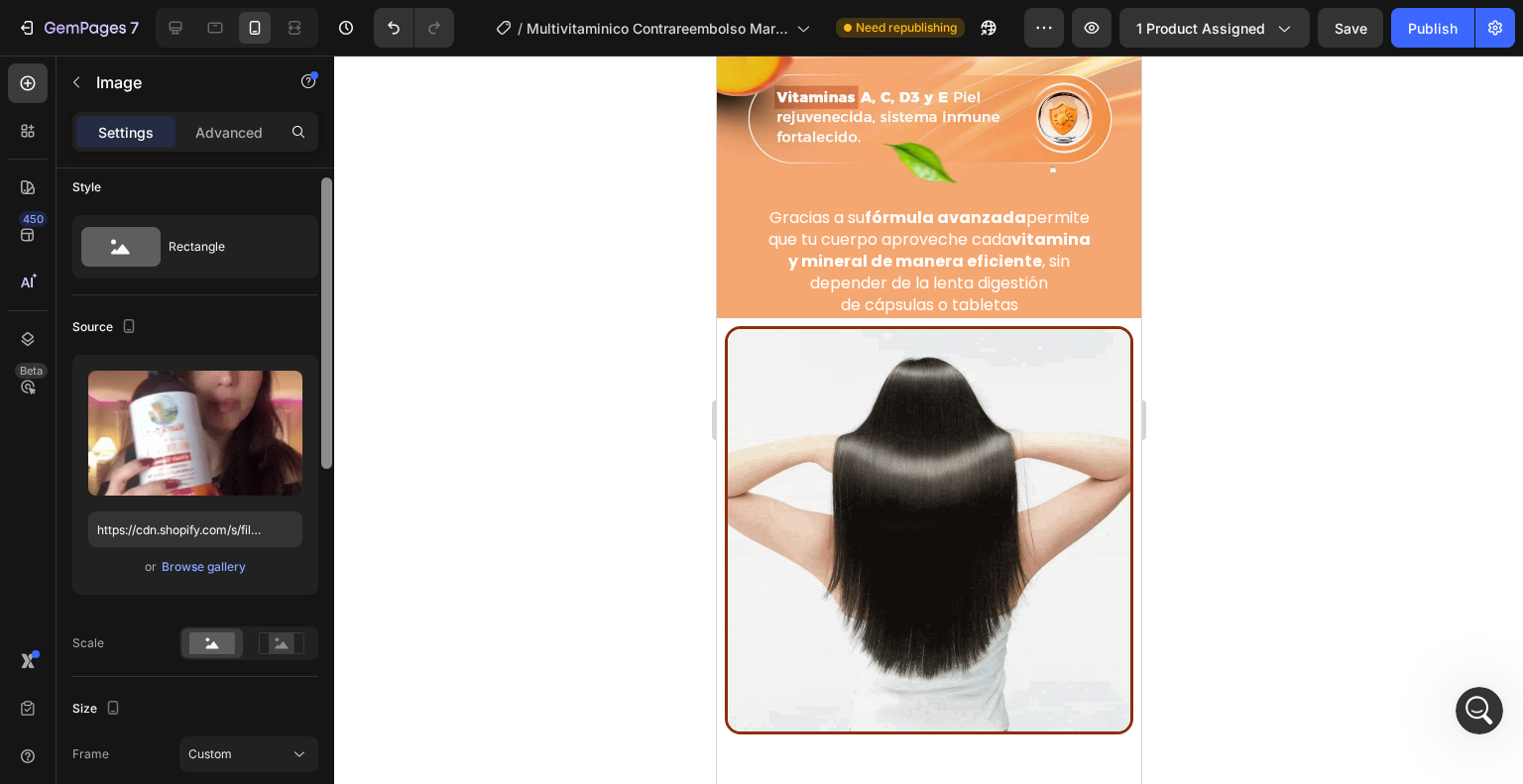 scroll, scrollTop: 0, scrollLeft: 0, axis: both 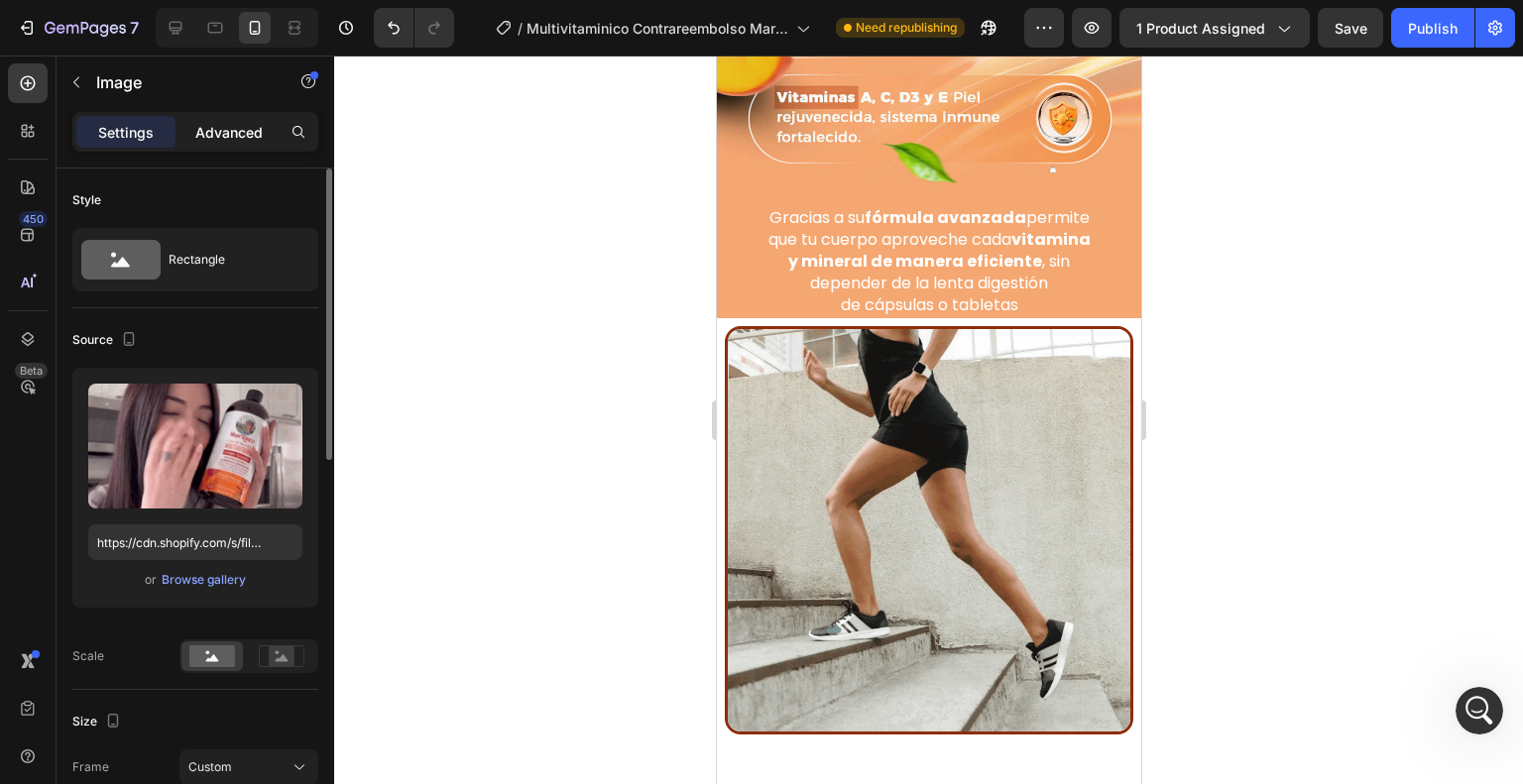 click on "Advanced" at bounding box center (229, 132) 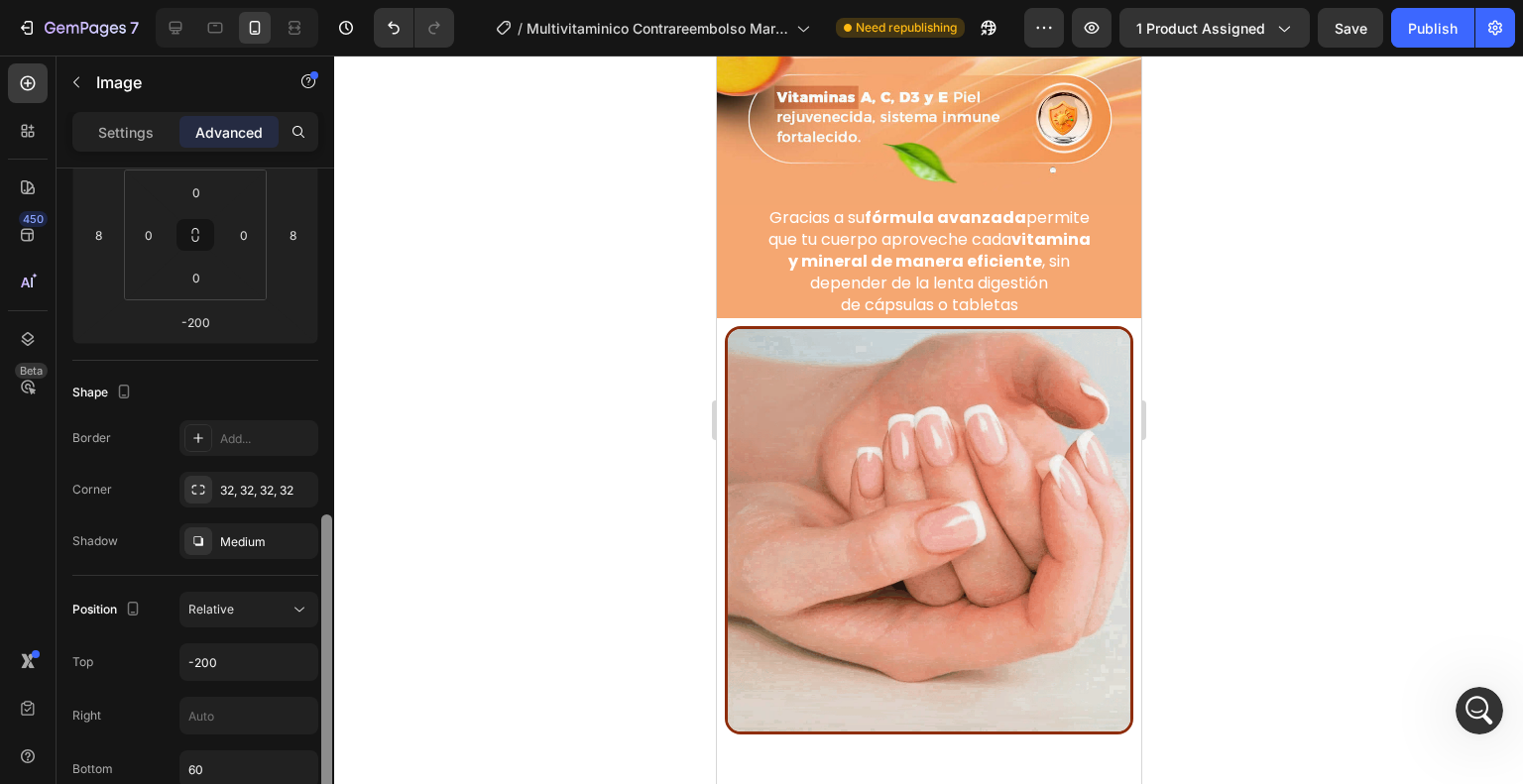 scroll, scrollTop: 0, scrollLeft: 0, axis: both 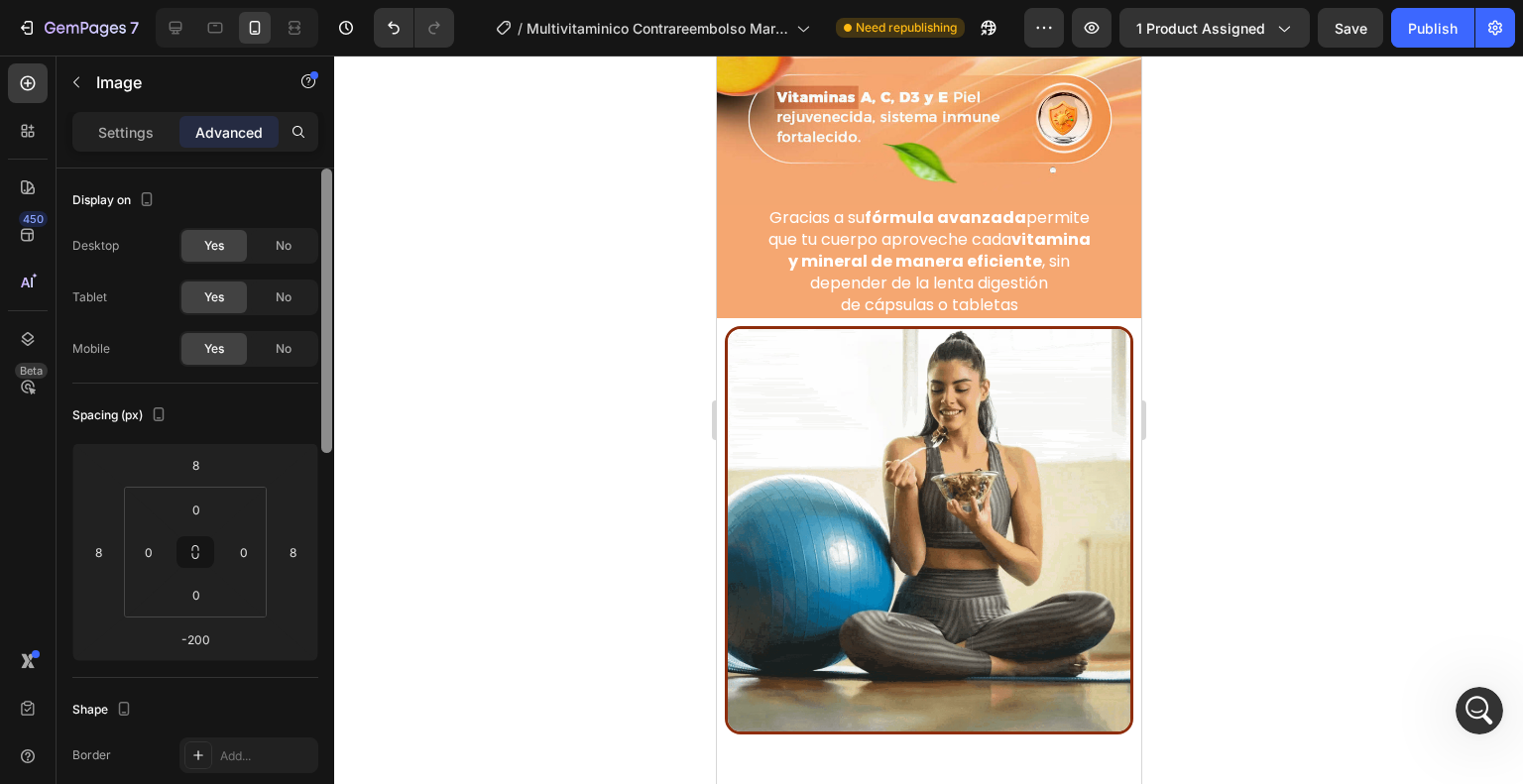 drag, startPoint x: 326, startPoint y: 311, endPoint x: 347, endPoint y: 233, distance: 80.7775 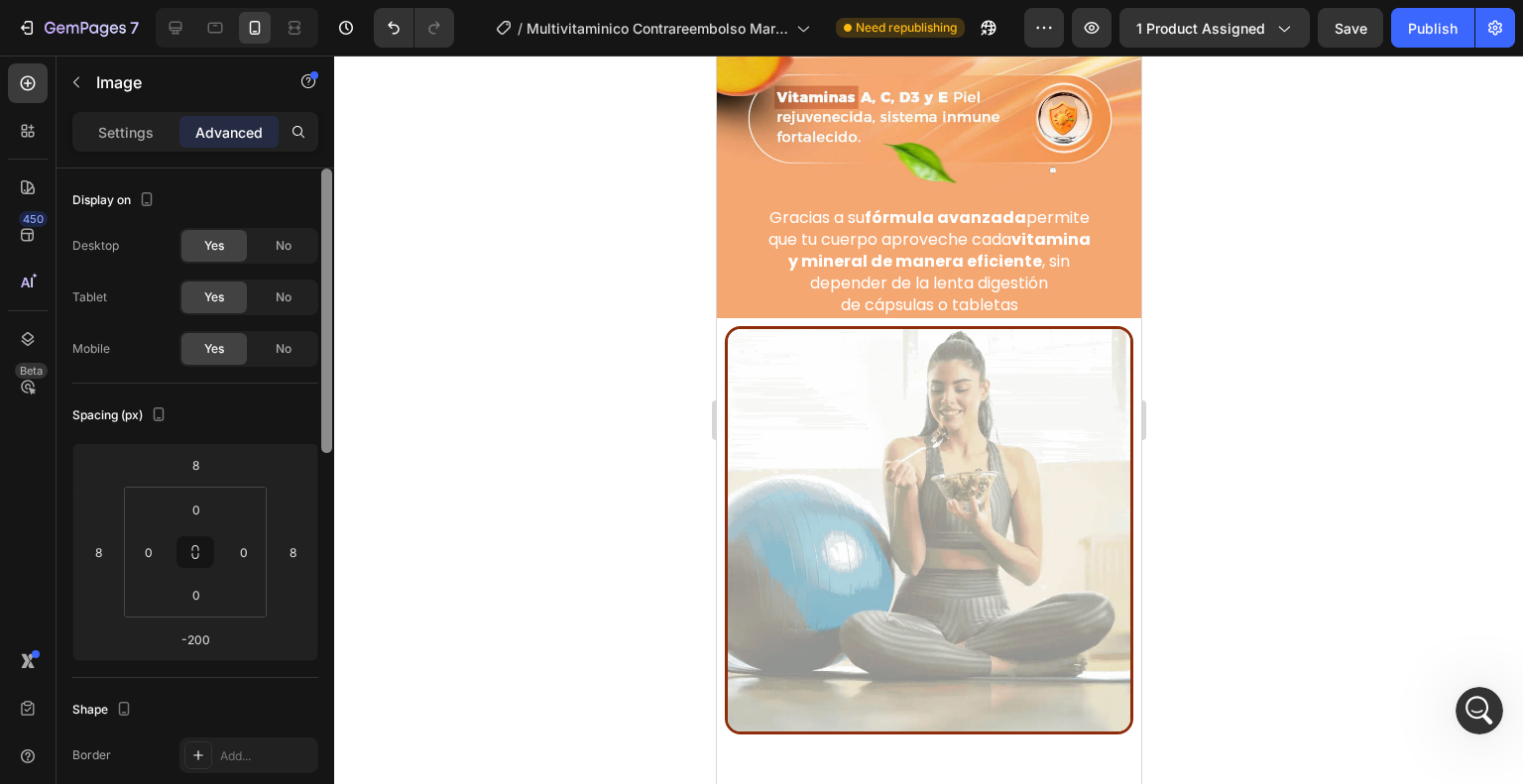 click on "7  Version history  /  Multivitaminico Contrareembolso Mary Ruth V2 Need republishing Preview 1 product assigned  Save   Publish  450 Beta Sections(18) Elements(84) Section Element Hero Section Product Detail Brands Trusted Badges Guarantee Product Breakdown How to use Testimonials Compare Bundle FAQs Social Proof Brand Story Product List Collection Blog List Contact Sticky Add to Cart Custom Footer Browse Library 450 Layout
Row
Row
Row
Row Text
Heading
Text Block Button
Button
Button Media
Image
Image Video" 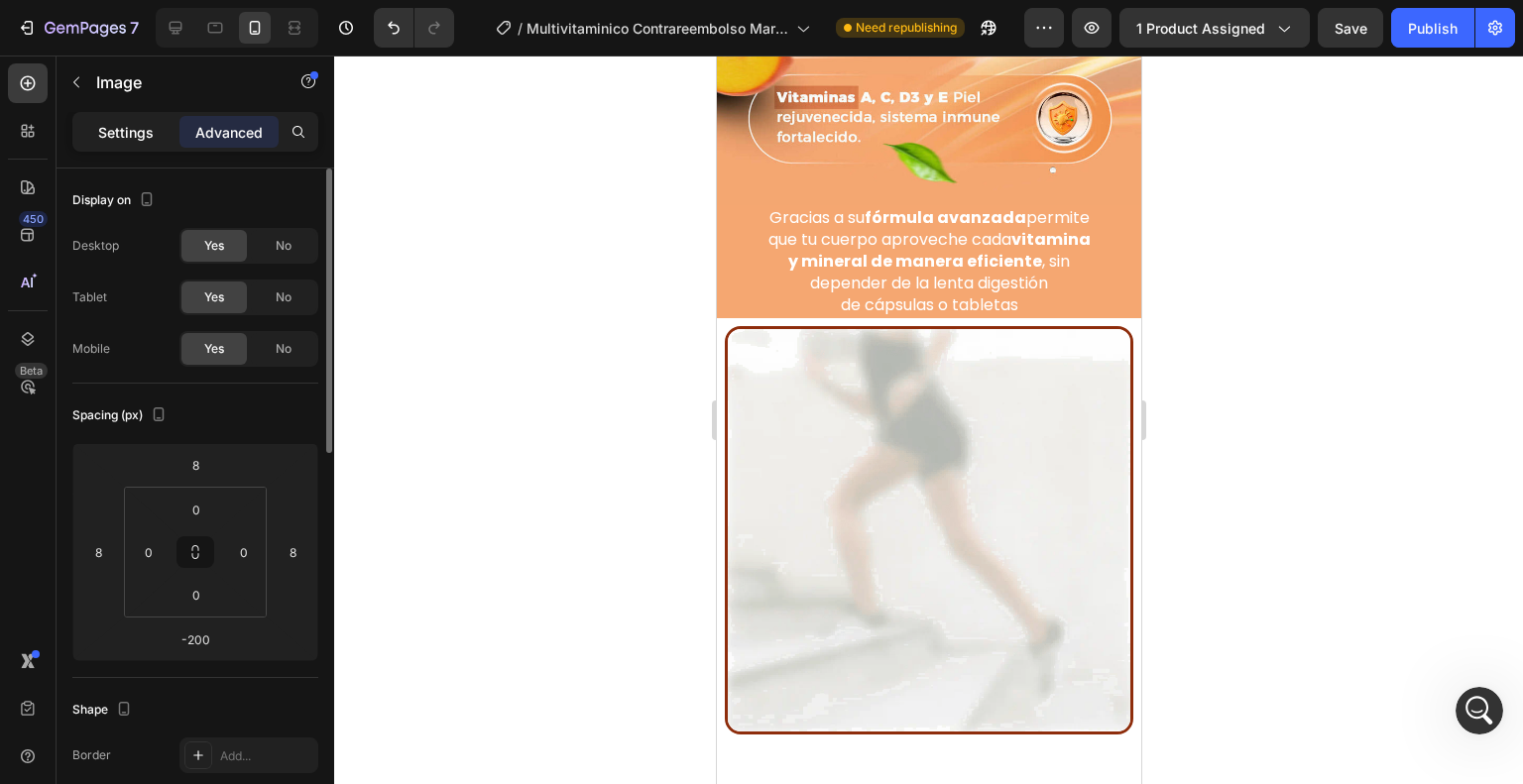 click on "Settings" at bounding box center (126, 132) 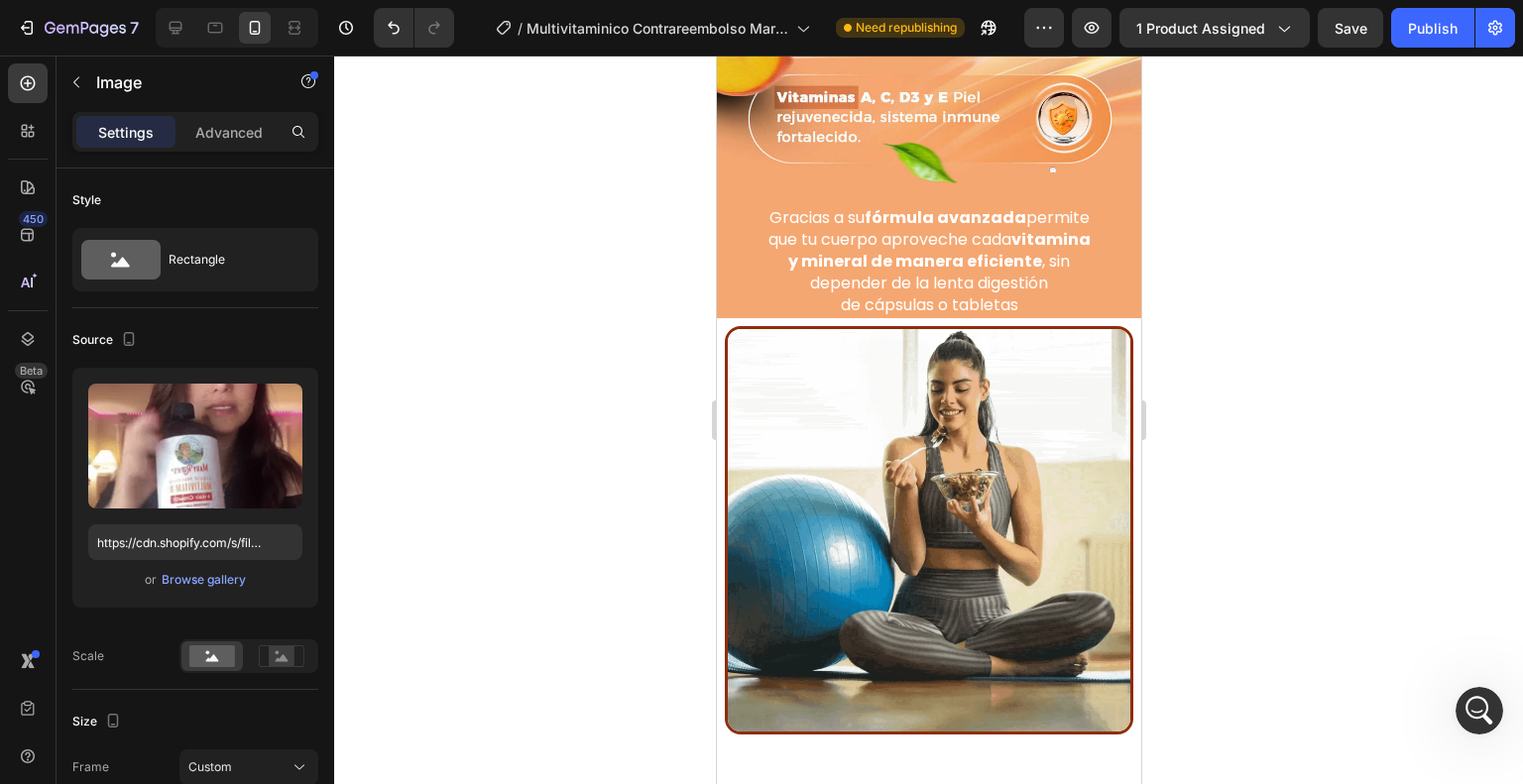 scroll, scrollTop: 4871, scrollLeft: 0, axis: vertical 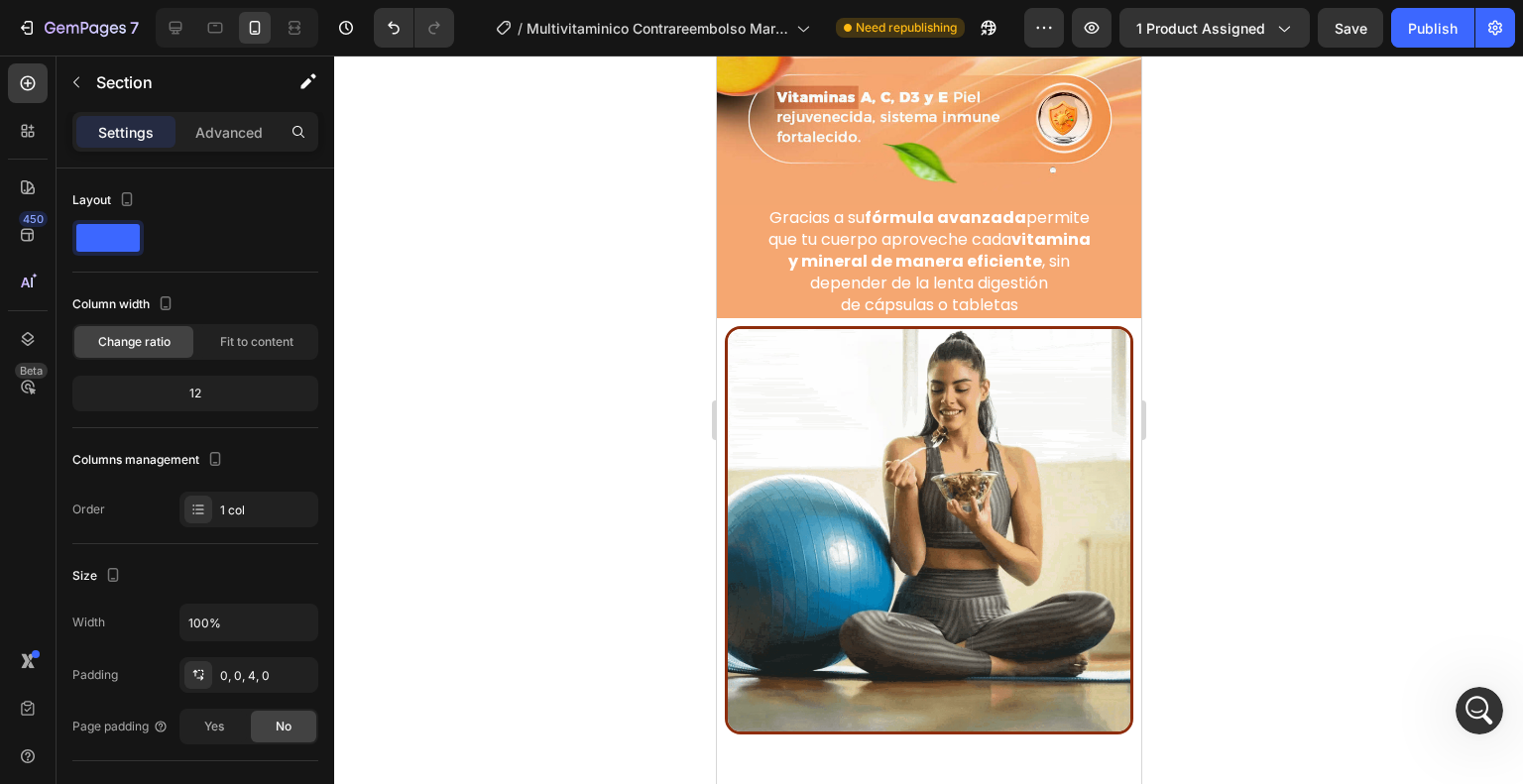 click on "Image Image Image   -200" at bounding box center (928, -1034) 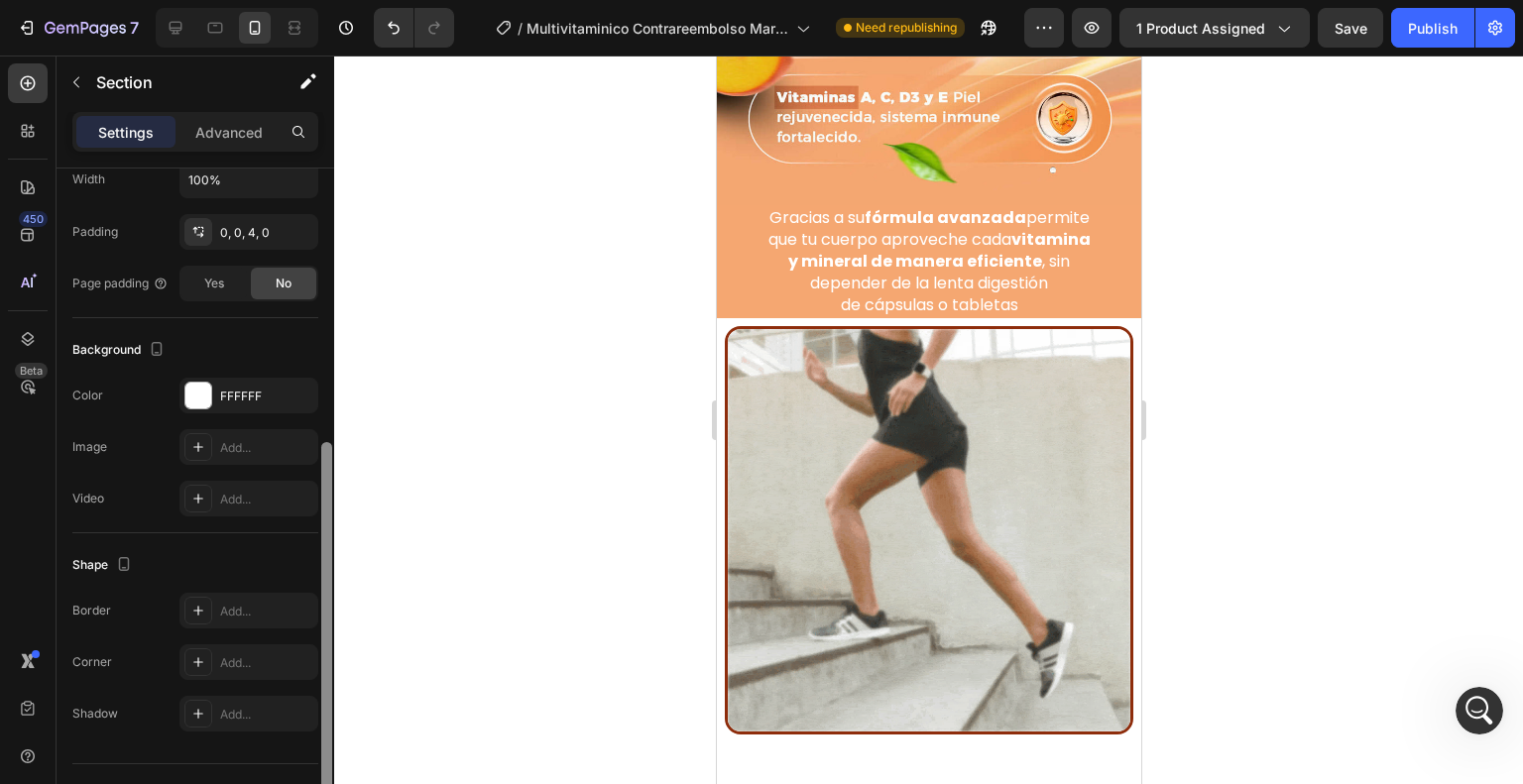 scroll, scrollTop: 453, scrollLeft: 0, axis: vertical 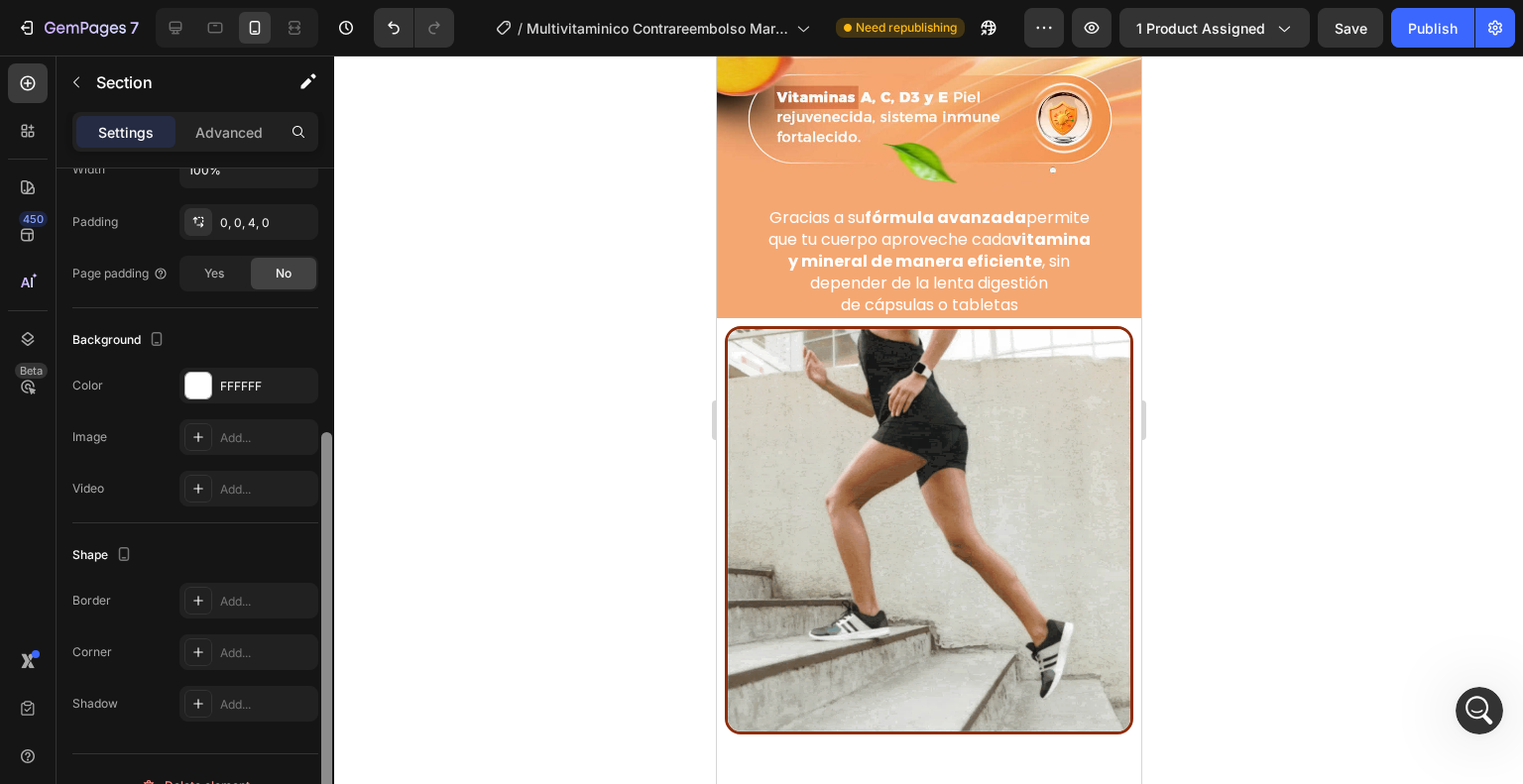 drag, startPoint x: 325, startPoint y: 363, endPoint x: 352, endPoint y: 627, distance: 265.3771 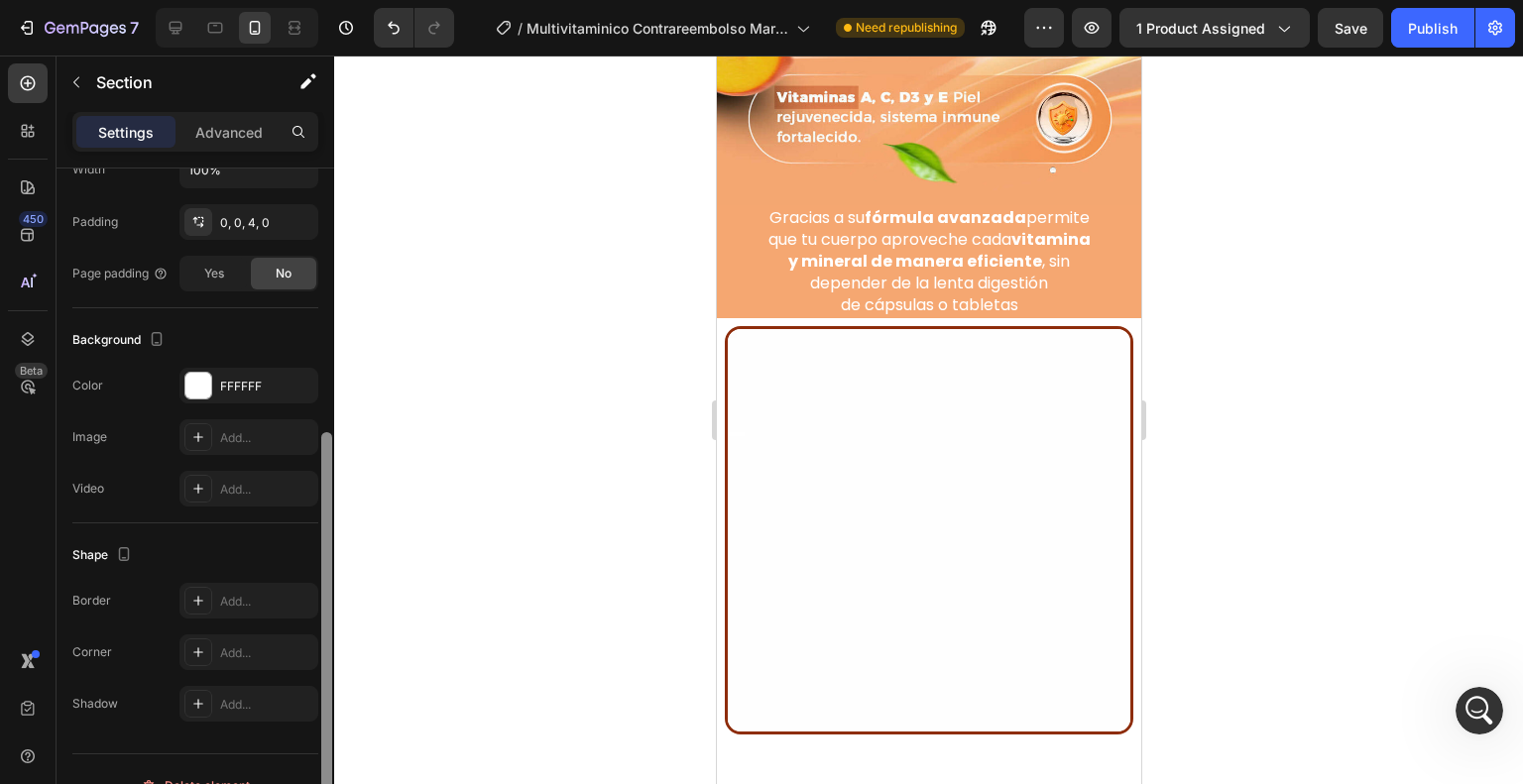 click on "7  Version history  /  Multivitaminico Contrareembolso Mary Ruth V2 Need republishing Preview 1 product assigned  Save   Publish  450 Beta Sections(18) Elements(84) Section Element Hero Section Product Detail Brands Trusted Badges Guarantee Product Breakdown How to use Testimonials Compare Bundle FAQs Social Proof Brand Story Product List Collection Blog List Contact Sticky Add to Cart Custom Footer Browse Library 450 Layout
Row
Row
Row
Row Text
Heading
Text Block Button
Button
Button Media
Image
Image Video" 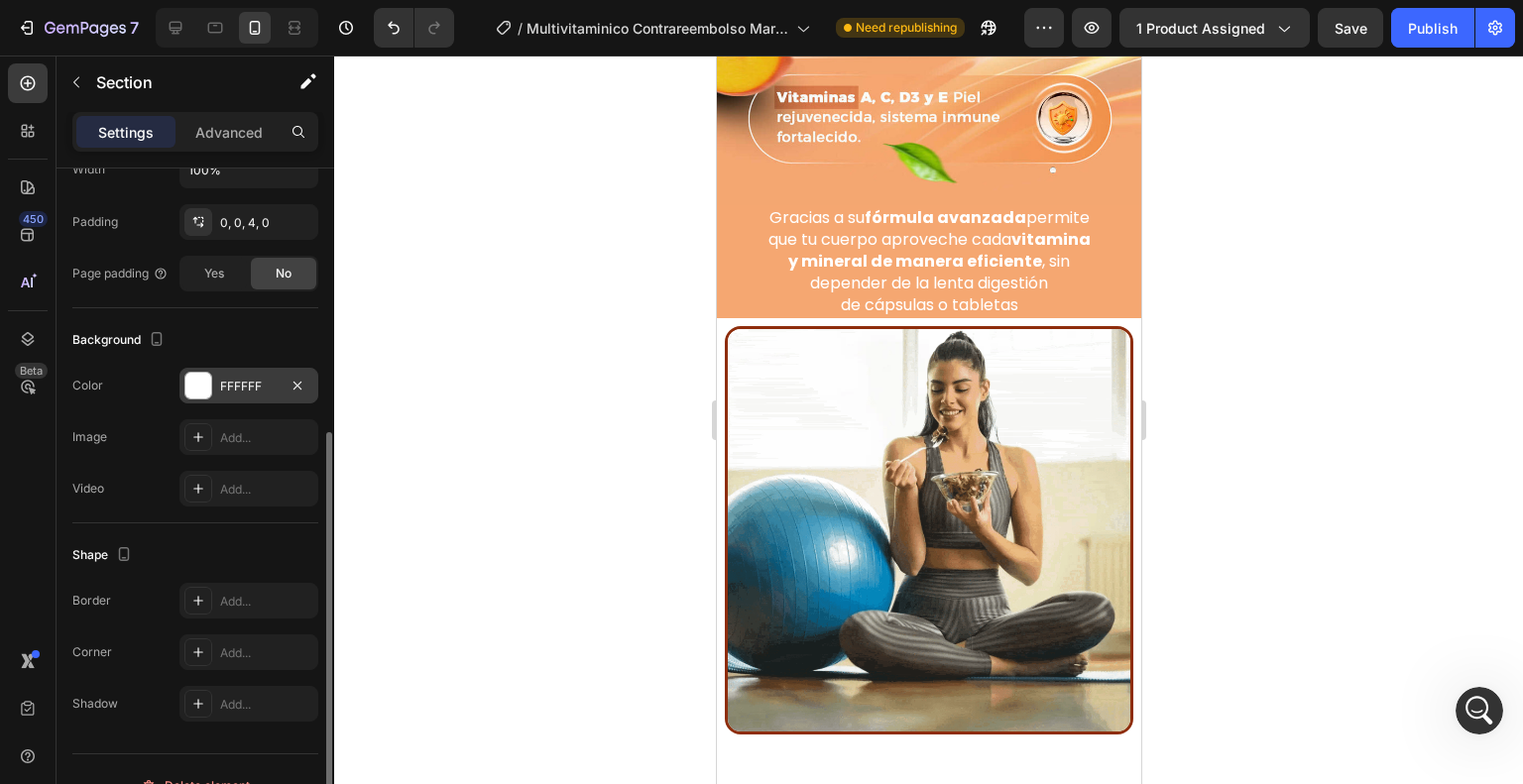 click on "FFFFFF" at bounding box center (249, 387) 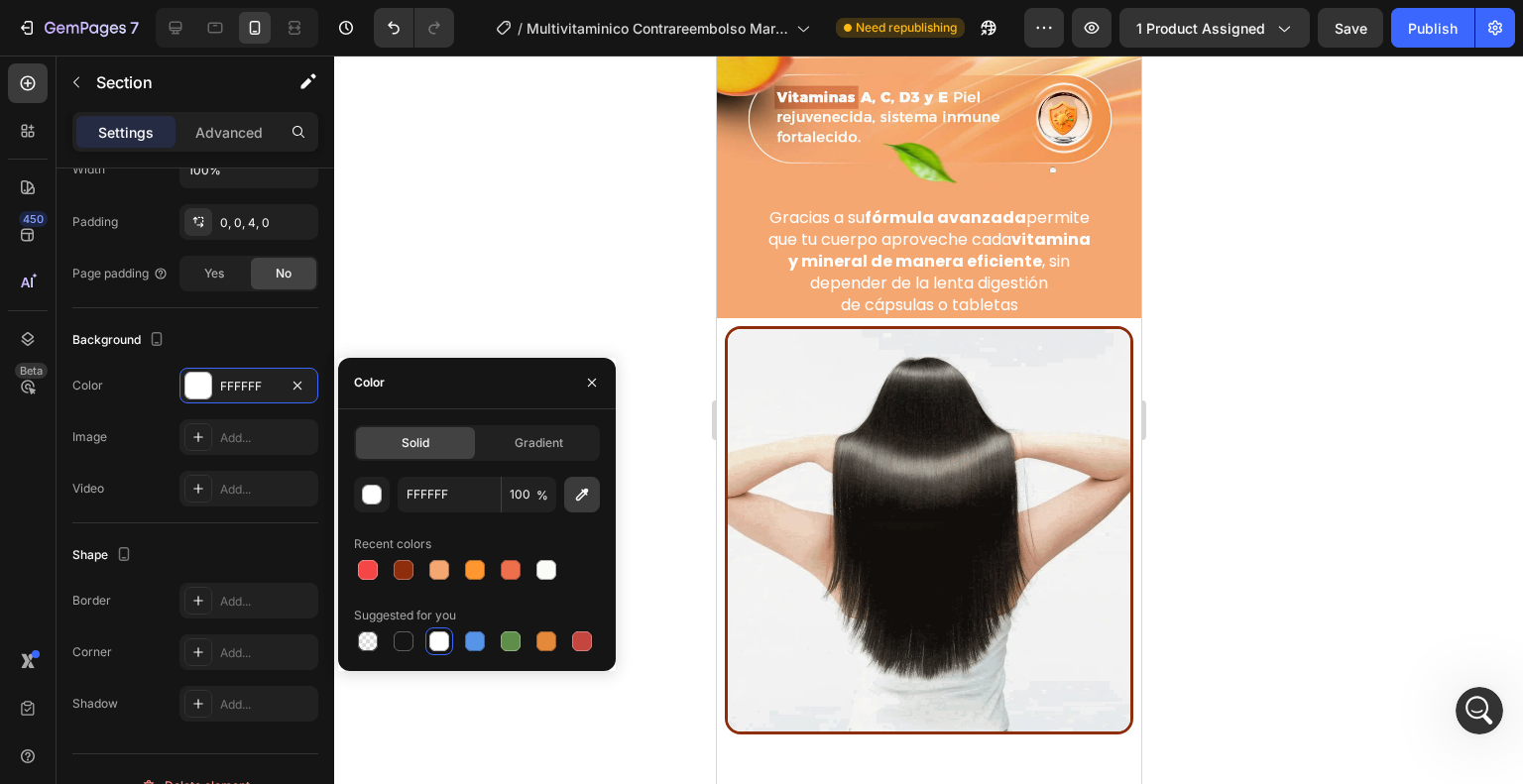 click 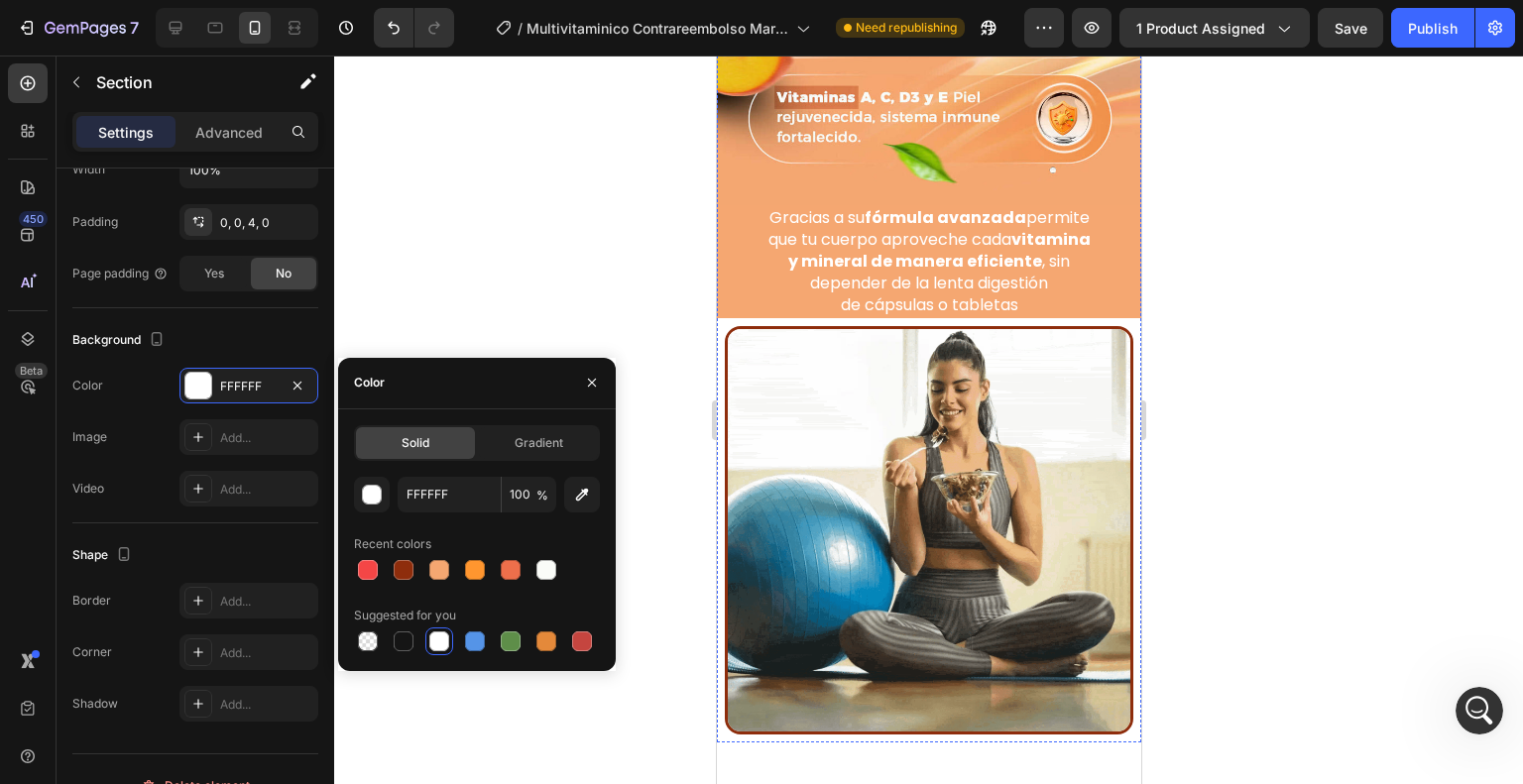 type on "FFE5D0" 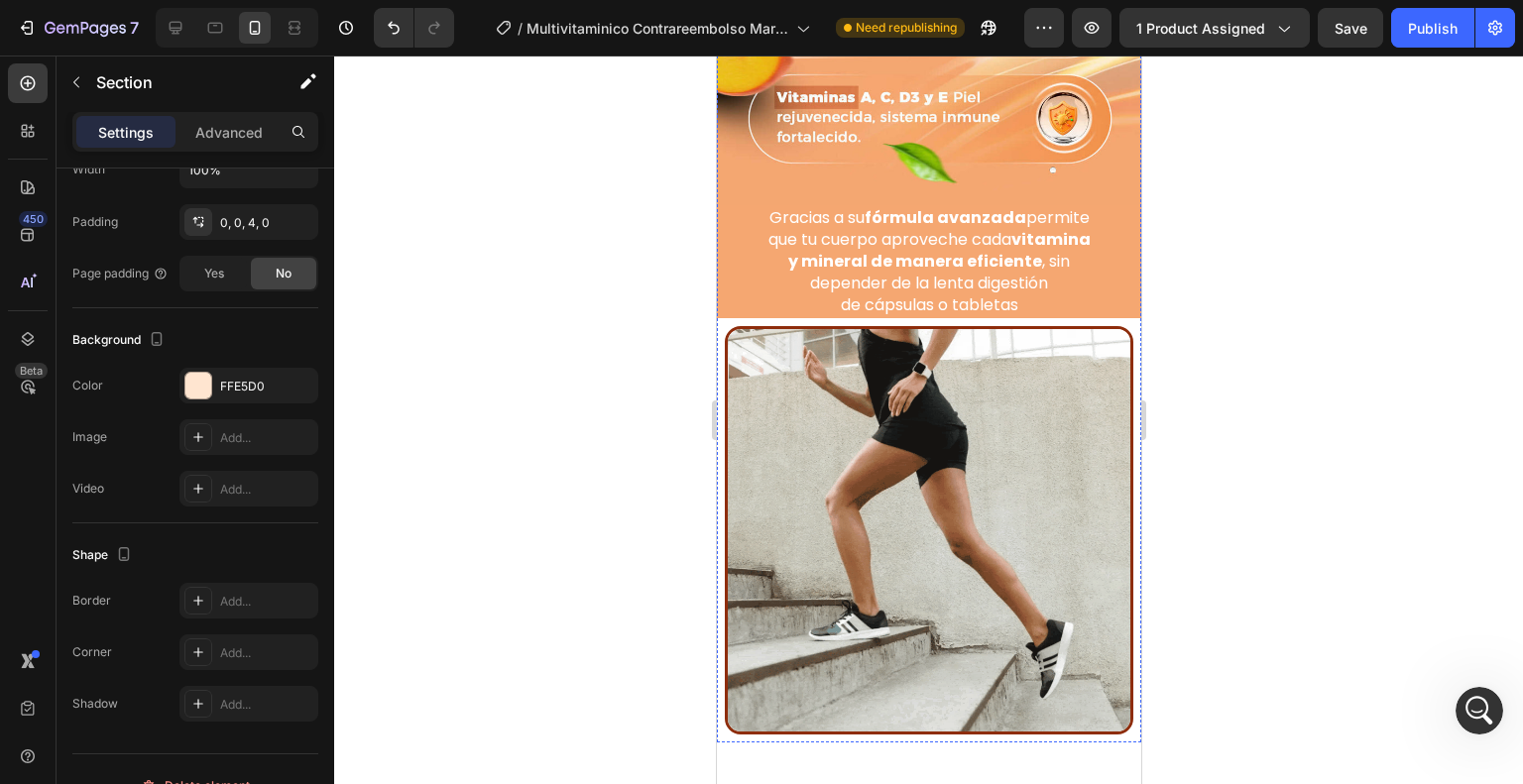 click 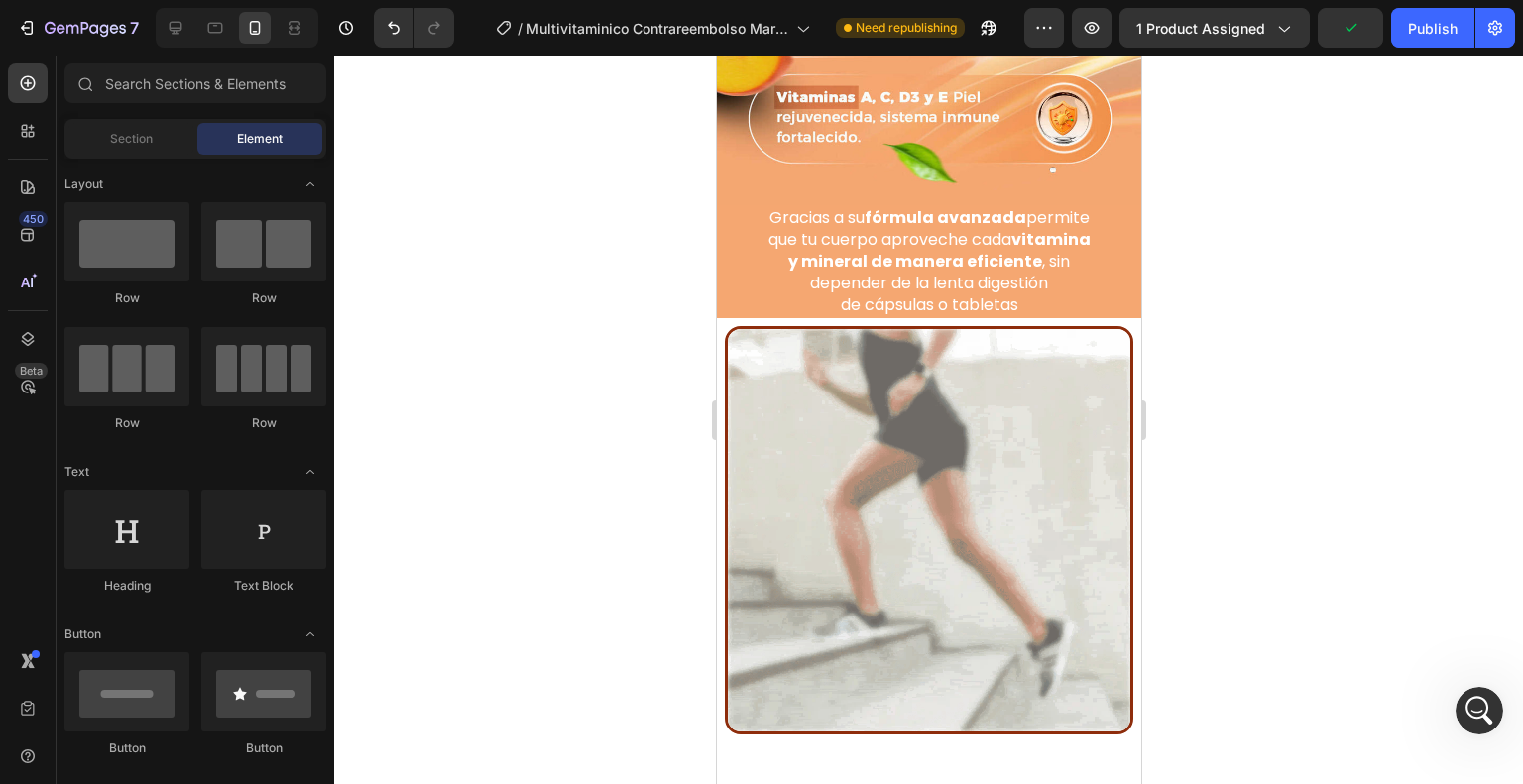 click 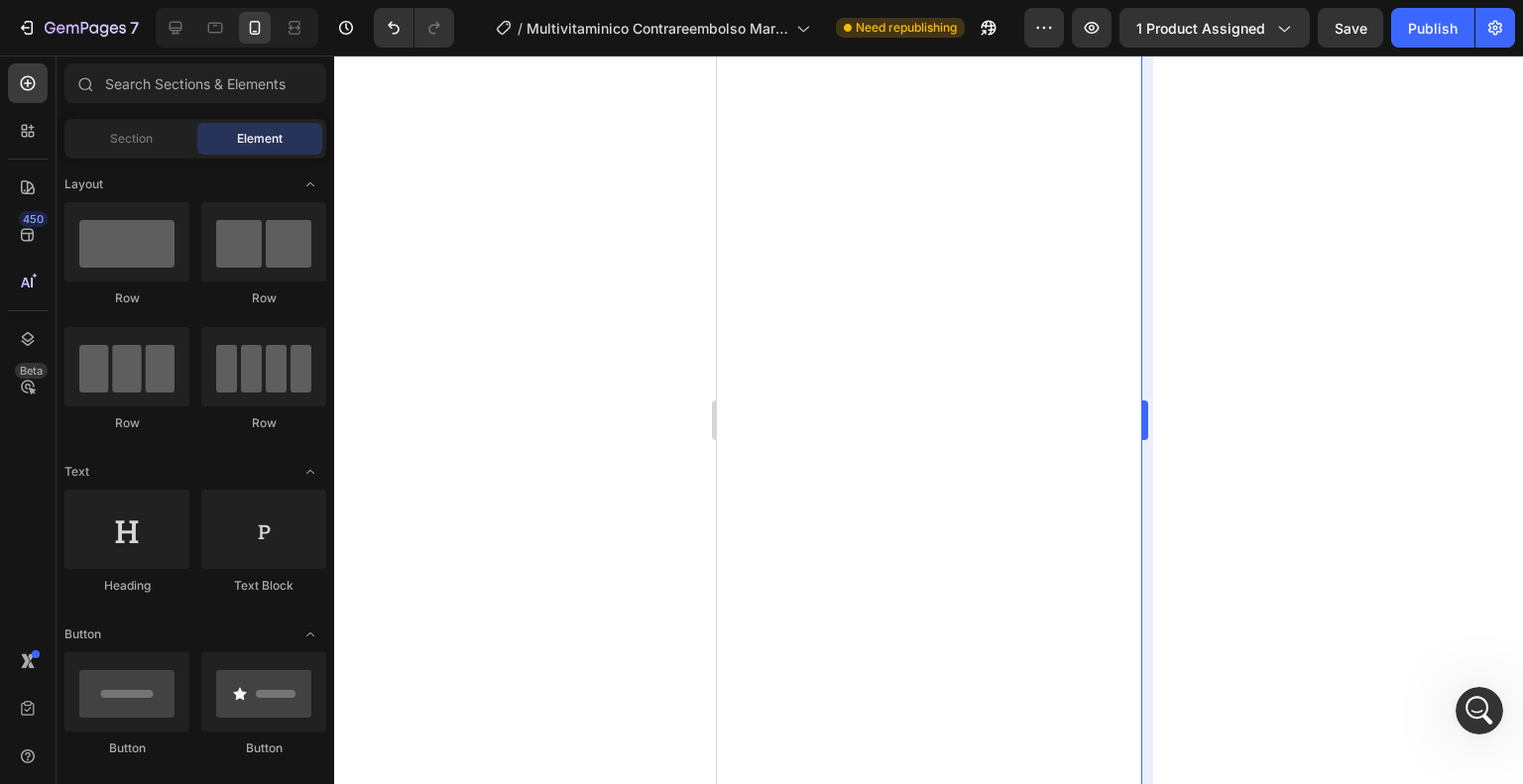 scroll, scrollTop: 2362, scrollLeft: 0, axis: vertical 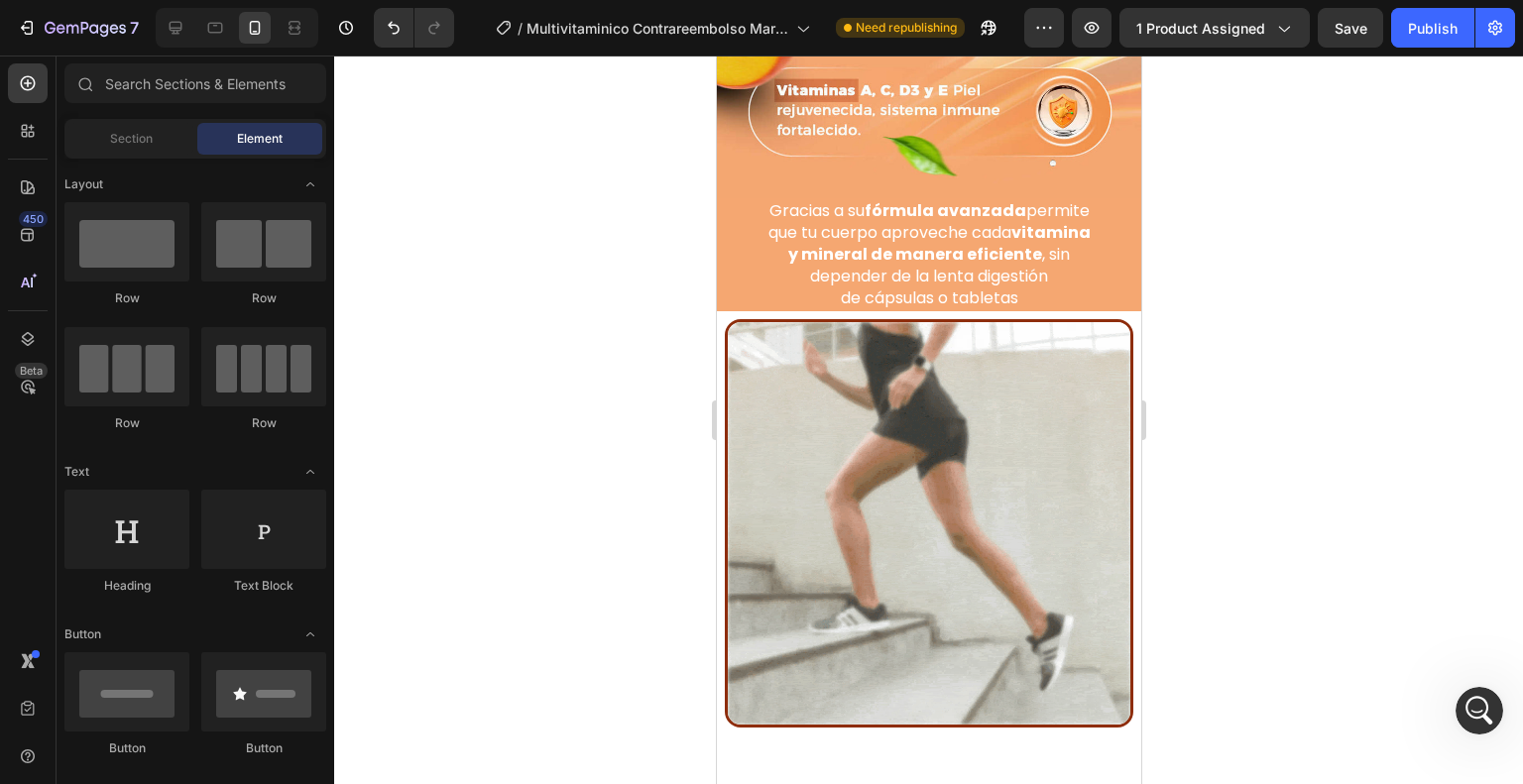 drag, startPoint x: 1137, startPoint y: 389, endPoint x: 1857, endPoint y: 474, distance: 725 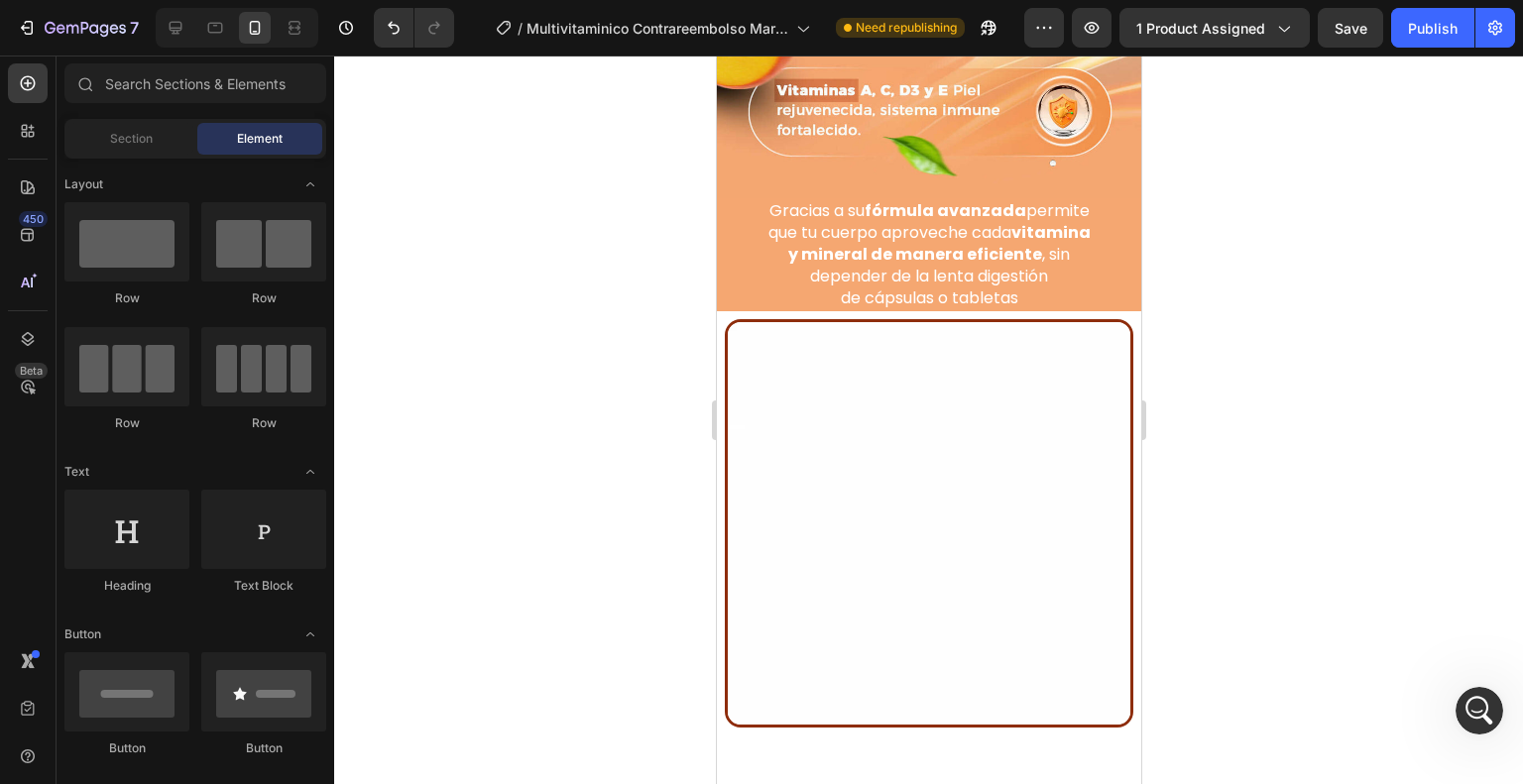 click at bounding box center (928, -1227) 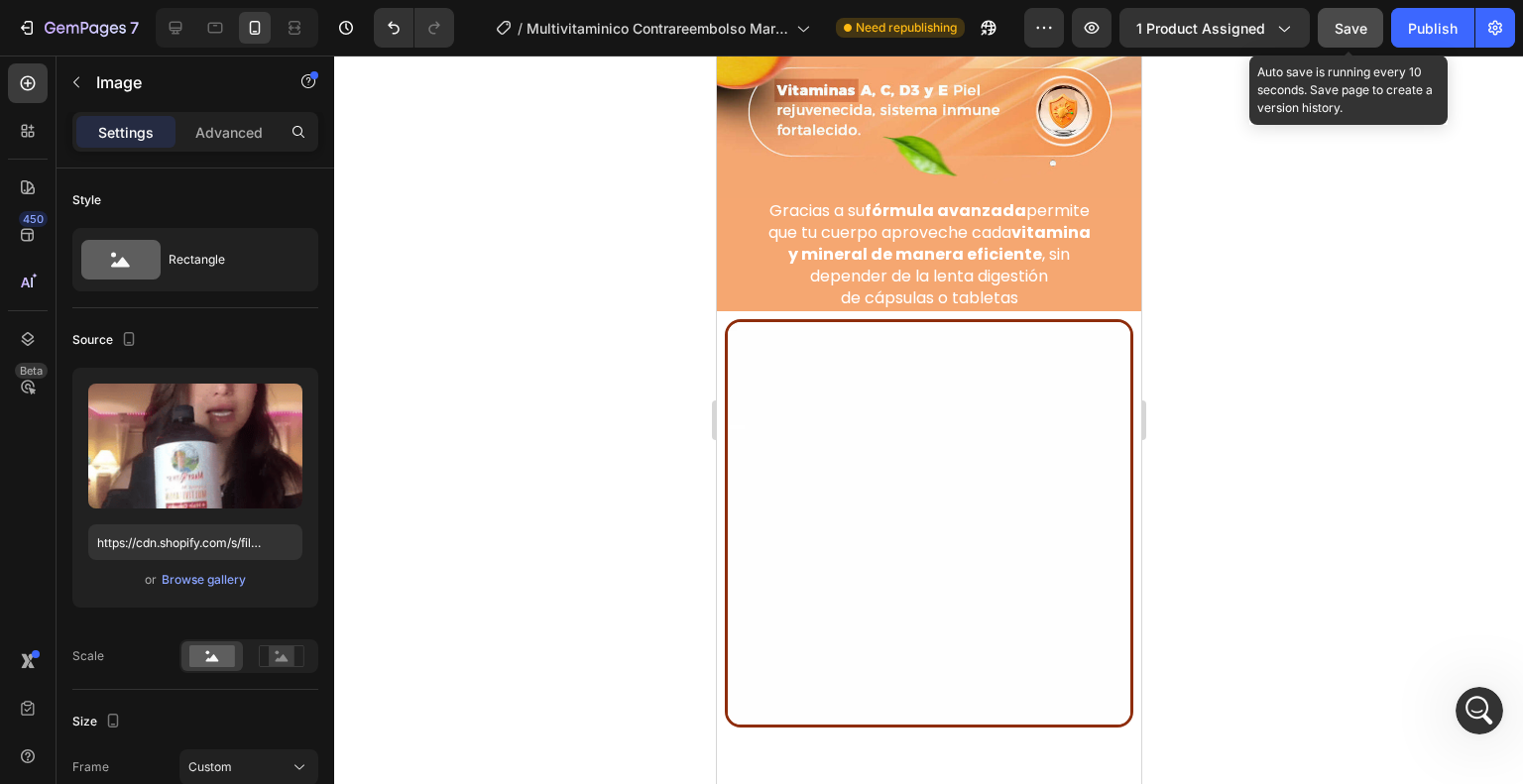 click on "Save" at bounding box center (1350, 28) 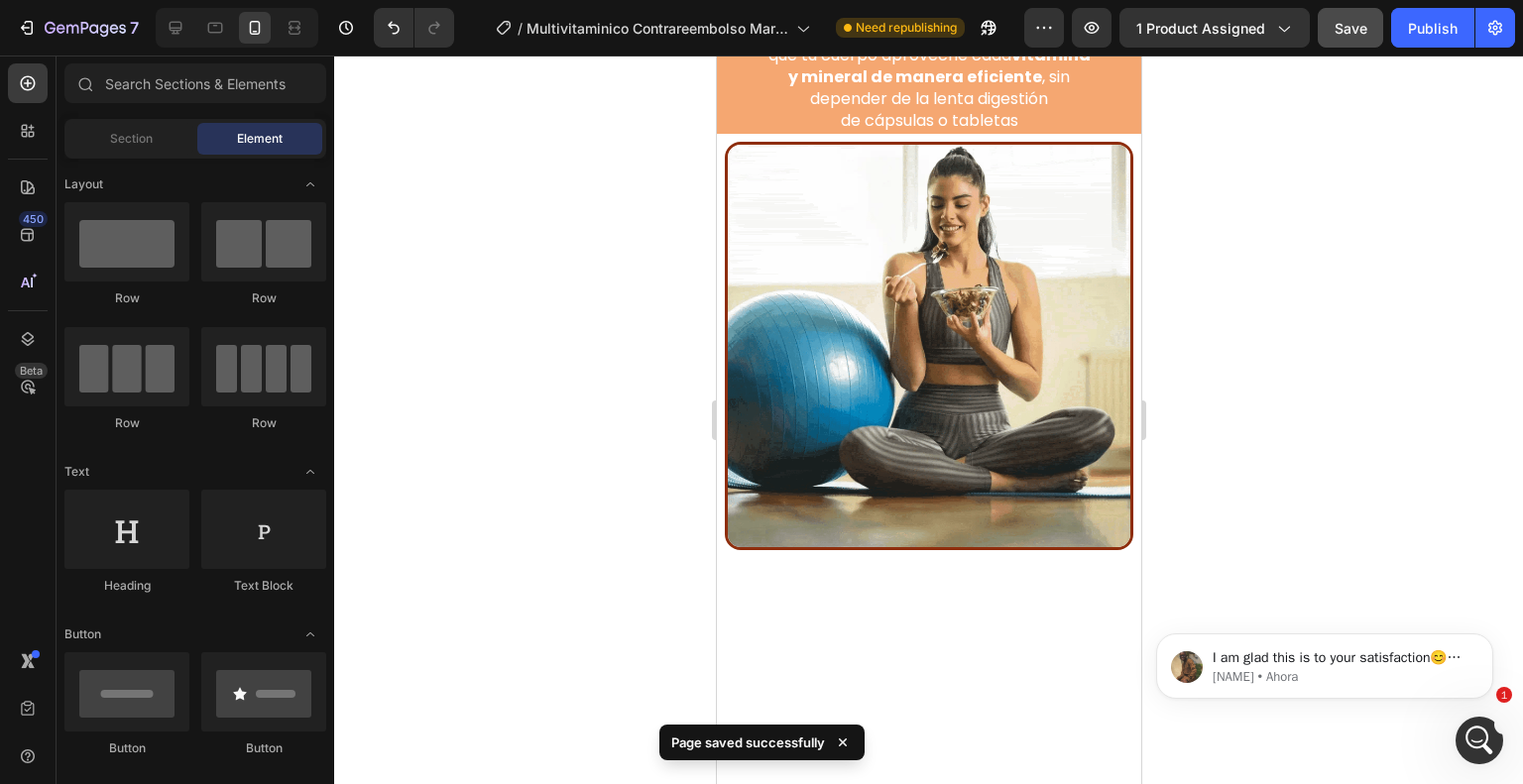 scroll, scrollTop: 2814, scrollLeft: 0, axis: vertical 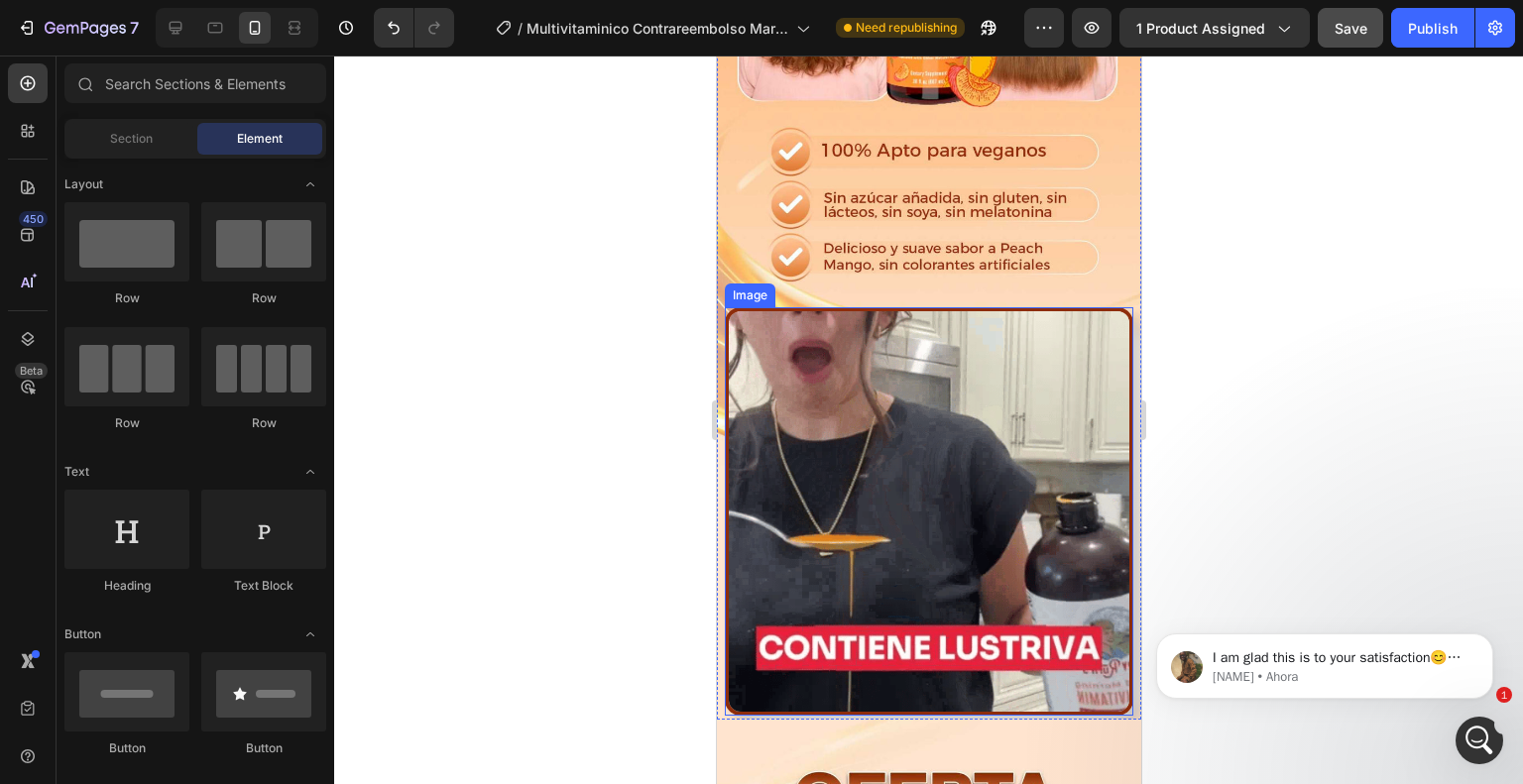 click at bounding box center [928, 511] 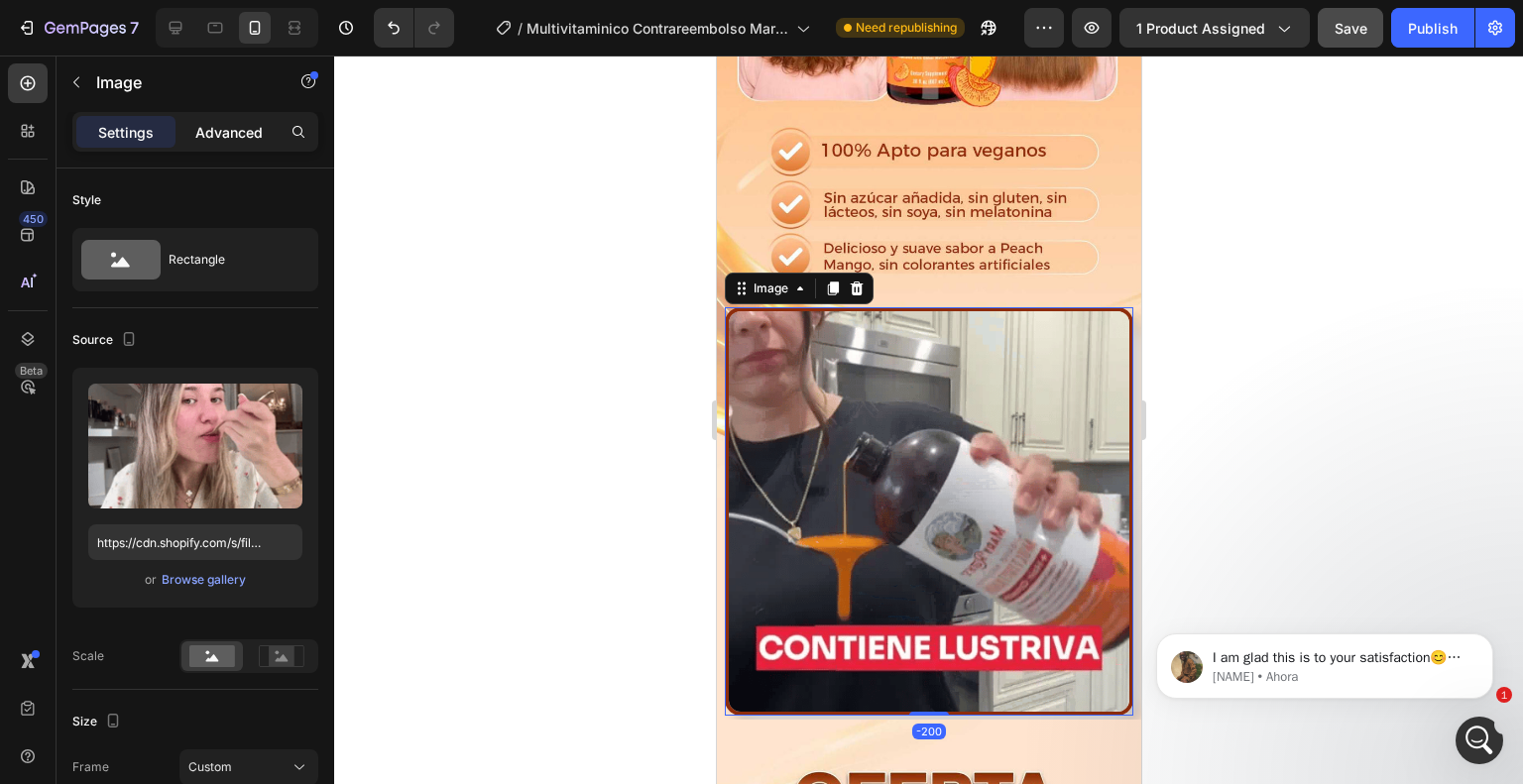 click on "Advanced" at bounding box center (229, 132) 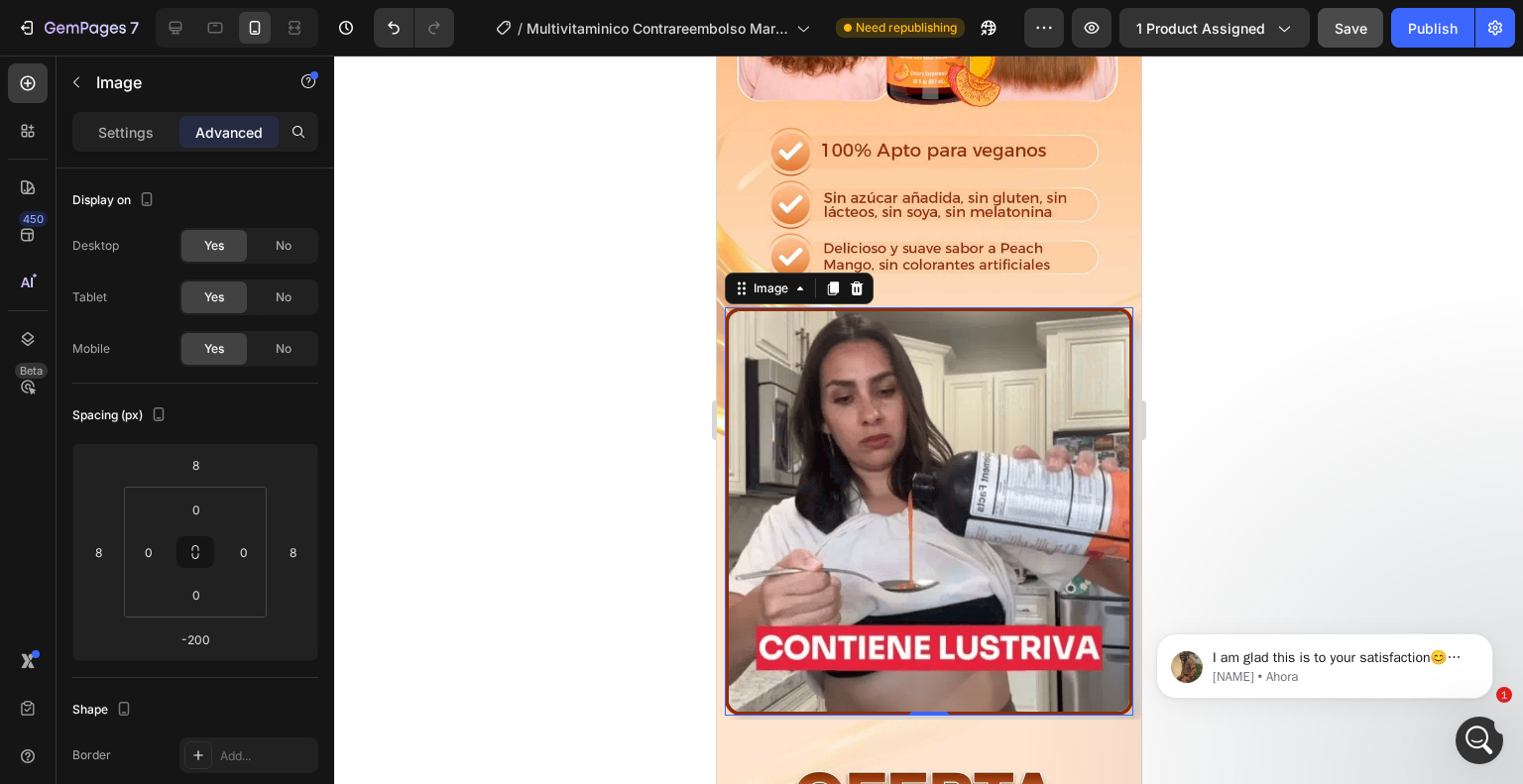 click at bounding box center [928, 511] 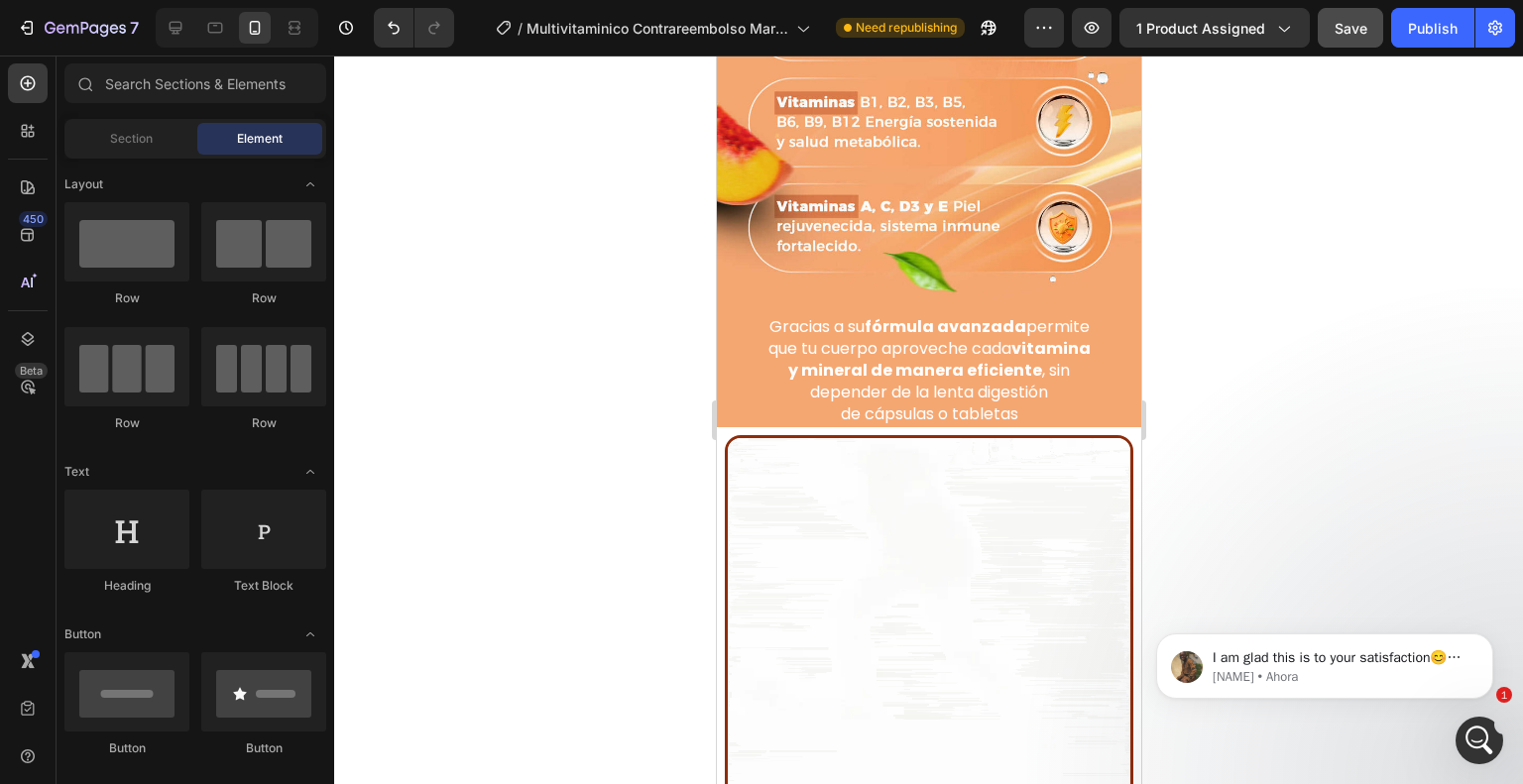 scroll, scrollTop: 2902, scrollLeft: 0, axis: vertical 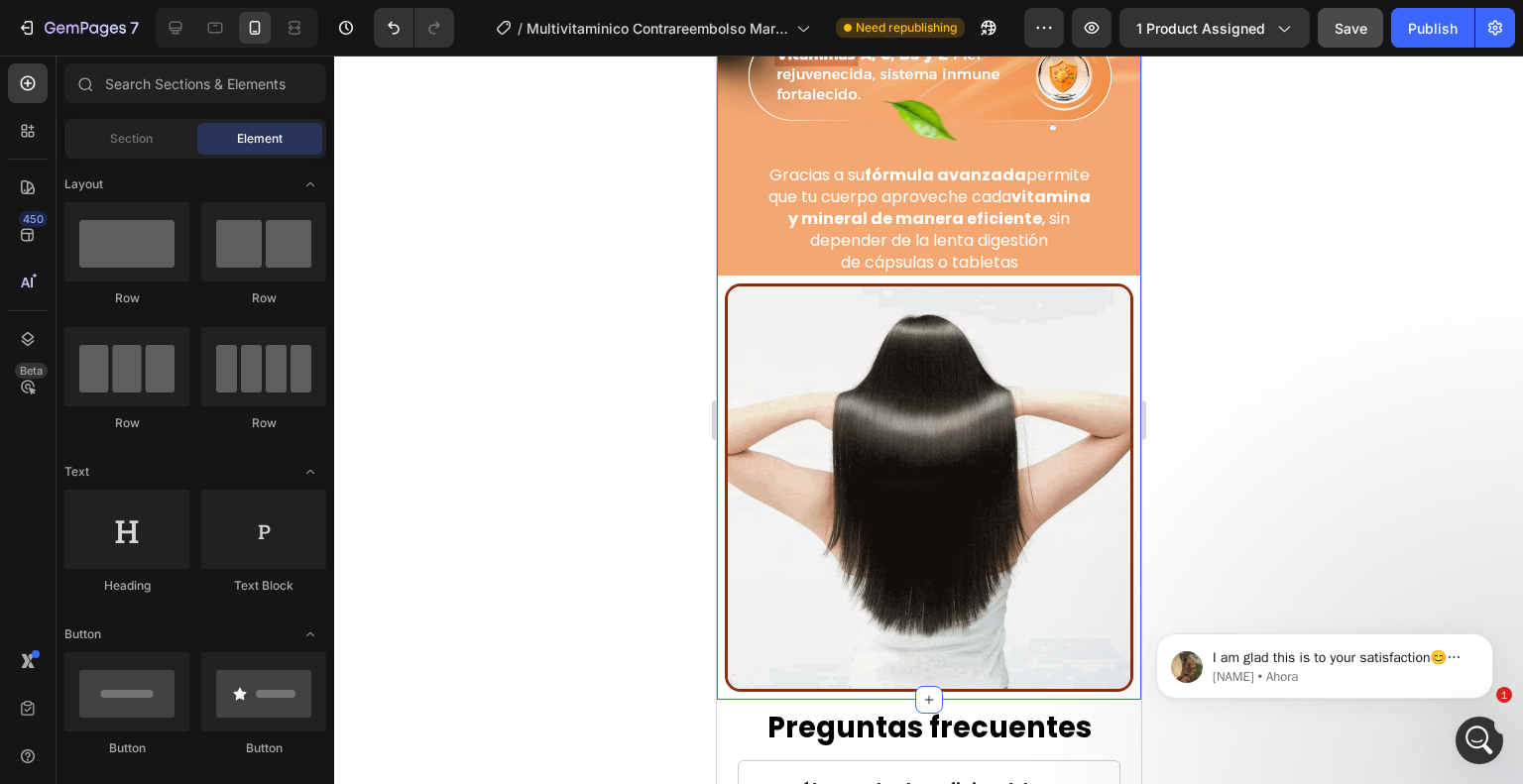 click on "Image
Publish the page to see the content.
Custom Code Image Gracias a su  fórmula avanzada  permite que tu cuerpo aproveche cada  vitamina y mineral de manera eficiente , sin depender de la lenta digestión  de cápsulas o tabletas Text Block Image" at bounding box center [928, -187] 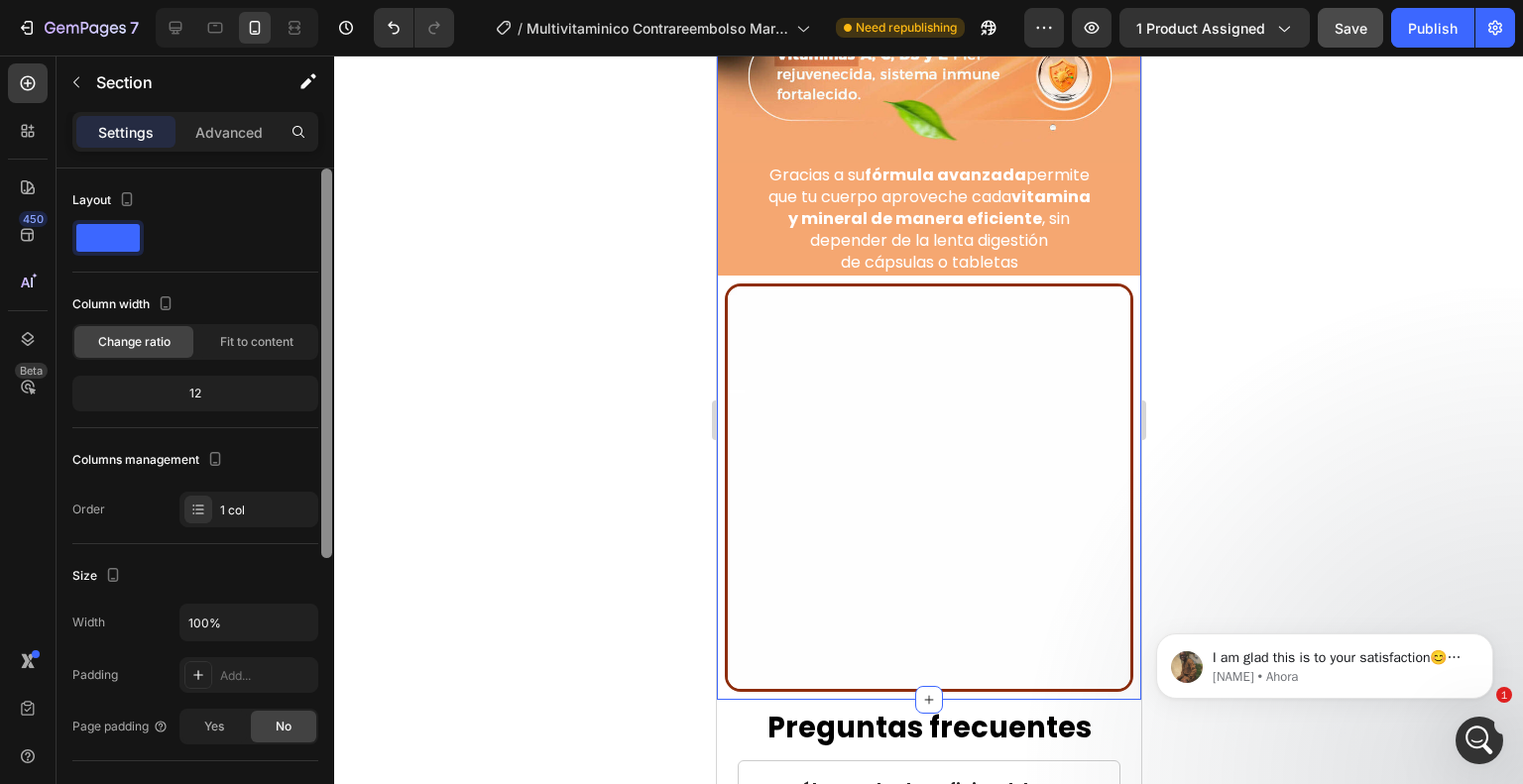 scroll, scrollTop: 5142, scrollLeft: 0, axis: vertical 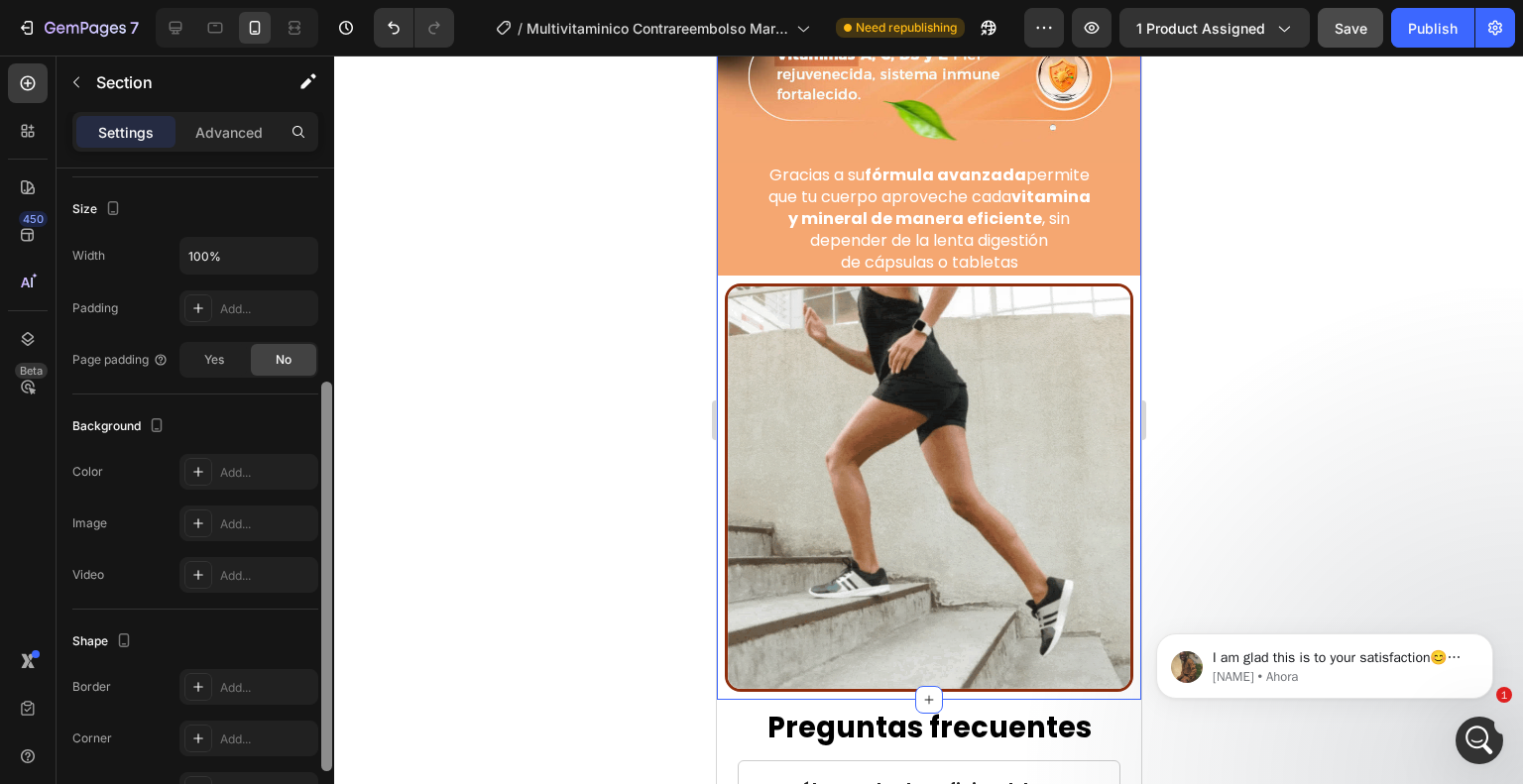 drag, startPoint x: 330, startPoint y: 352, endPoint x: 350, endPoint y: 566, distance: 214.93255 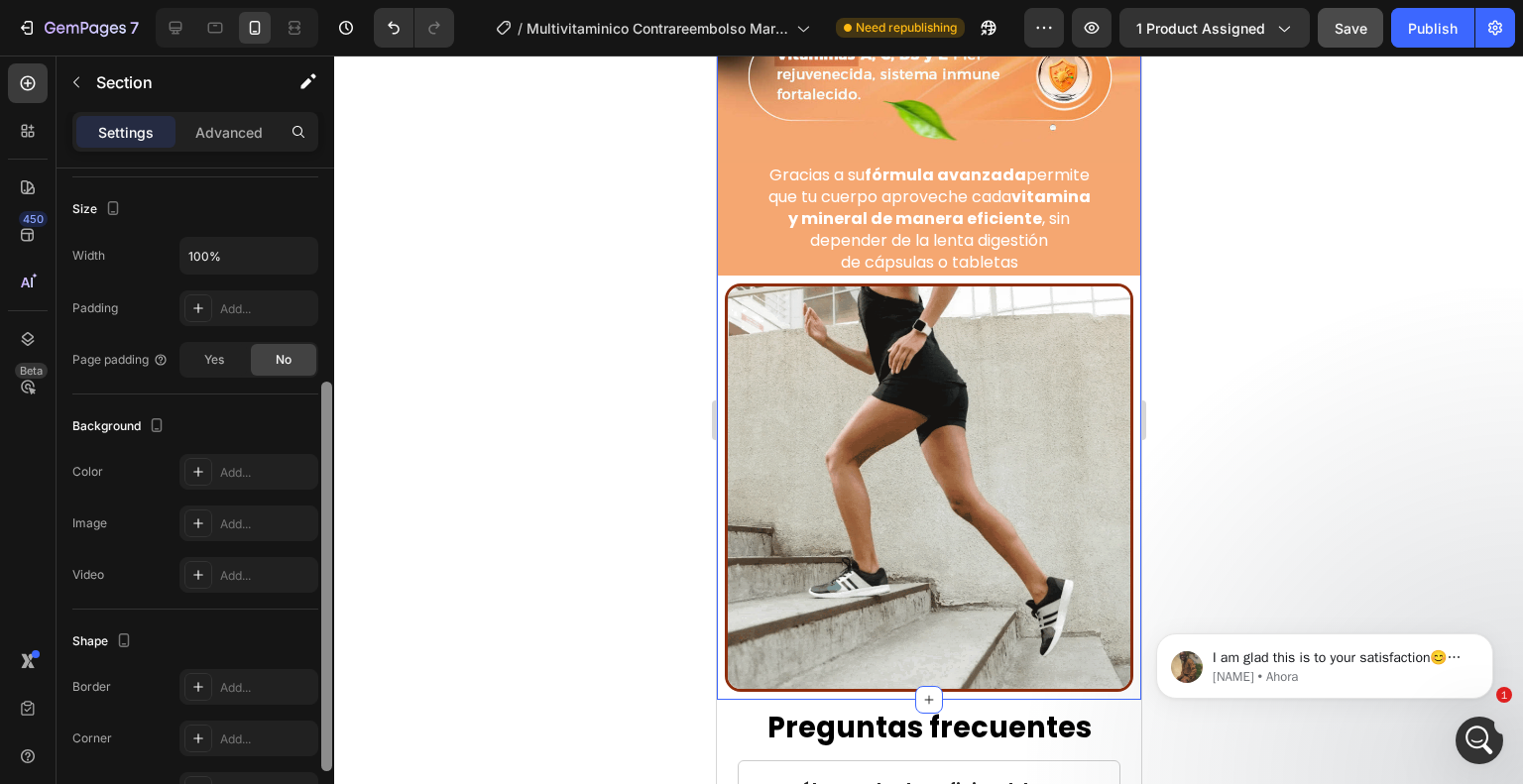 click on "7  Version history  /  Multivitaminico Contrareembolso Mary Ruth V2 Need republishing Preview 1 product assigned  Save   Publish  450 Beta Sections(18) Elements(84) Section Element Hero Section Product Detail Brands Trusted Badges Guarantee Product Breakdown How to use Testimonials Compare Bundle FAQs Social Proof Brand Story Product List Collection Blog List Contact Sticky Add to Cart Custom Footer Browse Library 450 Layout
Row
Row
Row
Row Text
Heading
Text Block Button
Button
Button Media
Image
Image Video" 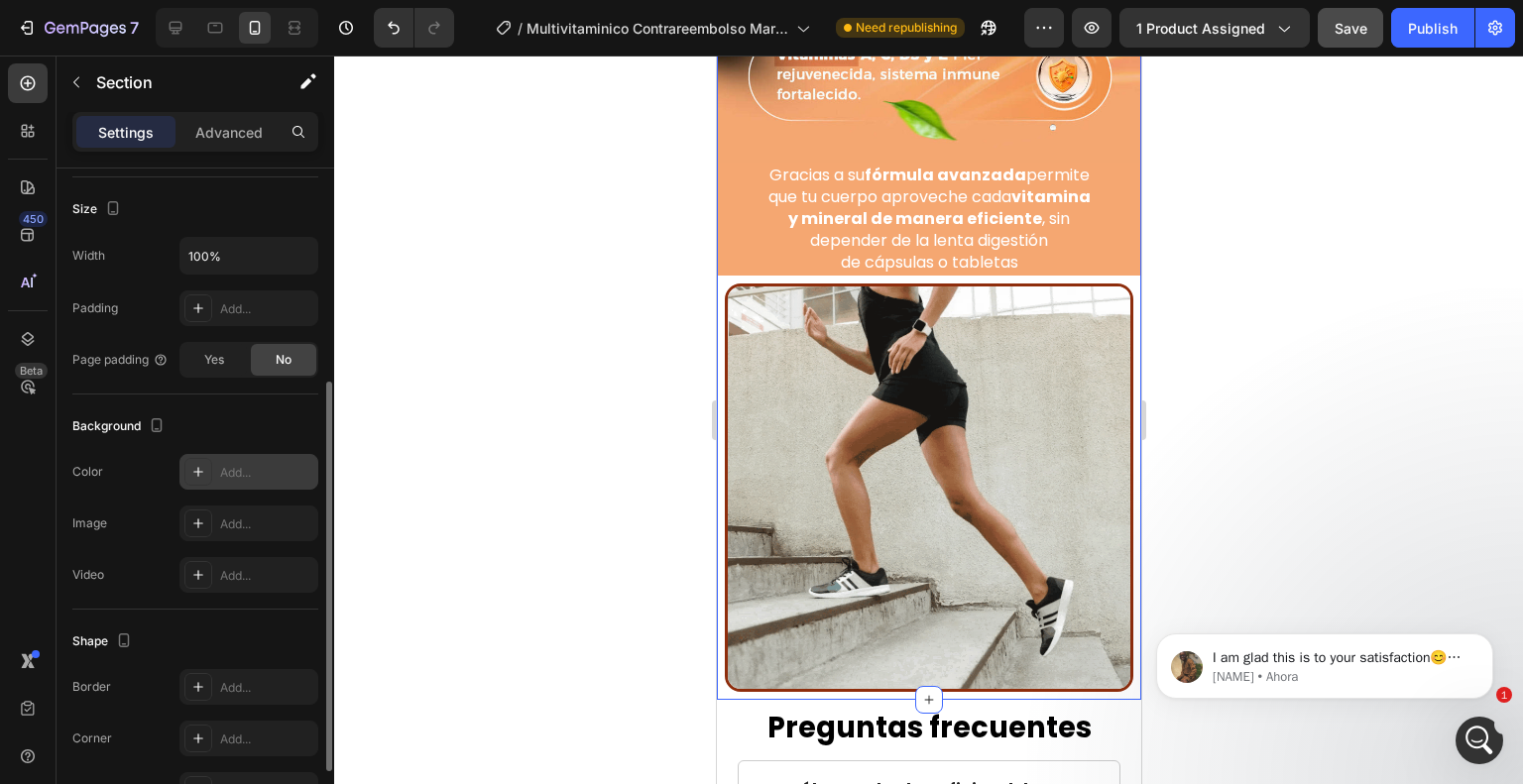 click on "Add..." at bounding box center (267, 473) 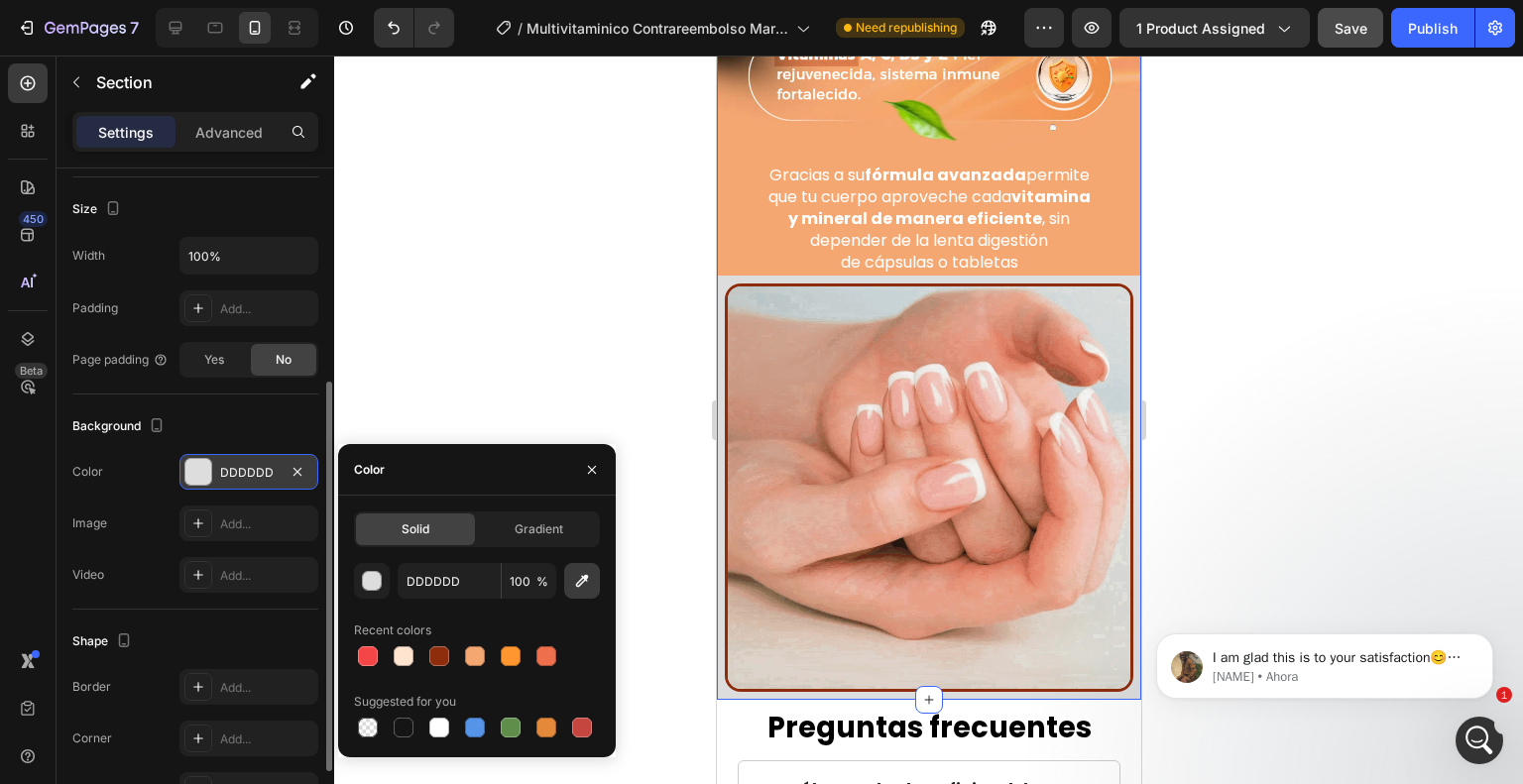 click 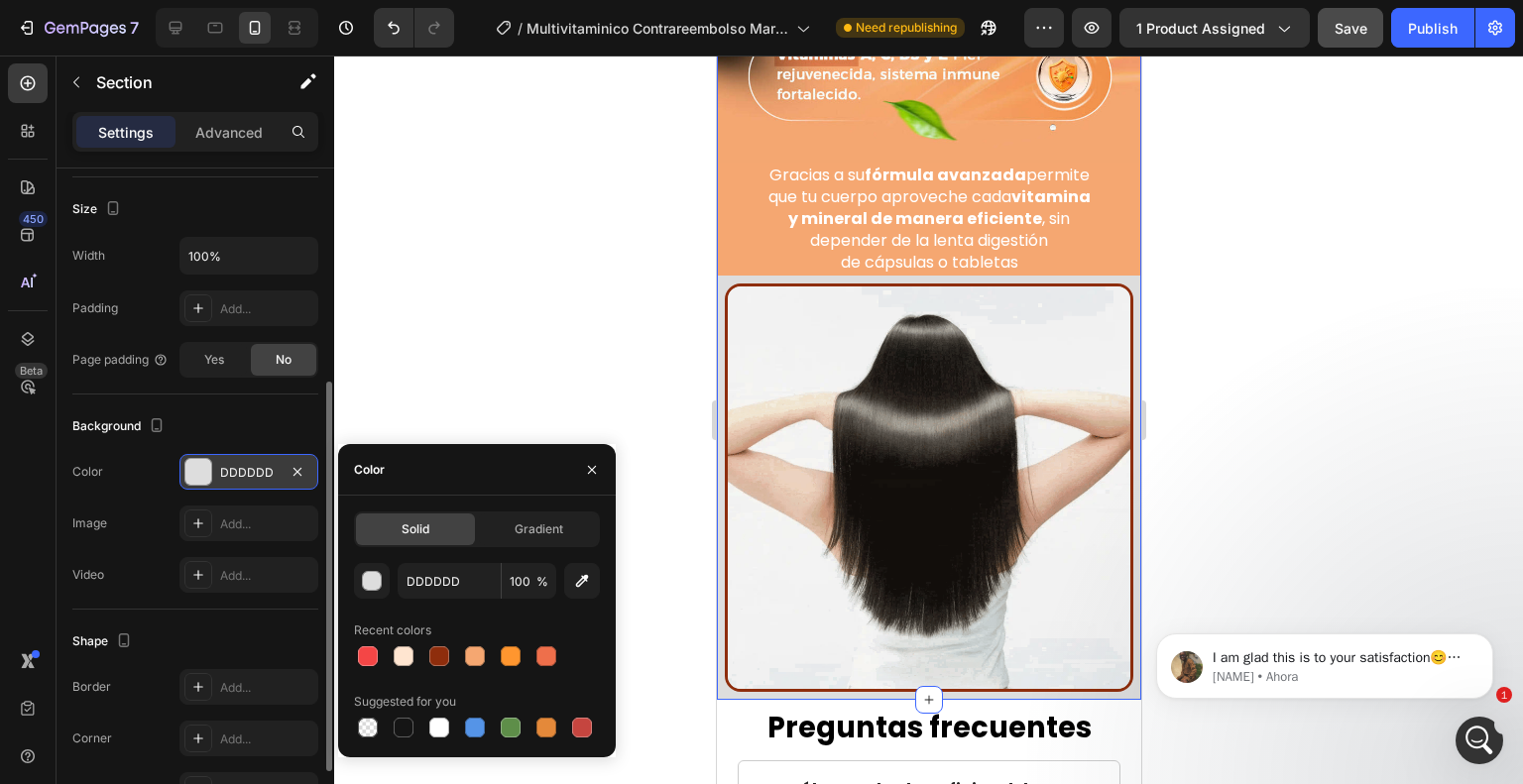 type on "#[HEX]" 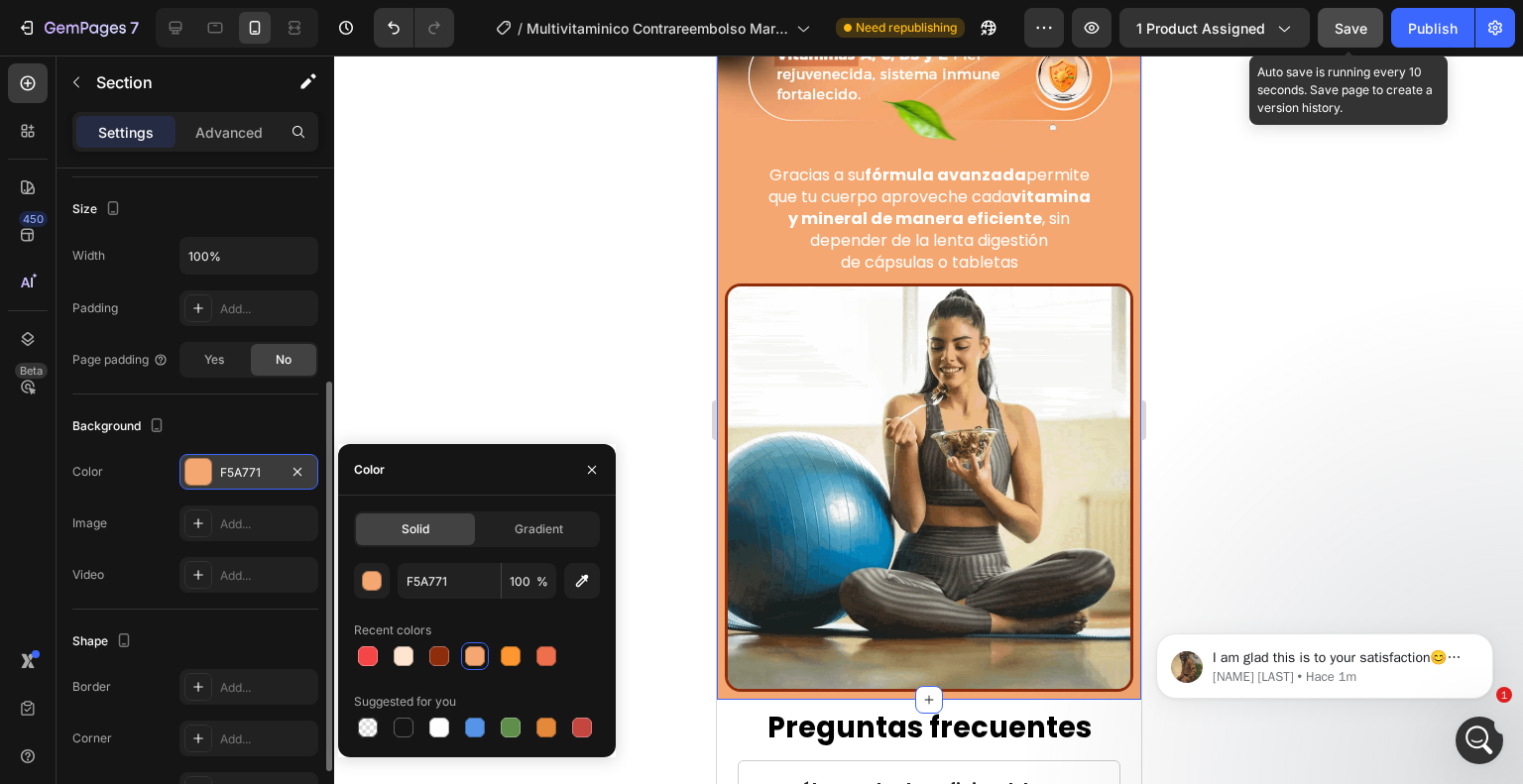 click on "Save" at bounding box center [1350, 28] 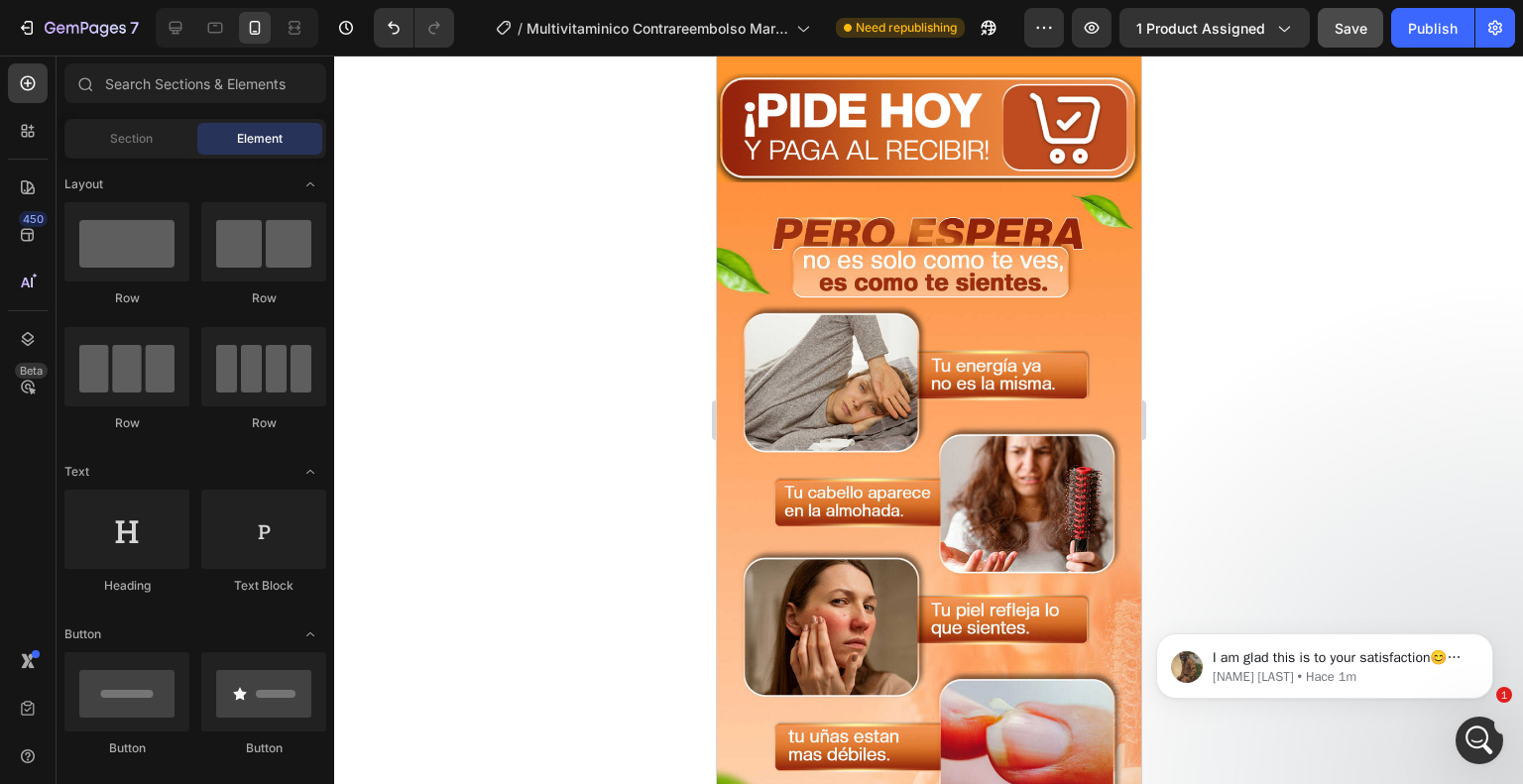 scroll, scrollTop: 634, scrollLeft: 0, axis: vertical 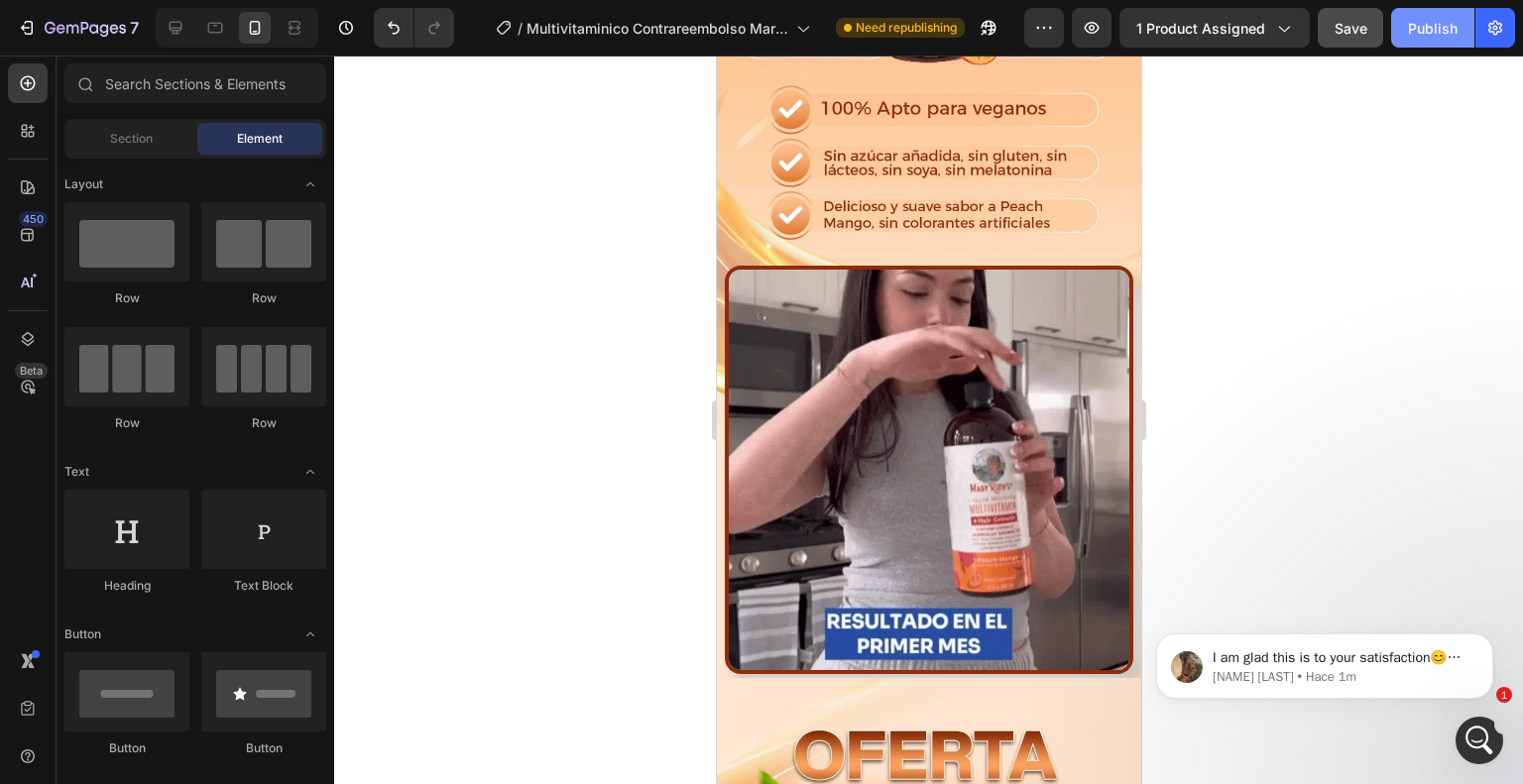 click on "Publish" at bounding box center [1433, 28] 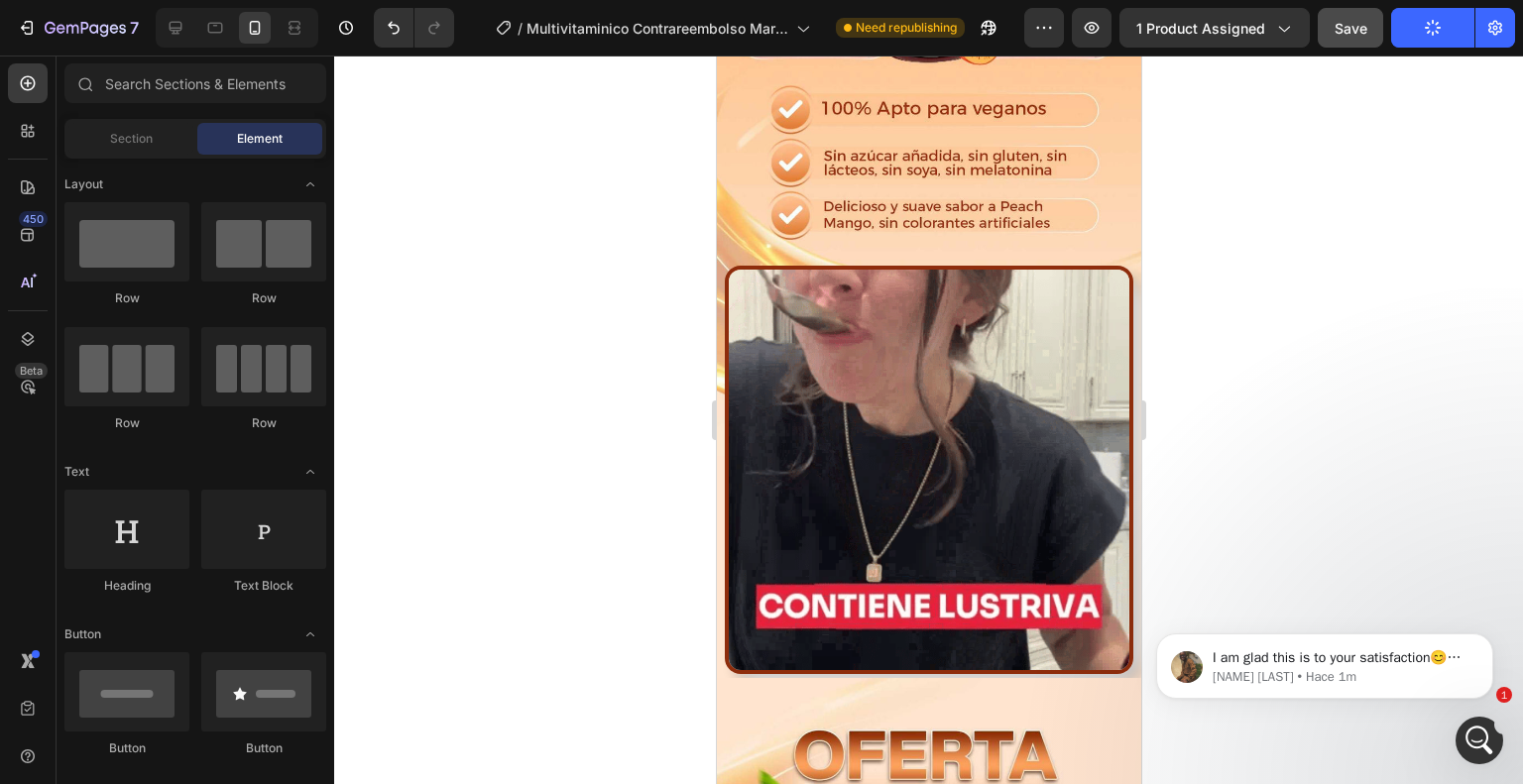 scroll, scrollTop: 5142, scrollLeft: 0, axis: vertical 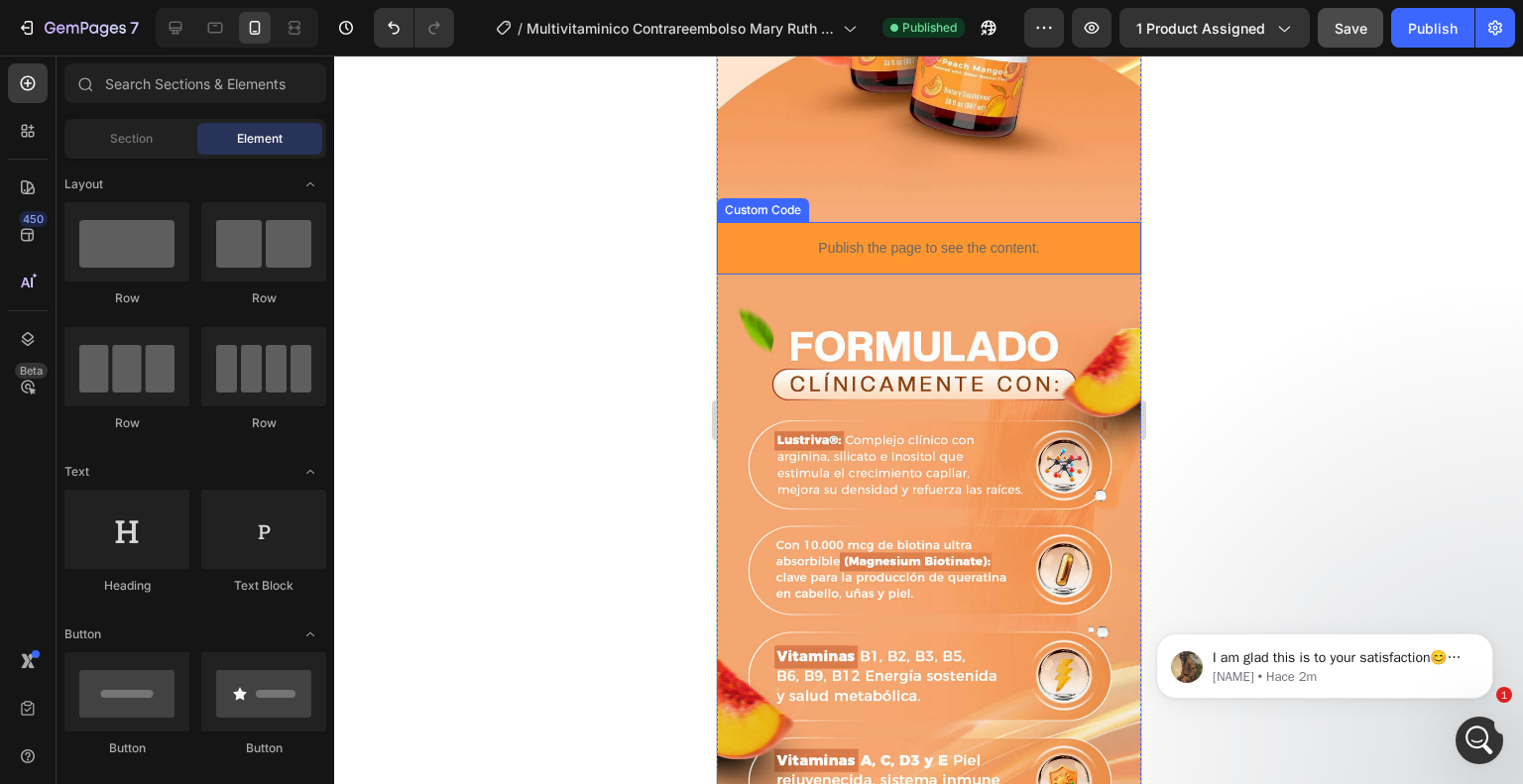 click on "Publish the page to see the content." at bounding box center [928, 248] 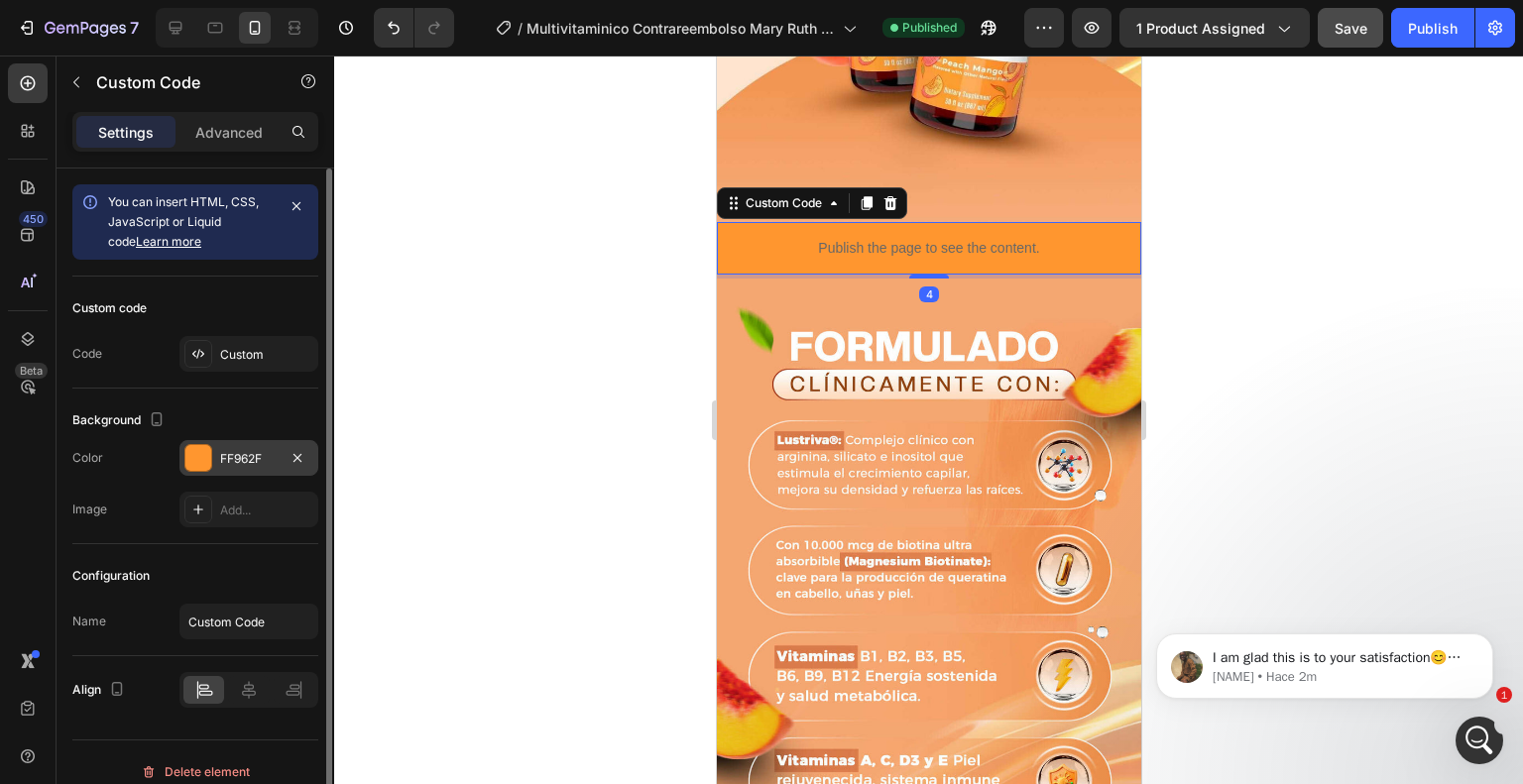 scroll, scrollTop: 5194, scrollLeft: 0, axis: vertical 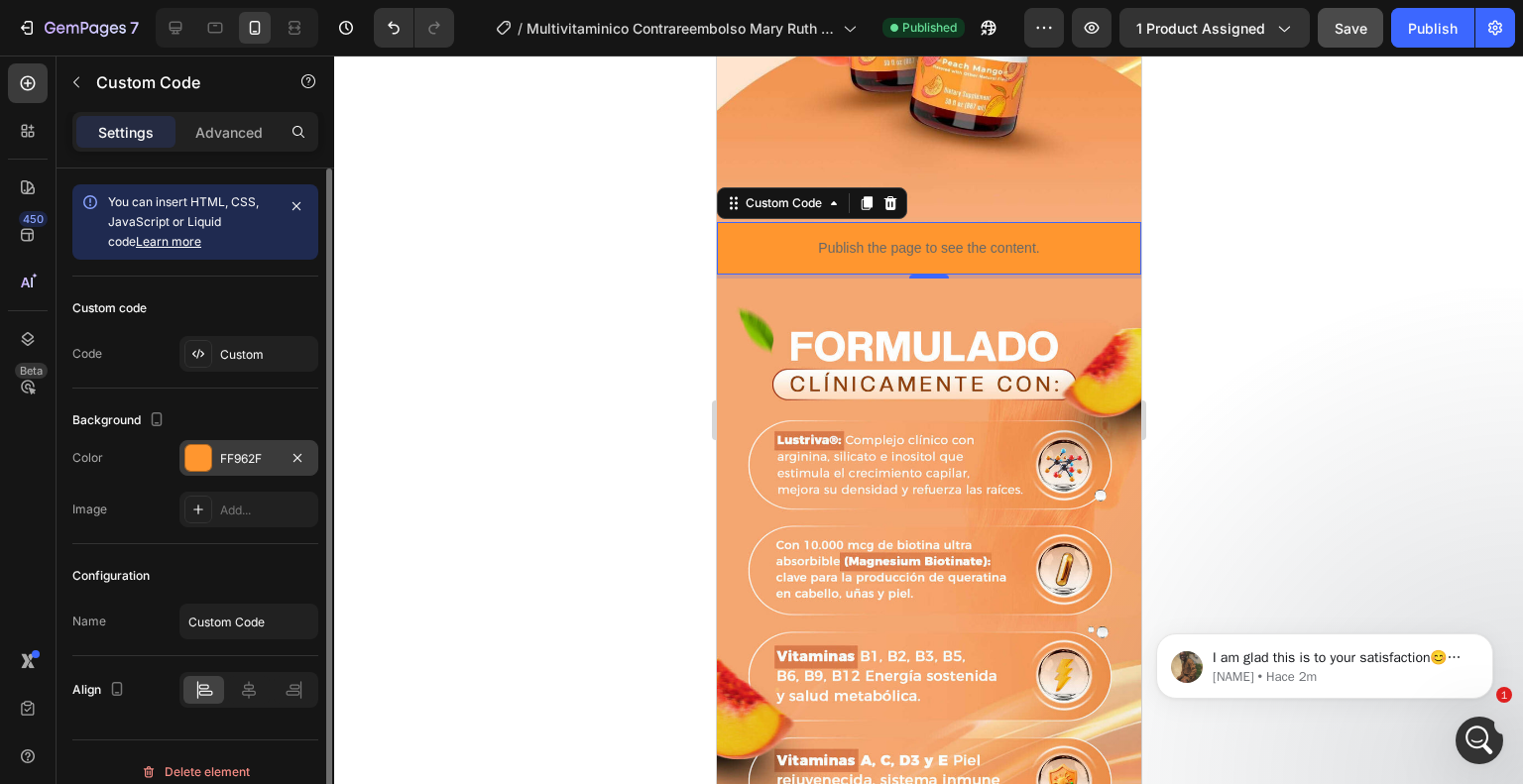 click at bounding box center [198, 458] 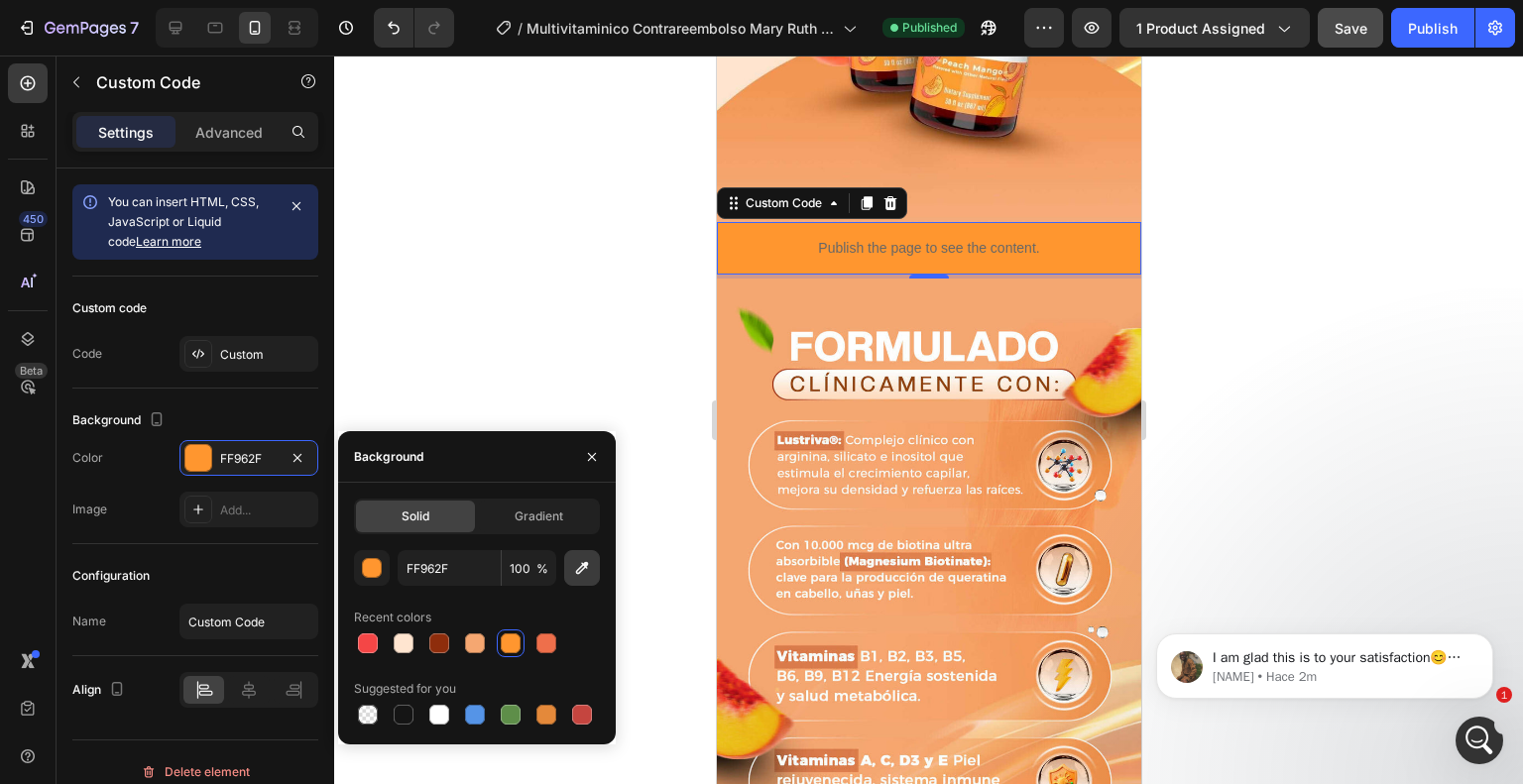 click 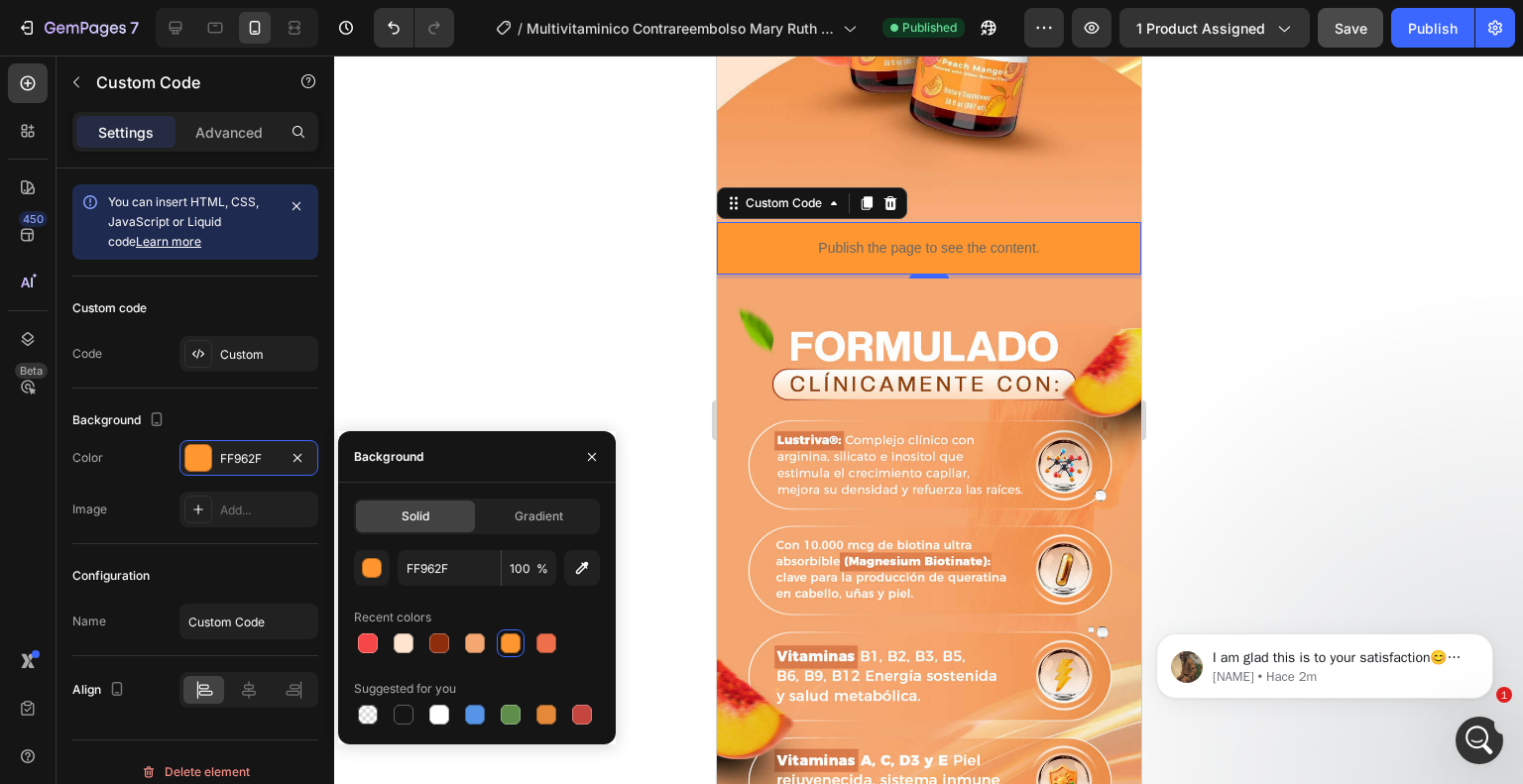 type on "F8A979" 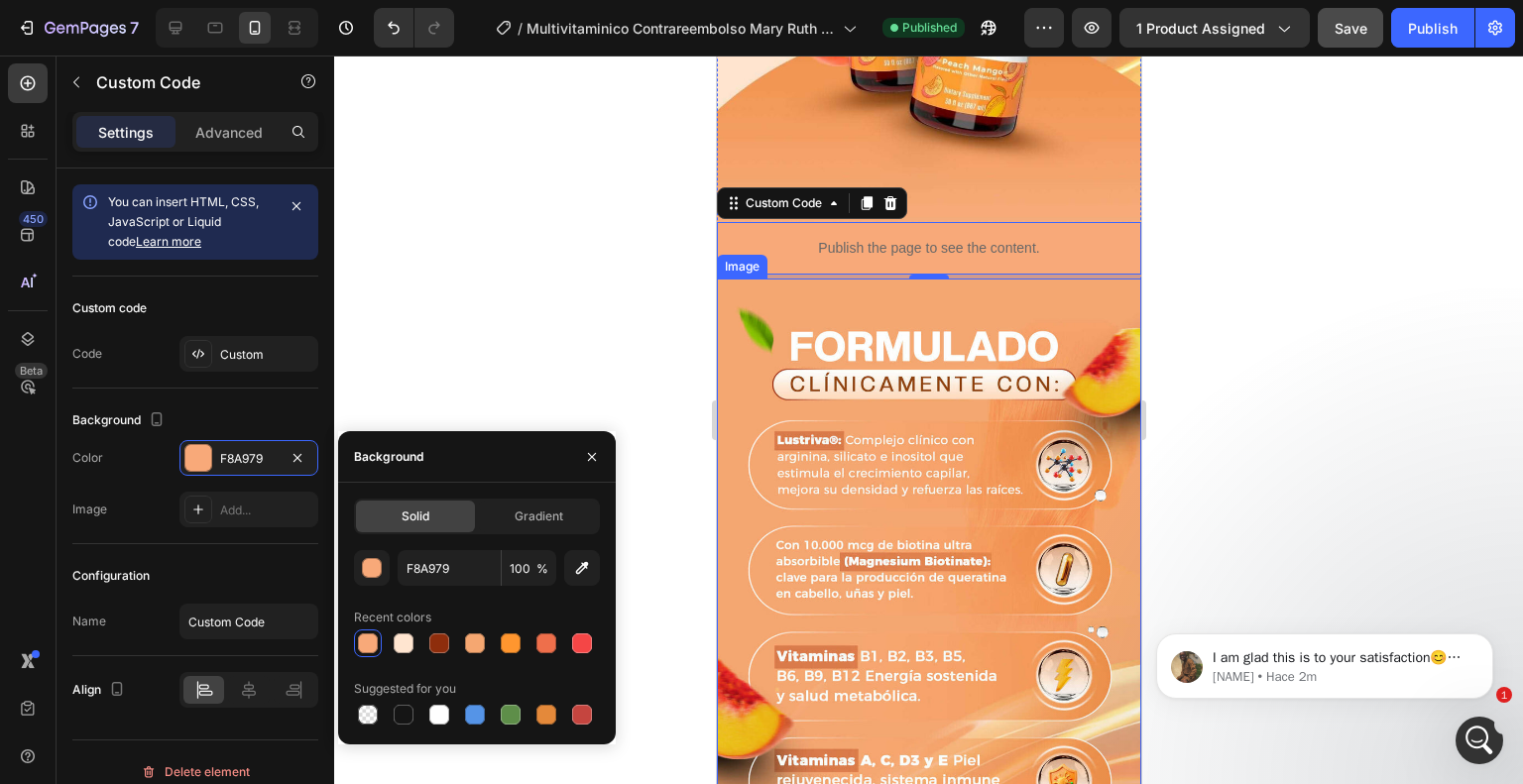 click at bounding box center [928, 573] 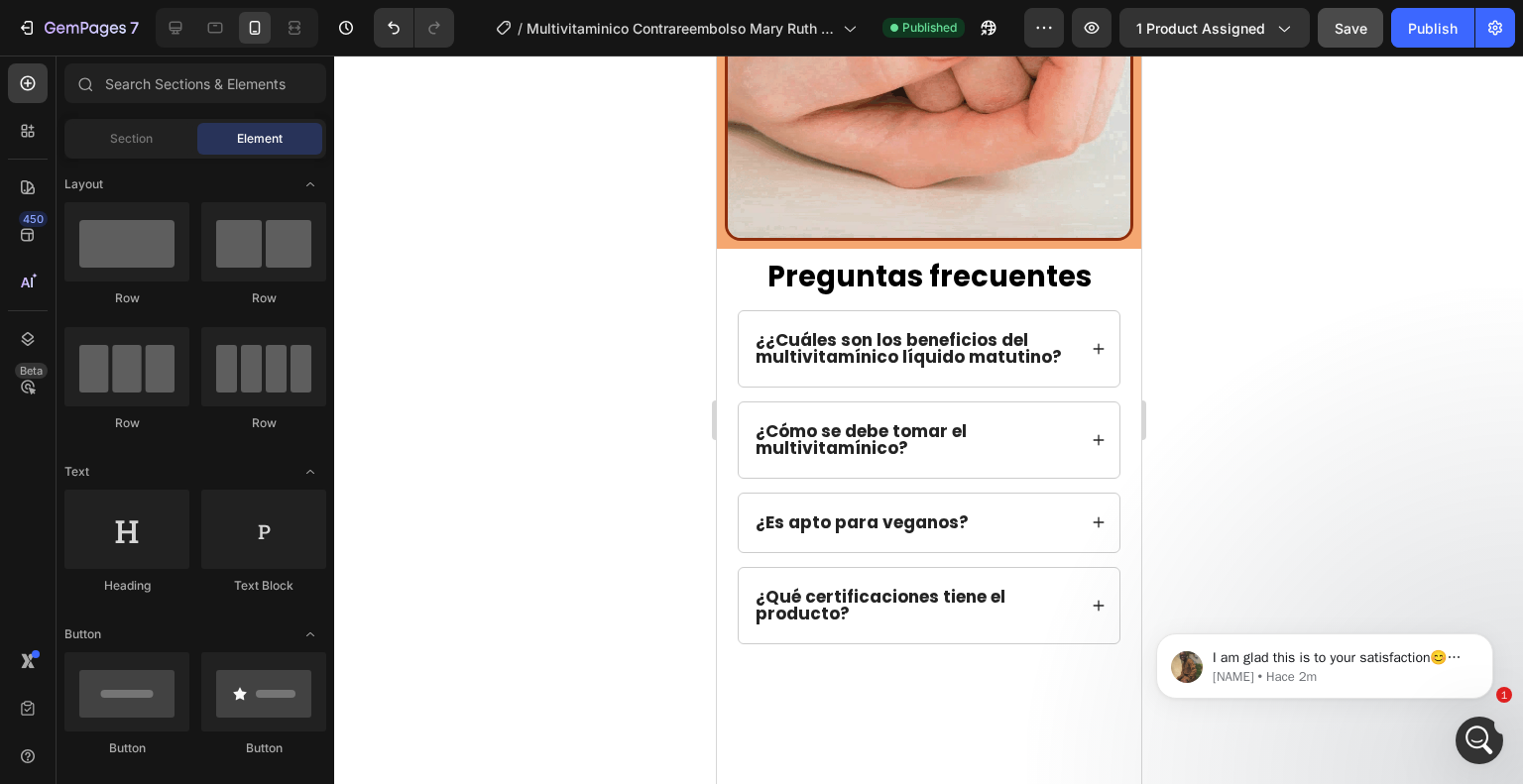scroll, scrollTop: 1750, scrollLeft: 0, axis: vertical 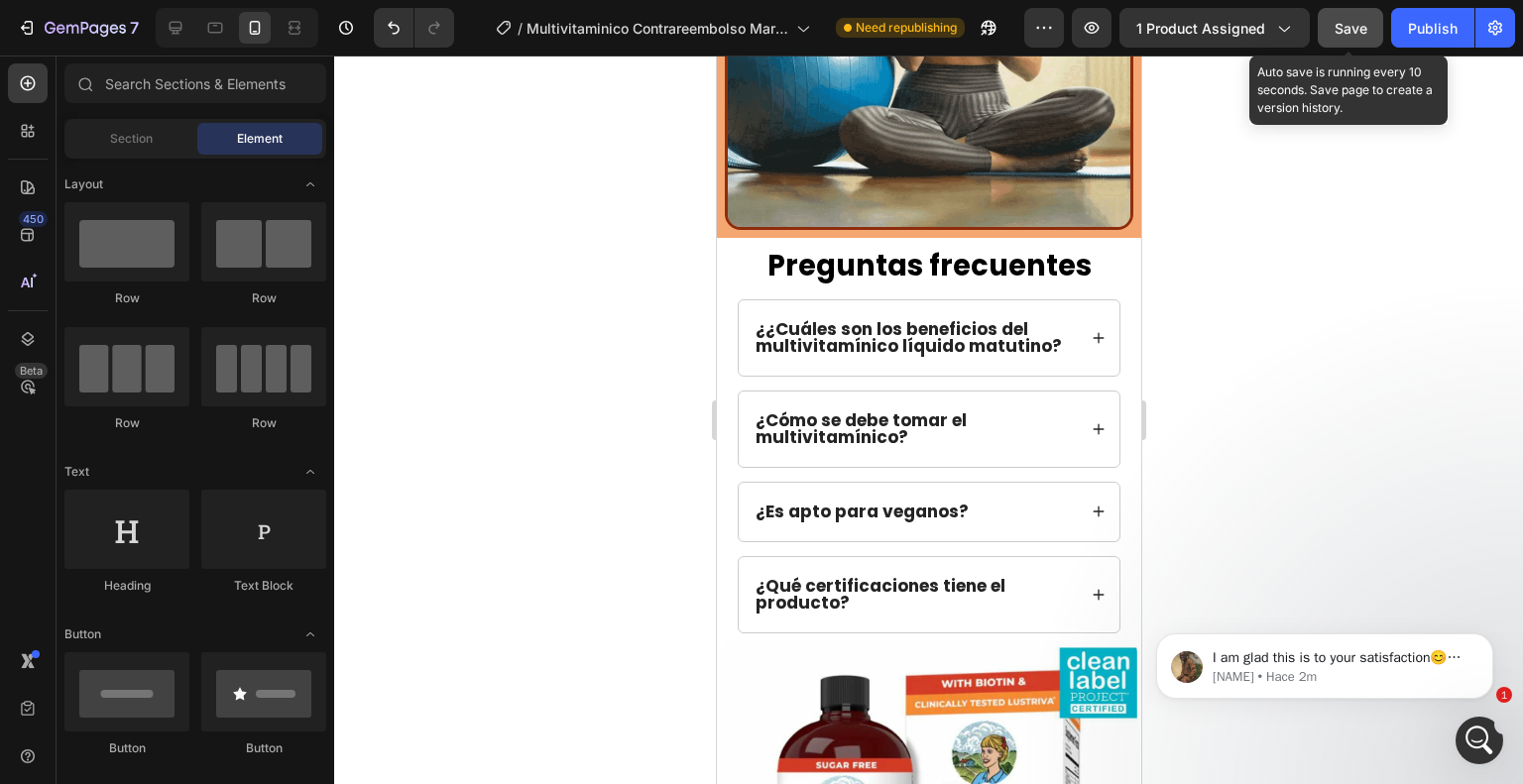 click on "Save" at bounding box center [1350, 28] 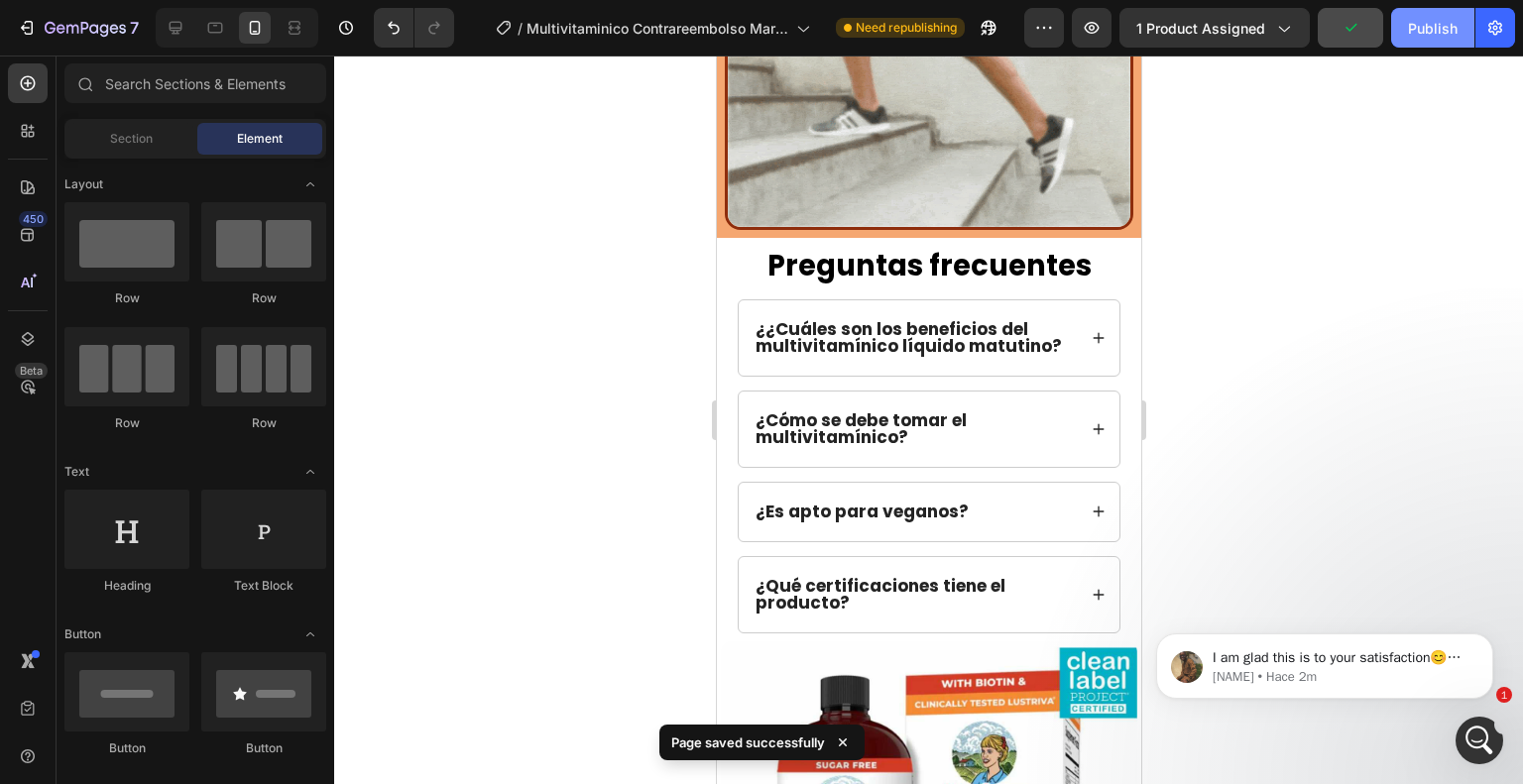 click on "Publish" 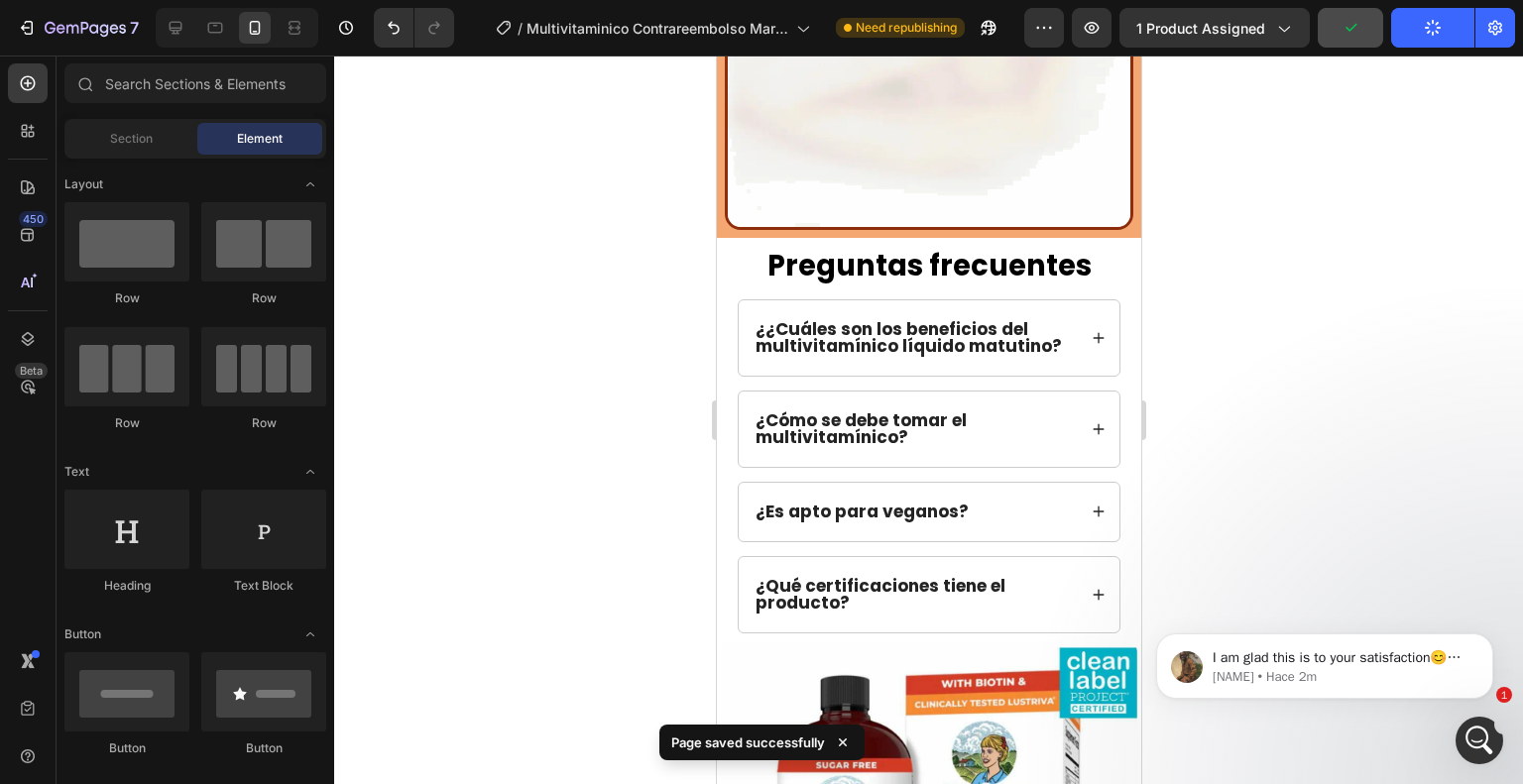 scroll, scrollTop: 5142, scrollLeft: 0, axis: vertical 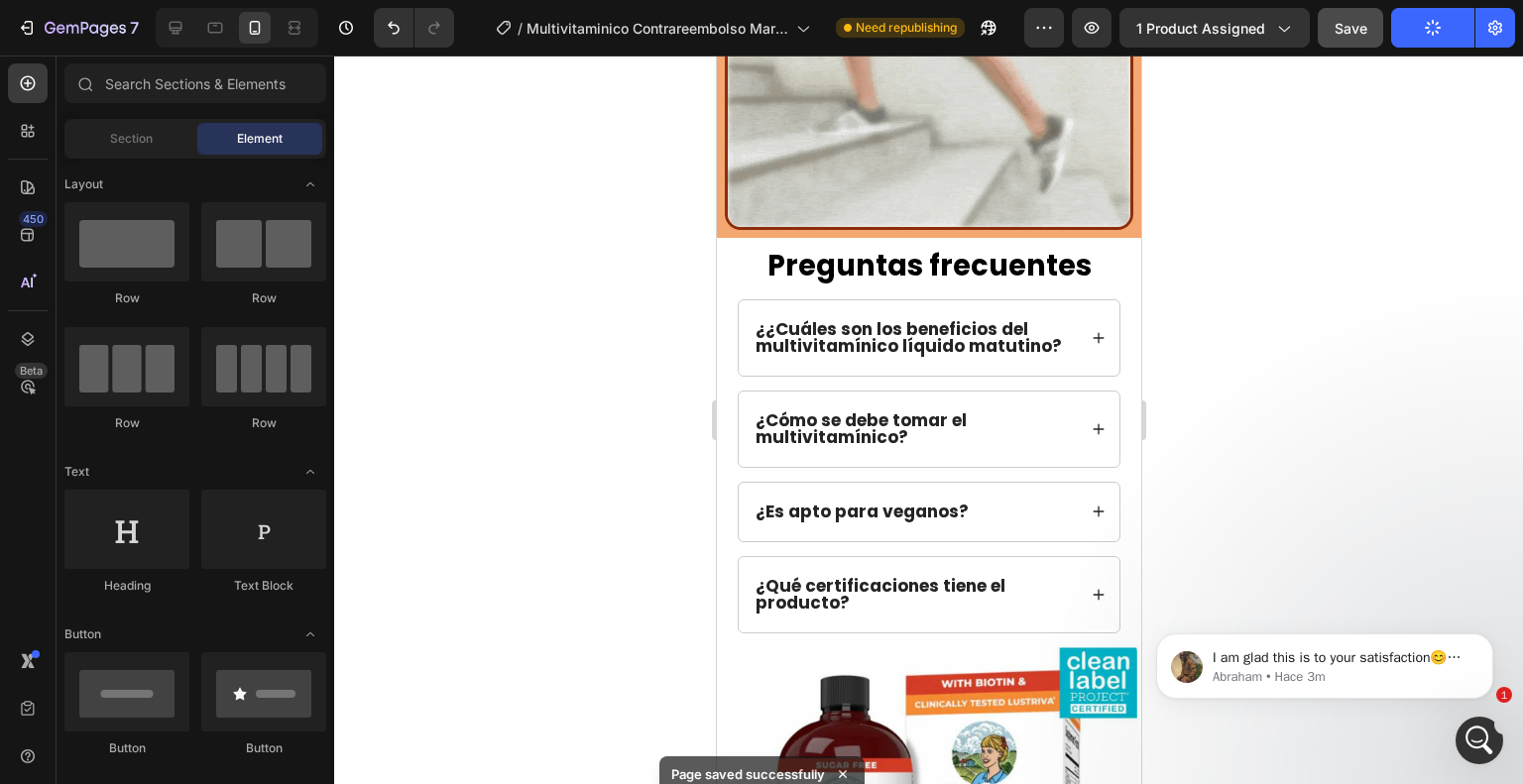 click at bounding box center (1479, 740) 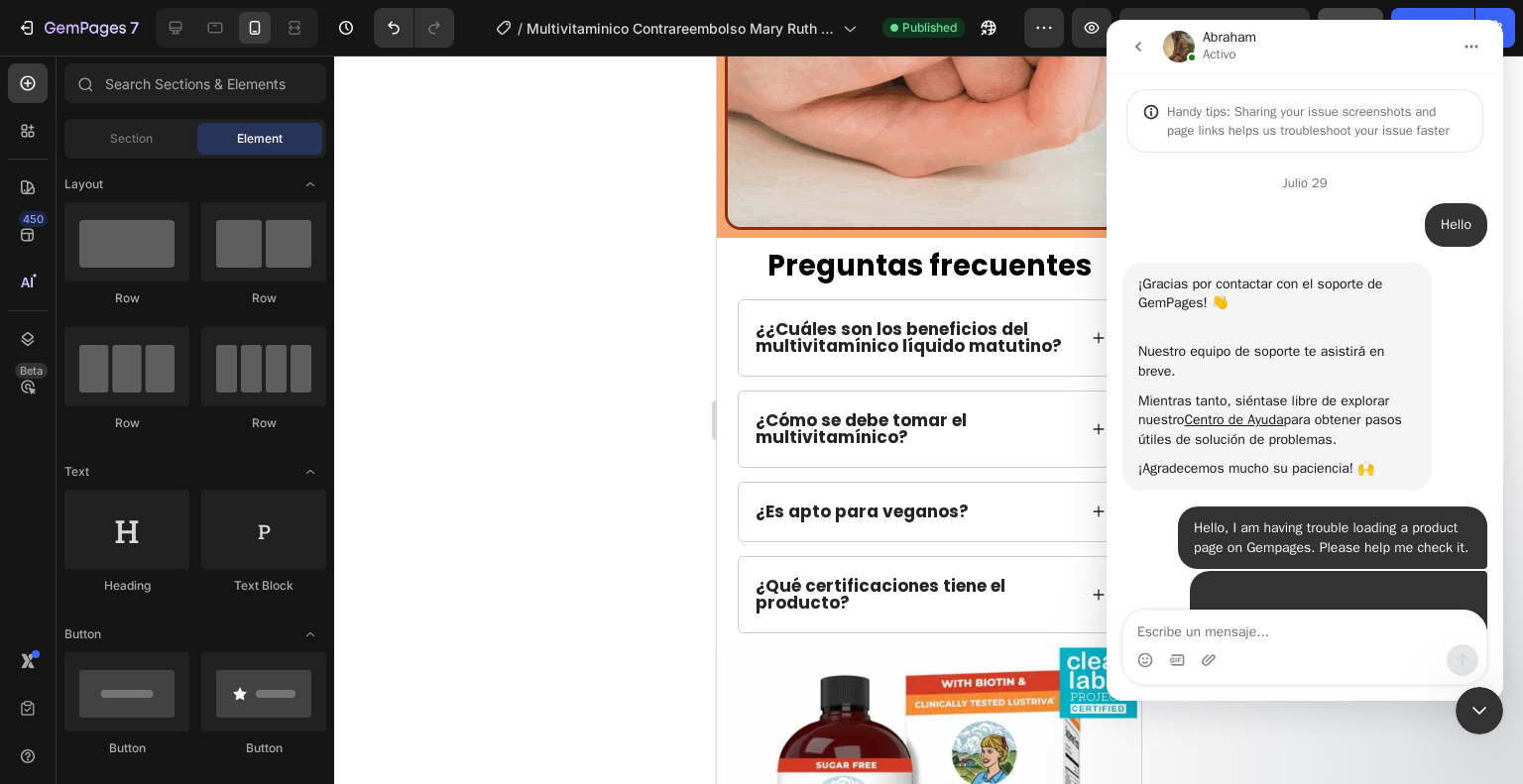 scroll, scrollTop: 3, scrollLeft: 0, axis: vertical 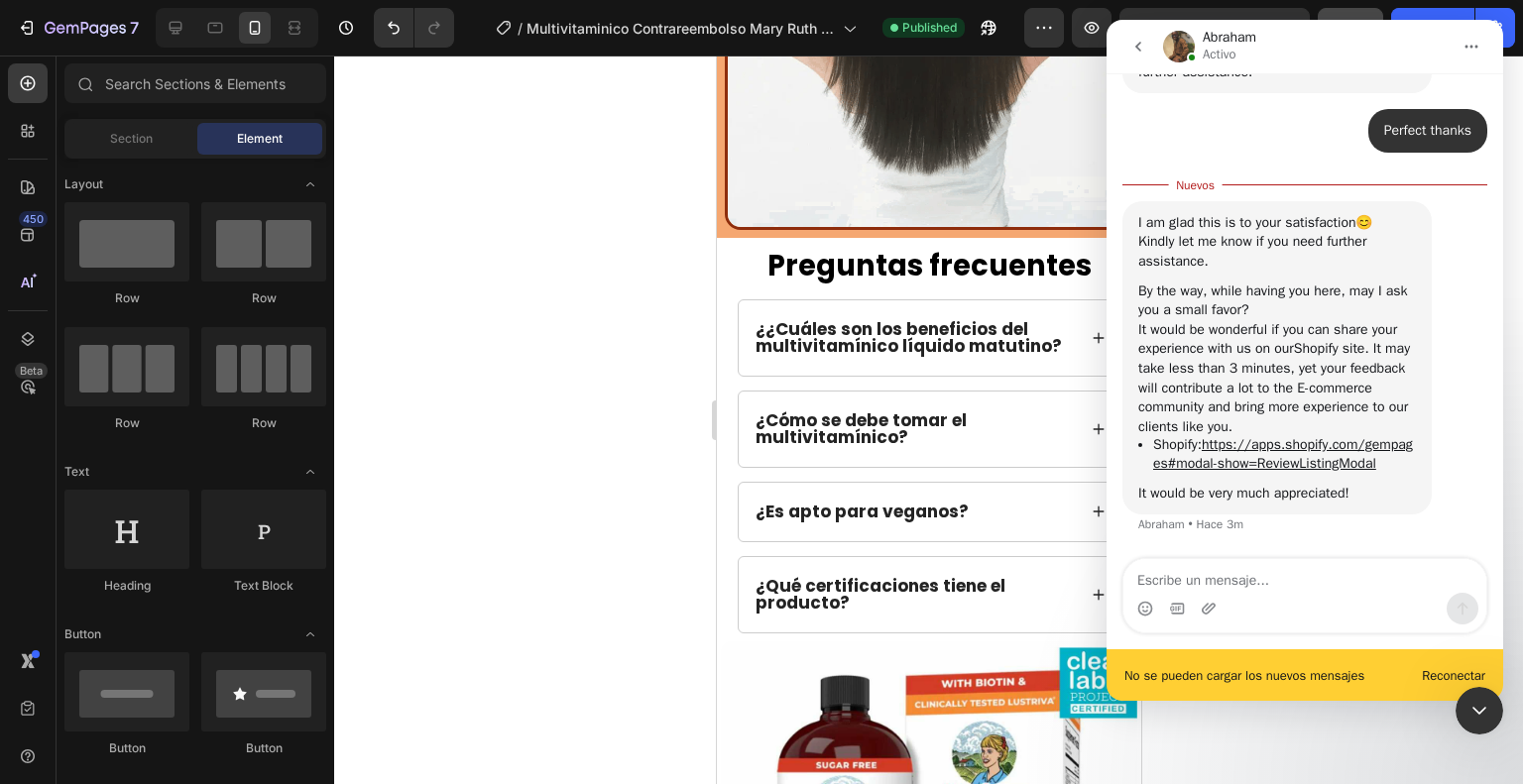 click 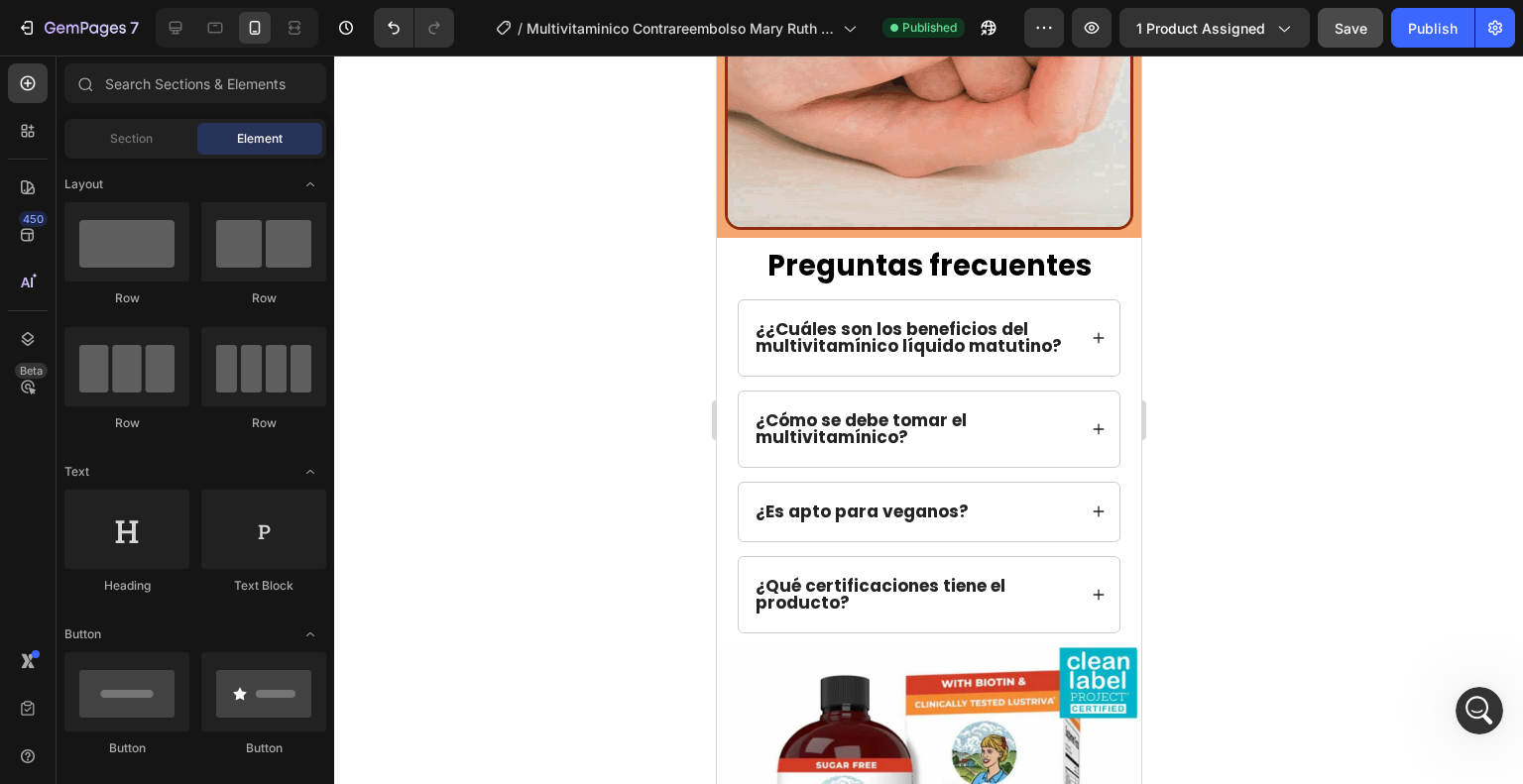 scroll, scrollTop: 5227, scrollLeft: 0, axis: vertical 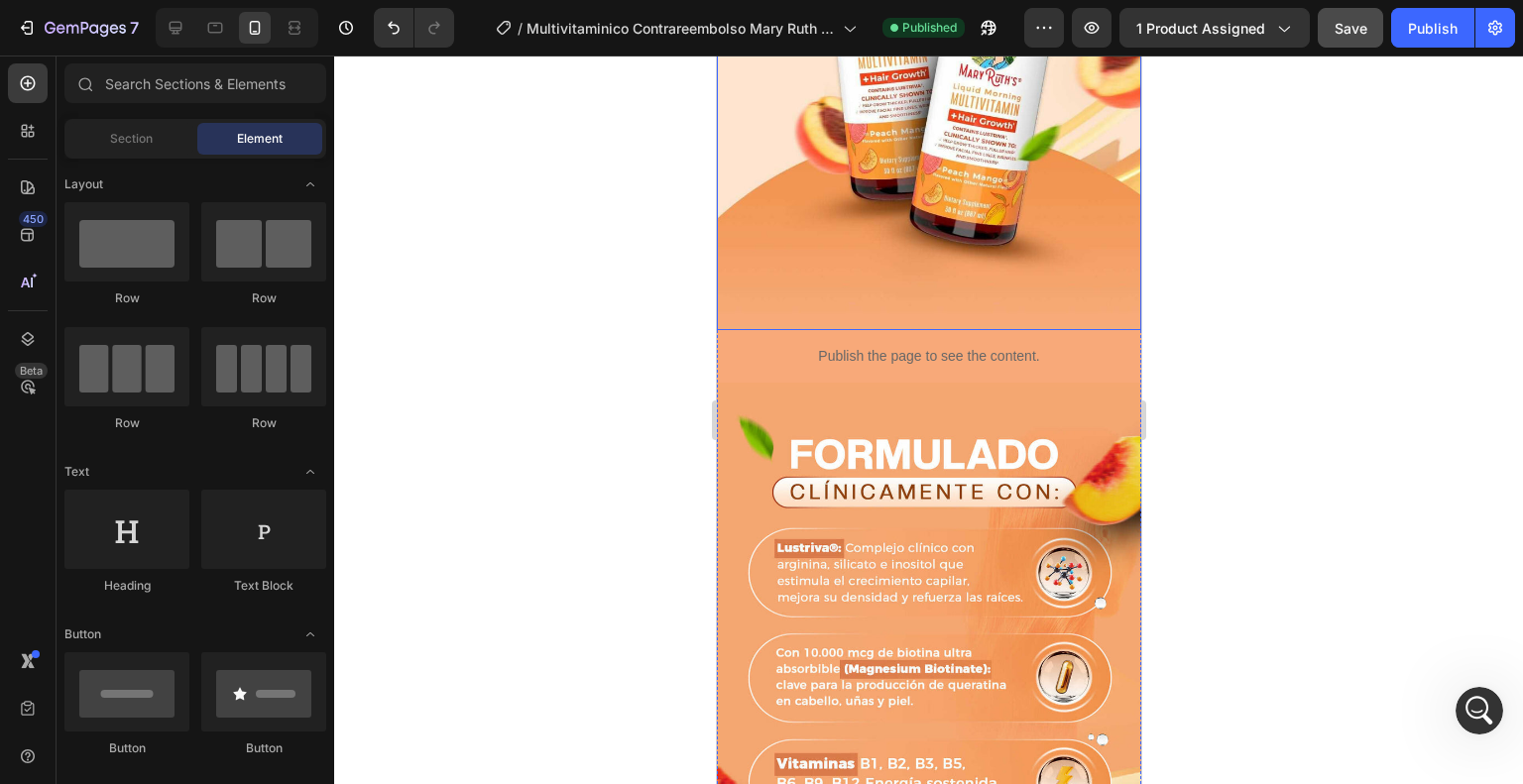 click at bounding box center (928, 35) 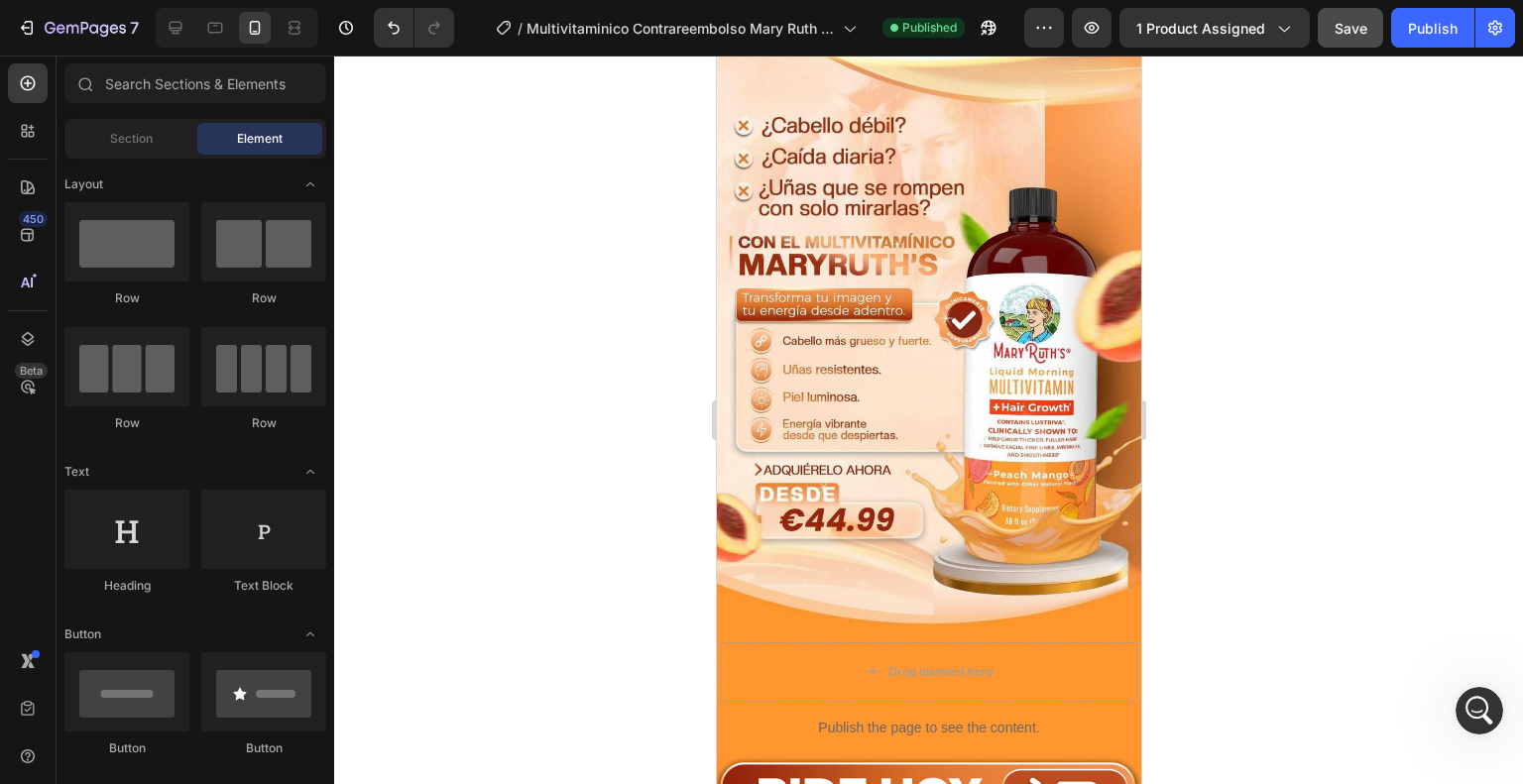 scroll, scrollTop: 0, scrollLeft: 0, axis: both 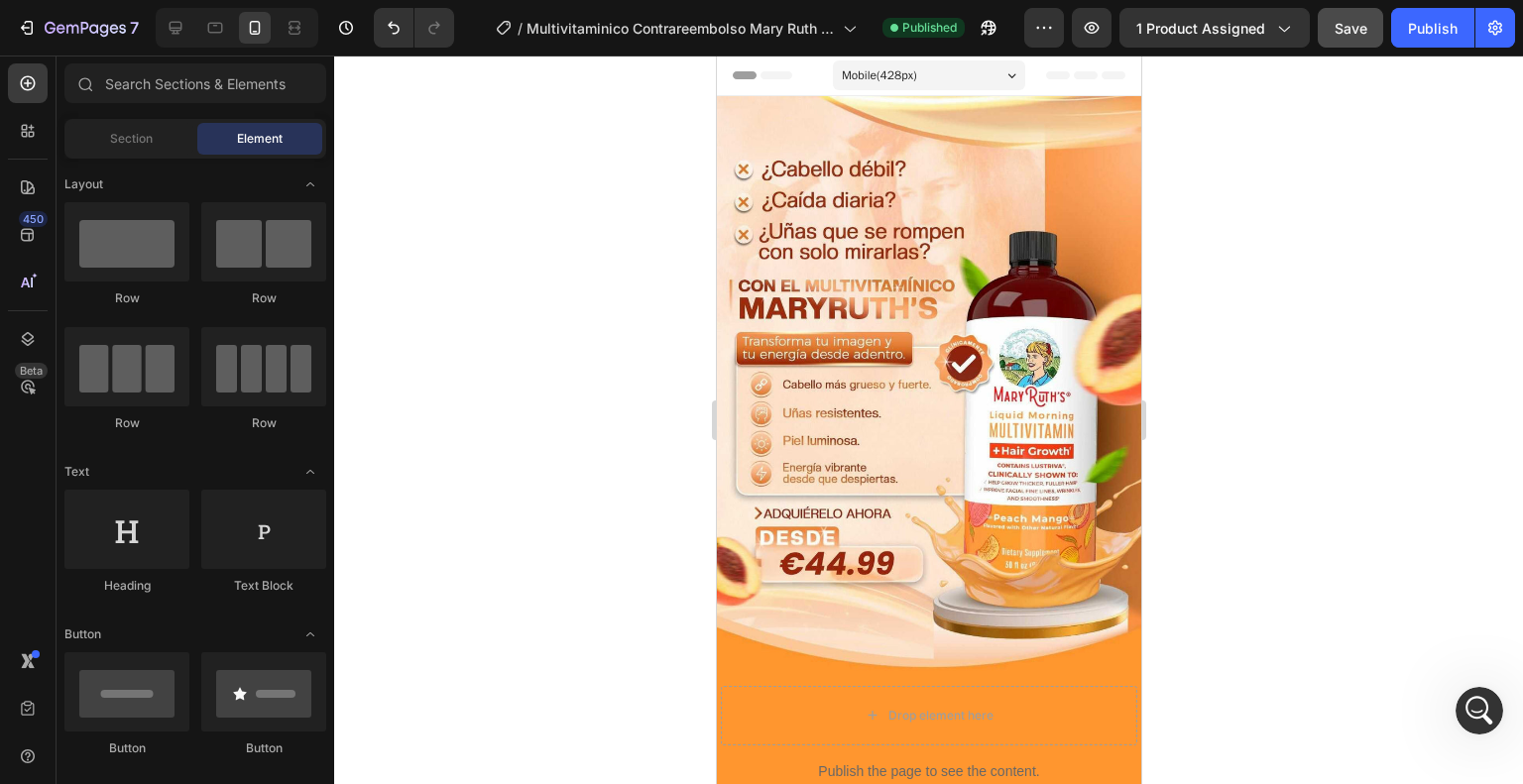 drag, startPoint x: 1127, startPoint y: 236, endPoint x: 1877, endPoint y: 180, distance: 752.0878 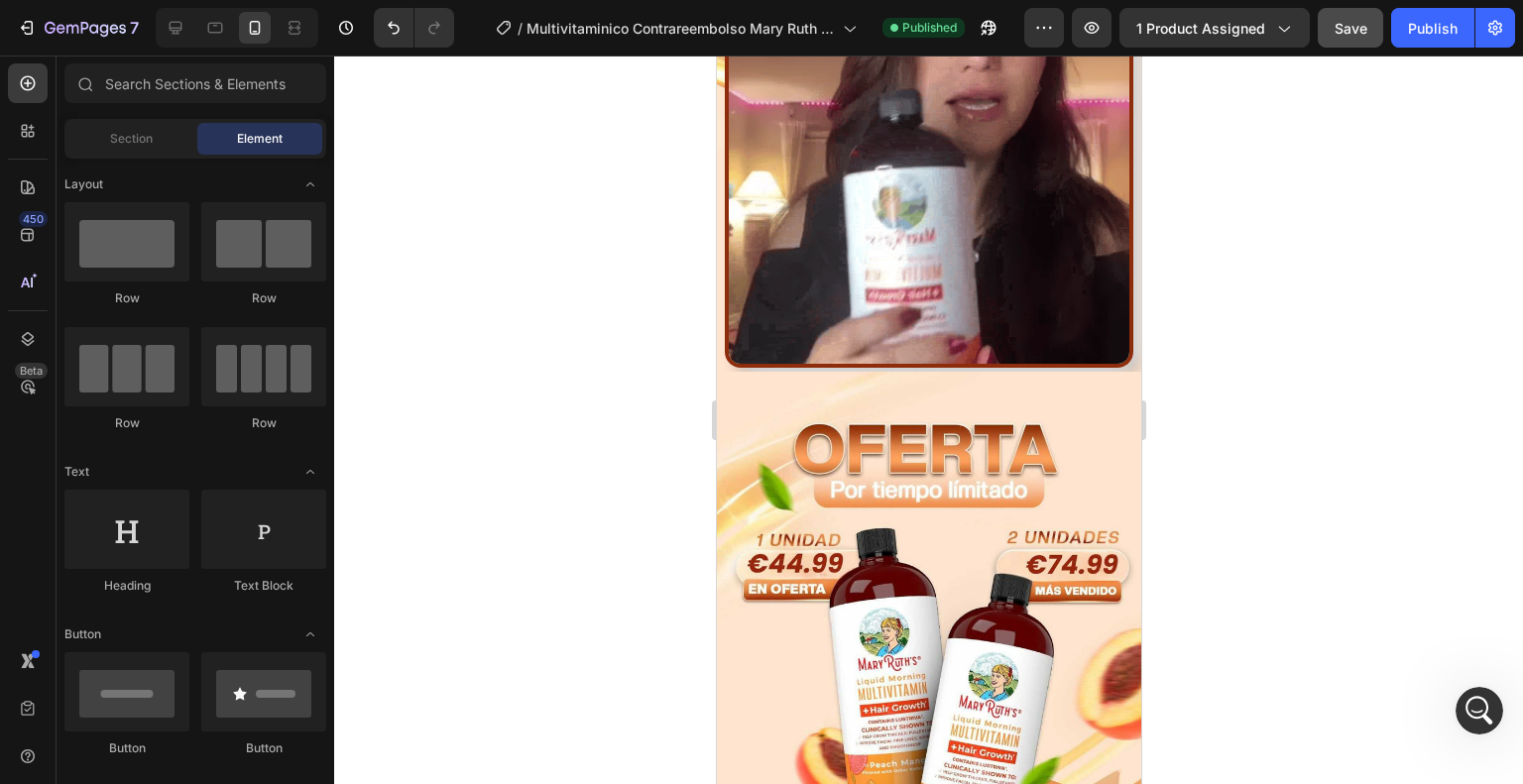scroll, scrollTop: 2914, scrollLeft: 0, axis: vertical 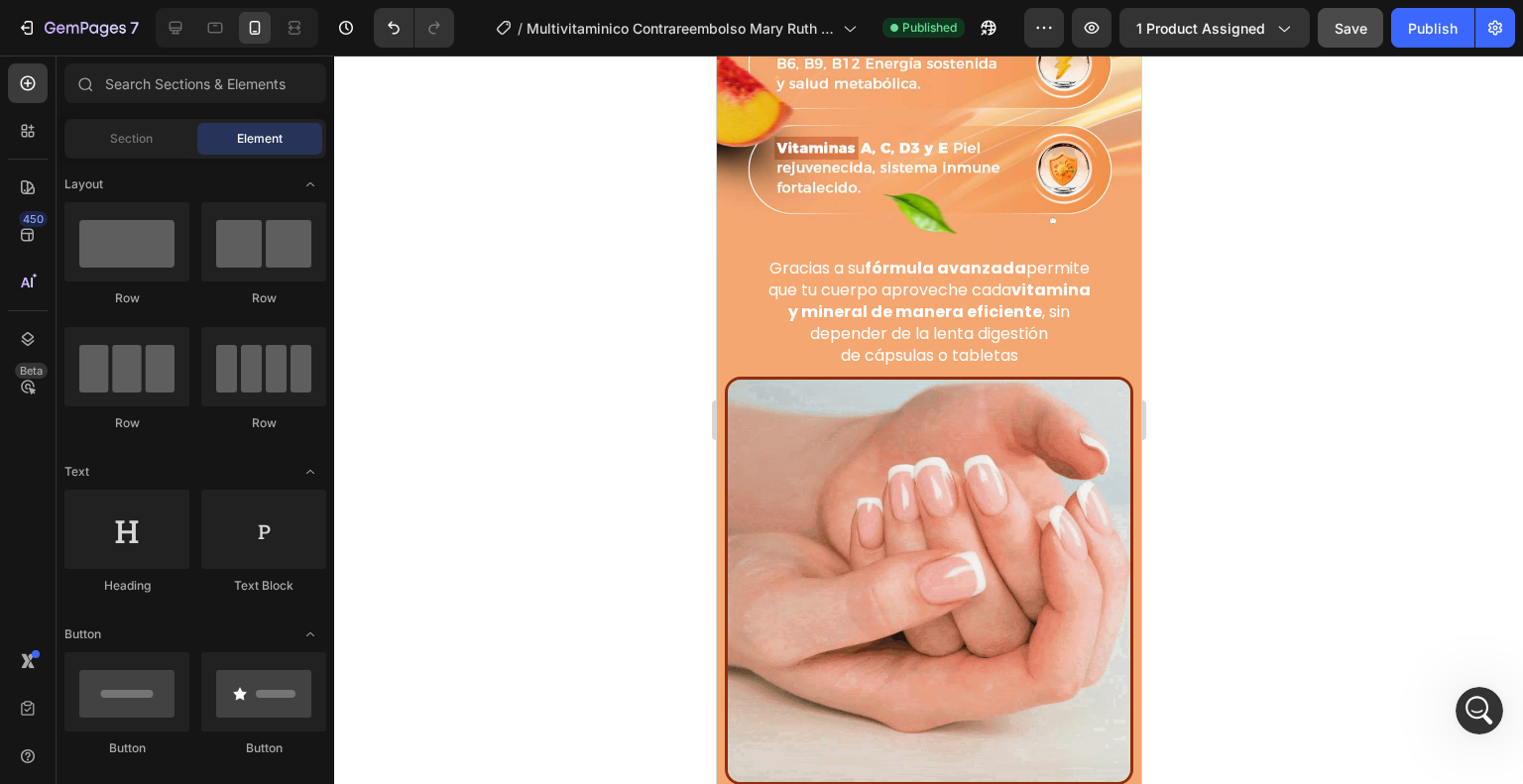 drag, startPoint x: 1134, startPoint y: 120, endPoint x: 918, endPoint y: 435, distance: 381.94371 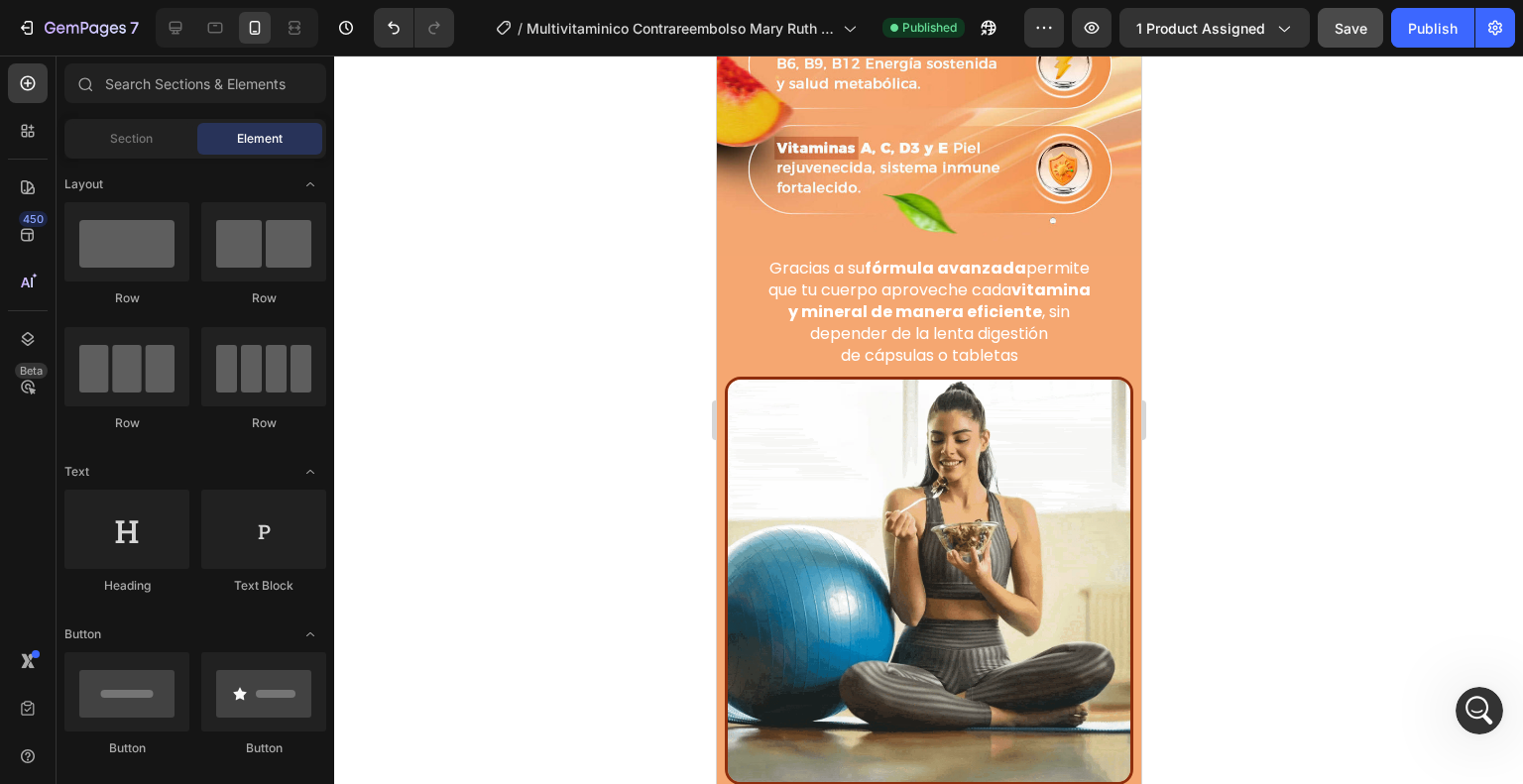 scroll, scrollTop: 5176, scrollLeft: 0, axis: vertical 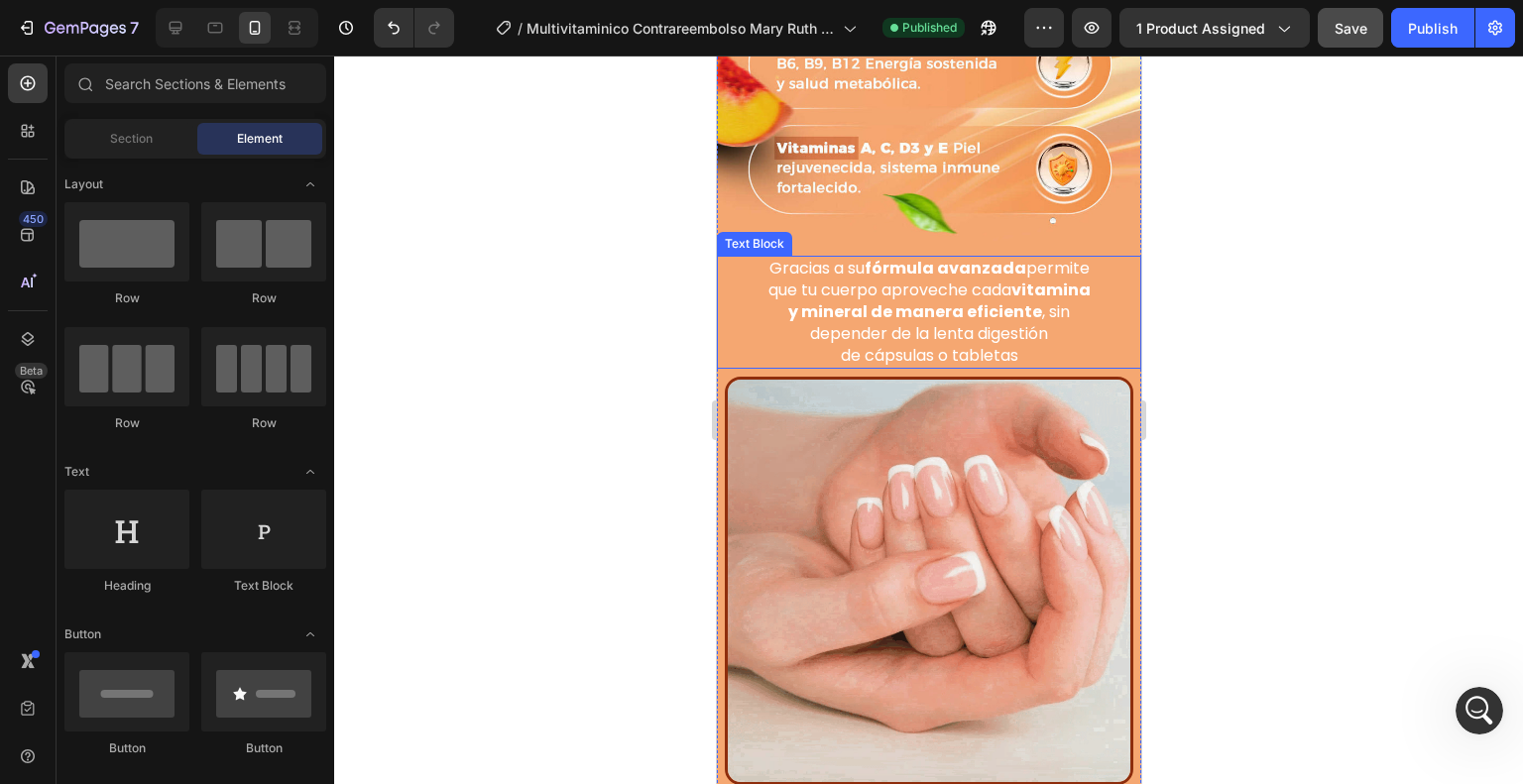 click on "que tu cuerpo aproveche cada vitamina" at bounding box center (928, 289) 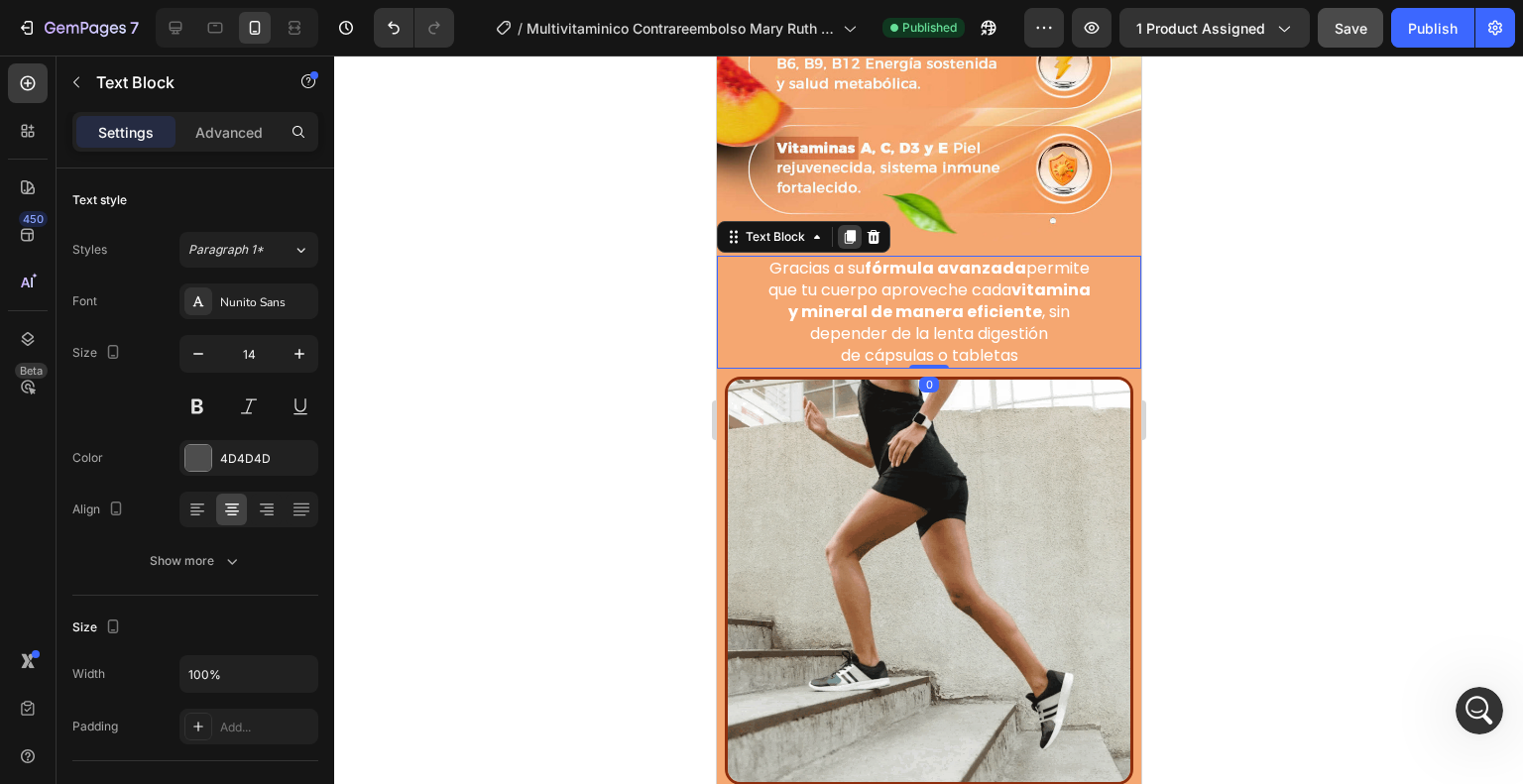 click 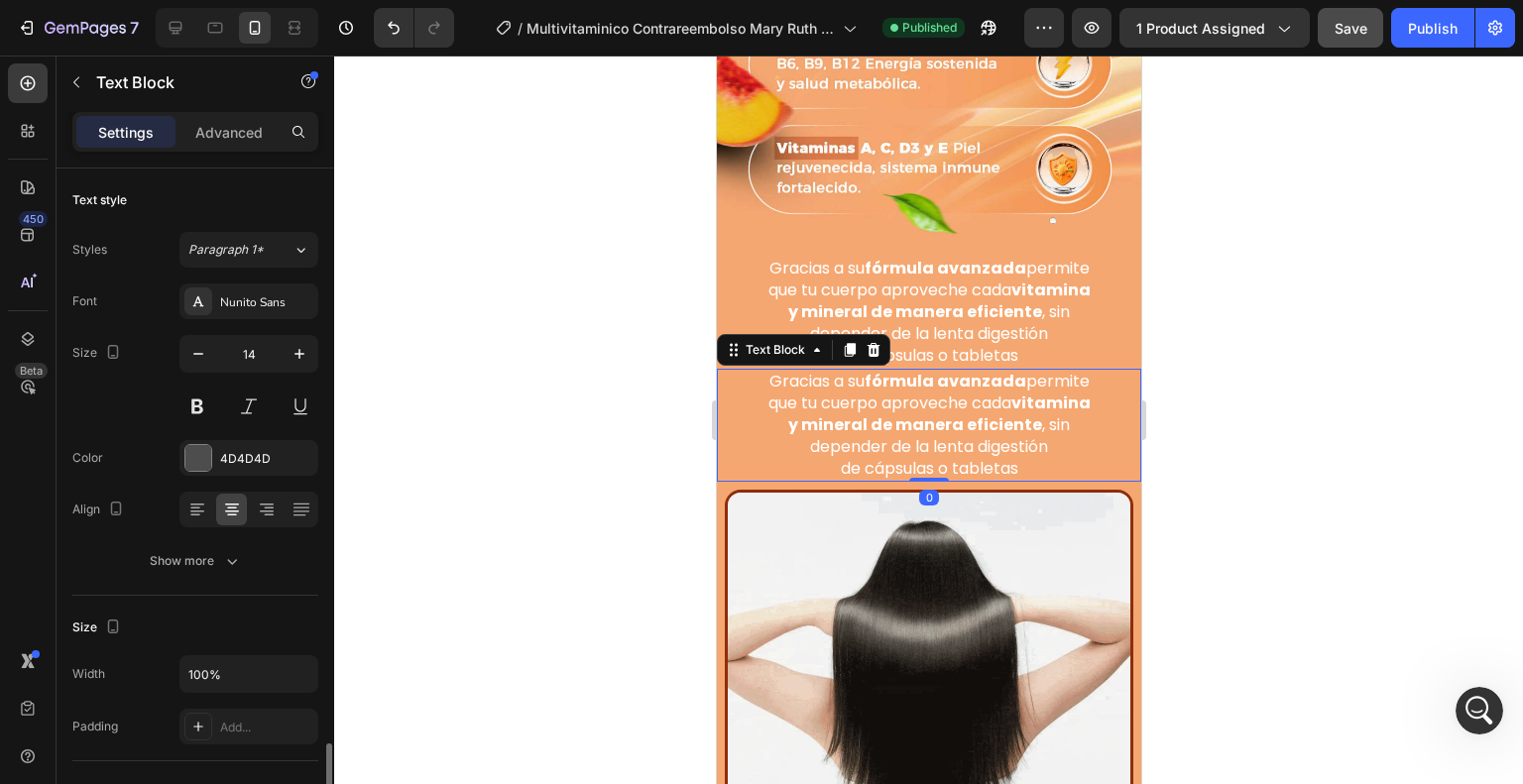 scroll, scrollTop: 366, scrollLeft: 0, axis: vertical 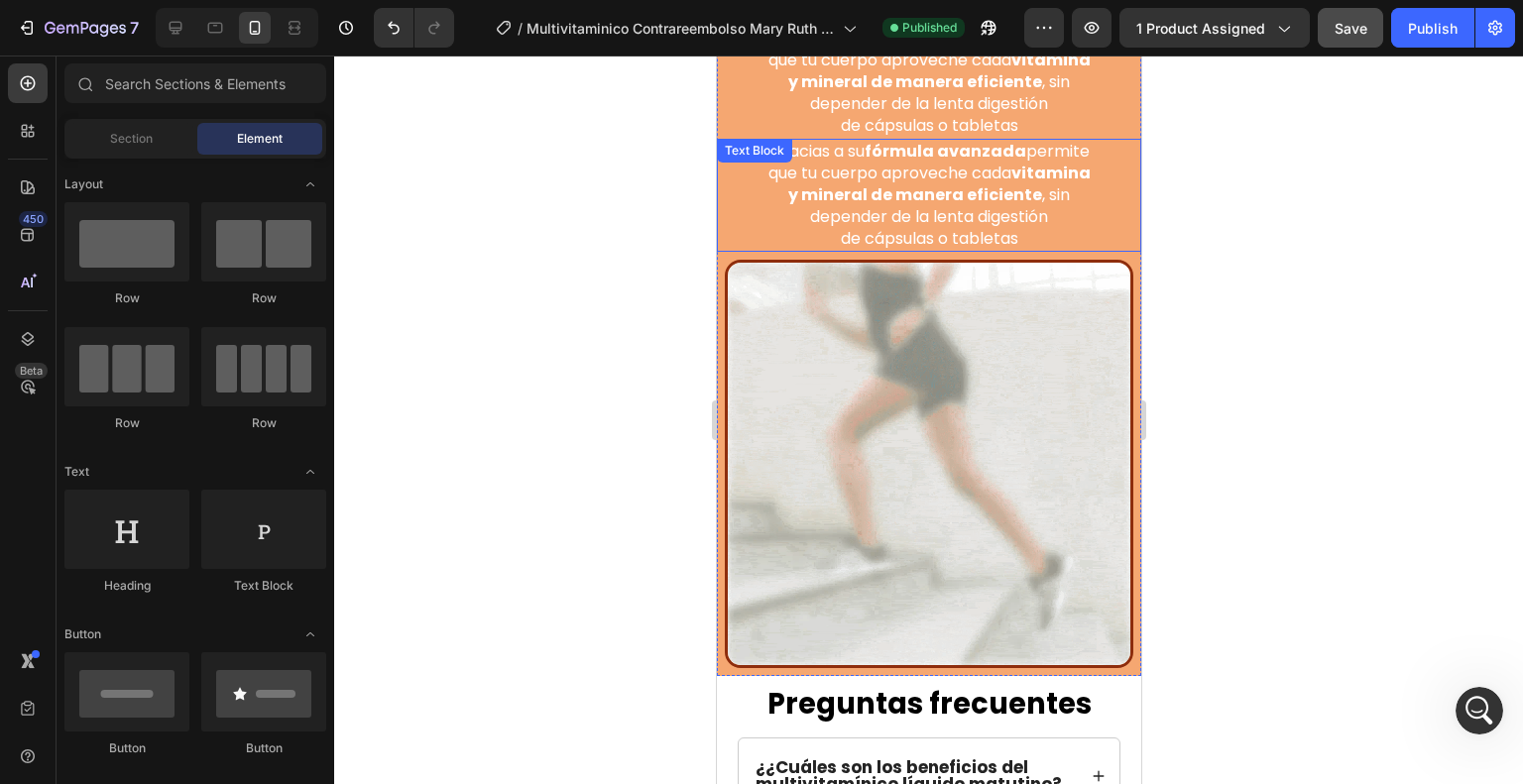 click on "depender de la lenta digestión" at bounding box center (928, 216) 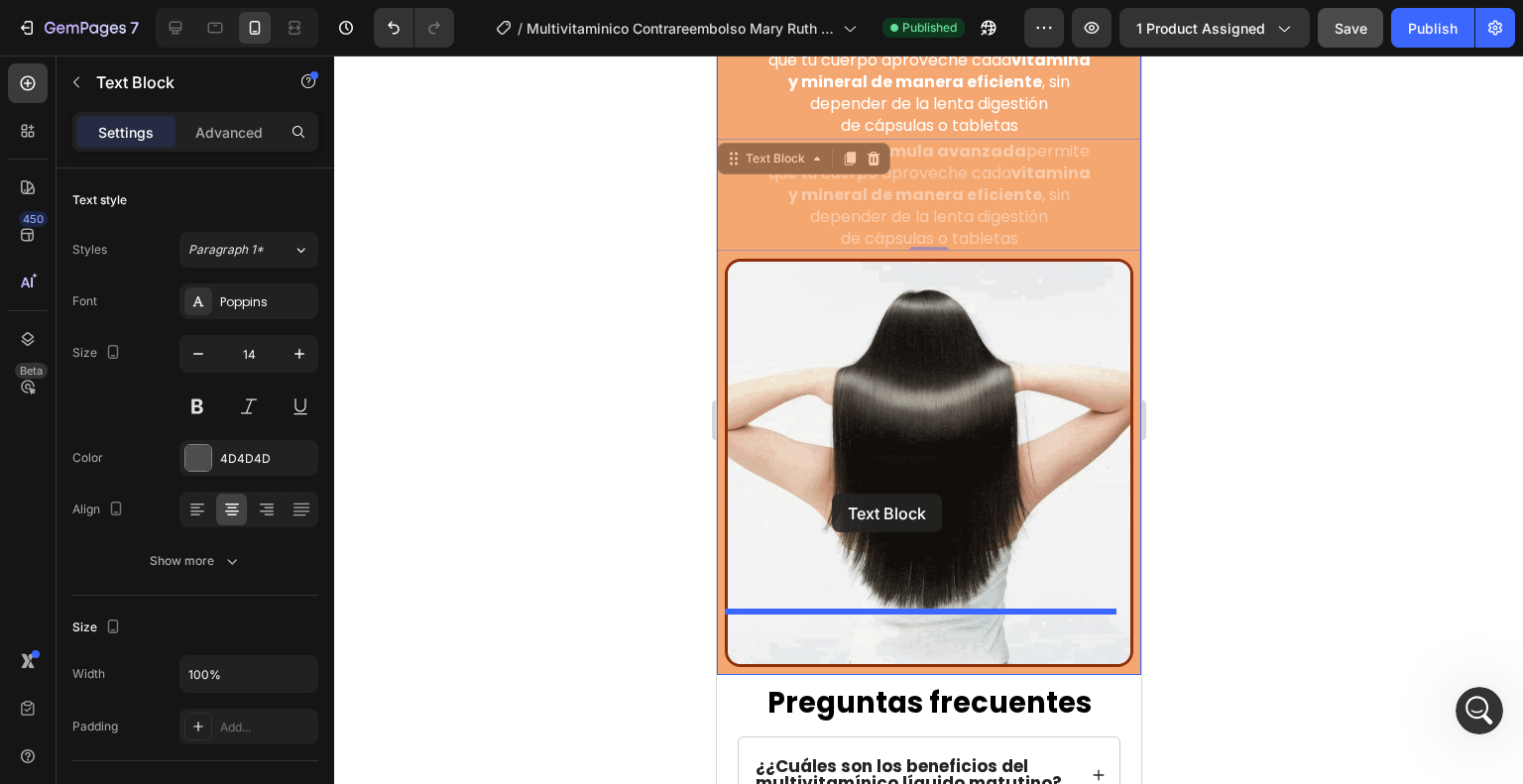drag, startPoint x: 757, startPoint y: 108, endPoint x: 831, endPoint y: 495, distance: 394.01142 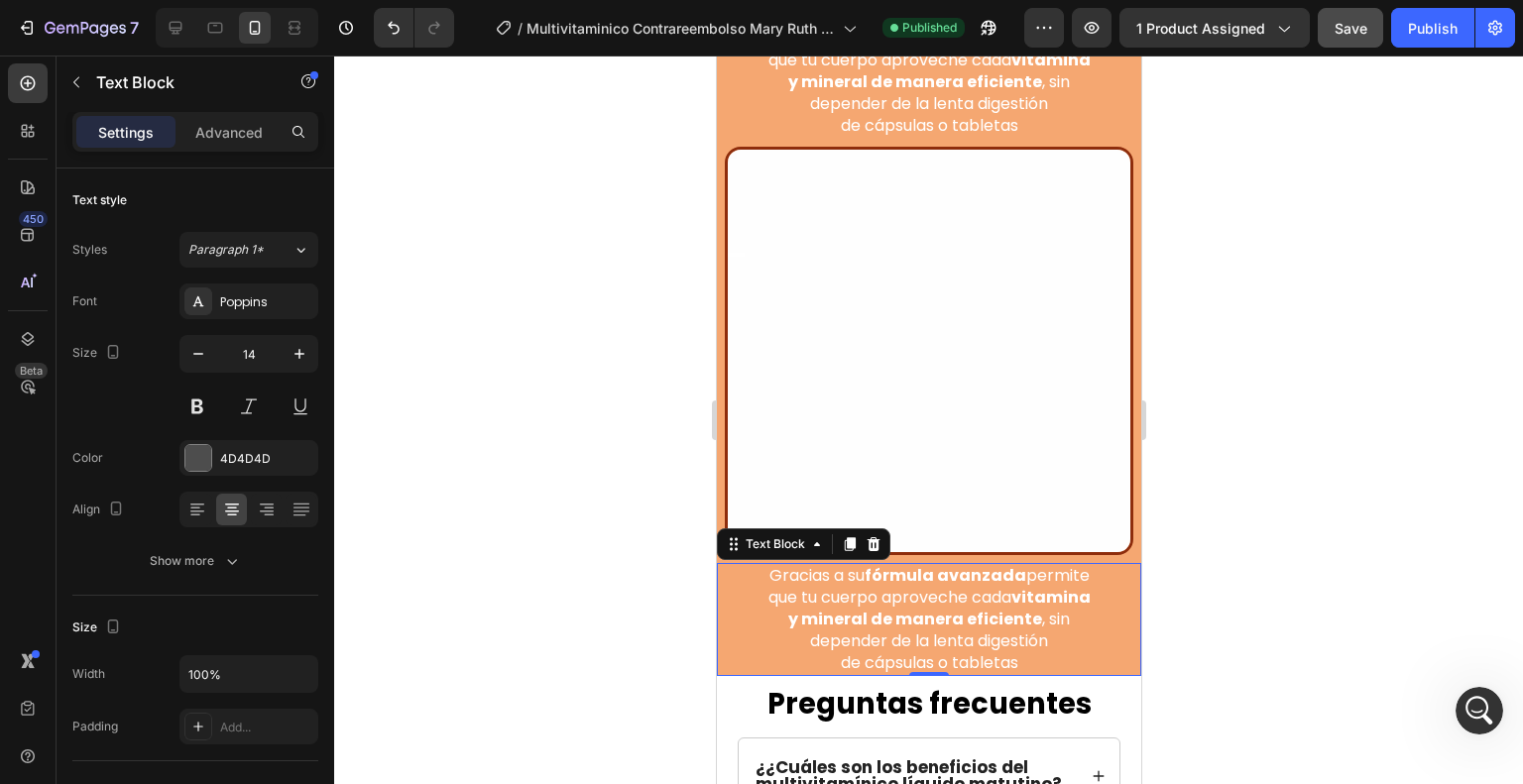 scroll, scrollTop: 5176, scrollLeft: 0, axis: vertical 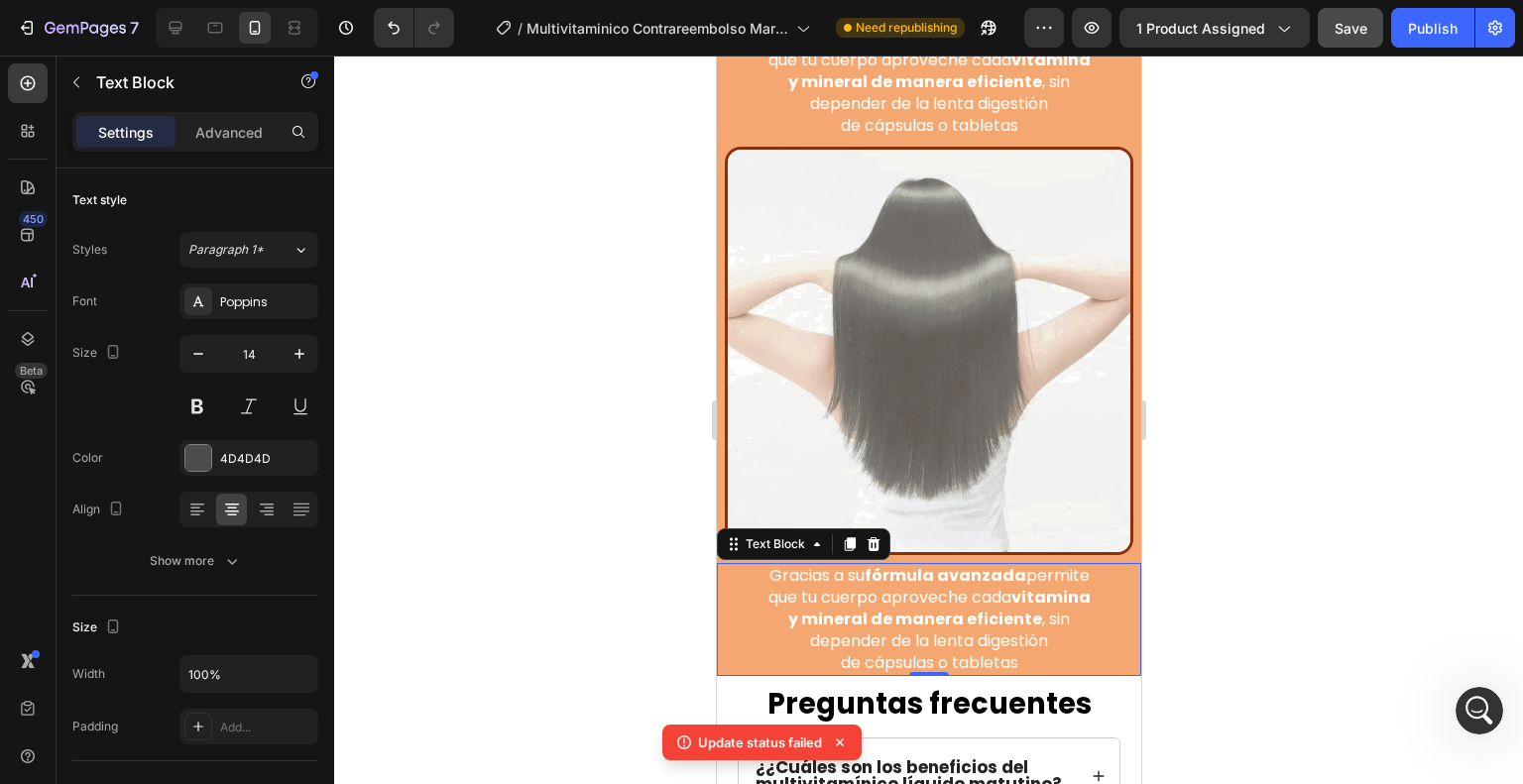click on "y mineral de manera eficiente" at bounding box center [914, 618] 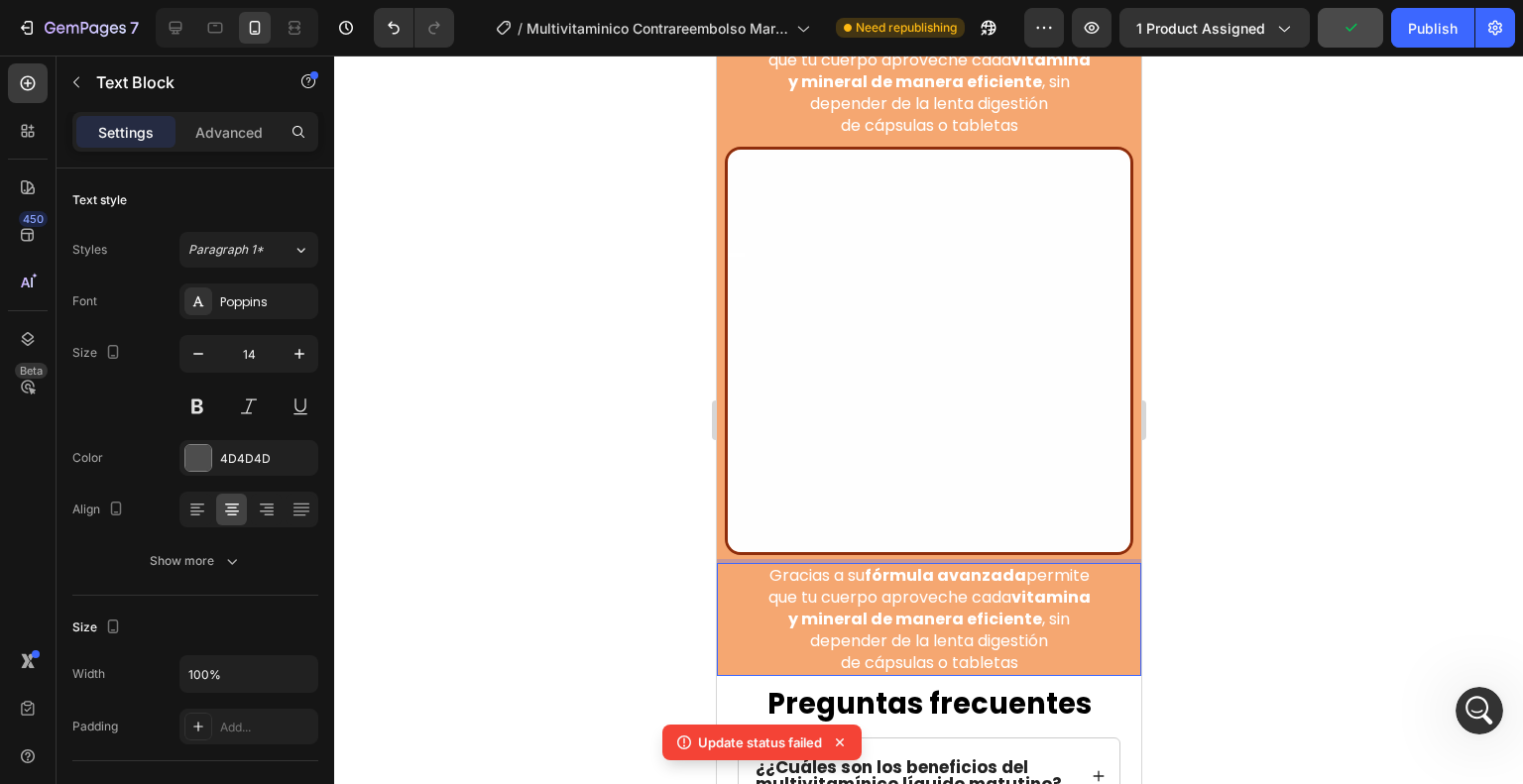 click on "Gracias a su  fórmula avanzada  permite" at bounding box center [928, 576] 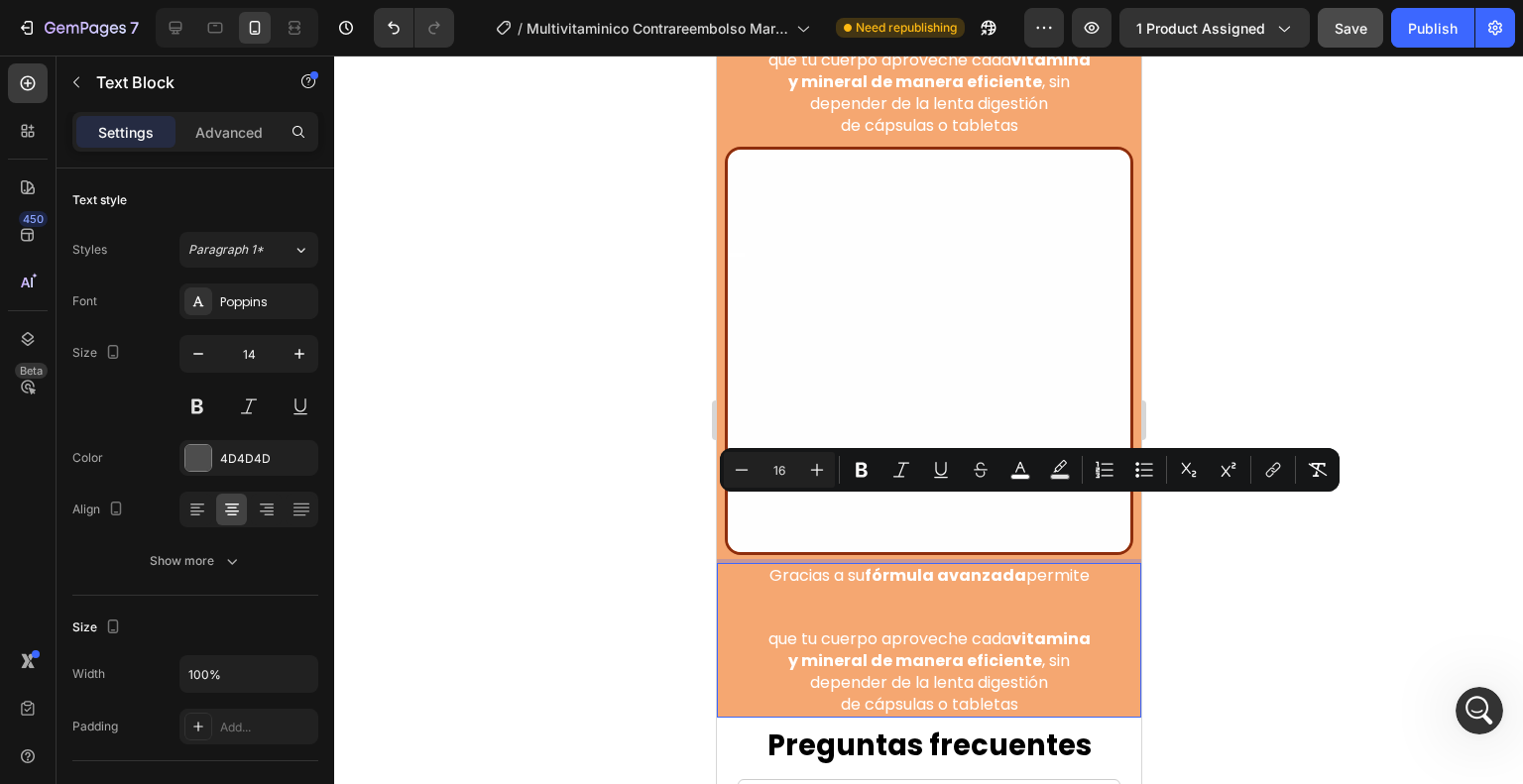 click on "Gracias a su  fórmula avanzada  permite" at bounding box center [928, 576] 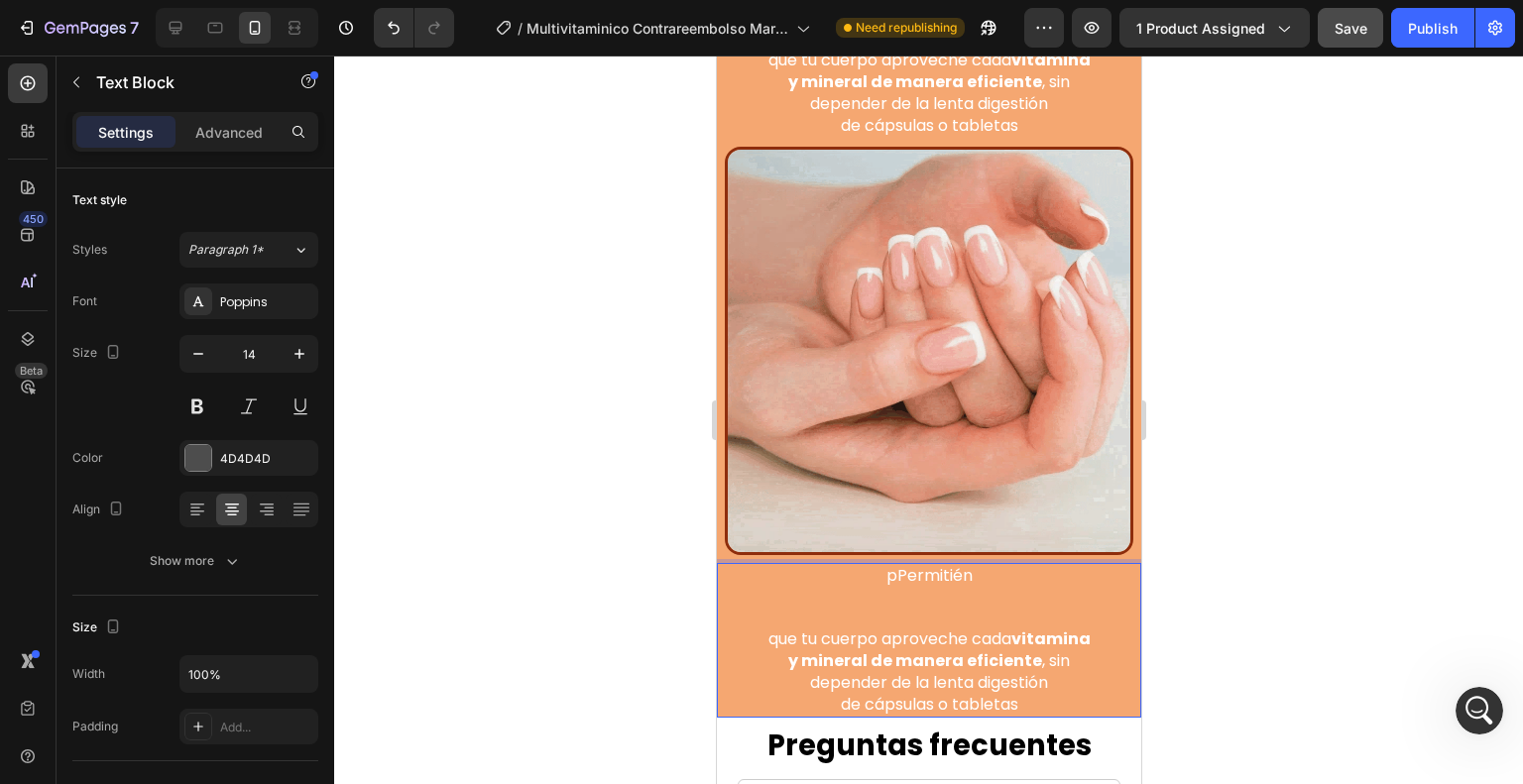scroll, scrollTop: 5176, scrollLeft: 0, axis: vertical 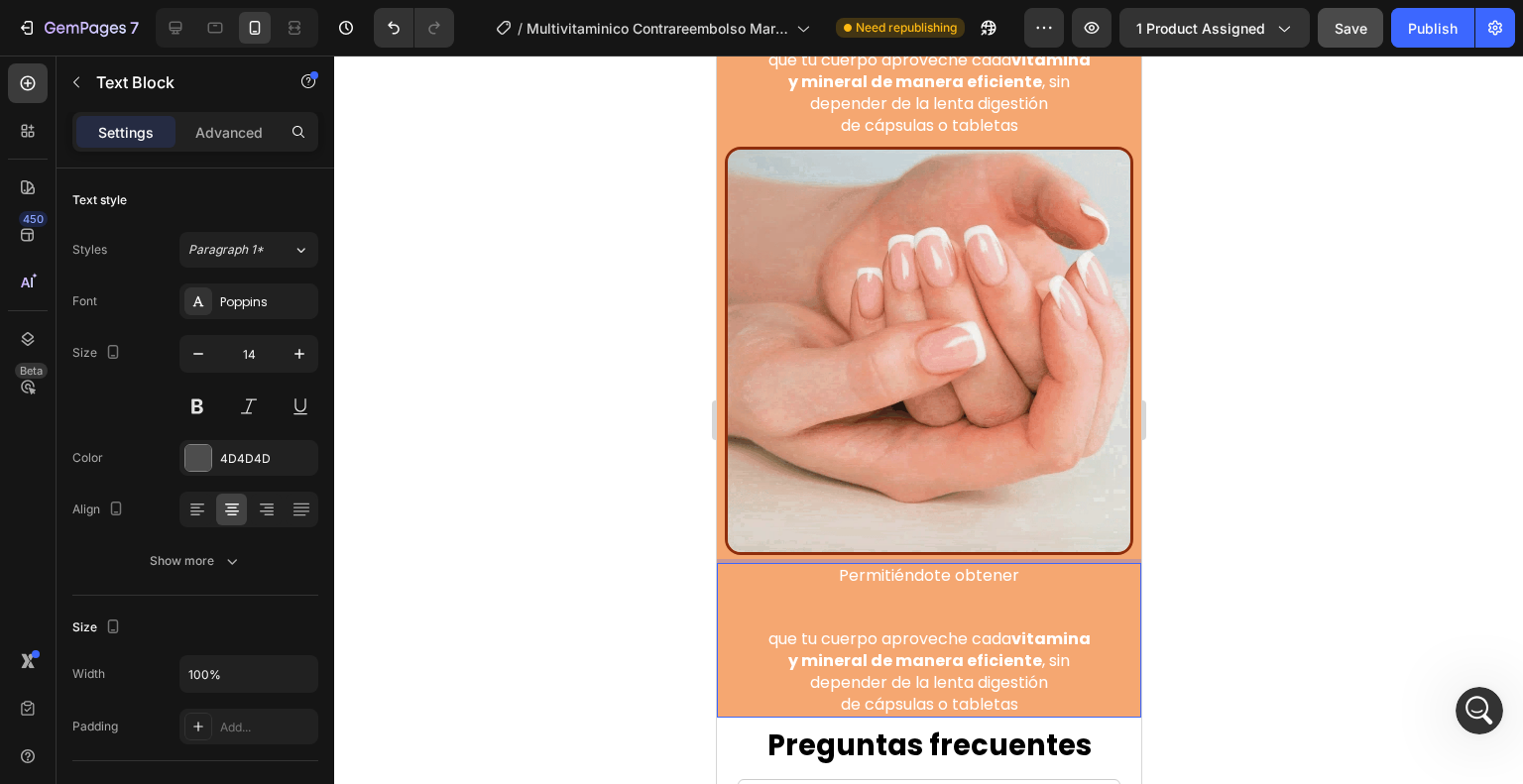 click on "Permitiéndote obtener" at bounding box center (928, 576) 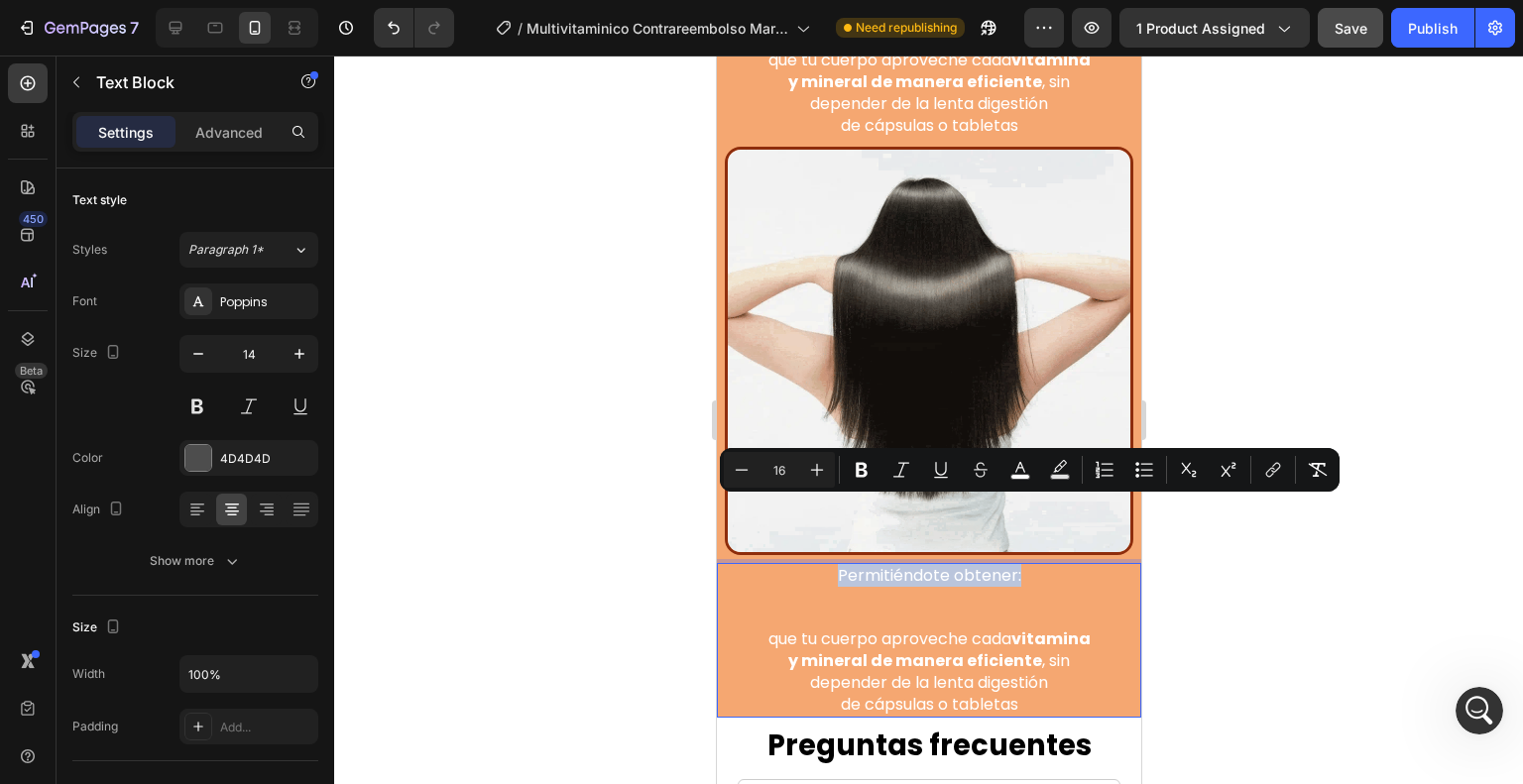 drag, startPoint x: 1036, startPoint y: 512, endPoint x: 798, endPoint y: 515, distance: 238.01891 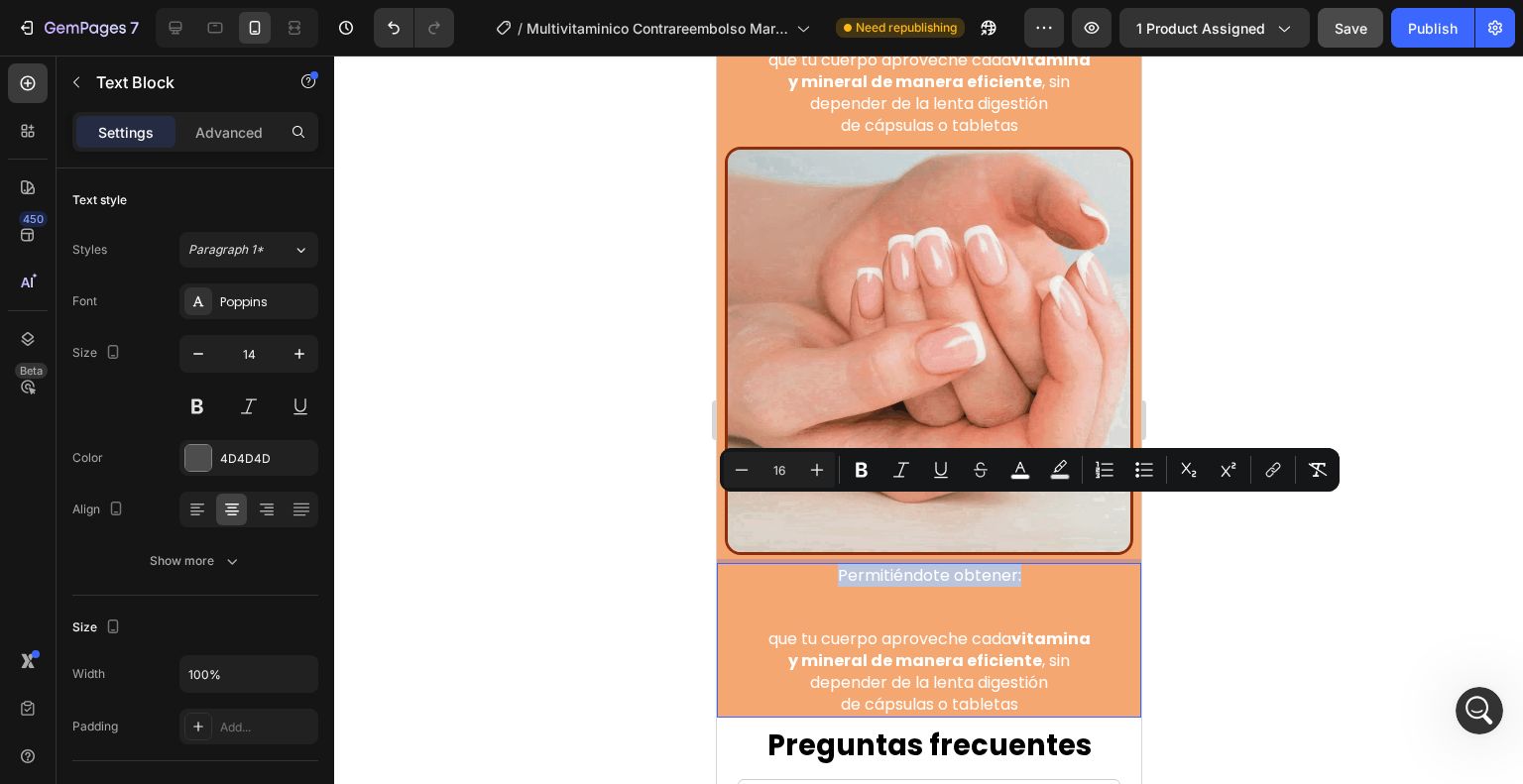 click on "Permitiéndote obtener:" at bounding box center [928, 576] 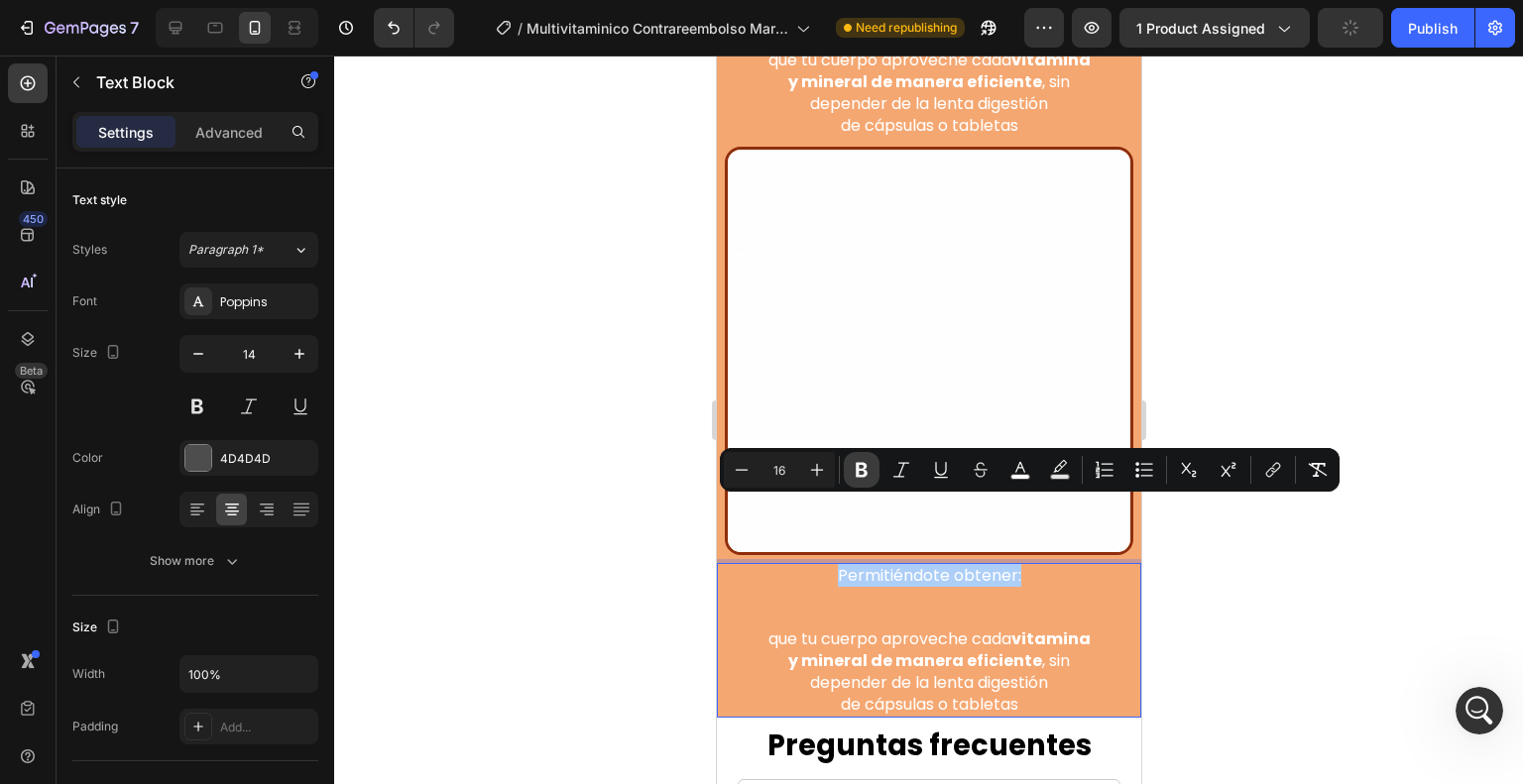 click 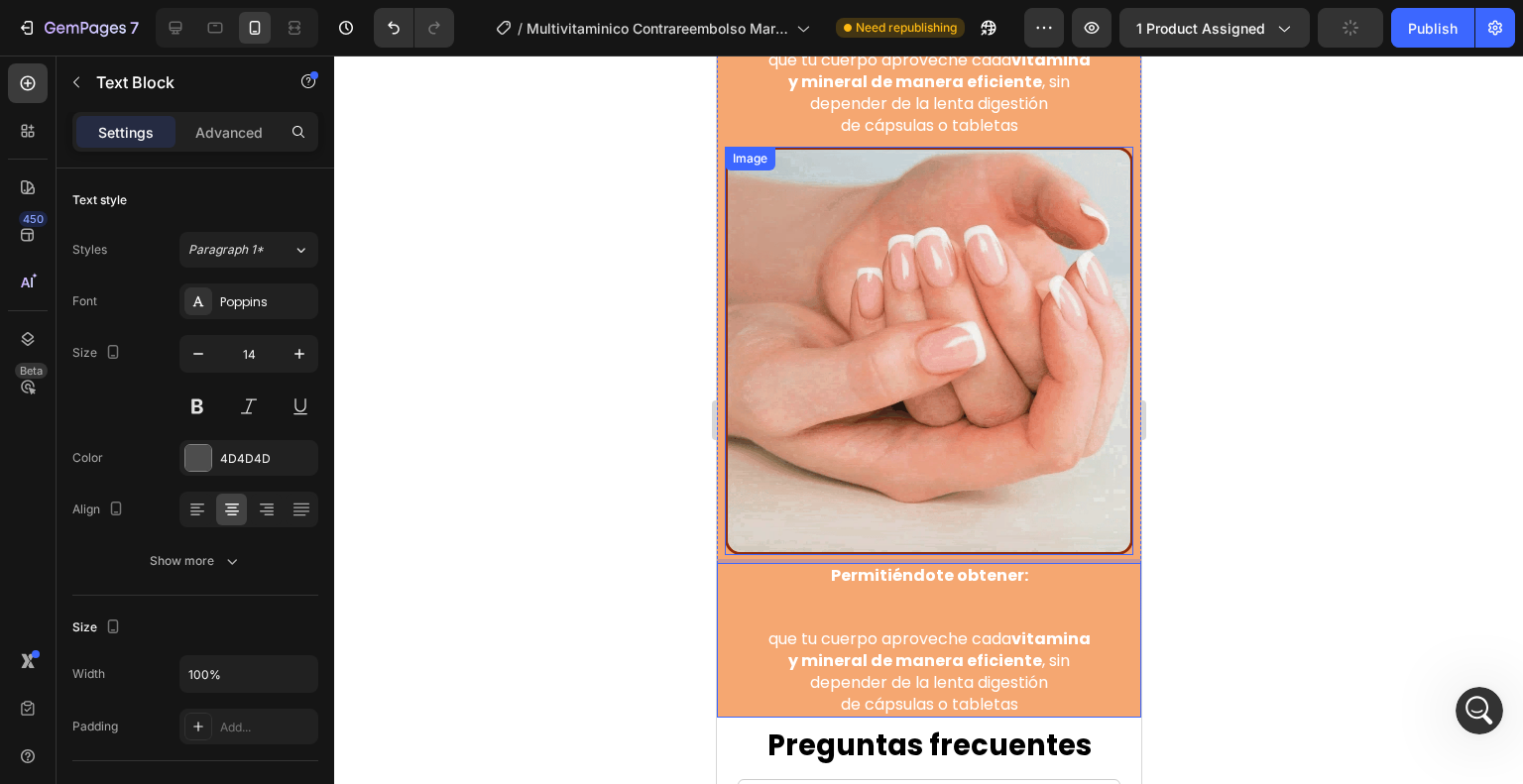 scroll, scrollTop: 5227, scrollLeft: 0, axis: vertical 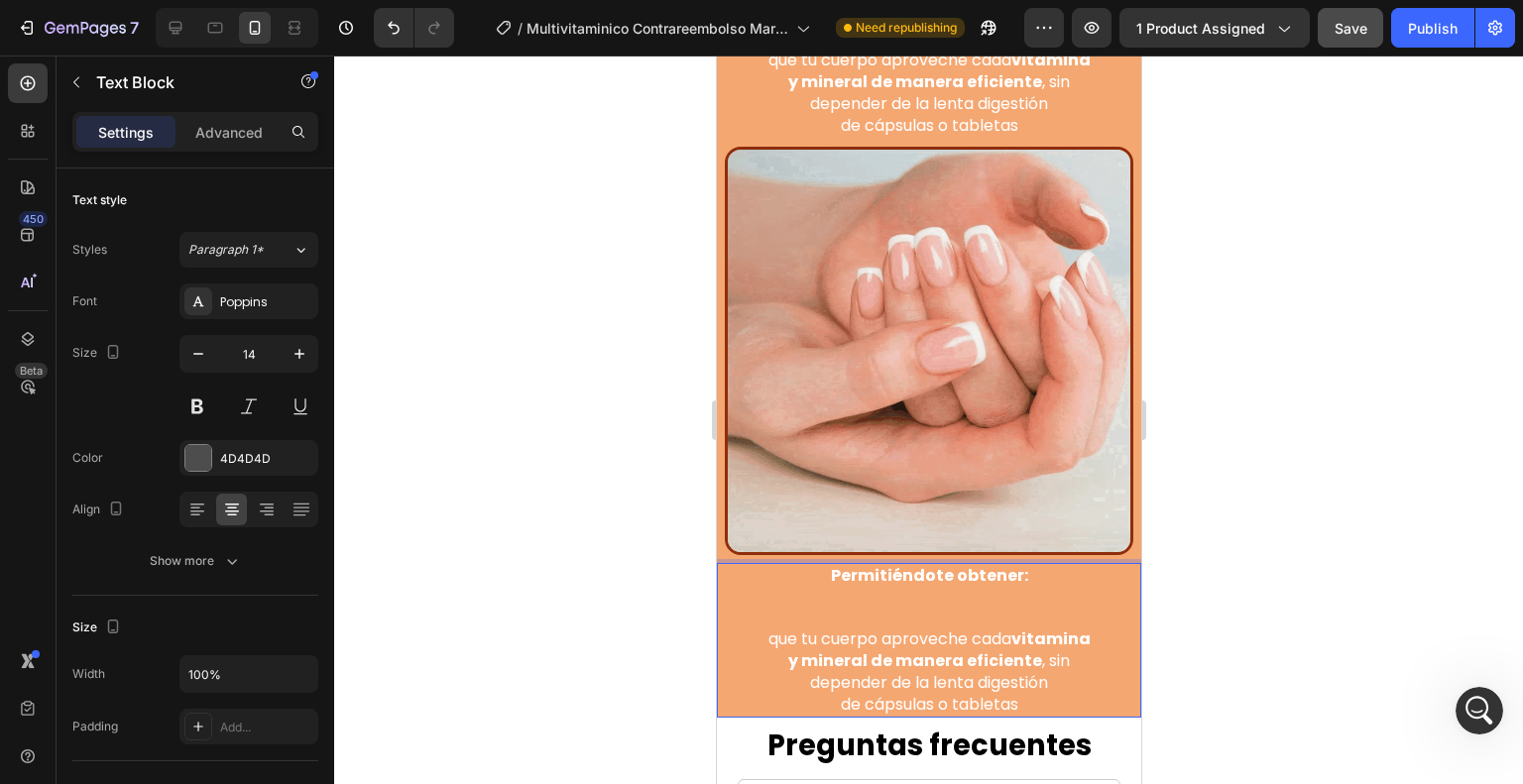 click on "Permitiéndote obtener:" at bounding box center [928, 575] 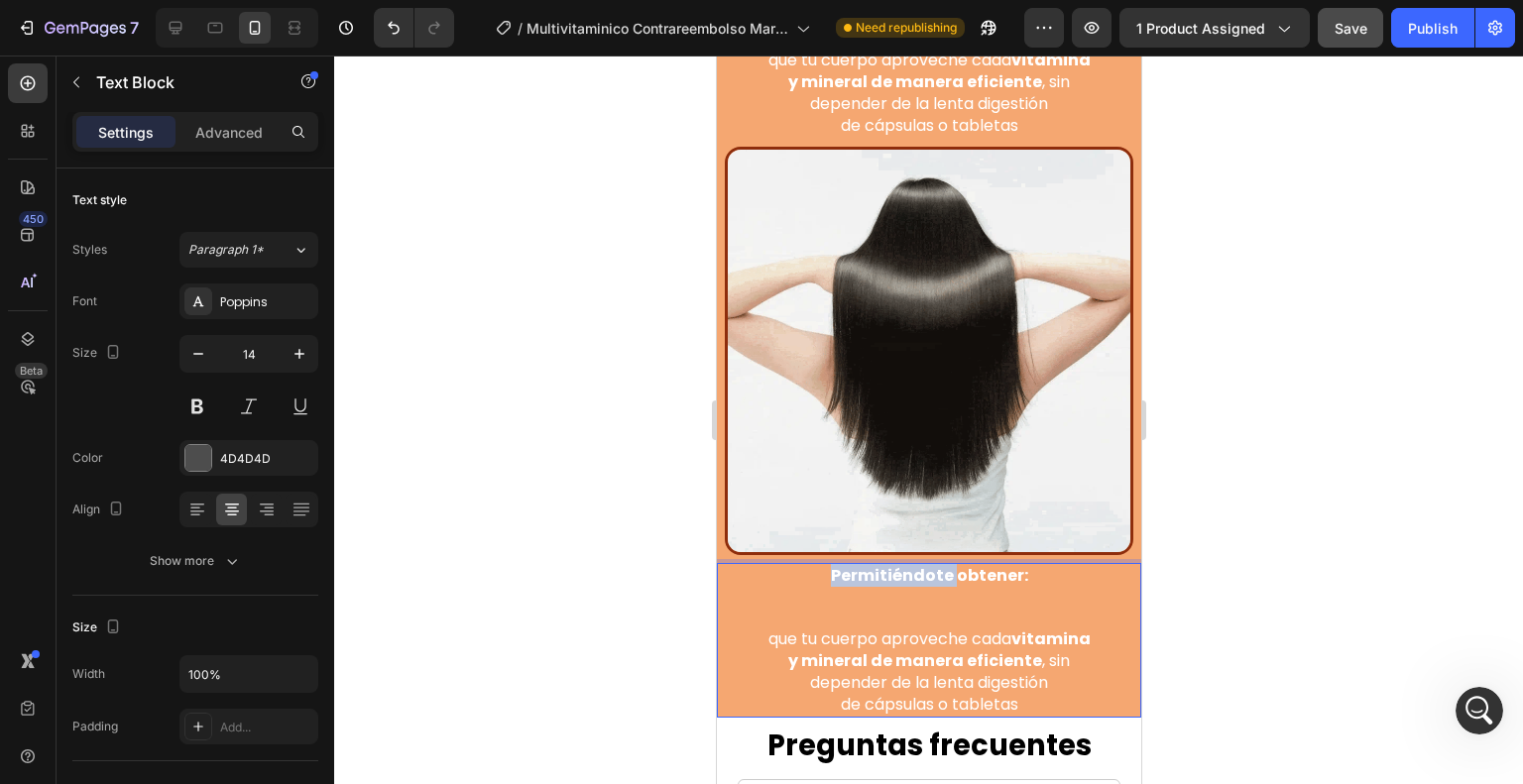 click on "Permitiéndote obtener:" at bounding box center [928, 575] 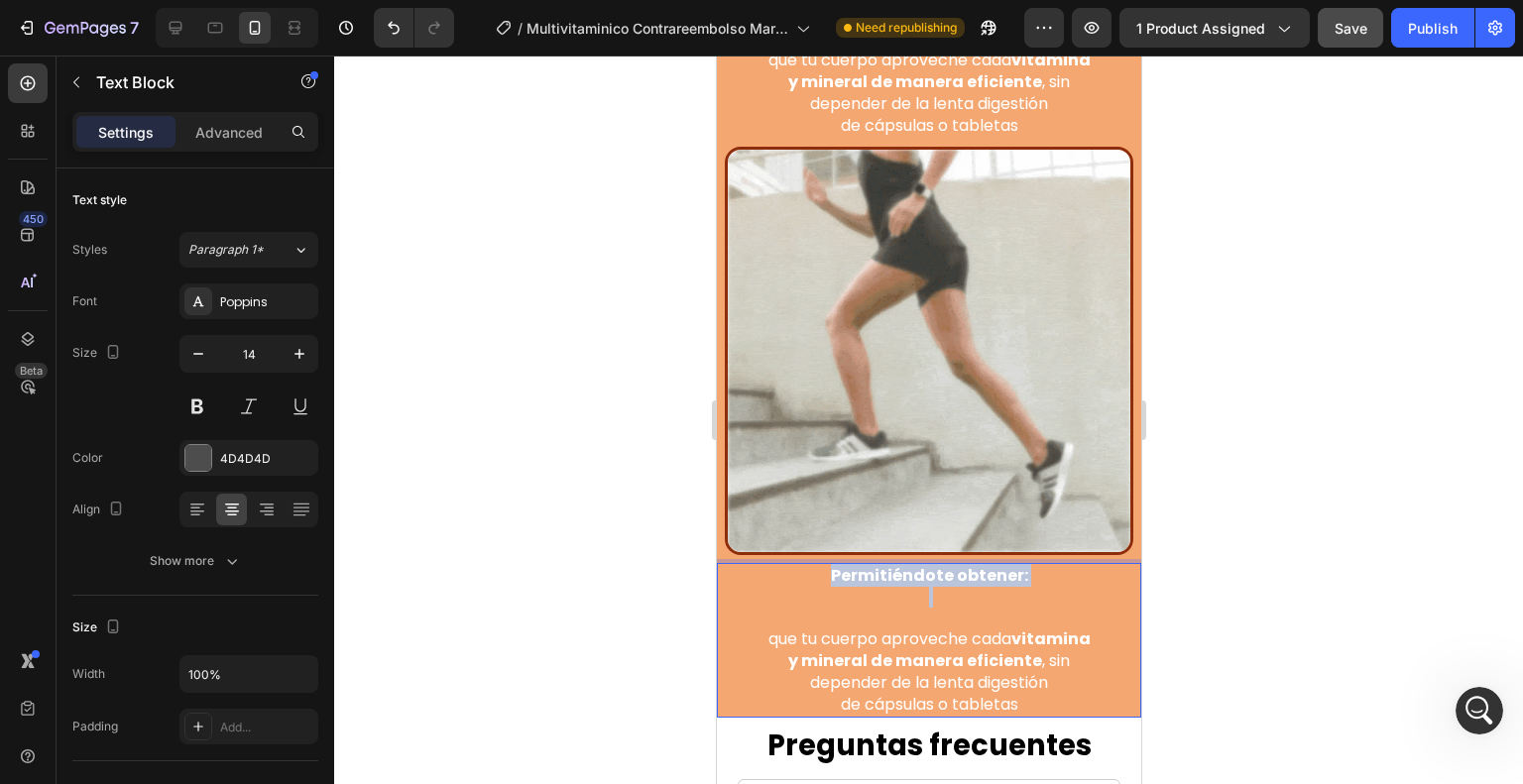 click on "Permitiéndote obtener:" at bounding box center (928, 575) 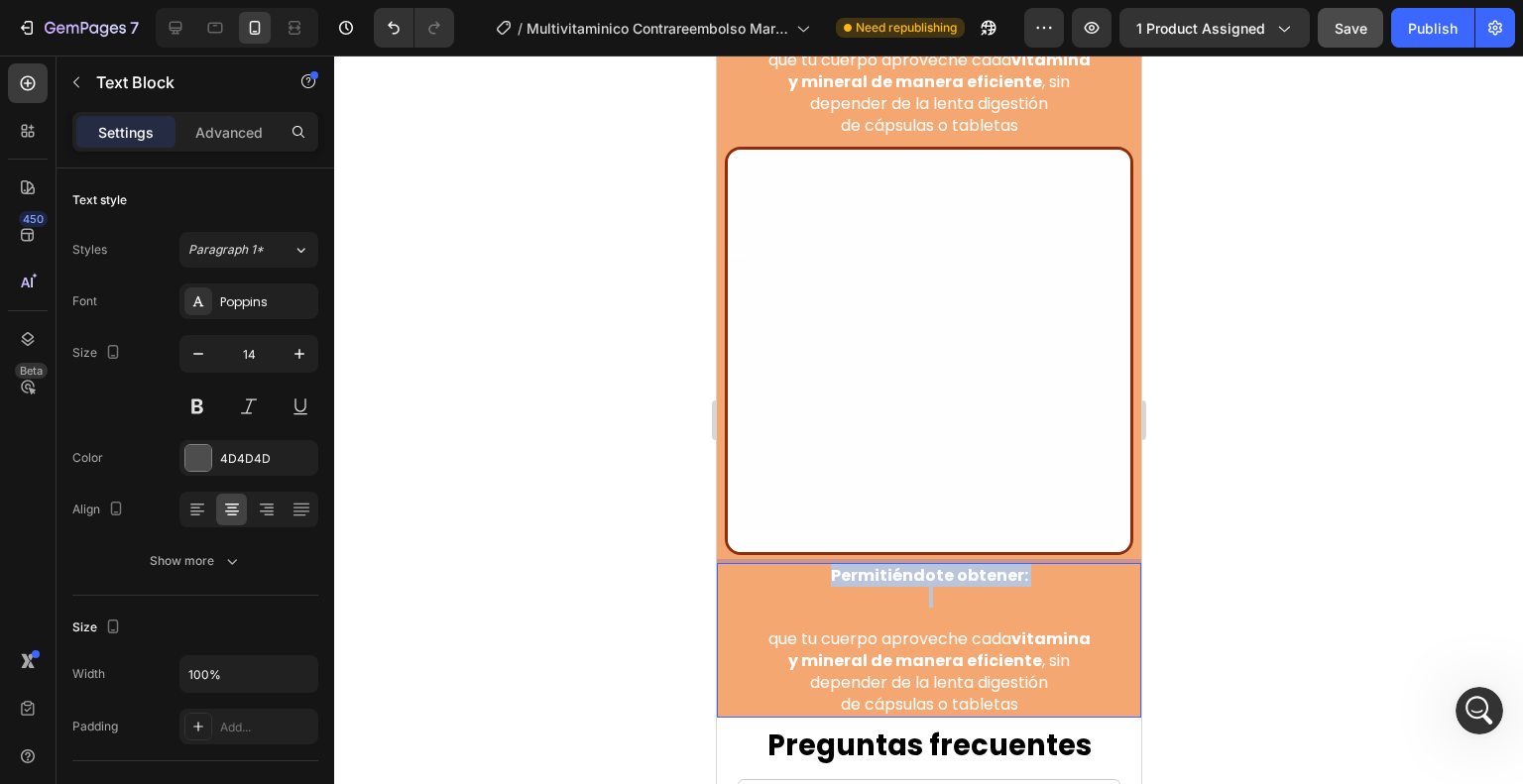 click on "Permitiéndote obtener:" at bounding box center [928, 575] 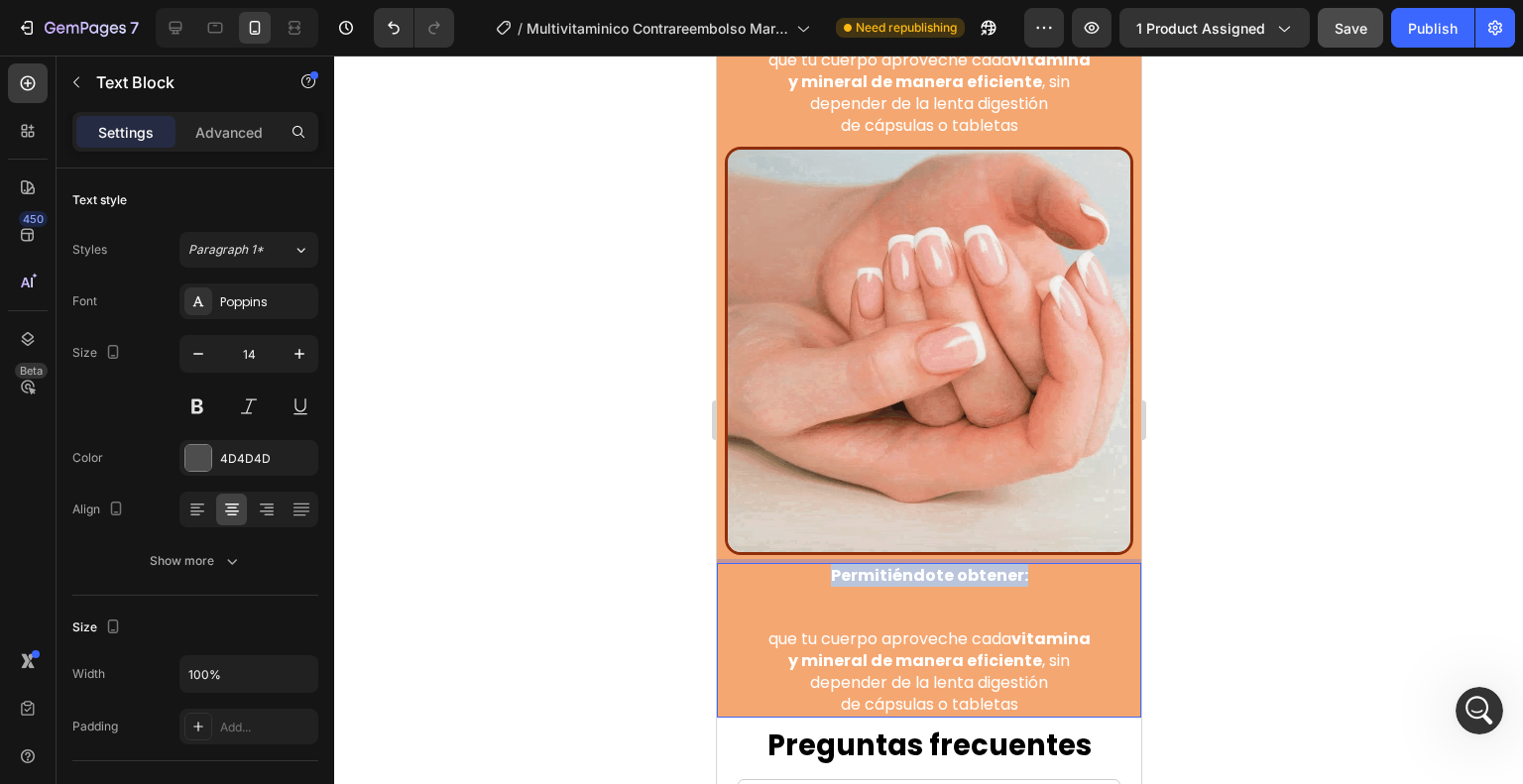 drag, startPoint x: 1026, startPoint y: 511, endPoint x: 818, endPoint y: 506, distance: 208.06009 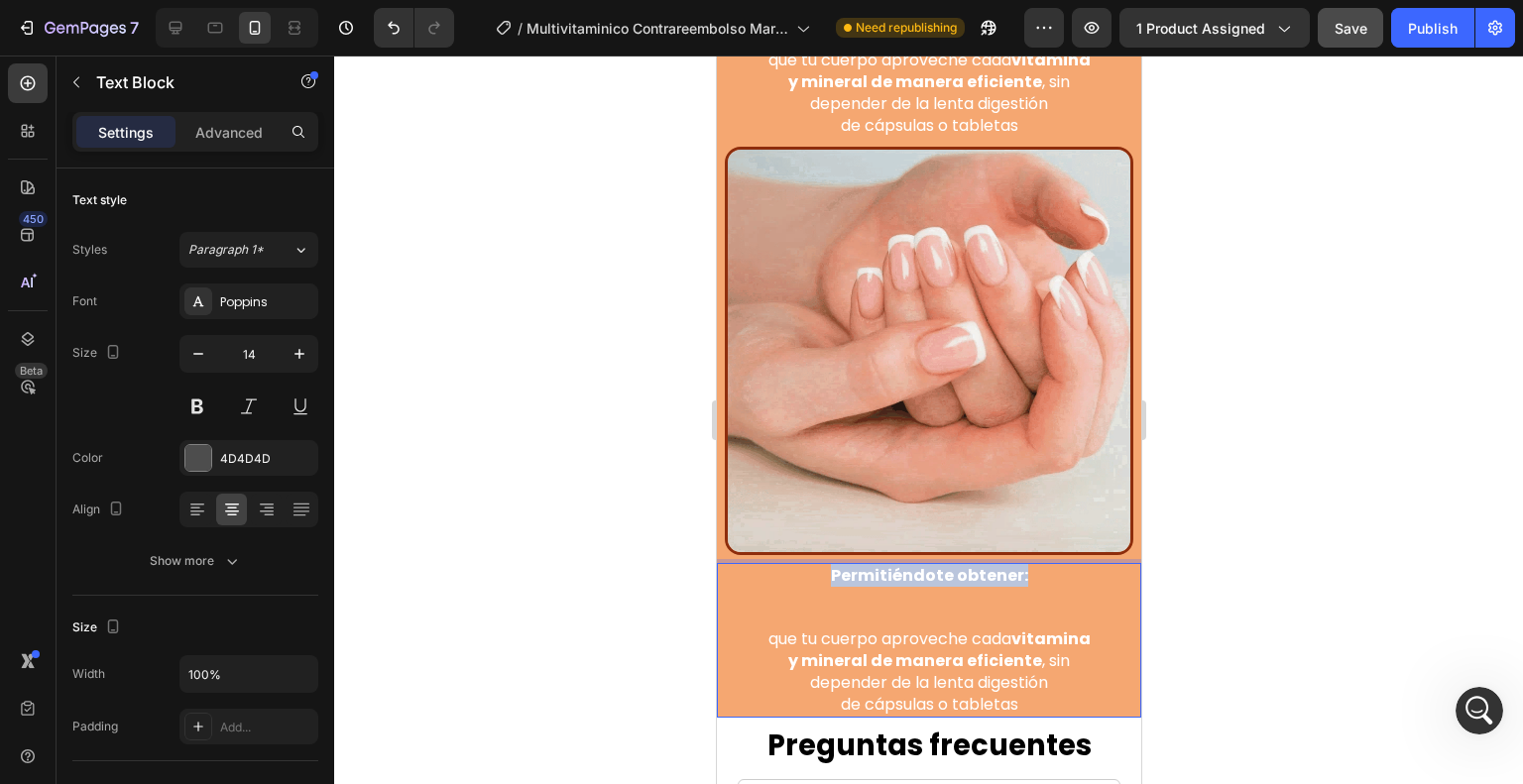 click on "Permitiéndote obtener:" at bounding box center [928, 576] 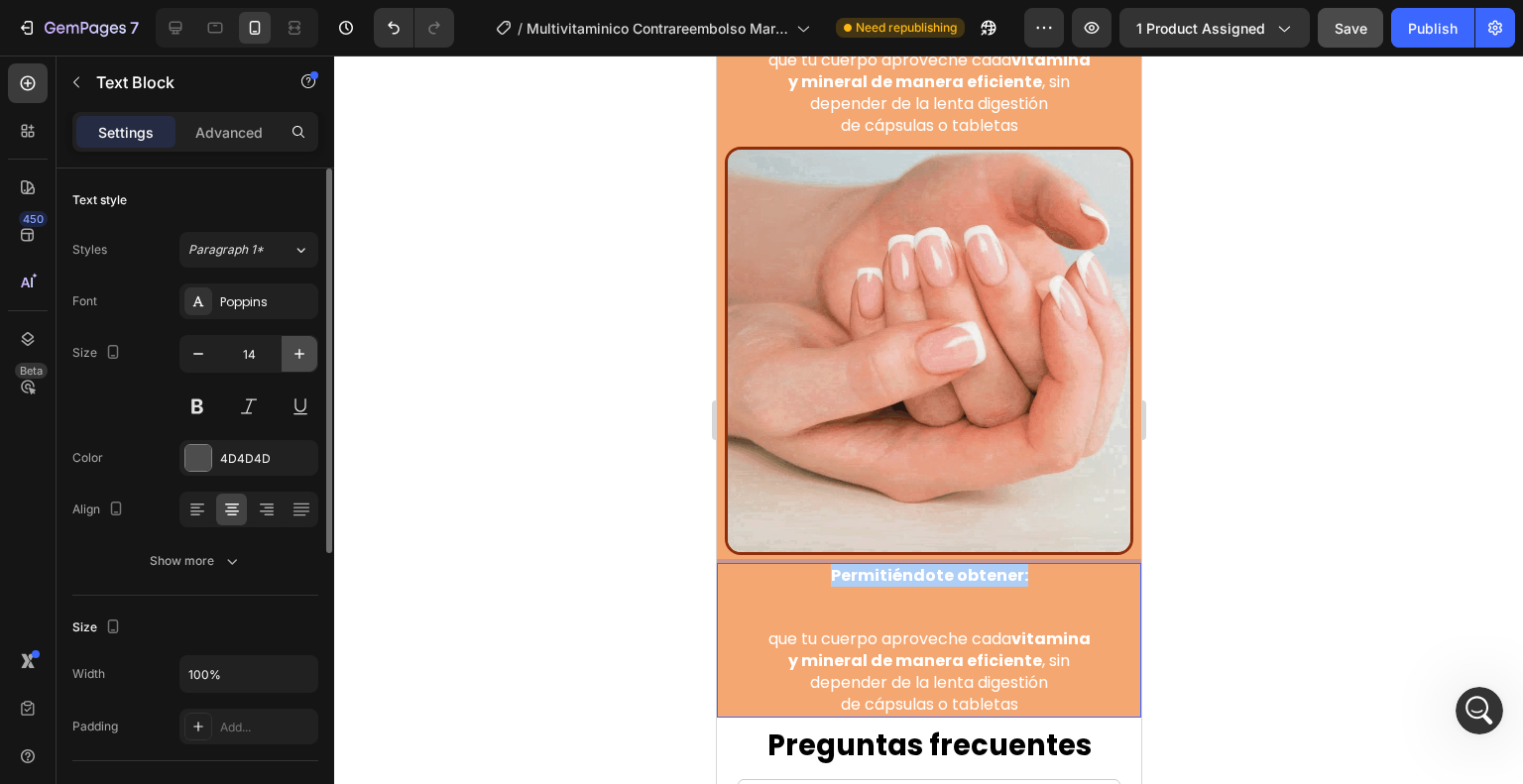 click 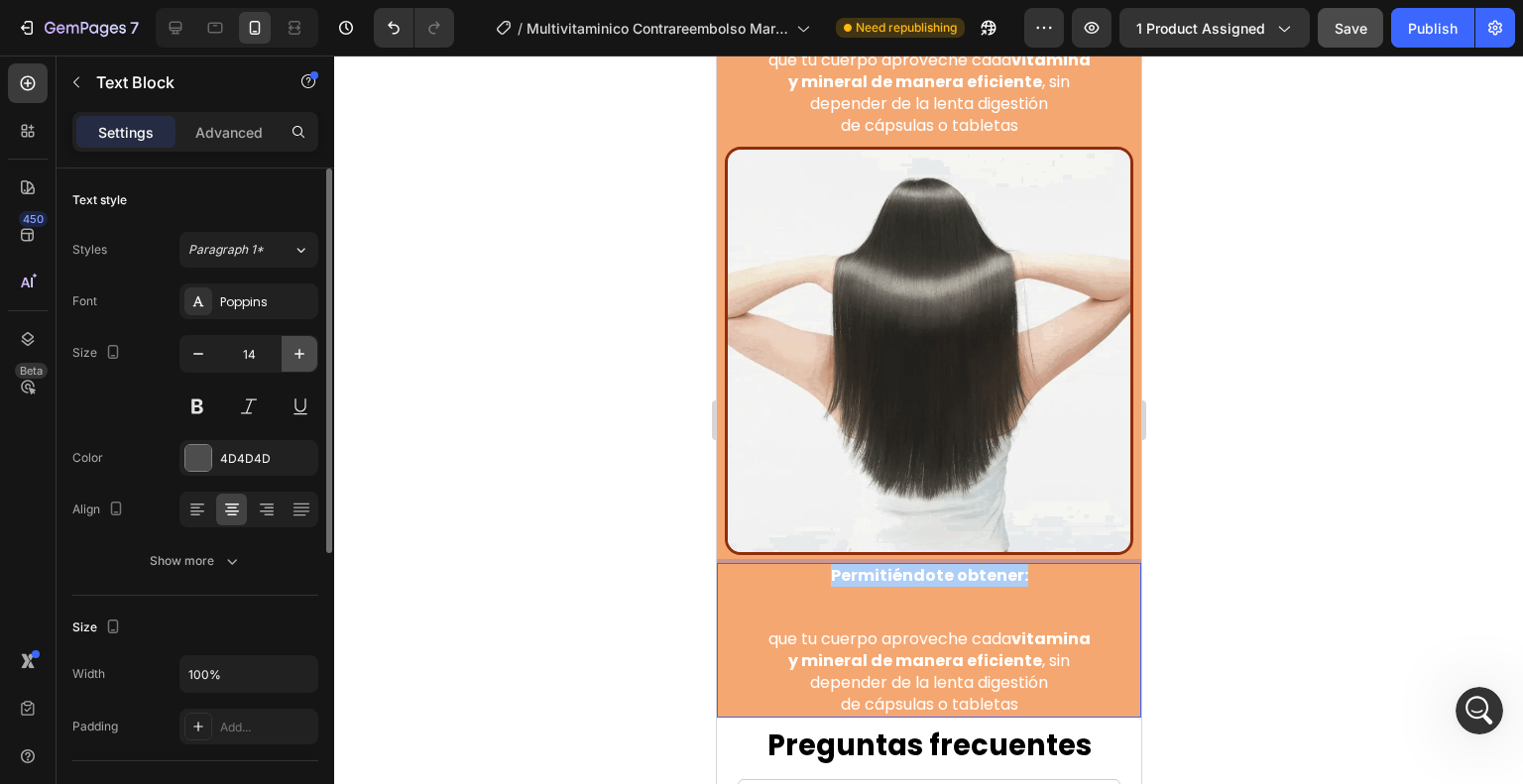 type on "15" 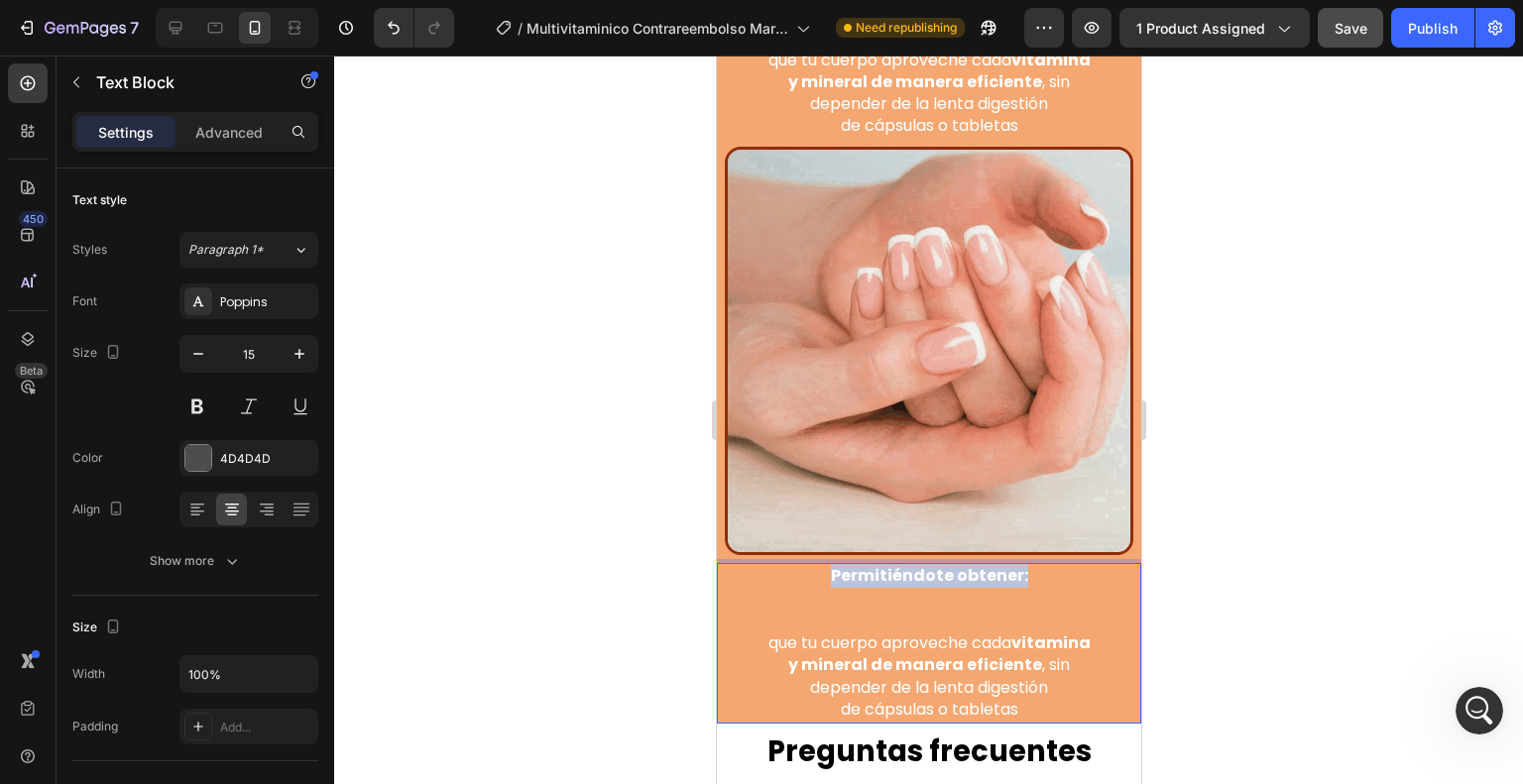 drag, startPoint x: 1037, startPoint y: 514, endPoint x: 774, endPoint y: 499, distance: 263.42741 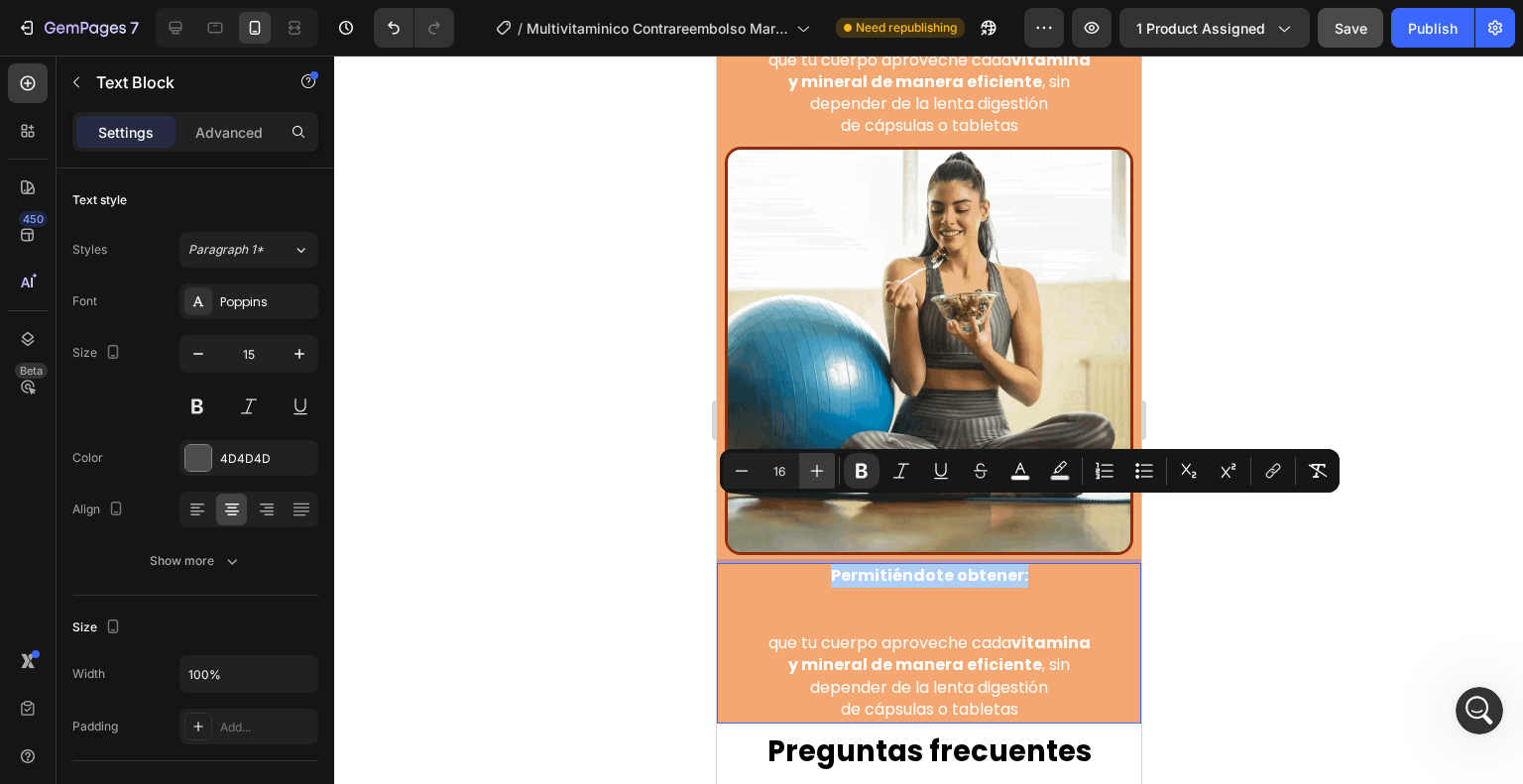 click 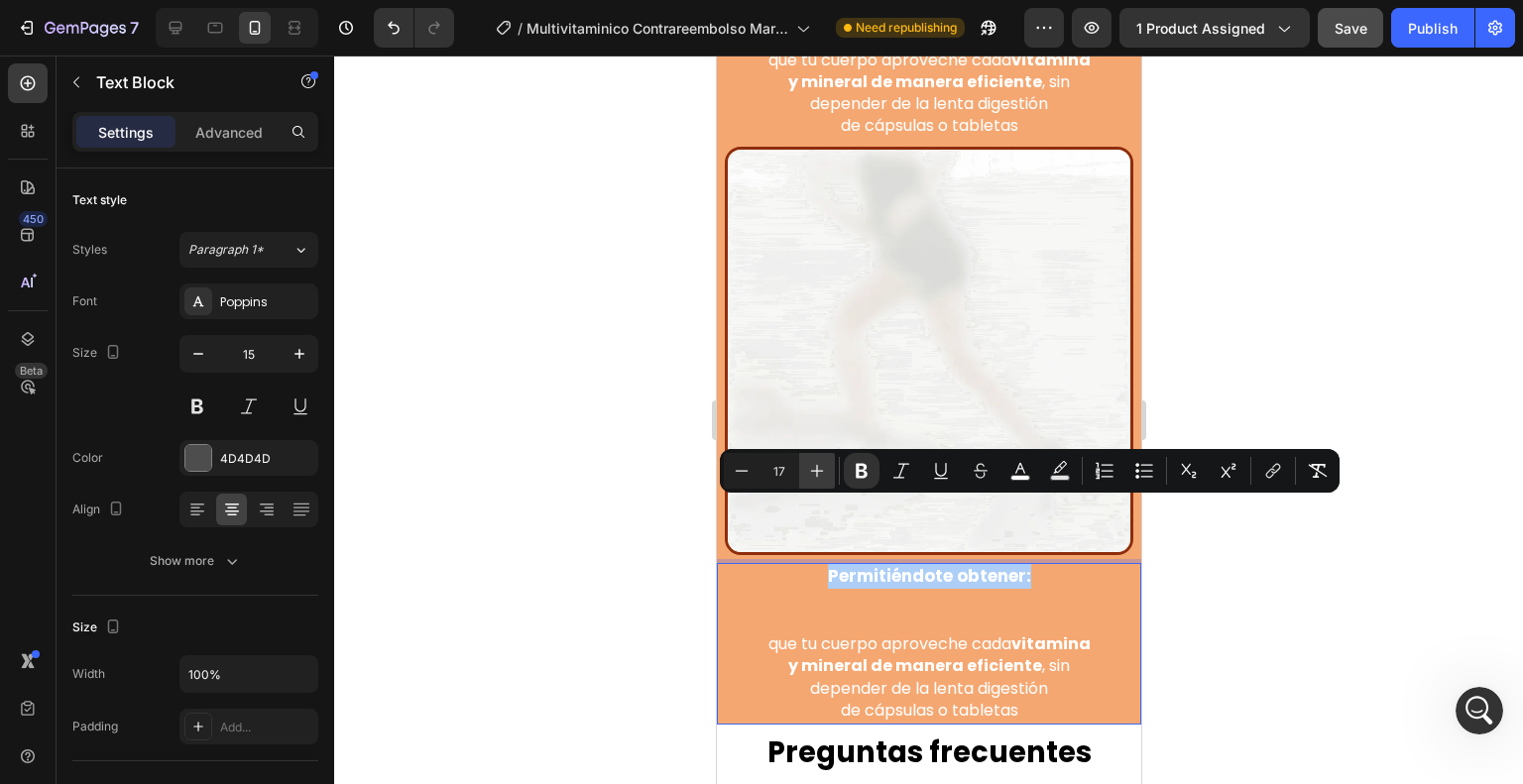 click 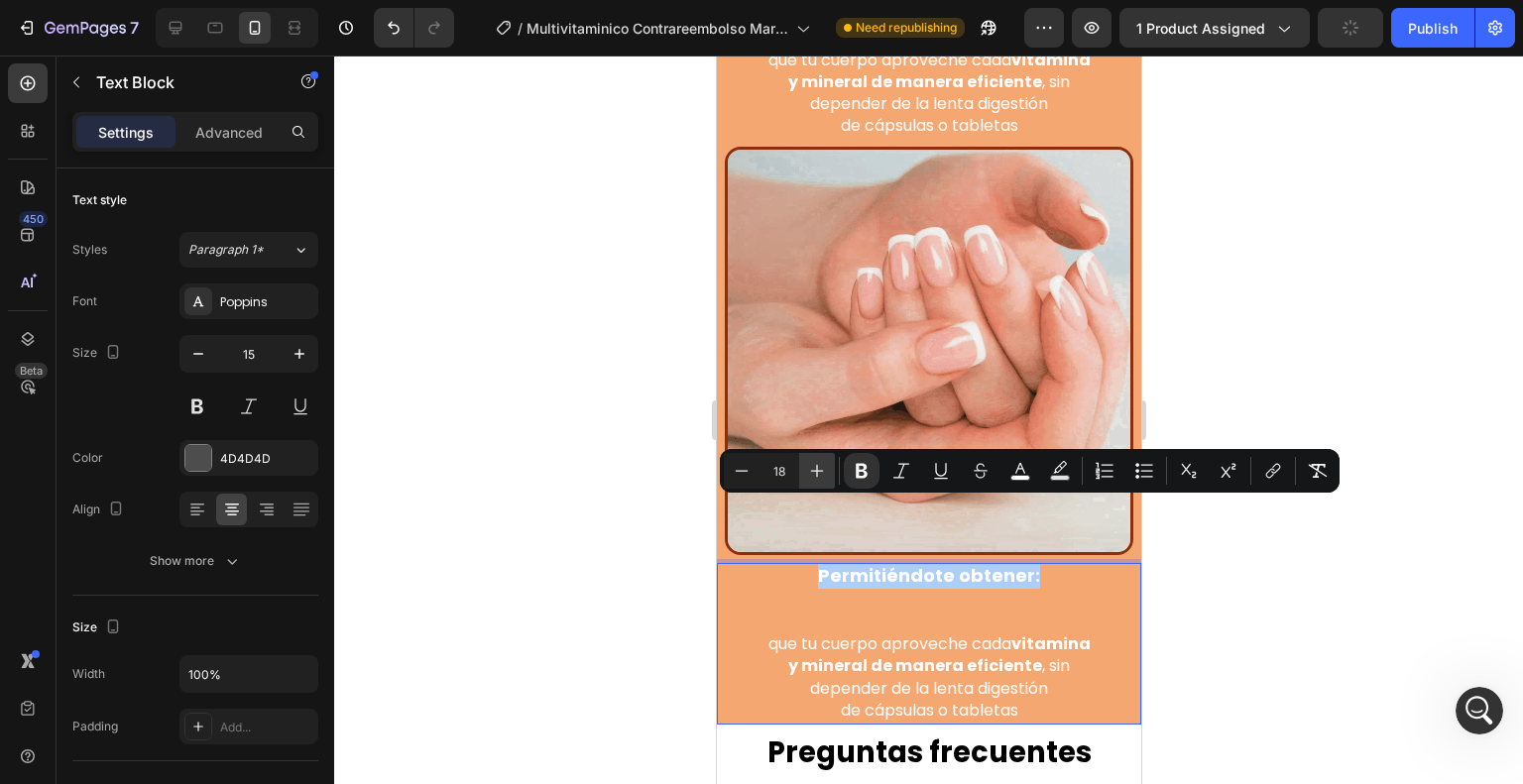 click 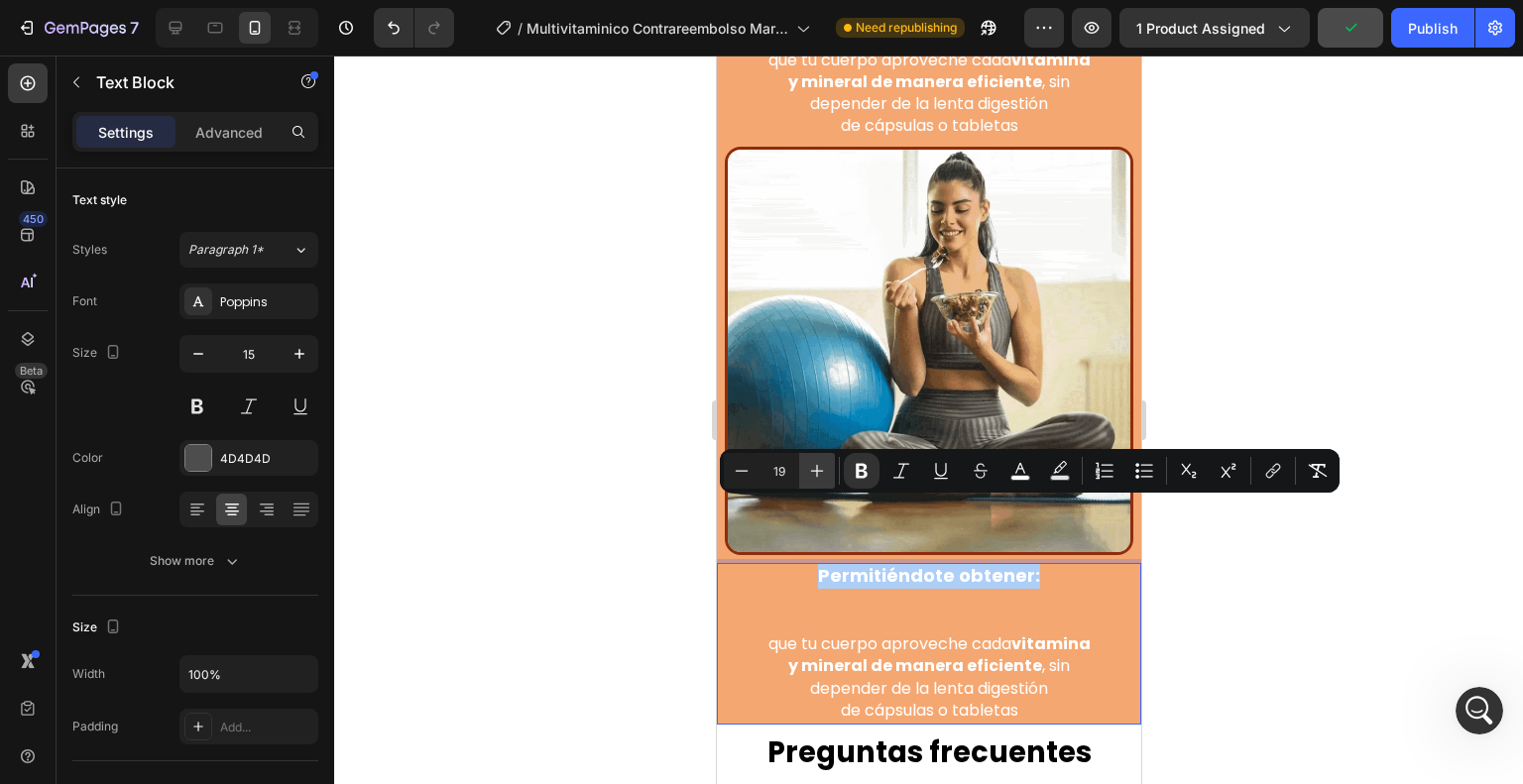 click 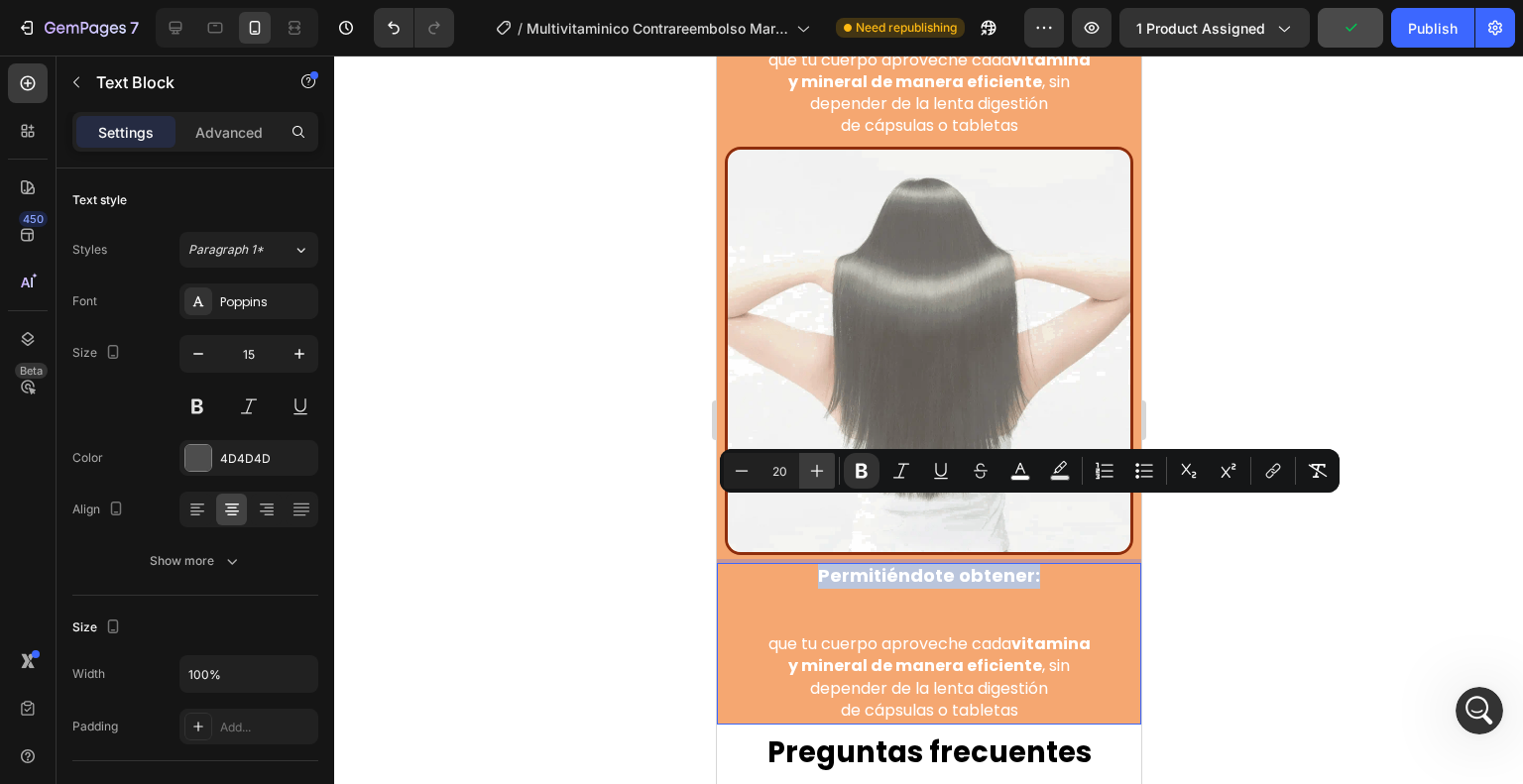 scroll, scrollTop: 5176, scrollLeft: 0, axis: vertical 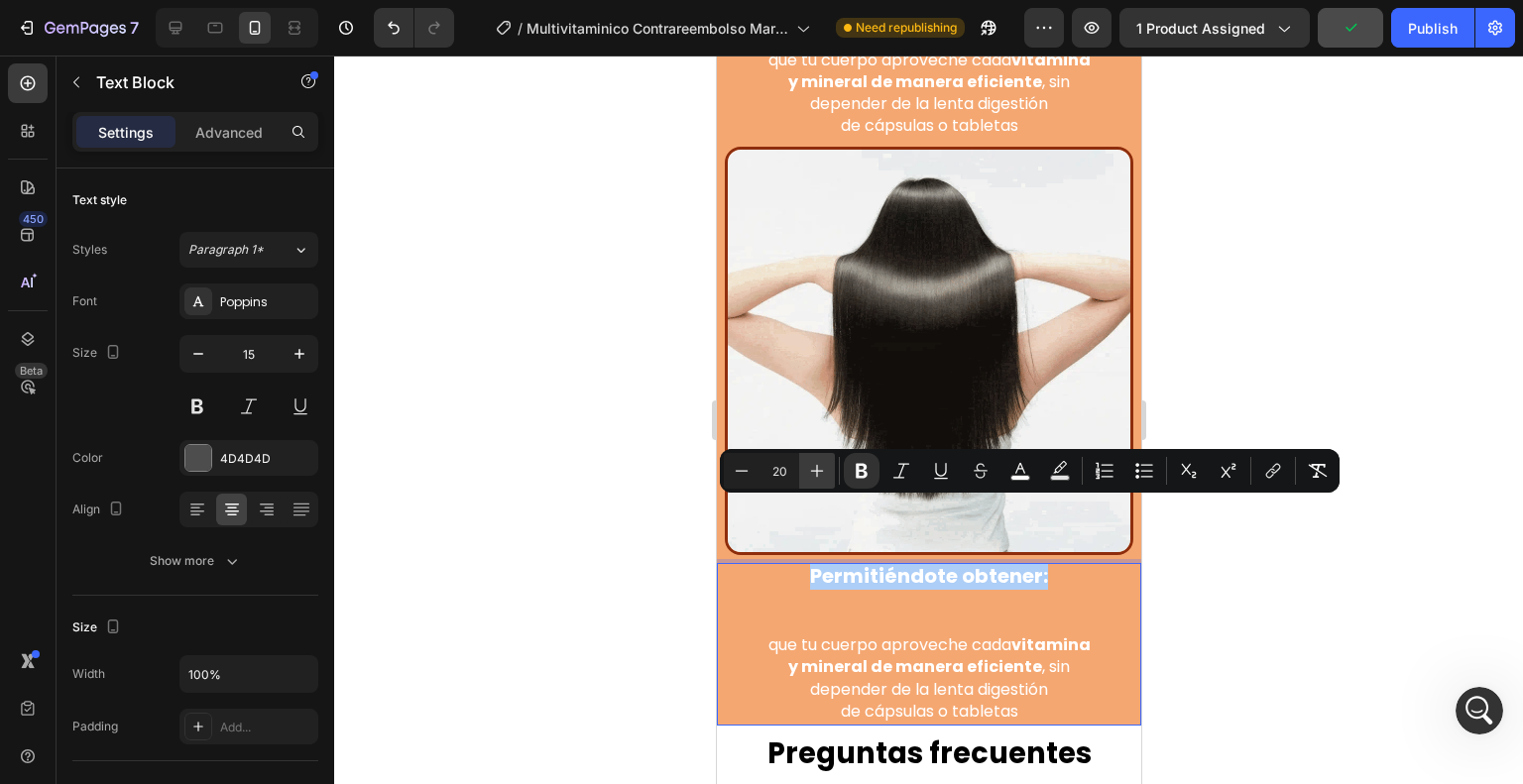 click 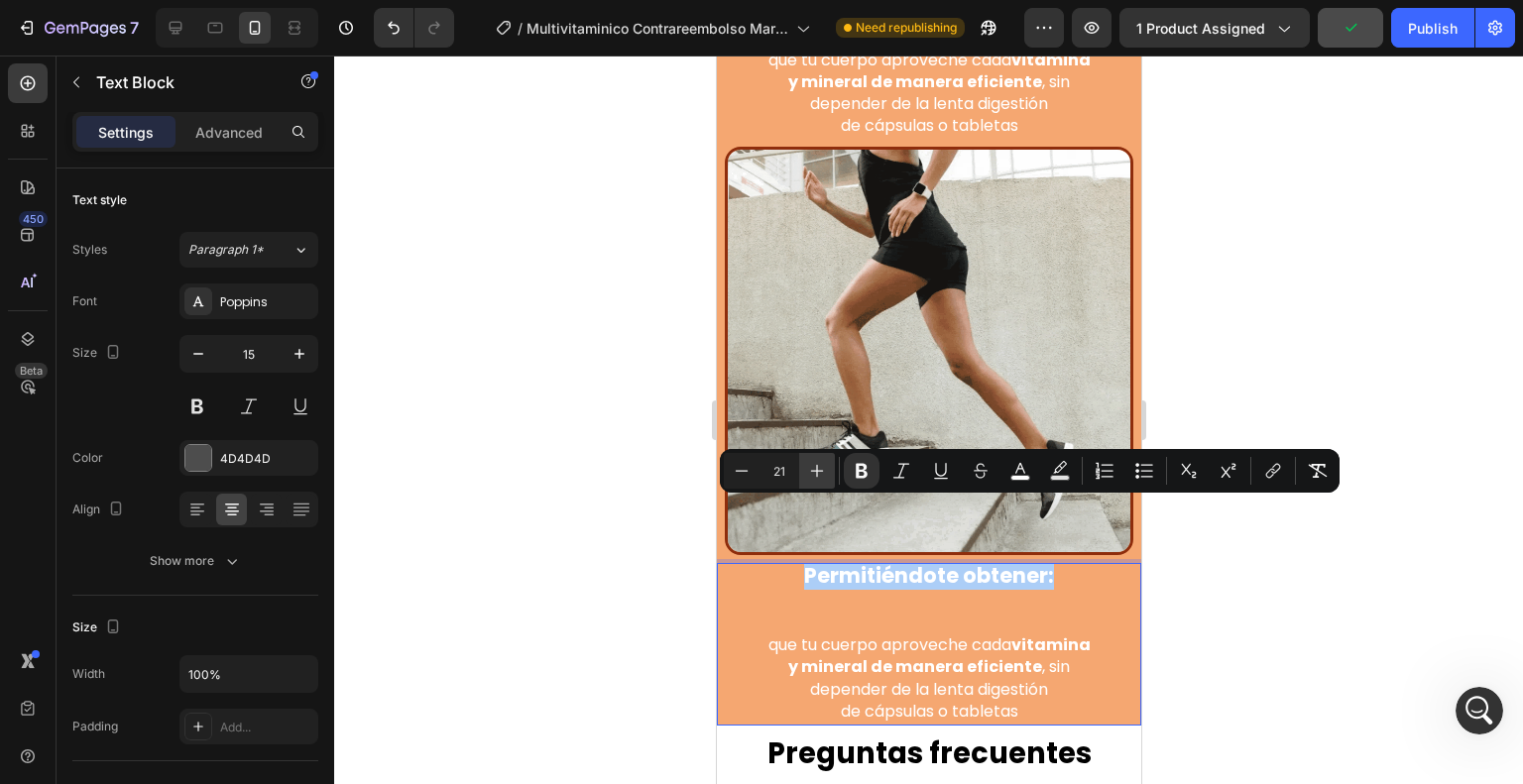 click 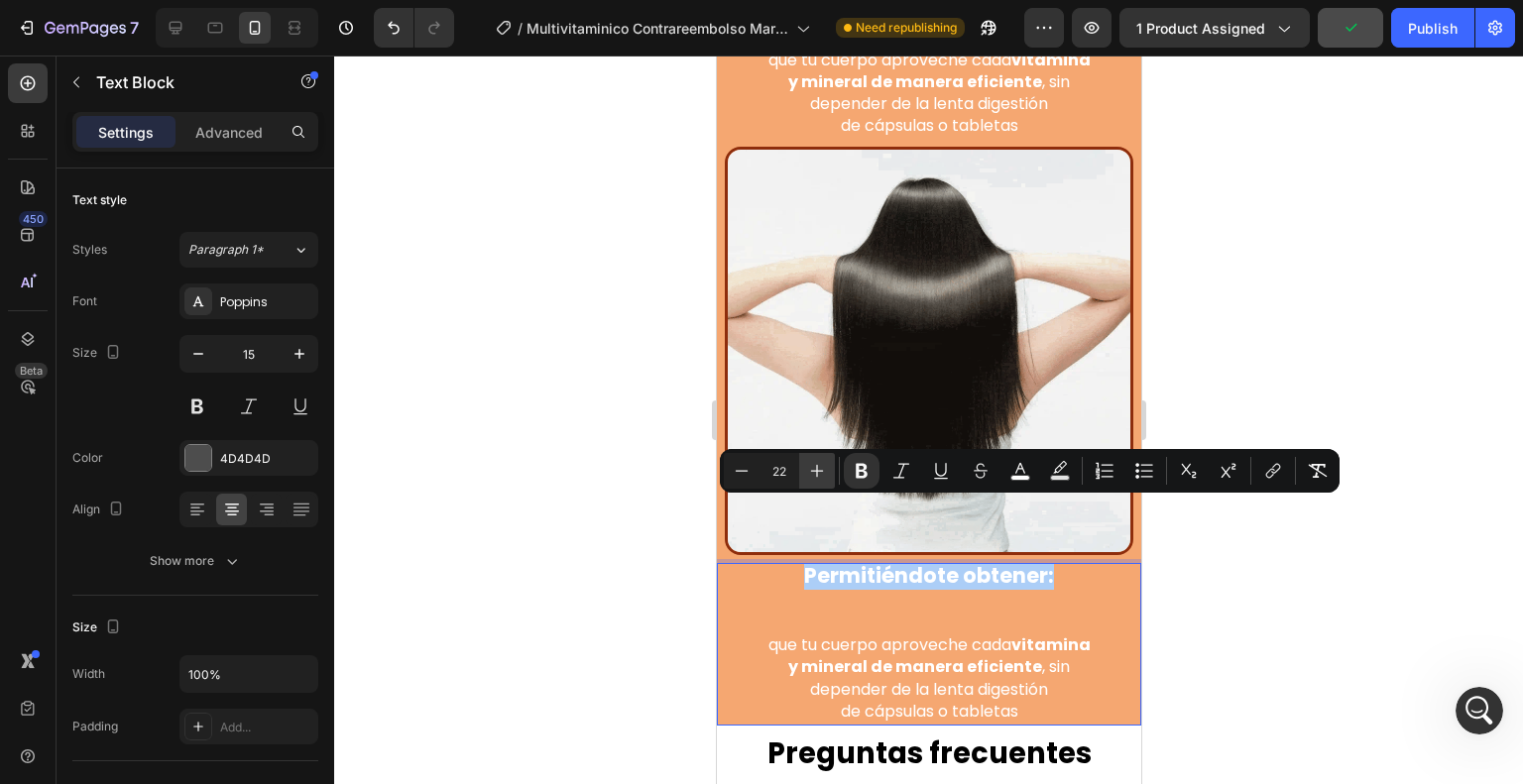 click 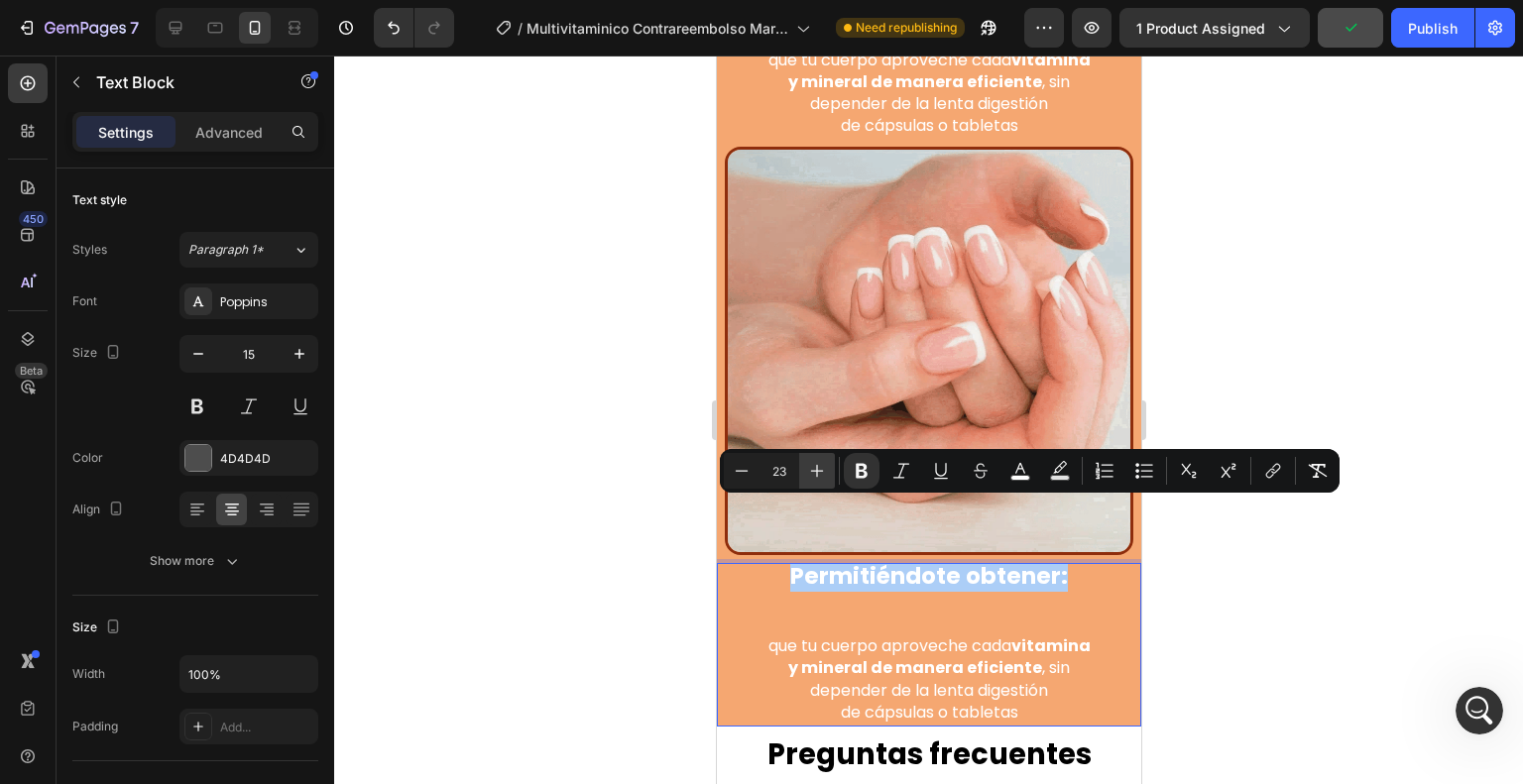 click 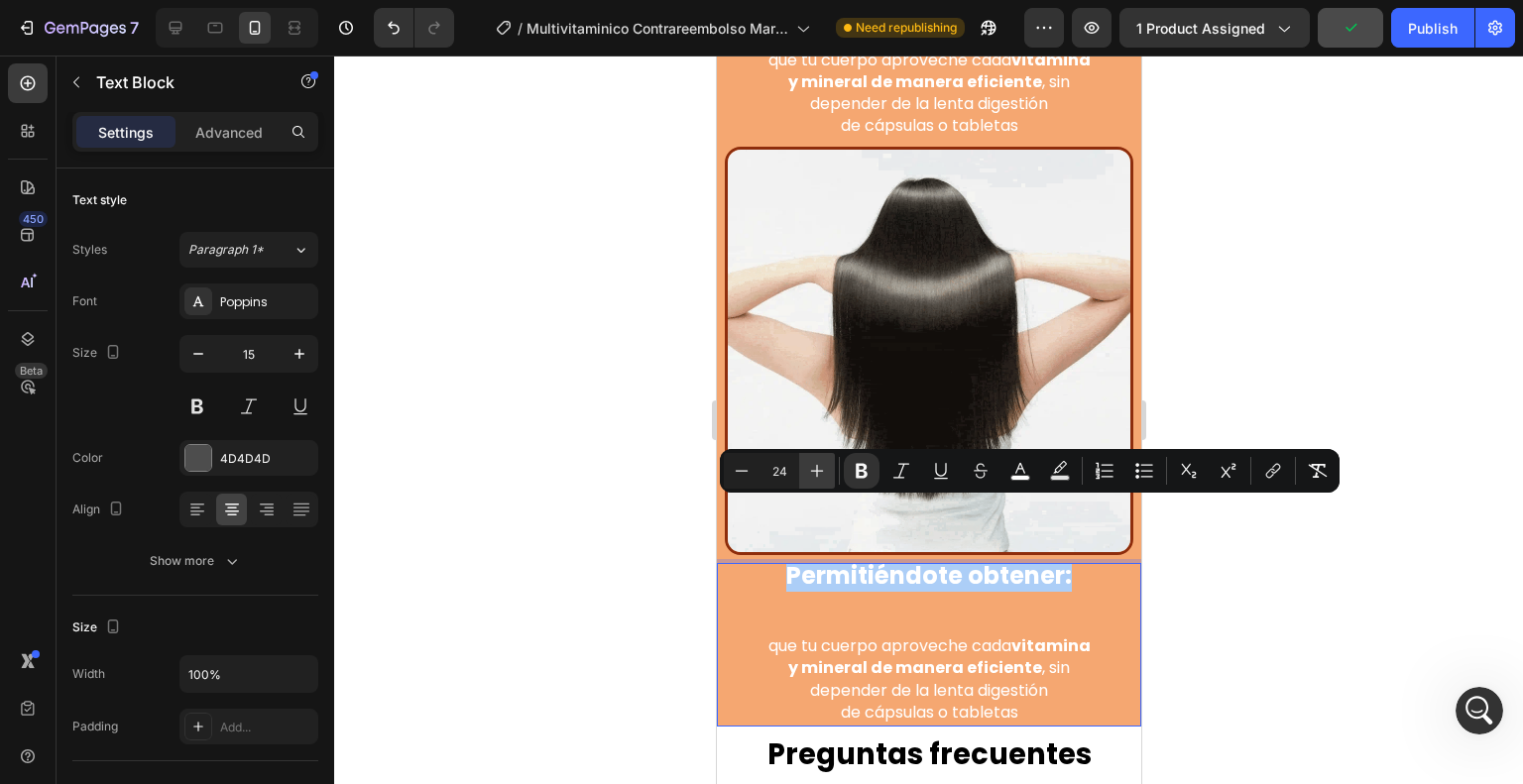 click 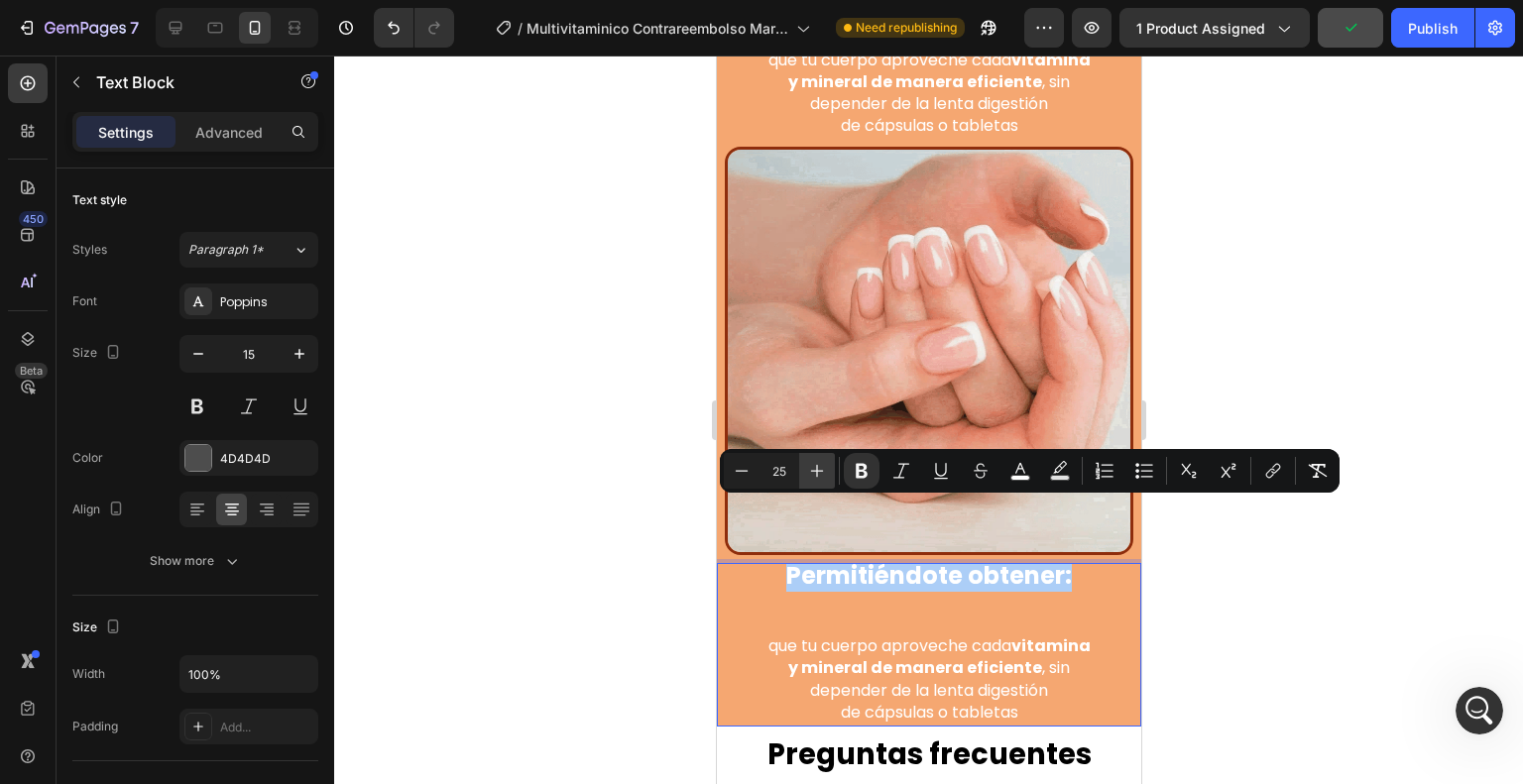 click 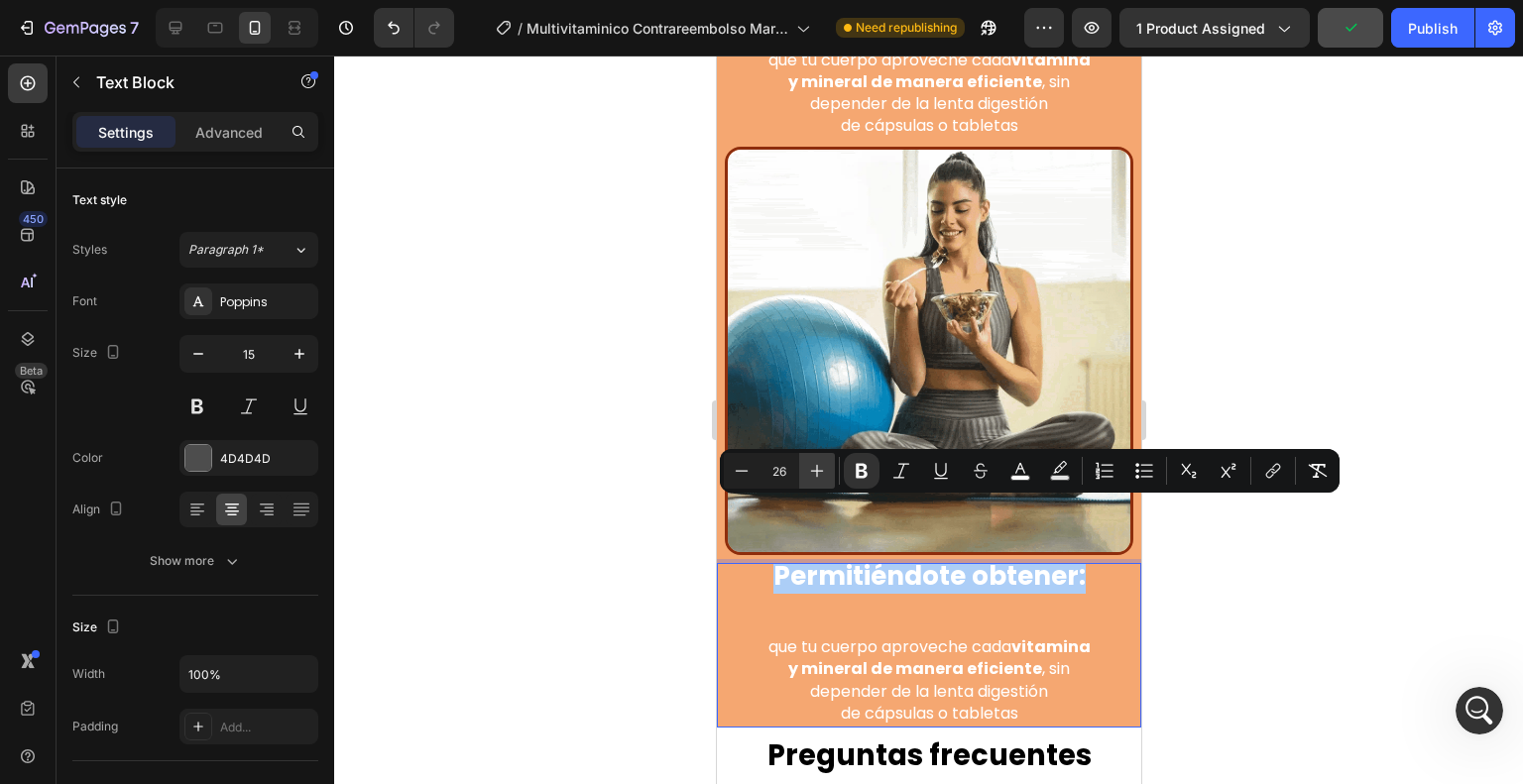 click 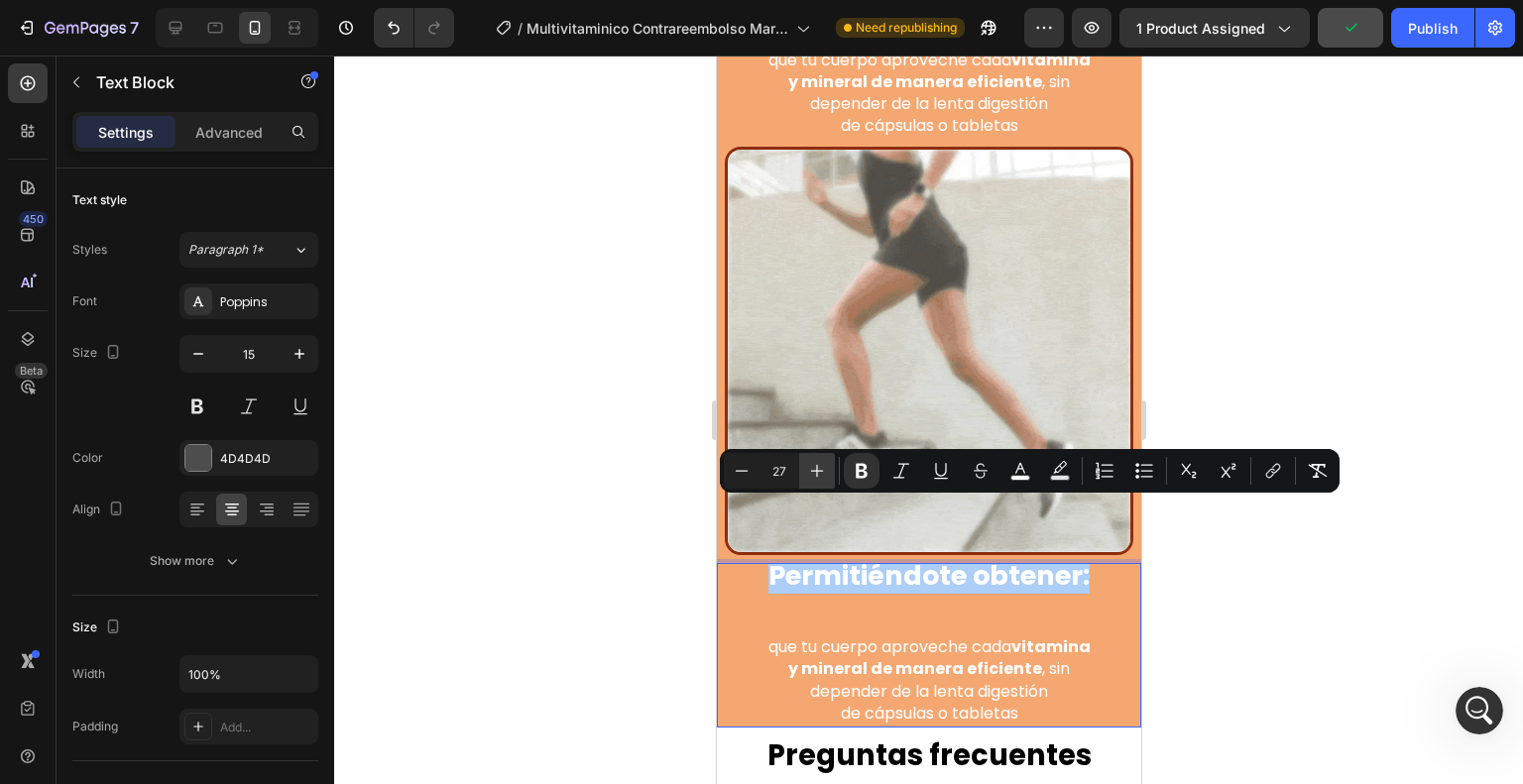 click 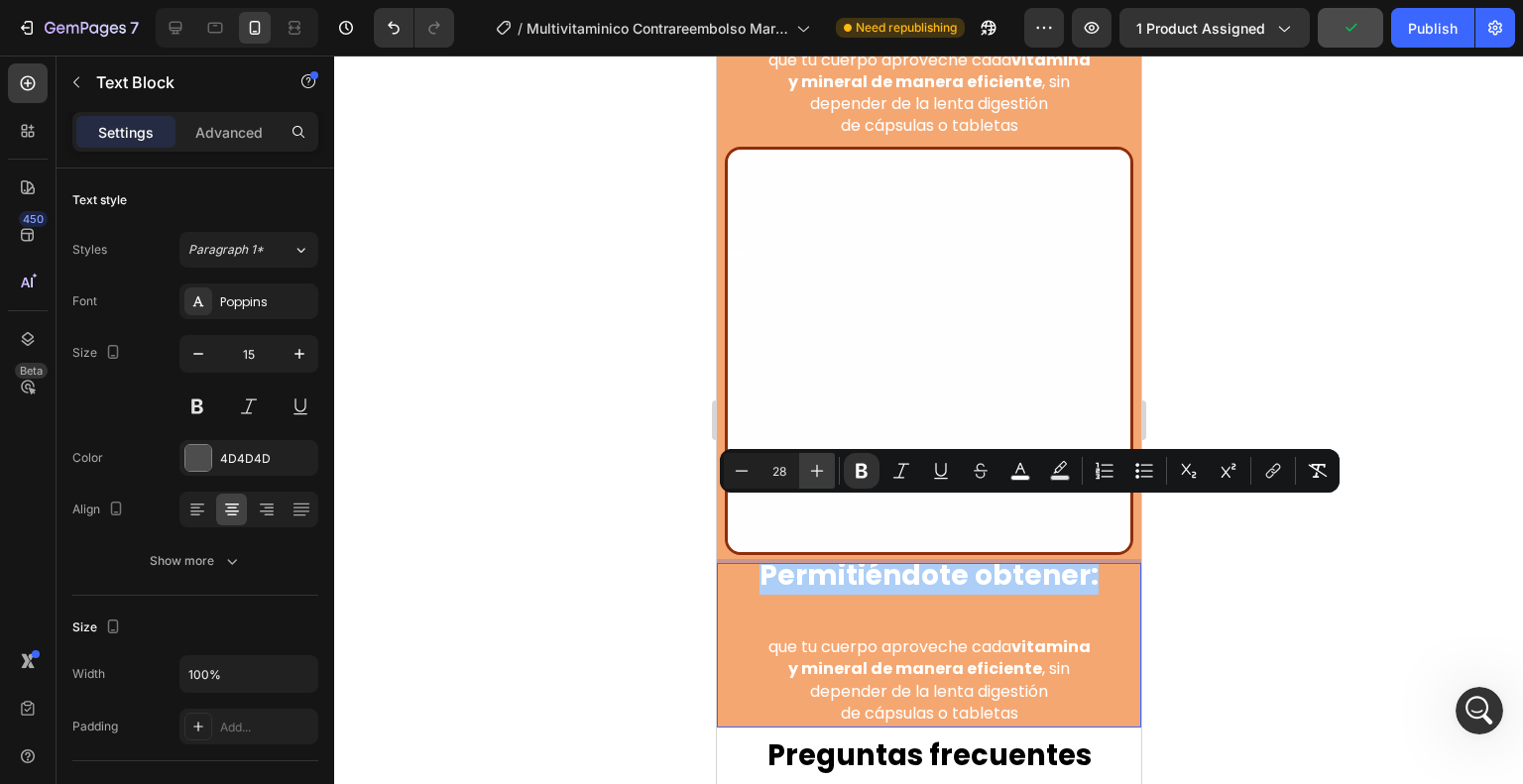 click 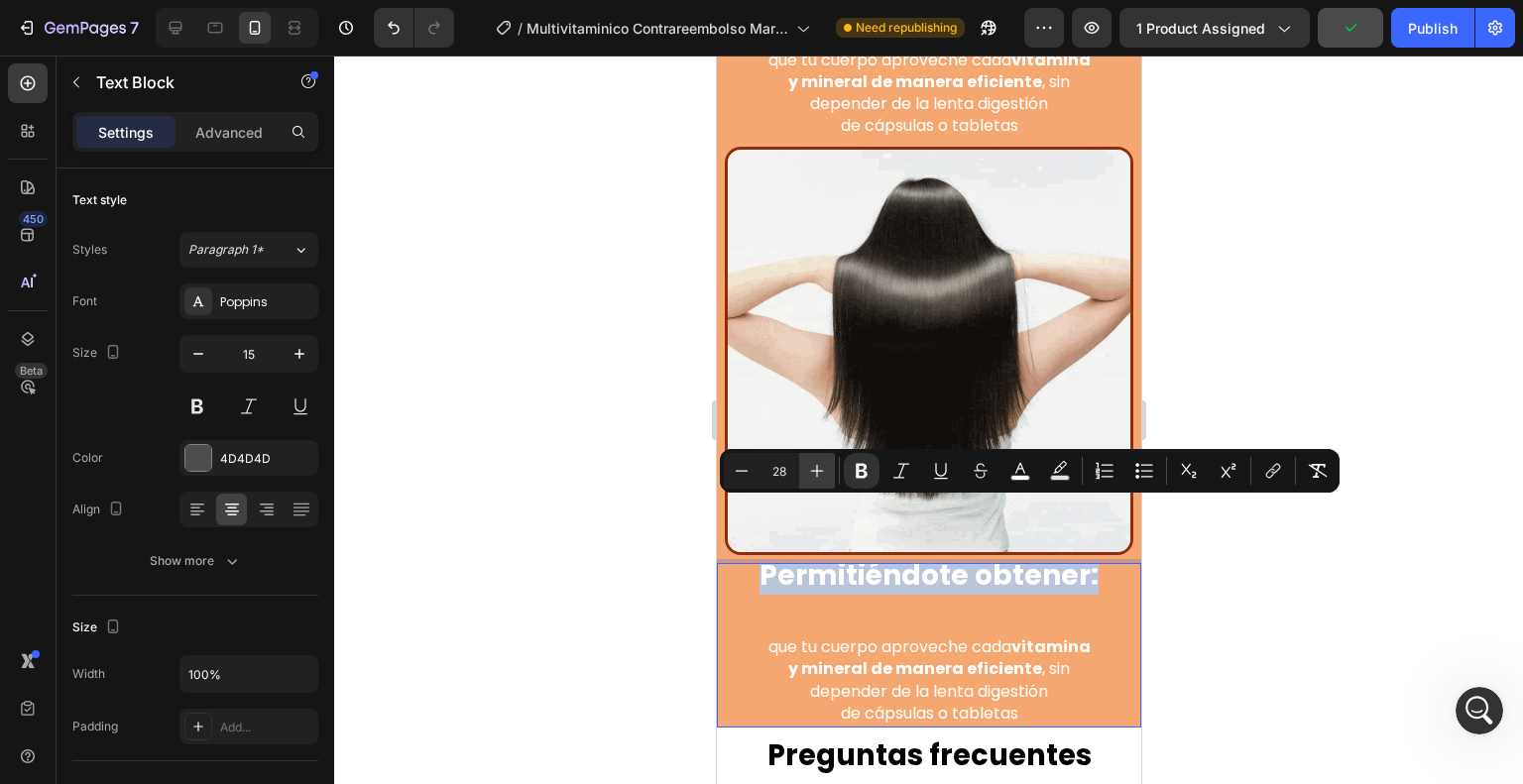type on "29" 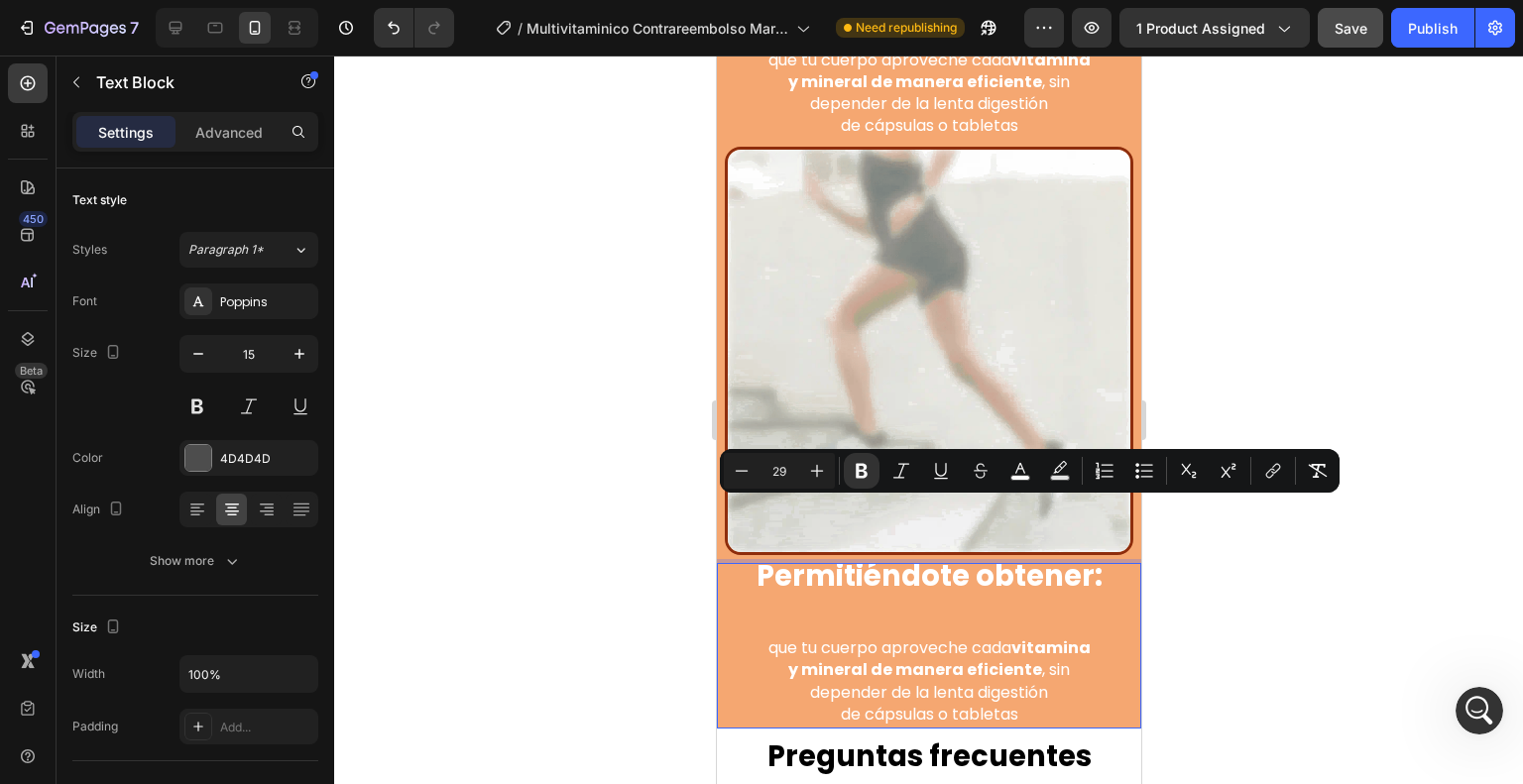 click 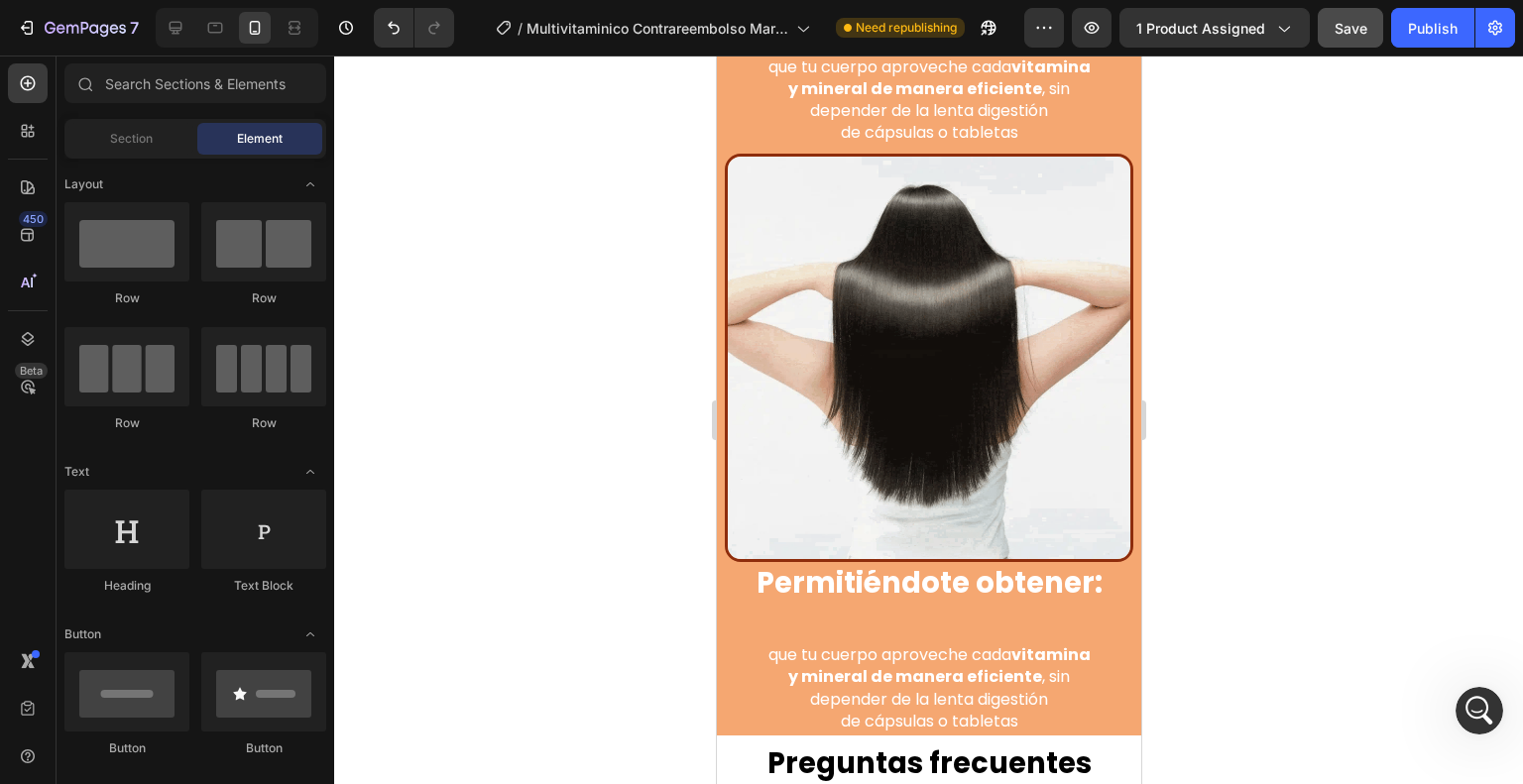 scroll, scrollTop: 4406, scrollLeft: 0, axis: vertical 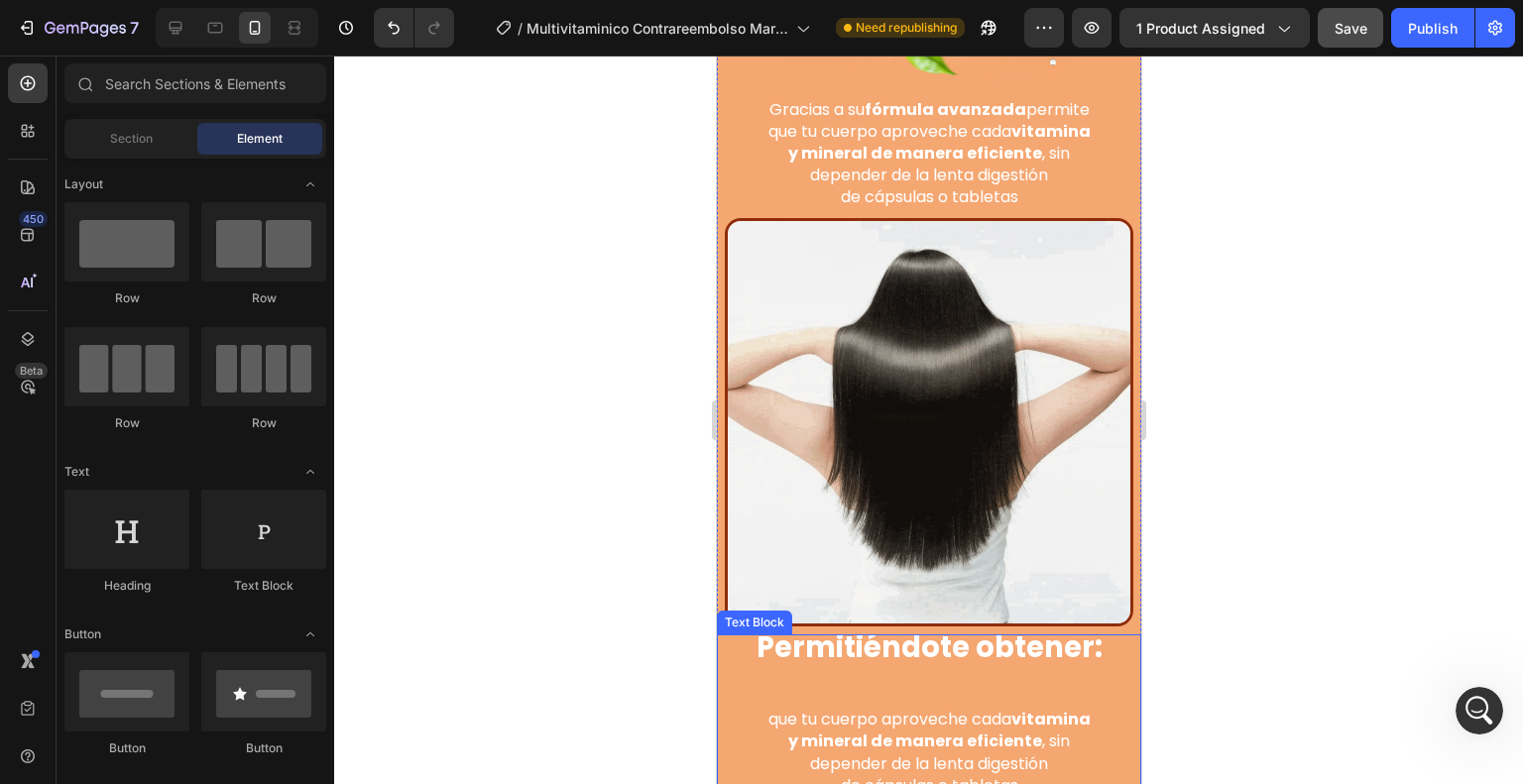 click on "depender de la lenta digestión" at bounding box center [928, 764] 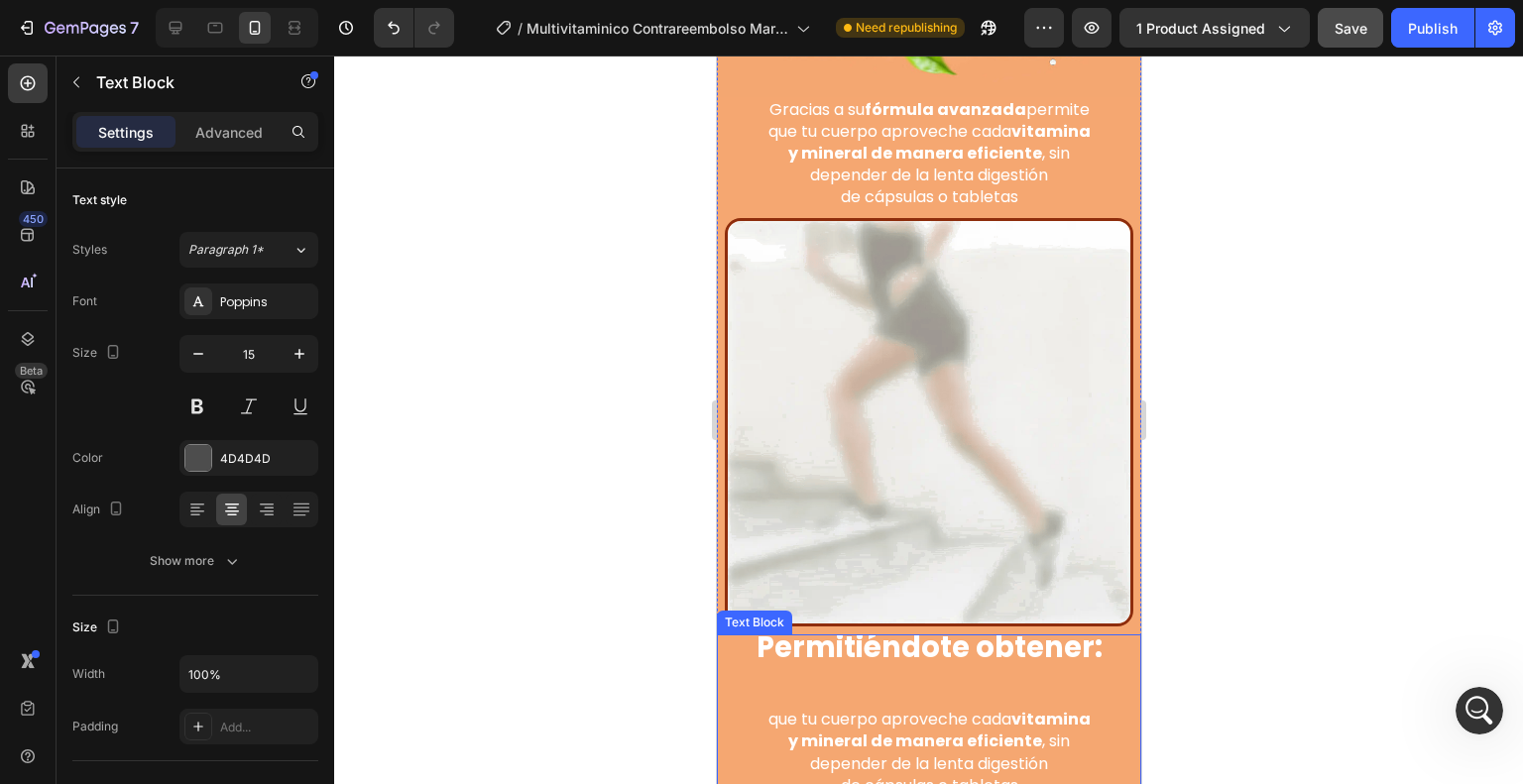 scroll, scrollTop: 5227, scrollLeft: 0, axis: vertical 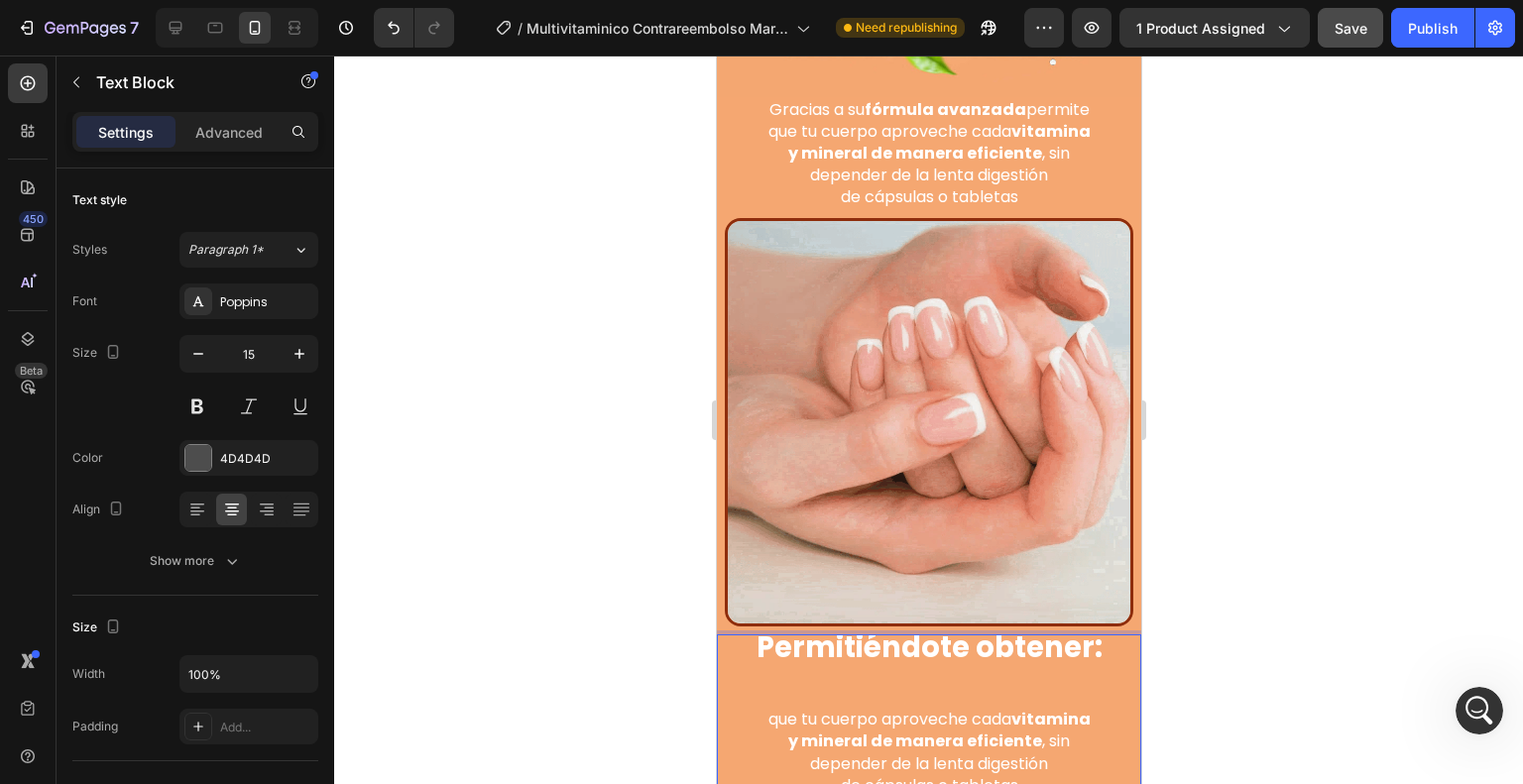 click on "de cápsulas o tabletas" at bounding box center (928, 786) 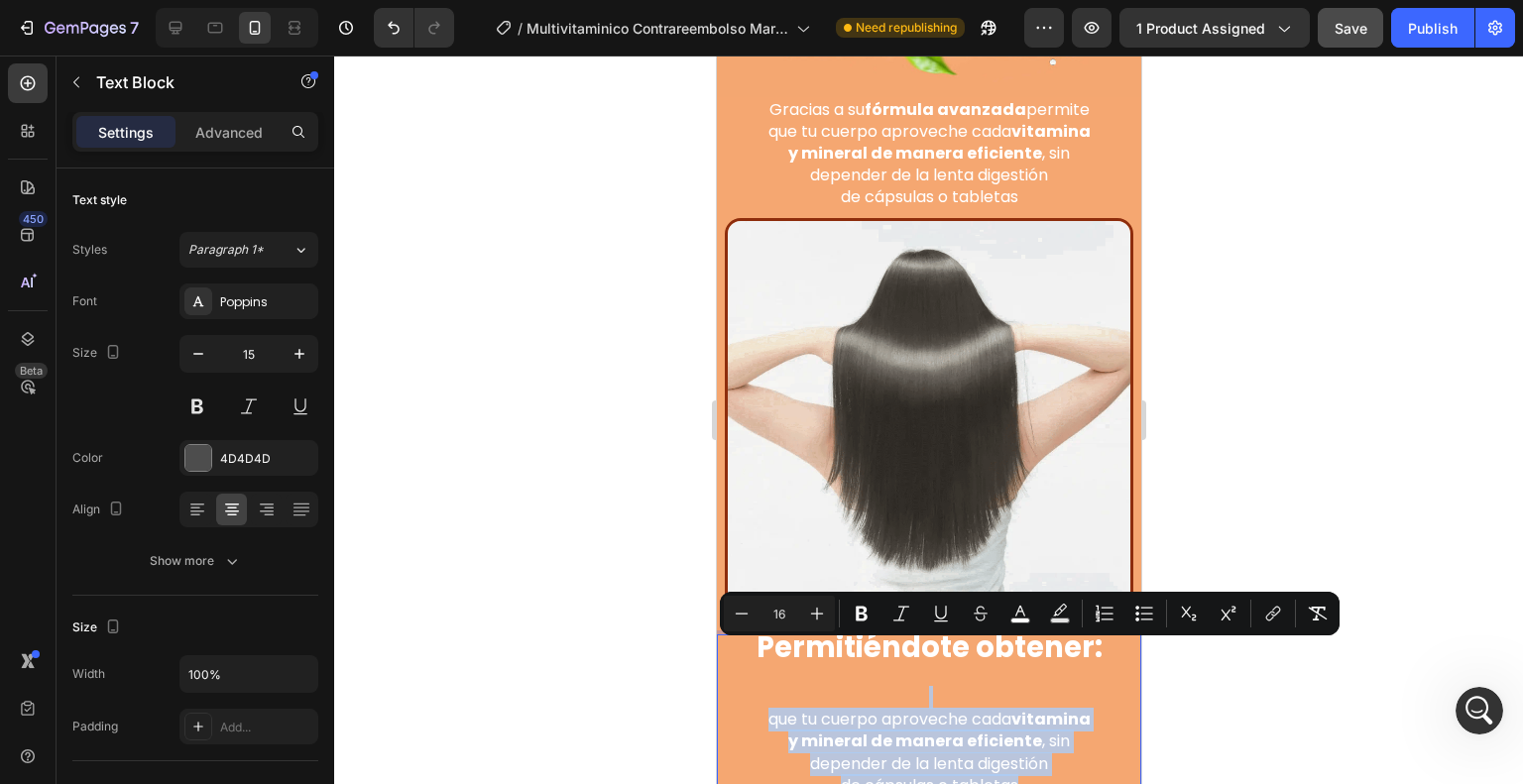 drag, startPoint x: 1026, startPoint y: 722, endPoint x: 759, endPoint y: 632, distance: 281.76054 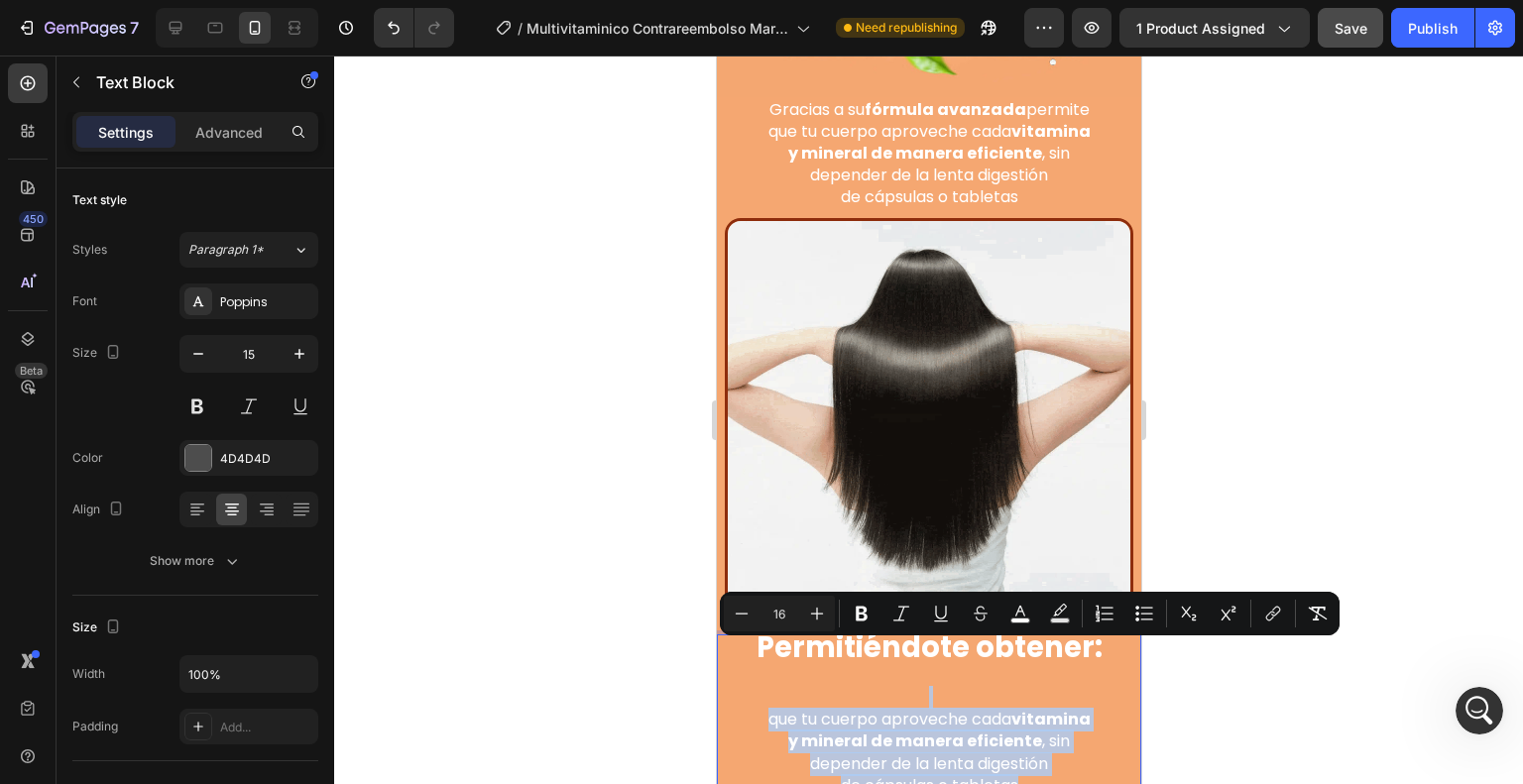 click on "Permitiéndote obtener: que tu cuerpo aproveche cada  vitamina y mineral de manera eficiente , sin depender de la lenta digestión  de cápsulas o tabletas" at bounding box center [928, 717] 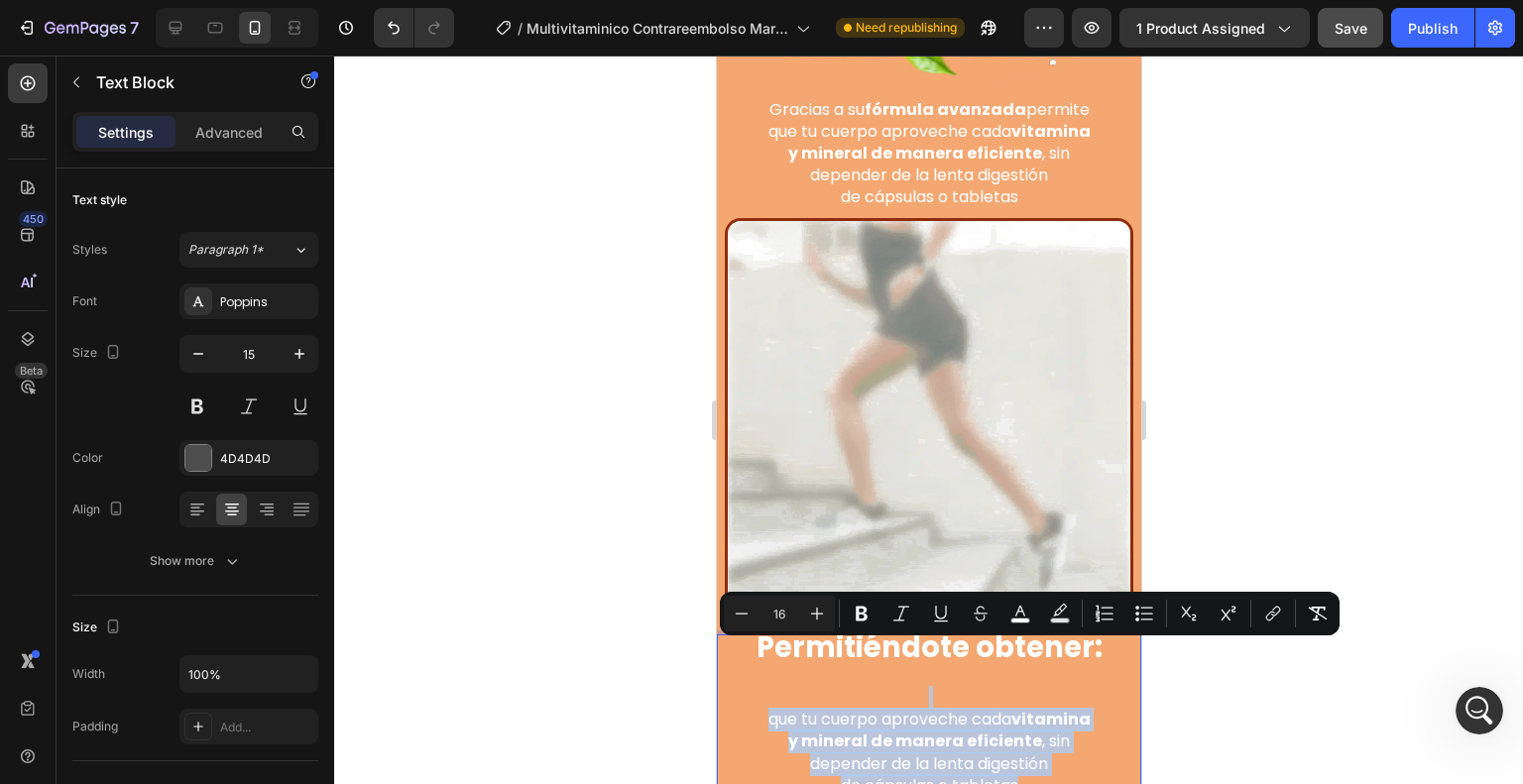 type on "17" 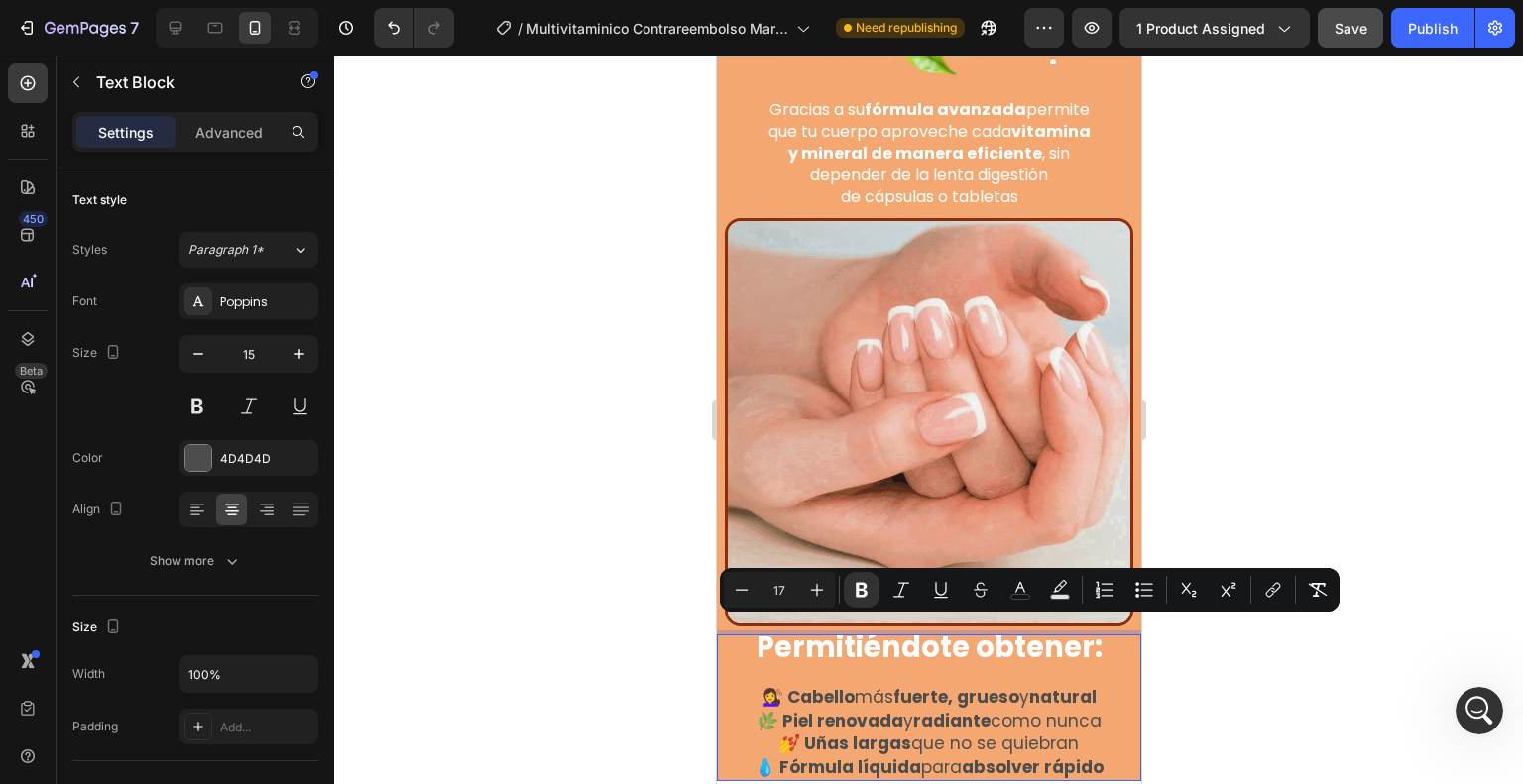 drag, startPoint x: 1100, startPoint y: 693, endPoint x: 735, endPoint y: 625, distance: 371.2802 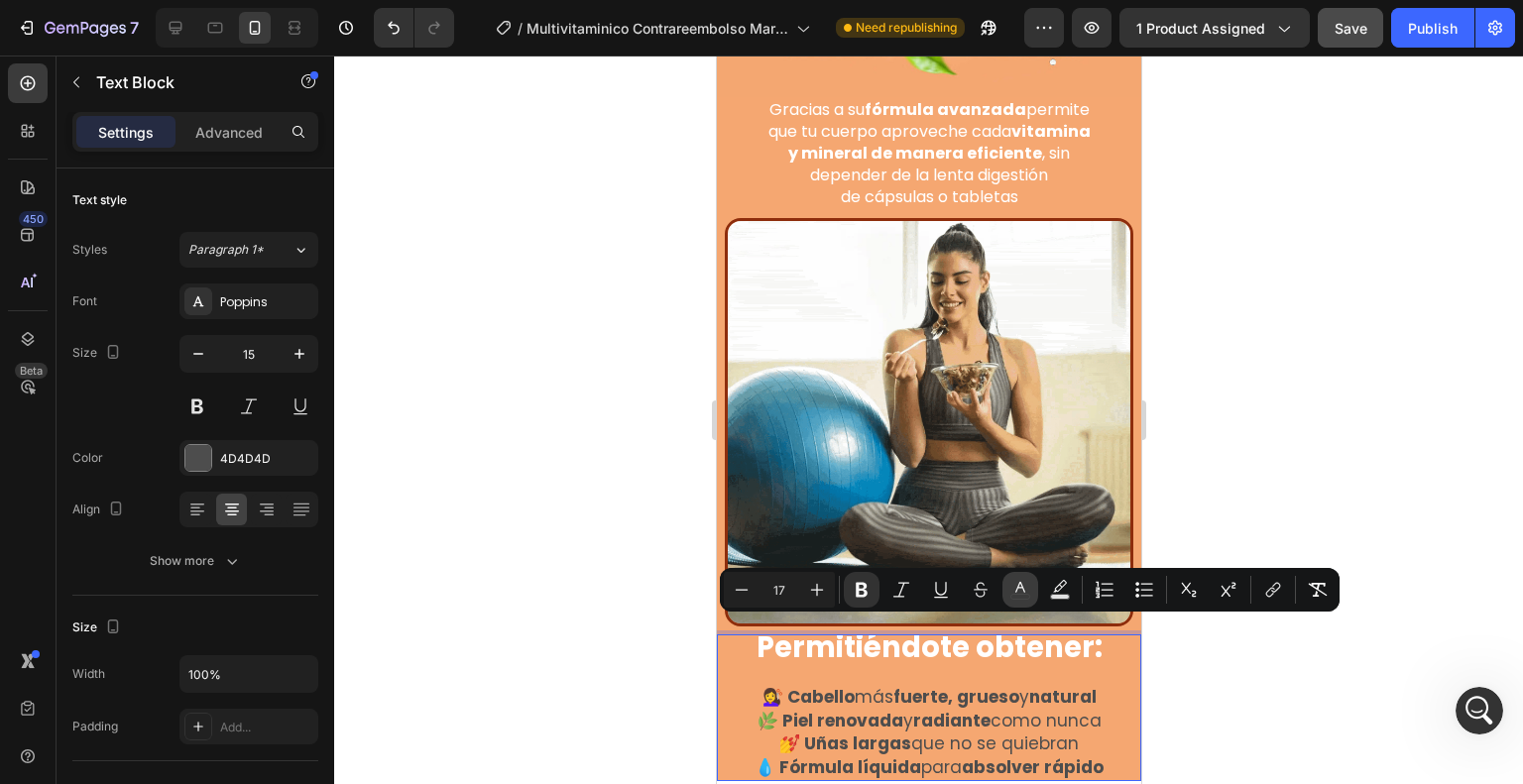 click 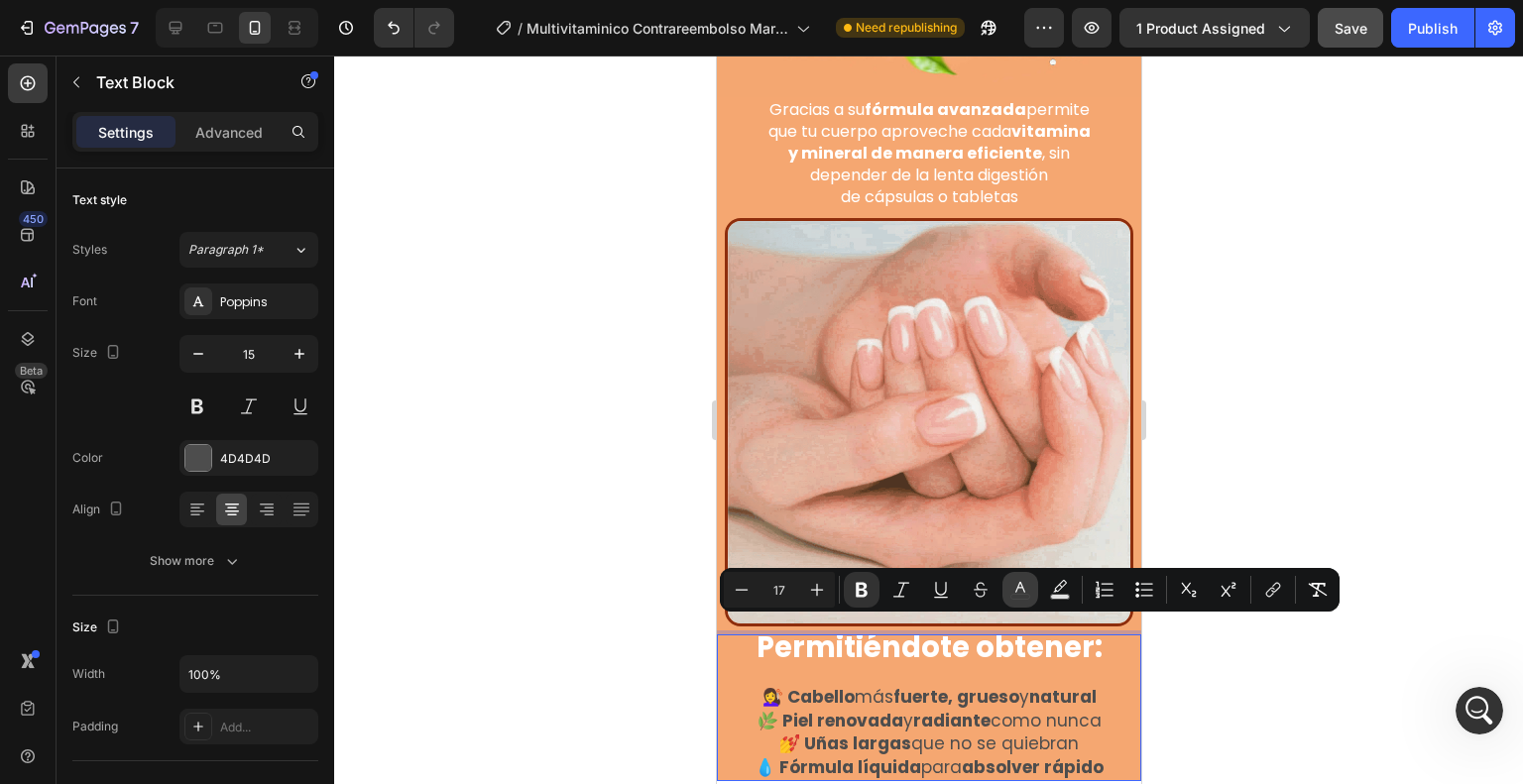 type on "4D4D4D" 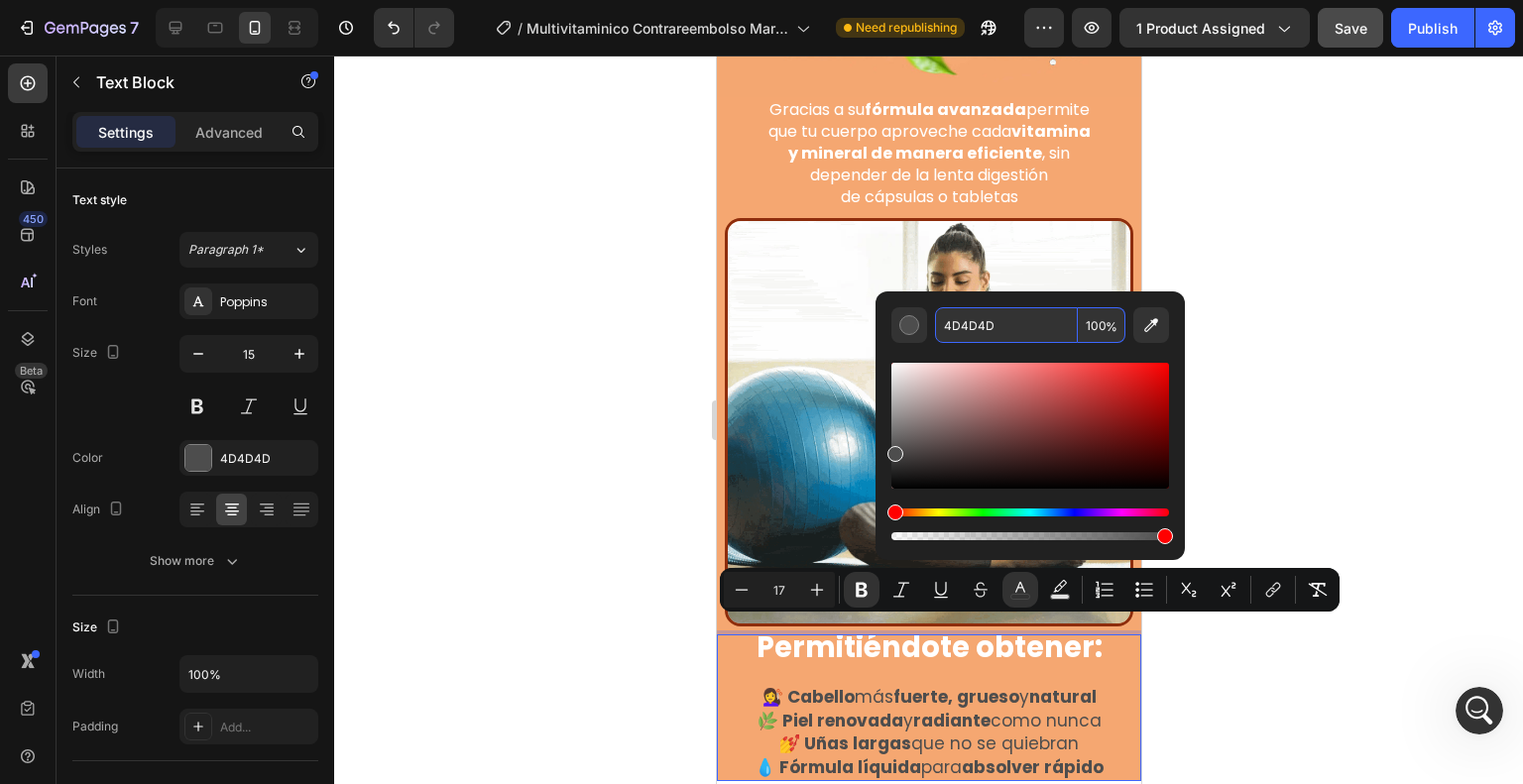 click on "4D4D4D" at bounding box center (1006, 325) 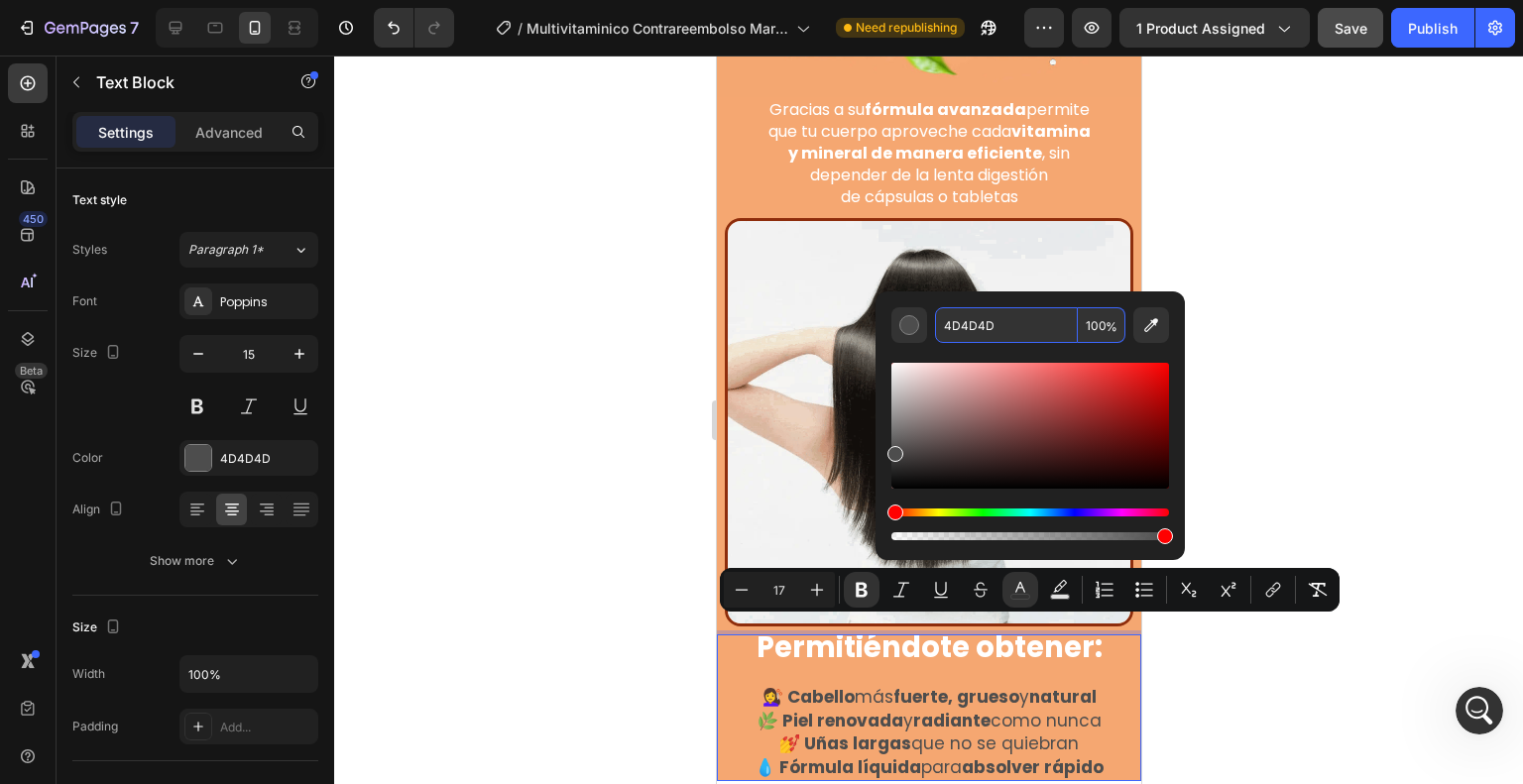 click on "4D4D4D" at bounding box center (1006, 325) 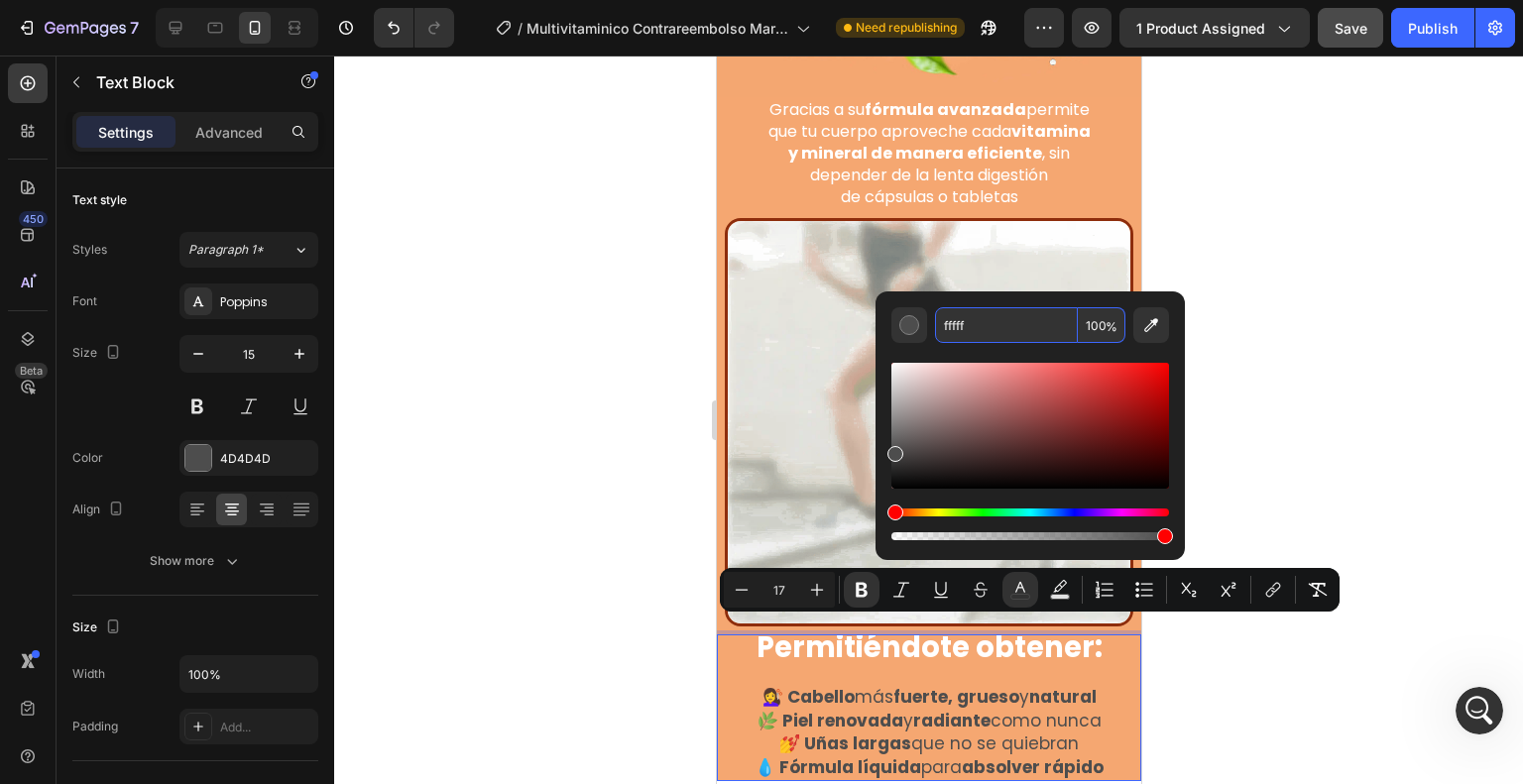 scroll, scrollTop: 5176, scrollLeft: 0, axis: vertical 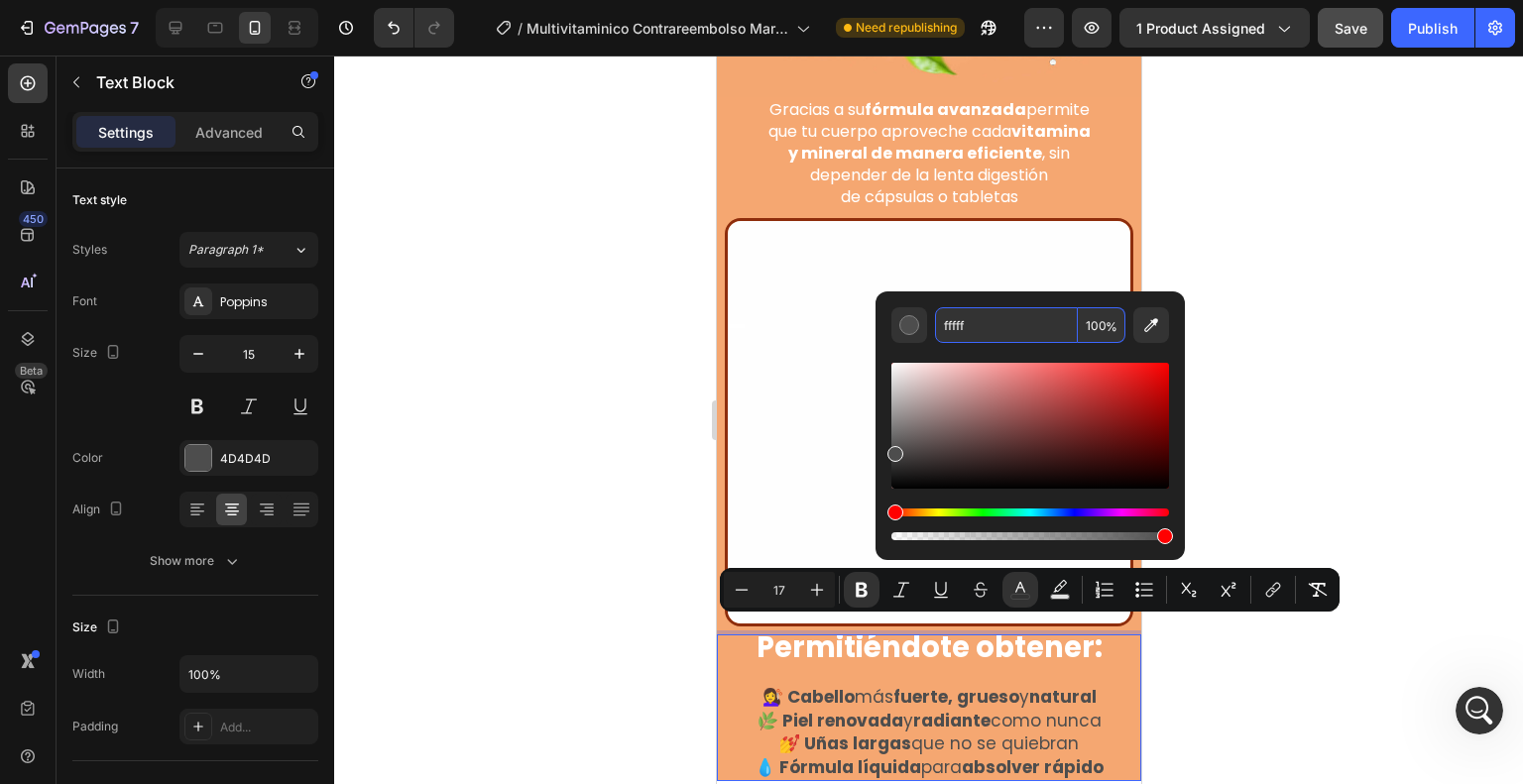 type on "4D4D4D" 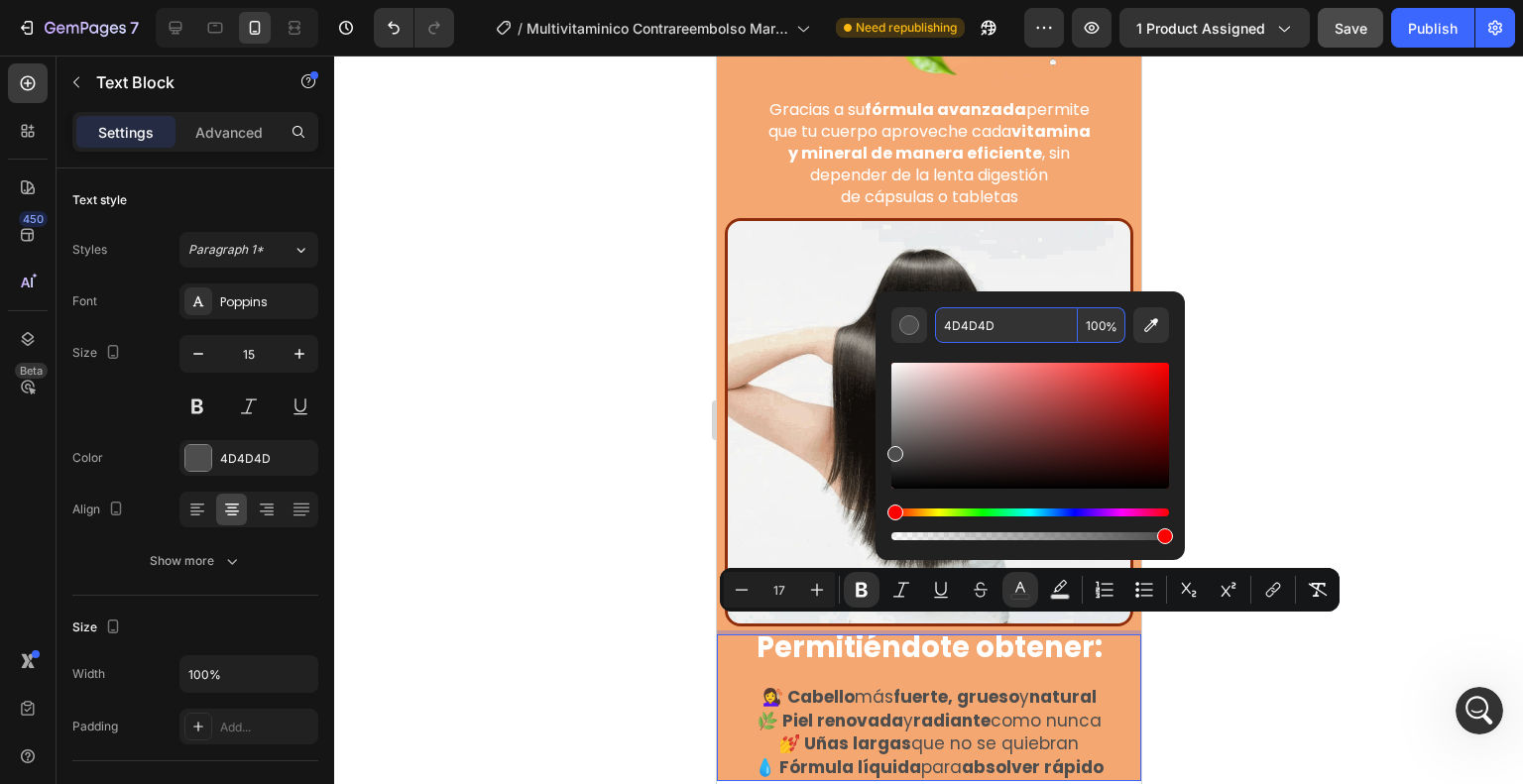 click at bounding box center (1030, 443) 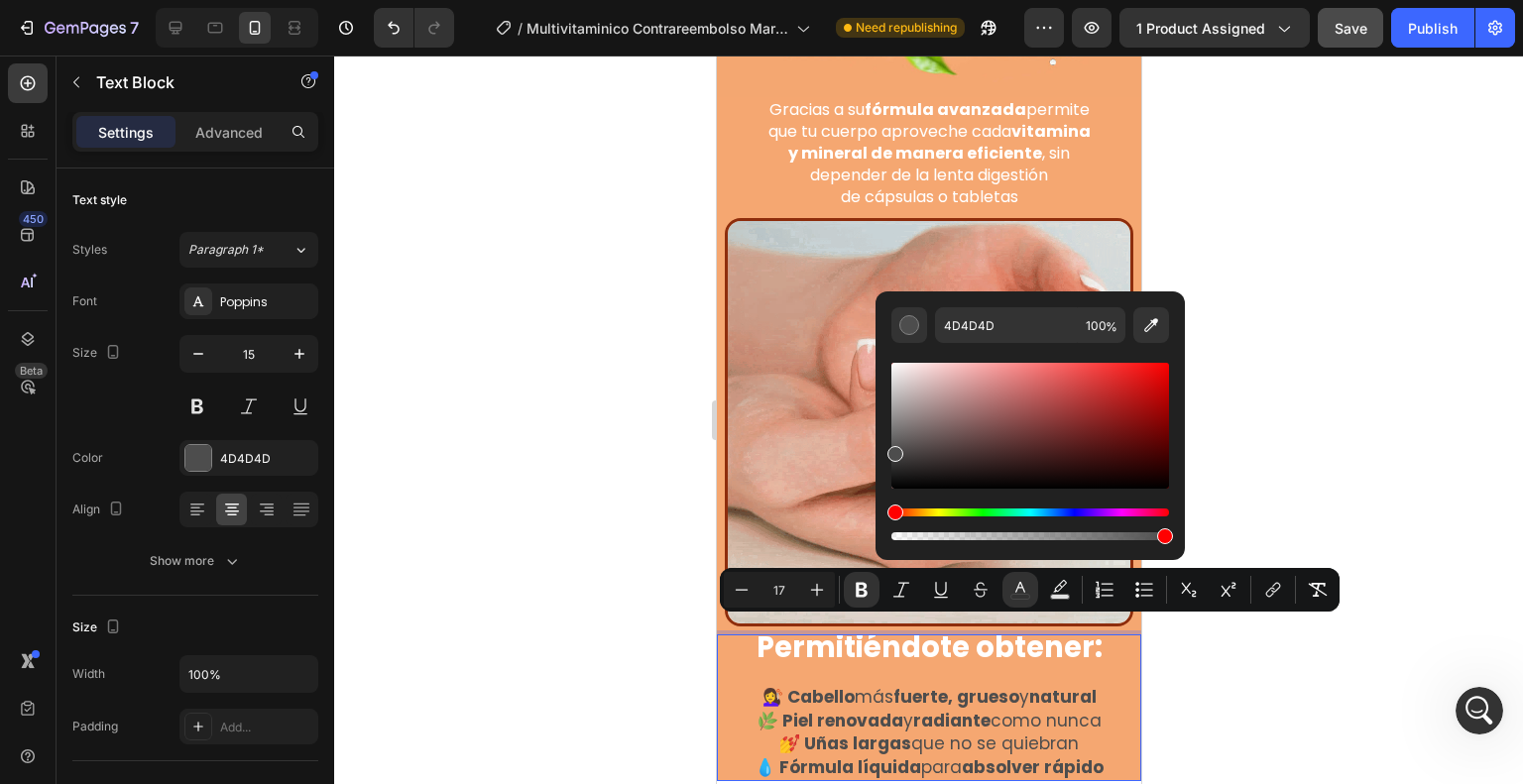 click 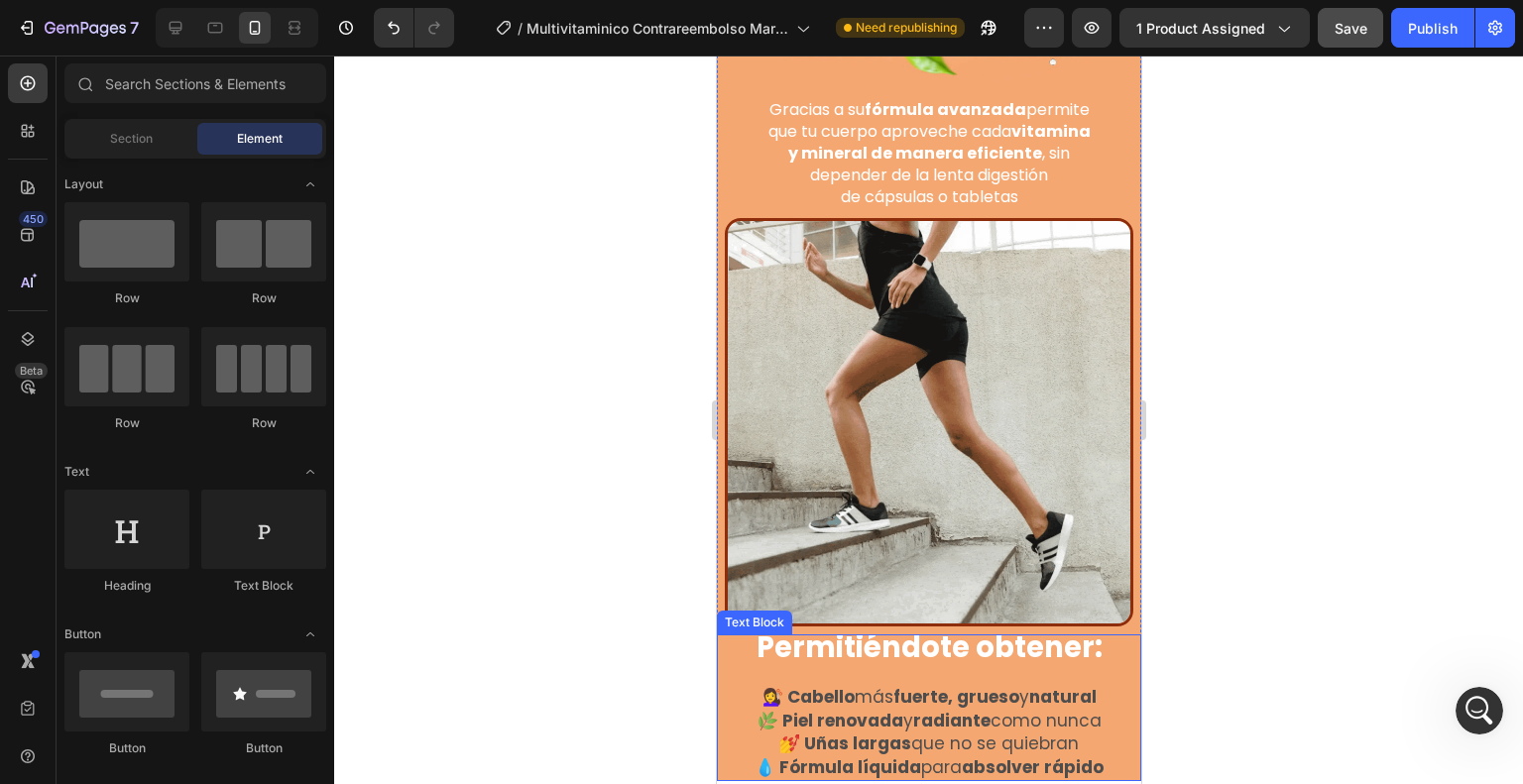 click on "💅 Uñas largas  que no se quiebran" at bounding box center (928, 744) 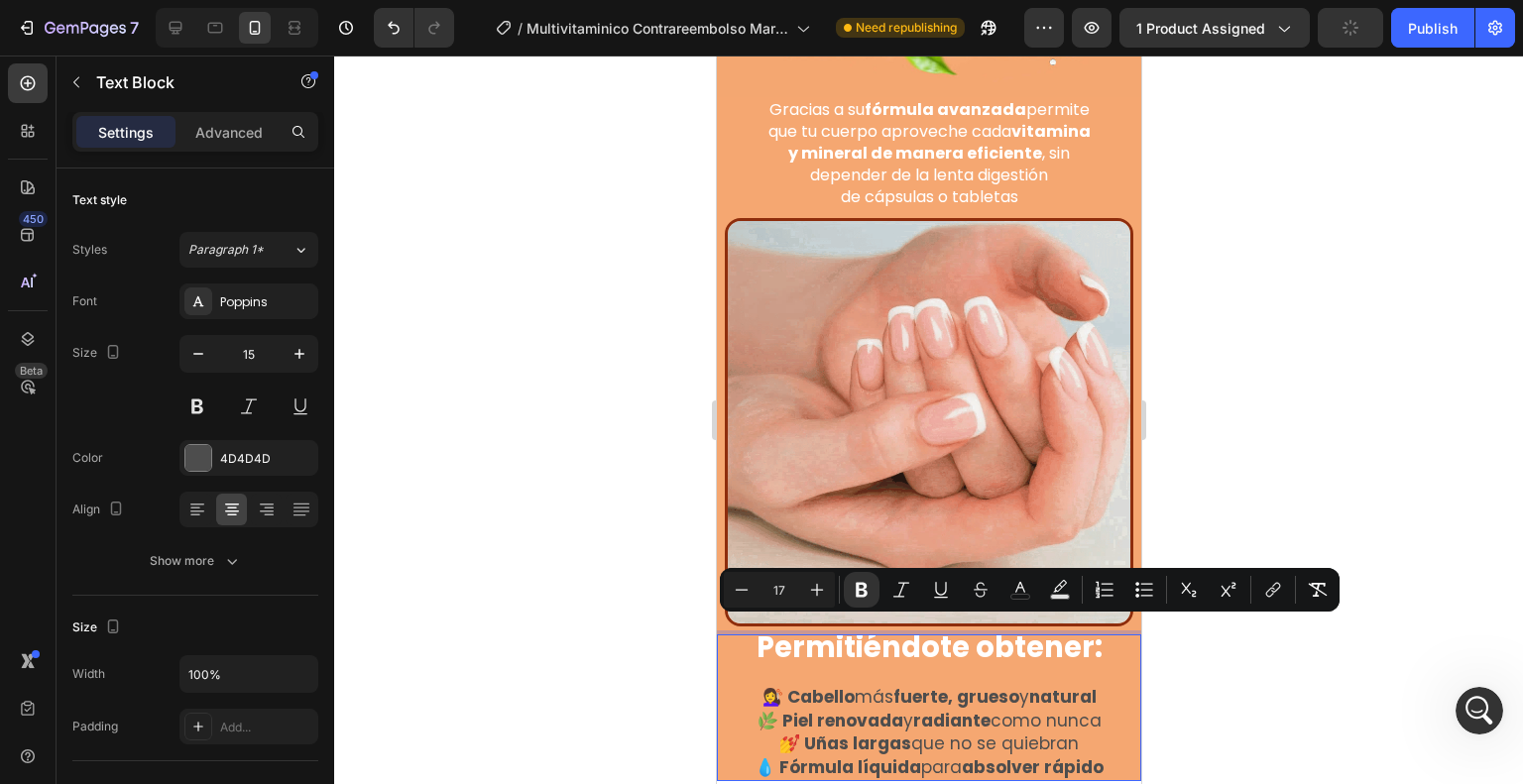 drag, startPoint x: 1102, startPoint y: 701, endPoint x: 688, endPoint y: 617, distance: 422.4358 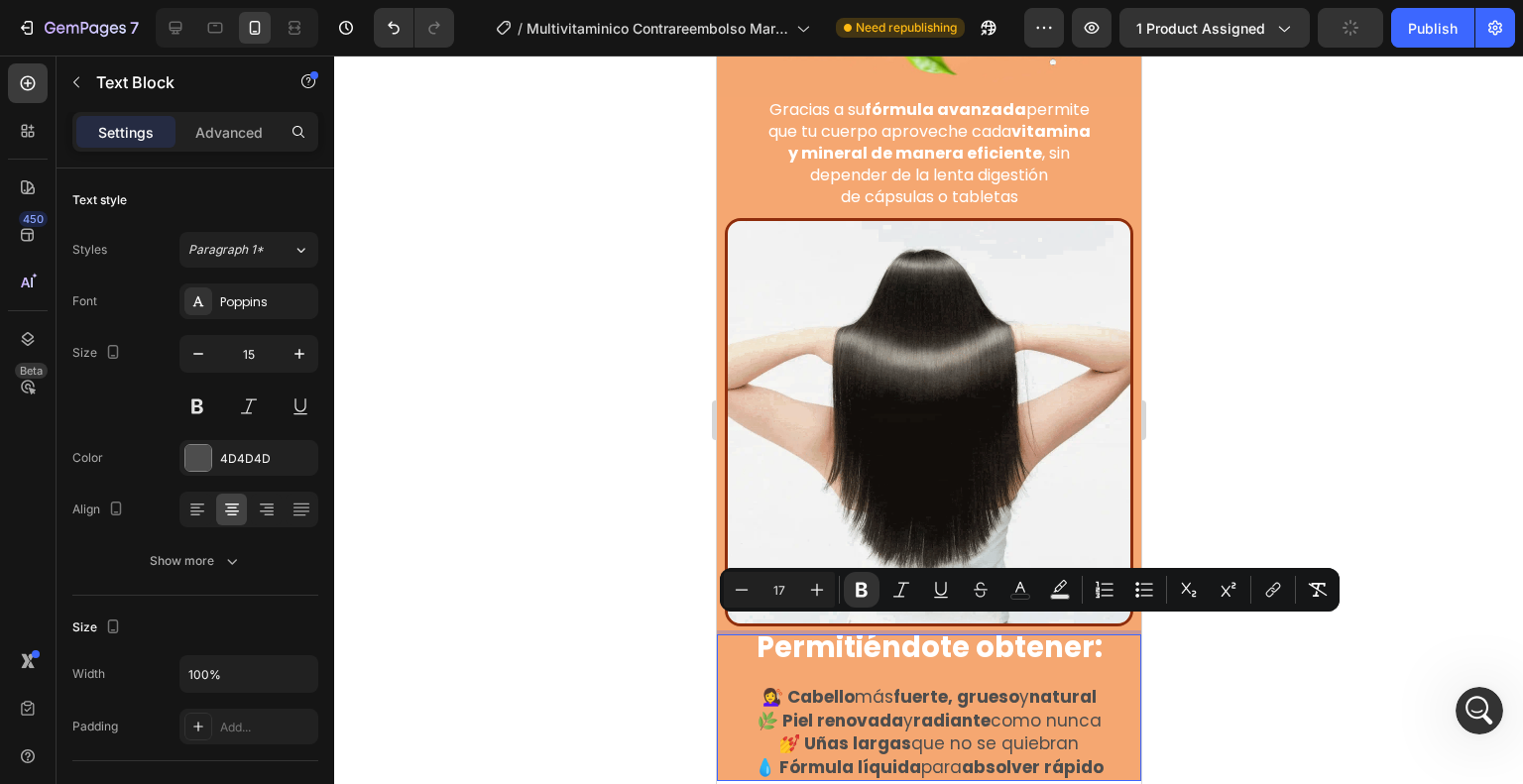 click on "Mobile  ( 428 px) iPhone 13 Mini iPhone 13 Pro iPhone 11 Pro Max iPhone 15 Pro Max Pixel 7 Galaxy S8+ Galaxy S20 Ultra iPad Mini iPad Air iPad Pro Header Image
Publish the page to see the content.
Custom Code Image Gracias a su  fórmula avanzada  permite que tu cuerpo aproveche cada  vitamina y mineral de manera eficiente , sin depender de la lenta digestión  de cápsulas o tabletas Text Block Image Permitiéndote obtener: 💇‍♀️ Cabello  más  fuerte, grueso  y  natural 🌿 Piel renovada  y  radiante  como nunca 💅 Uñas largas  que no se quiebran 💧 Fórmula líquida  para  absolver rápido Text Block   0 Section 3 Image Fortalece tu Cabello cada mañana Heading ✅ Más fuerza, menos caída   👀 Cabello visiblemente más resistente   🥄 Tómalo cada mañana — 2 cucharadas   🧪 Clínicamente probado  para proteger desde la raíz Text Block Row Section 4 Image Image Row Image Image Row Miles de mujeres Heading Row" at bounding box center (928, -721) 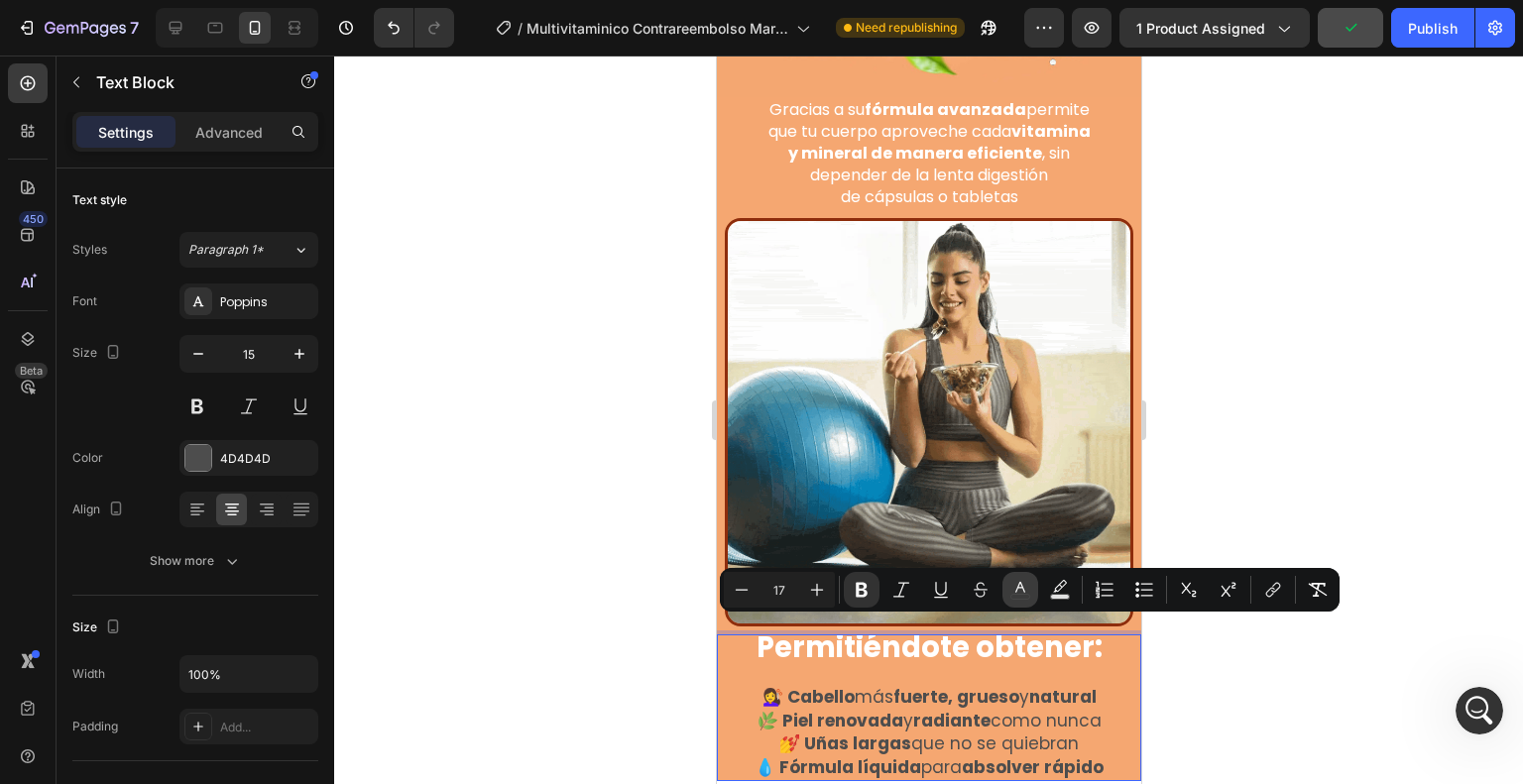 click 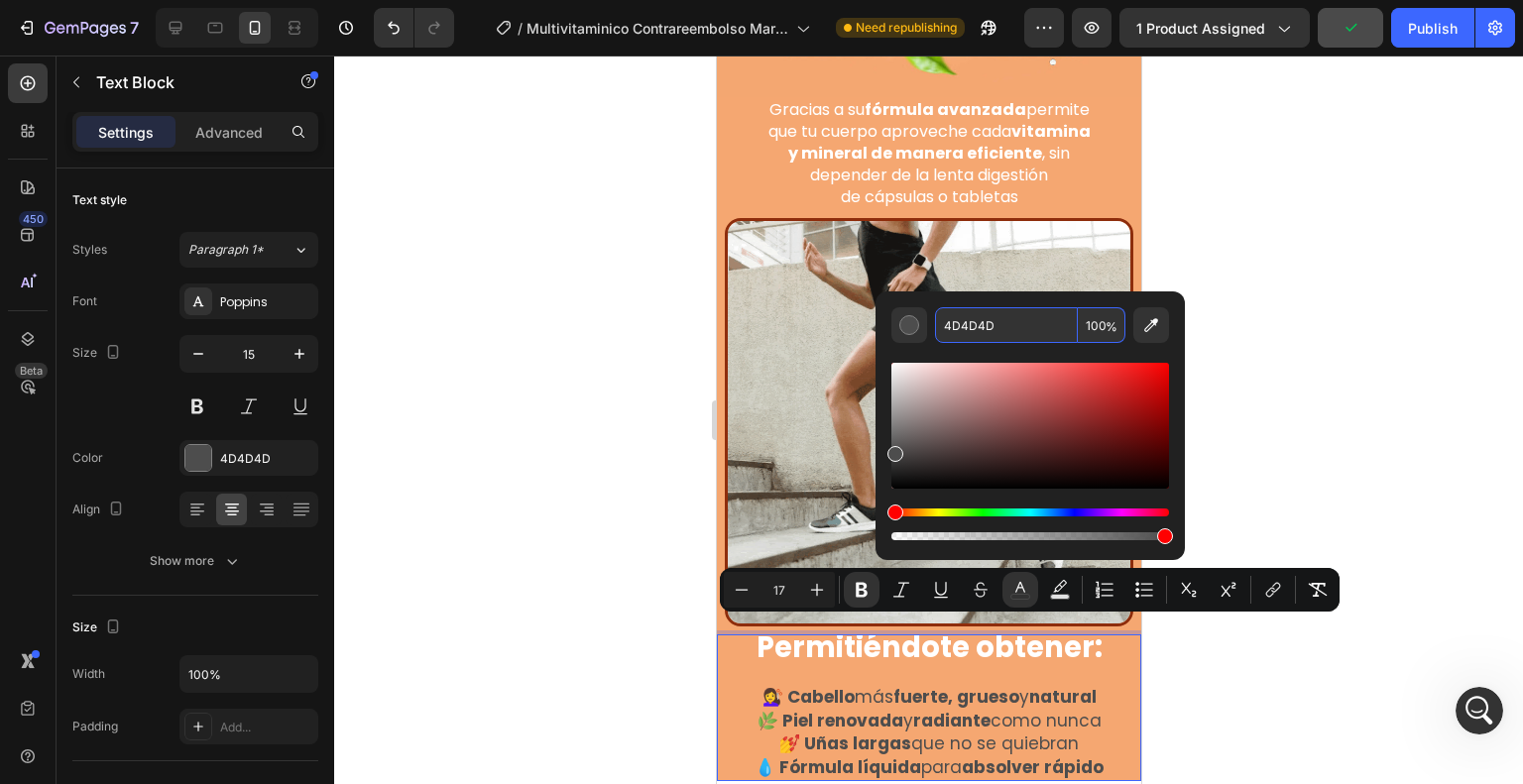 click on "4D4D4D" at bounding box center (1006, 325) 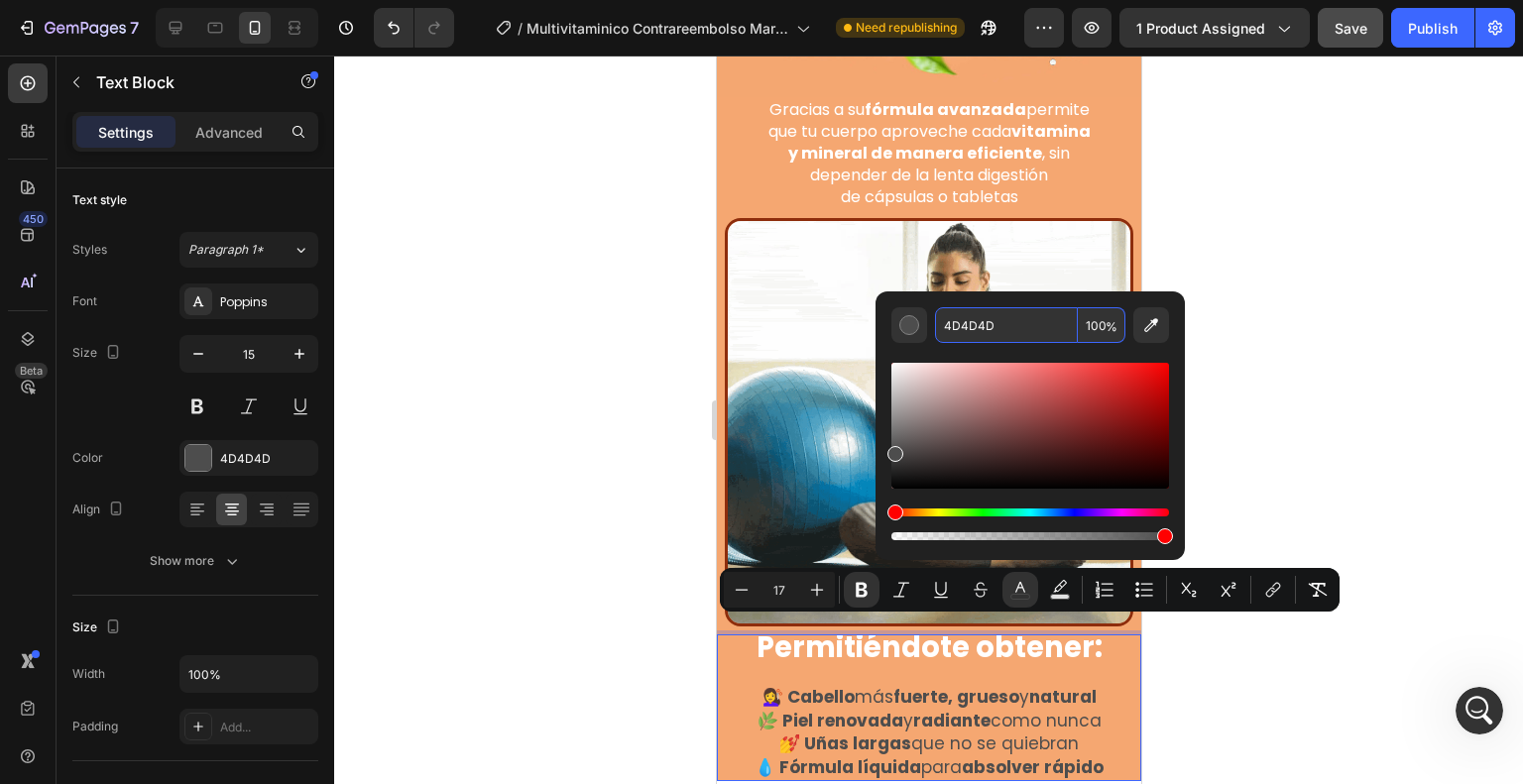 click on "4D4D4D" at bounding box center [1006, 325] 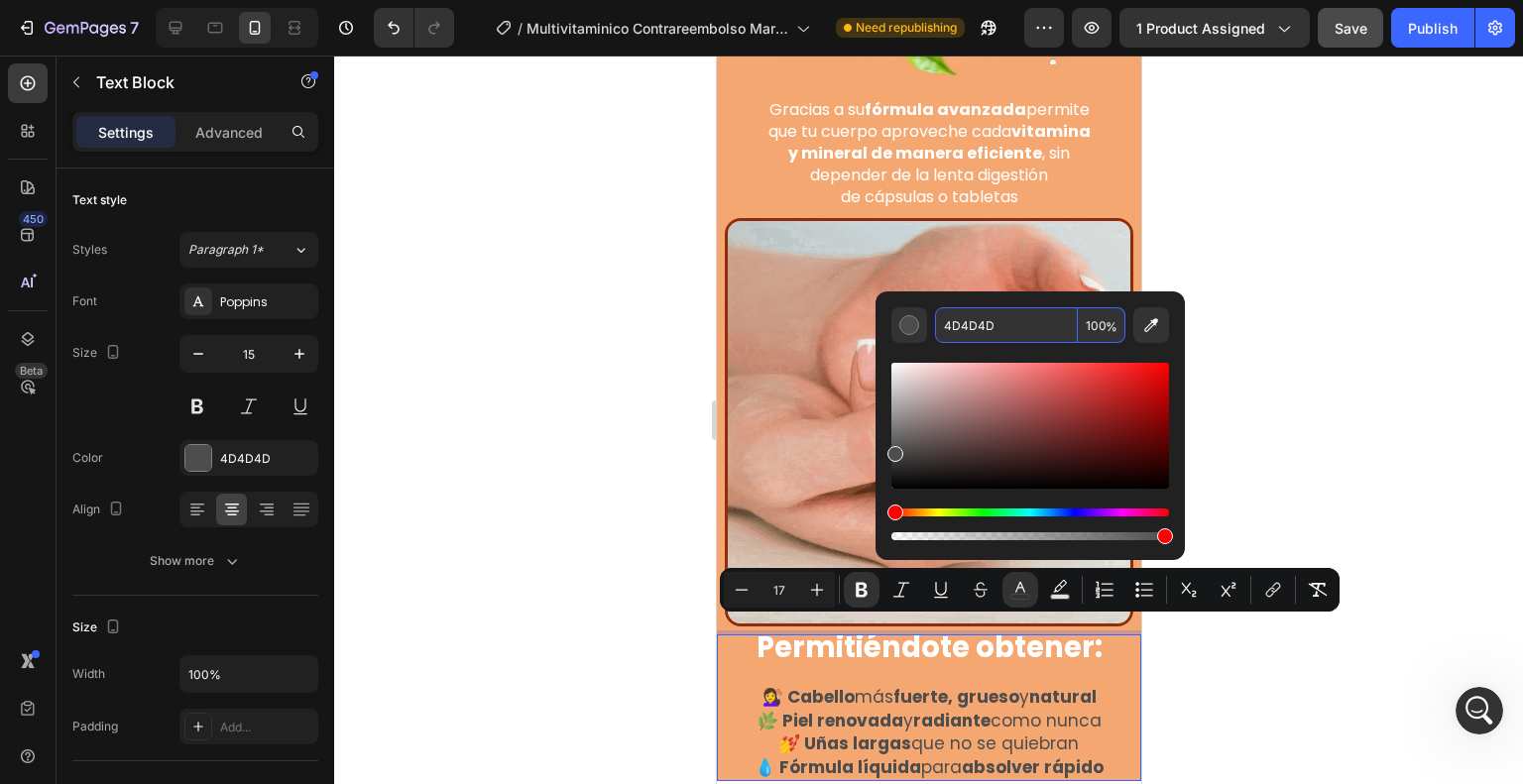 type on "f" 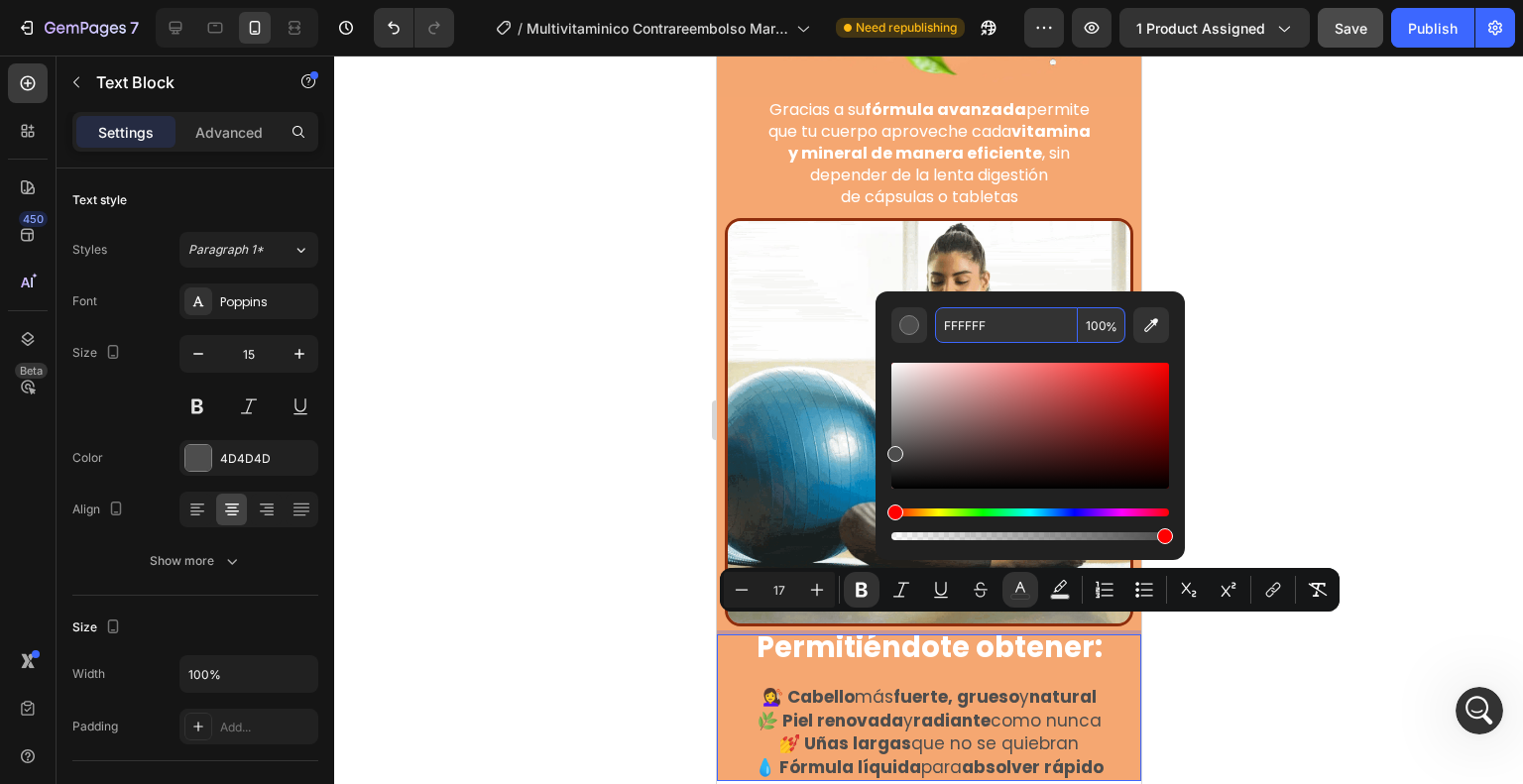type on "FFFFFF" 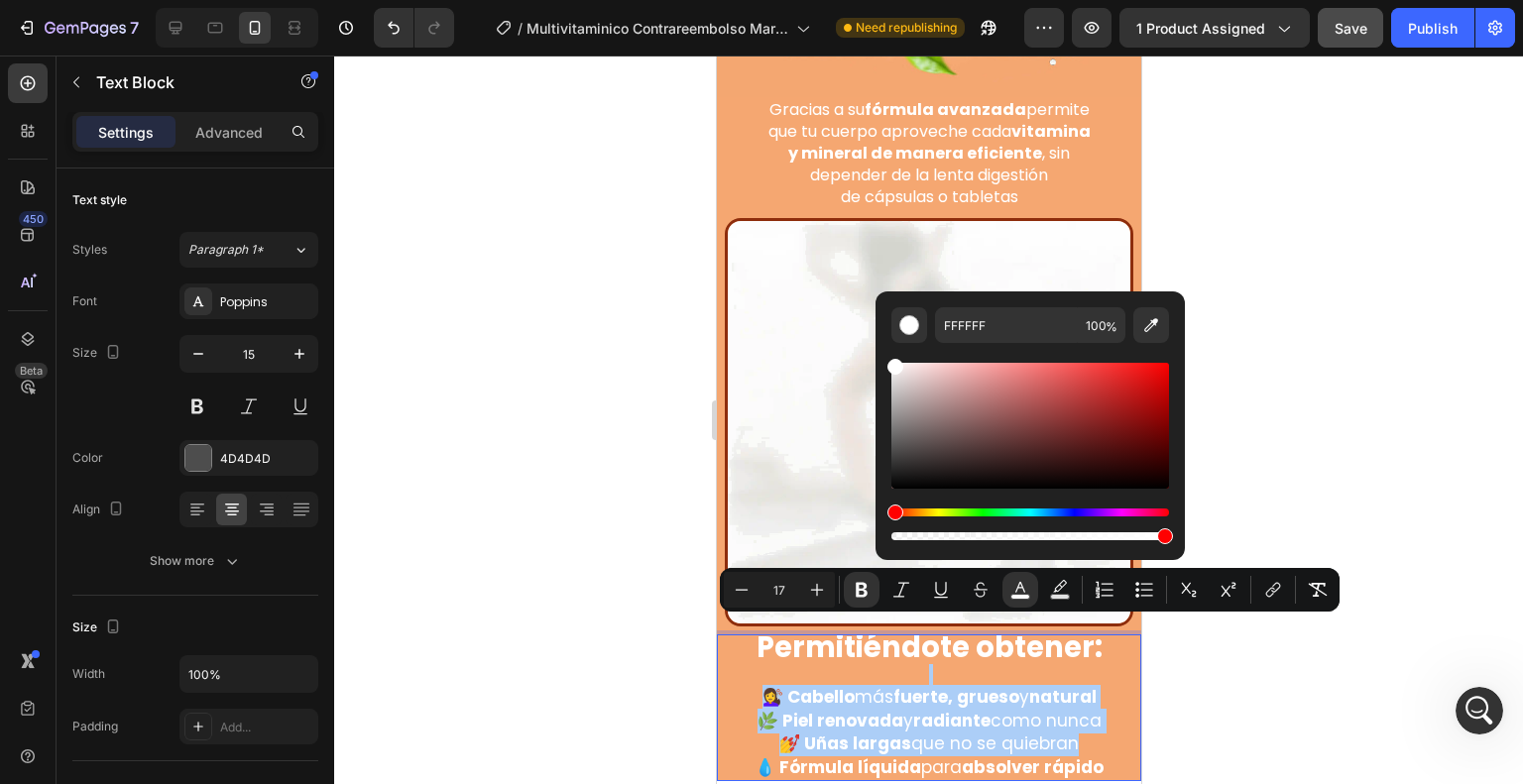 click at bounding box center [1030, 443] 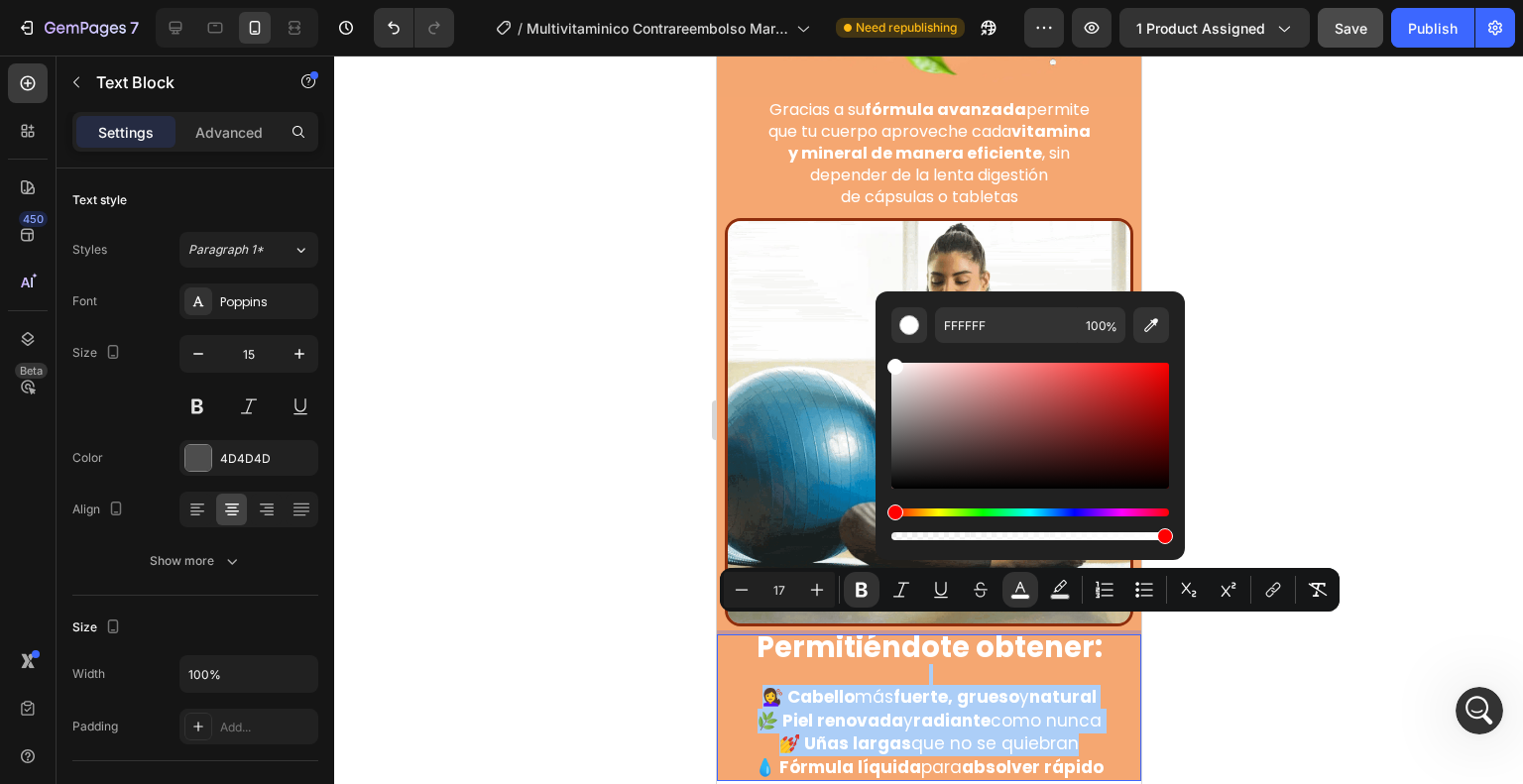 click 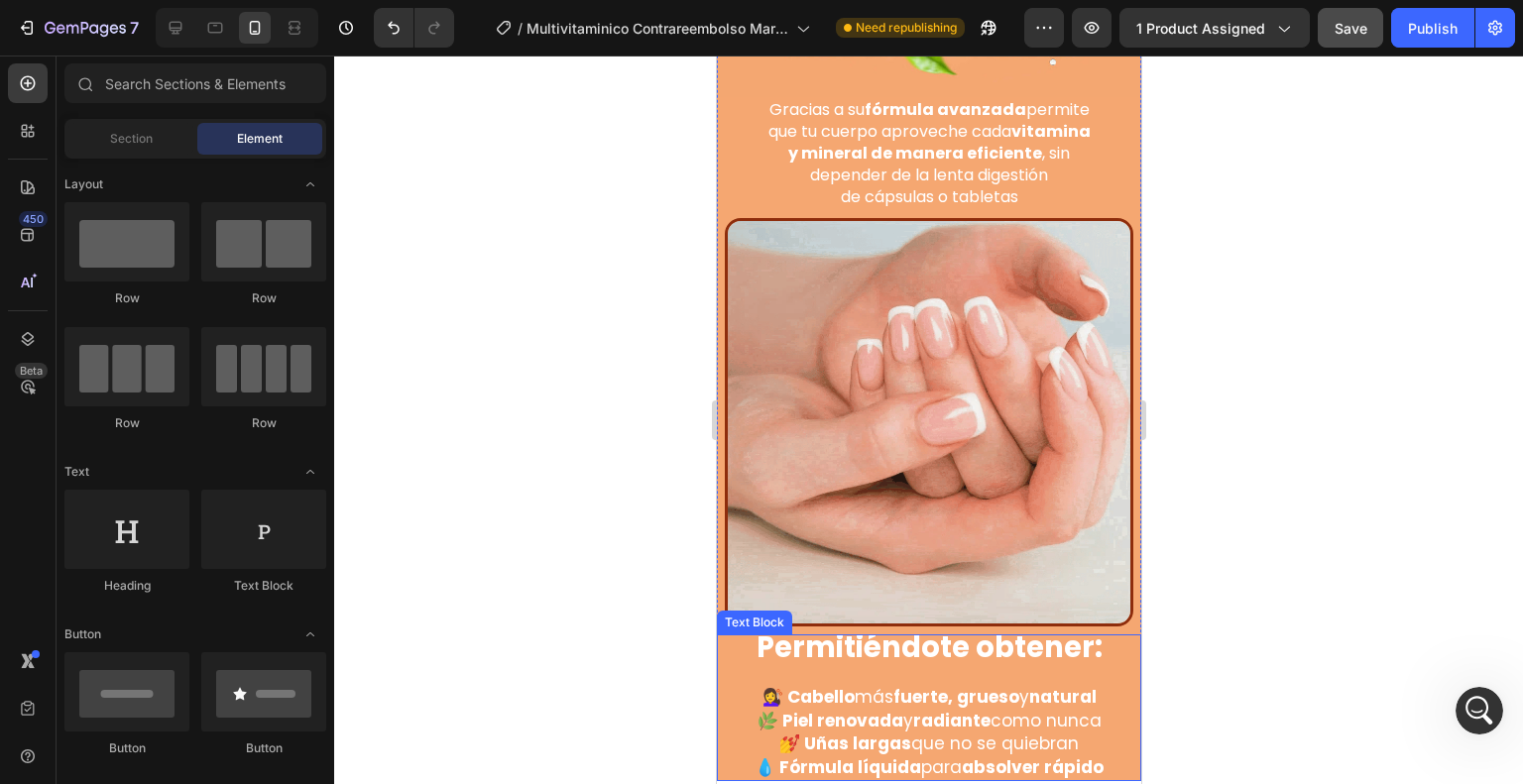 click on "💅 Uñas largas  que no se quiebran" at bounding box center [928, 744] 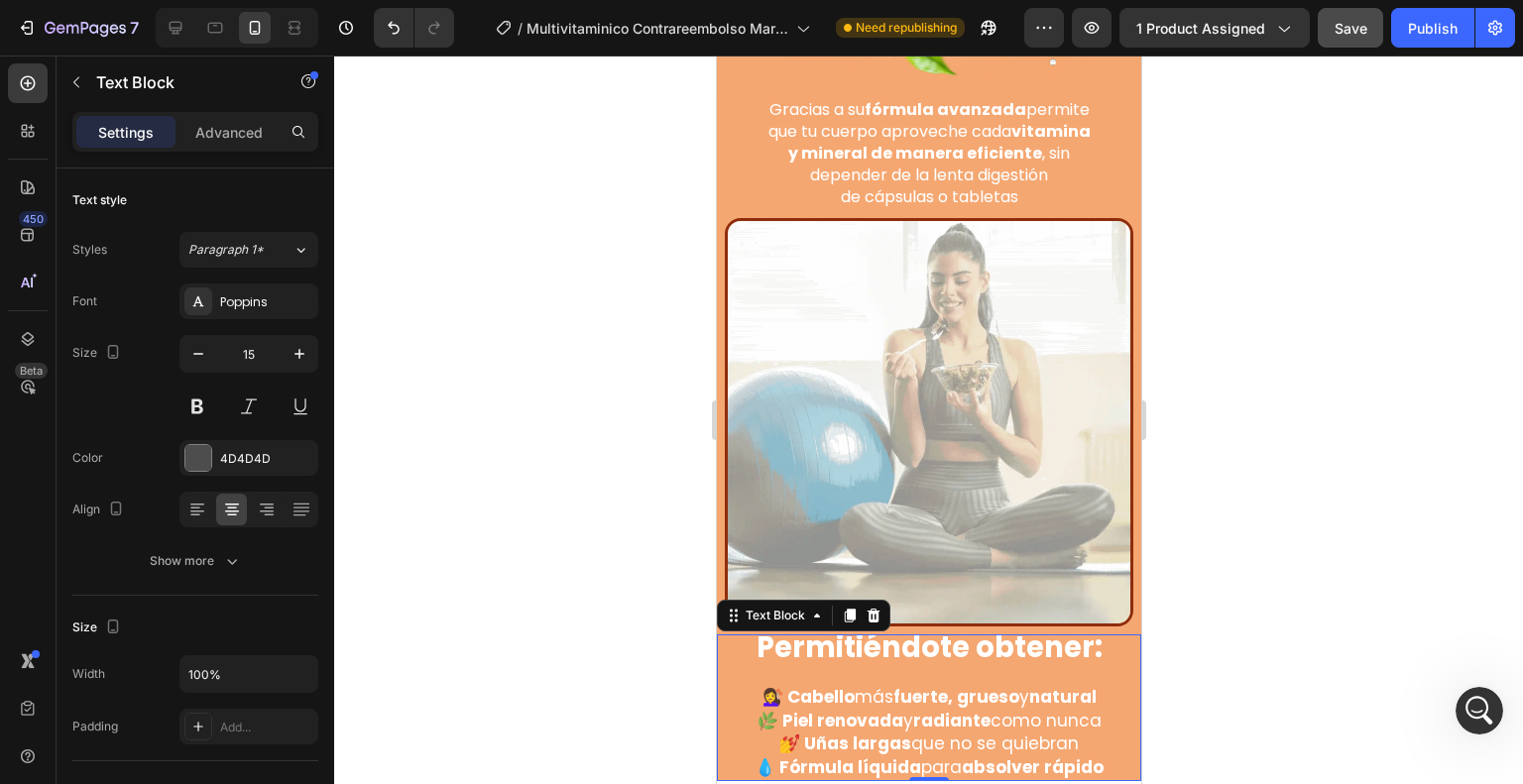 scroll, scrollTop: 5227, scrollLeft: 0, axis: vertical 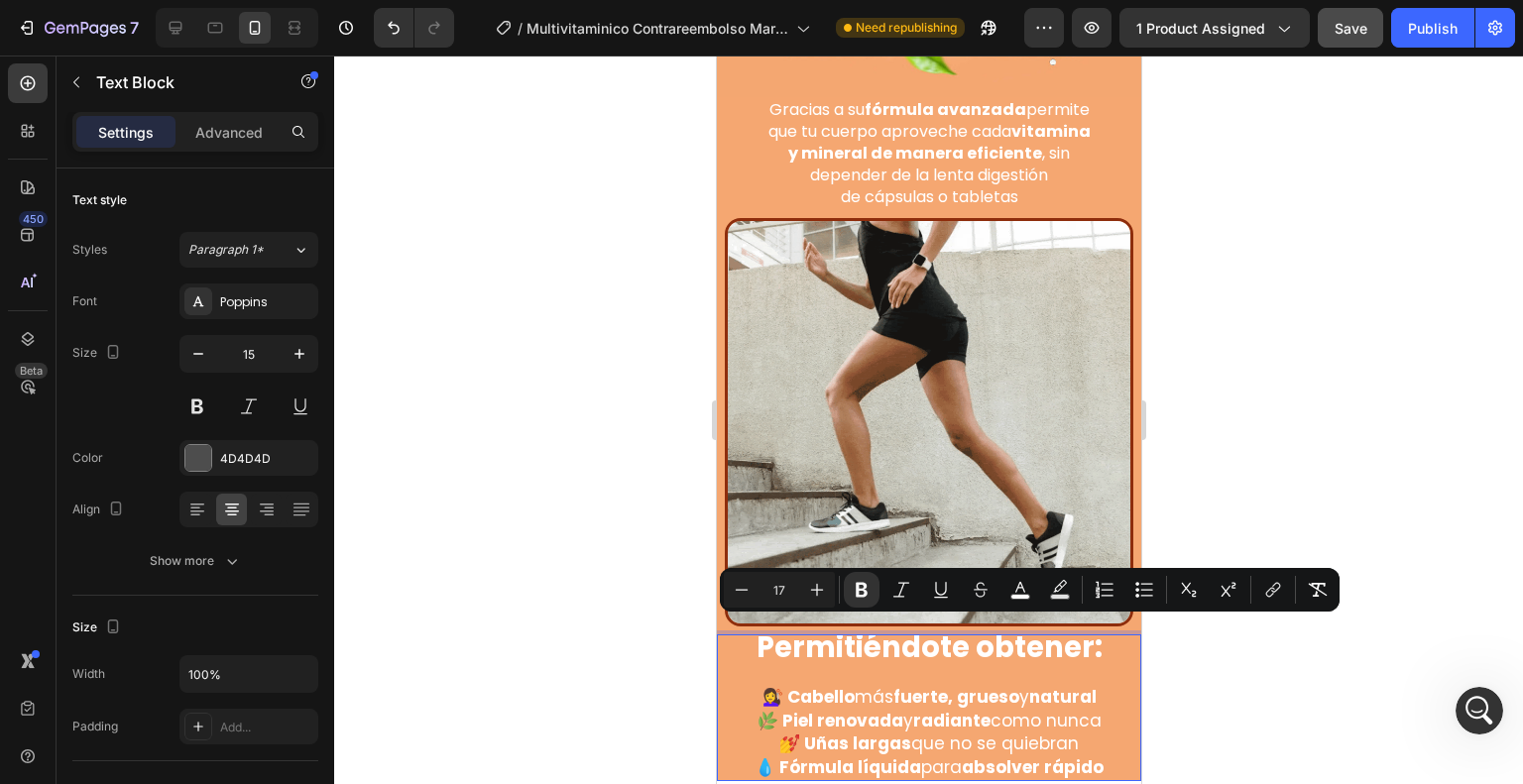 drag, startPoint x: 1106, startPoint y: 701, endPoint x: 746, endPoint y: 623, distance: 368.3531 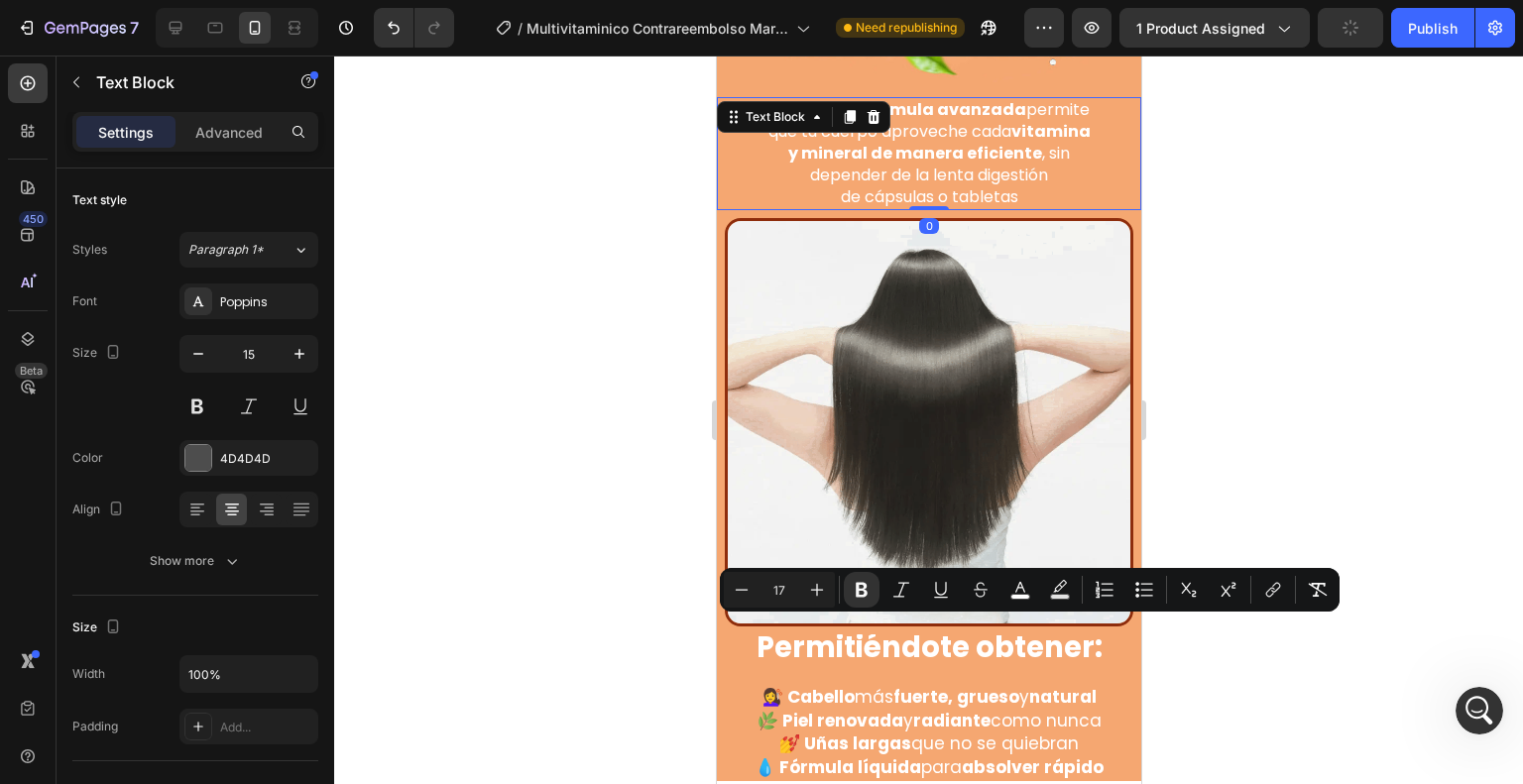 click on "depender de la lenta digestión" at bounding box center (928, 174) 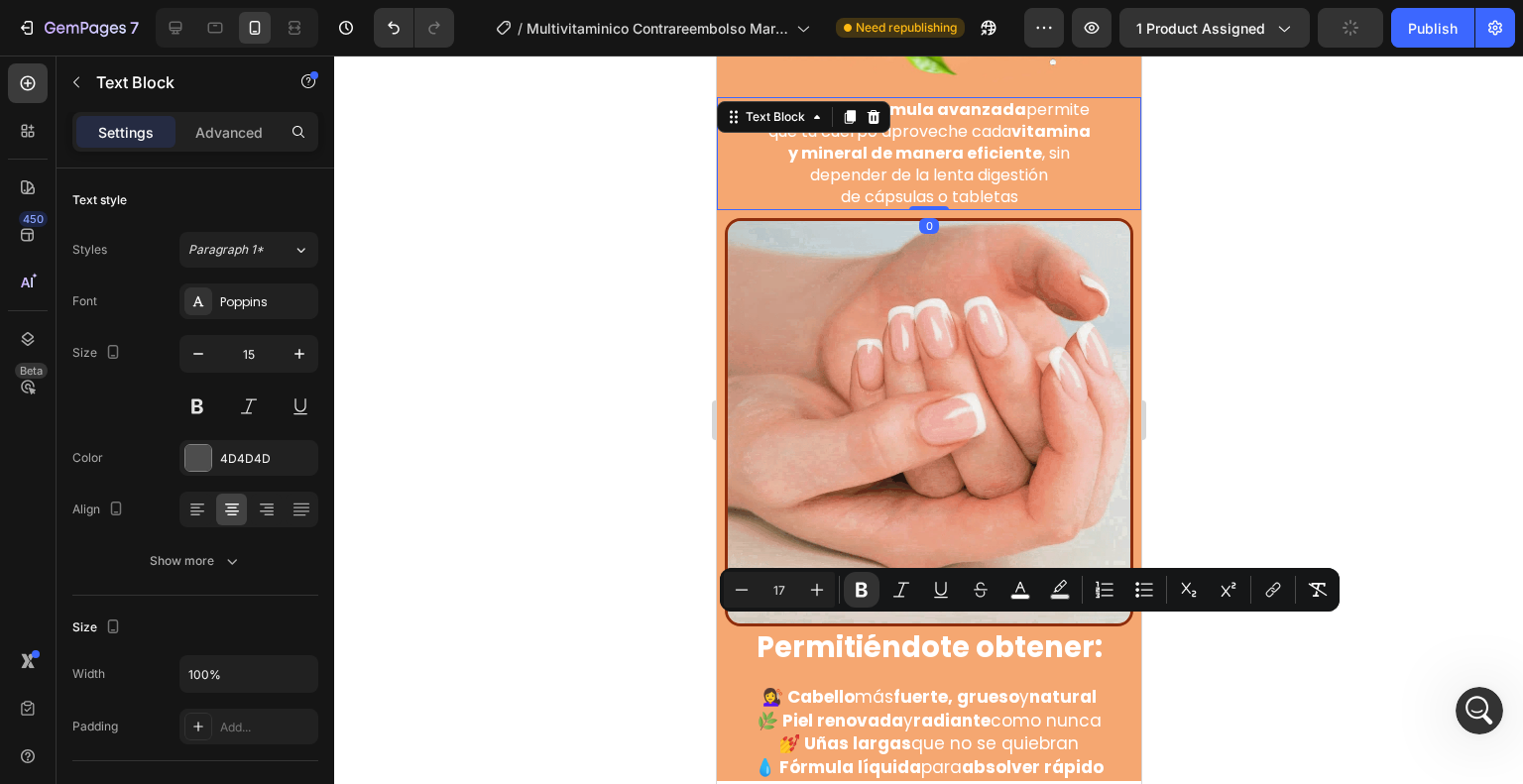 scroll, scrollTop: 365, scrollLeft: 0, axis: vertical 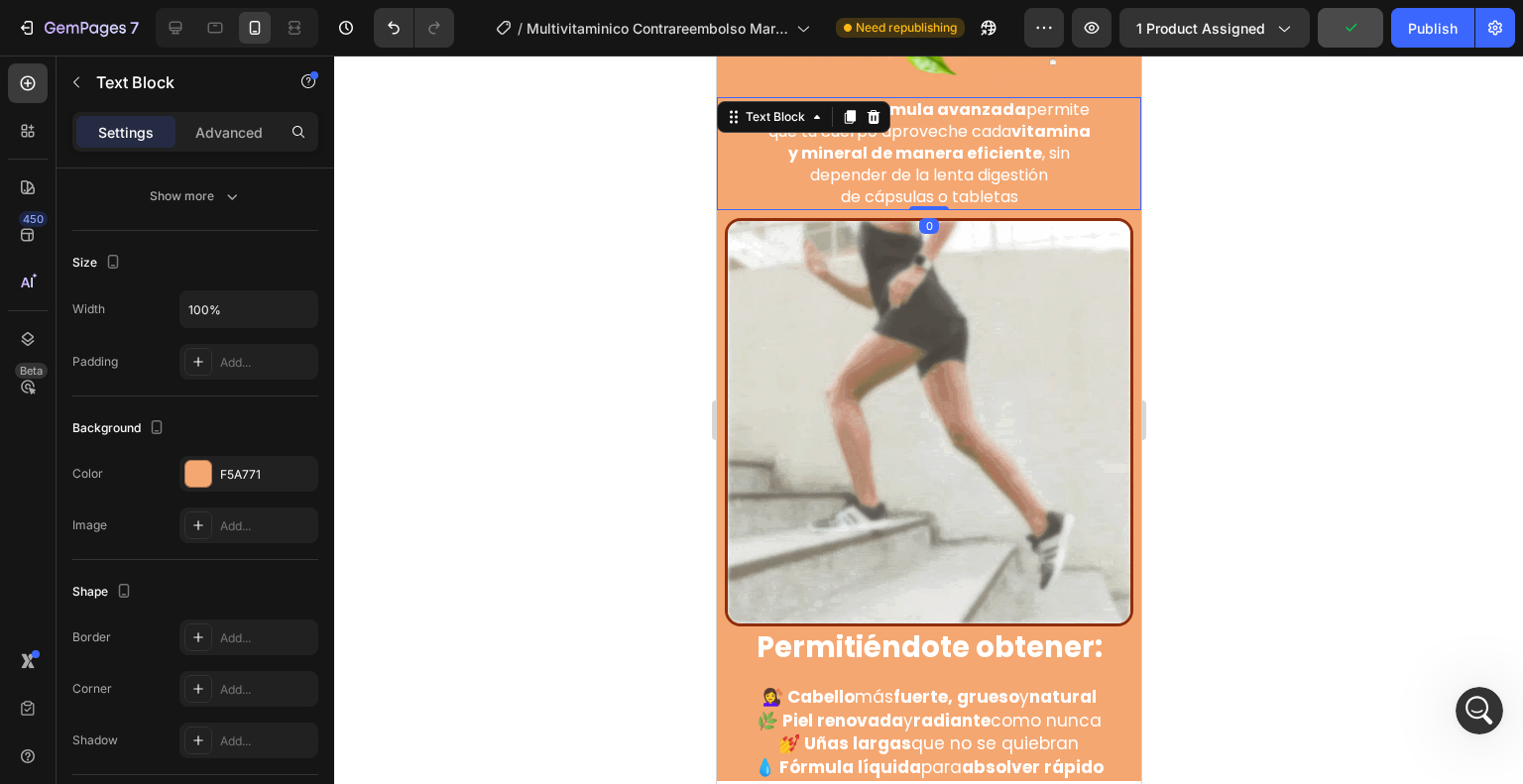 click on "de cápsulas o tabletas" at bounding box center (928, 197) 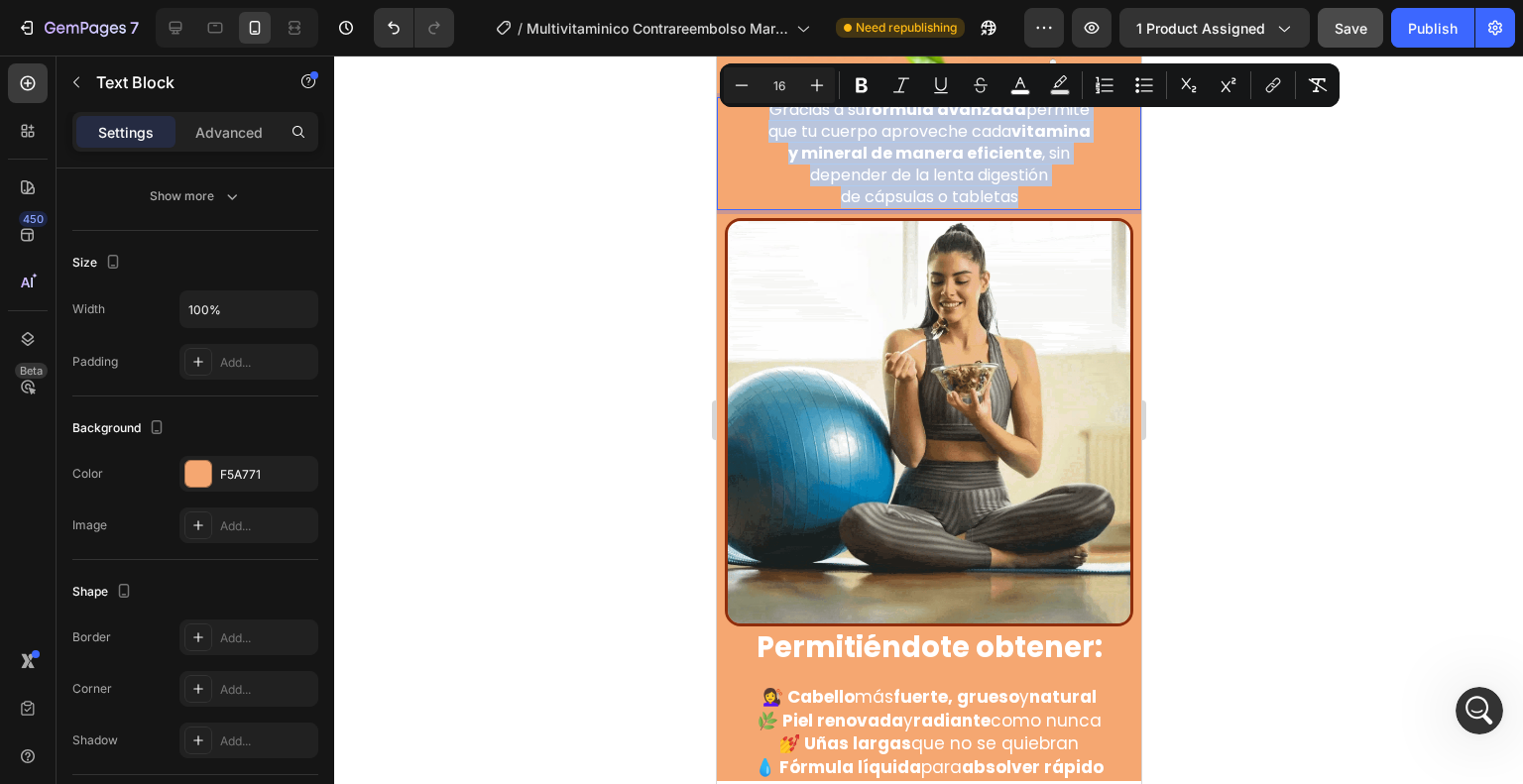 drag, startPoint x: 1040, startPoint y: 143, endPoint x: 751, endPoint y: 72, distance: 297.5937 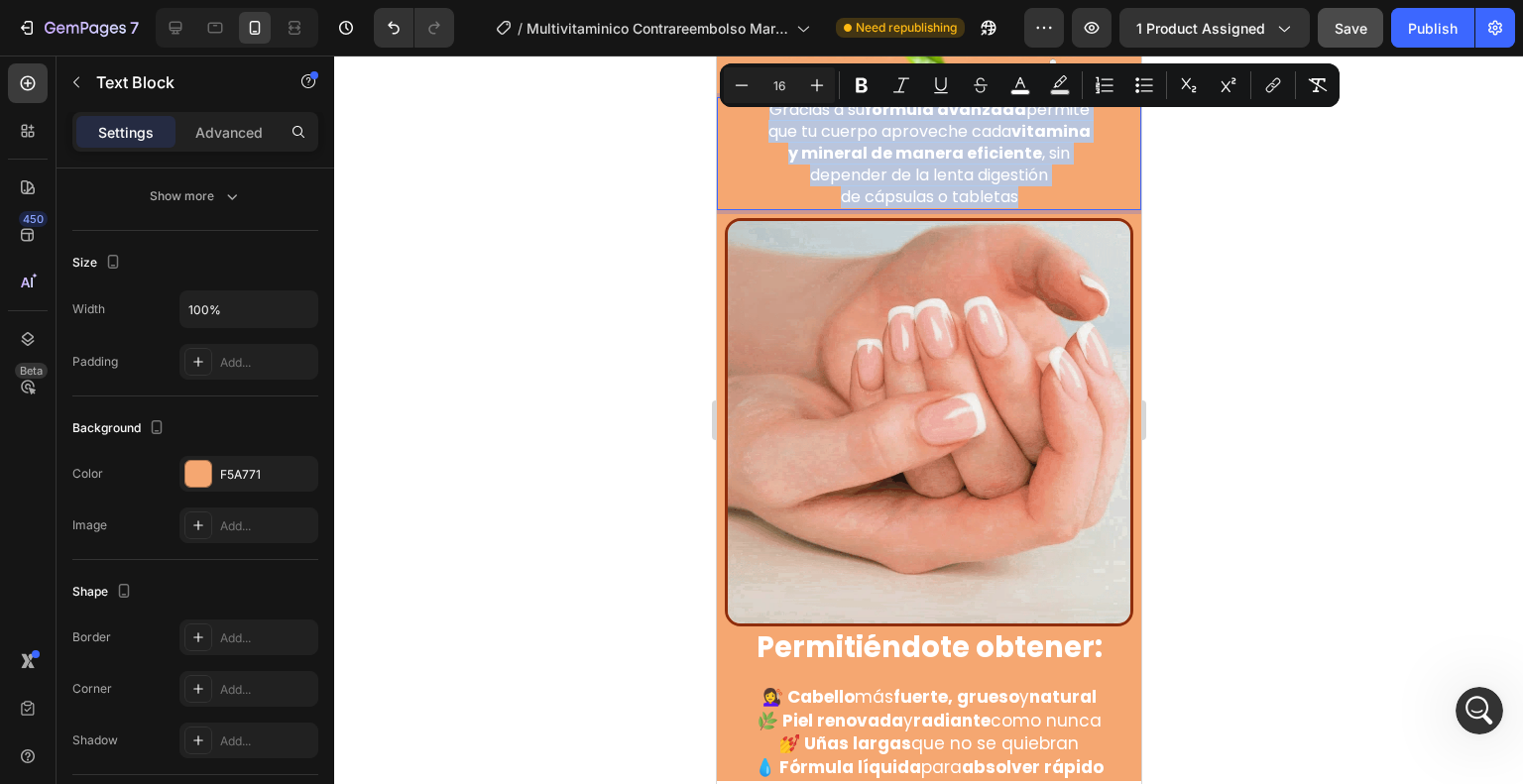 click on "Gracias a su fórmula avanzada permite que tu cuerpo aproveche cada vitamina y mineral de manera eficiente , sin depender de la lenta digestión de cápsulas o tabletas" at bounding box center [928, 154] 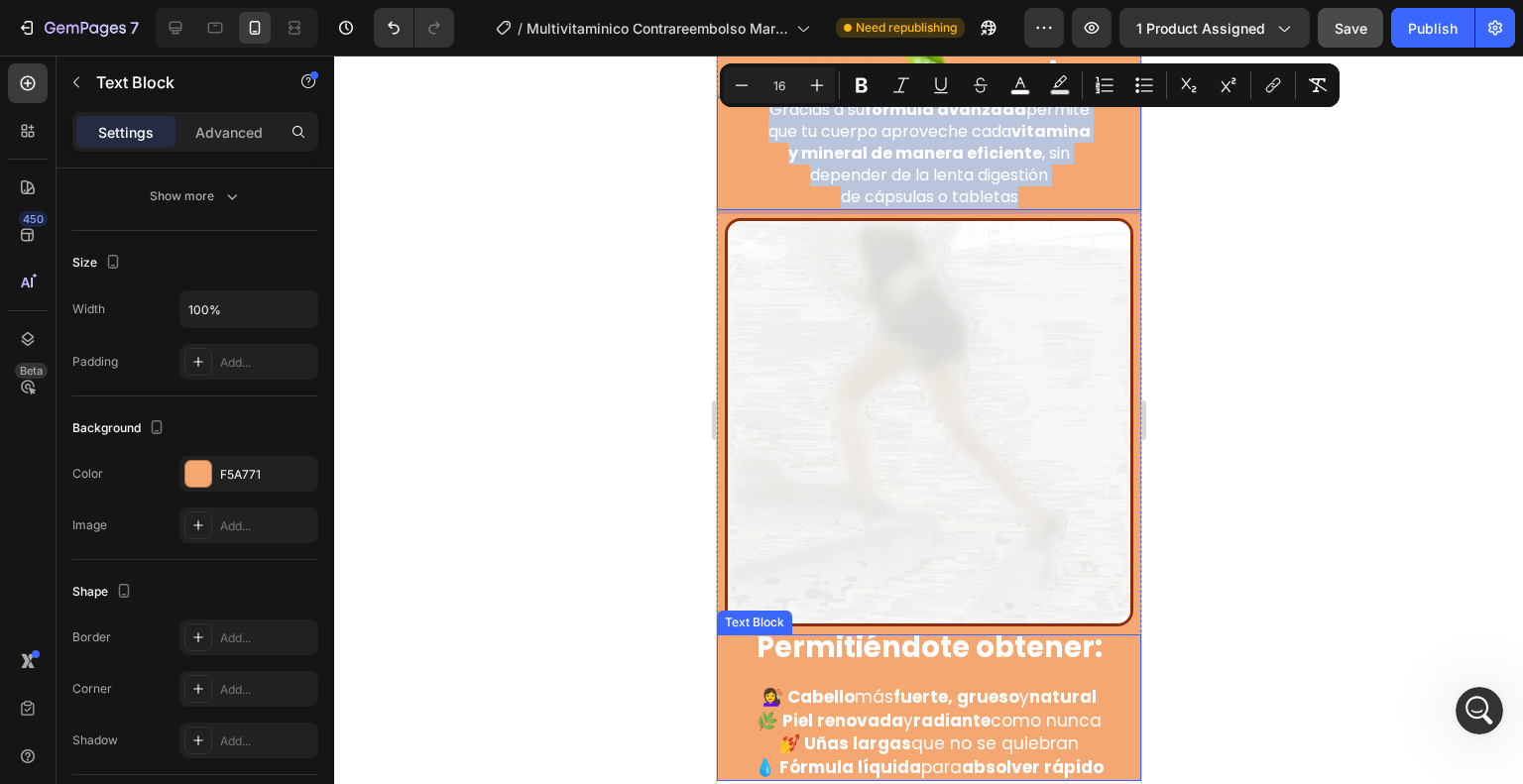 click at bounding box center [928, 675] 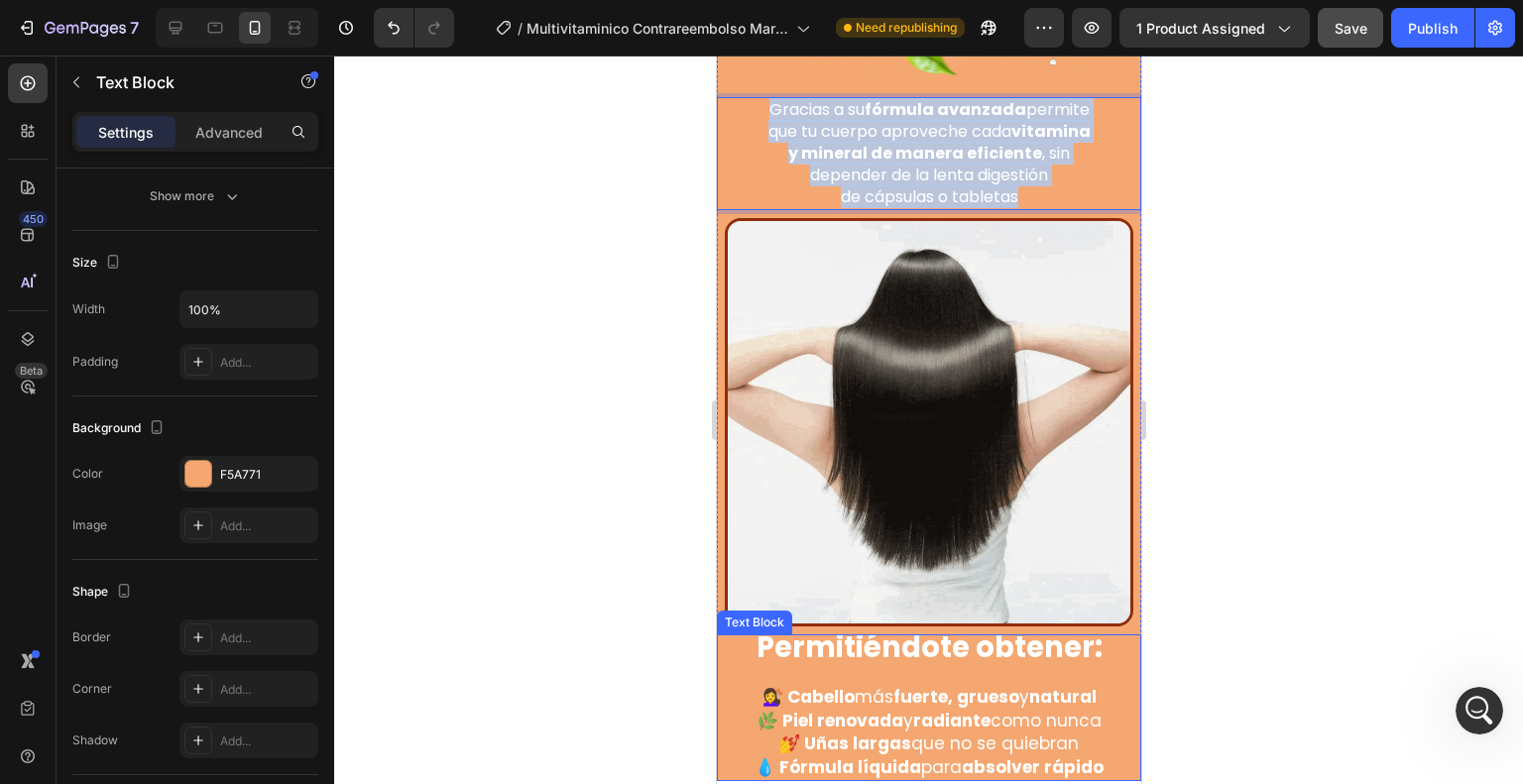 scroll, scrollTop: 365, scrollLeft: 0, axis: vertical 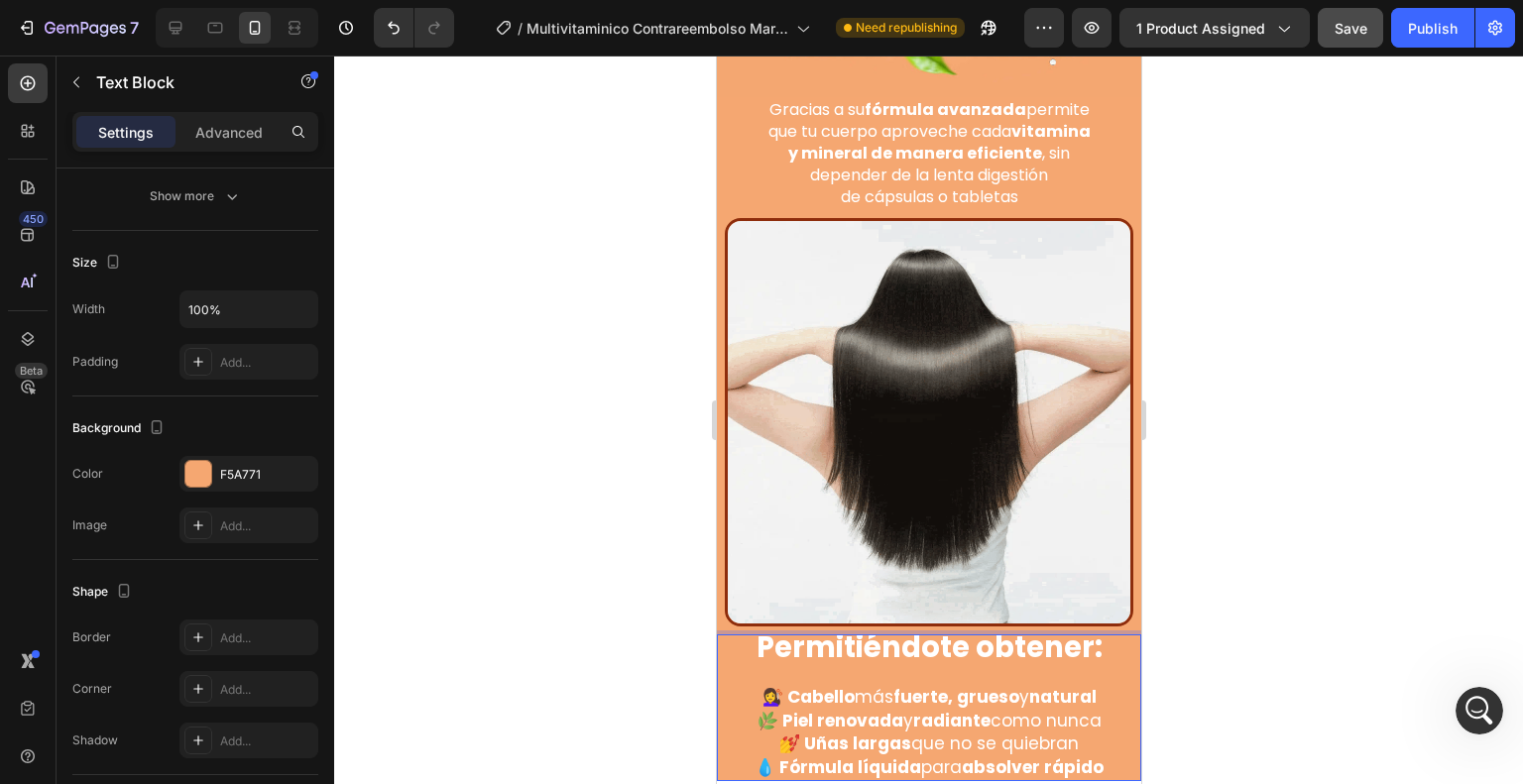 click on "💧 Fórmula líquida  para  absolver rápido" at bounding box center (928, 768) 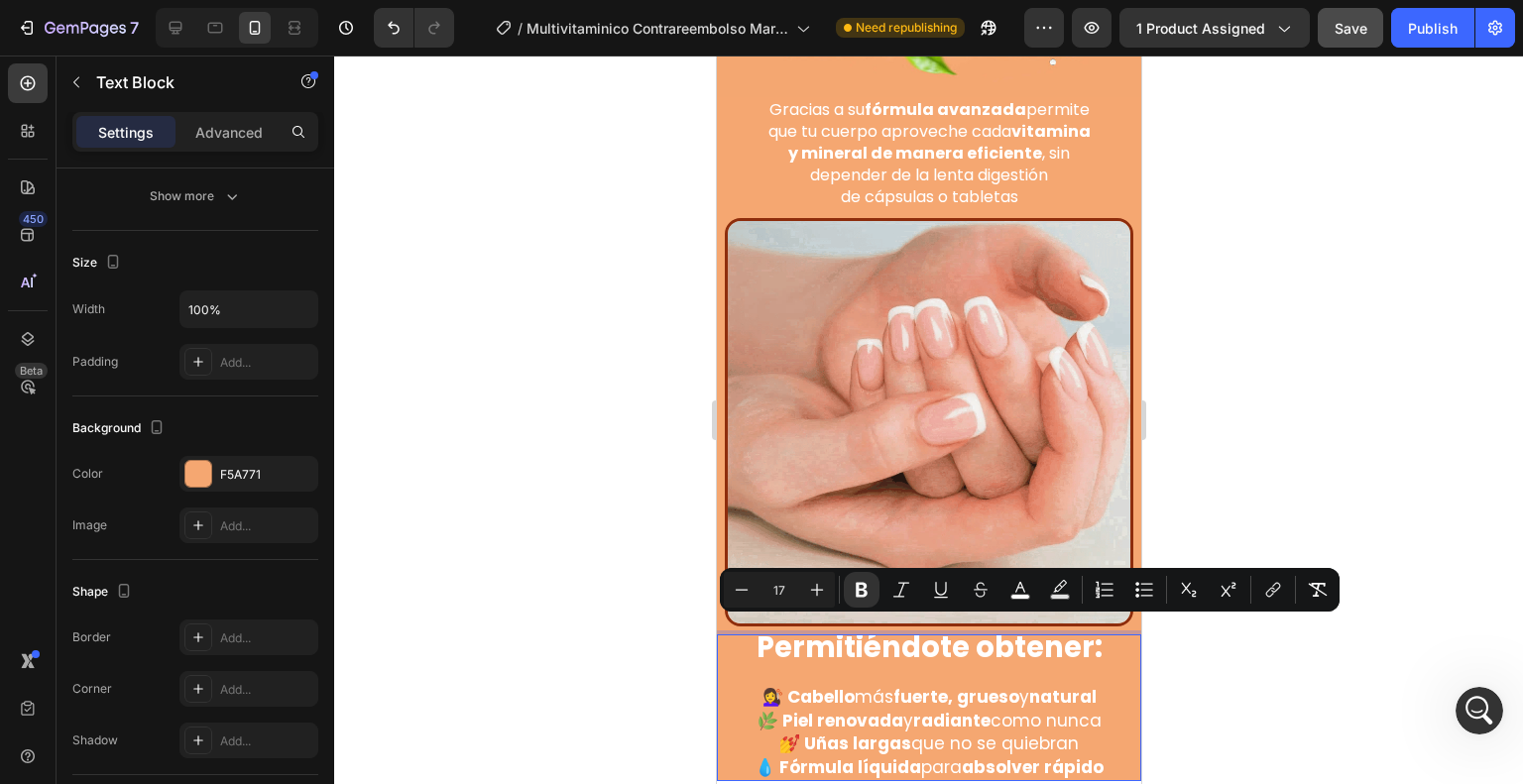 drag, startPoint x: 1107, startPoint y: 700, endPoint x: 738, endPoint y: 628, distance: 375.9588 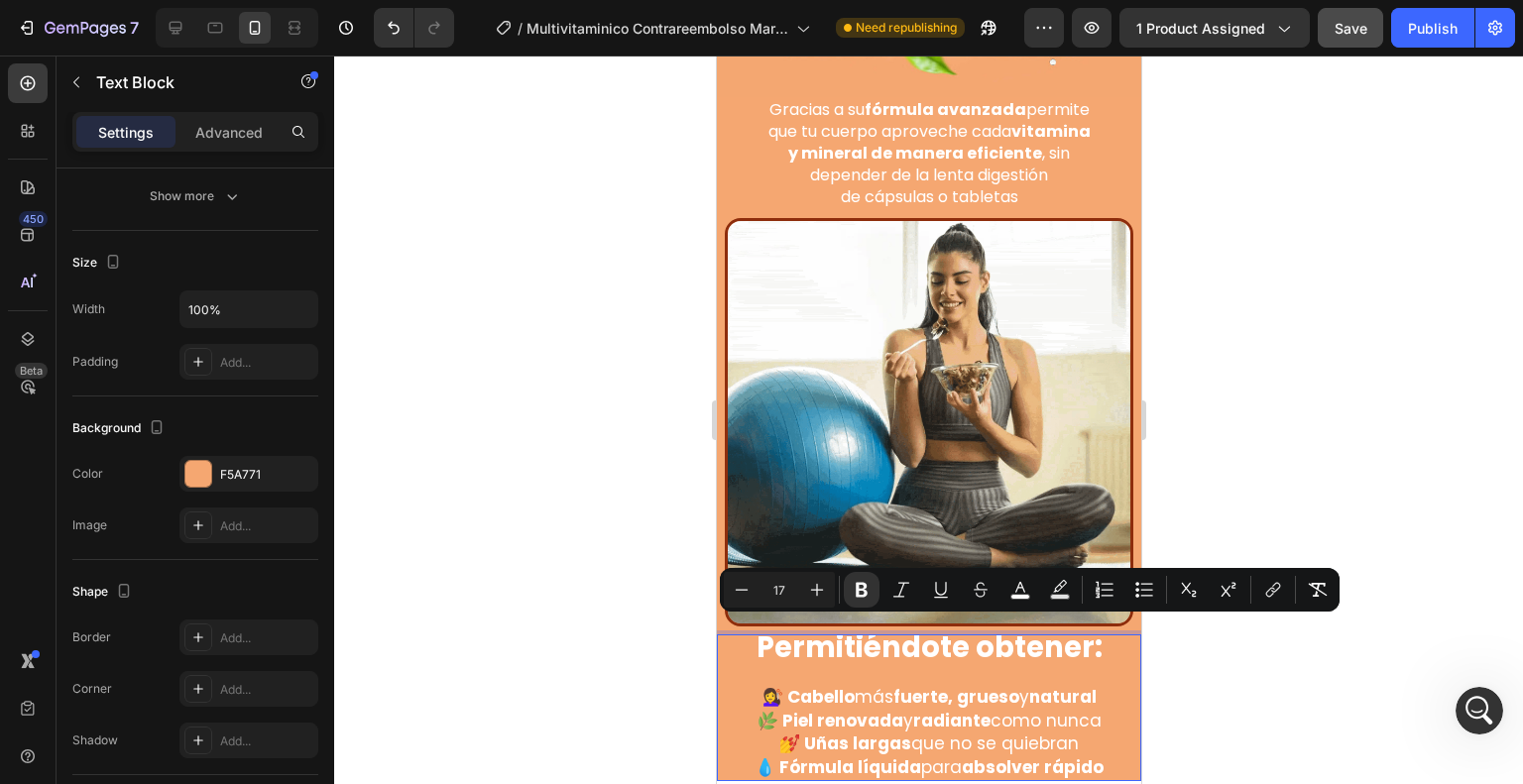click on "Permitiéndote obtener: 💇‍♀️ Cabello  más  fuerte, grueso  y  natural 🌿 Piel renovada  y  radiante  como nunca 💅 Uñas largas  que no se quiebran 💧 Fórmula líquida  para  absolver rápido" at bounding box center [928, 708] 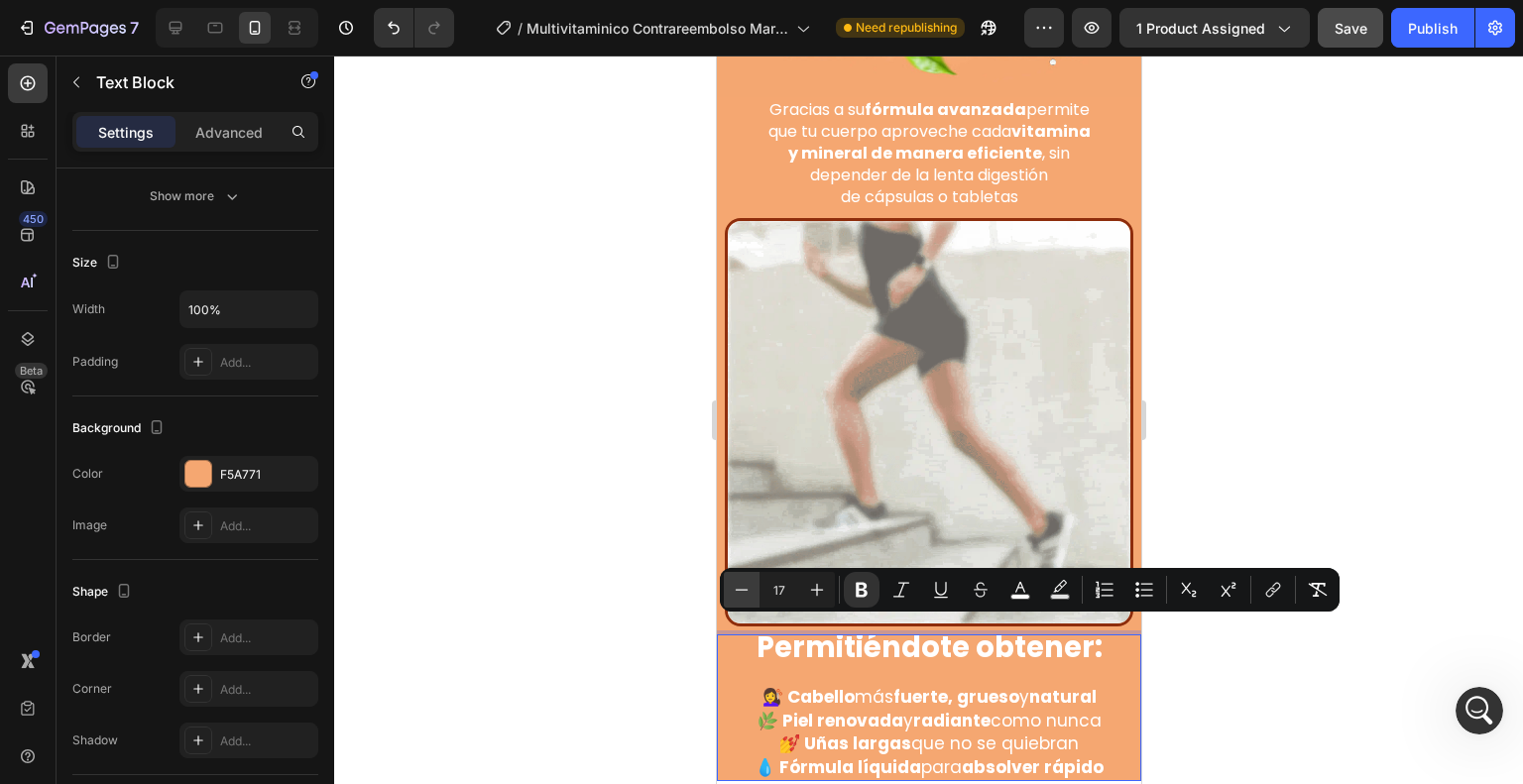 click 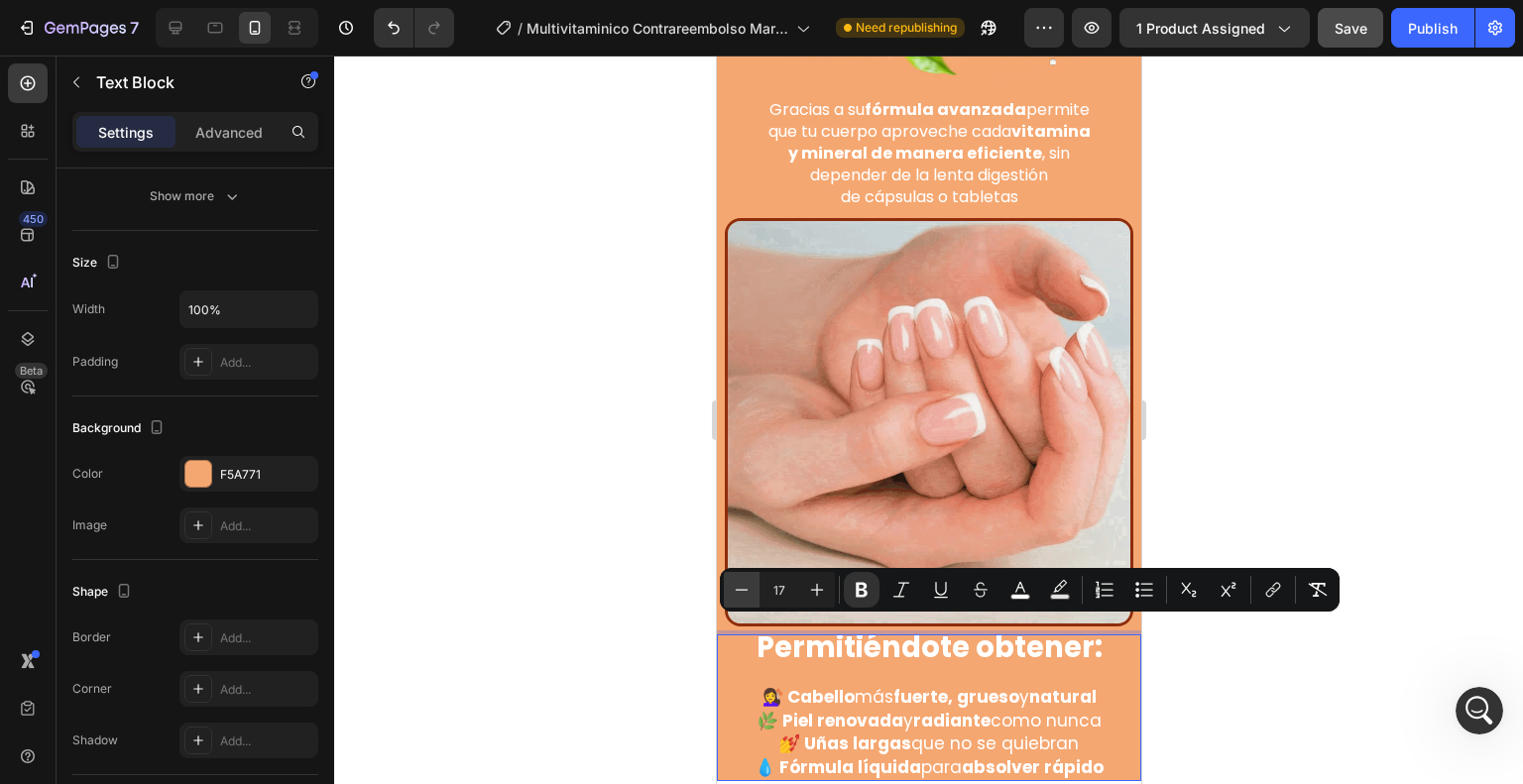 type on "16" 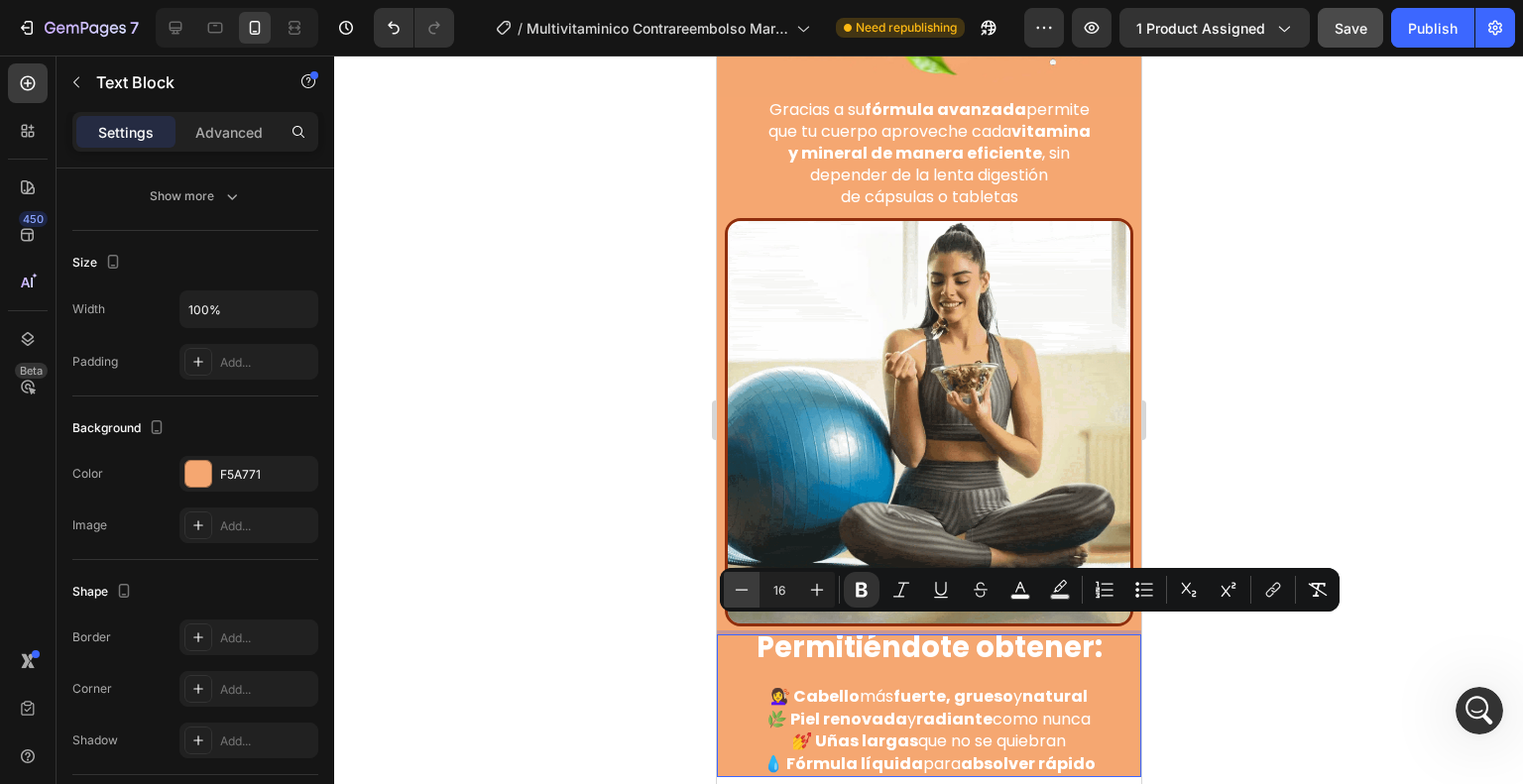 scroll, scrollTop: 5227, scrollLeft: 0, axis: vertical 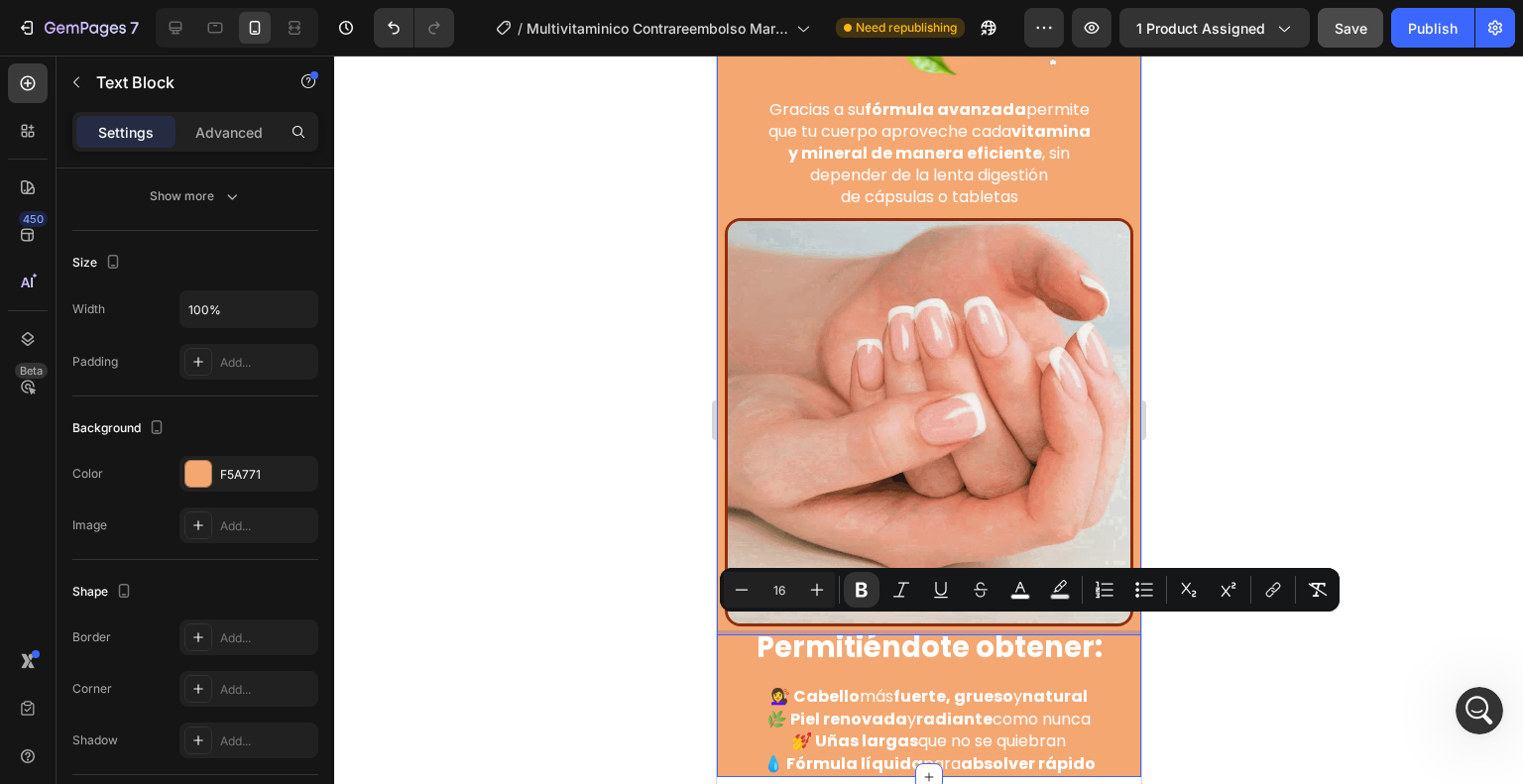 click 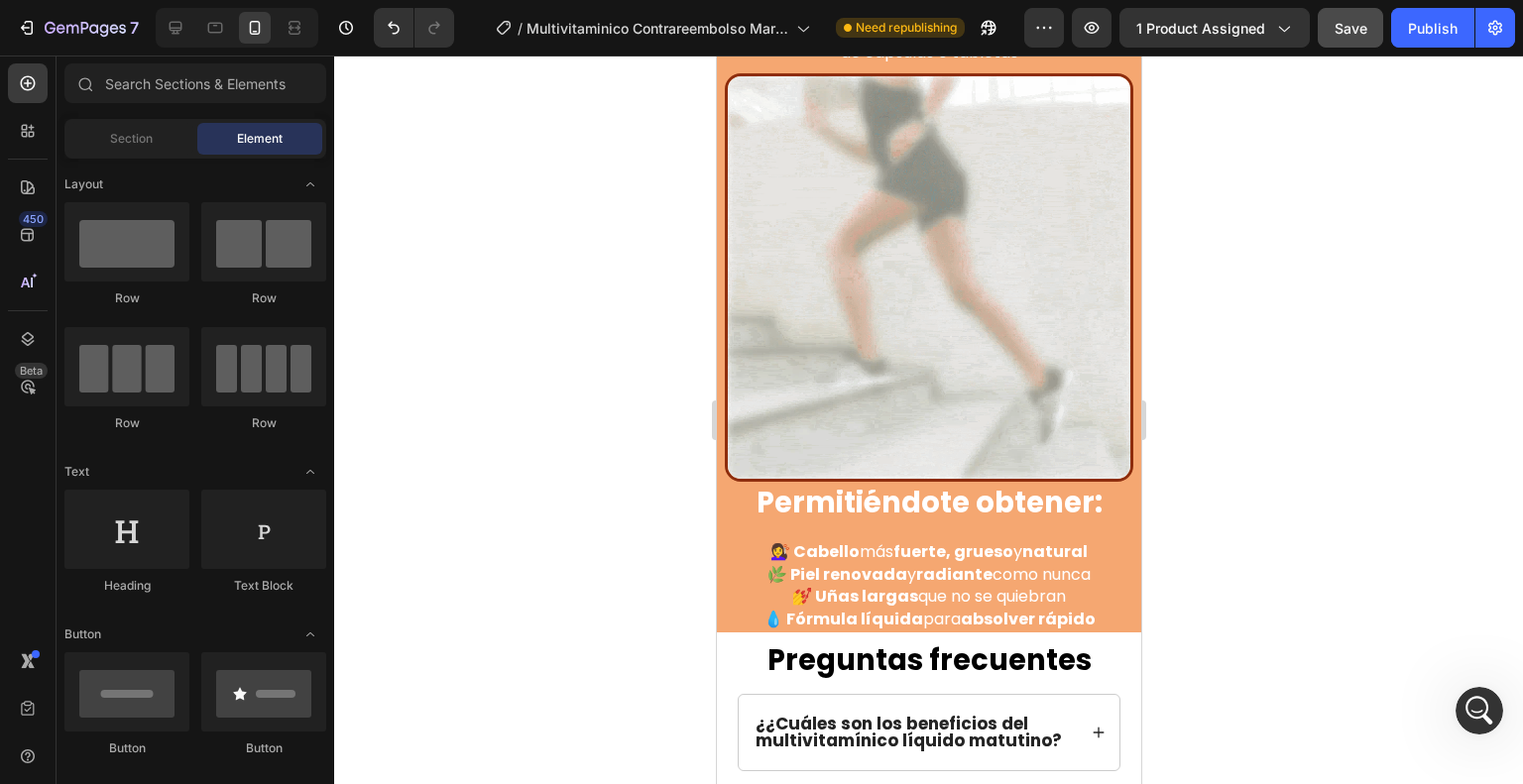 scroll, scrollTop: 4479, scrollLeft: 0, axis: vertical 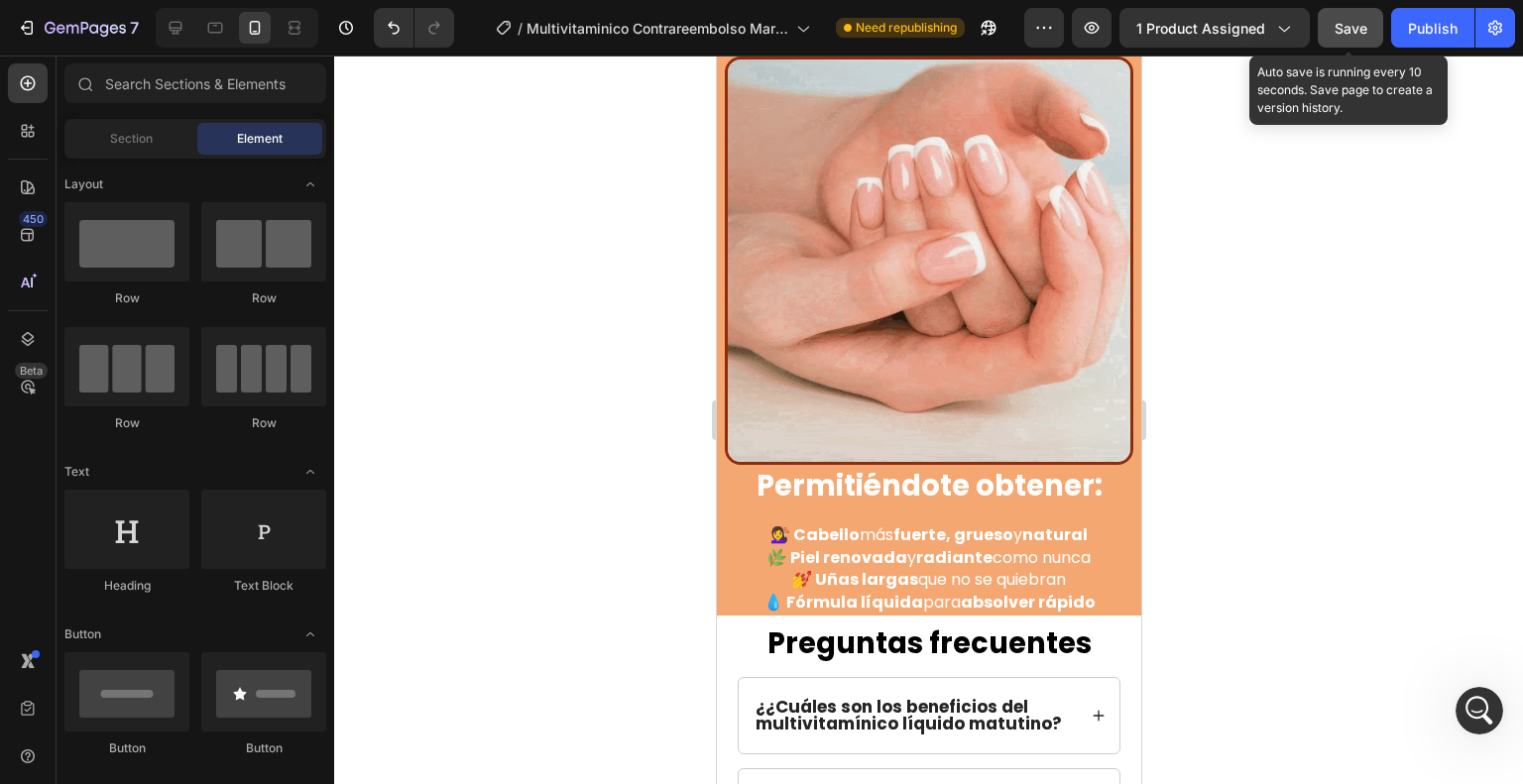 click on "Save" at bounding box center [1350, 28] 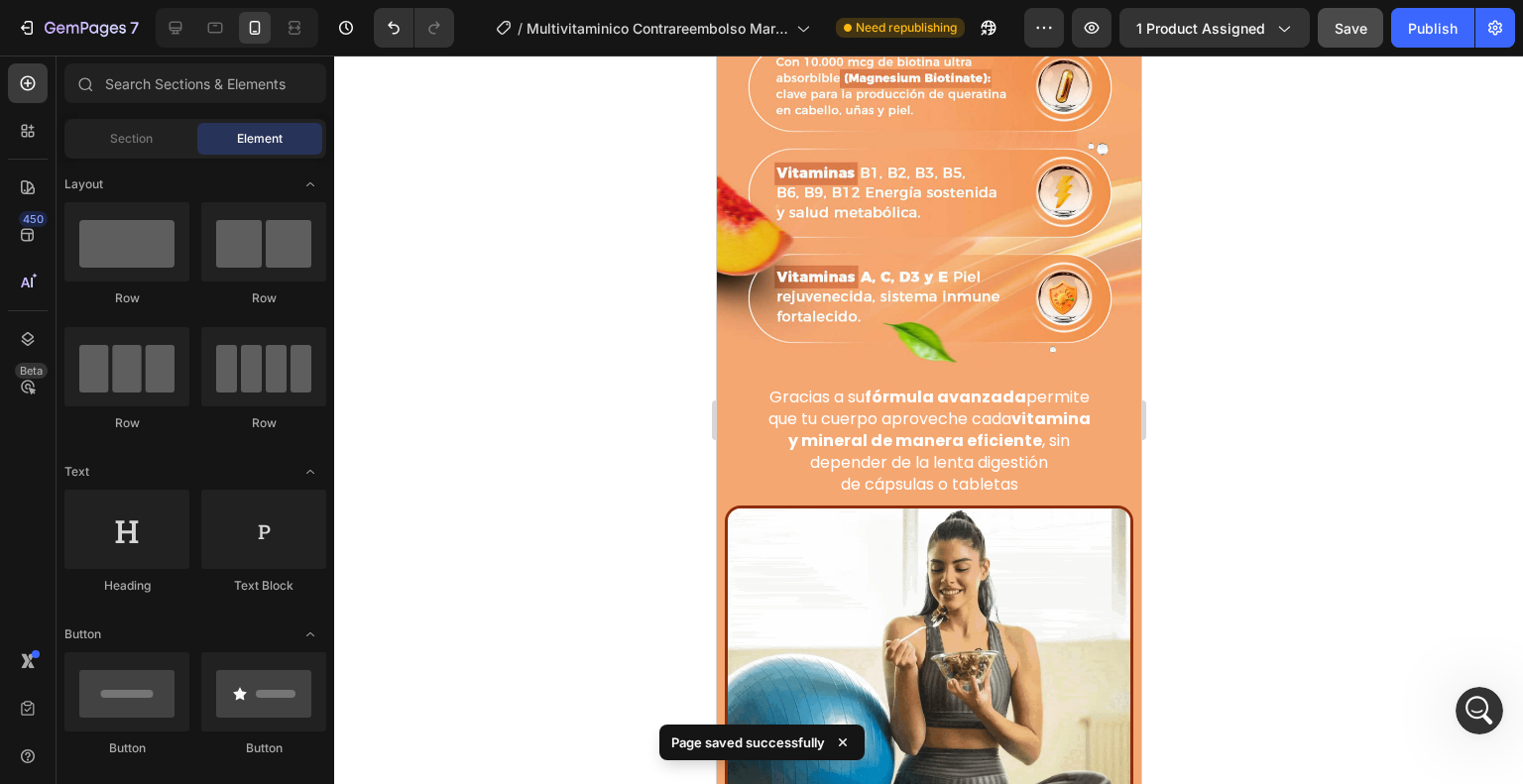 scroll, scrollTop: 3831, scrollLeft: 0, axis: vertical 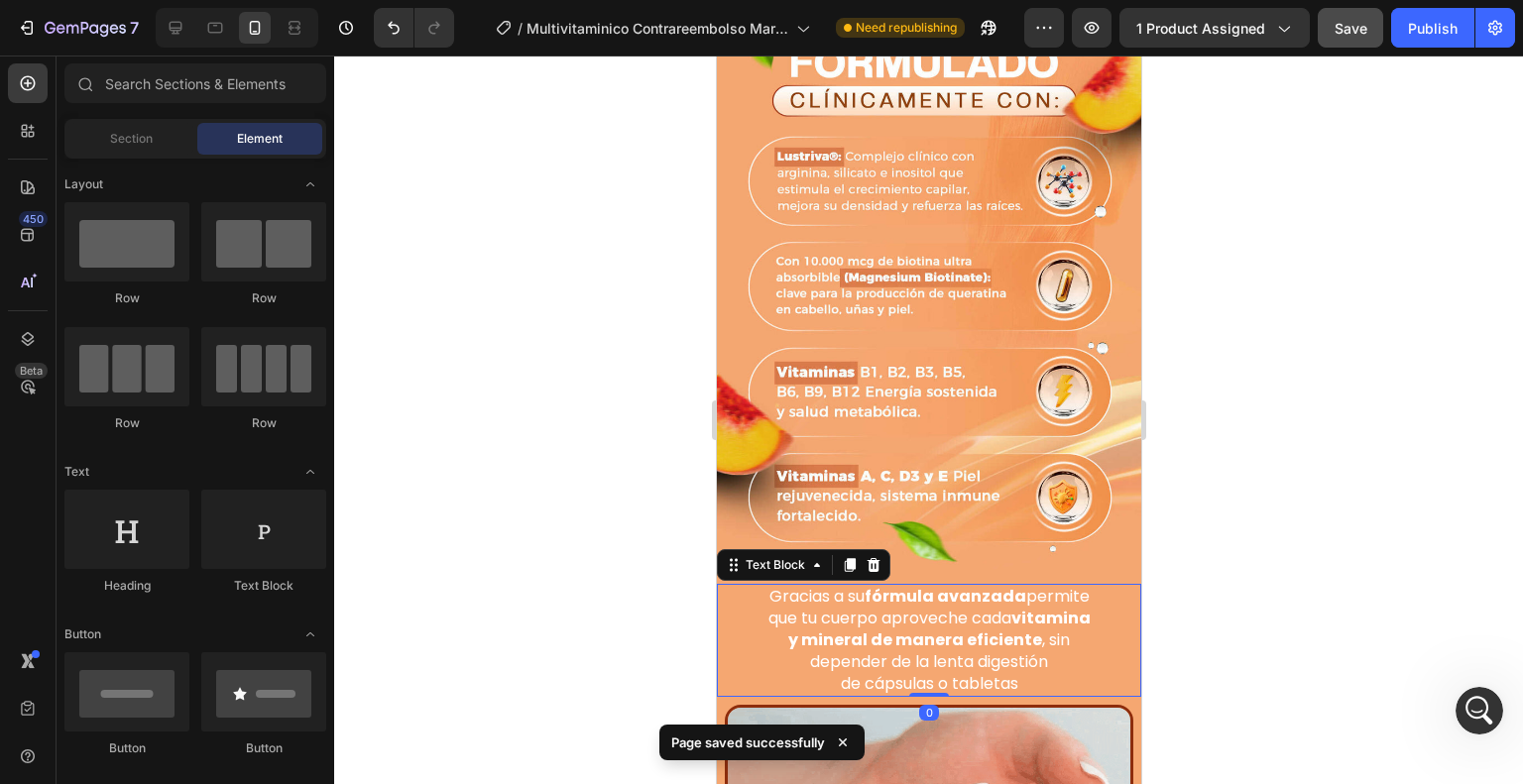 click on "vitamina" at bounding box center [1050, 617] 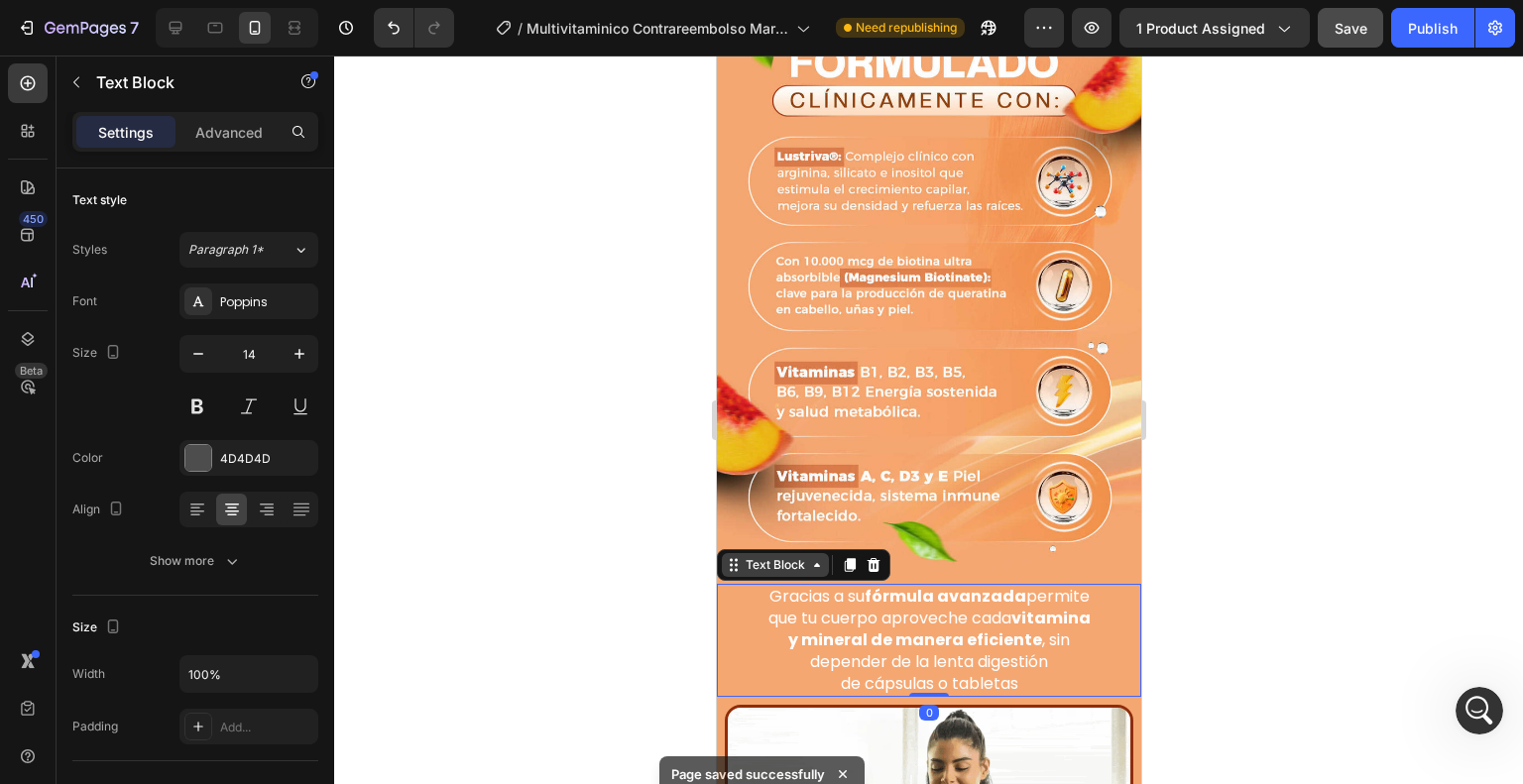 click on "Text Block" at bounding box center (774, 565) 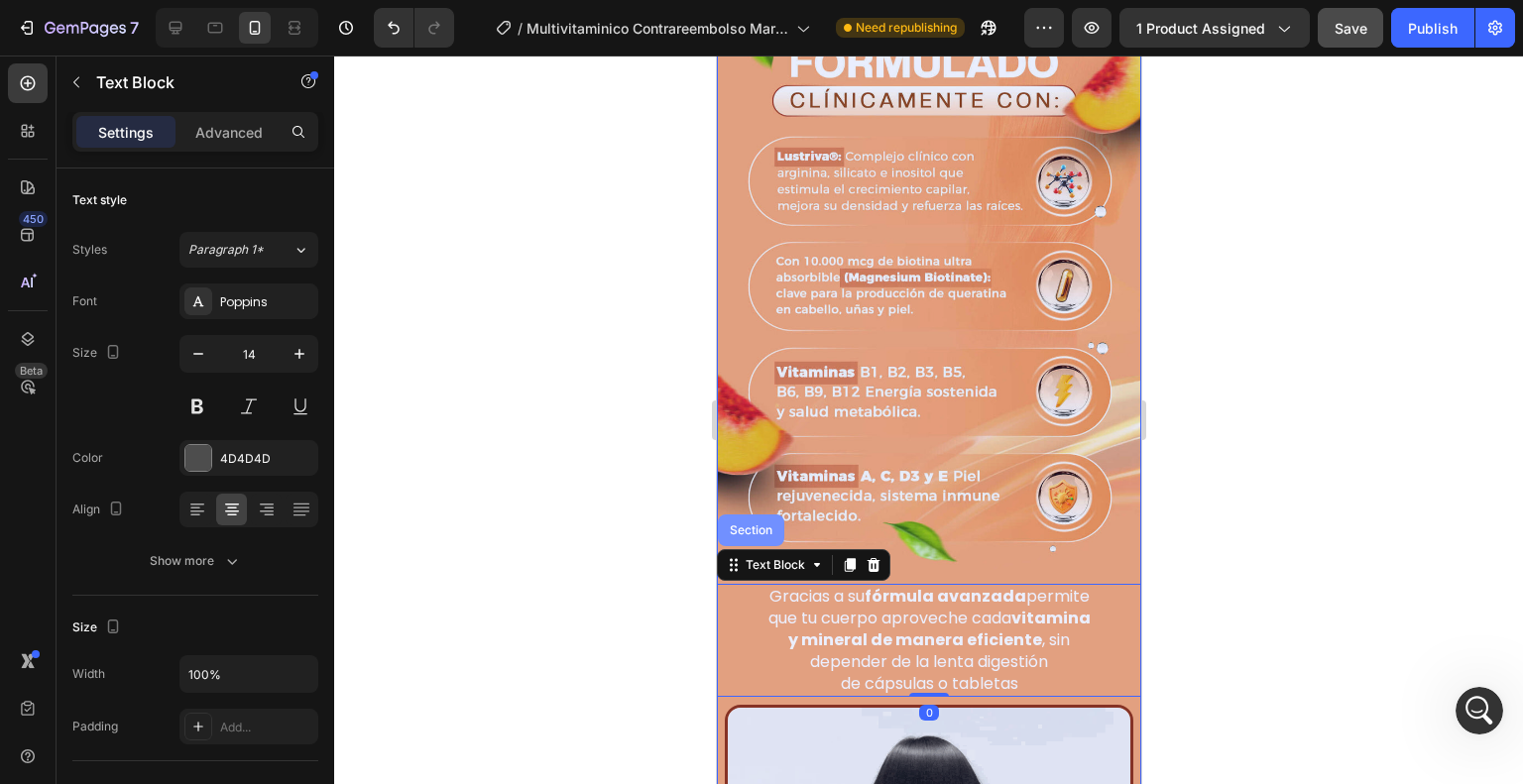 click on "Section" at bounding box center (750, 530) 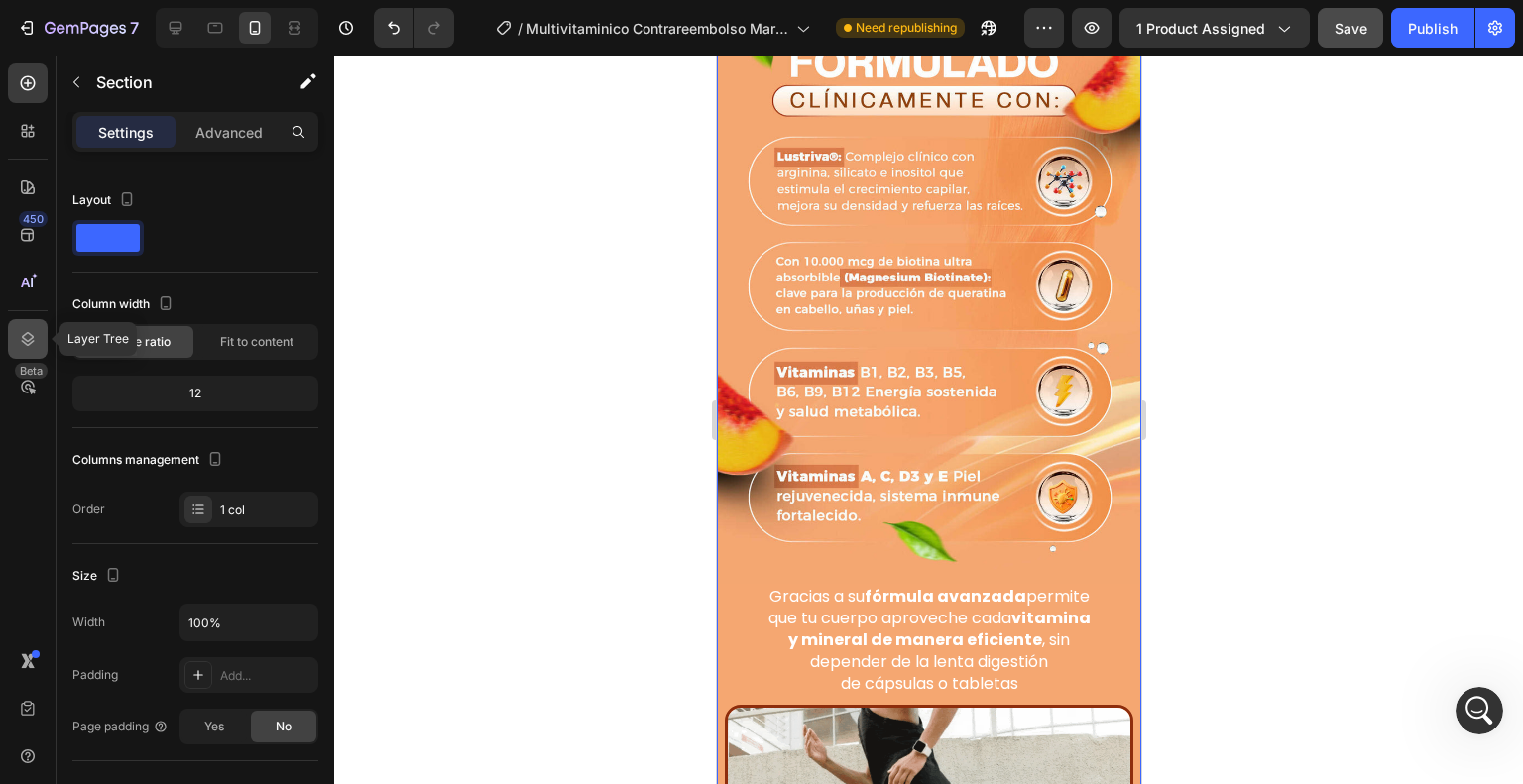 click 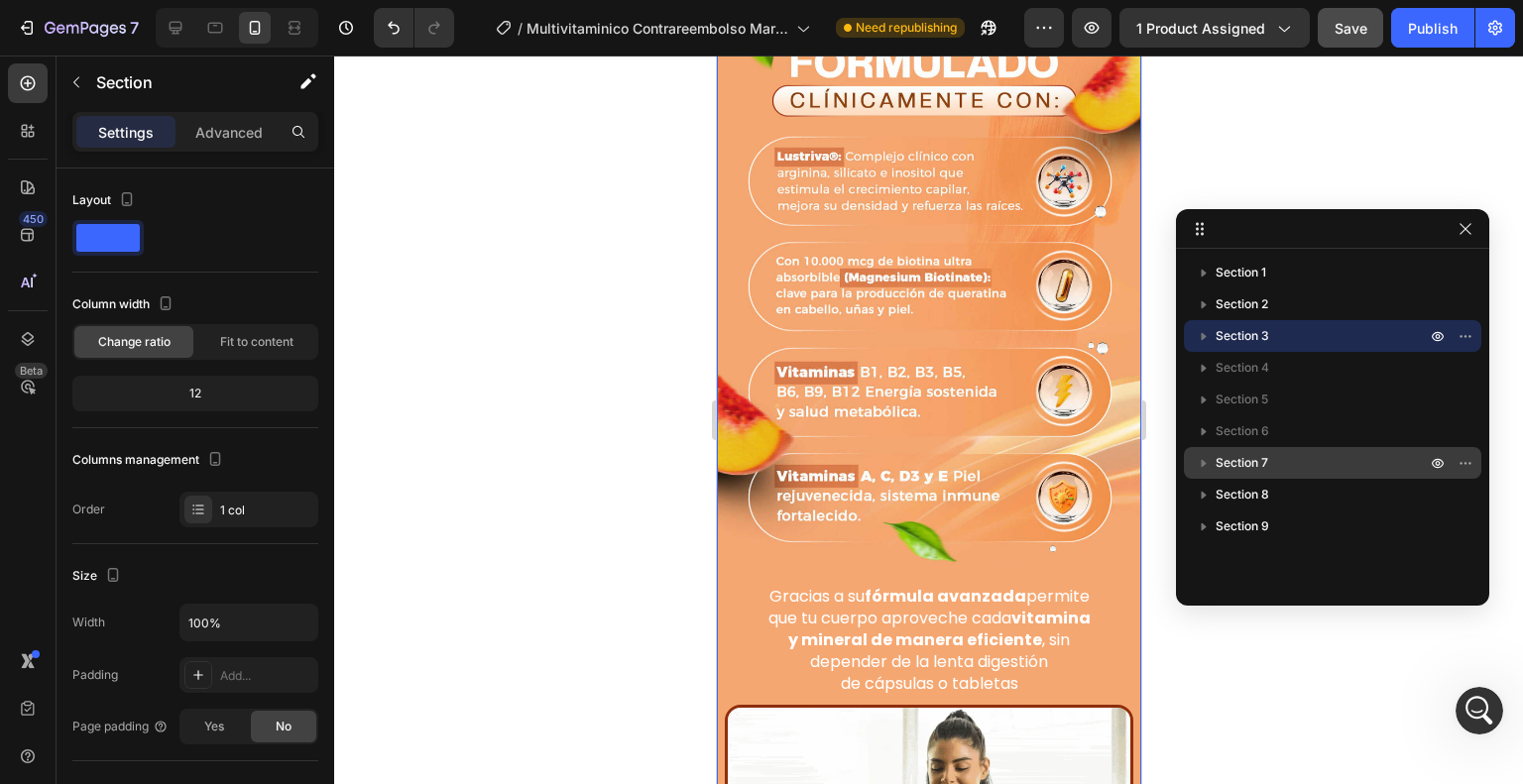 click on "Section 7" at bounding box center (1241, 463) 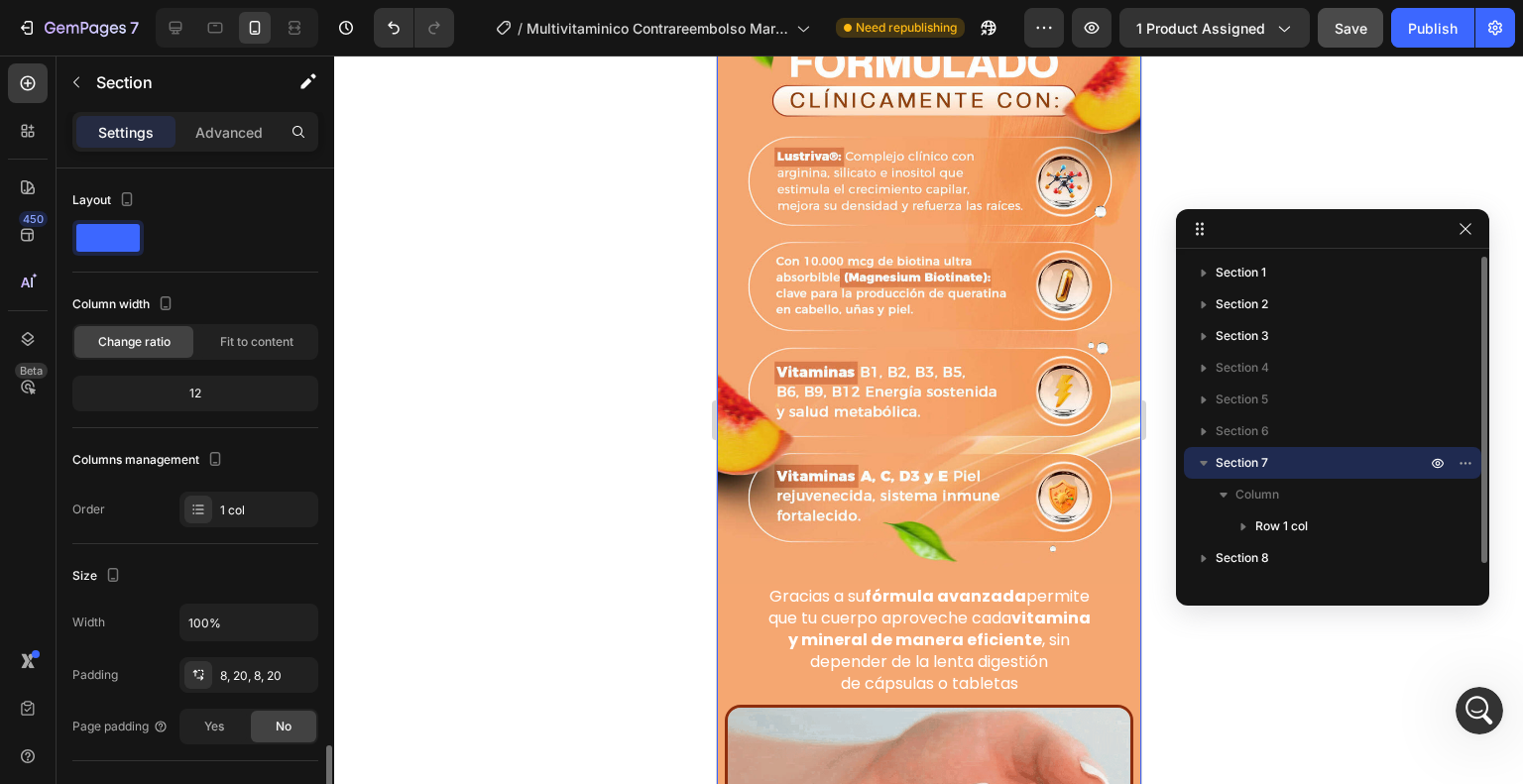 scroll, scrollTop: 365, scrollLeft: 0, axis: vertical 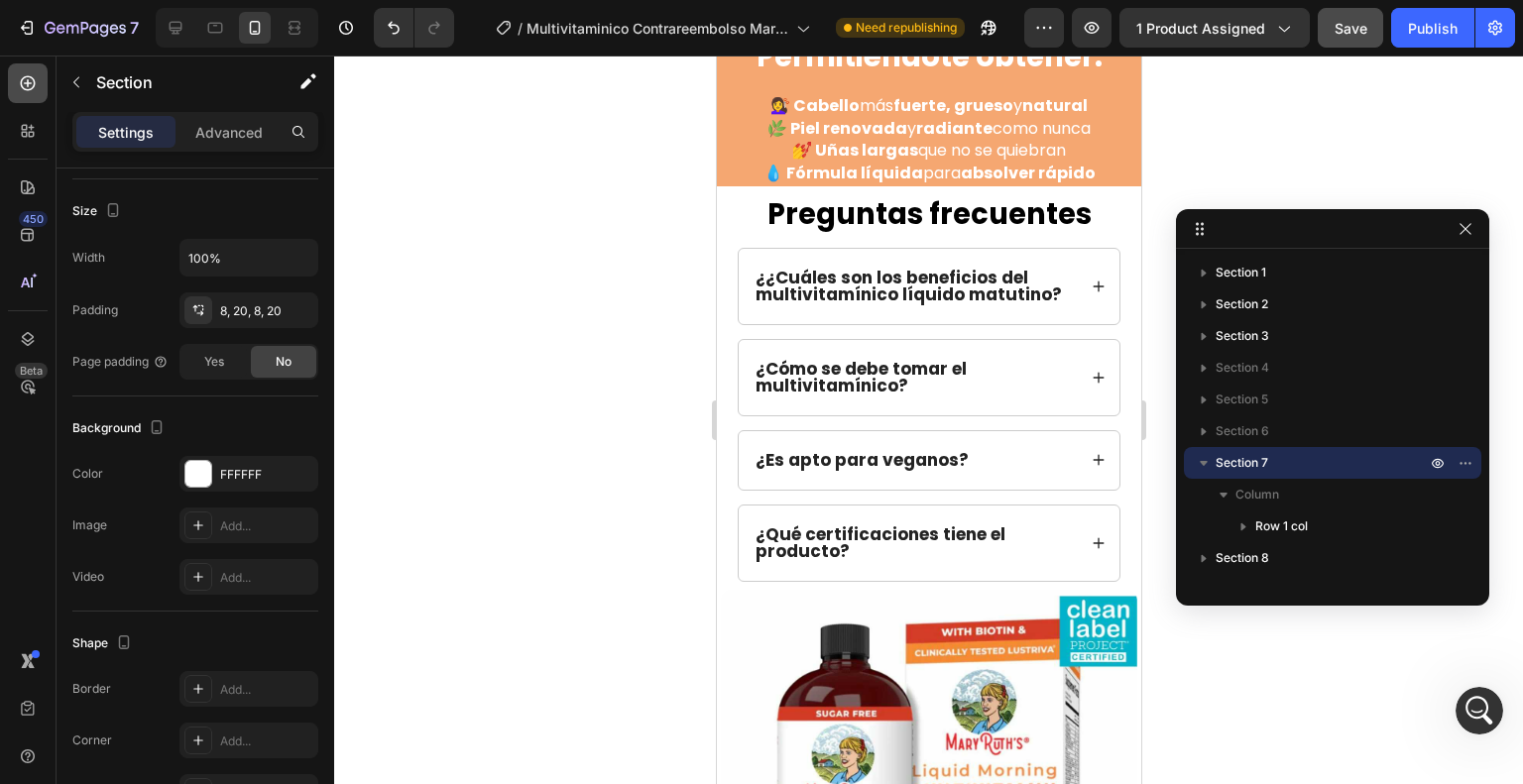 click 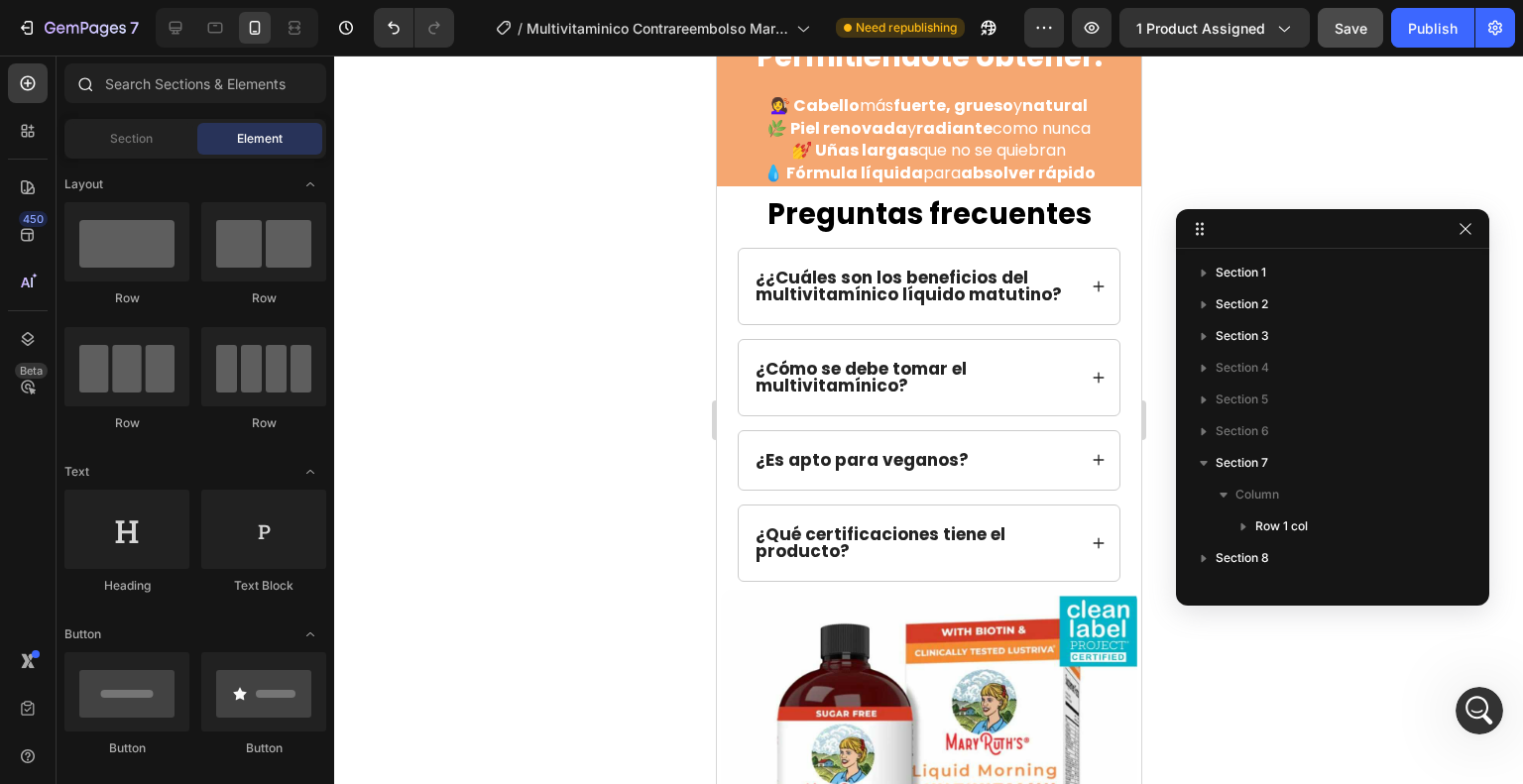 click 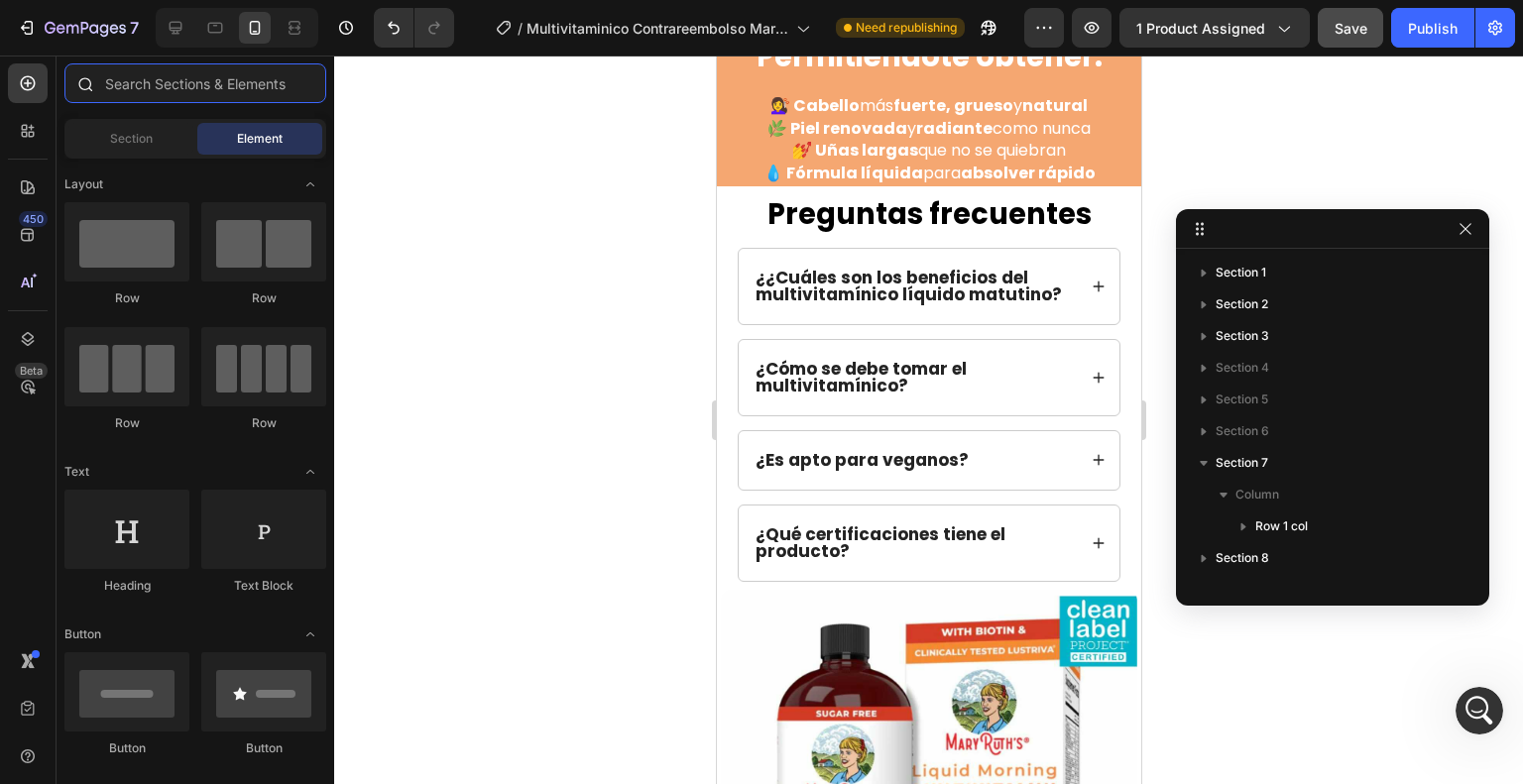 click at bounding box center (195, 83) 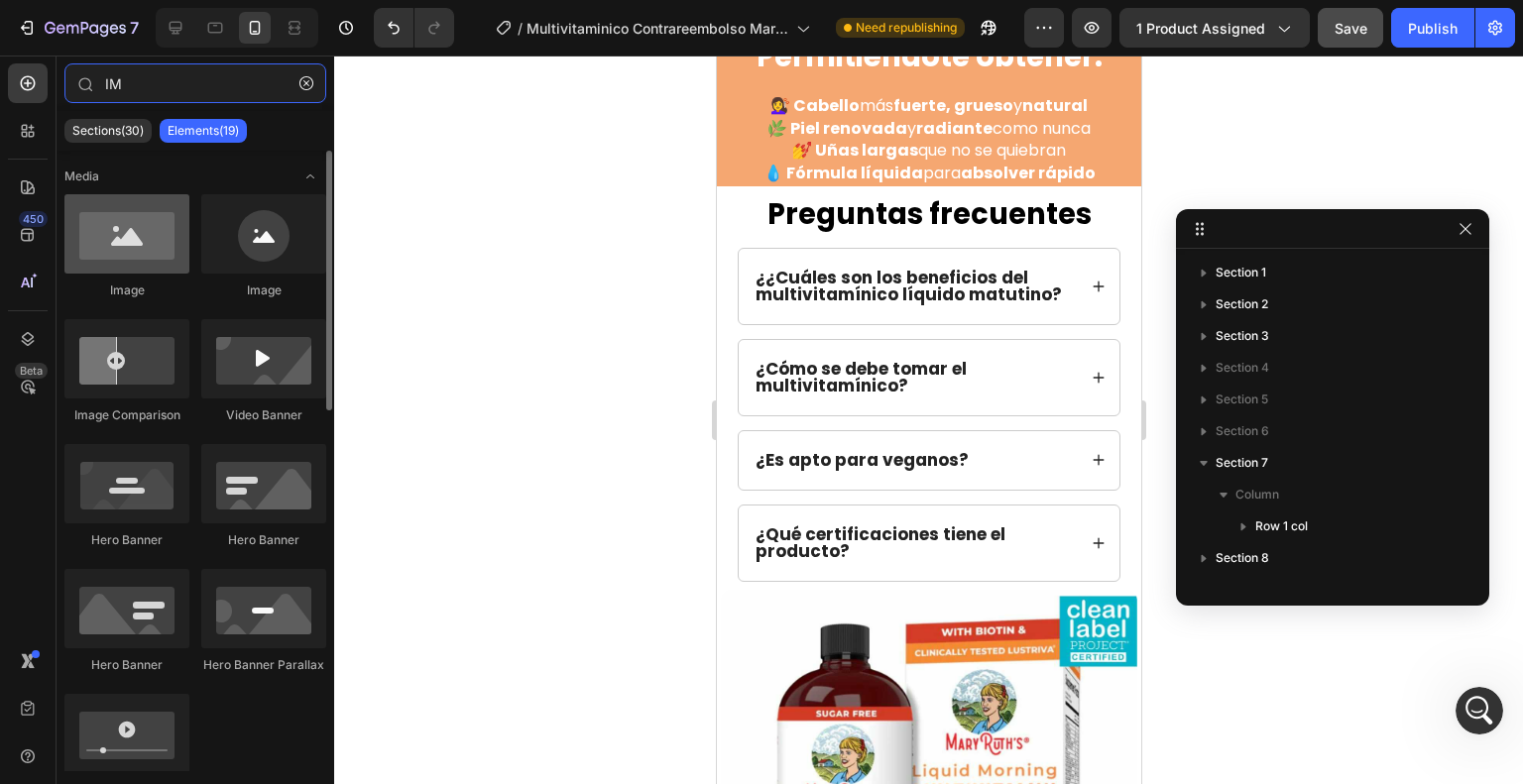 type on "IM" 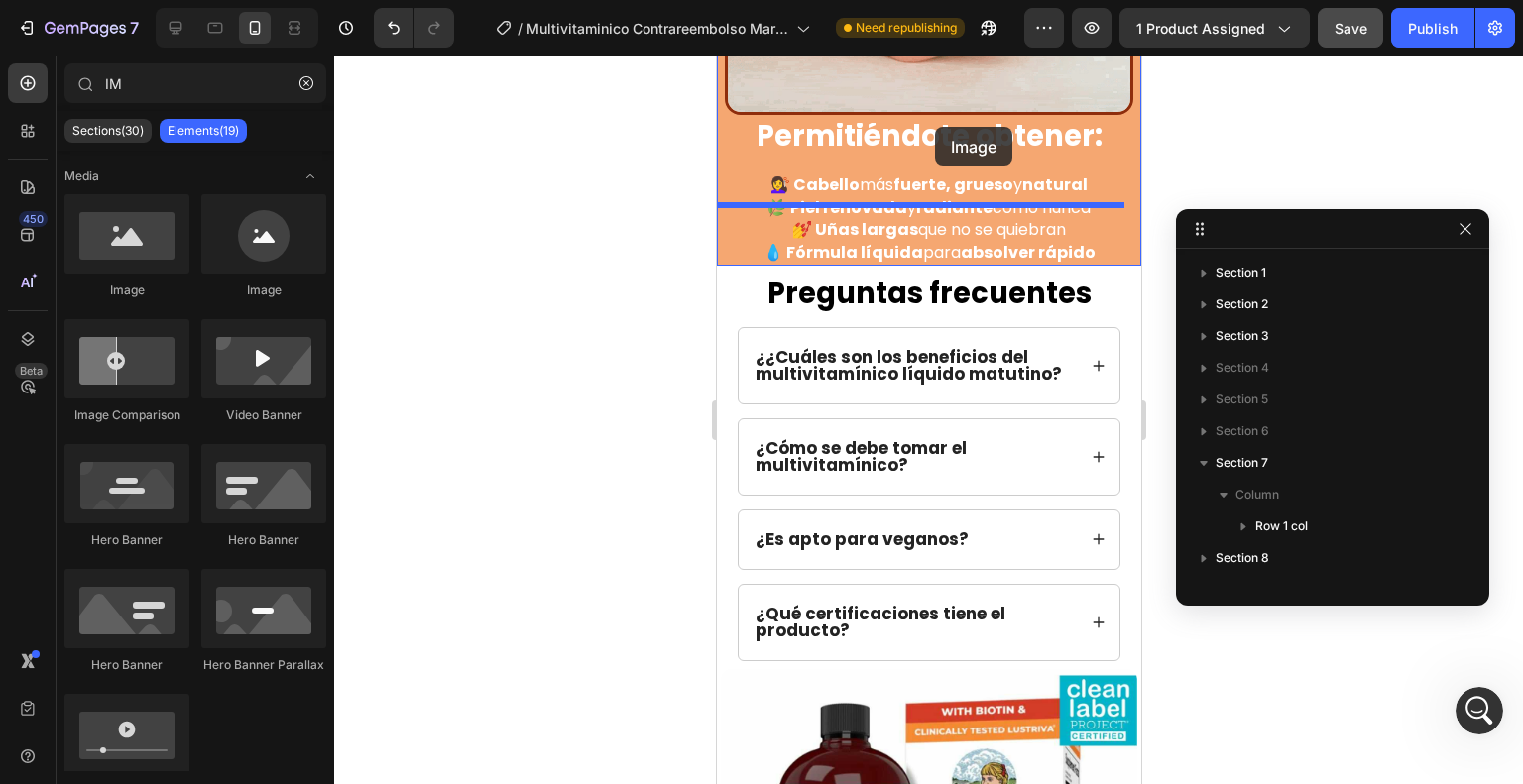 scroll, scrollTop: 4822, scrollLeft: 0, axis: vertical 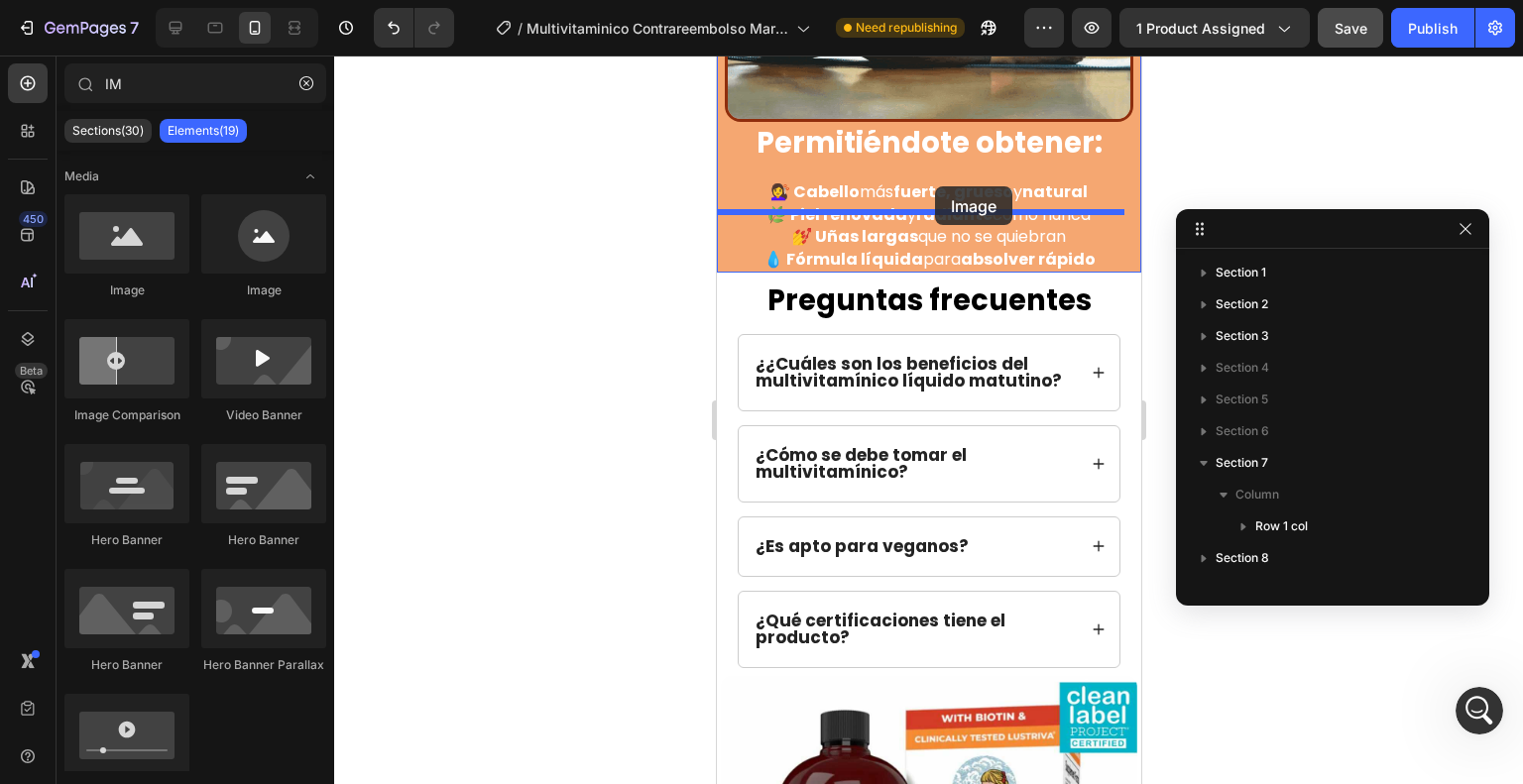 drag, startPoint x: 873, startPoint y: 295, endPoint x: 934, endPoint y: 186, distance: 124.907966 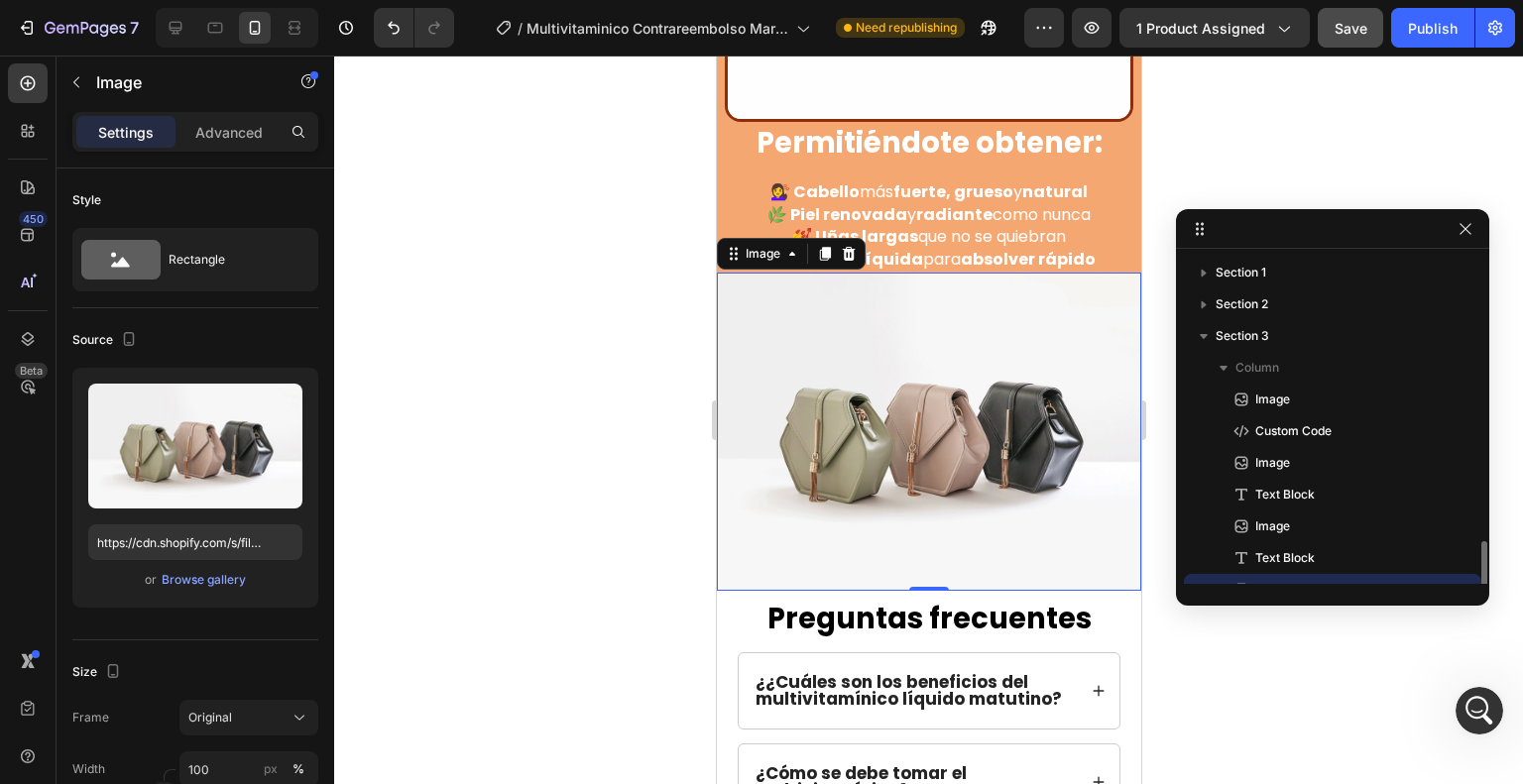 scroll, scrollTop: 184, scrollLeft: 0, axis: vertical 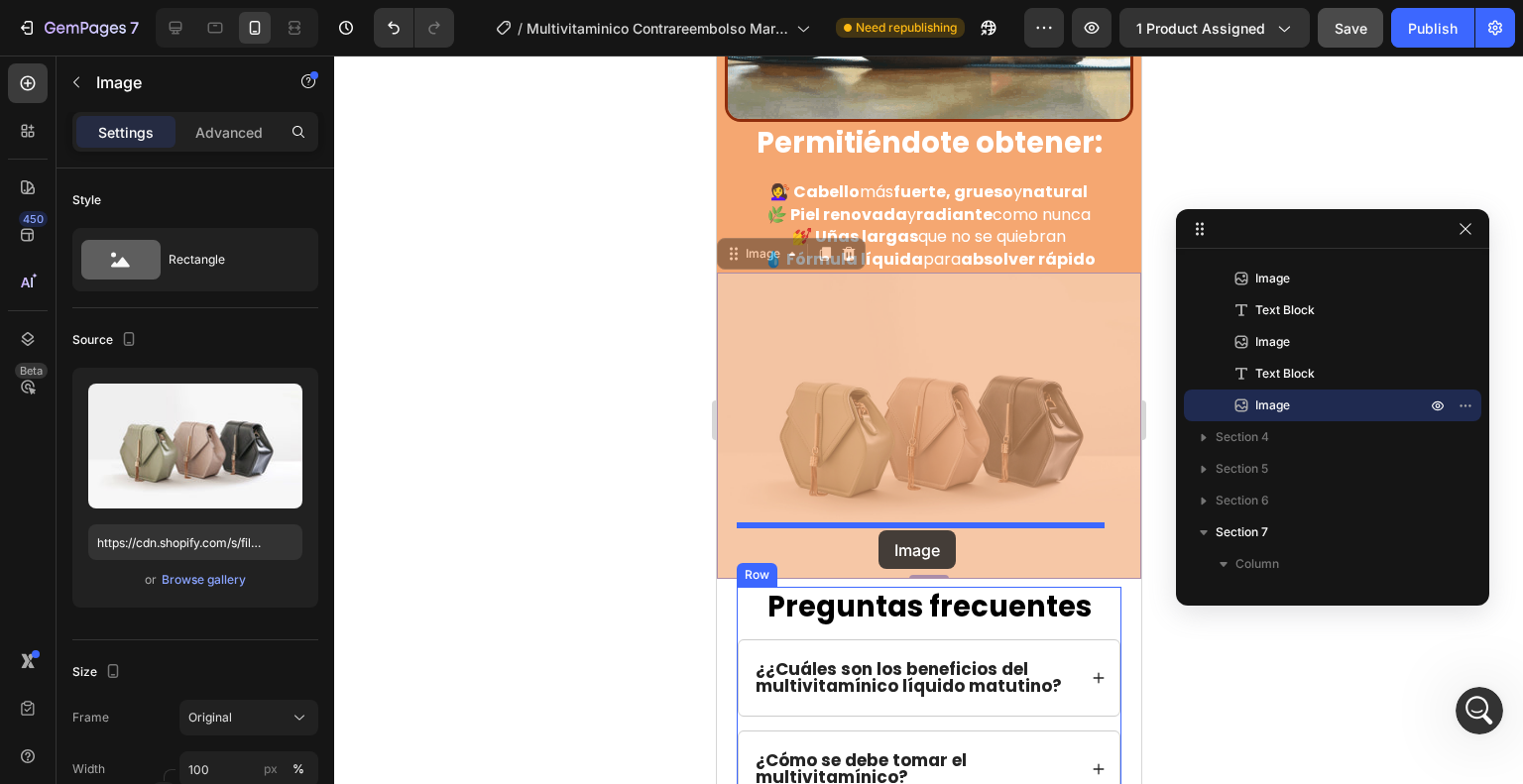 drag, startPoint x: 751, startPoint y: 189, endPoint x: 878, endPoint y: 530, distance: 363.88185 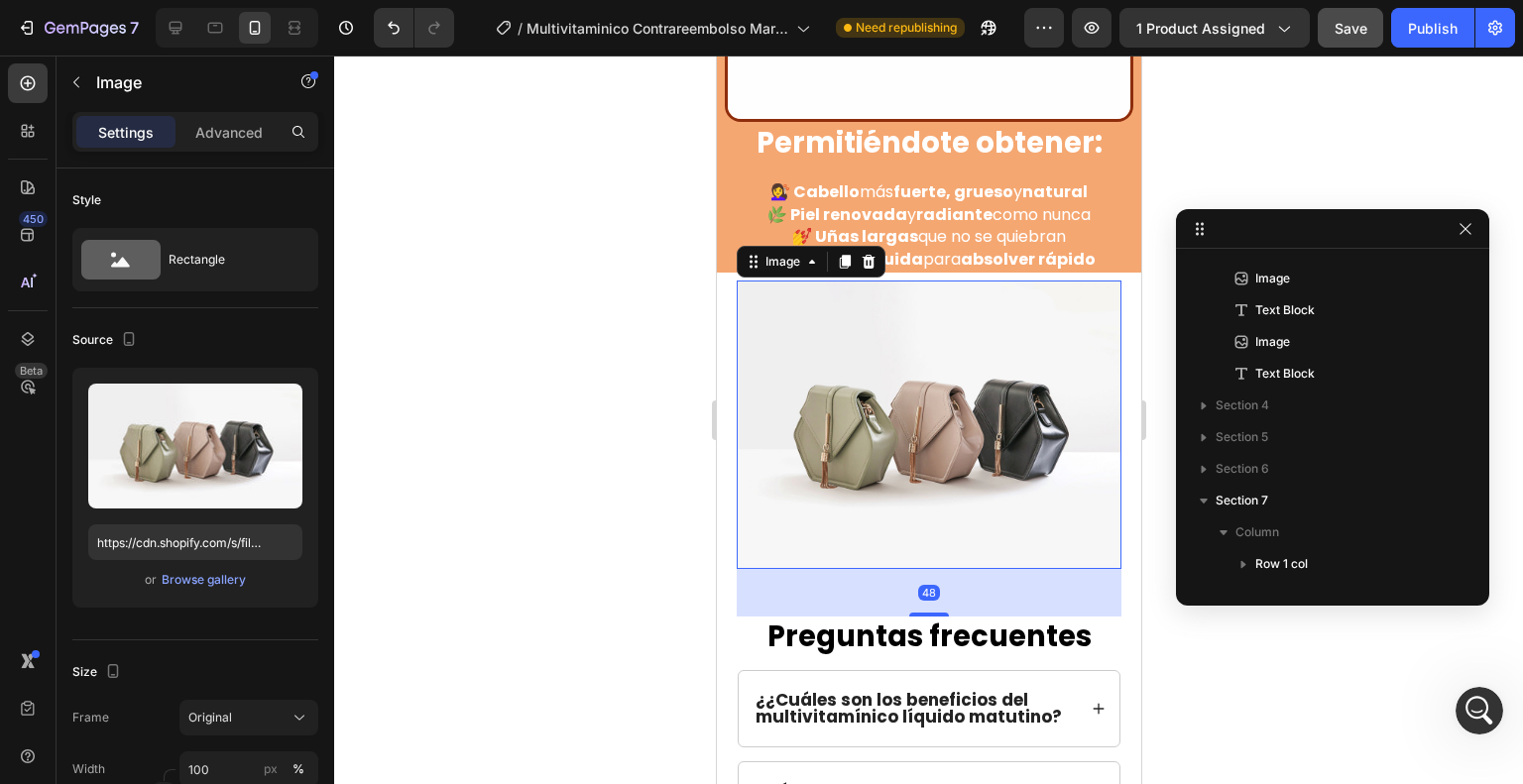 click at bounding box center (928, 424) 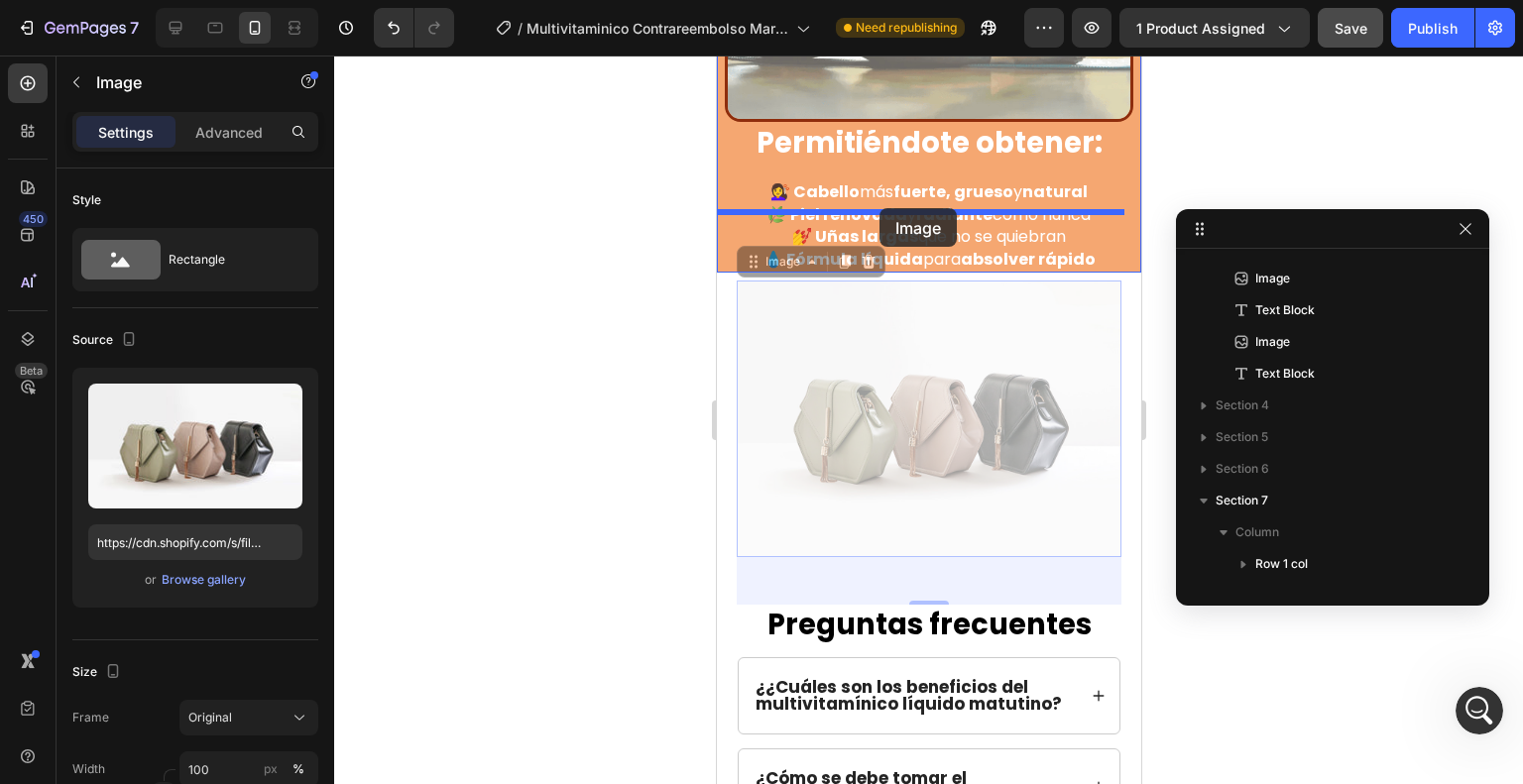 drag, startPoint x: 766, startPoint y: 200, endPoint x: 879, endPoint y: 208, distance: 113.28283 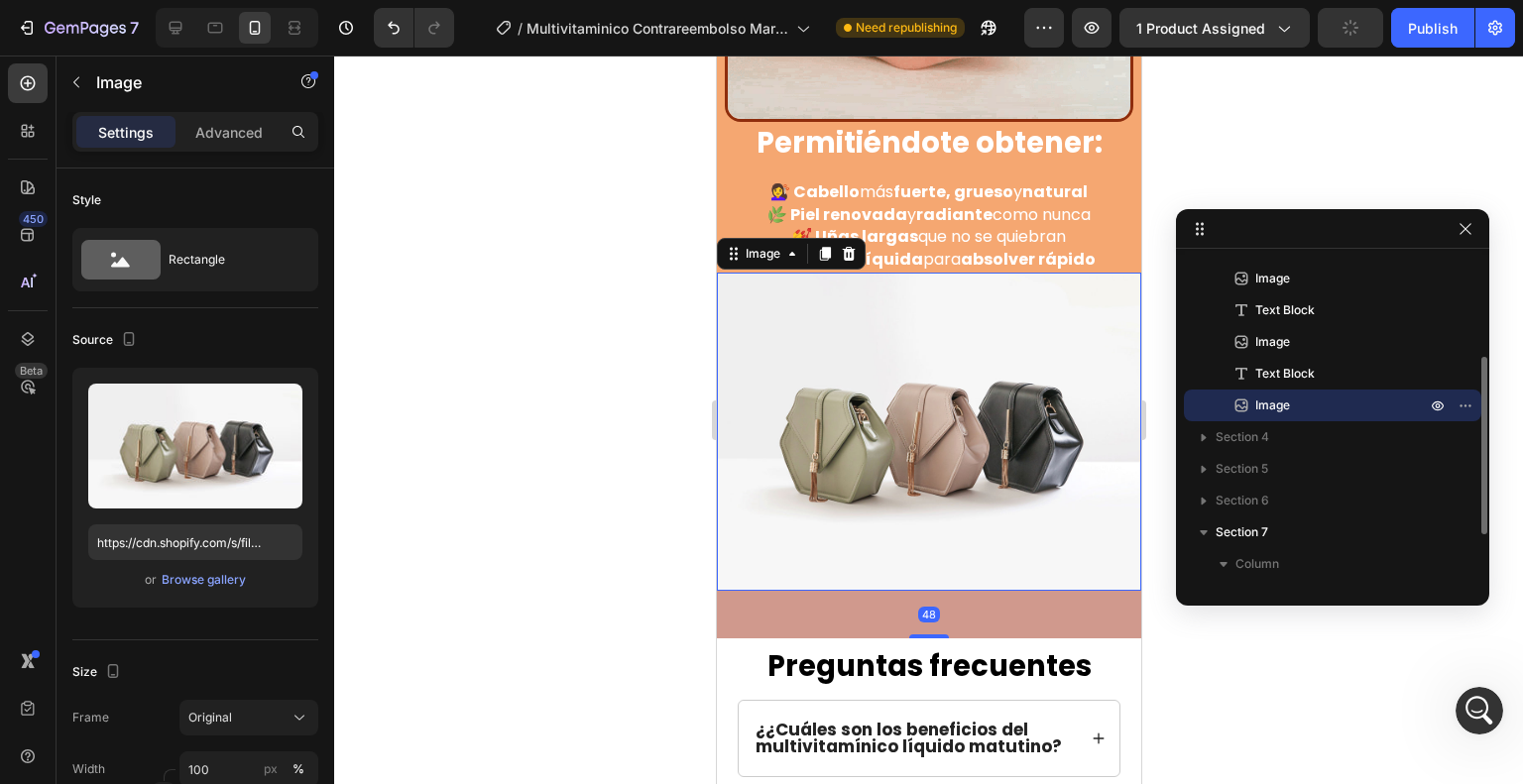click on "Image" at bounding box center [1319, 405] 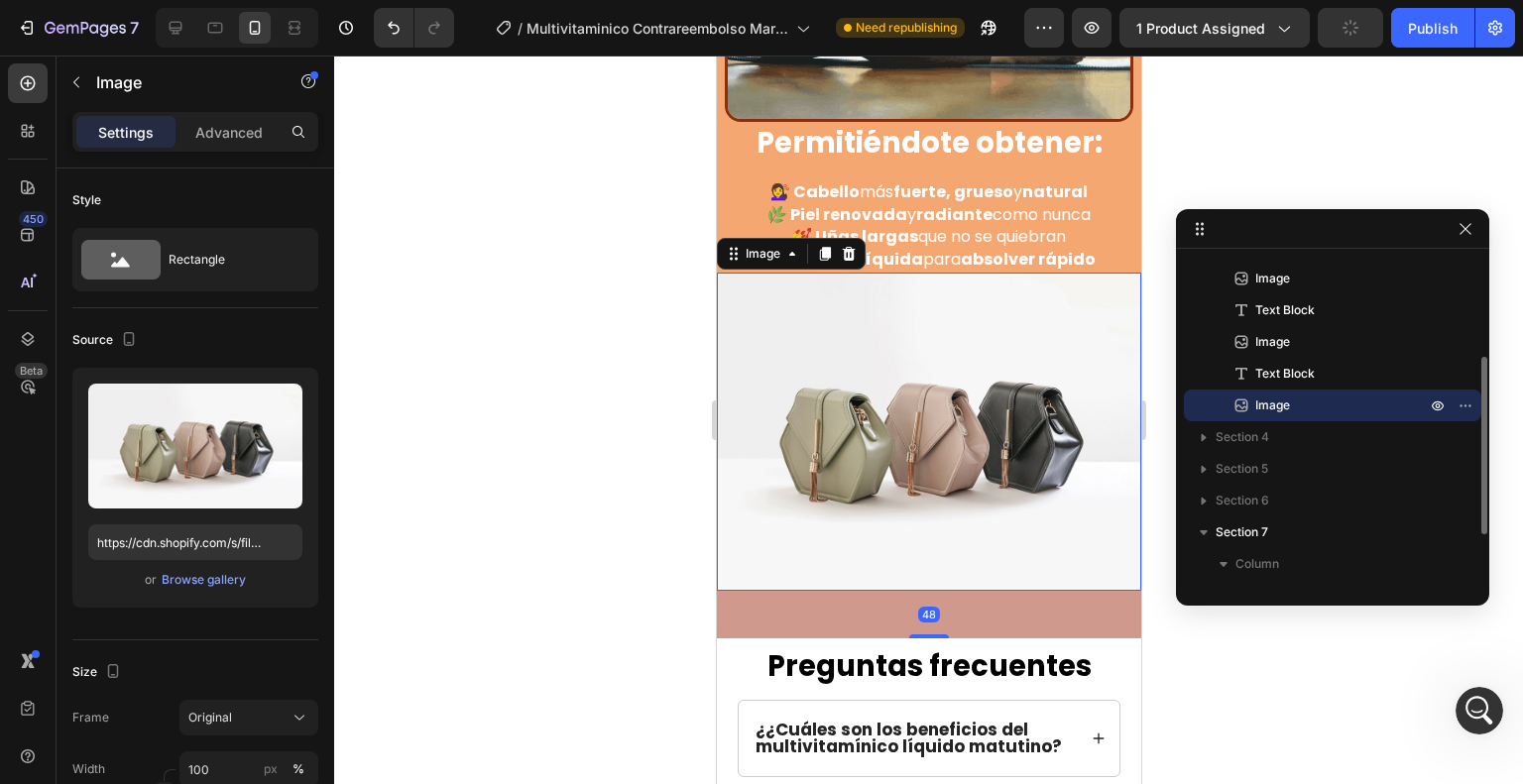 scroll, scrollTop: 5176, scrollLeft: 0, axis: vertical 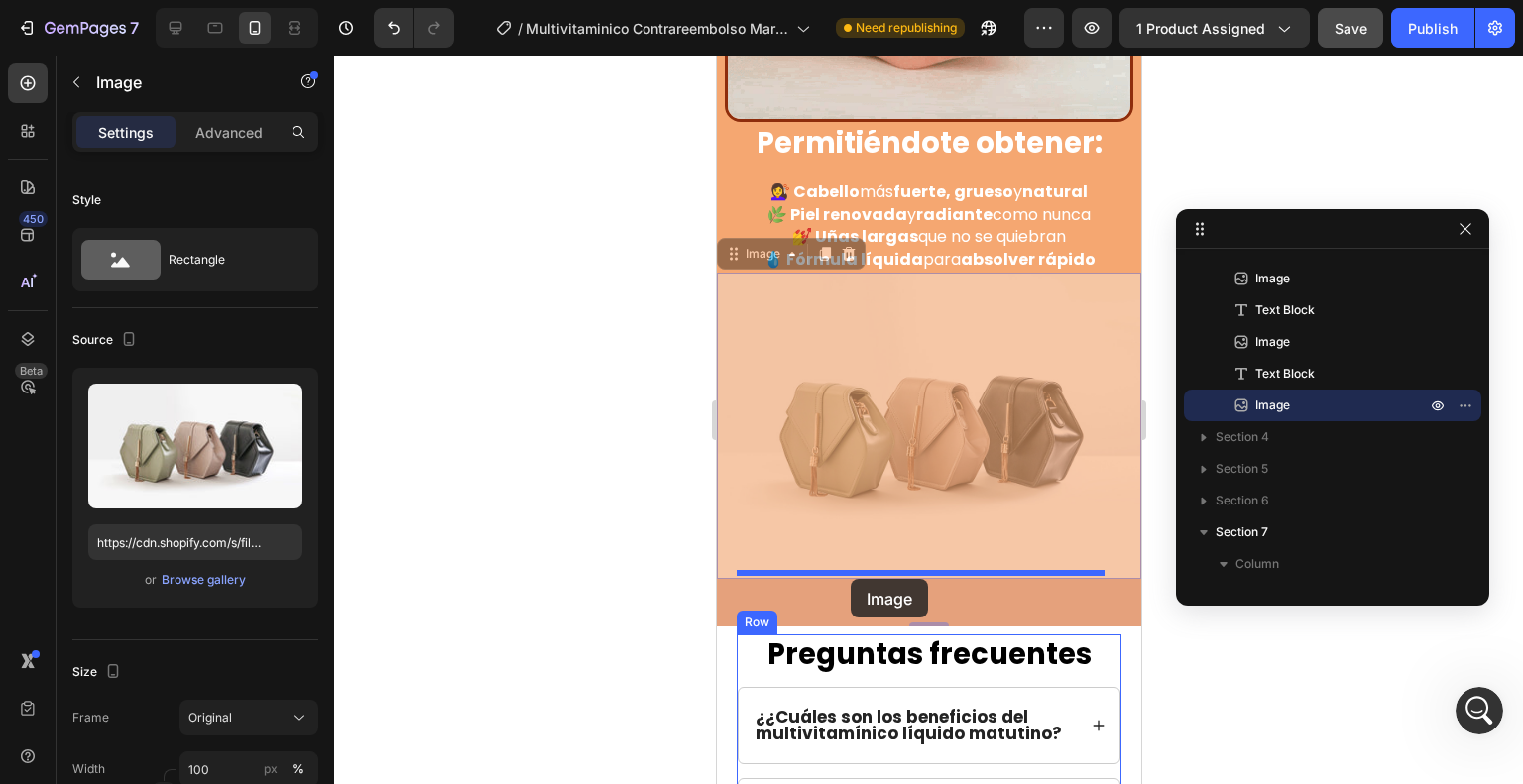 drag, startPoint x: 737, startPoint y: 193, endPoint x: 850, endPoint y: 578, distance: 401.2406 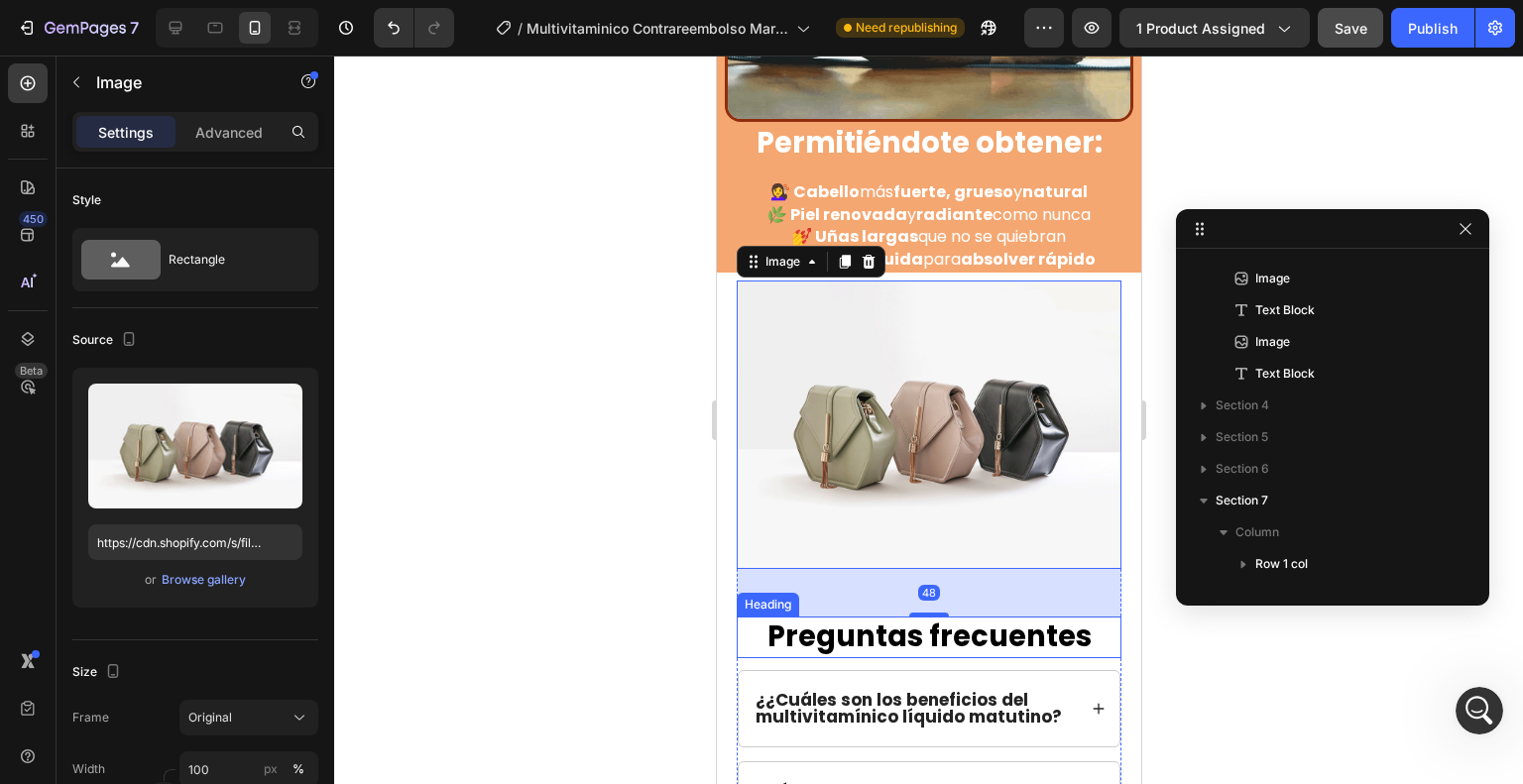 scroll, scrollTop: 5227, scrollLeft: 0, axis: vertical 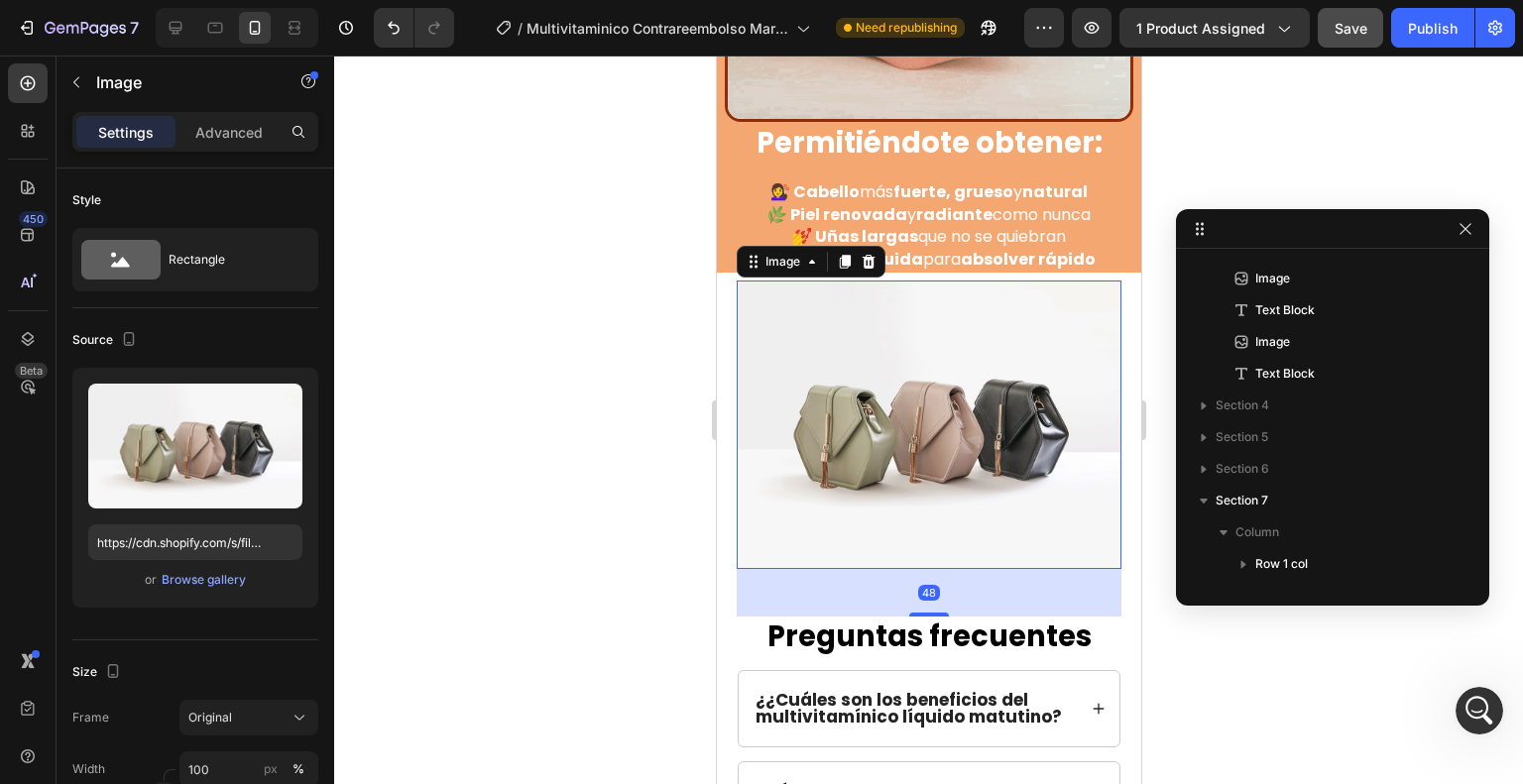 click at bounding box center [928, 424] 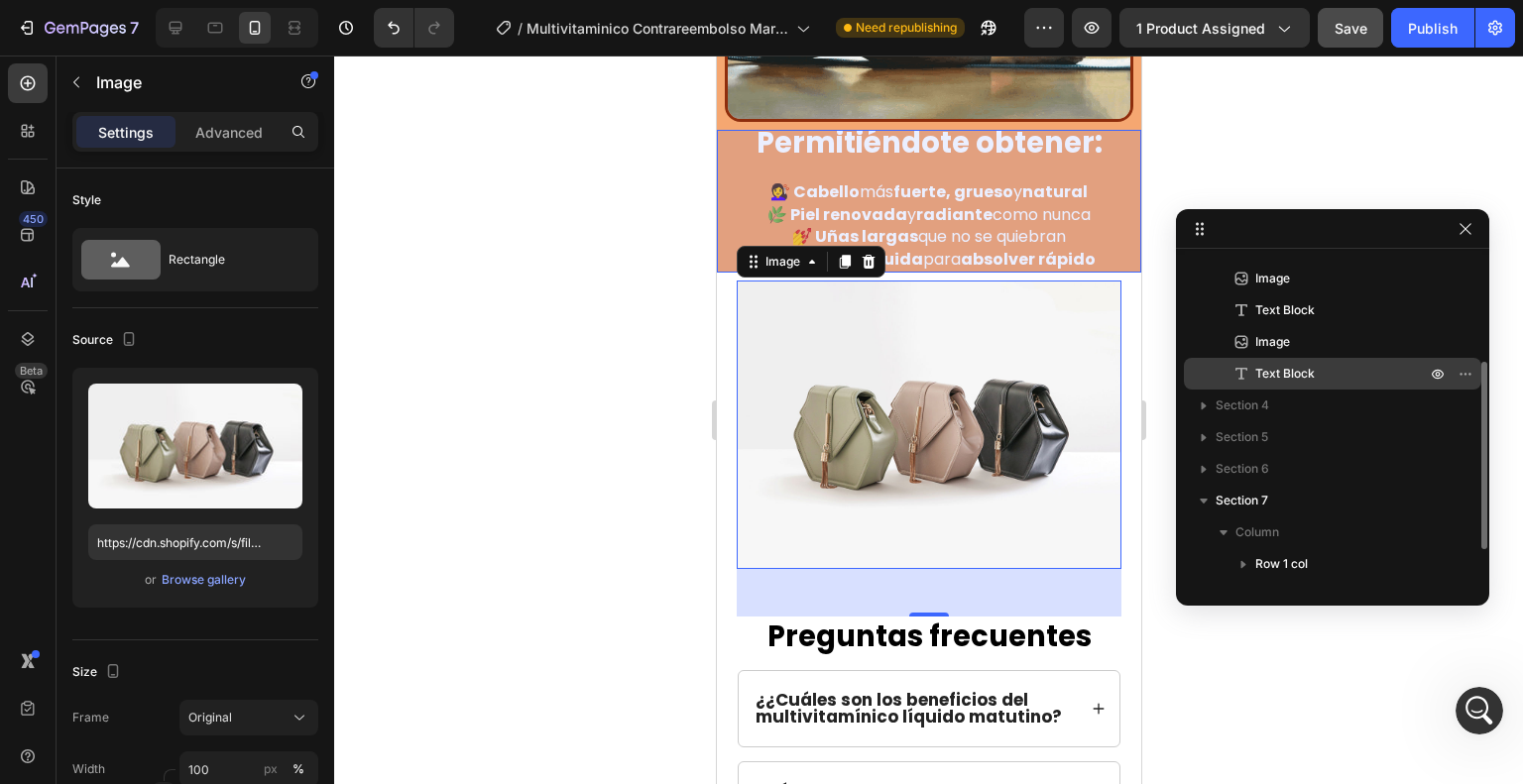click on "Text Block" at bounding box center (1319, 374) 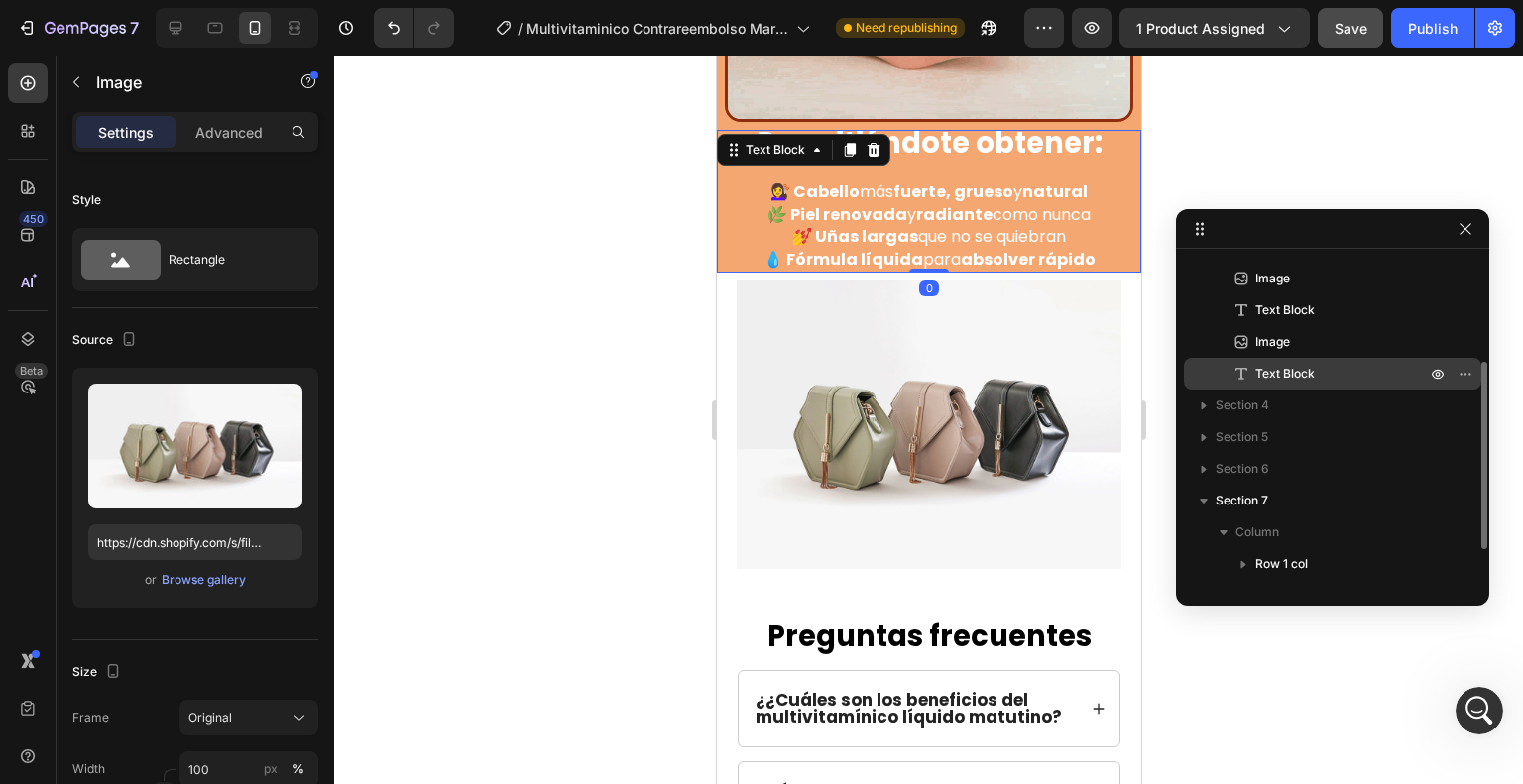 scroll, scrollTop: 5176, scrollLeft: 0, axis: vertical 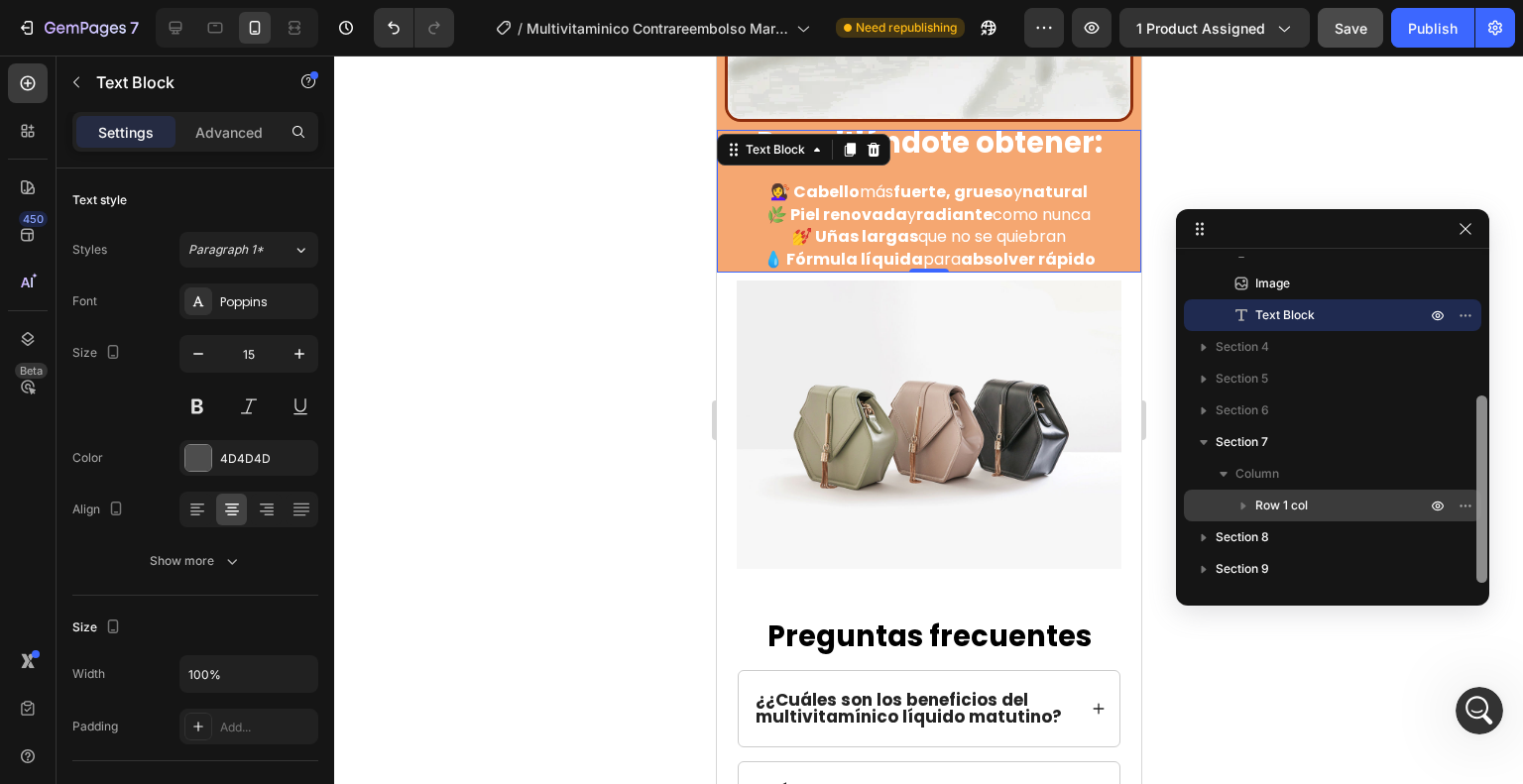 drag, startPoint x: 1480, startPoint y: 427, endPoint x: 1462, endPoint y: 491, distance: 66.483081 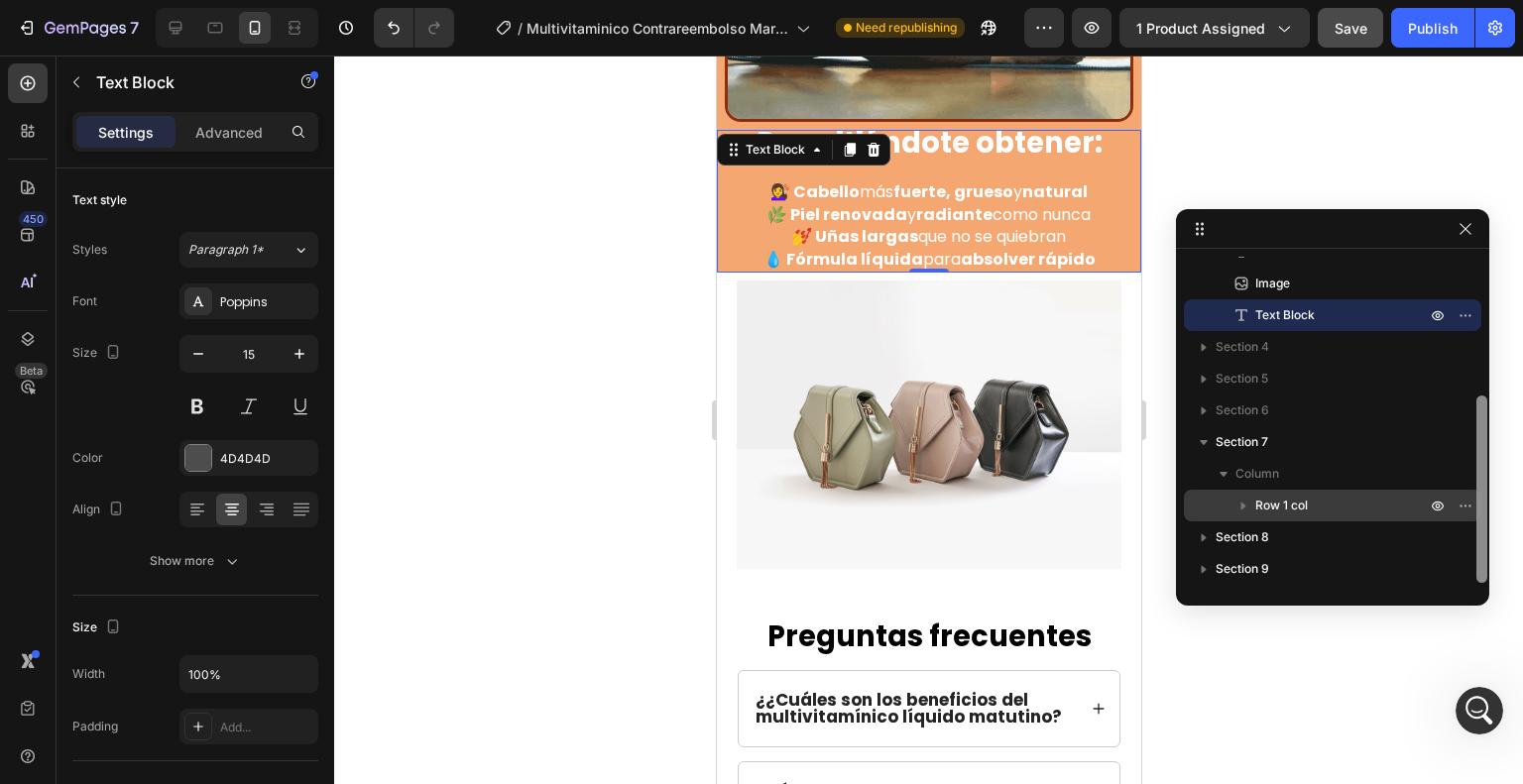 click at bounding box center (1481, 489) 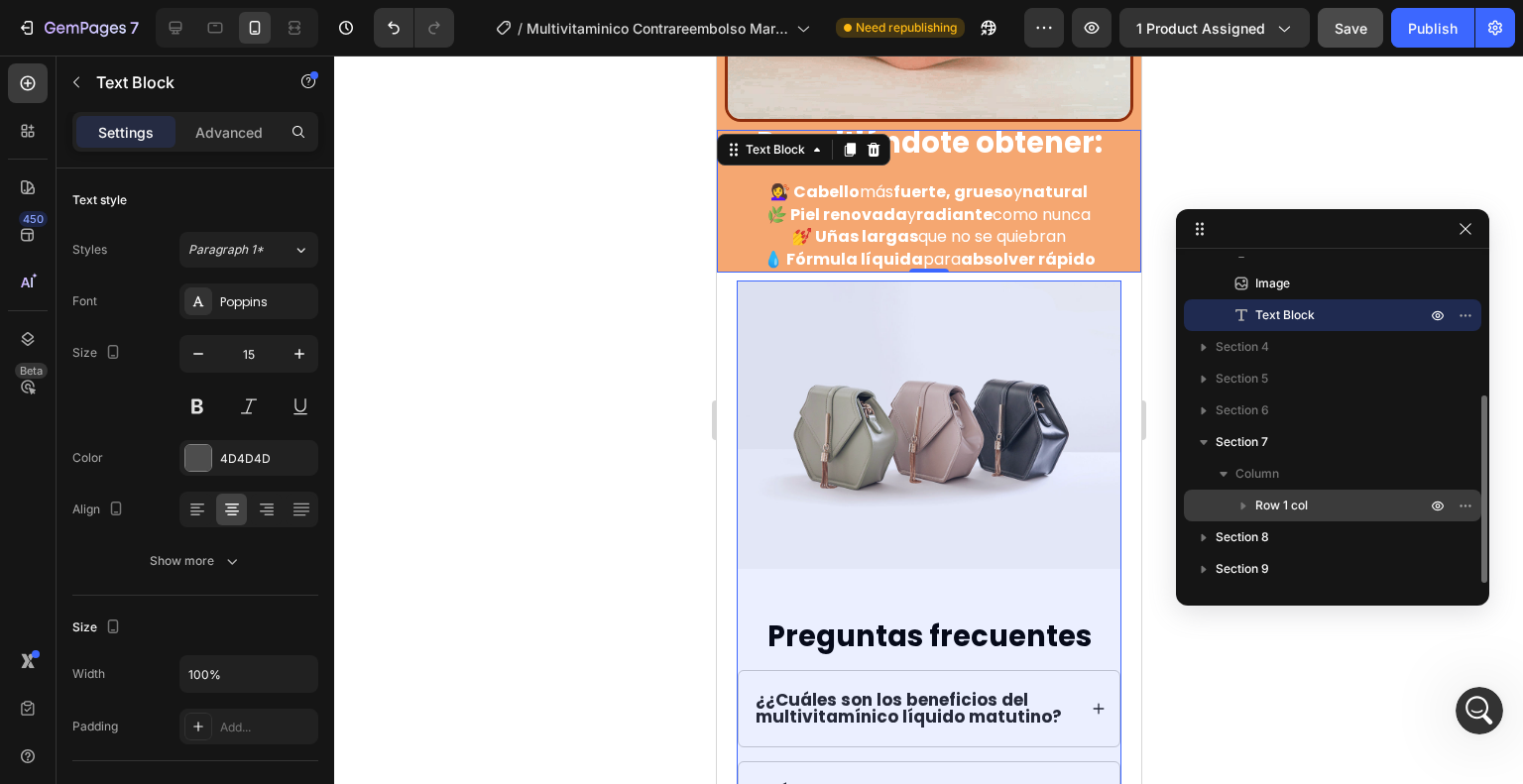 click on "Row 1 col" at bounding box center (1281, 505) 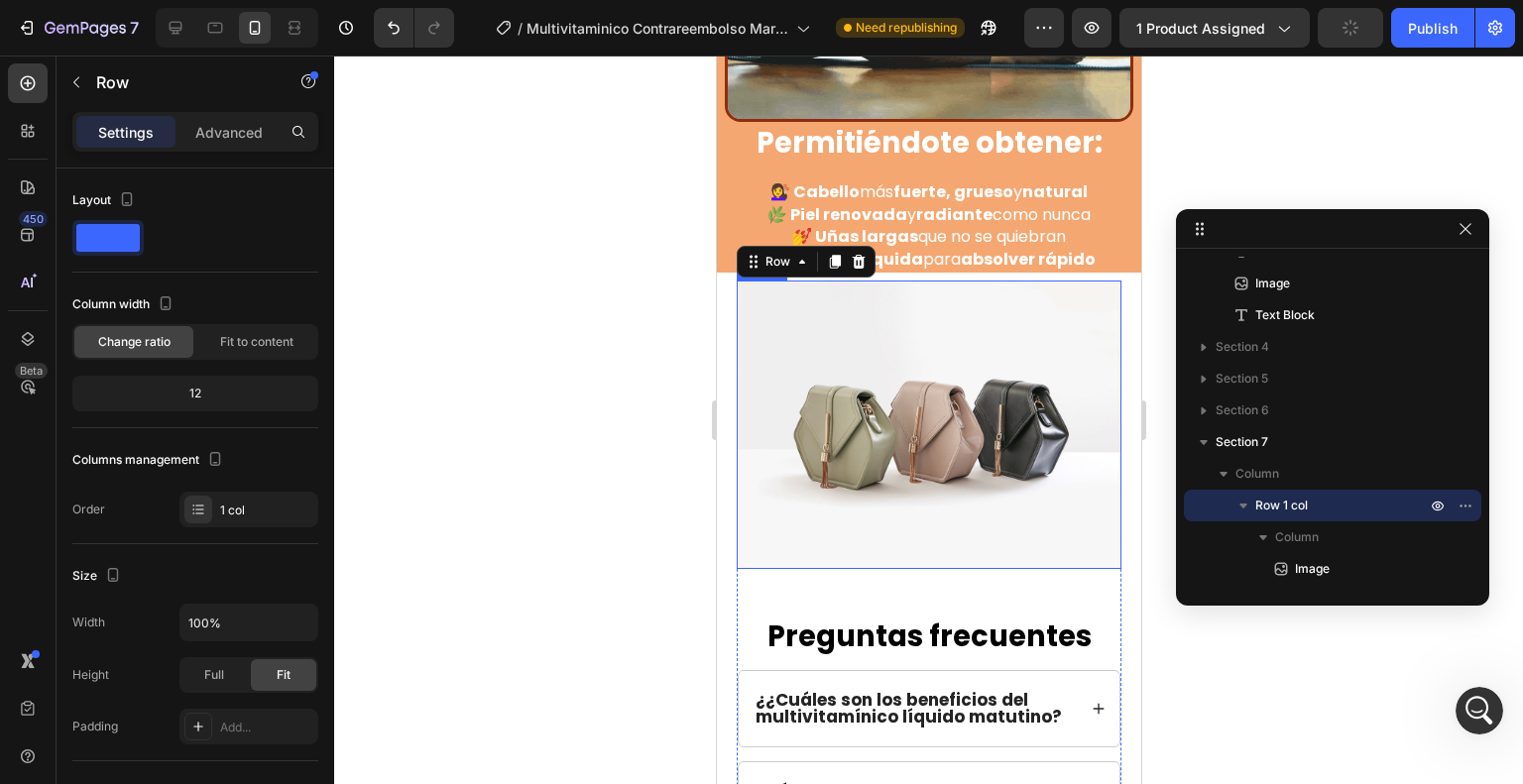 click at bounding box center (928, 424) 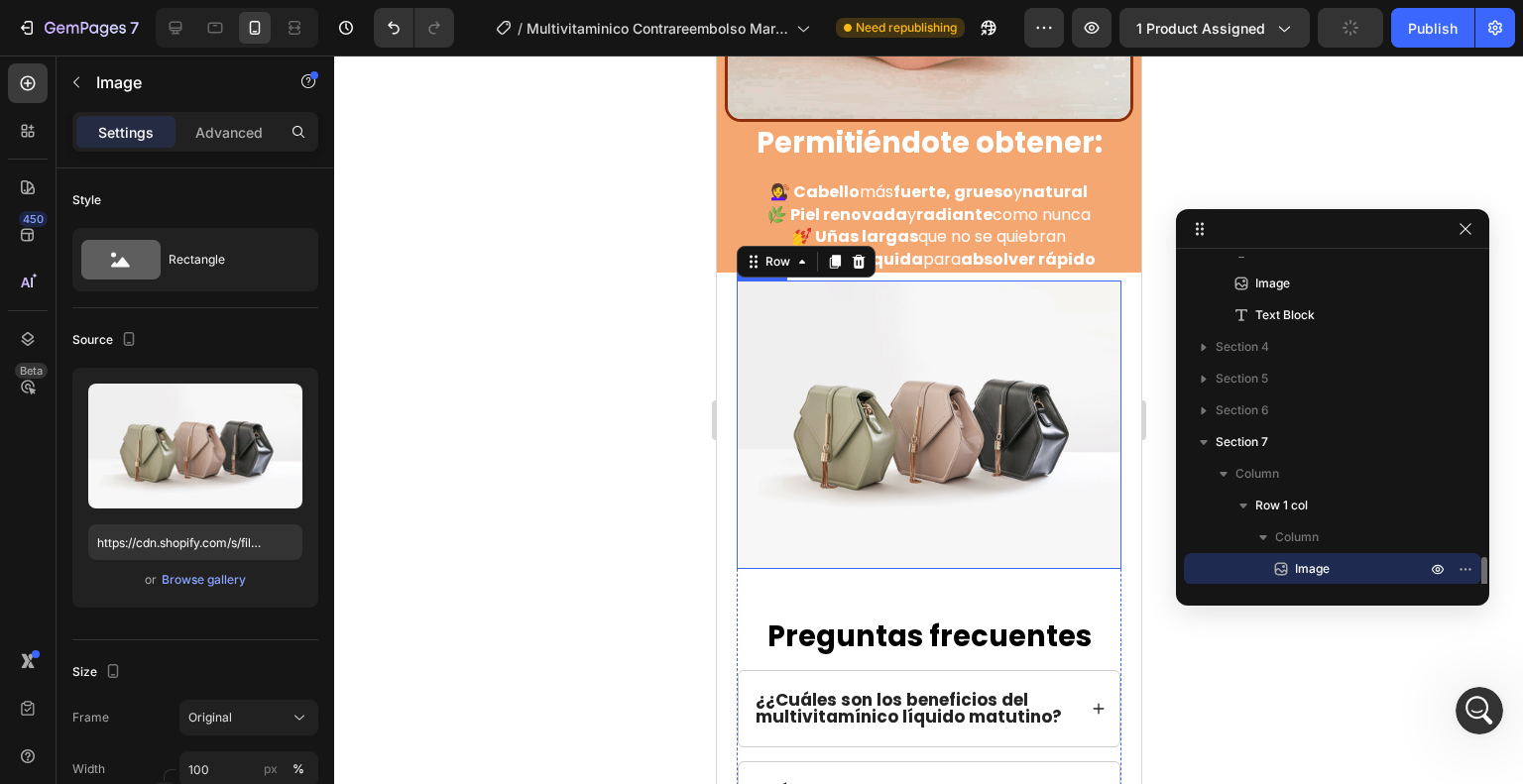 scroll, scrollTop: 370, scrollLeft: 0, axis: vertical 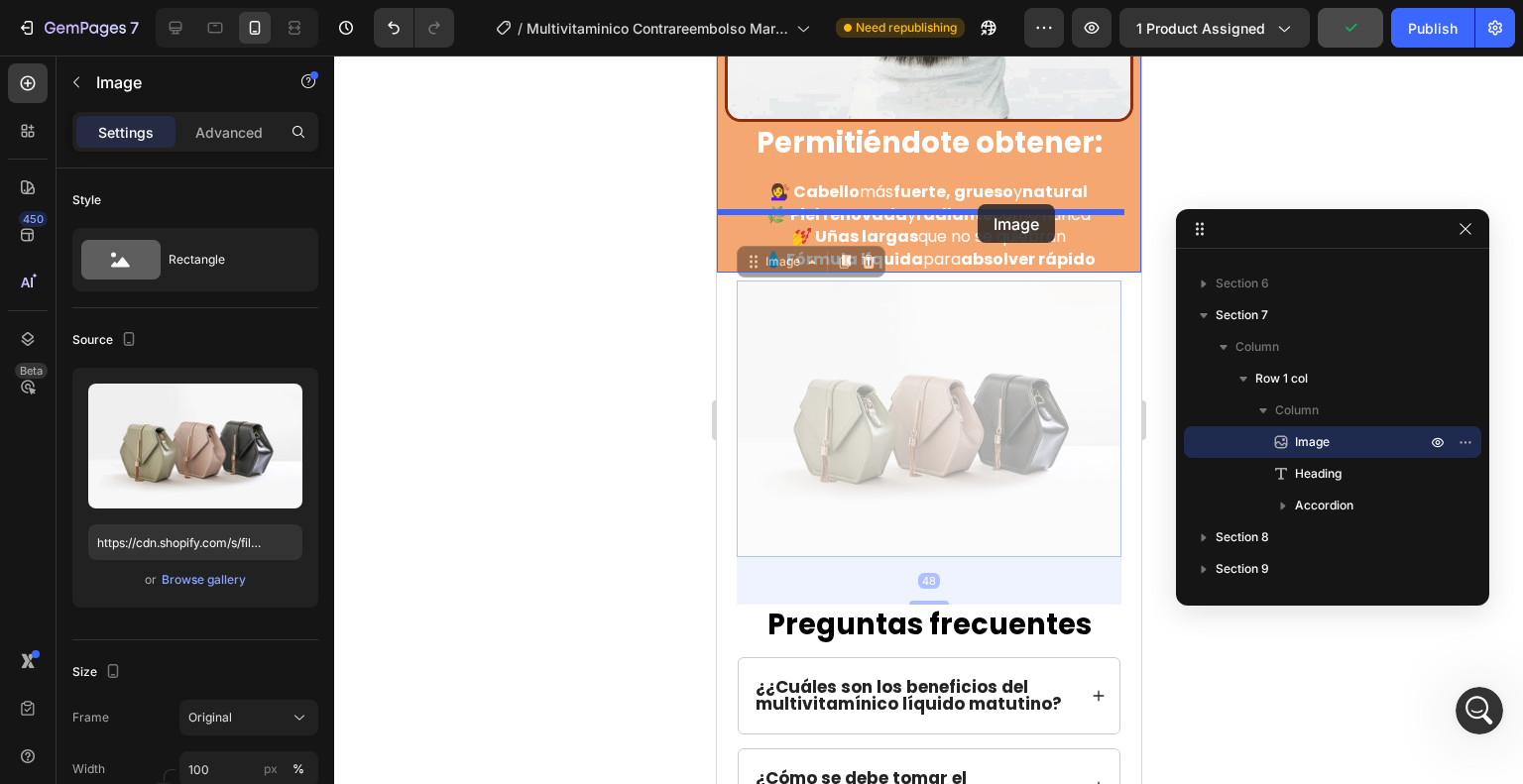 drag, startPoint x: 764, startPoint y: 201, endPoint x: 977, endPoint y: 204, distance: 213.02113 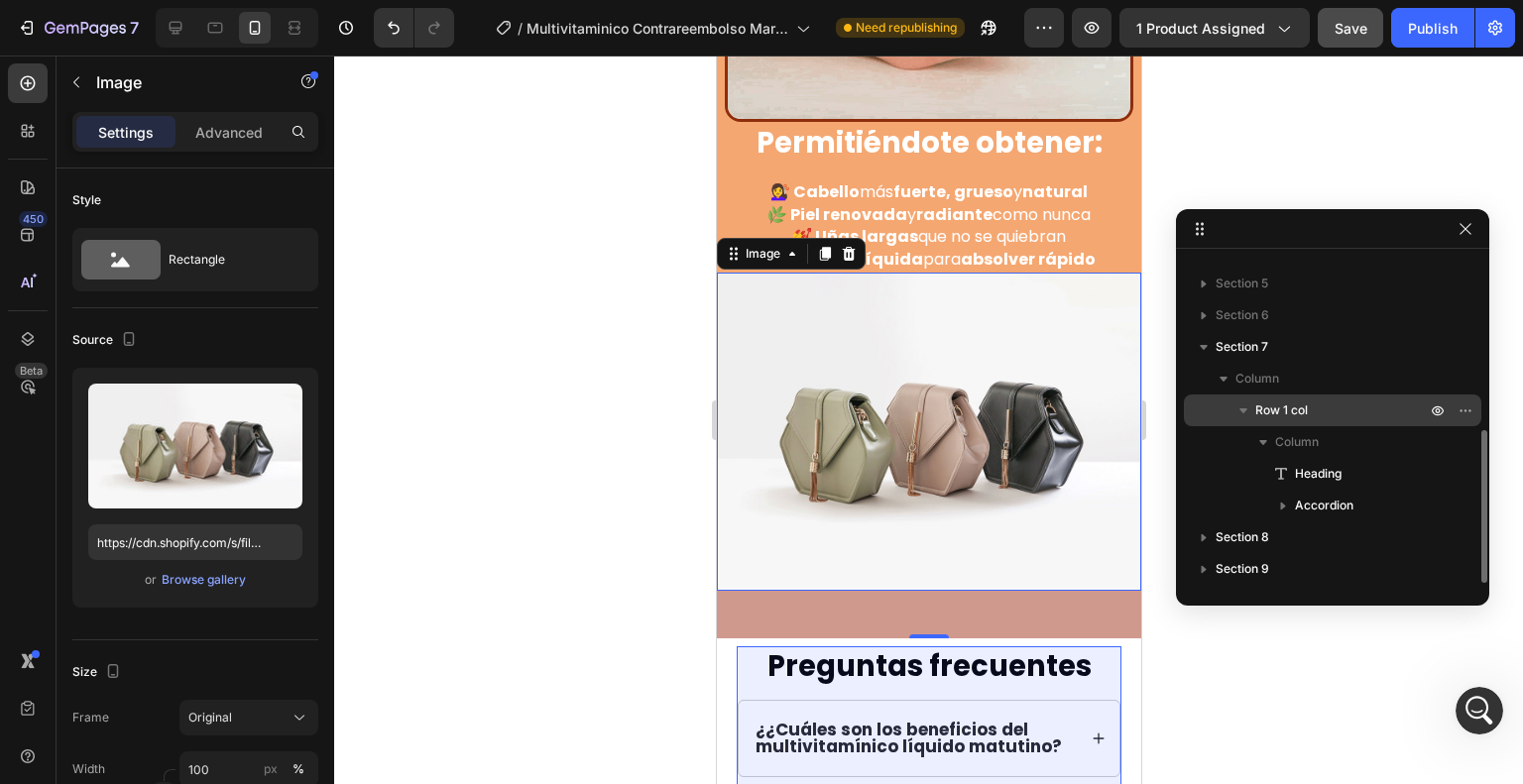 click on "Row 1 col" at bounding box center (1281, 410) 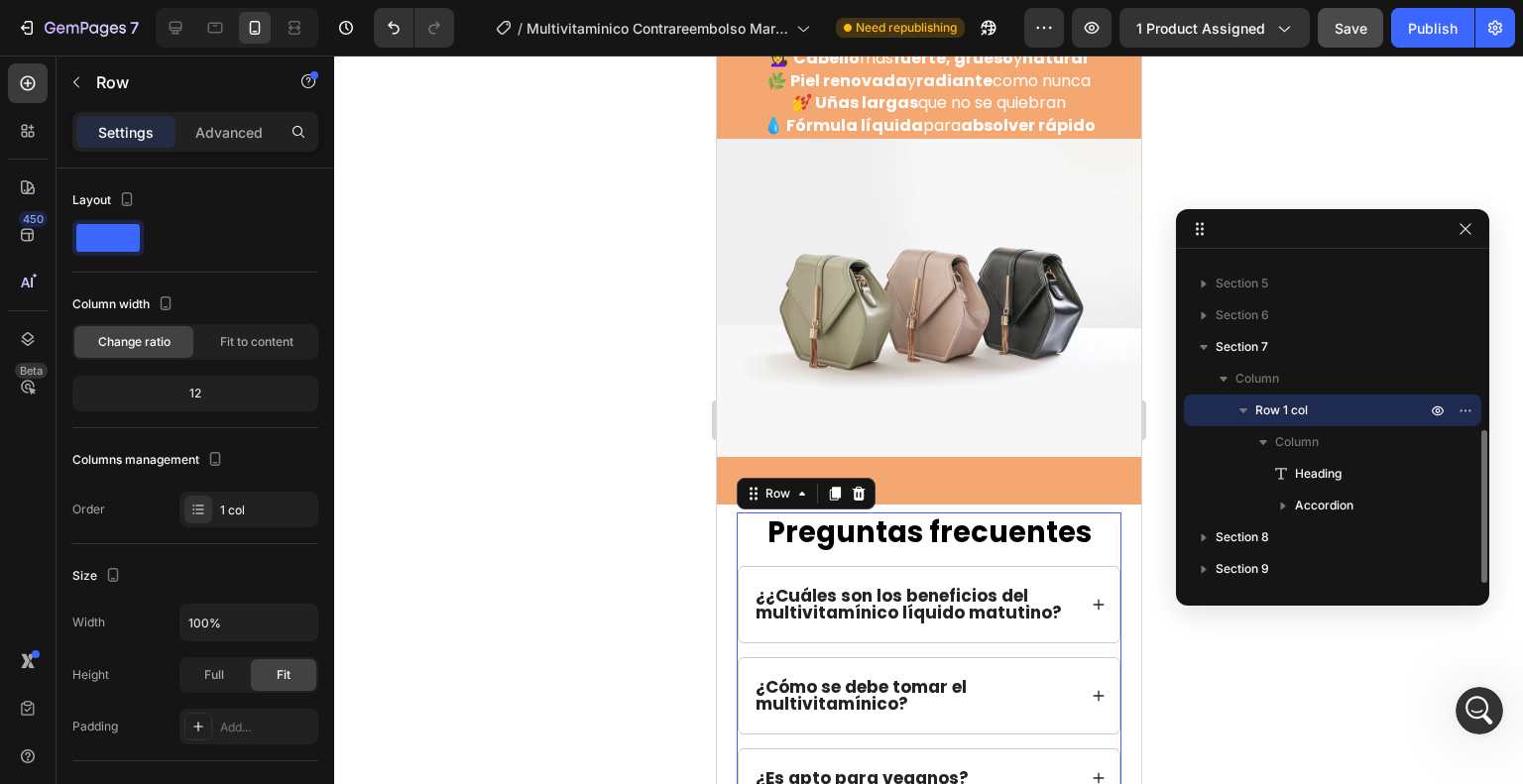 scroll, scrollTop: 5269, scrollLeft: 0, axis: vertical 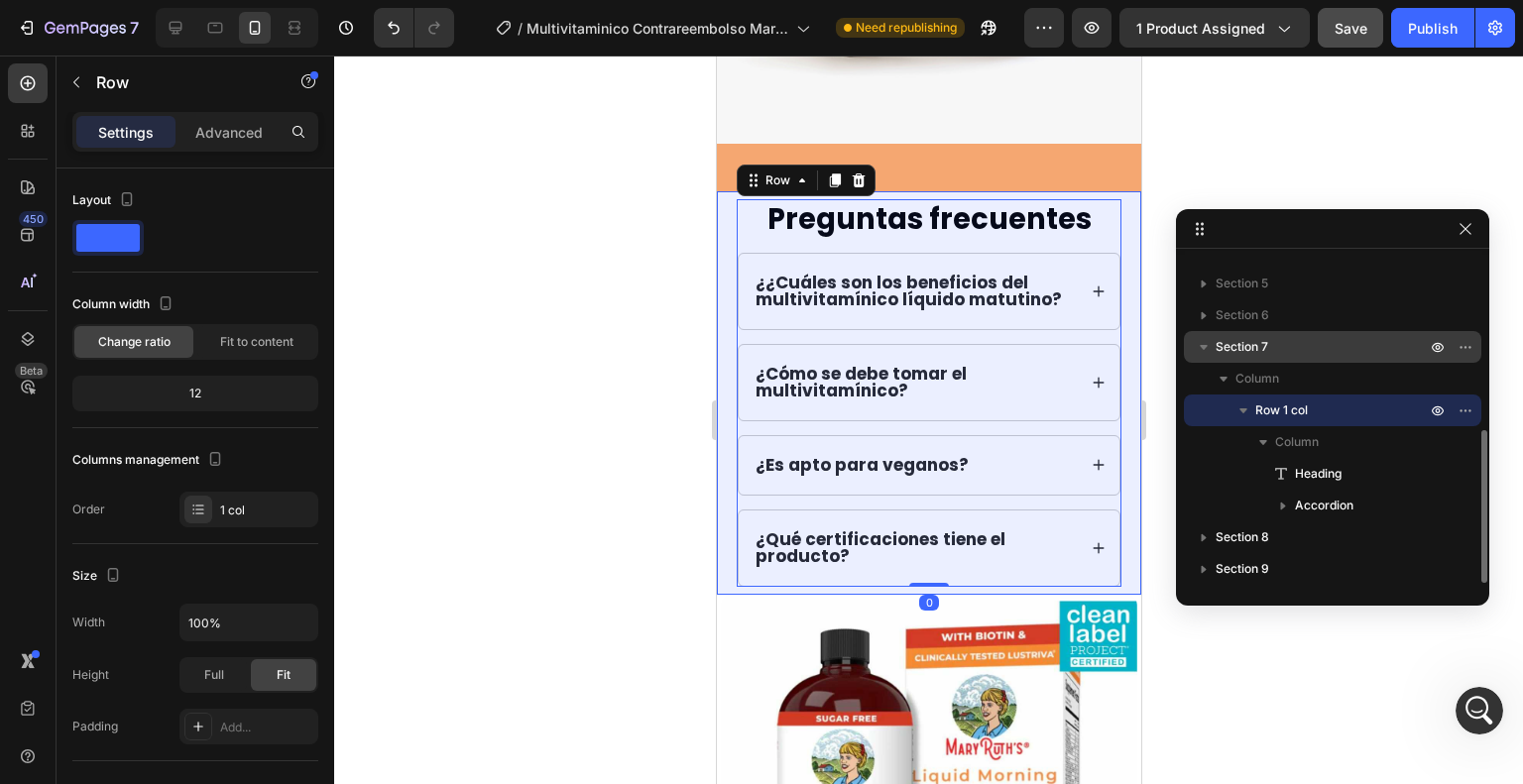 click on "Section 7" at bounding box center (1241, 347) 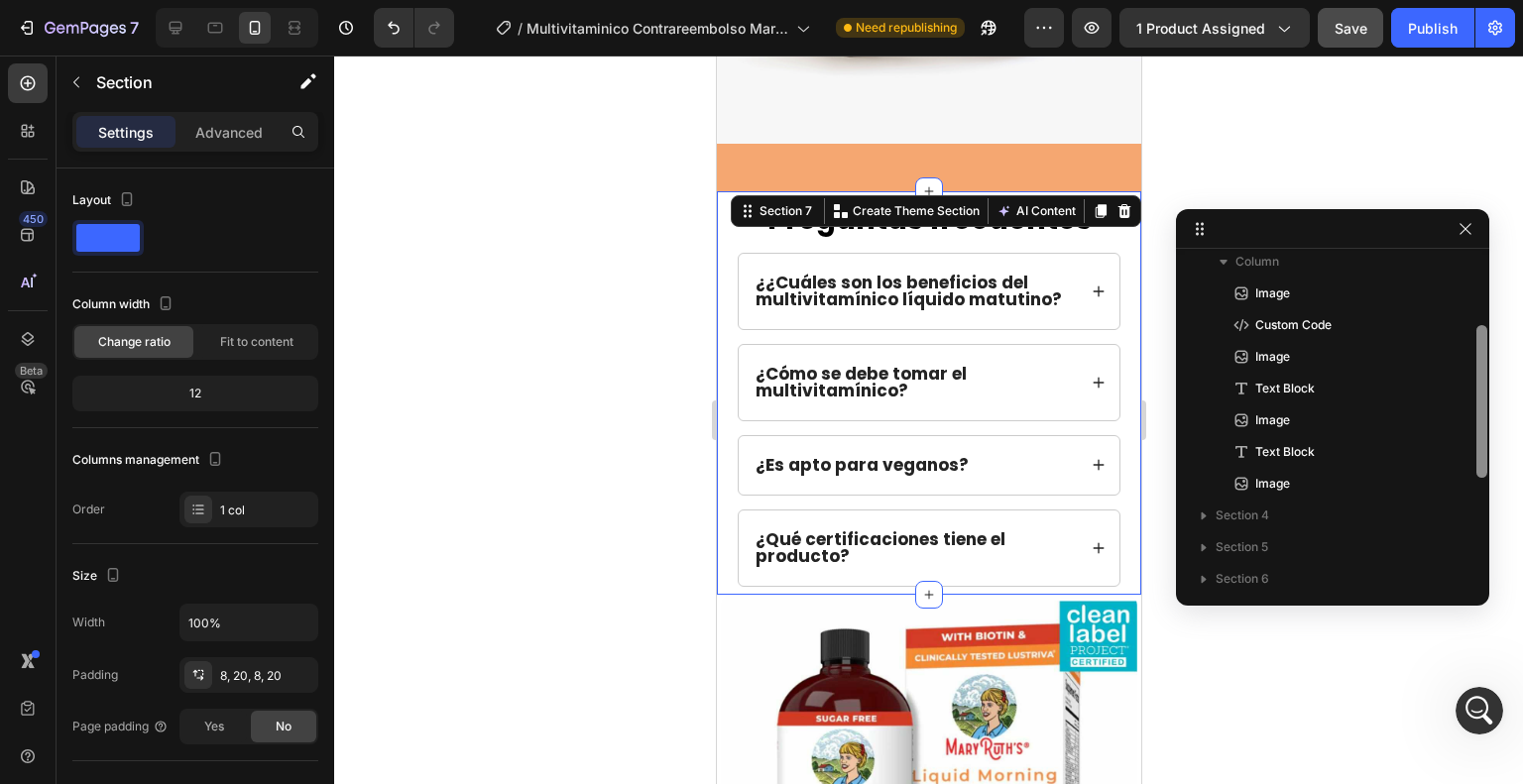 drag, startPoint x: 1478, startPoint y: 464, endPoint x: 1487, endPoint y: 337, distance: 127.3185 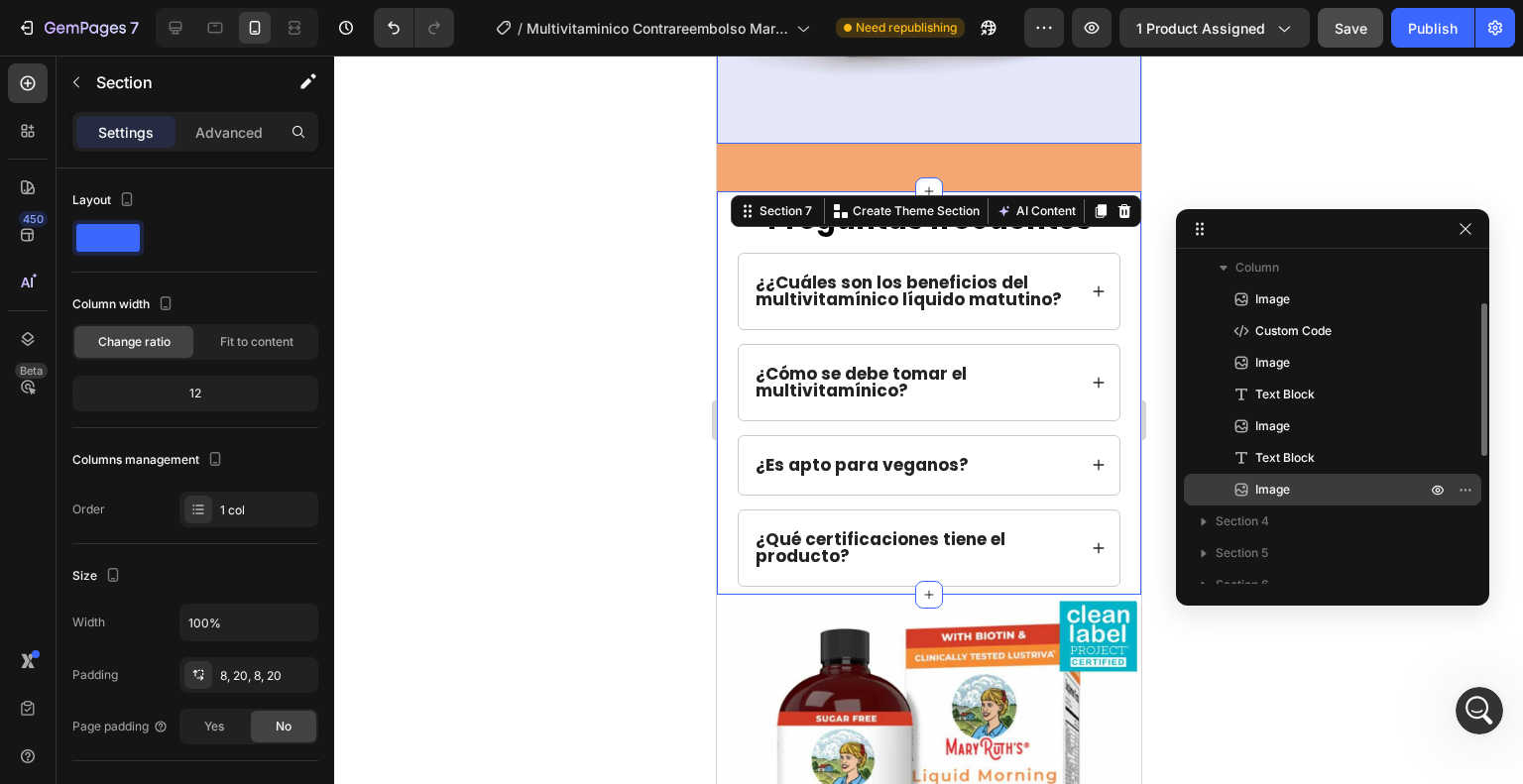 click on "Image" at bounding box center [1319, 490] 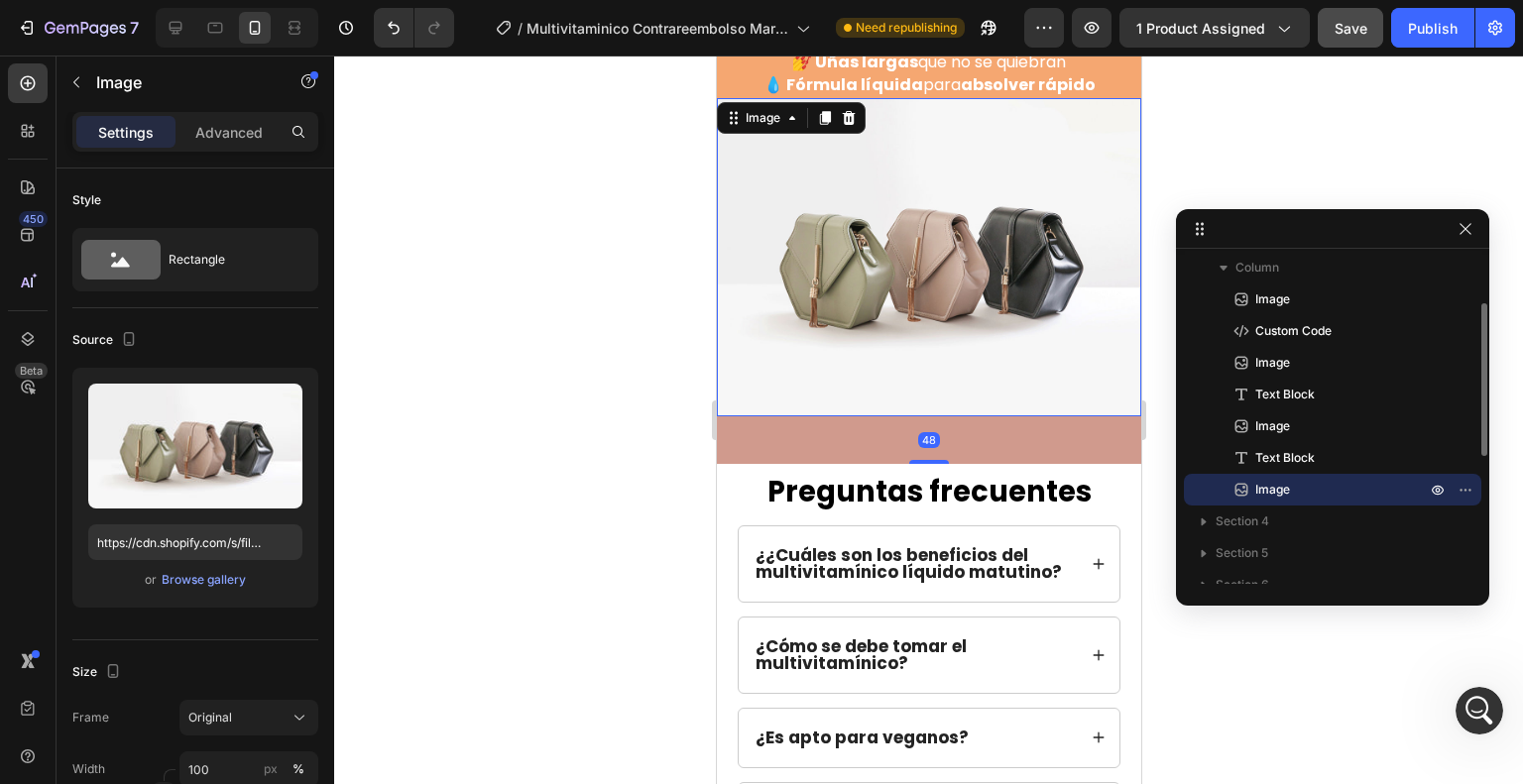 scroll, scrollTop: 4908, scrollLeft: 0, axis: vertical 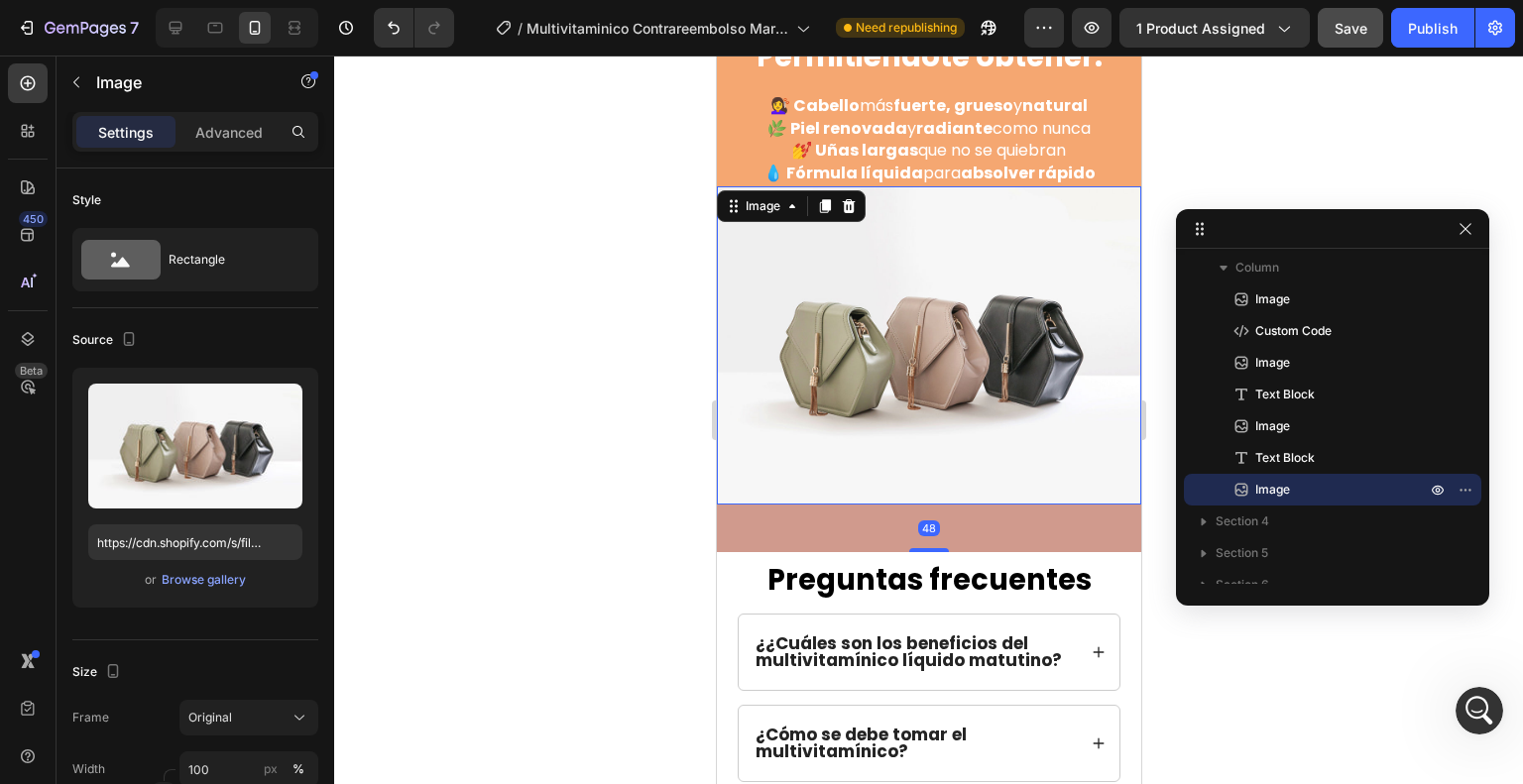 click on "48" at bounding box center (928, 528) 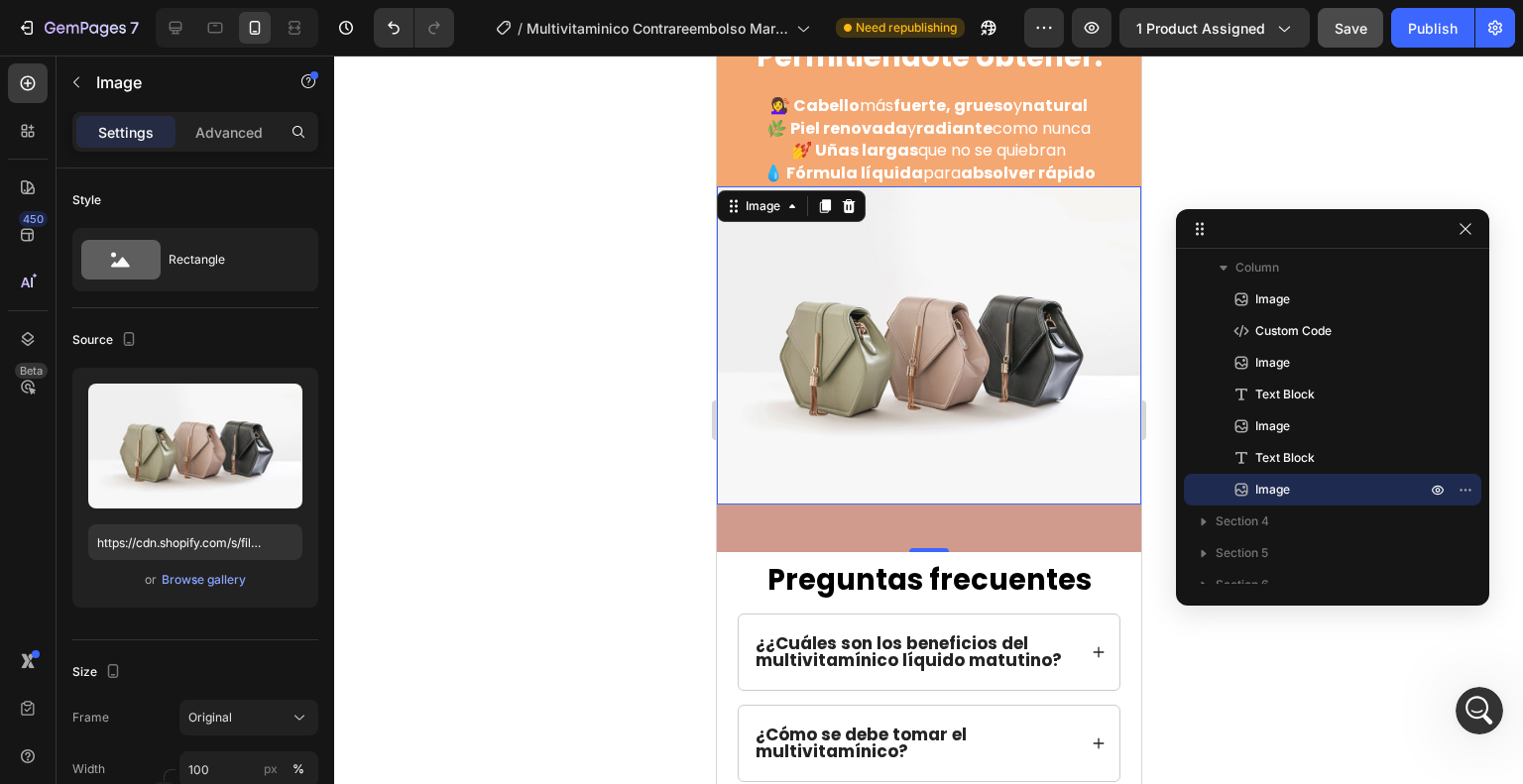 click at bounding box center (928, 345) 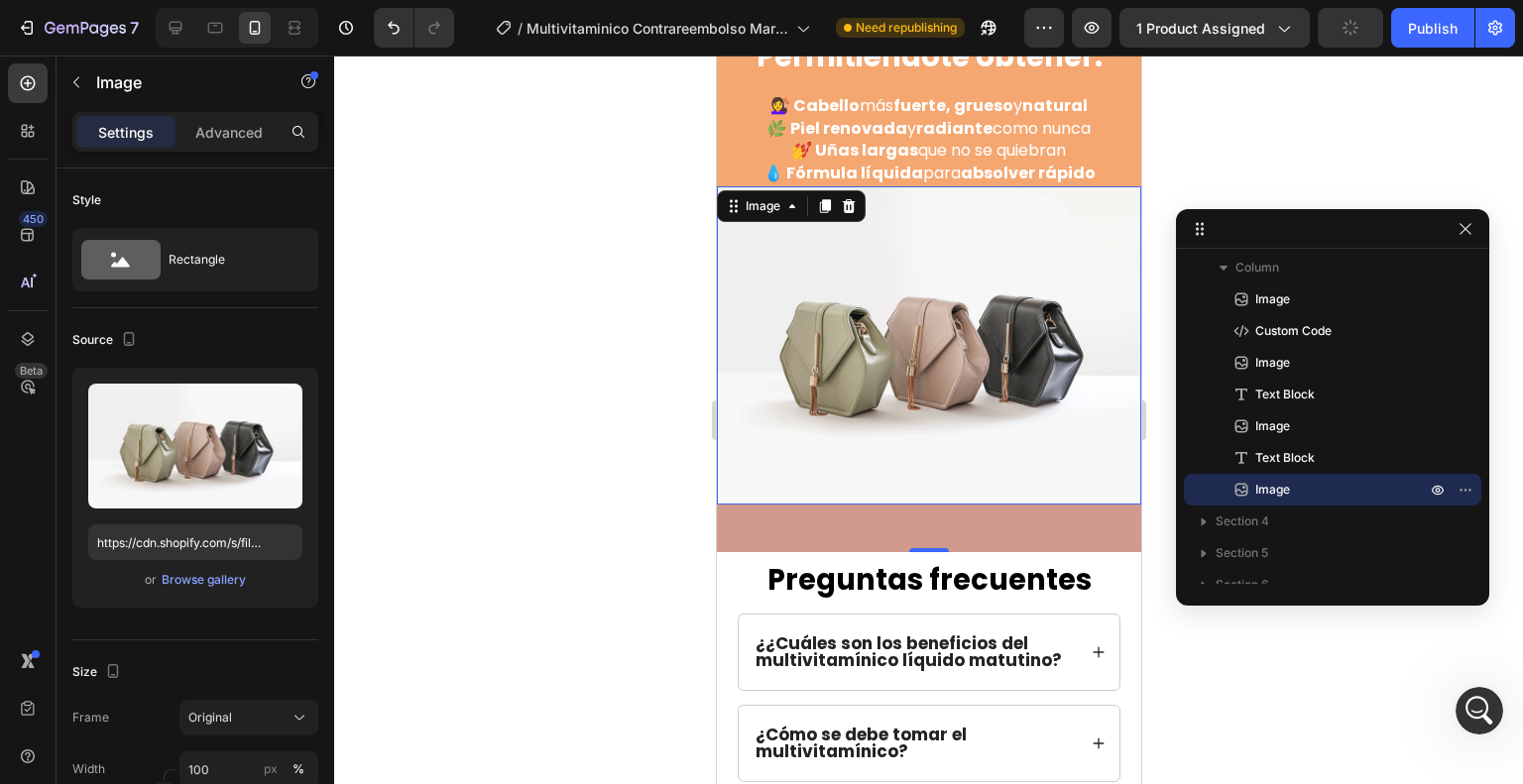 click 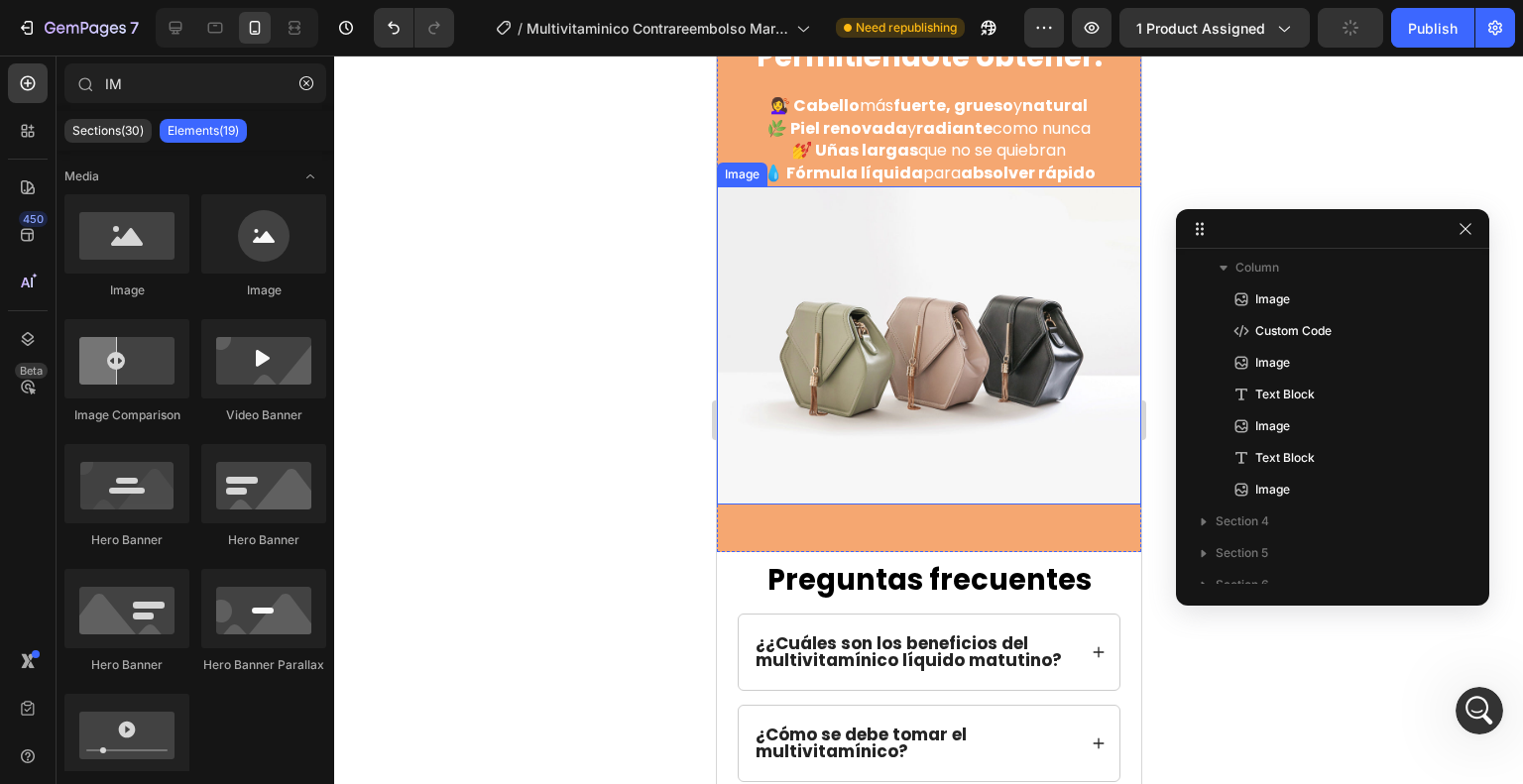 click at bounding box center (928, 345) 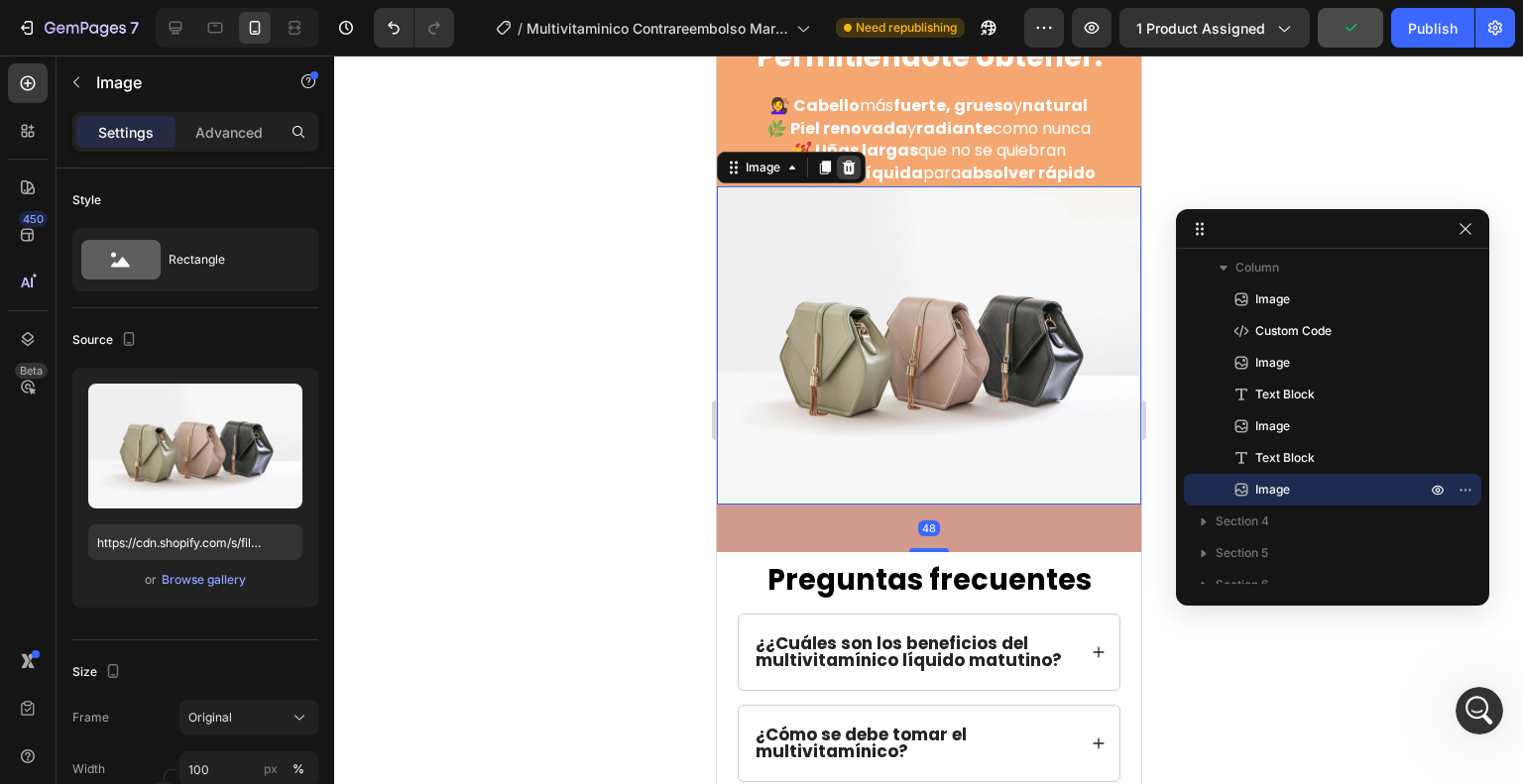 click 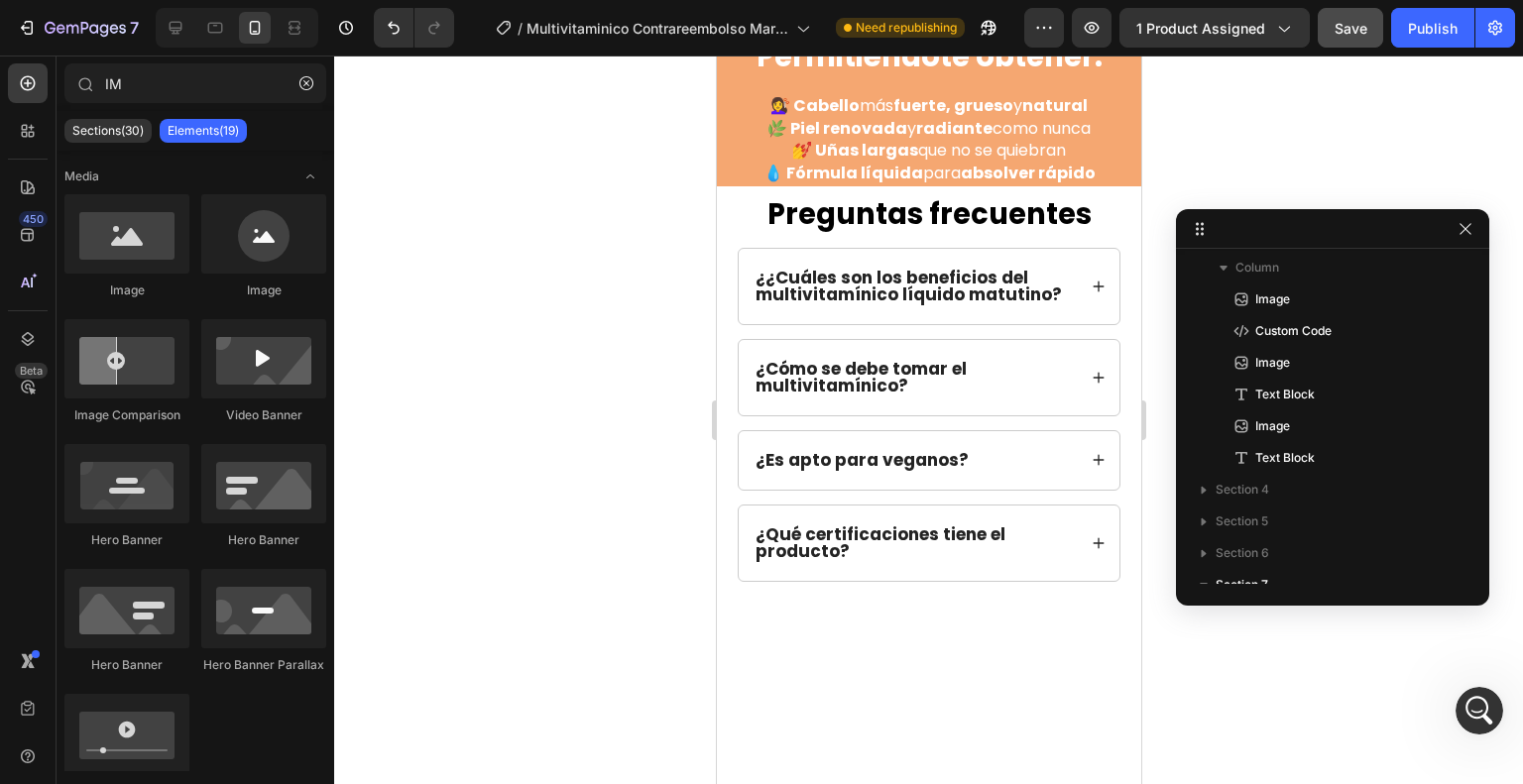 click at bounding box center (928, 1161) 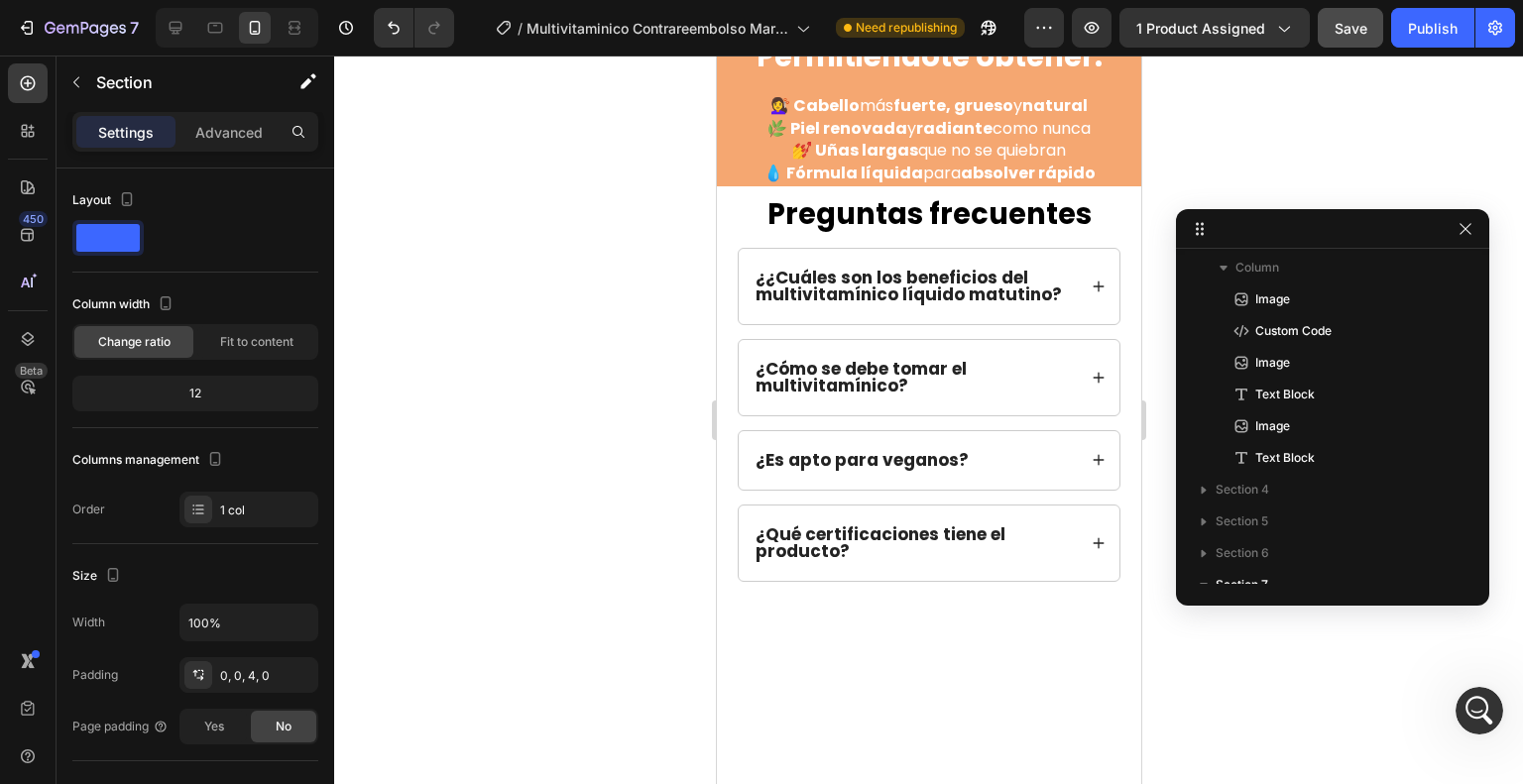 scroll, scrollTop: 401, scrollLeft: 0, axis: vertical 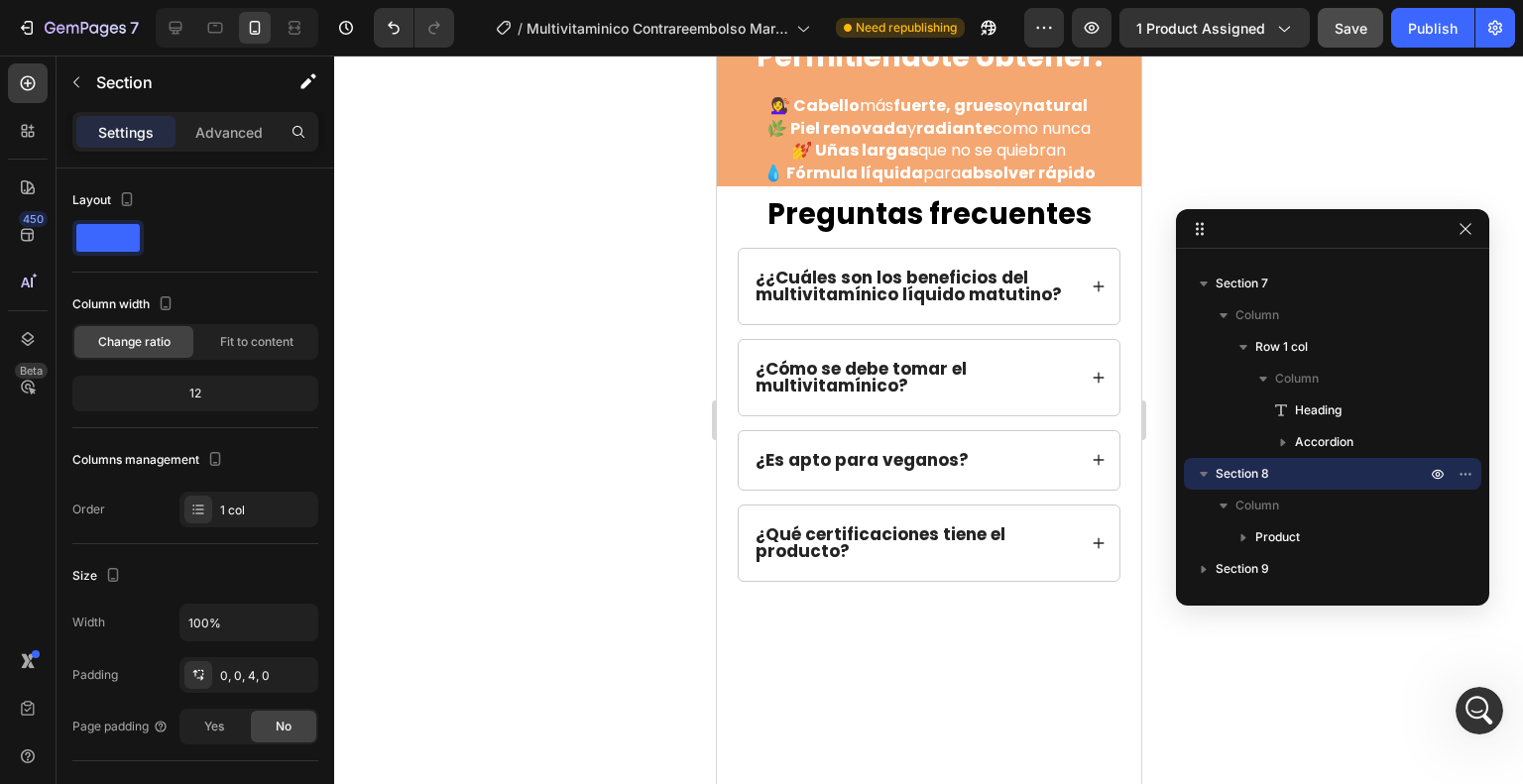 click on "450 Beta" at bounding box center (28, 419) 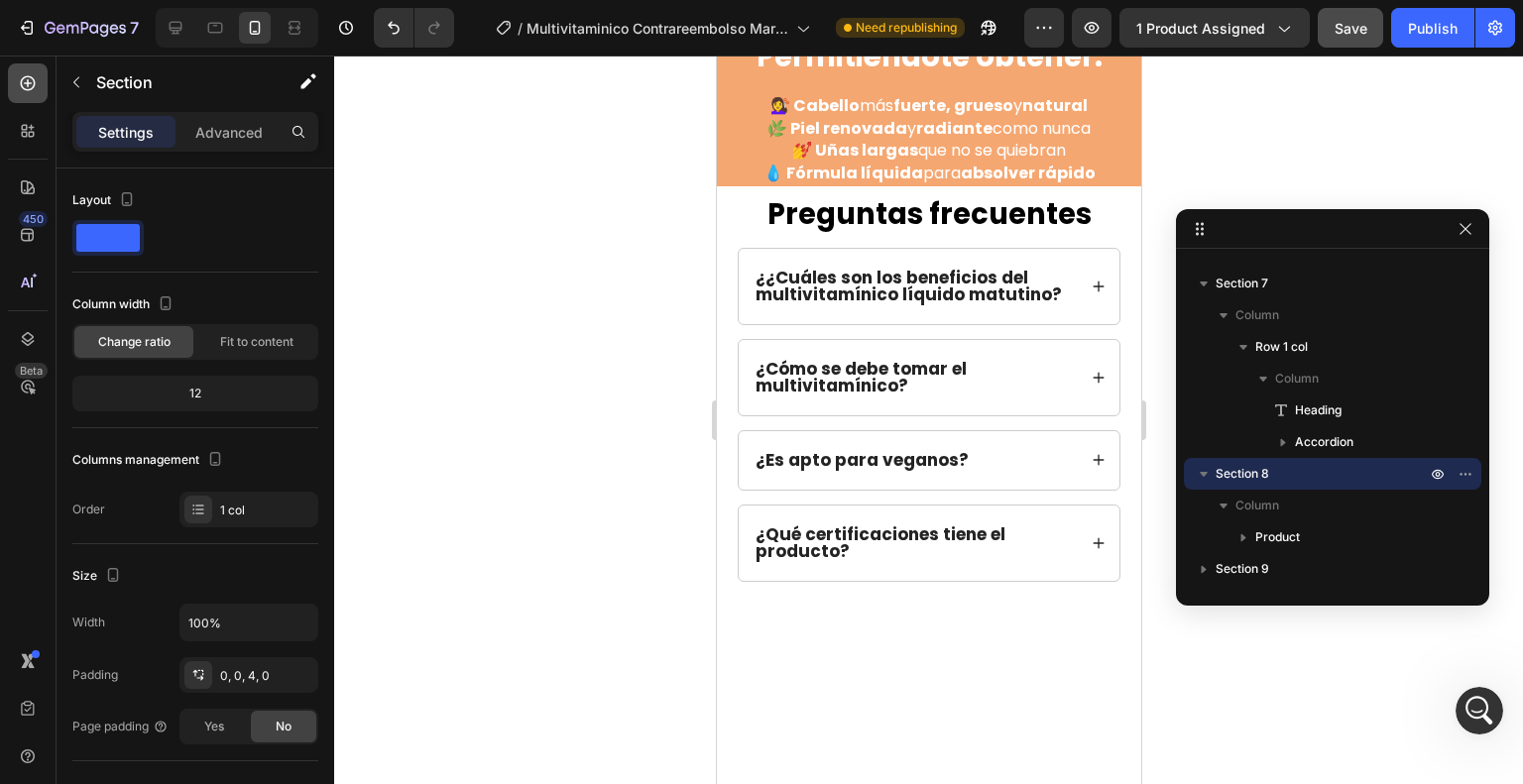 click 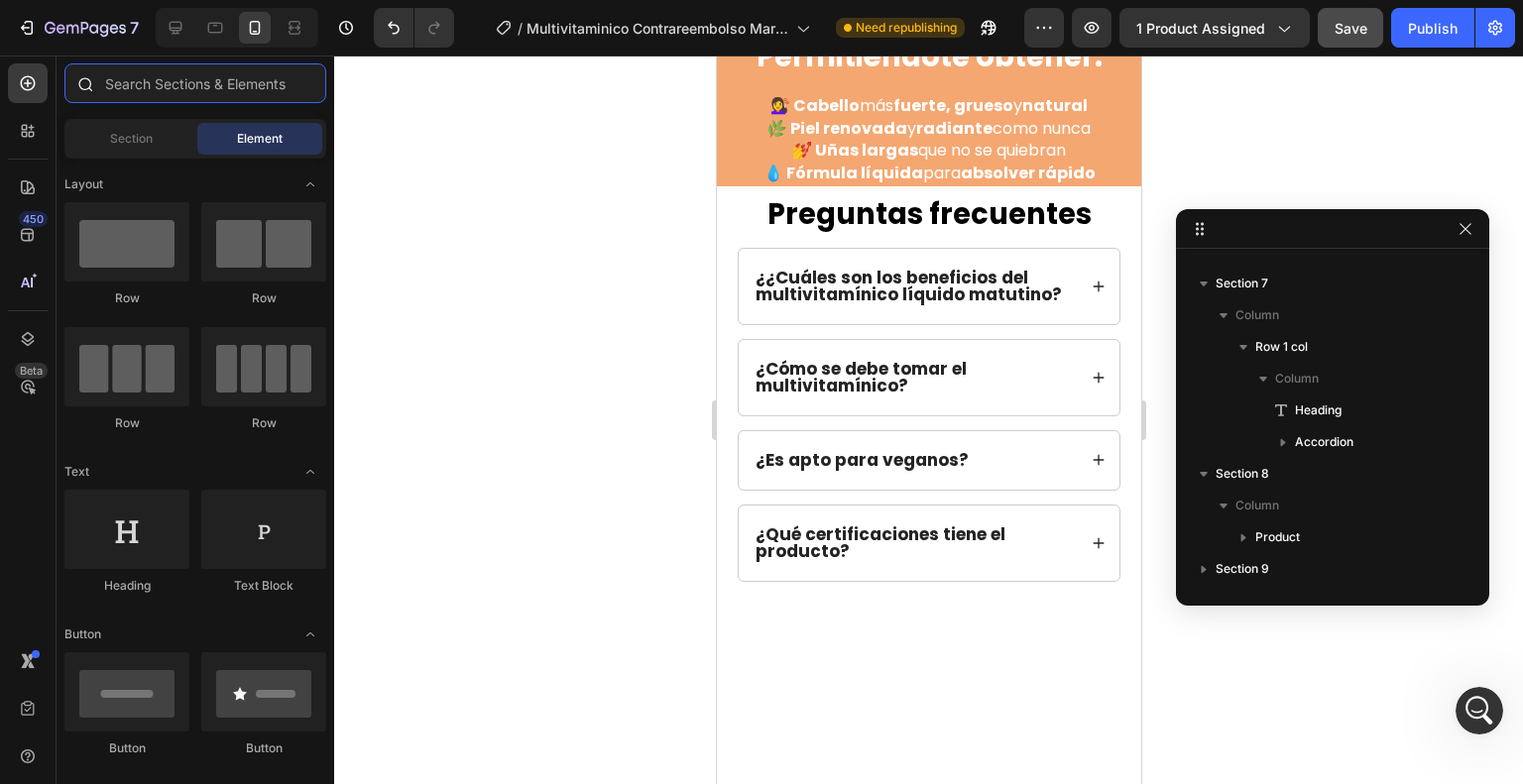 click at bounding box center (195, 83) 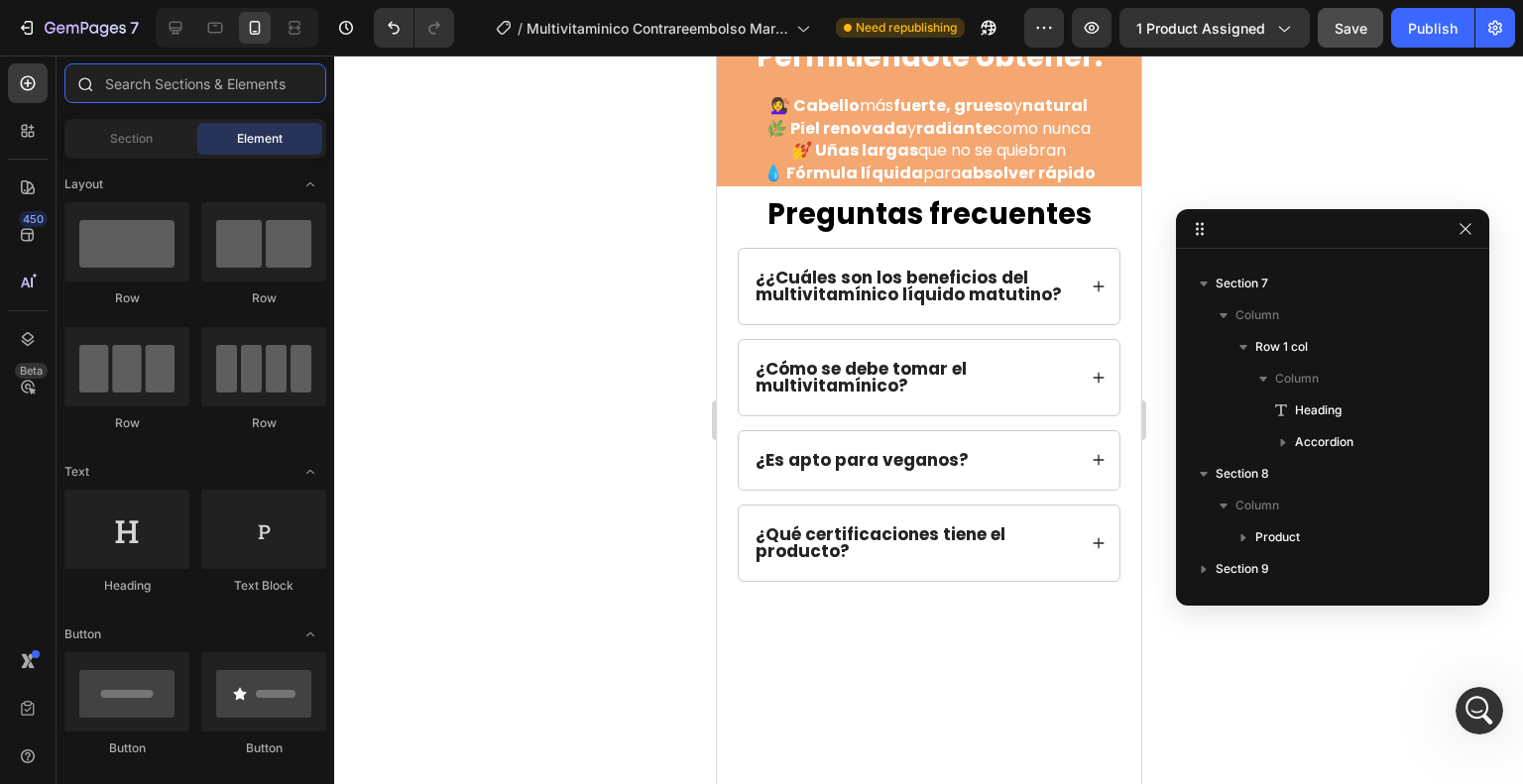 scroll, scrollTop: 5227, scrollLeft: 0, axis: vertical 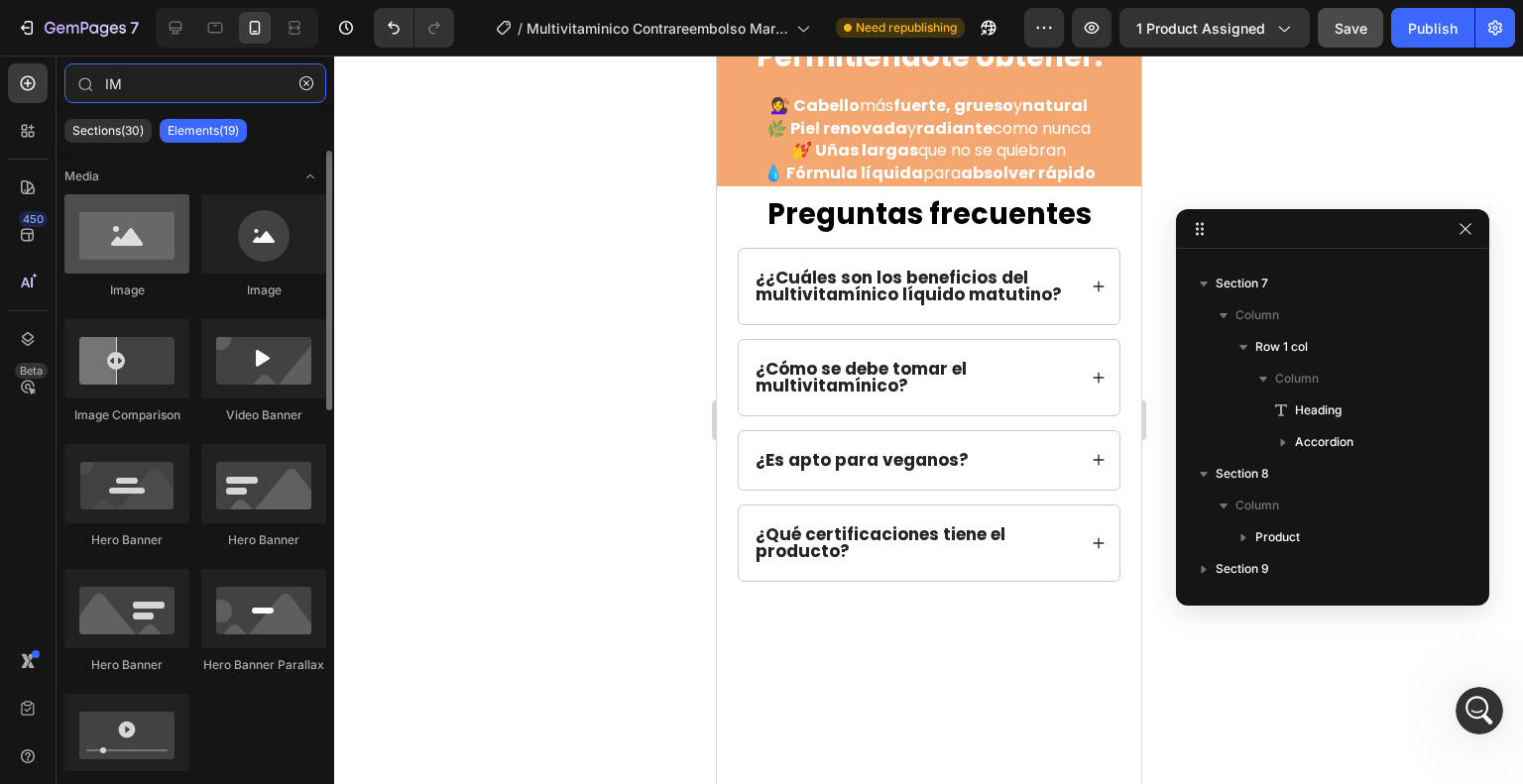 type on "IM" 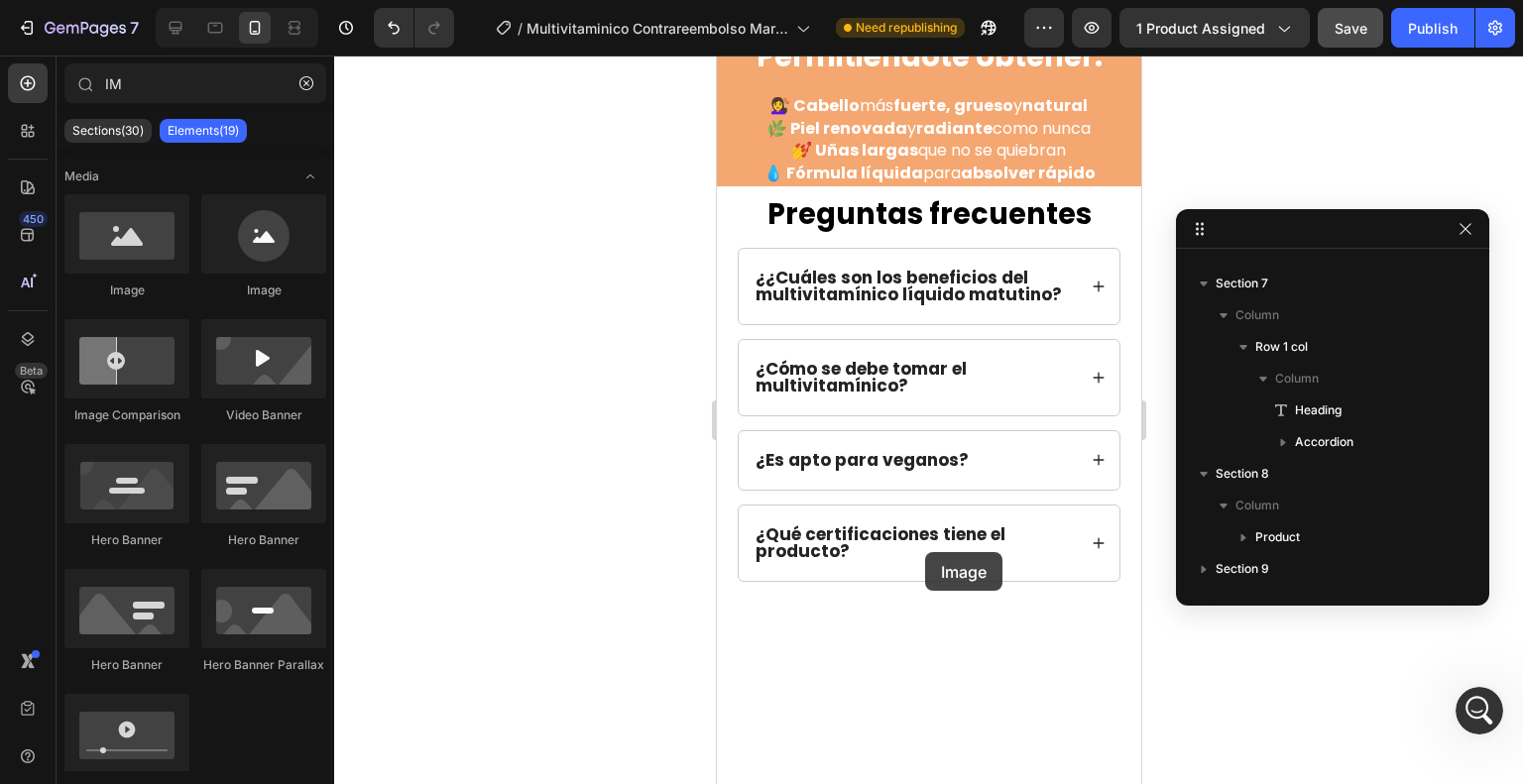 scroll, scrollTop: 5176, scrollLeft: 0, axis: vertical 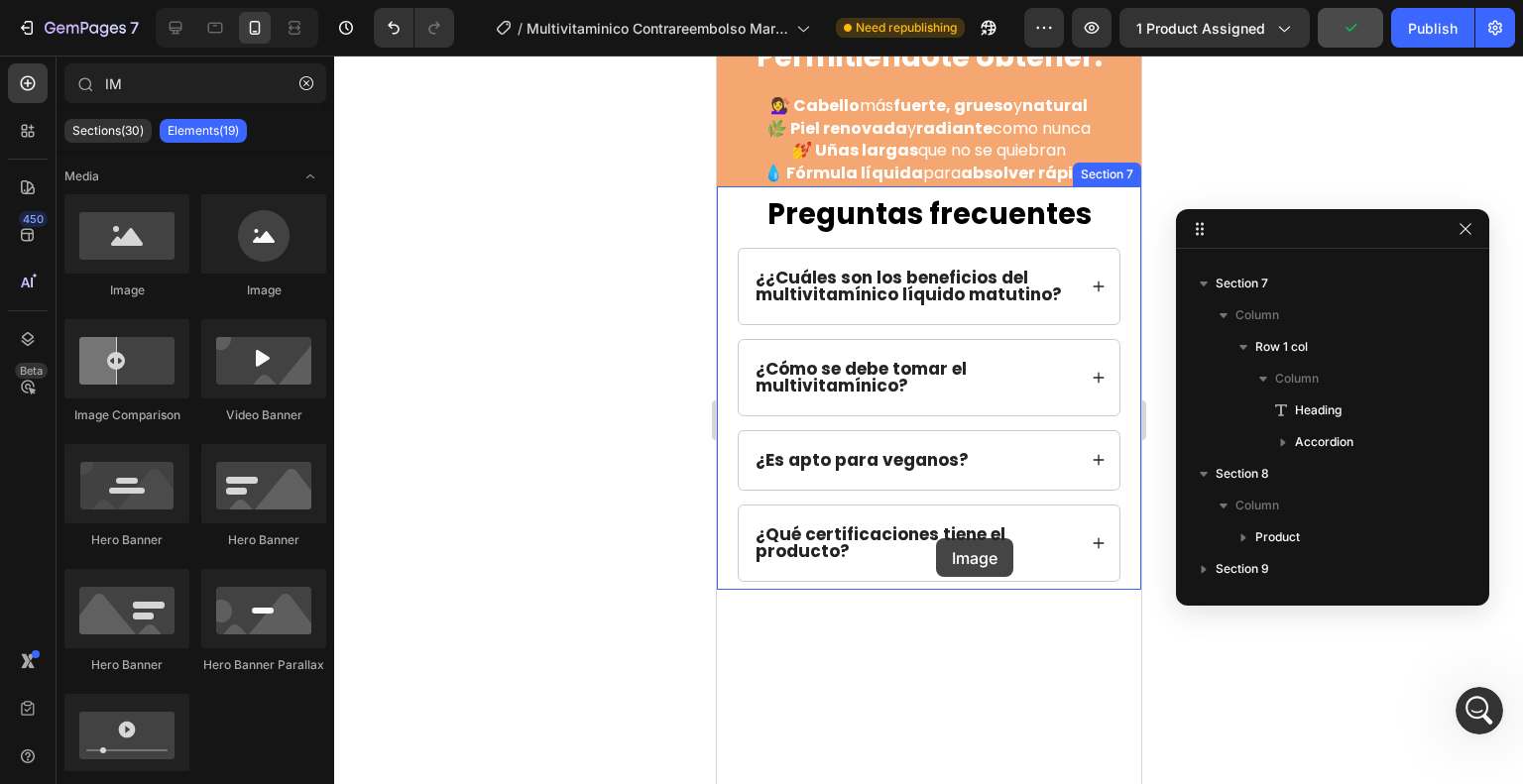 drag, startPoint x: 844, startPoint y: 296, endPoint x: 935, endPoint y: 538, distance: 258.544 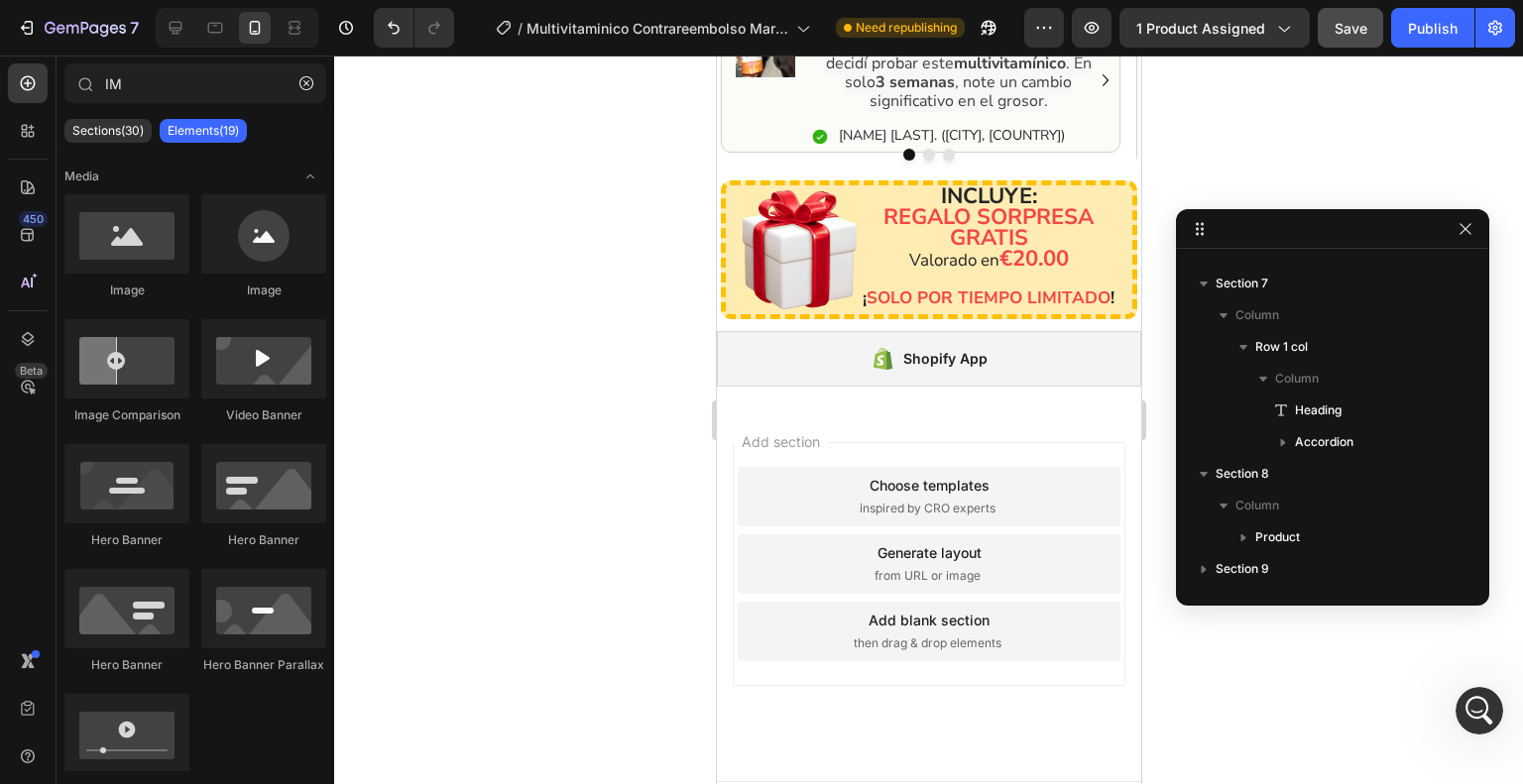 scroll, scrollTop: 6286, scrollLeft: 0, axis: vertical 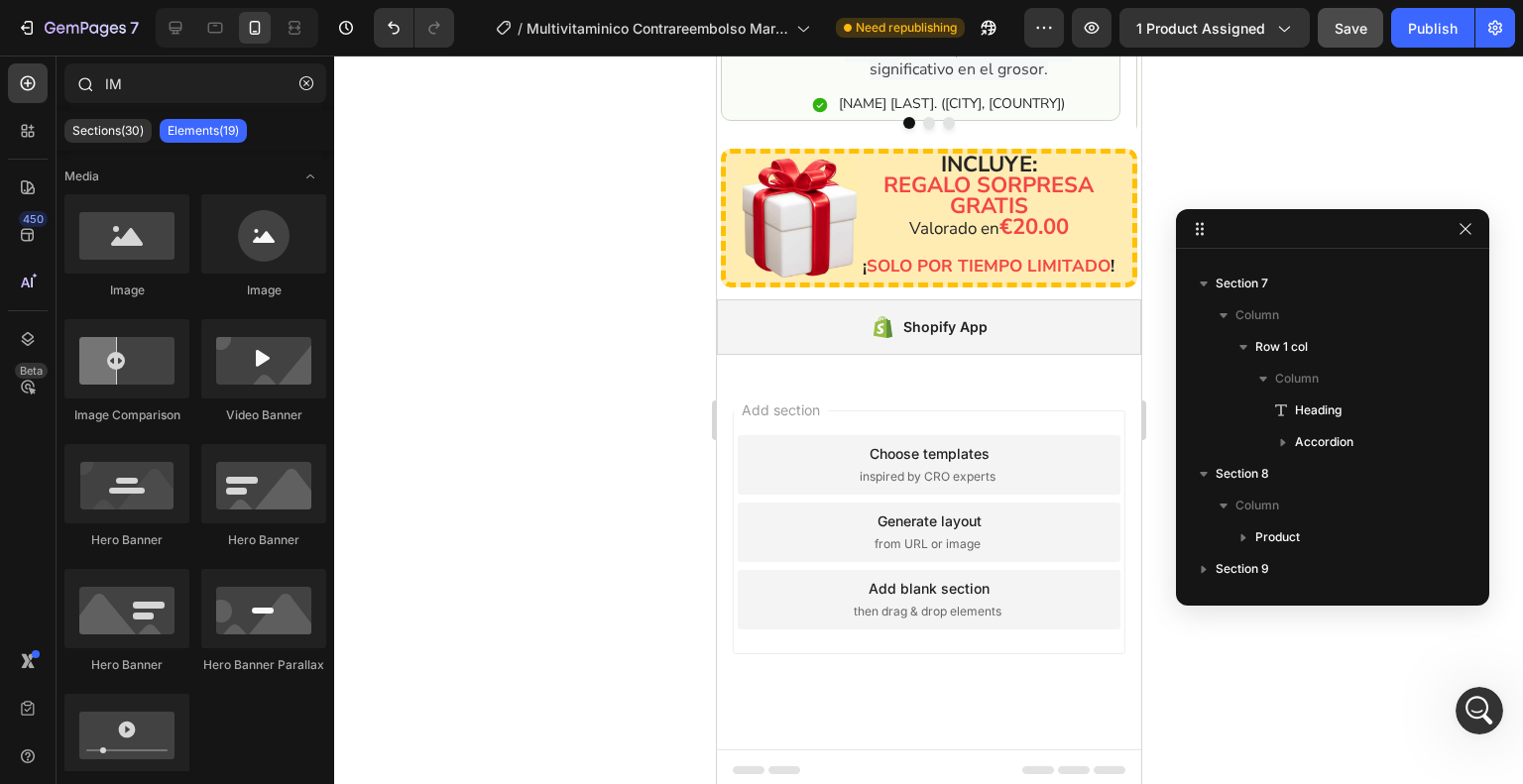 click 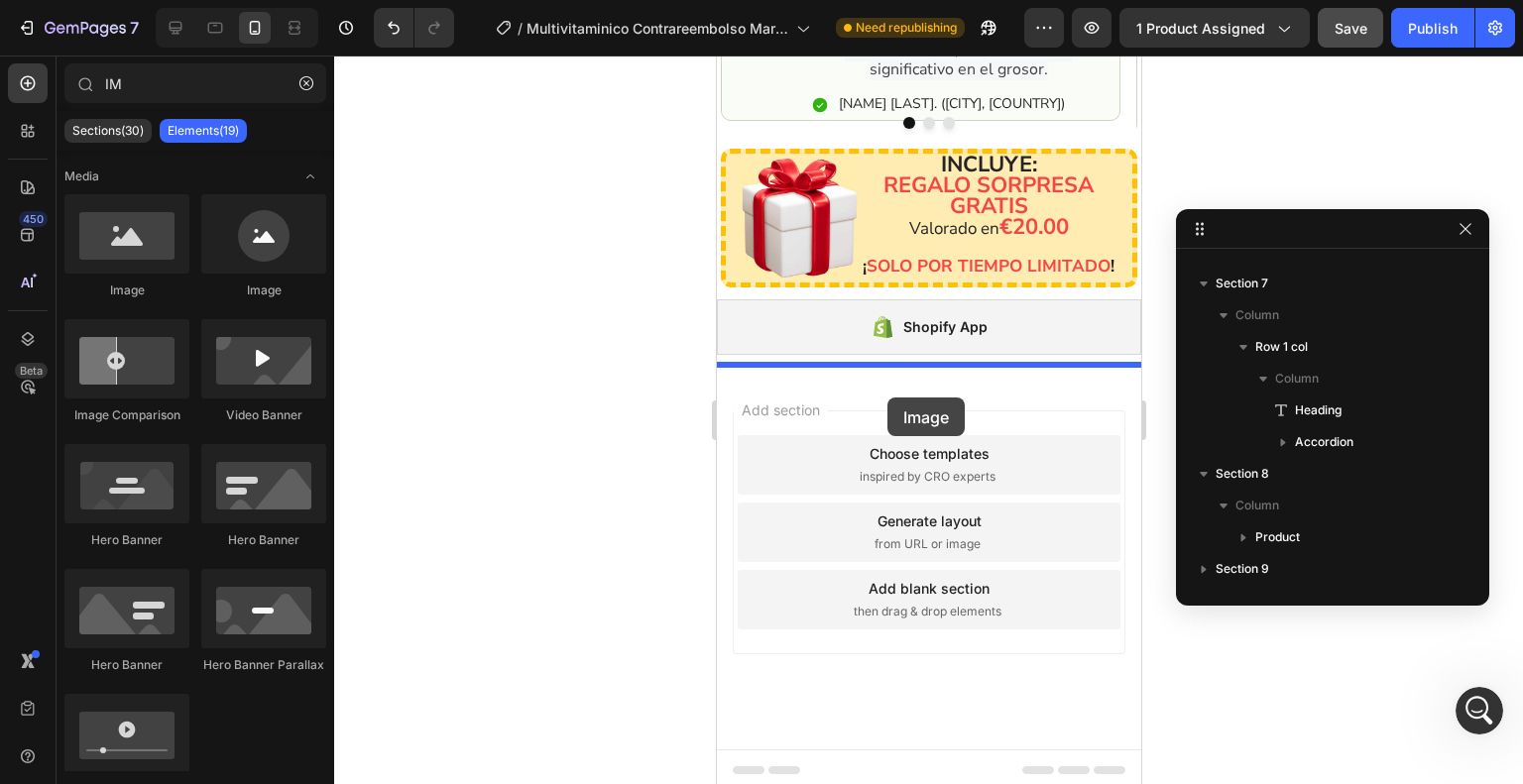 drag, startPoint x: 879, startPoint y: 314, endPoint x: 886, endPoint y: 397, distance: 83.29466 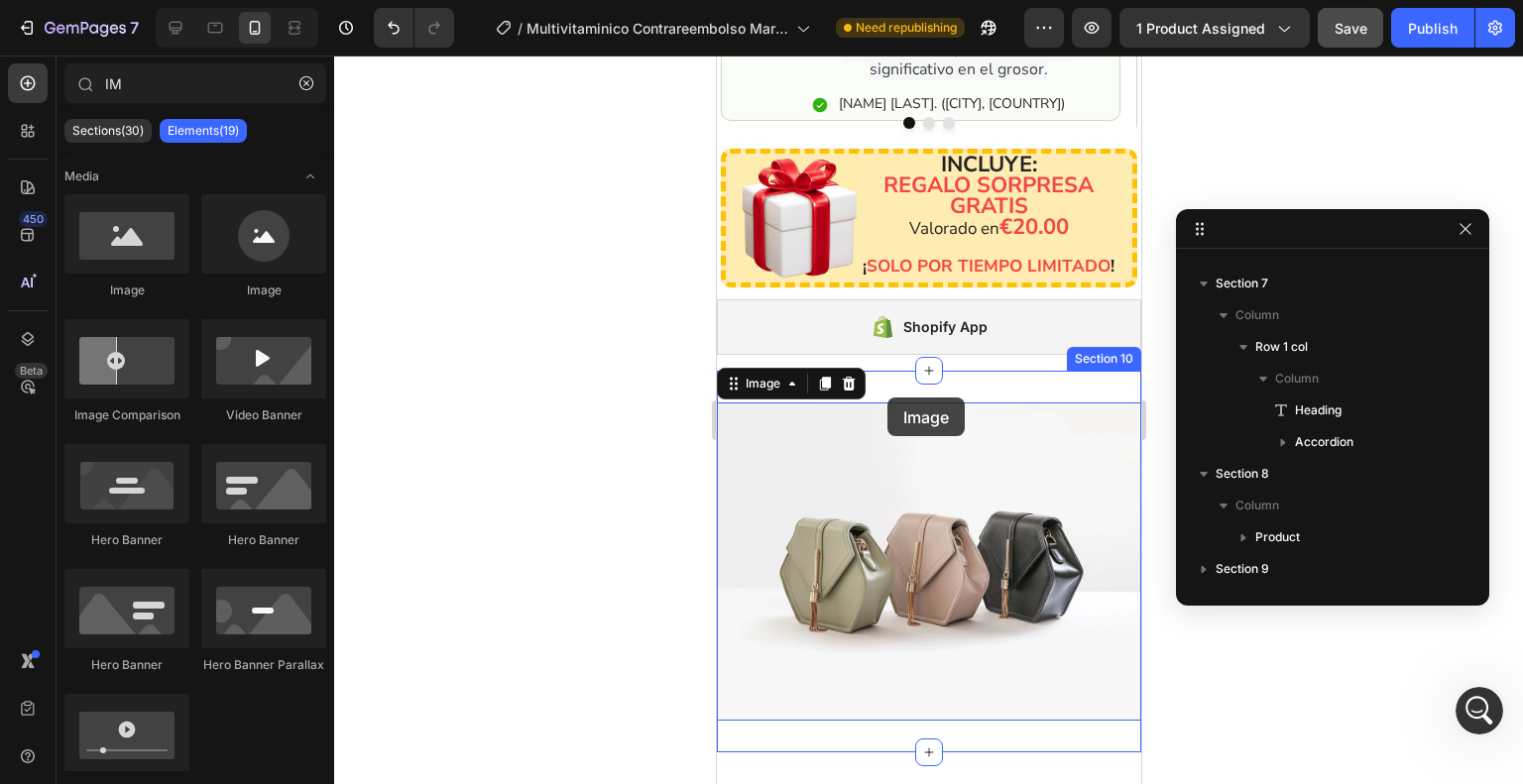 scroll, scrollTop: 5227, scrollLeft: 0, axis: vertical 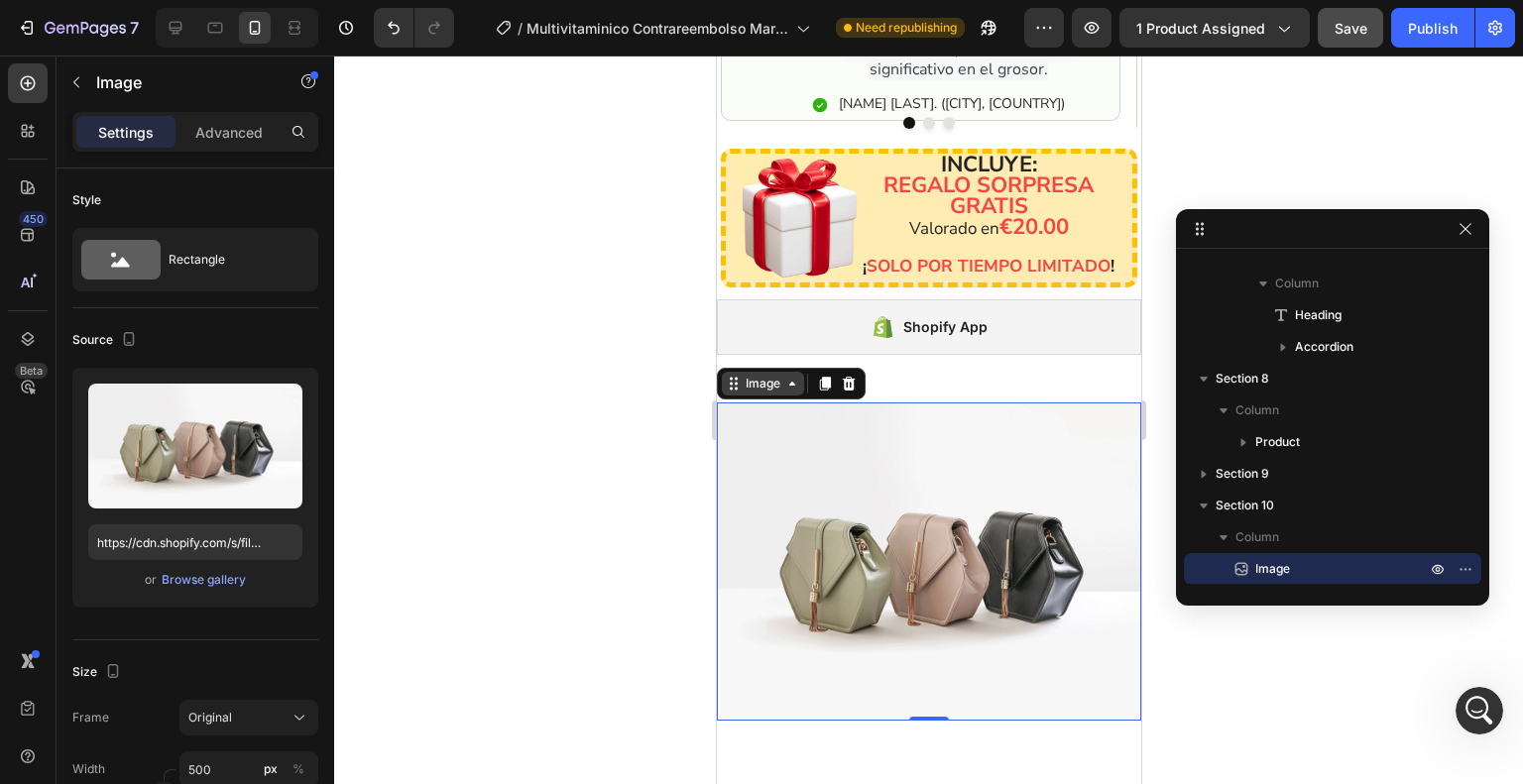 click on "Image" at bounding box center (762, 384) 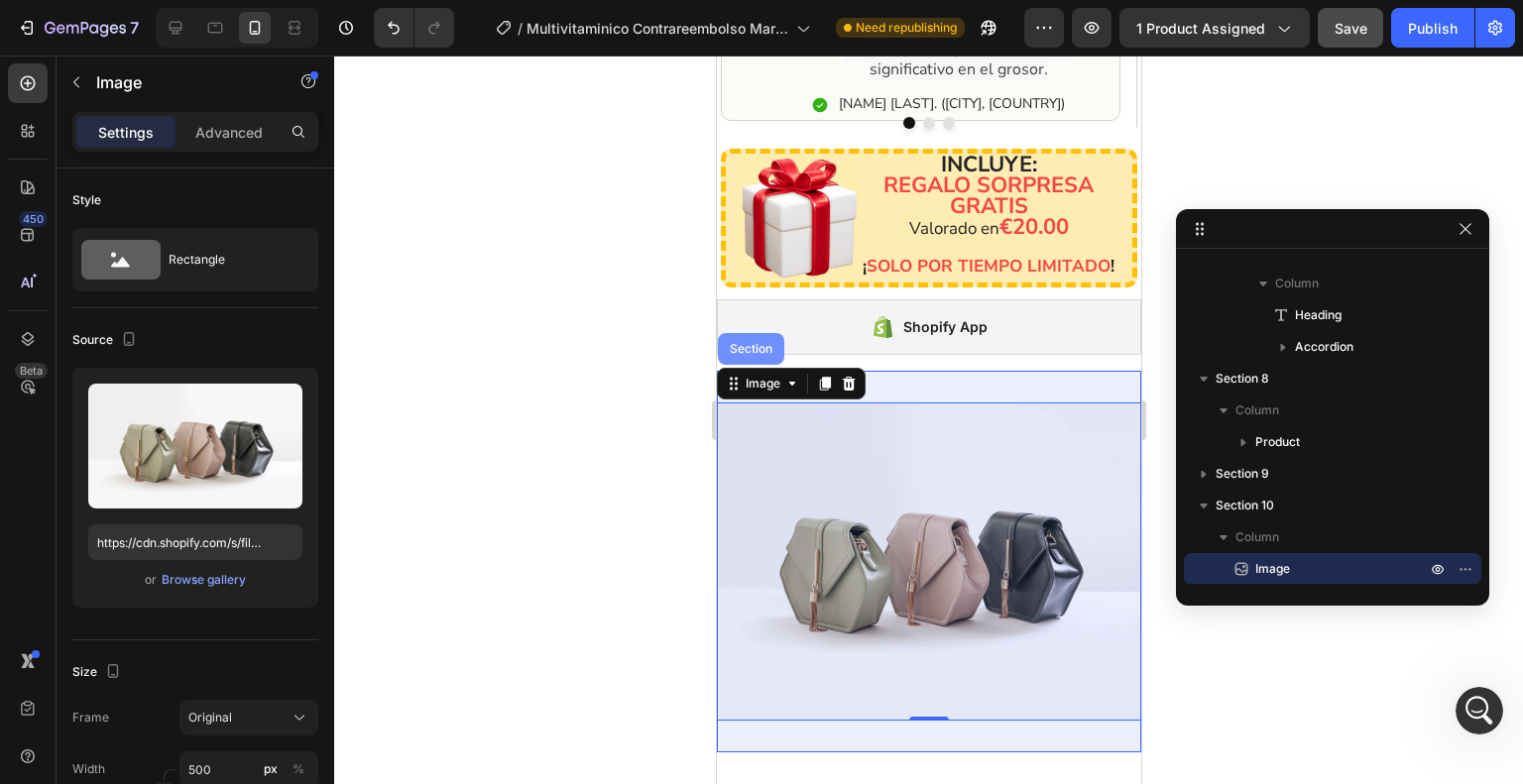 click on "Section" at bounding box center [750, 349] 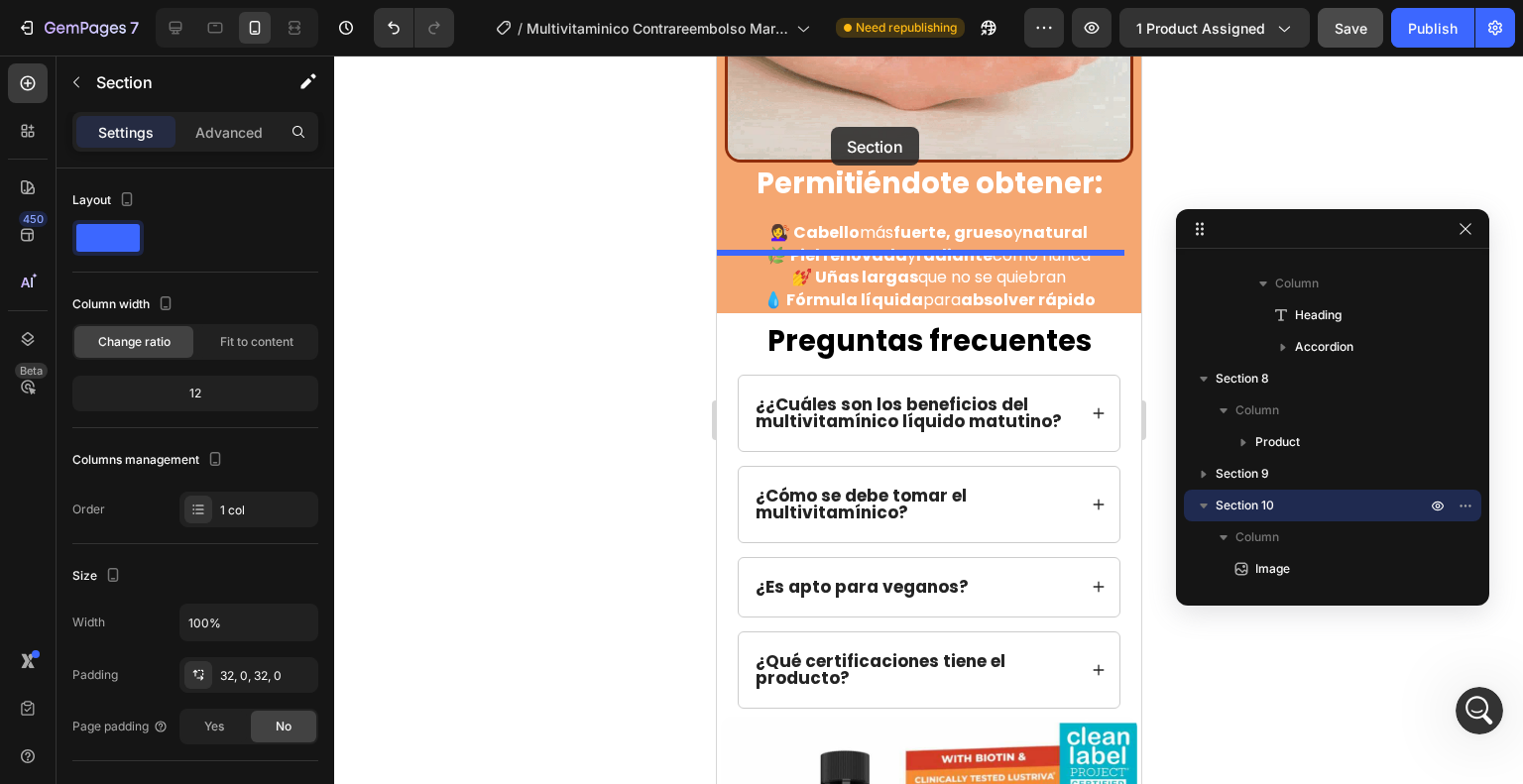 scroll, scrollTop: 4765, scrollLeft: 0, axis: vertical 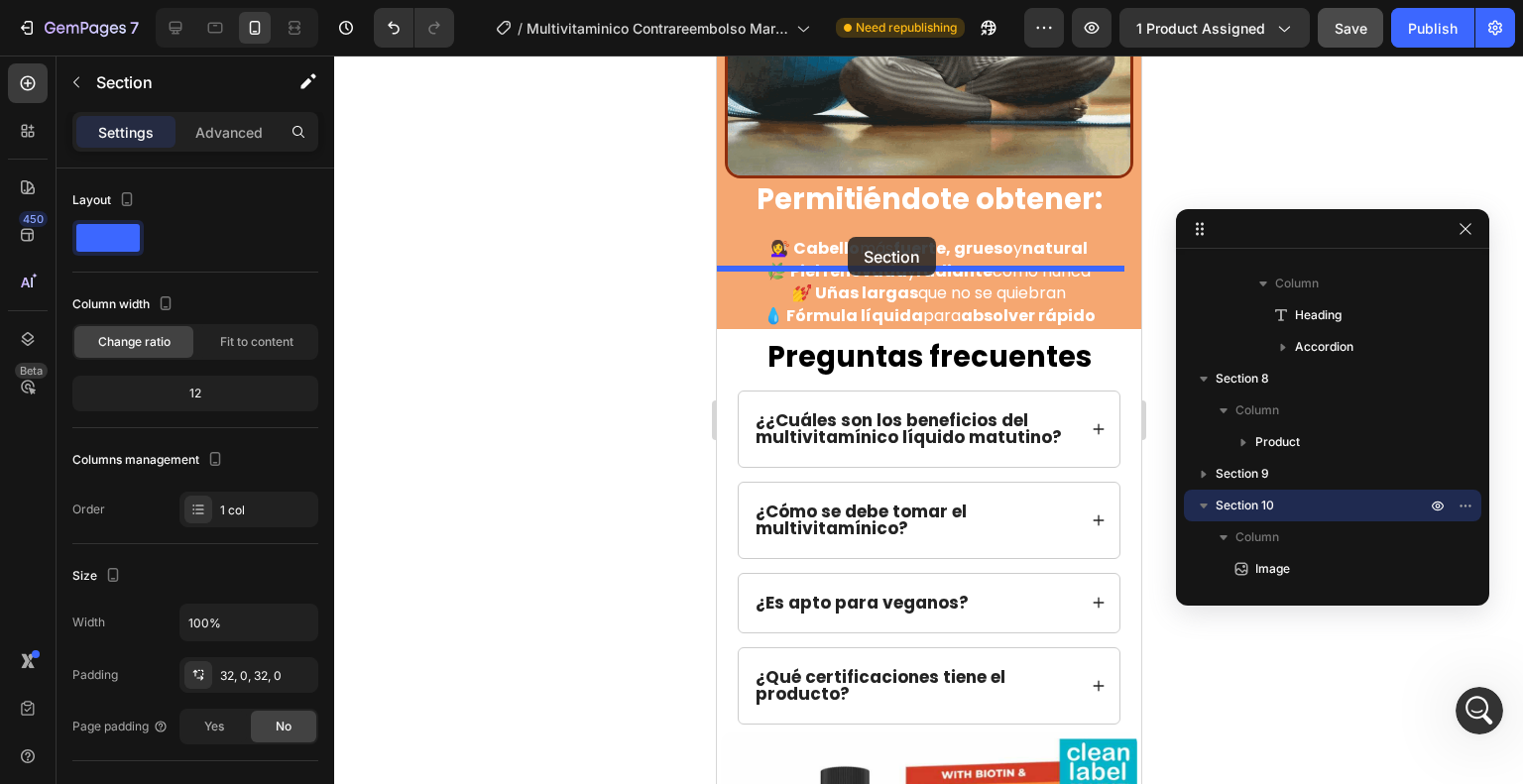 drag, startPoint x: 762, startPoint y: 351, endPoint x: 847, endPoint y: 237, distance: 142.2006 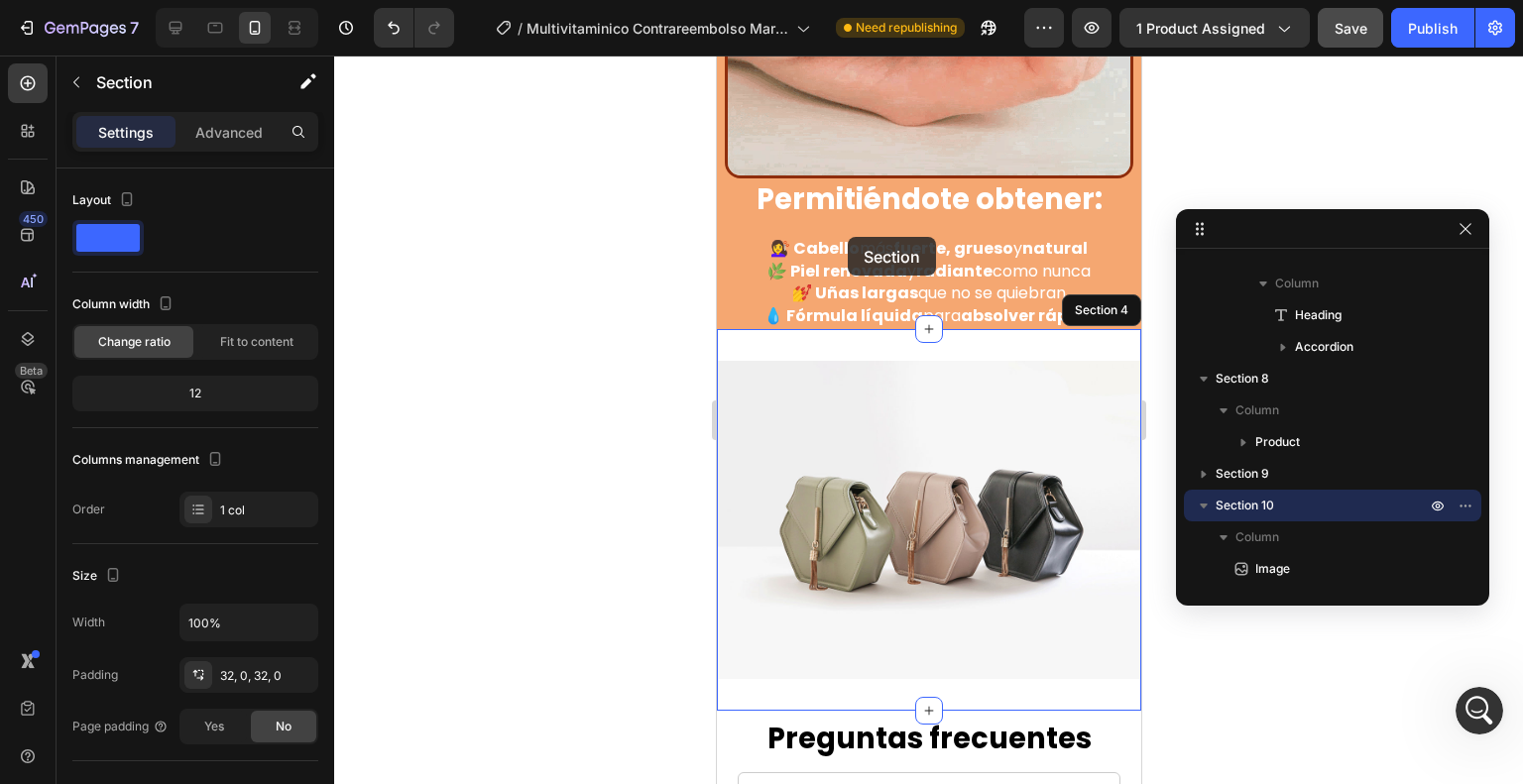 scroll, scrollTop: 401, scrollLeft: 0, axis: vertical 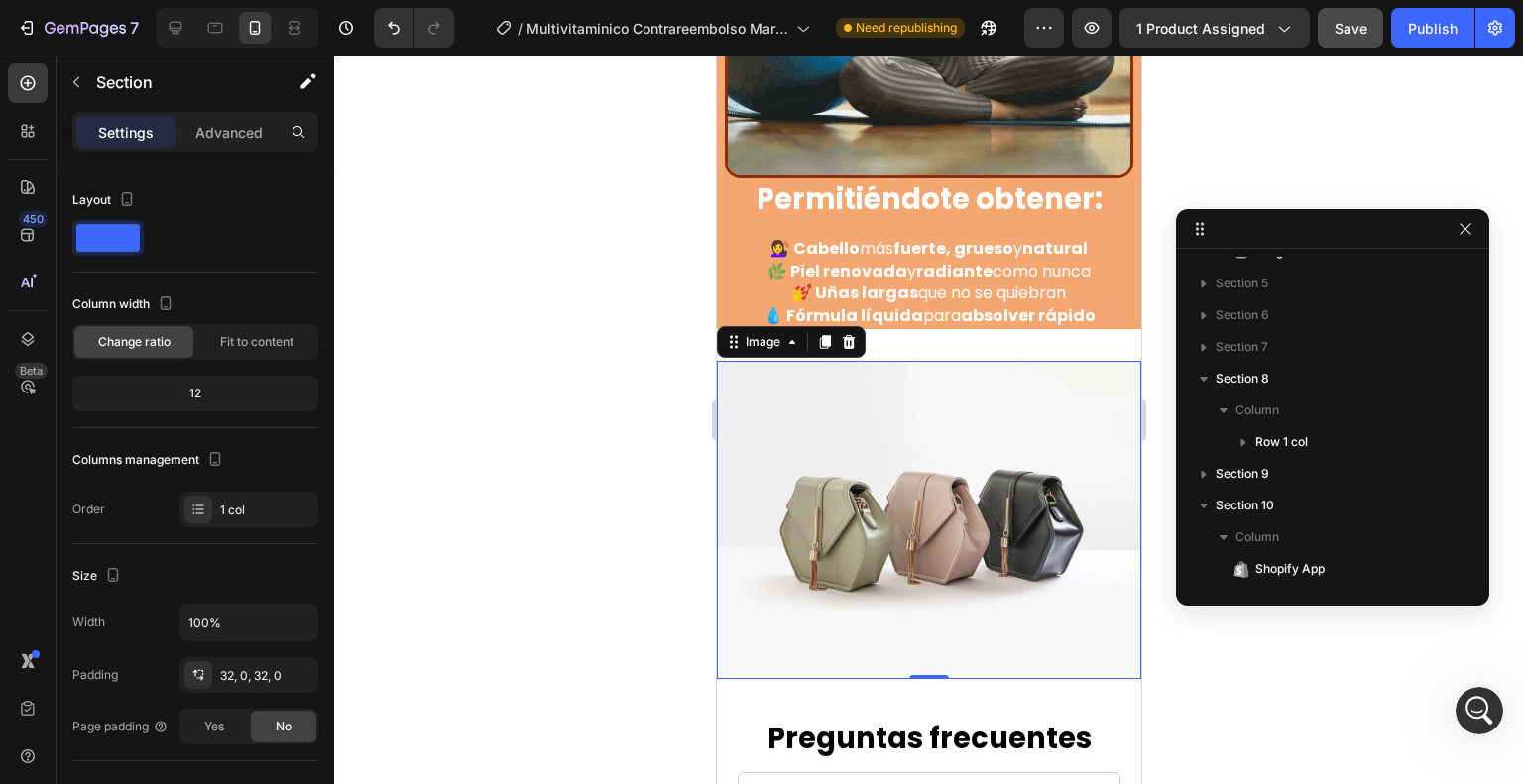 click at bounding box center (928, 519) 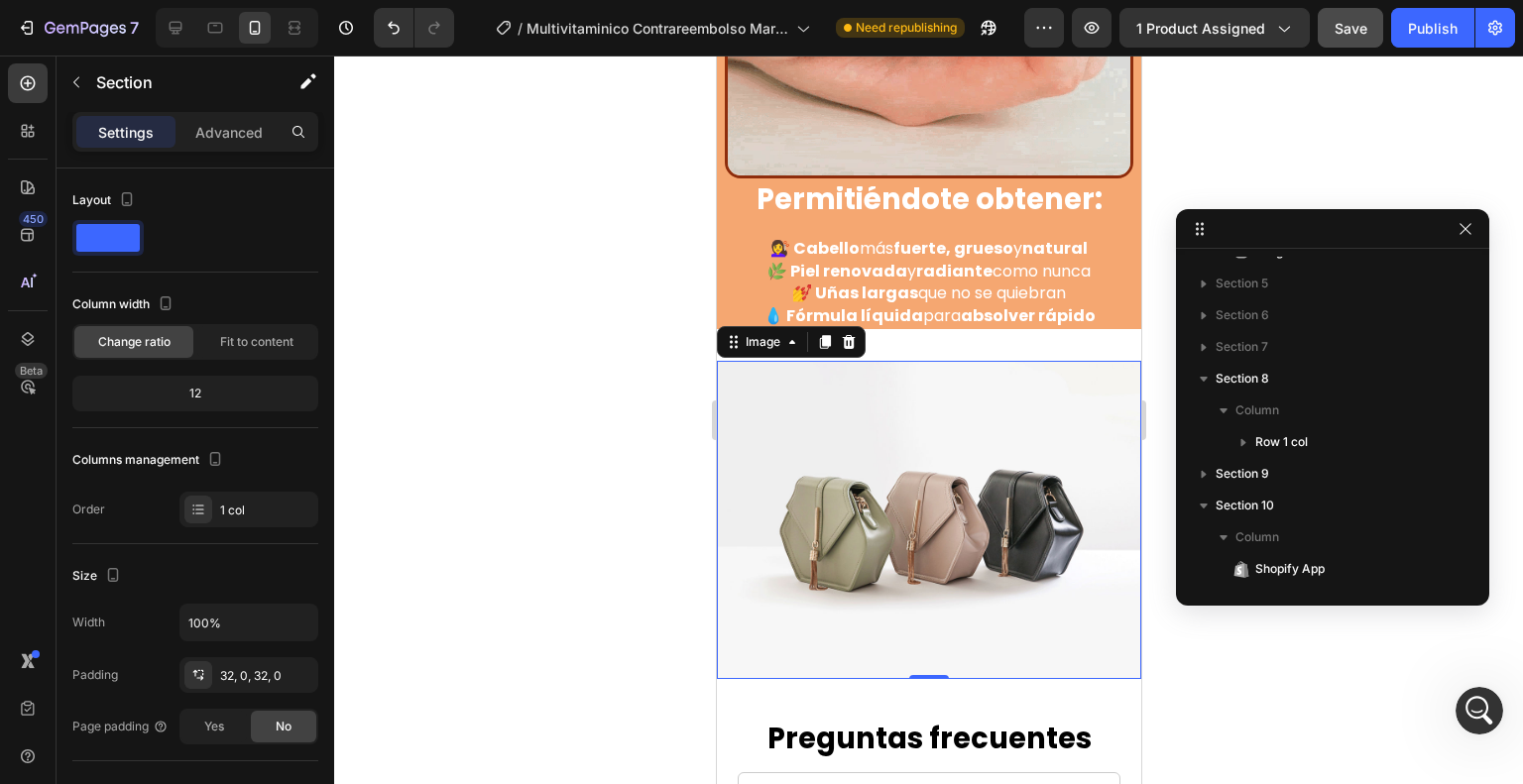 scroll, scrollTop: 248, scrollLeft: 0, axis: vertical 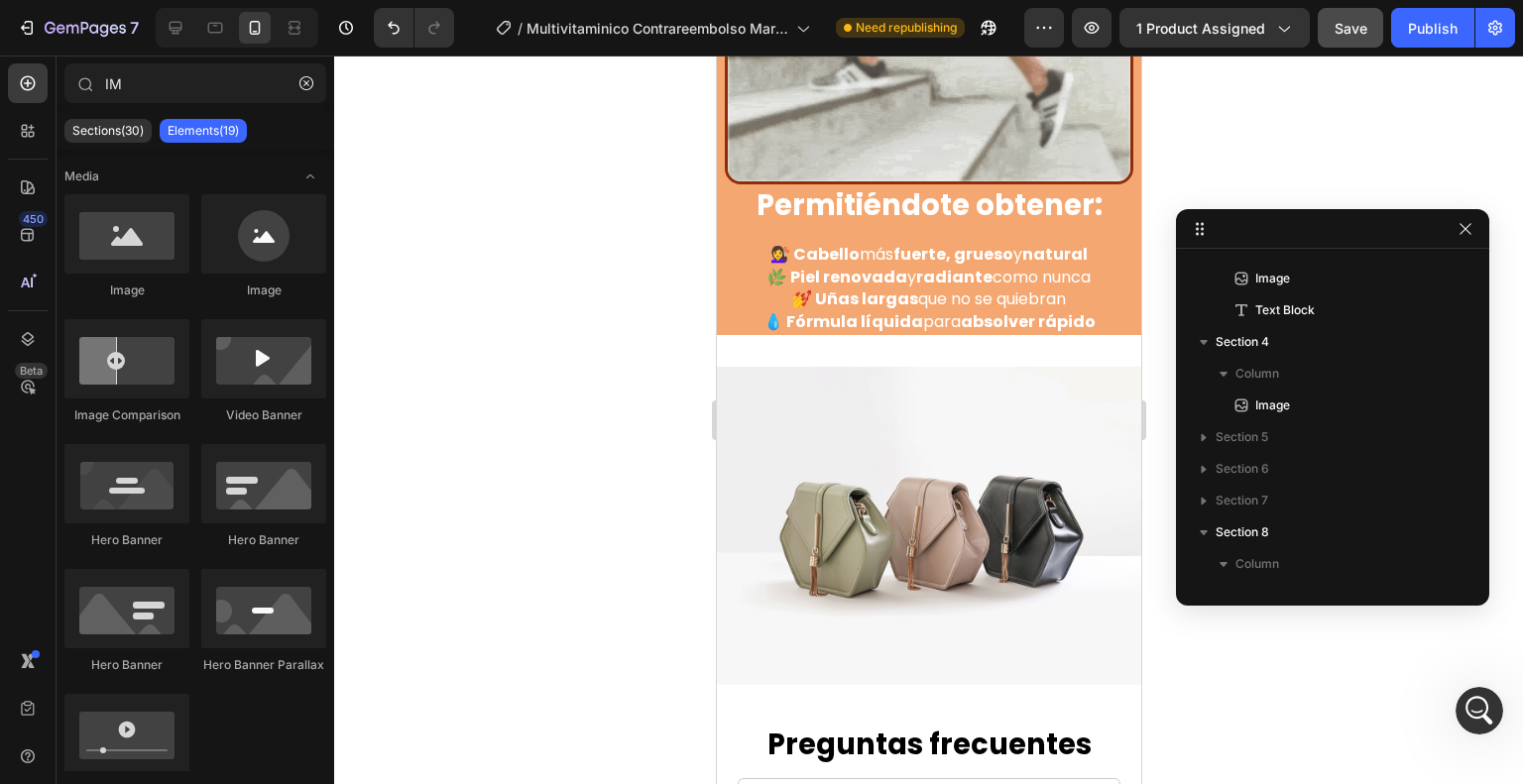 drag, startPoint x: 1133, startPoint y: 287, endPoint x: 1861, endPoint y: 615, distance: 798.47855 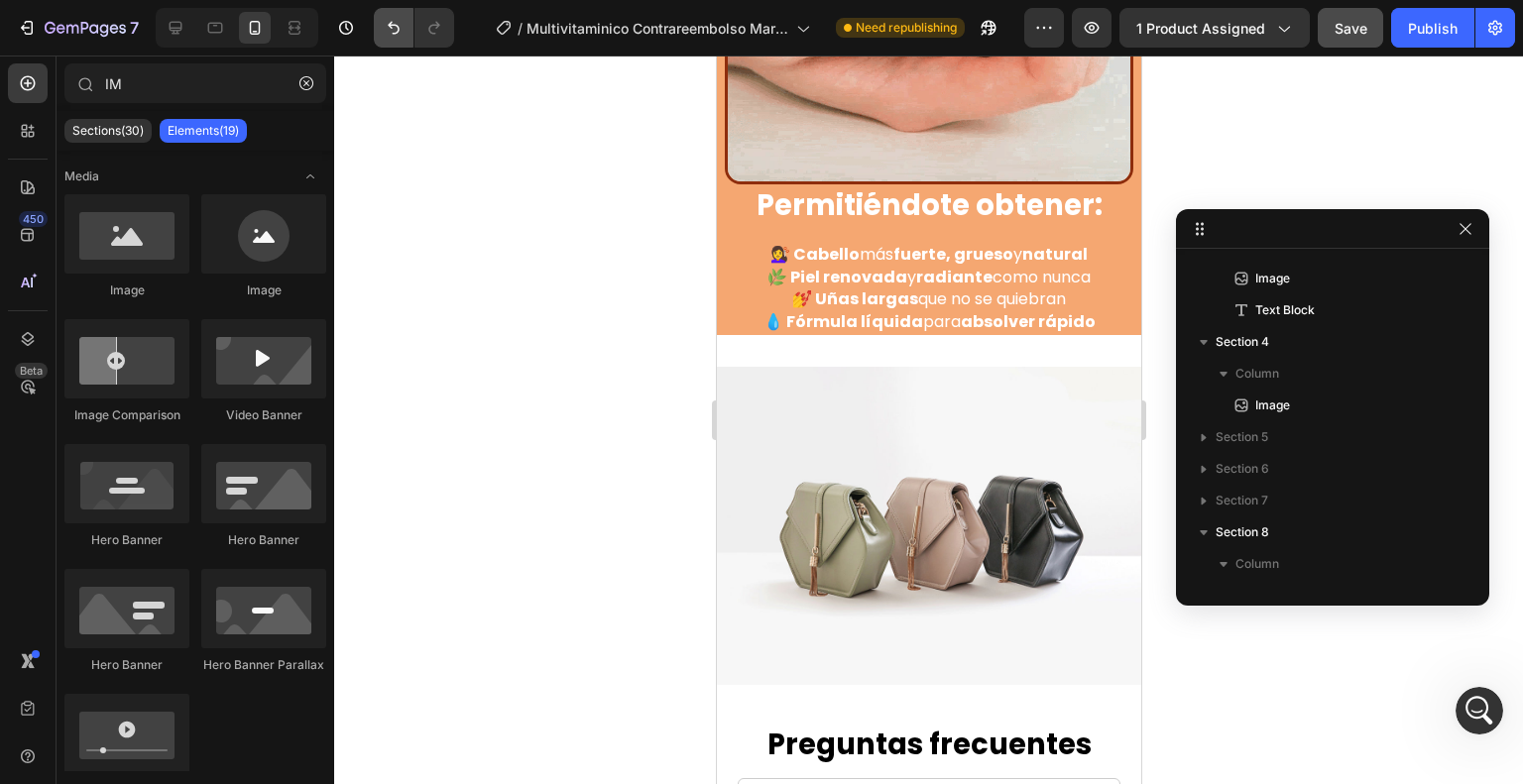 scroll, scrollTop: 5176, scrollLeft: 0, axis: vertical 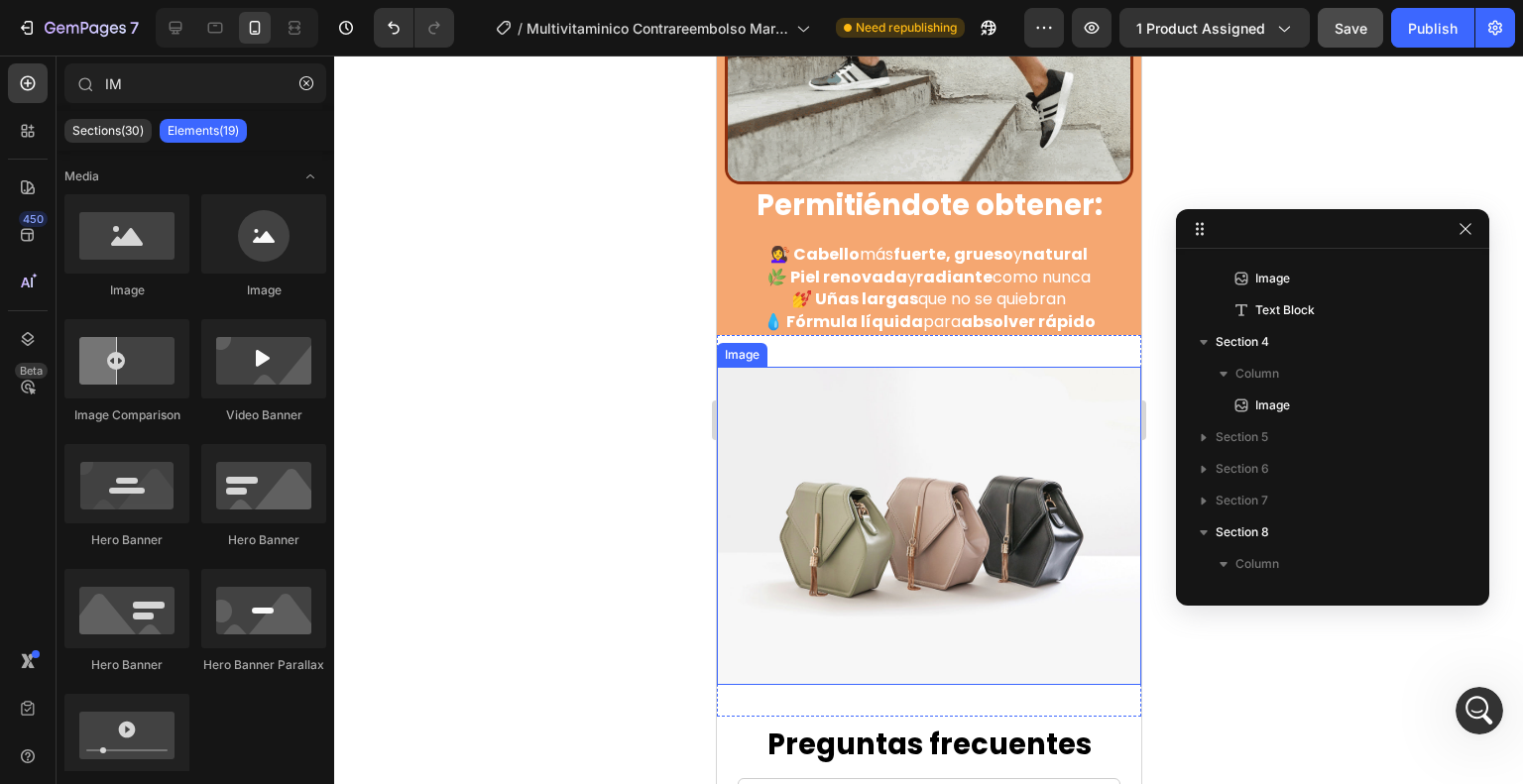 click at bounding box center [928, 525] 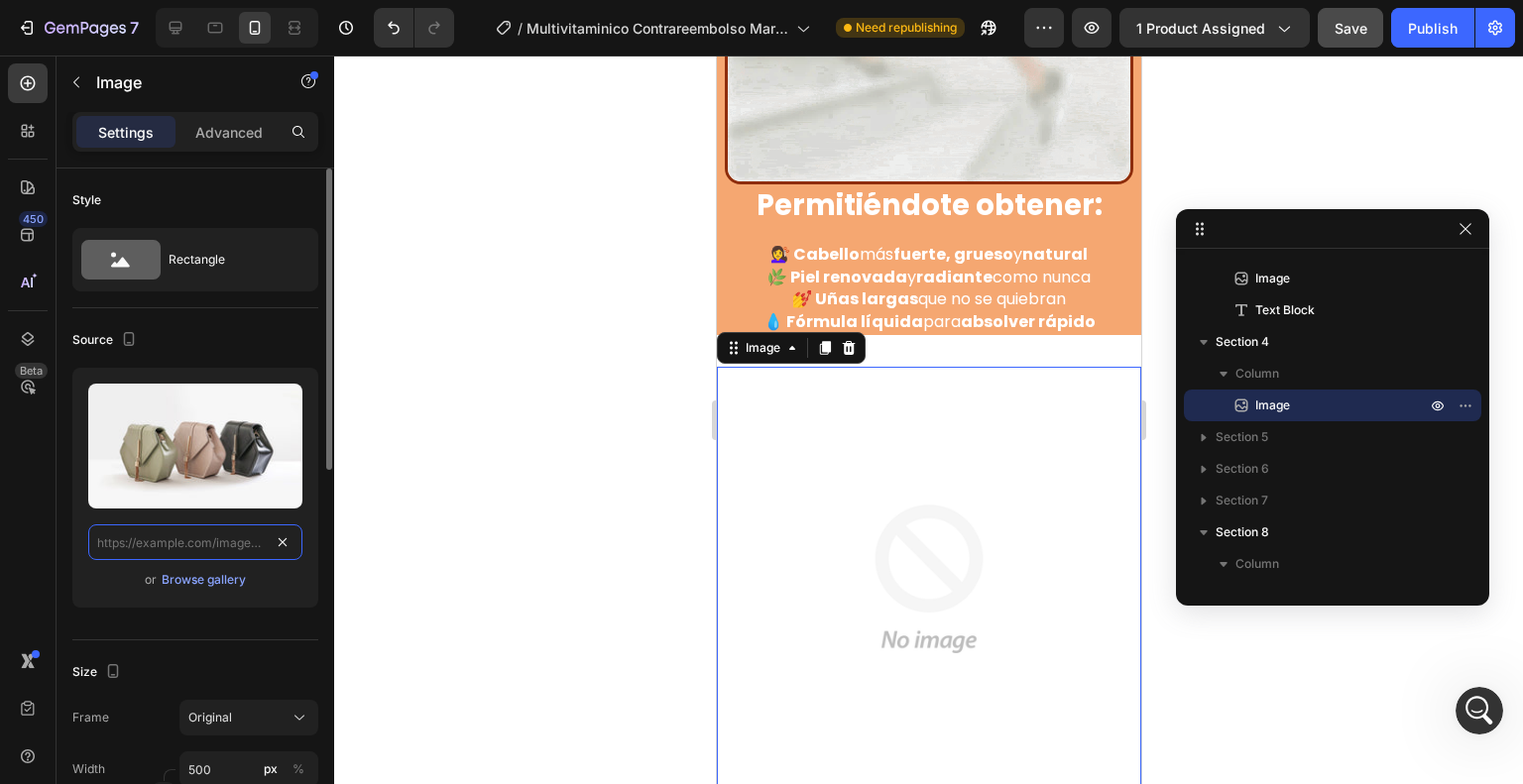 scroll, scrollTop: 0, scrollLeft: 0, axis: both 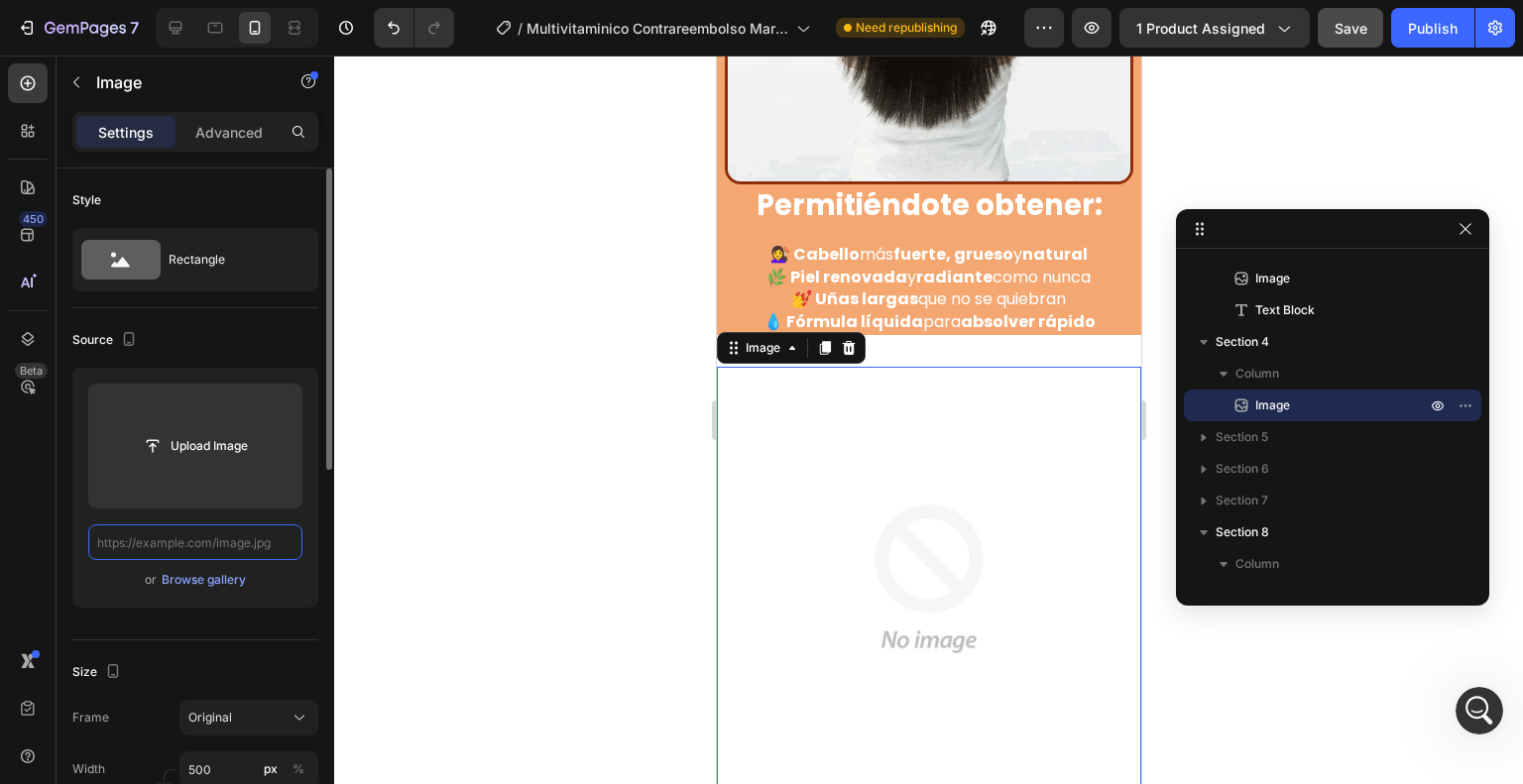 click at bounding box center [195, 542] 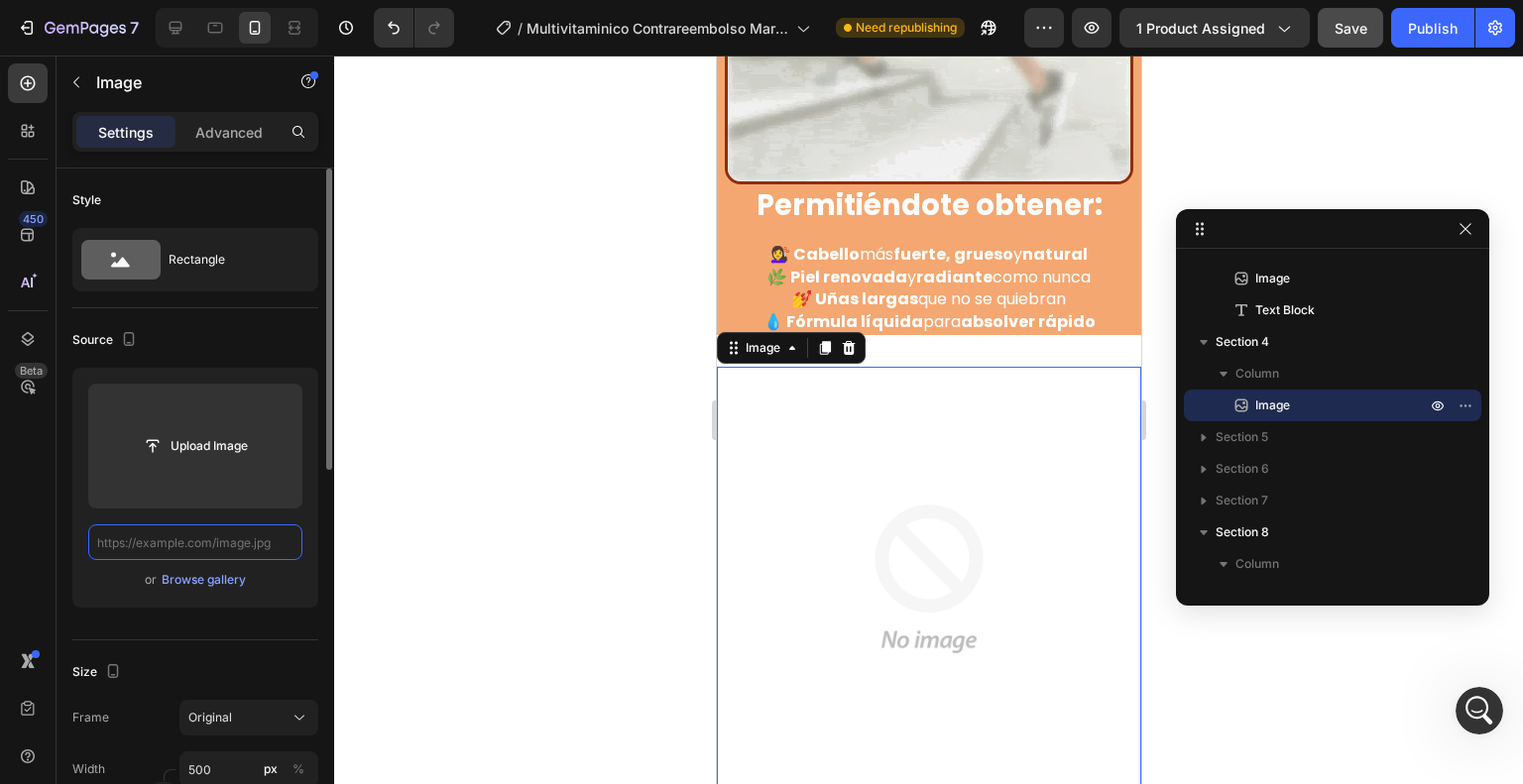 paste on "https://cdn.shopify.com/s/files/1/0905/2602/4018/files/descripcion-5_optimized.jpg?v=[VERSION]" 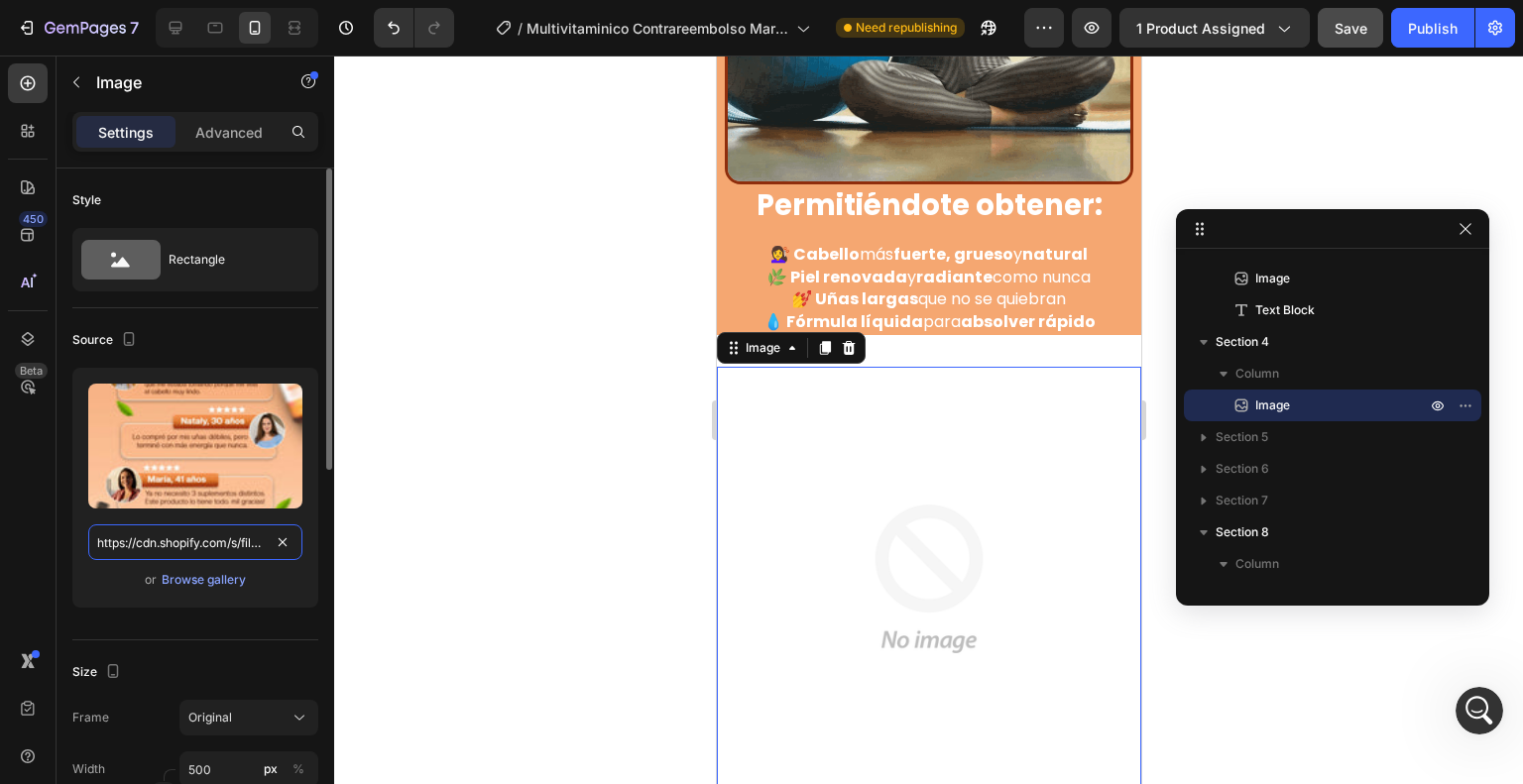 scroll, scrollTop: 0, scrollLeft: 394, axis: horizontal 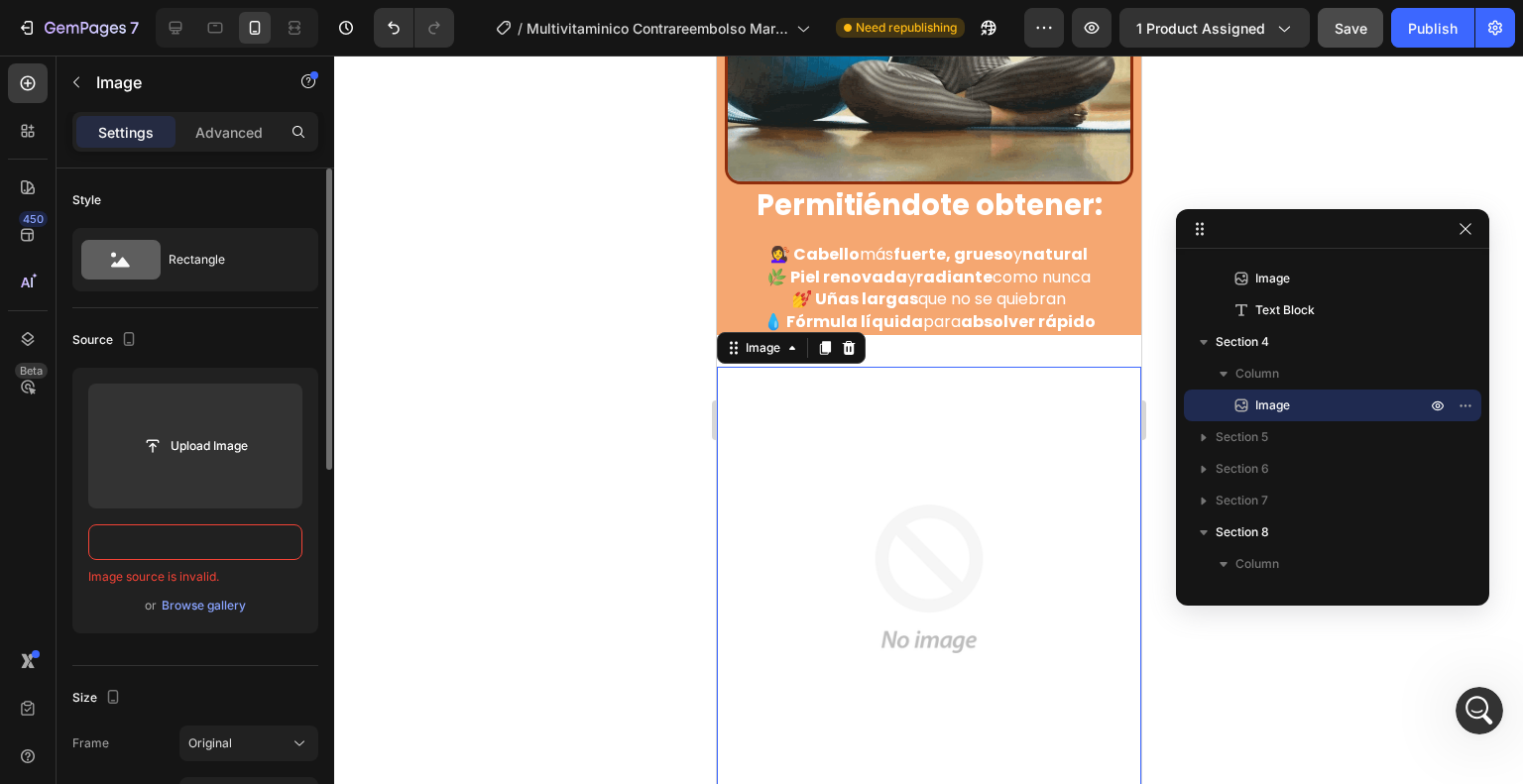 type on "https://cdn.shopify.com/s/files/1/0905/2602/4018/files/descripcion-5_optimized.jpg?v=[VERSION]" 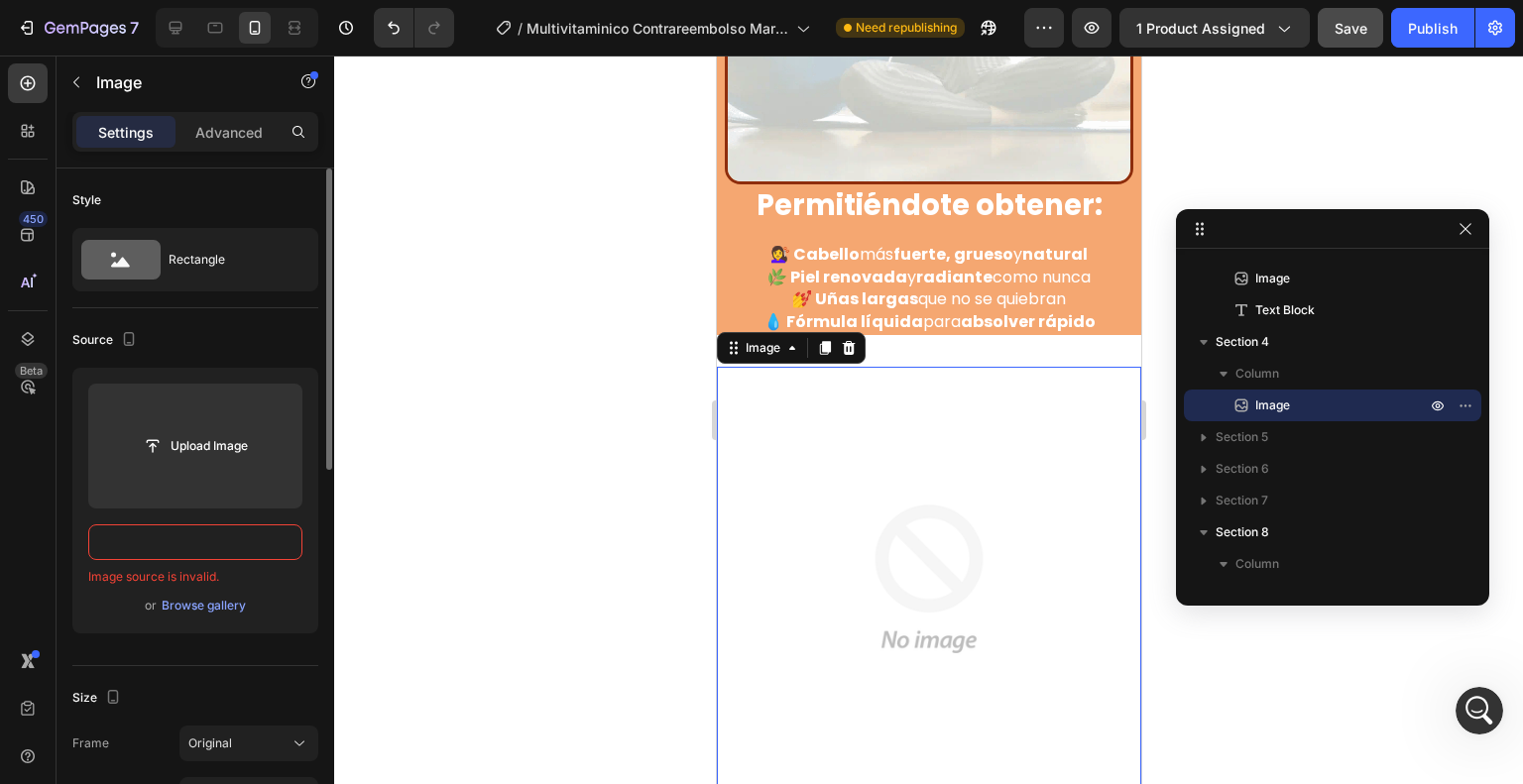click on "Source" at bounding box center [195, 340] 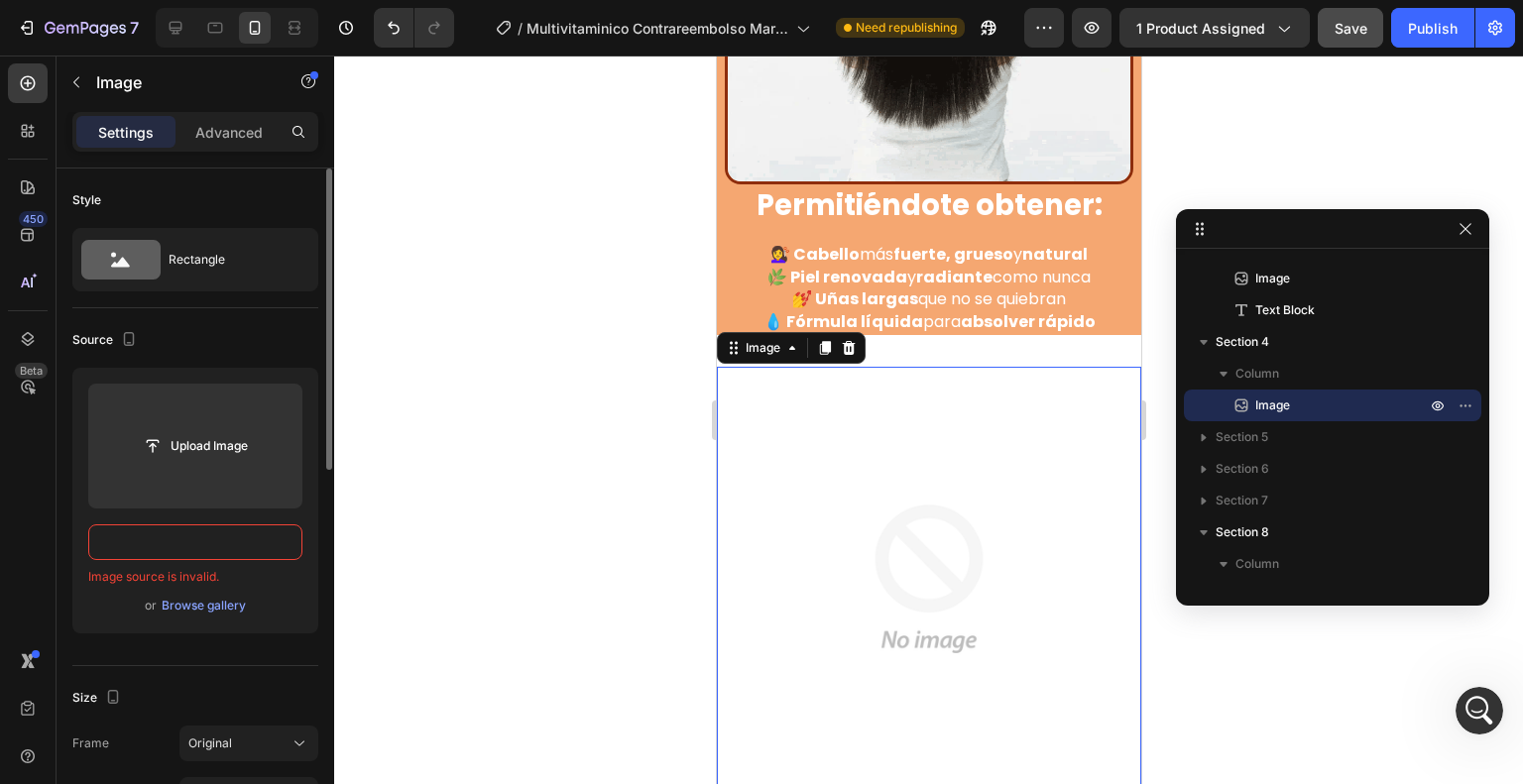 scroll, scrollTop: 0, scrollLeft: 0, axis: both 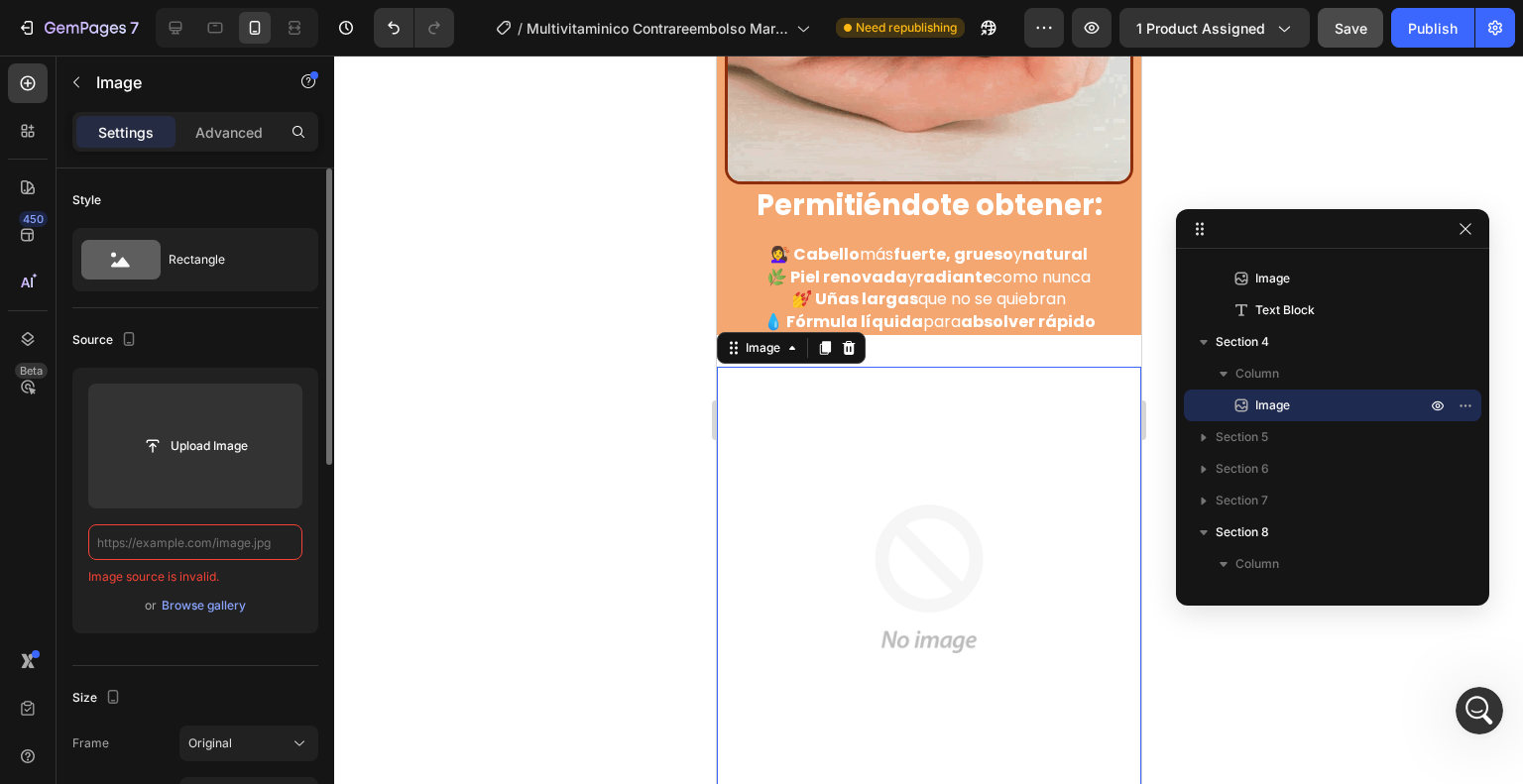 paste on "https://cdn.shopify.com/s/files/1/0905/2602/4018/files/descripcion-5_optimized.jpg?v=[VERSION]" 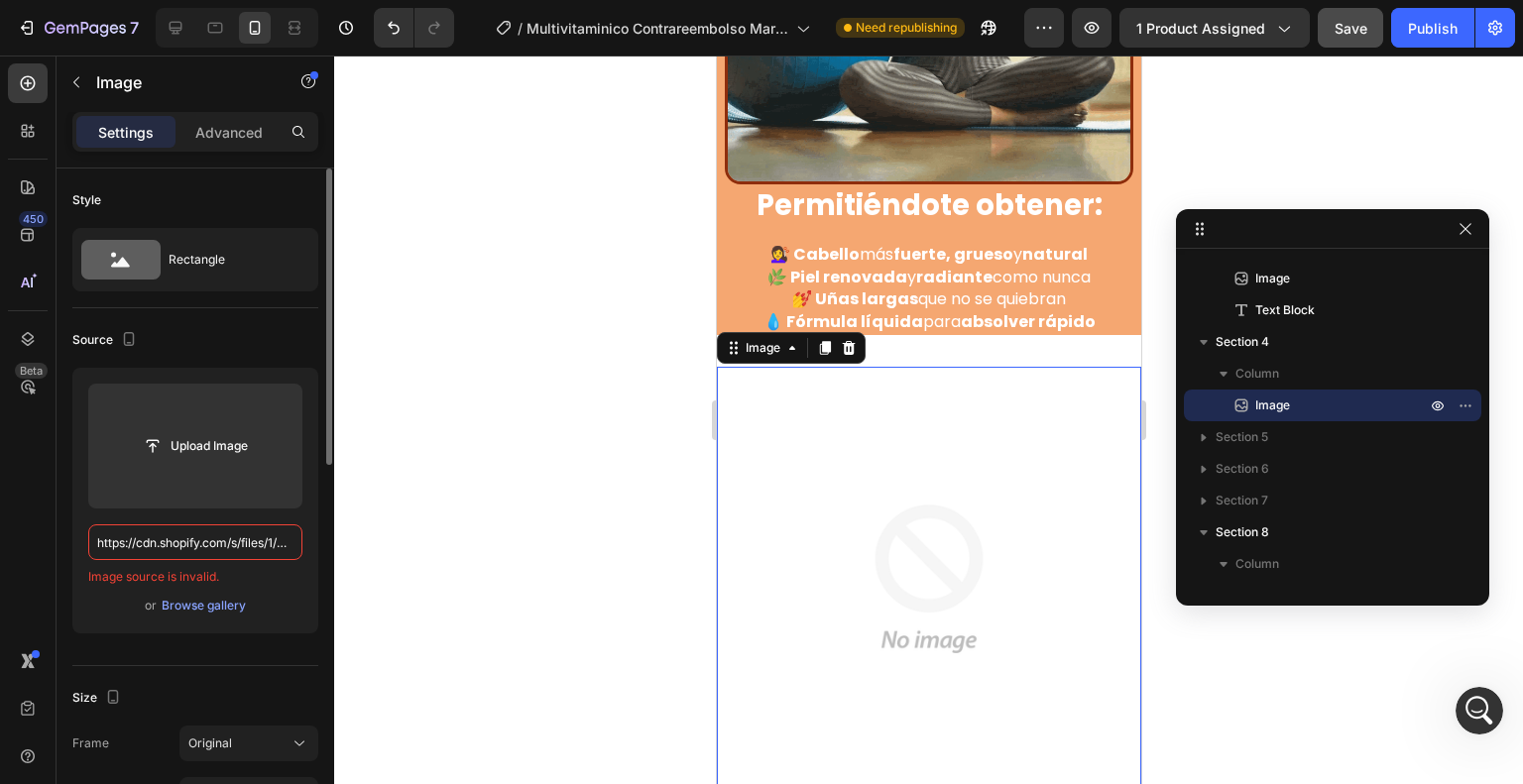 scroll, scrollTop: 0, scrollLeft: 394, axis: horizontal 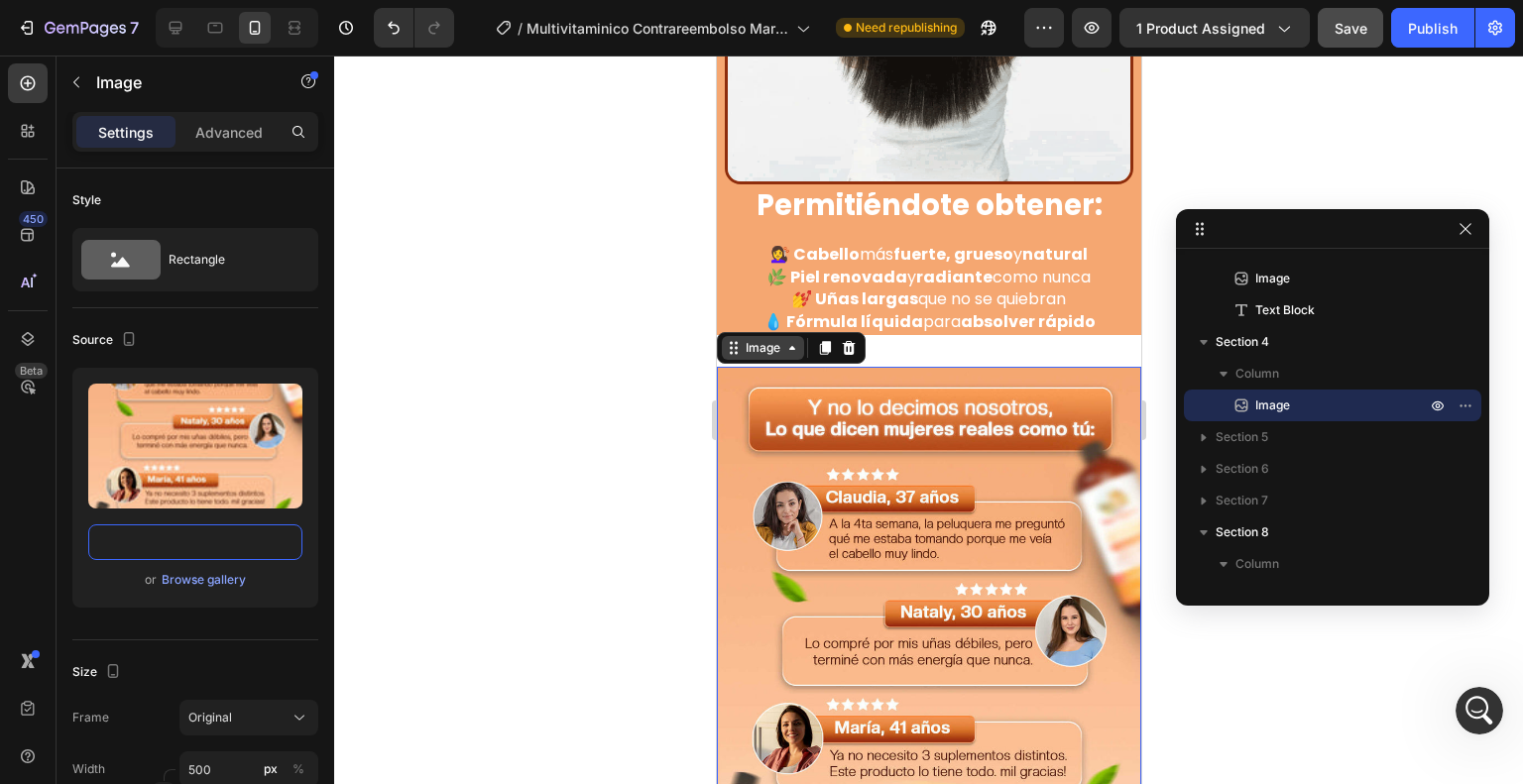 type on "https://cdn.shopify.com/s/files/1/0905/2602/4018/files/descripcion-5_optimized.jpg?v=[VERSION]" 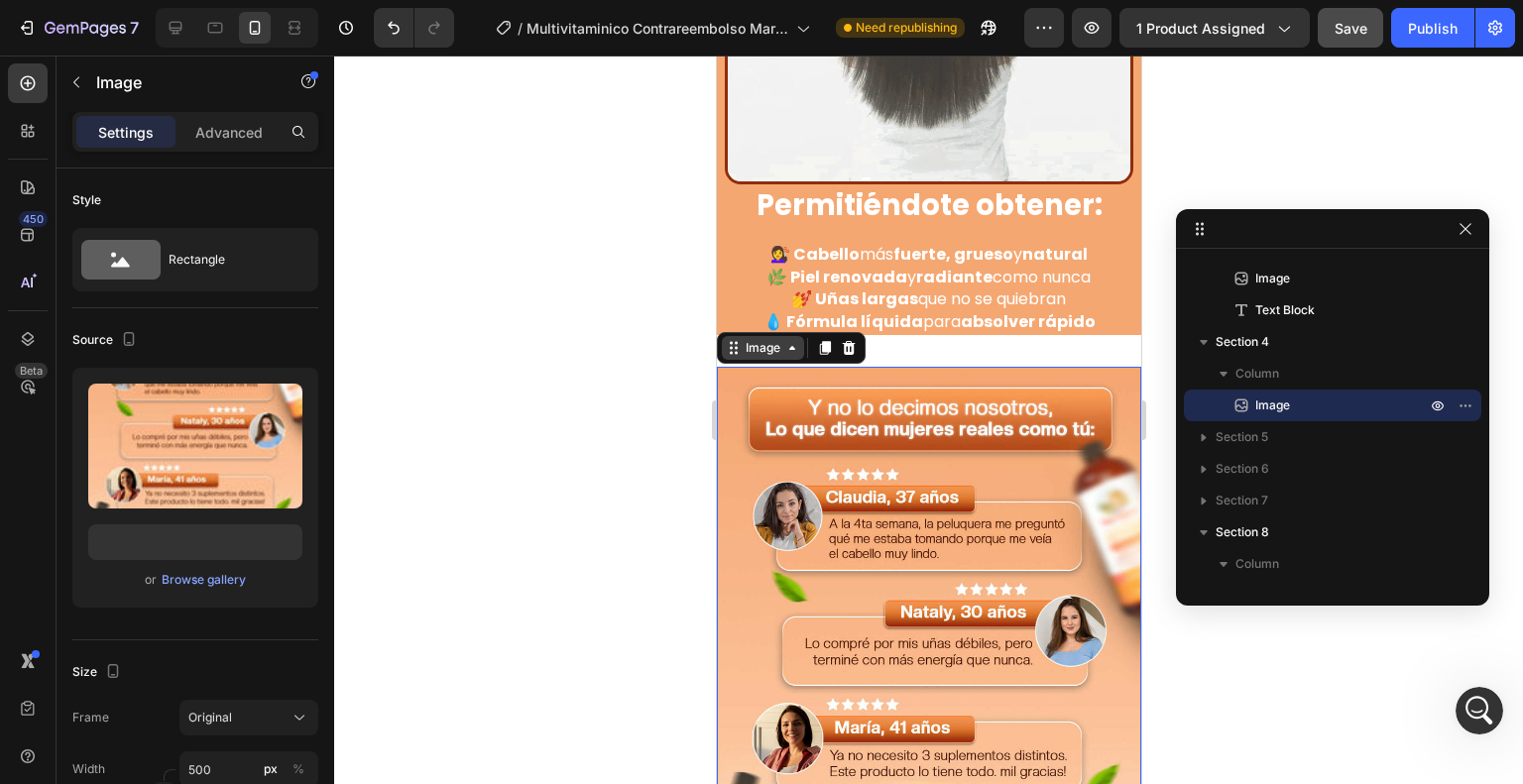 click on "Image" at bounding box center [762, 348] 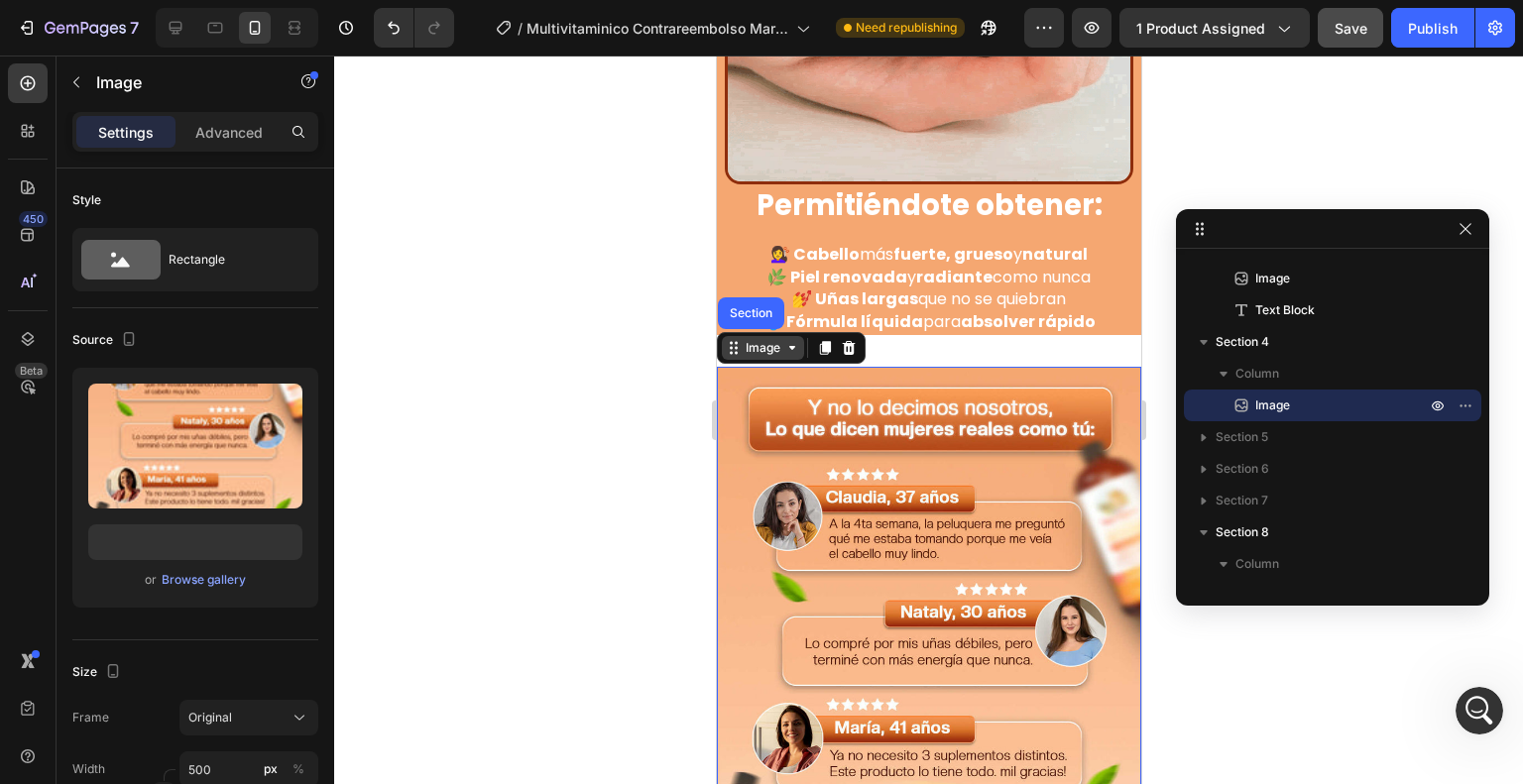 scroll, scrollTop: 0, scrollLeft: 0, axis: both 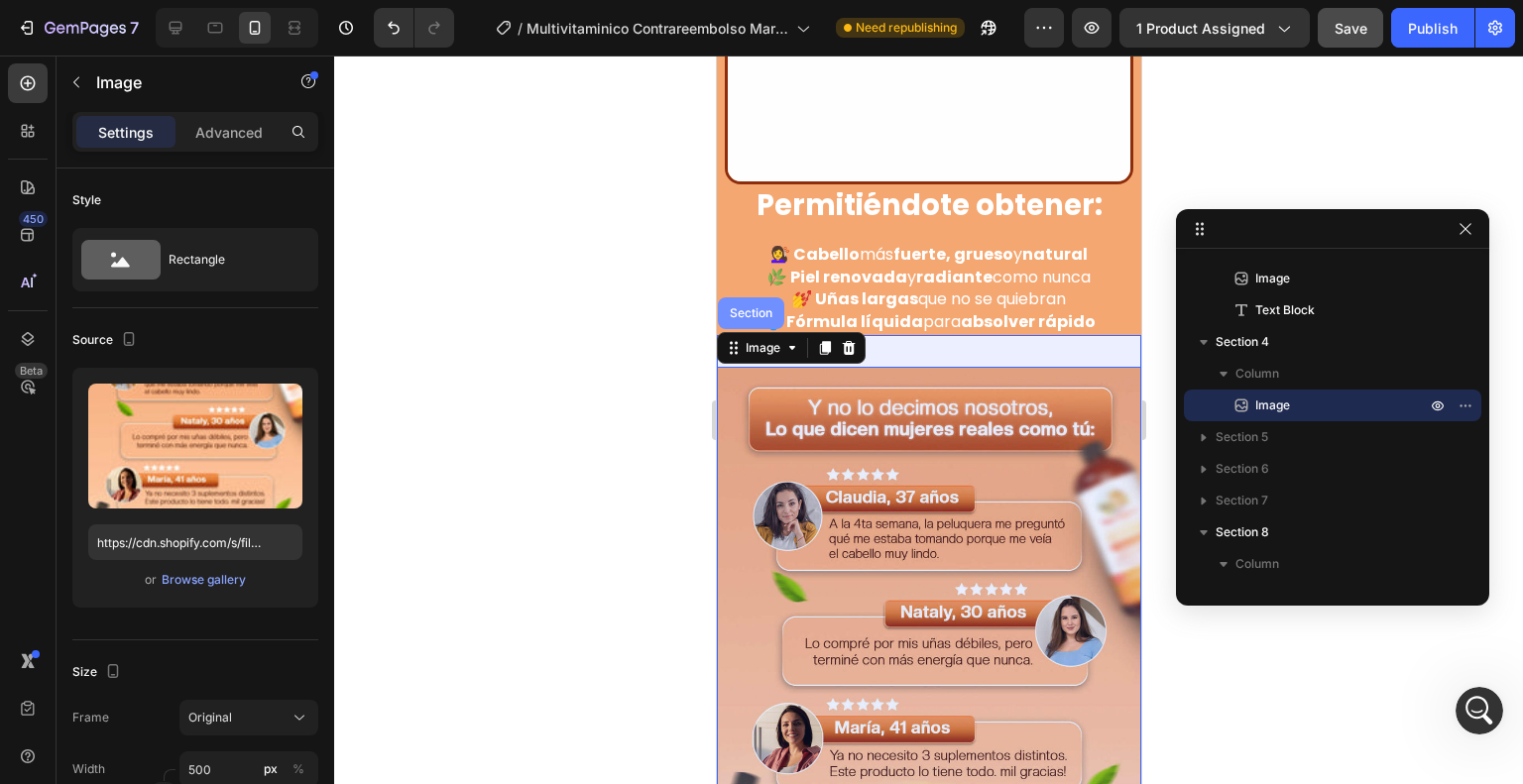 click on "Section" at bounding box center (750, 313) 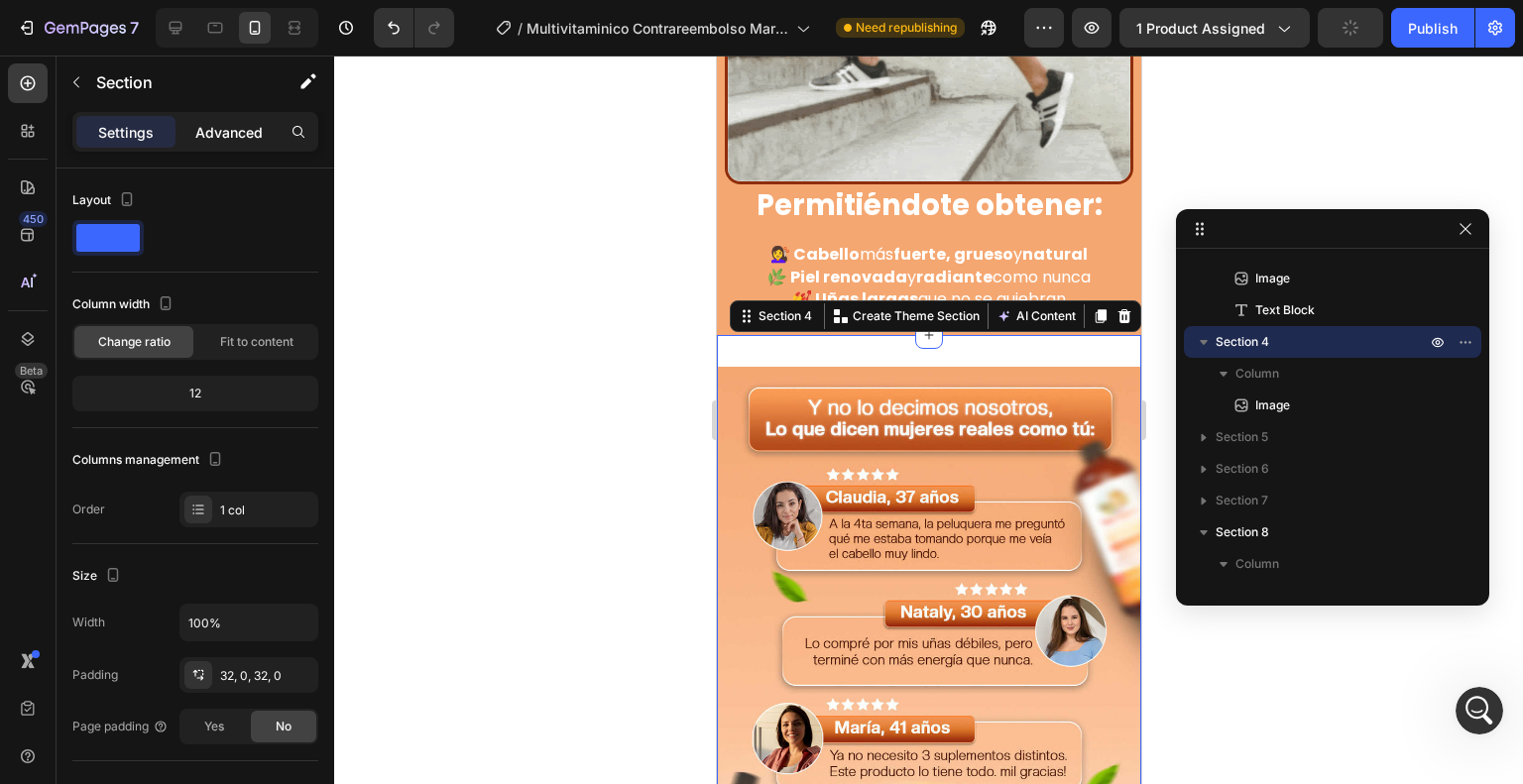 click on "Advanced" at bounding box center (229, 132) 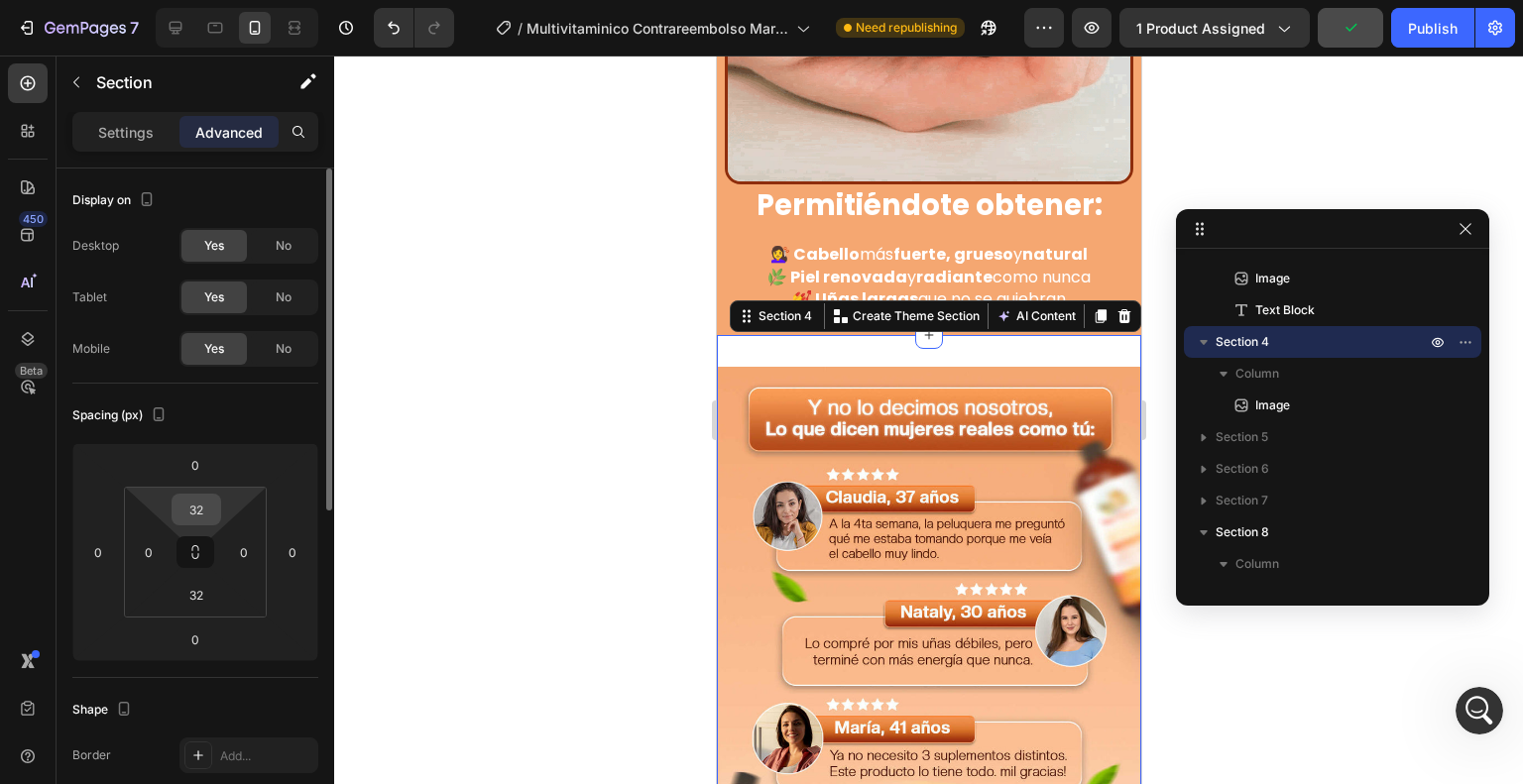 click on "32" at bounding box center [196, 509] 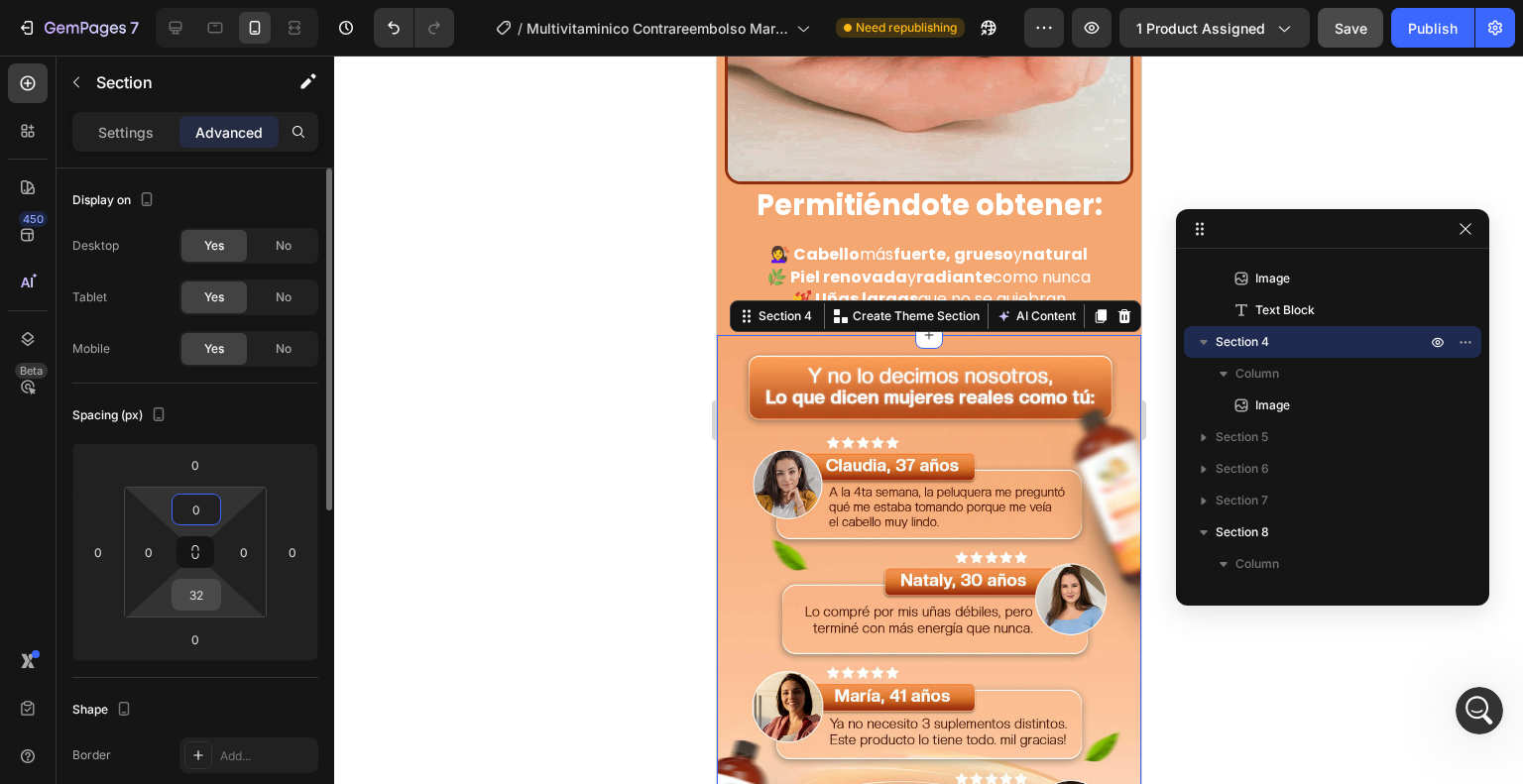type on "0" 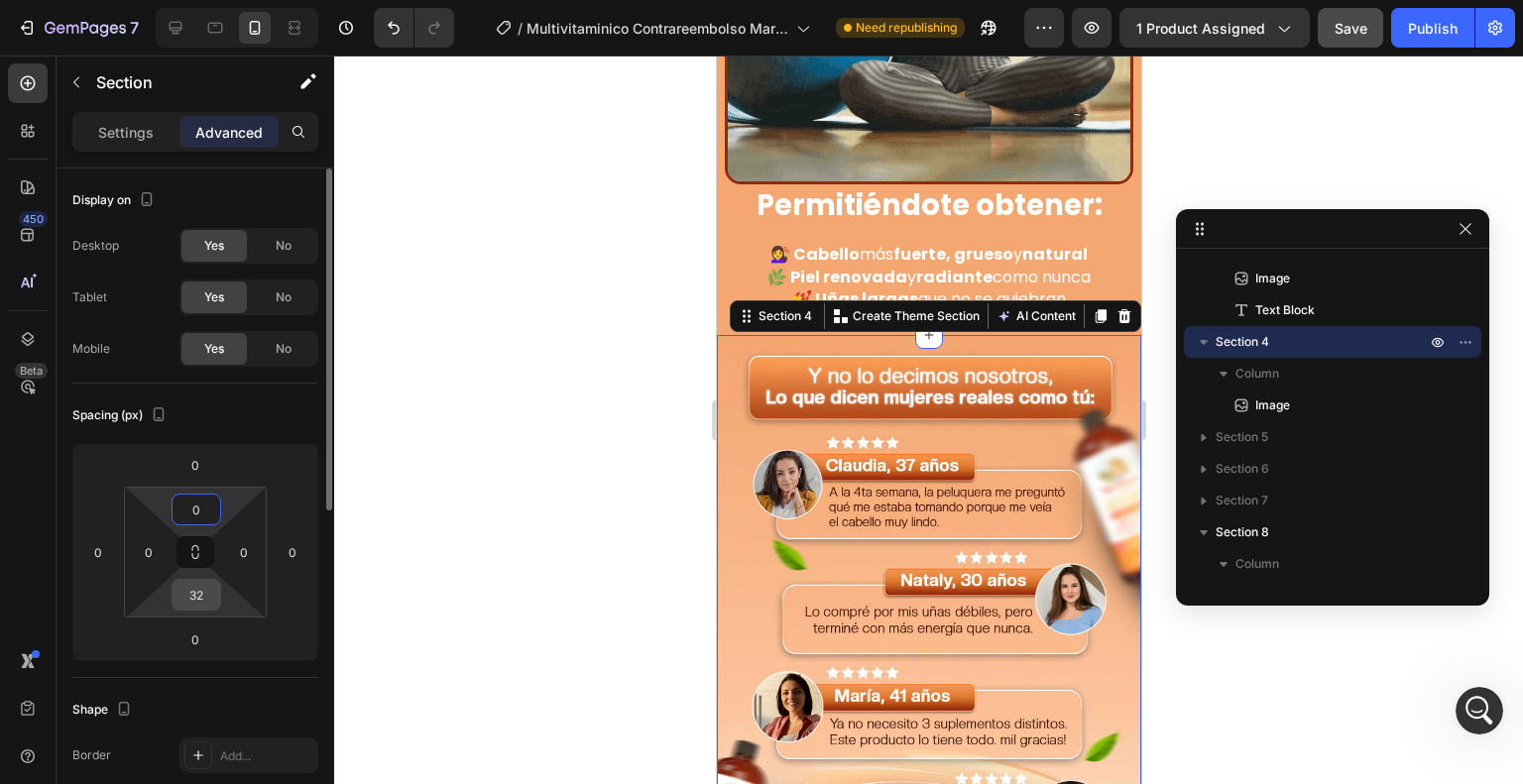 click on "32" at bounding box center (196, 595) 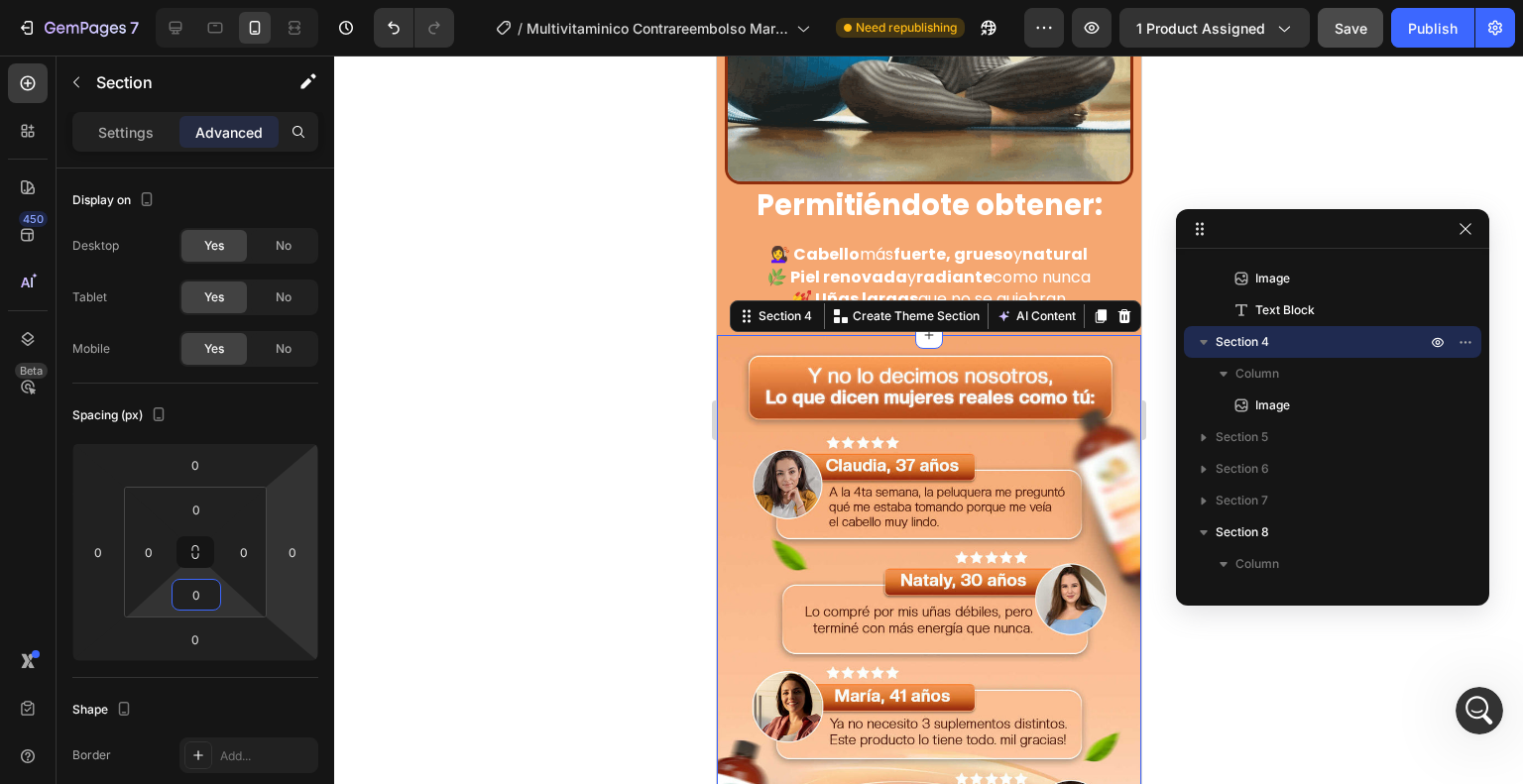 type on "0" 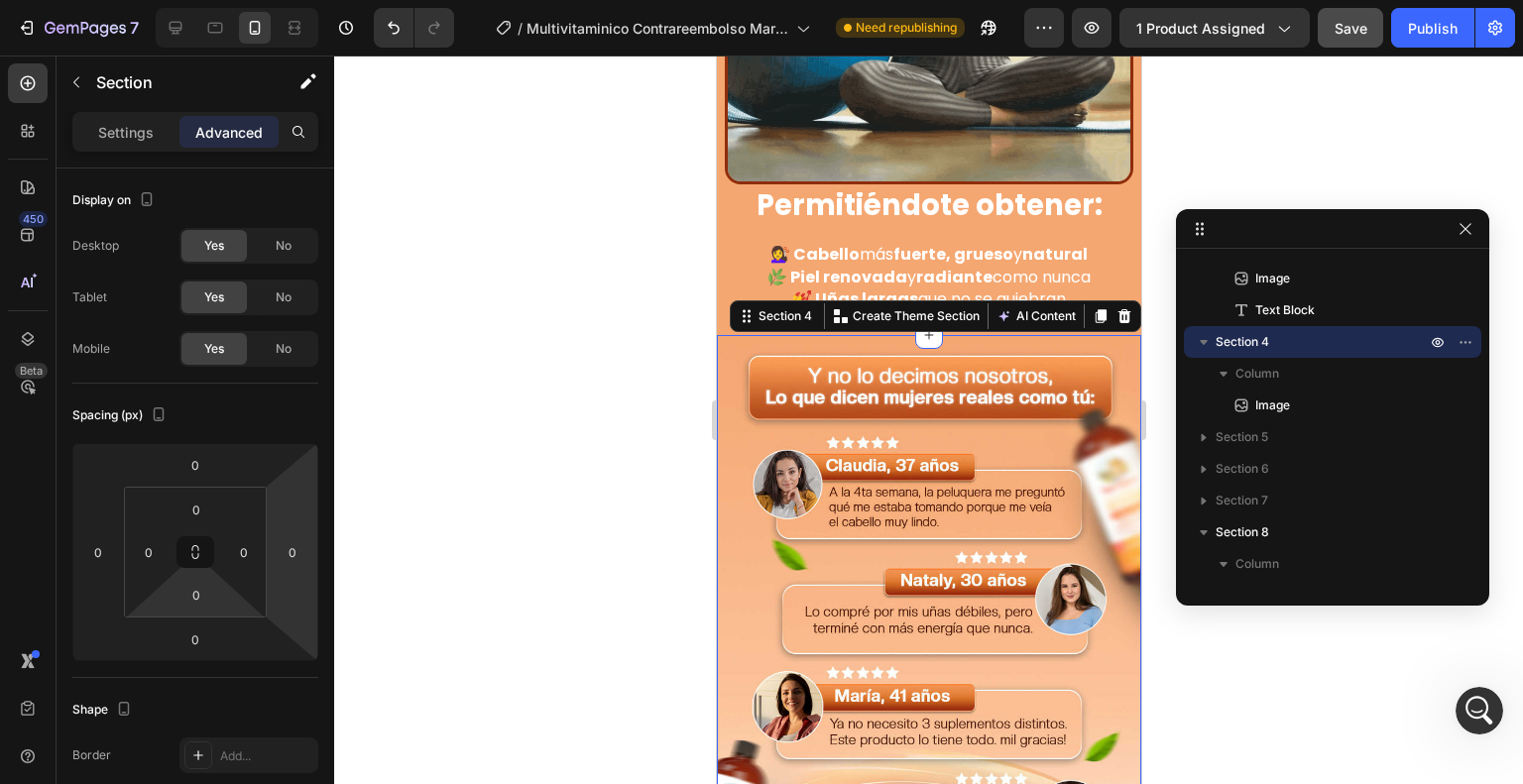 click 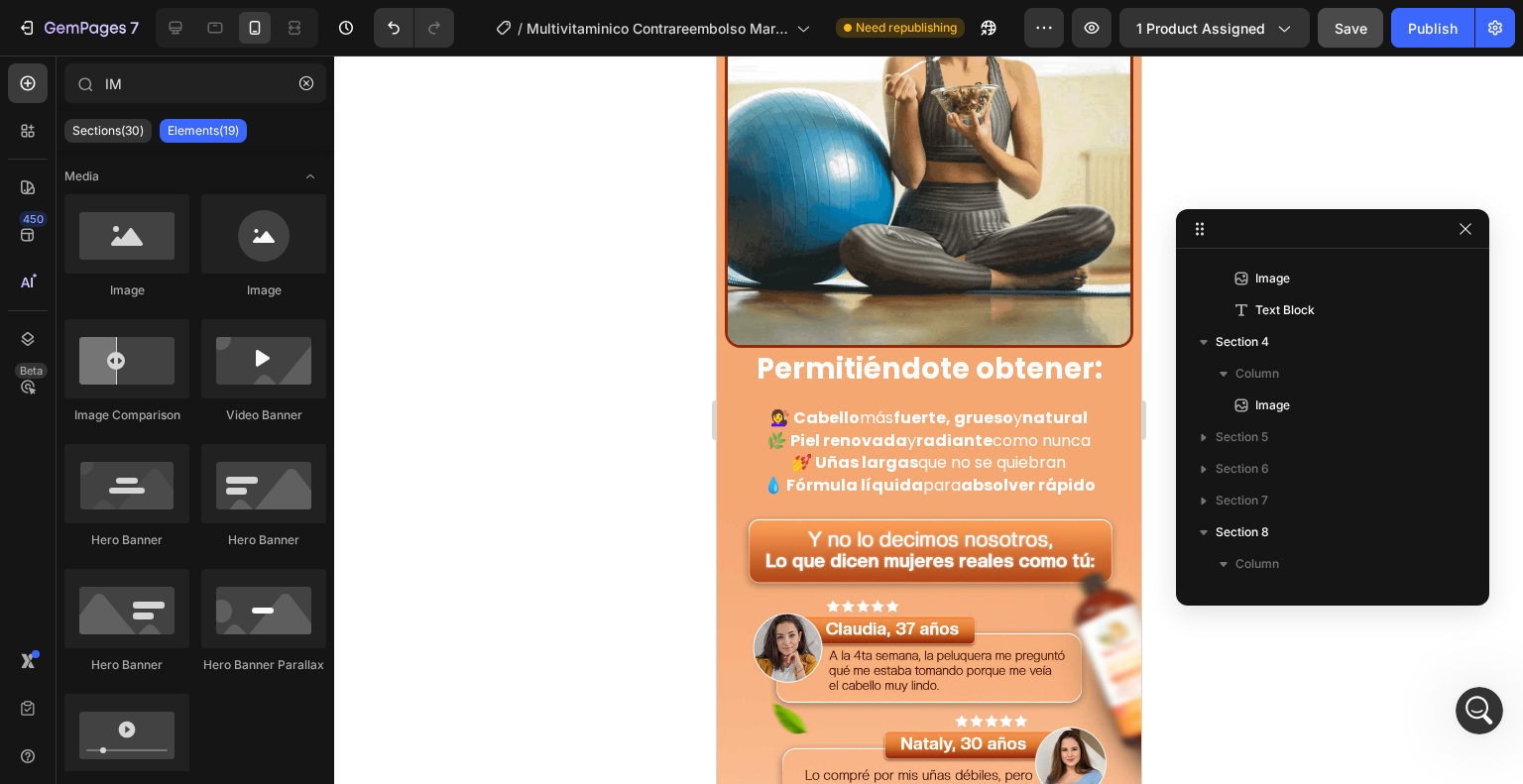 scroll, scrollTop: 4502, scrollLeft: 0, axis: vertical 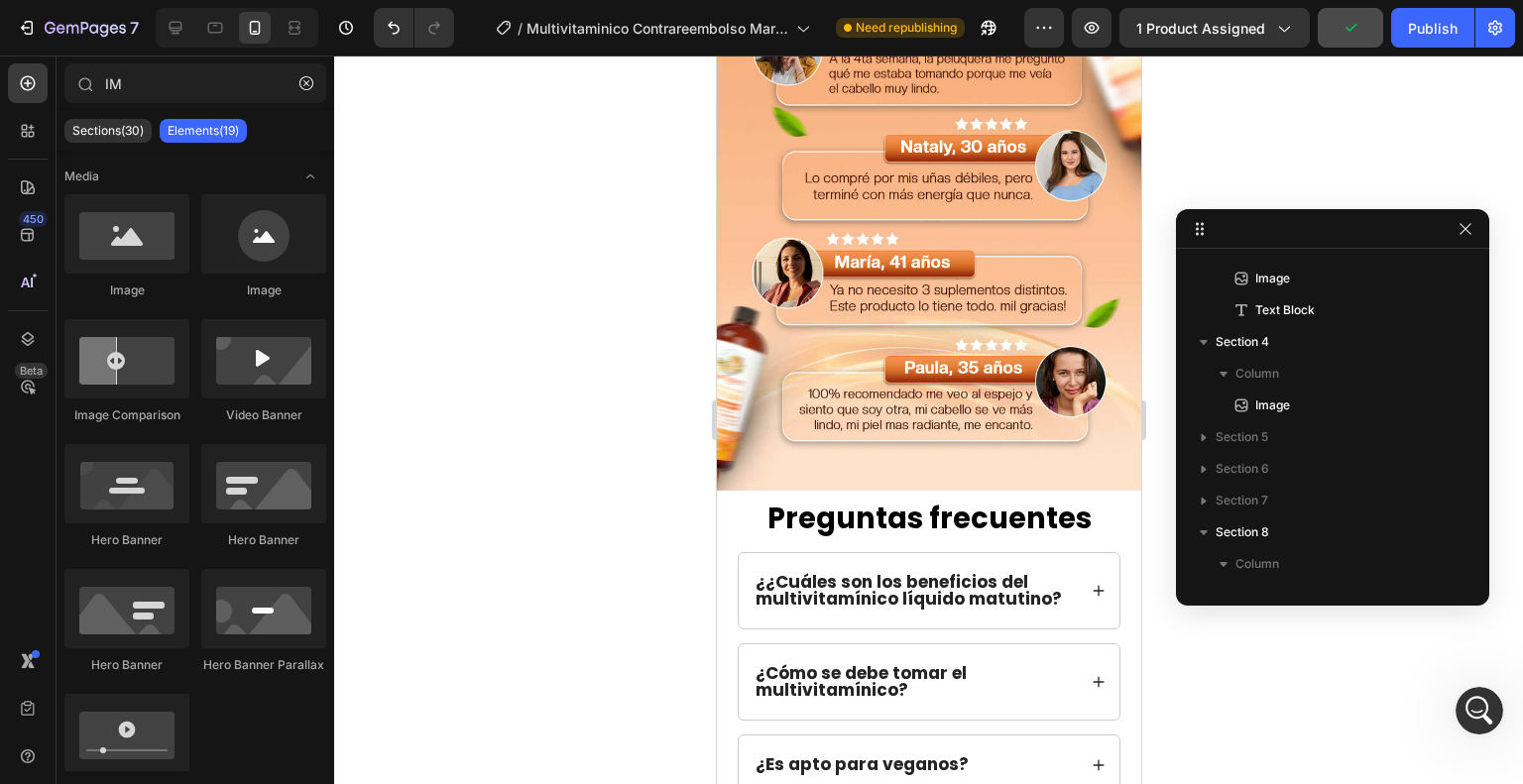 drag, startPoint x: 1129, startPoint y: 526, endPoint x: 1856, endPoint y: 614, distance: 732.3066 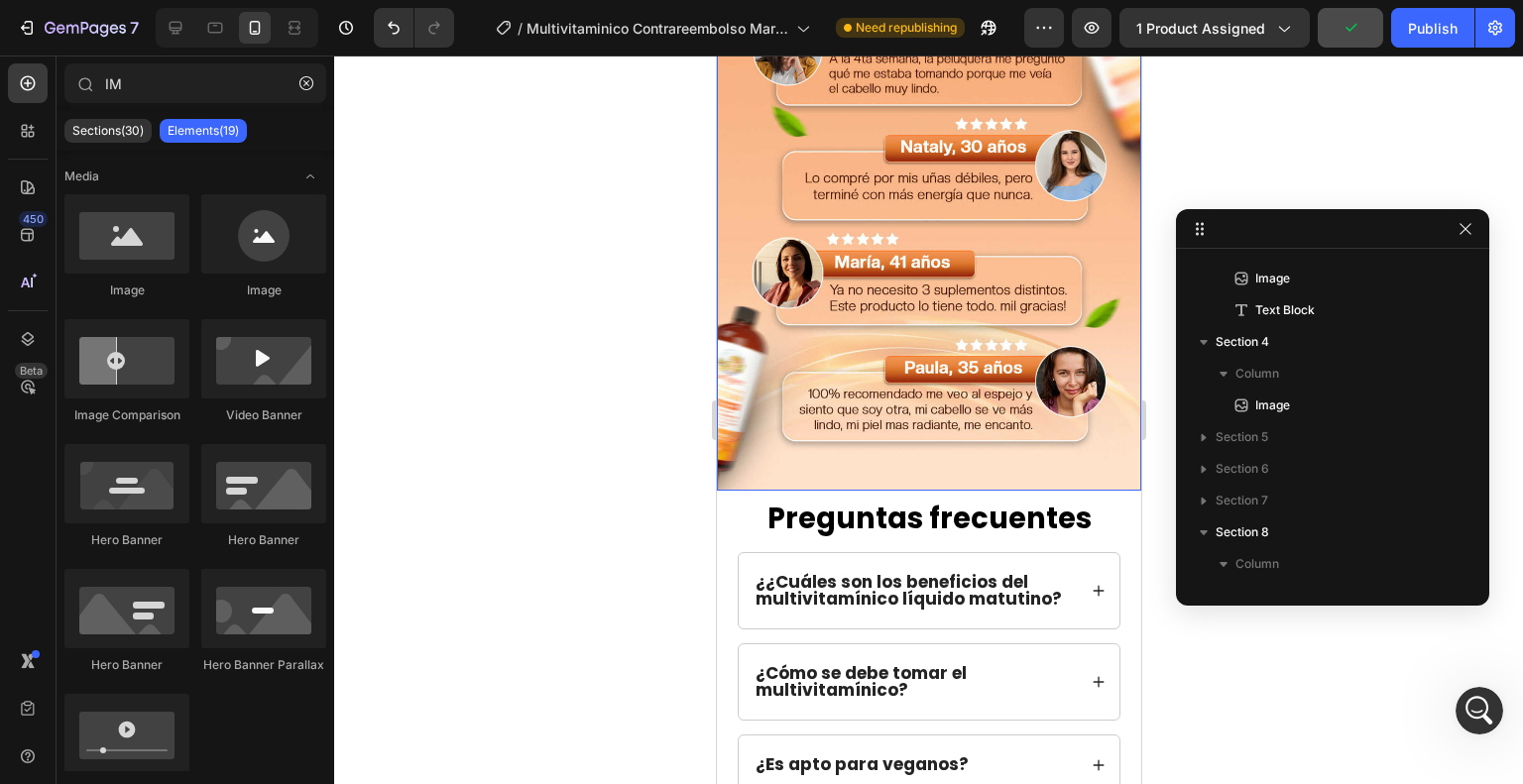 click at bounding box center (928, 196) 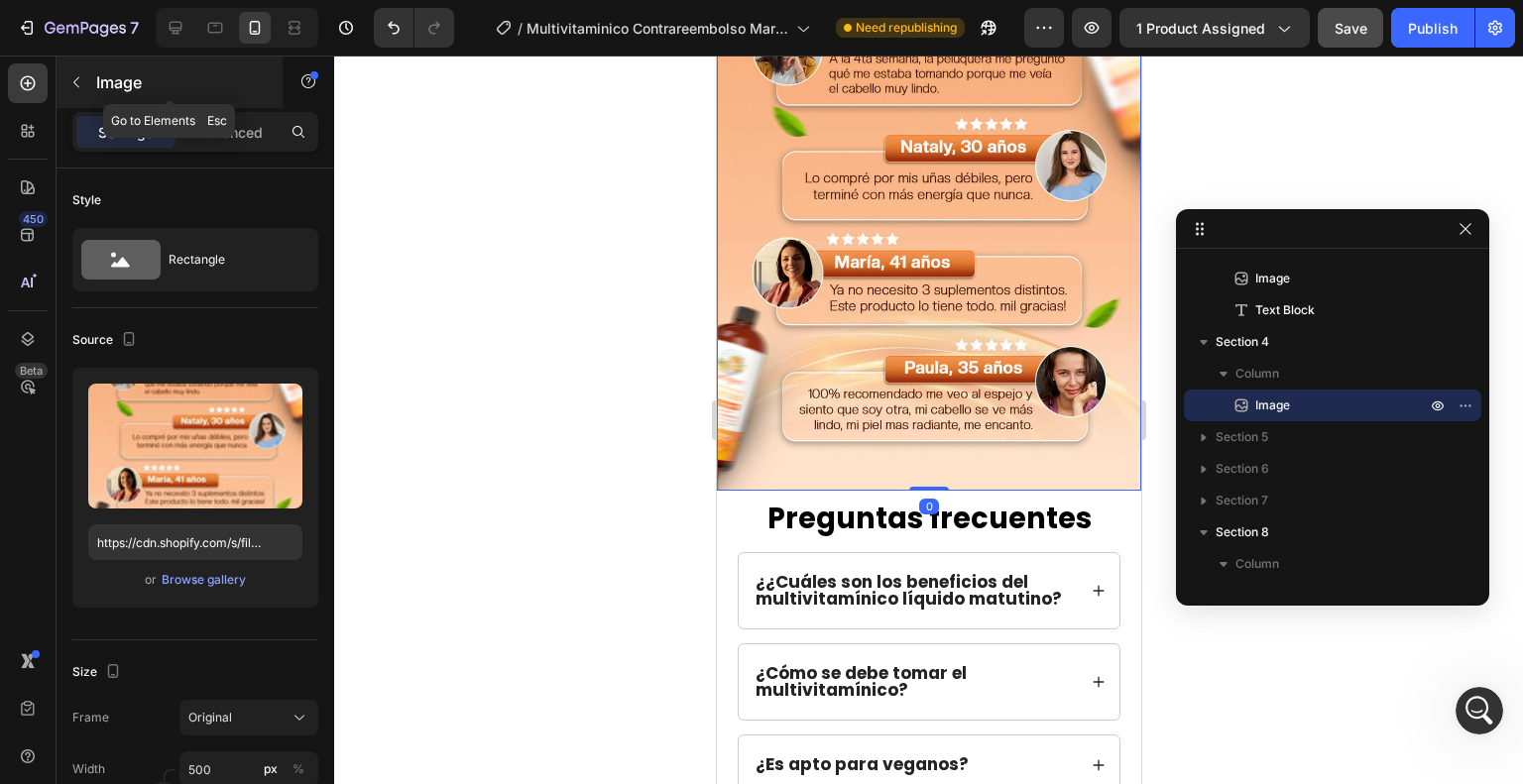 click 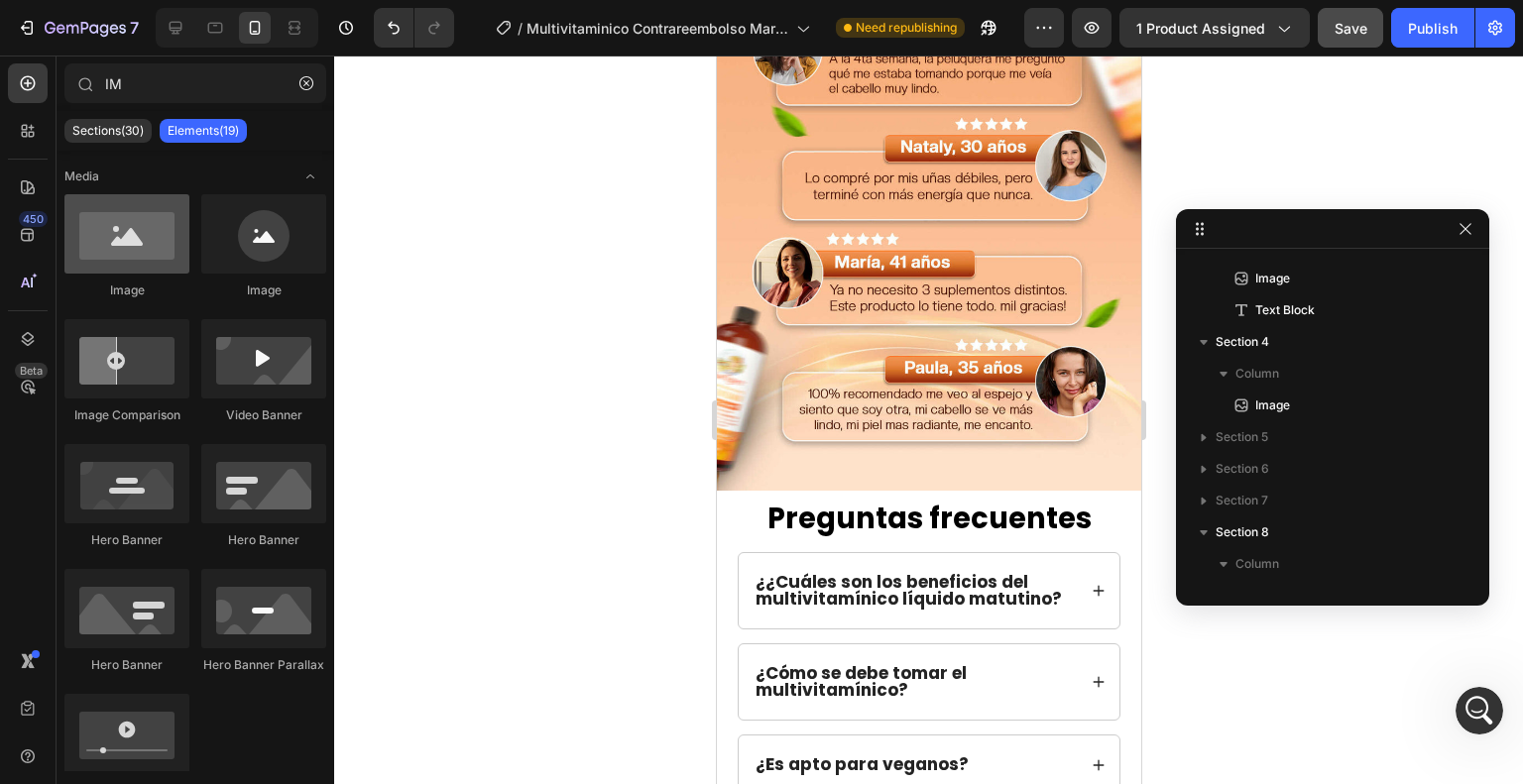 scroll, scrollTop: 5176, scrollLeft: 0, axis: vertical 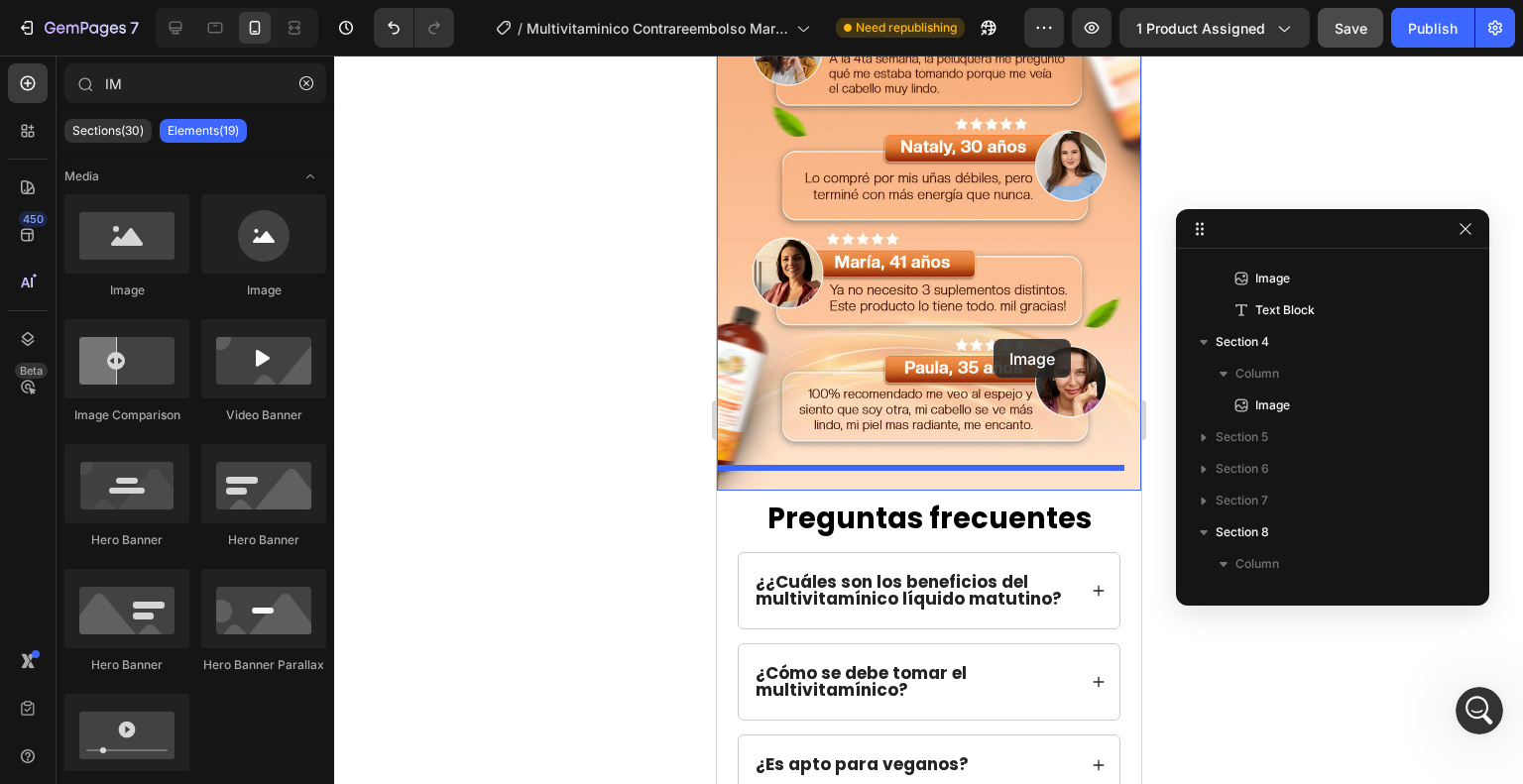 drag, startPoint x: 839, startPoint y: 290, endPoint x: 993, endPoint y: 339, distance: 161.60755 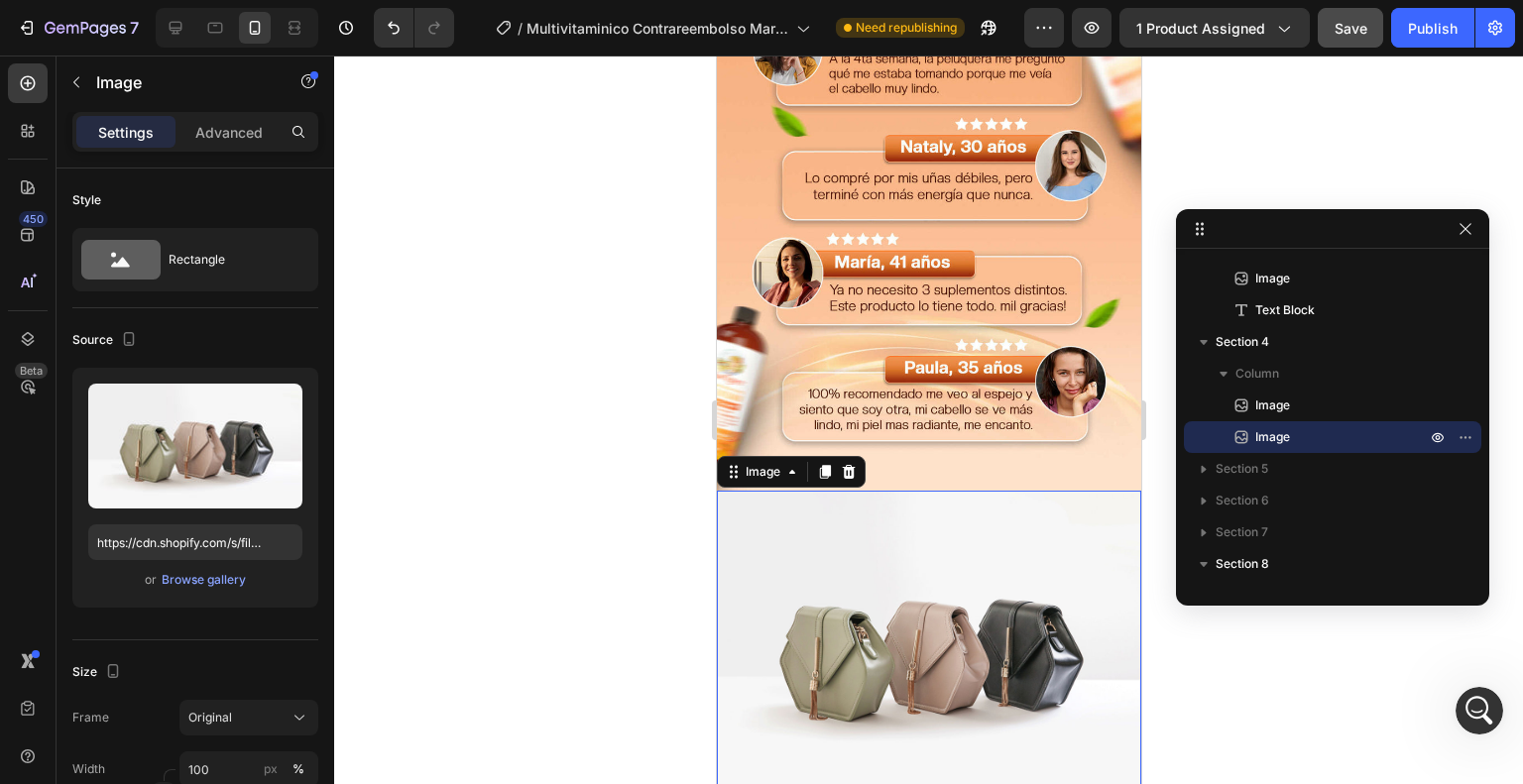 scroll, scrollTop: 5227, scrollLeft: 0, axis: vertical 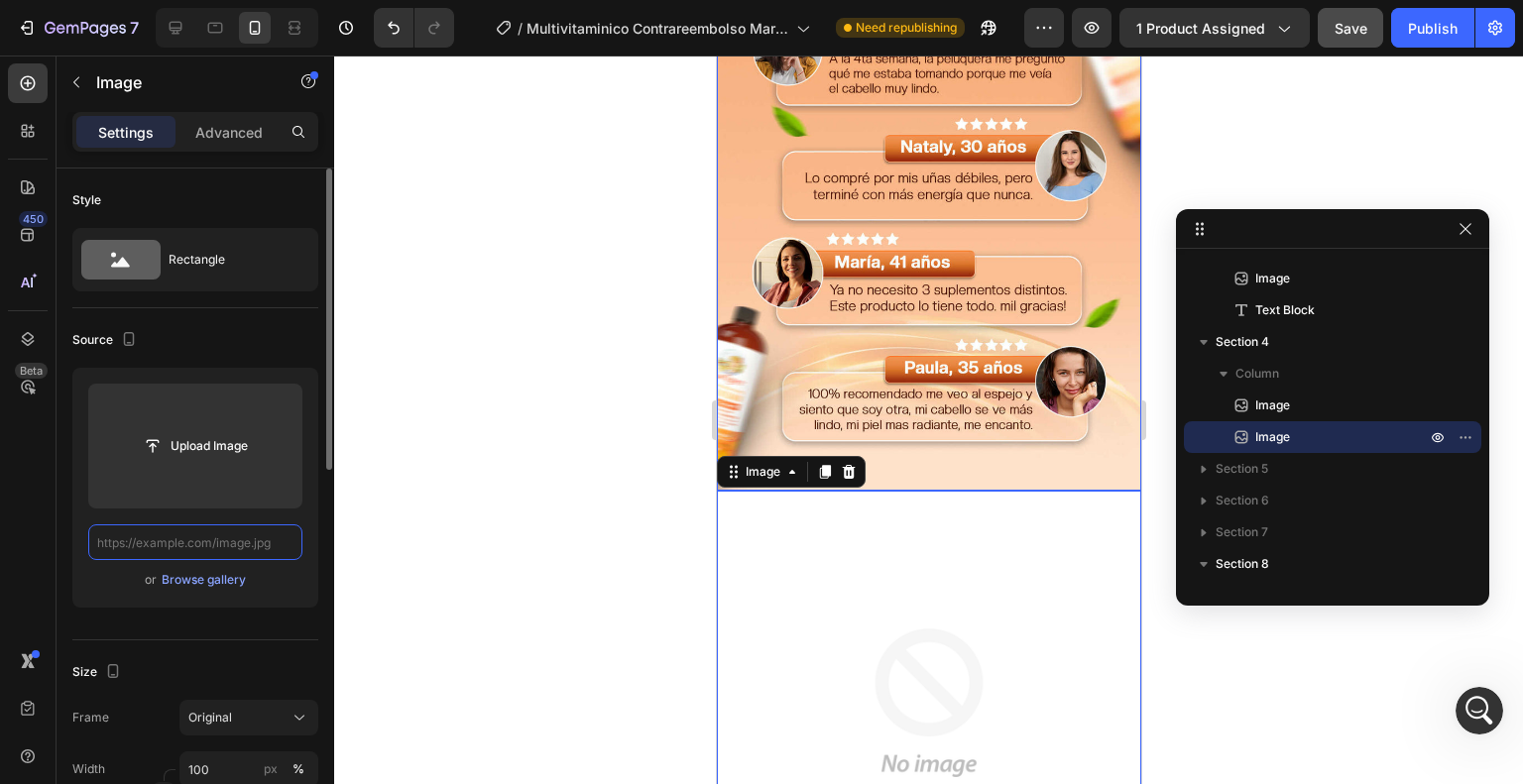 click at bounding box center [195, 542] 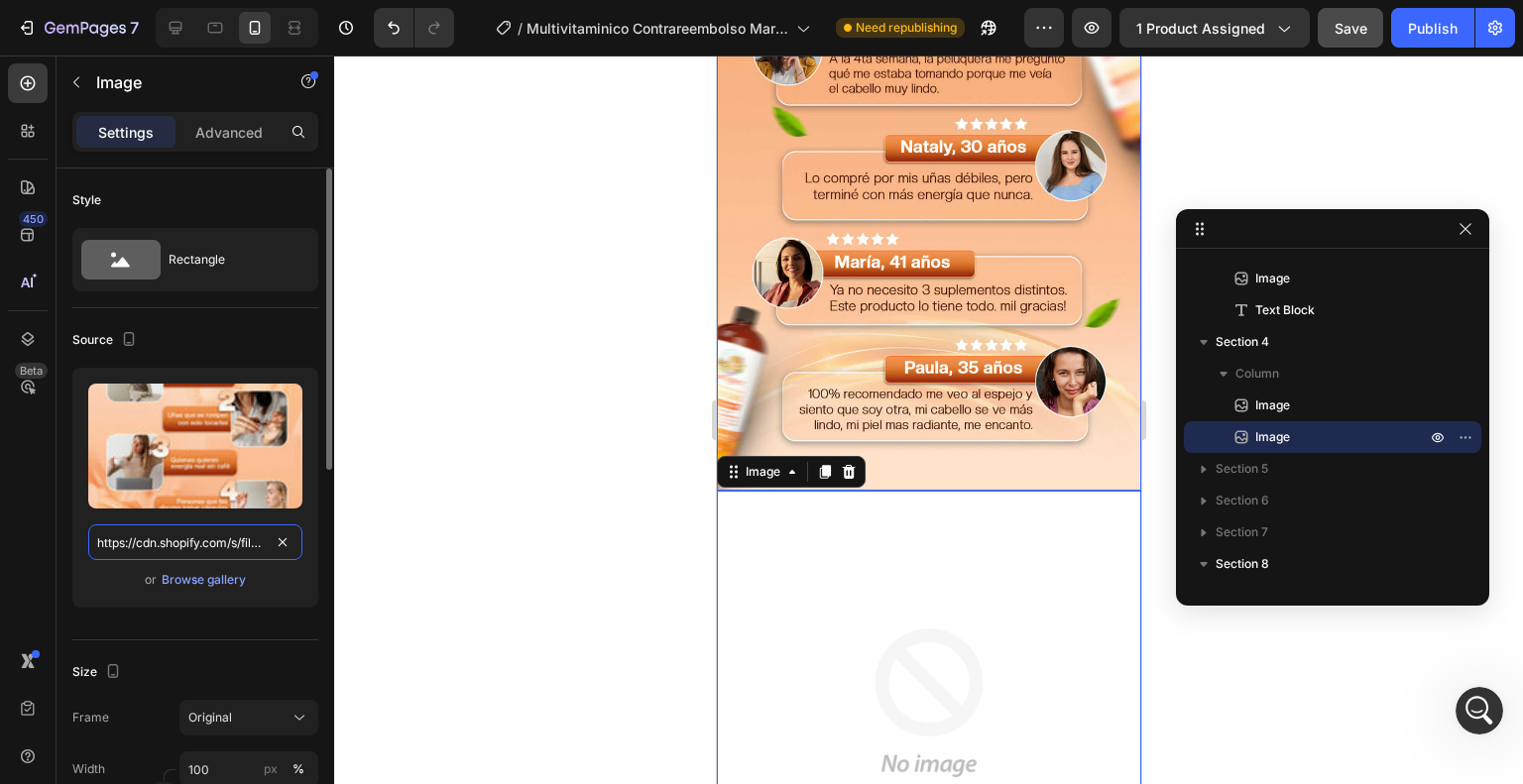 scroll, scrollTop: 0, scrollLeft: 394, axis: horizontal 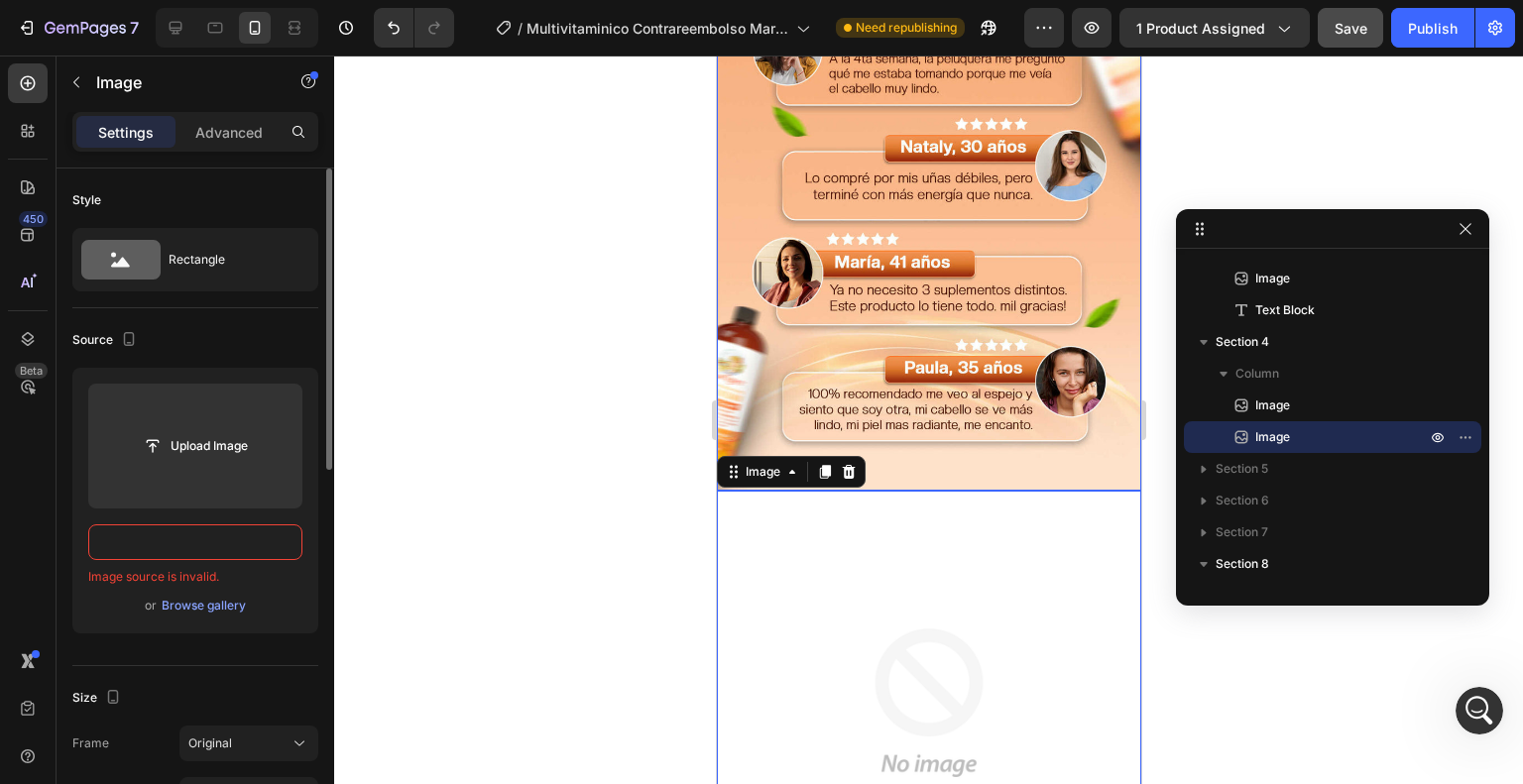 type on "https://cdn.shopify.com/s/files/1/0905/2602/4018/files/descripcion-6_optimized.jpg?v=1754057631" 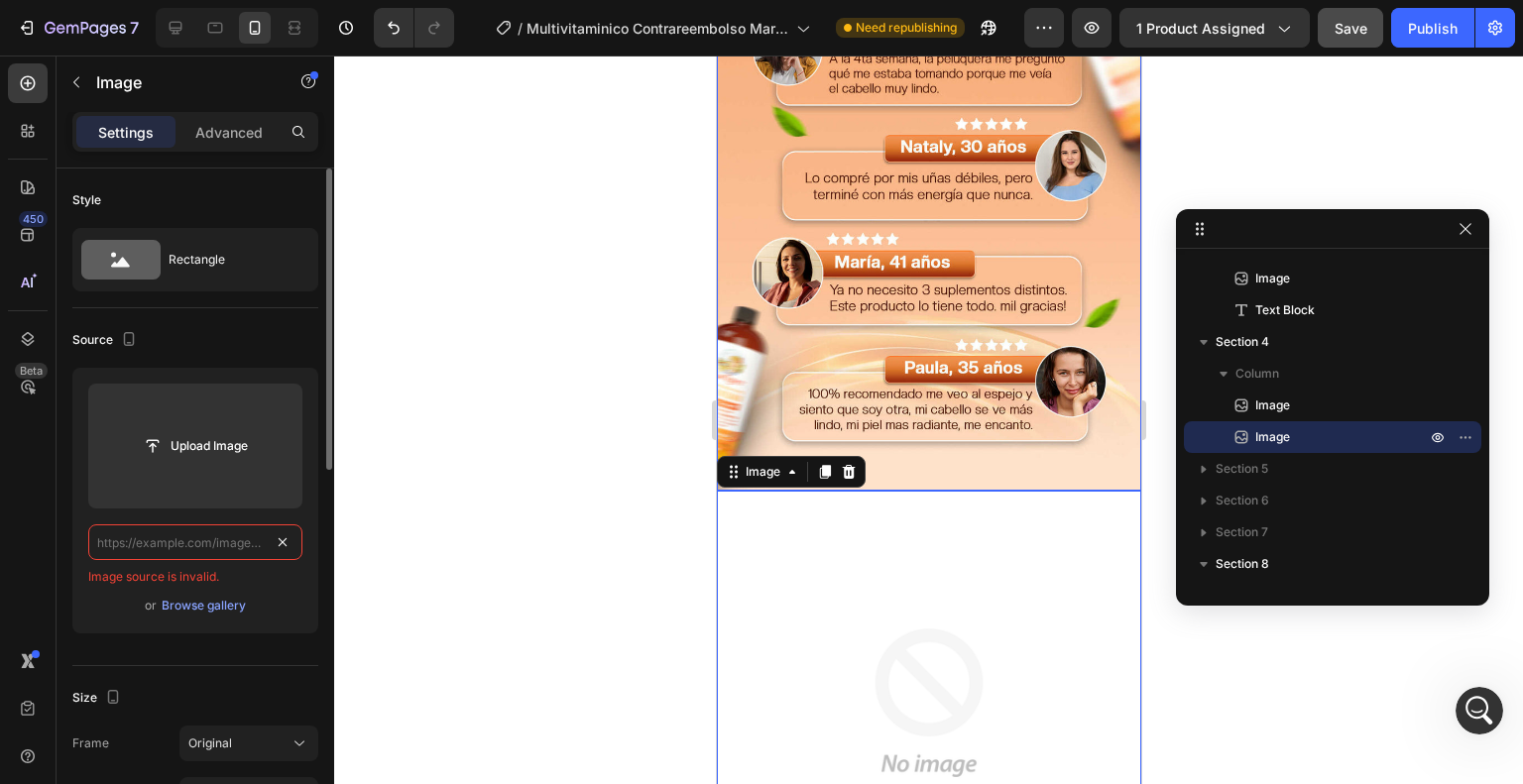 scroll, scrollTop: 0, scrollLeft: 0, axis: both 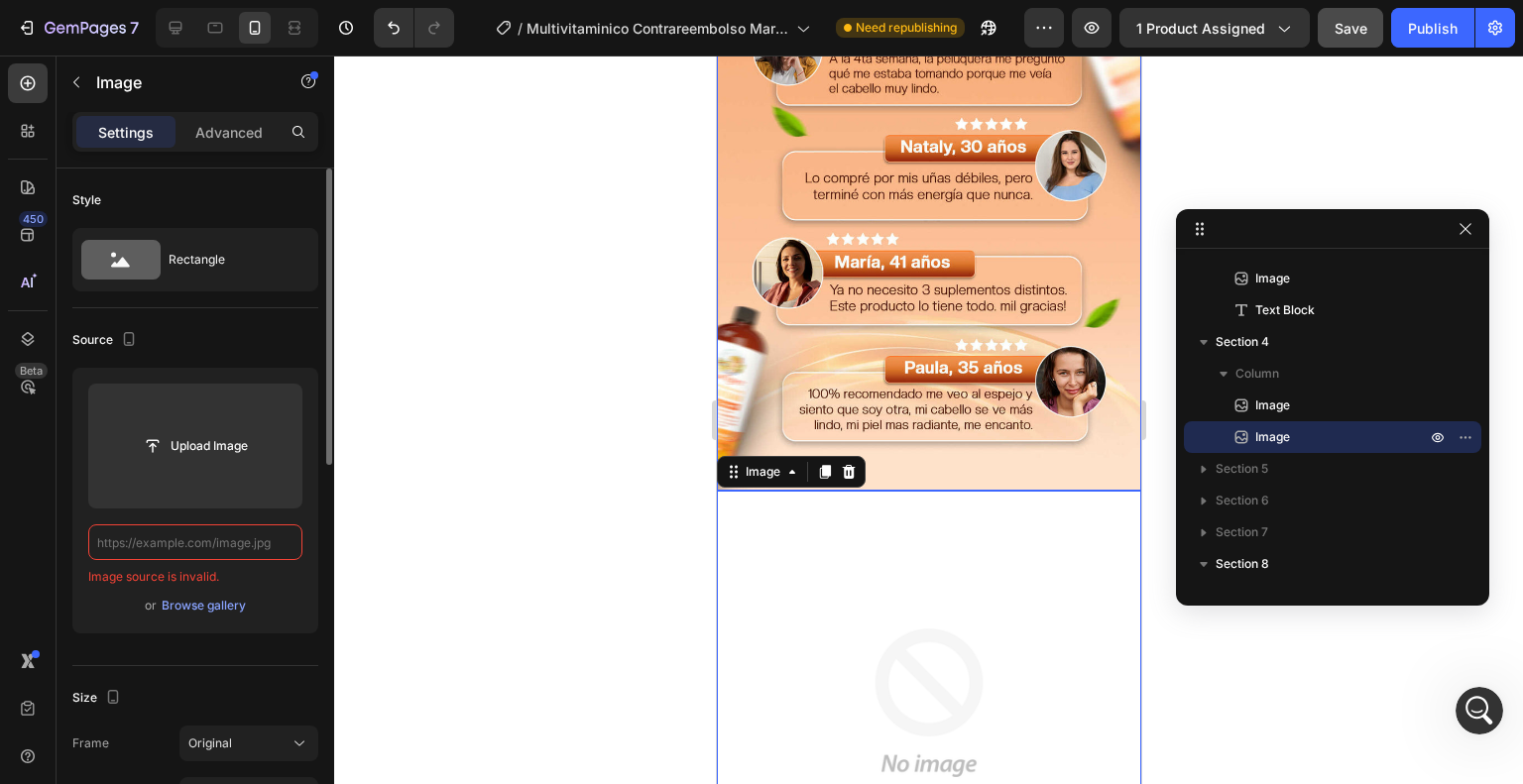 click at bounding box center (195, 542) 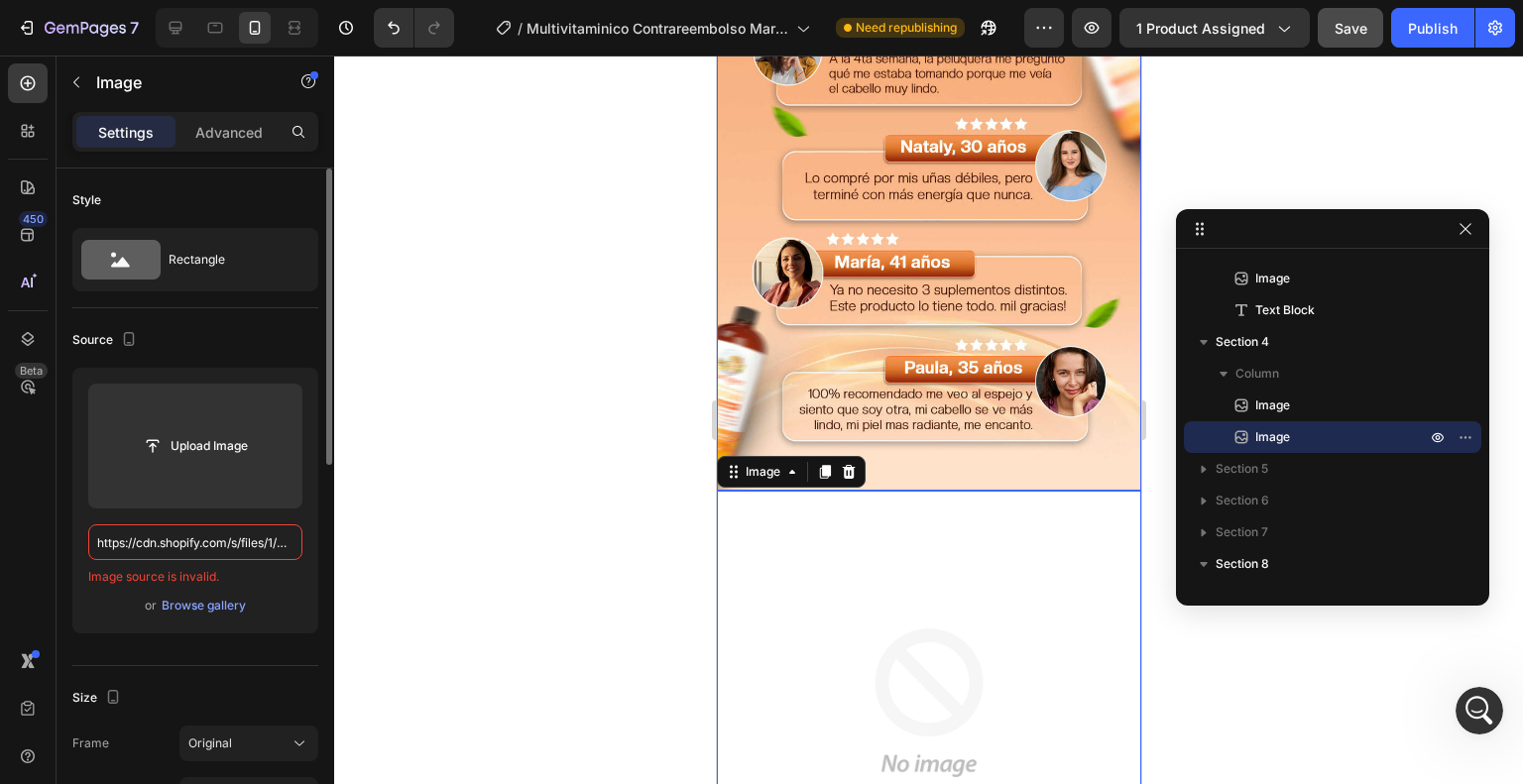 scroll, scrollTop: 0, scrollLeft: 394, axis: horizontal 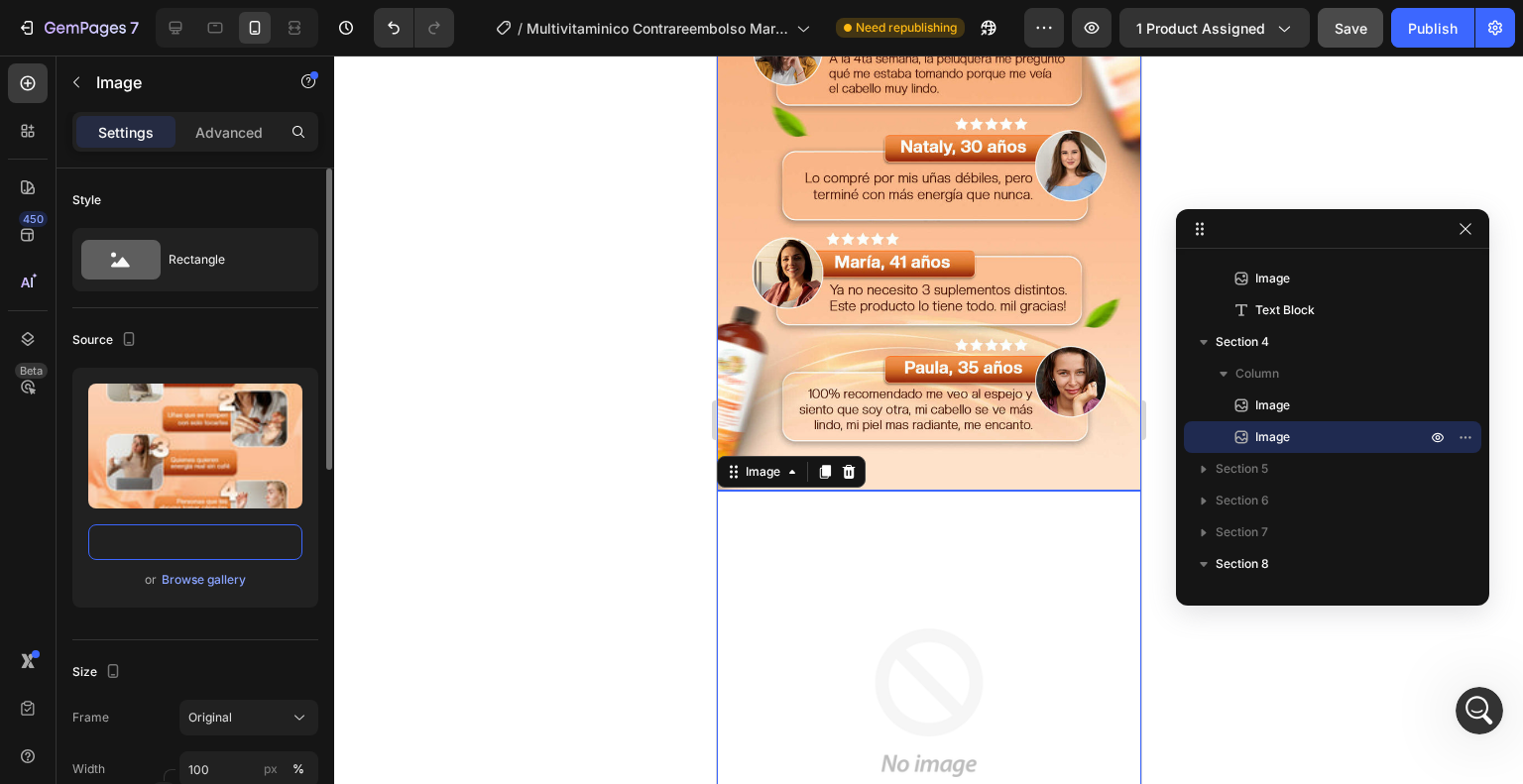type on "https://cdn.shopify.com/s/files/1/0905/2602/4018/files/descripcion-6_optimized.jpg?v=1754057631" 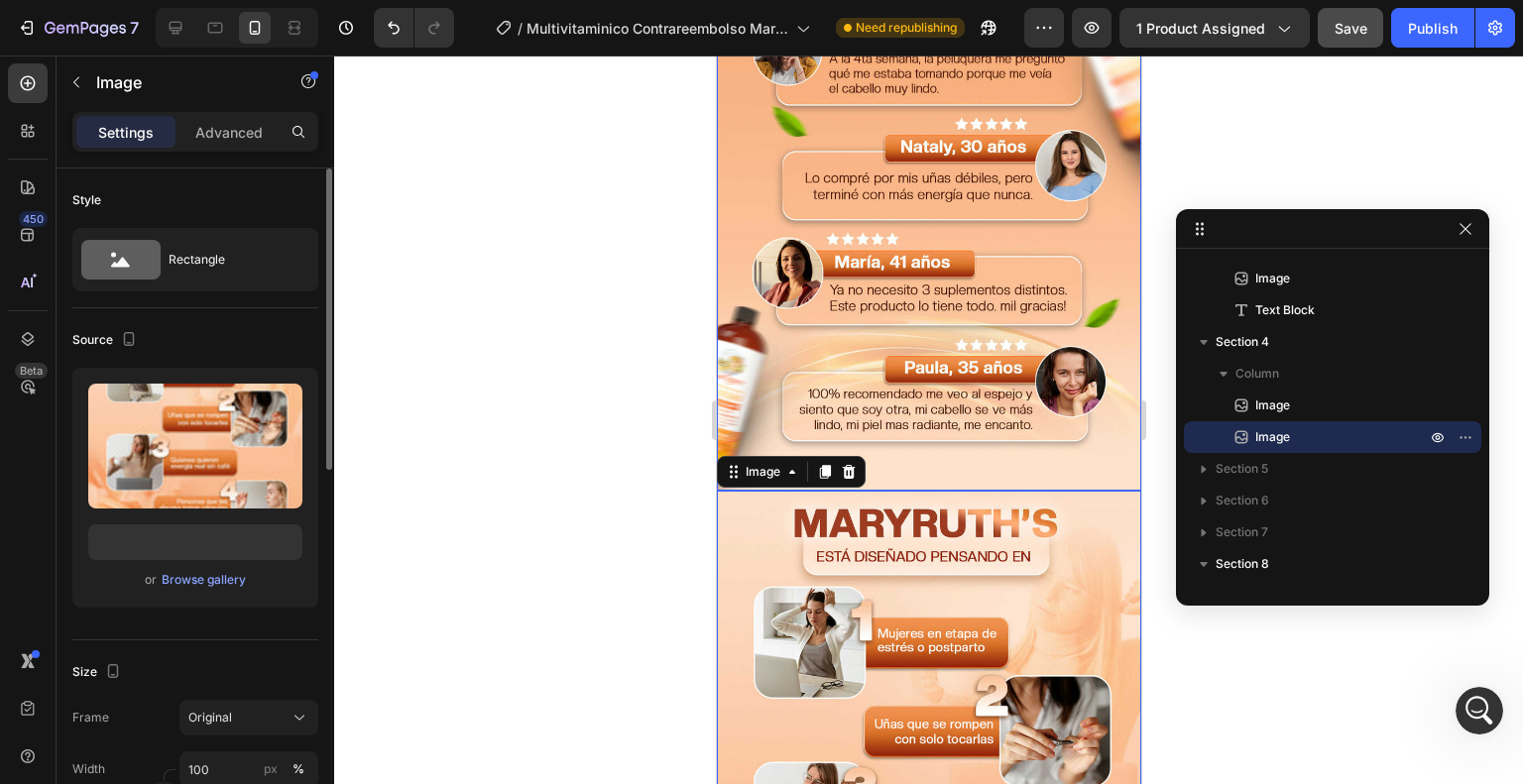 click on "Source" at bounding box center (195, 340) 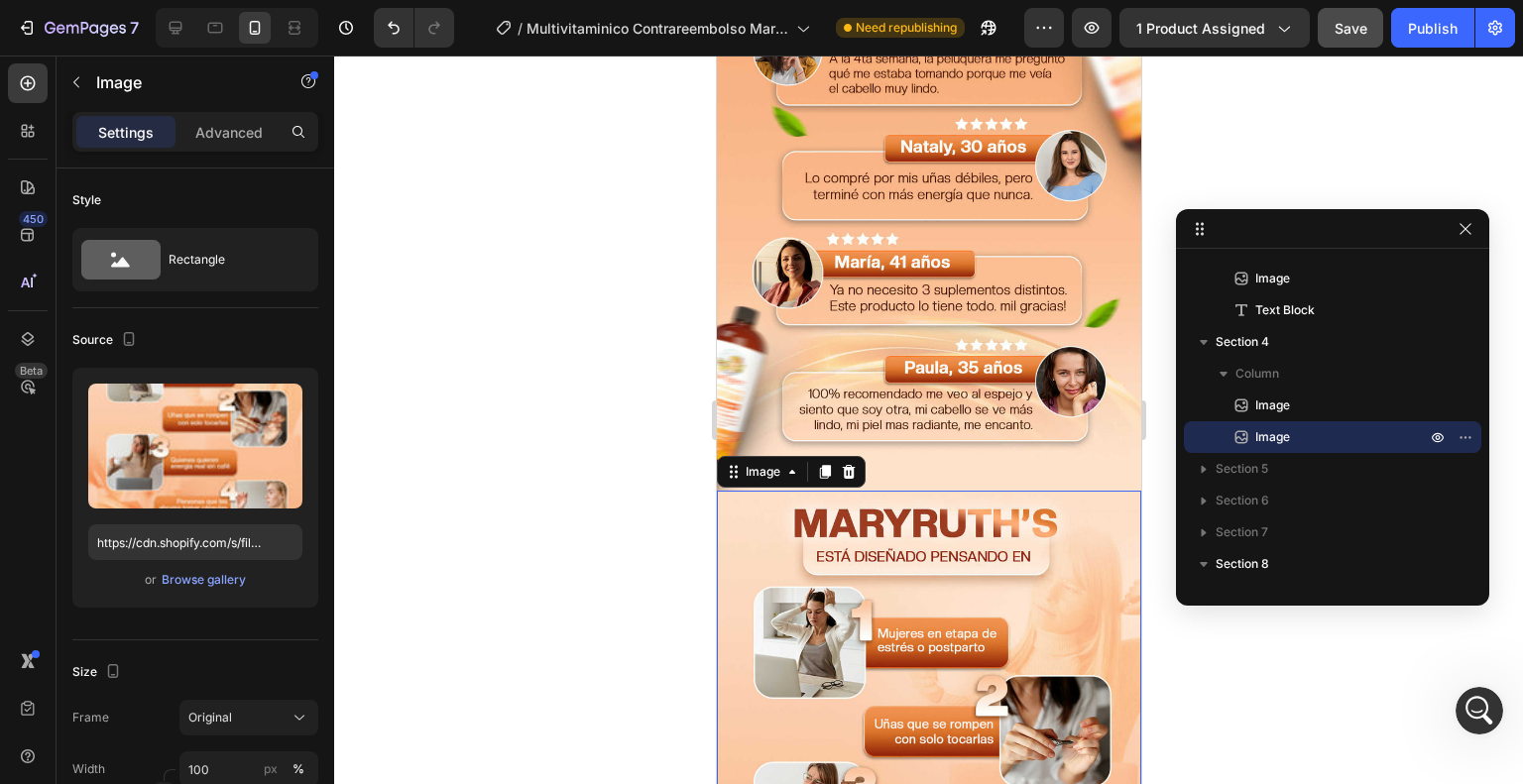 click 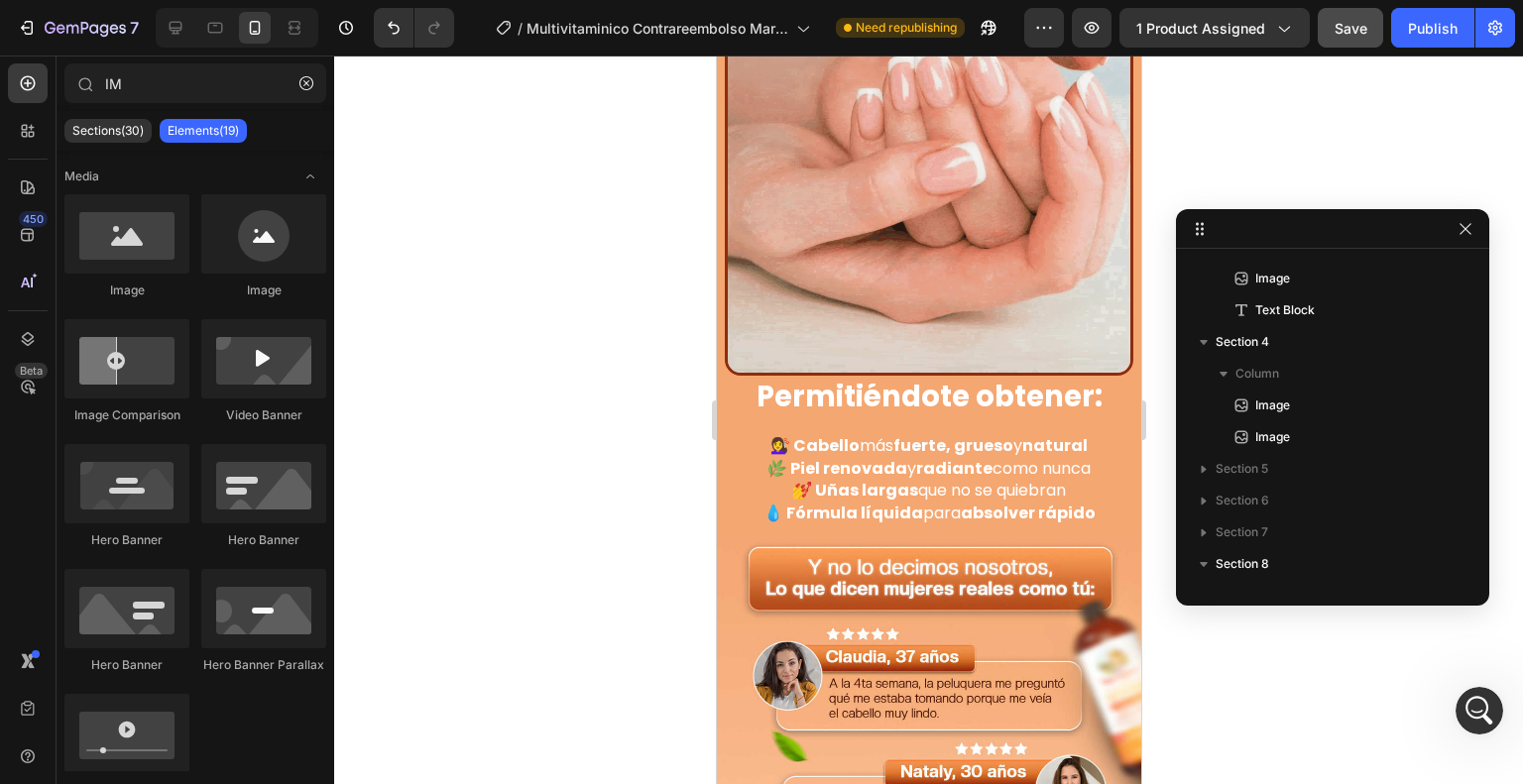 scroll, scrollTop: 4512, scrollLeft: 0, axis: vertical 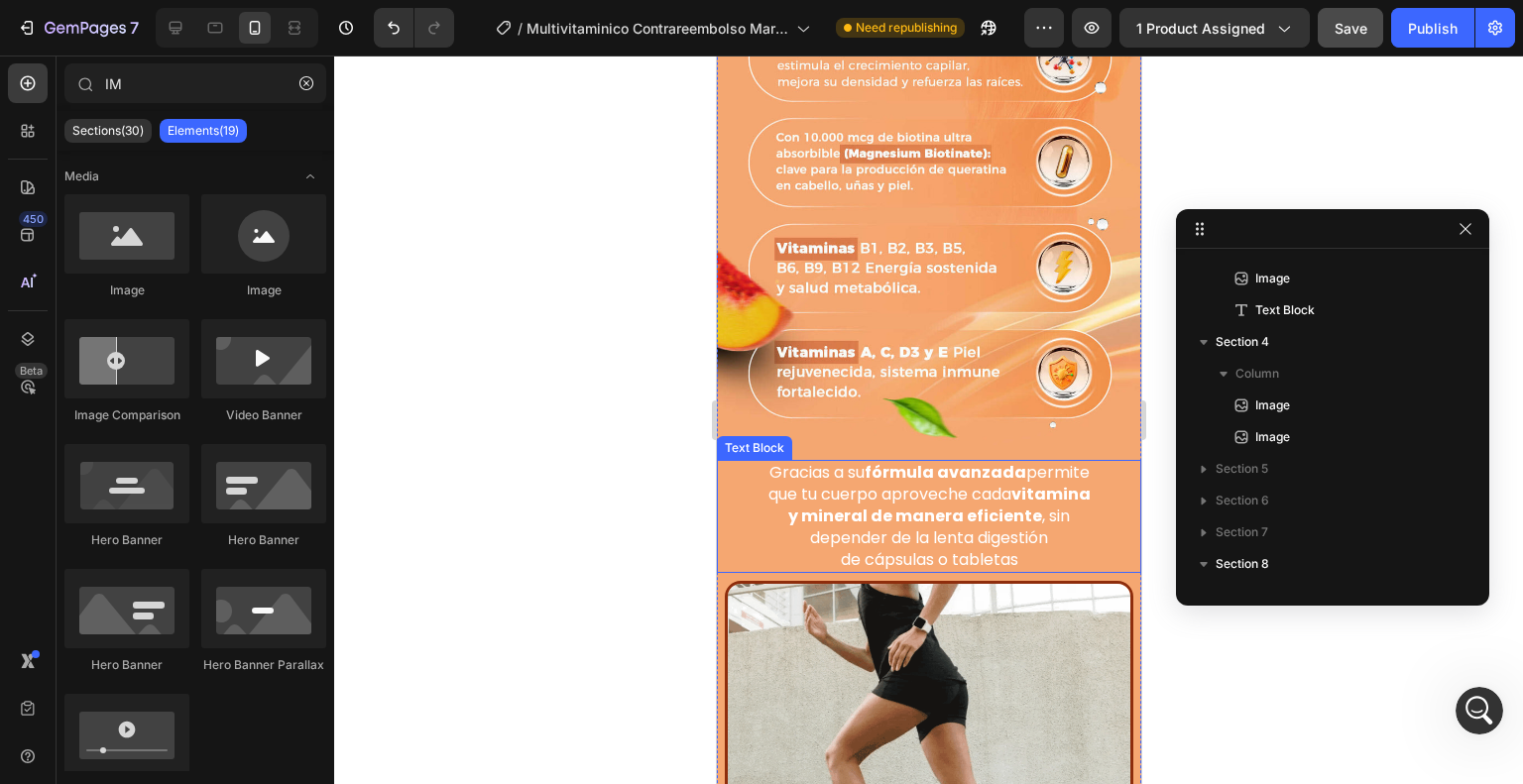 click on "que tu cuerpo aproveche cada vitamina" at bounding box center (928, 494) 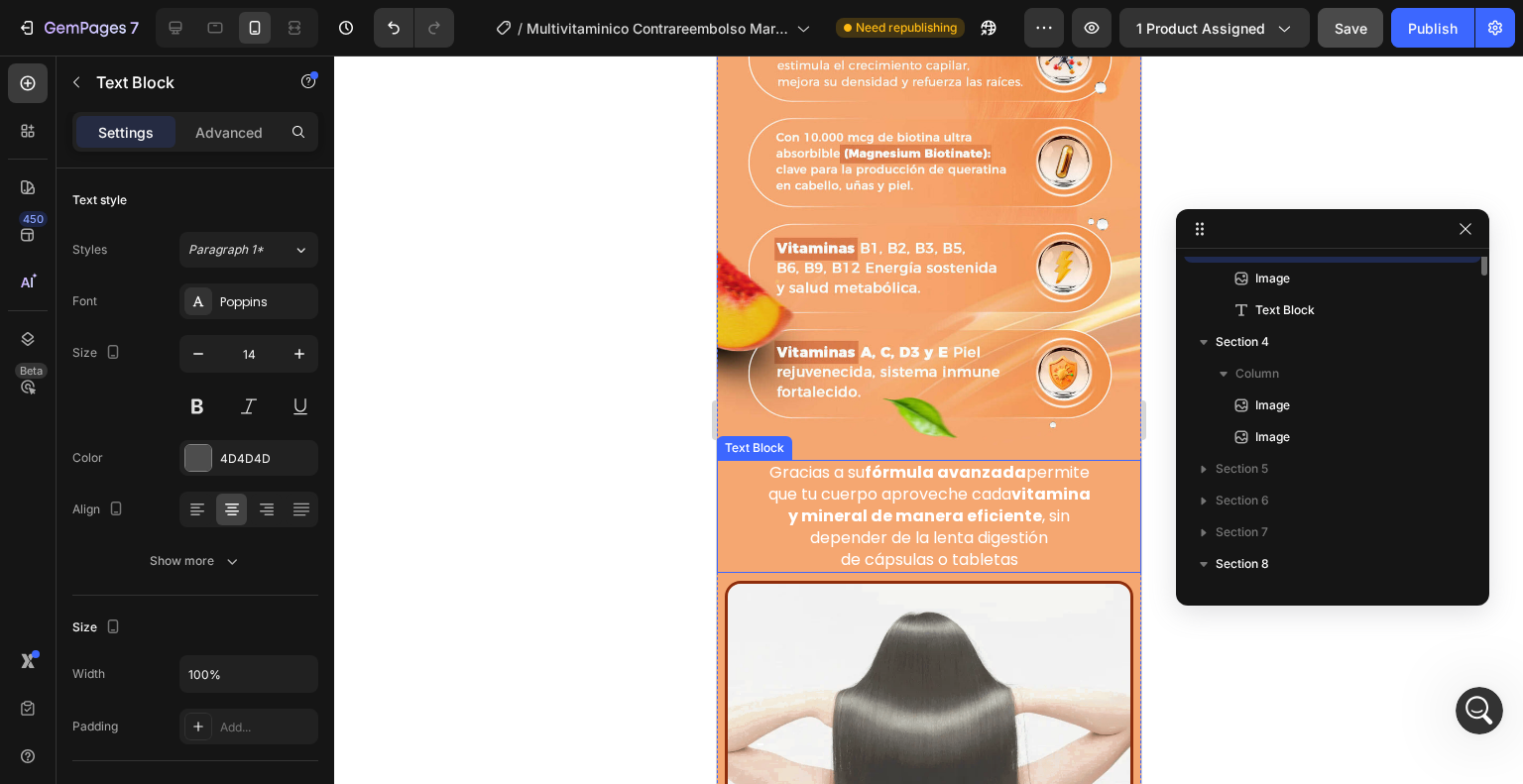 scroll, scrollTop: 89, scrollLeft: 0, axis: vertical 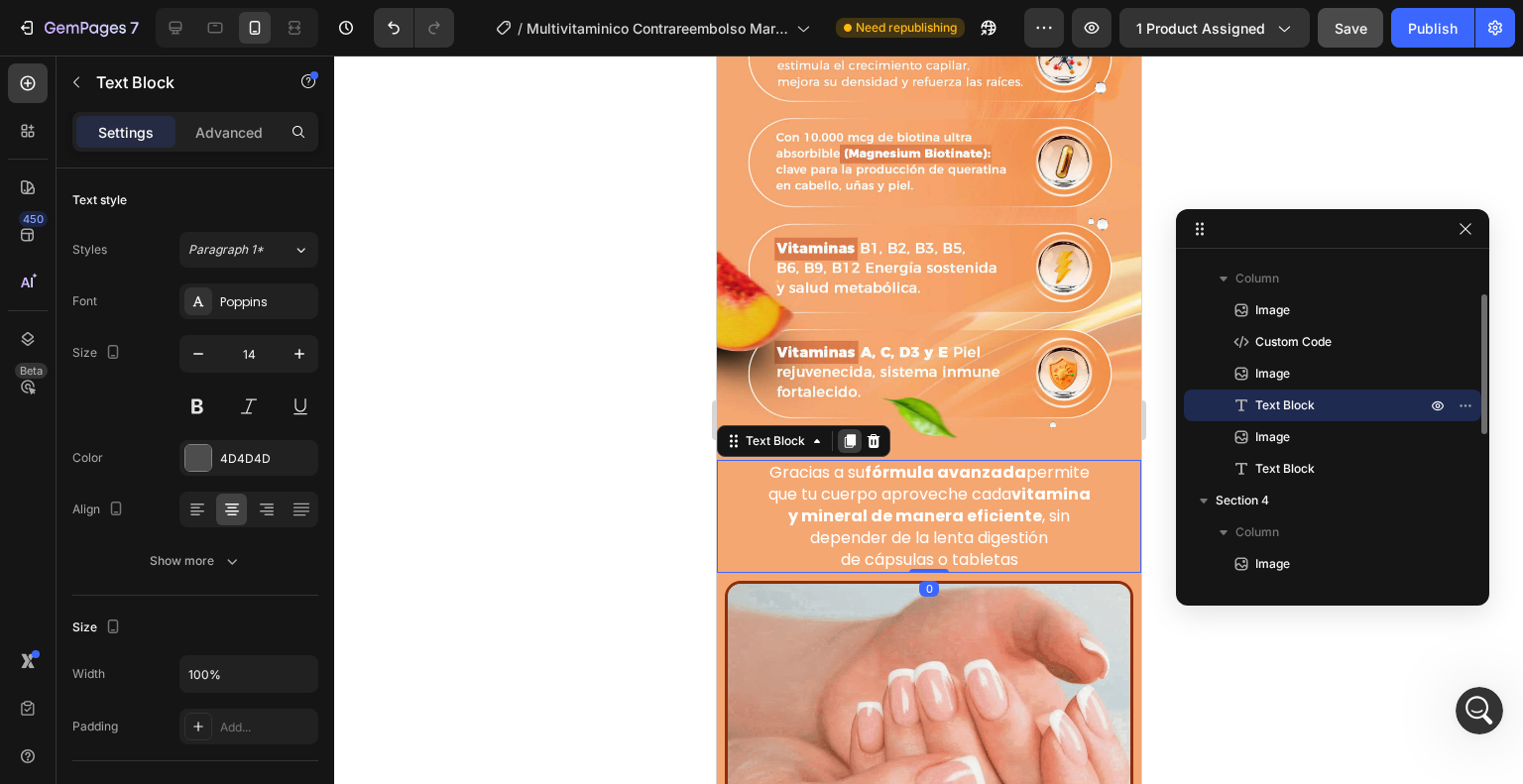 click 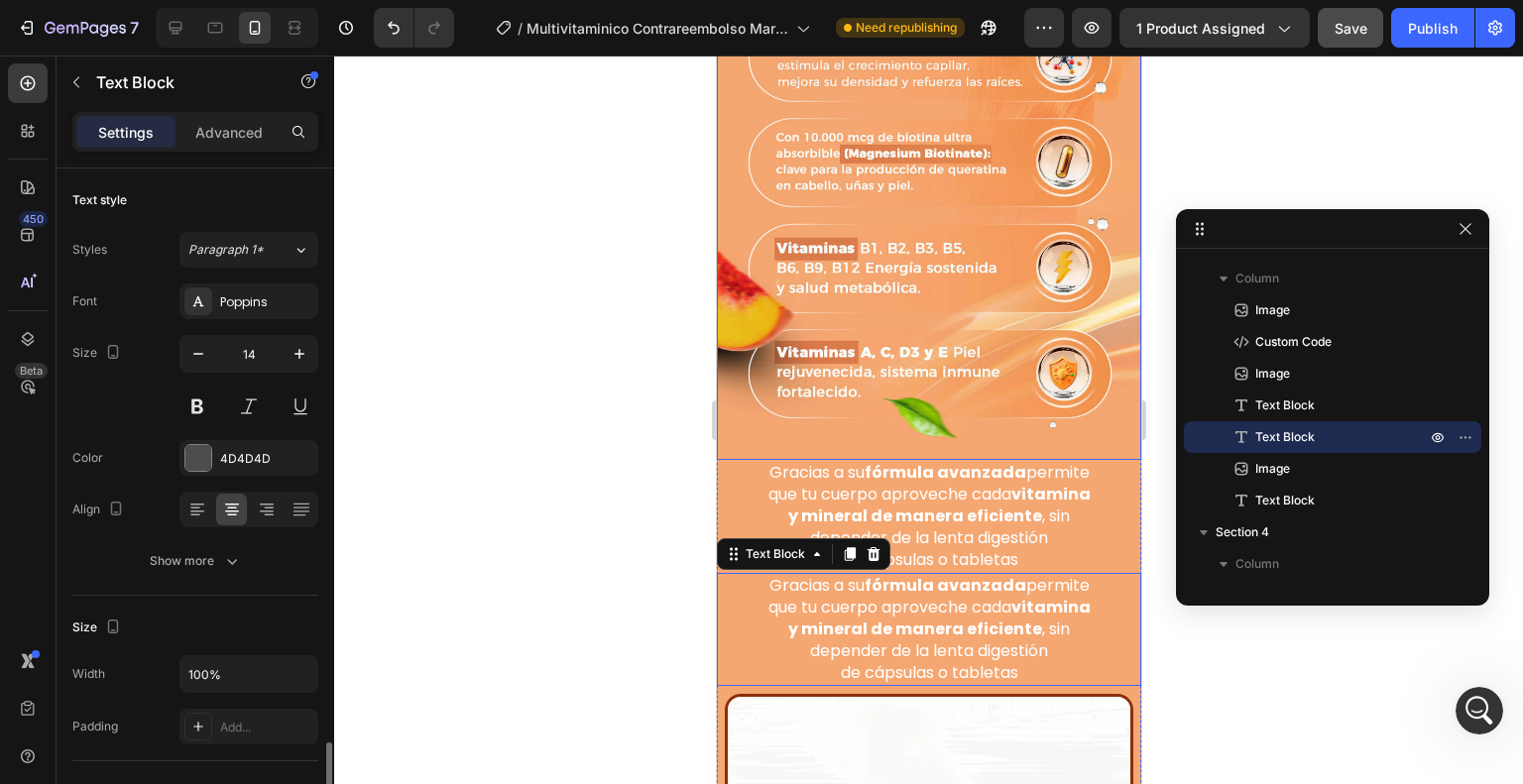 scroll, scrollTop: 365, scrollLeft: 0, axis: vertical 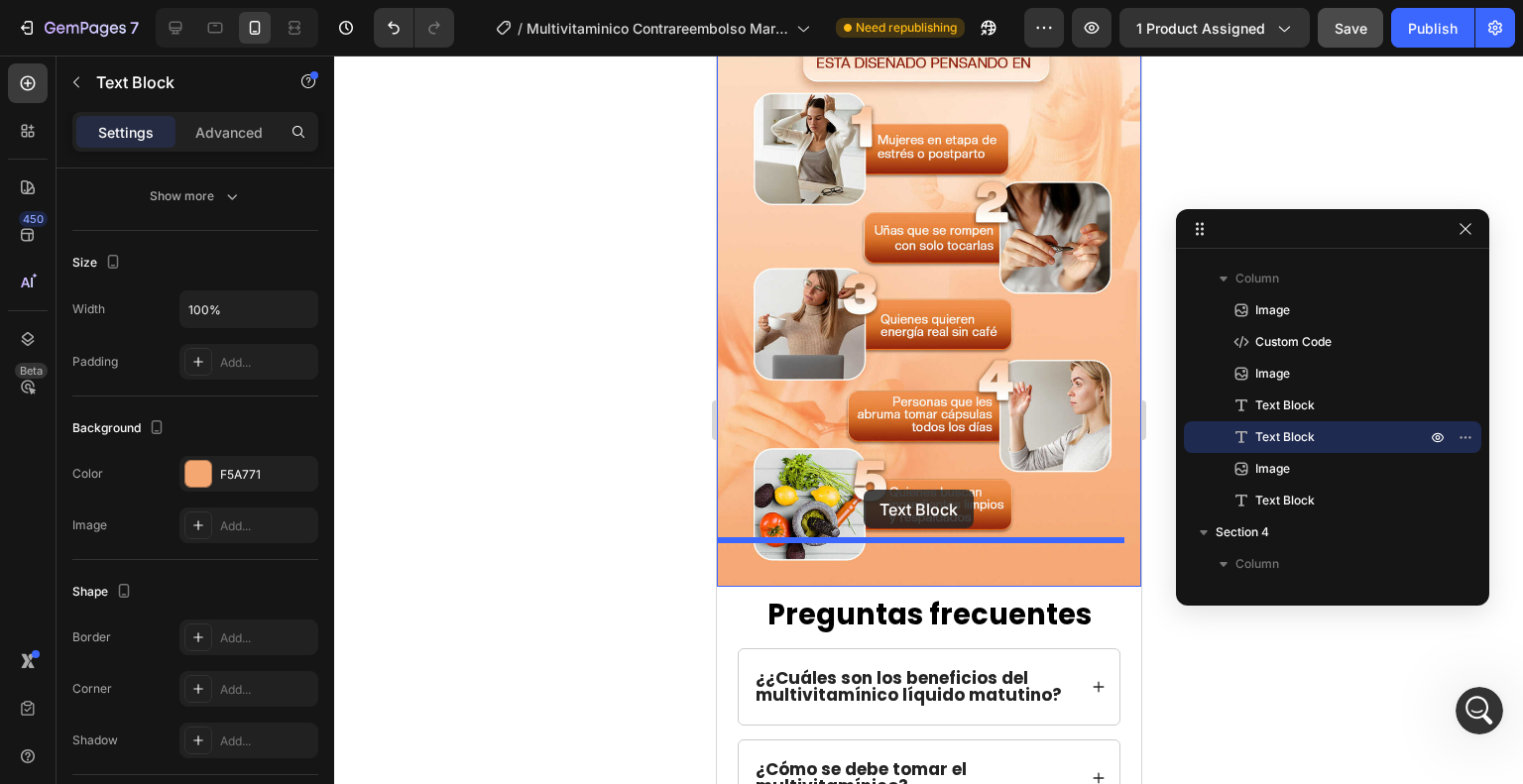 drag, startPoint x: 745, startPoint y: 510, endPoint x: 863, endPoint y: 490, distance: 119.68291 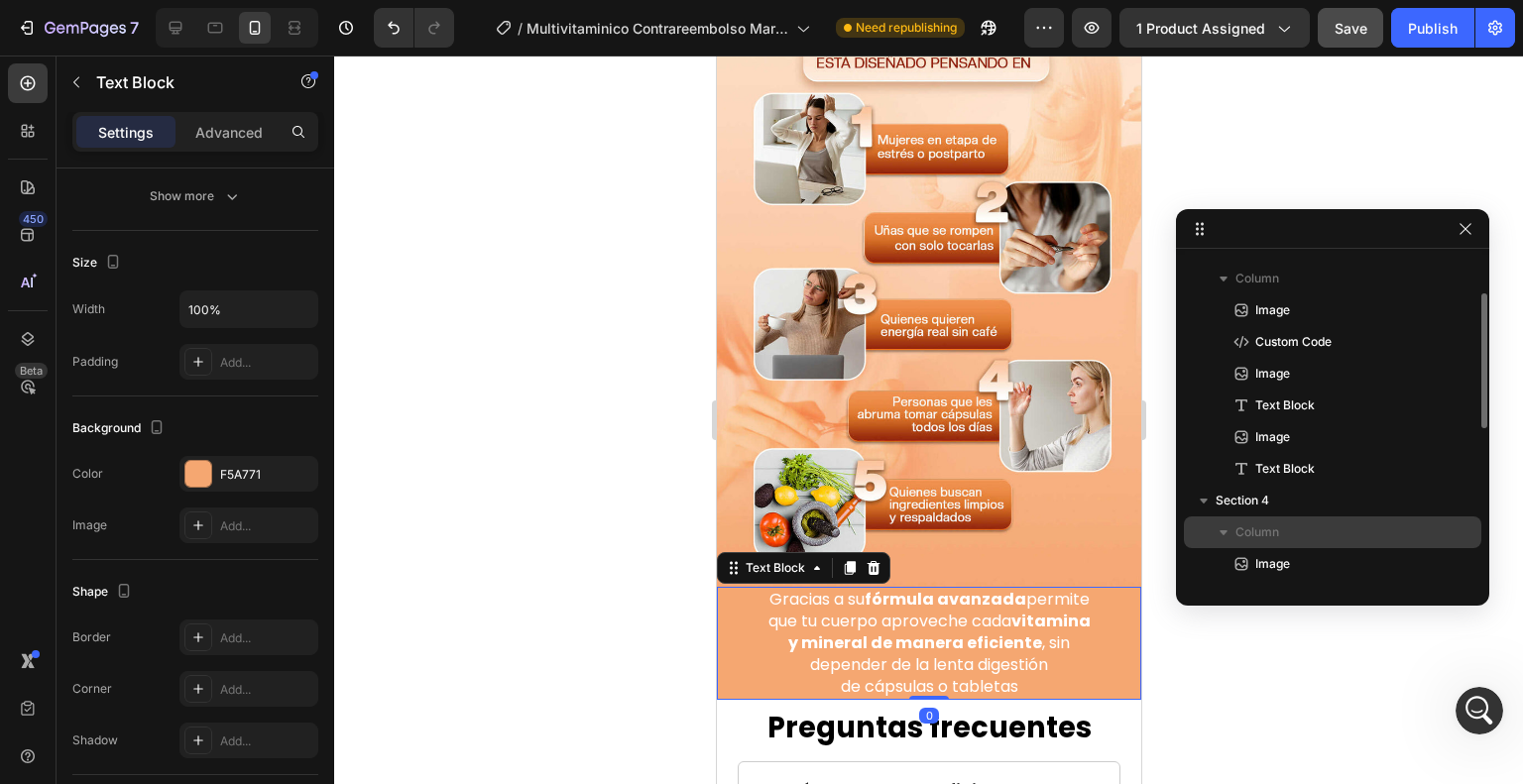 scroll, scrollTop: 396, scrollLeft: 0, axis: vertical 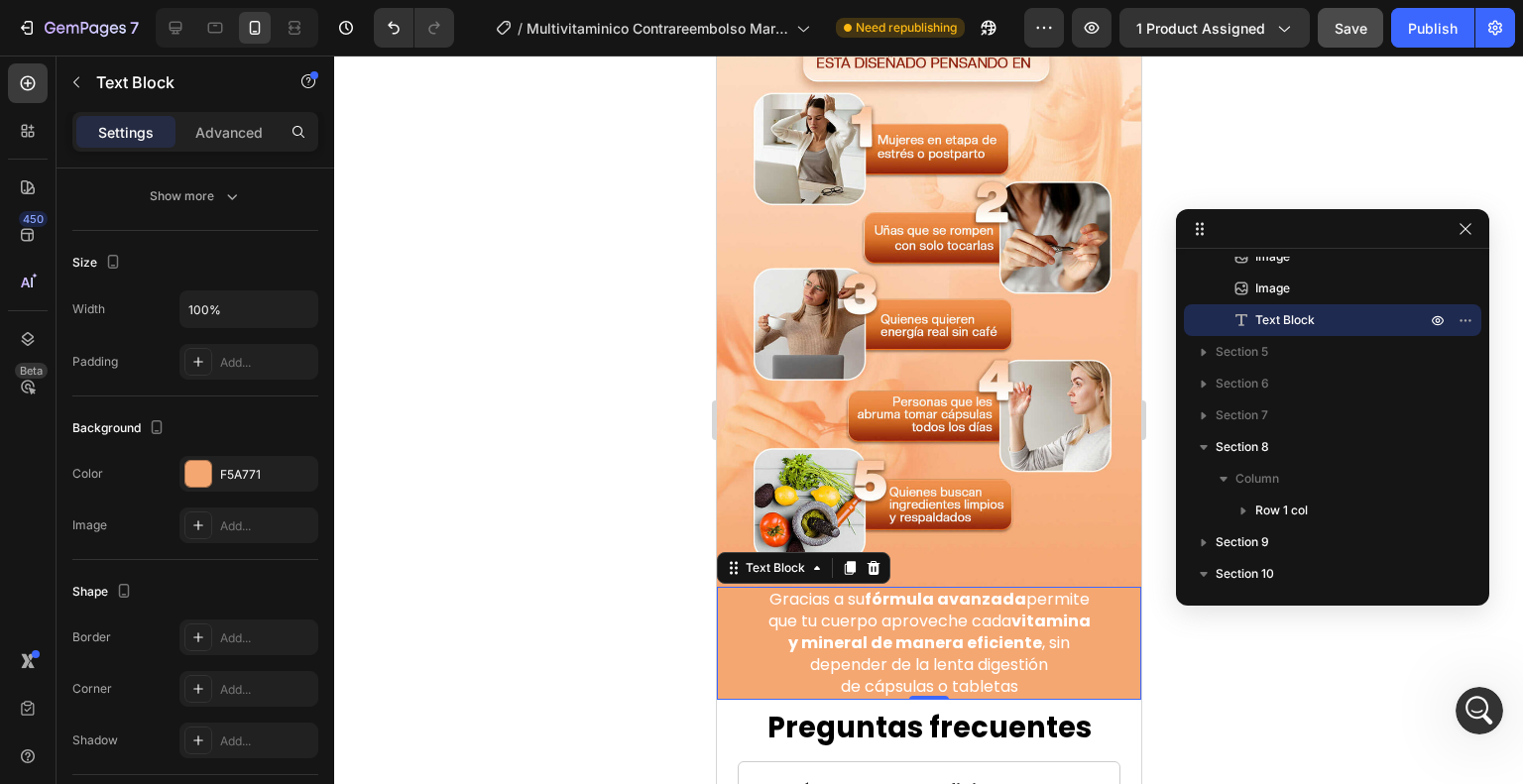 click on "de cápsulas o tabletas" at bounding box center (928, 687) 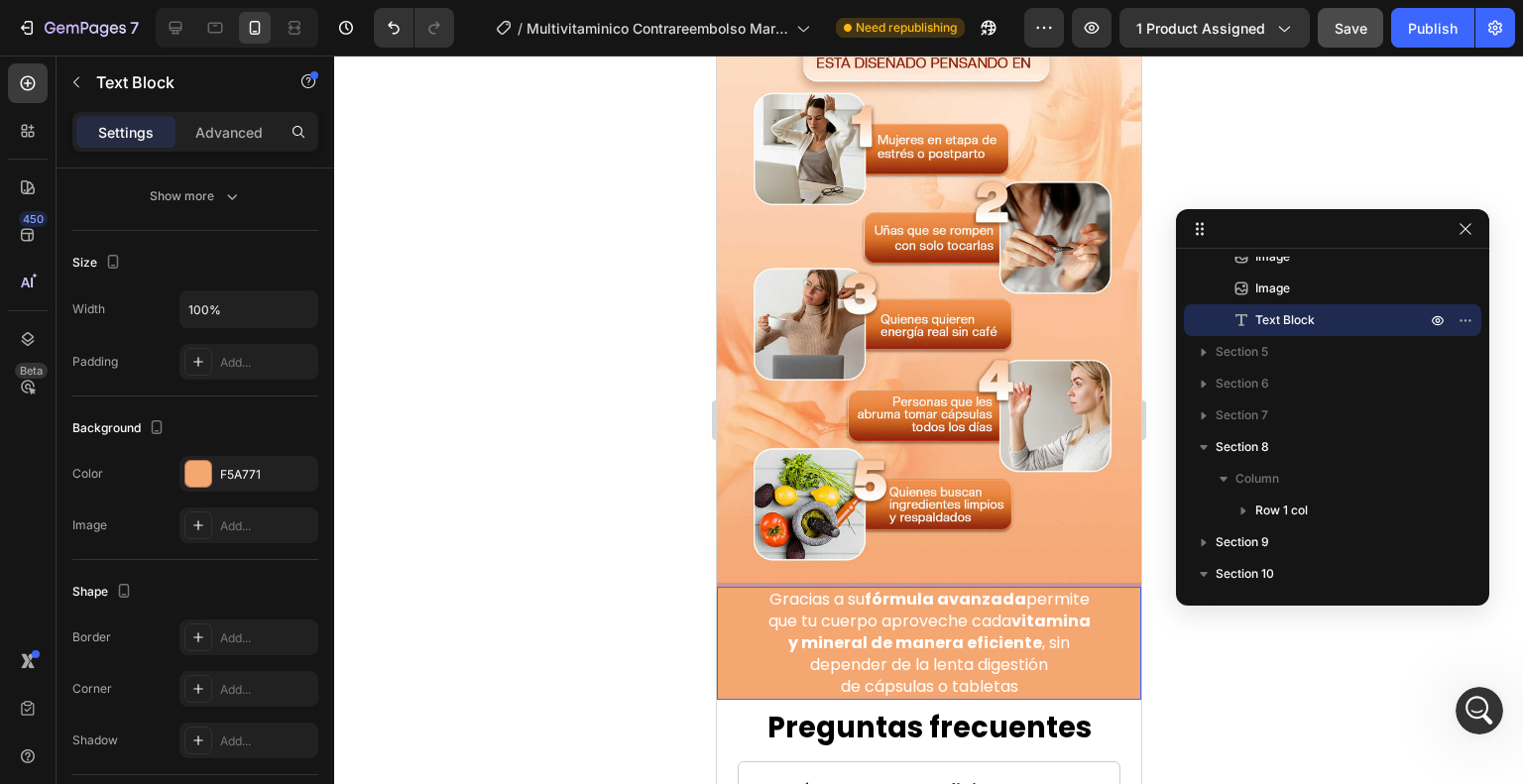 scroll, scrollTop: 5227, scrollLeft: 0, axis: vertical 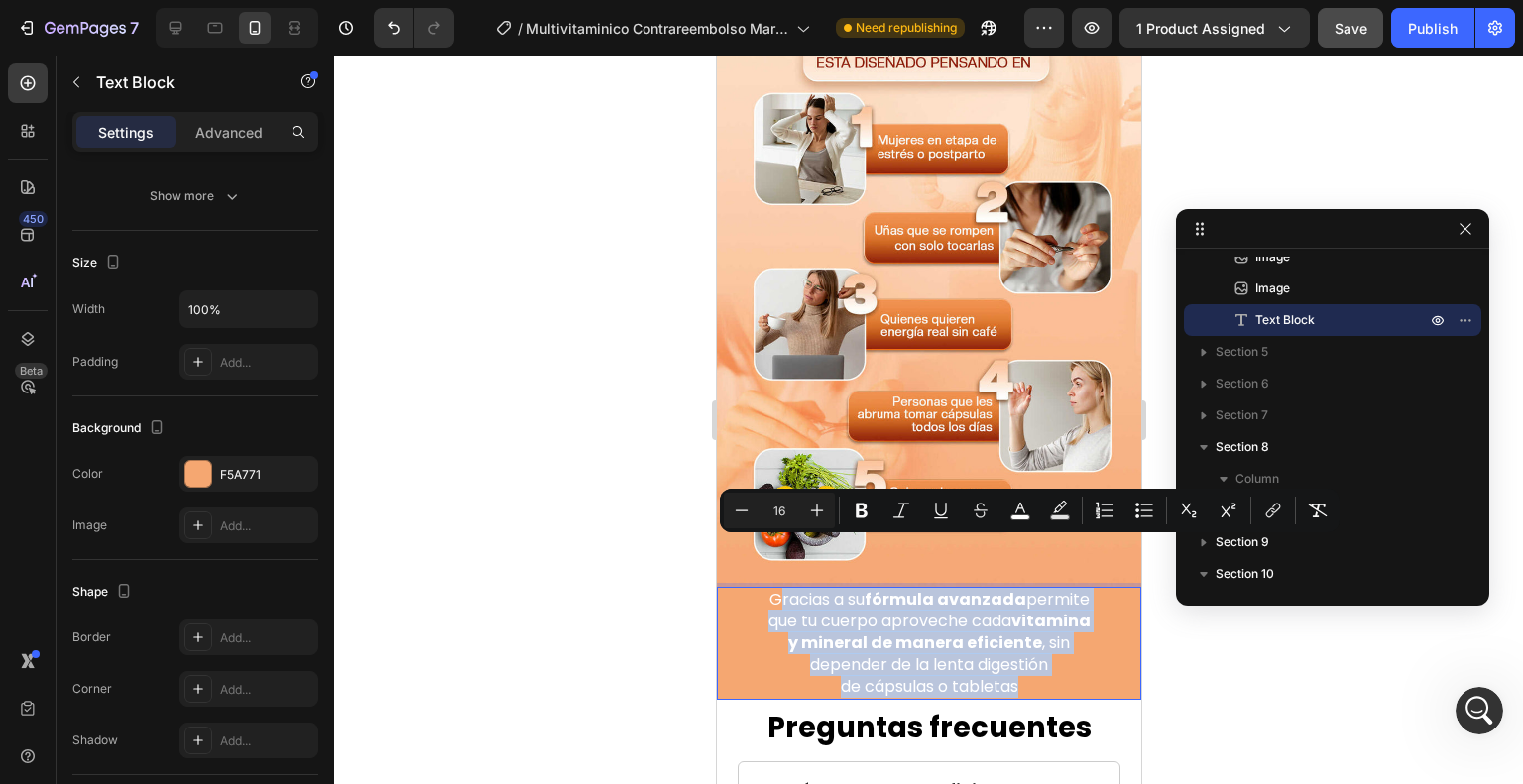 drag, startPoint x: 1053, startPoint y: 637, endPoint x: 770, endPoint y: 556, distance: 294.36372 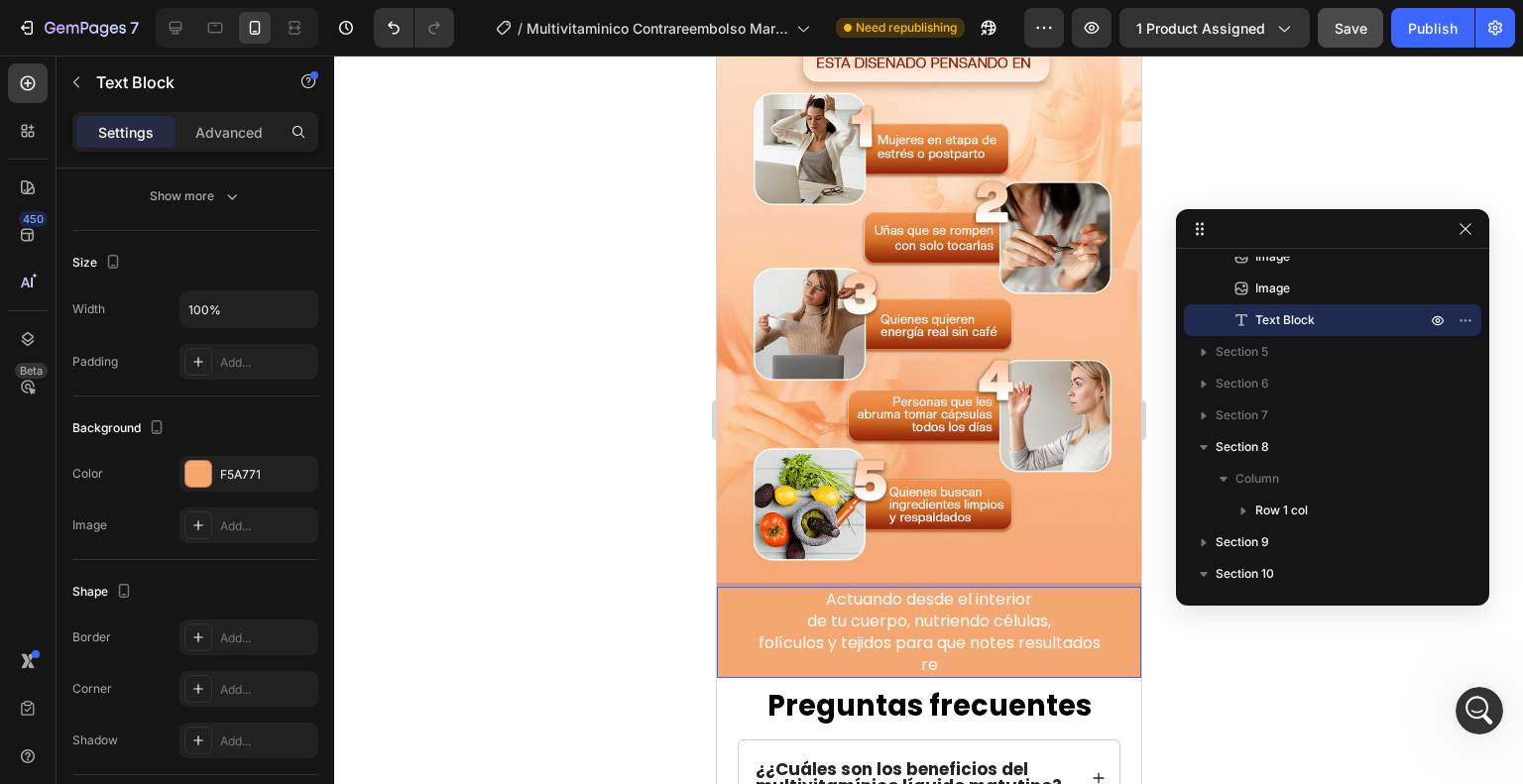 scroll, scrollTop: 5227, scrollLeft: 0, axis: vertical 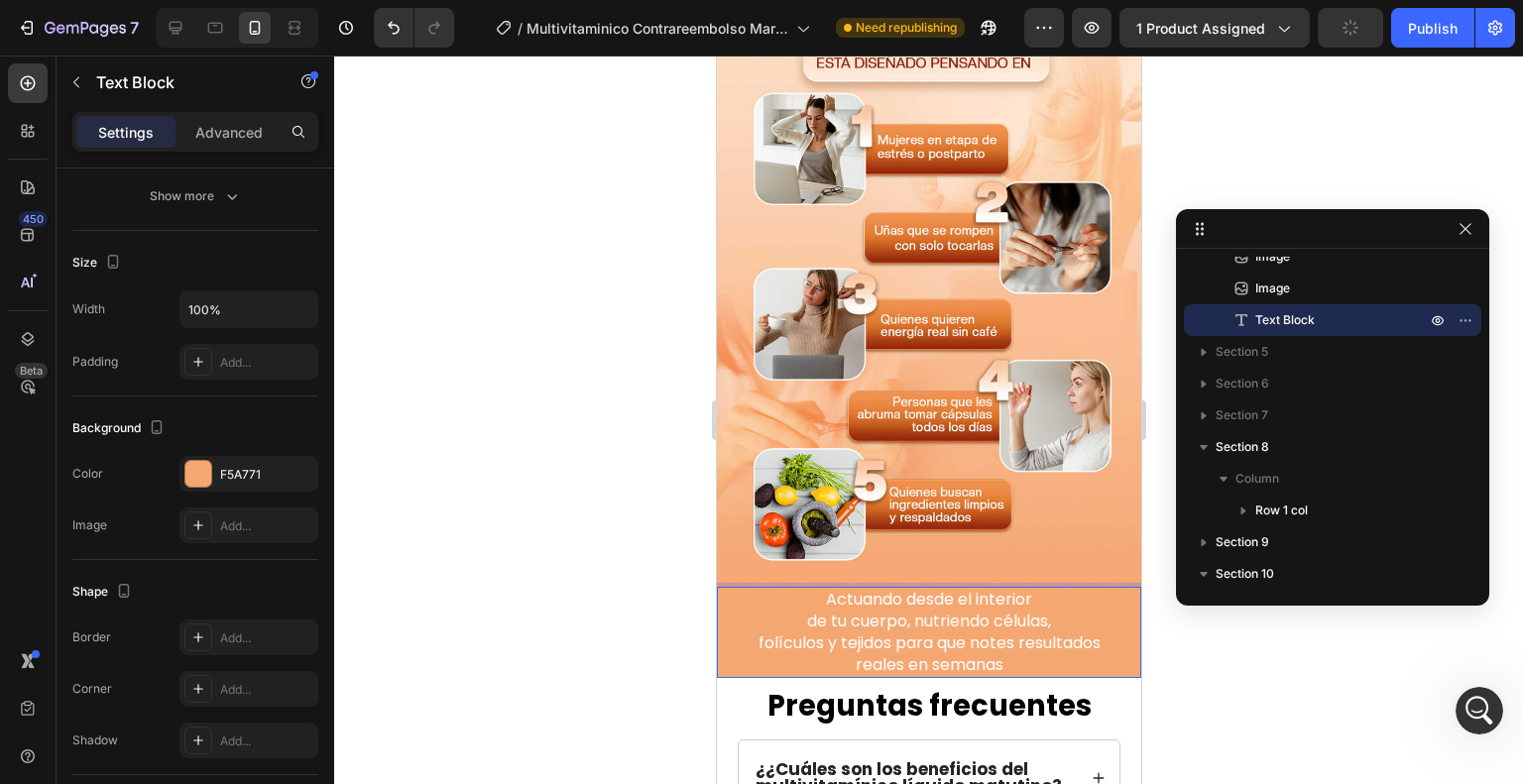 click on "de tu cuerpo, nutriendo células," at bounding box center [928, 621] 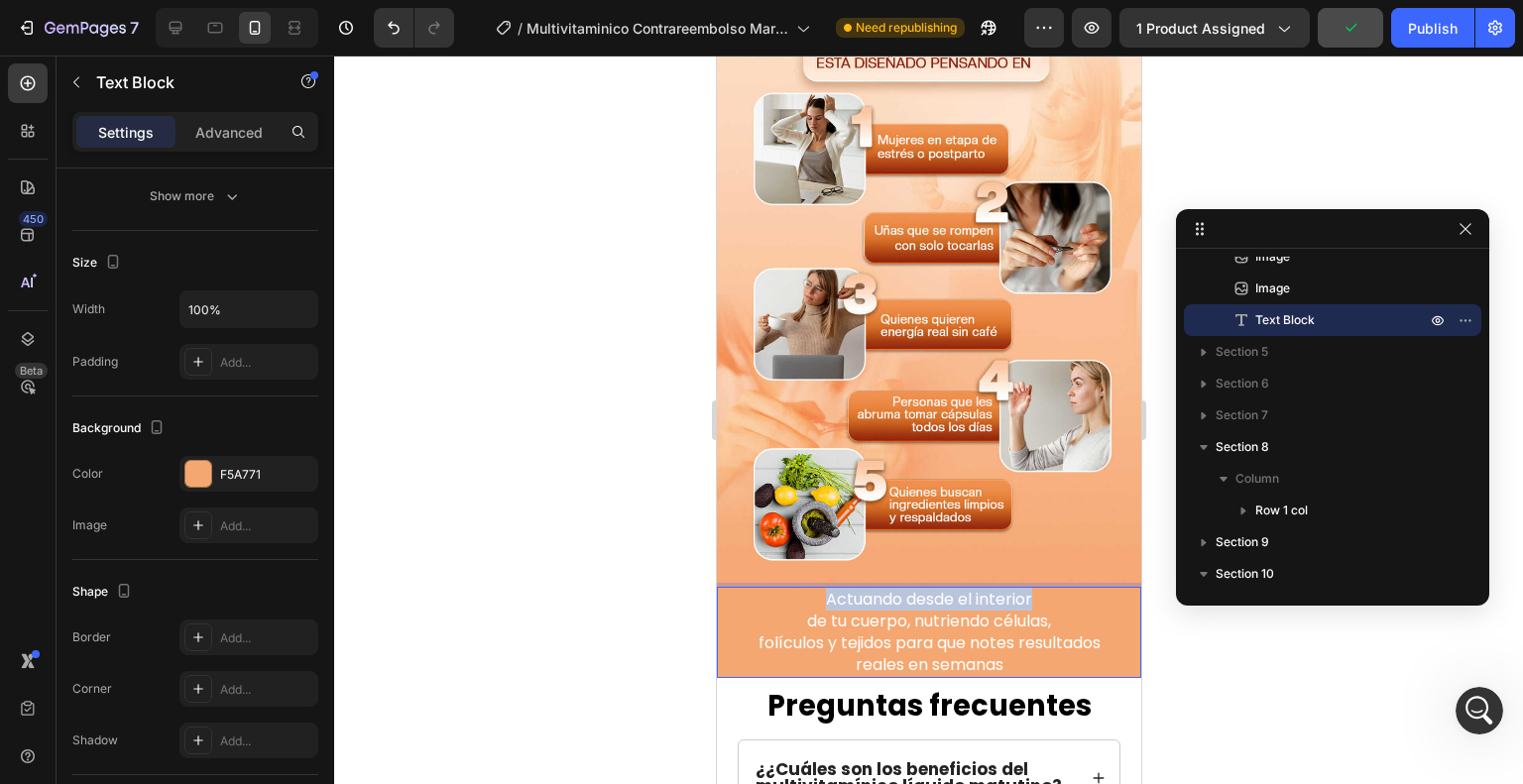 drag, startPoint x: 1040, startPoint y: 550, endPoint x: 802, endPoint y: 558, distance: 238.1344 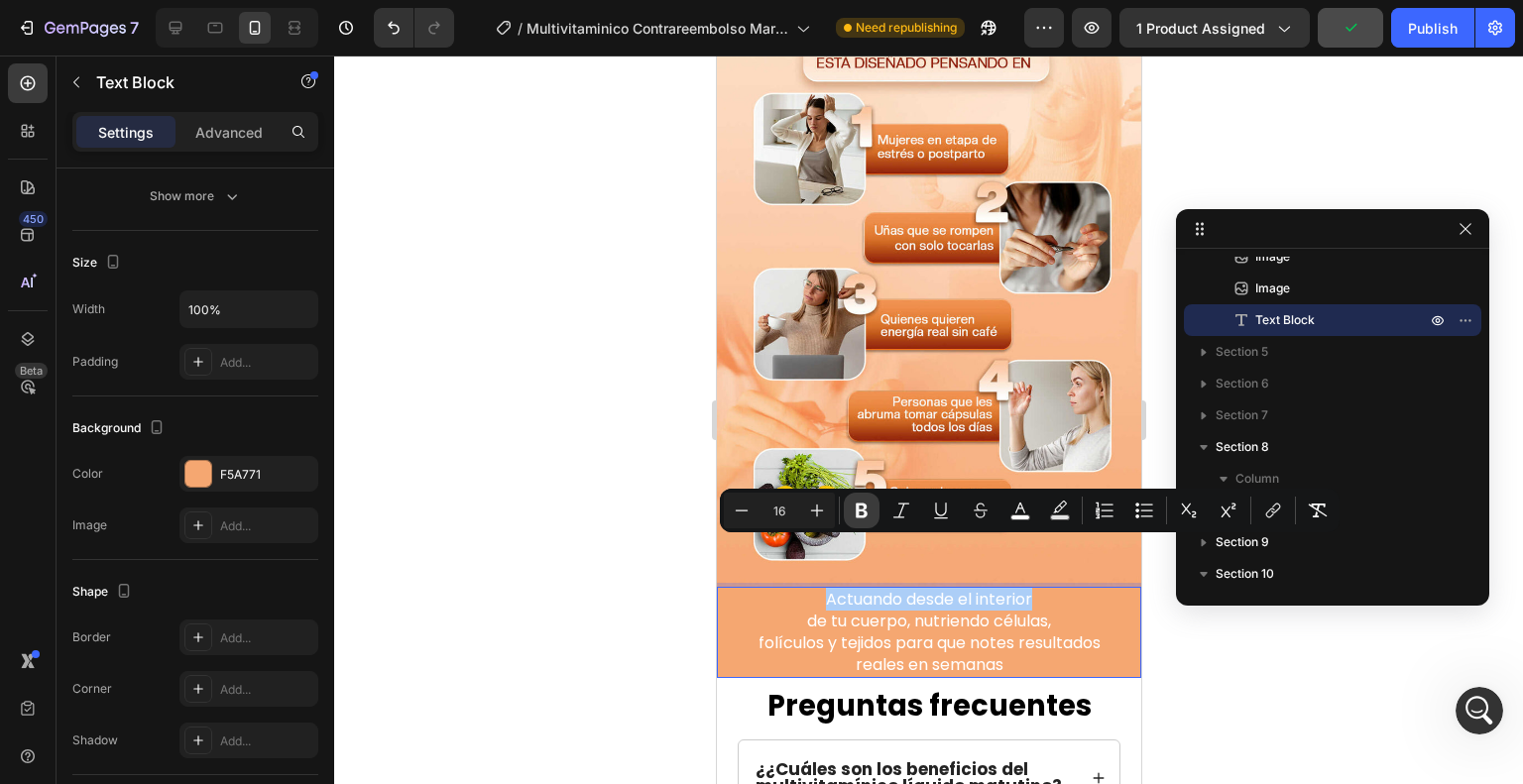 click 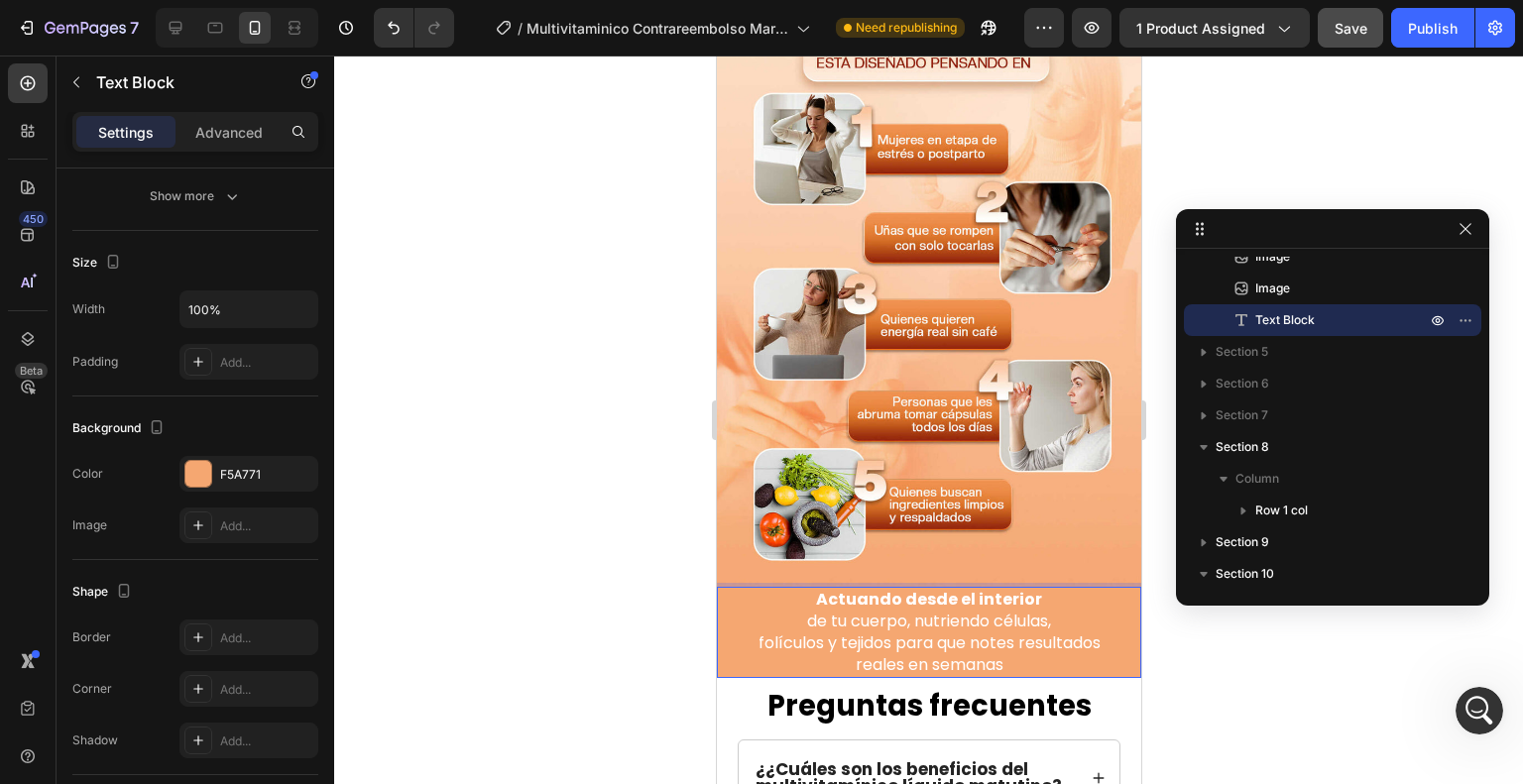 scroll, scrollTop: 5176, scrollLeft: 0, axis: vertical 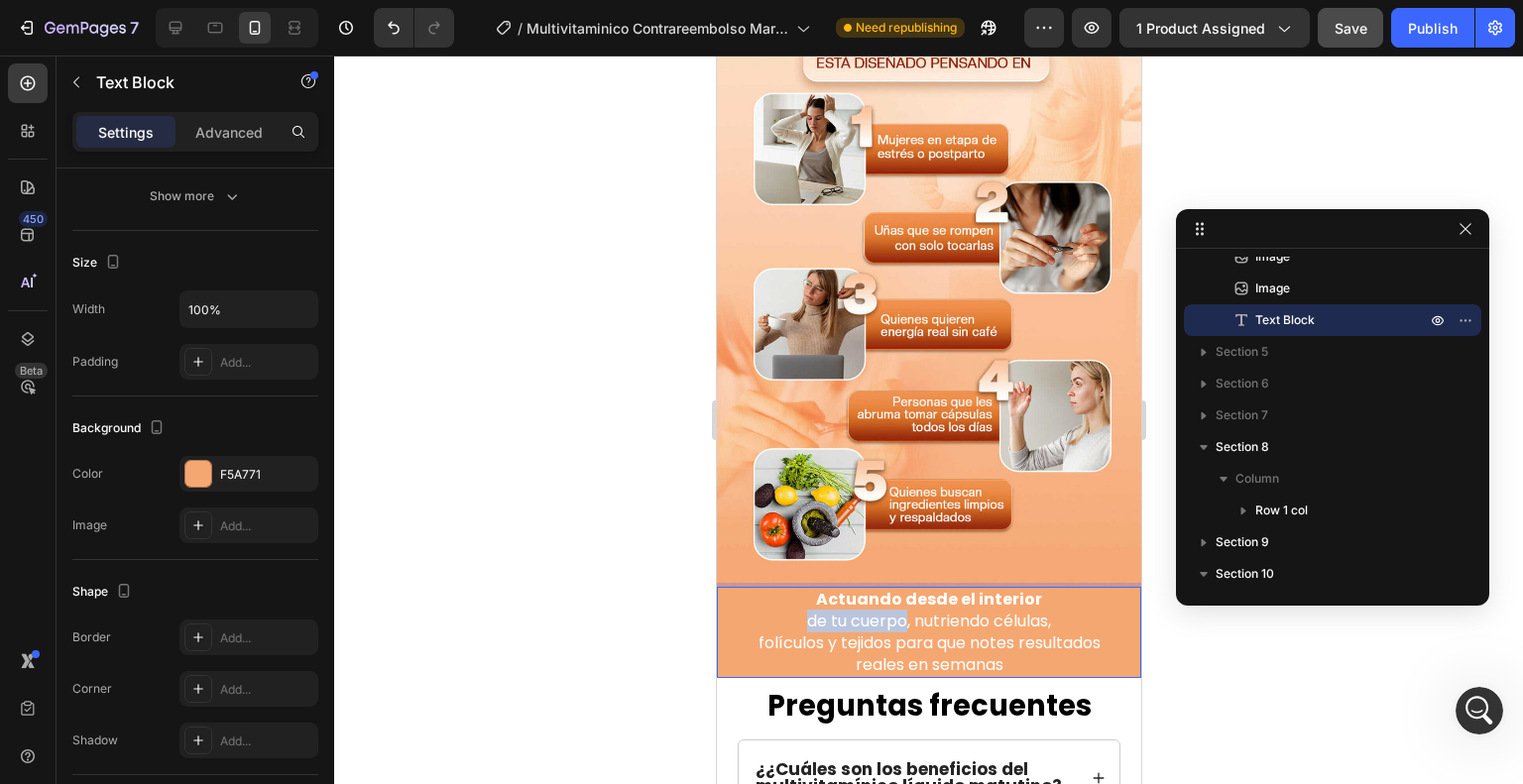 drag, startPoint x: 895, startPoint y: 577, endPoint x: 791, endPoint y: 578, distance: 104.00481 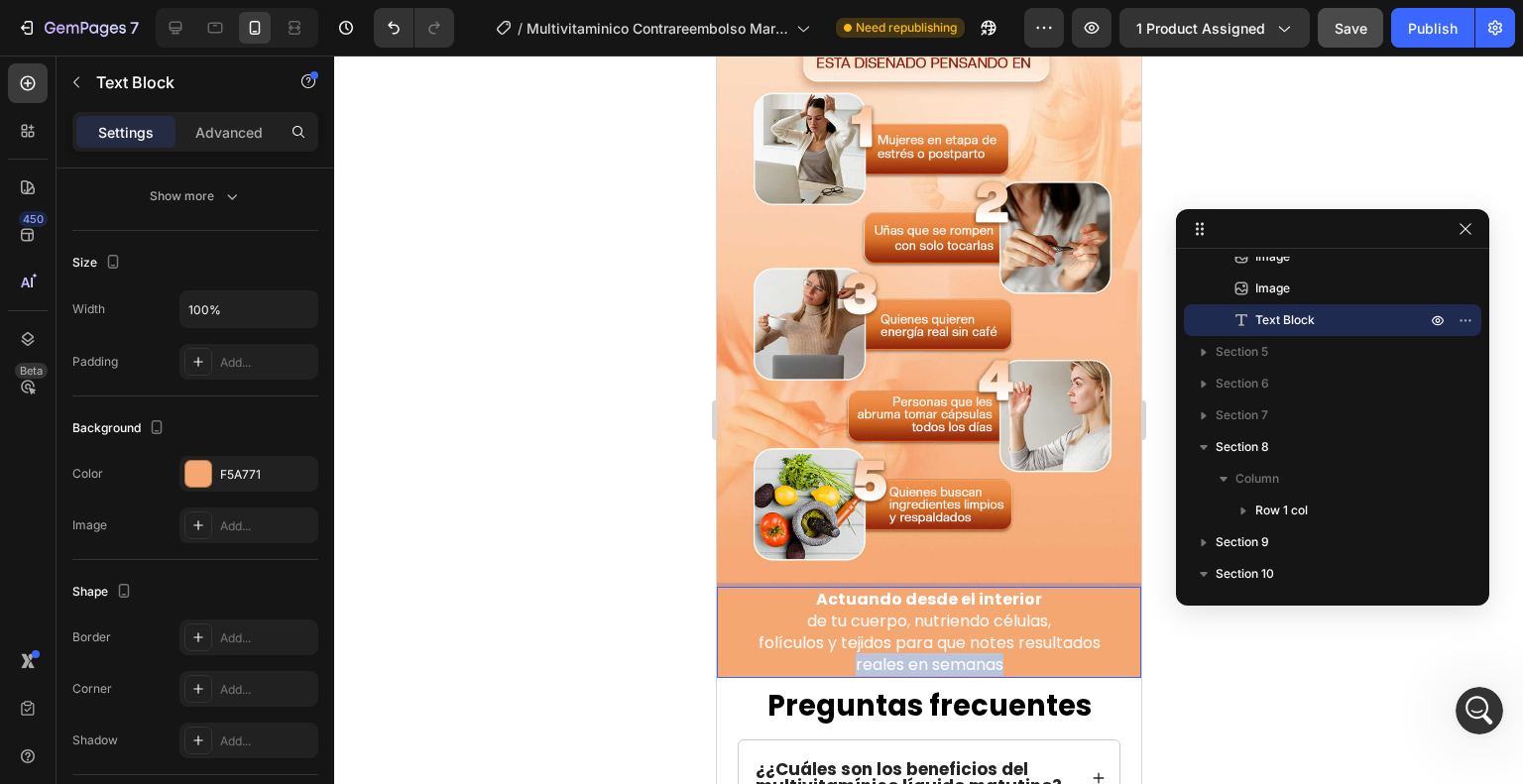 drag, startPoint x: 841, startPoint y: 617, endPoint x: 1004, endPoint y: 614, distance: 163.02761 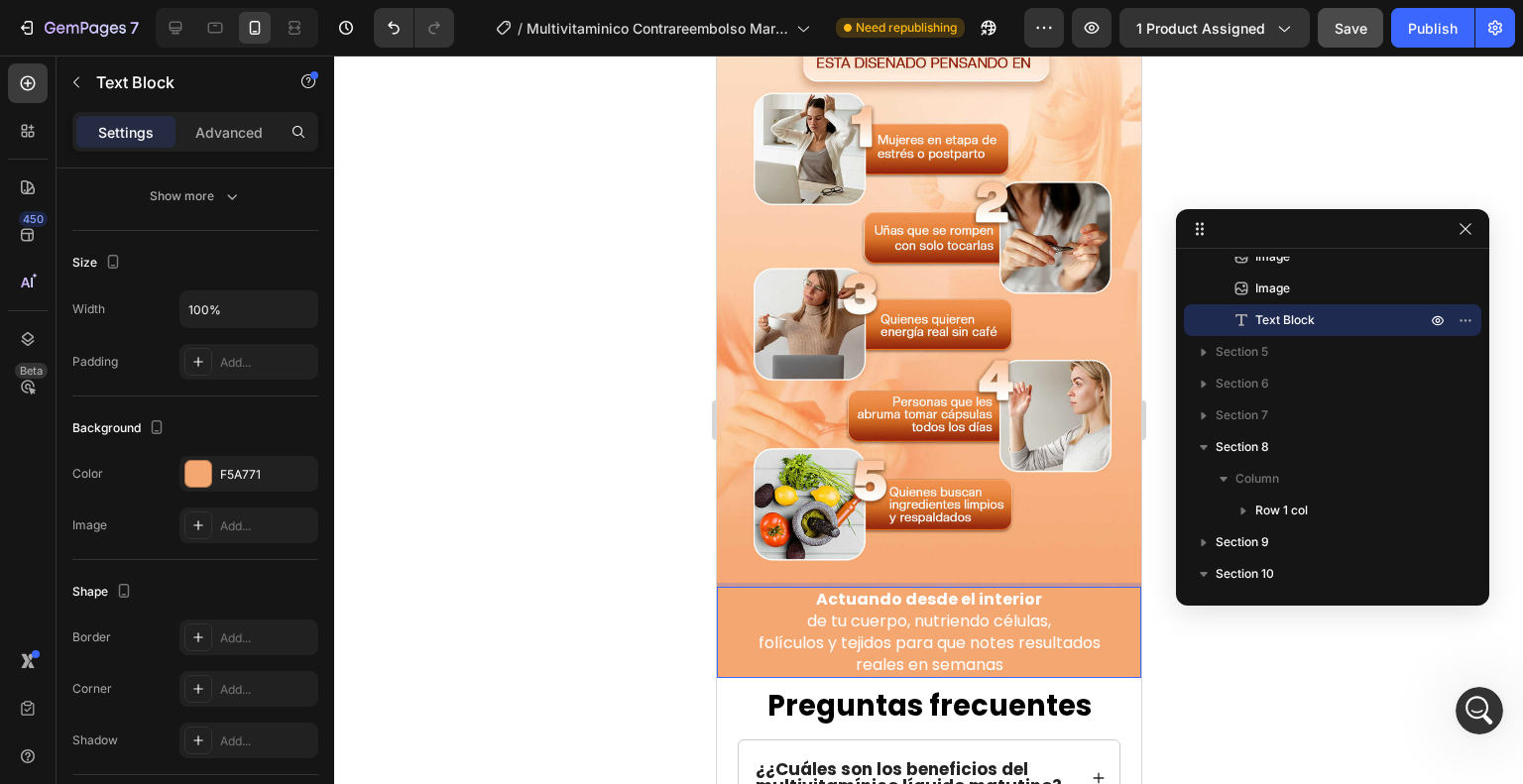 click on "folículos y tejidos para que notes resultados" at bounding box center [928, 642] 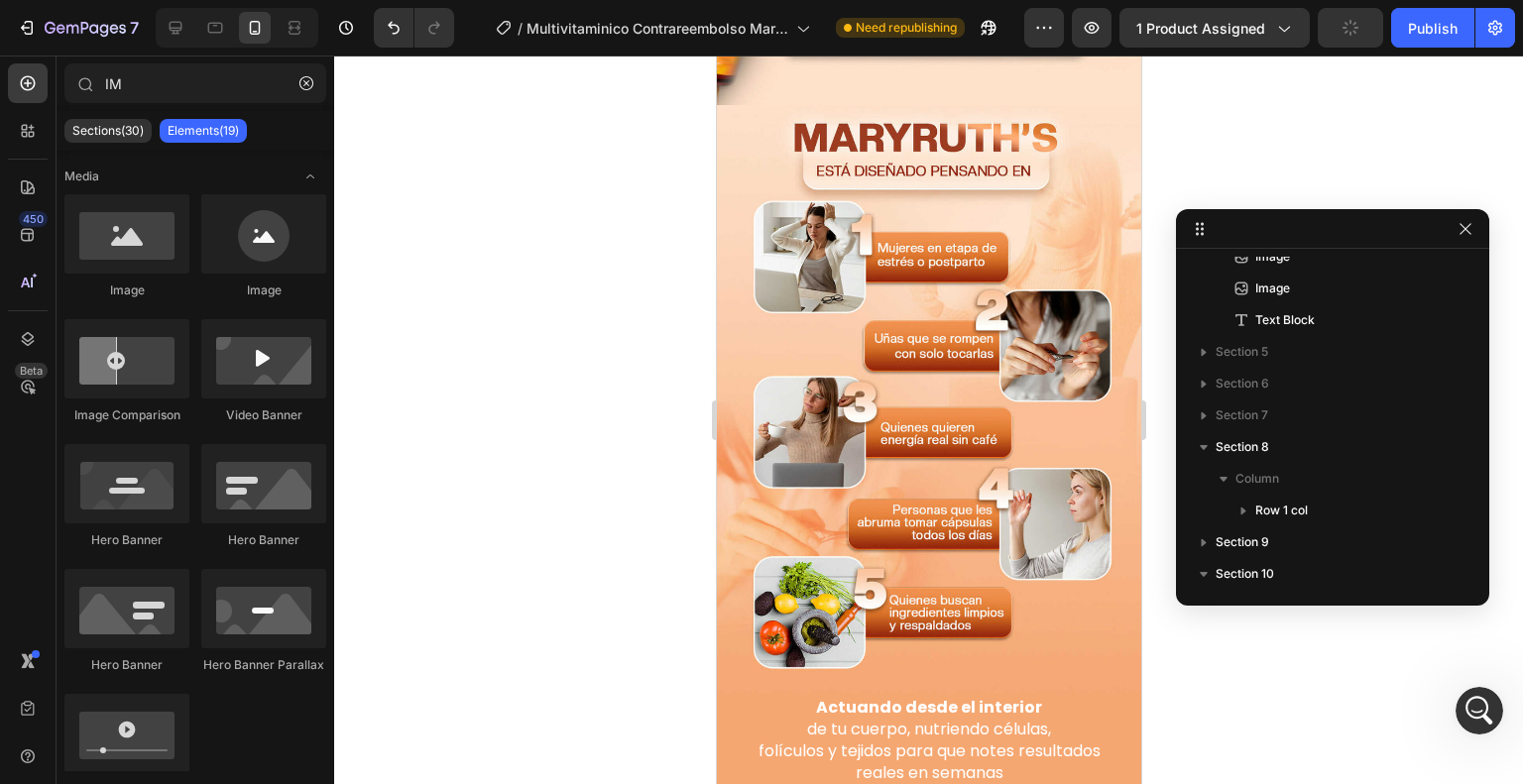 scroll, scrollTop: 5772, scrollLeft: 0, axis: vertical 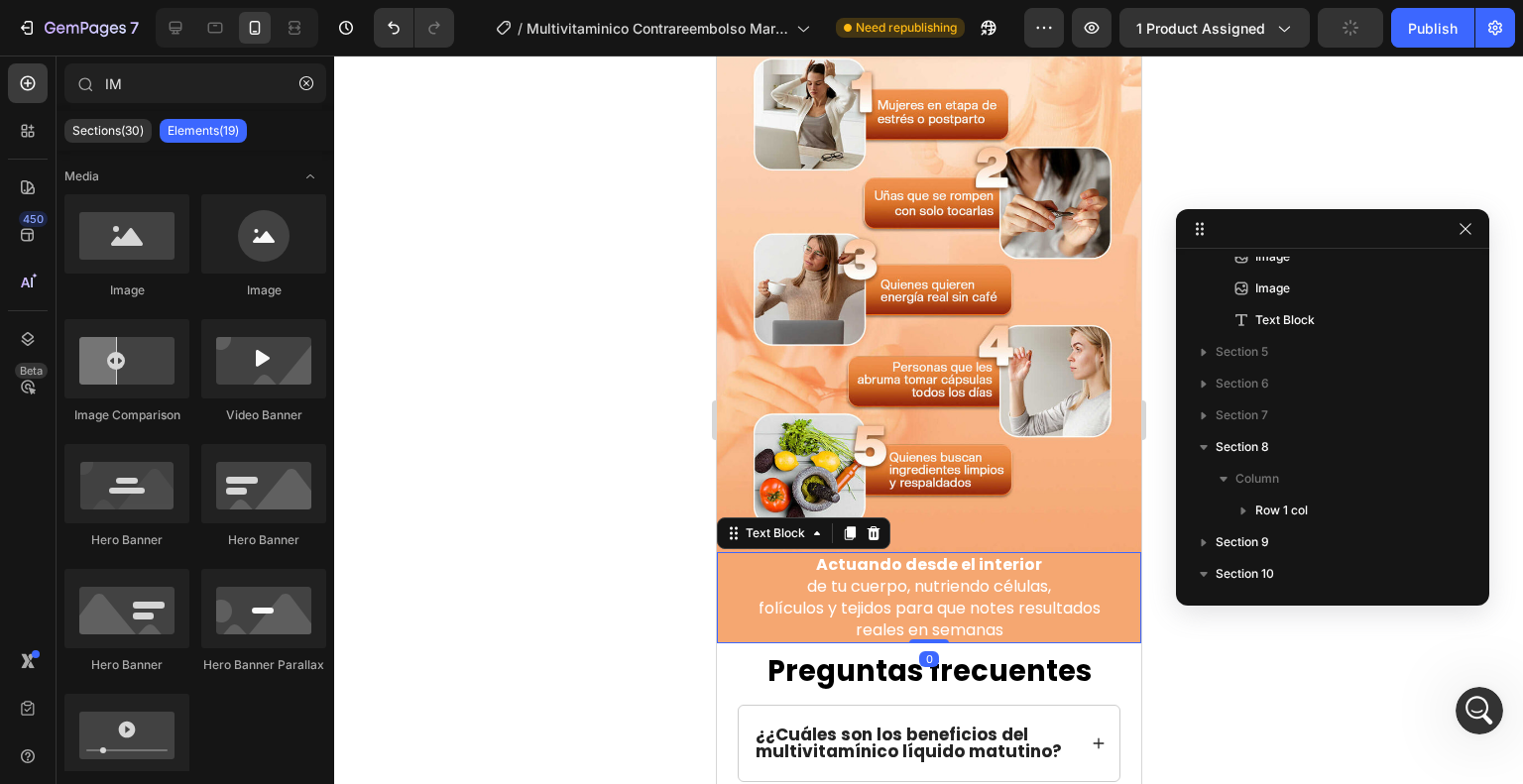 click on "reales en semanas" at bounding box center [928, 630] 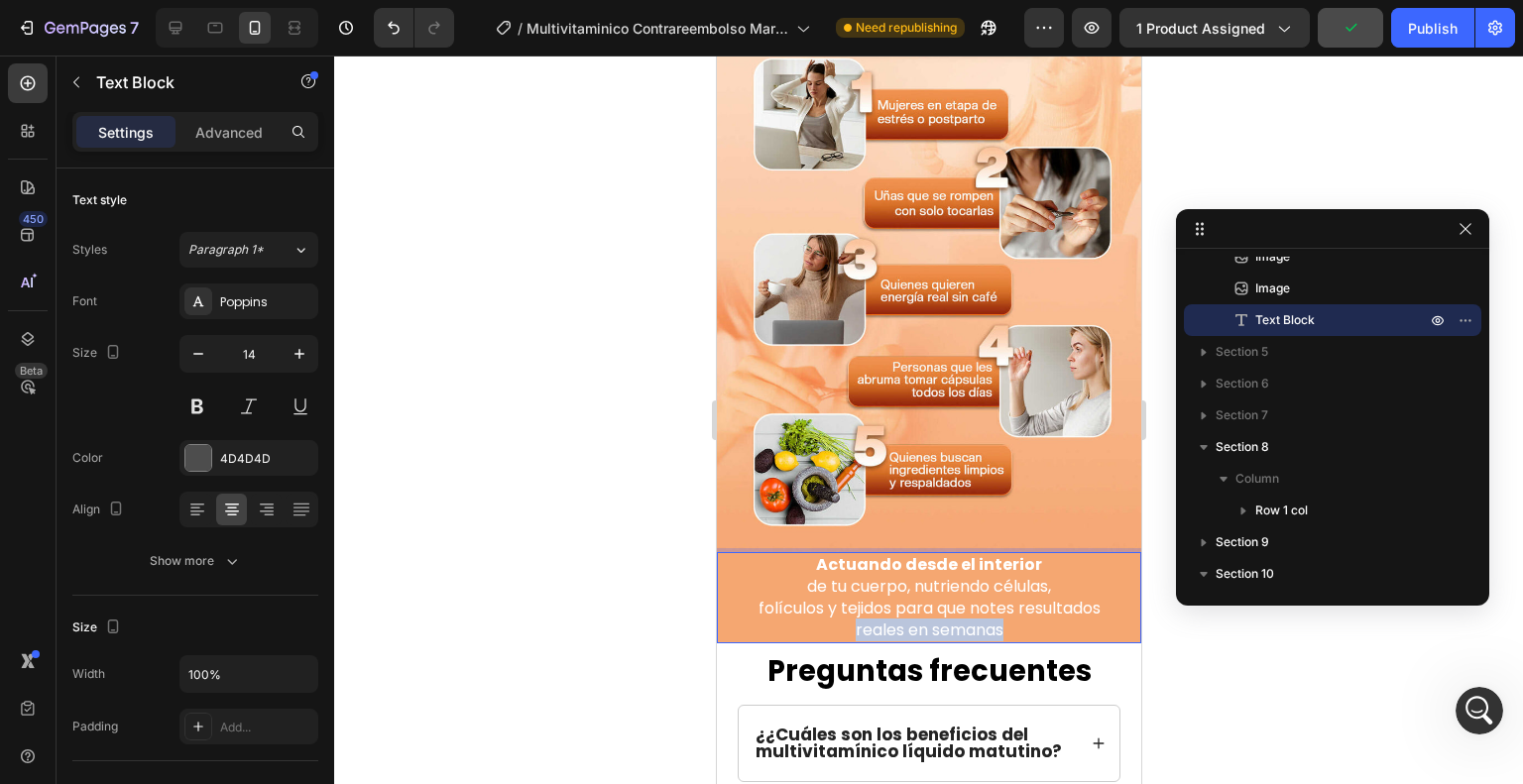 drag, startPoint x: 1050, startPoint y: 584, endPoint x: 819, endPoint y: 583, distance: 231.00216 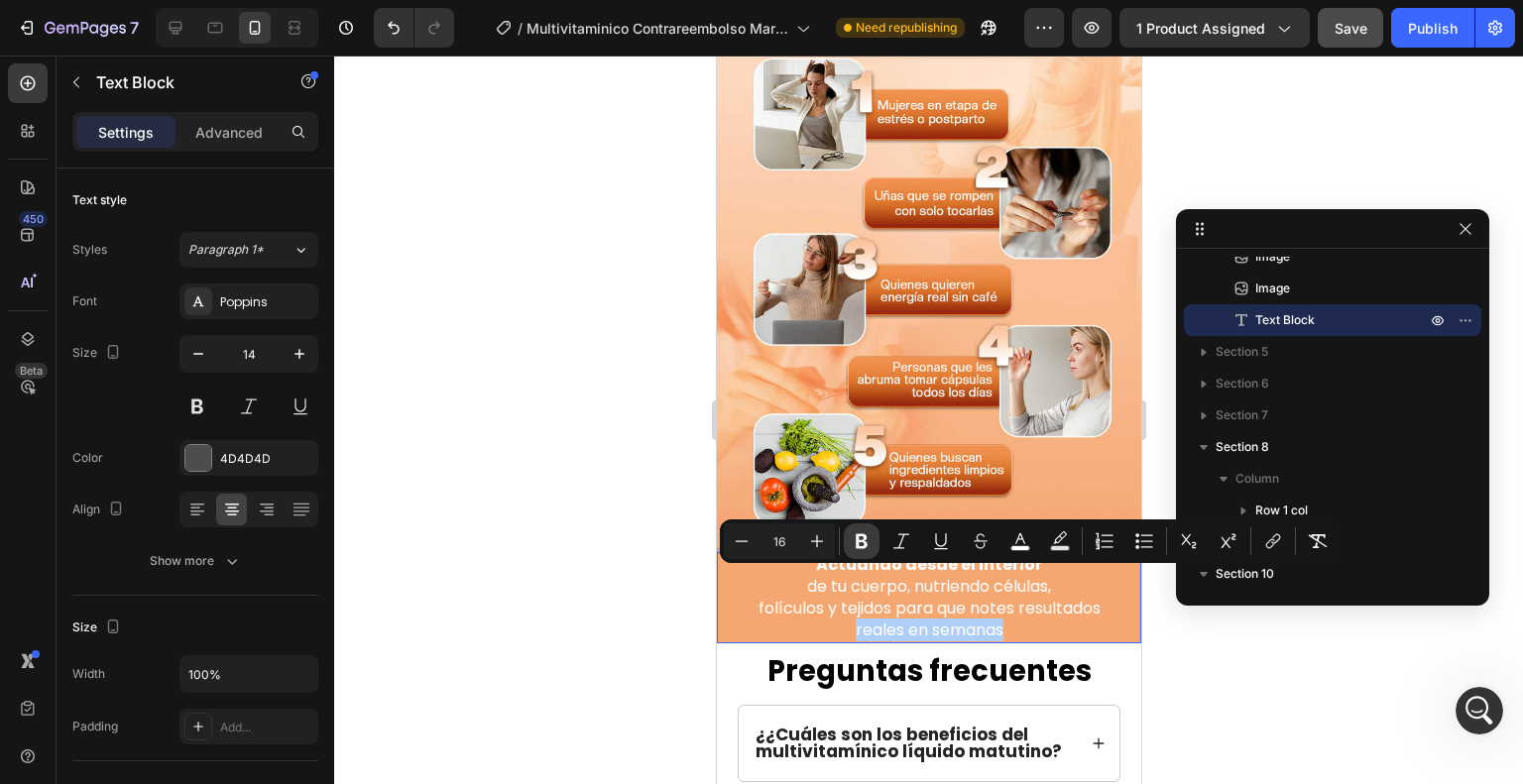 click 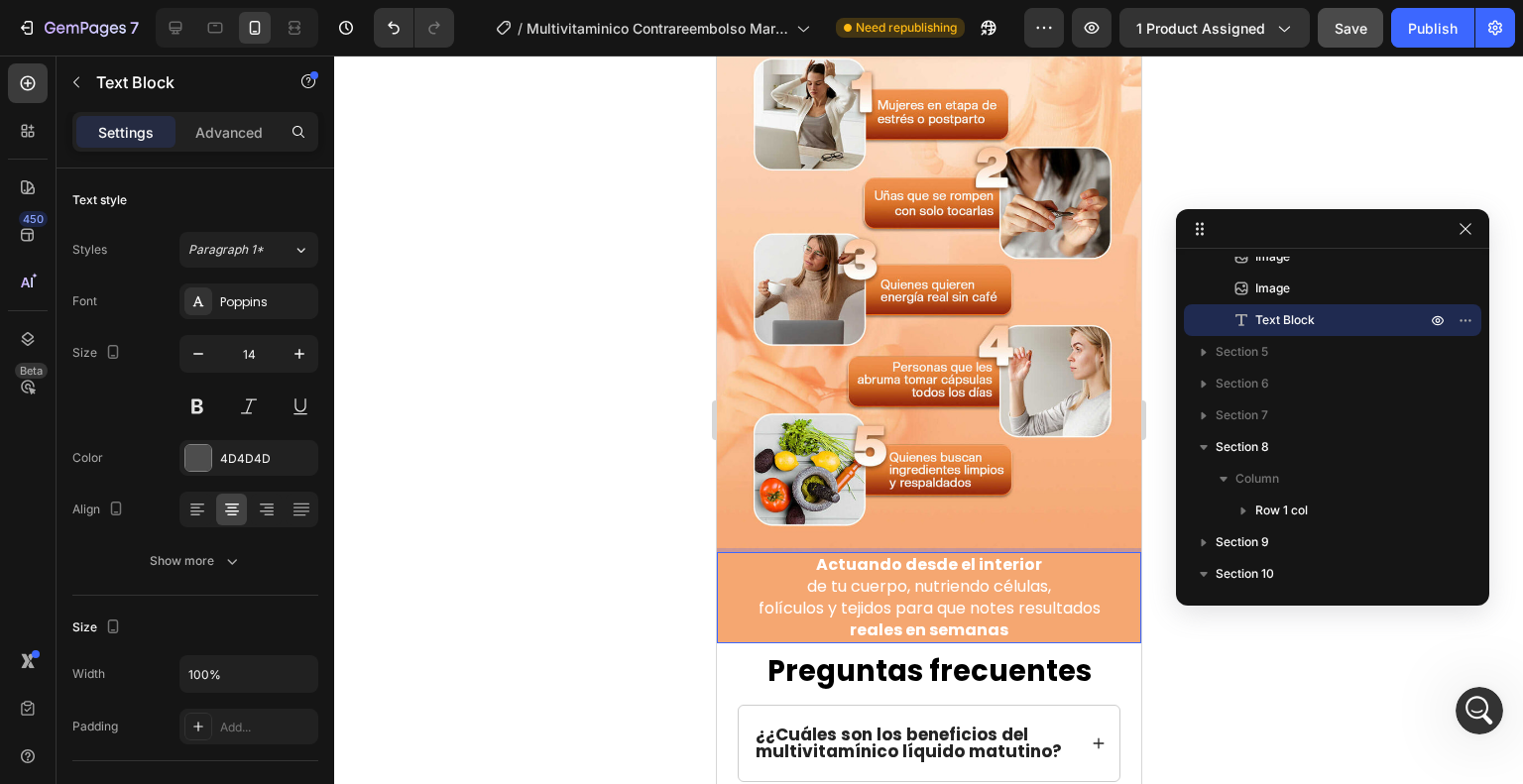 click on "reales en semanas" at bounding box center (928, 630) 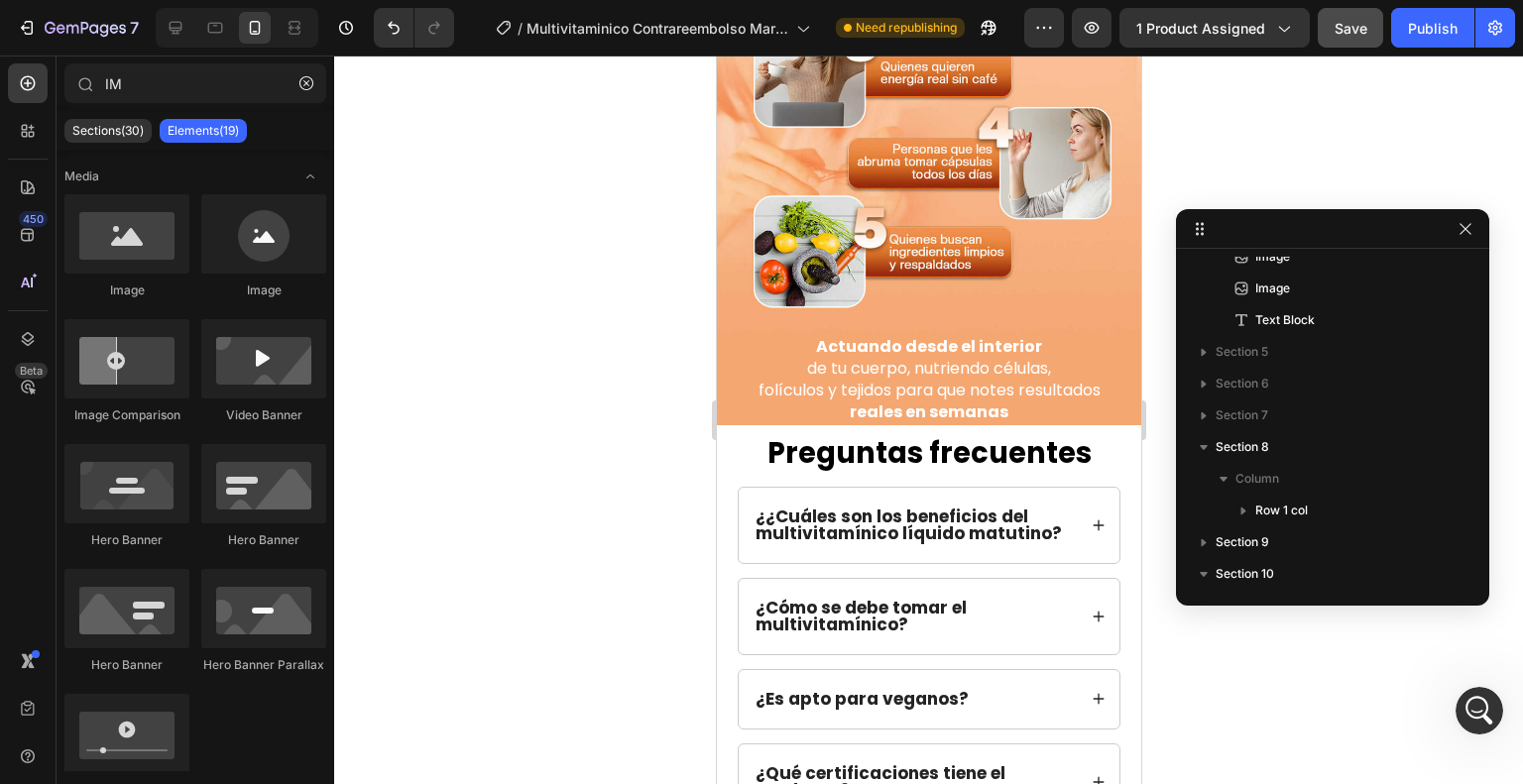scroll, scrollTop: 6020, scrollLeft: 0, axis: vertical 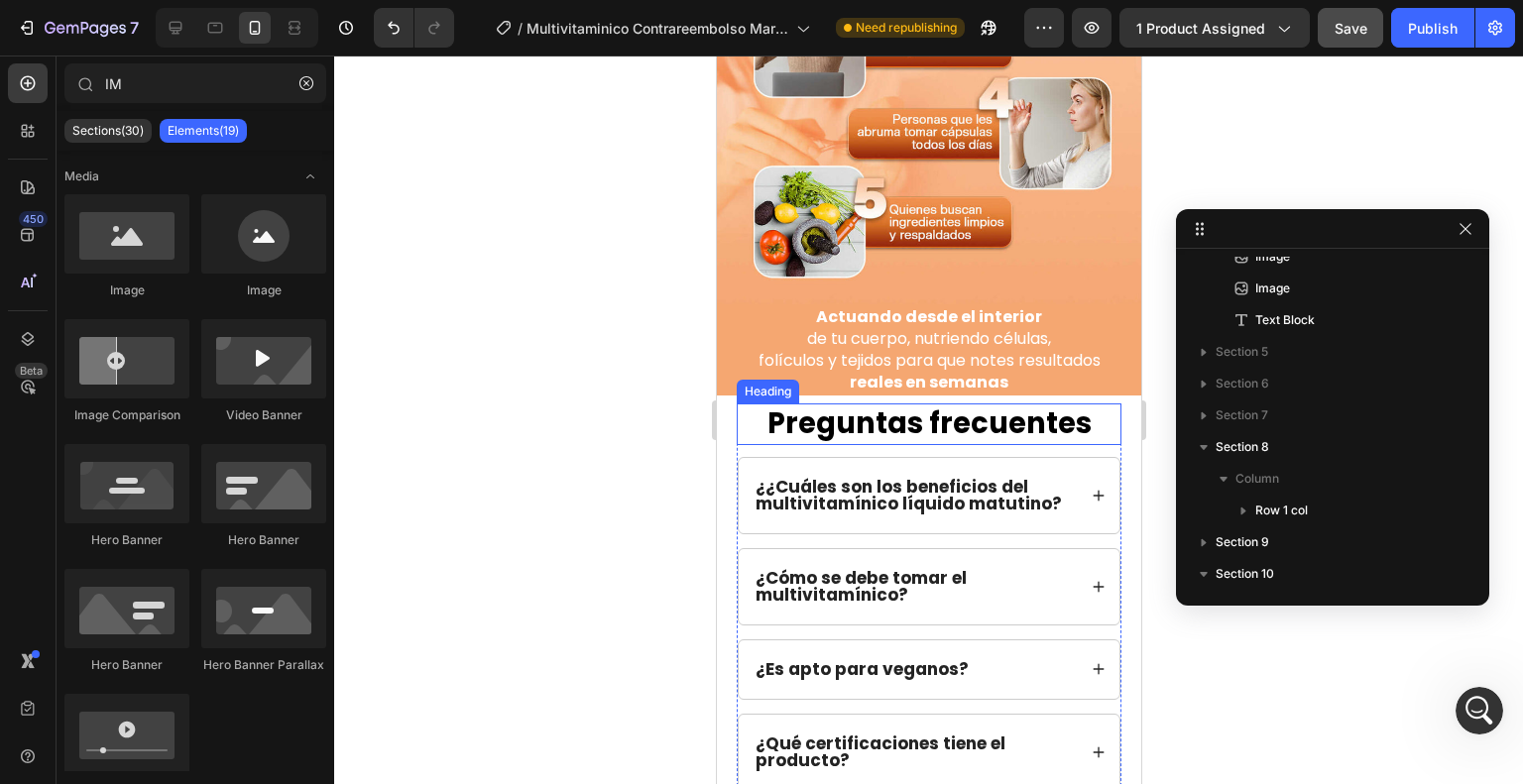 click on "Preguntas frecuentes" at bounding box center (928, 423) 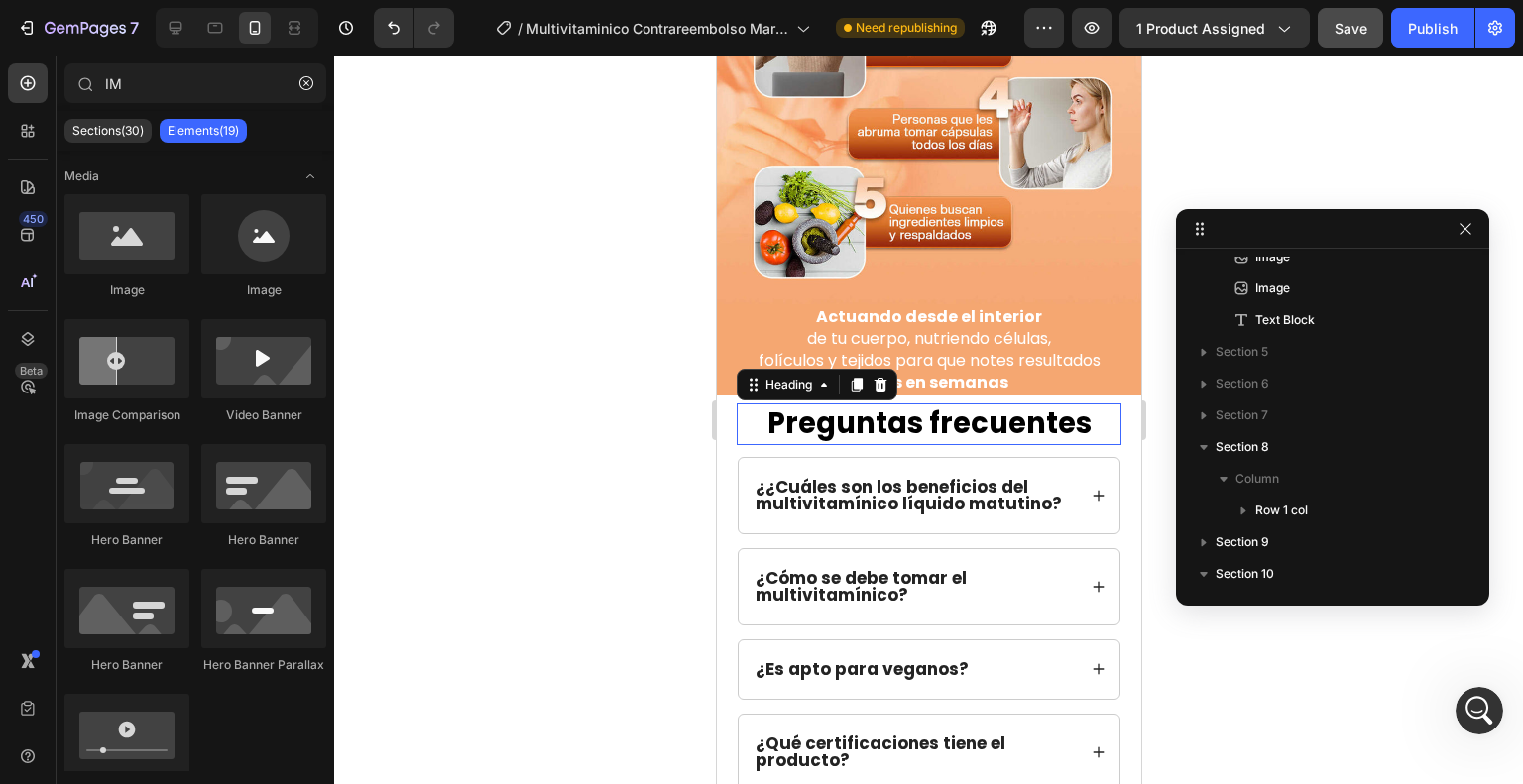 scroll, scrollTop: 560, scrollLeft: 0, axis: vertical 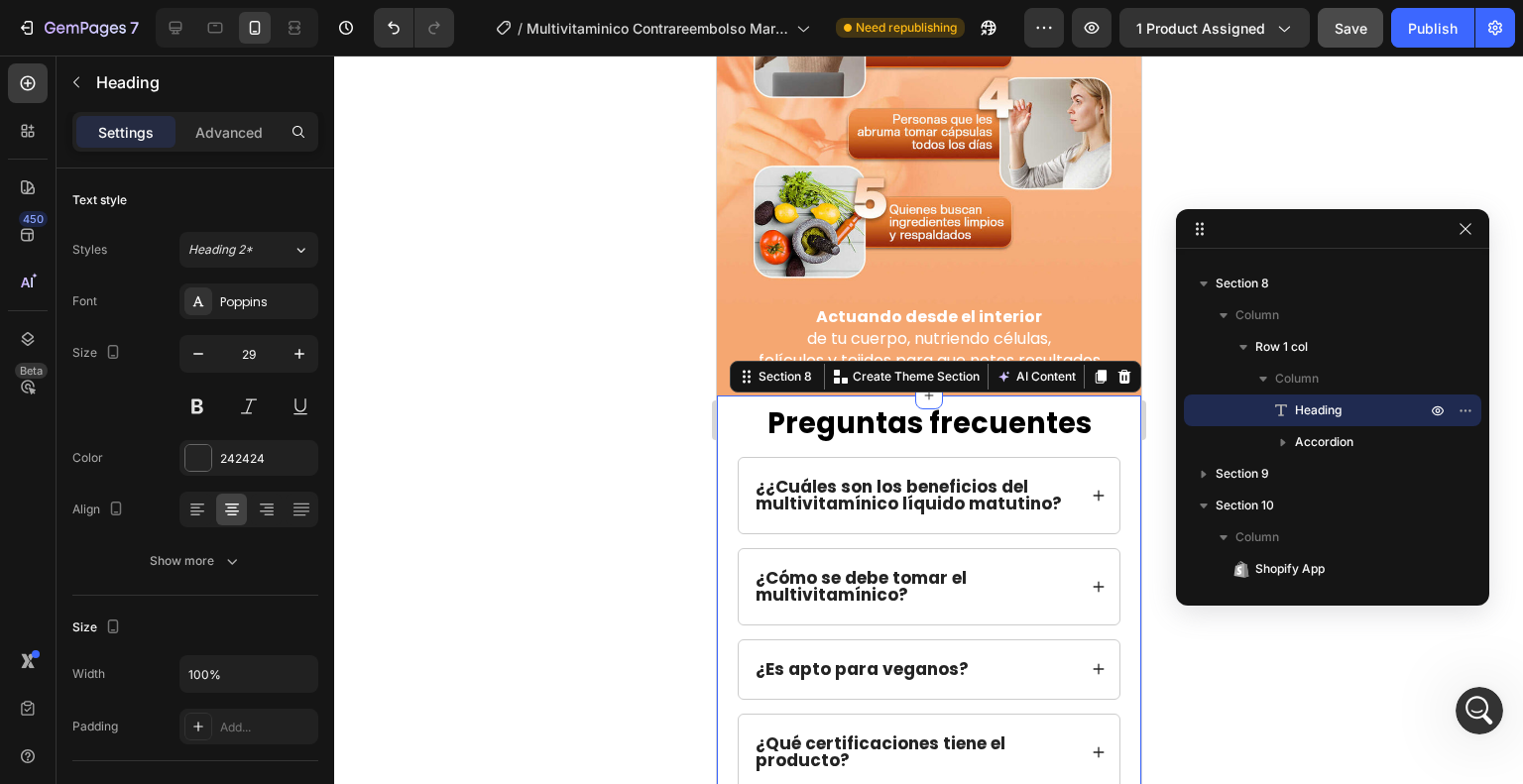click on "Preguntas frecuentes Heading
¿ ¿Cuáles son los beneficios del multivitamínico líquido matutino?
¿ Cómo se debe tomar el multivitamínico?
¿Es apto para veganos?
¿Qué certificaciones tiene el producto? Accordion Row Section 8   Create Theme Section AI Content Write with GemAI What would you like to describe here? Tone and Voice Persuasive Product Show more Generate" at bounding box center [928, 597] 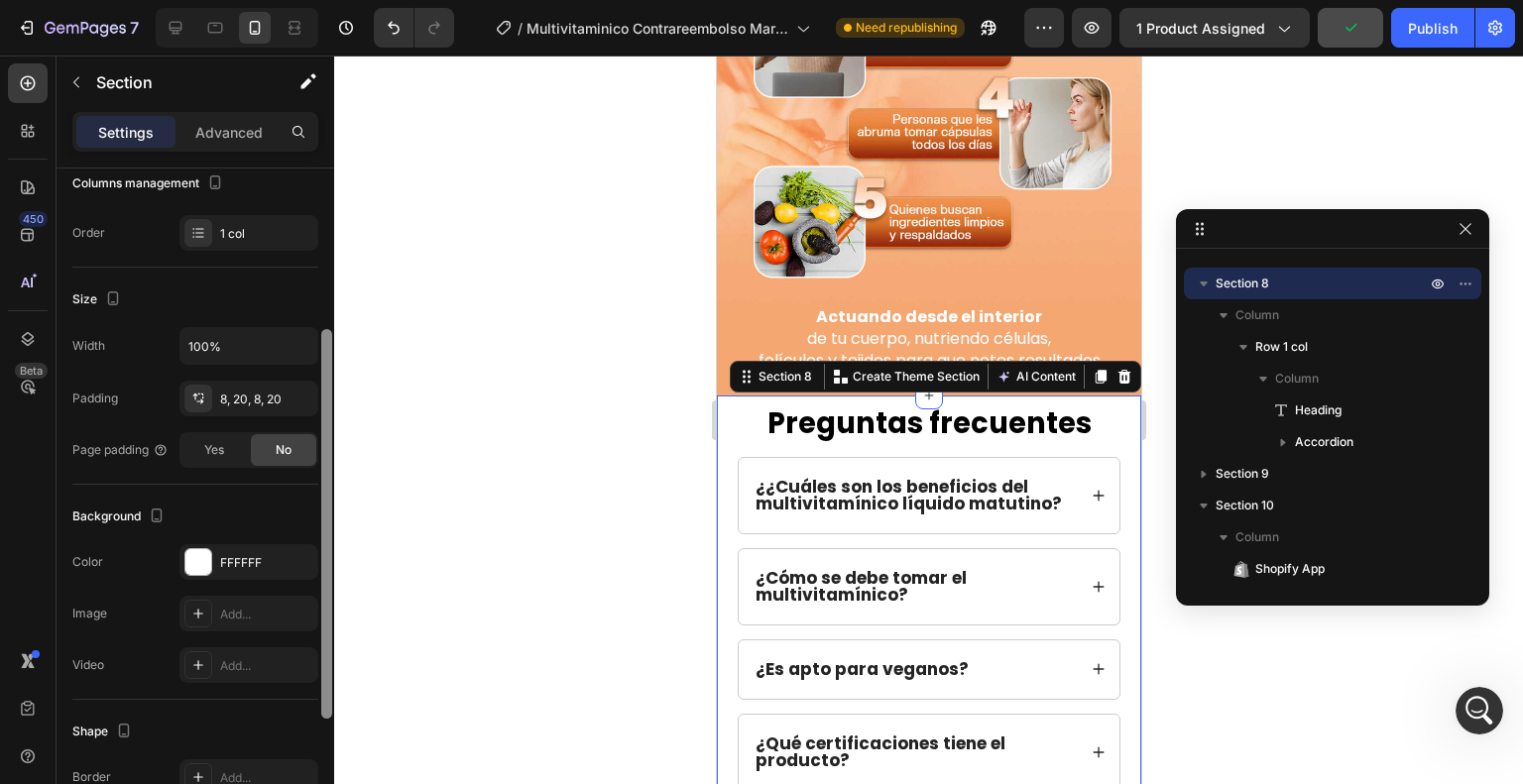 drag, startPoint x: 323, startPoint y: 329, endPoint x: 338, endPoint y: 497, distance: 168.66831 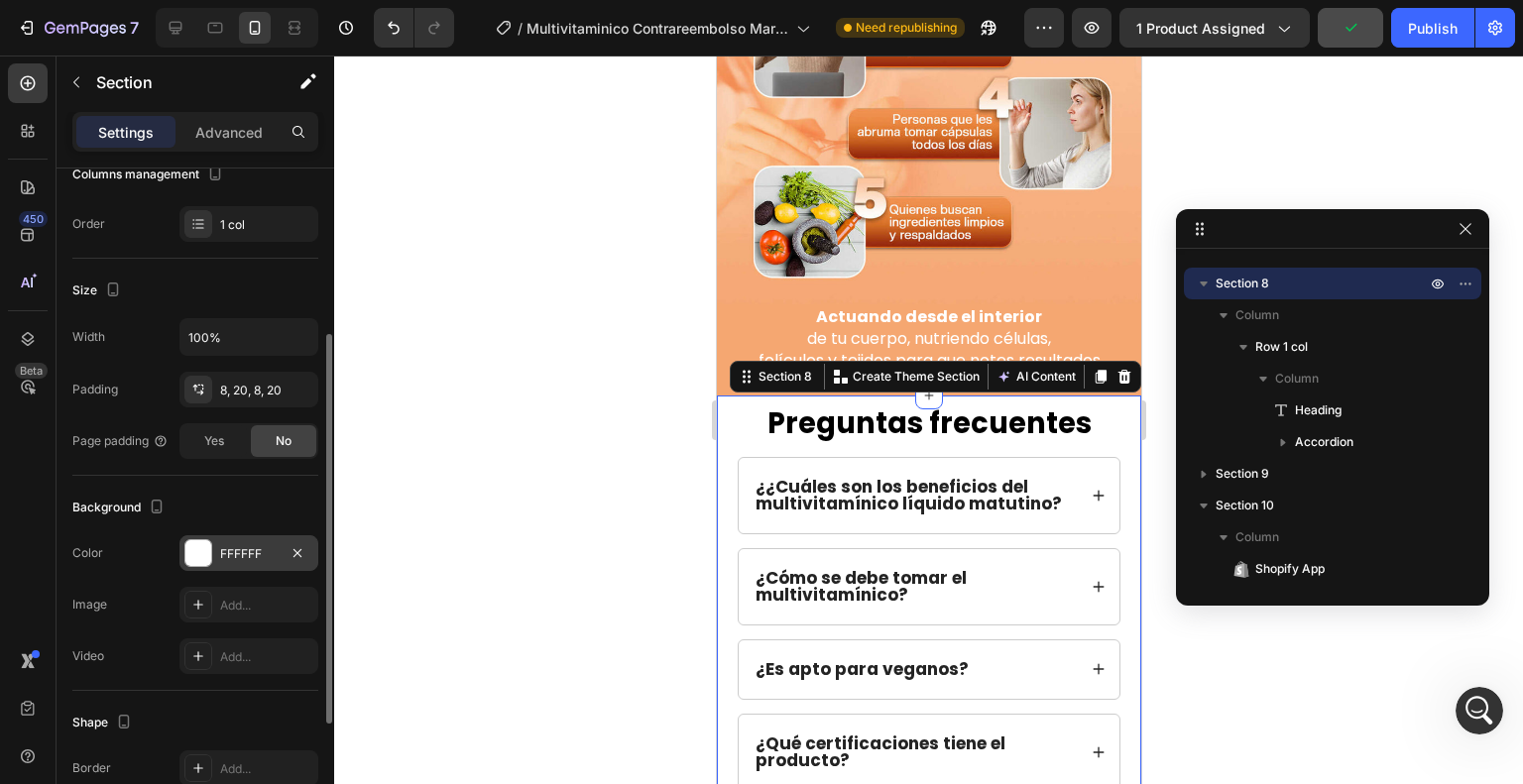 click at bounding box center (198, 553) 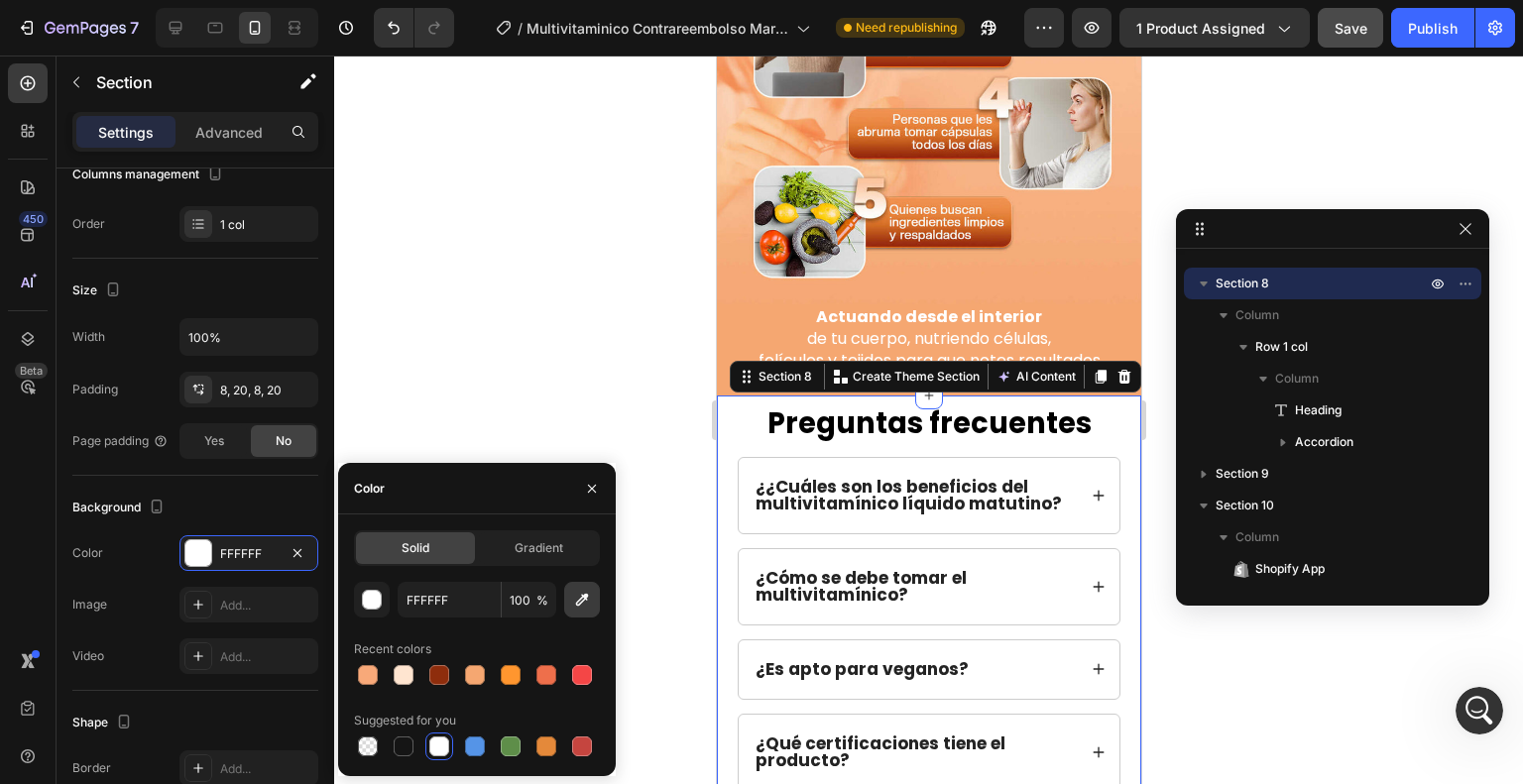 click 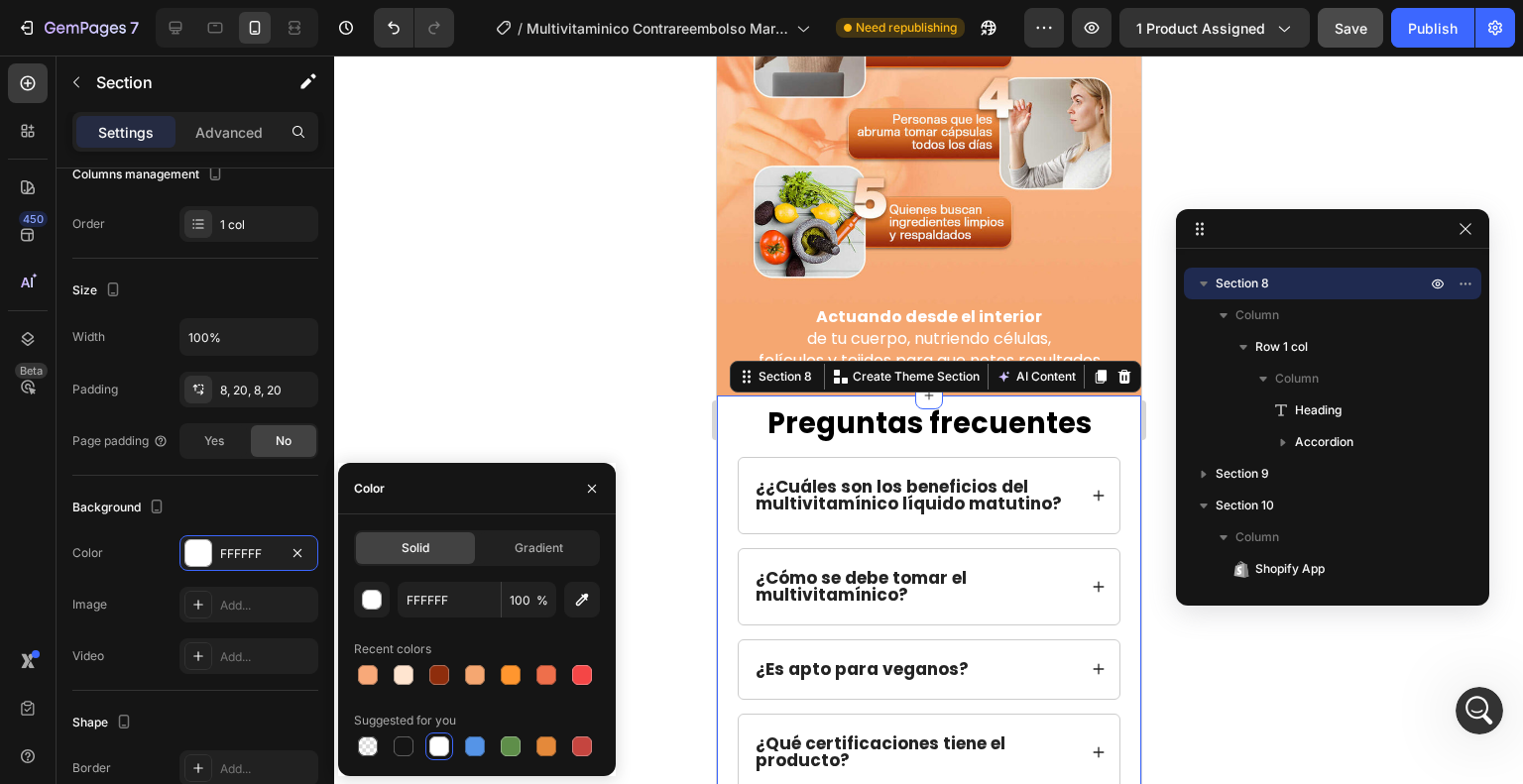 type on "#[HEX]" 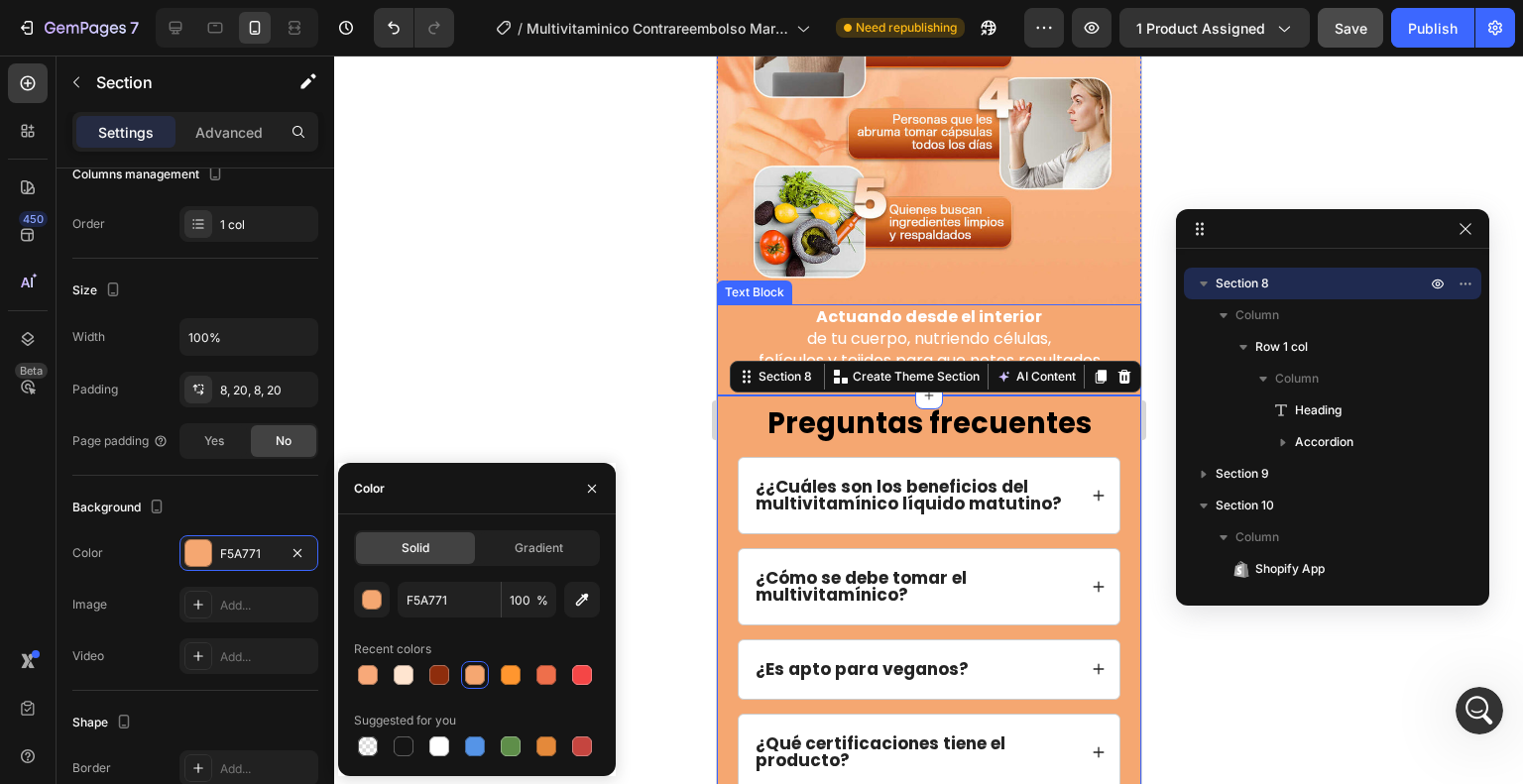 click 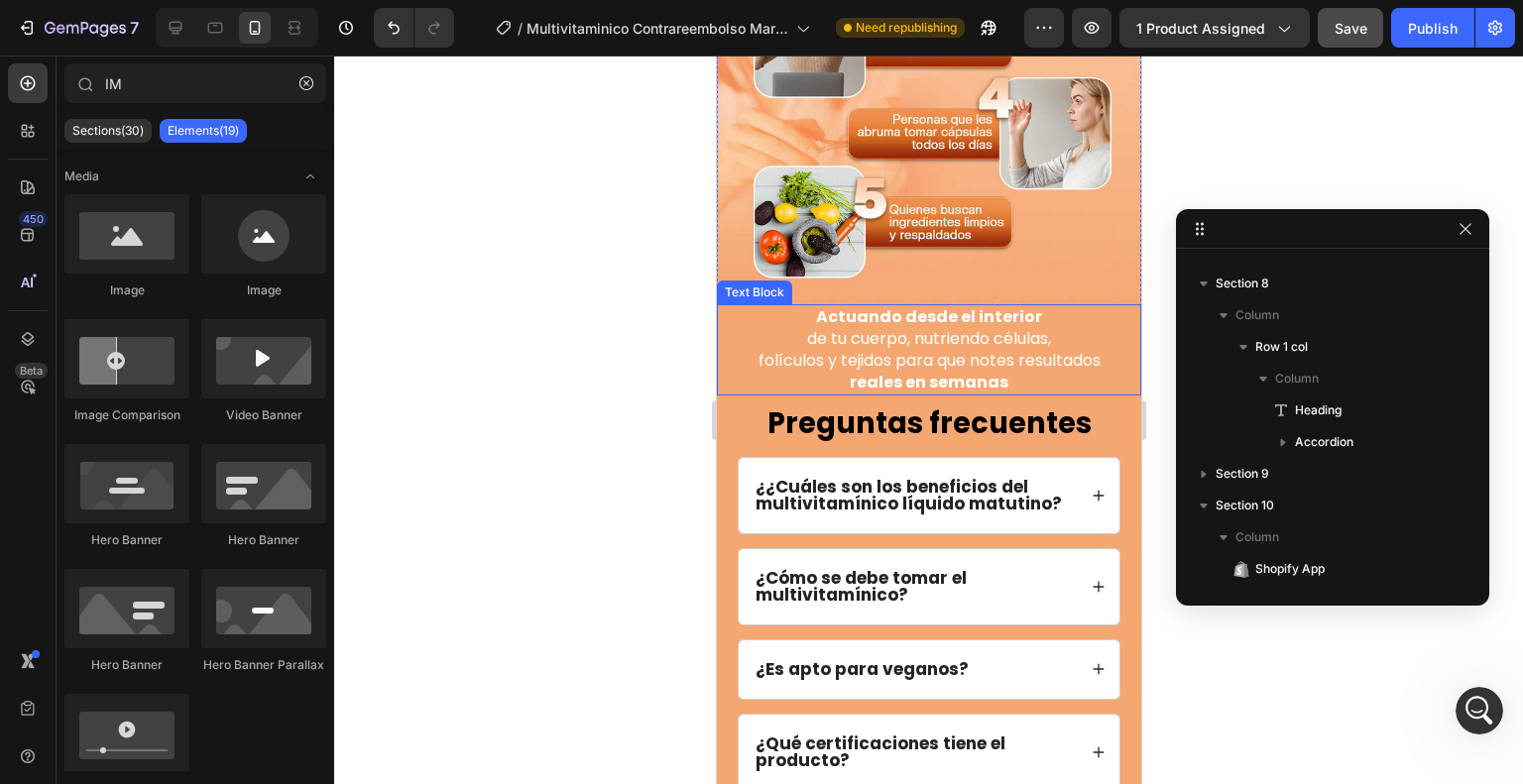 click on "de tu cuerpo, nutriendo células," at bounding box center (928, 339) 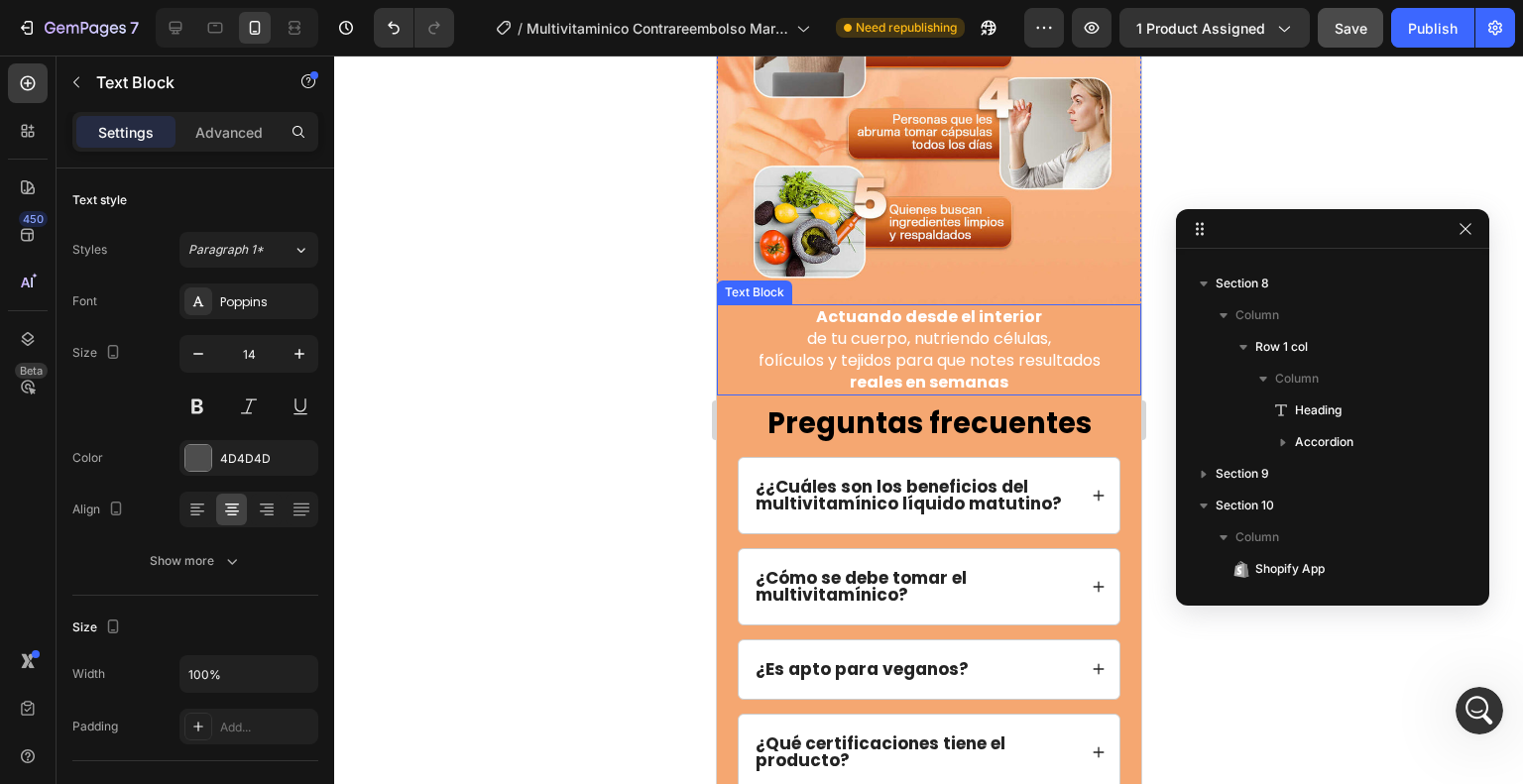 scroll, scrollTop: 311, scrollLeft: 0, axis: vertical 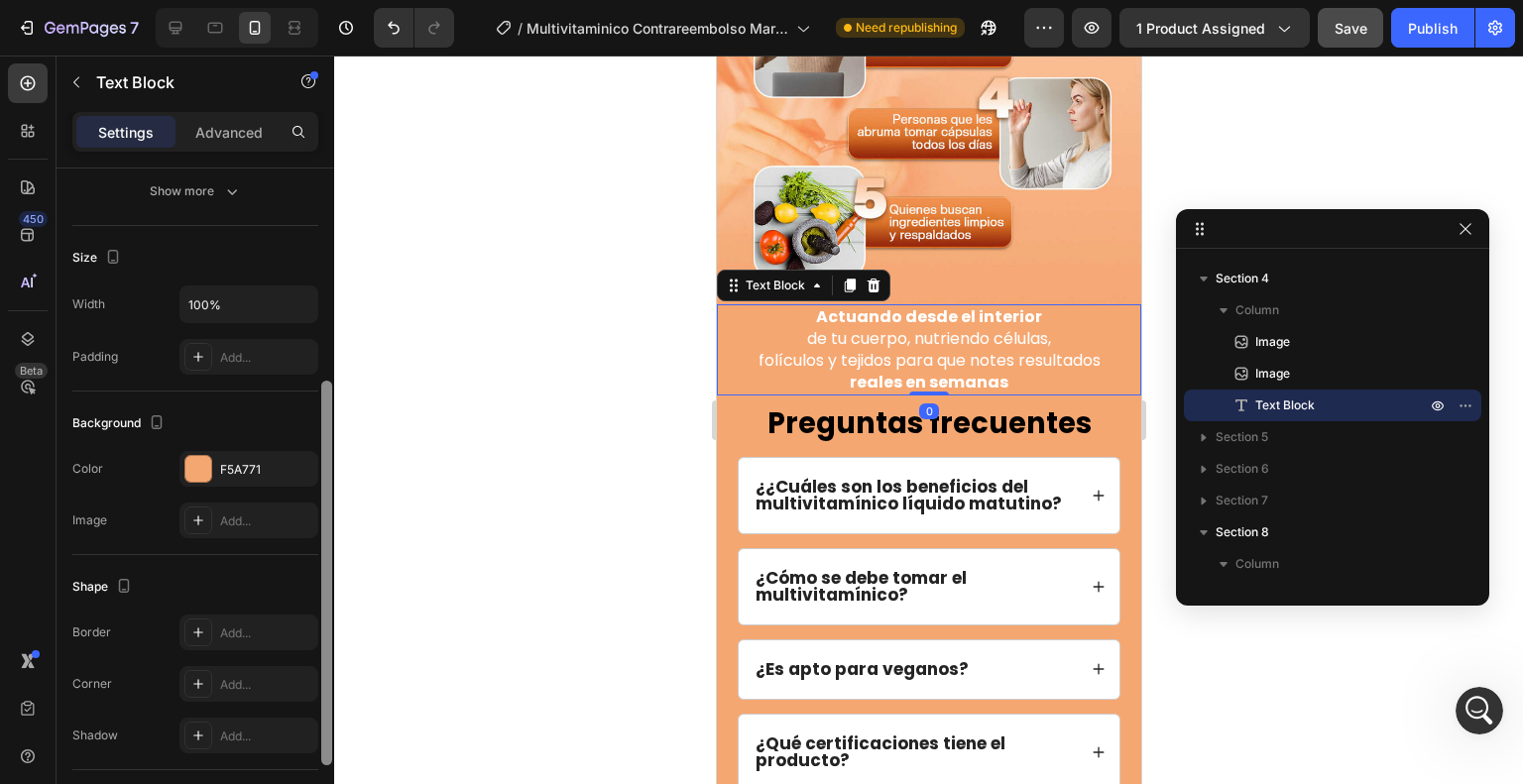 drag, startPoint x: 326, startPoint y: 367, endPoint x: 343, endPoint y: 576, distance: 209.69025 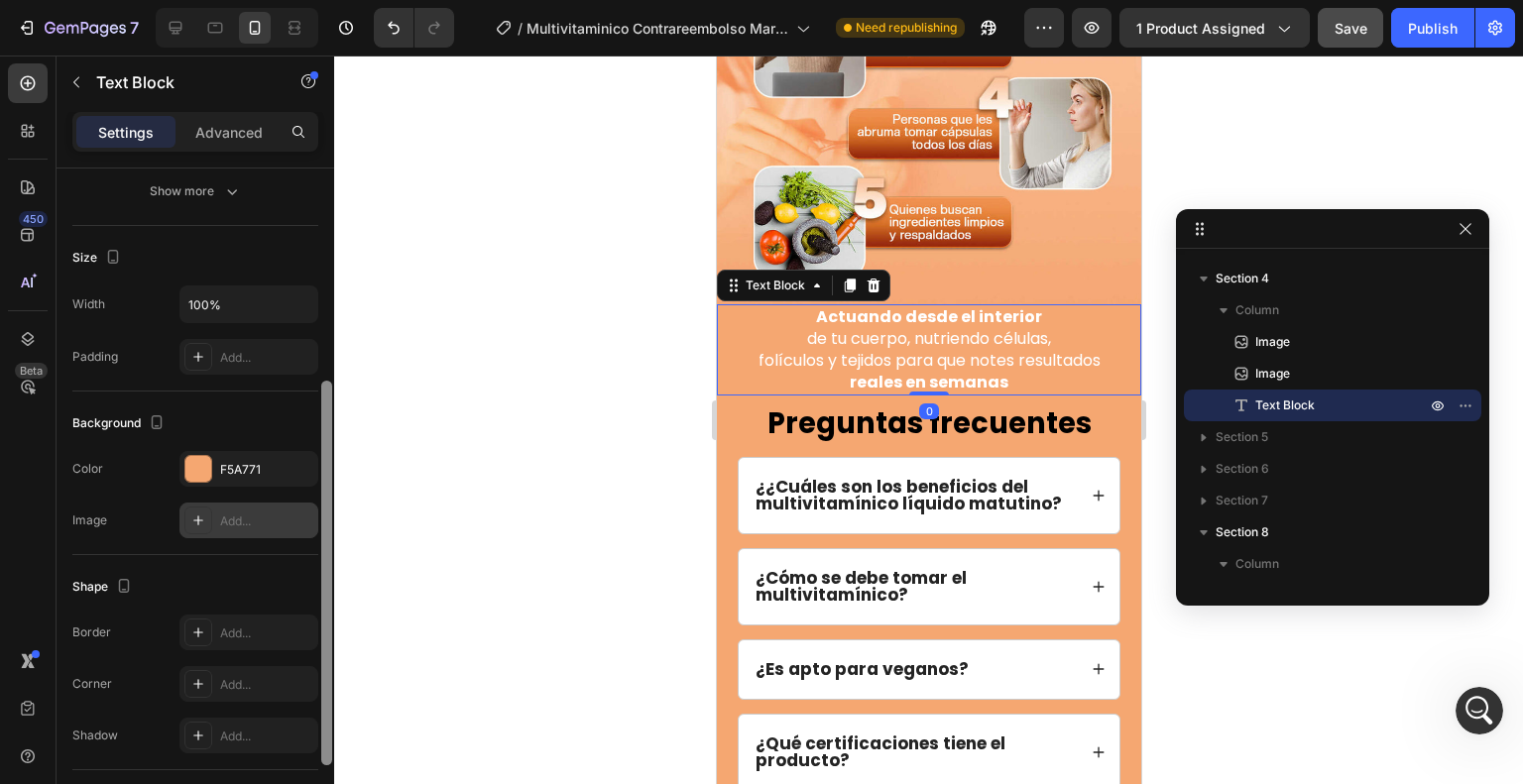 scroll, scrollTop: 364, scrollLeft: 0, axis: vertical 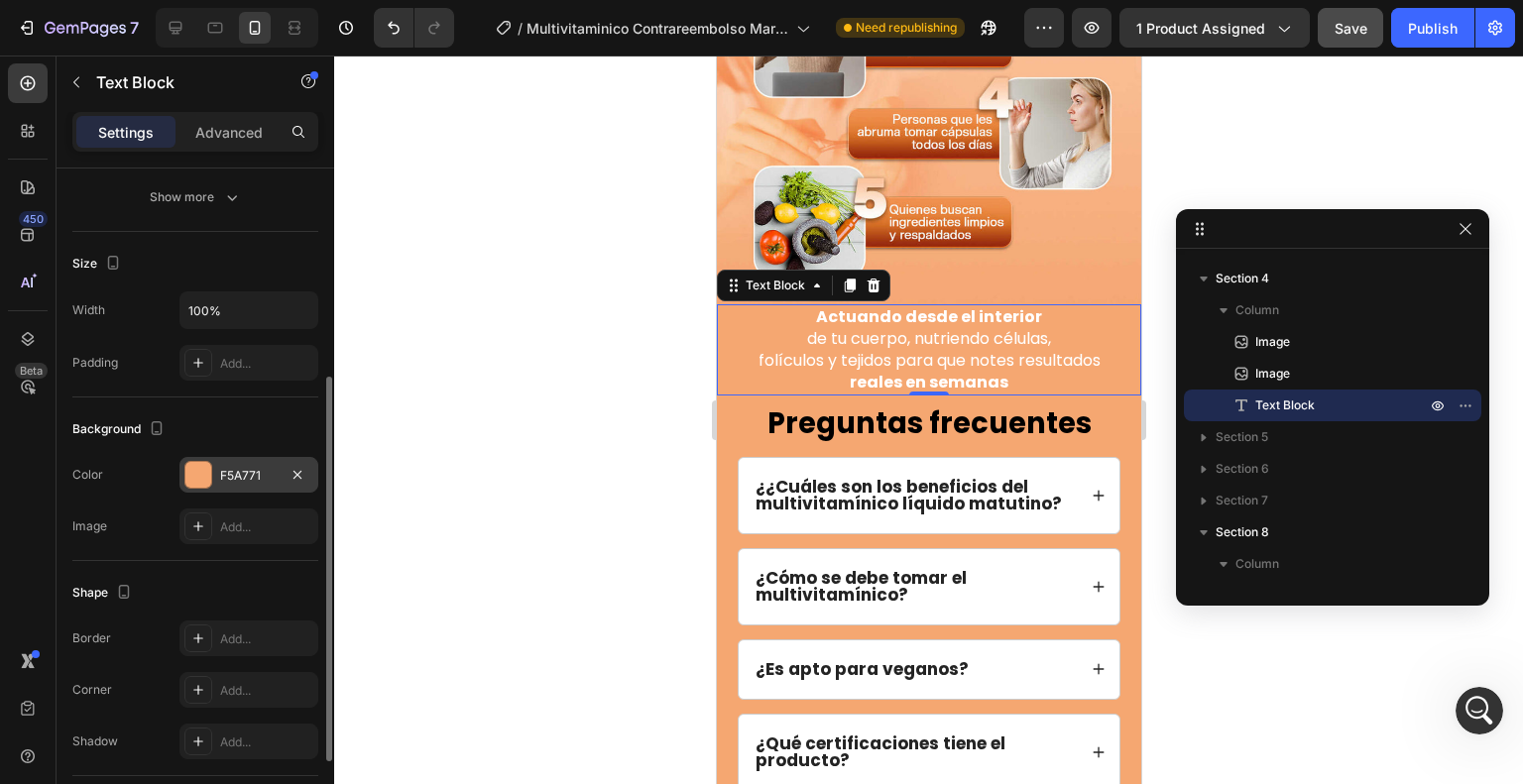 click on "#[HEX]" at bounding box center [249, 476] 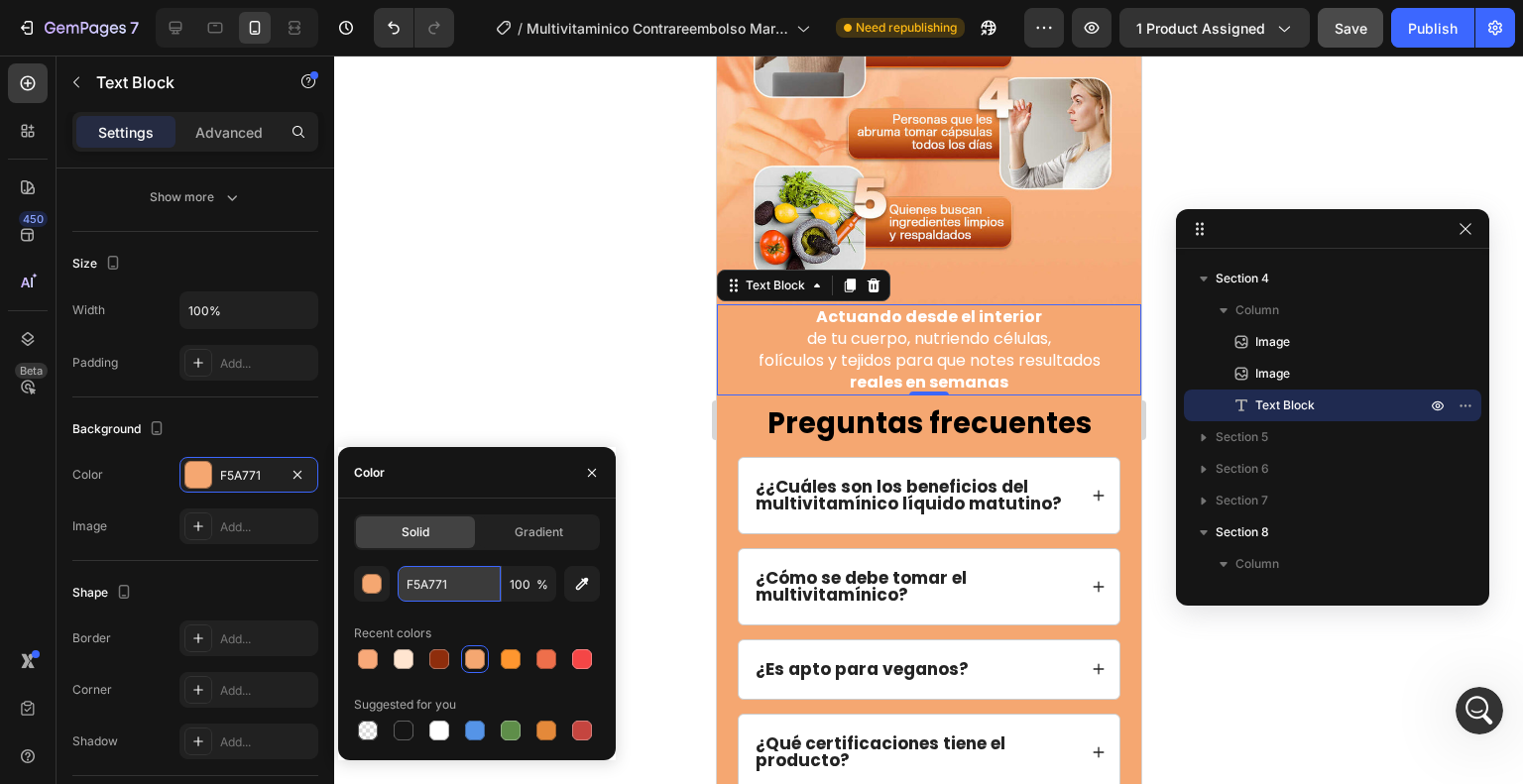 click on "#[HEX]" at bounding box center [449, 584] 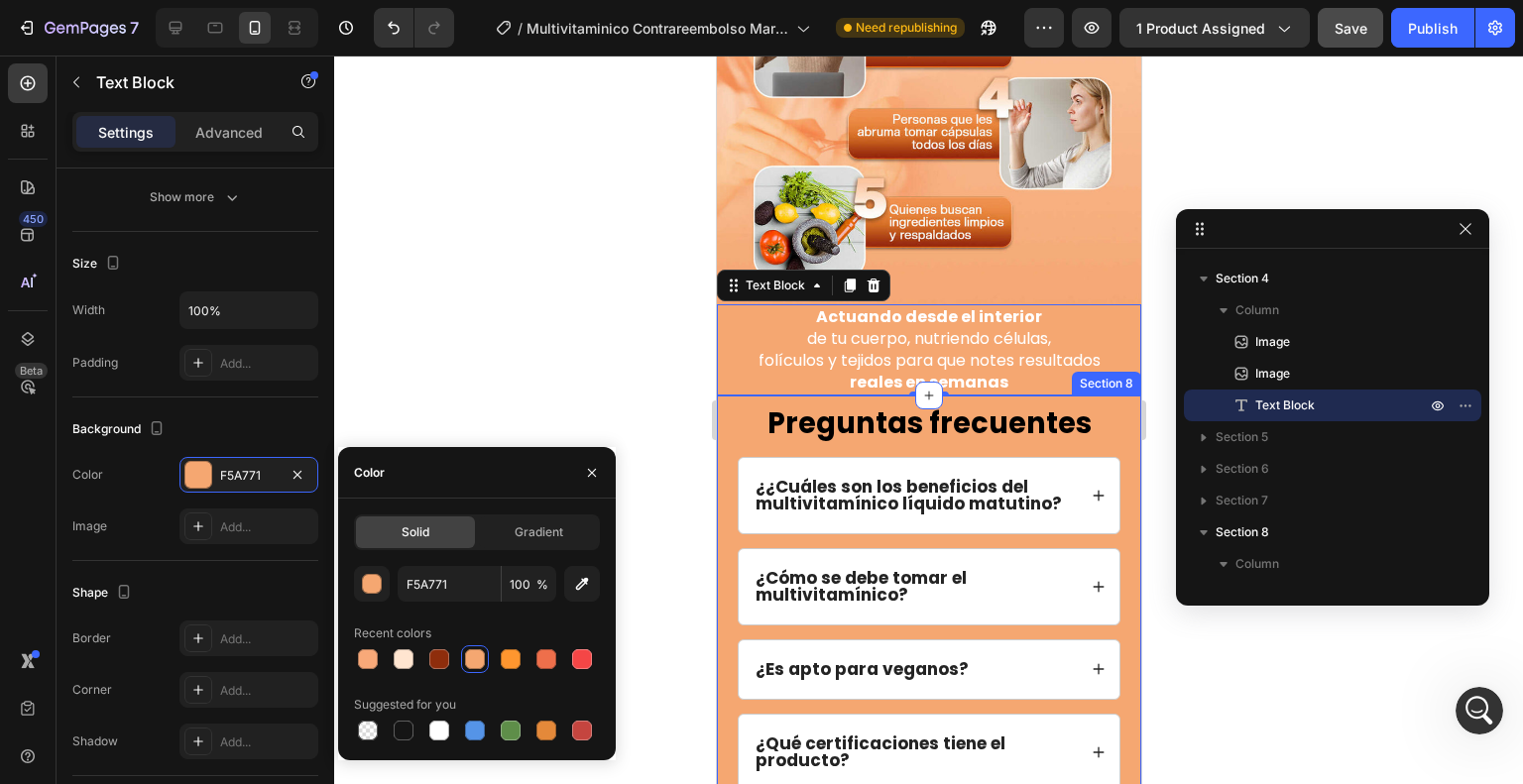 click on "Preguntas frecuentes Heading
¿ ¿Cuáles son los beneficios del multivitamínico líquido matutino?
¿ Cómo se debe tomar el multivitamínico?
¿Es apto para veganos?
¿Qué certificaciones tiene el producto? Accordion Row Section 8" at bounding box center (928, 597) 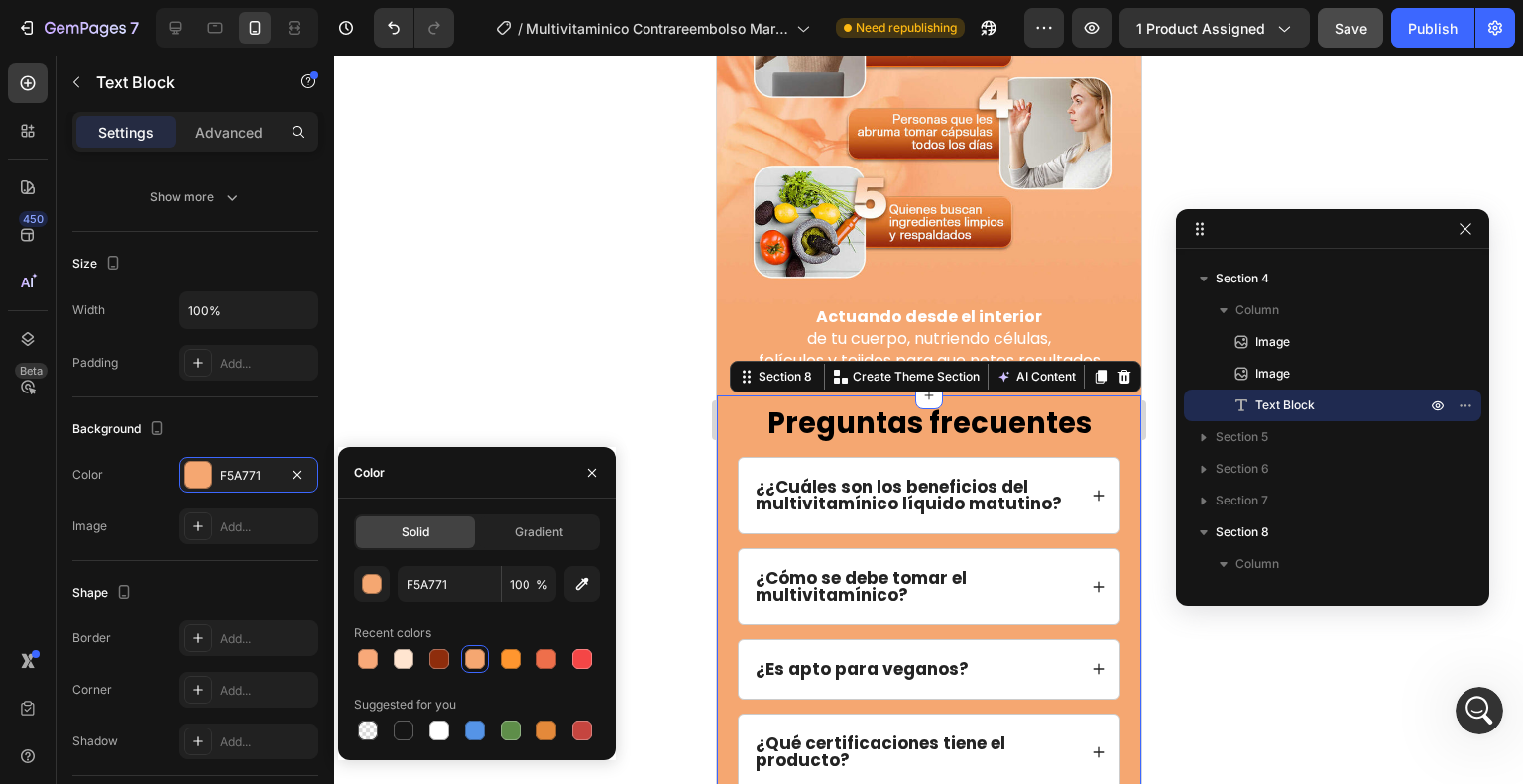 scroll, scrollTop: 0, scrollLeft: 0, axis: both 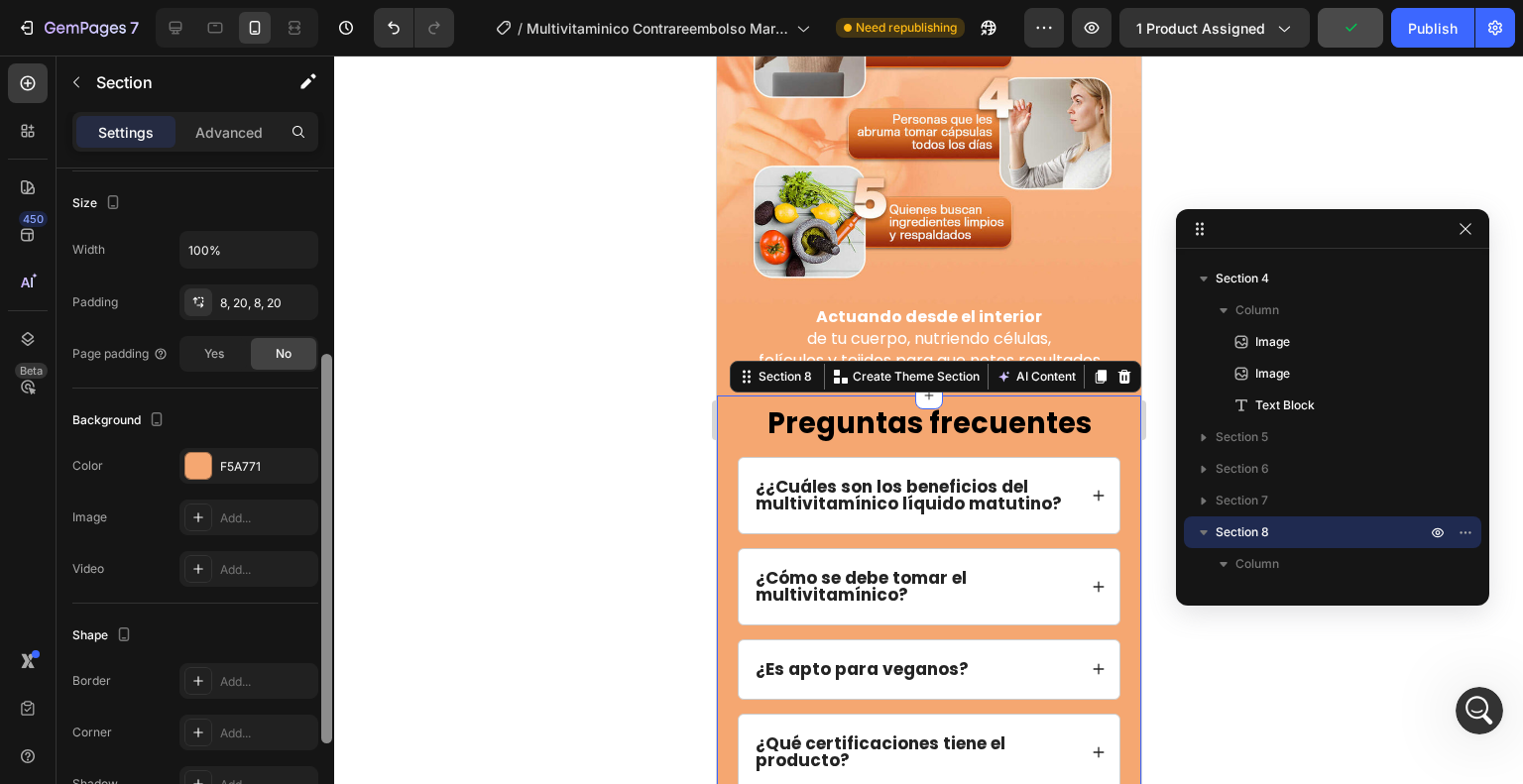 drag, startPoint x: 329, startPoint y: 376, endPoint x: 331, endPoint y: 571, distance: 195.01026 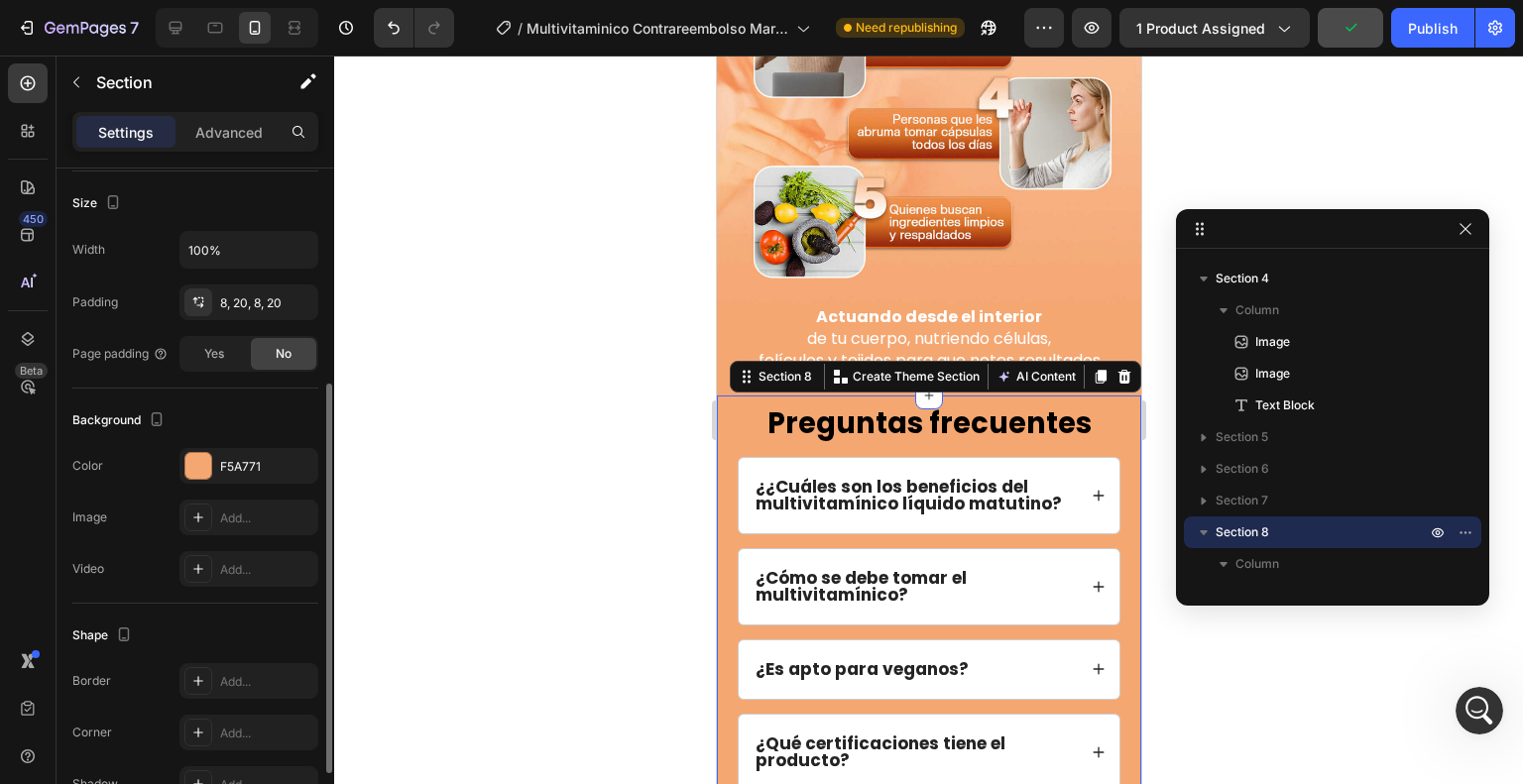 scroll, scrollTop: 372, scrollLeft: 0, axis: vertical 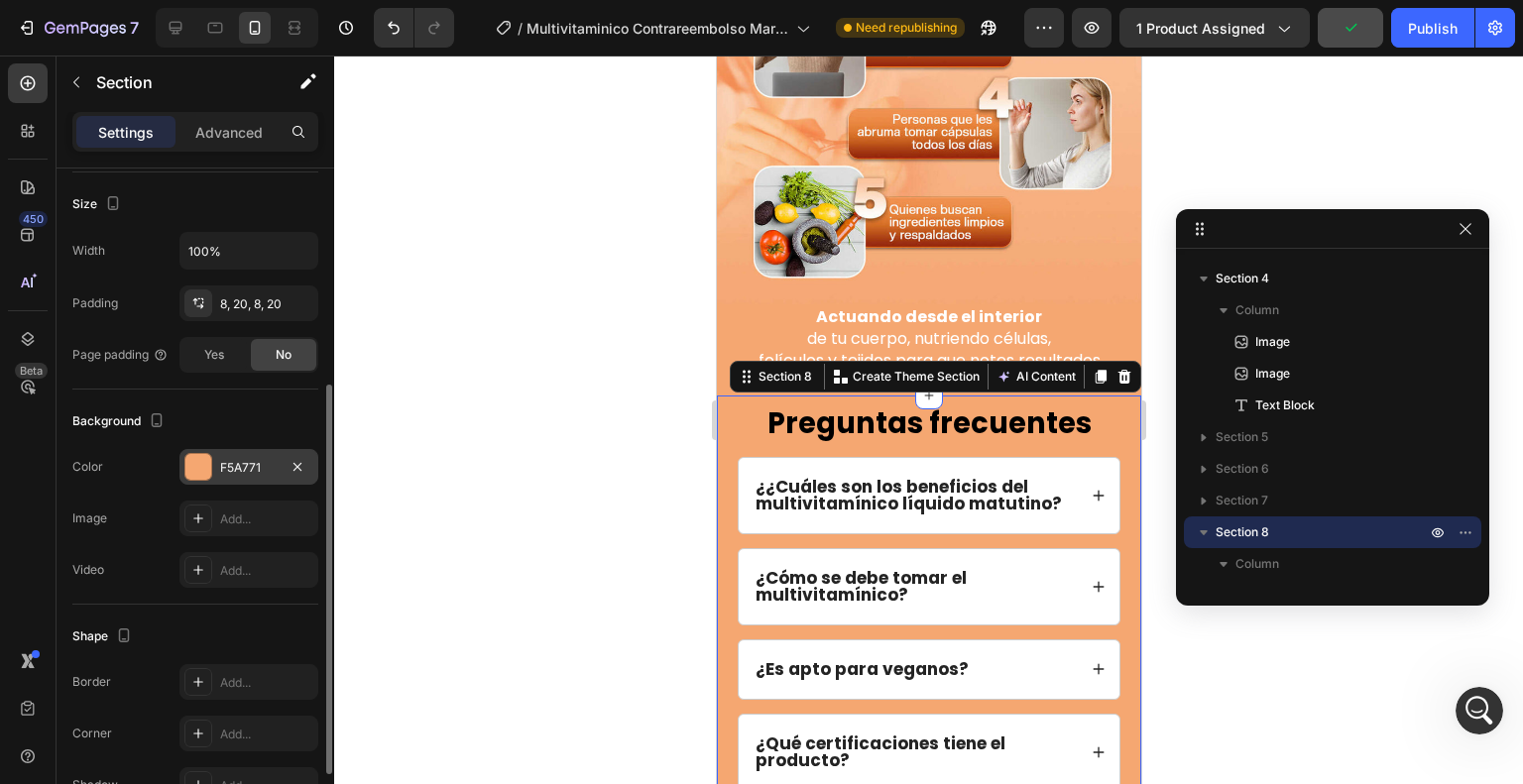 click on "#[HEX]" at bounding box center [249, 468] 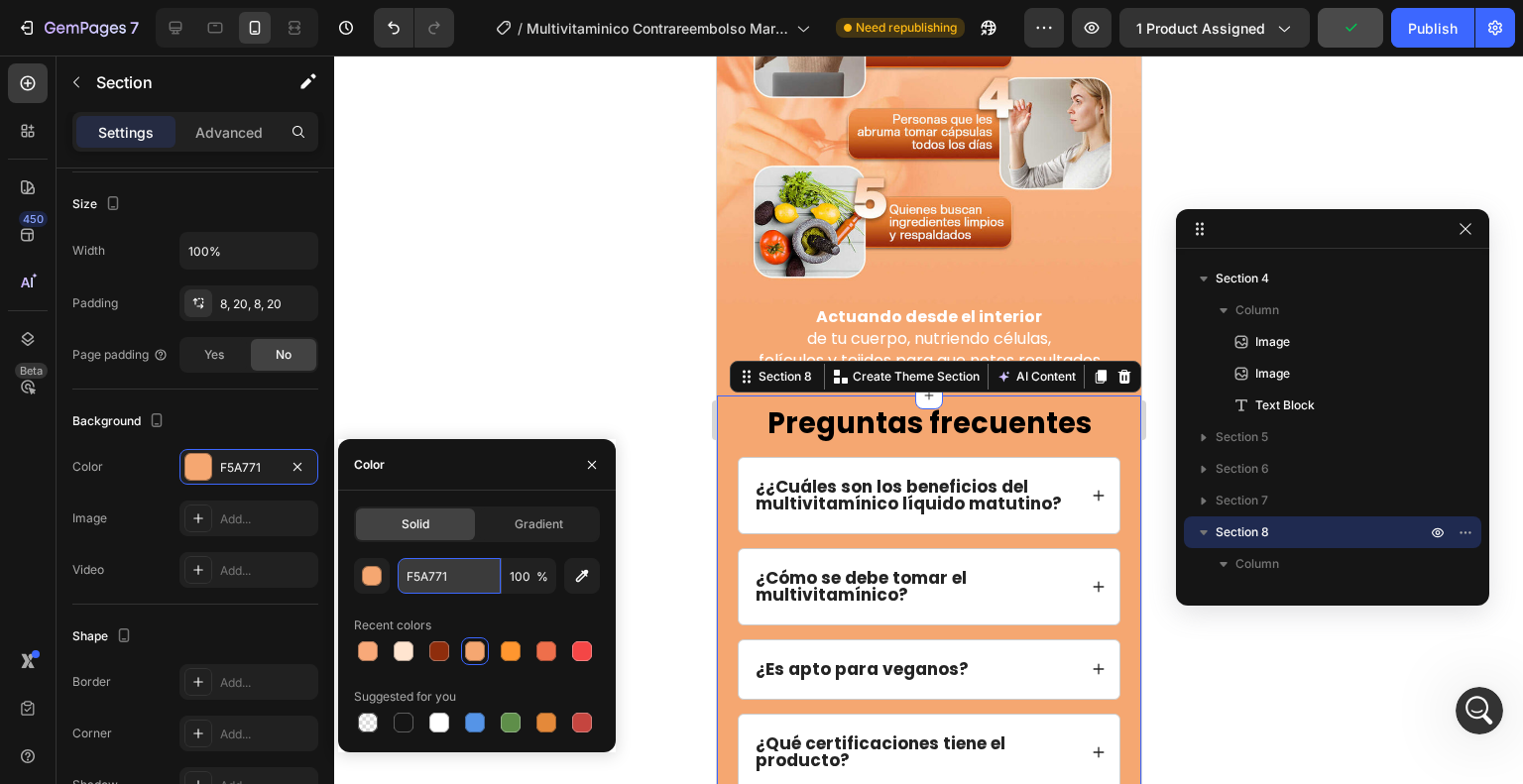 click on "#[HEX]" at bounding box center (449, 576) 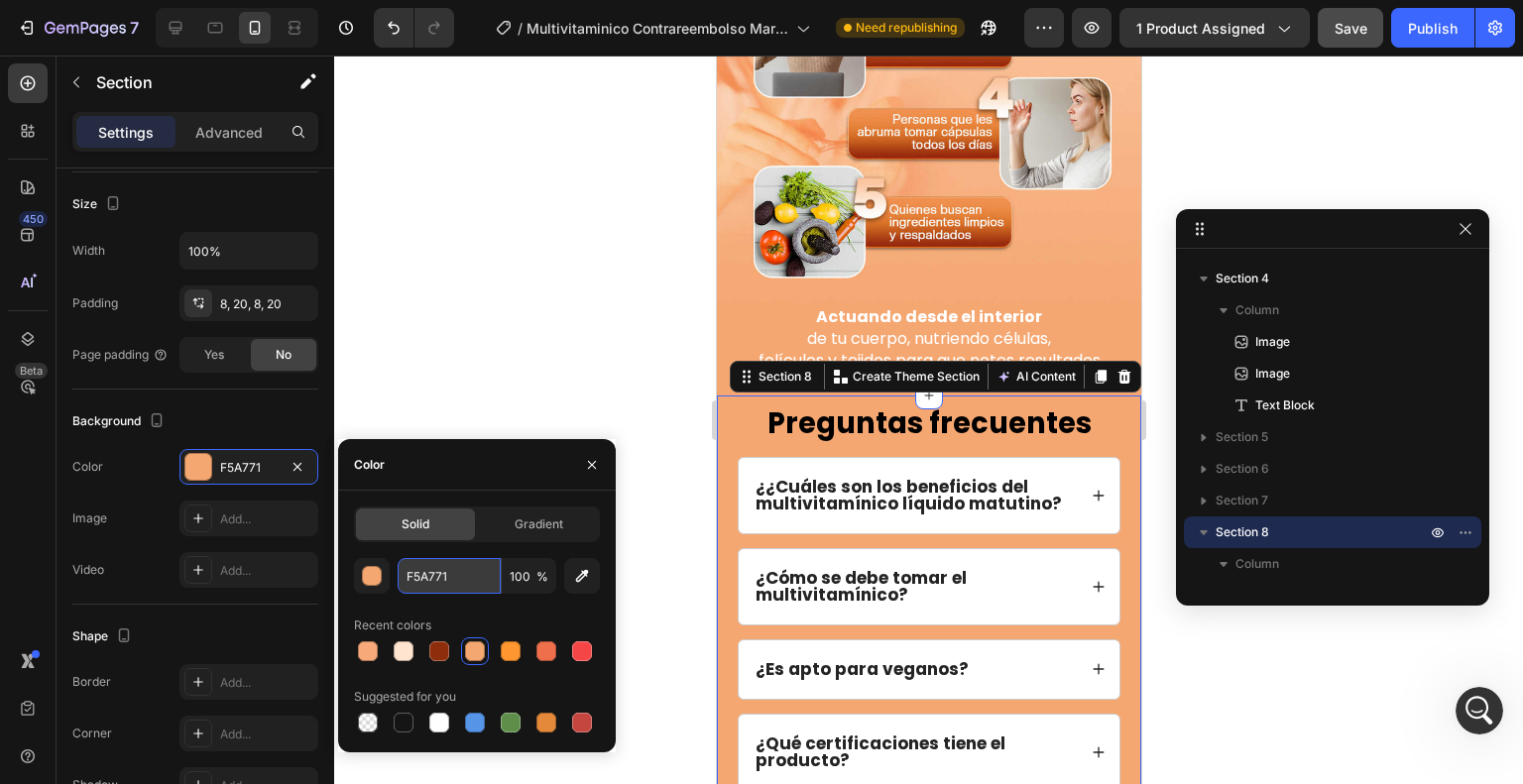 click on "#[HEX]" at bounding box center (449, 576) 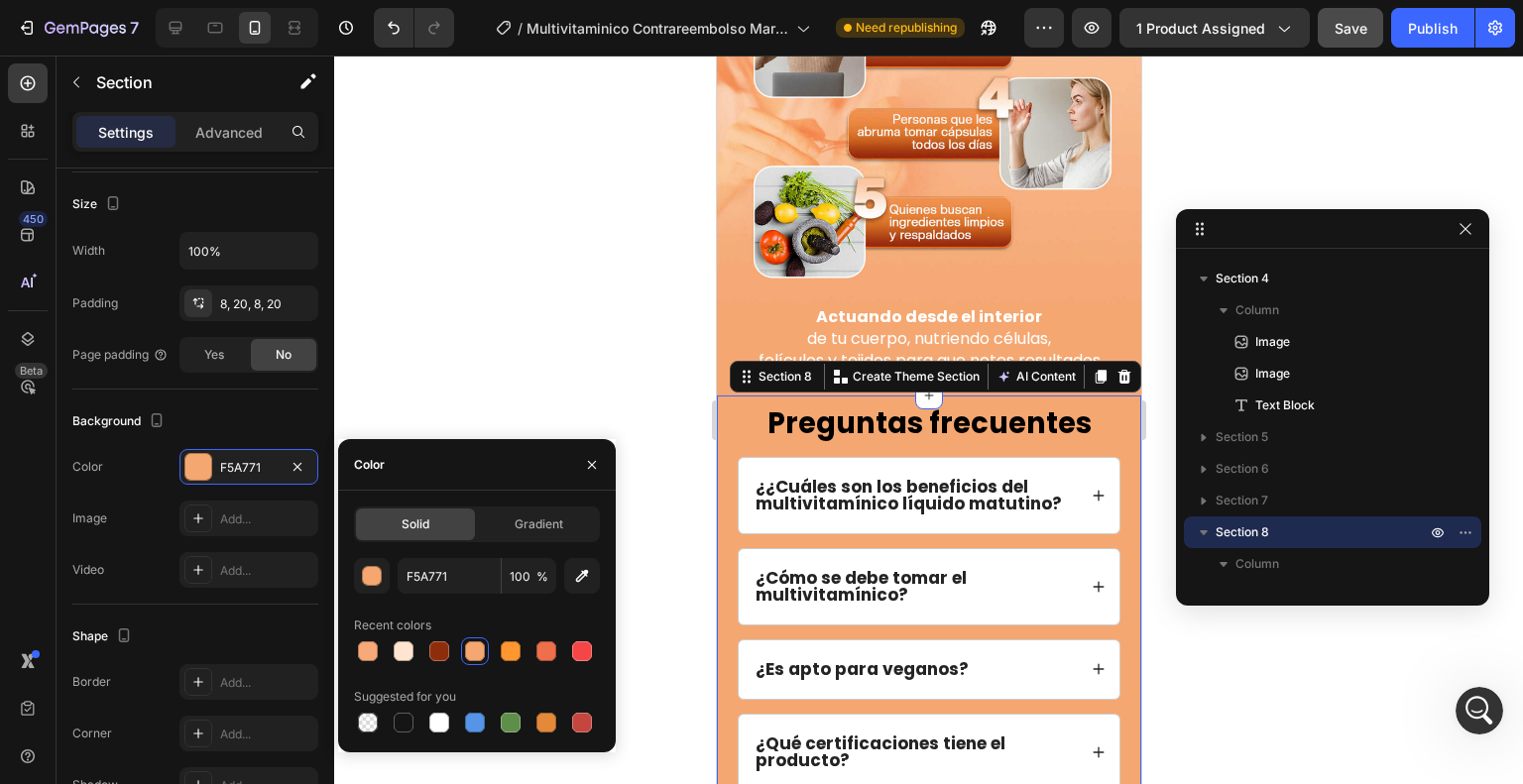 click 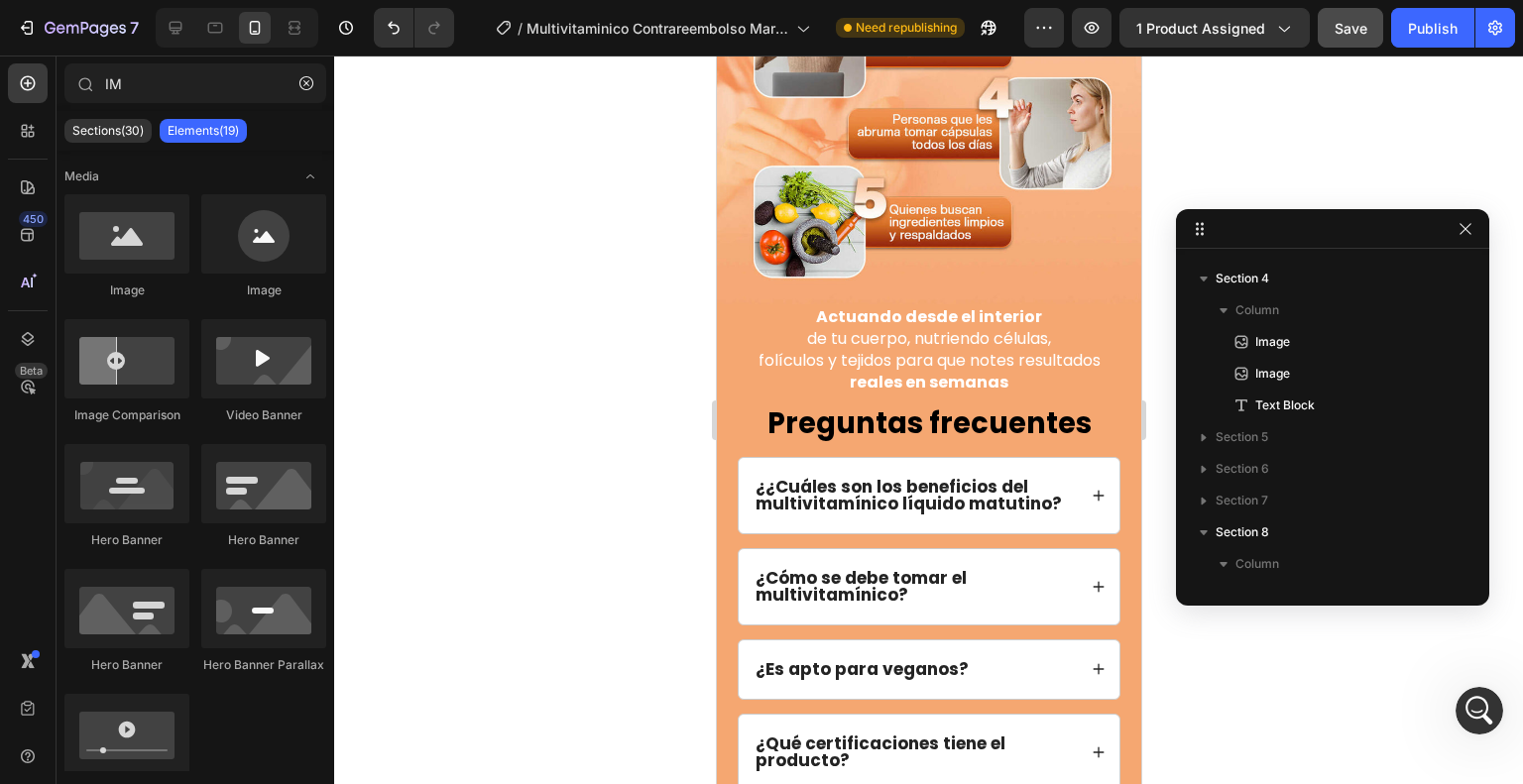 scroll, scrollTop: 5227, scrollLeft: 0, axis: vertical 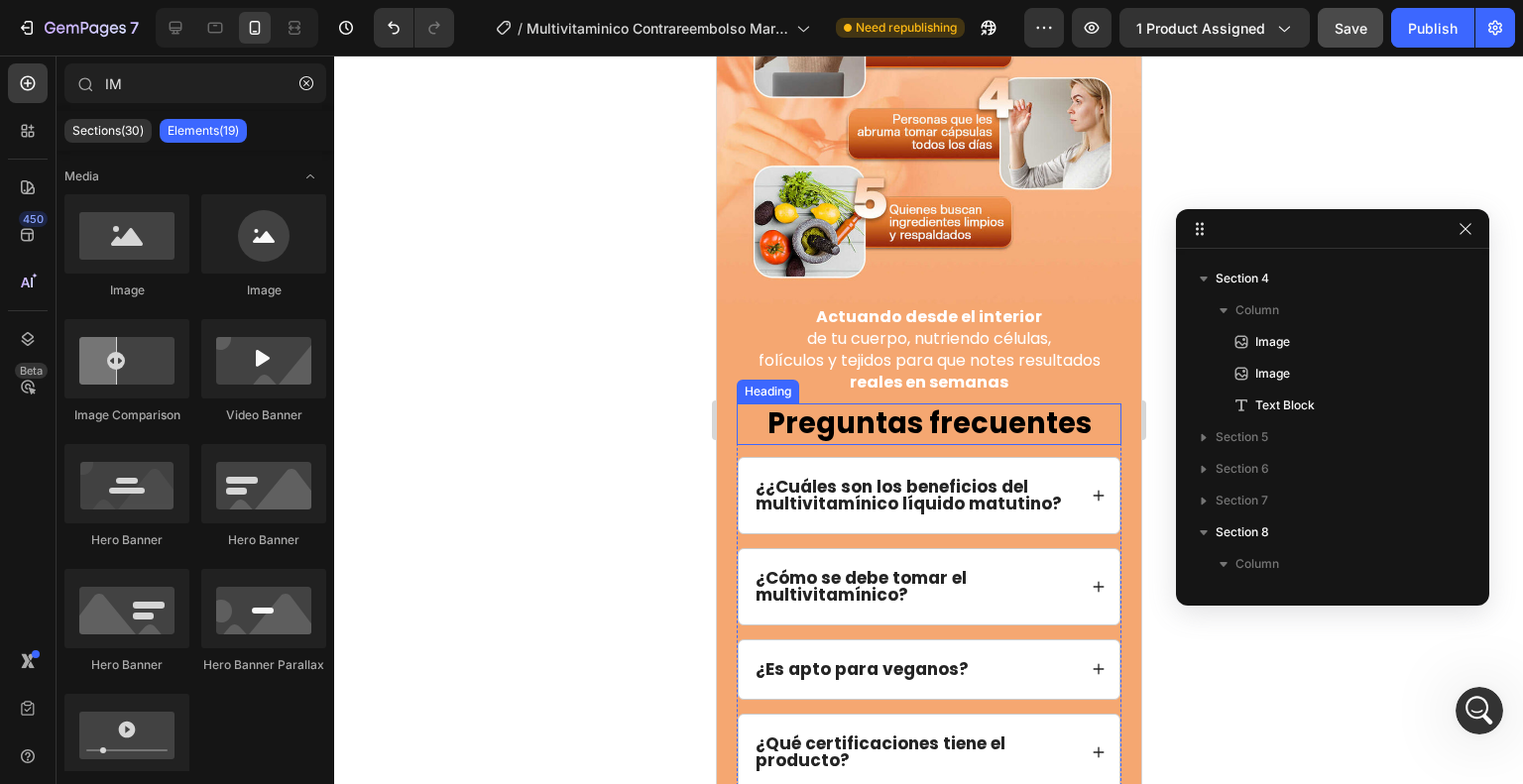 click on "Preguntas frecuentes" at bounding box center (928, 423) 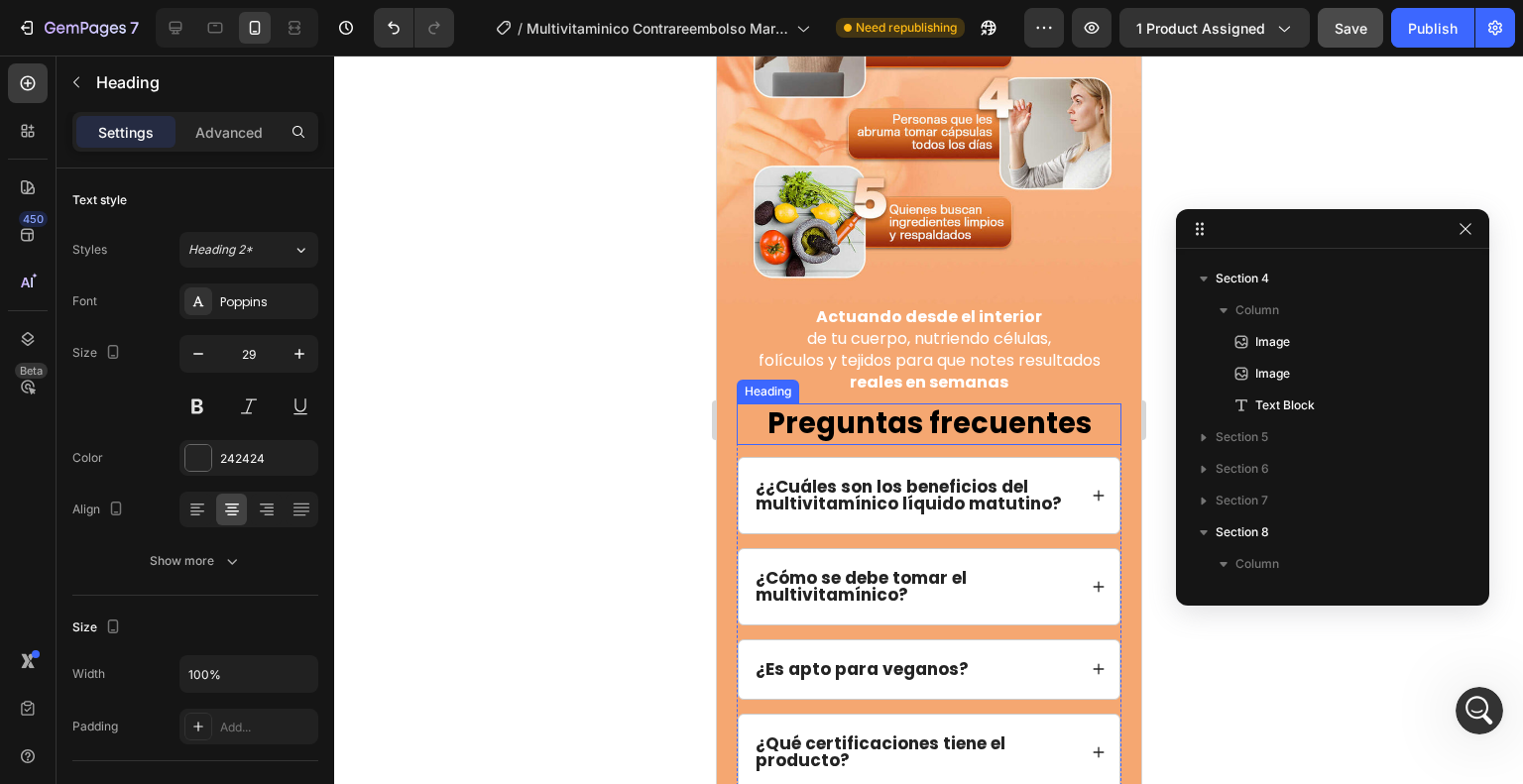 scroll, scrollTop: 5176, scrollLeft: 0, axis: vertical 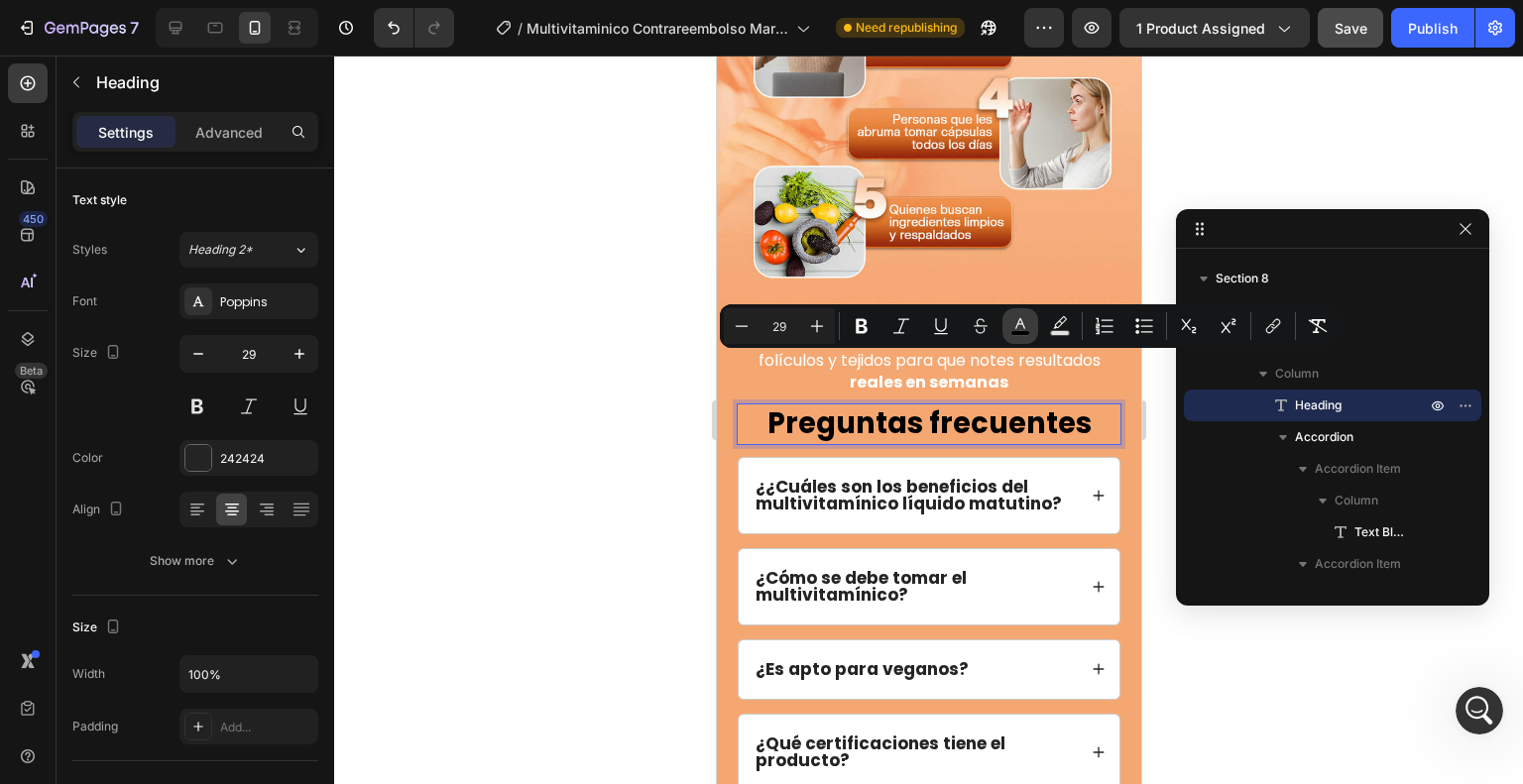 click 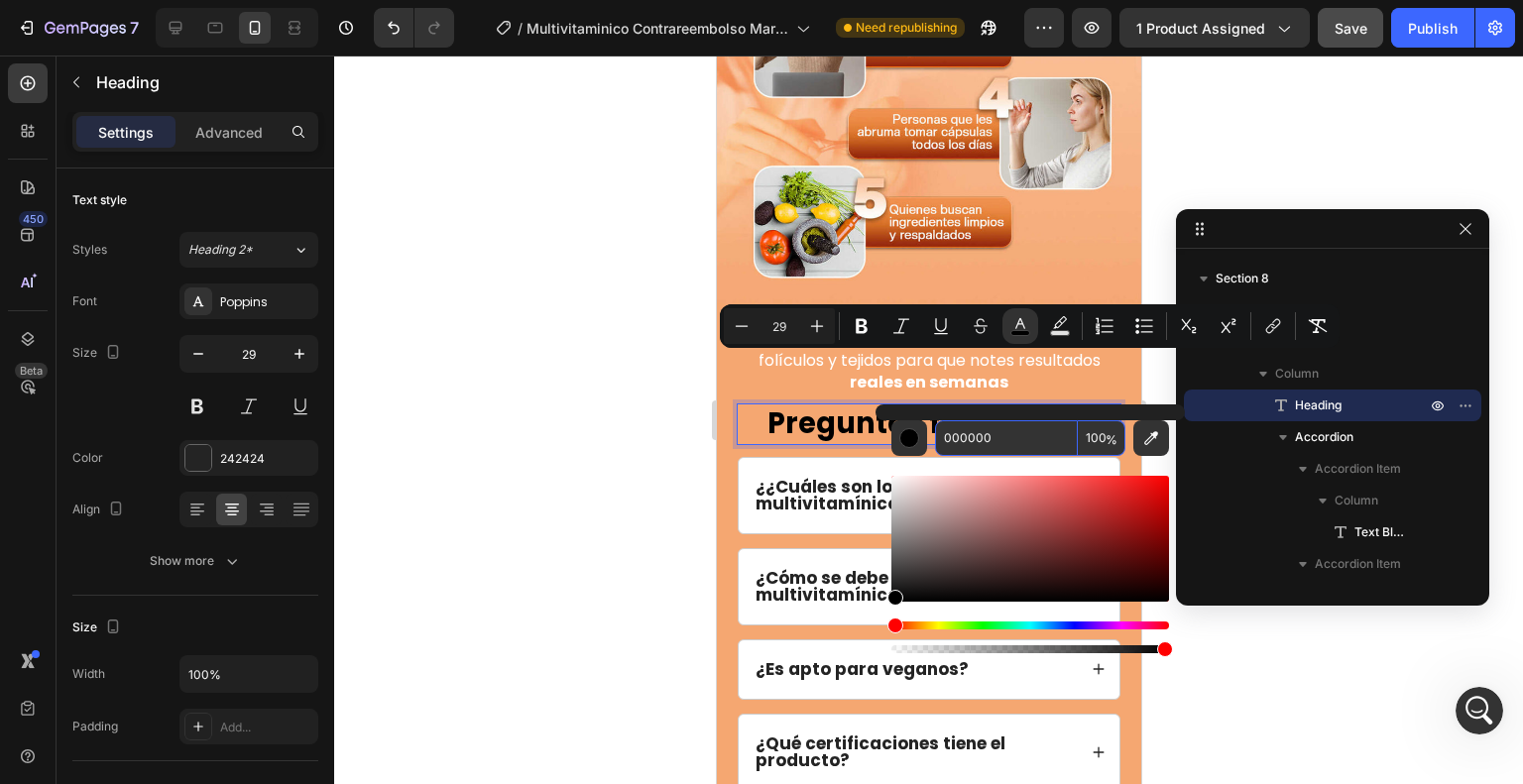 click on "000000" at bounding box center (1006, 438) 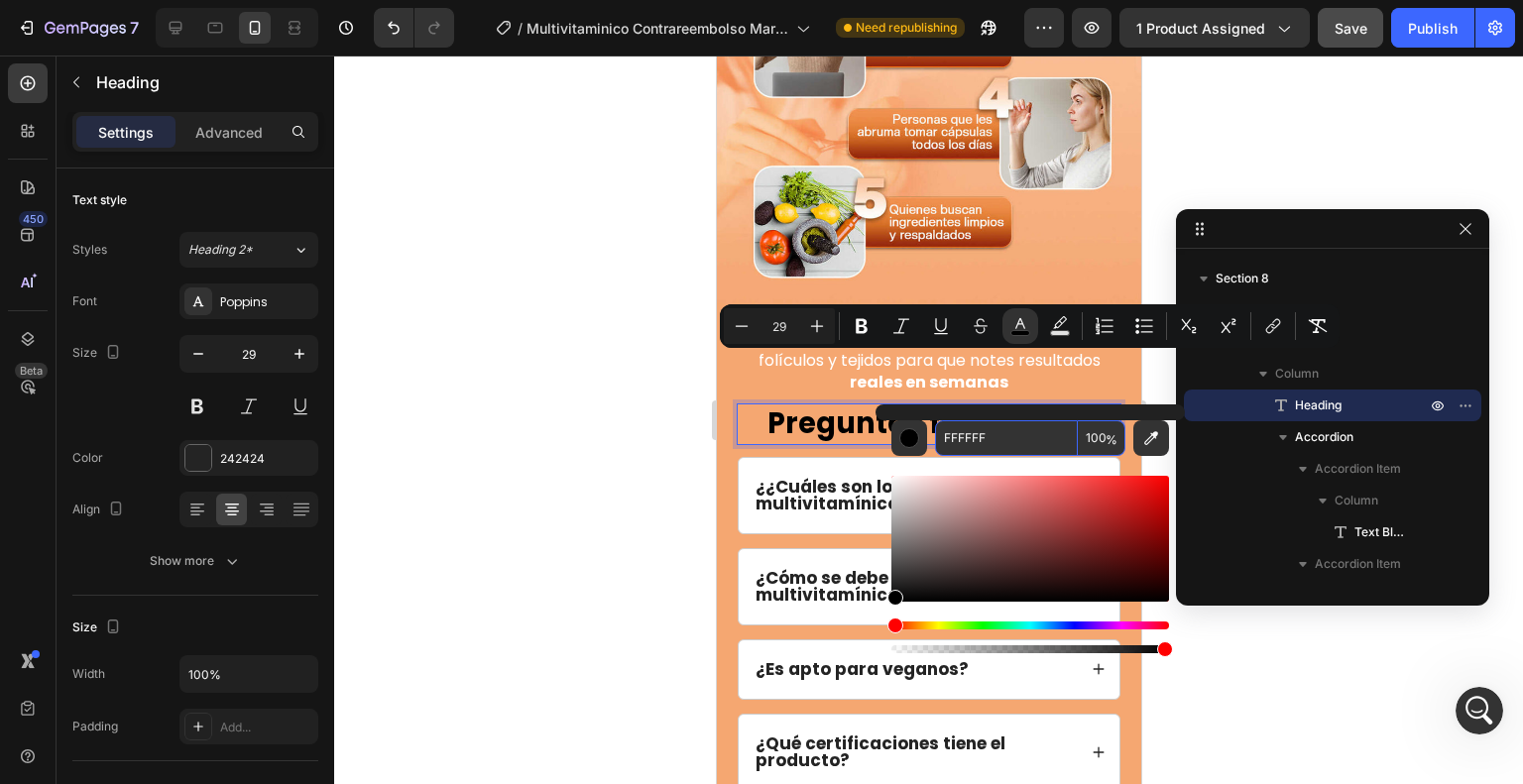 type on "FFFFFF" 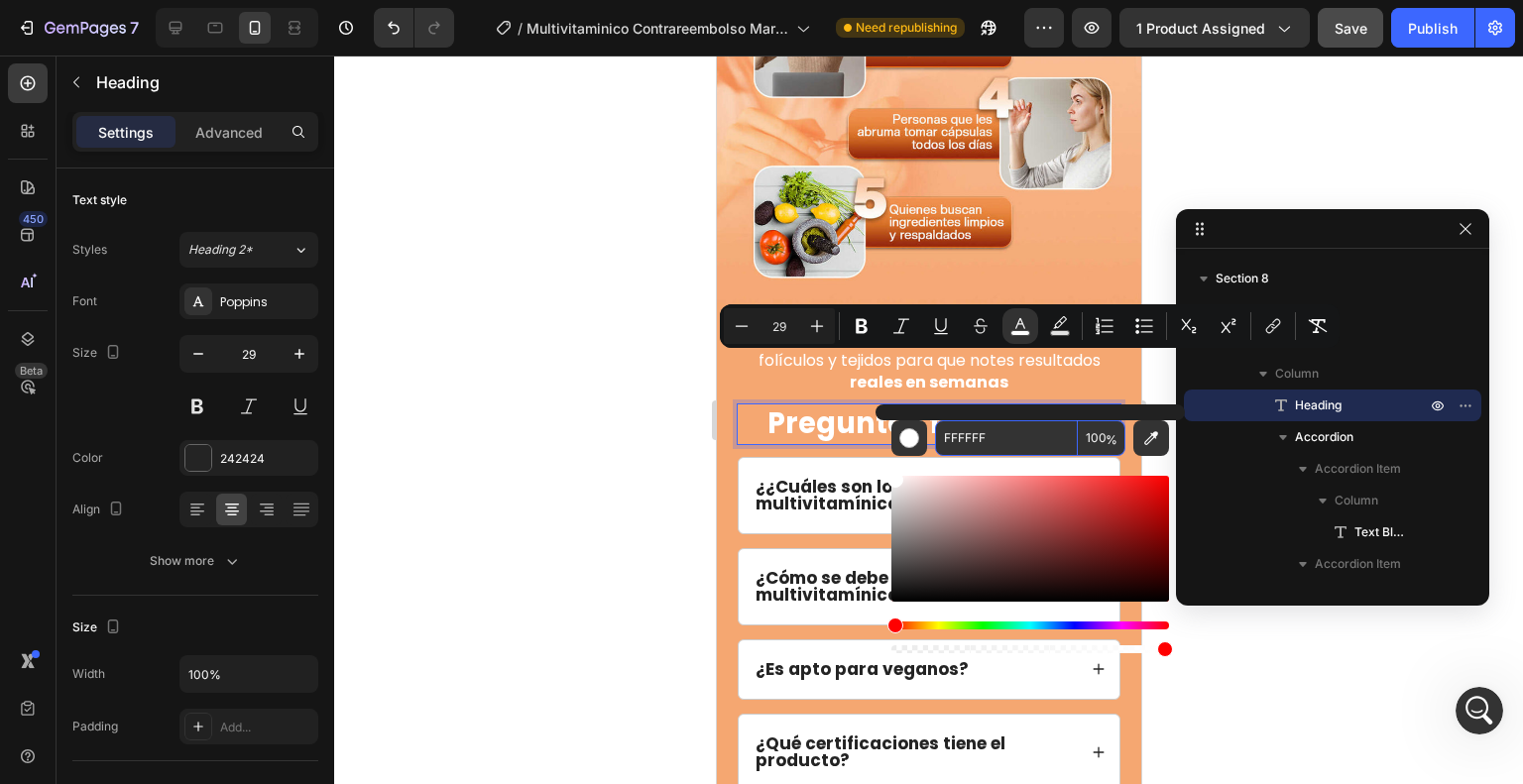 click on "FFFFFF" at bounding box center [1006, 438] 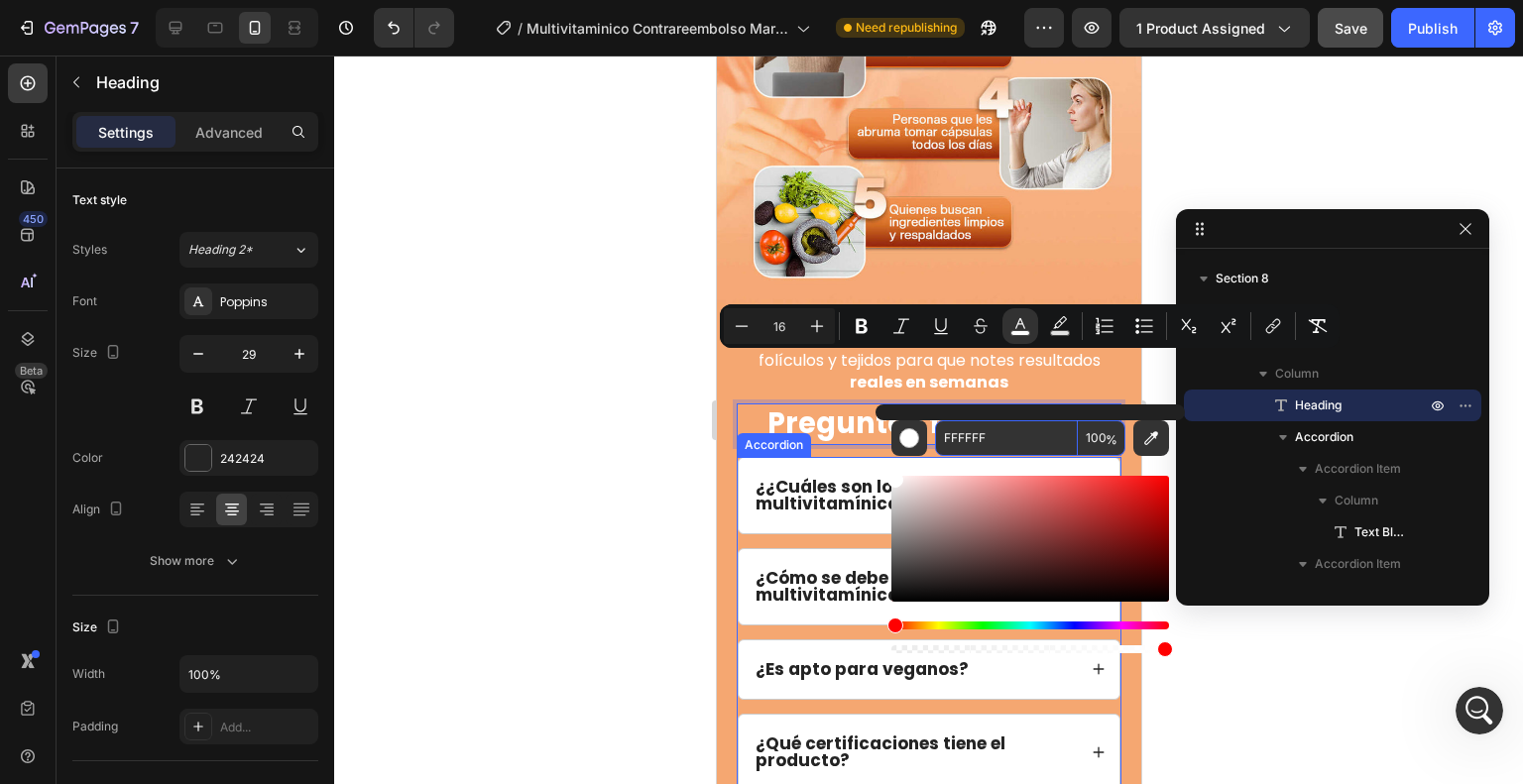 click on "Preguntas frecuentes Heading   12
¿ ¿Cuáles son los beneficios del multivitamínico líquido matutino?
¿ Cómo se debe tomar el multivitamínico?
¿Es apto para veganos?
¿Qué certificaciones tiene el producto? Accordion Row Section 8" at bounding box center [928, 597] 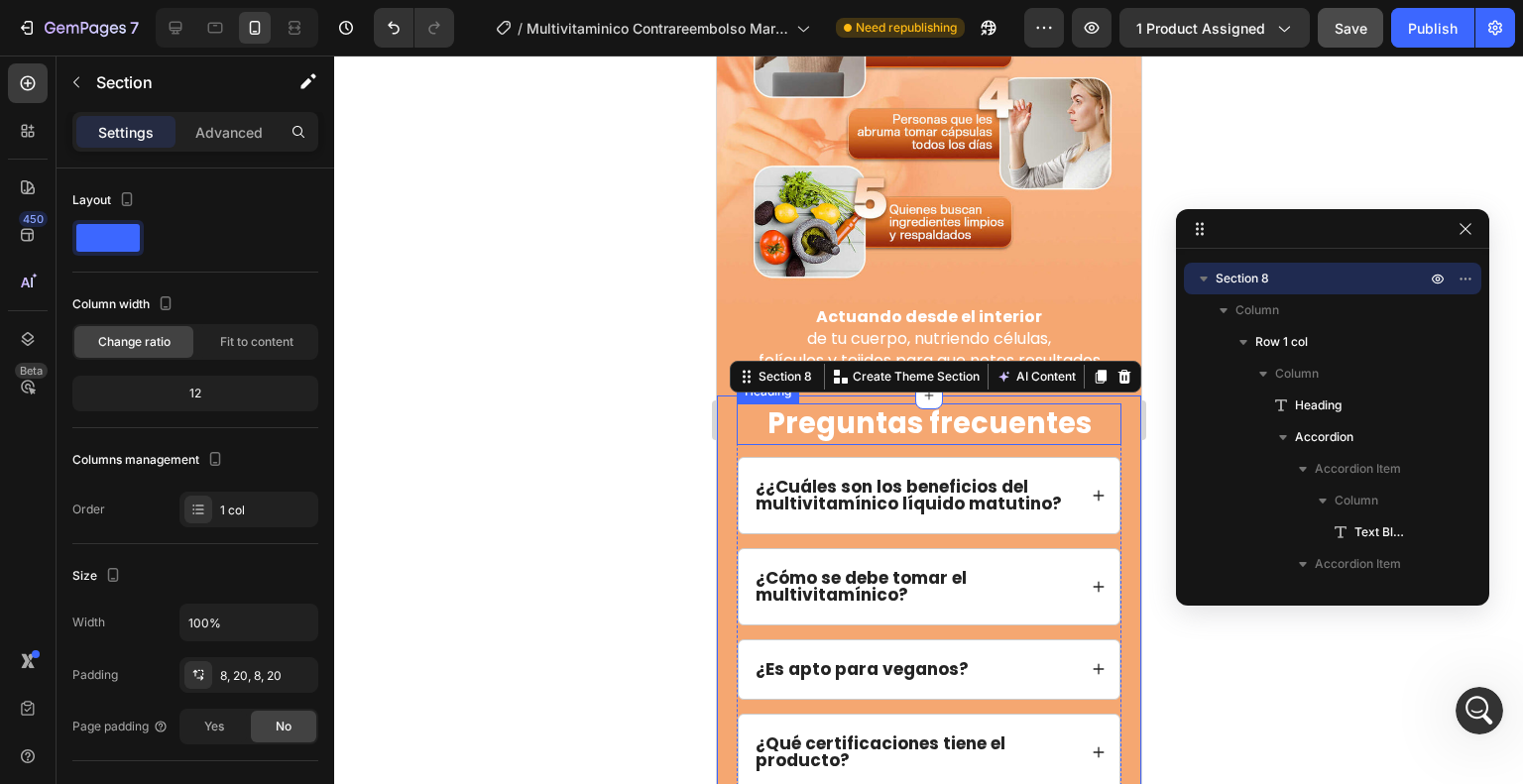 click on "Preguntas frecuentes" at bounding box center [928, 423] 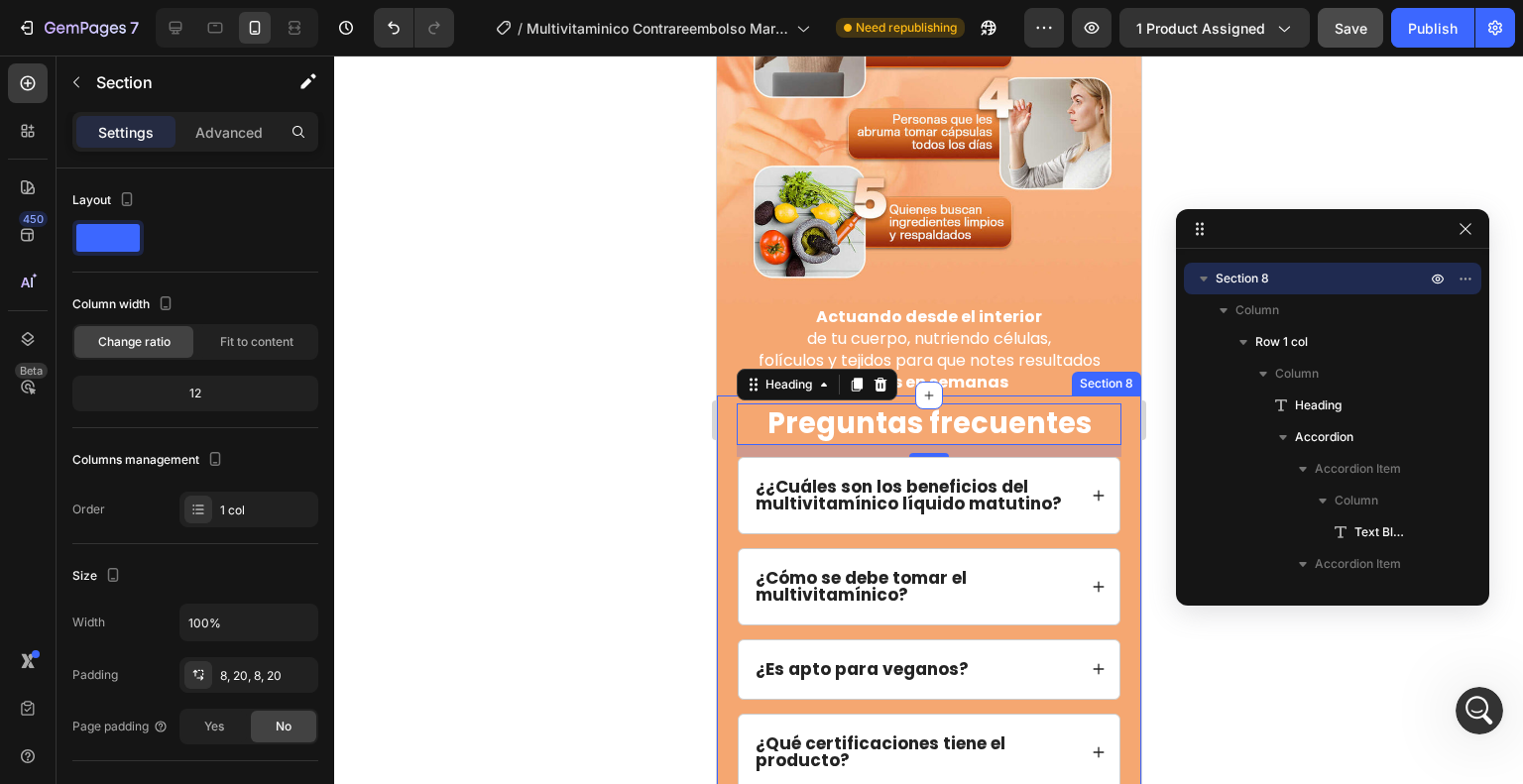 click on "⁠⁠⁠⁠⁠⁠⁠ Preguntas frecuentes Heading   12
¿ ¿Cuáles son los beneficios del multivitamínico líquido matutino?
¿ Cómo se debe tomar el multivitamínico?
¿Es apto para veganos?
¿Qué certificaciones tiene el producto? Accordion Row Section 8" at bounding box center [928, 597] 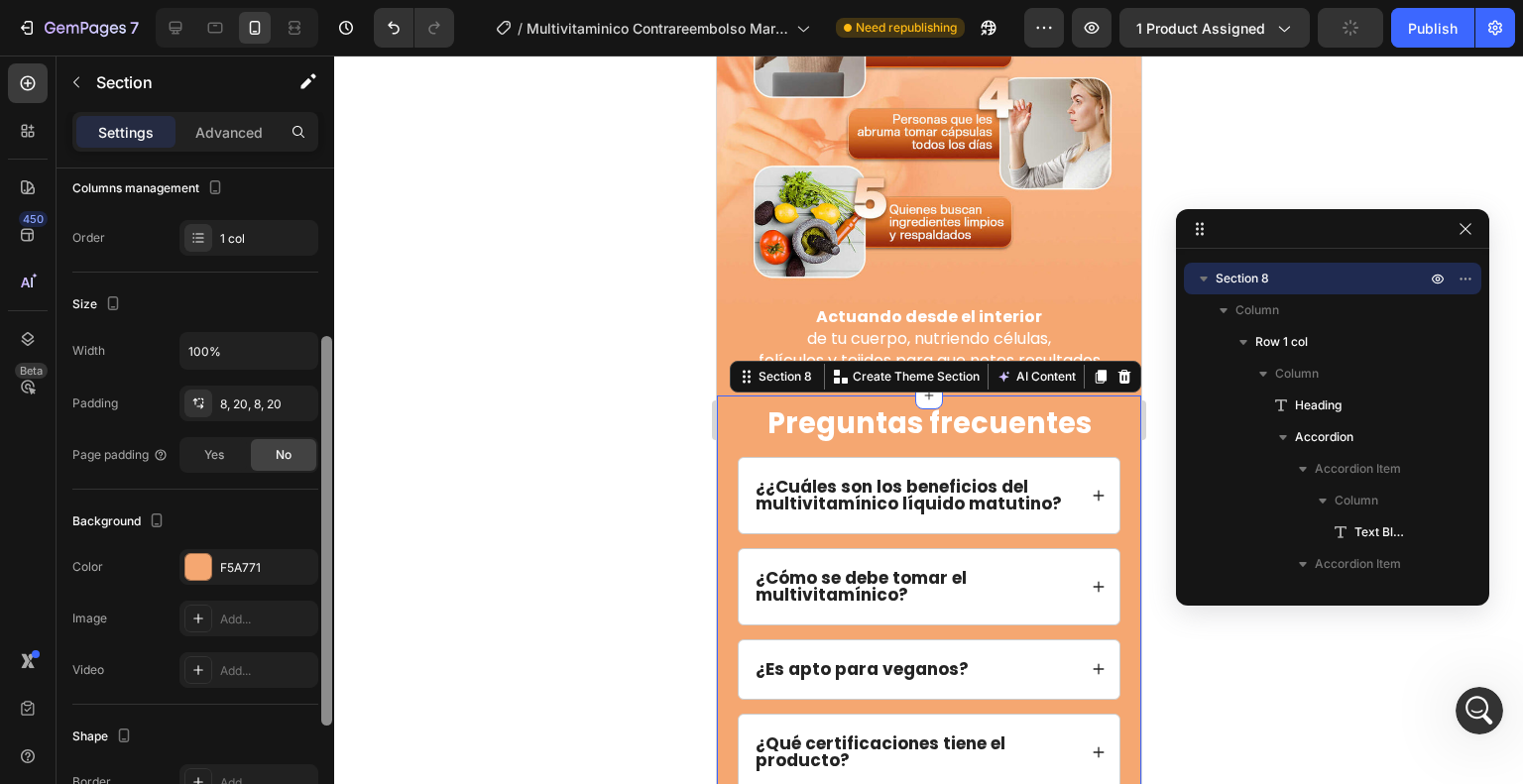 scroll, scrollTop: 278, scrollLeft: 0, axis: vertical 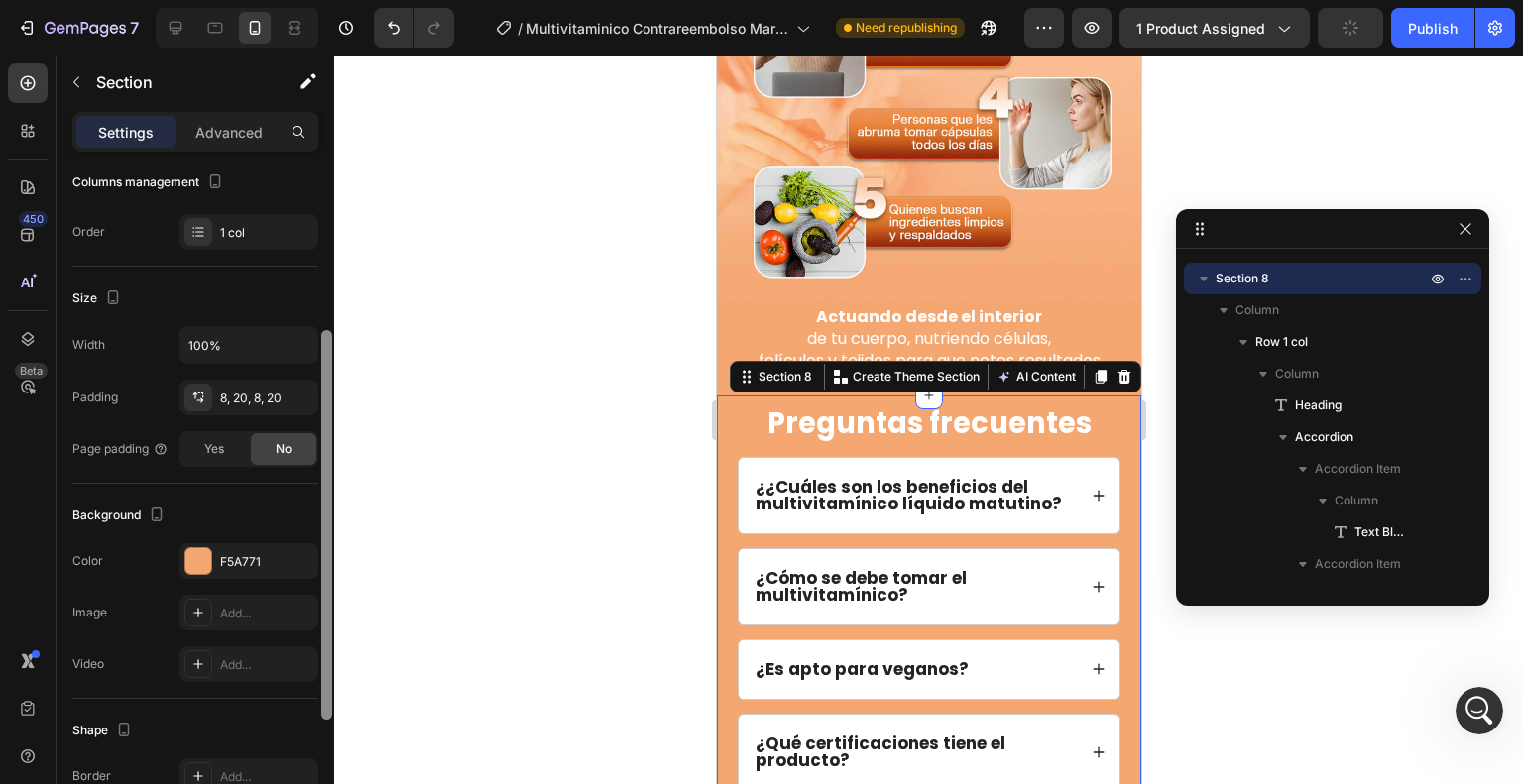 drag, startPoint x: 327, startPoint y: 349, endPoint x: 324, endPoint y: 511, distance: 162.02778 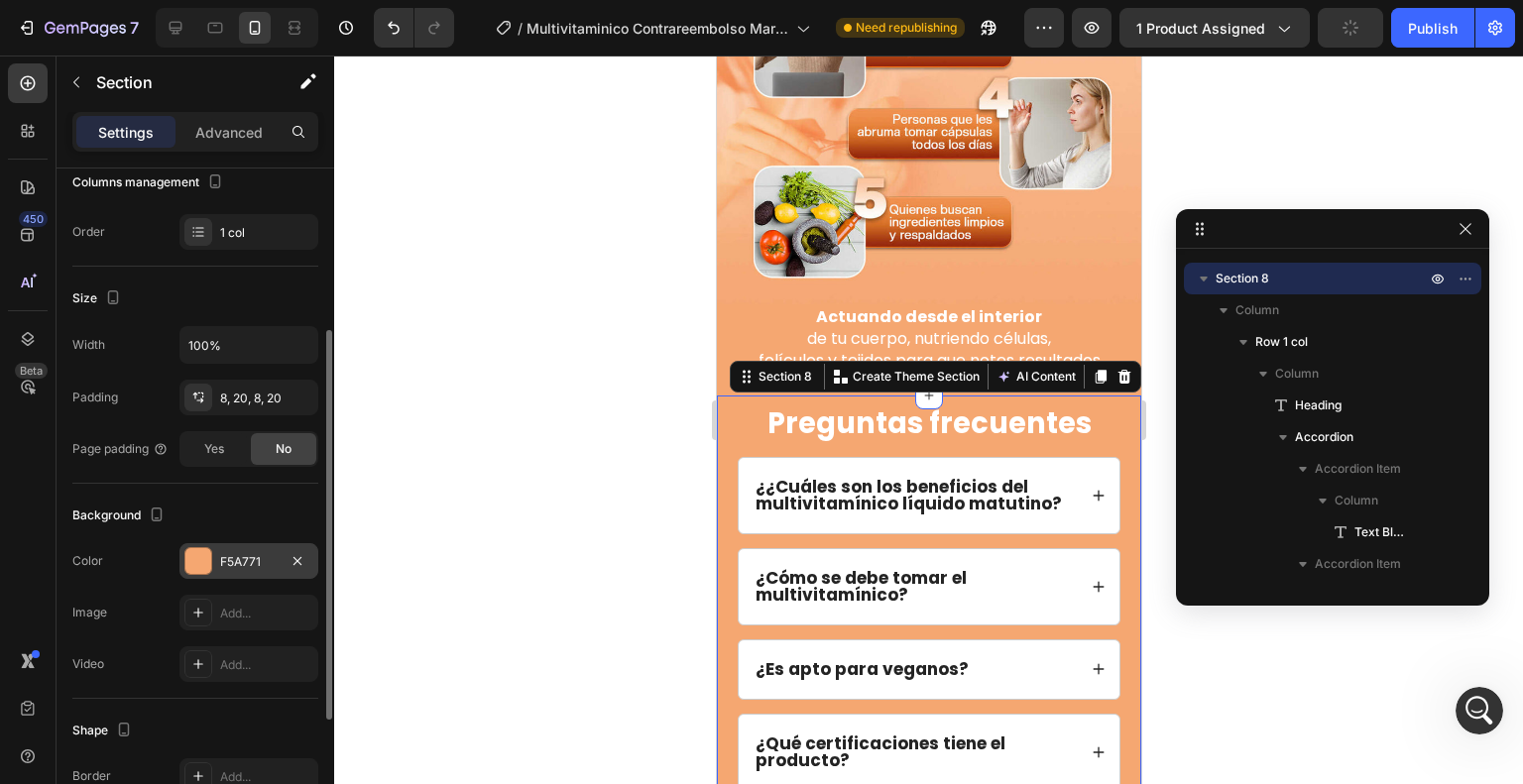 scroll, scrollTop: 5227, scrollLeft: 0, axis: vertical 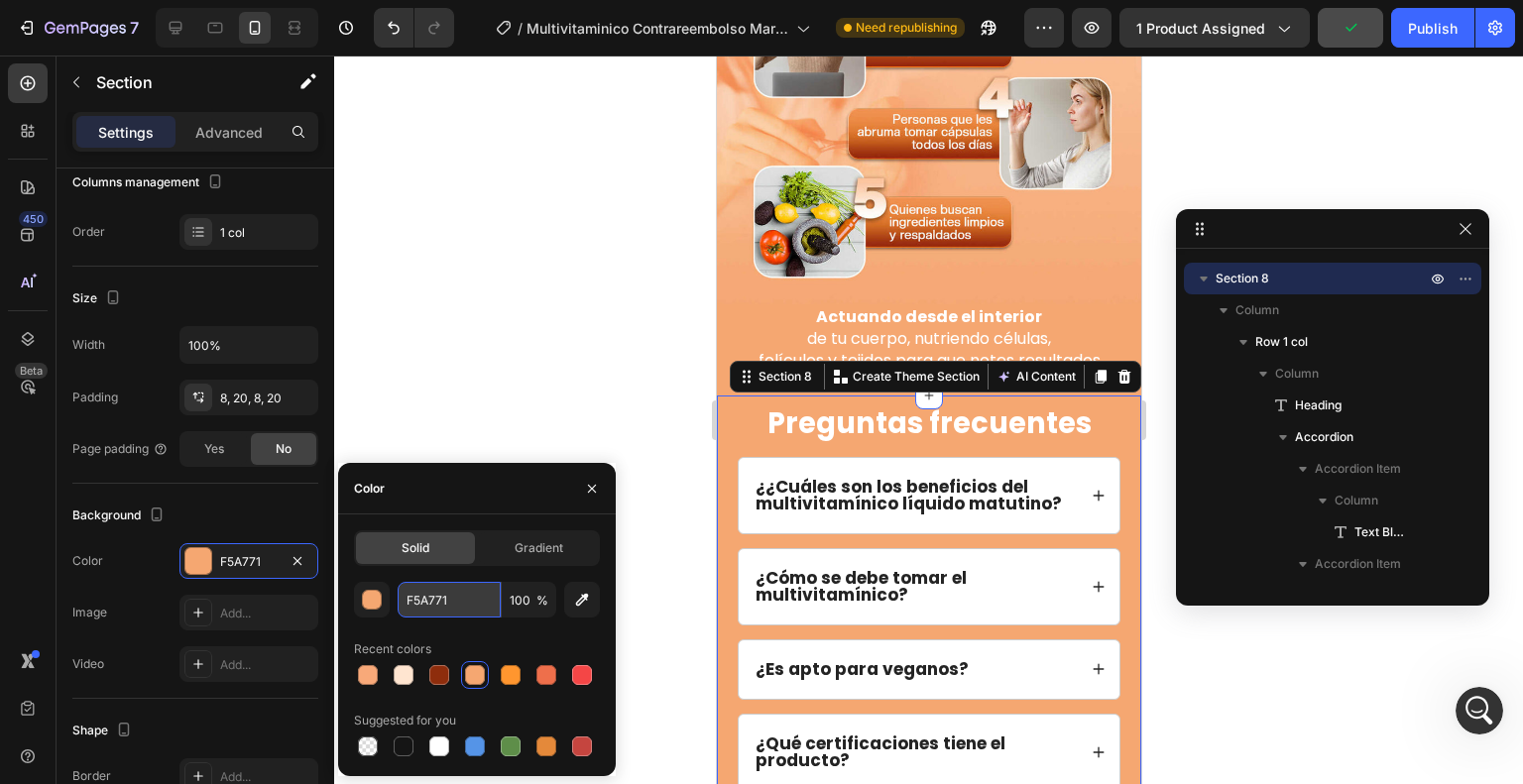 click on "#[HEX]" at bounding box center (449, 600) 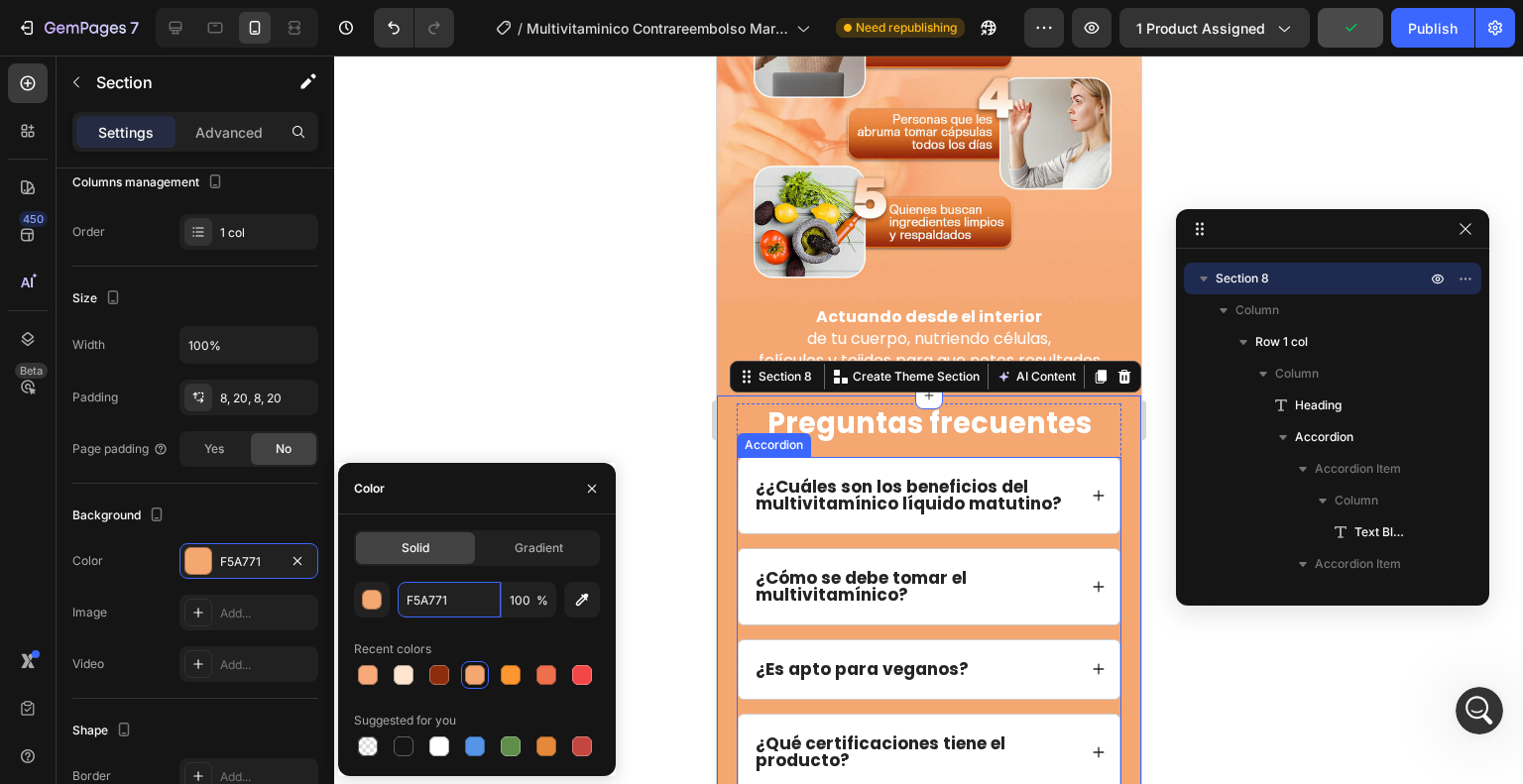 scroll, scrollTop: 5176, scrollLeft: 0, axis: vertical 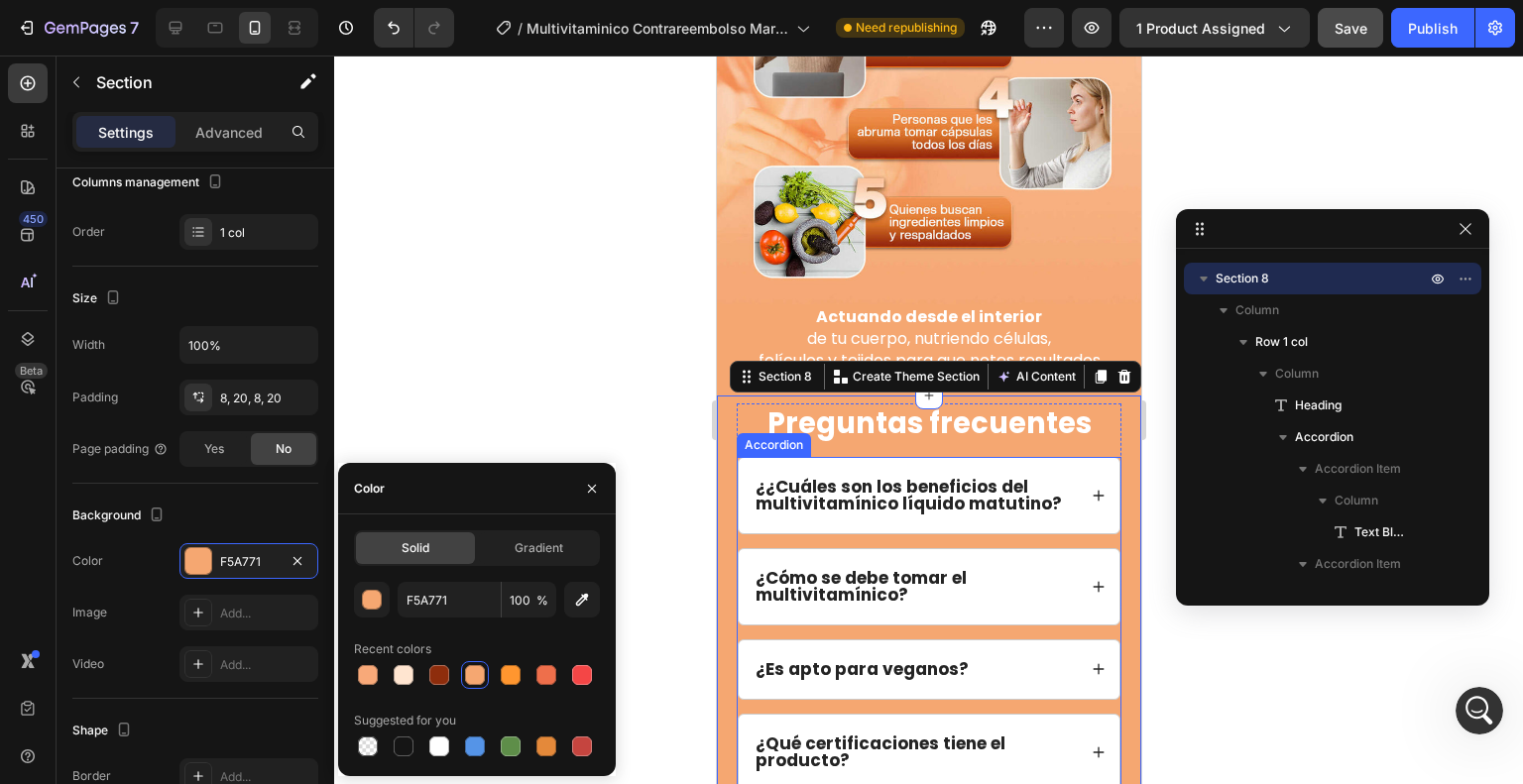 click on "¿ ¿Cuáles son los beneficios del multivitamínico líquido matutino?" at bounding box center [928, 496] 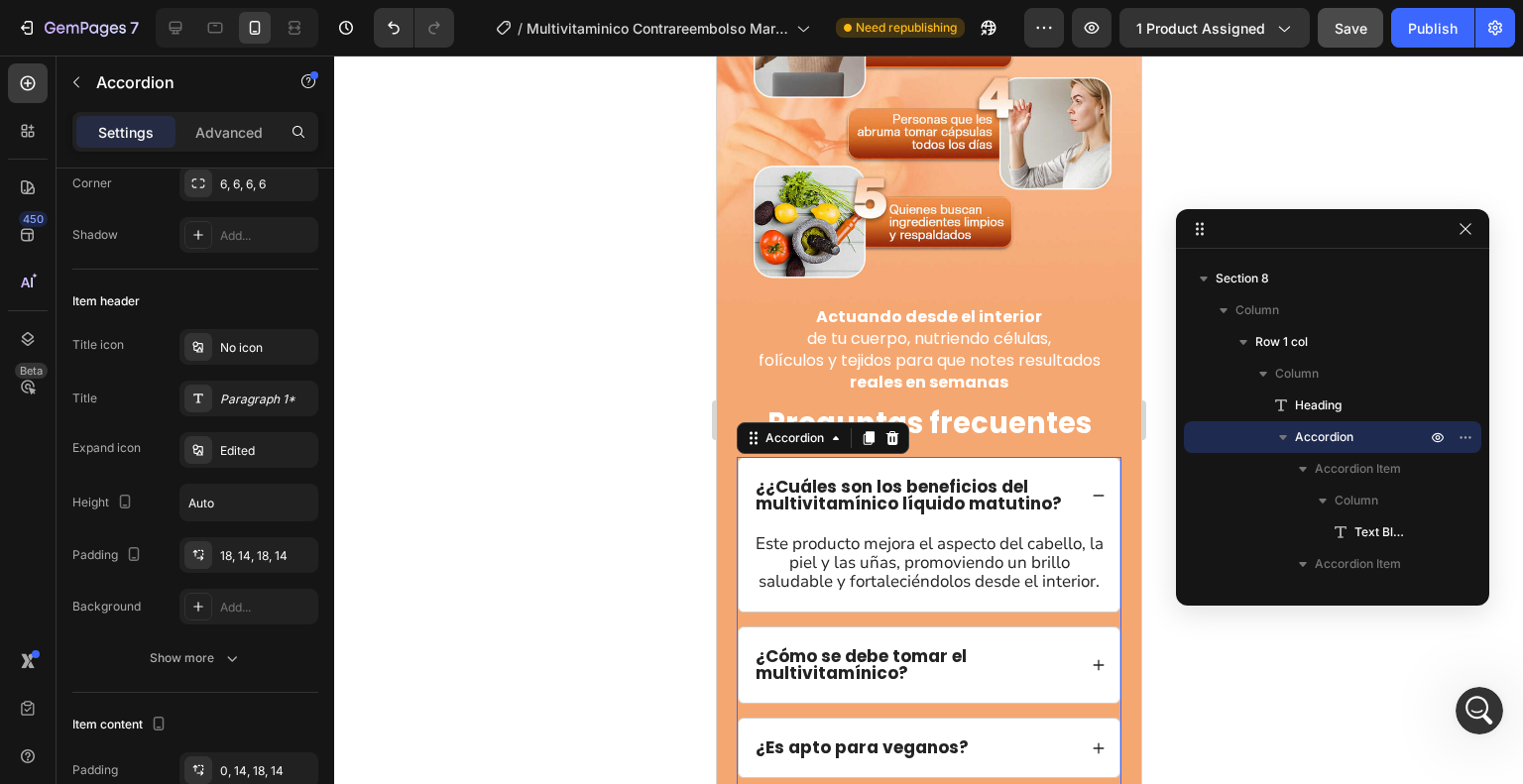 scroll, scrollTop: 0, scrollLeft: 0, axis: both 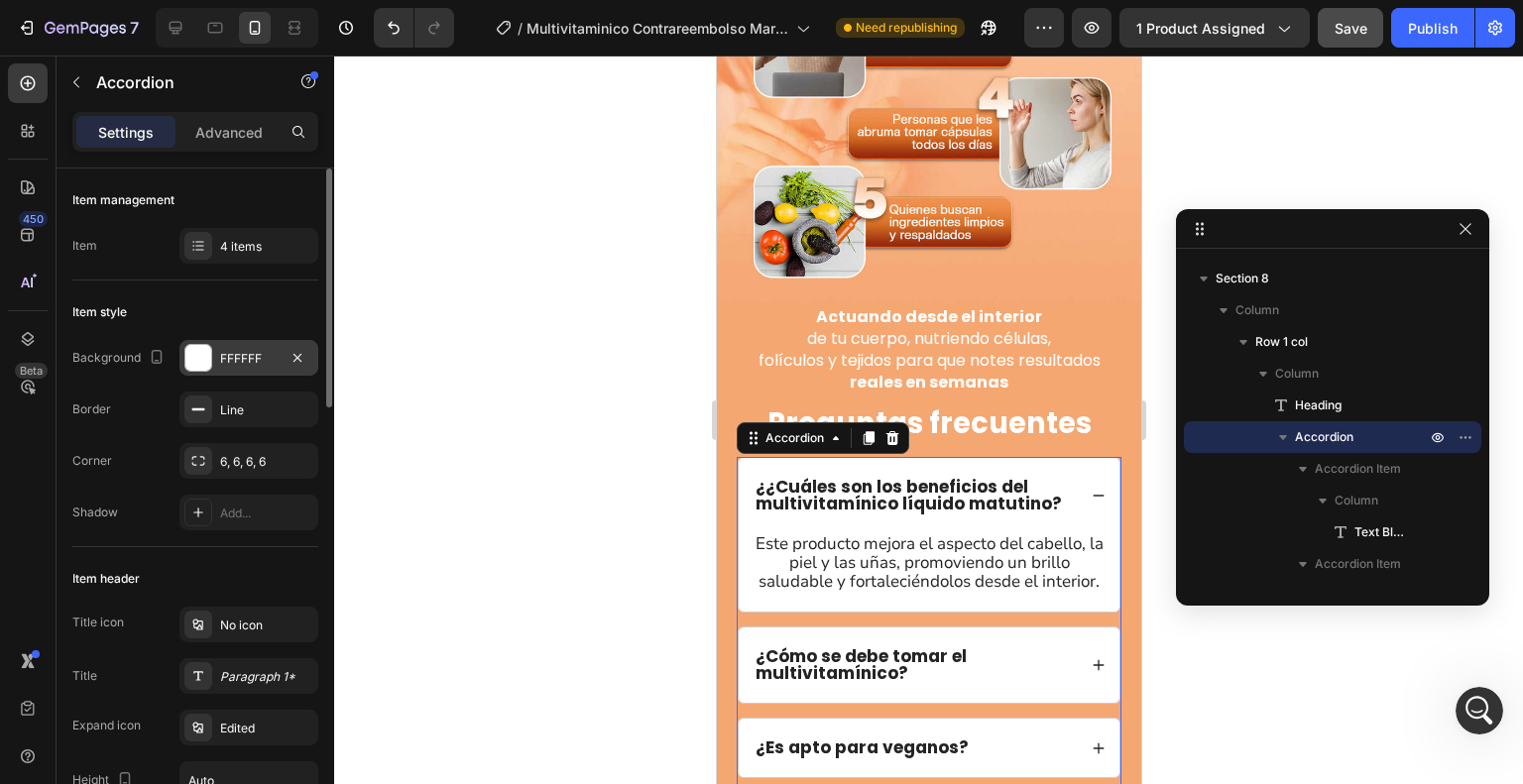 click on "FFFFFF" at bounding box center [249, 359] 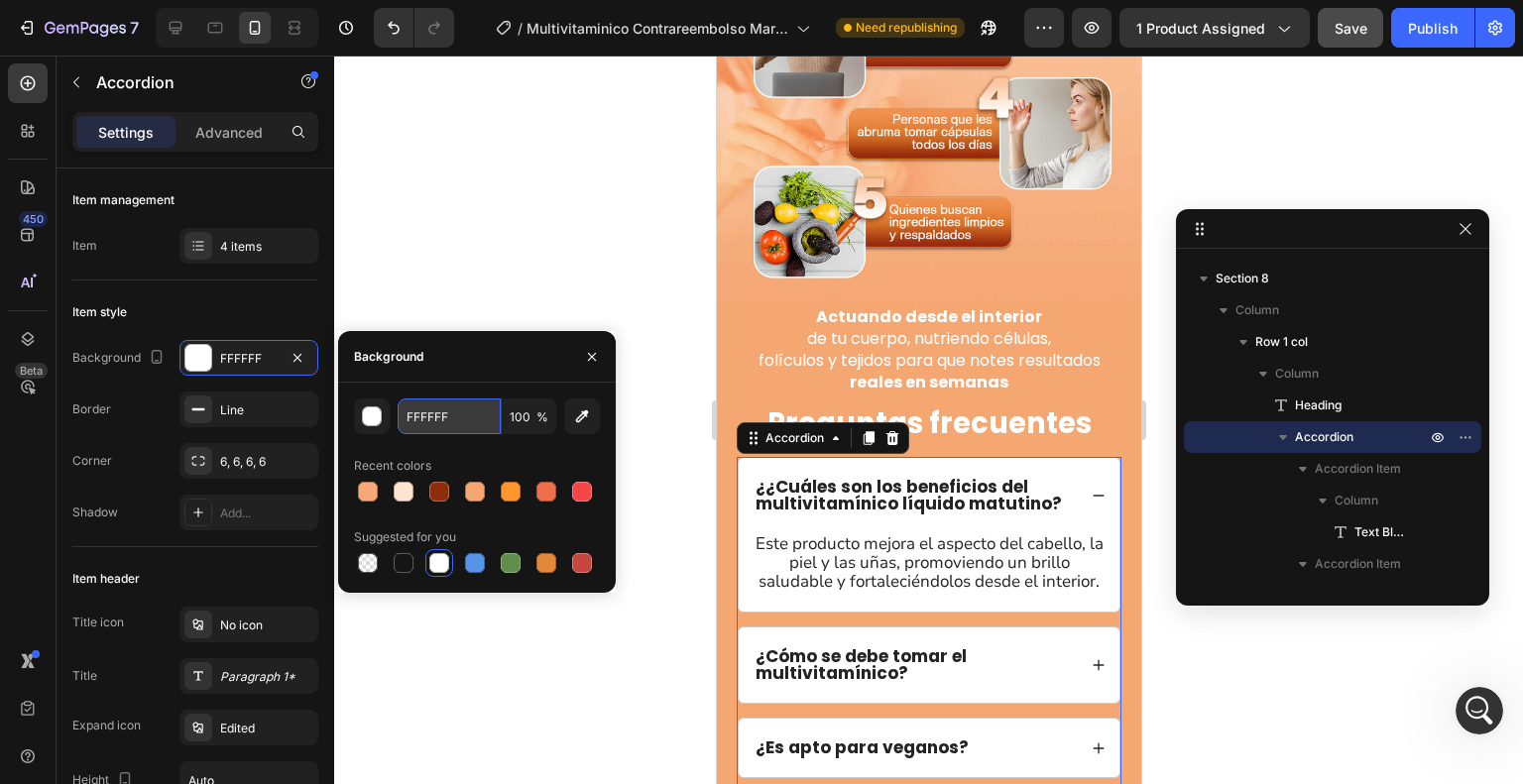 click on "FFFFFF" at bounding box center [449, 416] 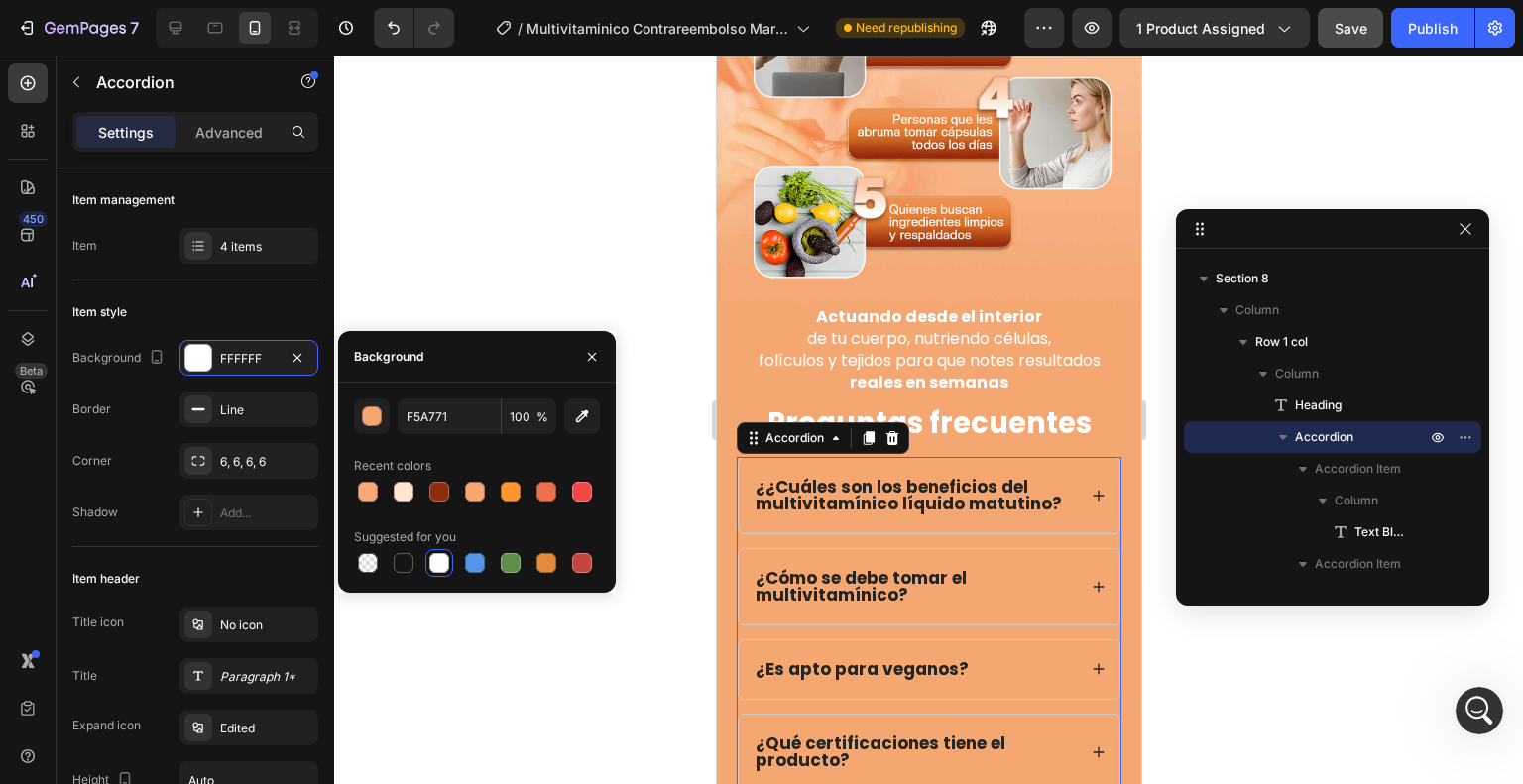 click on "¿Cuáles son los beneficios del multivitamínico líquido matutino?" at bounding box center [907, 495] 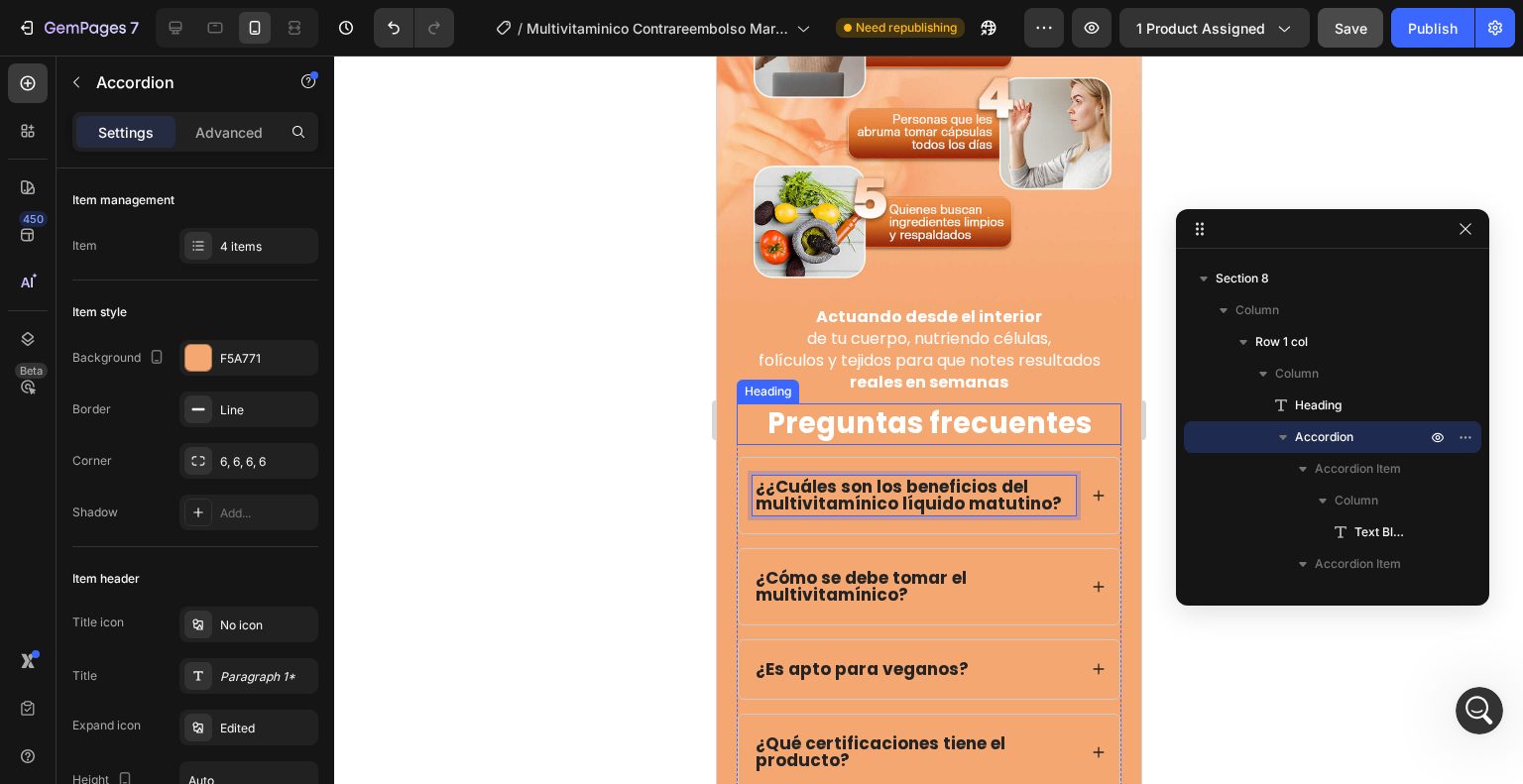 click on "Preguntas frecuentes" at bounding box center (928, 423) 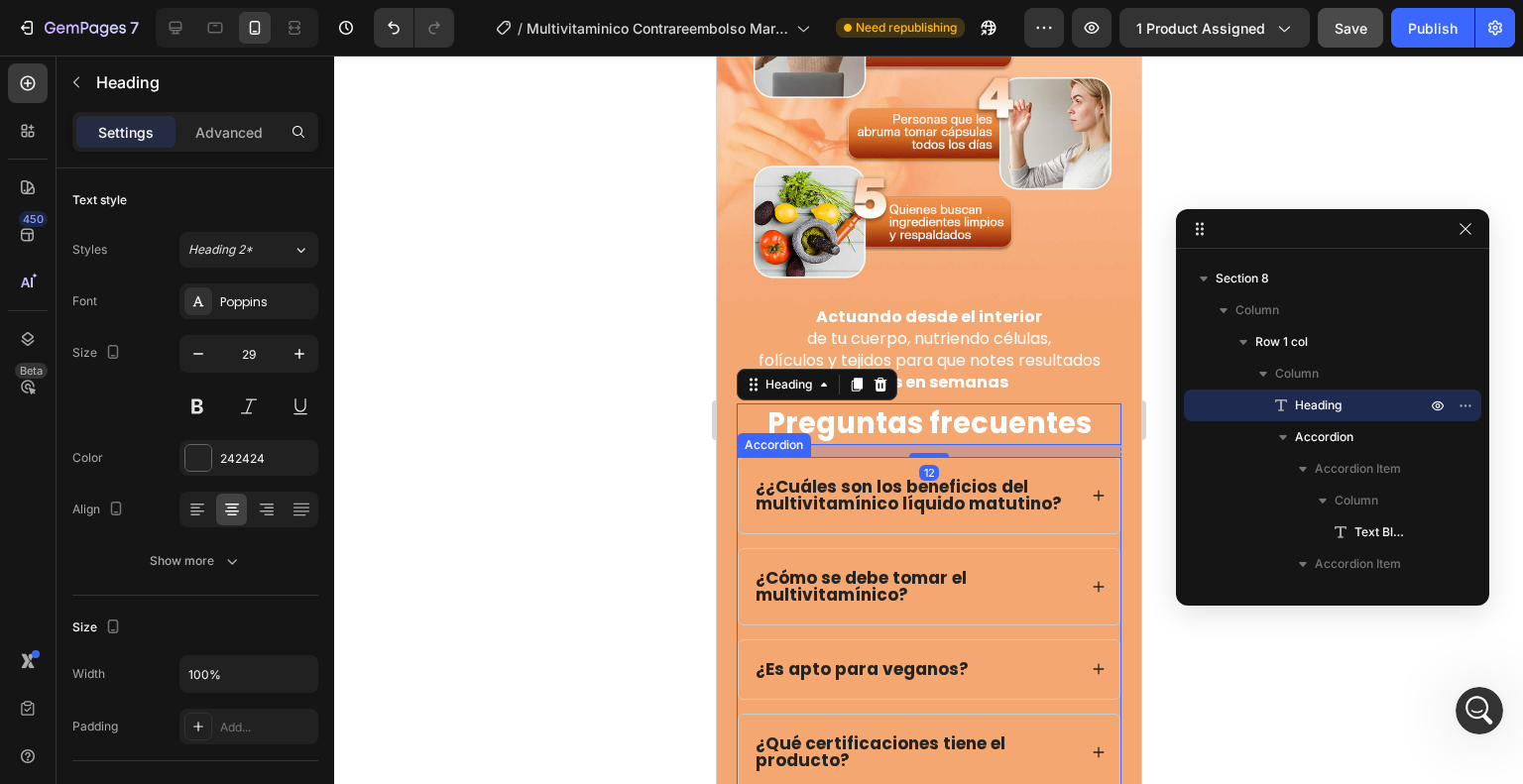 click on "¿Cuáles son los beneficios del multivitamínico líquido matutino?" at bounding box center (907, 495) 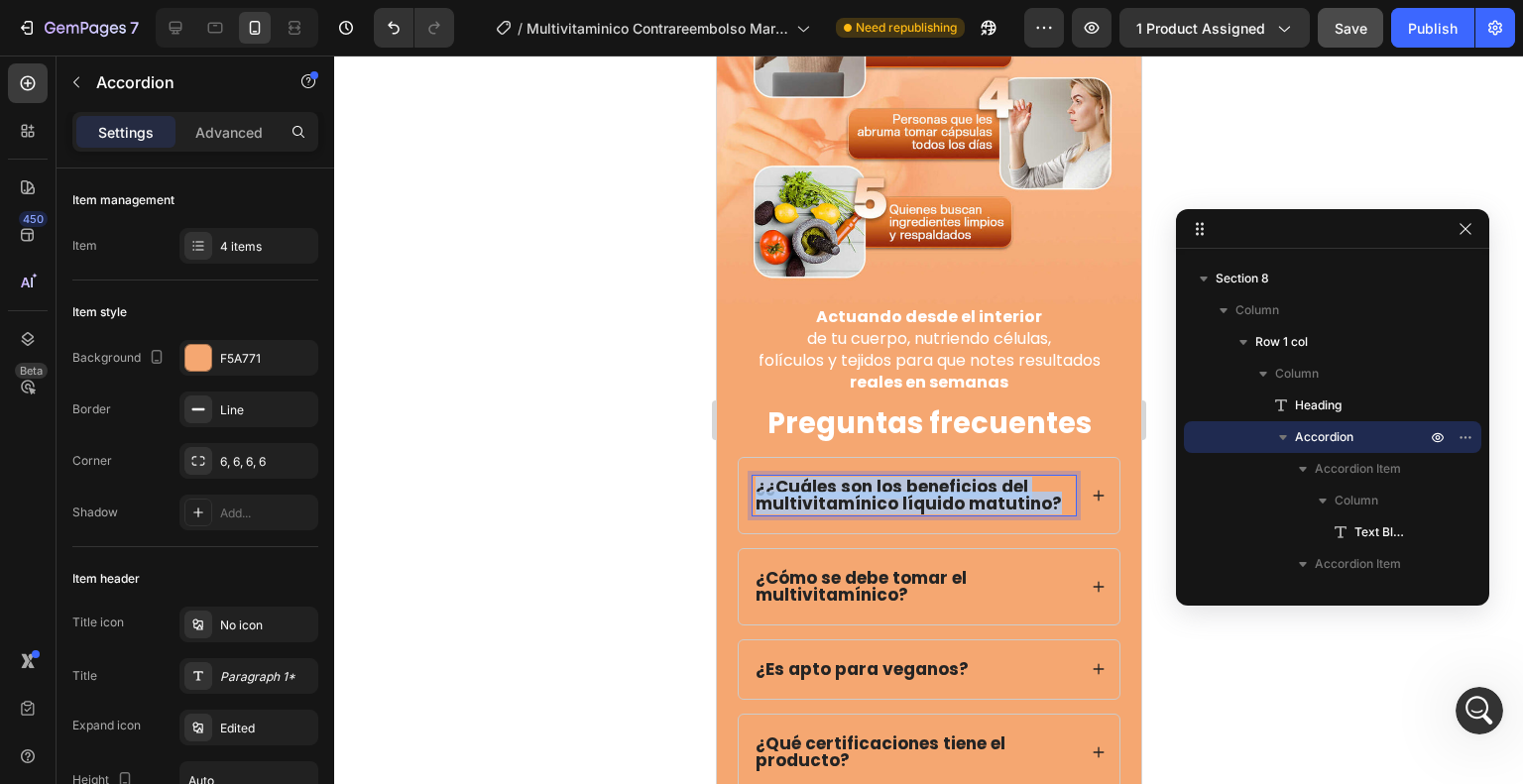 drag, startPoint x: 1052, startPoint y: 456, endPoint x: 753, endPoint y: 431, distance: 300.043 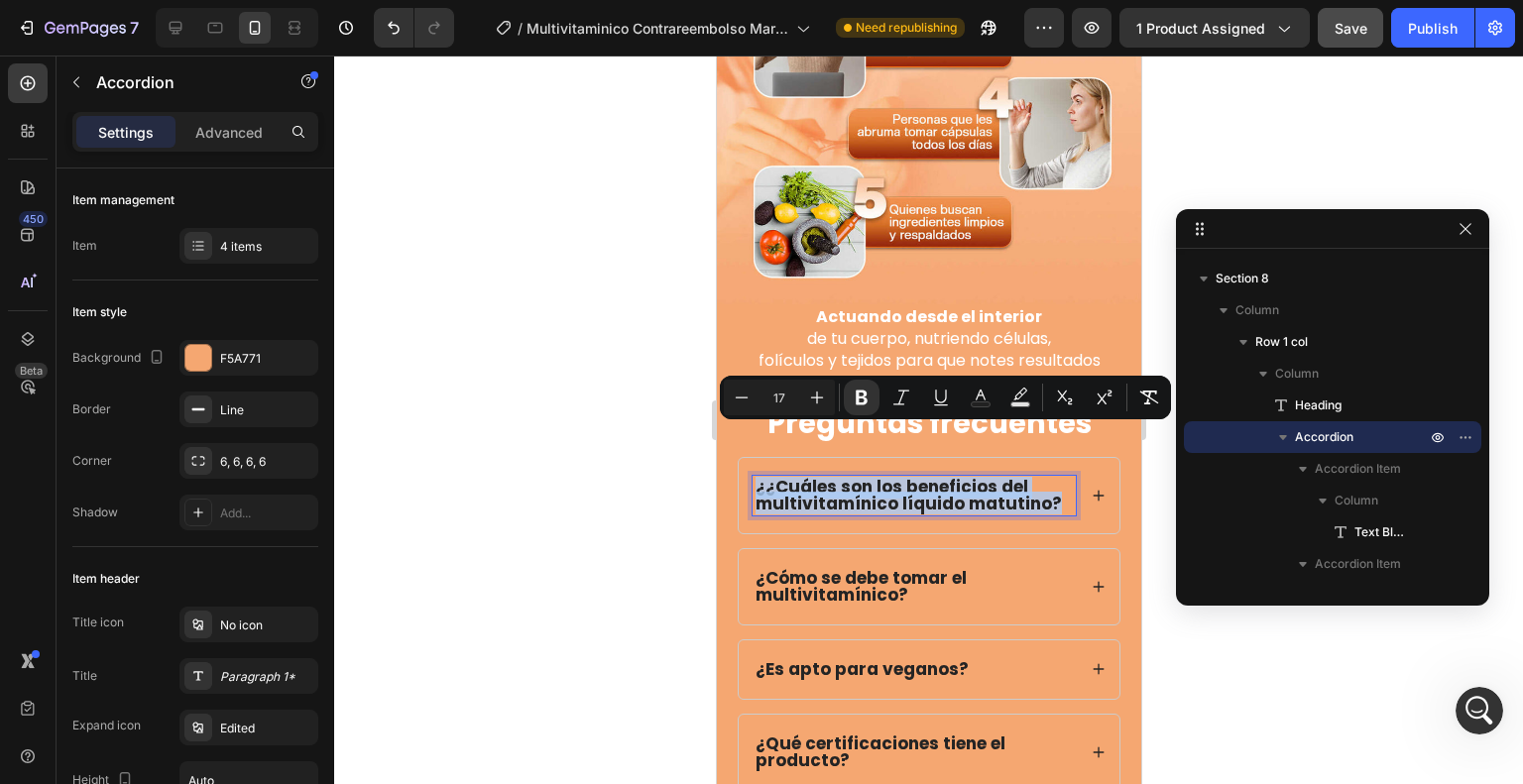 click on "¿Cuáles son los beneficios del multivitamínico líquido matutino?" at bounding box center (907, 495) 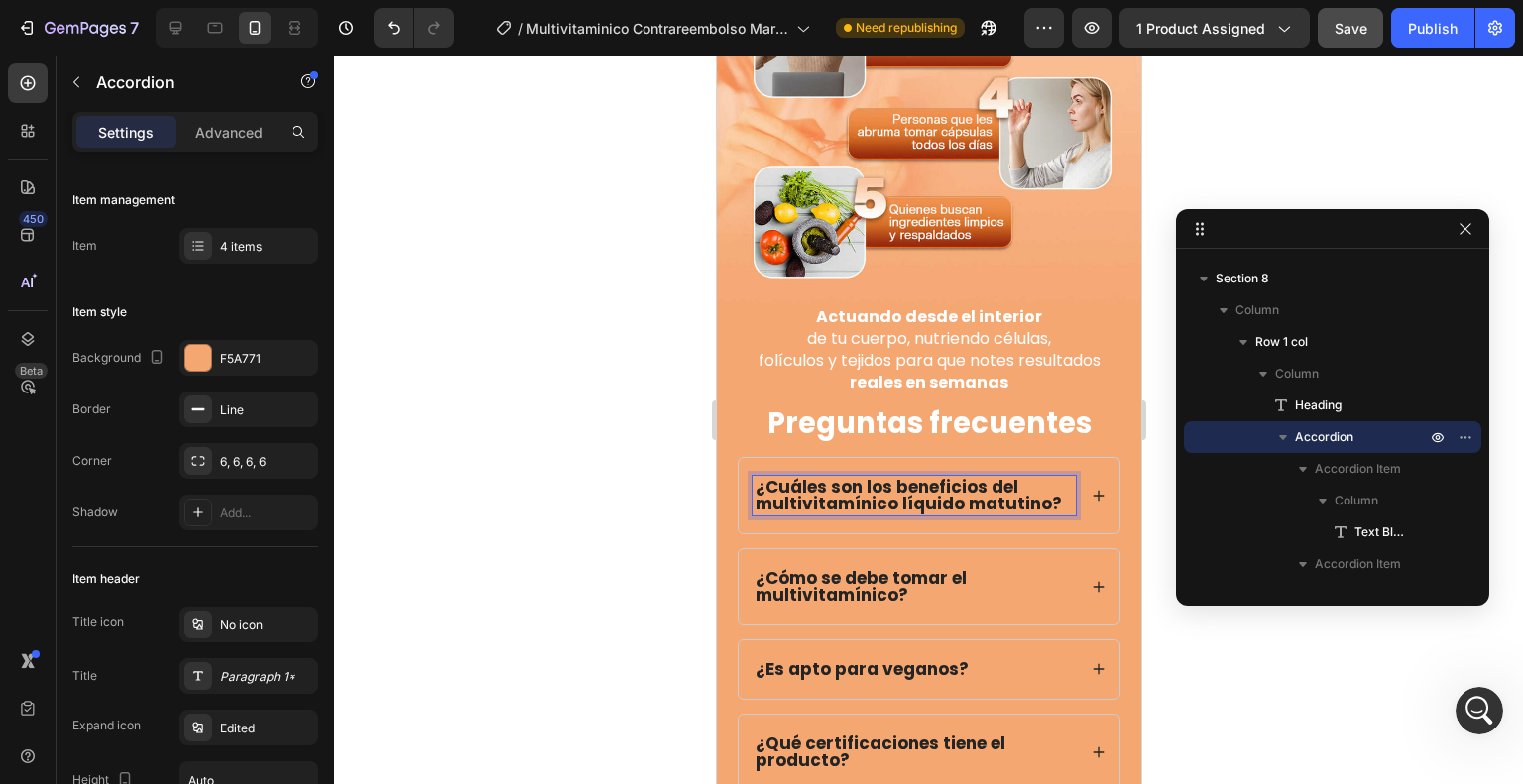 click on "Cuáles son los beneficios del multivitamínico líquido matutino?" at bounding box center [907, 495] 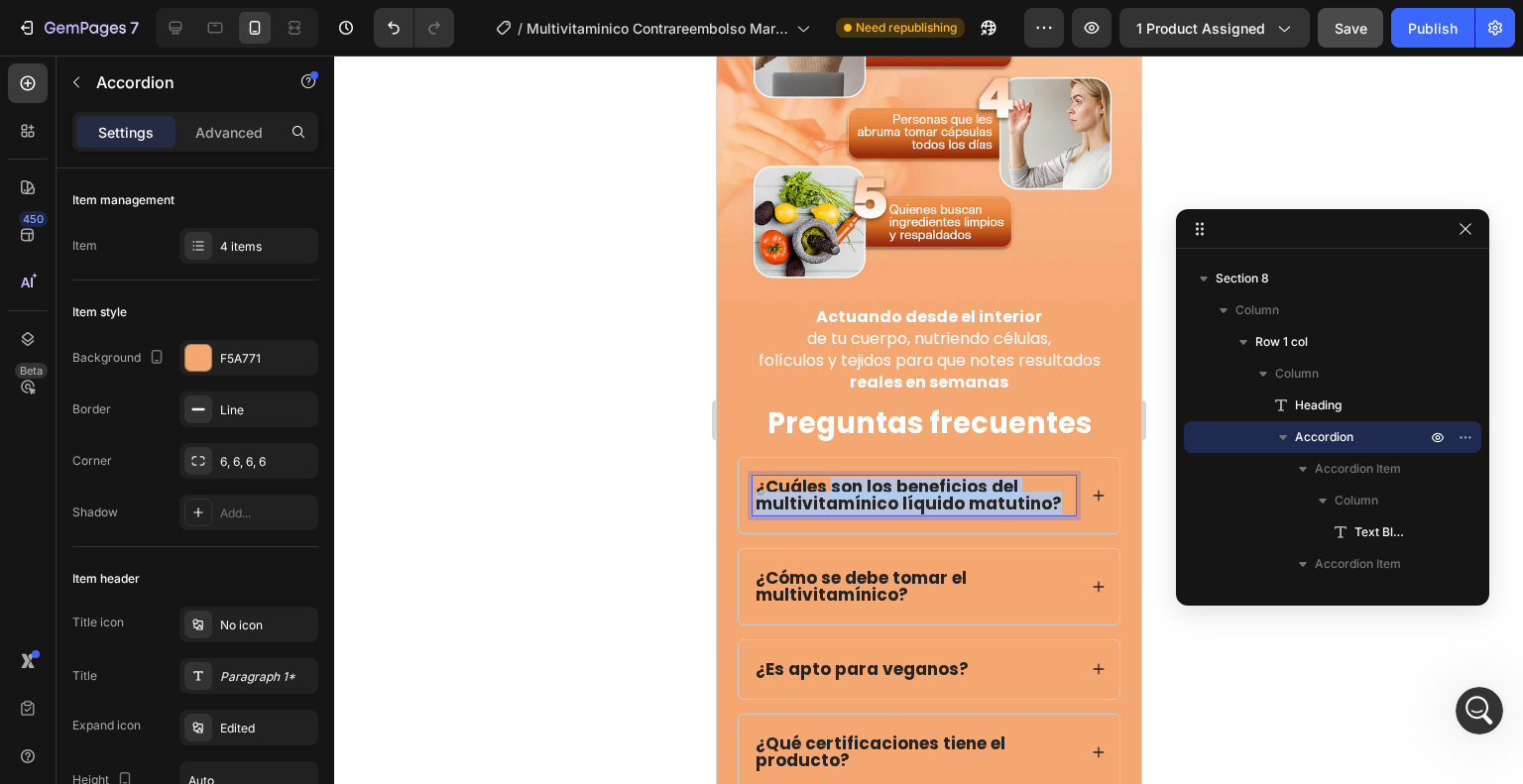 scroll, scrollTop: 5227, scrollLeft: 0, axis: vertical 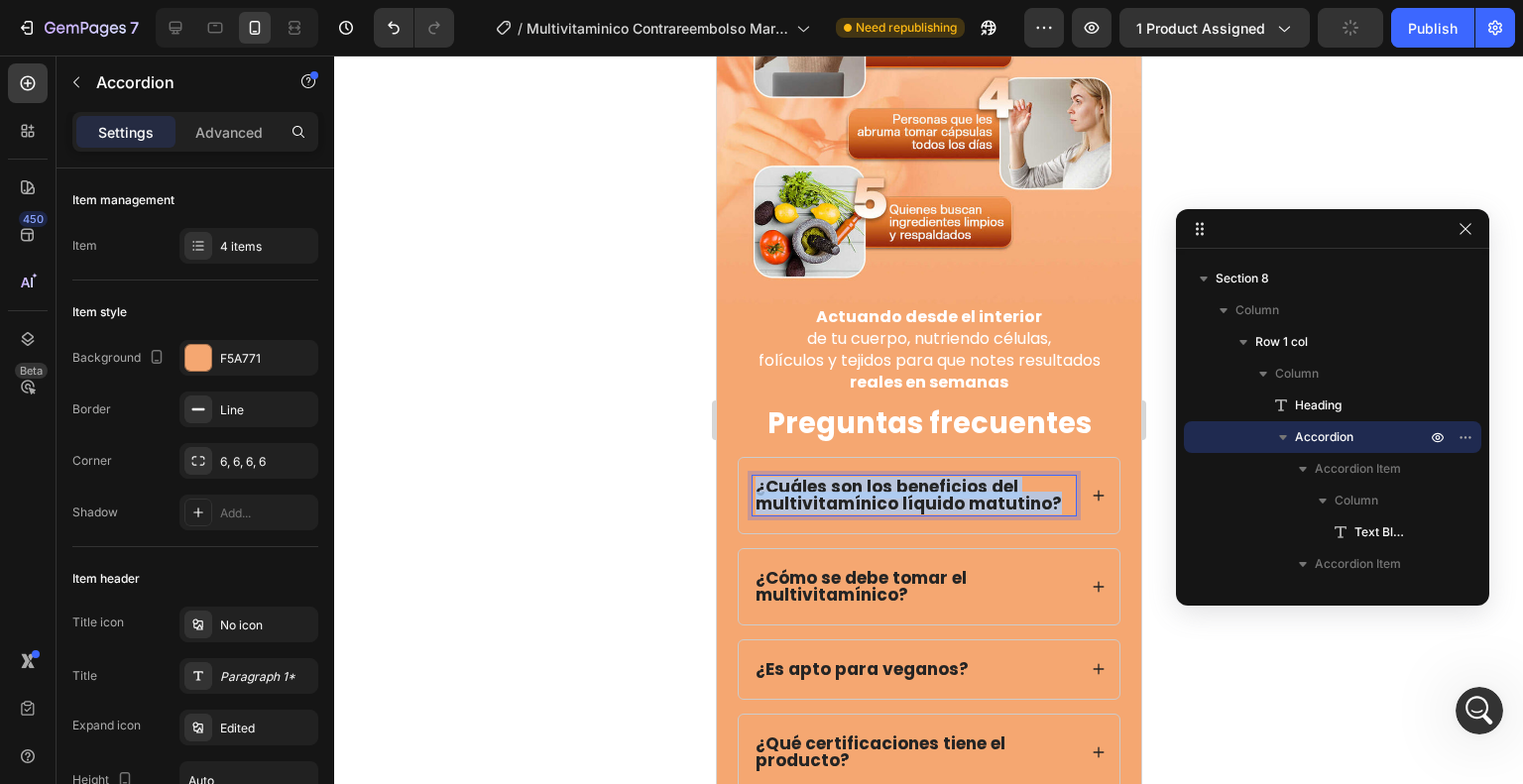 drag, startPoint x: 1050, startPoint y: 456, endPoint x: 743, endPoint y: 433, distance: 307.86036 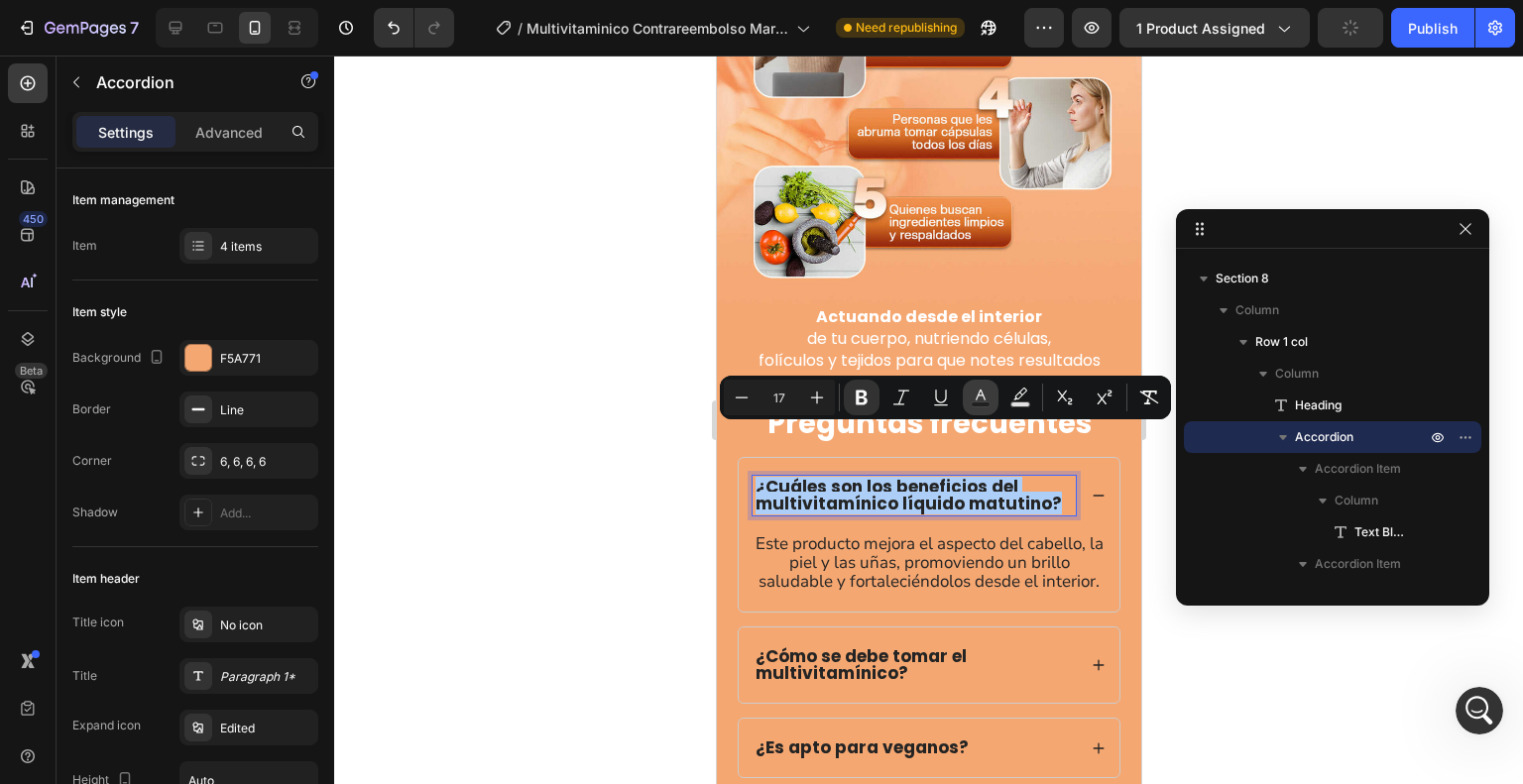 click 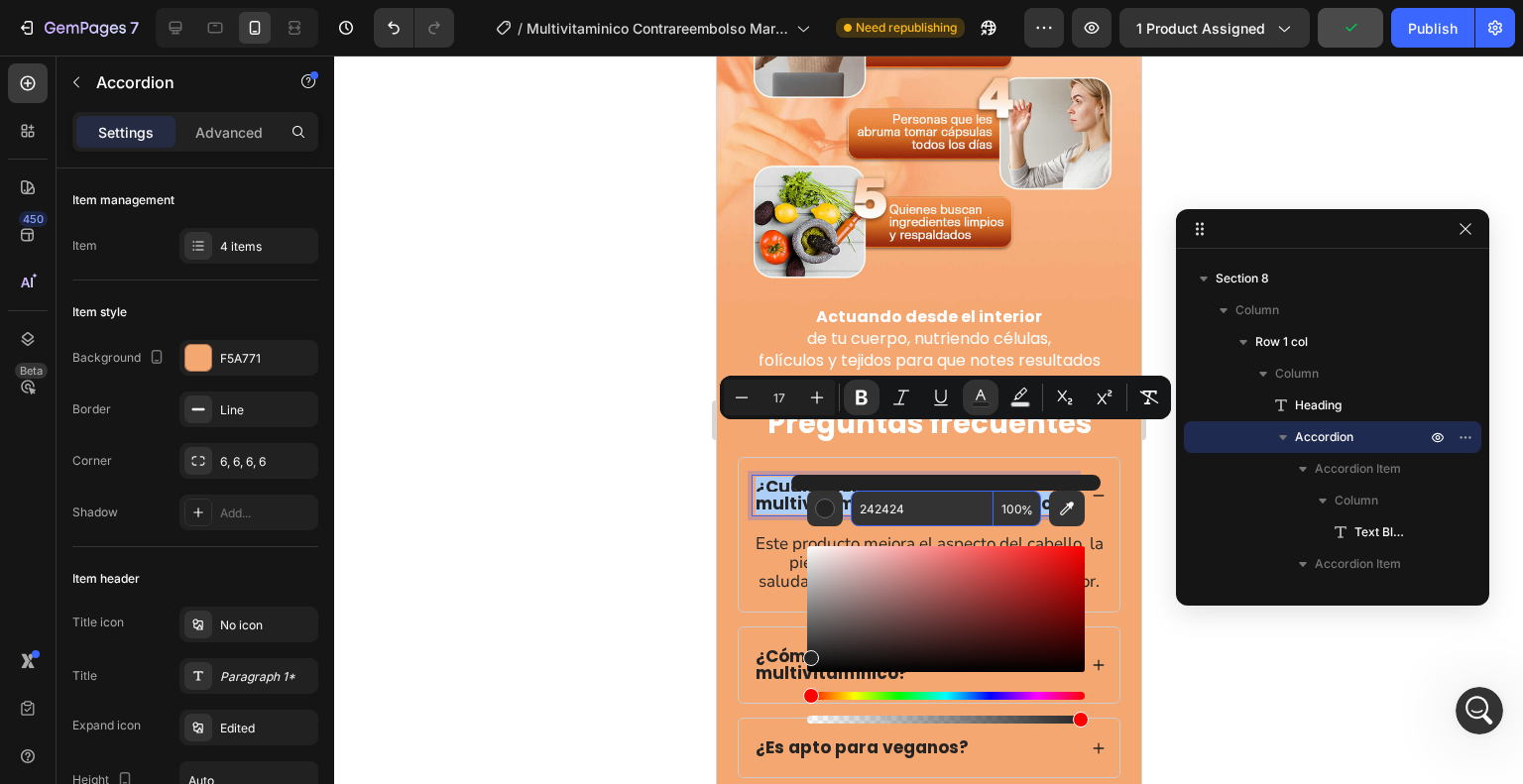 click on "242424" at bounding box center (922, 508) 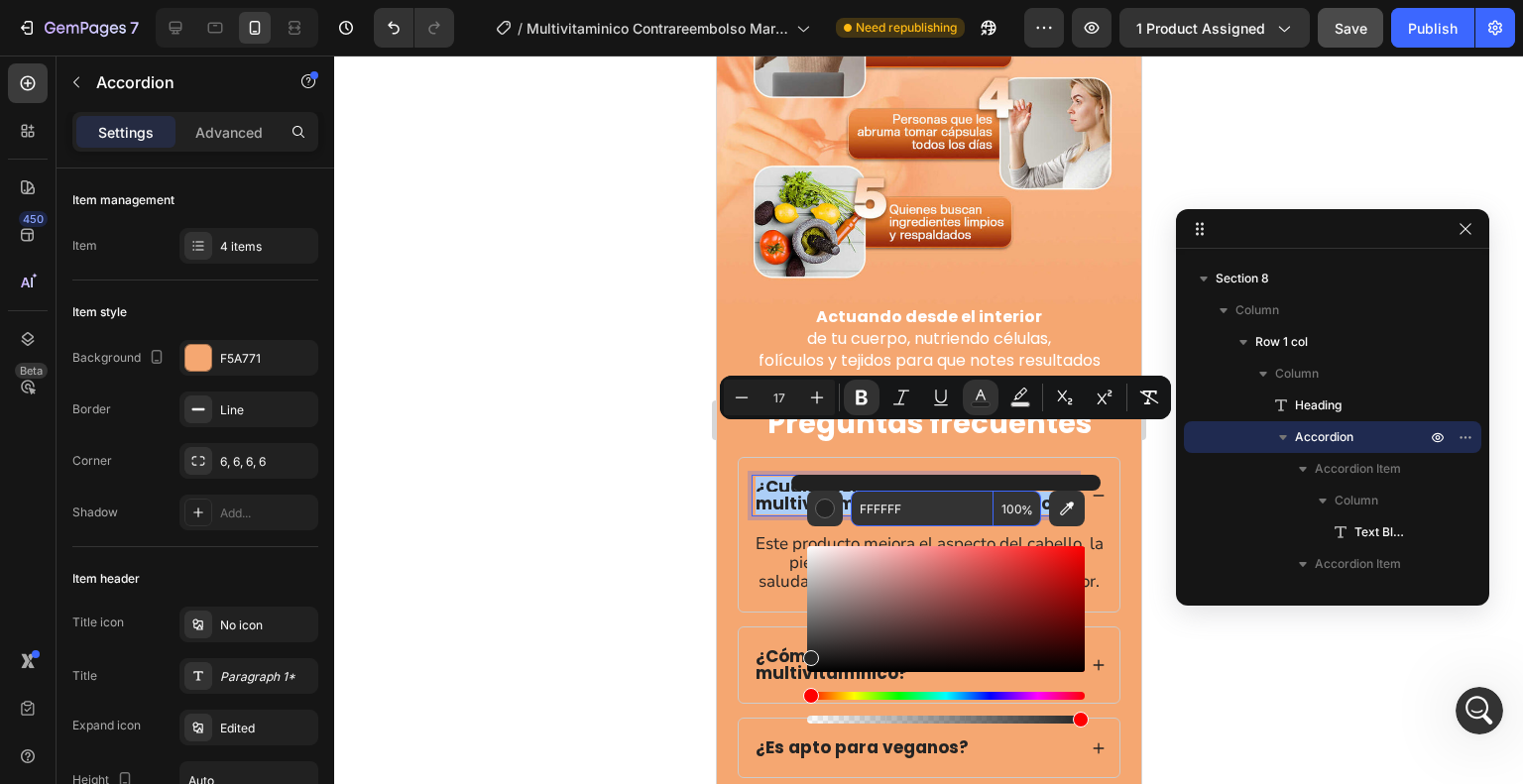 type on "FFFFFF" 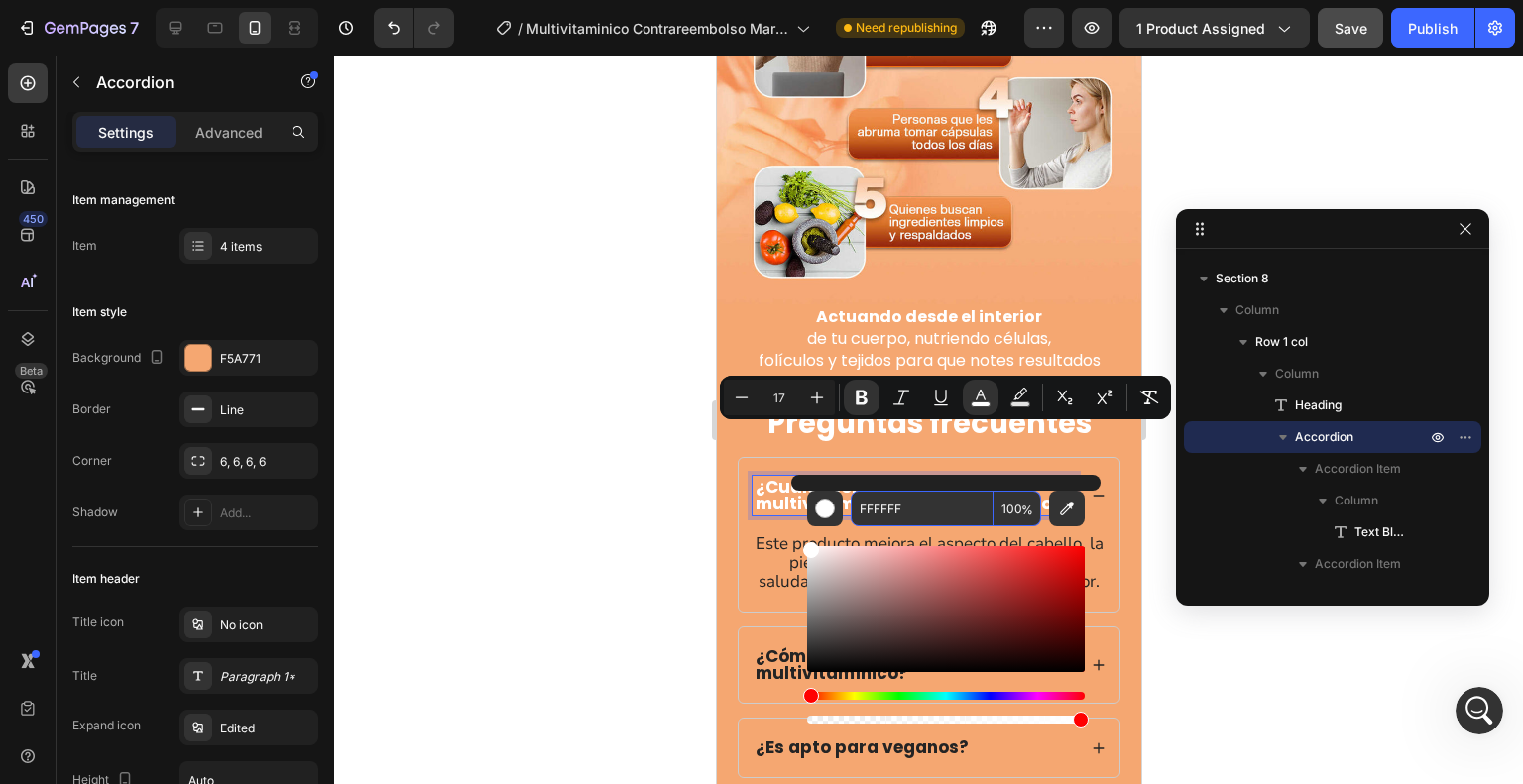 click on "FFFFFF" at bounding box center [922, 508] 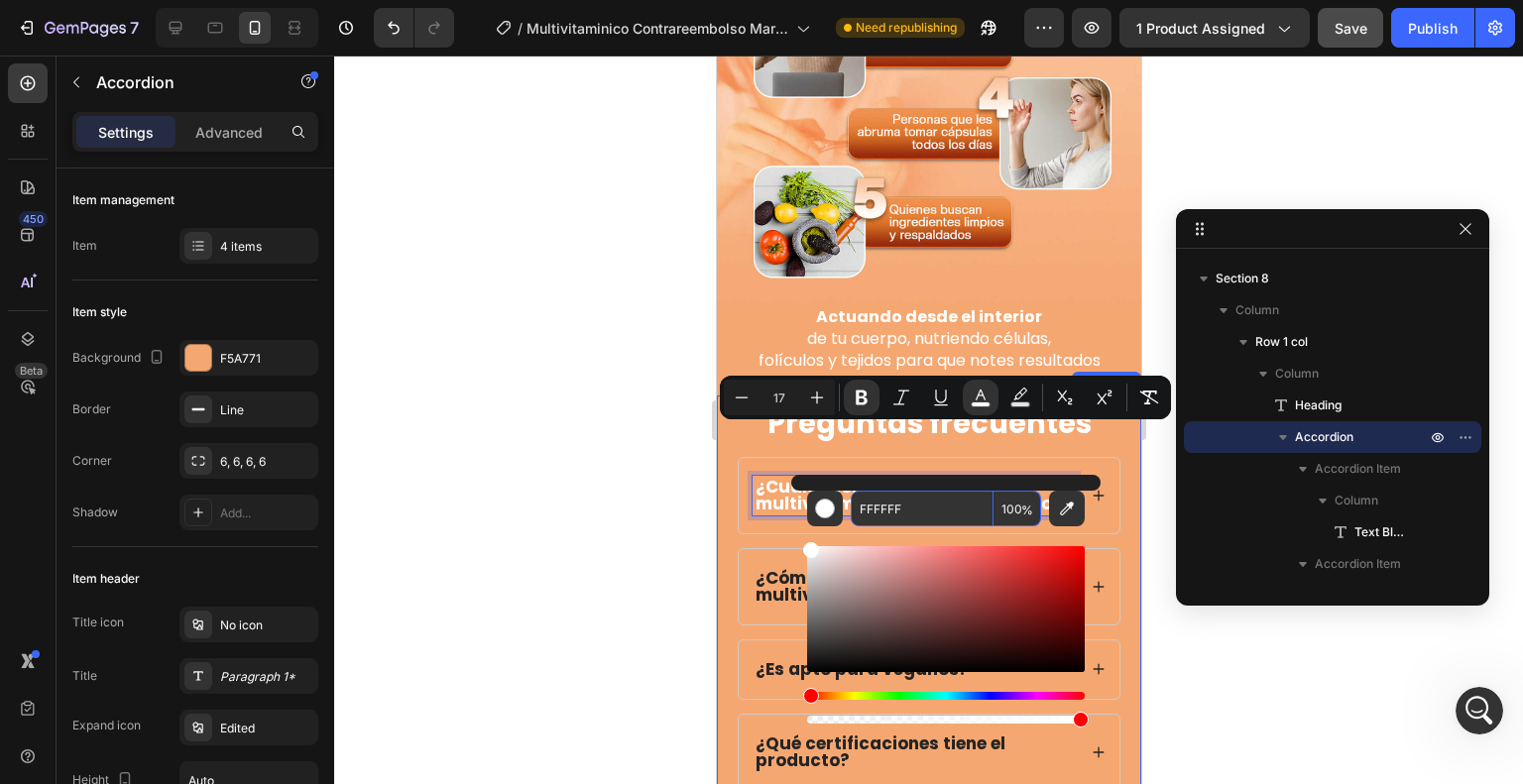 click on "⁠⁠⁠⁠⁠⁠⁠ Preguntas frecuentes Heading
¿ Cuáles son los beneficios del multivitamínico líquido matutino?
¿ Cómo se debe tomar el multivitamínico?
¿Es apto para veganos?
¿Qué certificaciones tiene el producto? Accordion   0 Row Section 8" at bounding box center [928, 597] 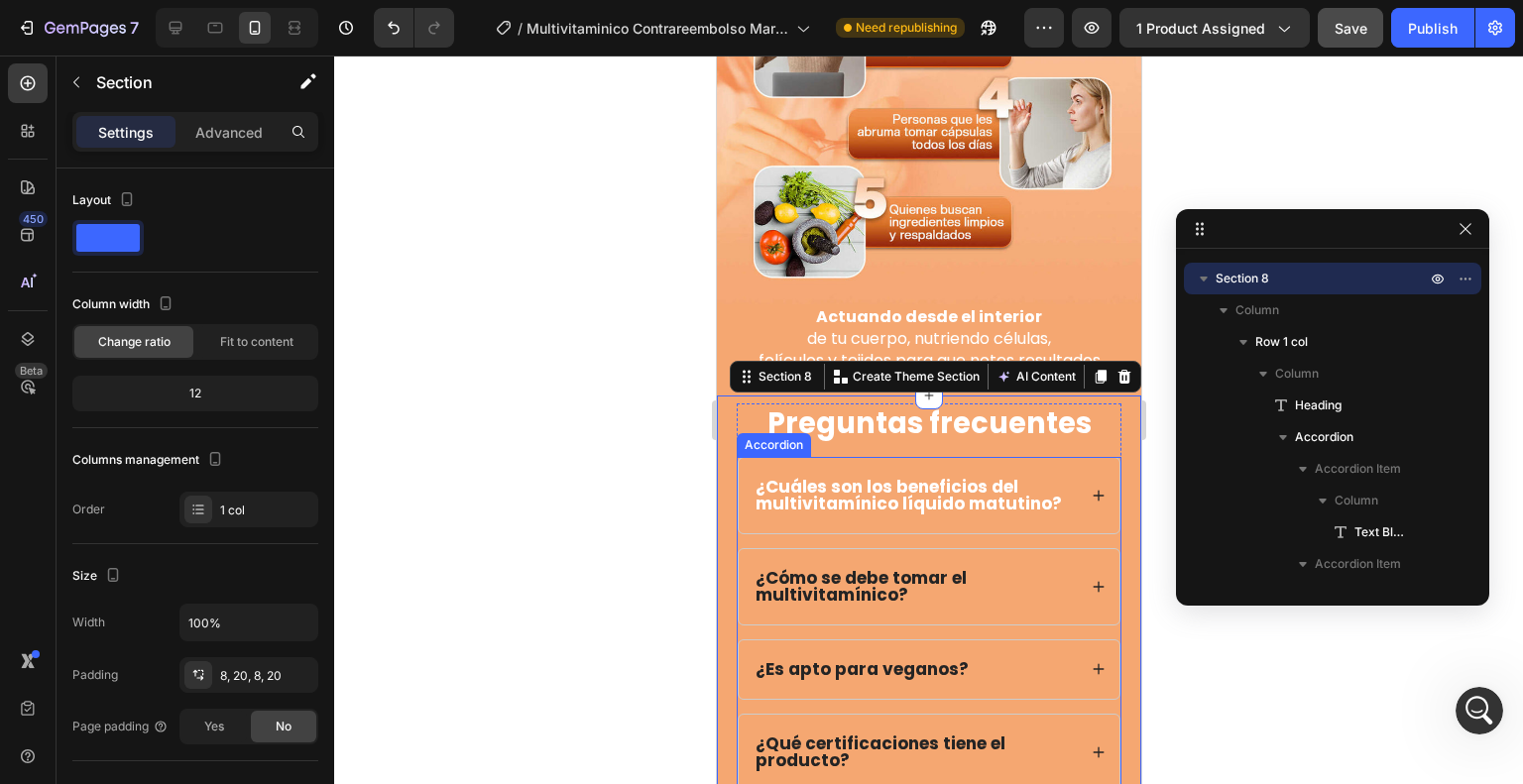 click on "¿ Cómo se debe tomar el multivitamínico?" at bounding box center (913, 587) 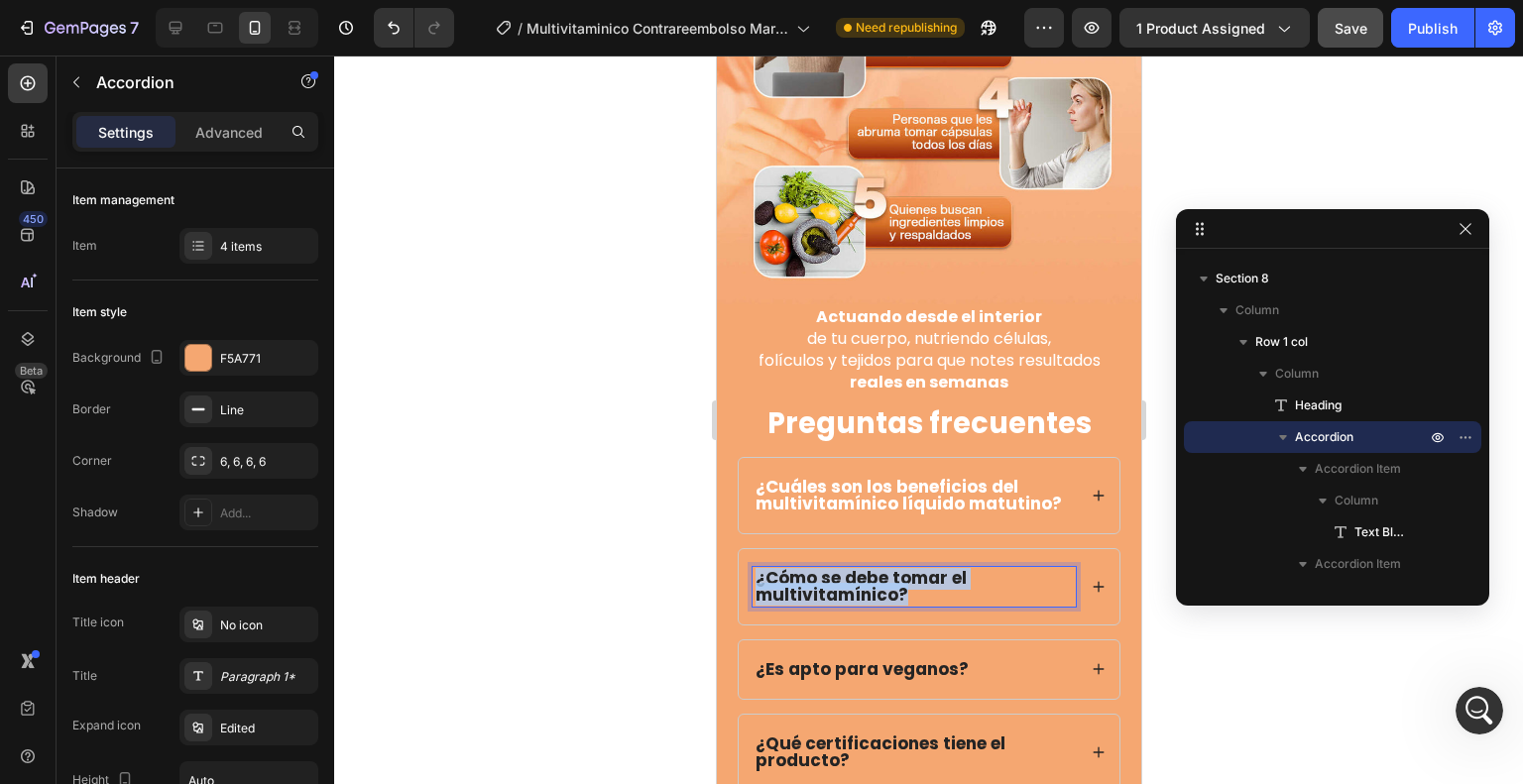 drag, startPoint x: 927, startPoint y: 541, endPoint x: 746, endPoint y: 521, distance: 182.10162 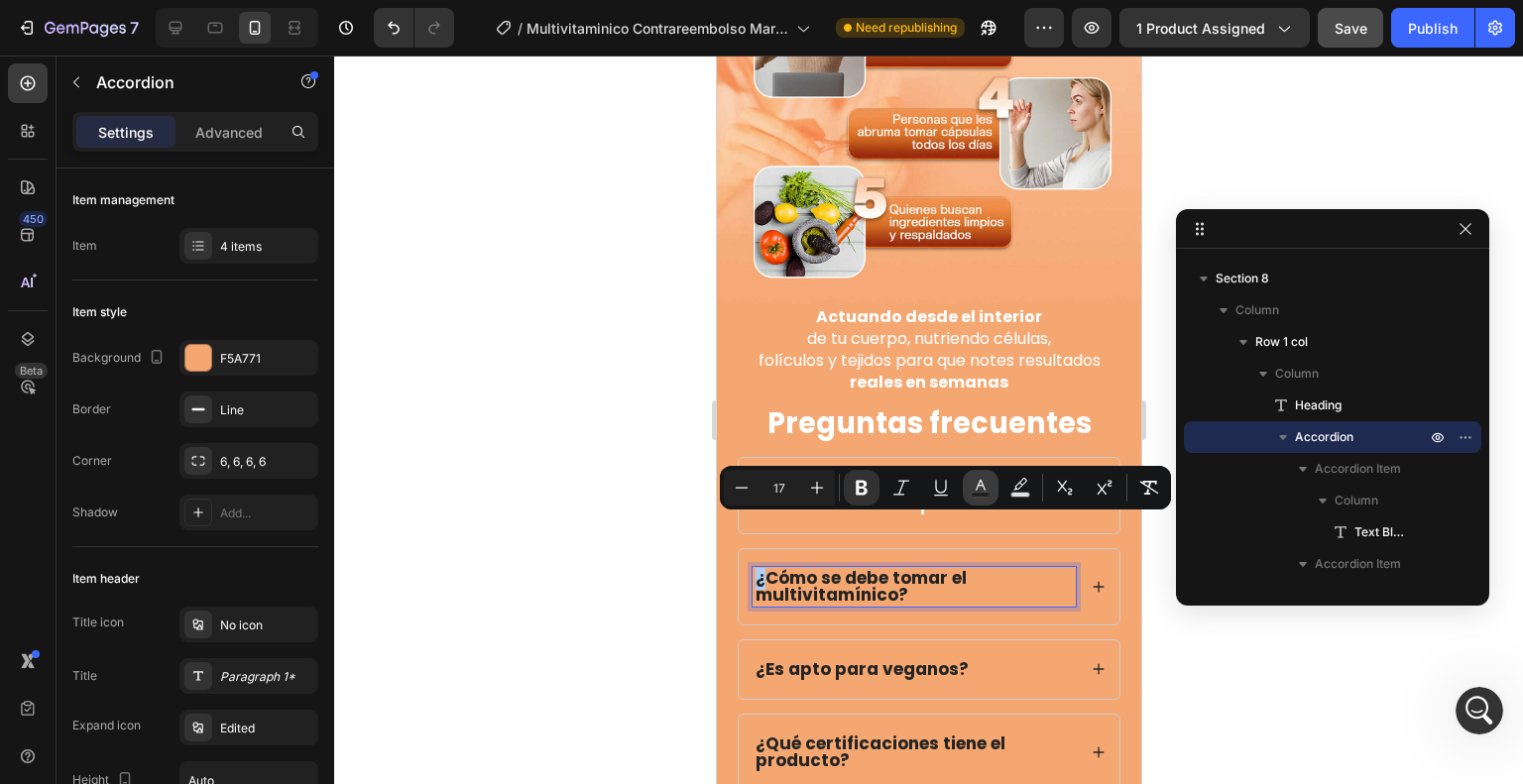 click 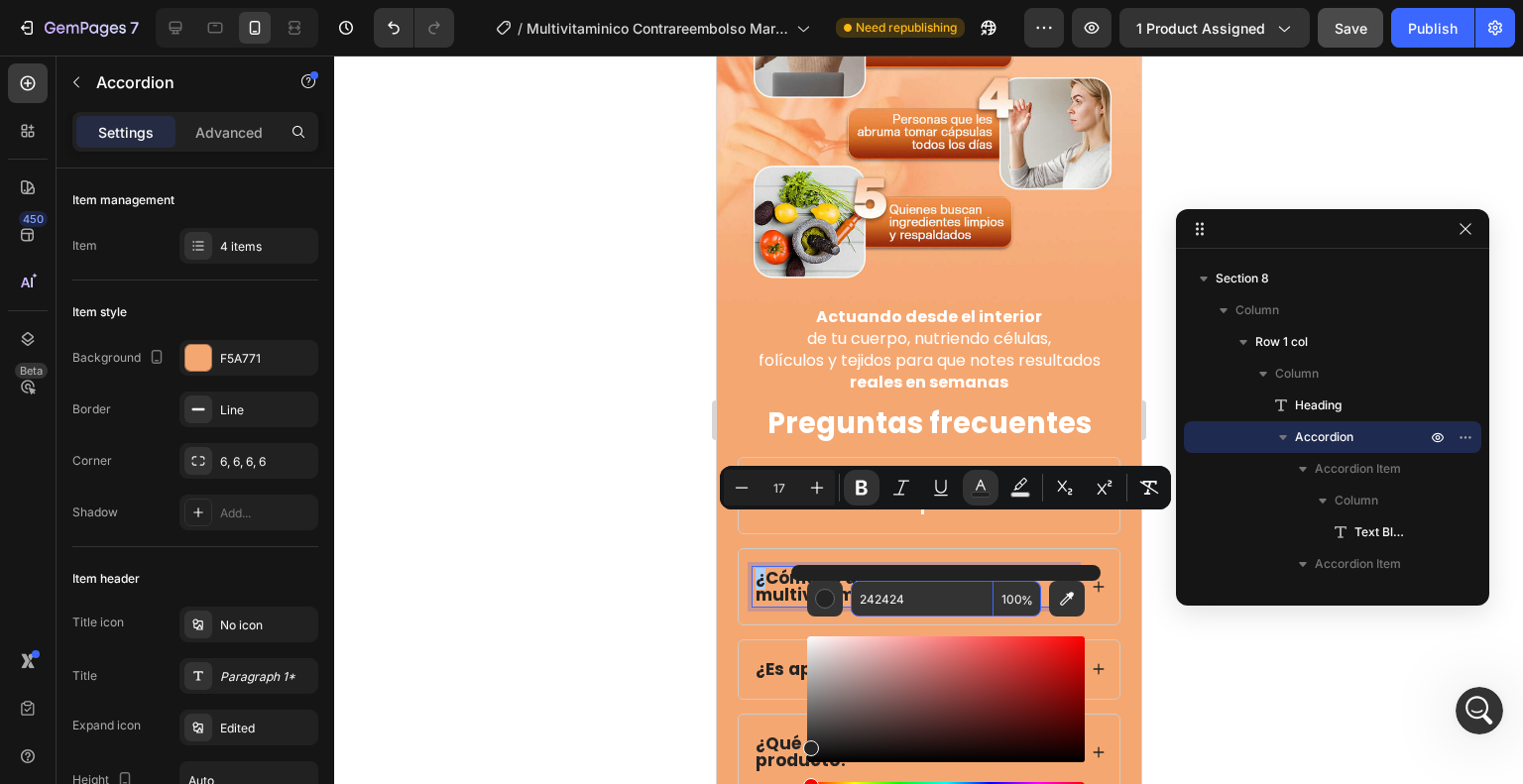 click on "242424" at bounding box center [922, 599] 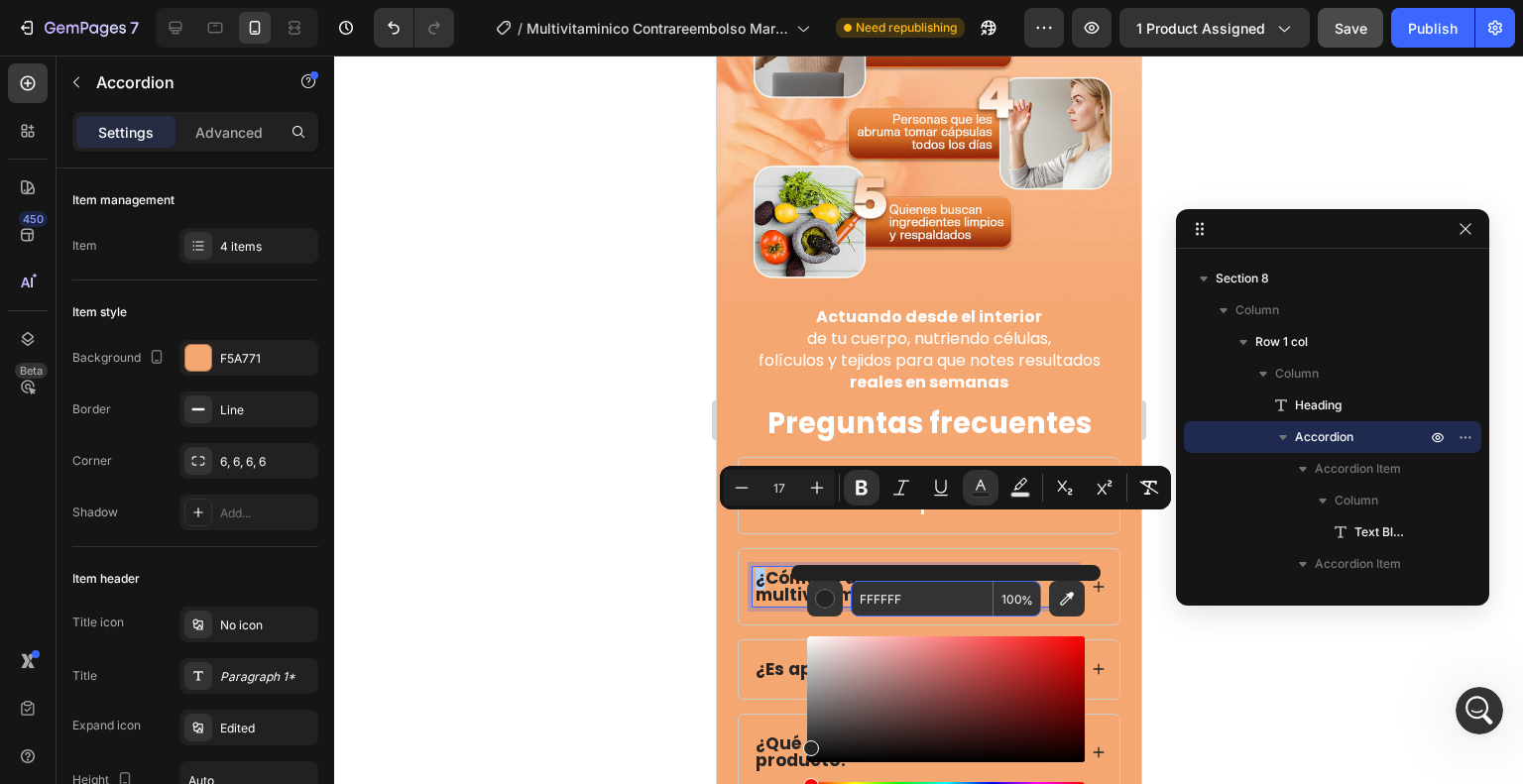 type on "FFFFFF" 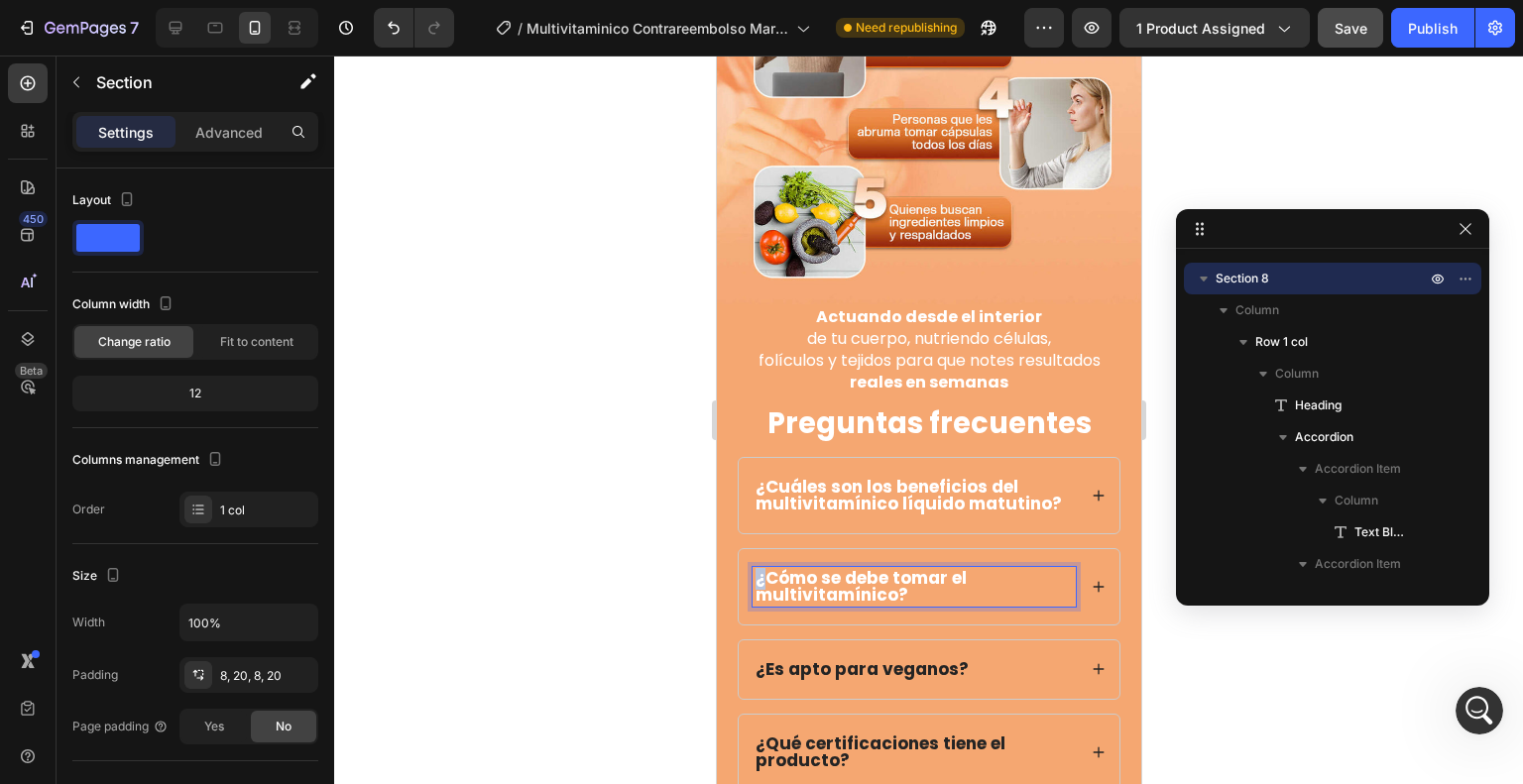 click on "⁠⁠⁠⁠⁠⁠⁠ Preguntas frecuentes Heading
¿ Cuáles son los beneficios del multivitamínico líquido matutino?
¿ Cómo se debe tomar el multivitamínico?
¿Es apto para veganos?
¿Qué certificaciones tiene el producto? Accordion   0 Row Section 8" at bounding box center [928, 597] 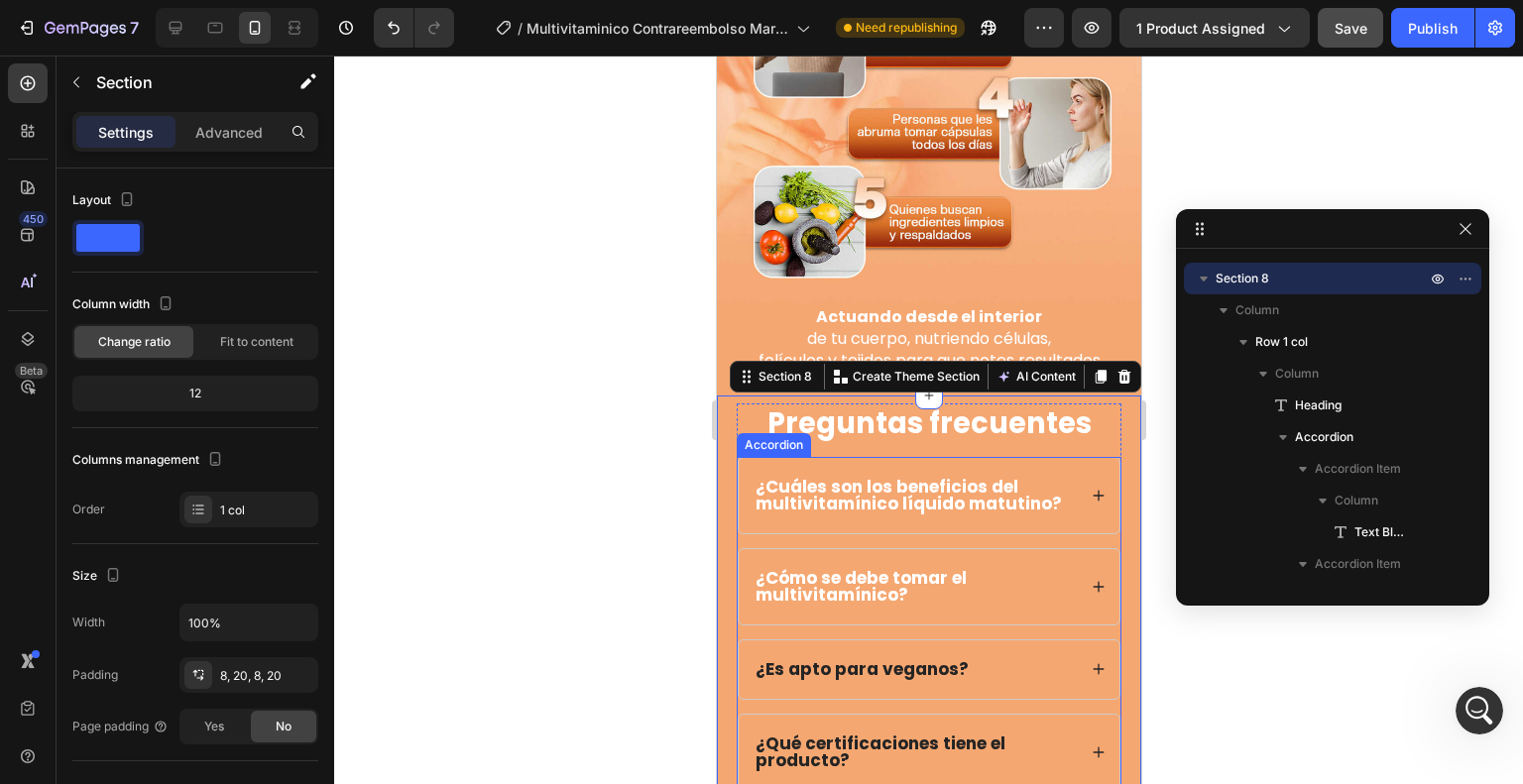 click on "¿Es apto para veganos?" at bounding box center [861, 669] 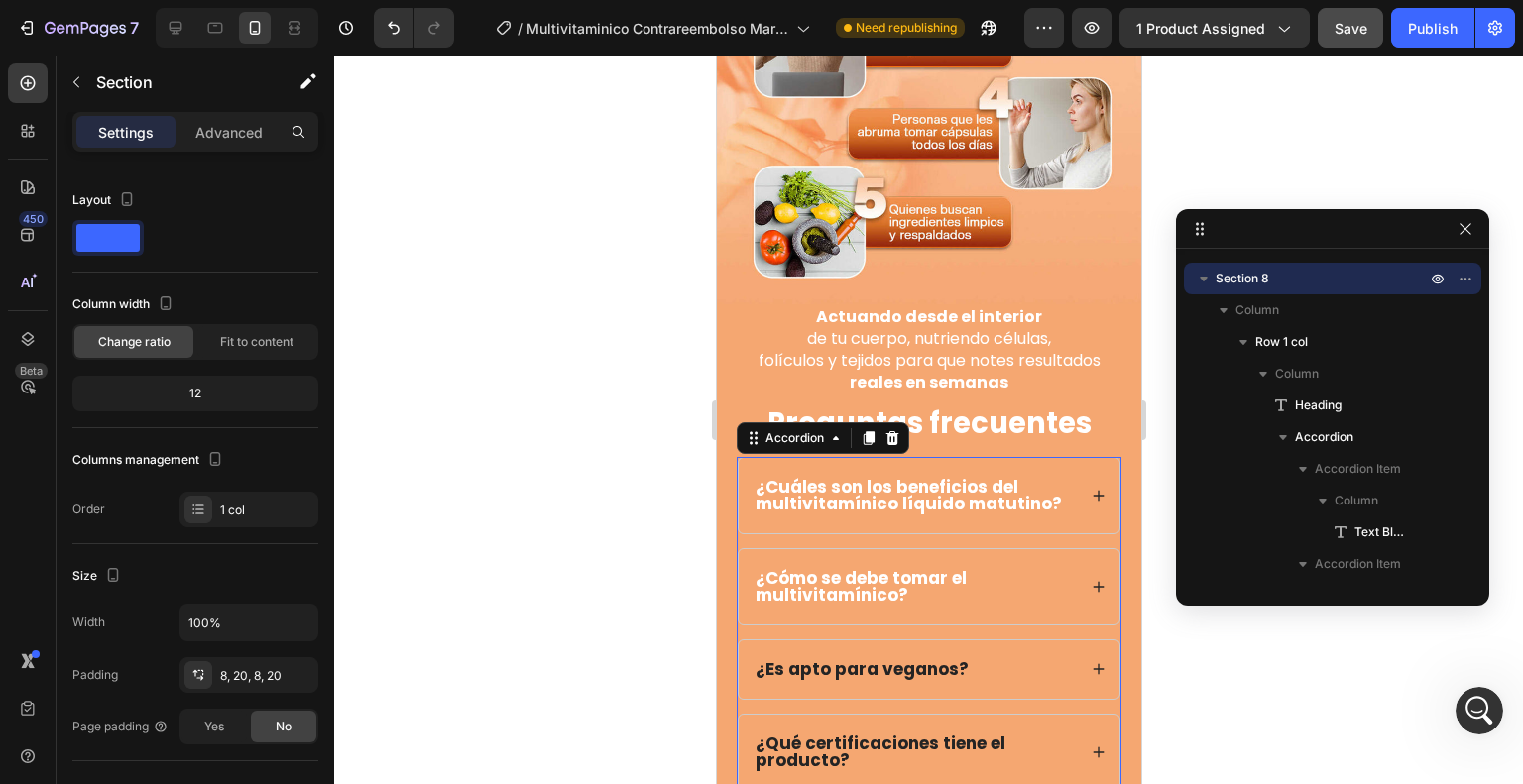 scroll, scrollTop: 5176, scrollLeft: 0, axis: vertical 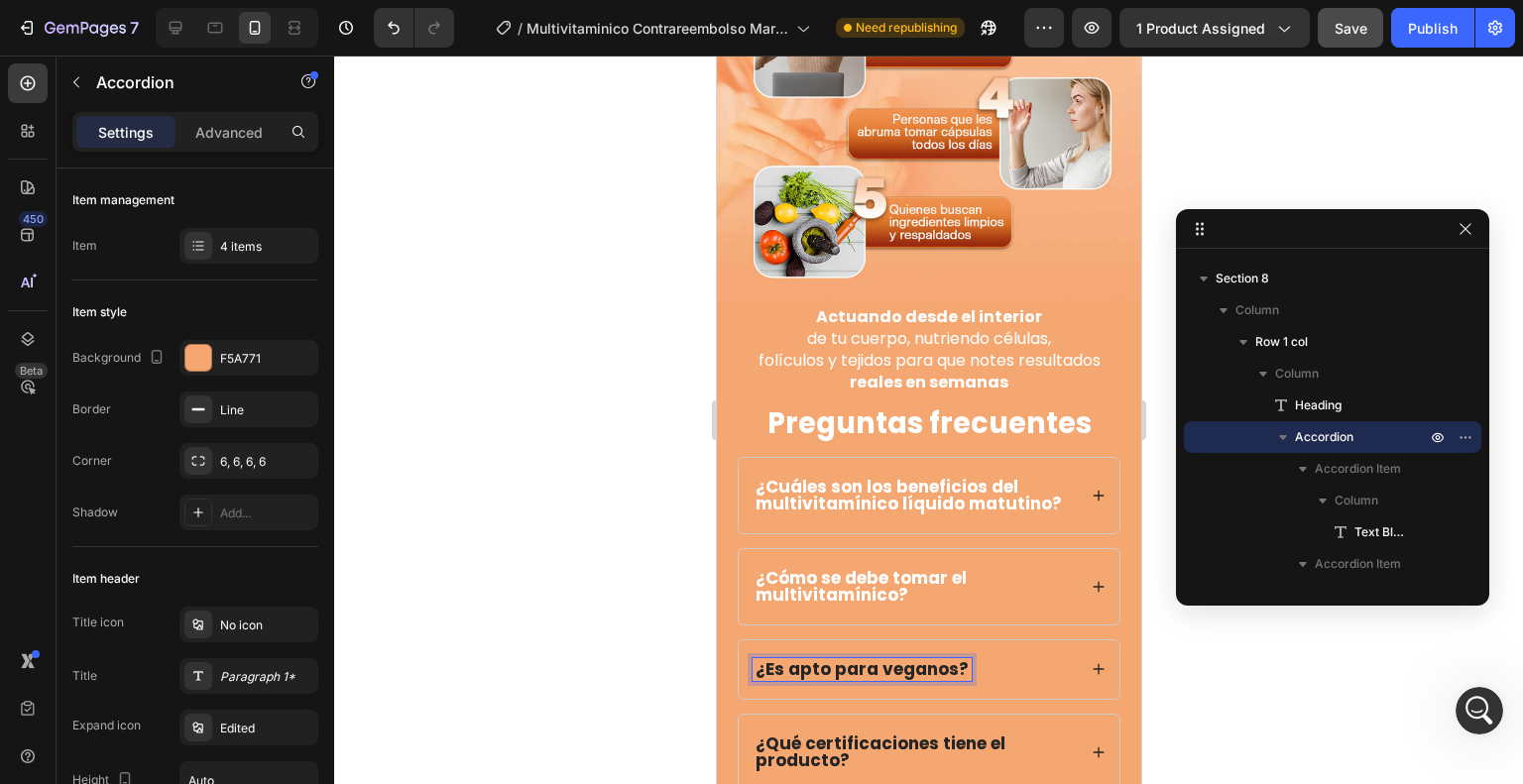 click on "¿Es apto para veganos?" at bounding box center [861, 669] 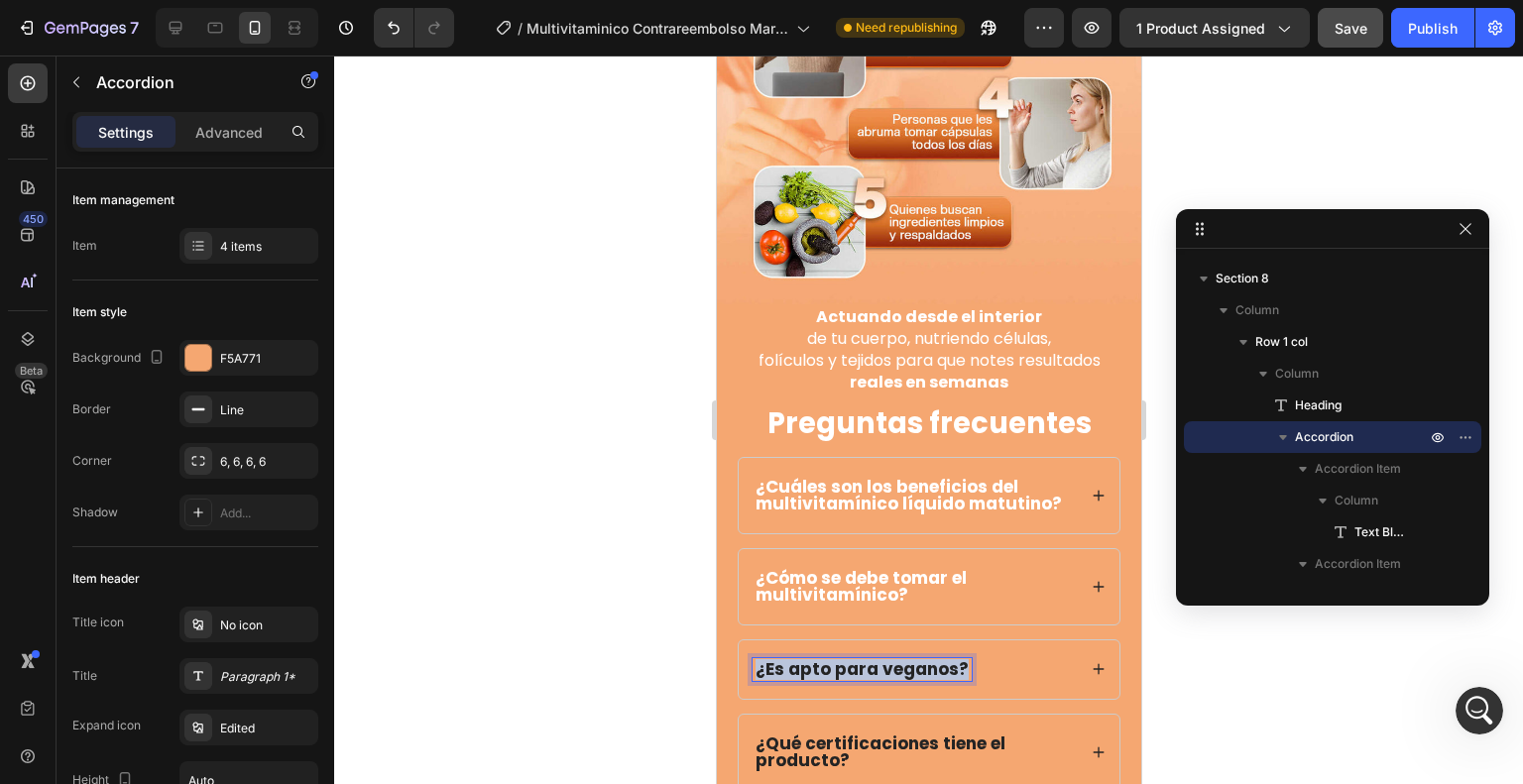 click on "¿Es apto para veganos?" at bounding box center (861, 669) 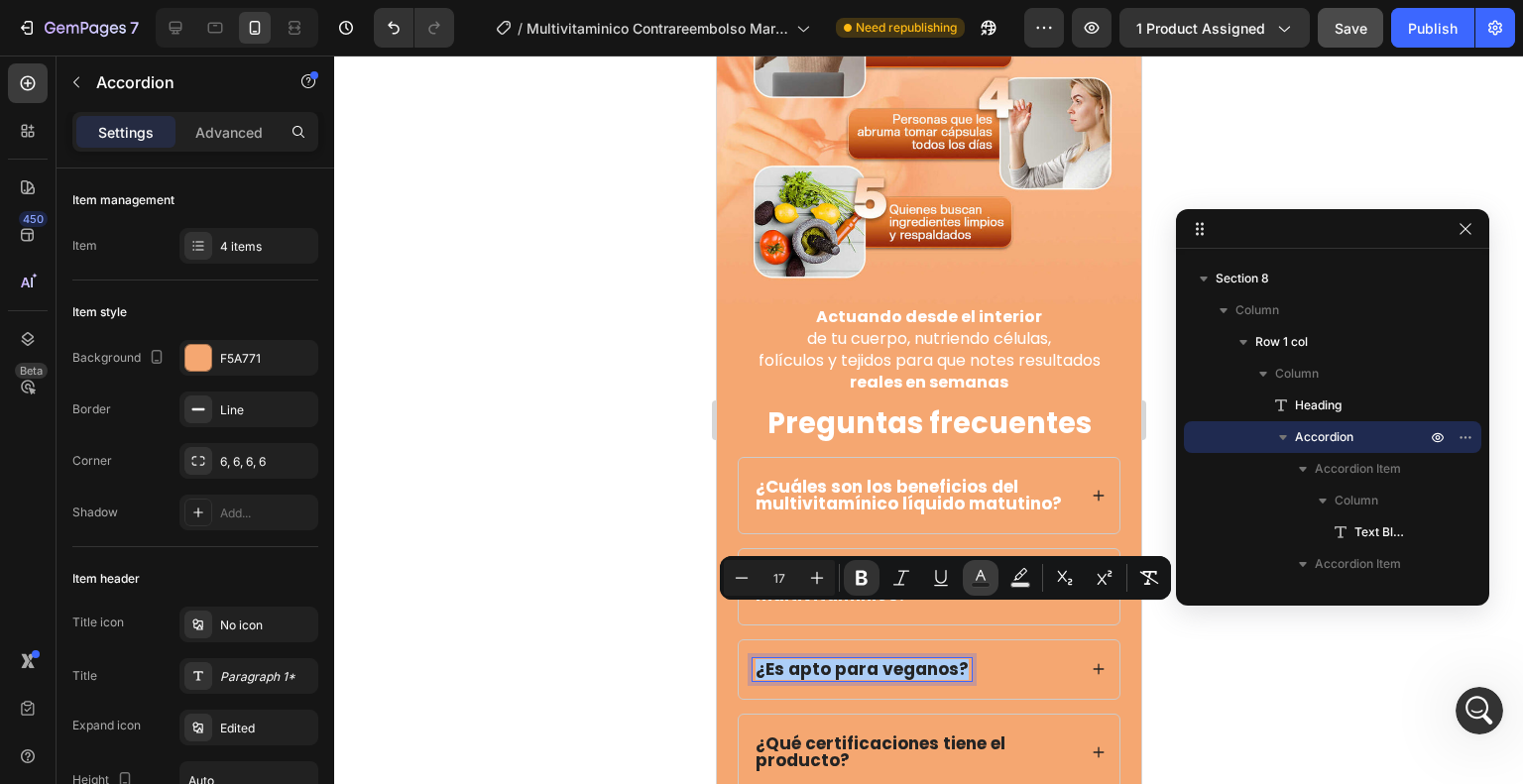 click 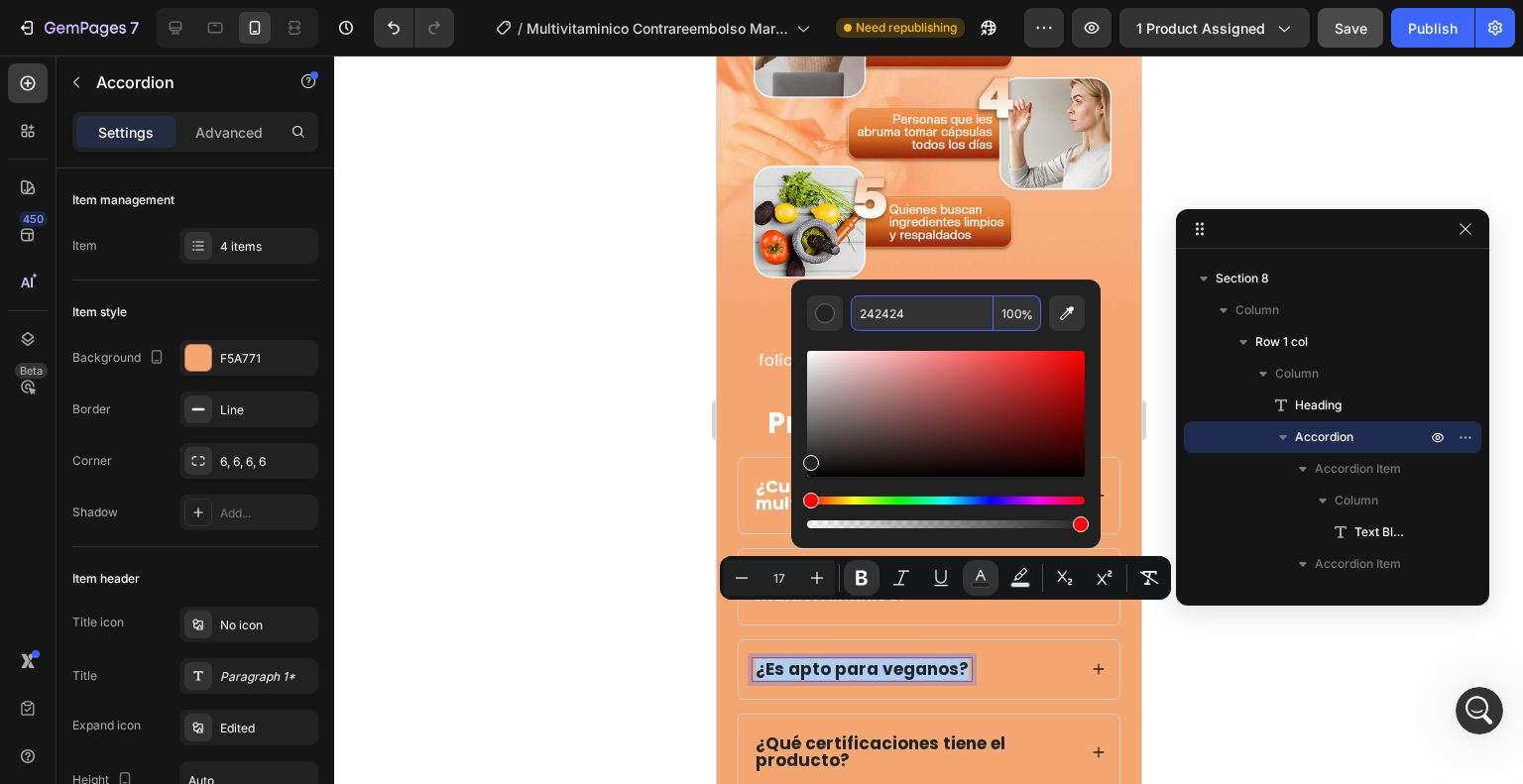 click on "242424" at bounding box center [922, 313] 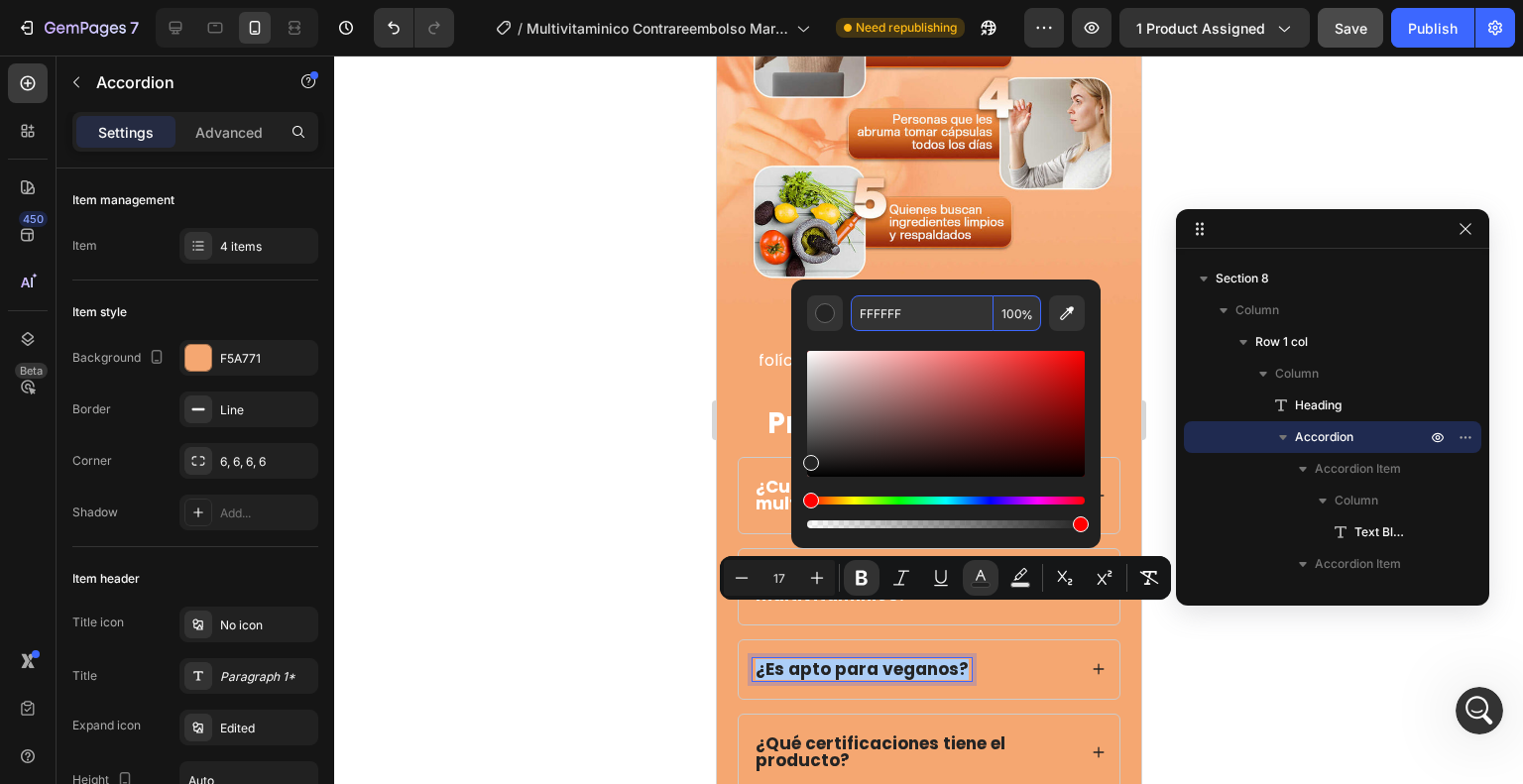 type on "FFFFFF" 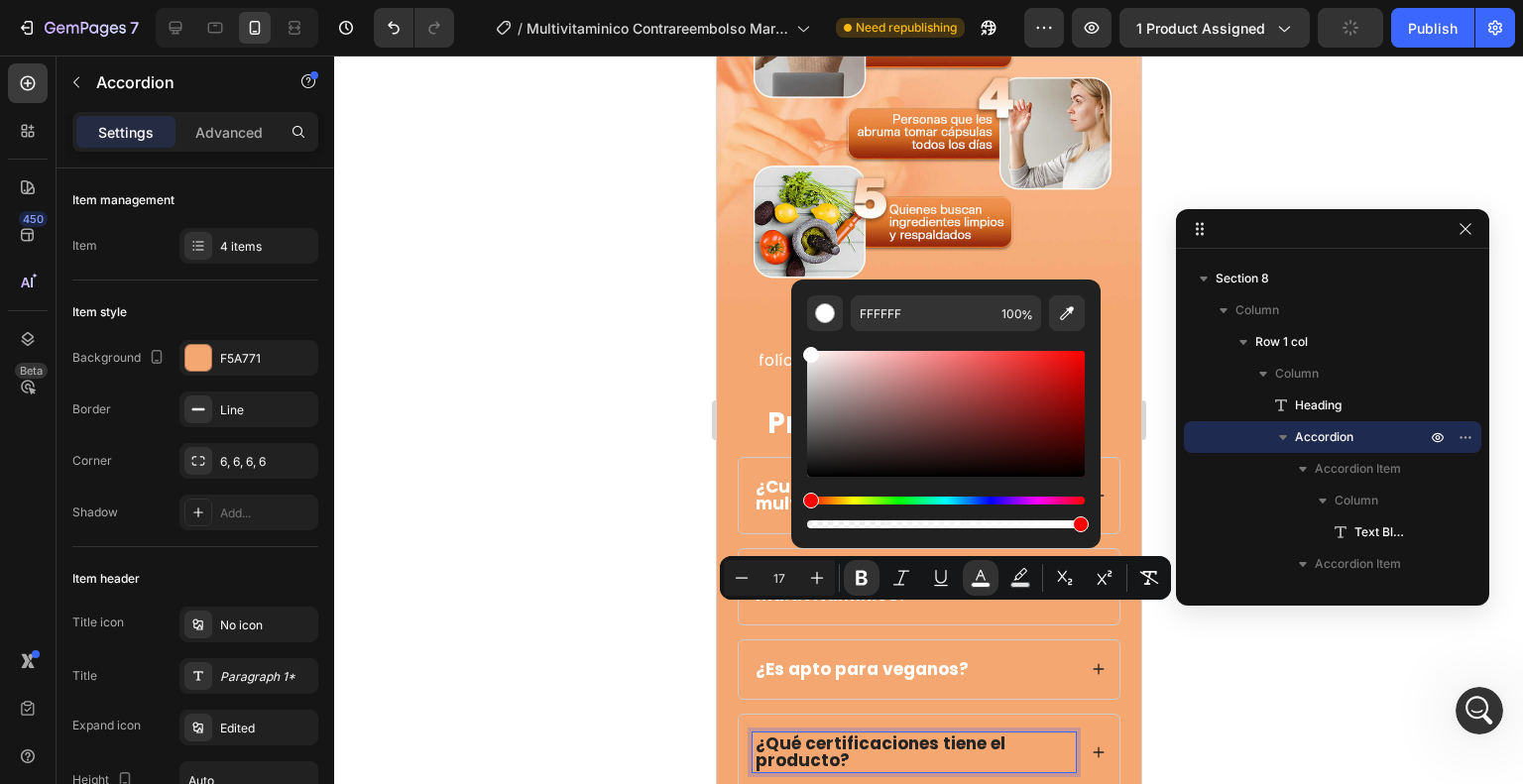 click on "¿Qué certificaciones tiene el producto?" at bounding box center [913, 752] 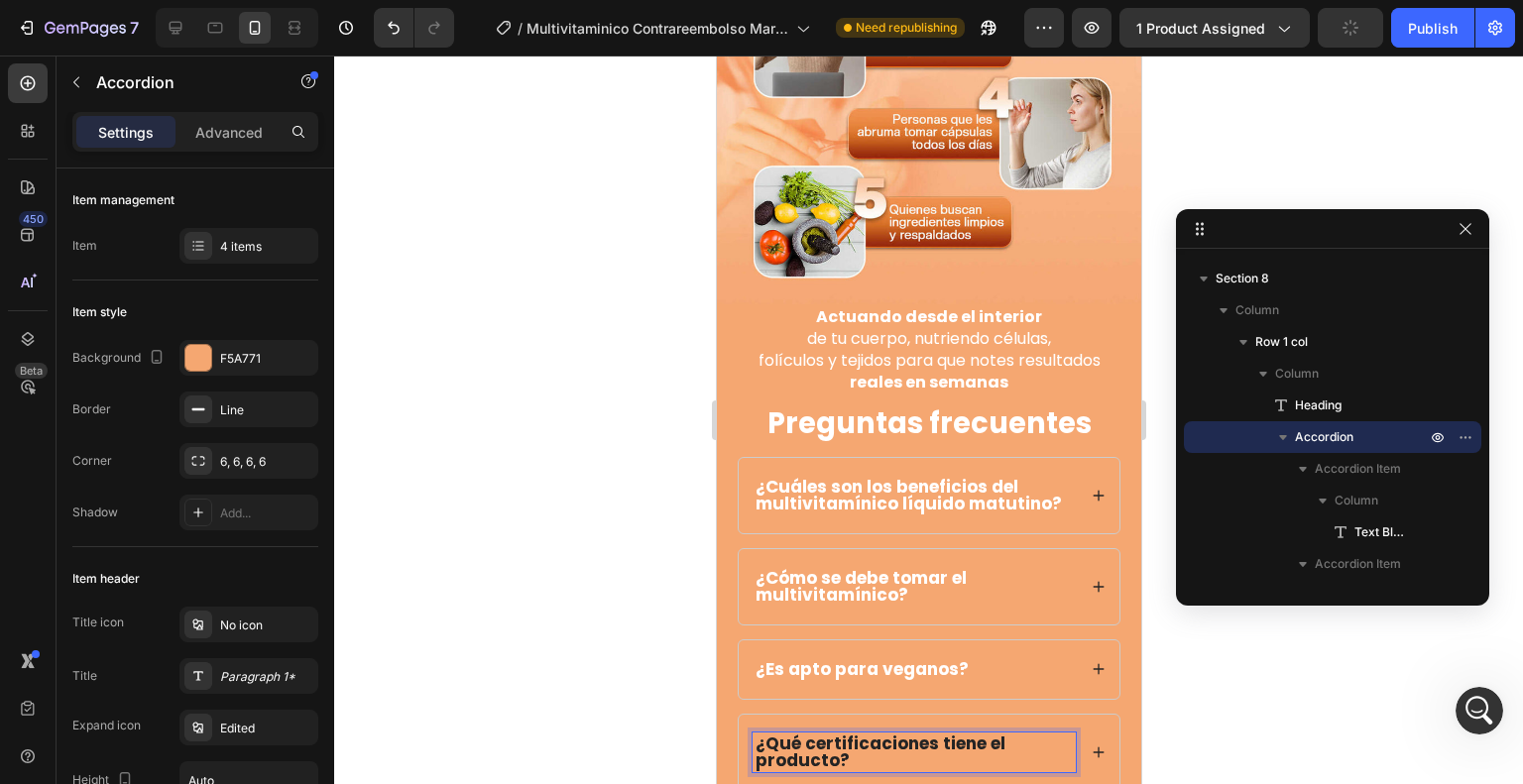 click on "¿Qué certificaciones tiene el producto?" at bounding box center (913, 752) 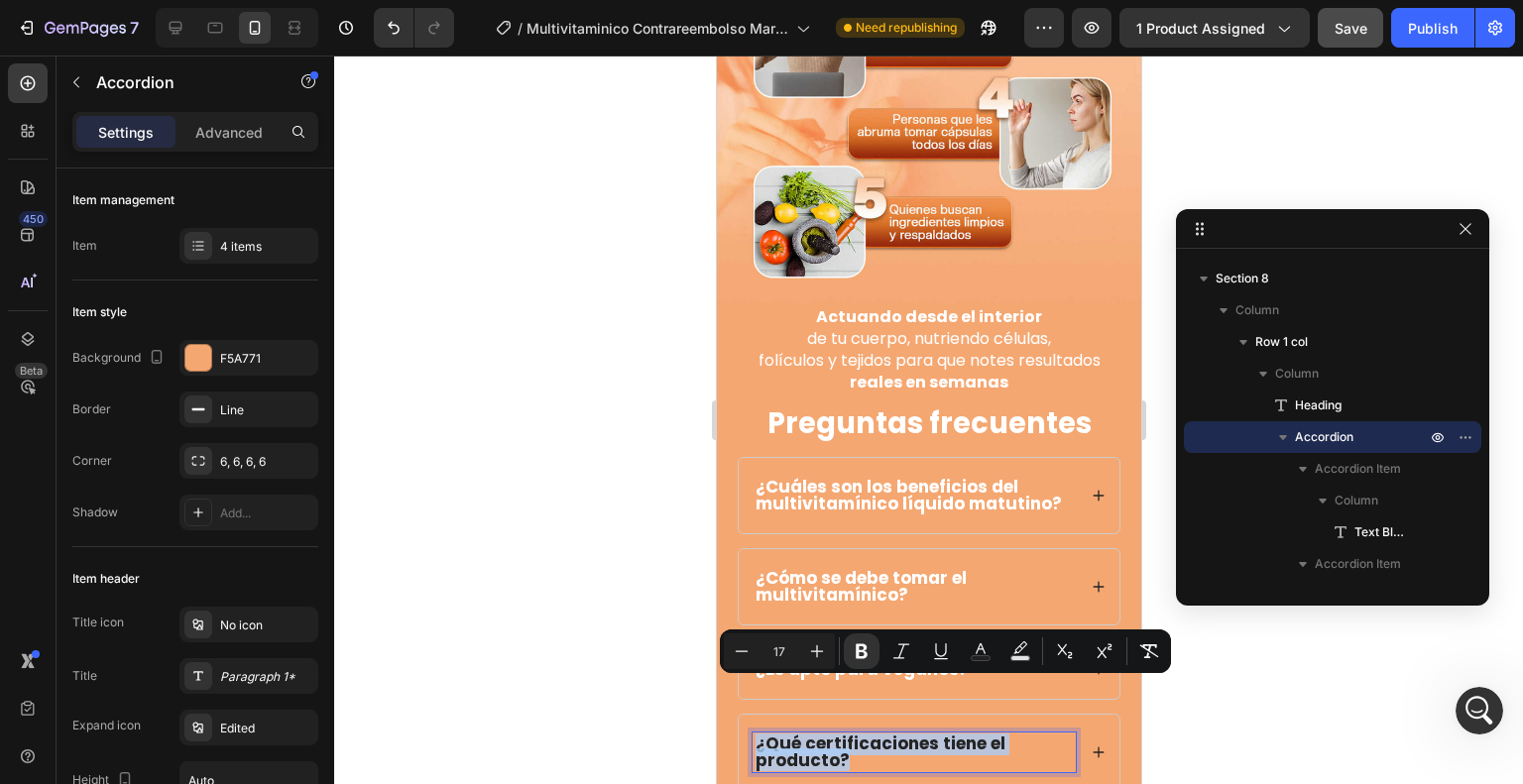 drag, startPoint x: 797, startPoint y: 698, endPoint x: 742, endPoint y: 680, distance: 57.870545 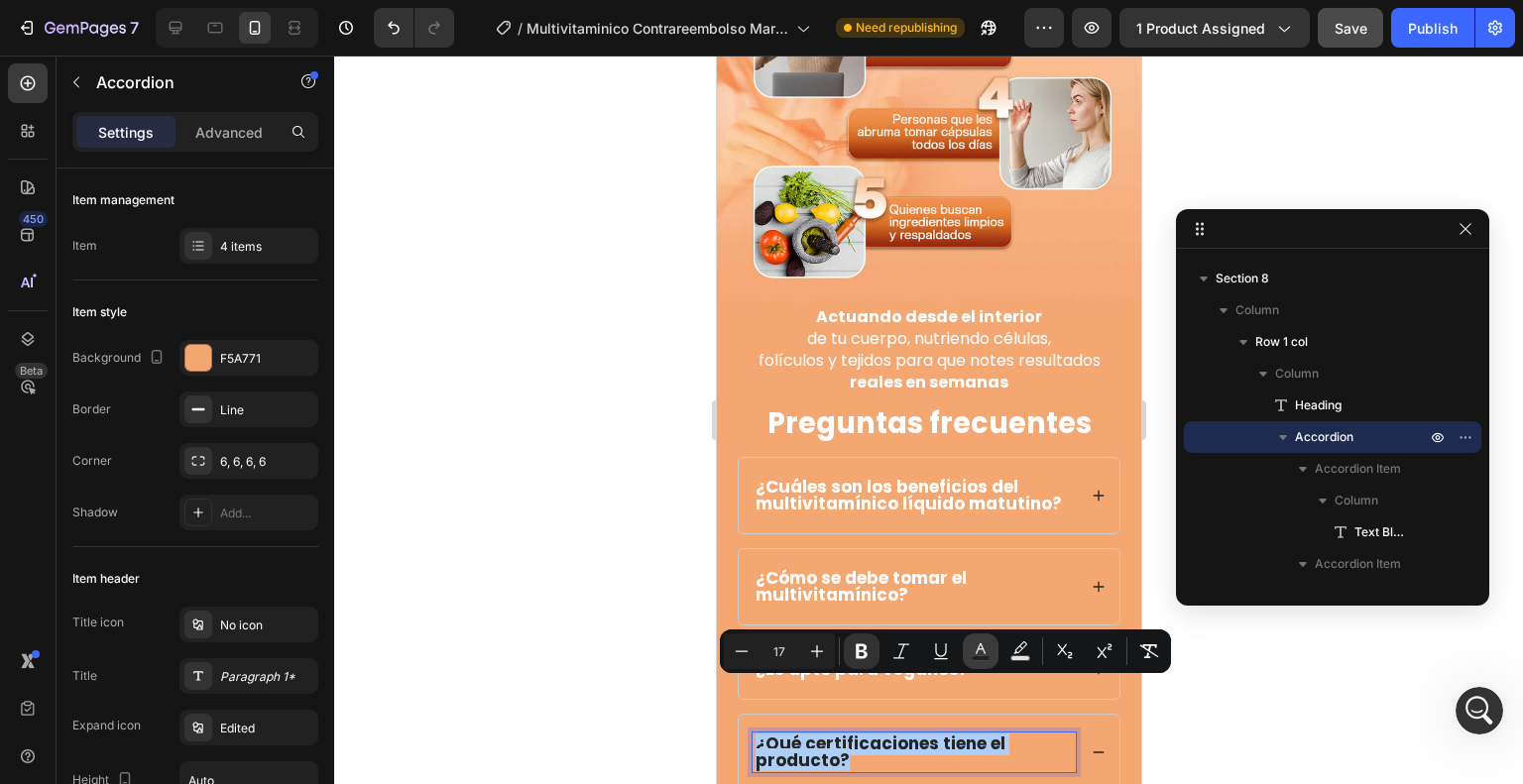 click 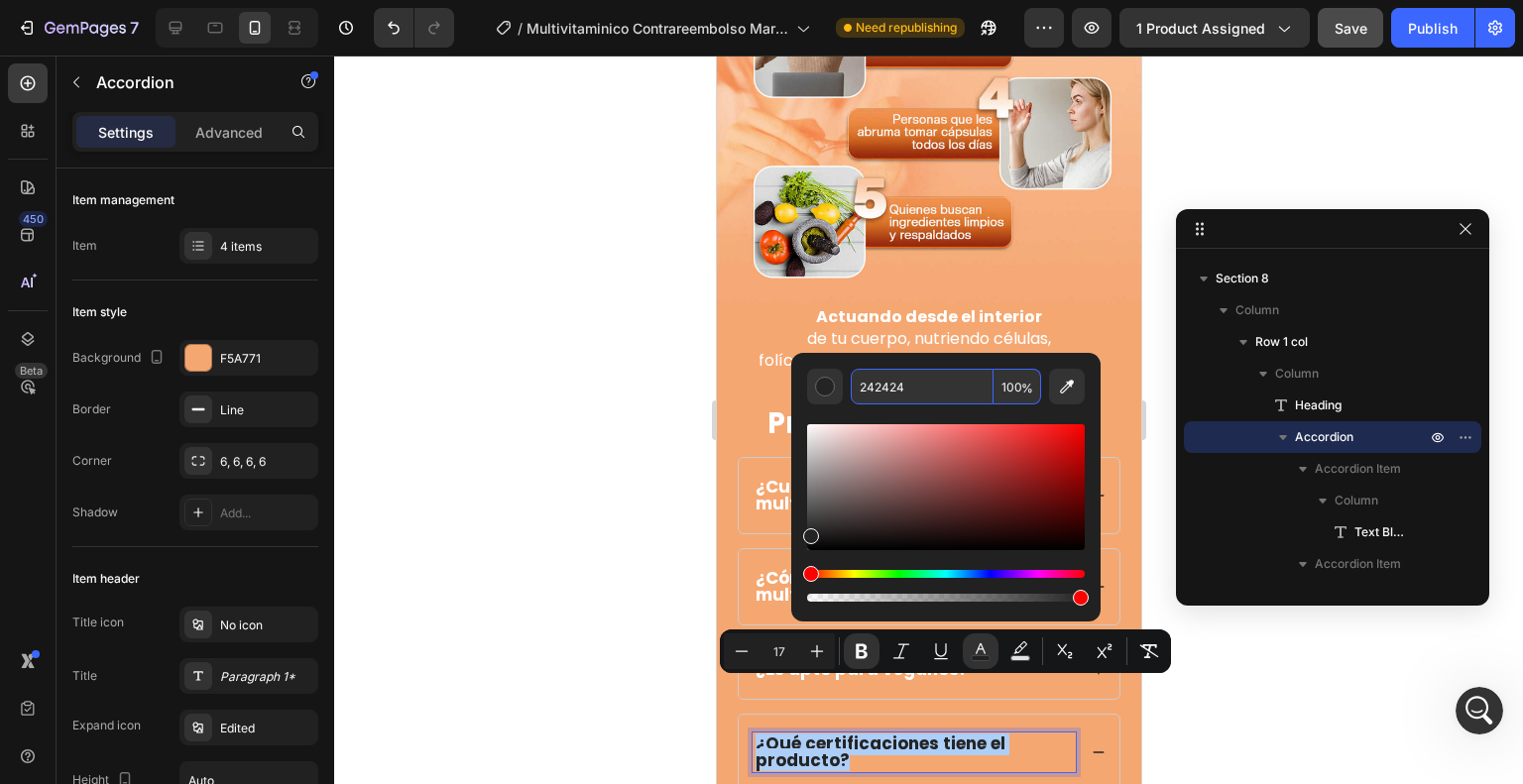 click on "242424" at bounding box center (922, 387) 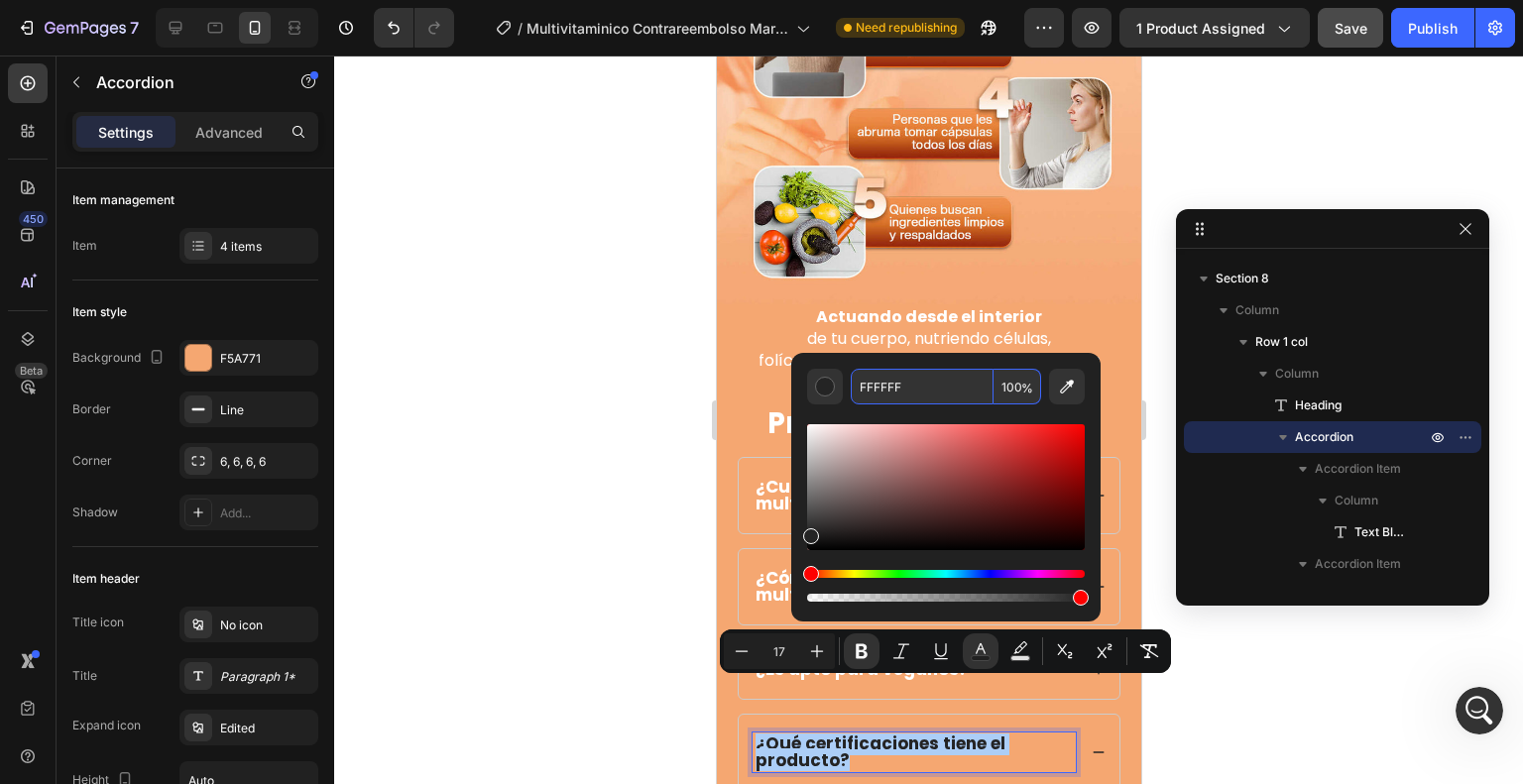 type on "FFFFFF" 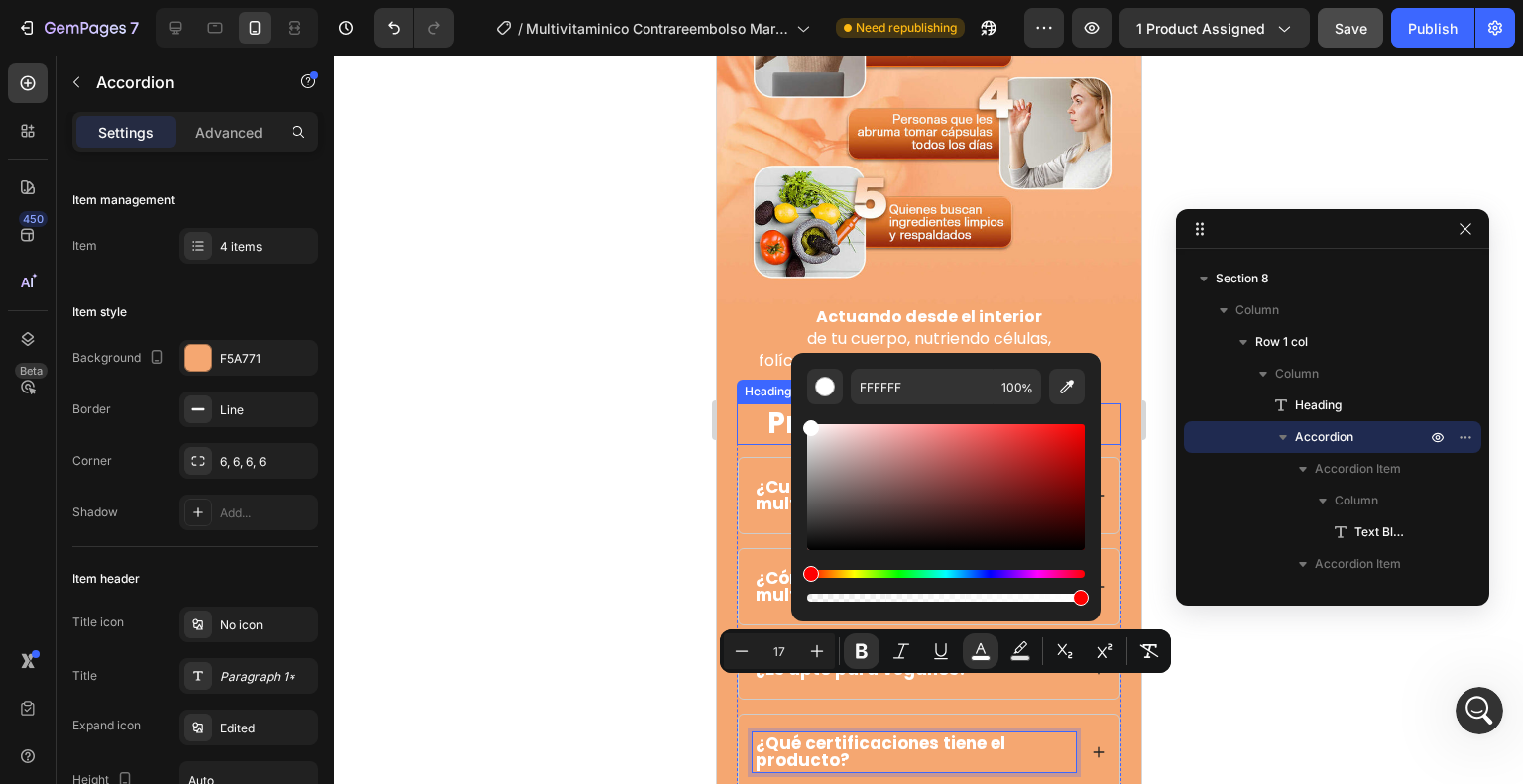 click on "⁠⁠⁠⁠⁠⁠⁠ Preguntas frecuentes" at bounding box center (928, 424) 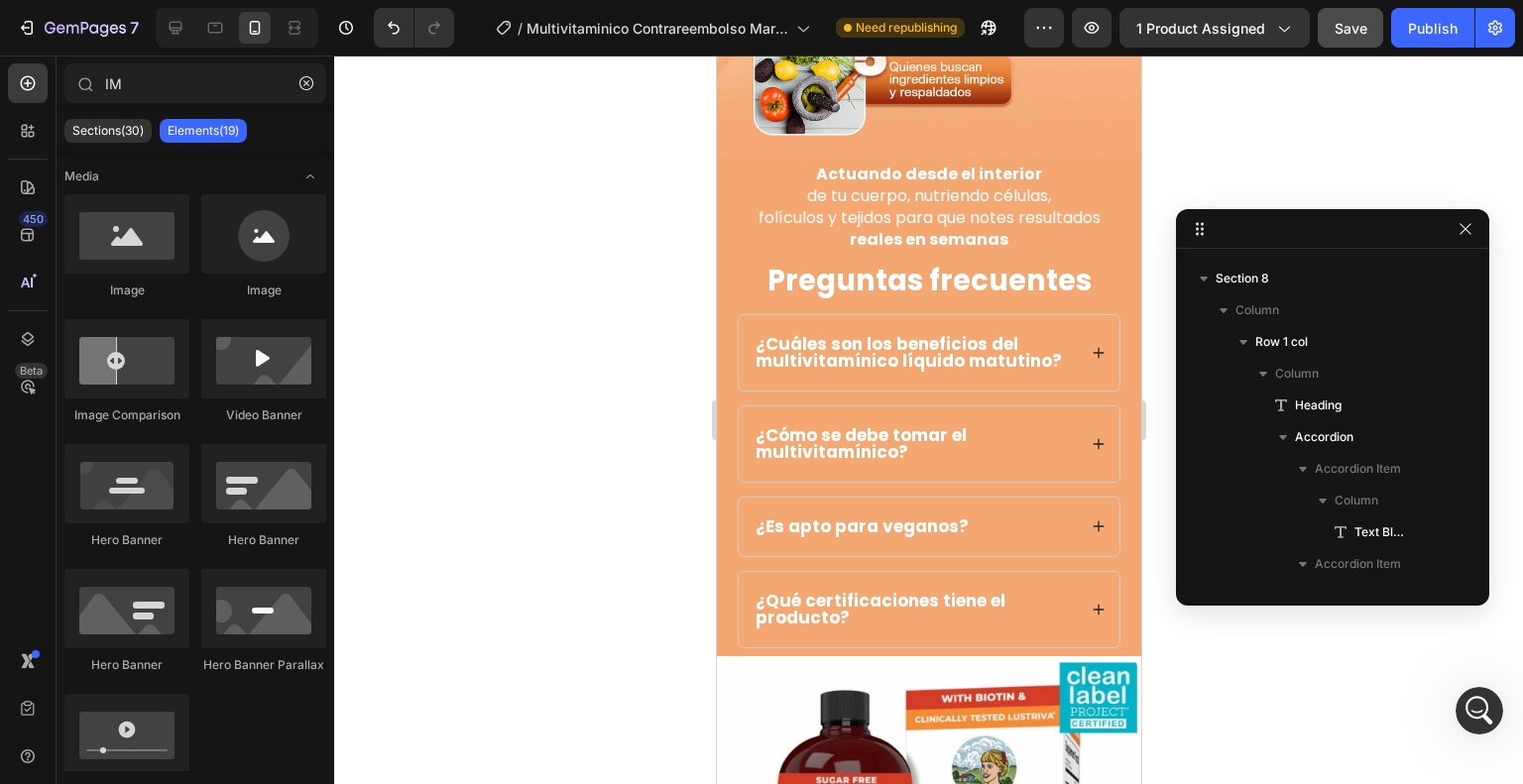 scroll, scrollTop: 6192, scrollLeft: 0, axis: vertical 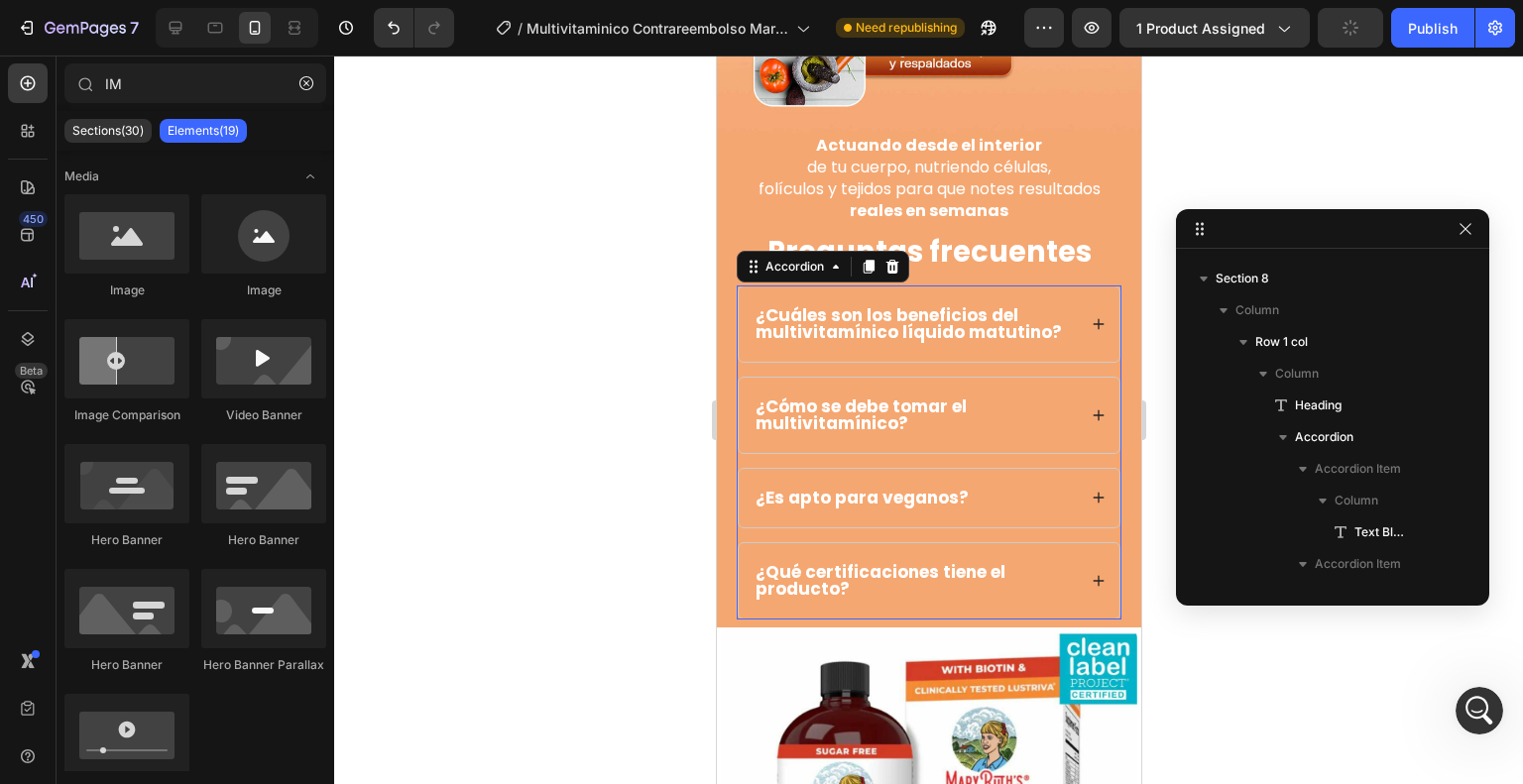 click 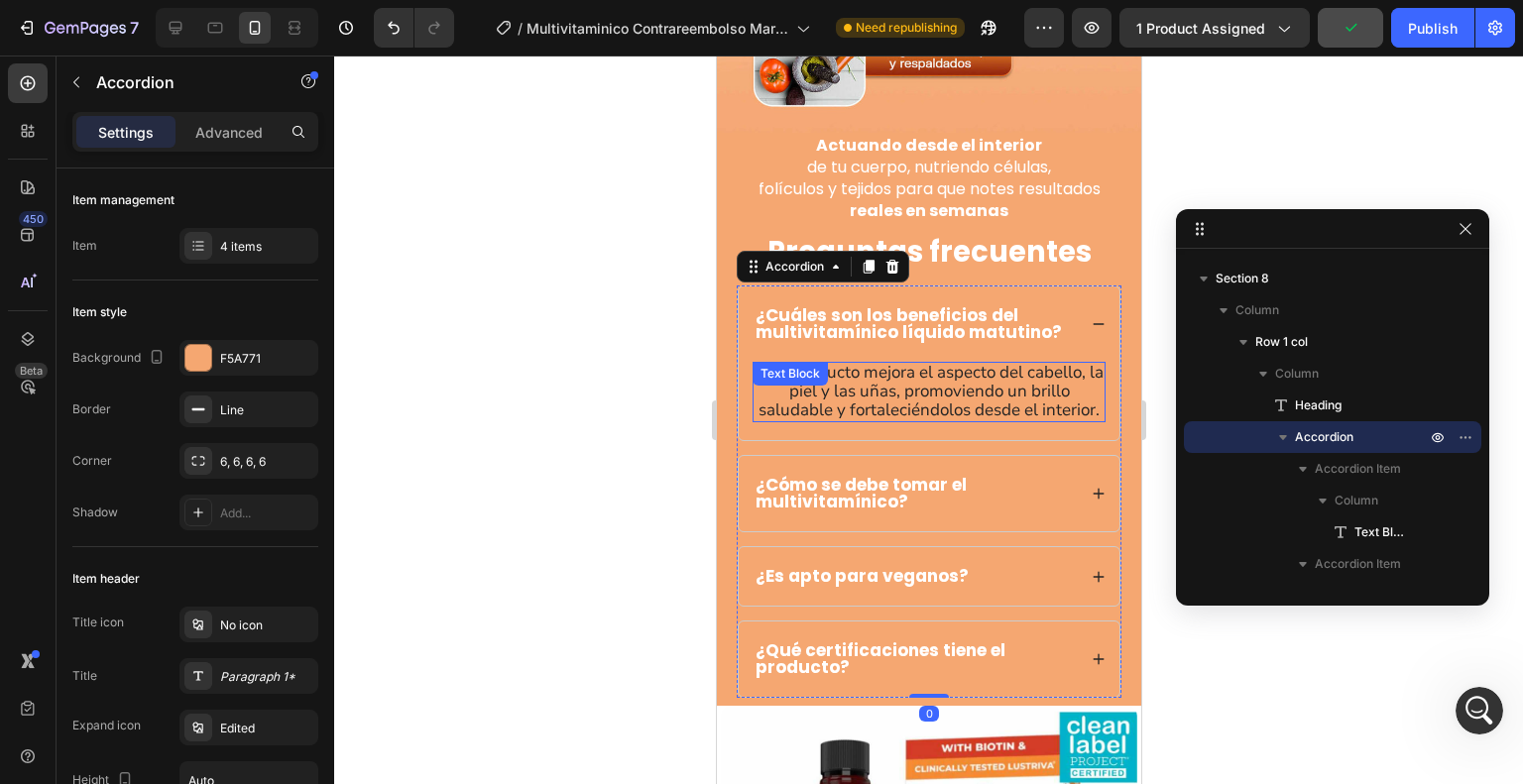click on "Este producto mejora el aspecto del cabello, la piel y las uñas, promoviendo un brillo saludable y fortaleciéndolos desde el interior." at bounding box center [928, 392] 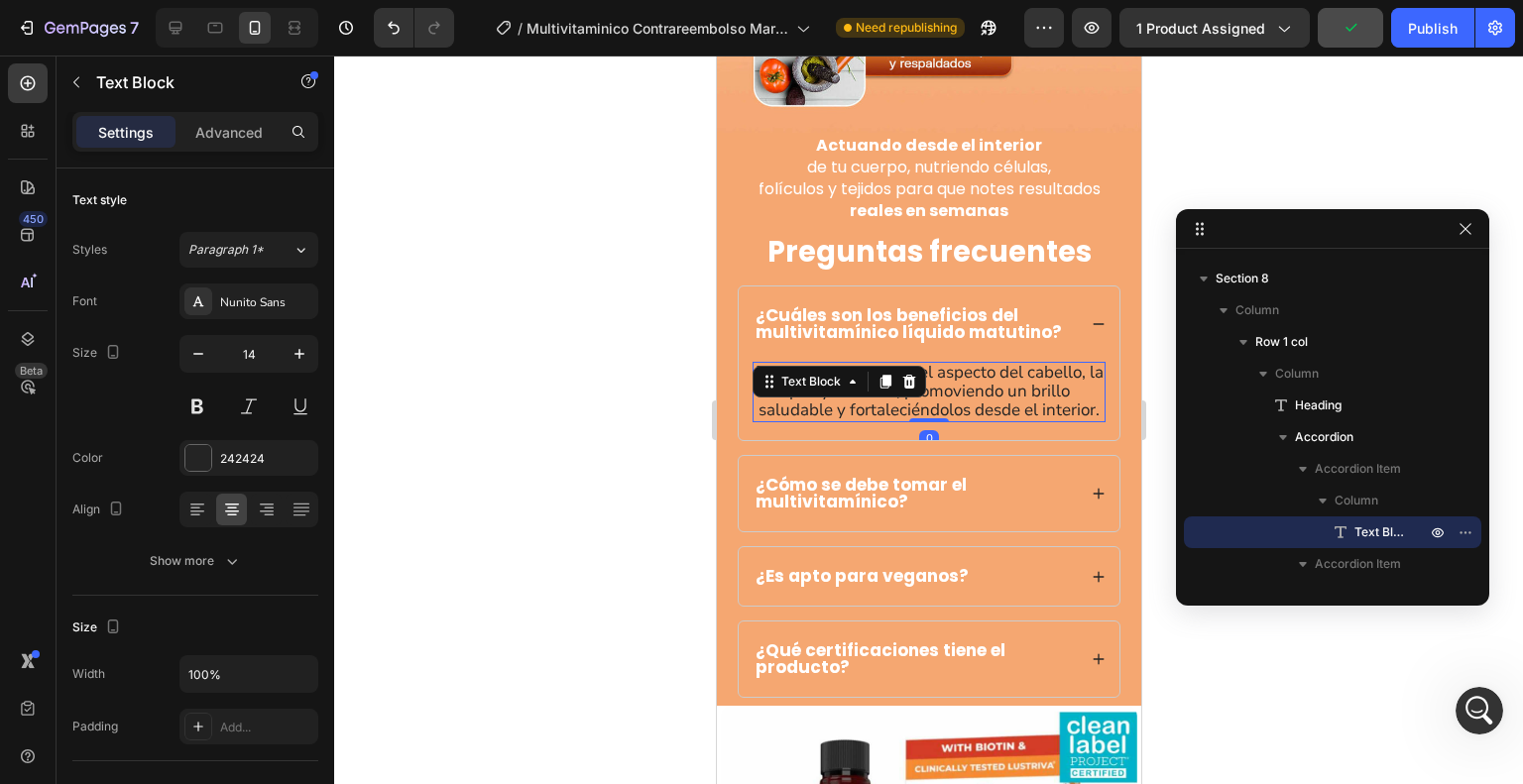 click on "Este producto mejora el aspecto del cabello, la piel y las uñas, promoviendo un brillo saludable y fortaleciéndolos desde el interior." at bounding box center [928, 392] 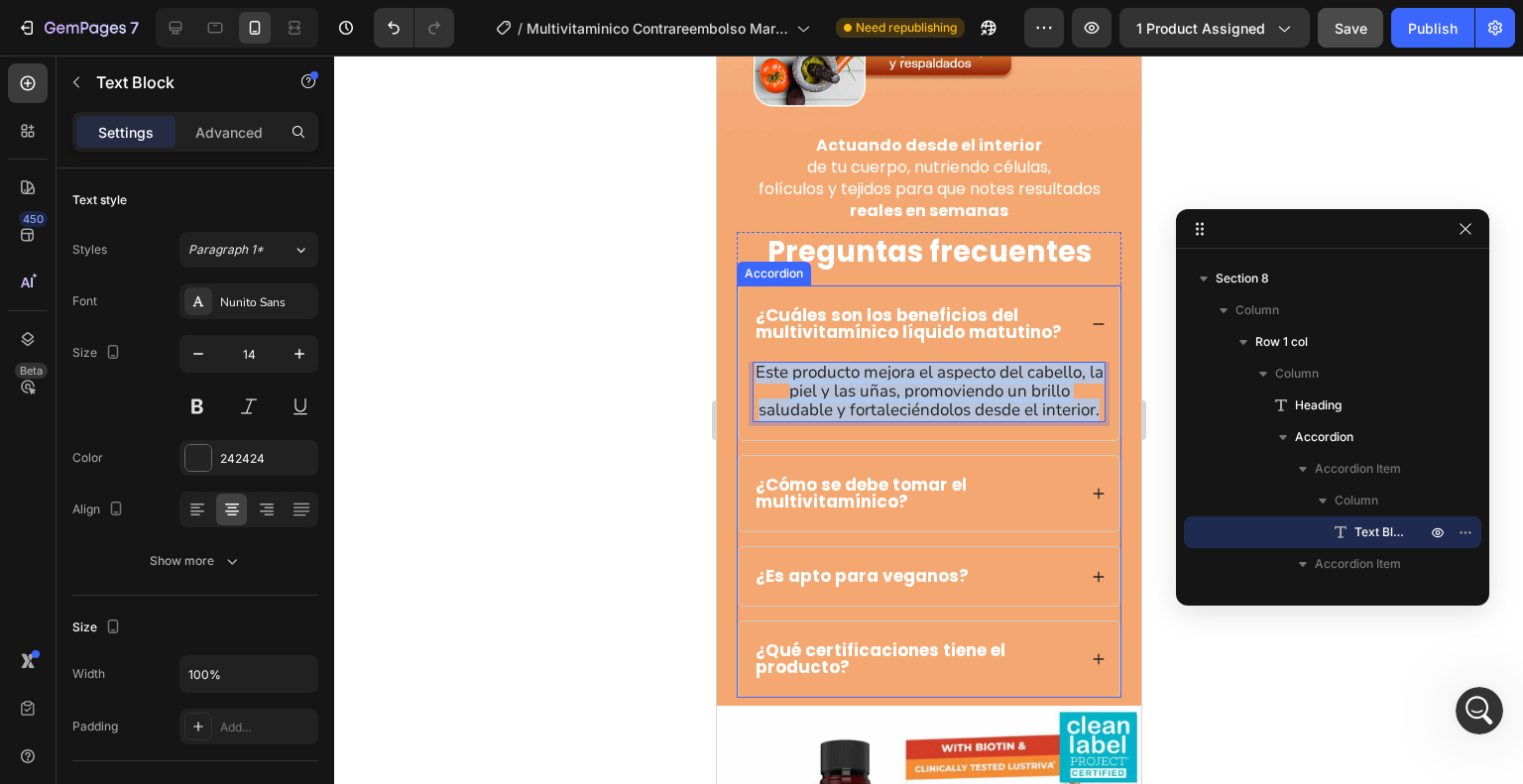 drag, startPoint x: 1000, startPoint y: 378, endPoint x: 743, endPoint y: 322, distance: 263.0304 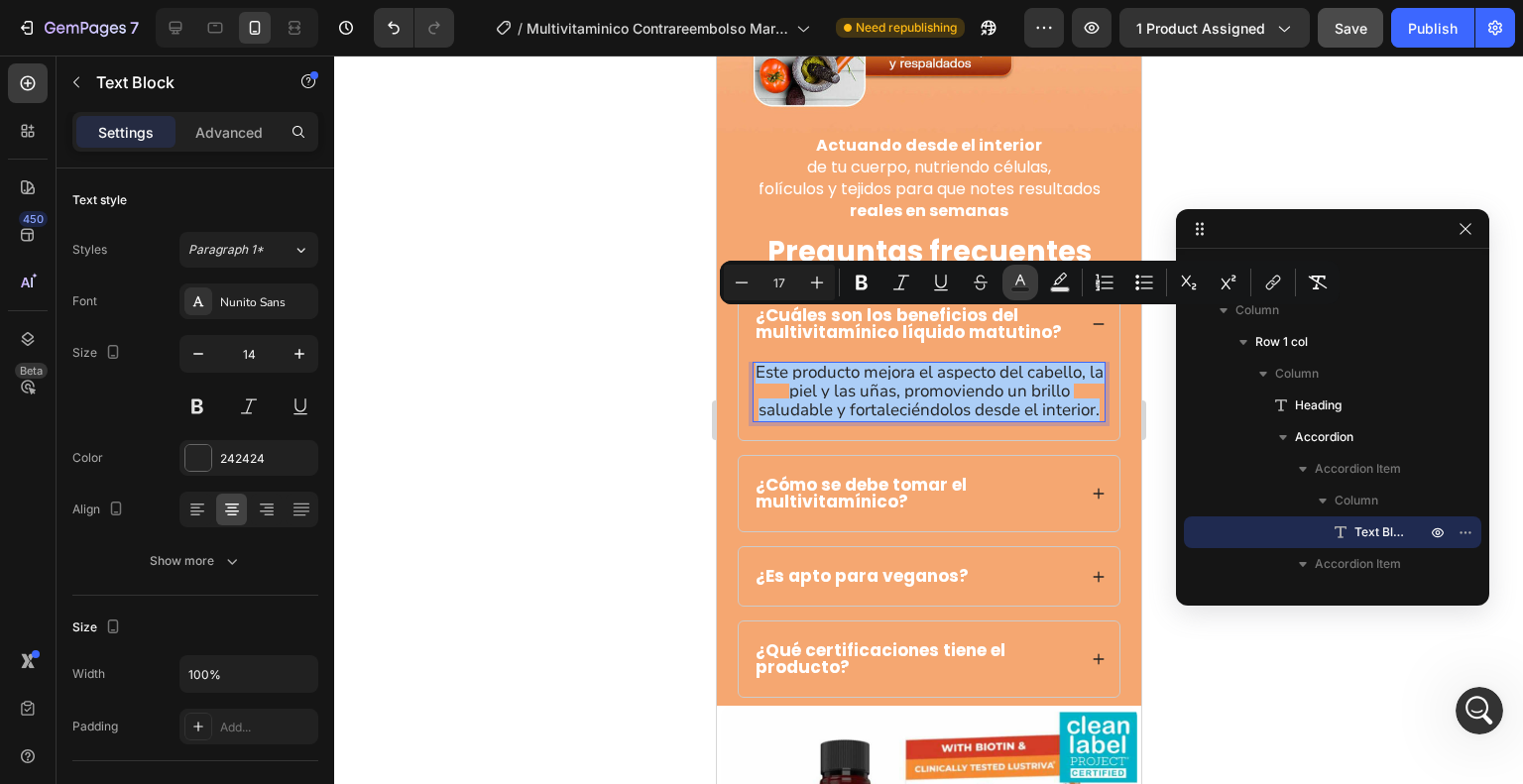 click 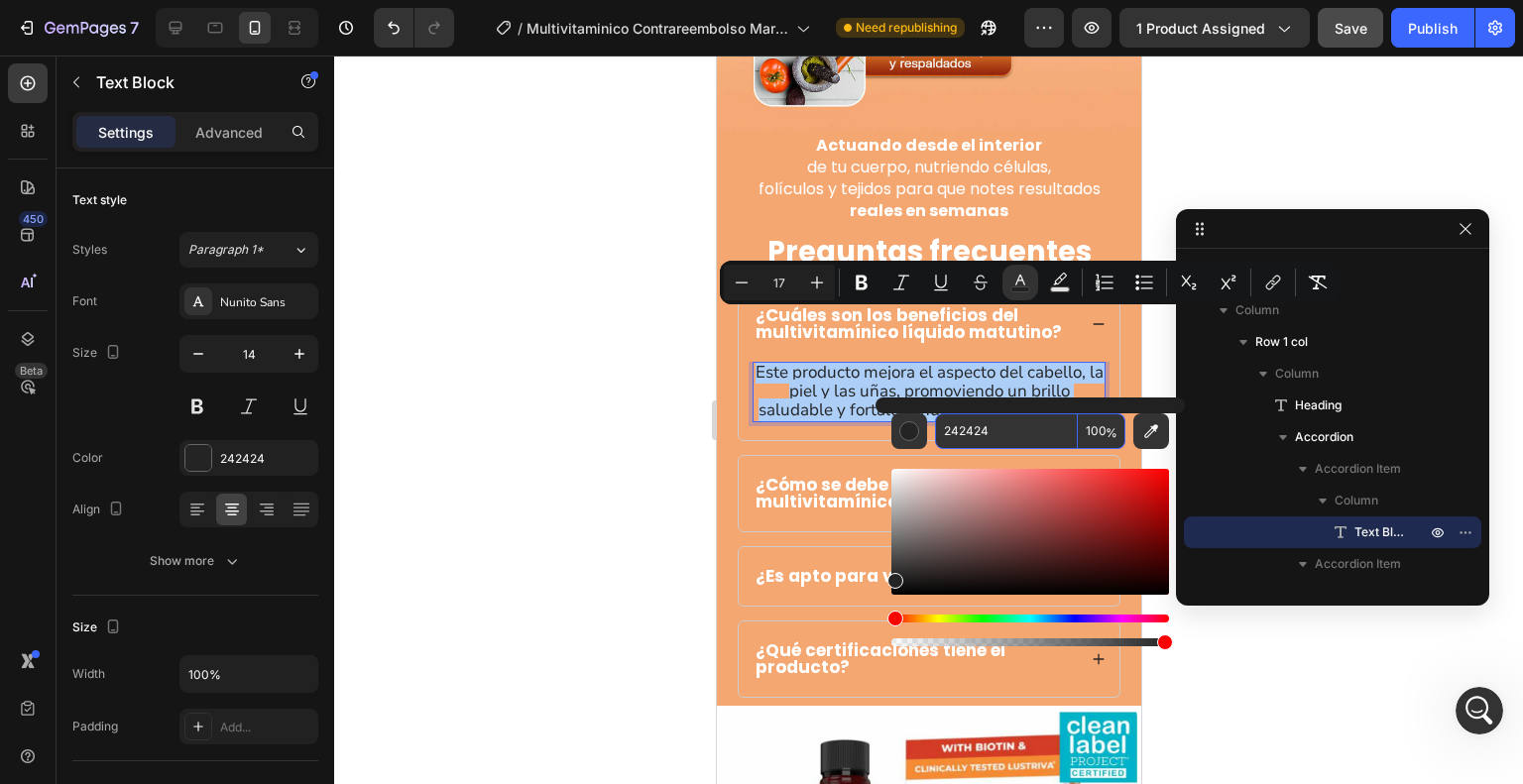 click on "242424" at bounding box center (1006, 431) 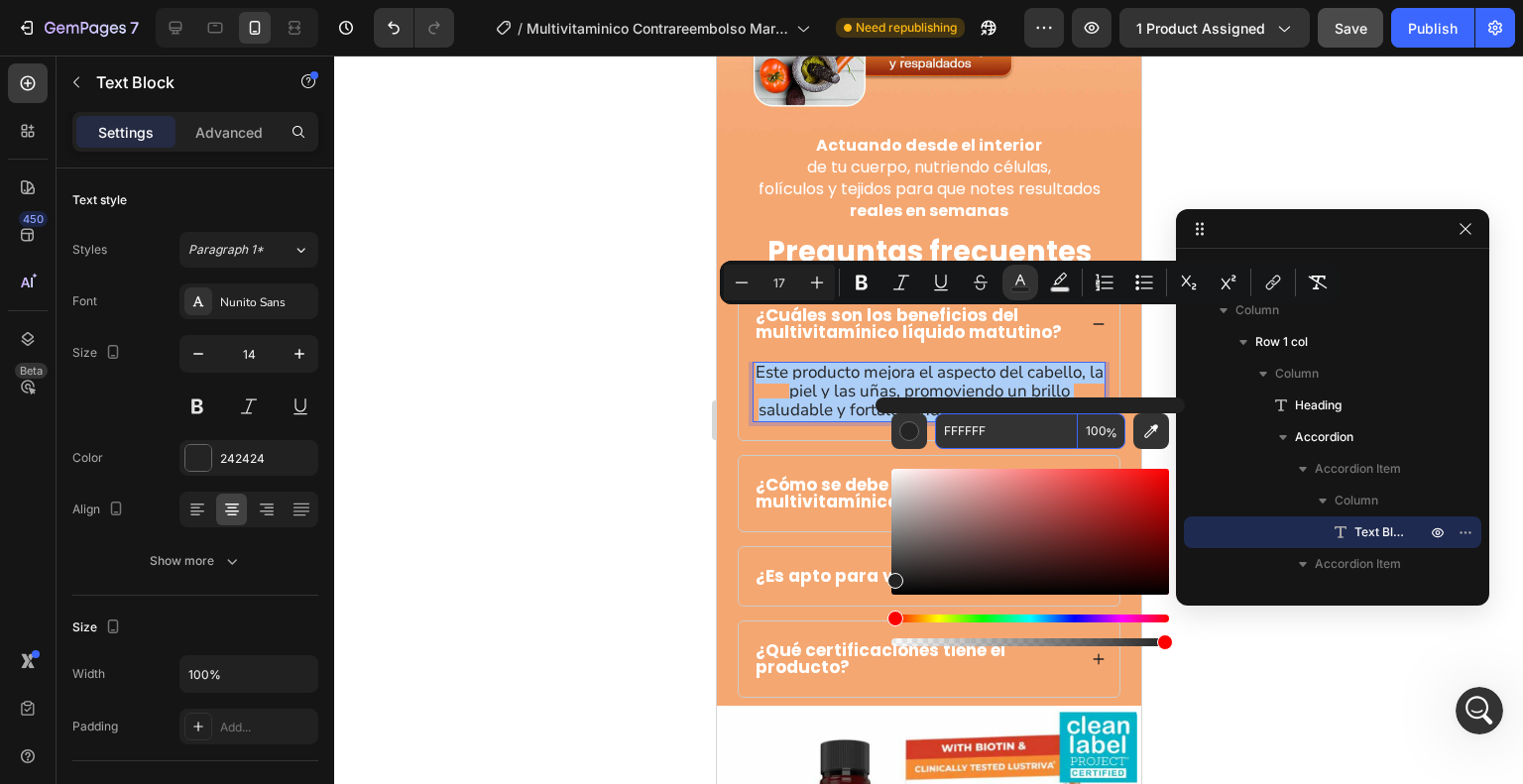 type on "FFFFFF" 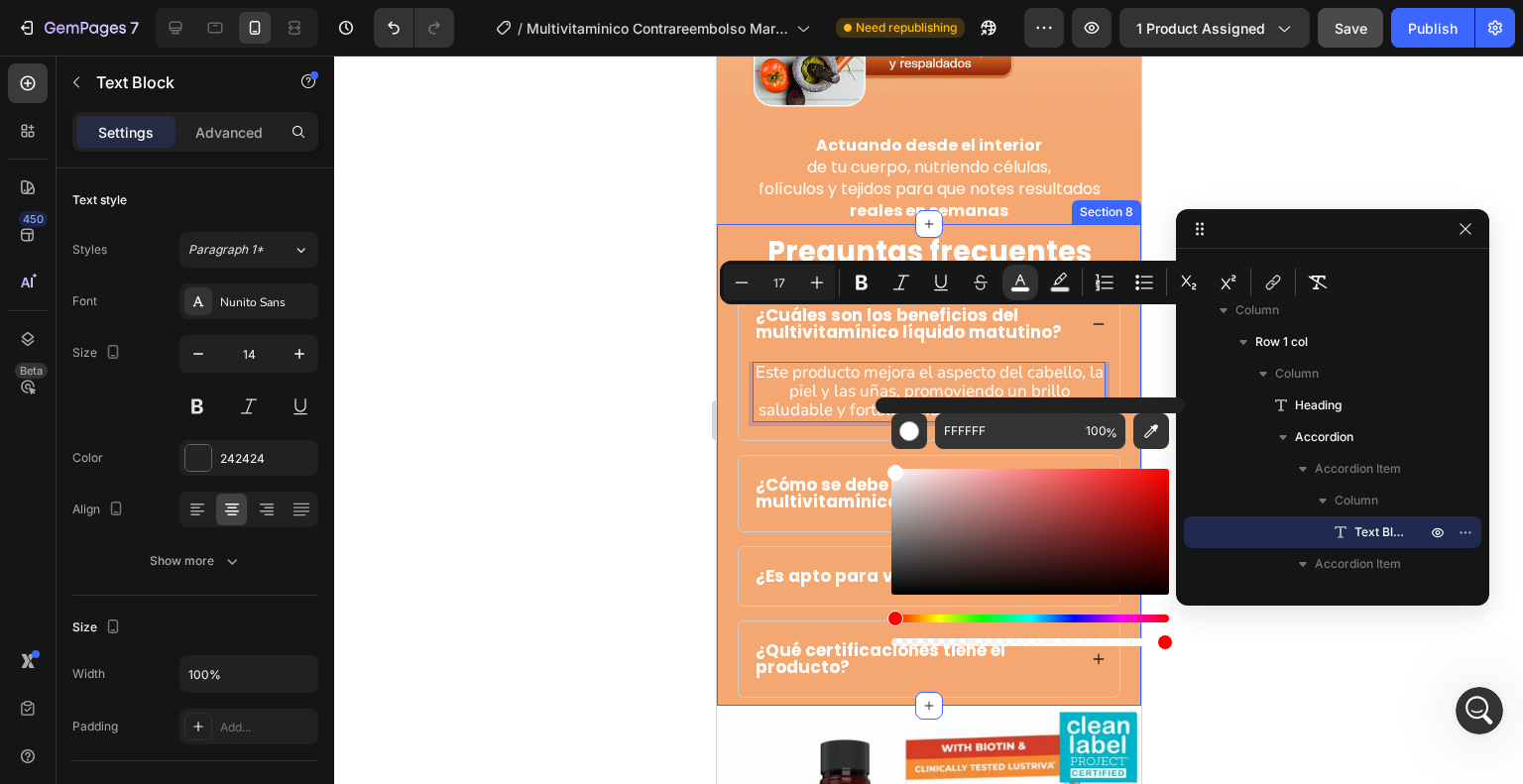 click on "⁠⁠⁠⁠⁠⁠⁠ Preguntas frecuentes Heading
¿ Cuáles son los beneficios del multivitamínico líquido matutino? Este producto mejora el aspecto del cabello, la piel y las uñas, promoviendo un brillo saludable y fortaleciéndolos desde el interior. Text Block   0
¿ Cómo se debe tomar el multivitamínico?
¿Es apto para veganos?
¿Qué certificaciones tiene el producto? Accordion Row Section 8" at bounding box center (928, 465) 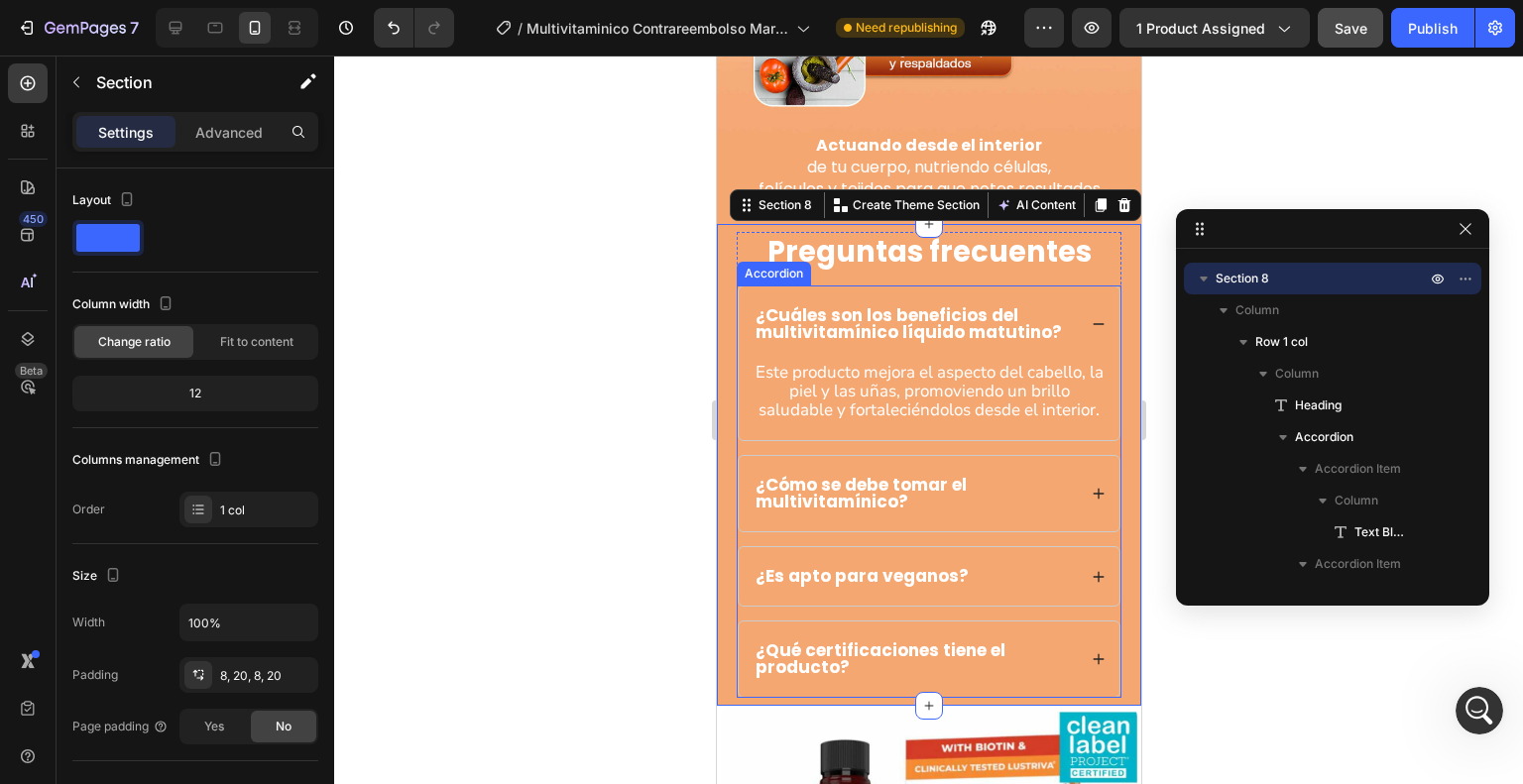 click 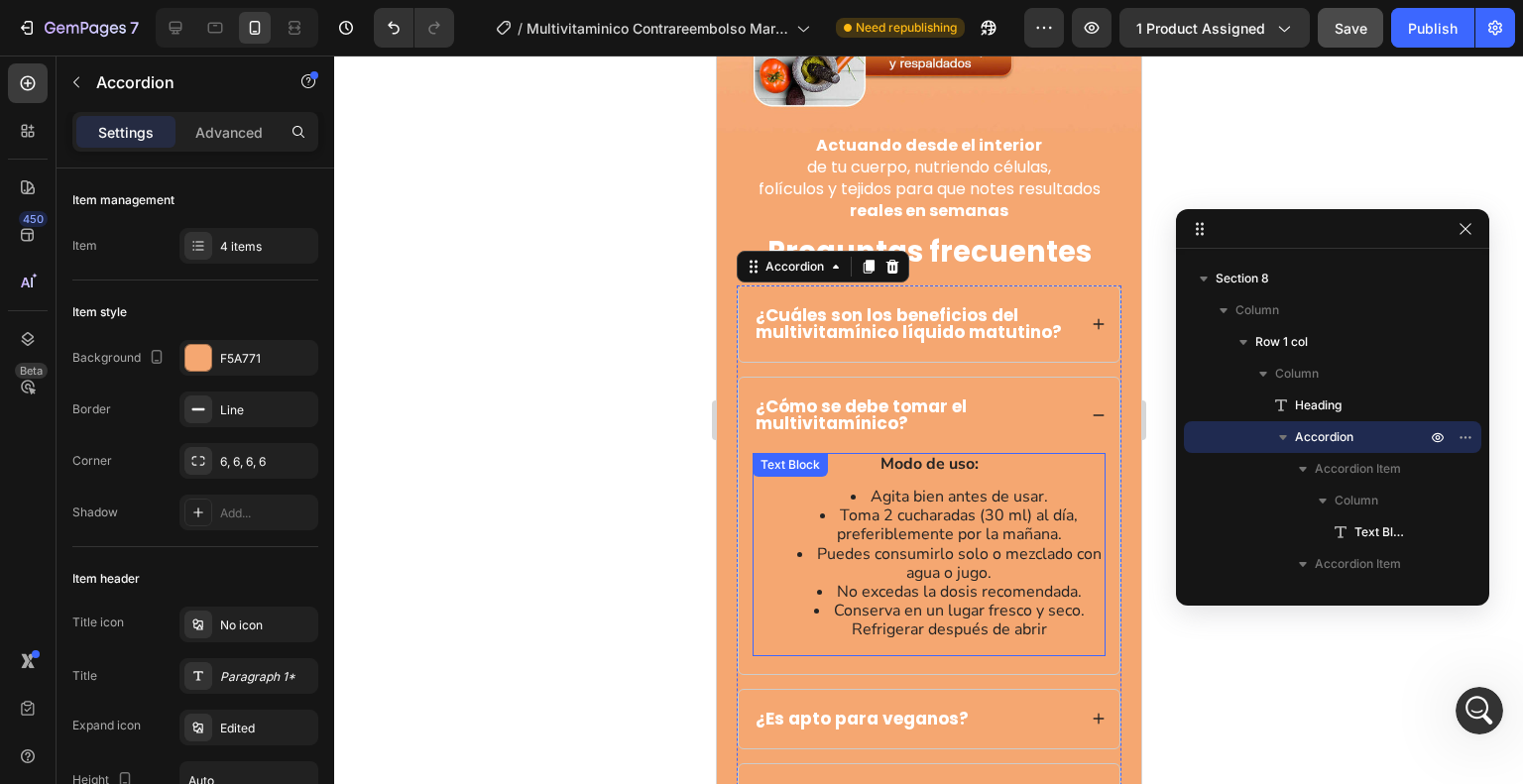 click on "Puedes consumirlo solo o mezclado con agua o jugo." at bounding box center [948, 564] 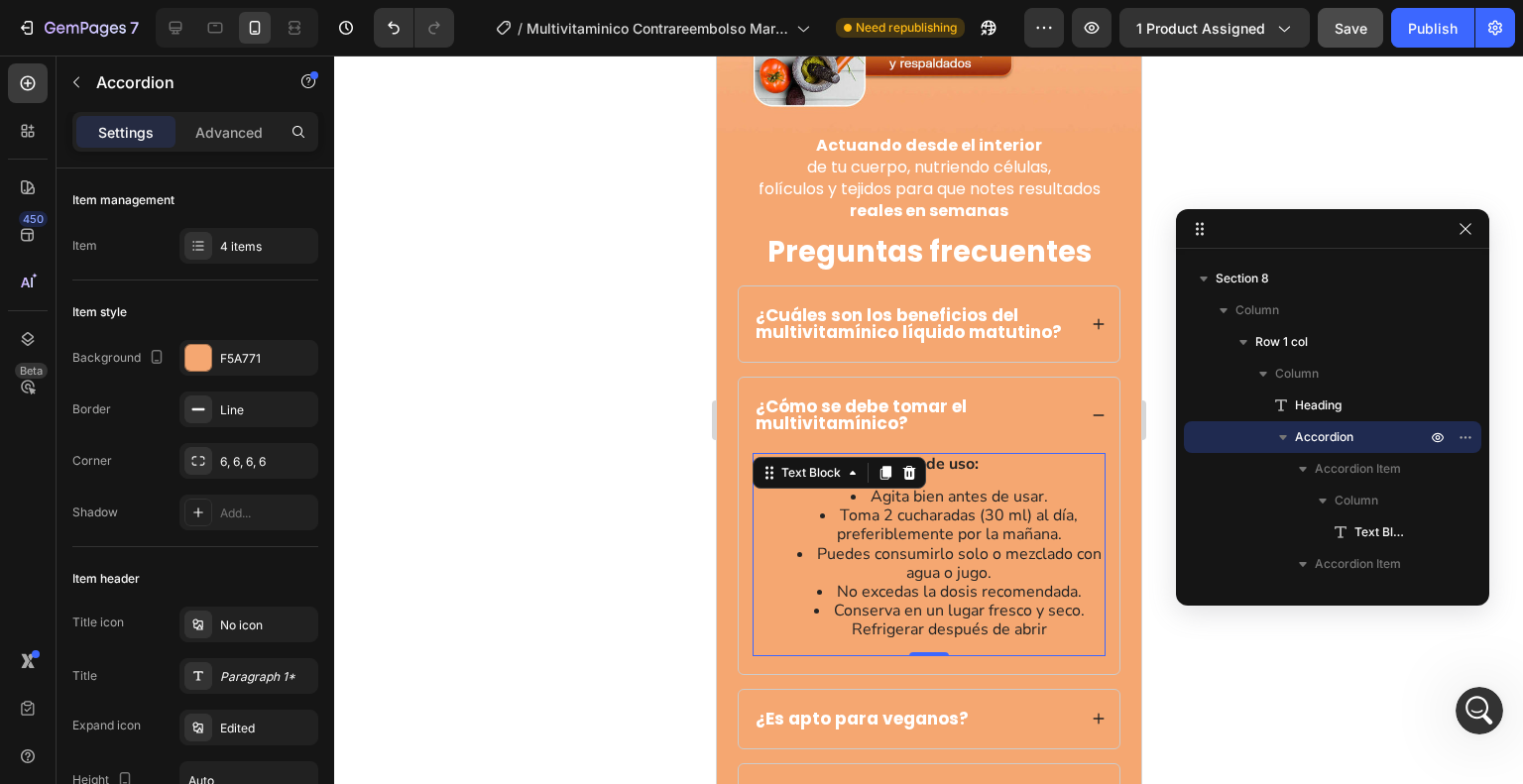 scroll, scrollTop: 787, scrollLeft: 0, axis: vertical 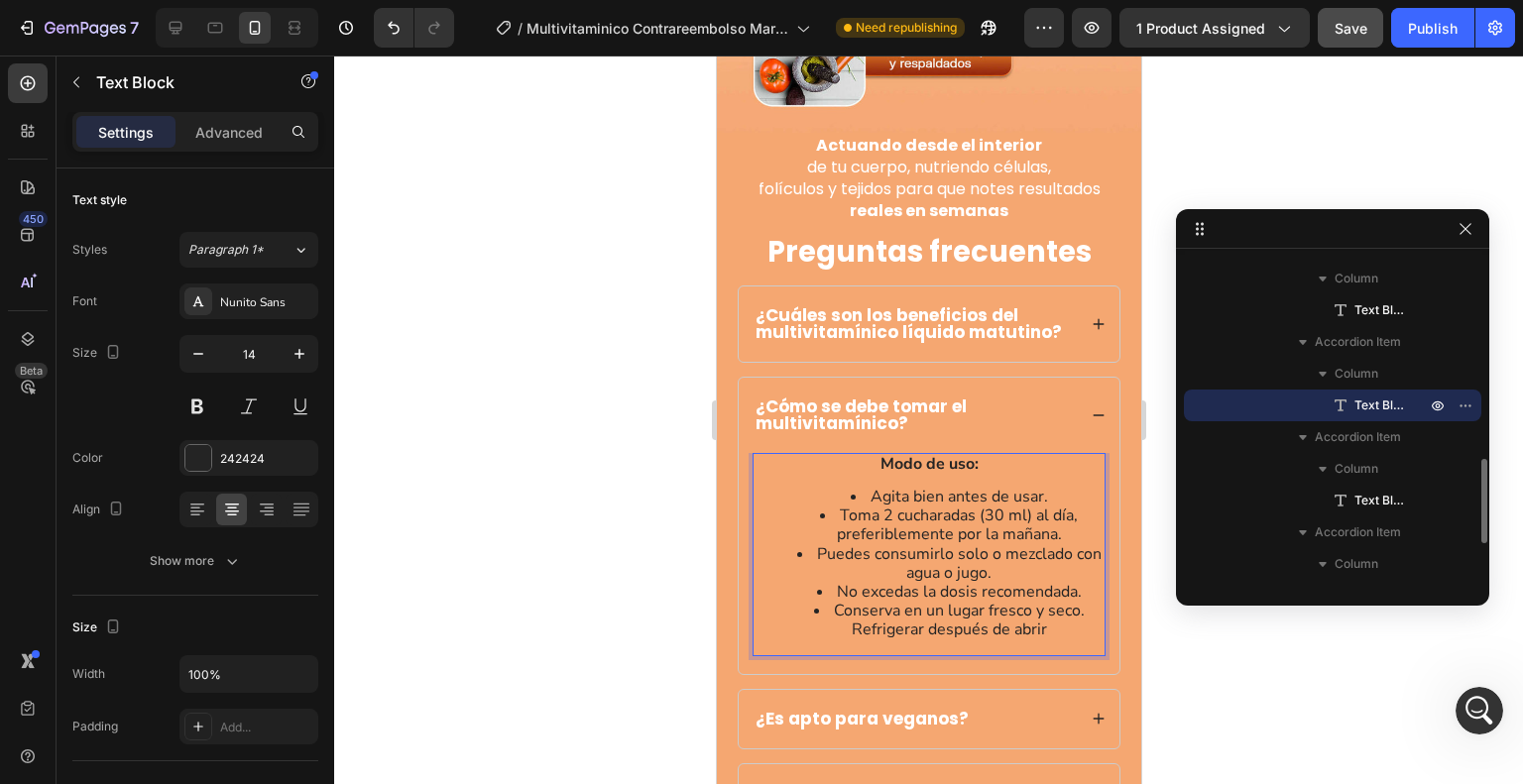 click on "Conserva en un lugar fresco y seco. Refrigerar después de abrir" at bounding box center (948, 620) 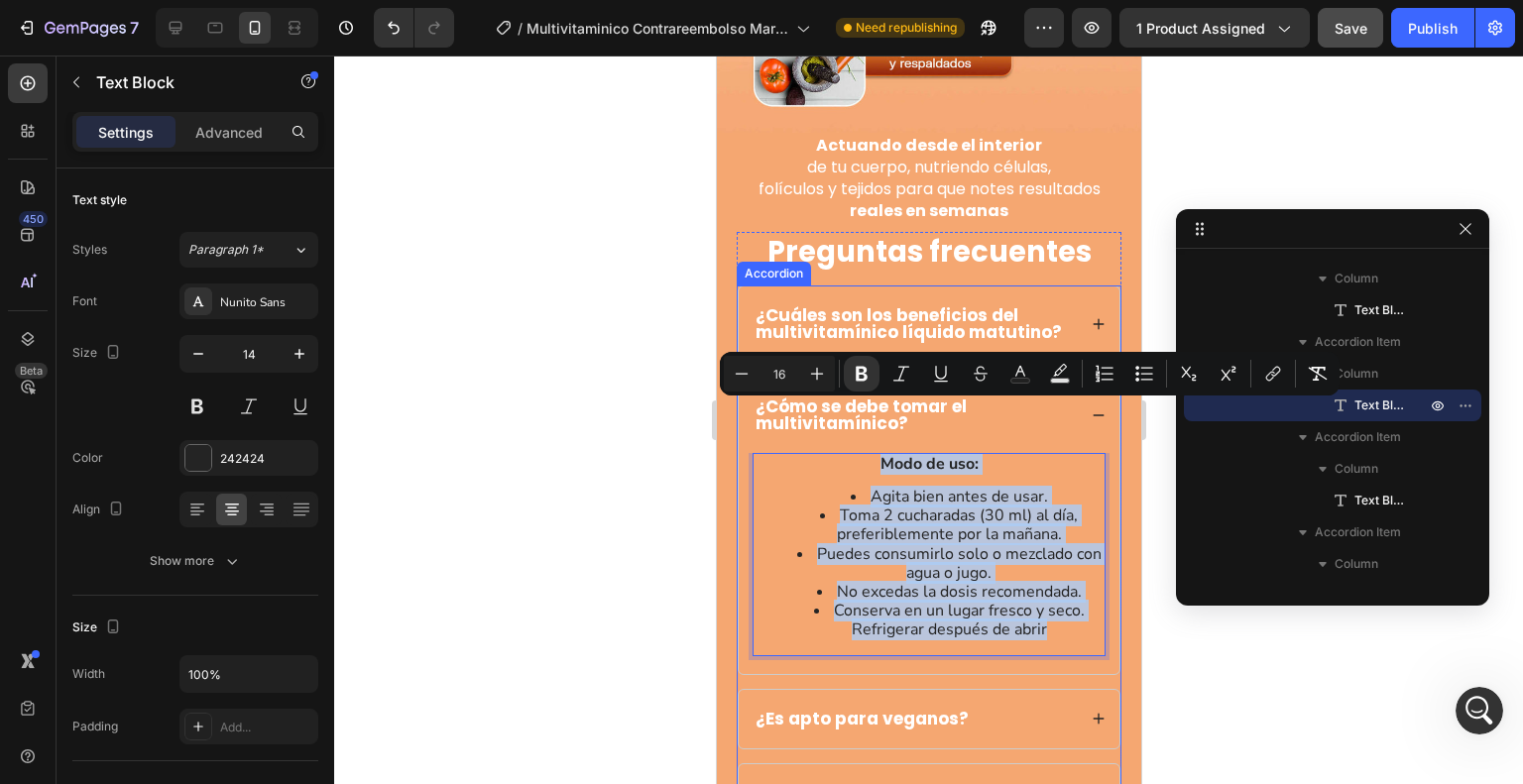 drag, startPoint x: 1053, startPoint y: 575, endPoint x: 826, endPoint y: 382, distance: 297.95637 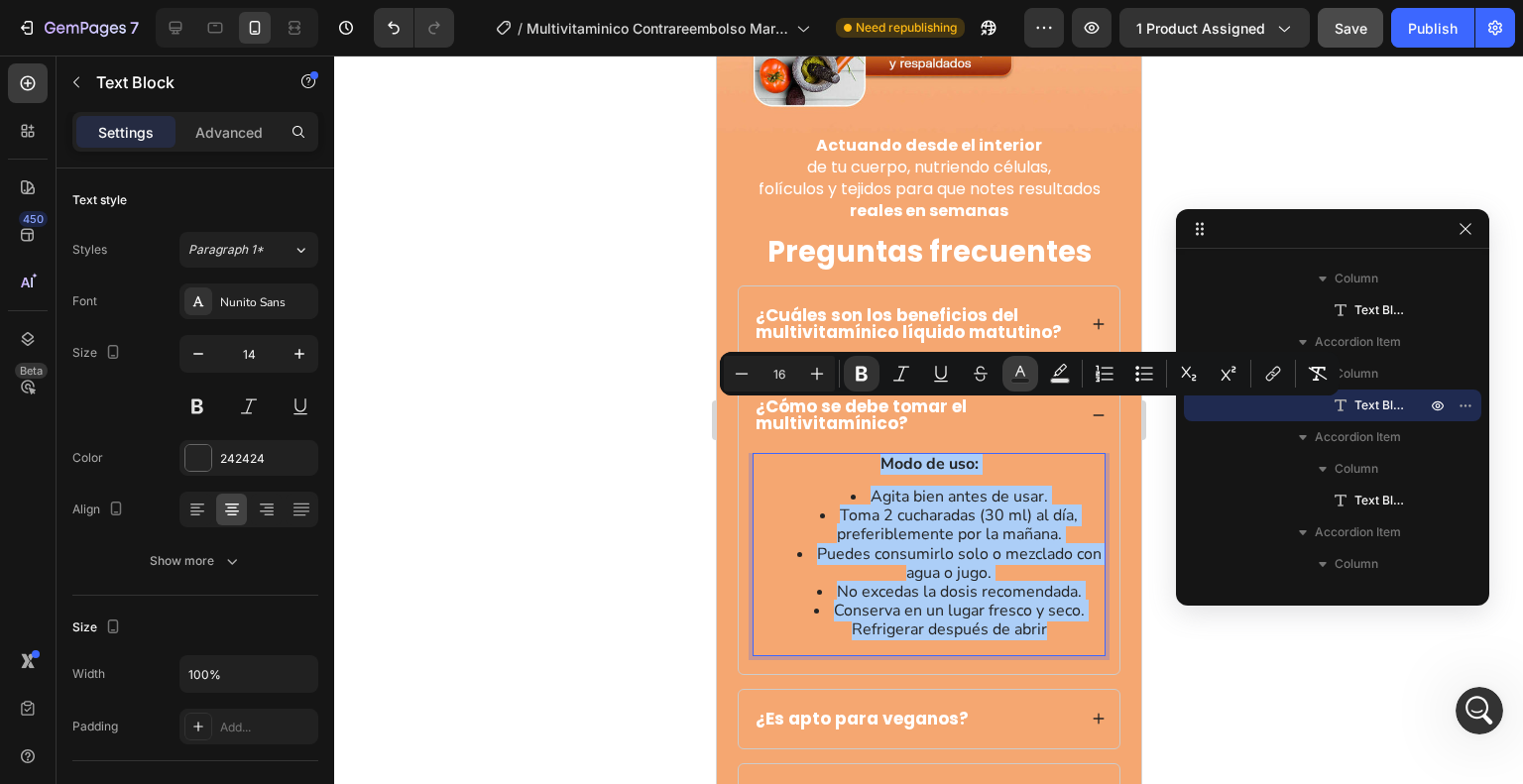 click 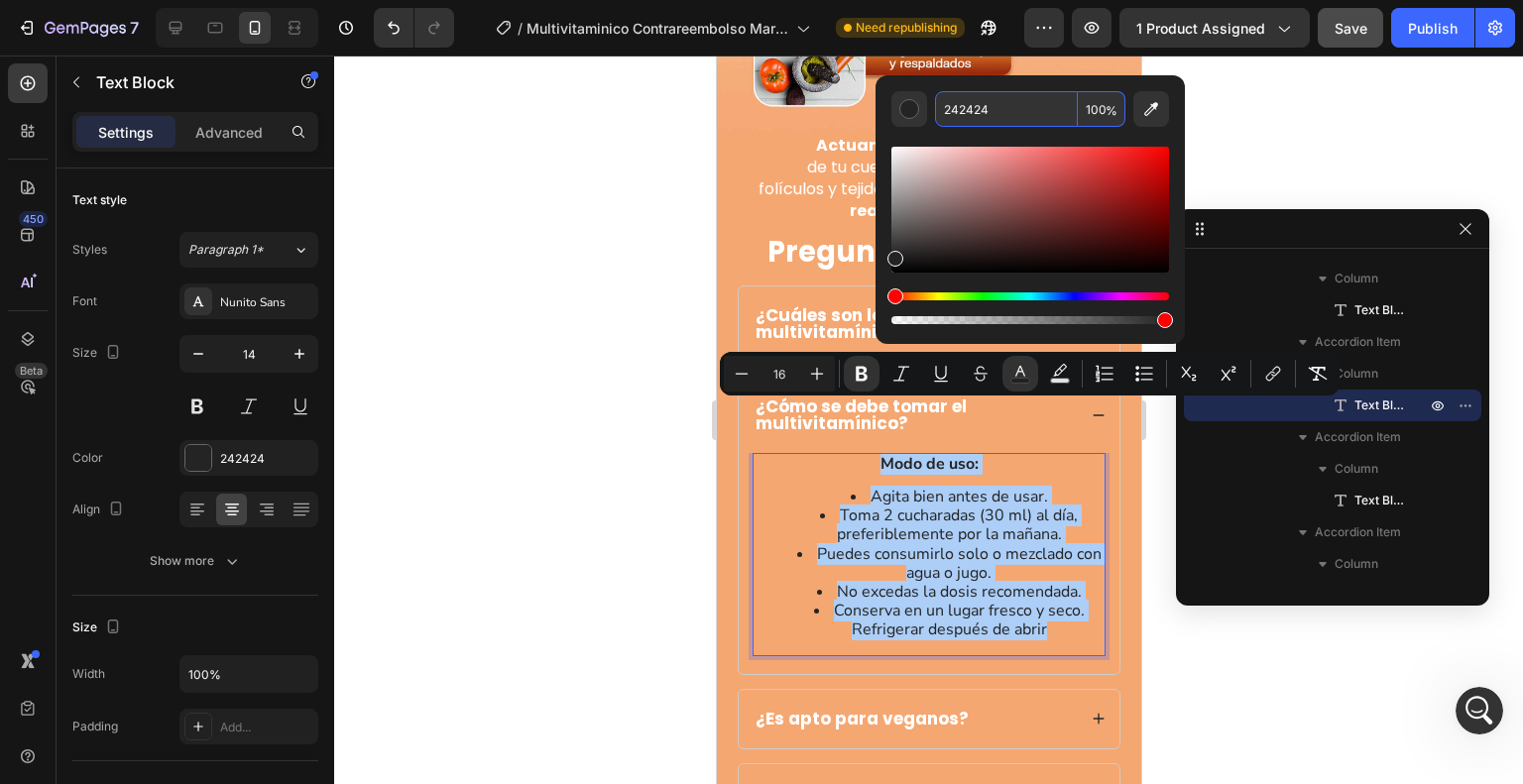 scroll, scrollTop: 5227, scrollLeft: 0, axis: vertical 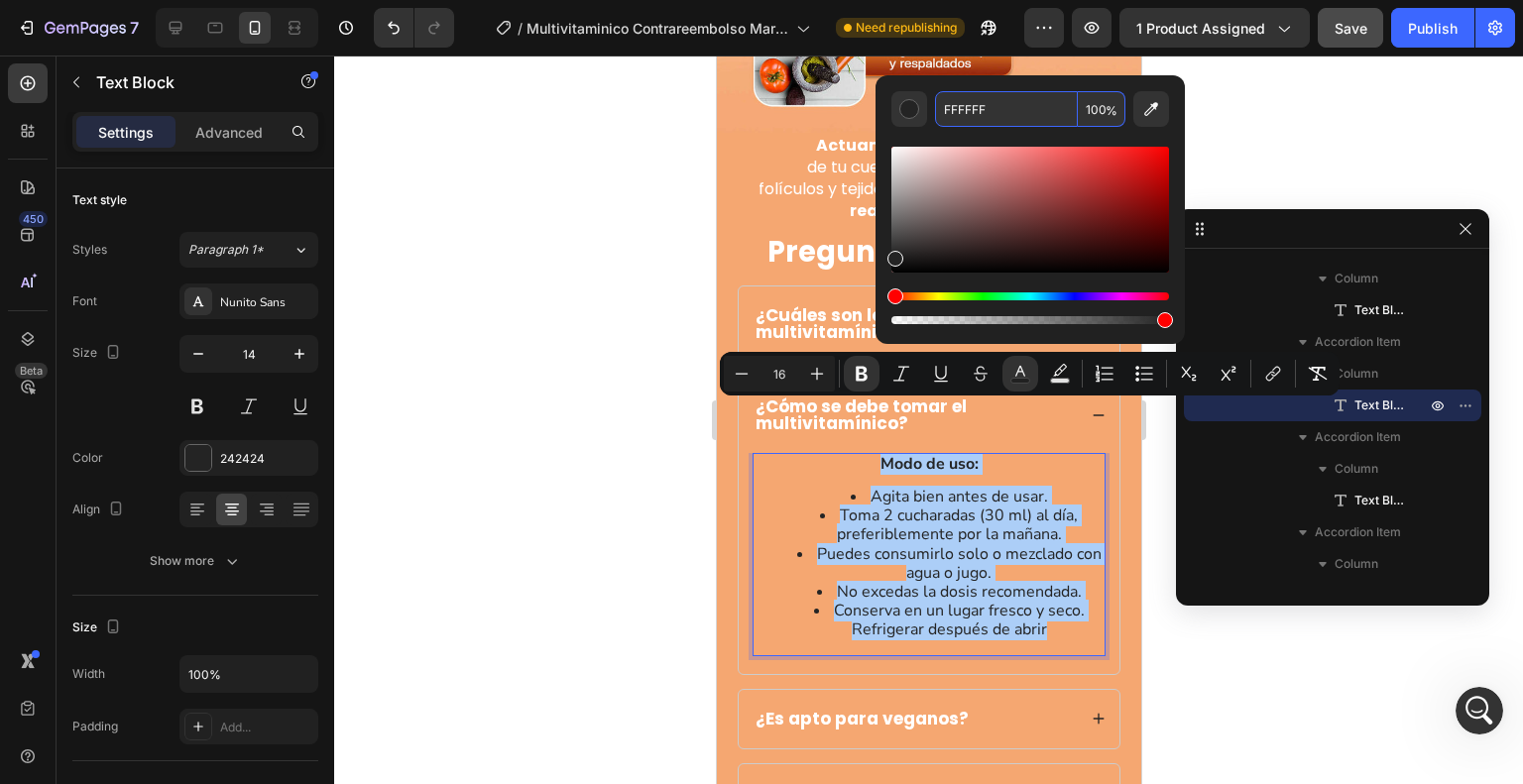 type on "FFFFFF" 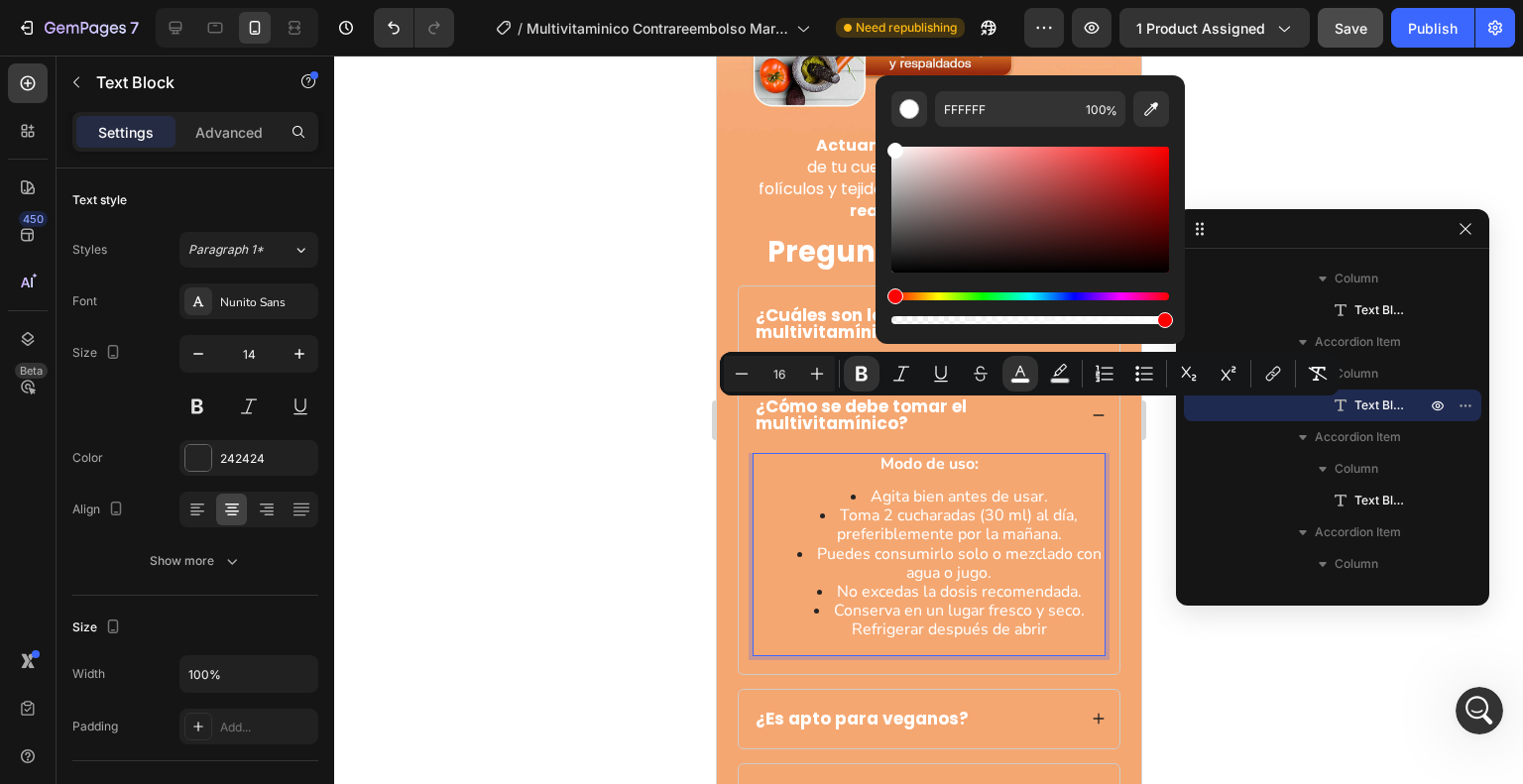 scroll, scrollTop: 5176, scrollLeft: 0, axis: vertical 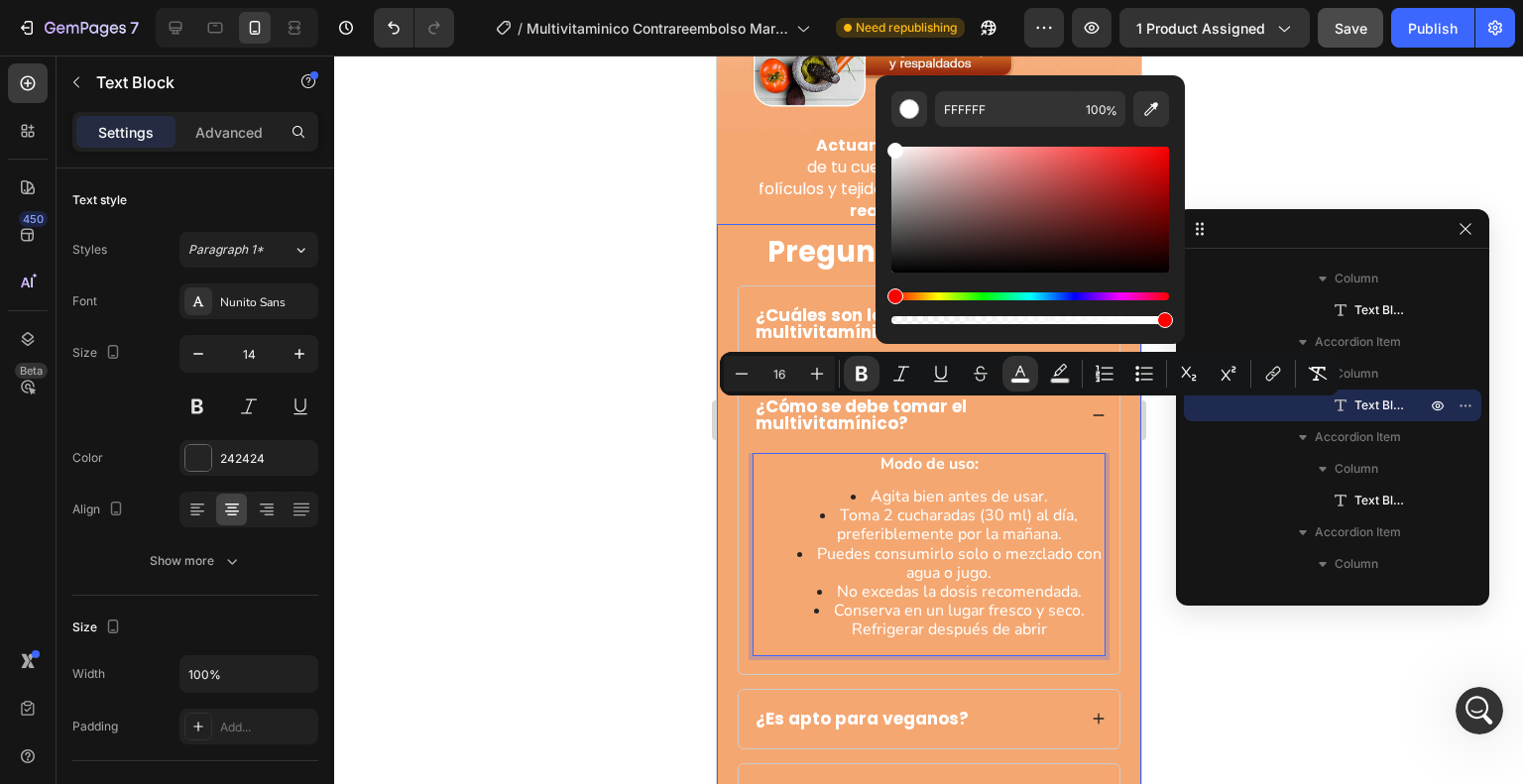 click on "⁠⁠⁠⁠⁠⁠⁠ Preguntas frecuentes Heading
¿ Cuáles son los beneficios del multivitamínico líquido matutino?
¿ Cómo se debe tomar el multivitamínico? Modo de uso: Agita bien antes de usar. Toma 2 cucharadas (30 ml) al día, preferiblemente por la mañana. Puedes consumirlo solo o mezclado con agua o jugo. No excedas la dosis recomendada. Conserva en un lugar fresco y seco. Refrigerar después de abrir Text Block   0
¿Es apto para veganos?
¿Qué certificaciones tiene el producto? Accordion Row Section 8" at bounding box center [928, 536] 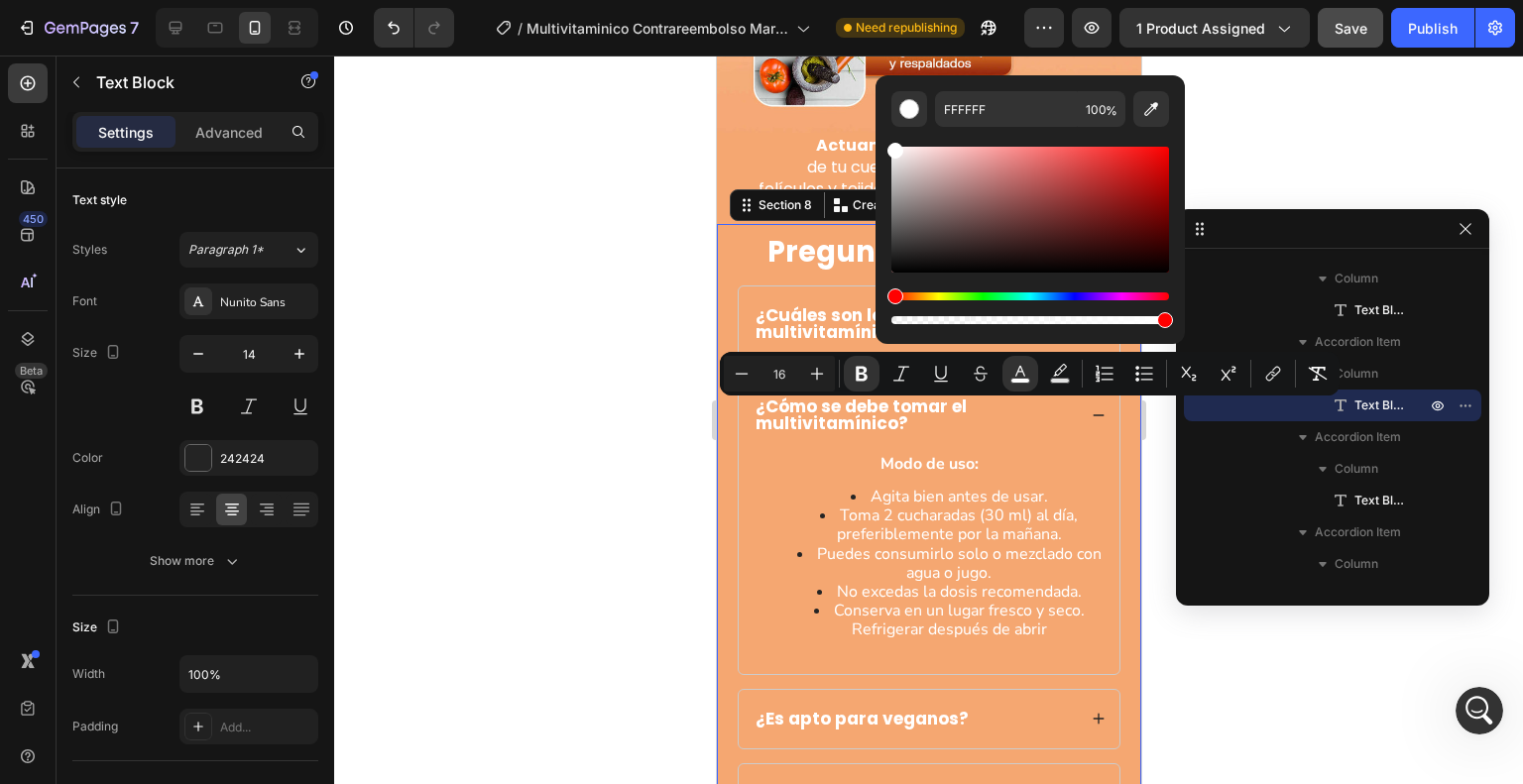scroll, scrollTop: 438, scrollLeft: 0, axis: vertical 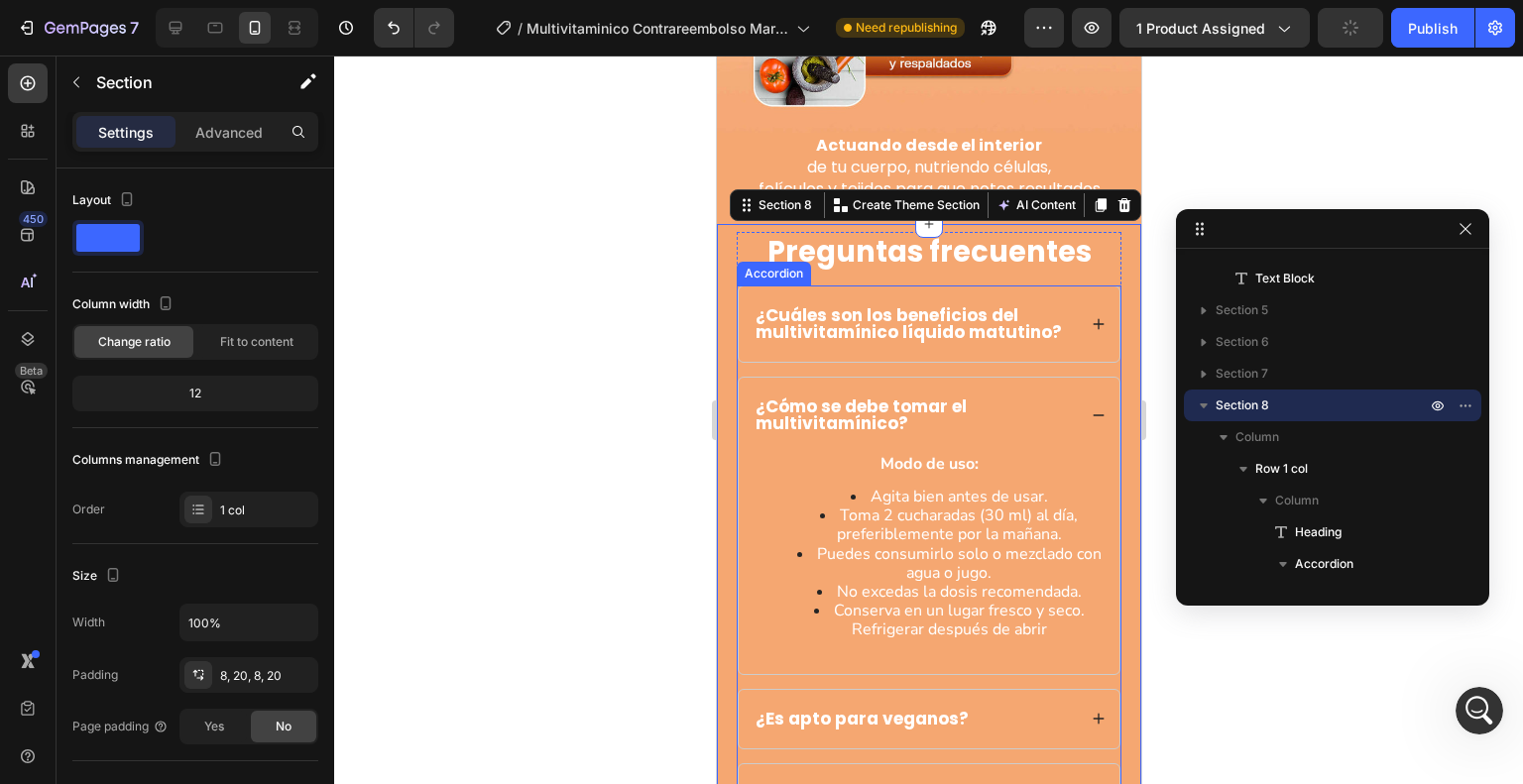 click 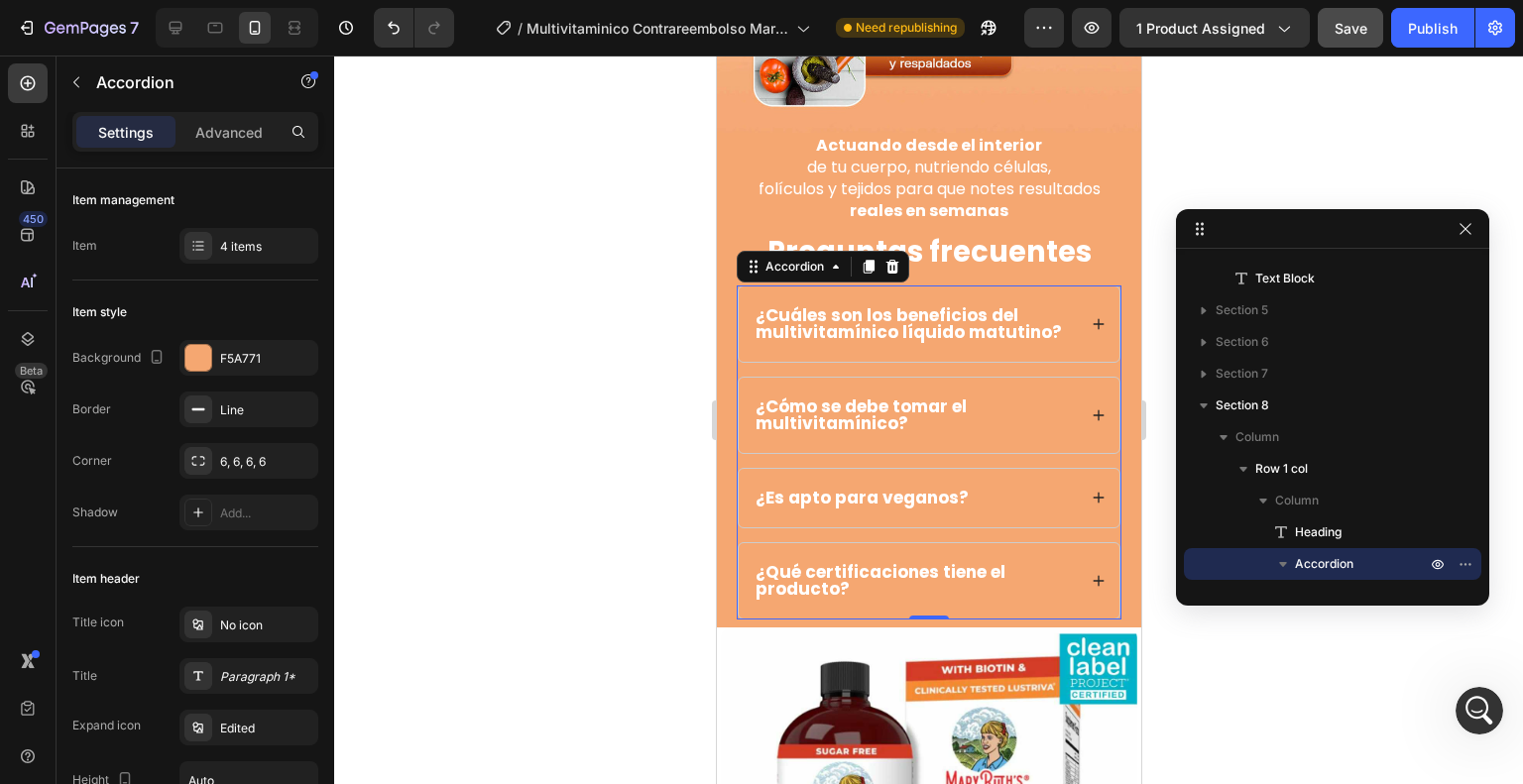 click 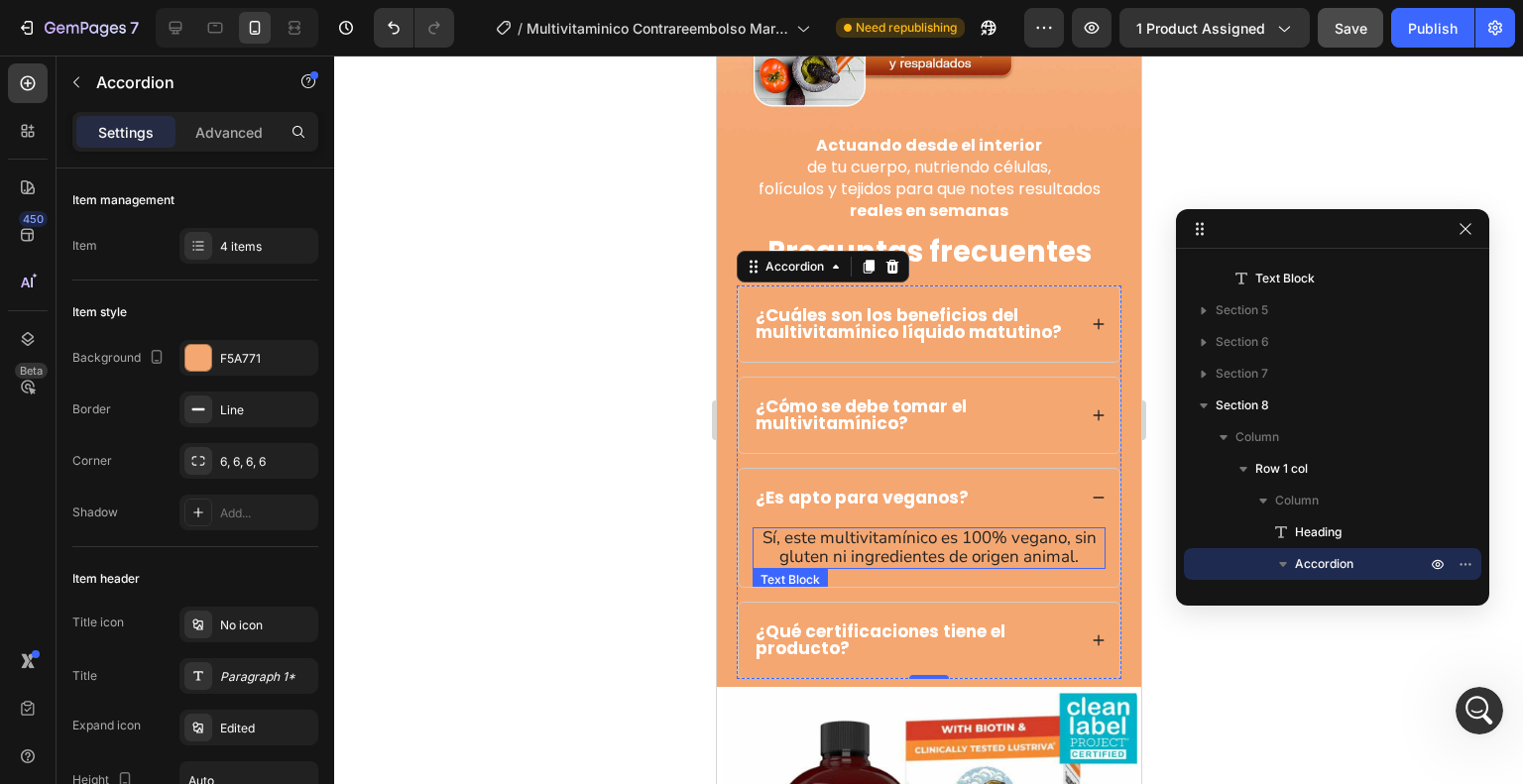 click on "Sí, este multivitamínico es 100% vegano, sin gluten ni ingredientes de origen animal." at bounding box center [928, 547] 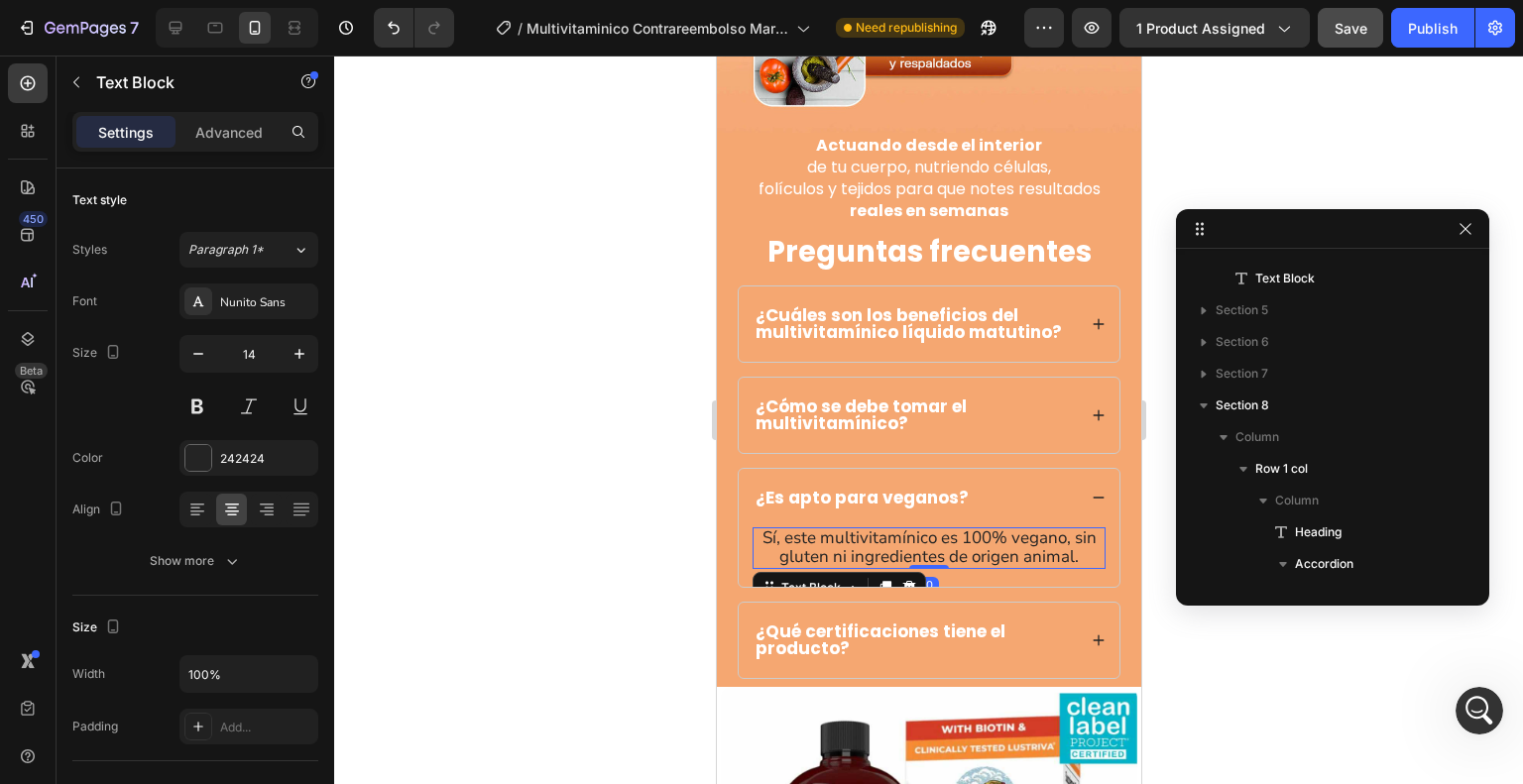 scroll, scrollTop: 882, scrollLeft: 0, axis: vertical 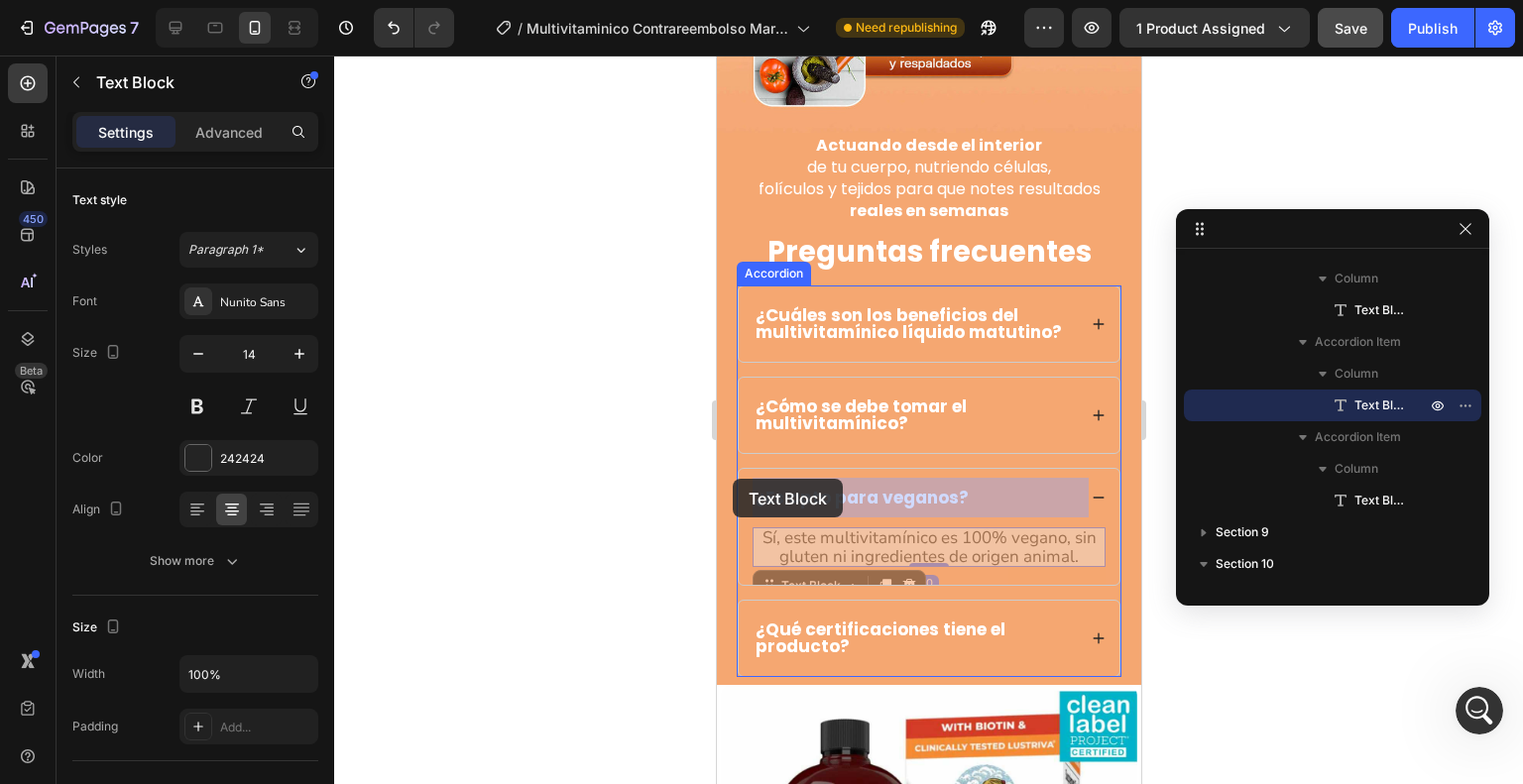 drag, startPoint x: 1082, startPoint y: 506, endPoint x: 732, endPoint y: 479, distance: 351.03988 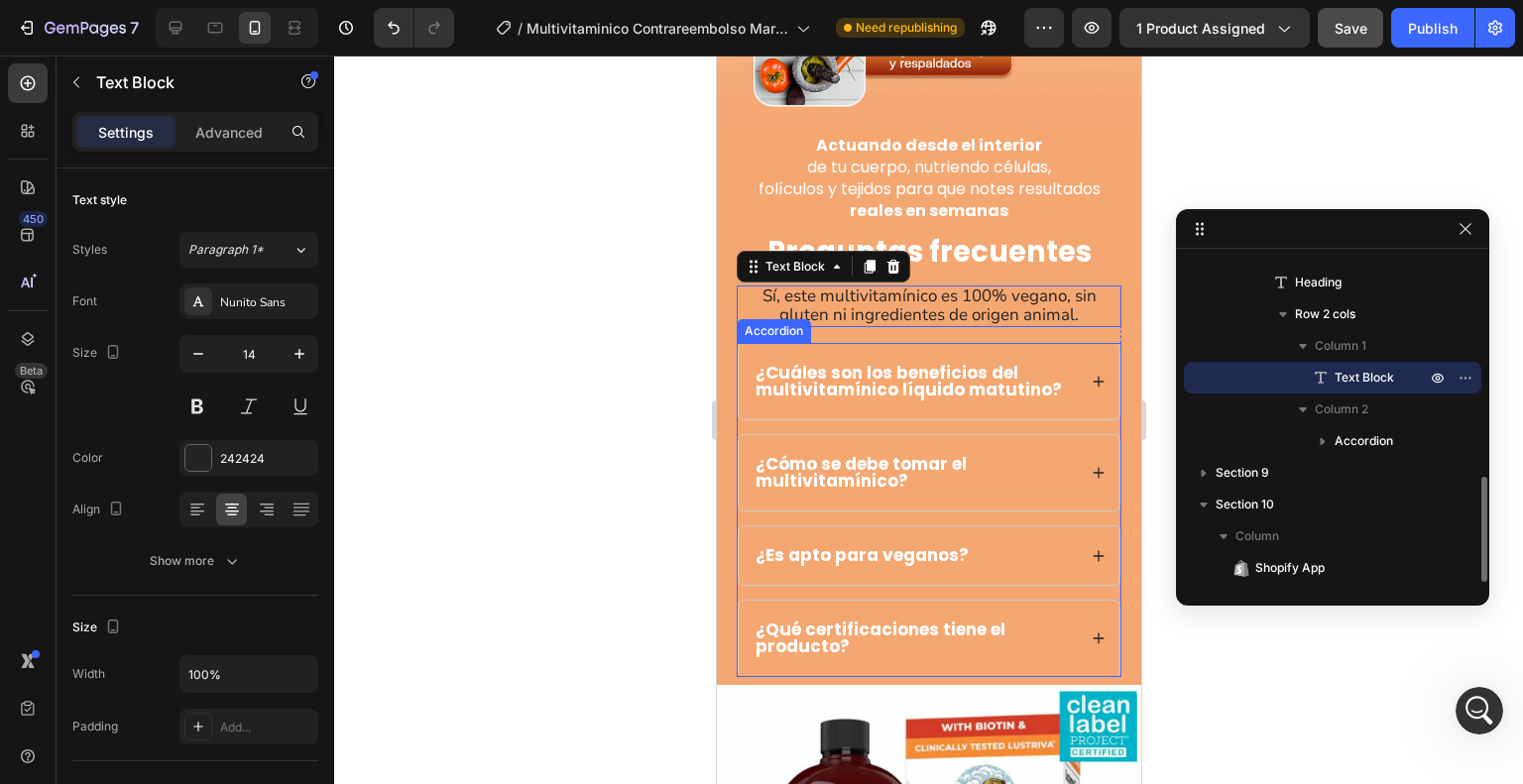 scroll, scrollTop: 687, scrollLeft: 0, axis: vertical 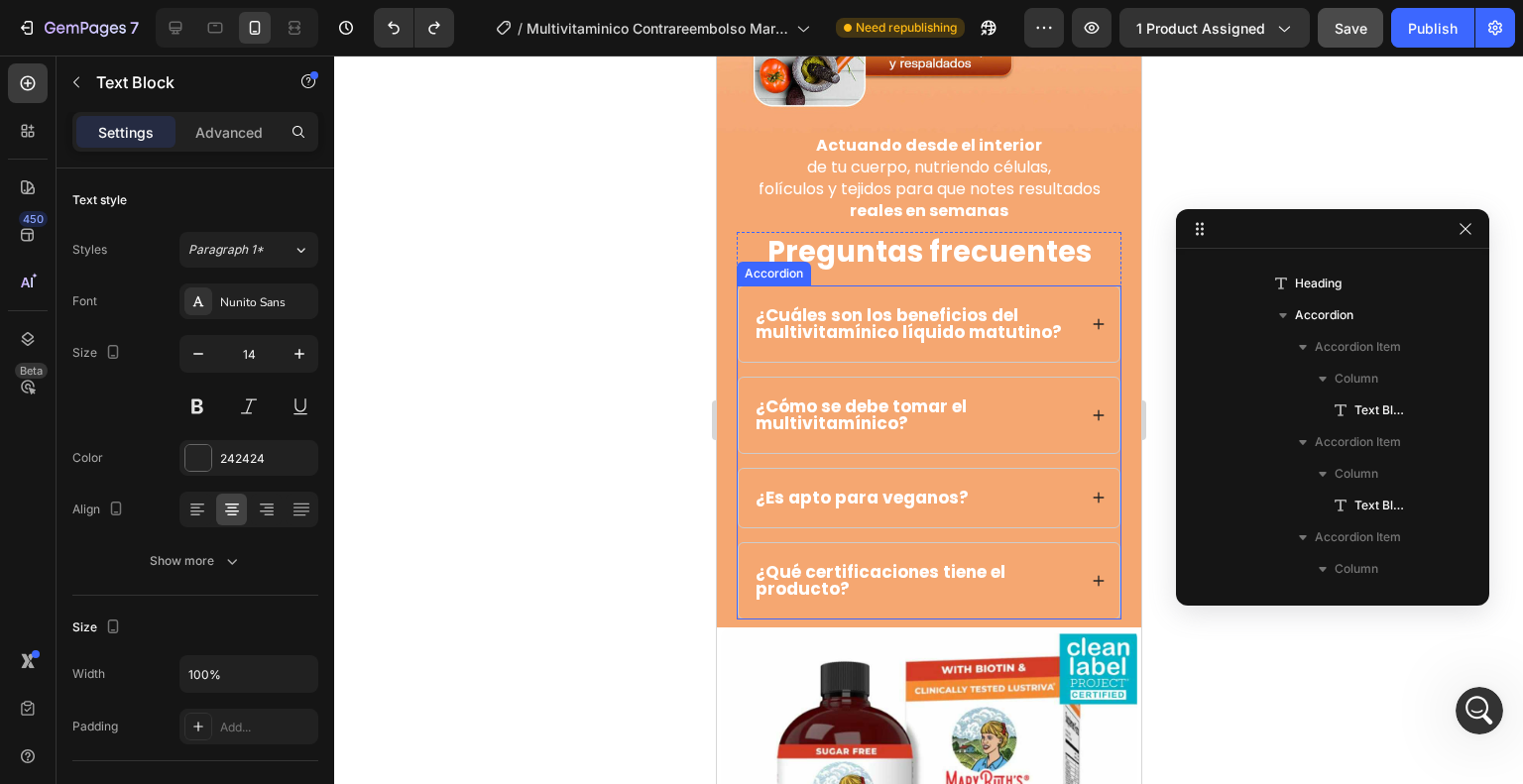 click 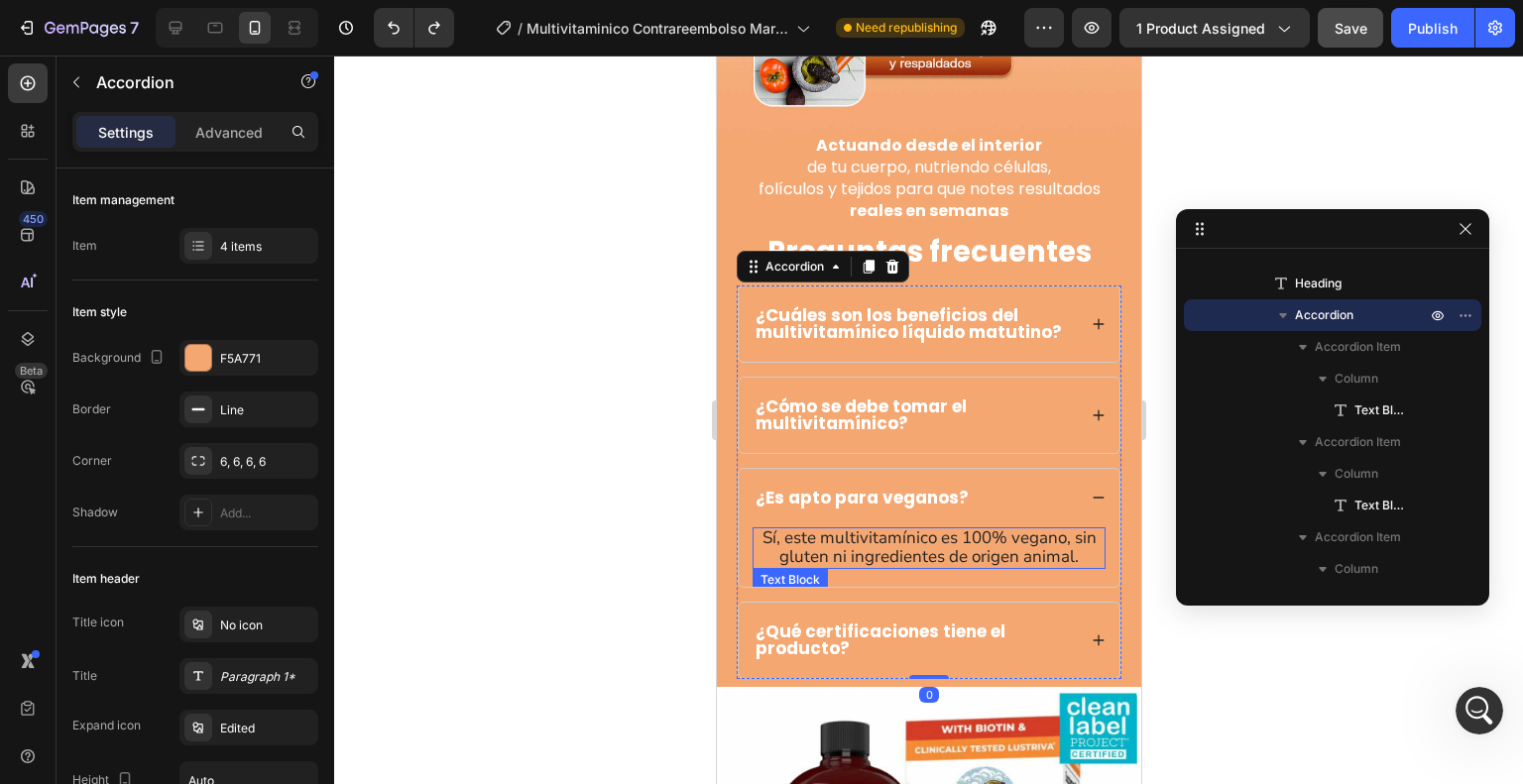 click on "Sí, este multivitamínico es 100% vegano, sin gluten ni ingredientes de origen animal." at bounding box center (928, 547) 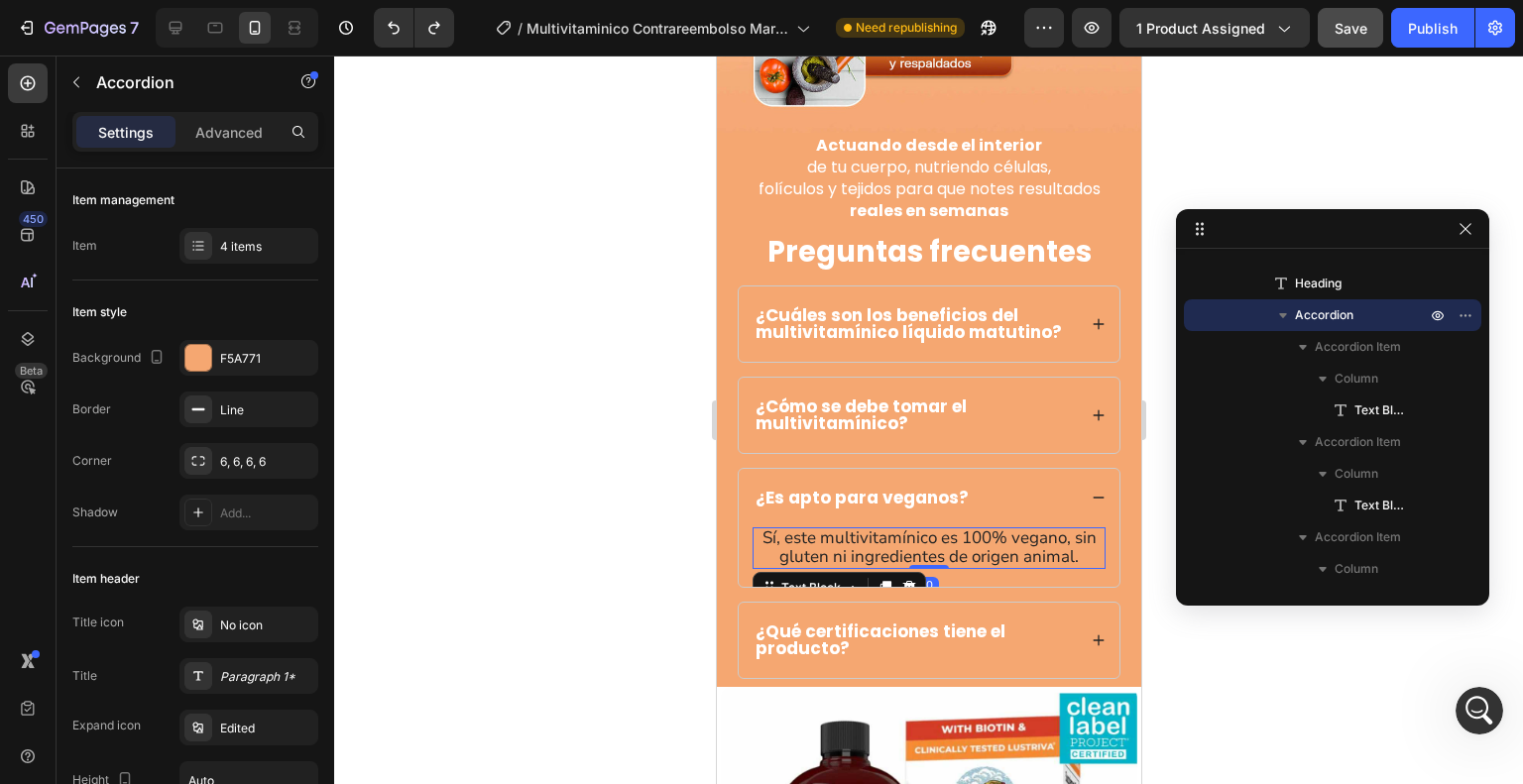 scroll, scrollTop: 882, scrollLeft: 0, axis: vertical 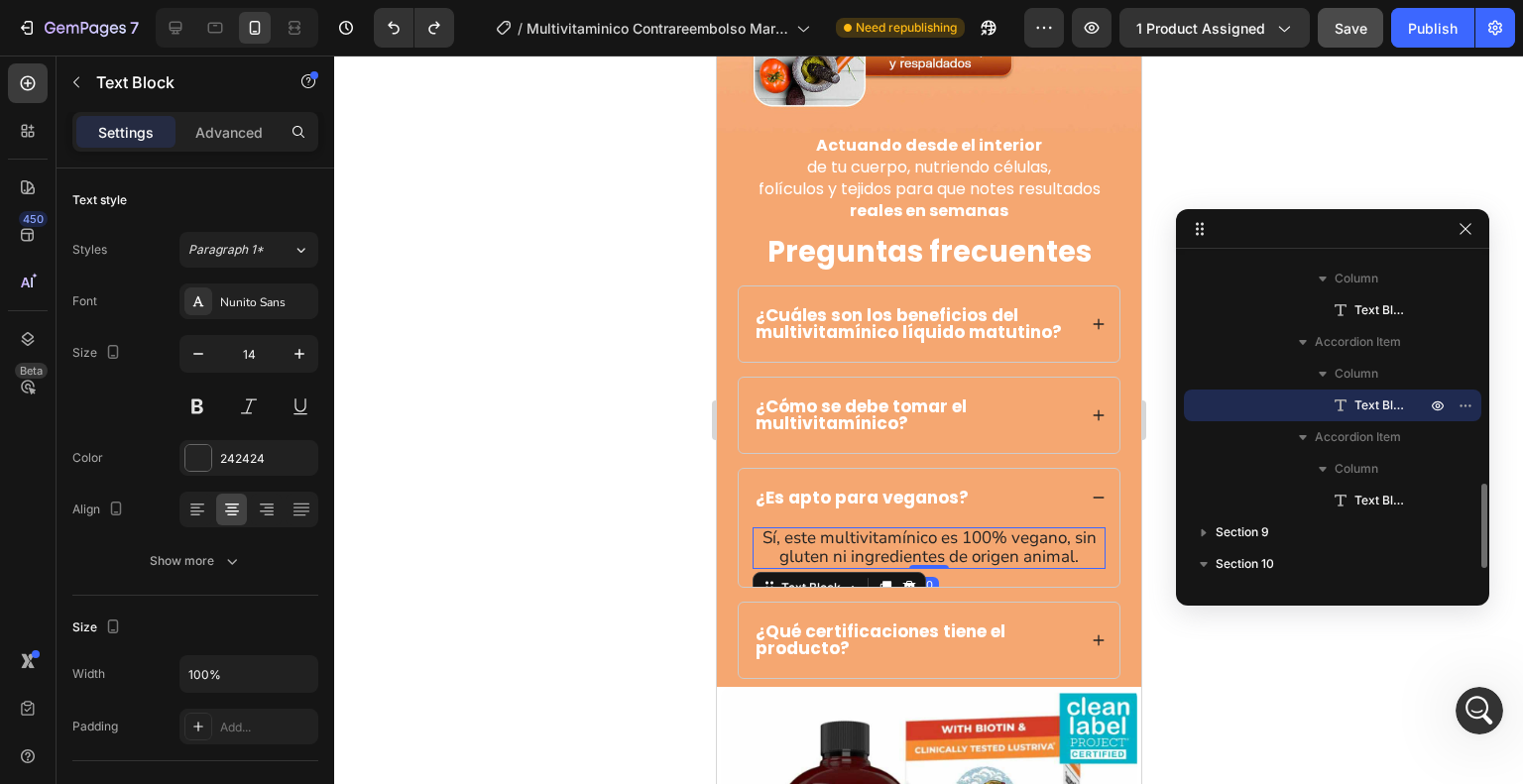 click on "Sí, este multivitamínico es 100% vegano, sin gluten ni ingredientes de origen animal." at bounding box center [928, 547] 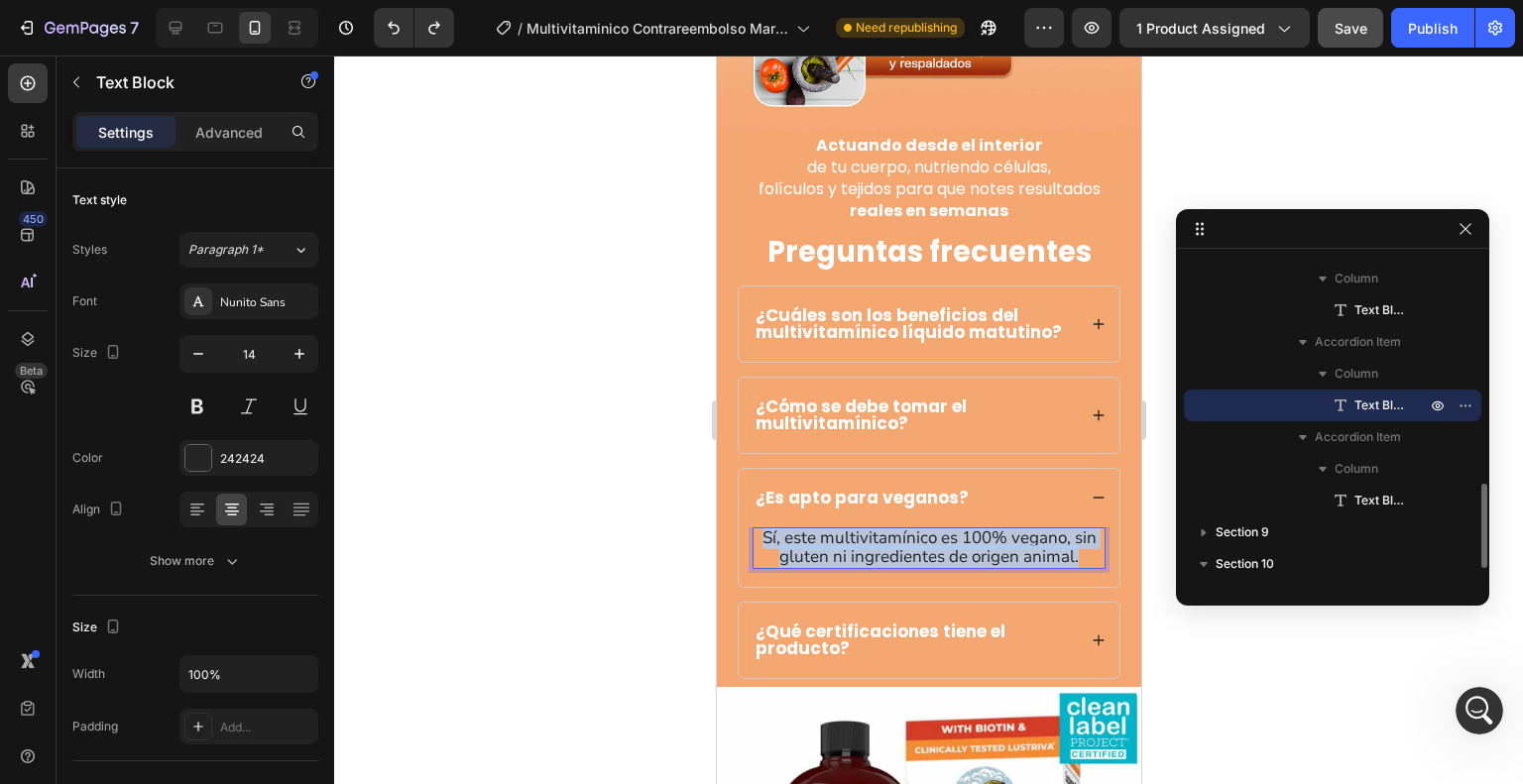 click on "Sí, este multivitamínico es 100% vegano, sin gluten ni ingredientes de origen animal." at bounding box center [928, 547] 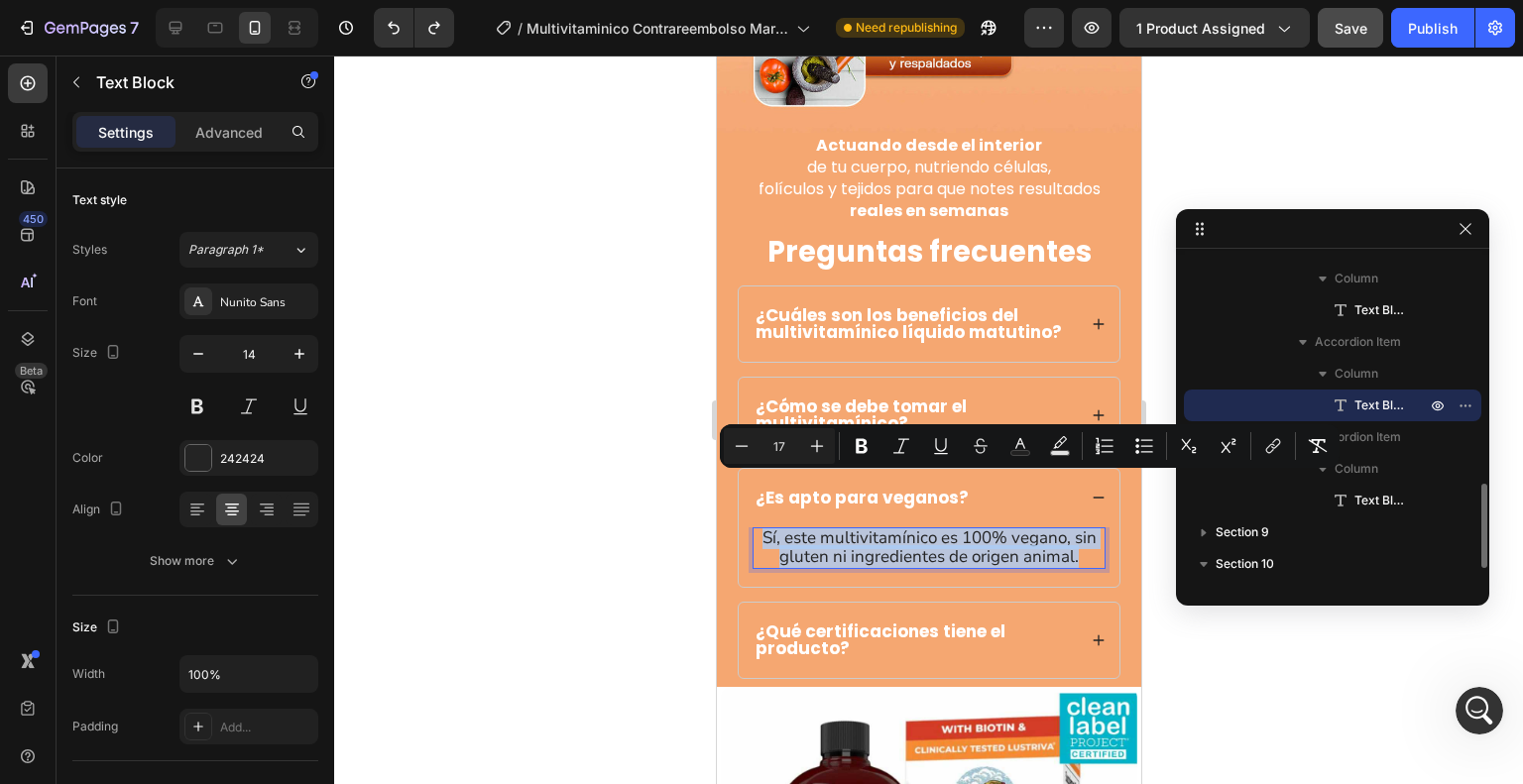 scroll, scrollTop: 5176, scrollLeft: 0, axis: vertical 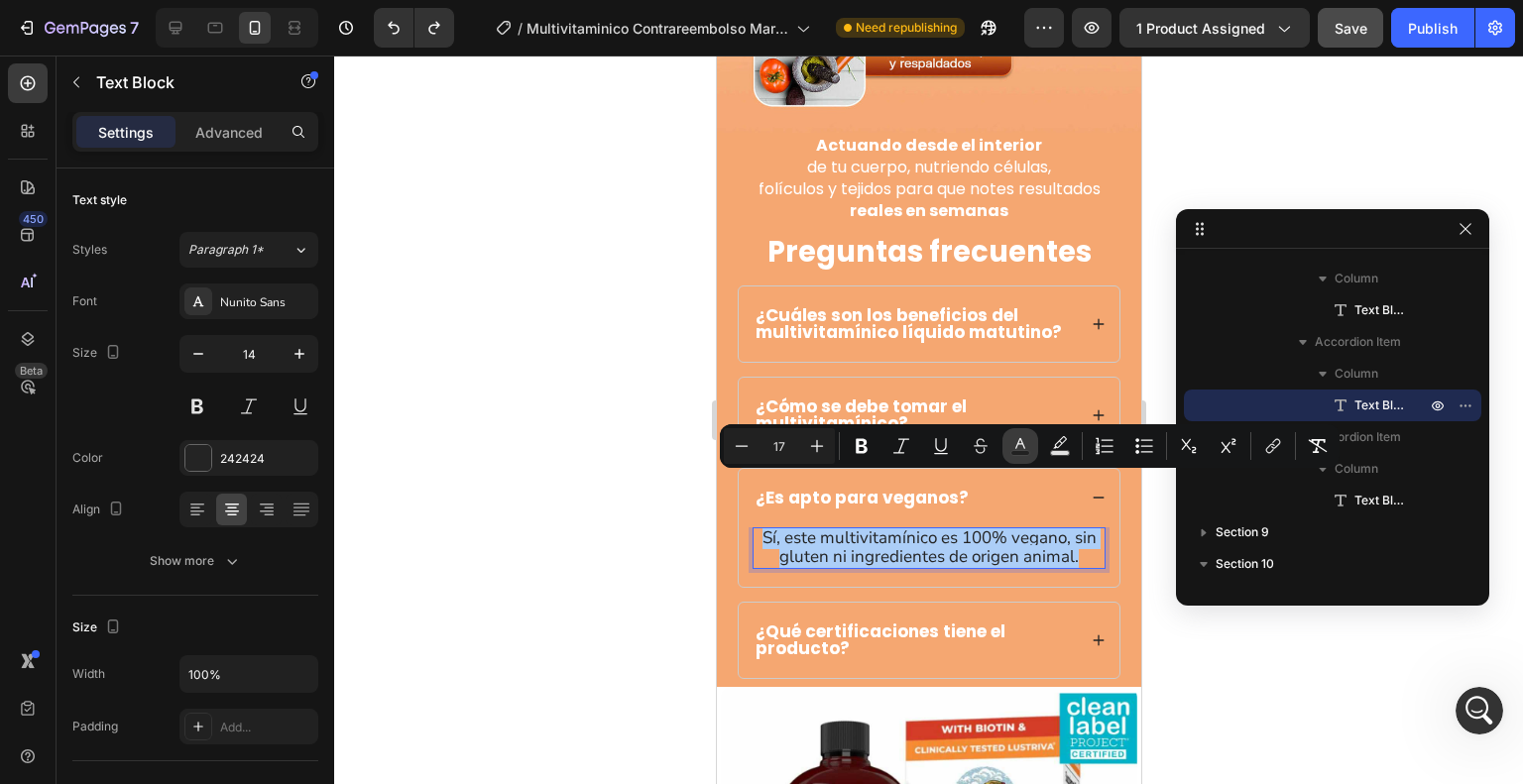 click 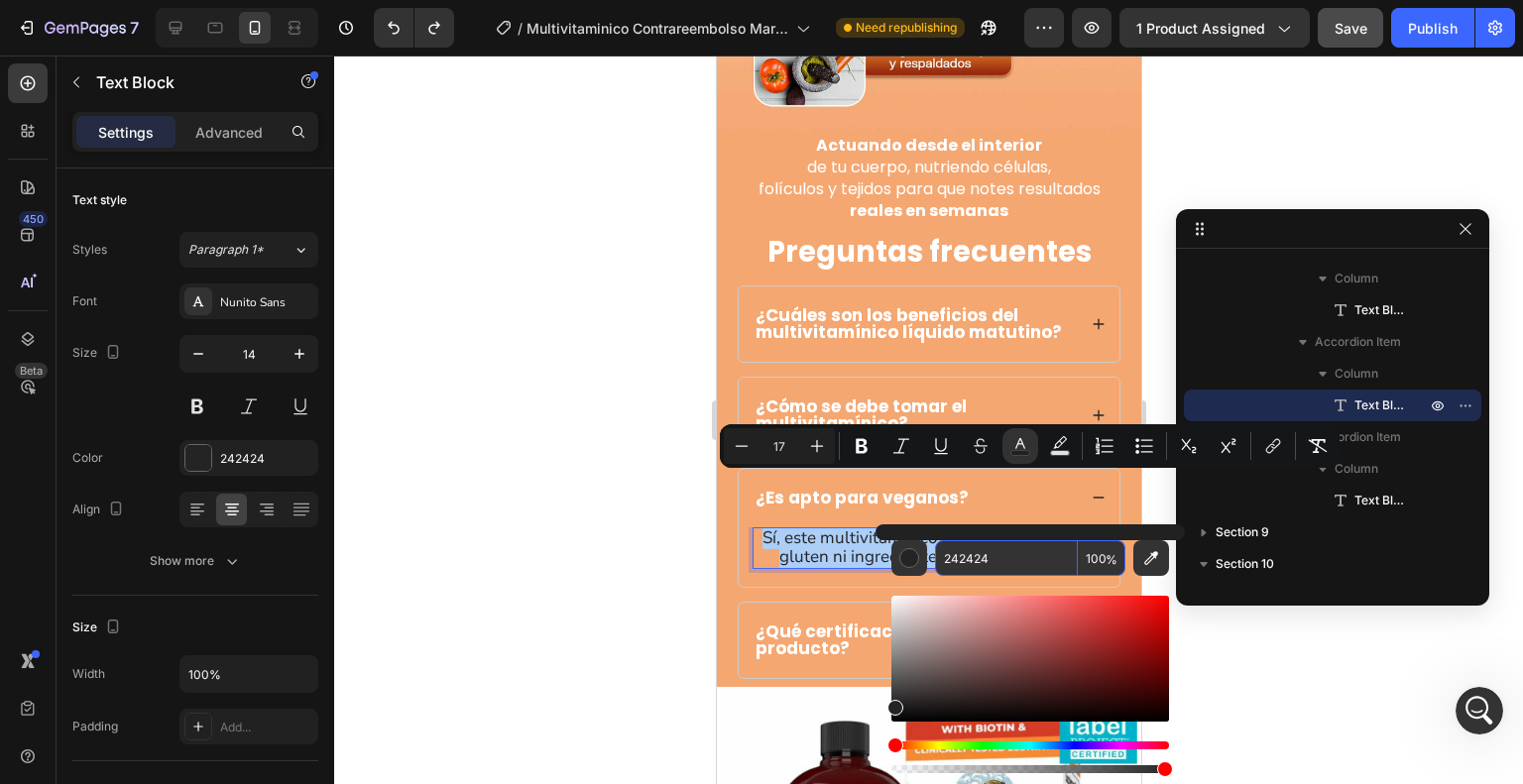 click on "242424" at bounding box center (1006, 558) 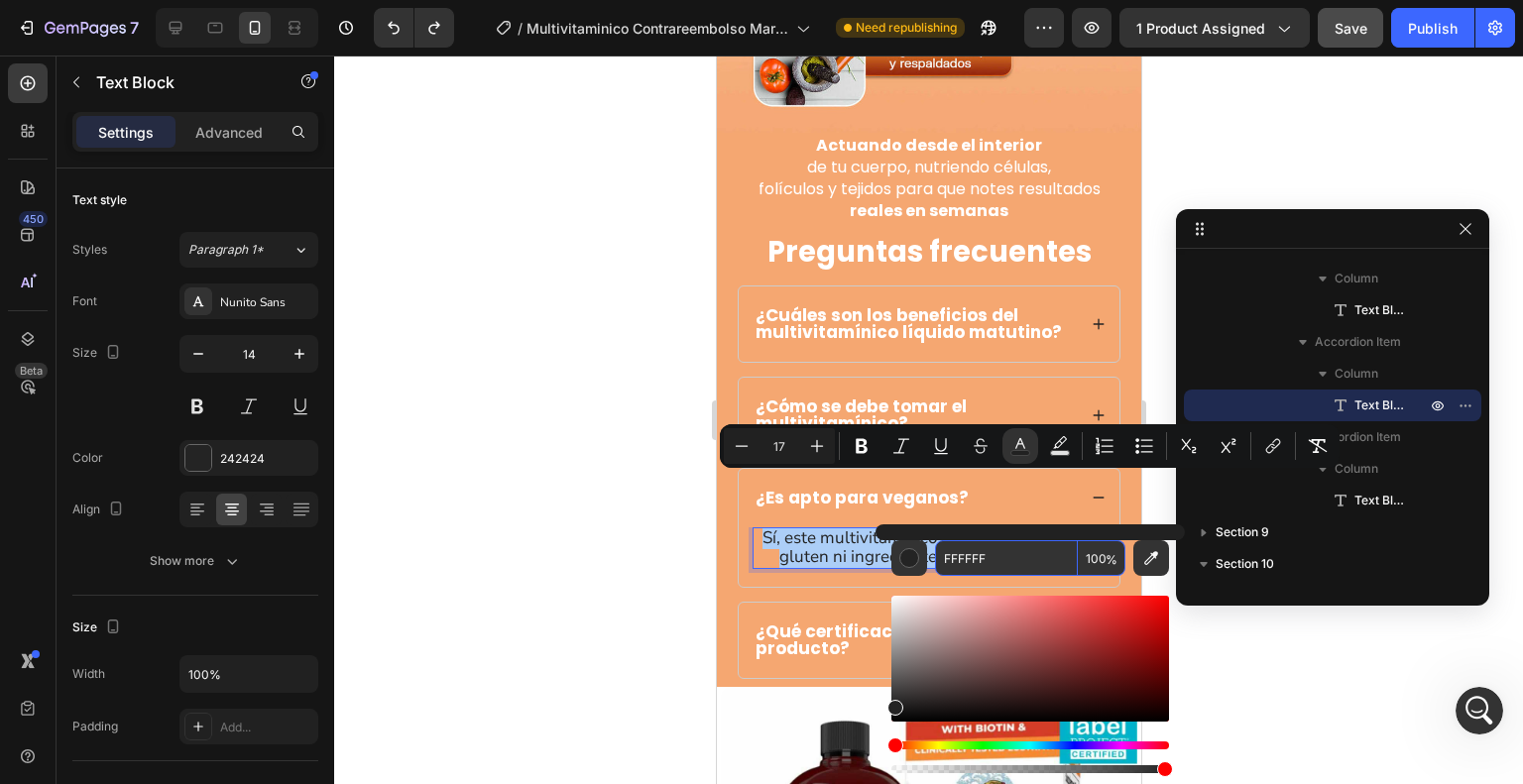 type on "FFFFFF" 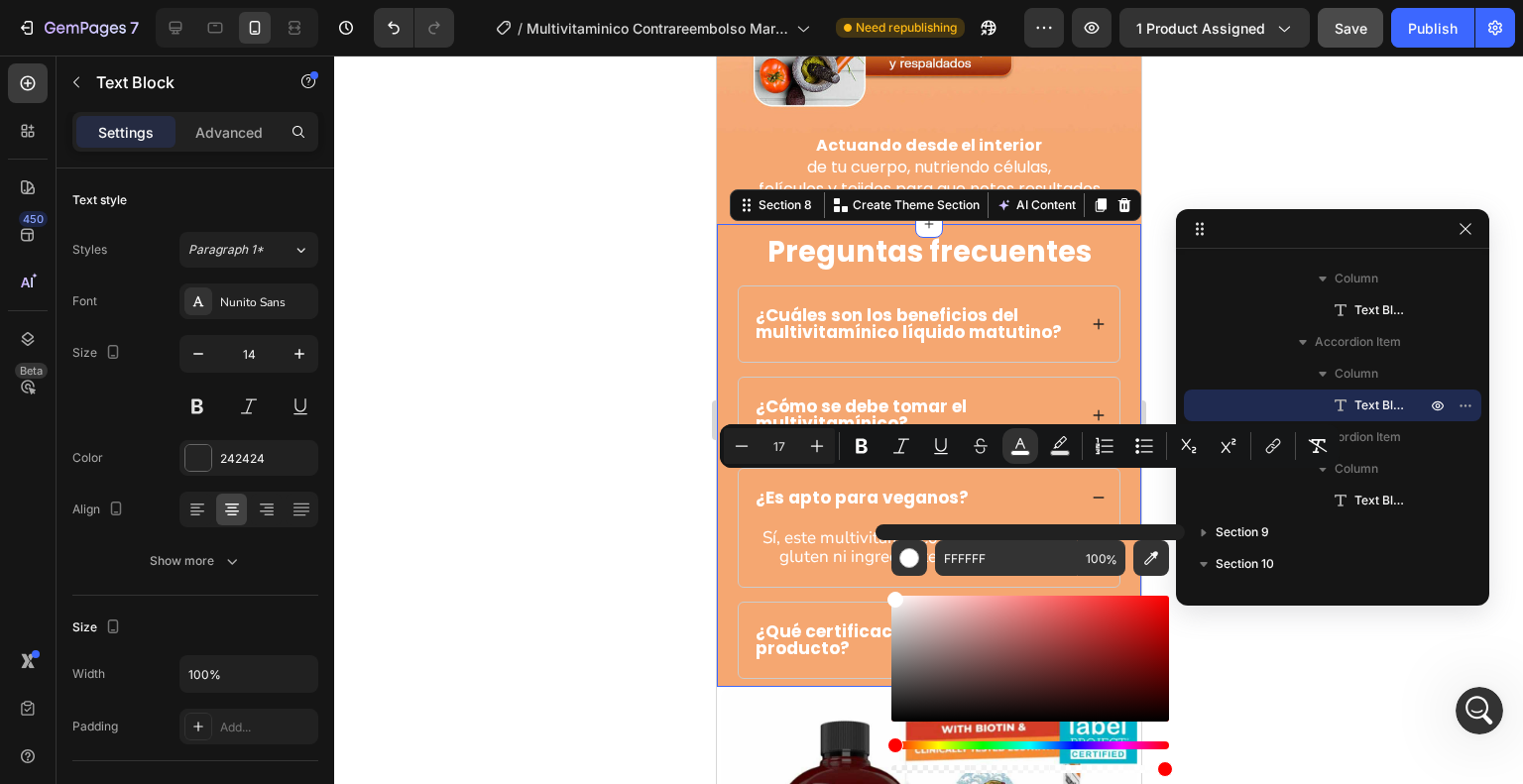 click on "⁠⁠⁠⁠⁠⁠⁠ Preguntas frecuentes Heading
¿ Cuáles son los beneficios del multivitamínico líquido matutino?
¿ Cómo se debe tomar el multivitamínico?
¿Es apto para veganos? Sí, este multivitamínico es 100% vegano, sin gluten ni ingredientes de origen animal. Text Block
¿Qué certificaciones tiene el producto? Accordion Row Section 8   Create Theme Section AI Content Write with GemAI What would you like to describe here? Tone and Voice Persuasive Product Show more Generate" at bounding box center (928, 455) 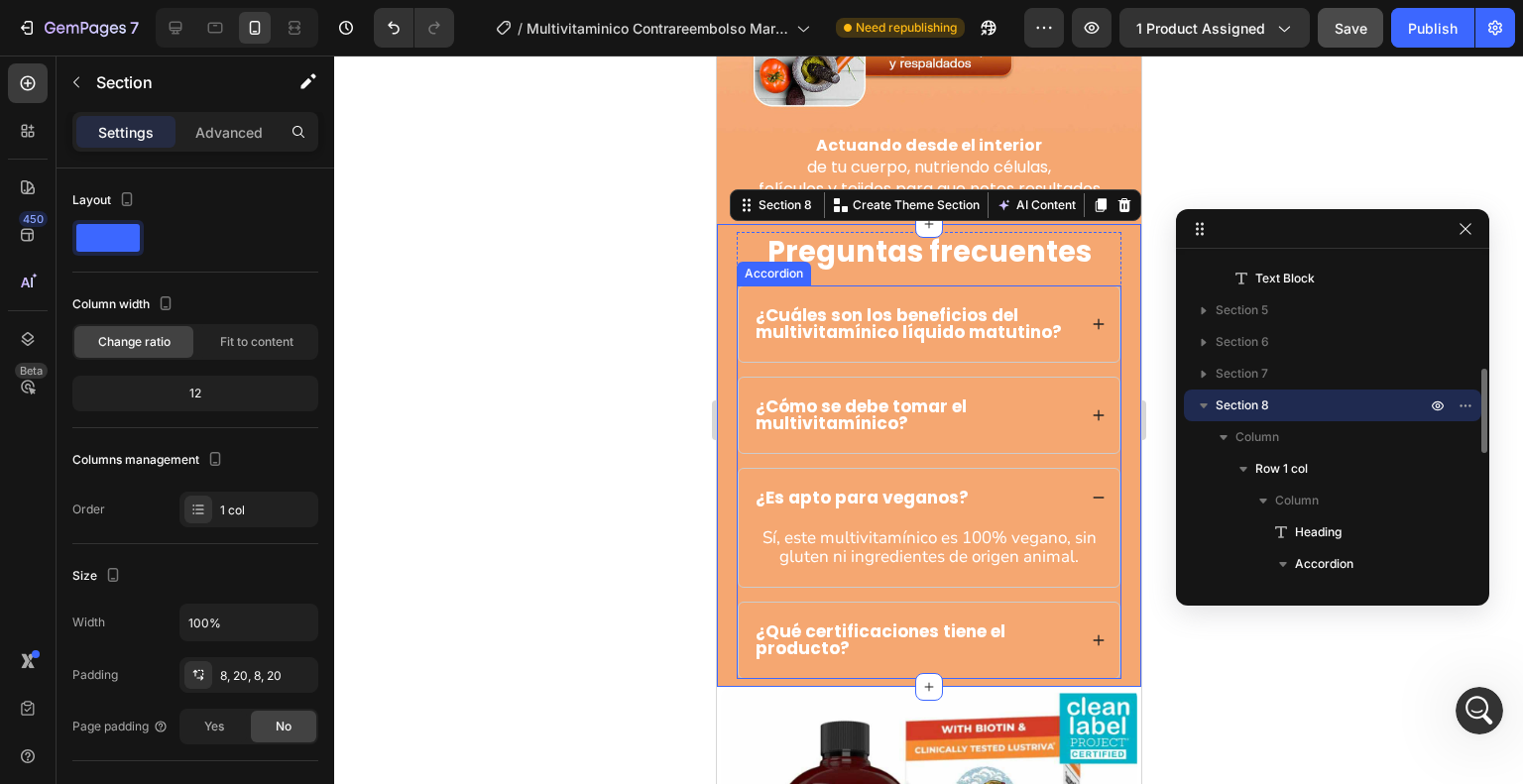 click on "¿Qué certificaciones tiene el producto?" at bounding box center (913, 640) 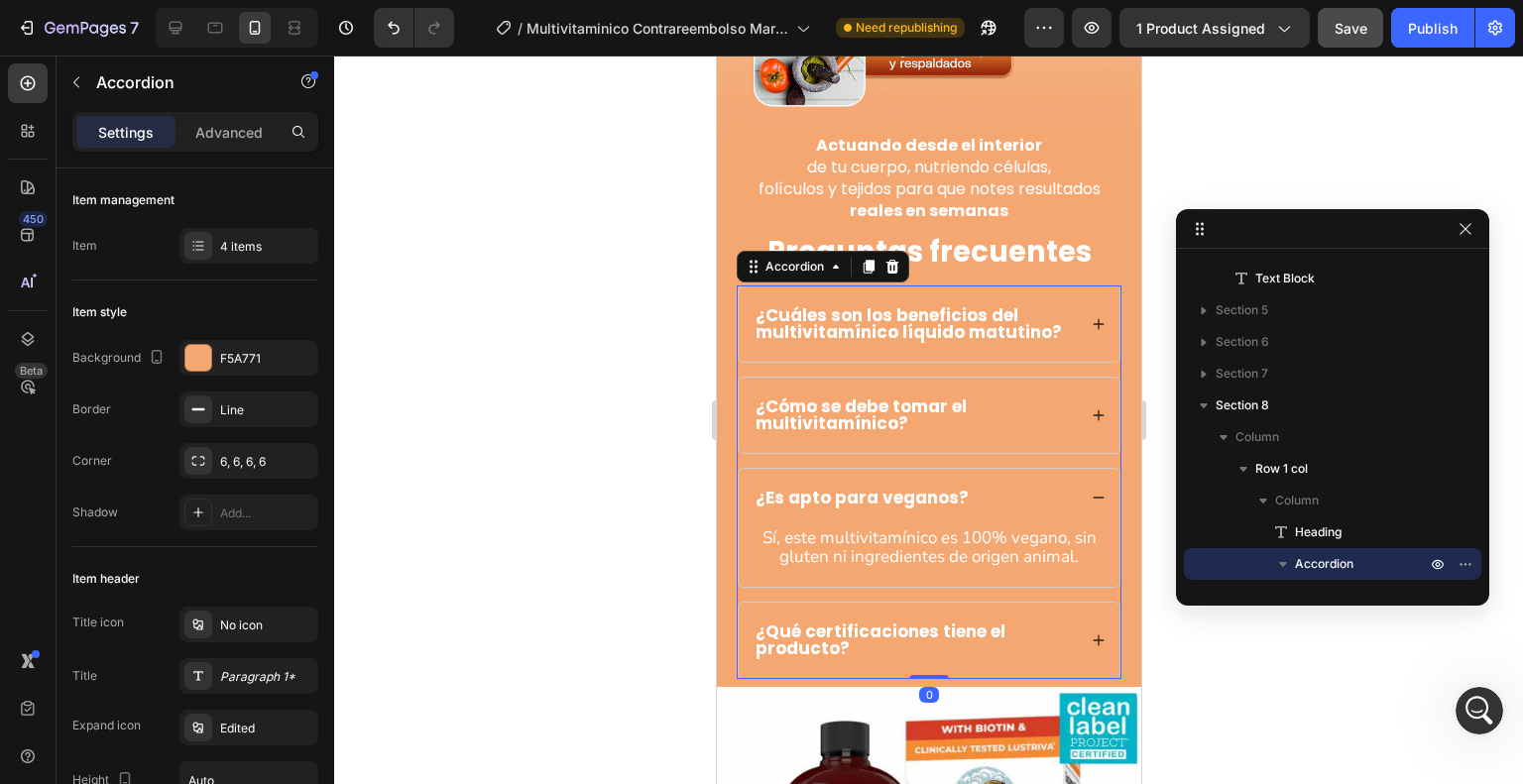 click 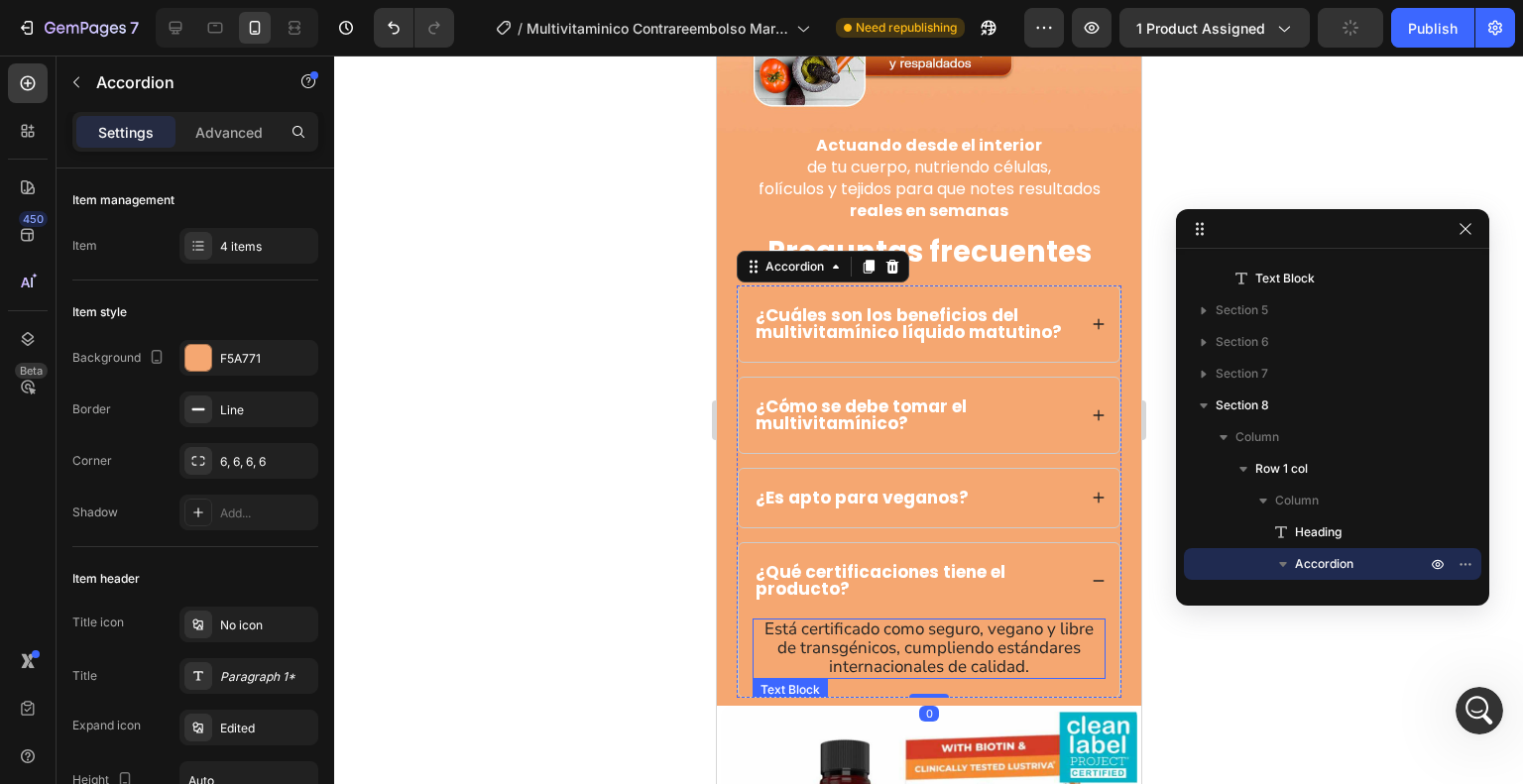 click on "Está certificado como seguro, vegano y libre de transgénicos, cumpliendo estándares internacionales de calidad." at bounding box center [928, 647] 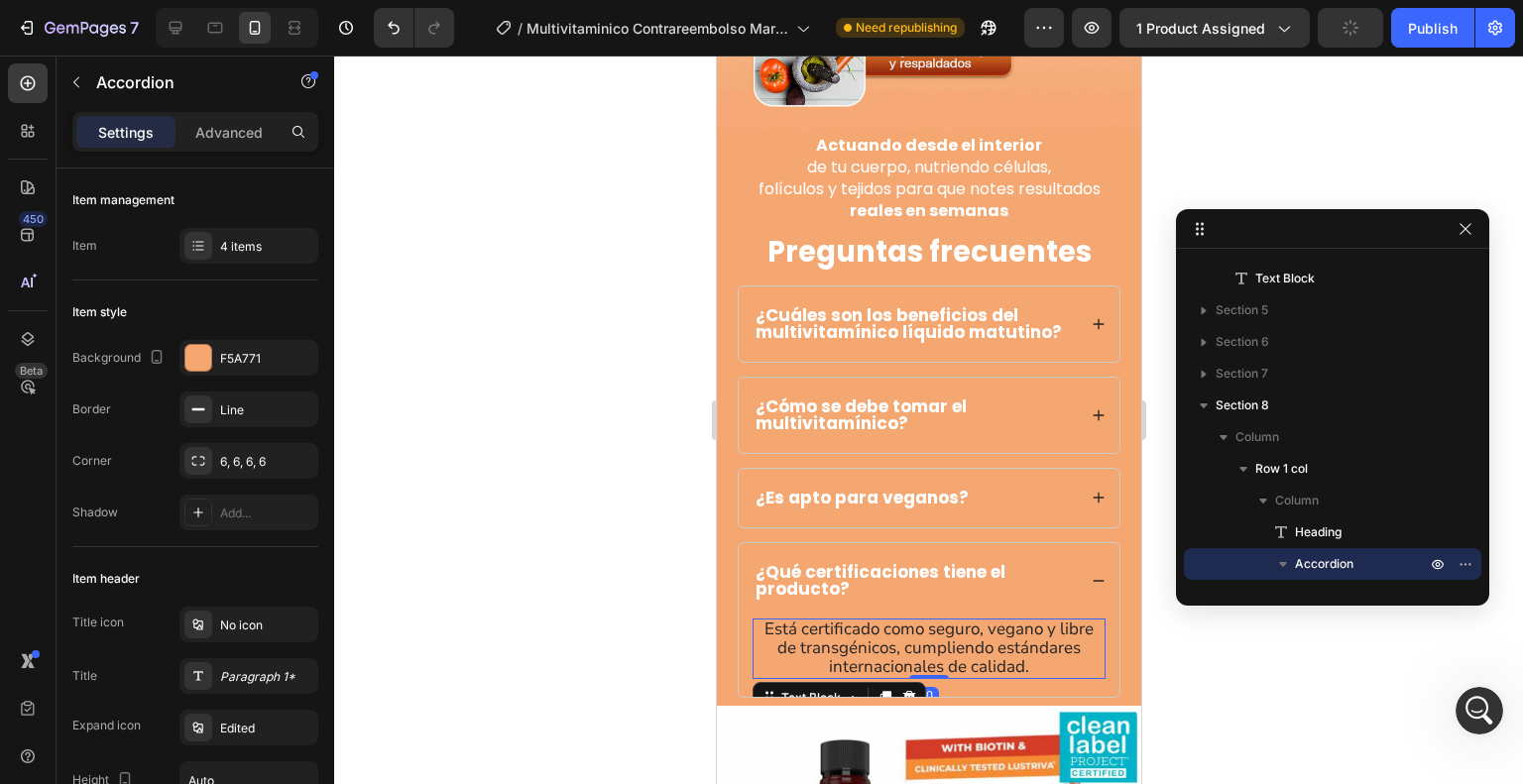 scroll, scrollTop: 941, scrollLeft: 0, axis: vertical 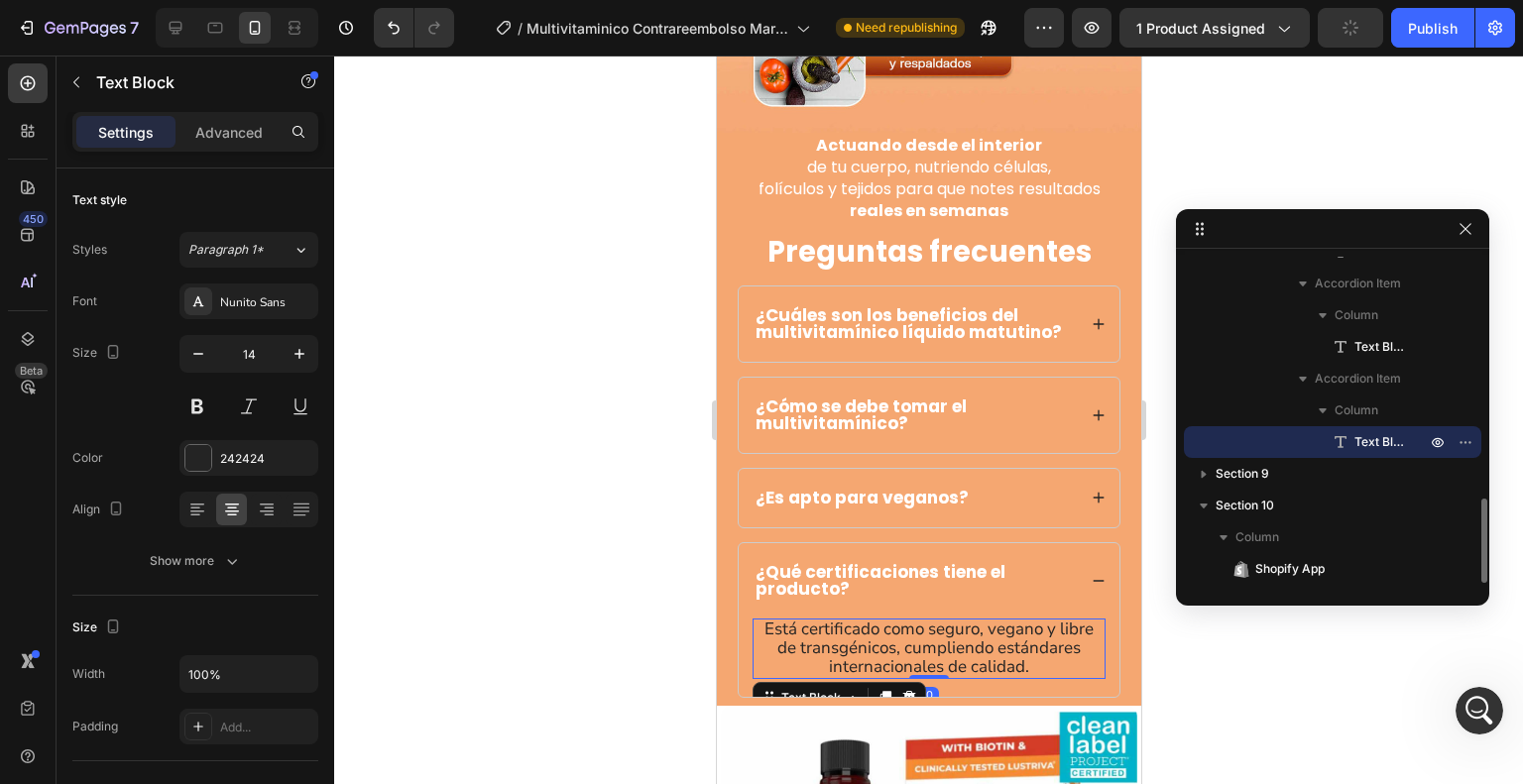 click on "Está certificado como seguro, vegano y libre de transgénicos, cumpliendo estándares internacionales de calidad." at bounding box center [928, 647] 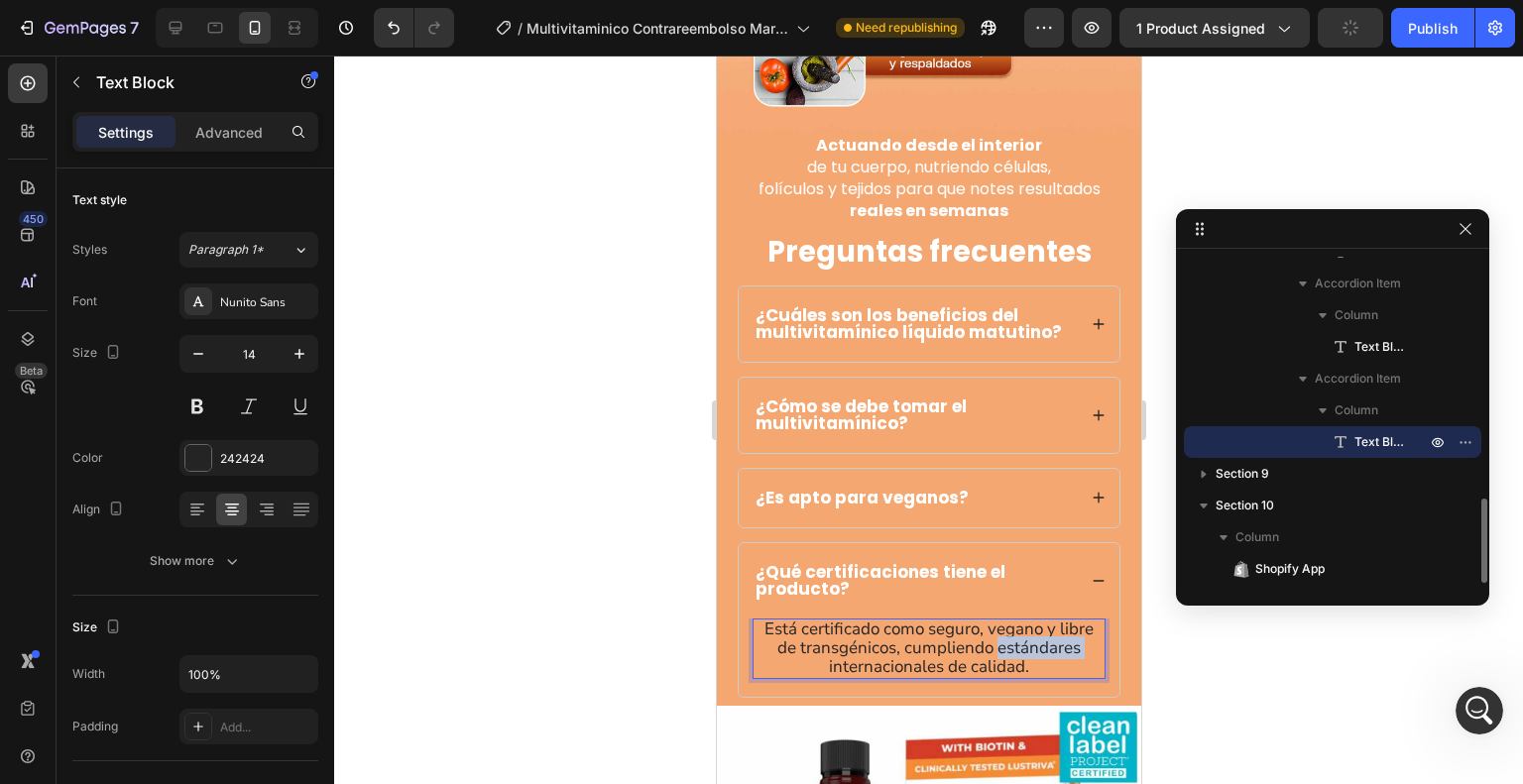 click on "Está certificado como seguro, vegano y libre de transgénicos, cumpliendo estándares internacionales de calidad." at bounding box center [928, 647] 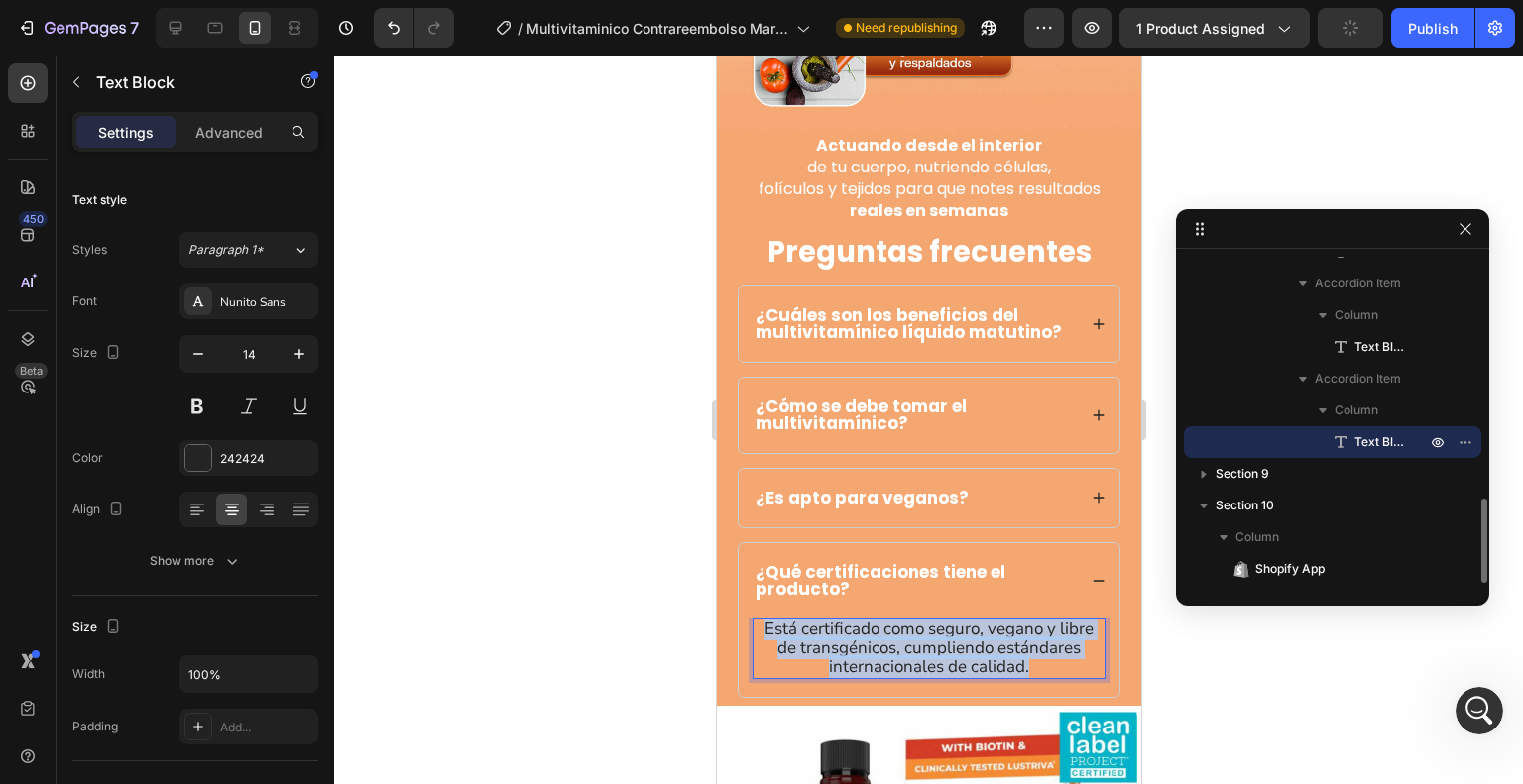 click on "Está certificado como seguro, vegano y libre de transgénicos, cumpliendo estándares internacionales de calidad." at bounding box center [928, 647] 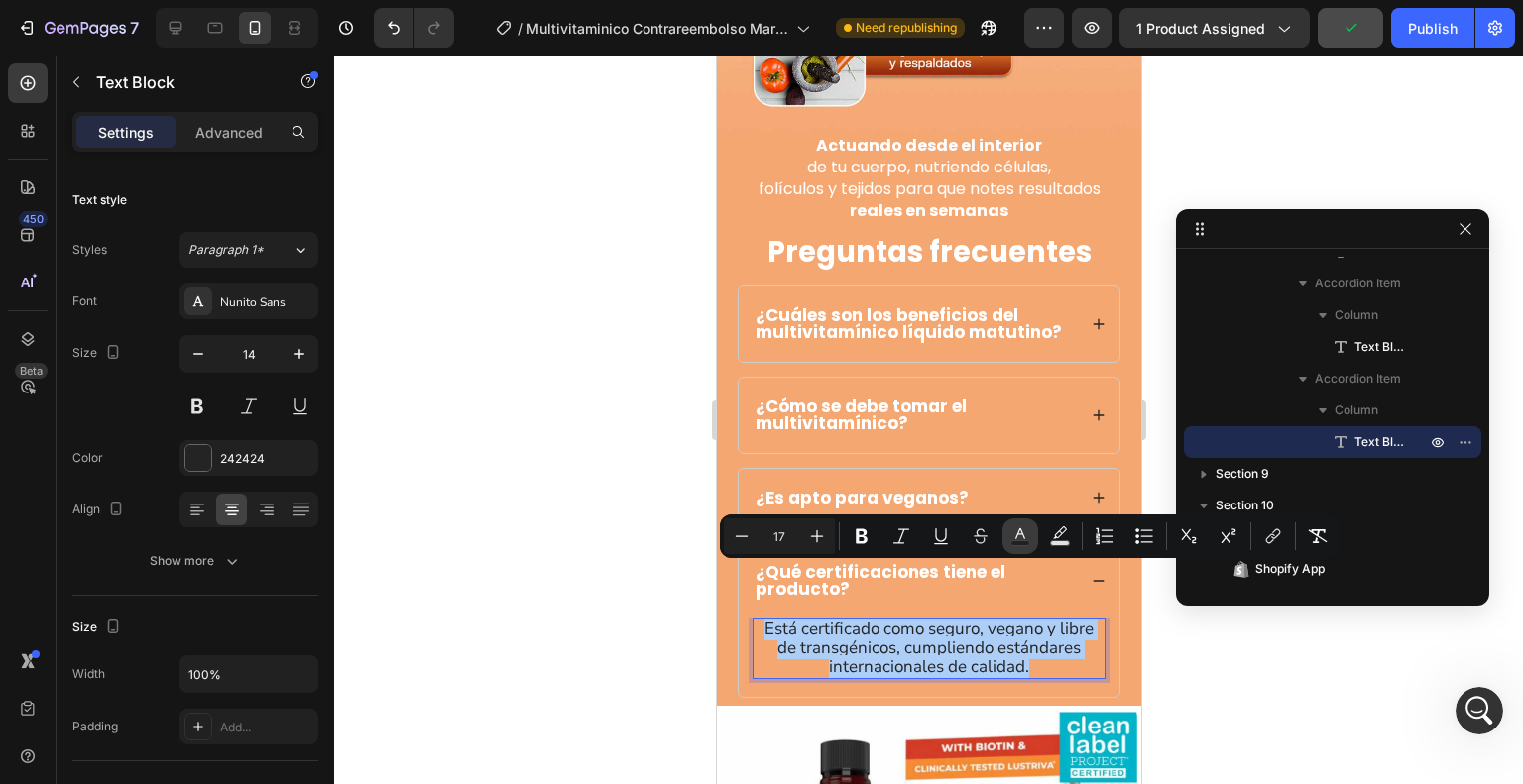 click 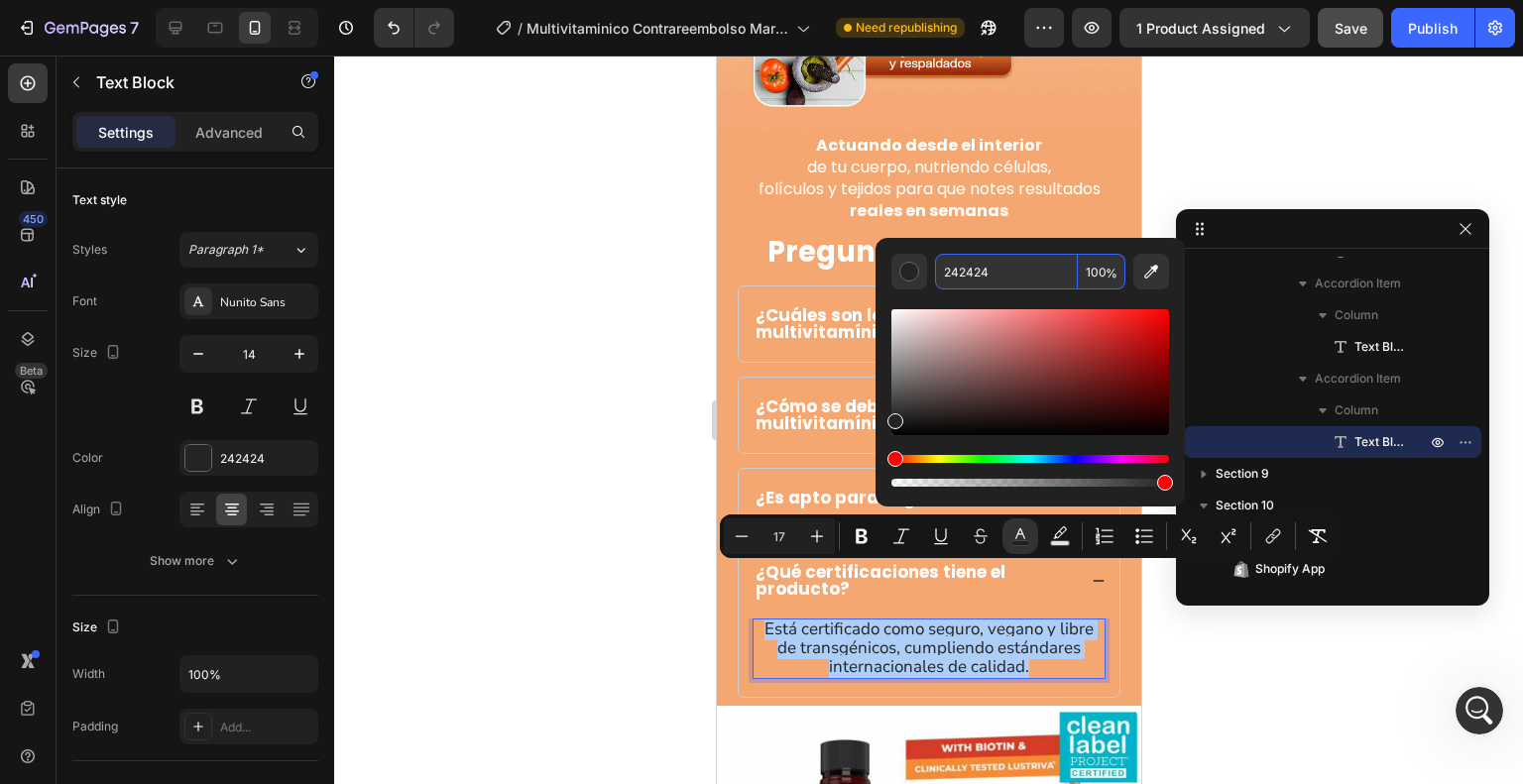 click on "242424" at bounding box center [1006, 272] 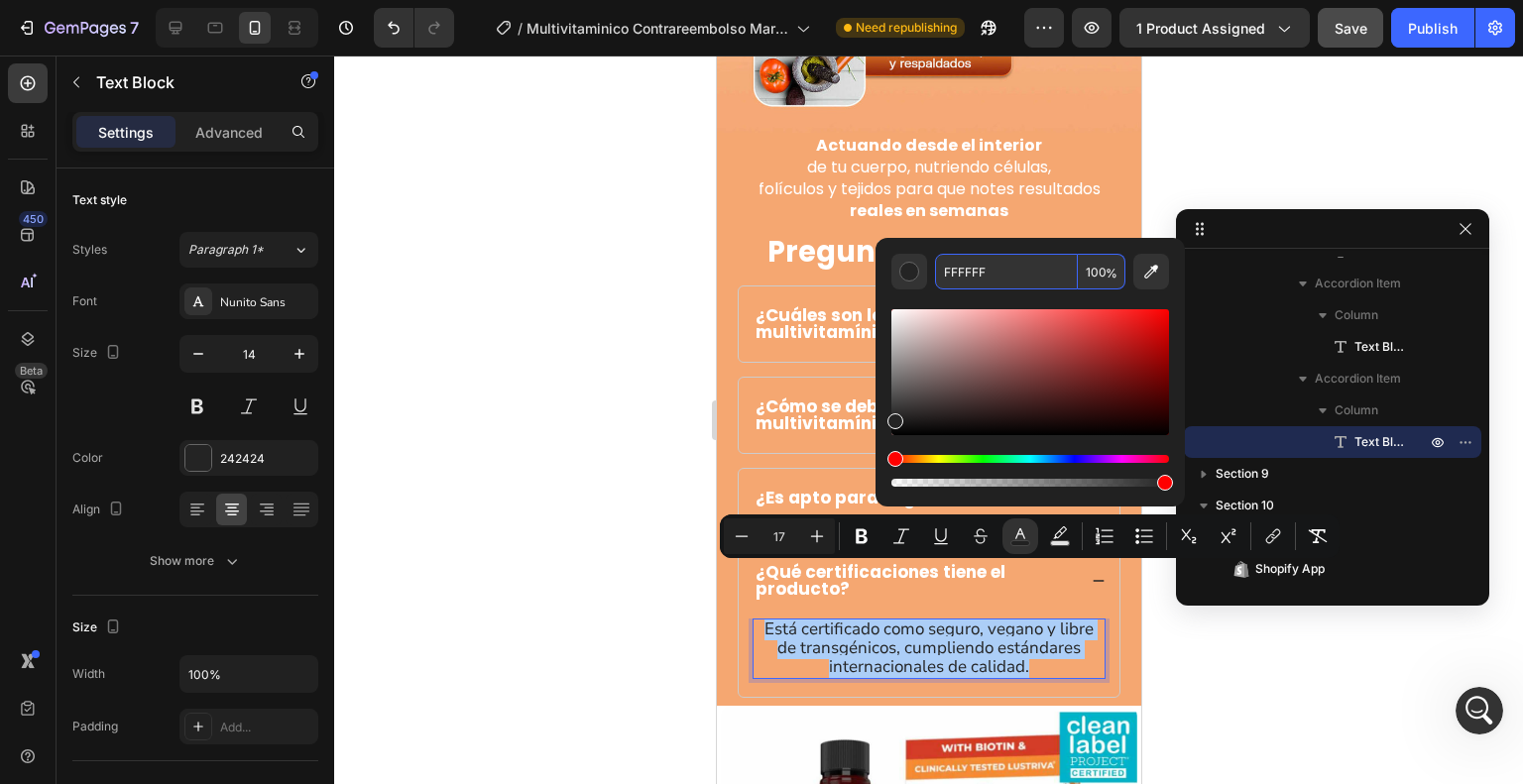 type on "FFFFFF" 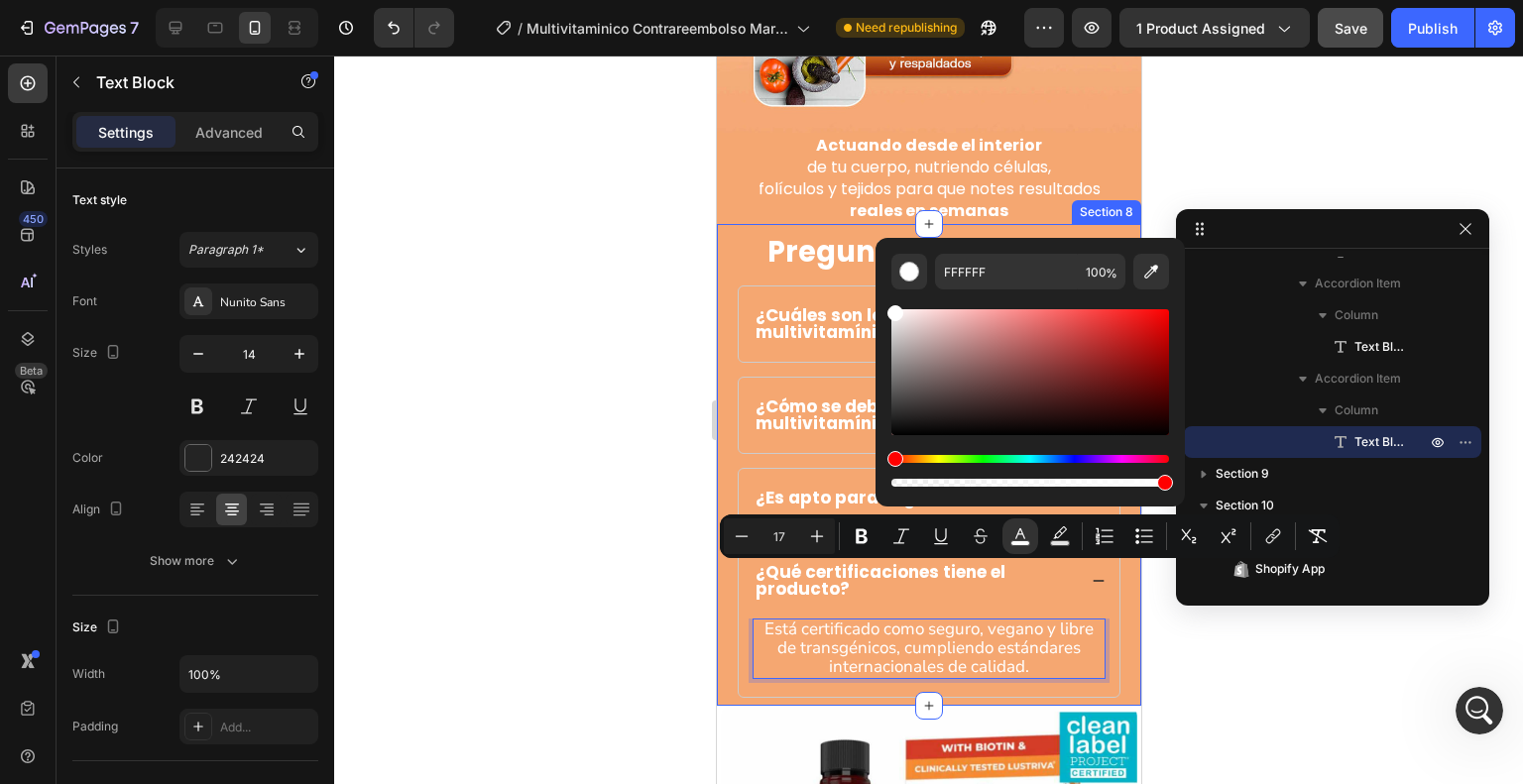 click on "⁠⁠⁠⁠⁠⁠⁠ Preguntas frecuentes Heading
¿ Cuáles son los beneficios del multivitamínico líquido matutino?
¿ Cómo se debe tomar el multivitamínico?
¿Es apto para veganos?
¿Qué certificaciones tiene el producto? Está certificado como seguro, vegano y libre de transgénicos, cumpliendo estándares internacionales de calidad. Text Block   0 Accordion Row Section 8" at bounding box center [928, 465] 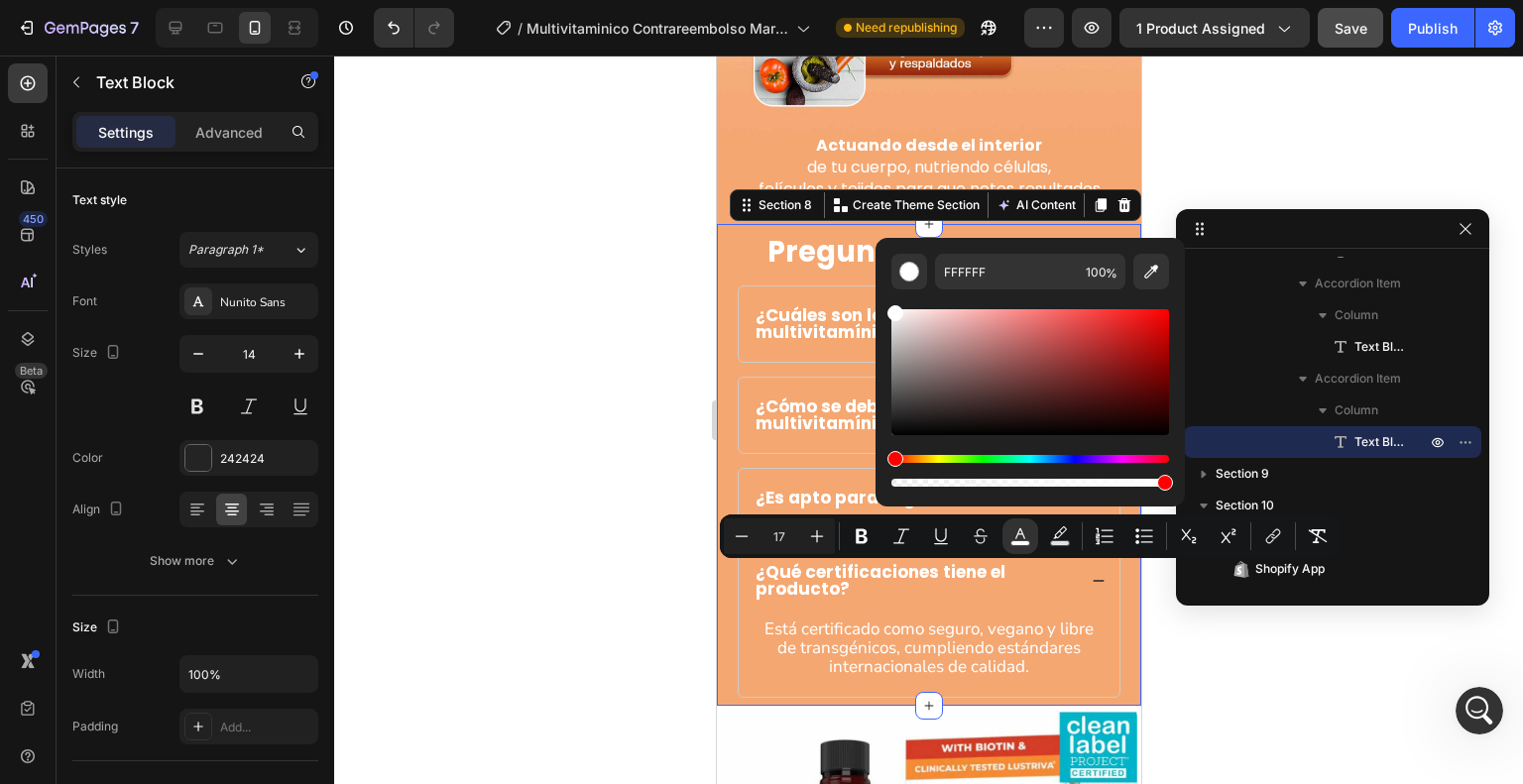 scroll, scrollTop: 438, scrollLeft: 0, axis: vertical 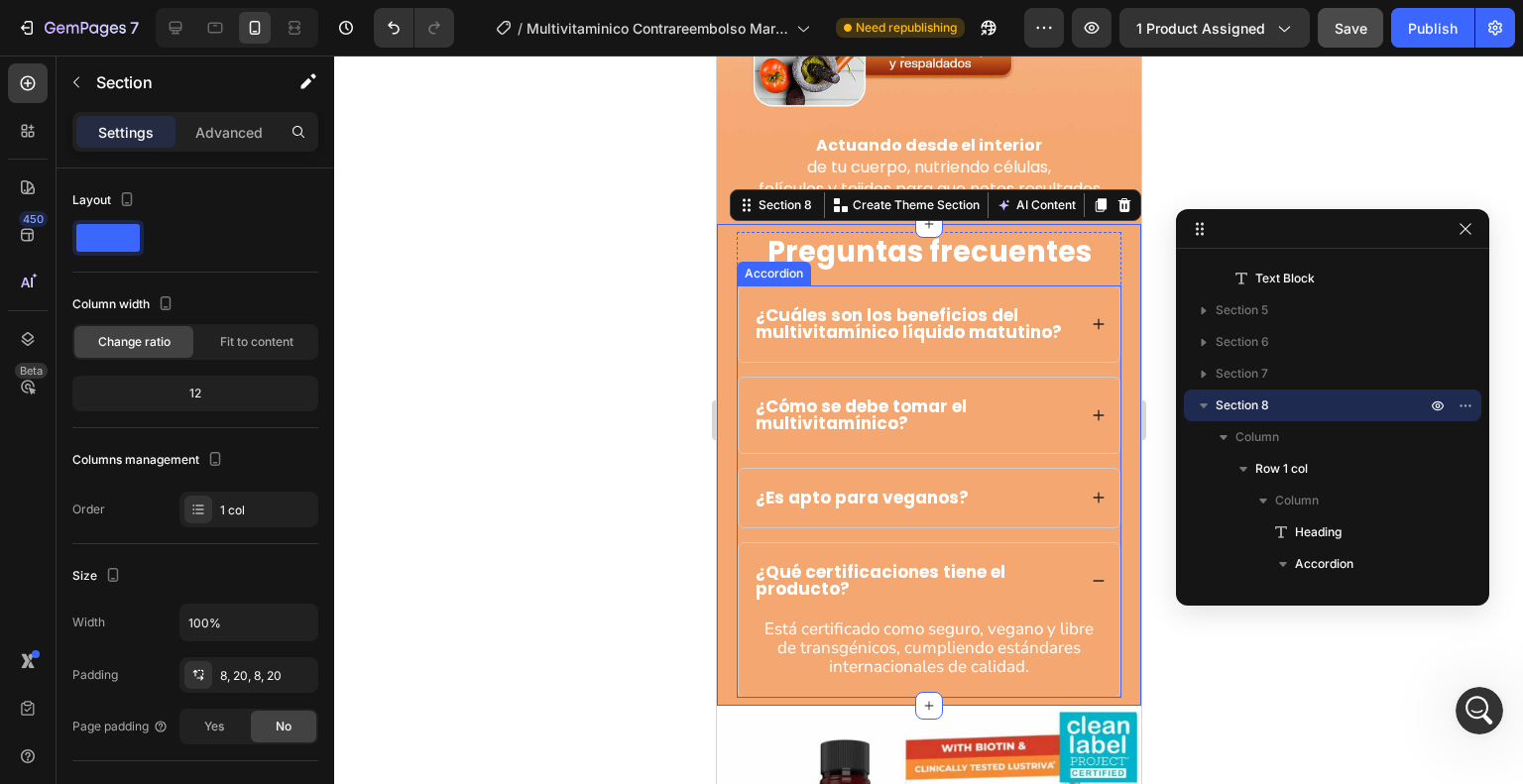 click 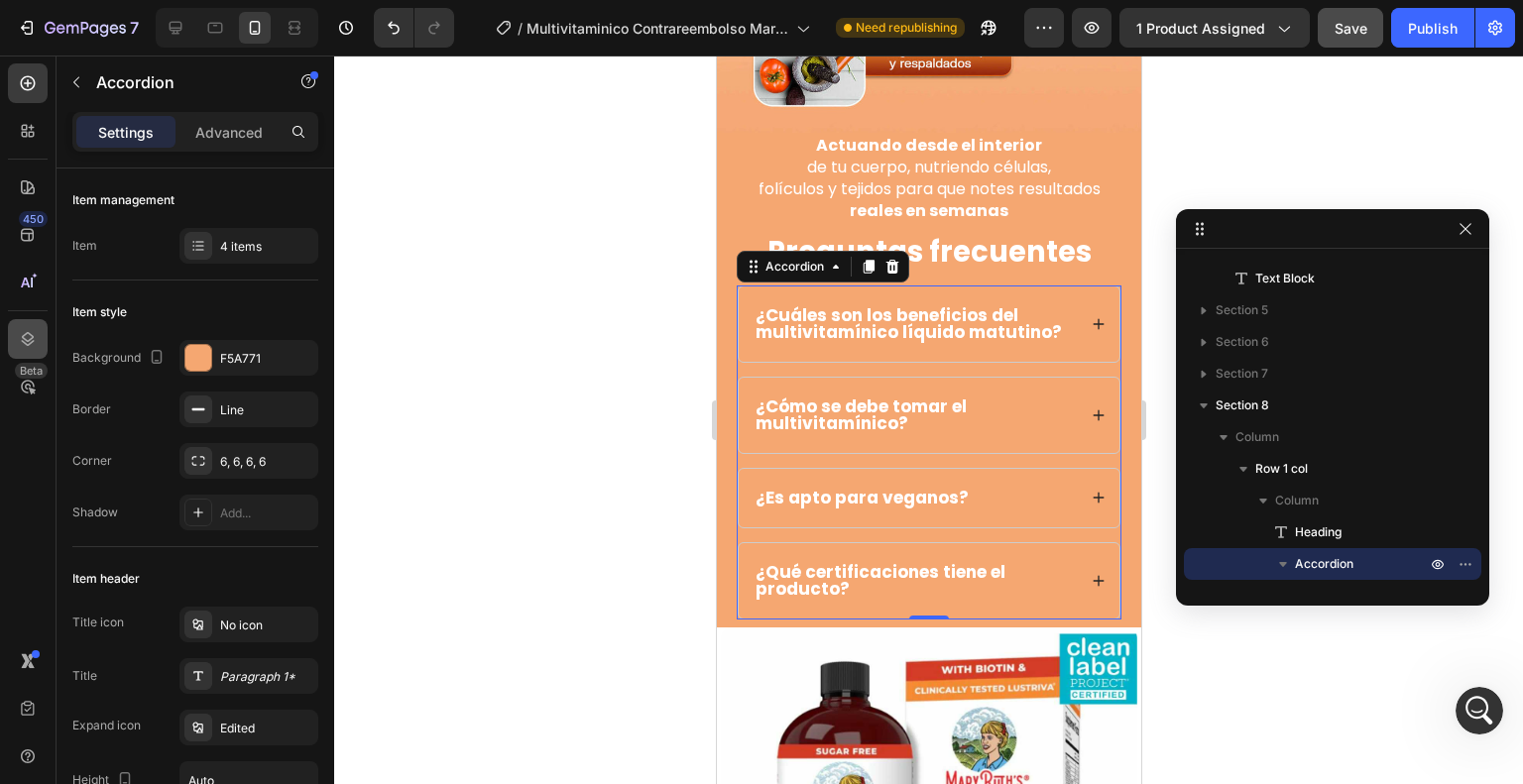 scroll, scrollTop: 5176, scrollLeft: 0, axis: vertical 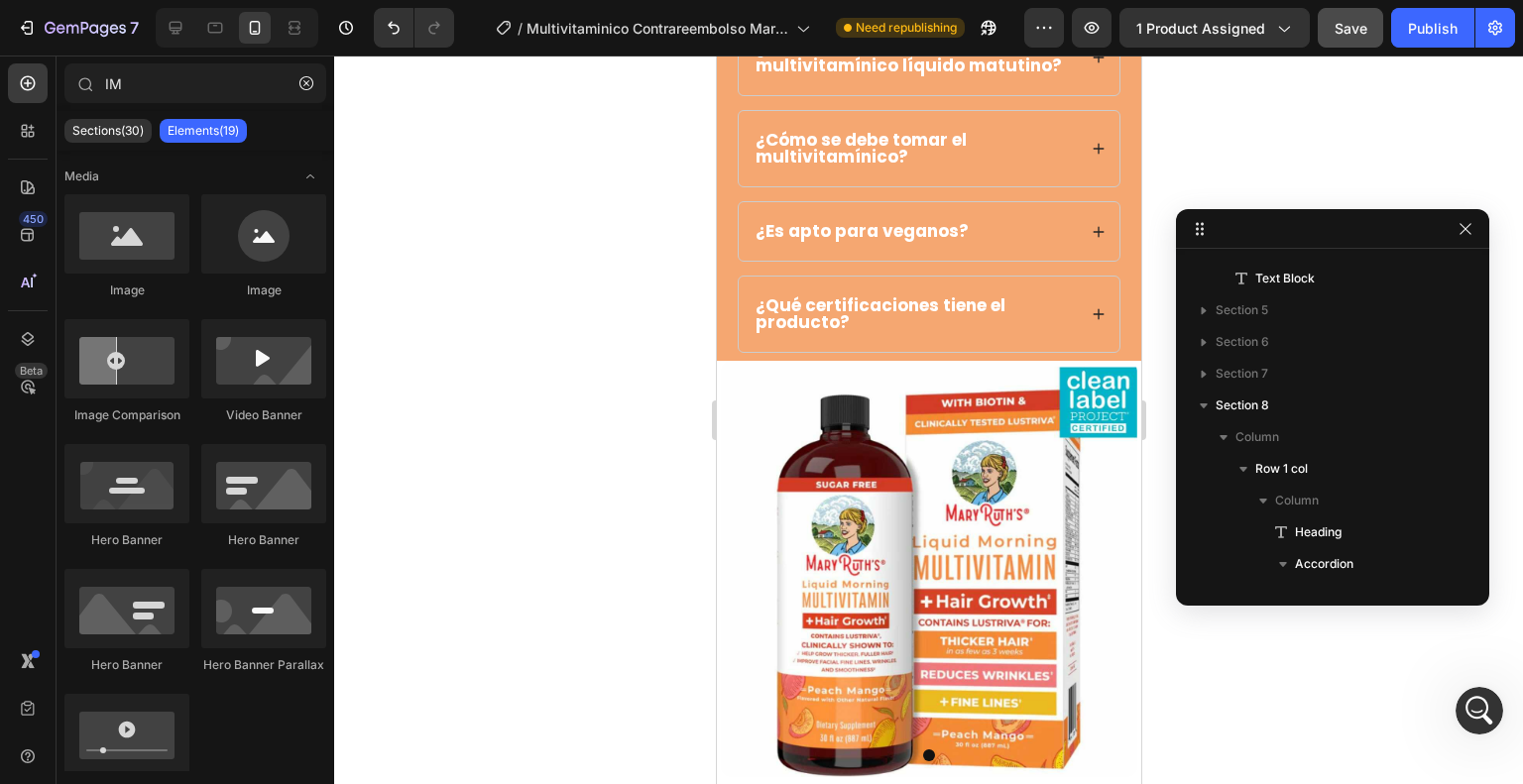 drag, startPoint x: 1128, startPoint y: 606, endPoint x: 1856, endPoint y: 675, distance: 731.2626 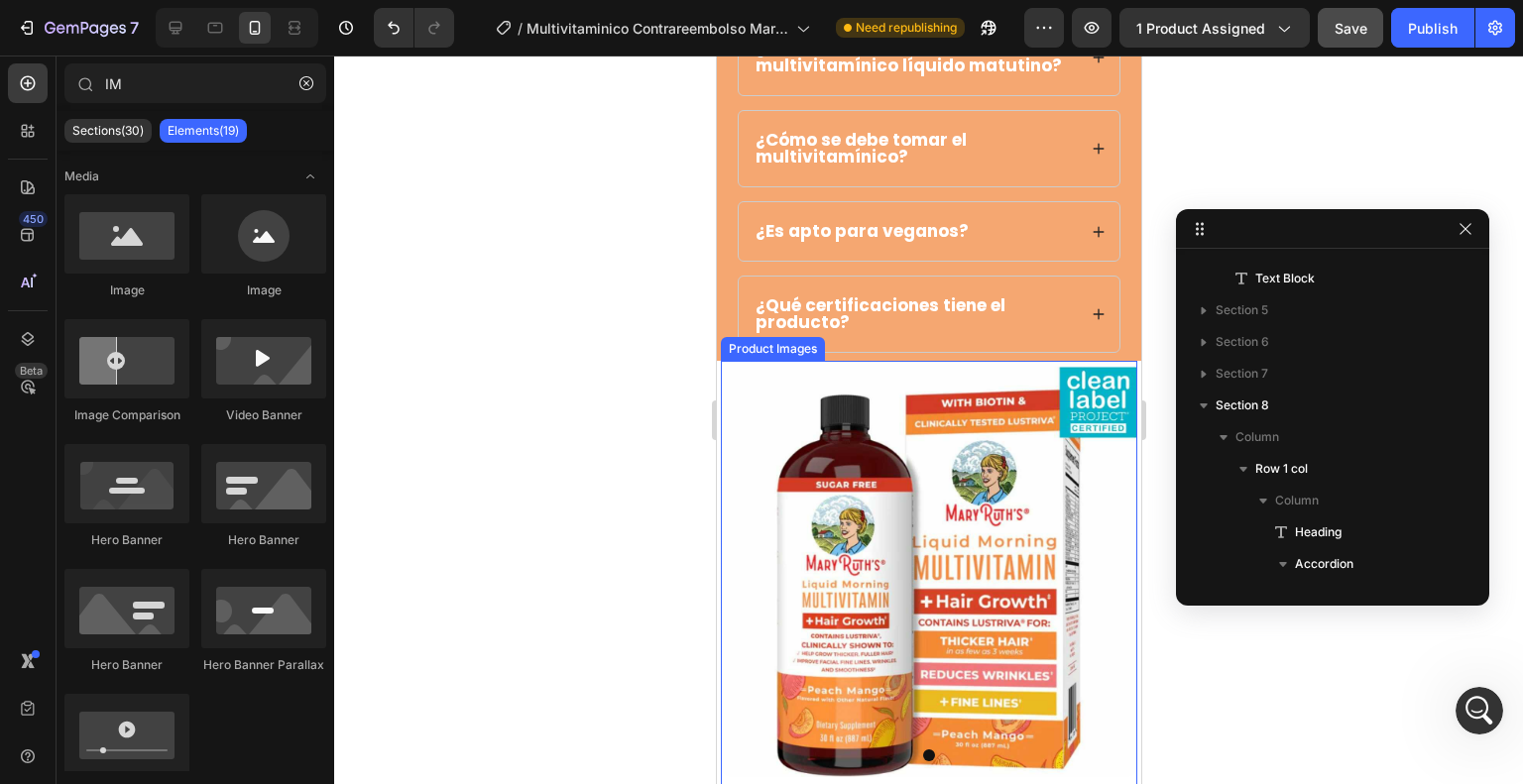 click at bounding box center (928, 569) 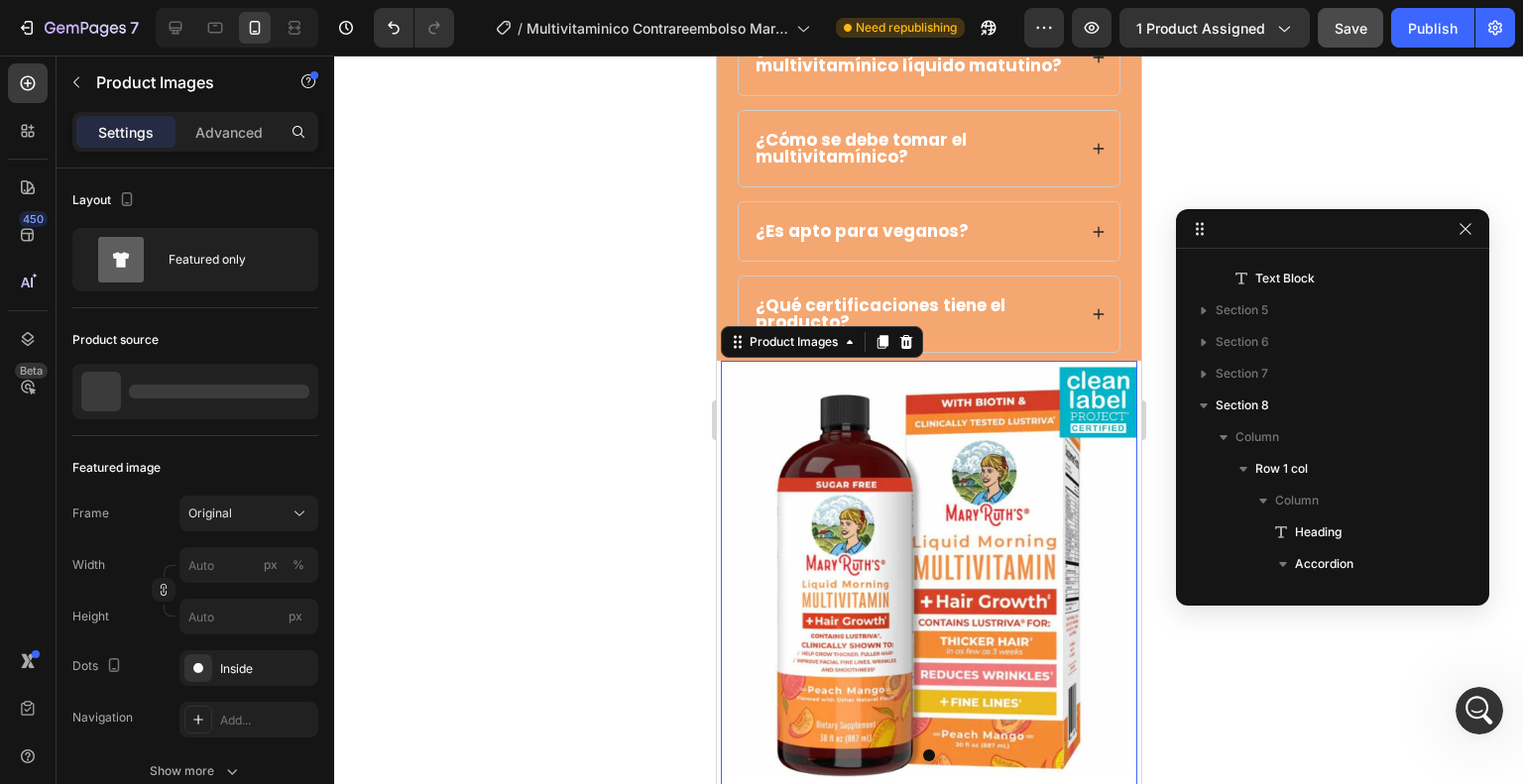 scroll, scrollTop: 1194, scrollLeft: 0, axis: vertical 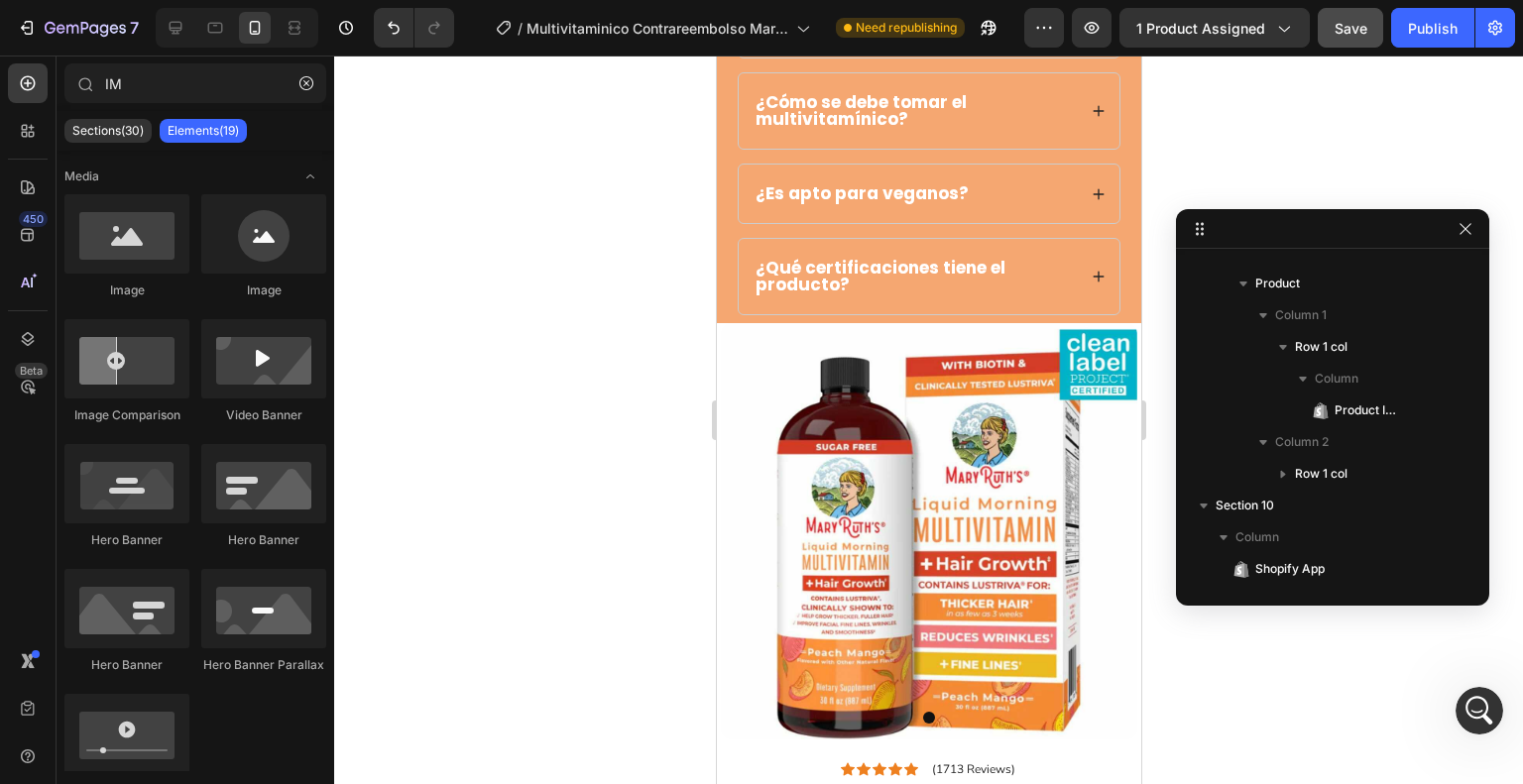 drag, startPoint x: 1483, startPoint y: 538, endPoint x: 1483, endPoint y: 520, distance: 18 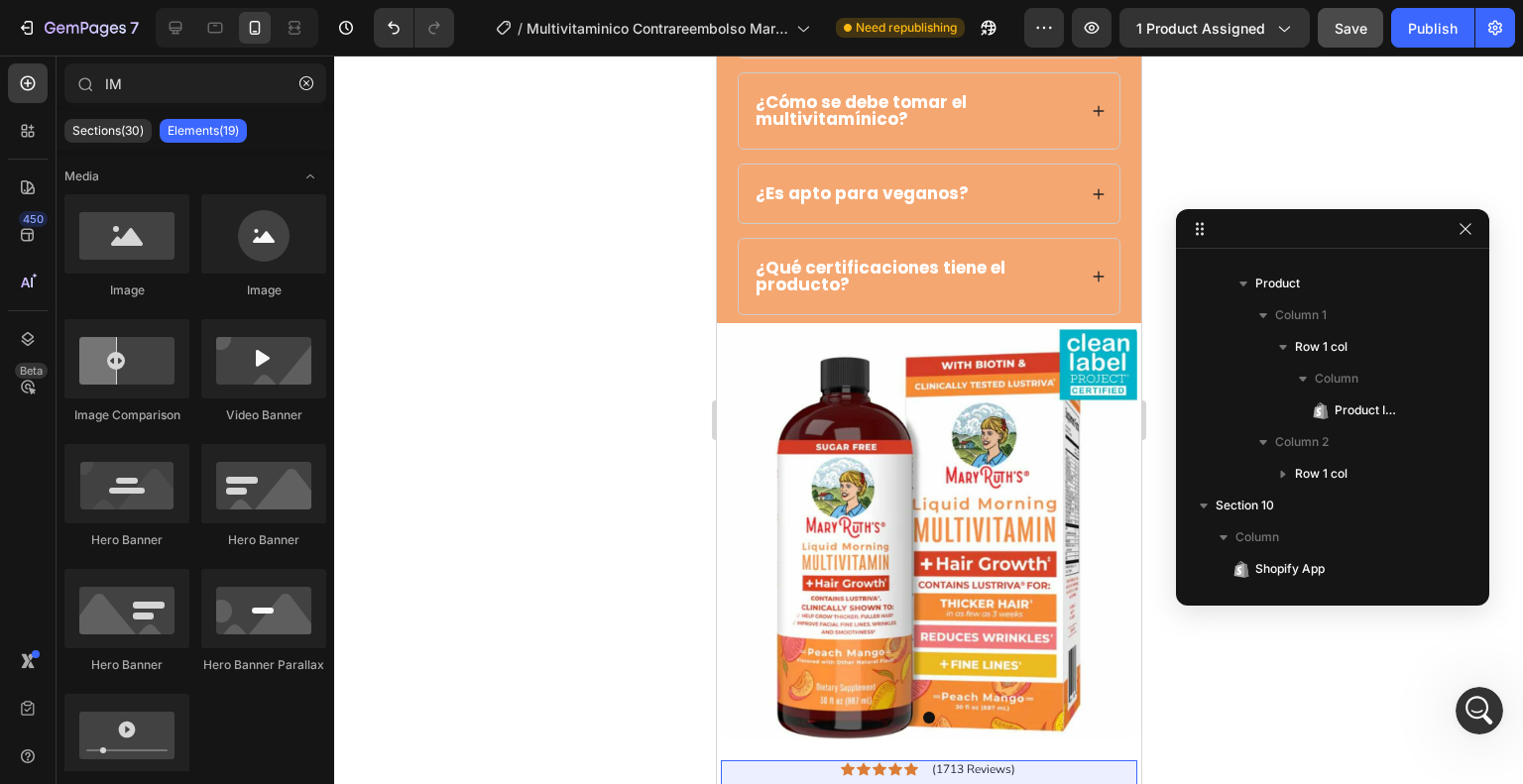 click at bounding box center [928, 531] 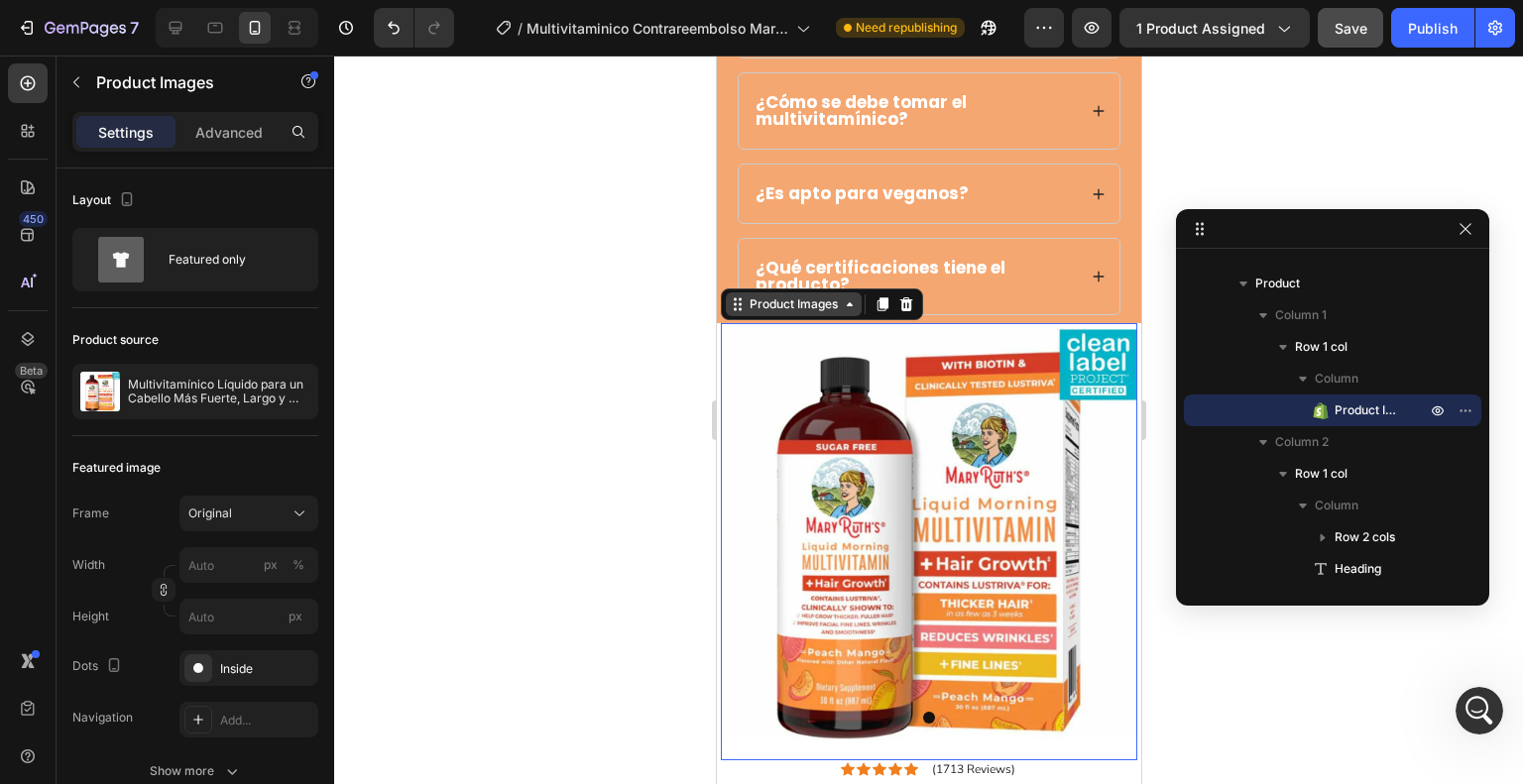 click on "Product Images" at bounding box center (792, 304) 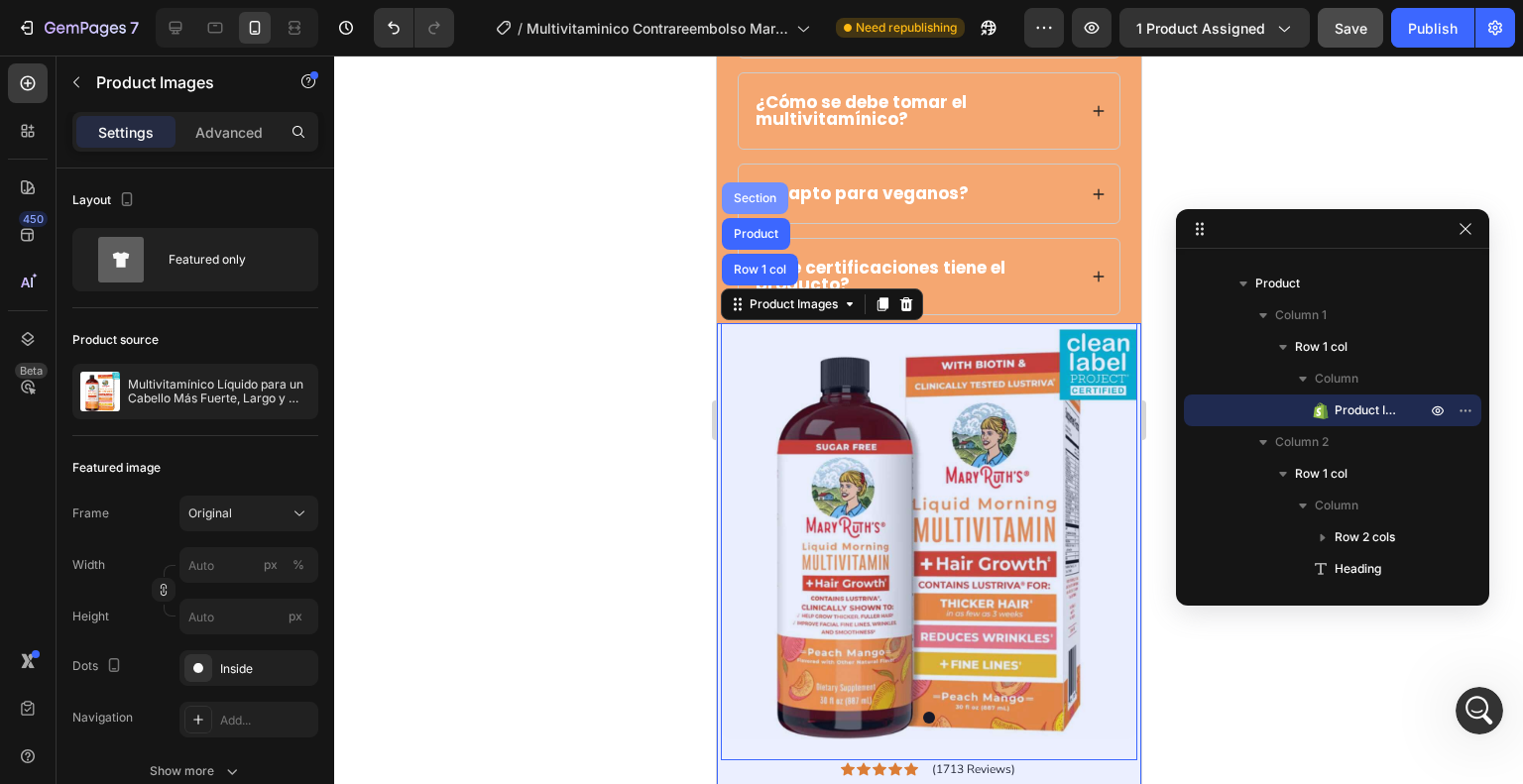 click on "Section" at bounding box center [754, 198] 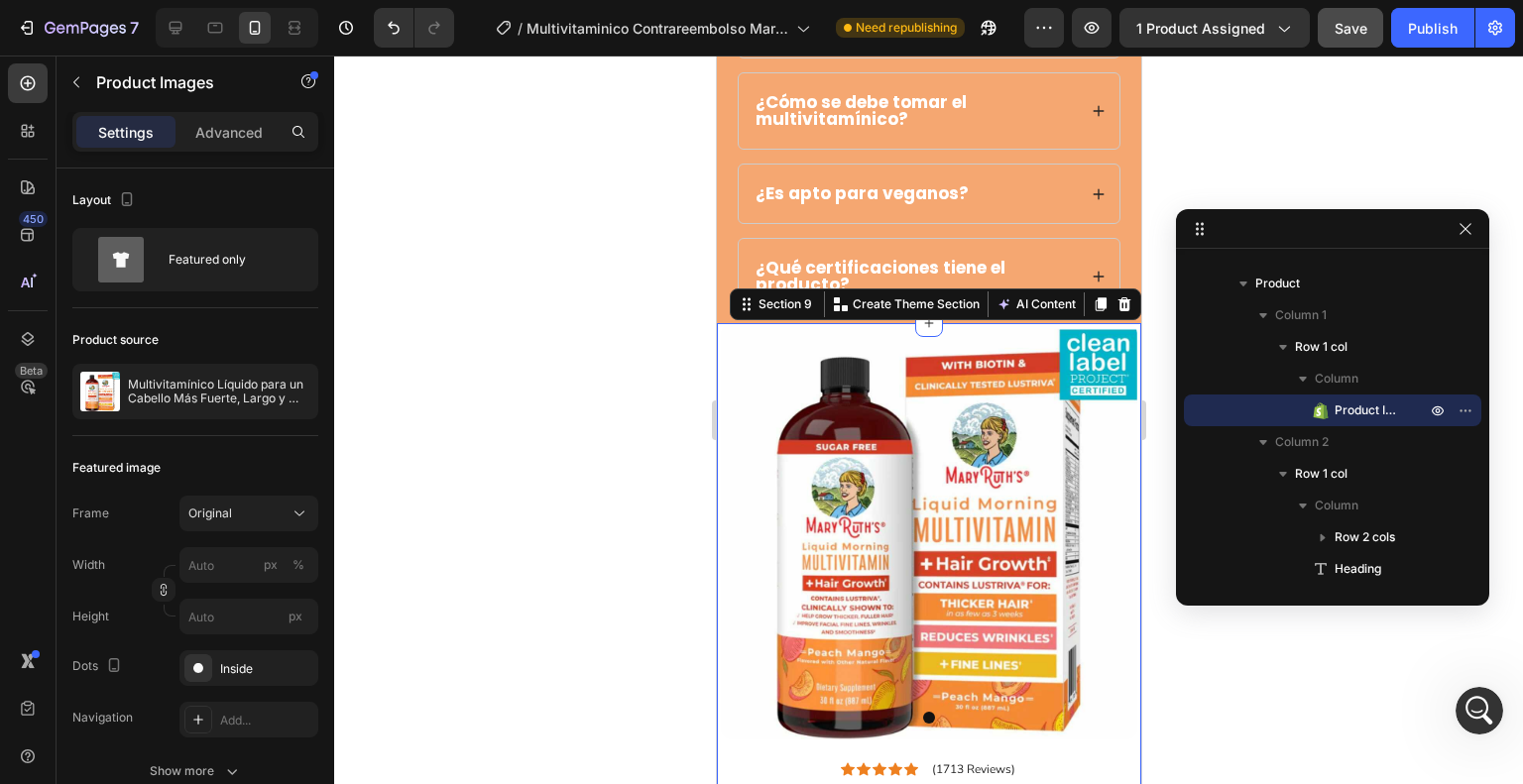 scroll, scrollTop: 1009, scrollLeft: 0, axis: vertical 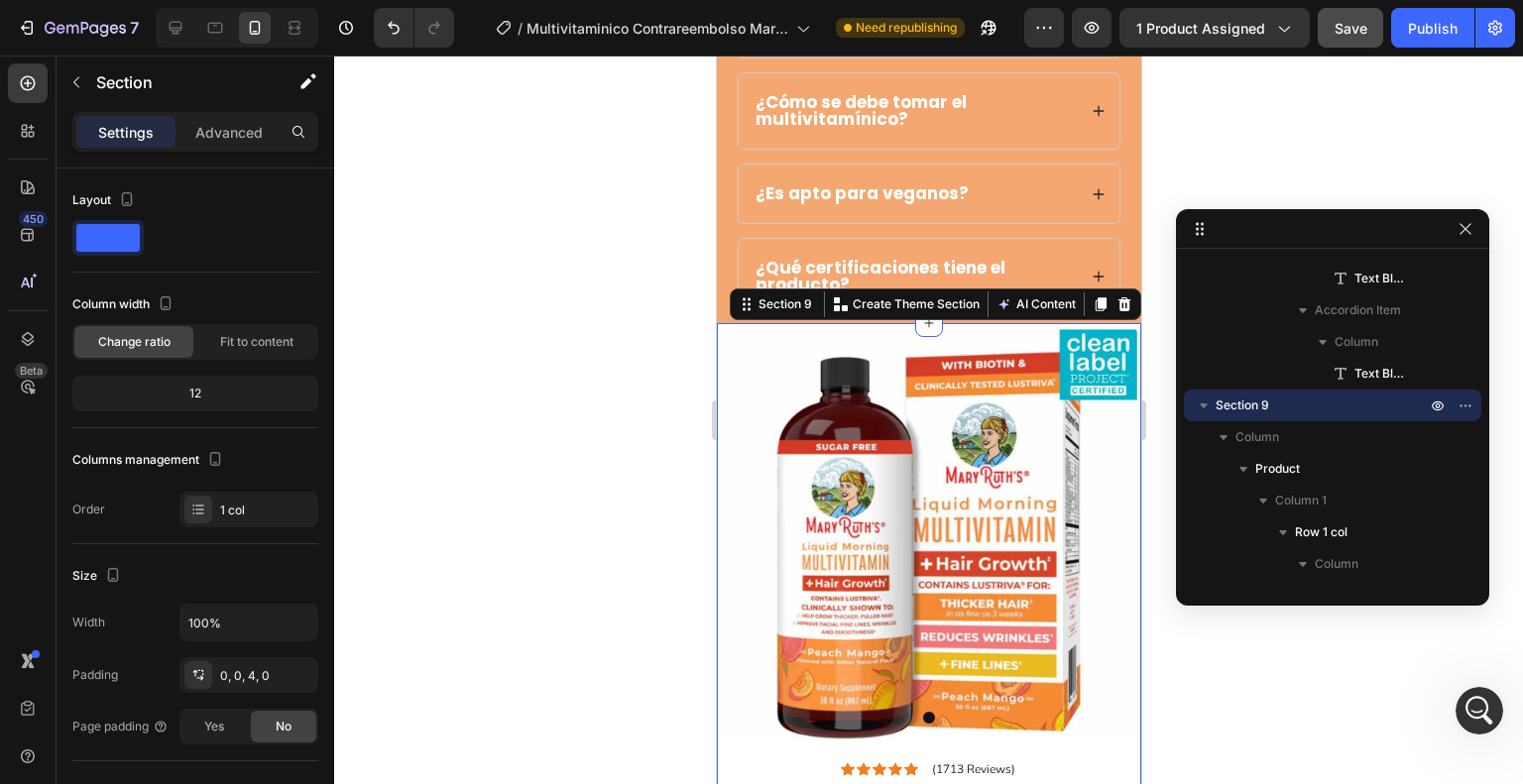 click 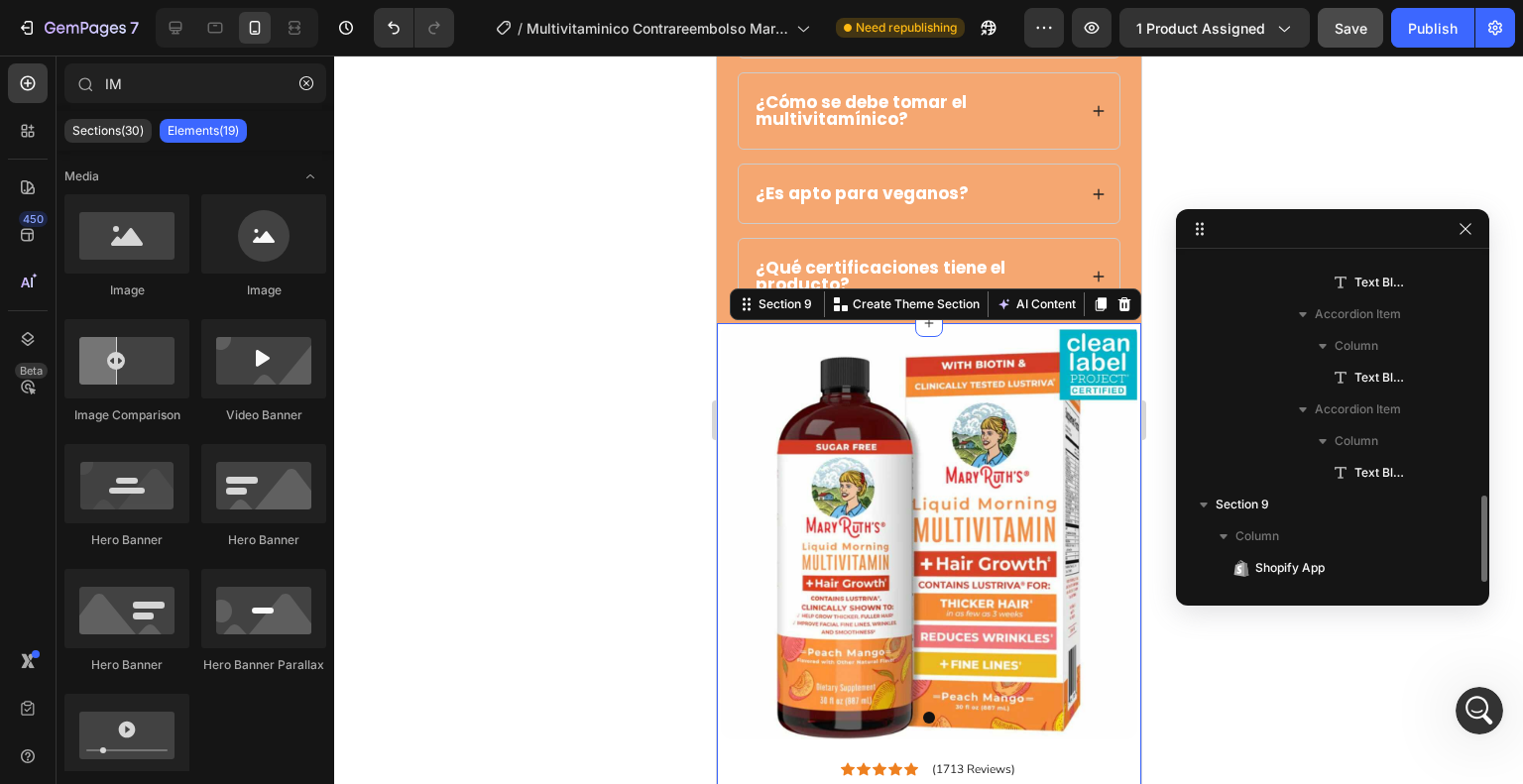 scroll, scrollTop: 909, scrollLeft: 0, axis: vertical 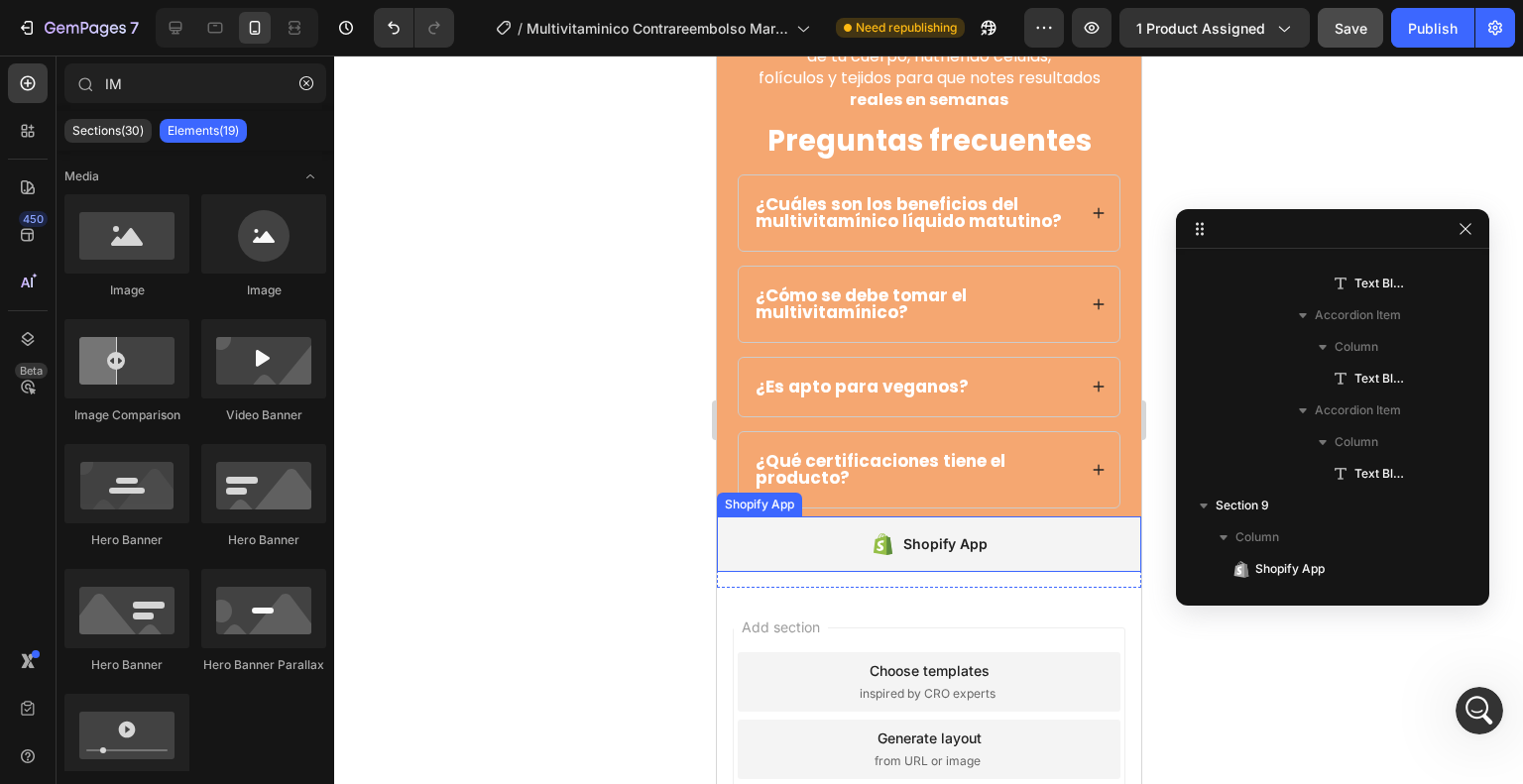 click on "Shopify App" at bounding box center (928, 544) 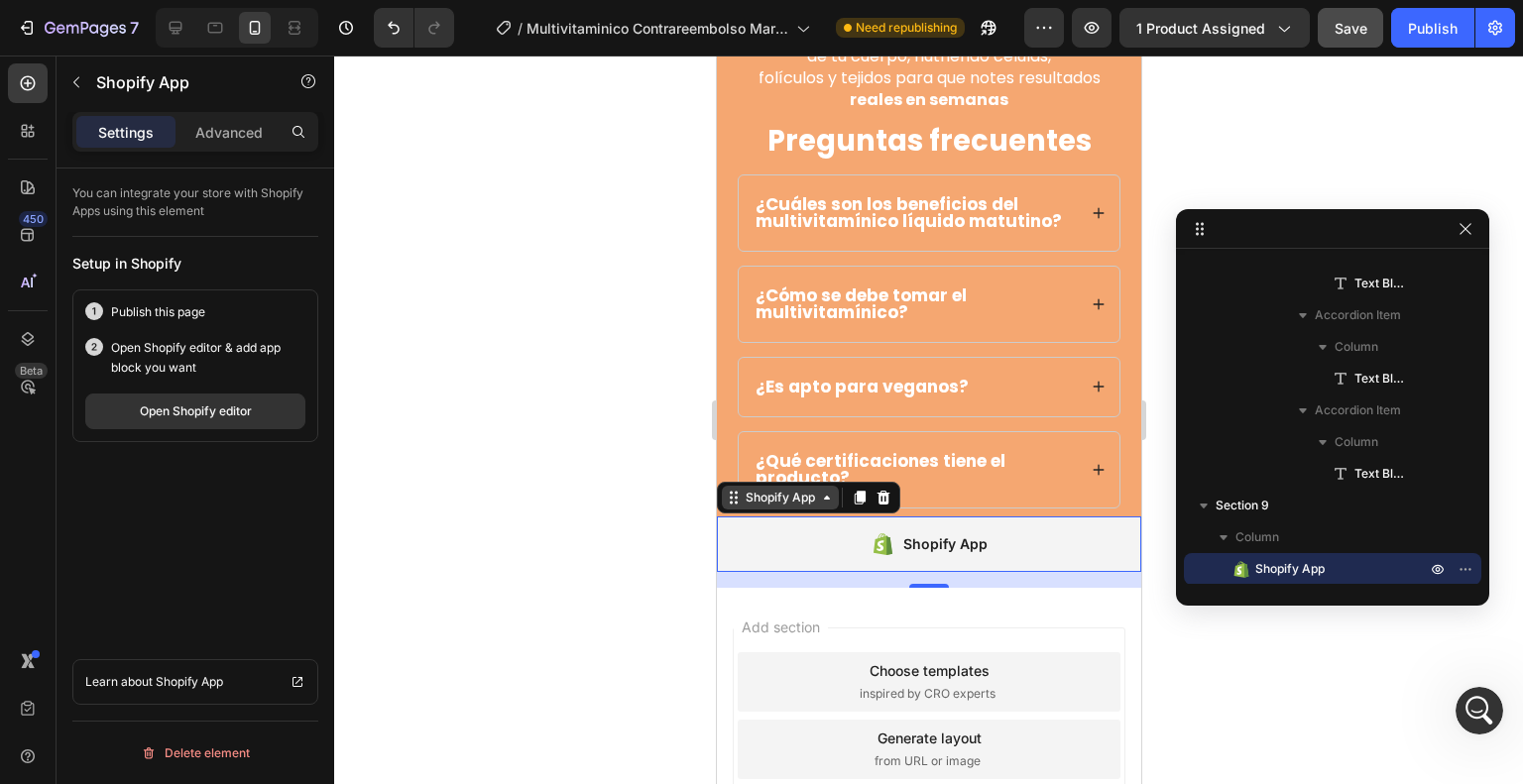 scroll, scrollTop: 5227, scrollLeft: 0, axis: vertical 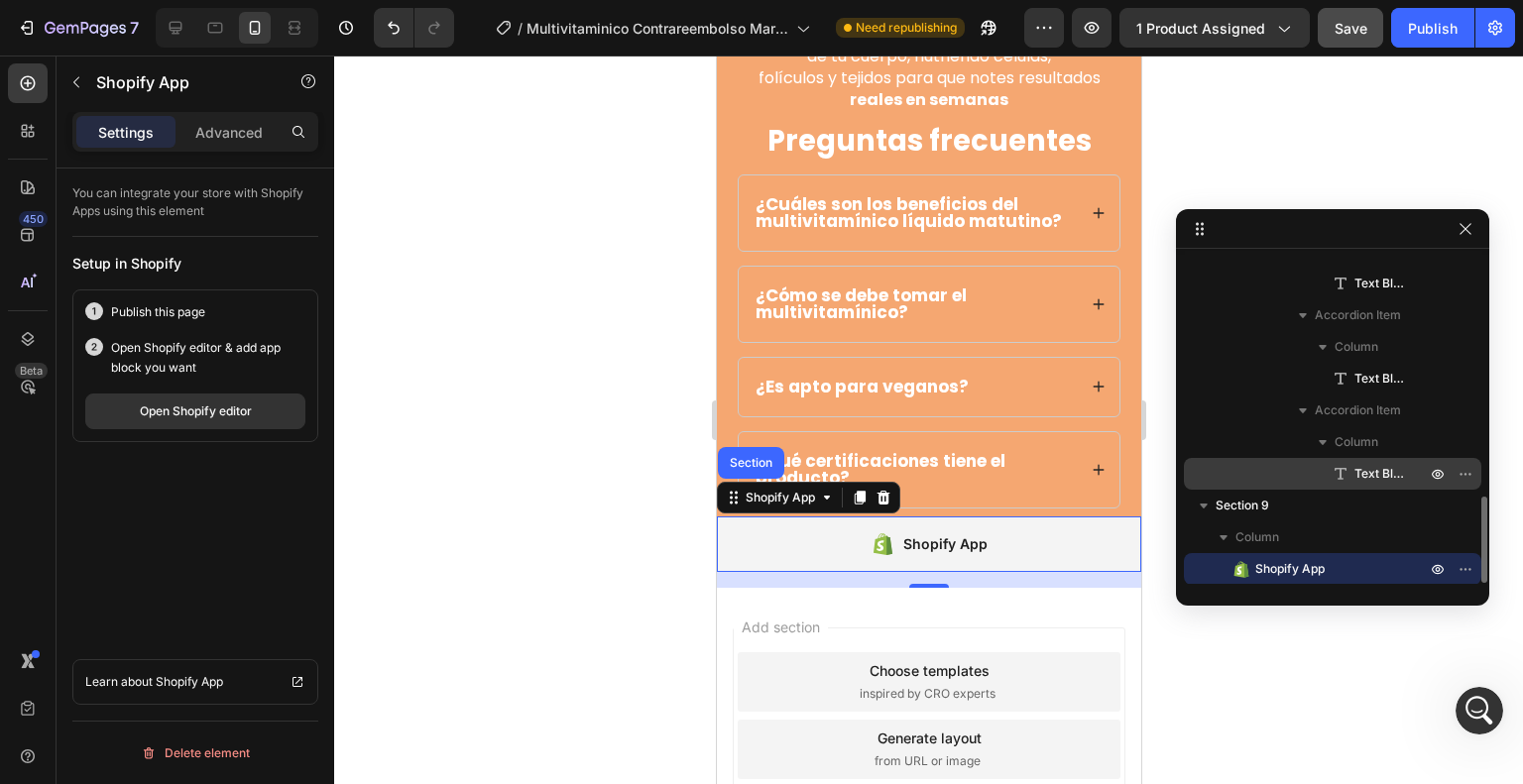 click 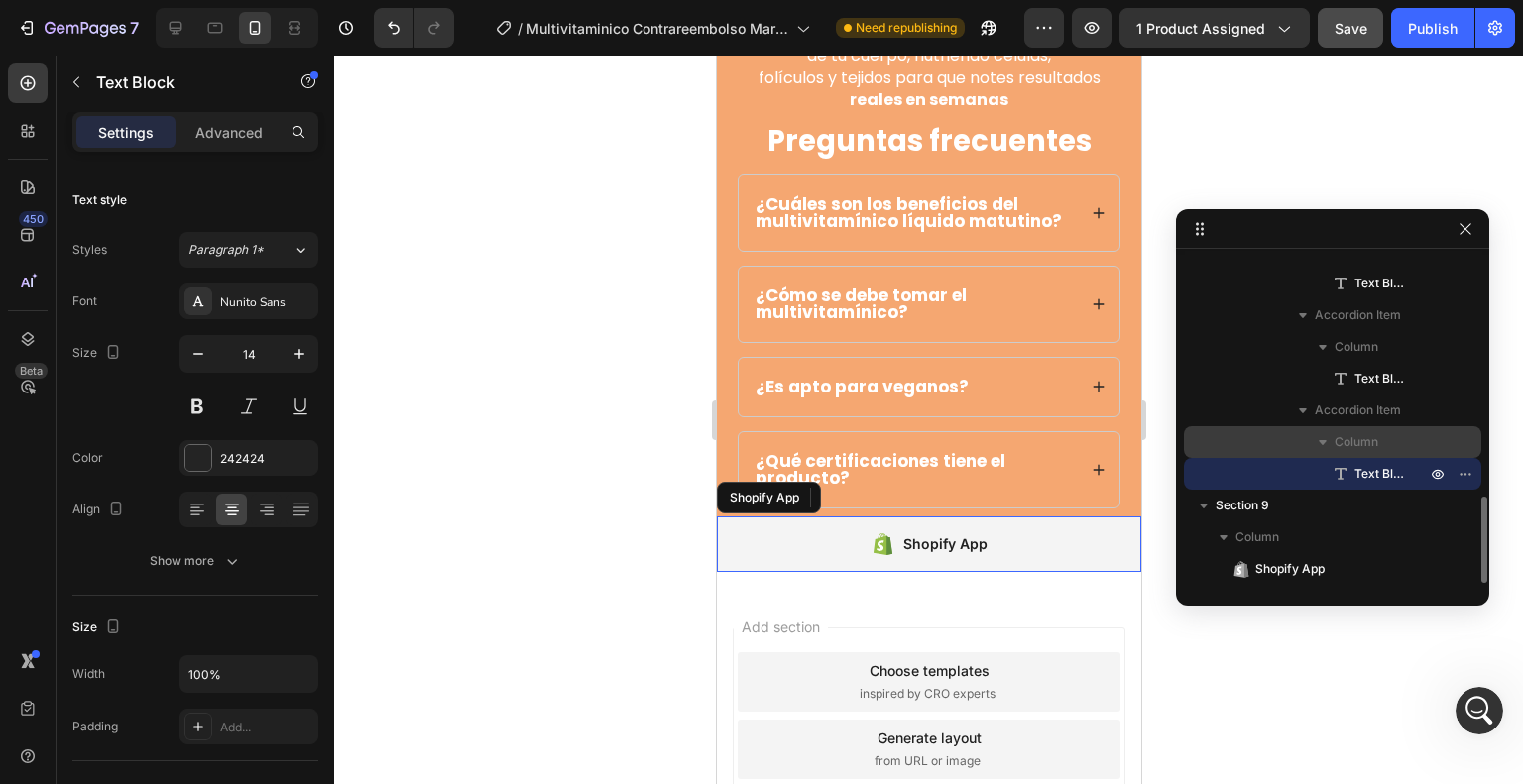 scroll, scrollTop: 5176, scrollLeft: 0, axis: vertical 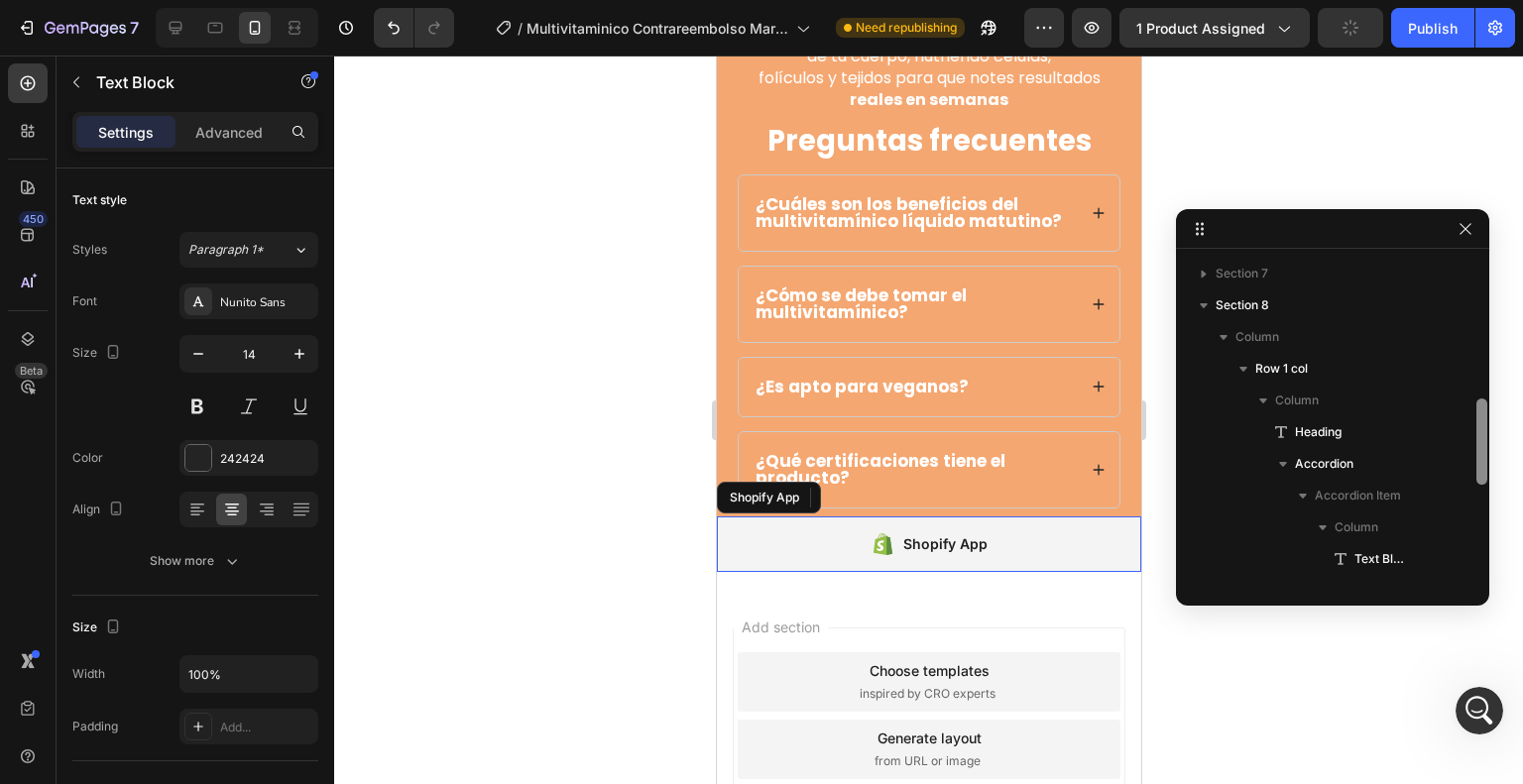 drag, startPoint x: 1481, startPoint y: 529, endPoint x: 1493, endPoint y: 431, distance: 98.73196 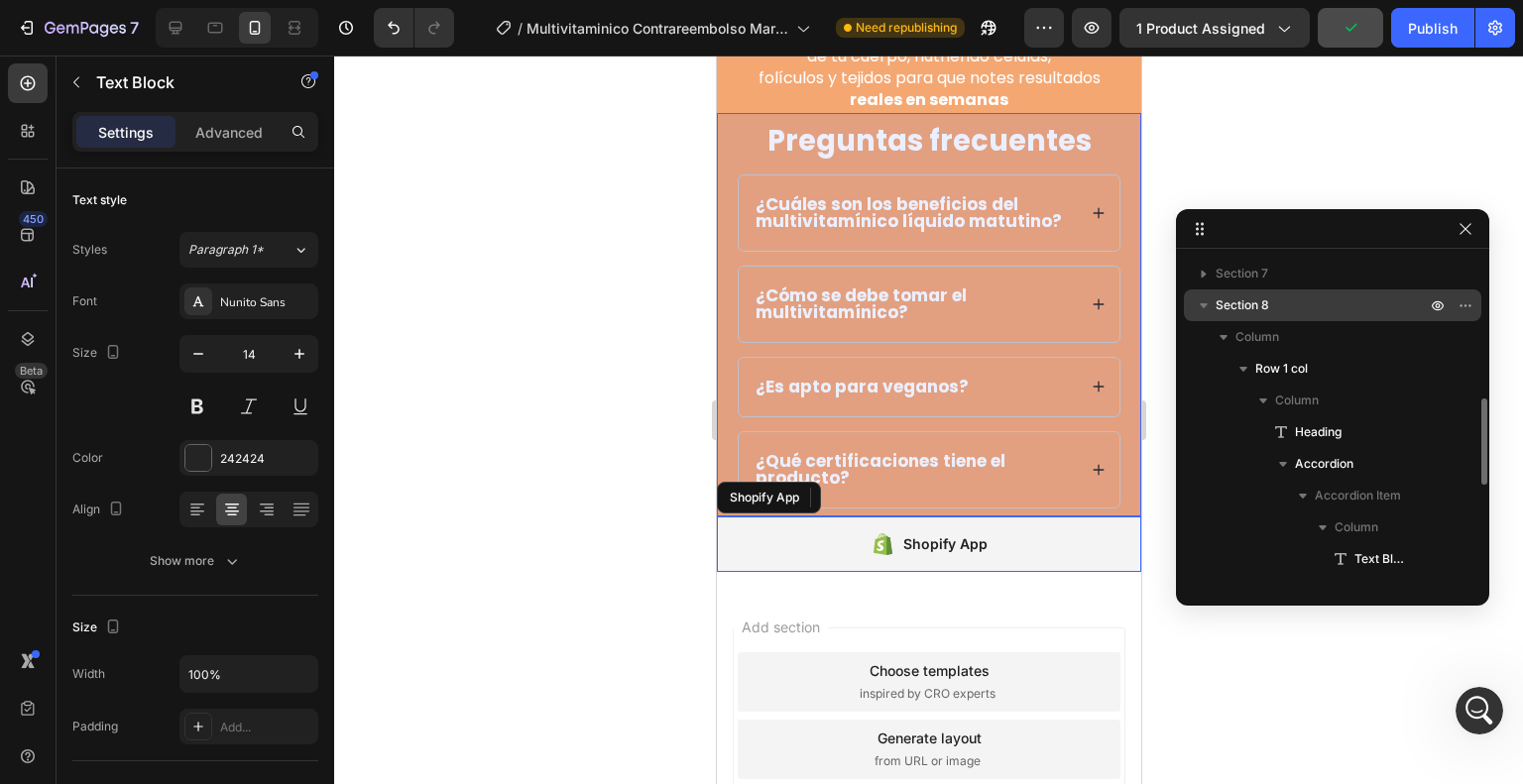 click 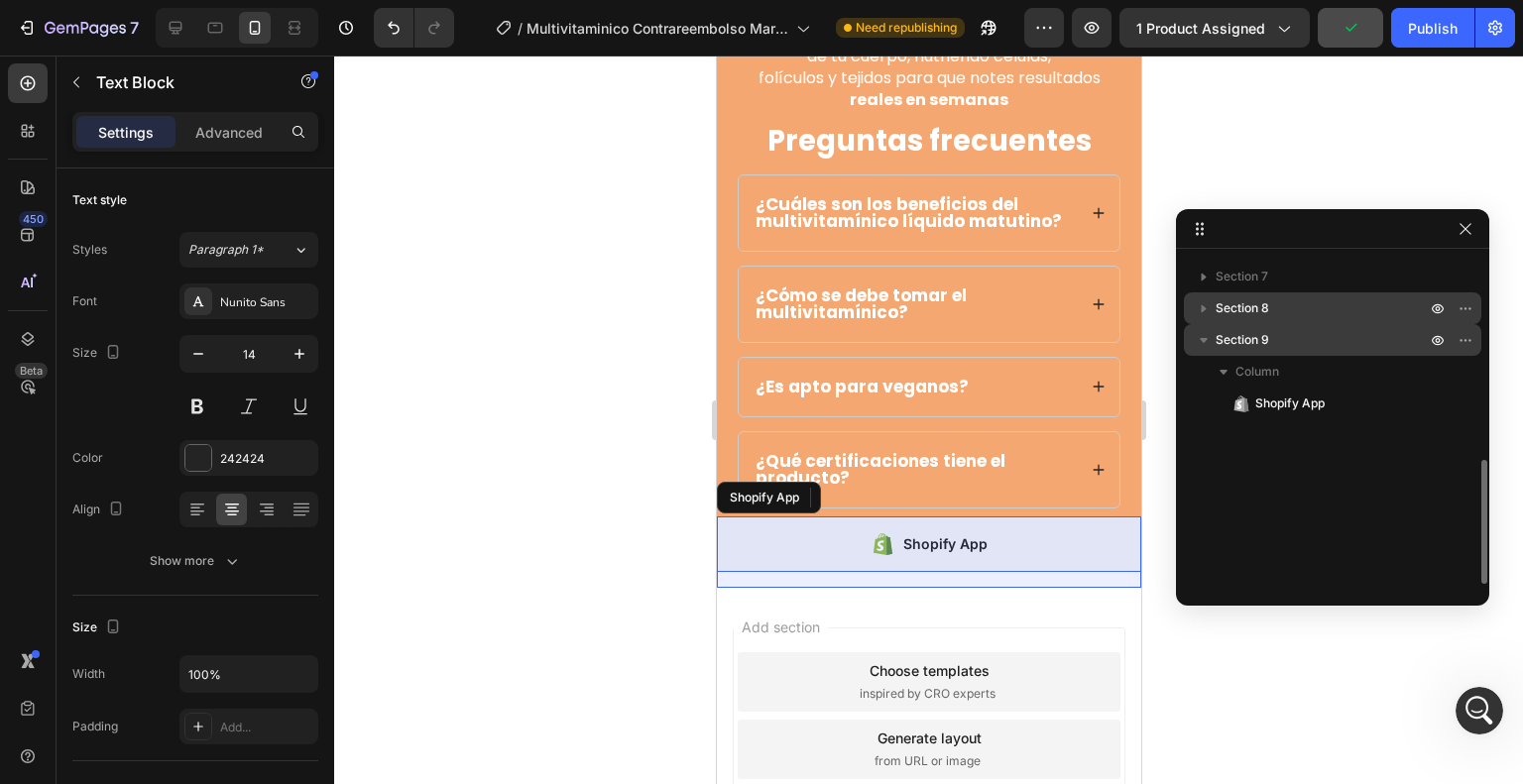 click on "Section 9" at bounding box center (1242, 340) 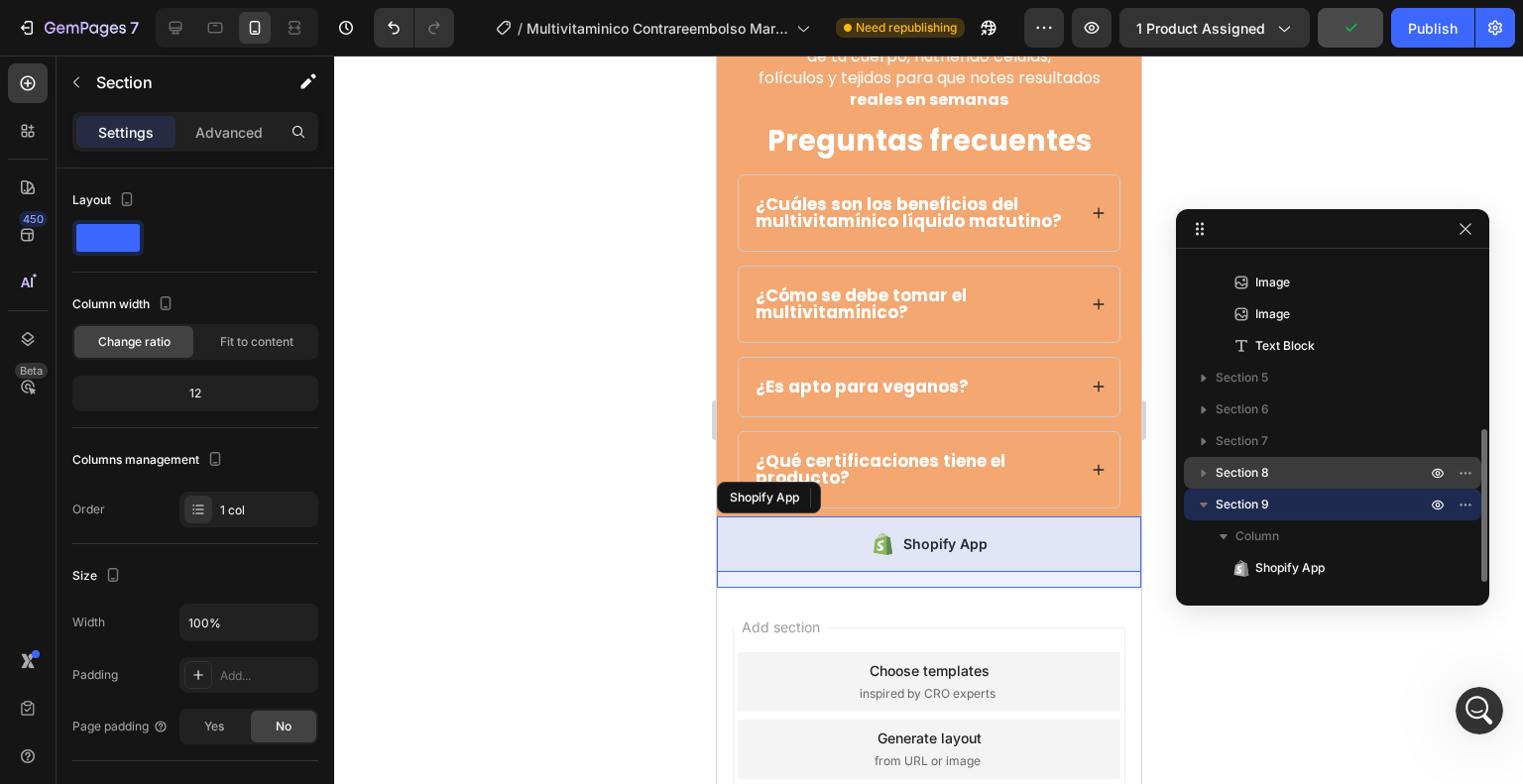 scroll, scrollTop: 370, scrollLeft: 0, axis: vertical 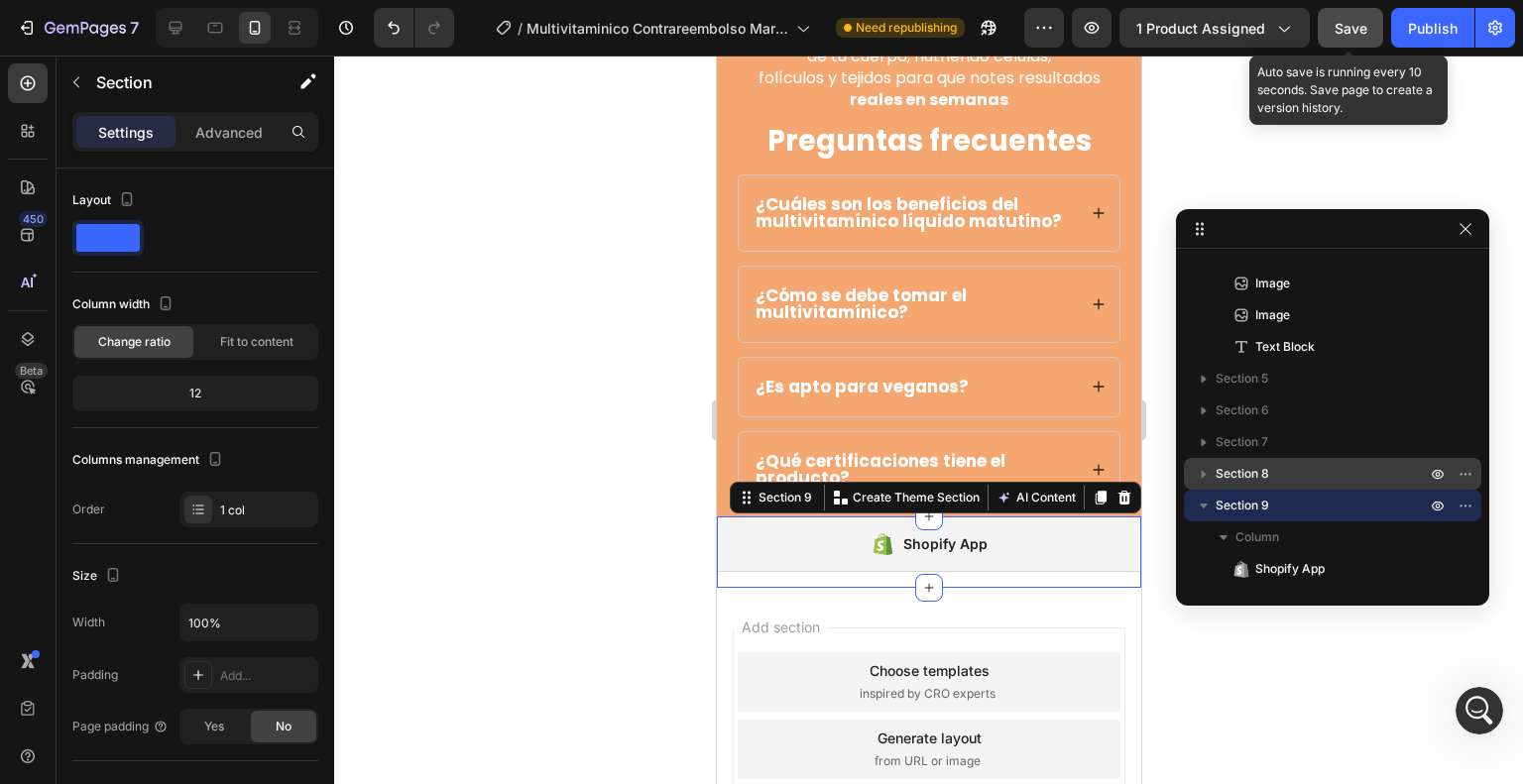 click on "Save" at bounding box center (1350, 28) 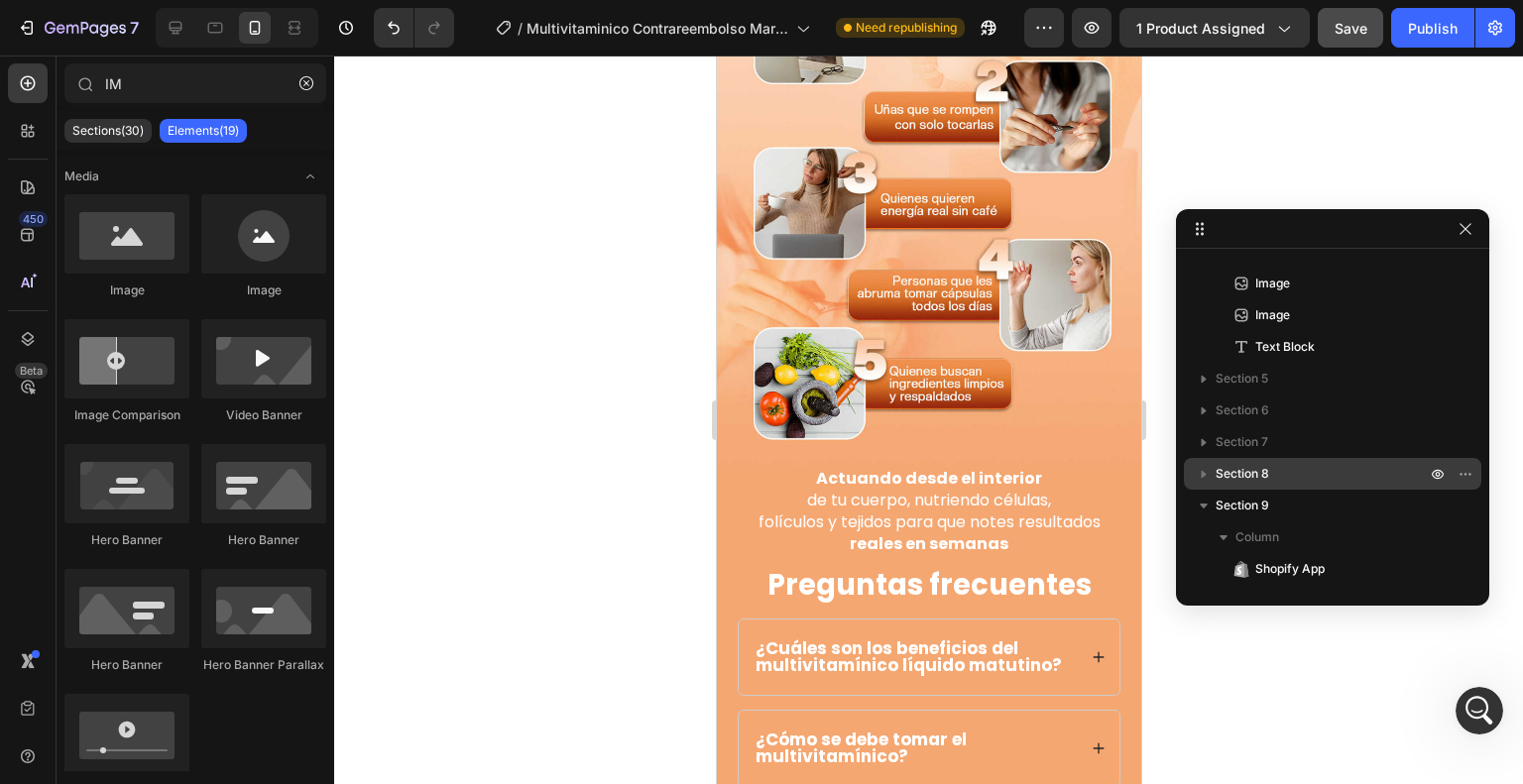 scroll, scrollTop: 5941, scrollLeft: 0, axis: vertical 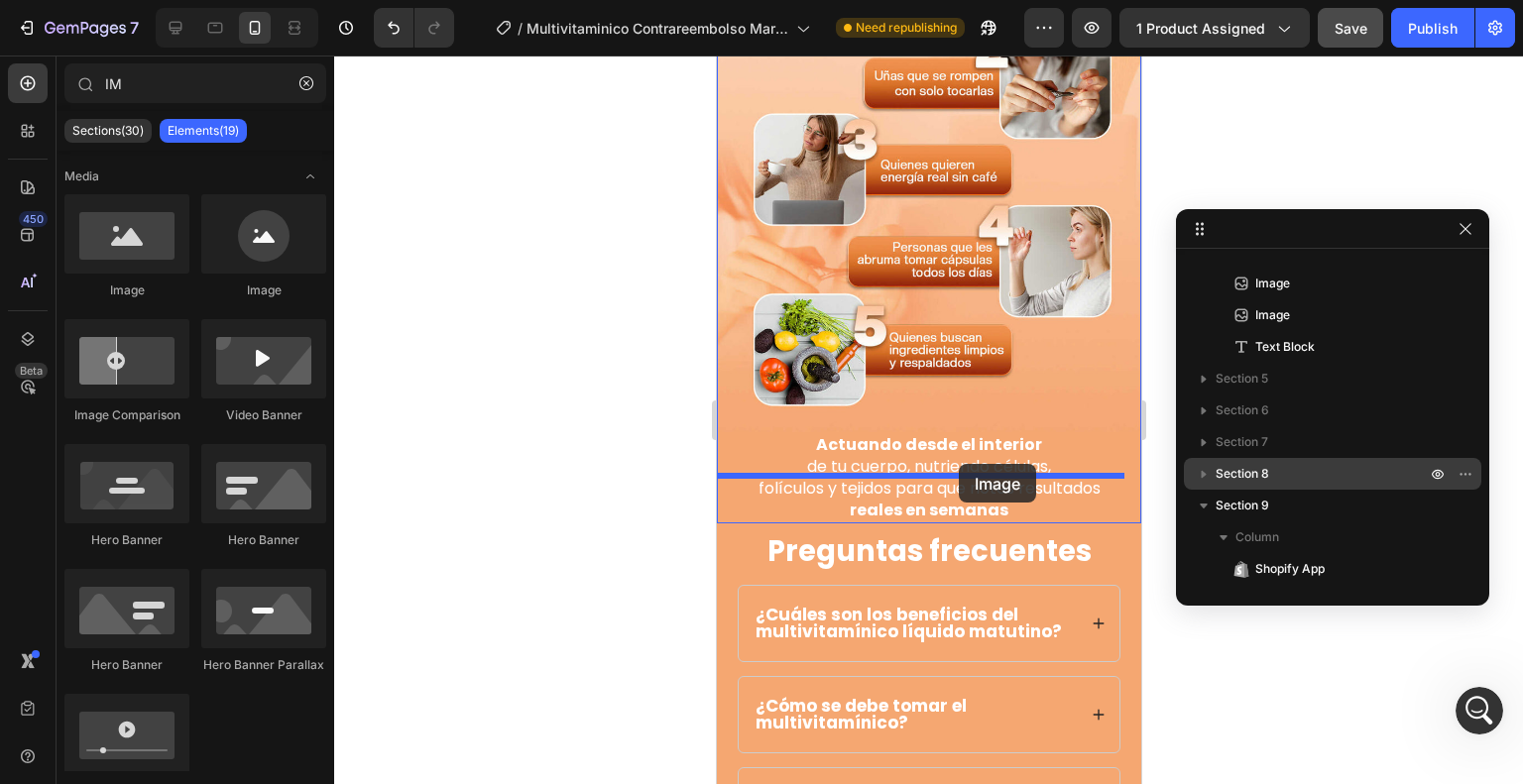 drag, startPoint x: 861, startPoint y: 291, endPoint x: 957, endPoint y: 464, distance: 197.85095 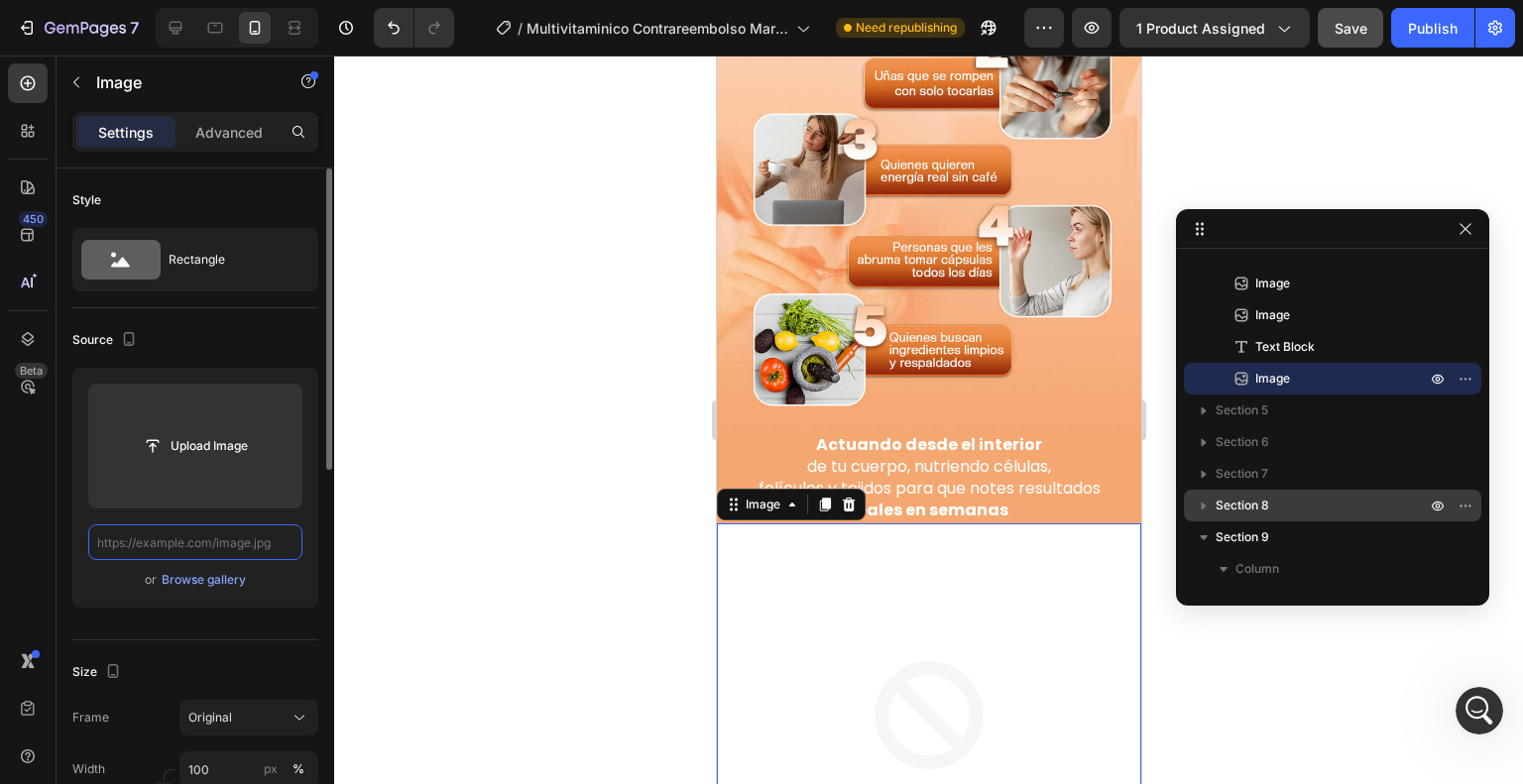 scroll, scrollTop: 0, scrollLeft: 0, axis: both 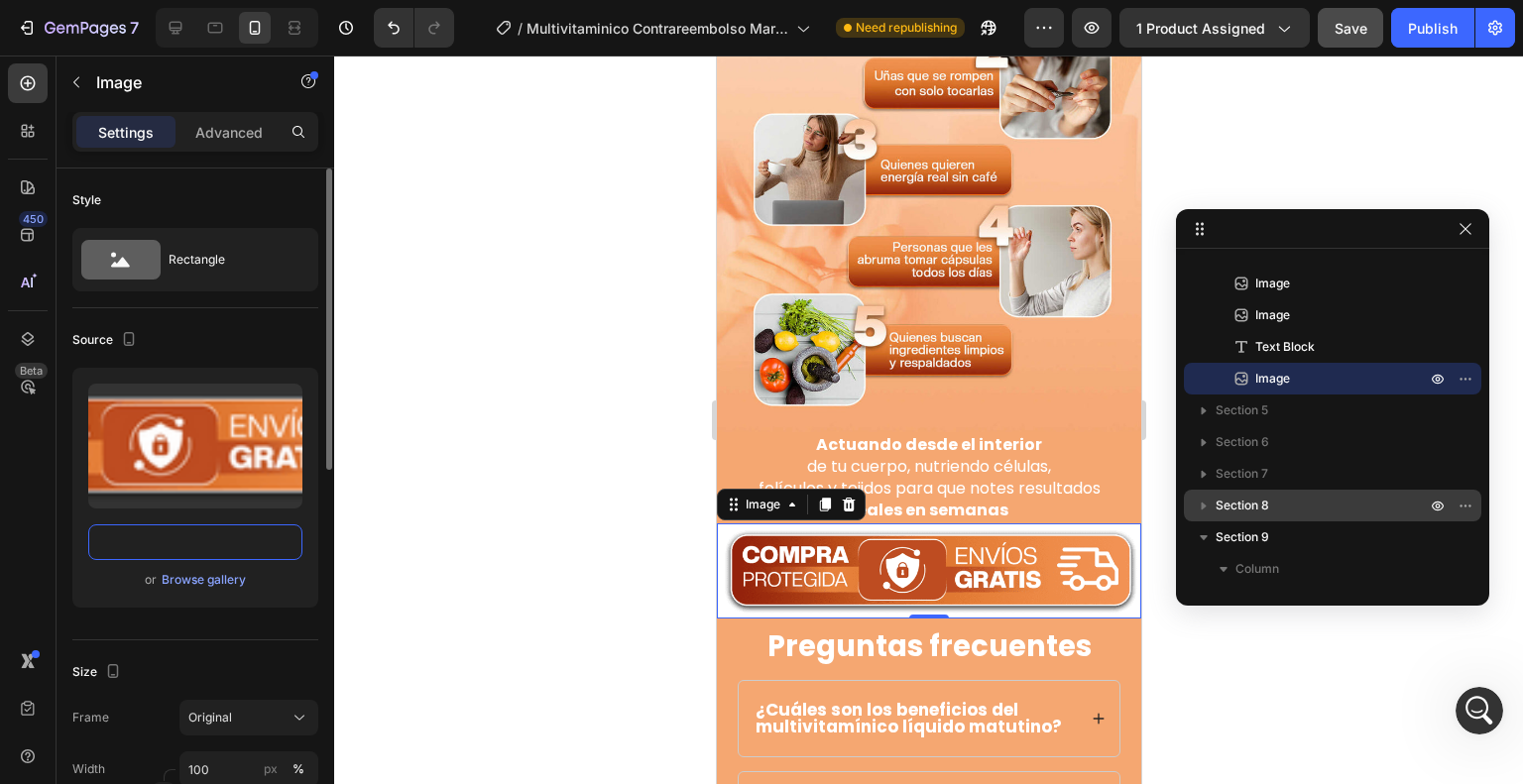 type on "https://cdn.shopify.com/s/files/1/0905/2602/4018/files/ENVI-GRATIS-COMPRIMIDO.png?v=[VERSION]" 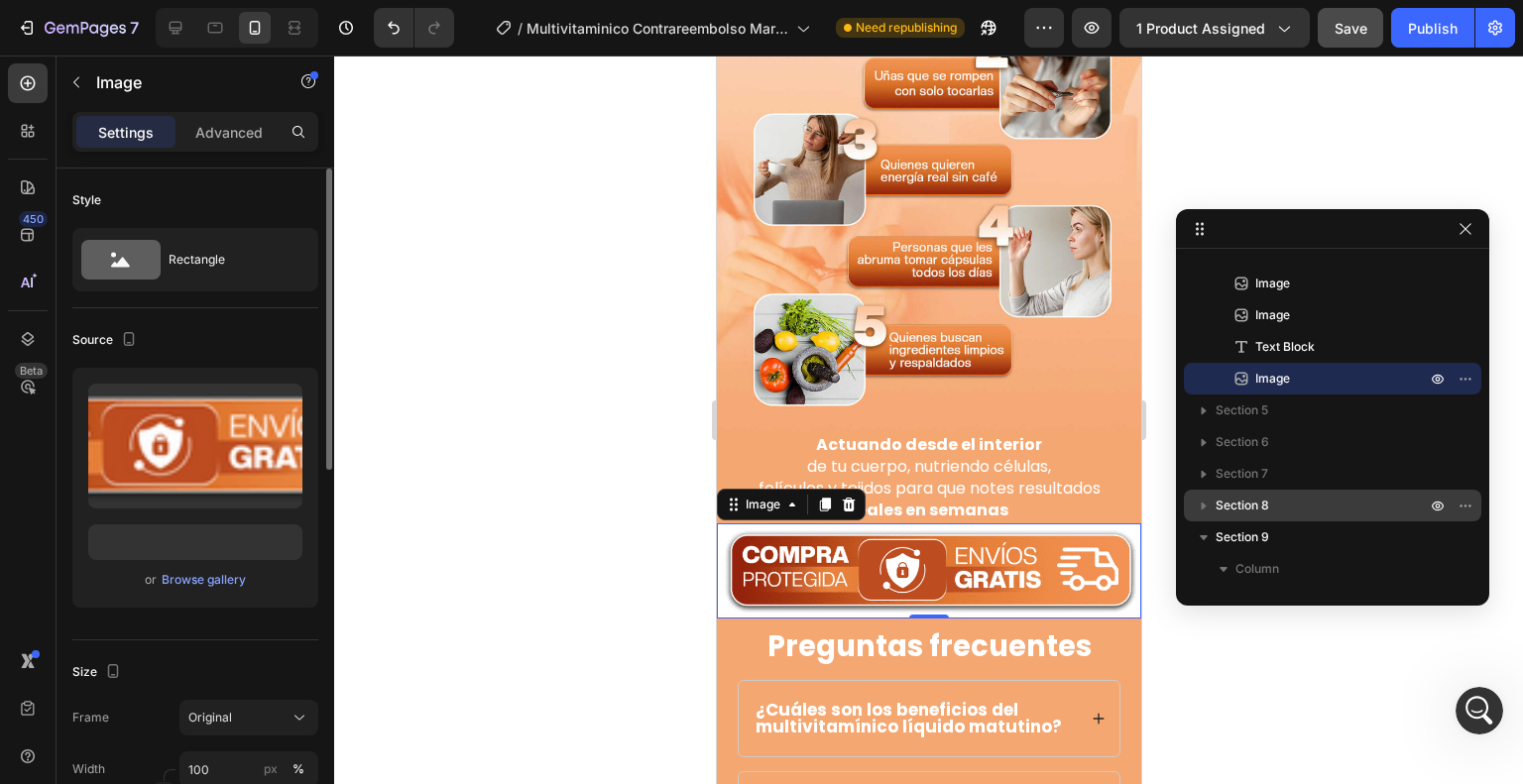 click on "Source" at bounding box center (195, 340) 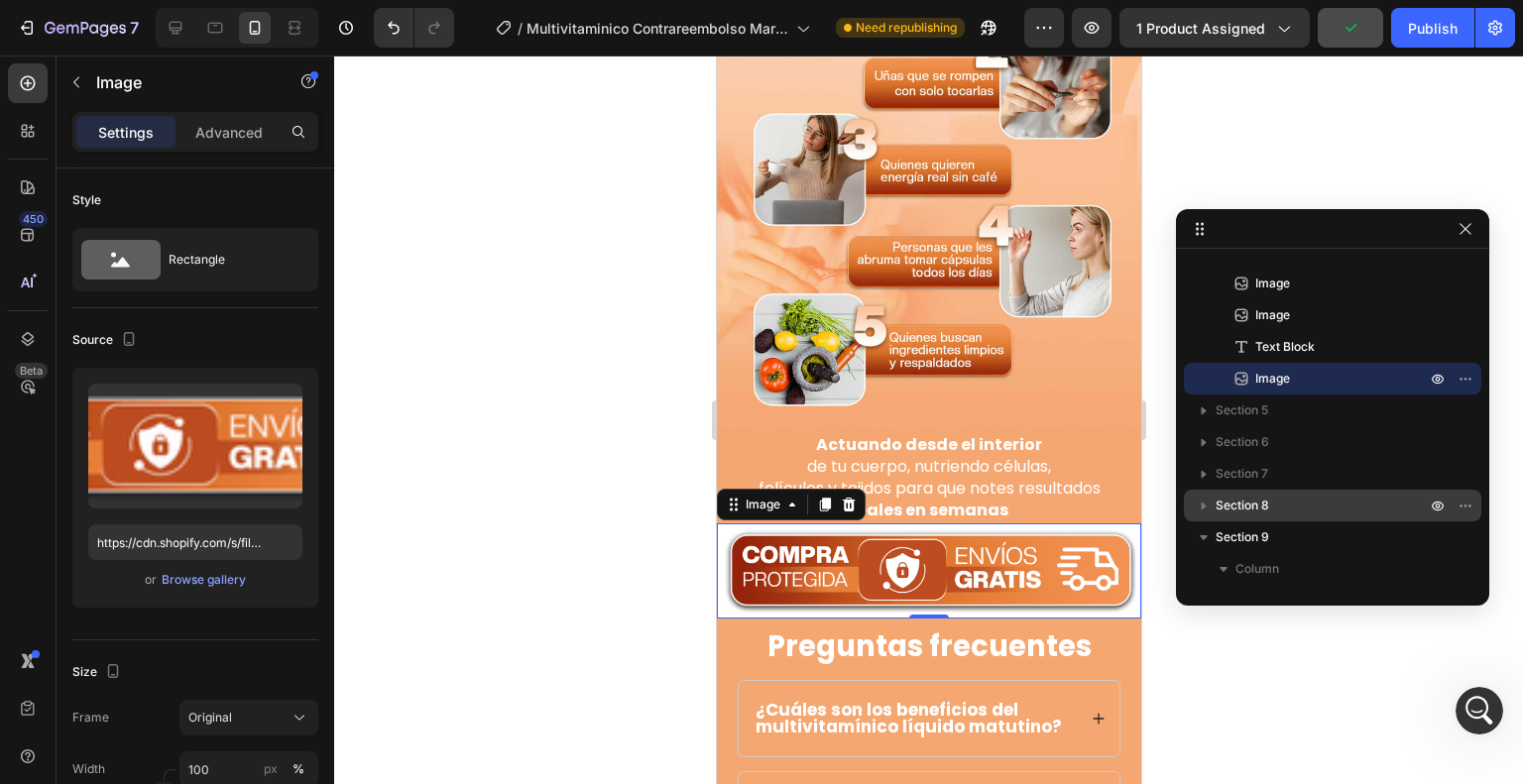 click at bounding box center (928, 571) 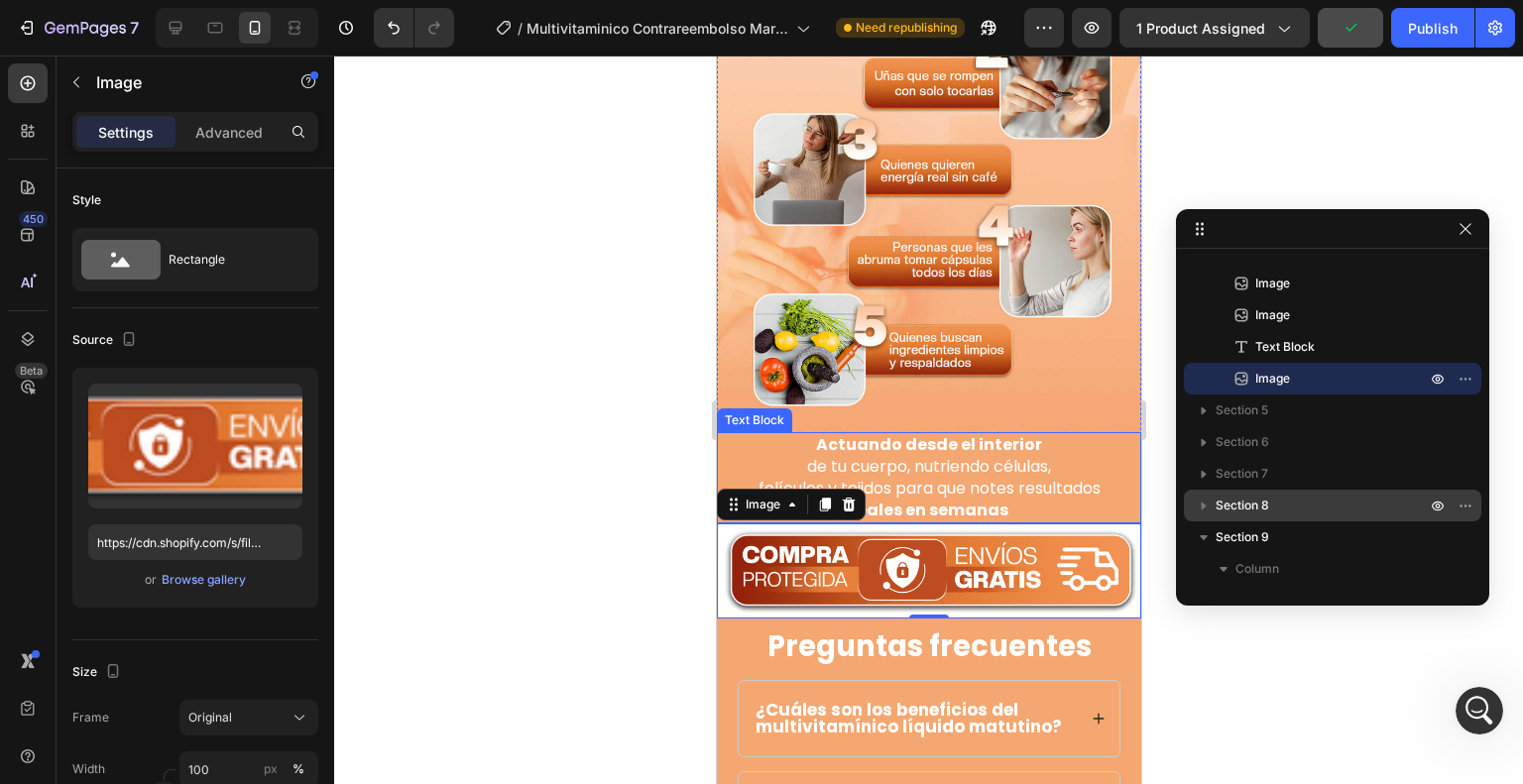 click on "Actuando desde el interior" at bounding box center (928, 445) 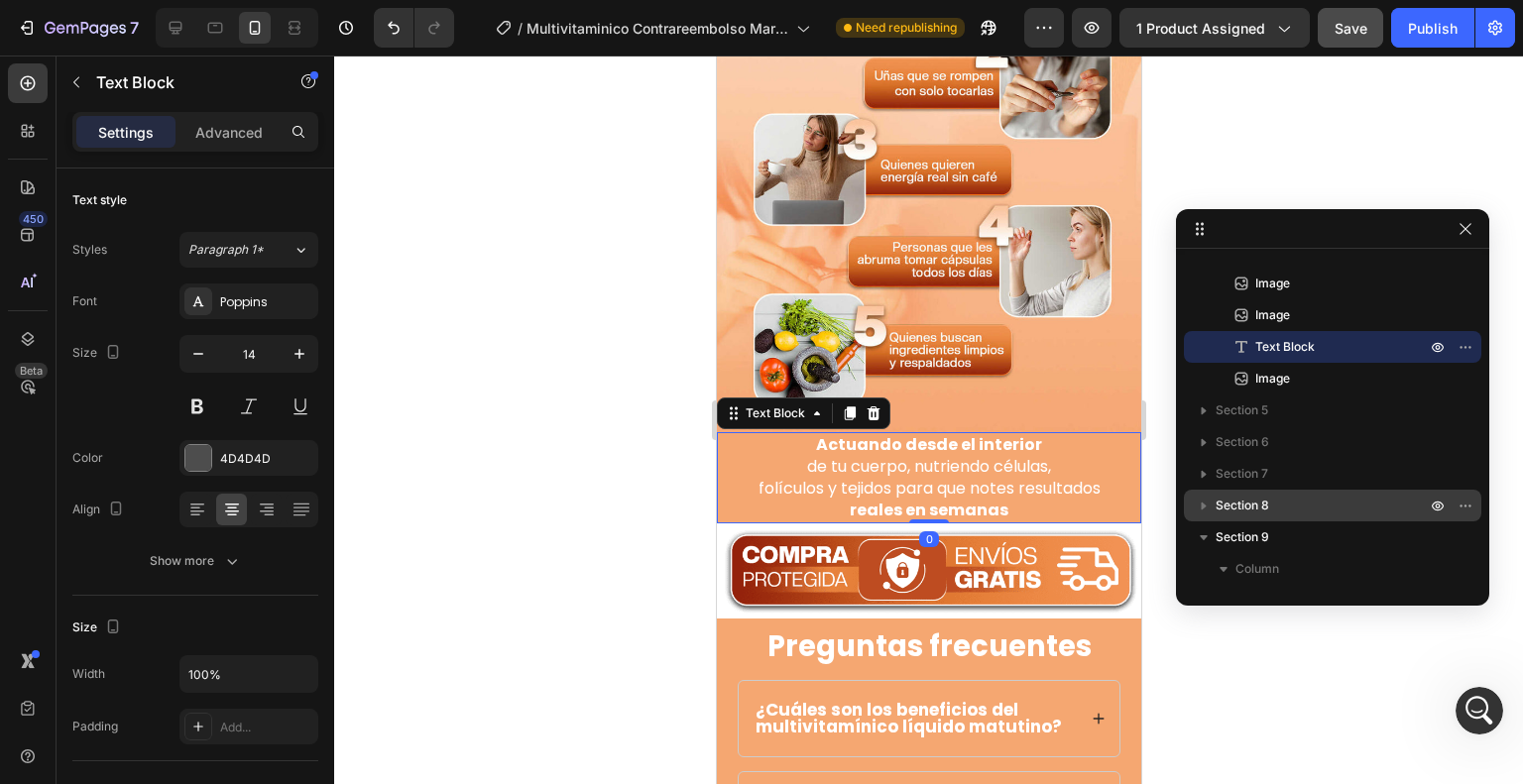scroll, scrollTop: 5227, scrollLeft: 0, axis: vertical 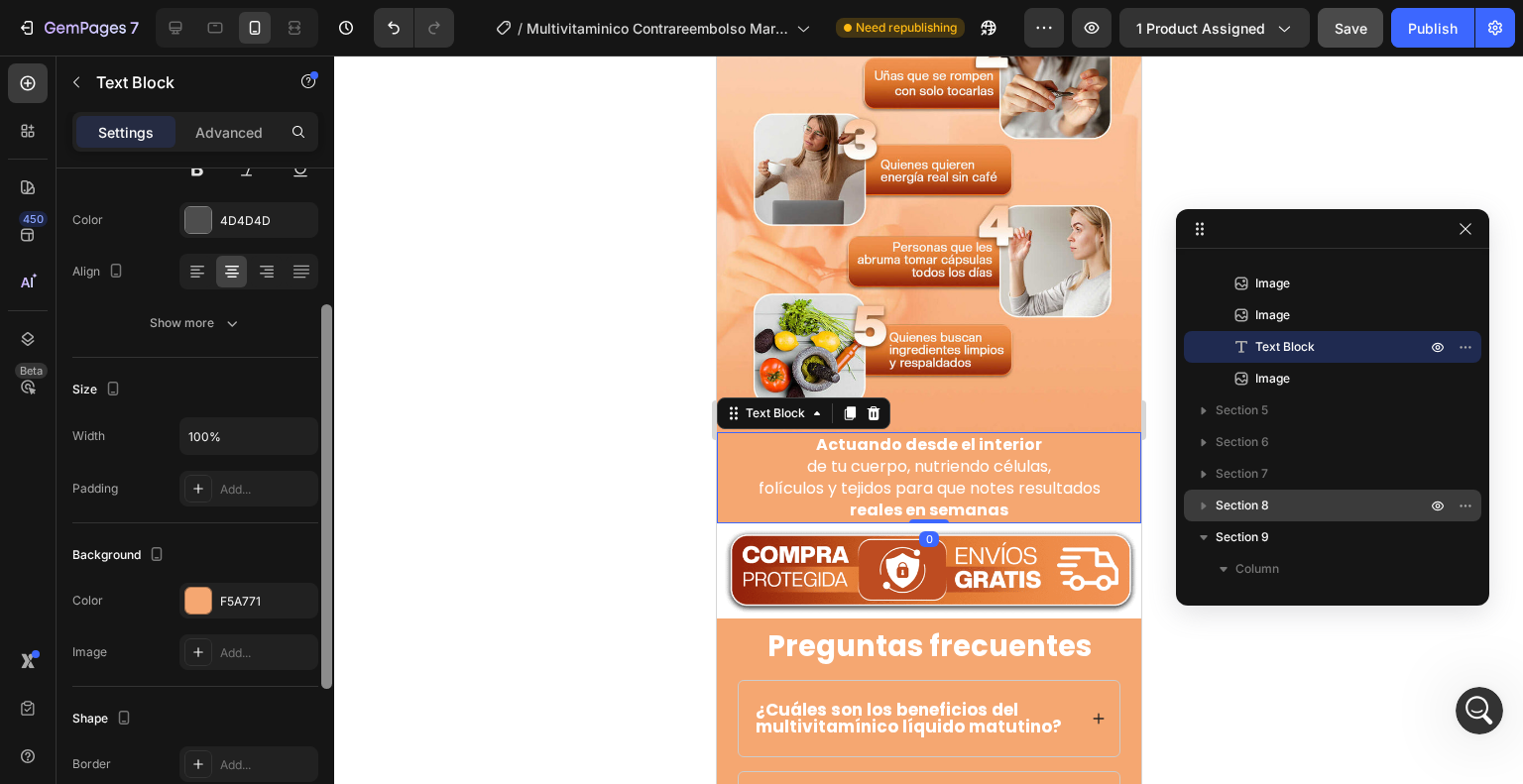 drag, startPoint x: 324, startPoint y: 407, endPoint x: 341, endPoint y: 545, distance: 139.0432 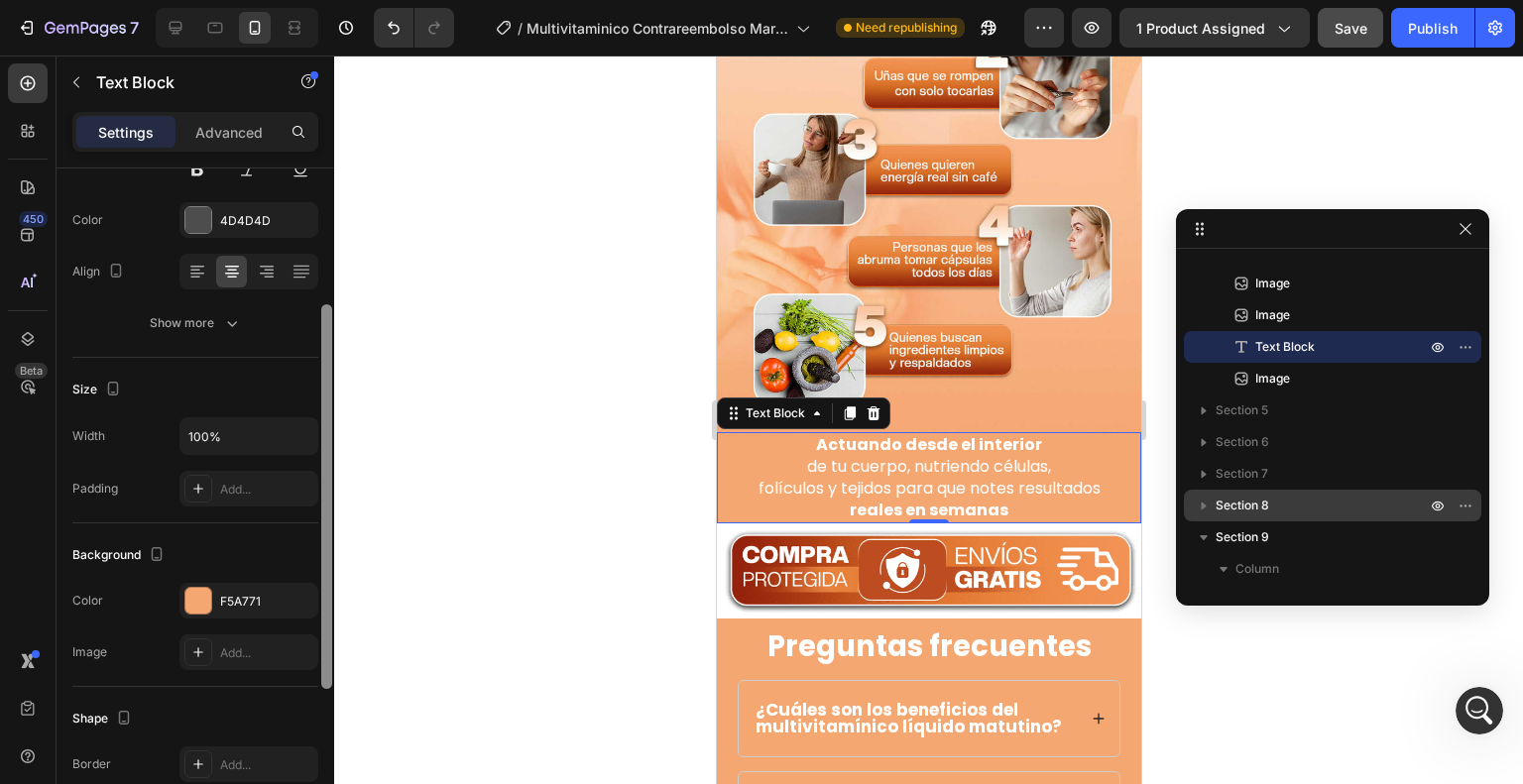 scroll, scrollTop: 239, scrollLeft: 0, axis: vertical 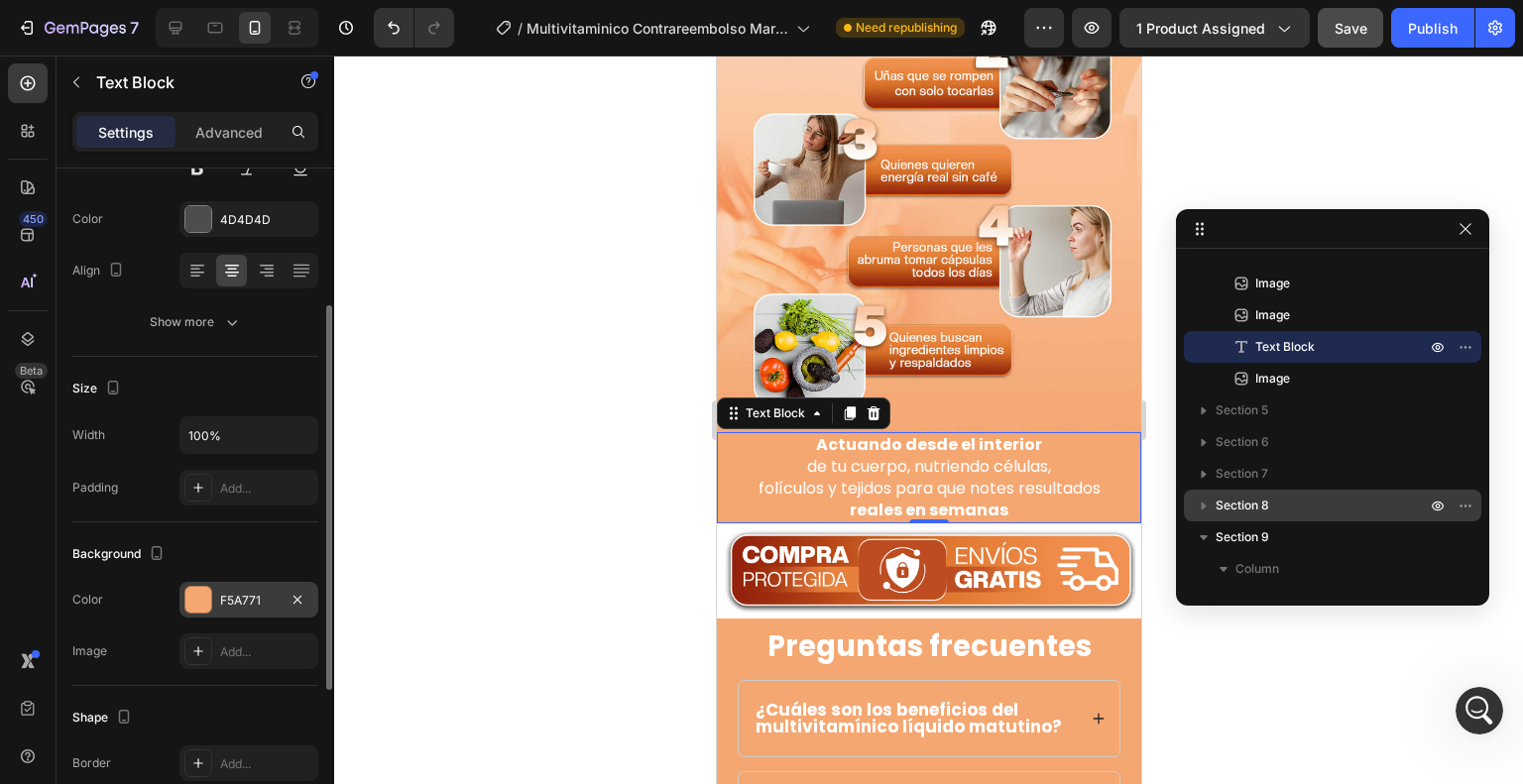 click on "#[HEX]" at bounding box center [249, 600] 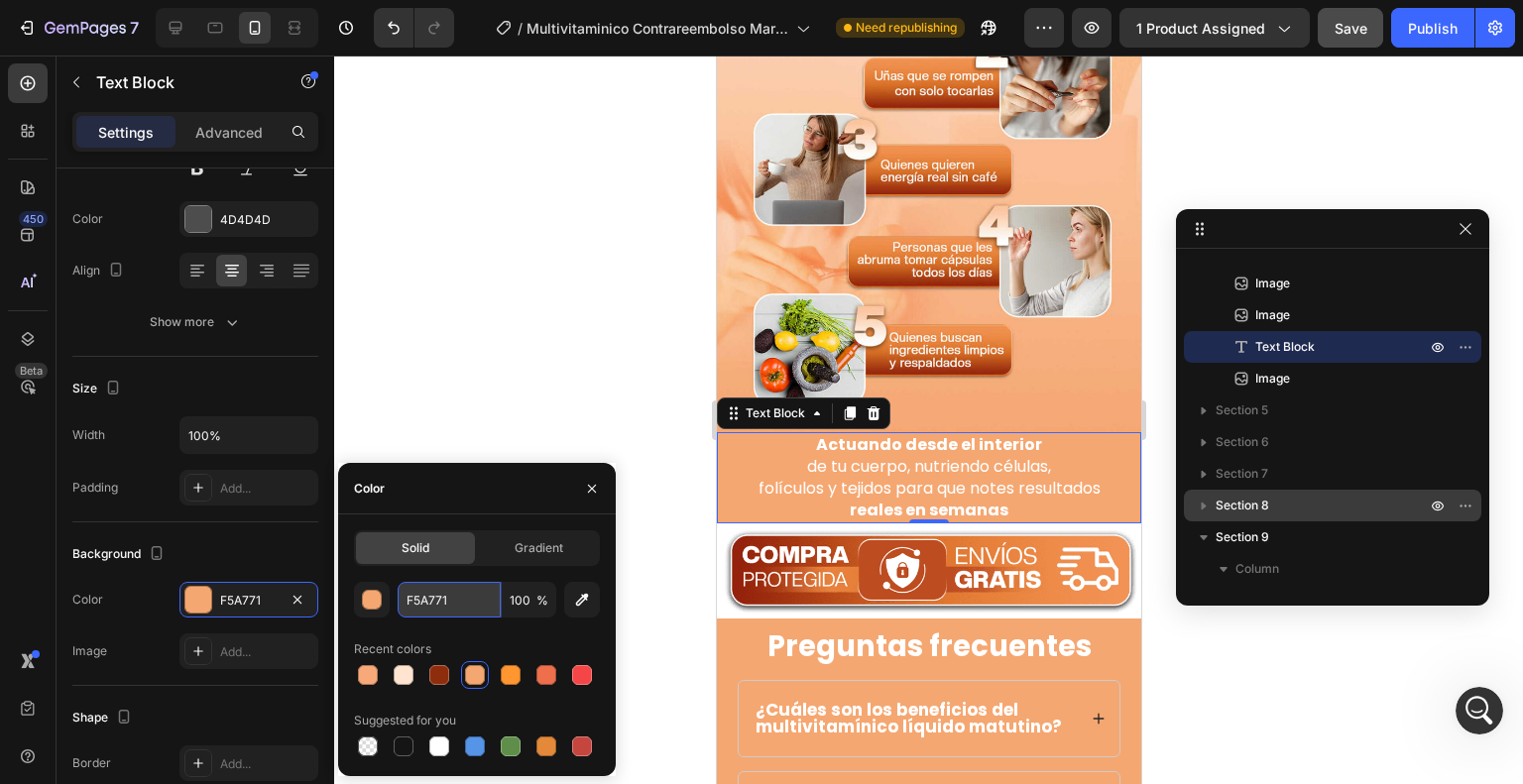 click on "#[HEX]" at bounding box center [449, 600] 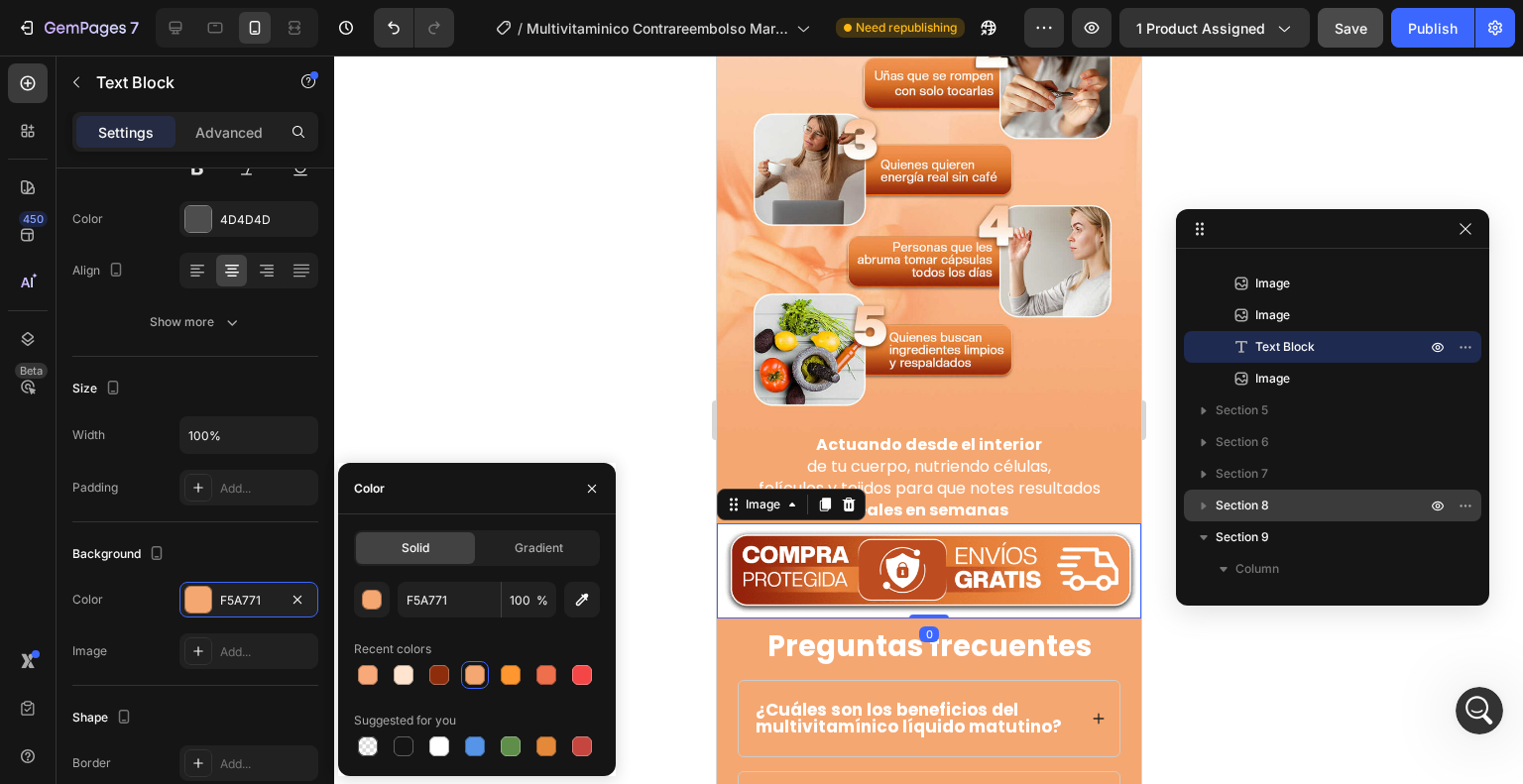 click at bounding box center (928, 571) 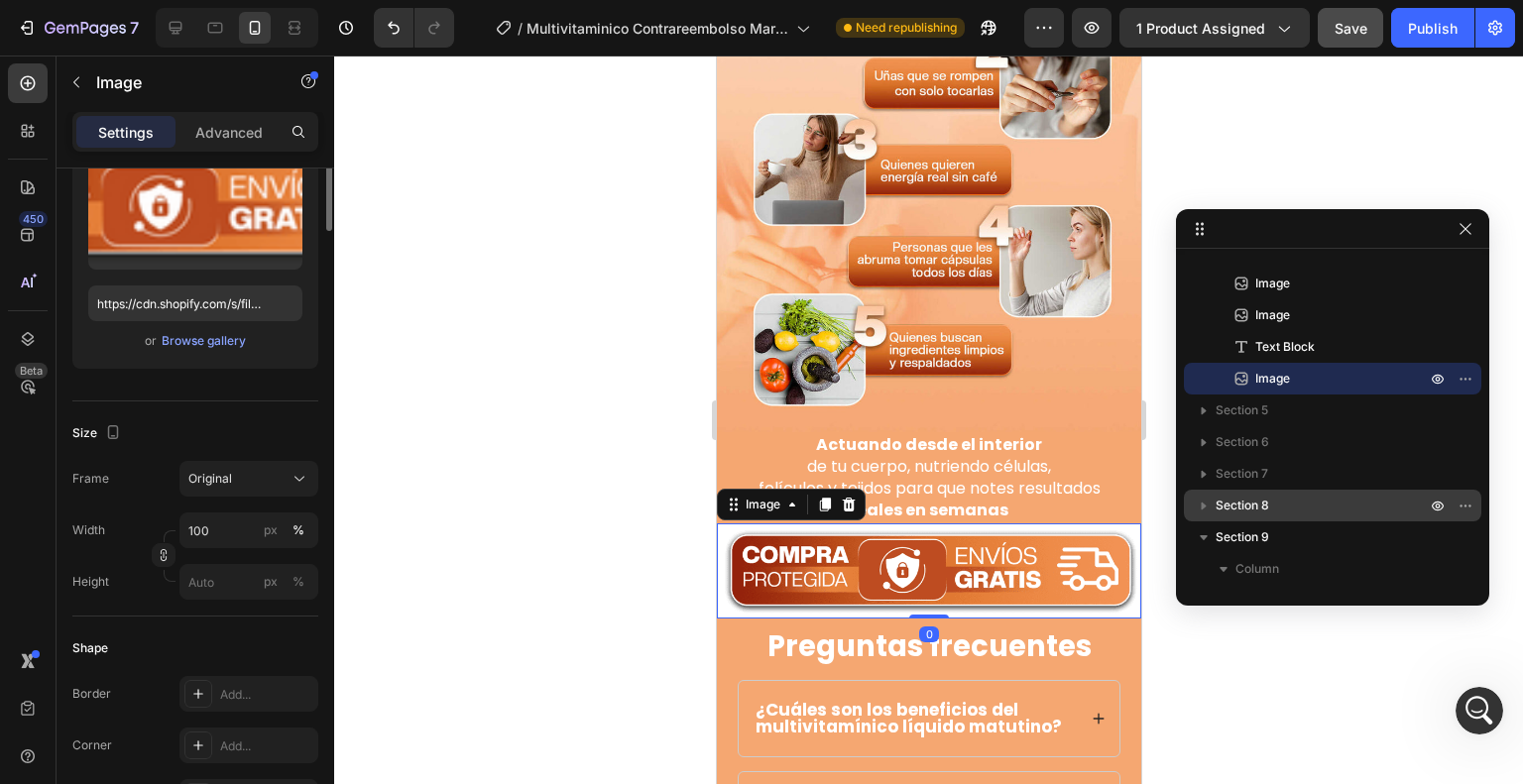 scroll, scrollTop: 0, scrollLeft: 0, axis: both 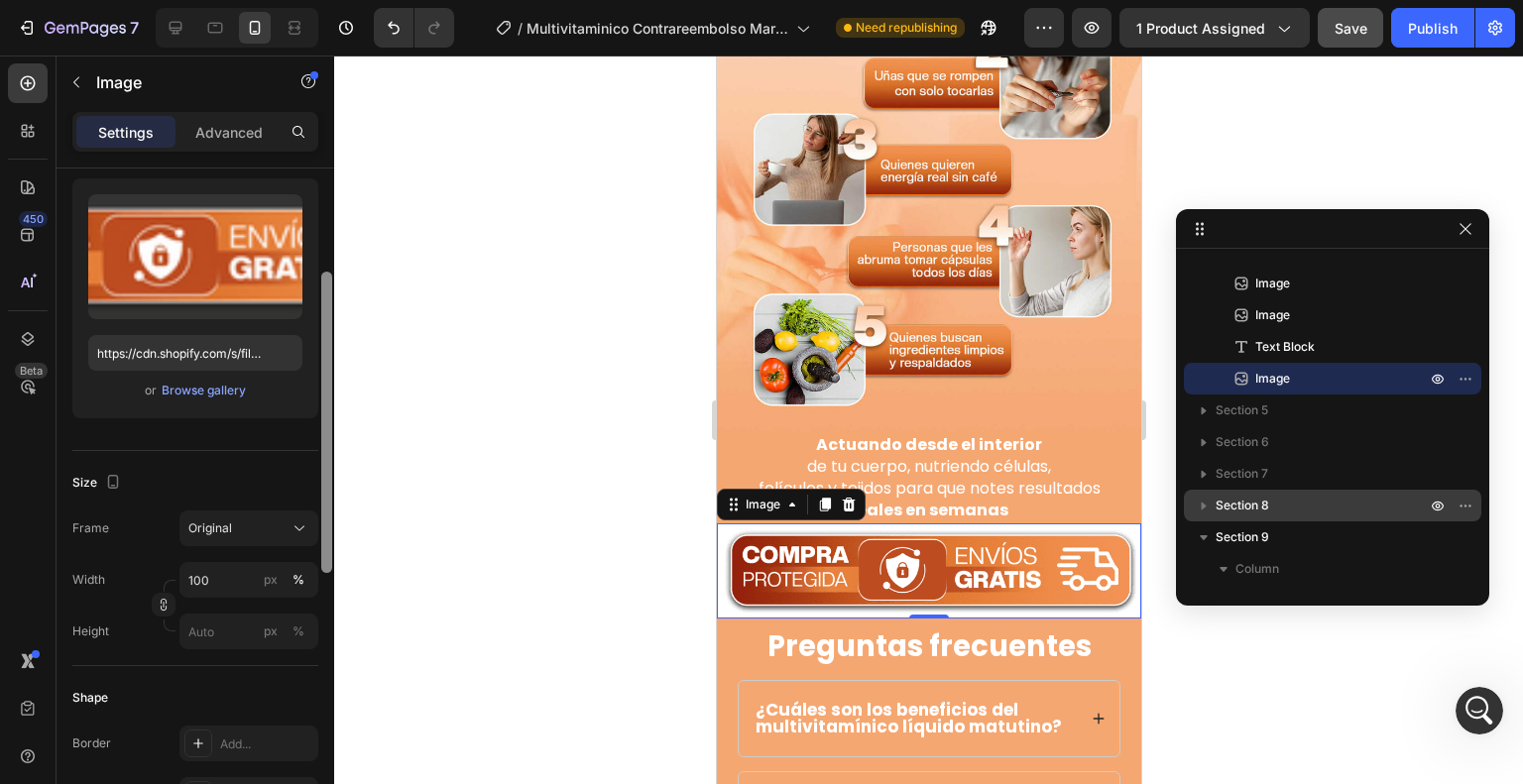 click on "7  Version history  /  Multivitaminico Contrareembolso Mary Ruth V2 Need republishing Preview 1 product assigned  Save   Publish  450 Beta IM Sections(30) Elements(19) Media
Image
Image
Image Comparison
Video Banner
Hero Banner
Hero Banner
Hero Banner" 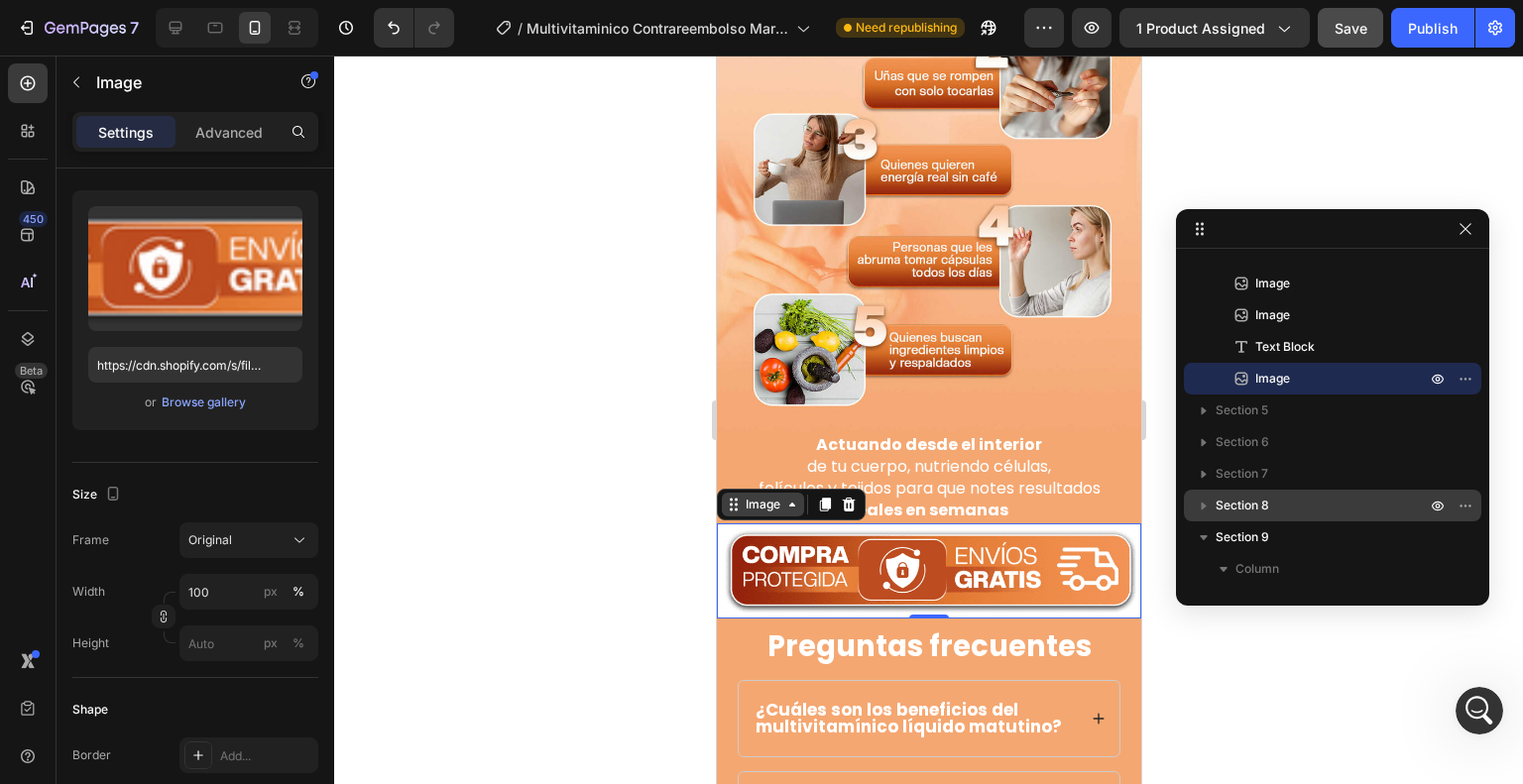 click on "Image" at bounding box center (762, 504) 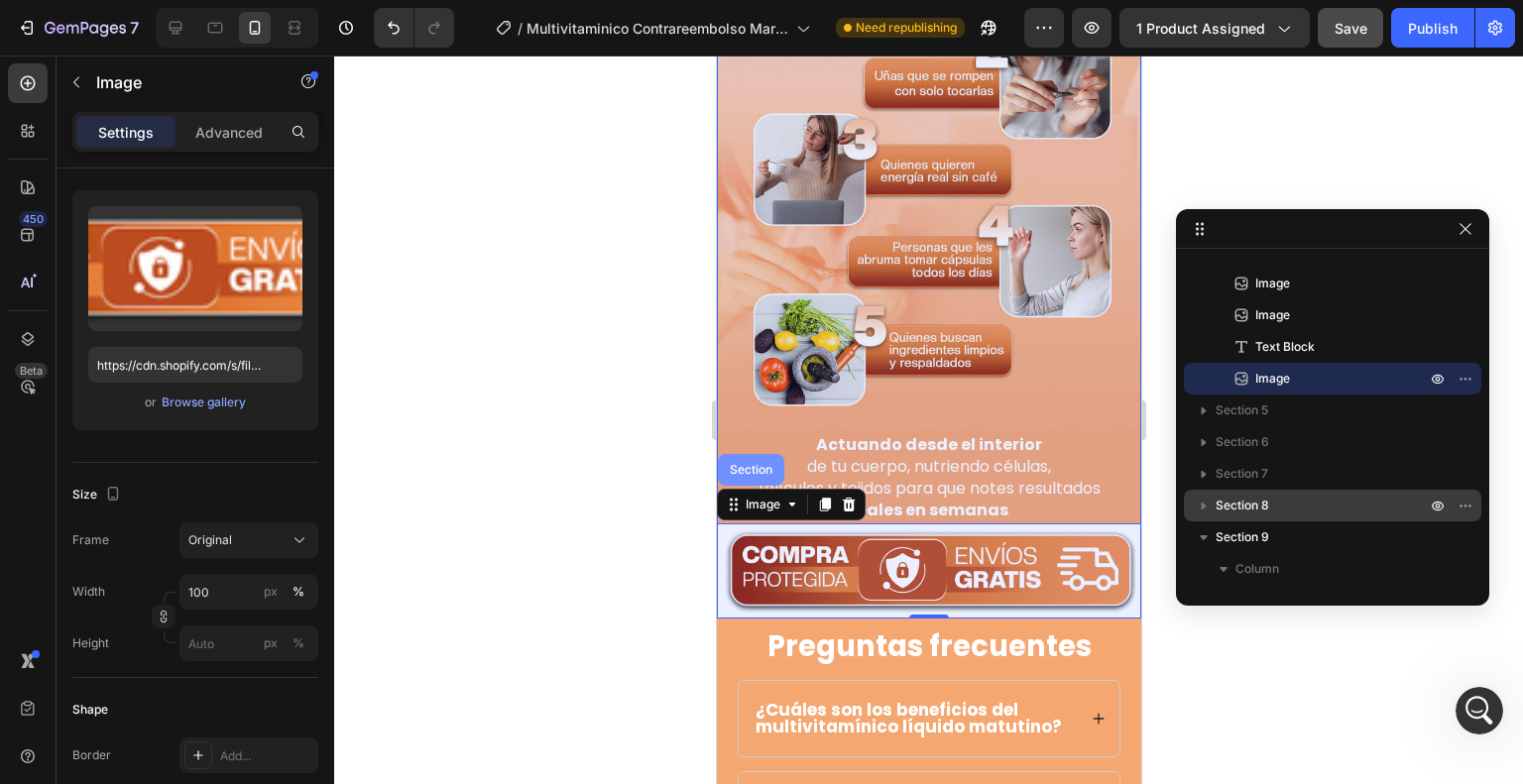 click on "Section" at bounding box center (750, 470) 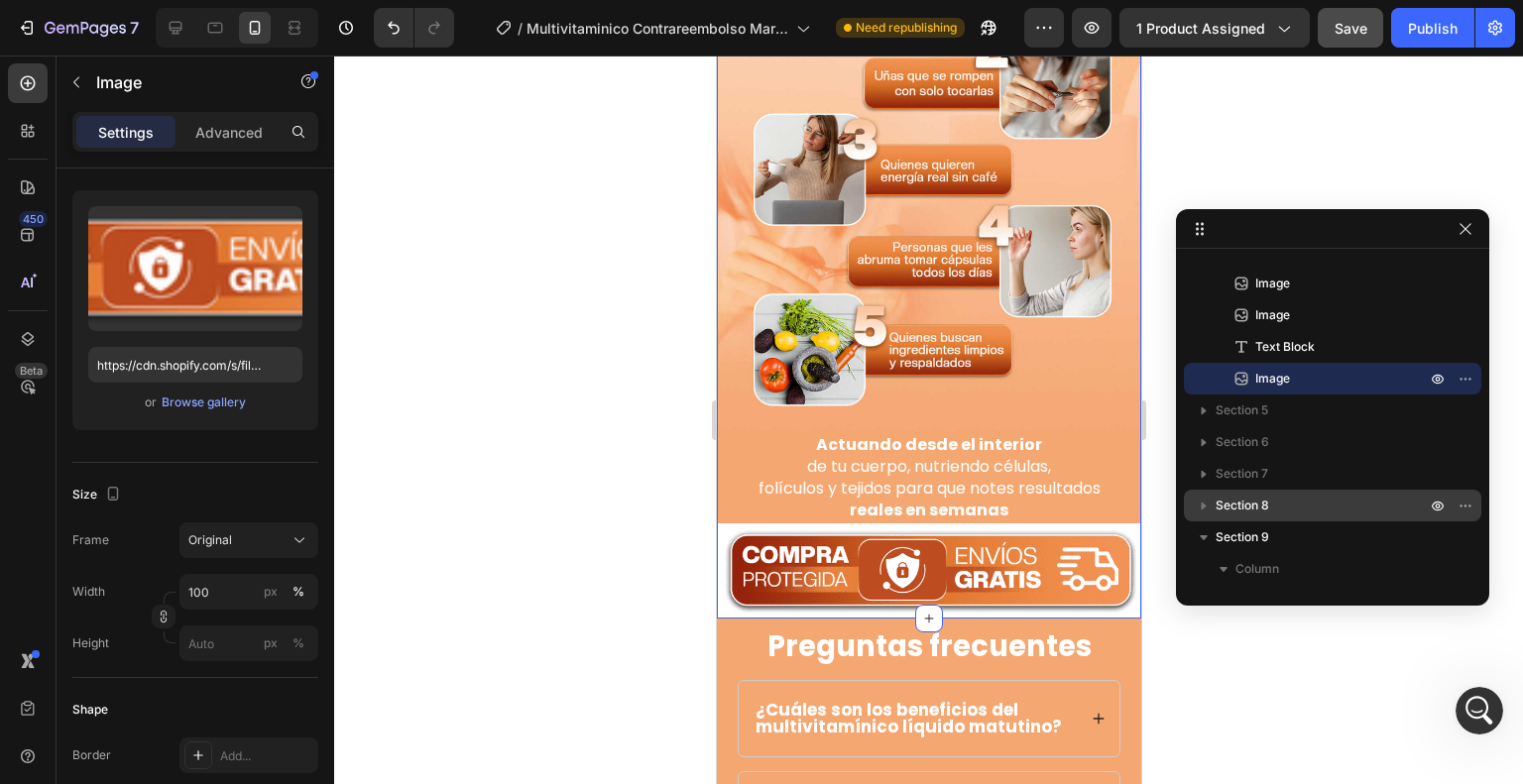 scroll, scrollTop: 184, scrollLeft: 0, axis: vertical 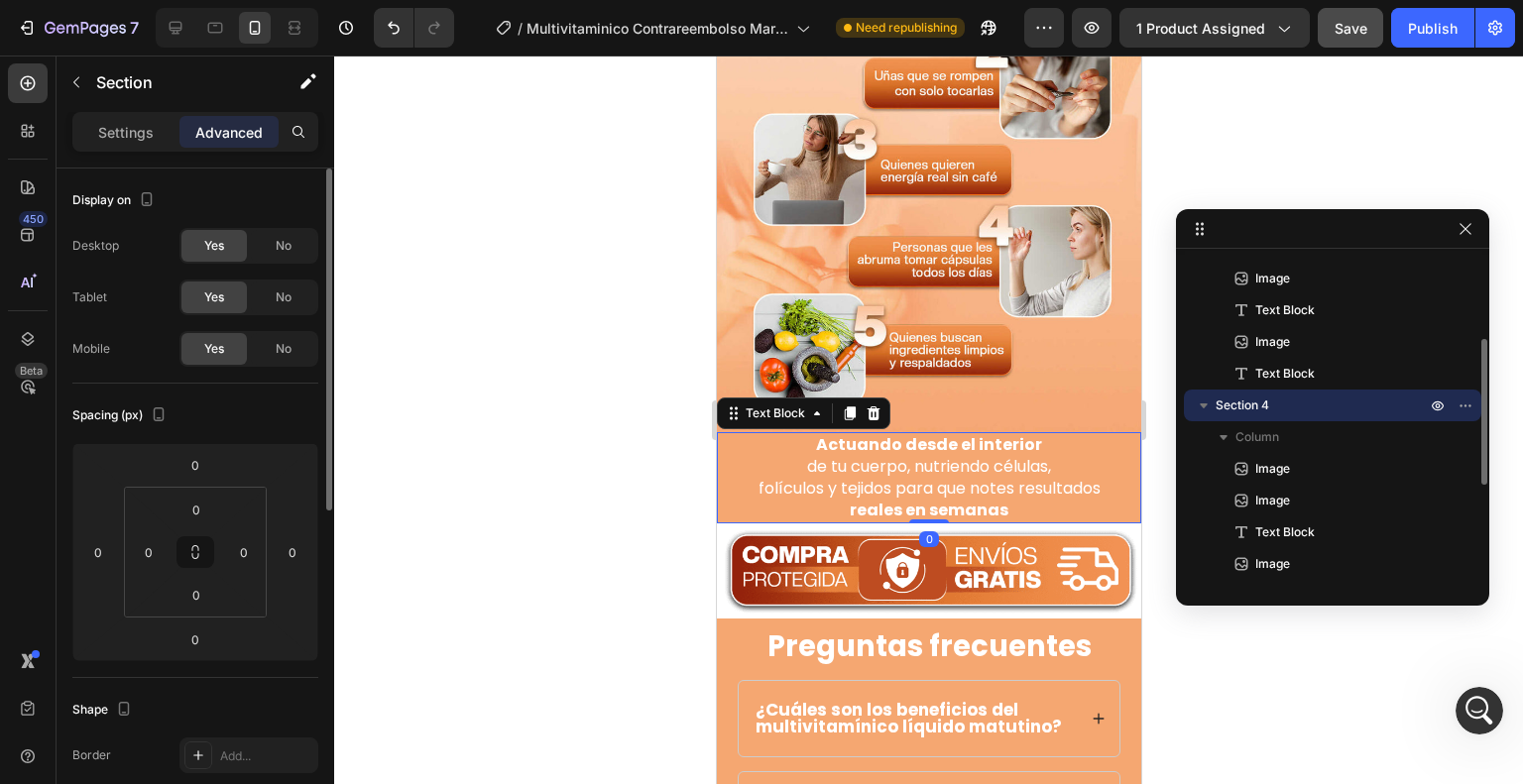 click on "de tu cuerpo, nutriendo células," at bounding box center [928, 466] 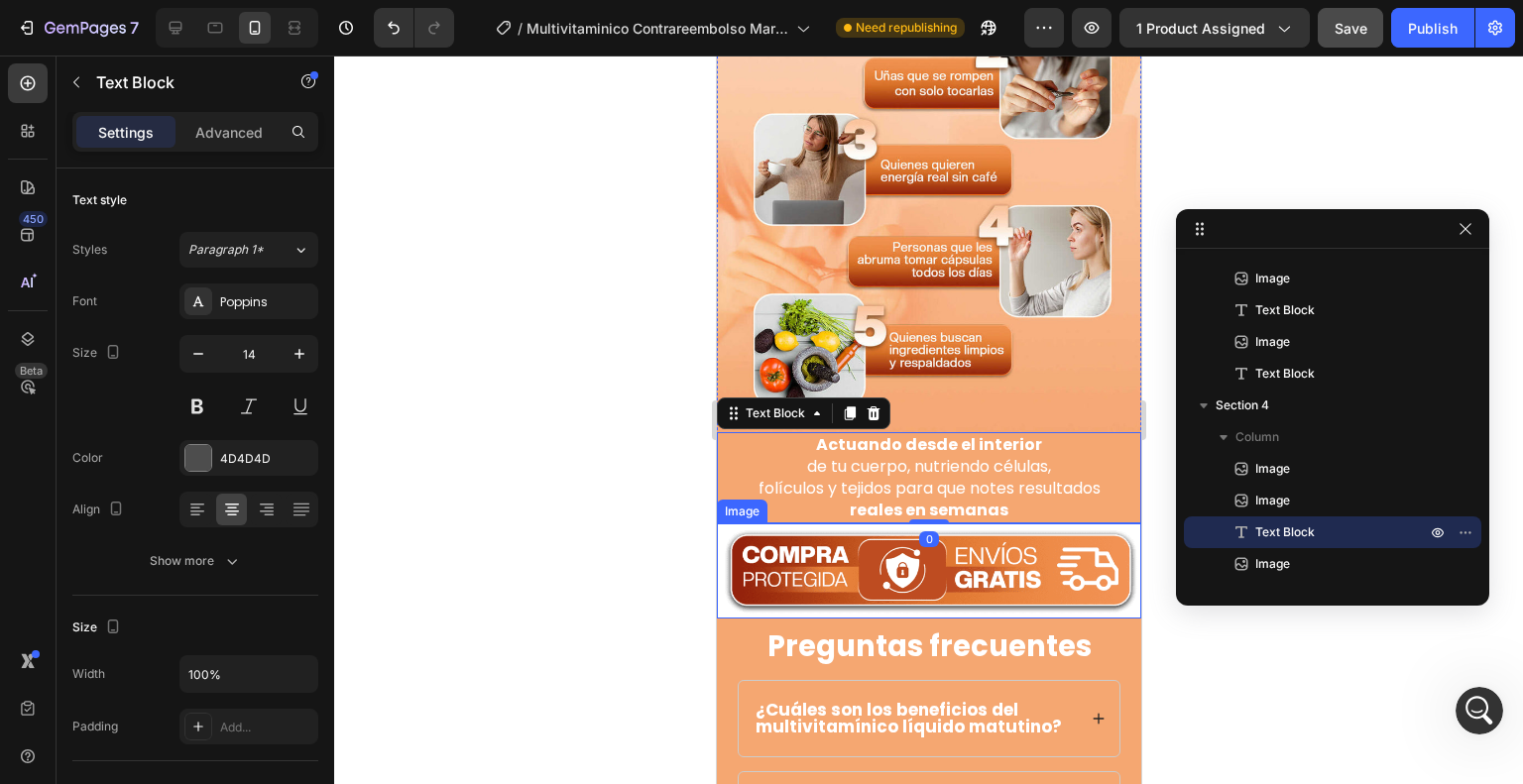 click at bounding box center (928, 571) 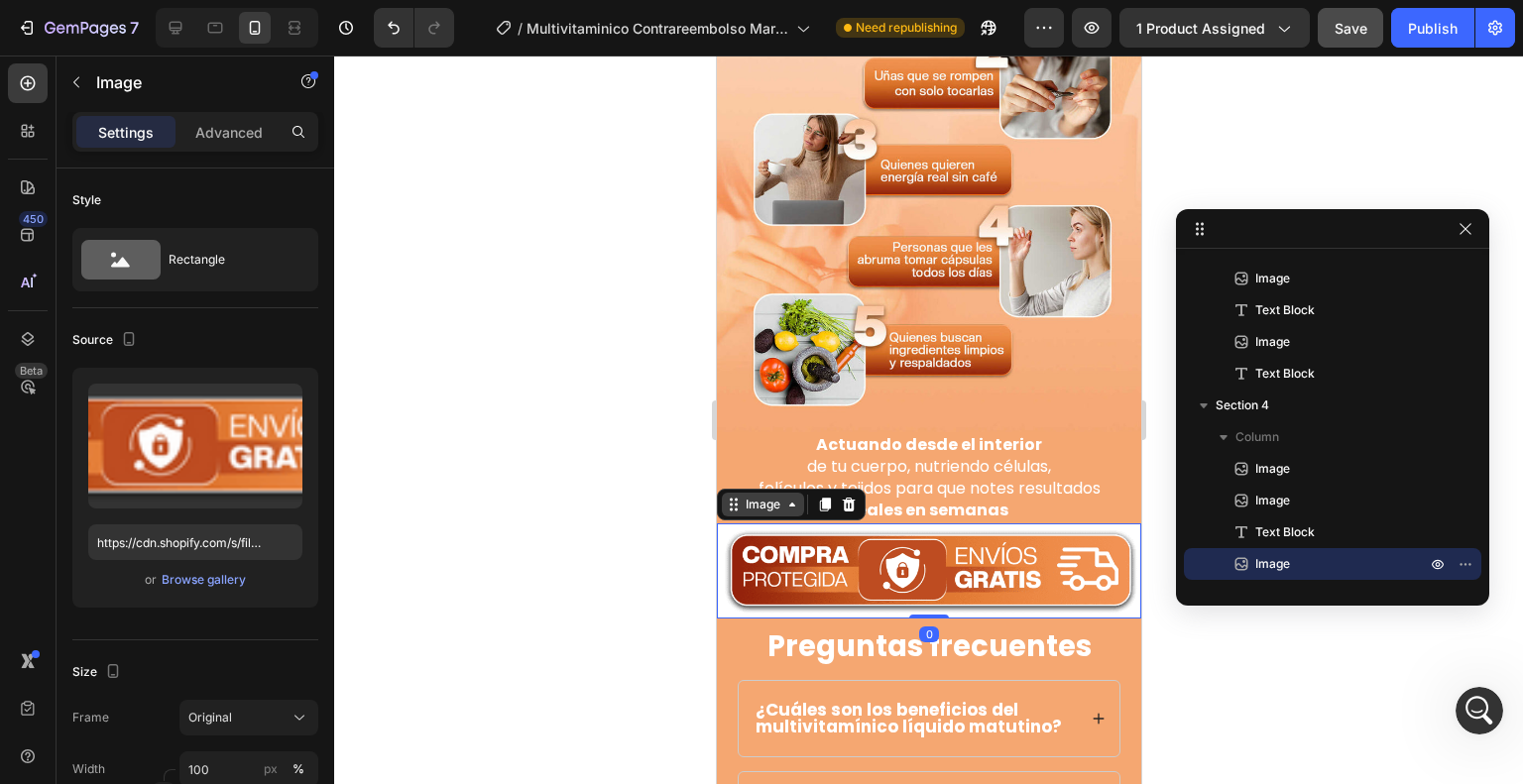scroll, scrollTop: 5227, scrollLeft: 0, axis: vertical 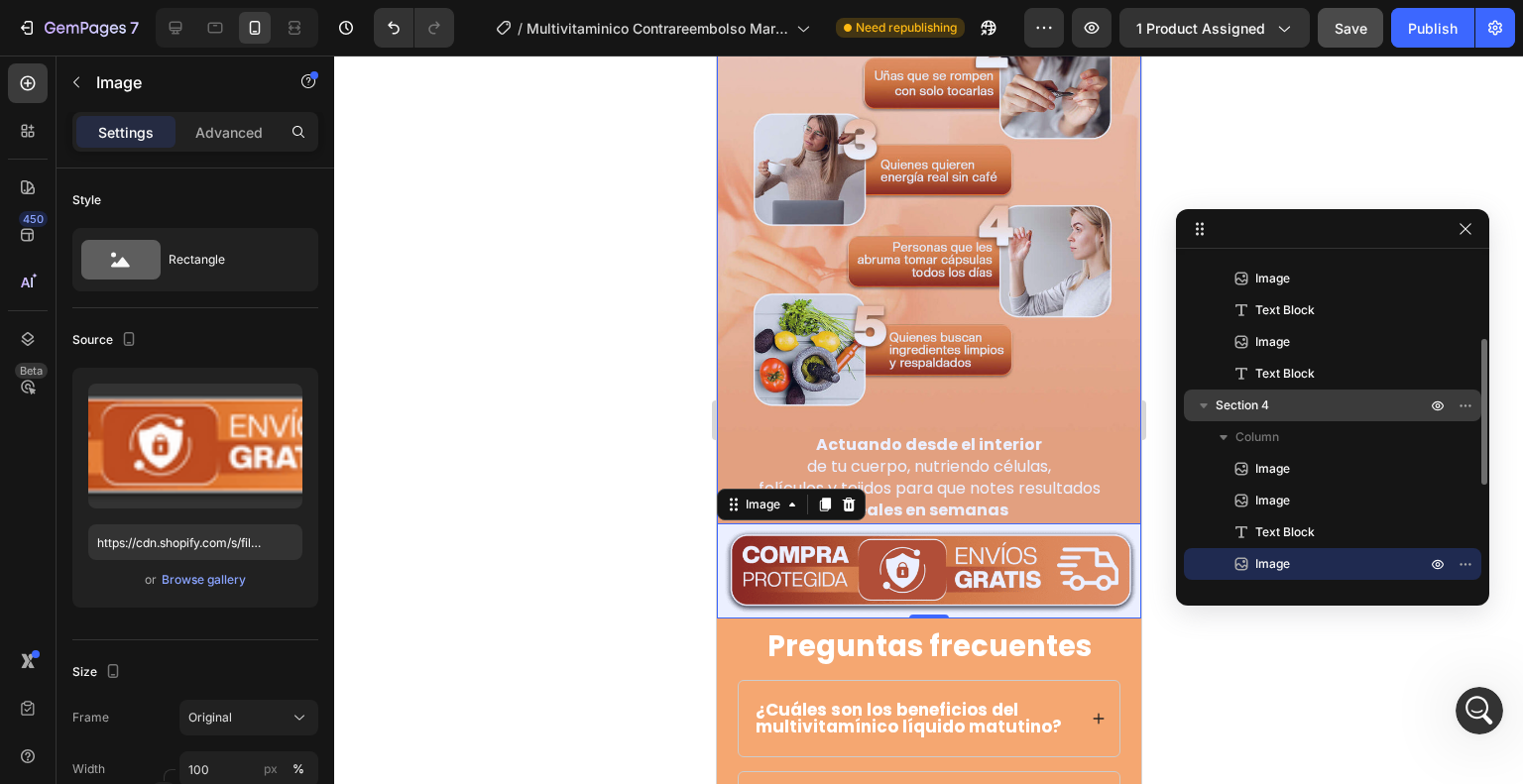 click on "Section 4" at bounding box center (1242, 405) 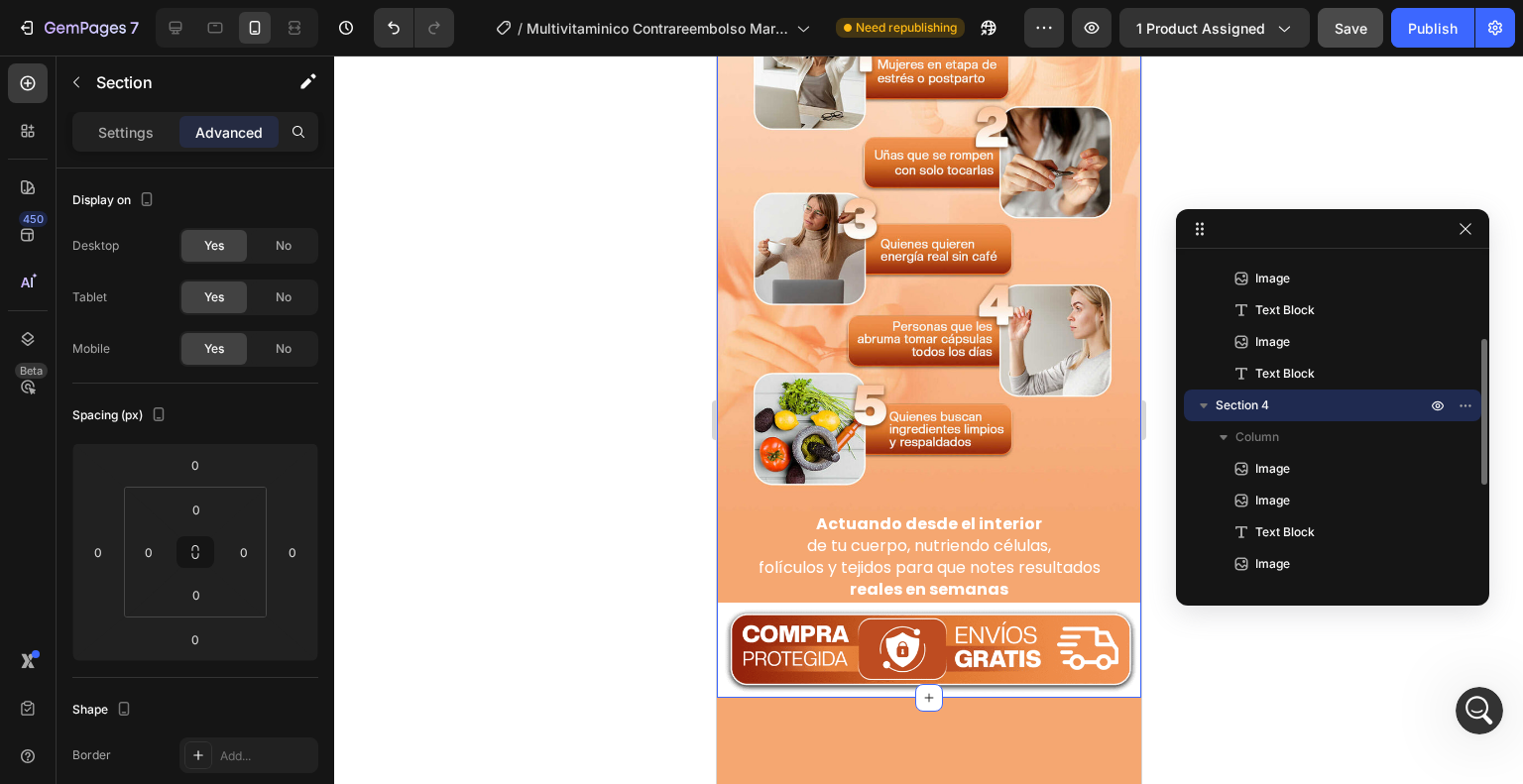 scroll, scrollTop: 5153, scrollLeft: 0, axis: vertical 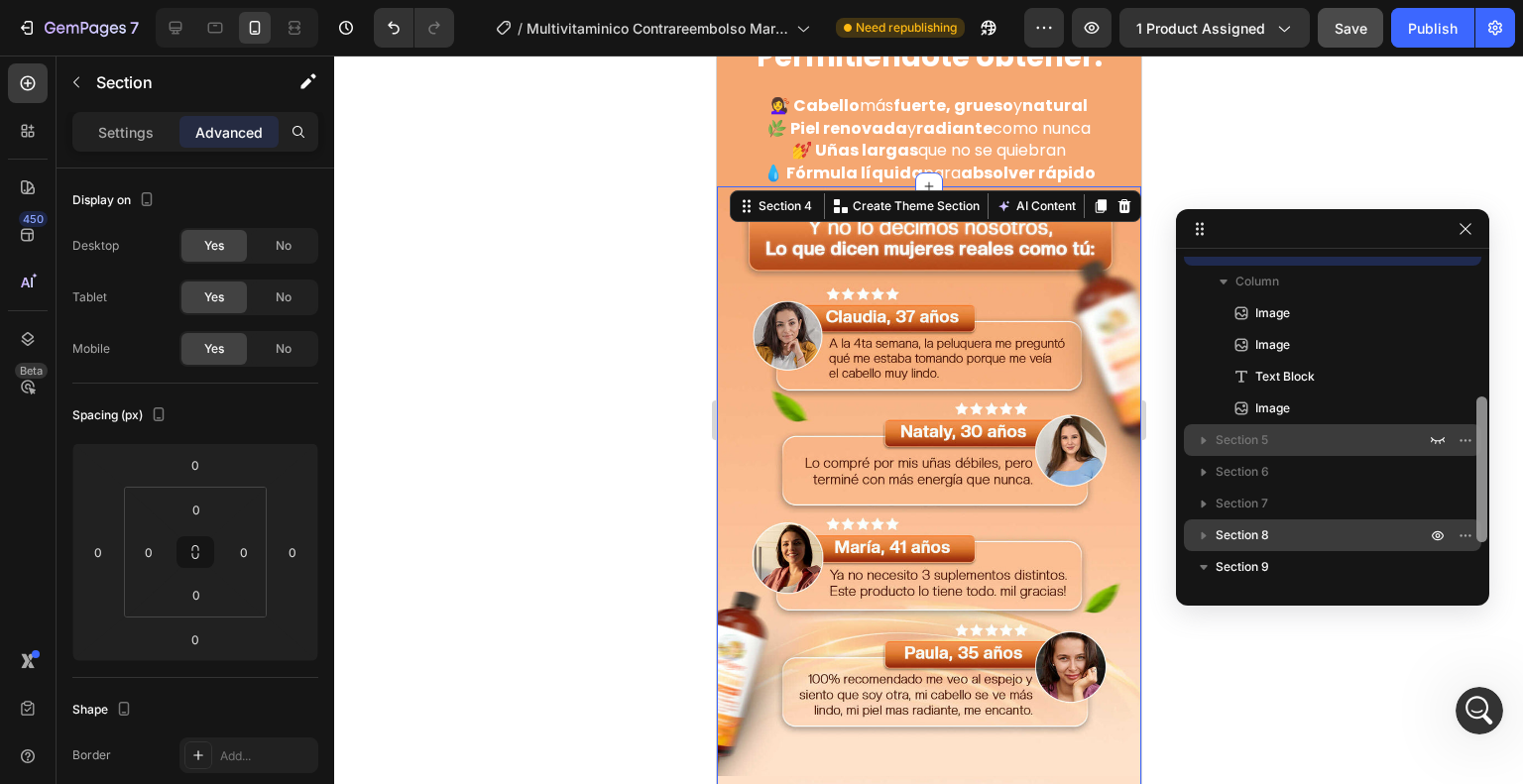 drag, startPoint x: 1479, startPoint y: 434, endPoint x: 1422, endPoint y: 455, distance: 60.74537 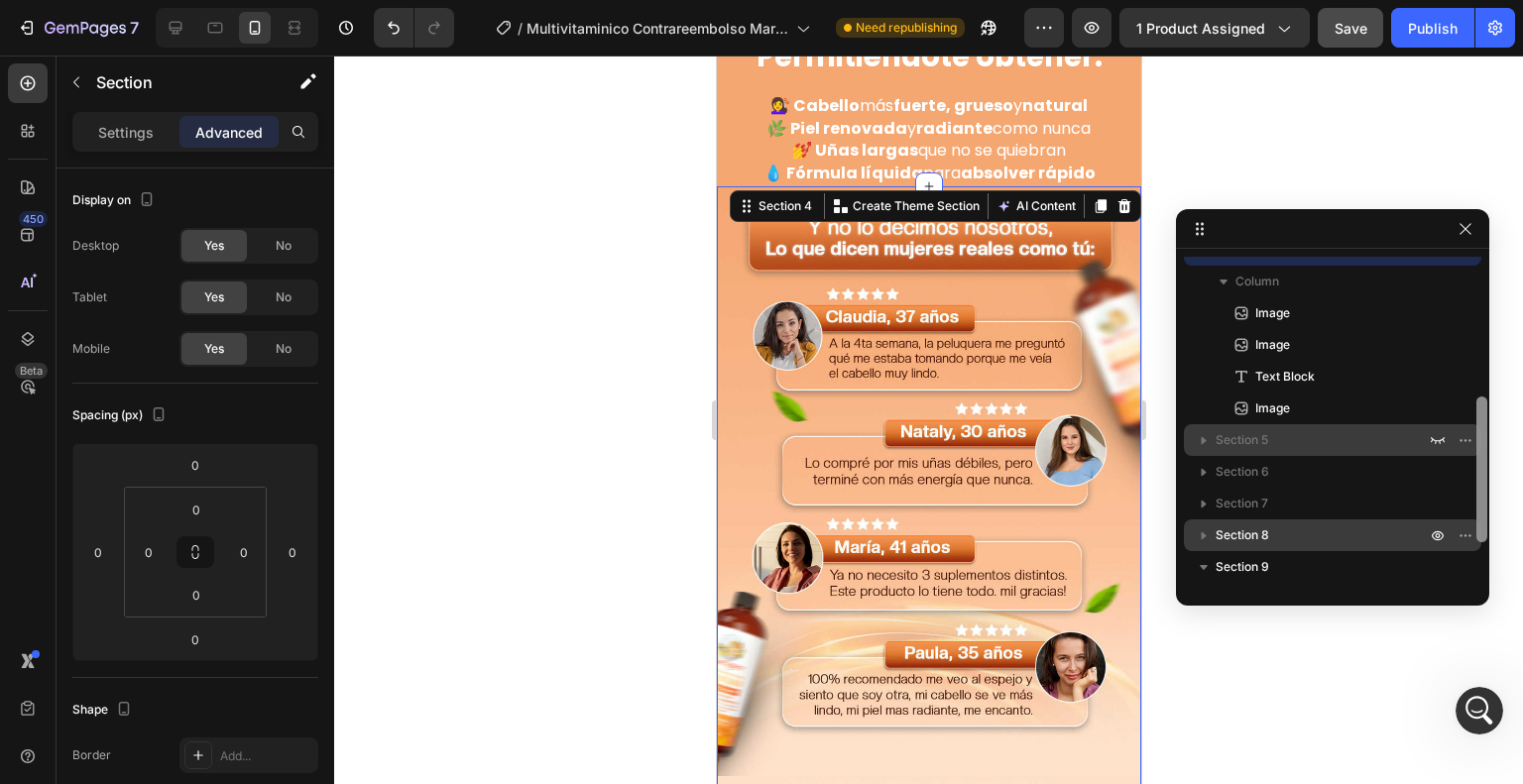 click on "Section 1 Section 2 Section 3 Column  Image Custom Code Image Text Block Image Text Block Section 4 Column  Image Image Text Block Image Section 5 Section 6 Section 7 Section 8 Section 9 Column  Shopify App" at bounding box center (1333, 420) 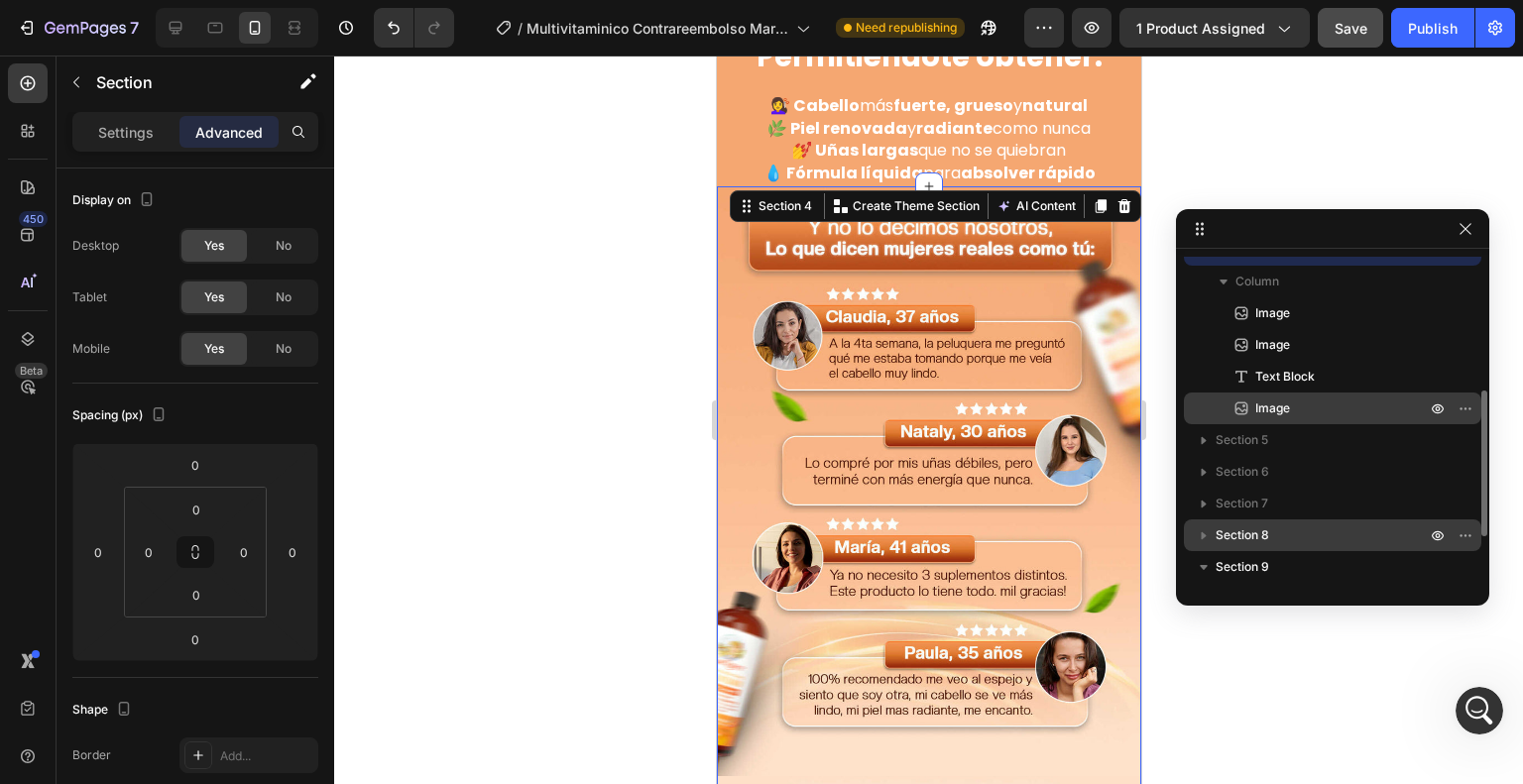 scroll, scrollTop: 327, scrollLeft: 0, axis: vertical 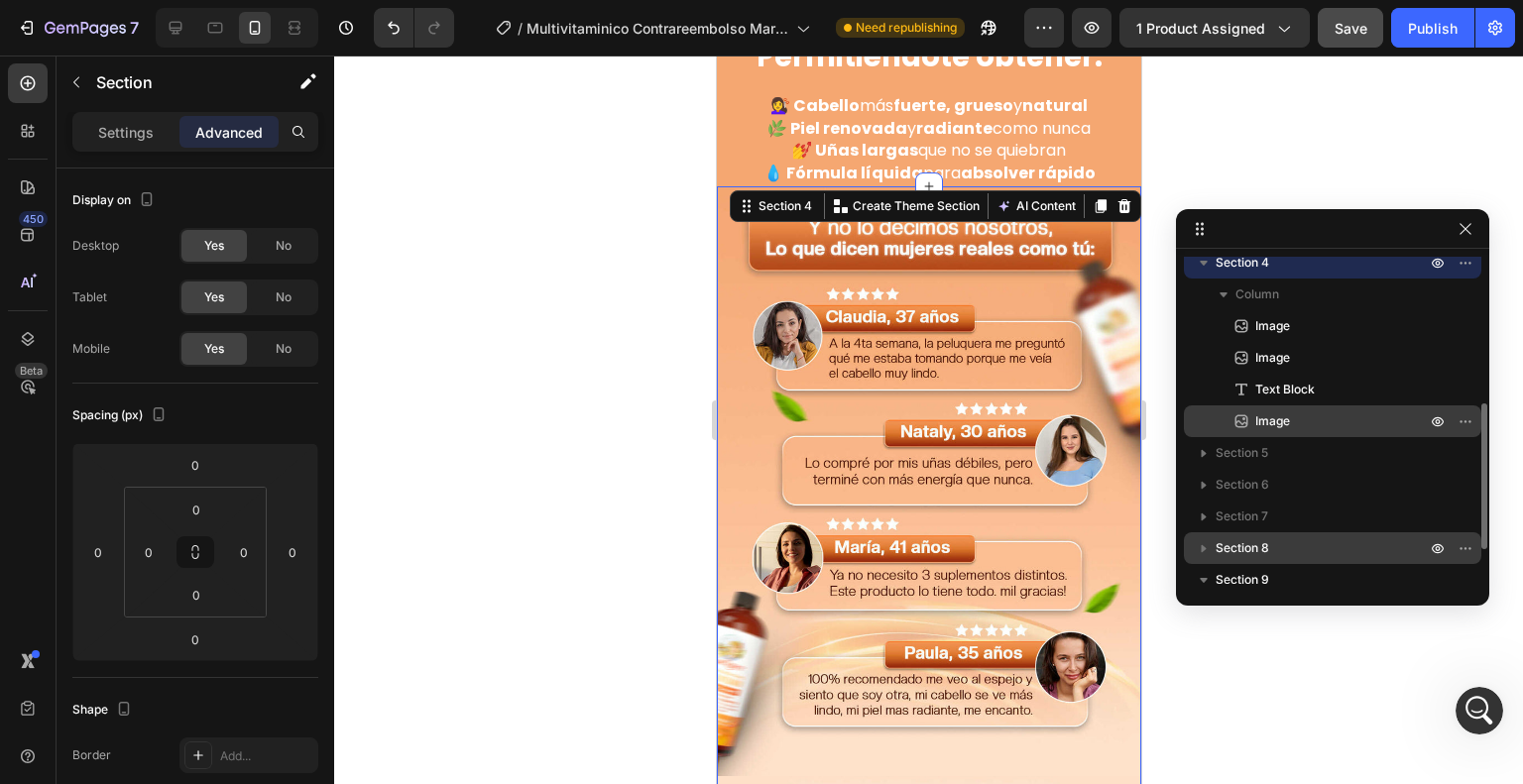 click on "Image" at bounding box center (1319, 421) 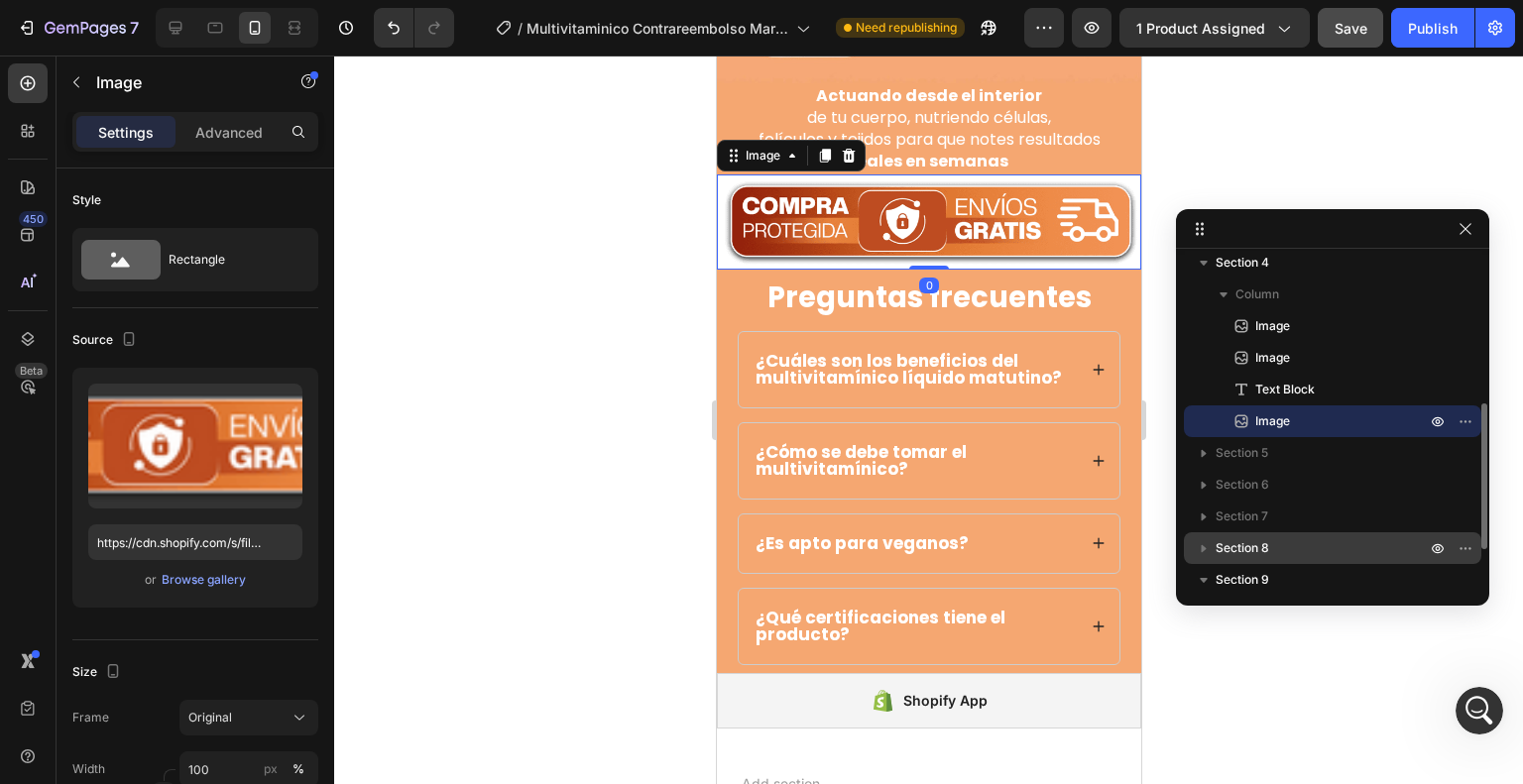 scroll, scrollTop: 6130, scrollLeft: 0, axis: vertical 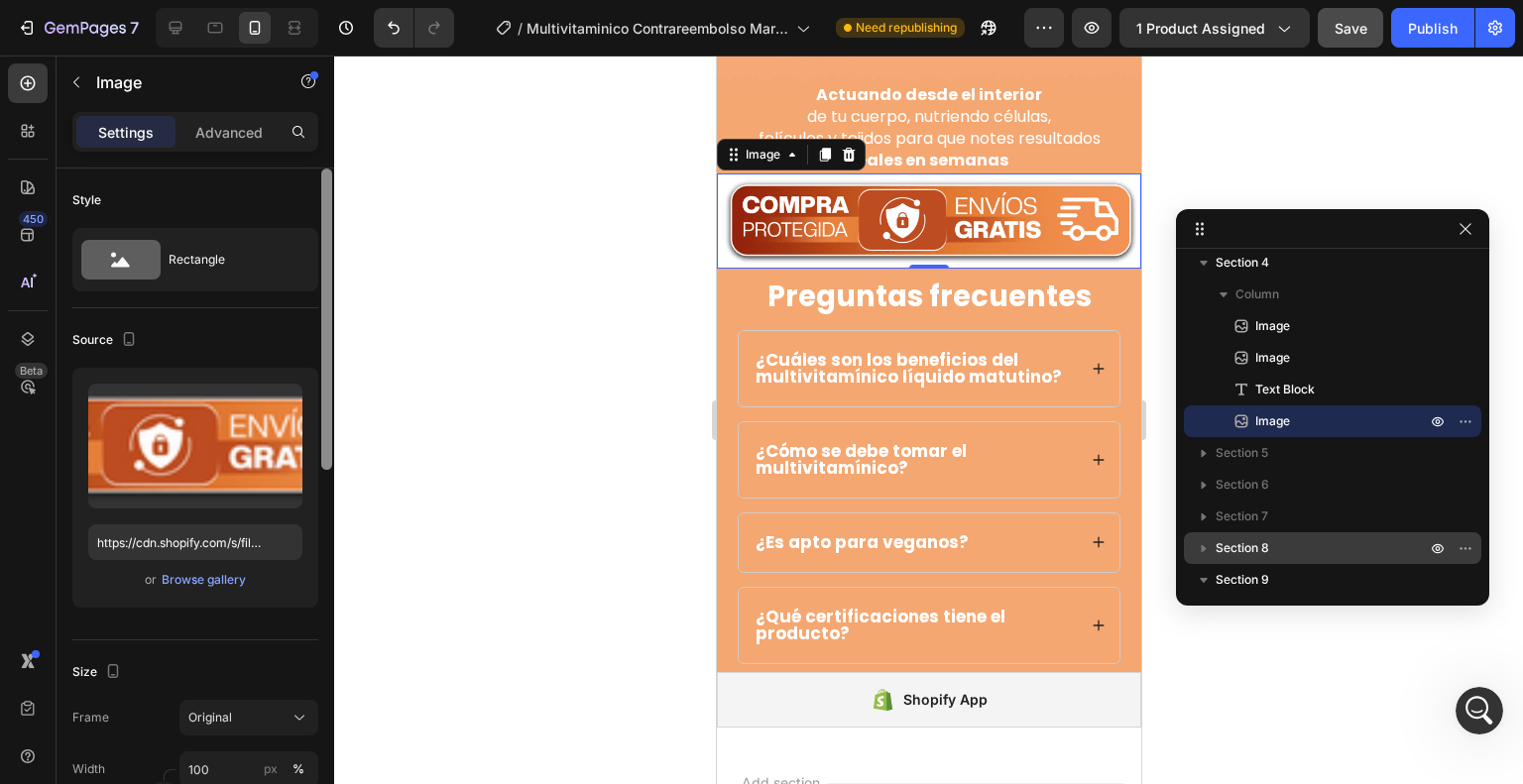 drag, startPoint x: 323, startPoint y: 346, endPoint x: 261, endPoint y: 192, distance: 166.01205 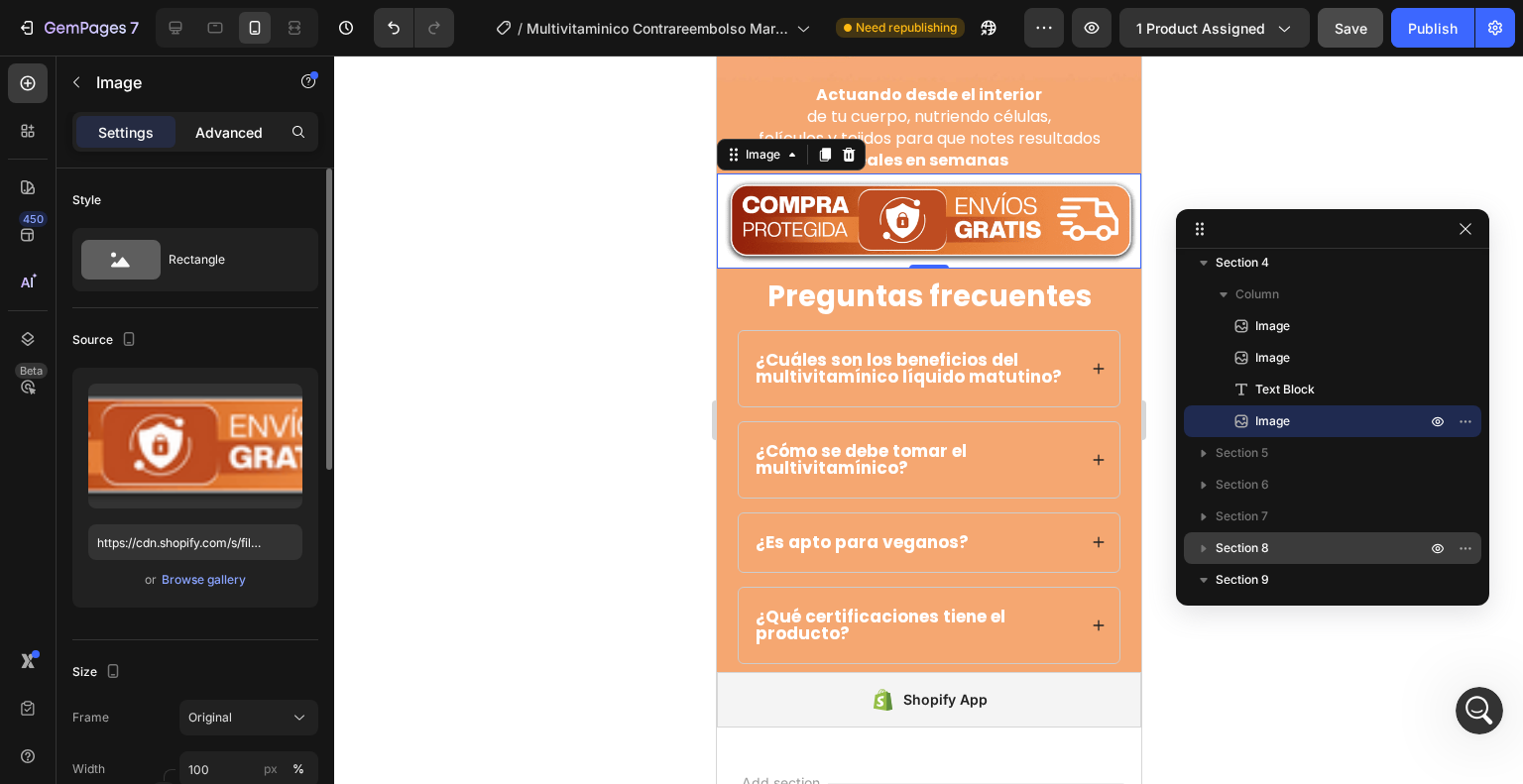 click on "Advanced" at bounding box center [229, 132] 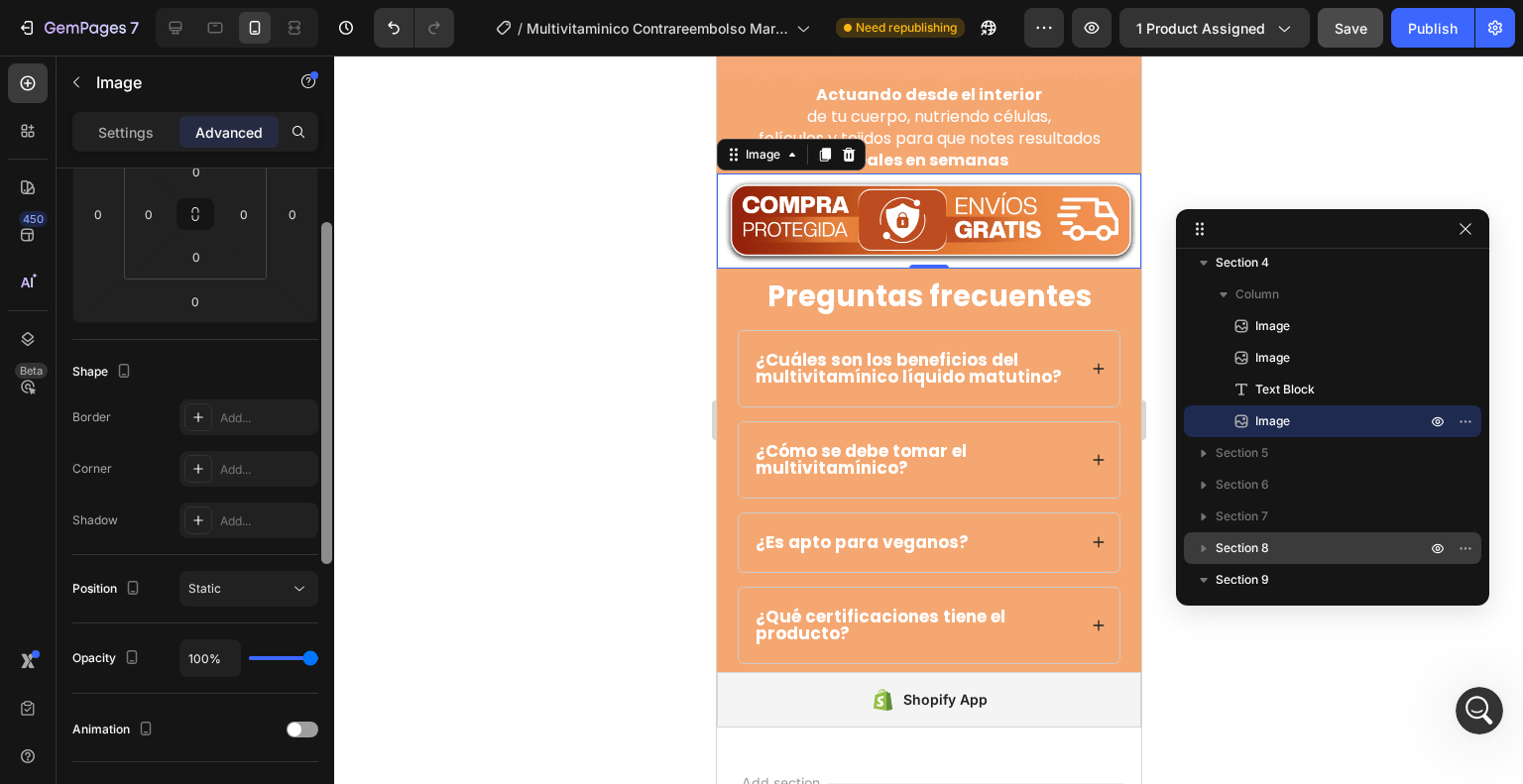 scroll, scrollTop: 120, scrollLeft: 0, axis: vertical 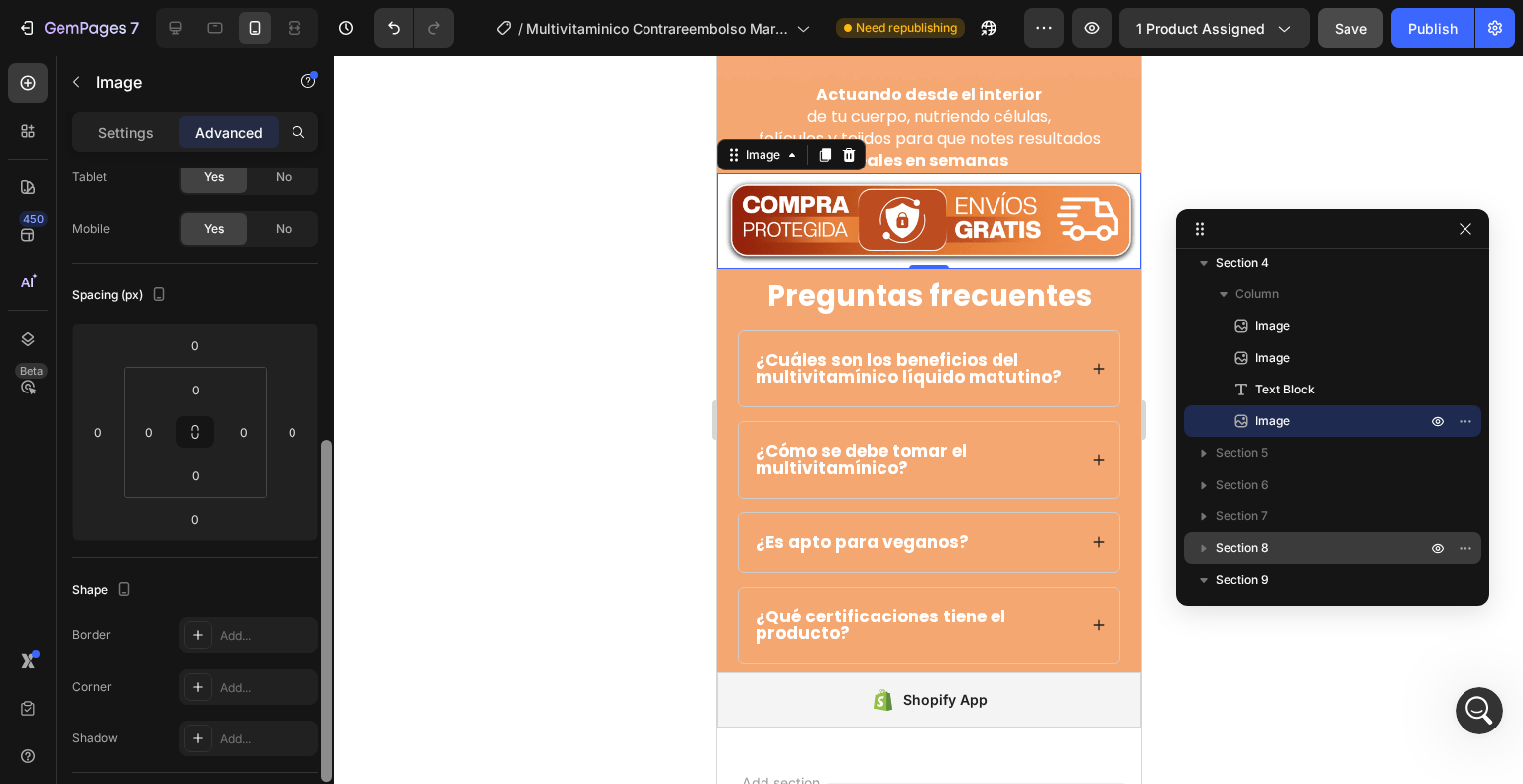 drag, startPoint x: 325, startPoint y: 293, endPoint x: 202, endPoint y: 193, distance: 158.52129 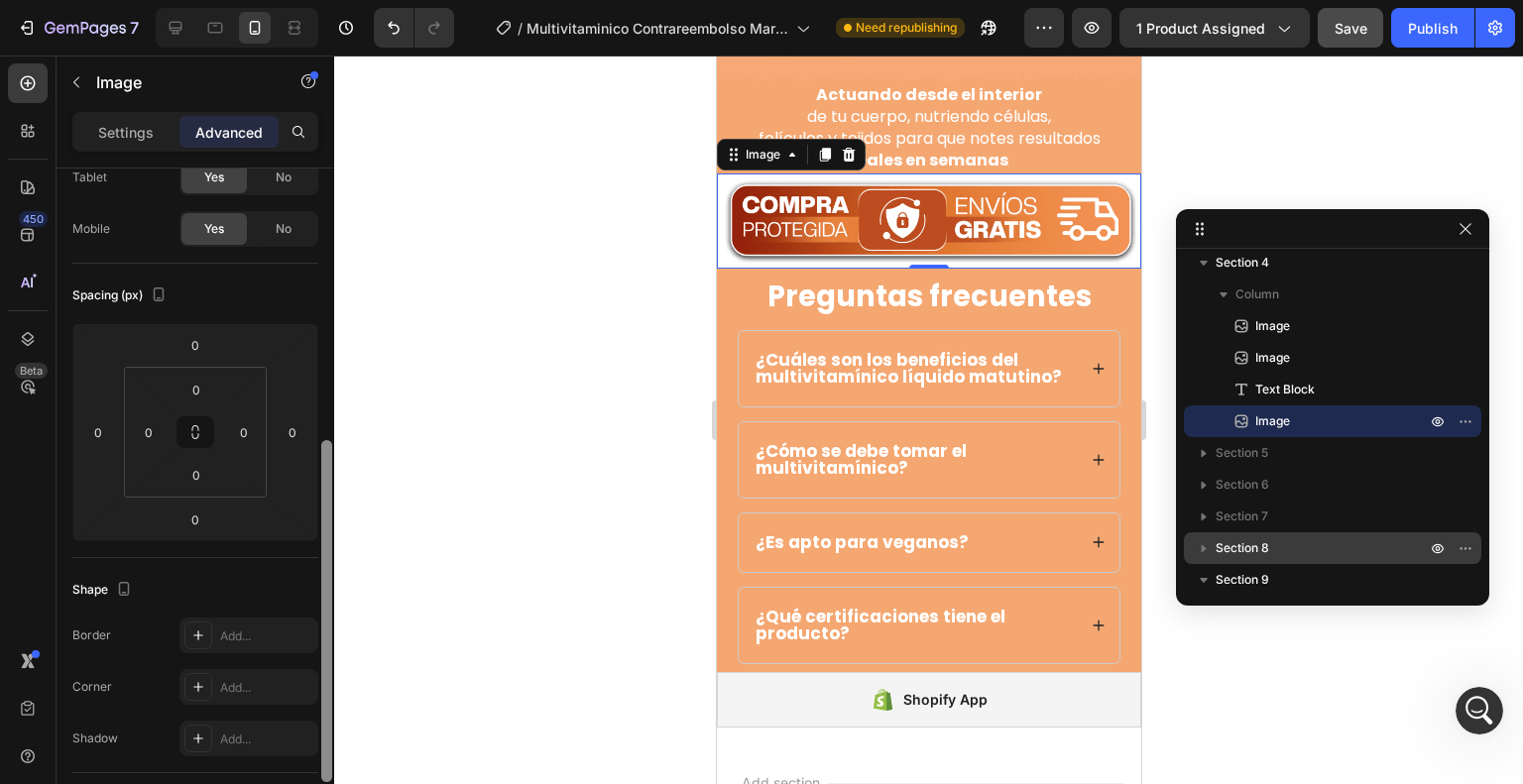 click on "Display on Desktop Yes No Tablet Yes No Mobile Yes No Spacing (px) 0 0 0 0 0 0 0 0 Shape Border Add... Corner Add... Shadow Add... Position Static Opacity 100% Animation Interaction Upgrade to Optimize plan  to unlock Interaction & other premium features. CSS class Delete element" at bounding box center (195, 504) 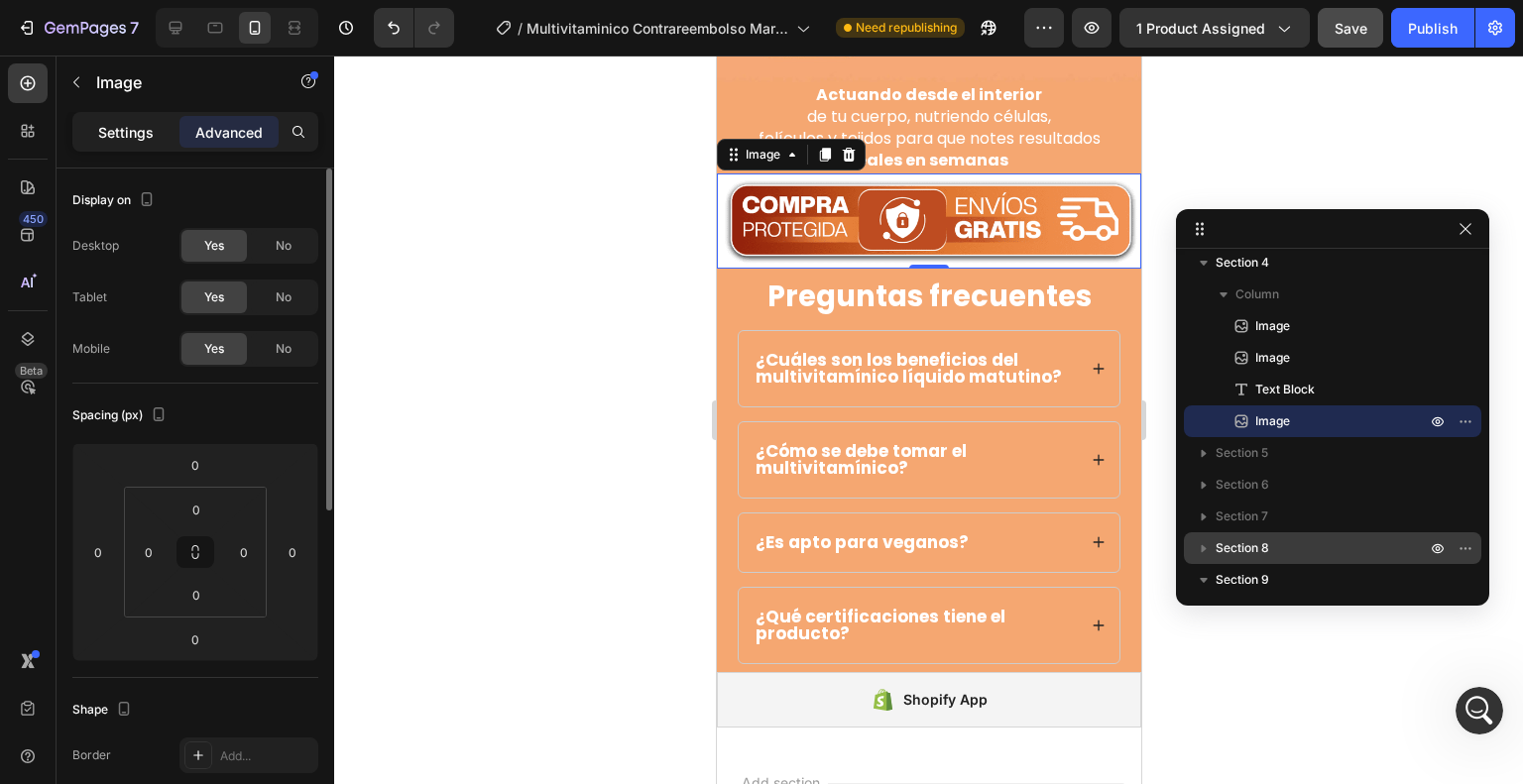 click on "Settings" at bounding box center [126, 132] 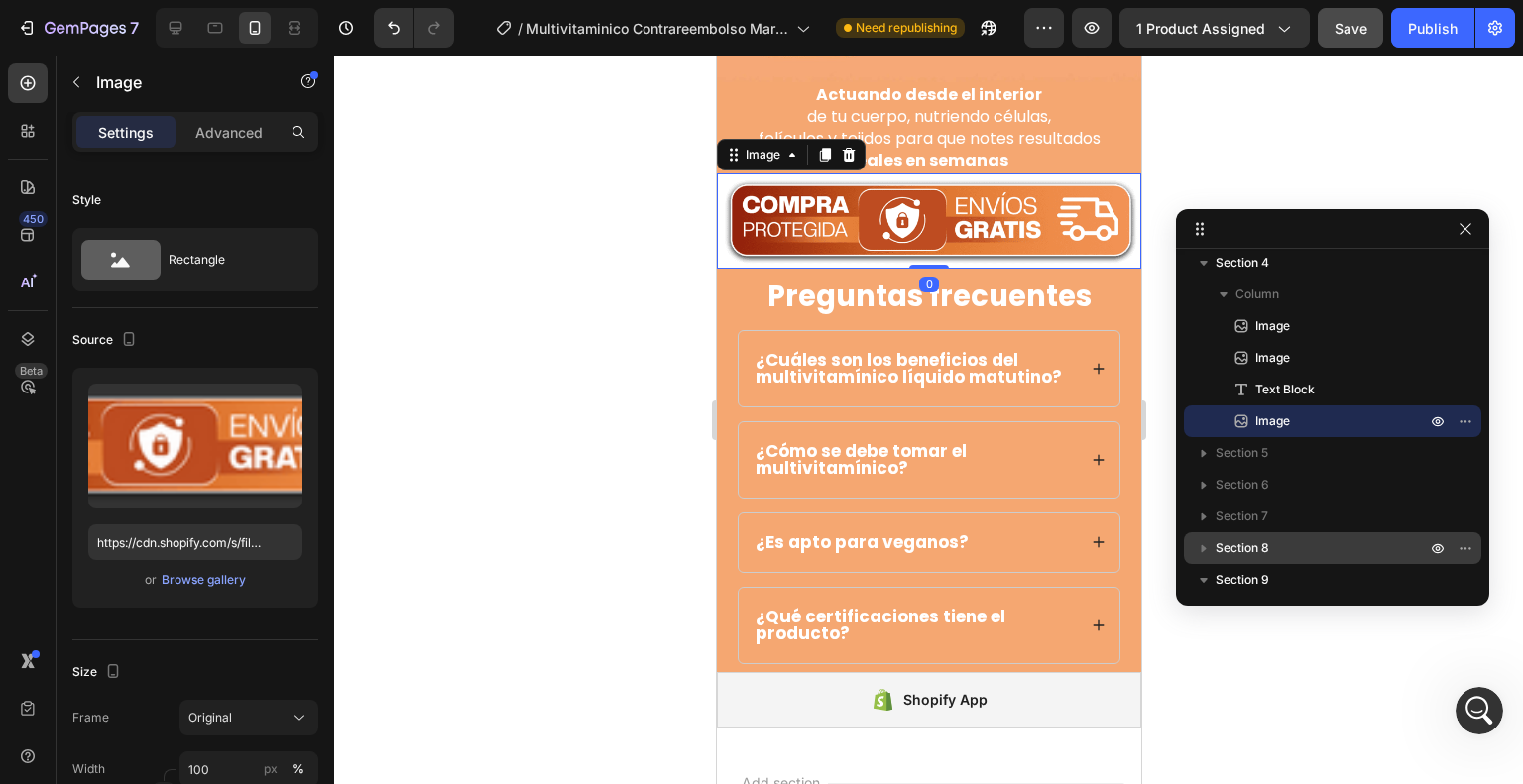 scroll, scrollTop: 5227, scrollLeft: 0, axis: vertical 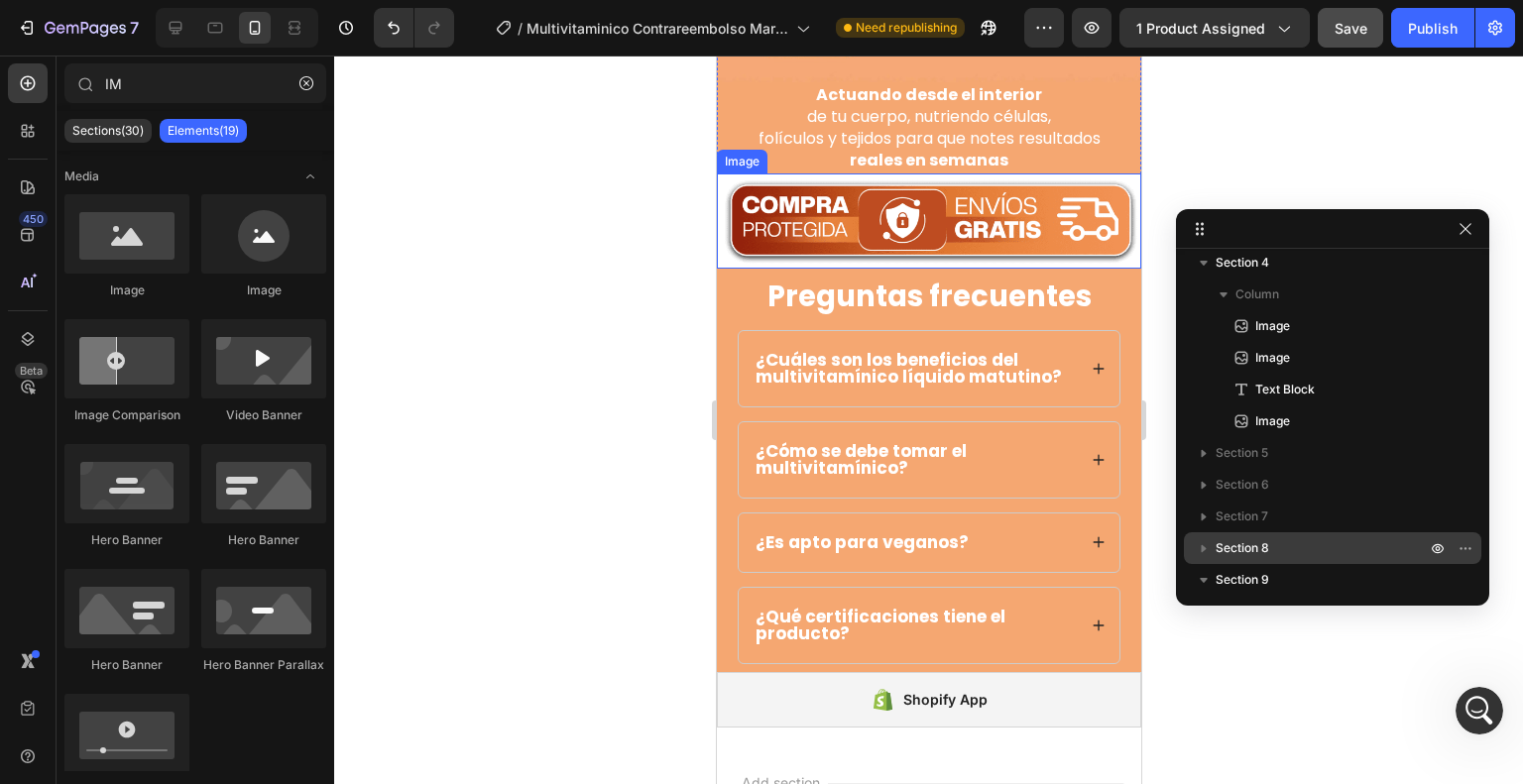 click at bounding box center [928, 221] 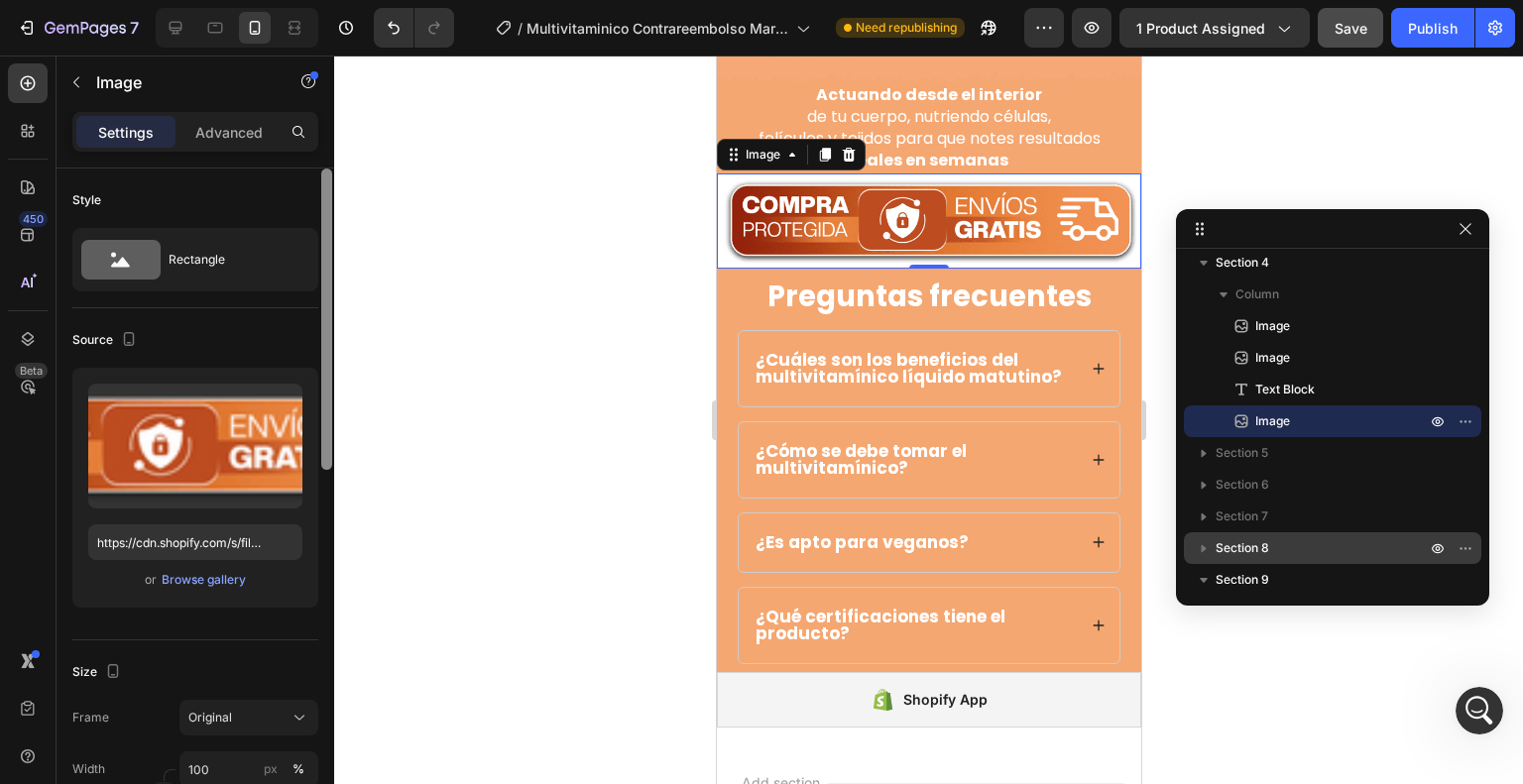 scroll, scrollTop: 5176, scrollLeft: 0, axis: vertical 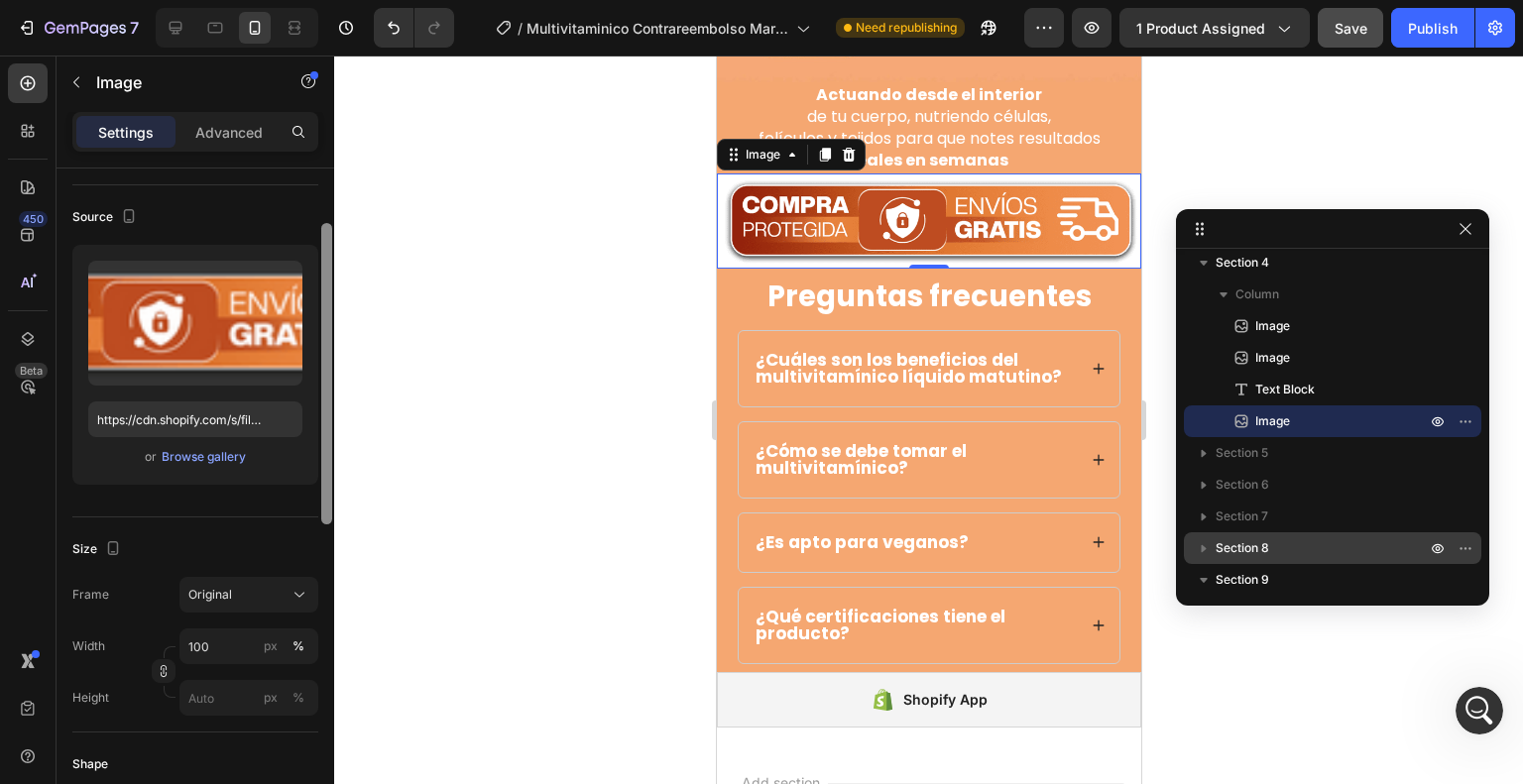 drag, startPoint x: 325, startPoint y: 325, endPoint x: 330, endPoint y: 381, distance: 56.22277 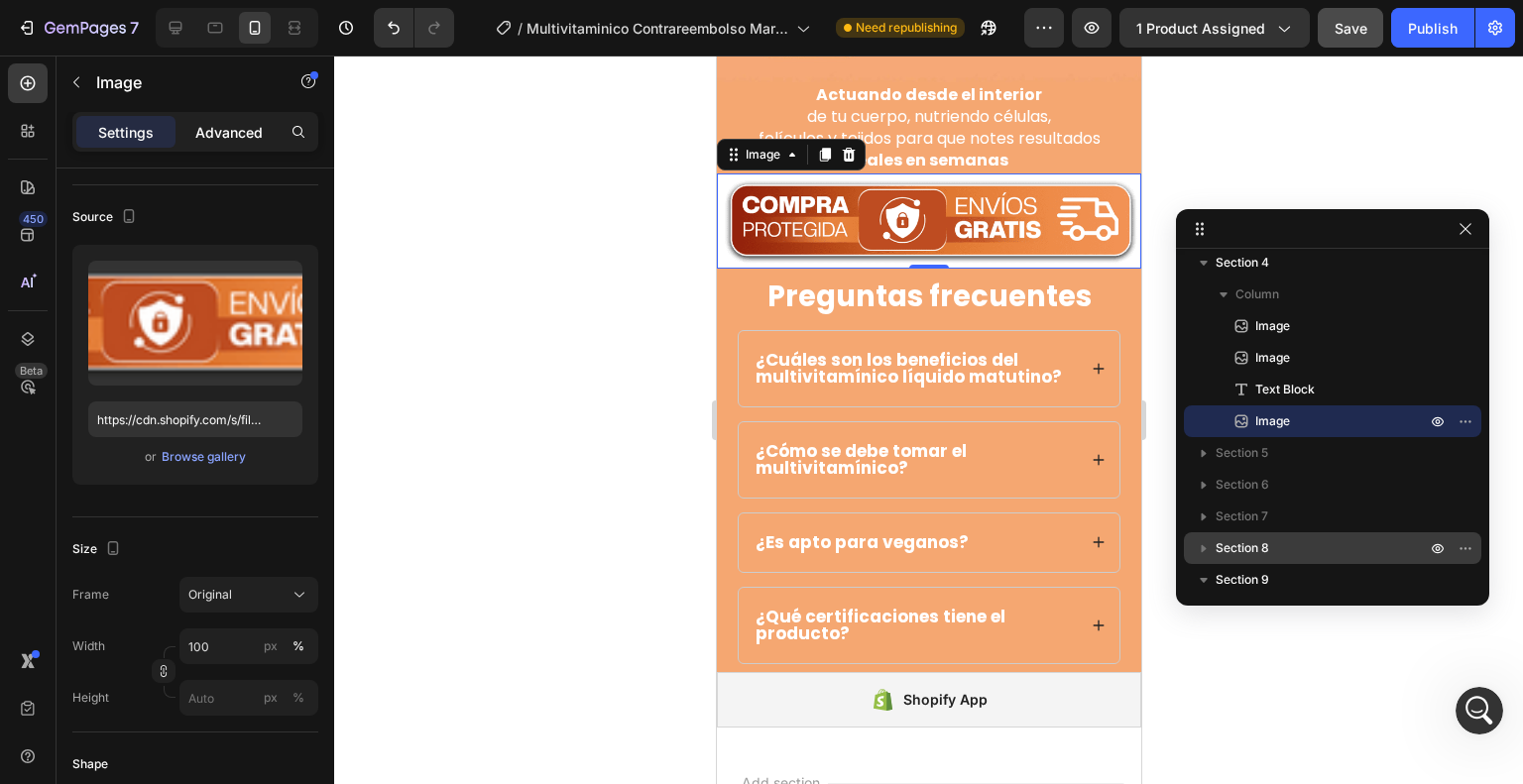 click on "Advanced" at bounding box center (229, 132) 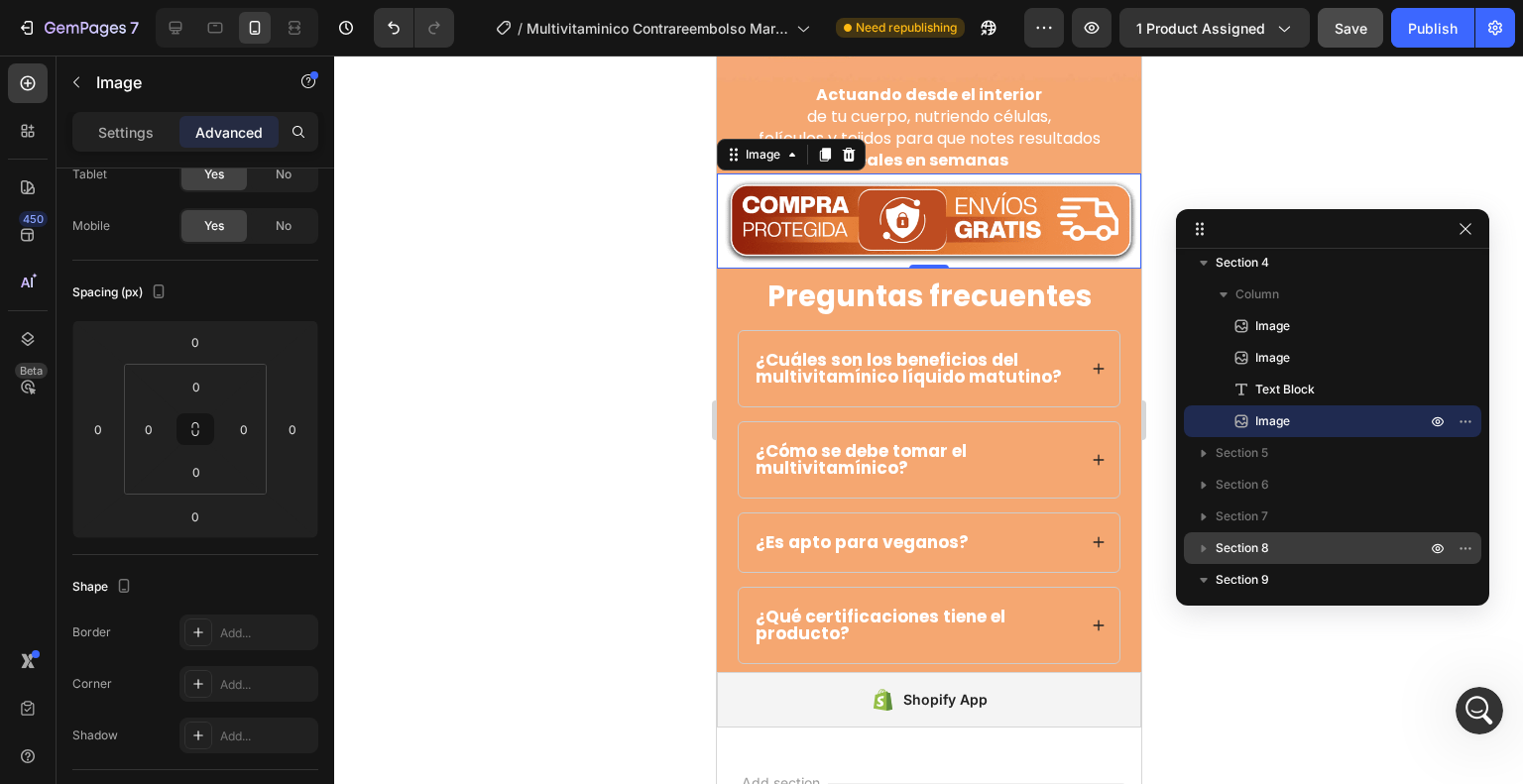 click 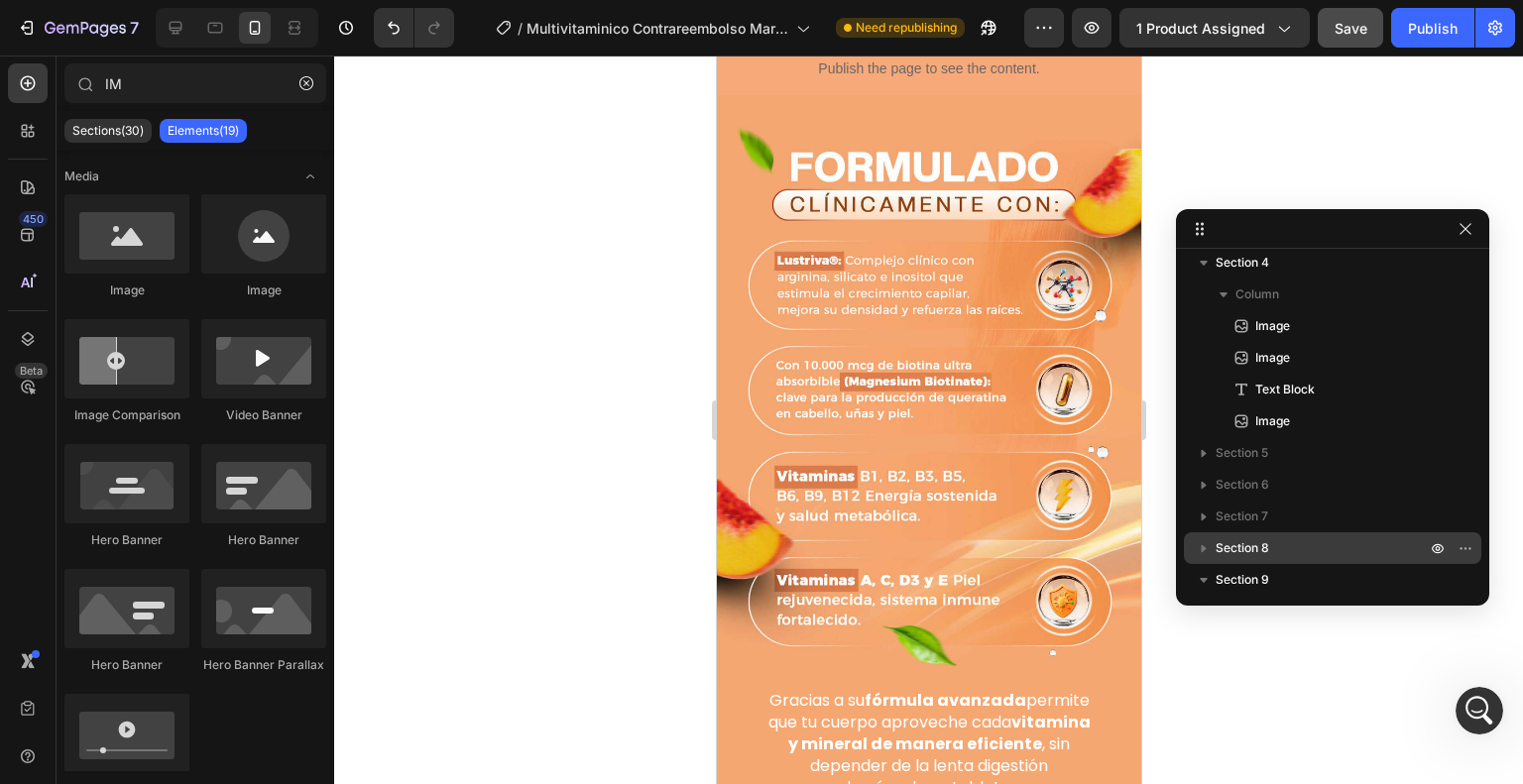 scroll, scrollTop: 3497, scrollLeft: 0, axis: vertical 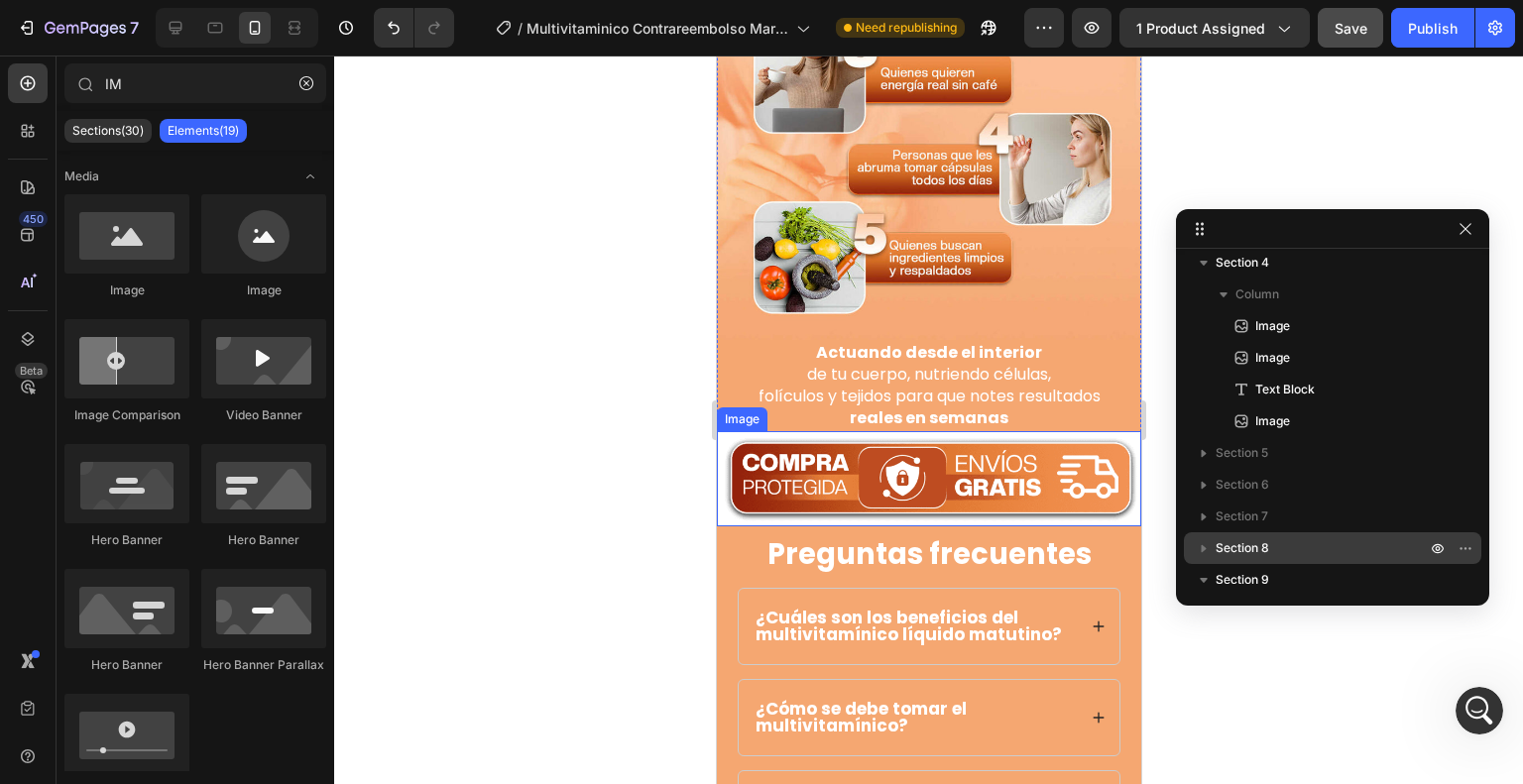 click at bounding box center (928, 479) 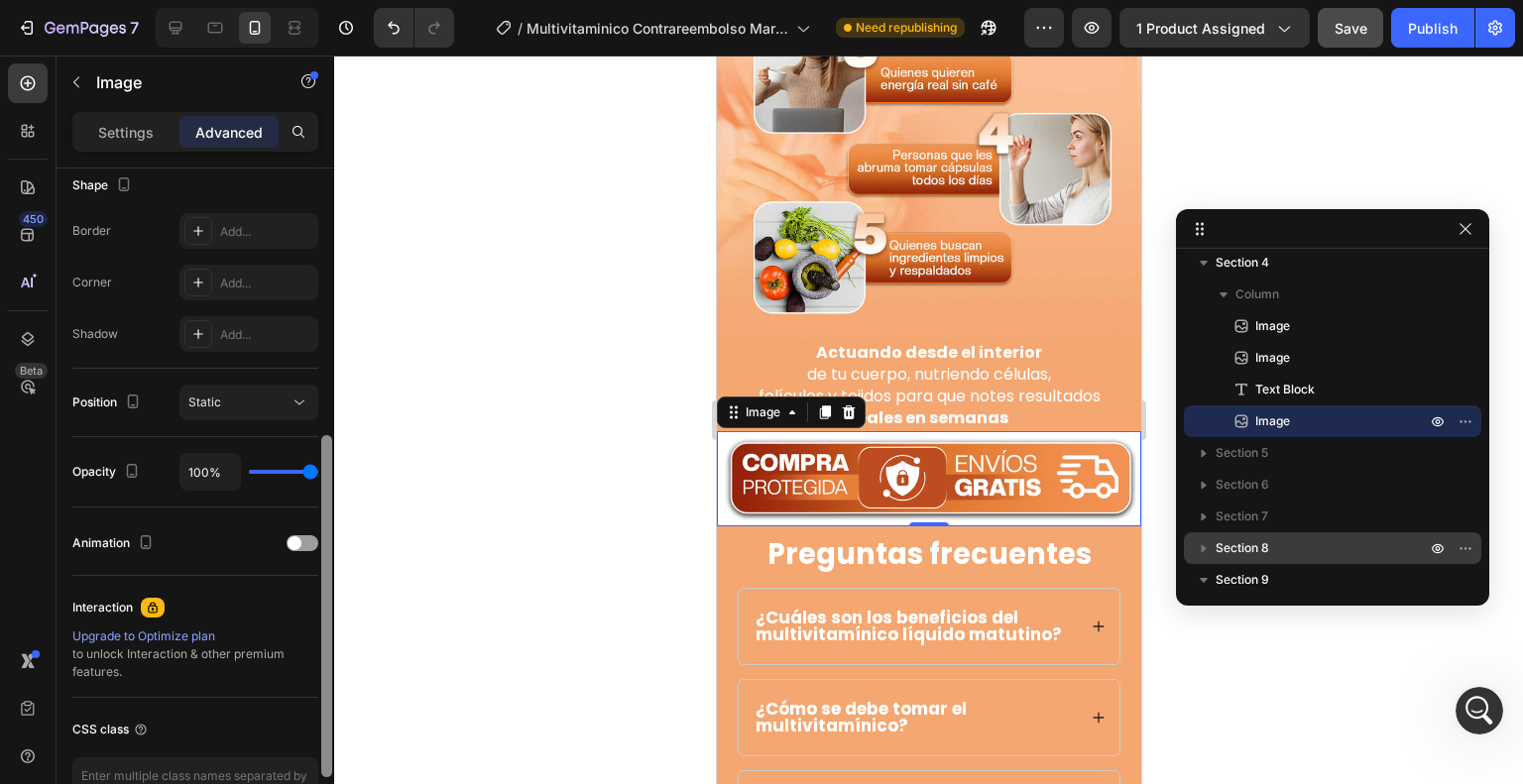 drag, startPoint x: 328, startPoint y: 396, endPoint x: 353, endPoint y: 526, distance: 132.38202 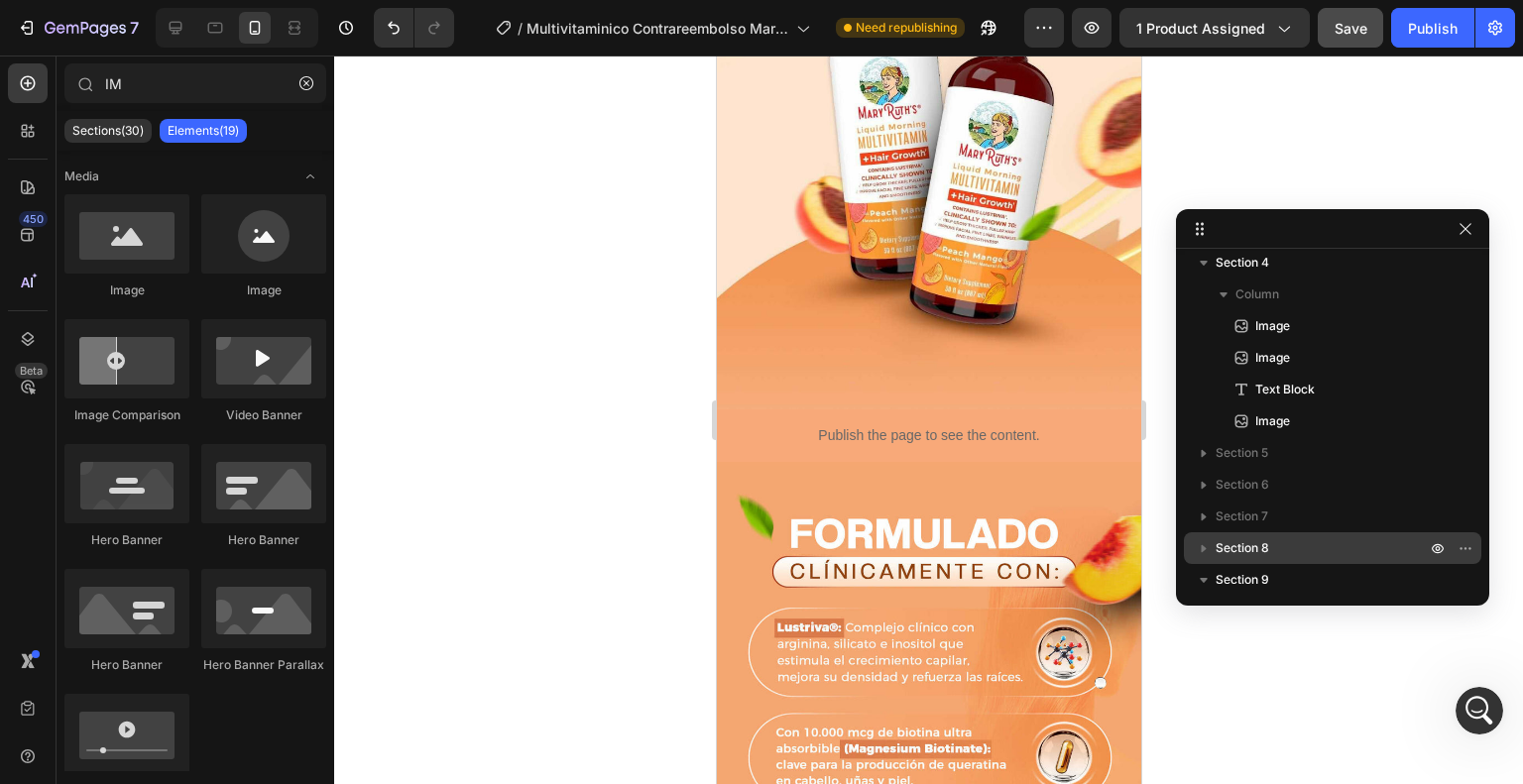 scroll, scrollTop: 1474, scrollLeft: 0, axis: vertical 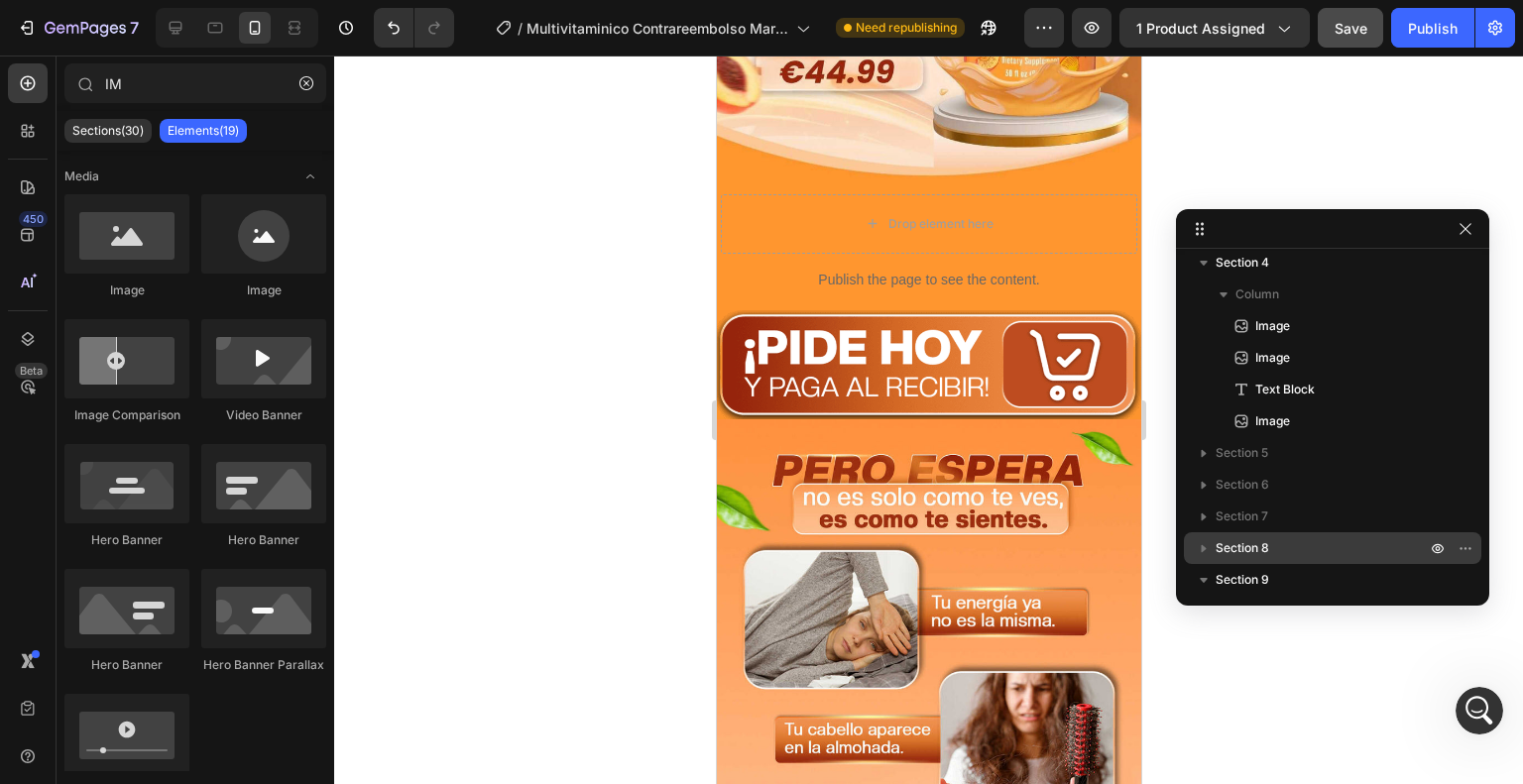 drag, startPoint x: 1135, startPoint y: 660, endPoint x: 1868, endPoint y: 120, distance: 910.4334 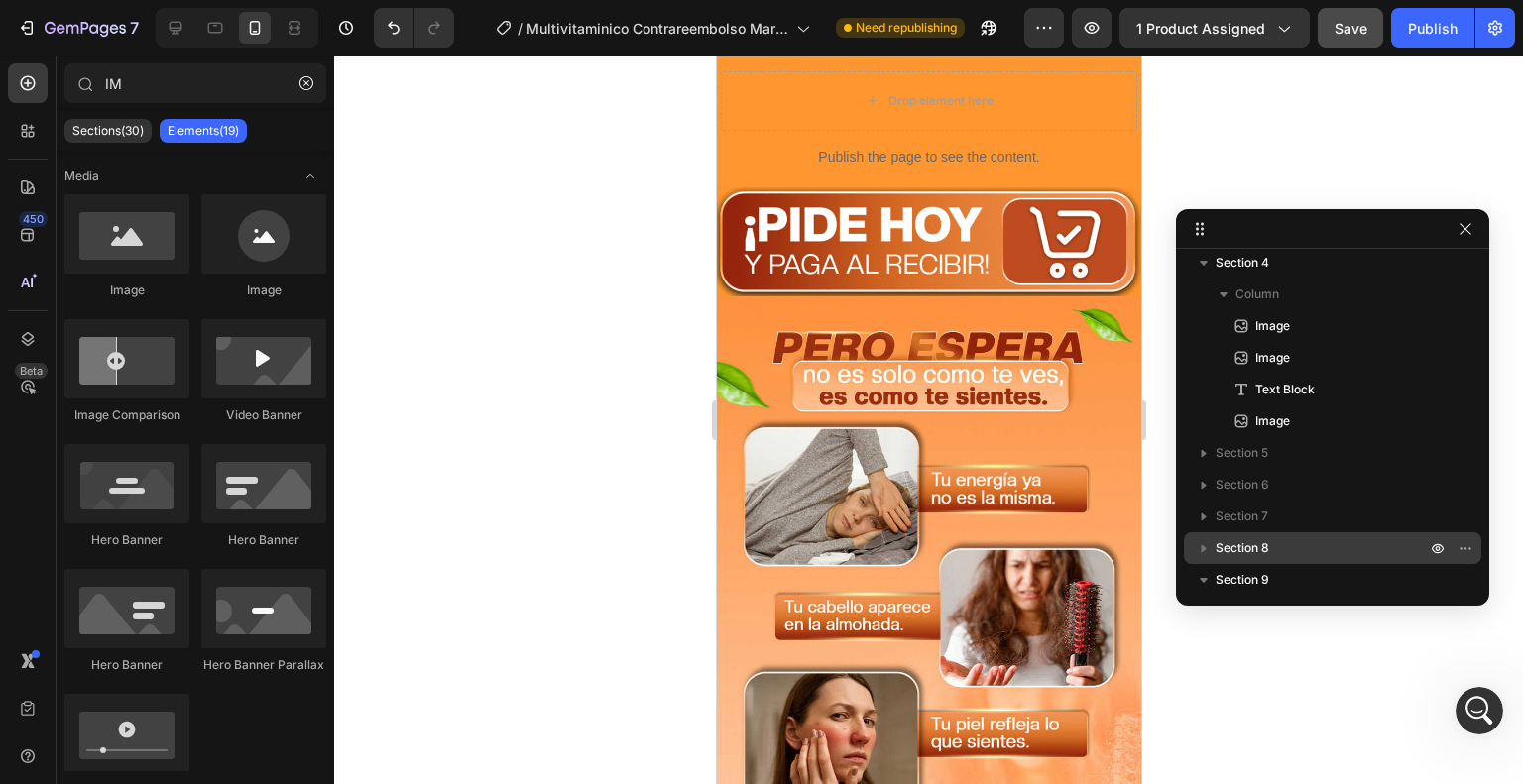 scroll, scrollTop: 836, scrollLeft: 0, axis: vertical 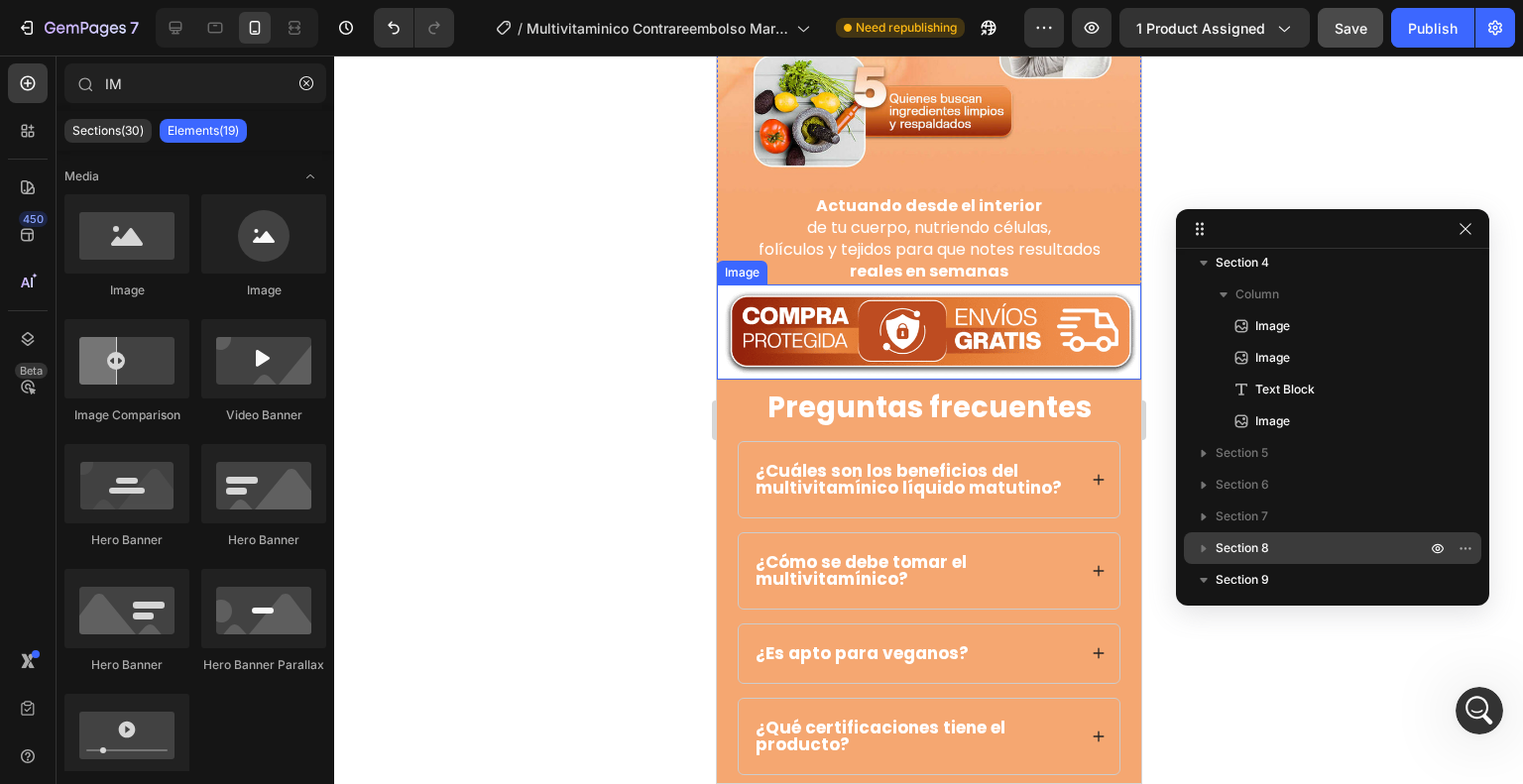 click at bounding box center [928, 332] 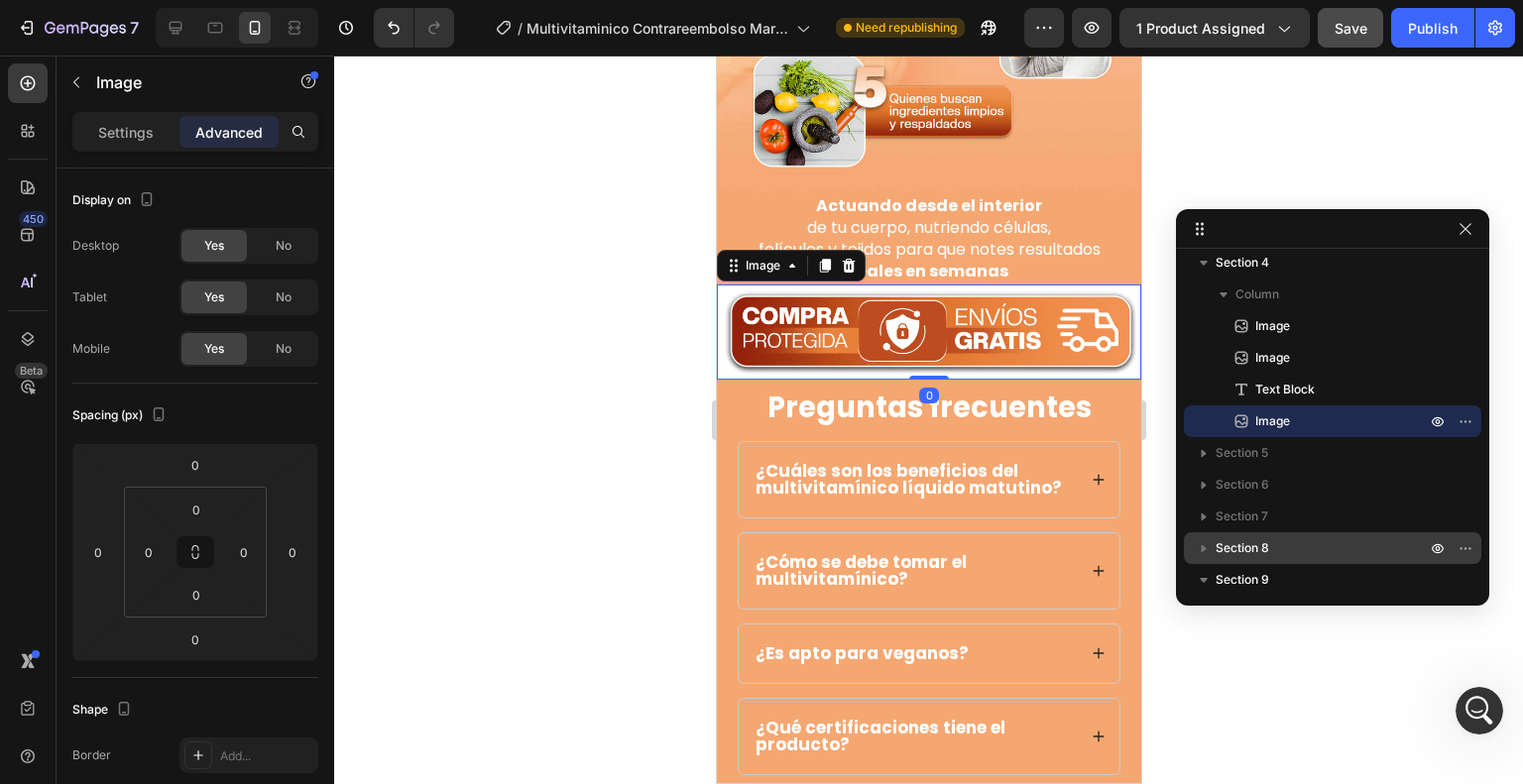 scroll, scrollTop: 5176, scrollLeft: 0, axis: vertical 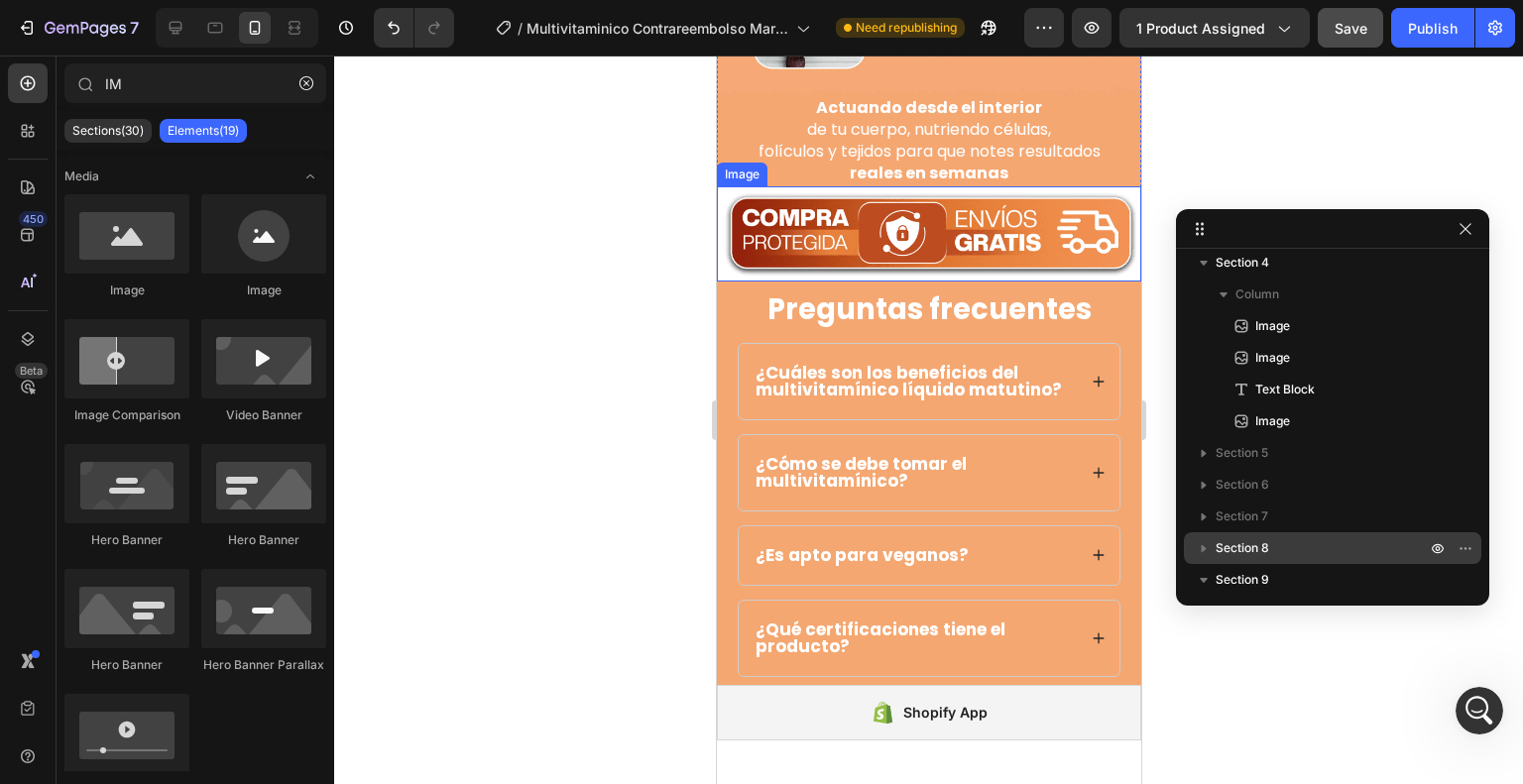 click at bounding box center [928, 234] 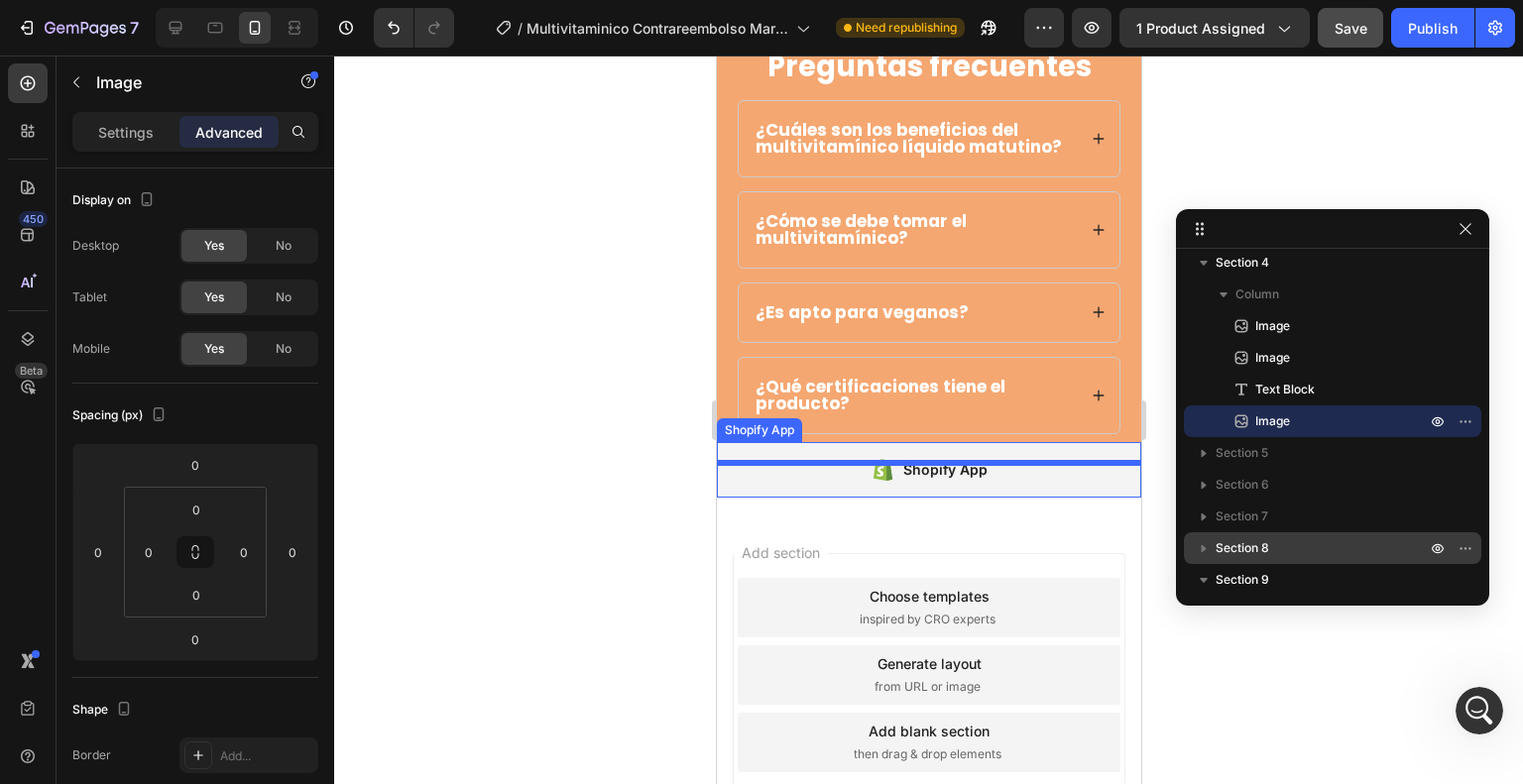 scroll, scrollTop: 6454, scrollLeft: 0, axis: vertical 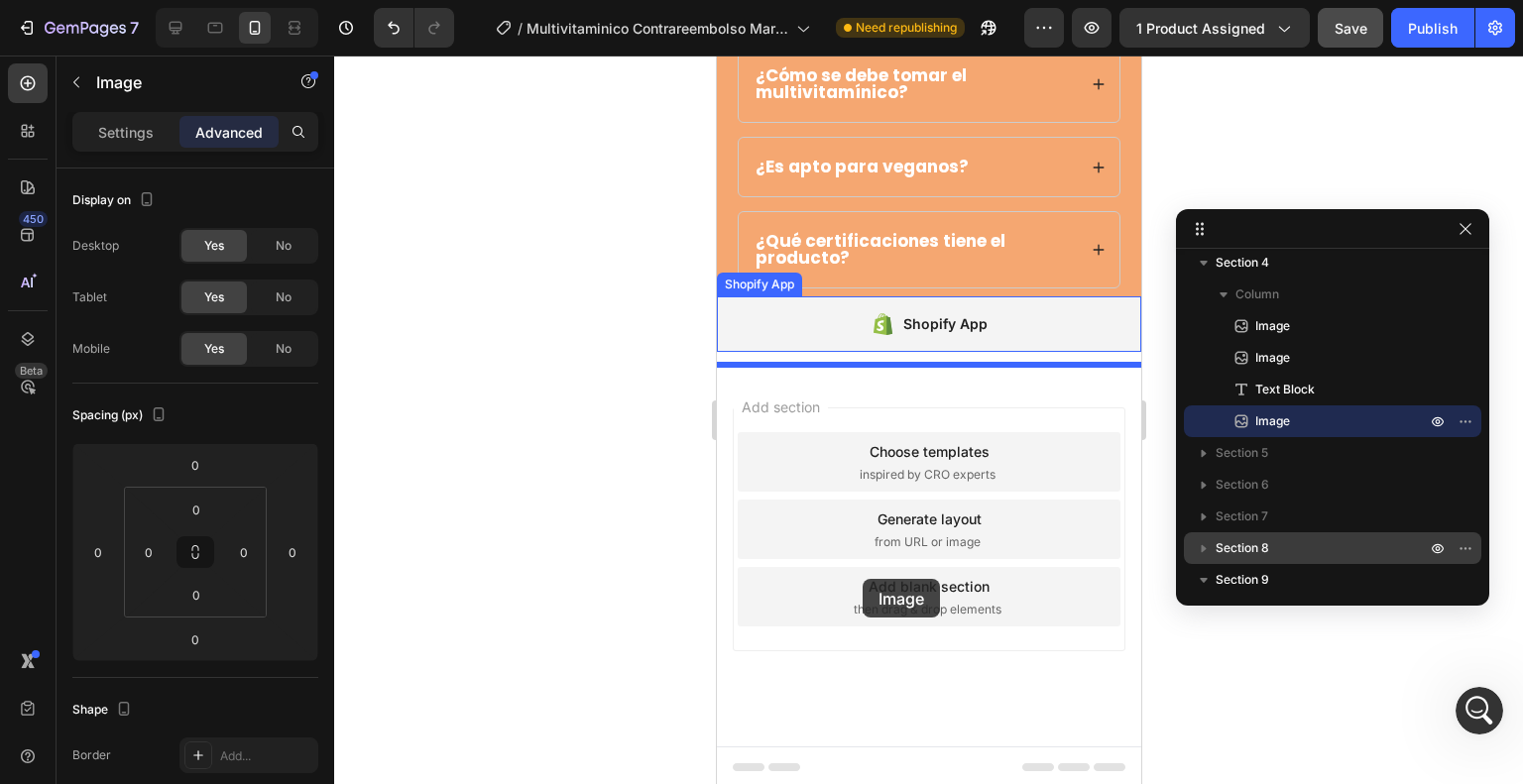 drag, startPoint x: 745, startPoint y: 123, endPoint x: 862, endPoint y: 569, distance: 461.0911 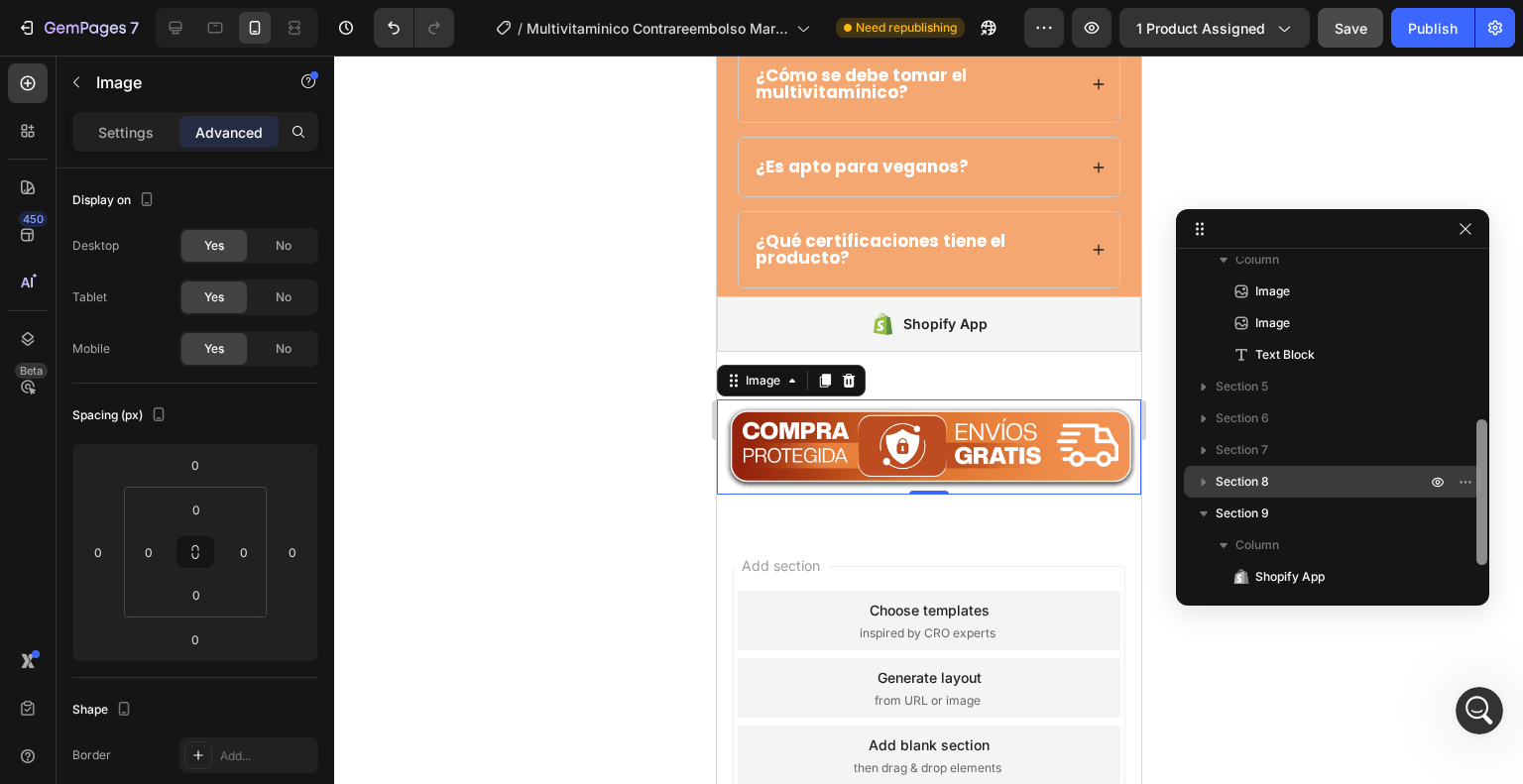 scroll, scrollTop: 401, scrollLeft: 0, axis: vertical 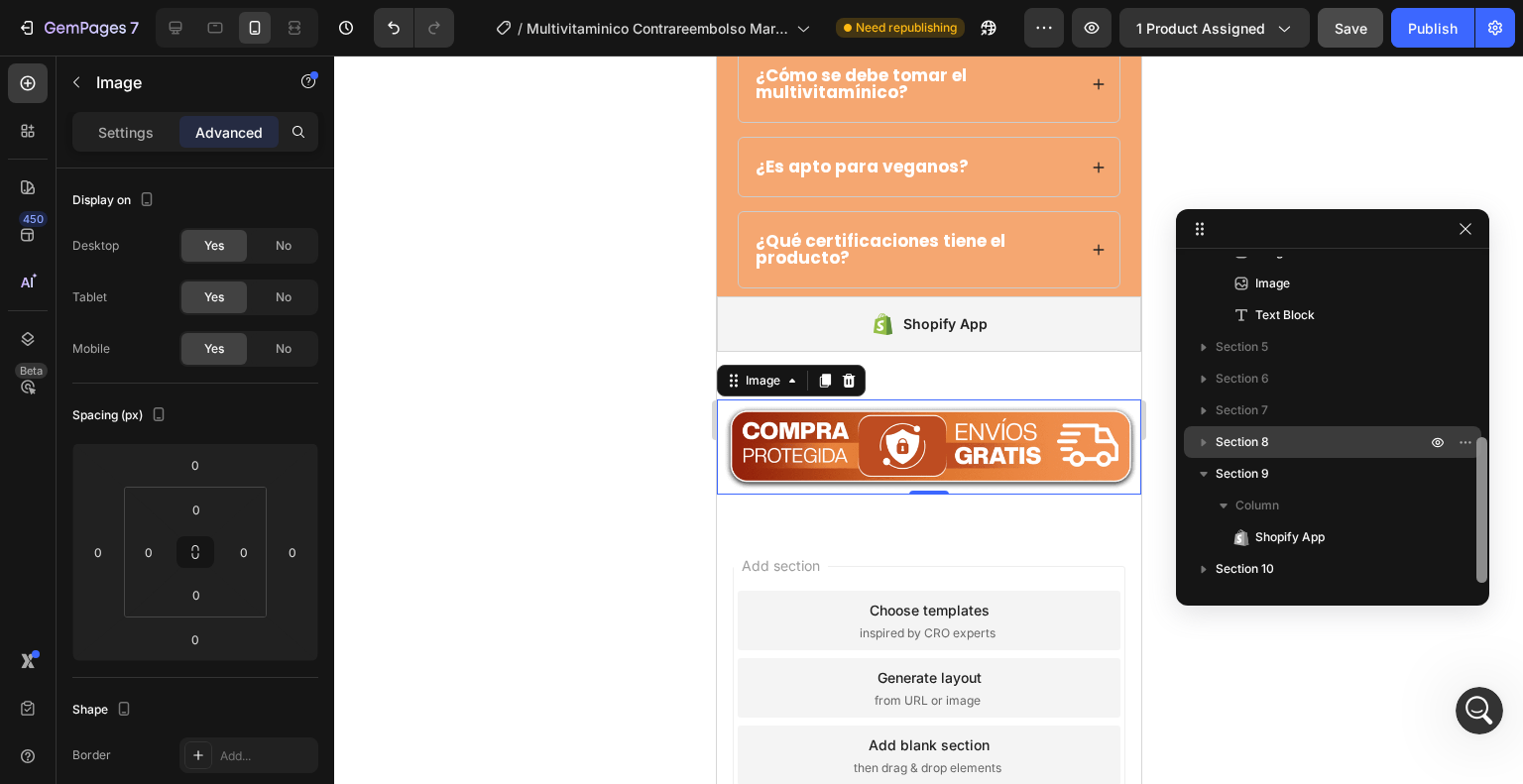 drag, startPoint x: 1475, startPoint y: 518, endPoint x: 1479, endPoint y: 597, distance: 79.101201 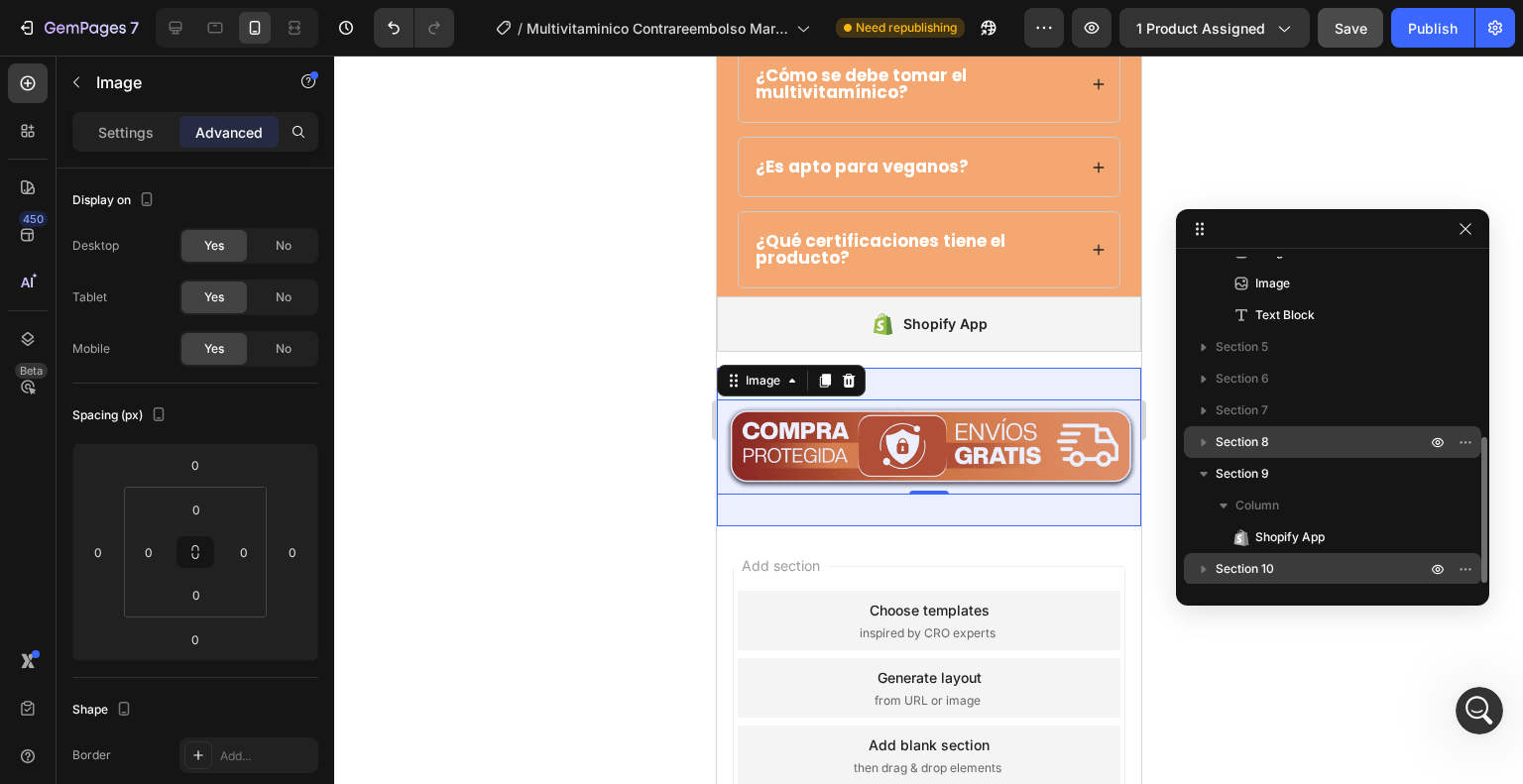 click 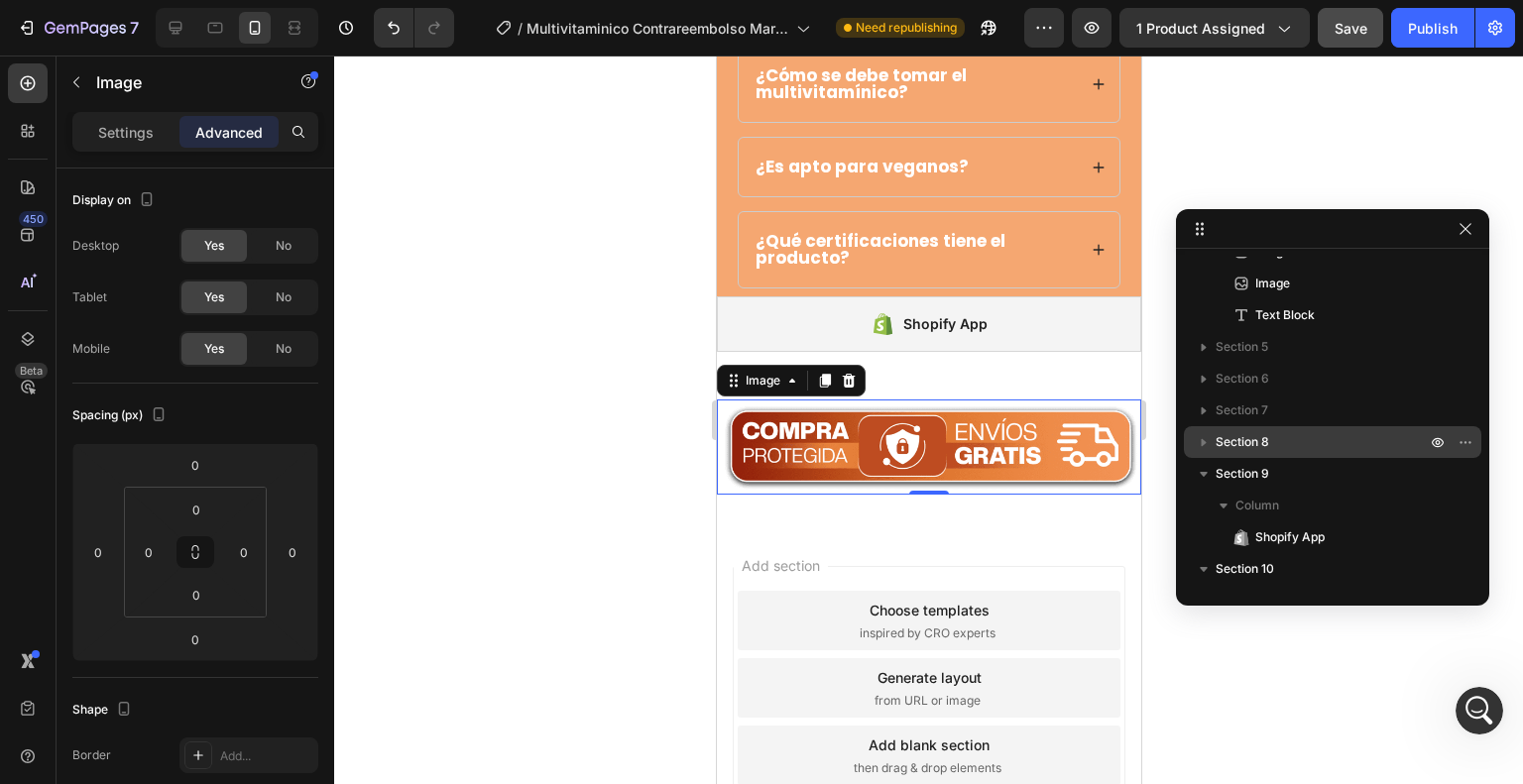 scroll, scrollTop: 465, scrollLeft: 0, axis: vertical 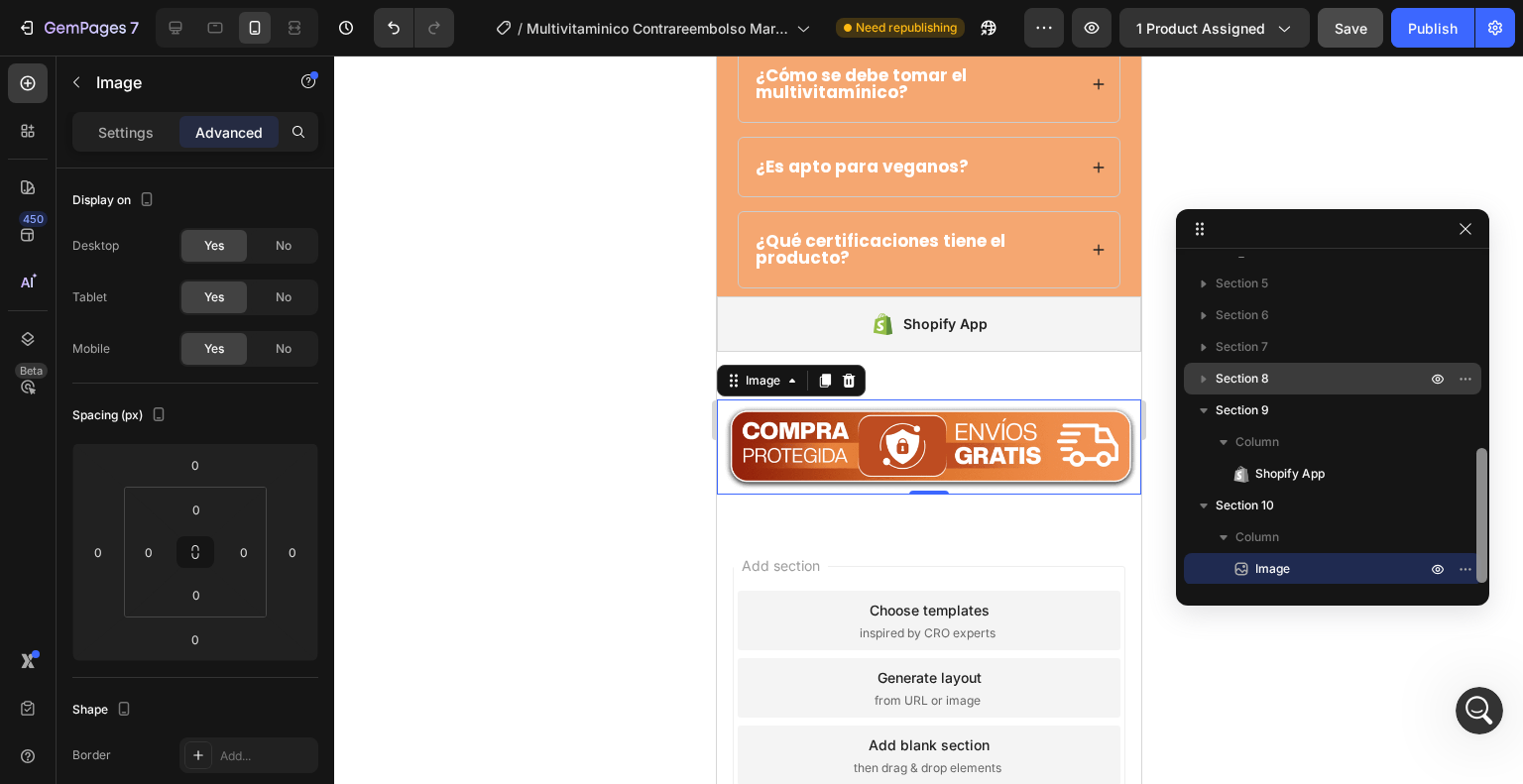 drag, startPoint x: 1479, startPoint y: 499, endPoint x: 1433, endPoint y: 555, distance: 72.47068 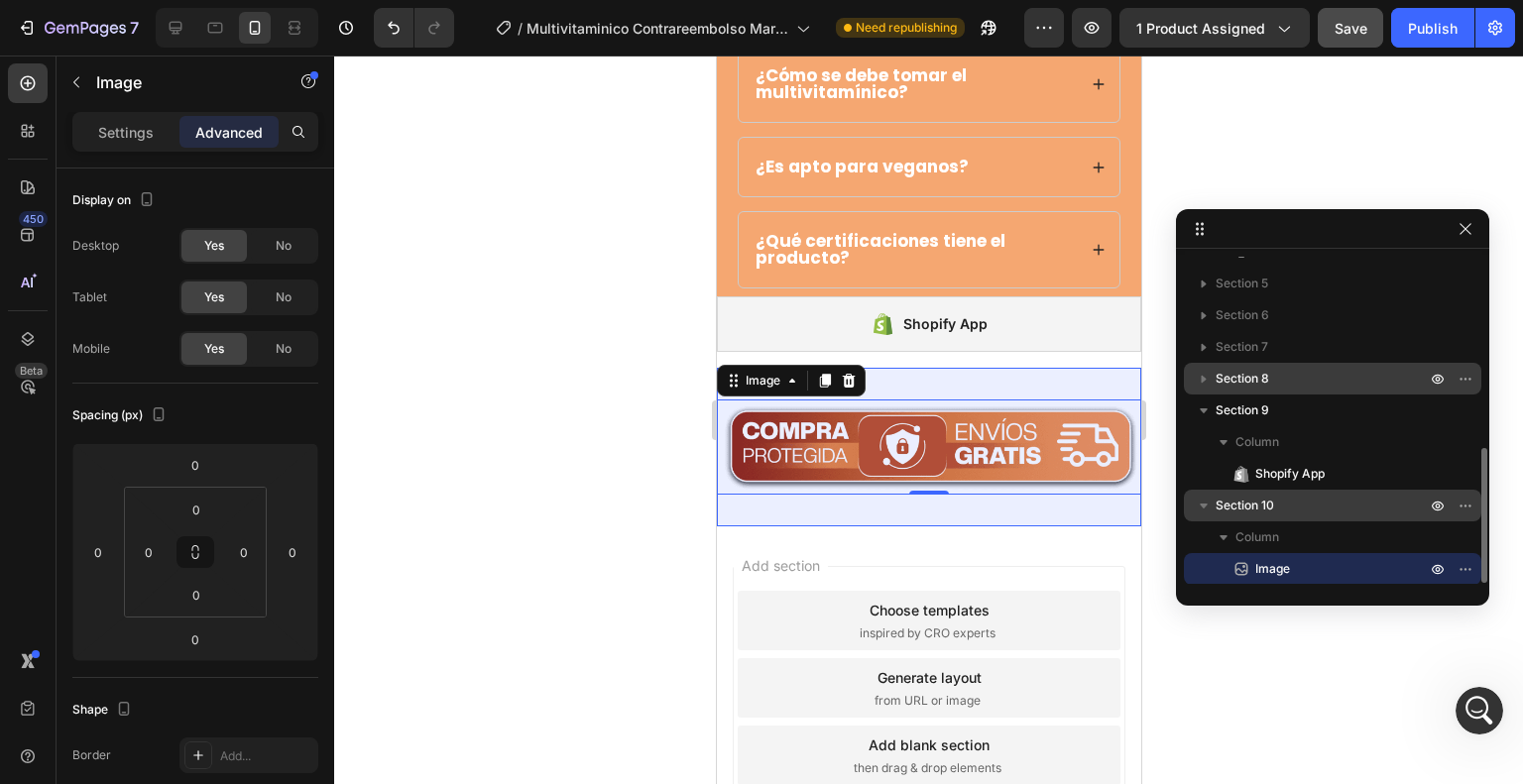 click on "Section 10" at bounding box center (1323, 505) 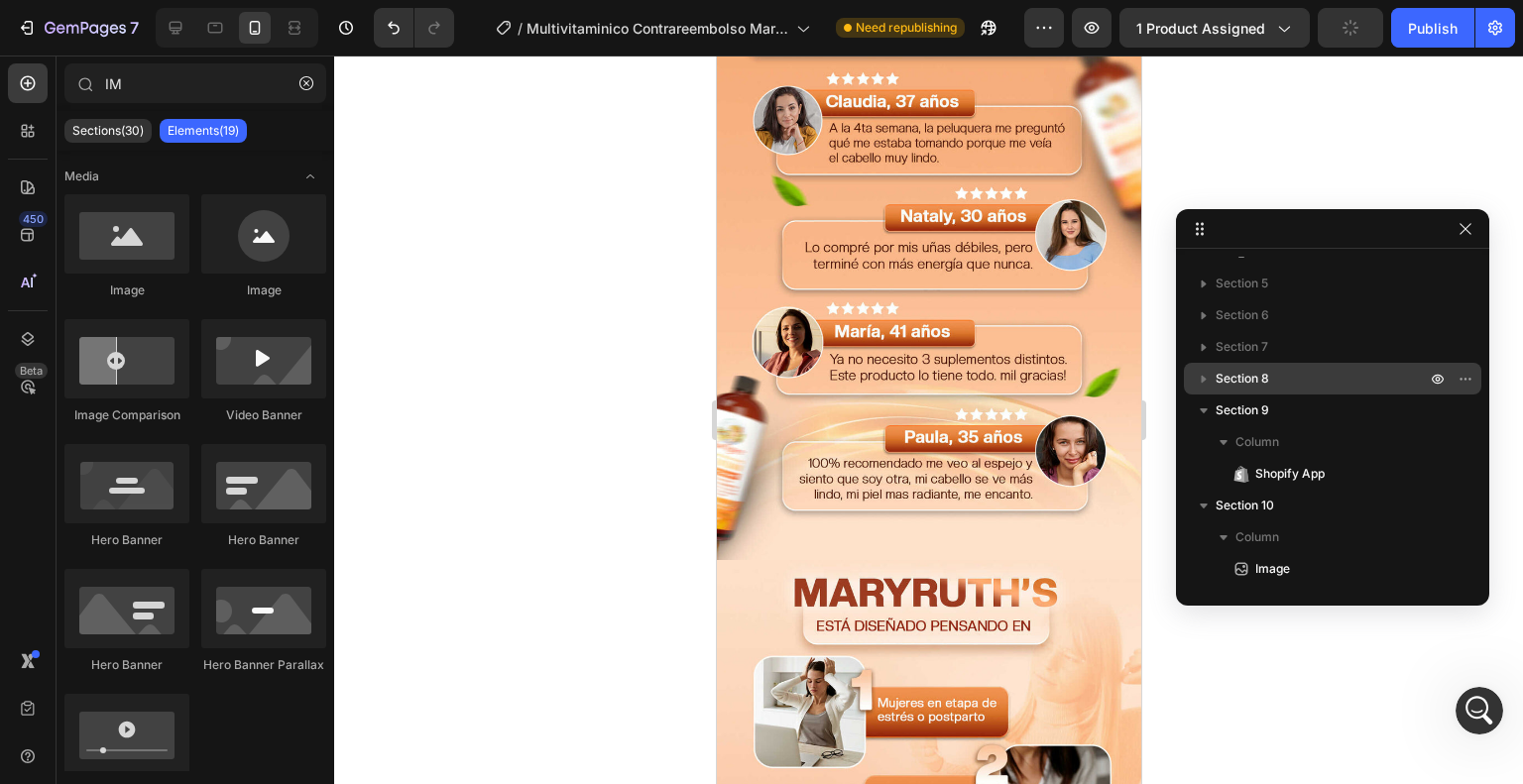 scroll, scrollTop: 5022, scrollLeft: 0, axis: vertical 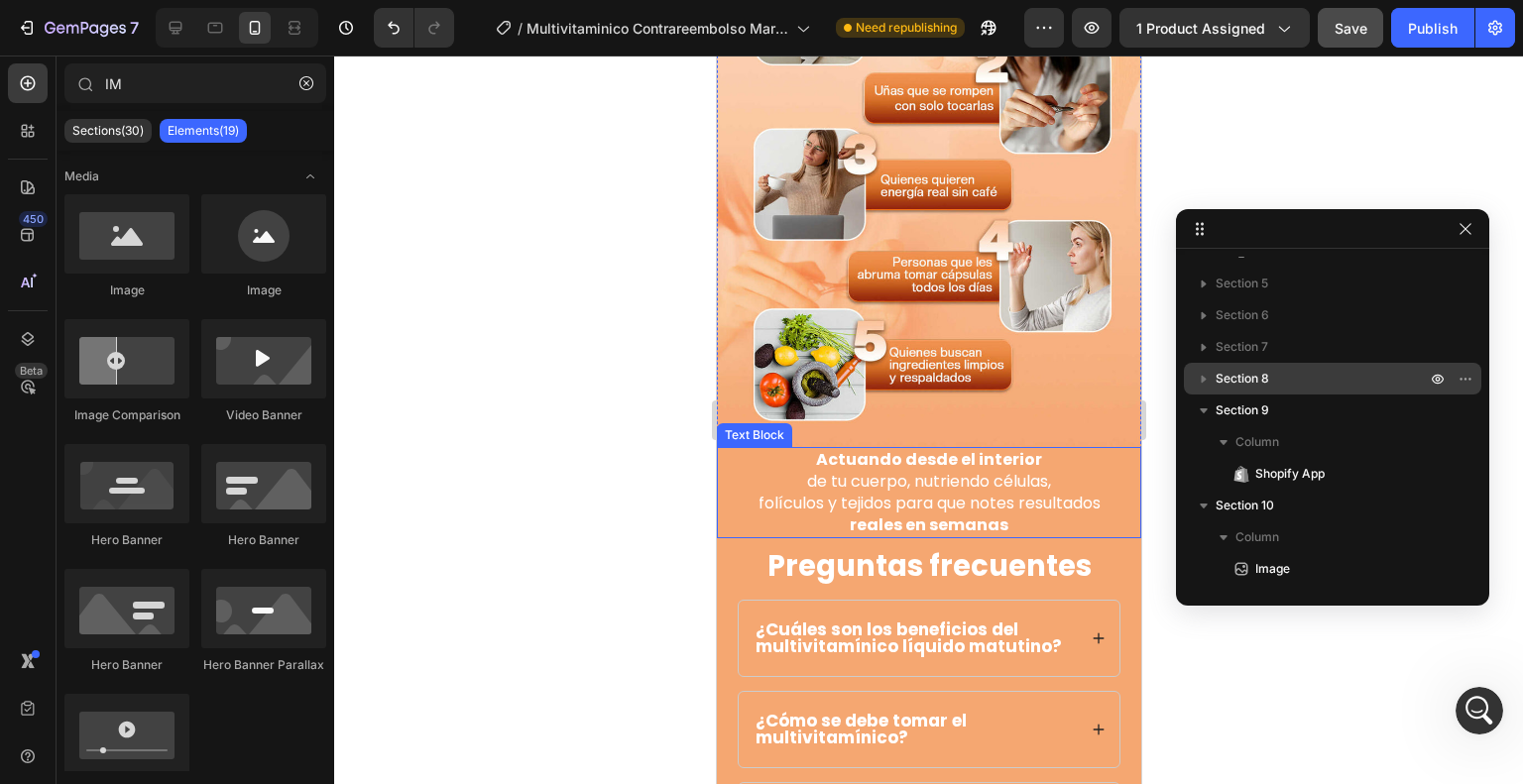 click on "Actuando desde el interior" at bounding box center (928, 460) 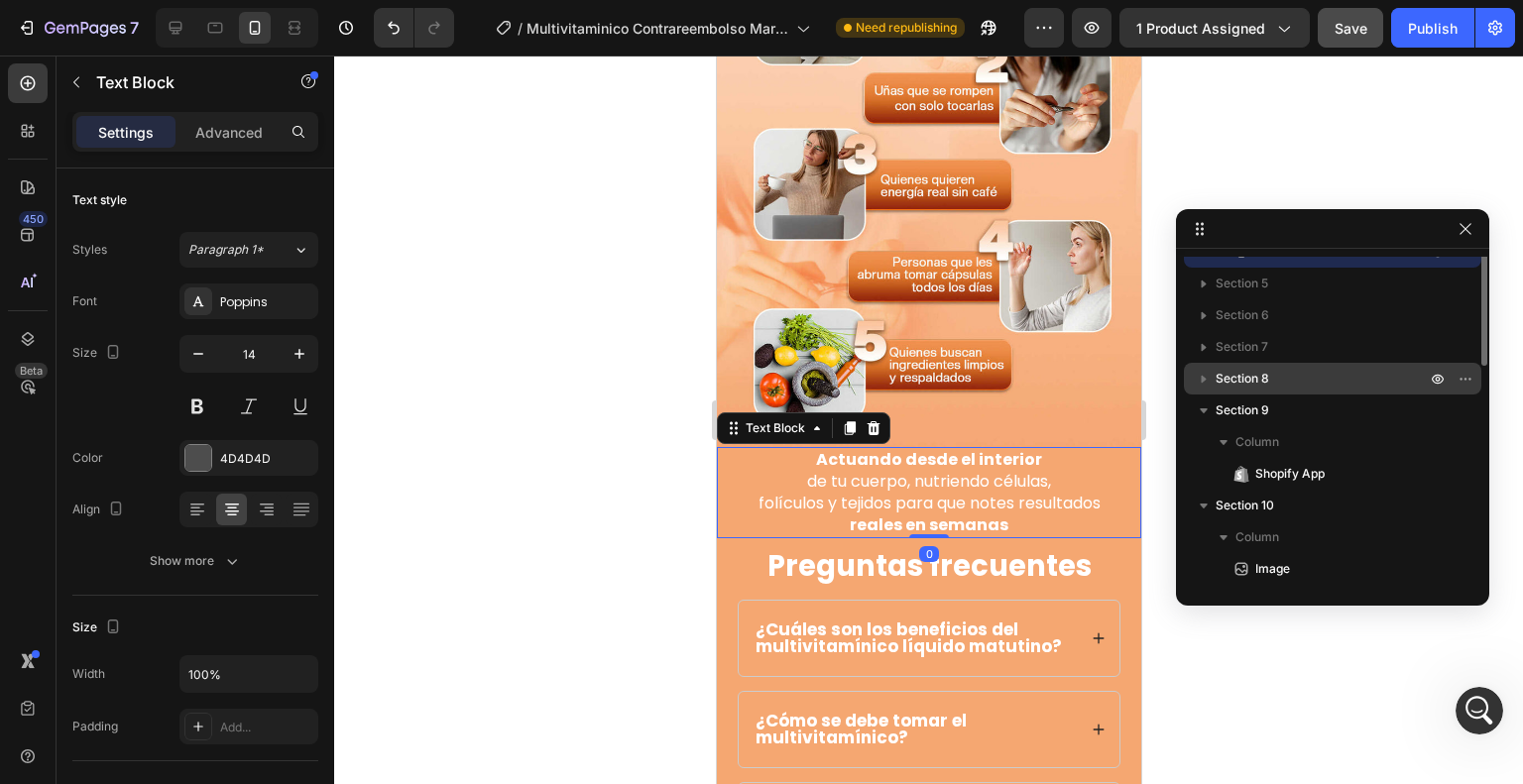 scroll, scrollTop: 311, scrollLeft: 0, axis: vertical 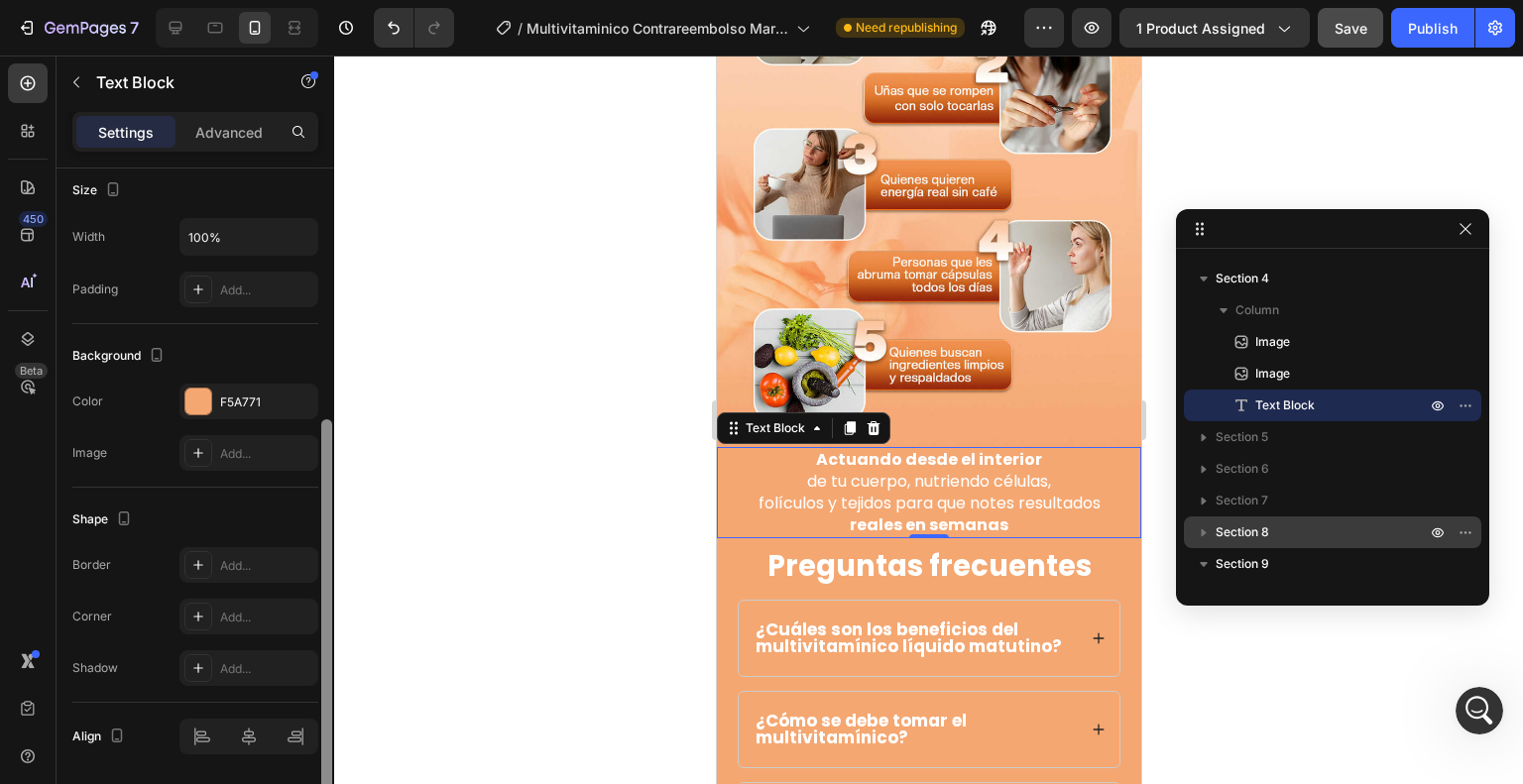 drag, startPoint x: 329, startPoint y: 358, endPoint x: 350, endPoint y: 609, distance: 251.87695 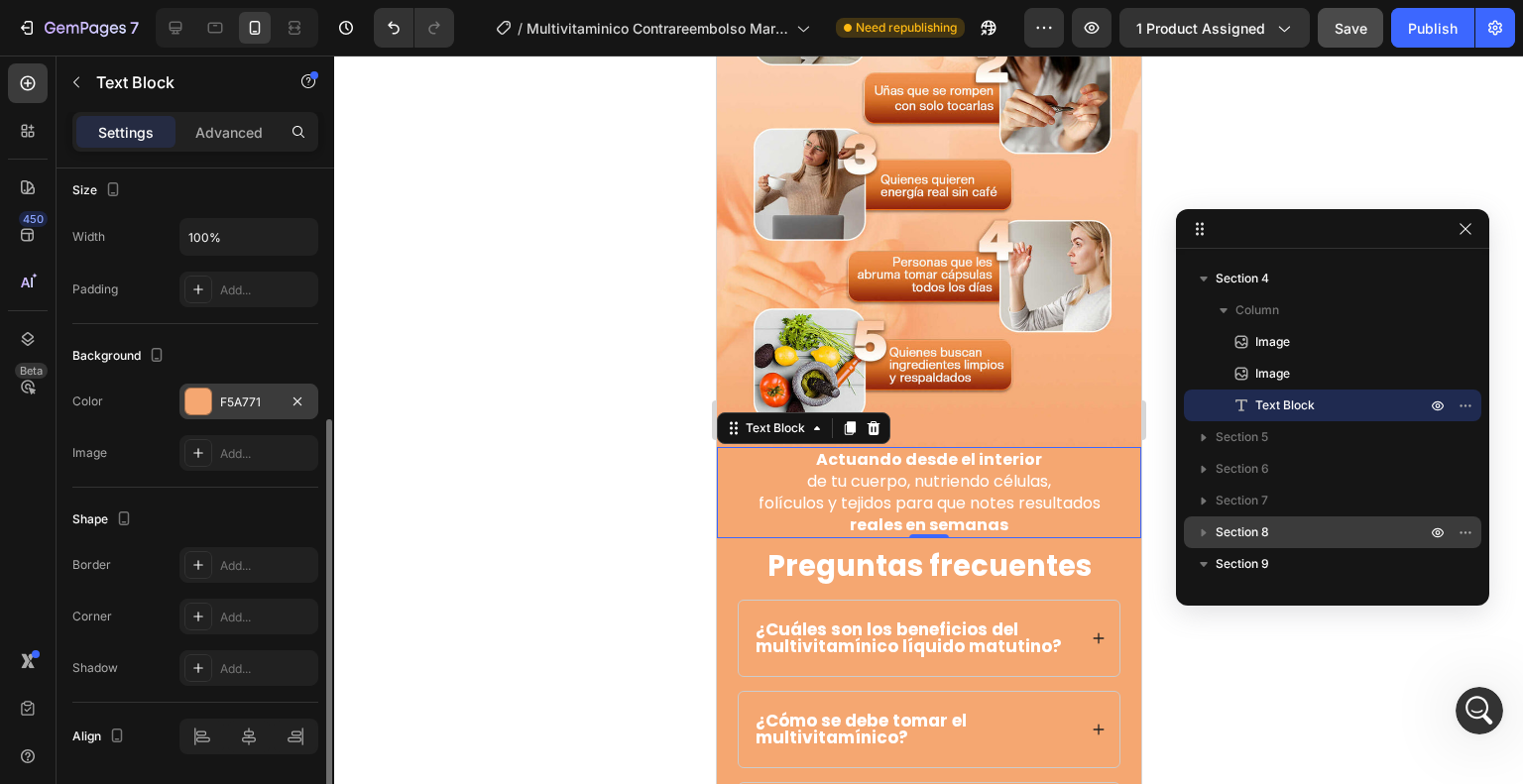 click on "#[HEX]" at bounding box center [249, 402] 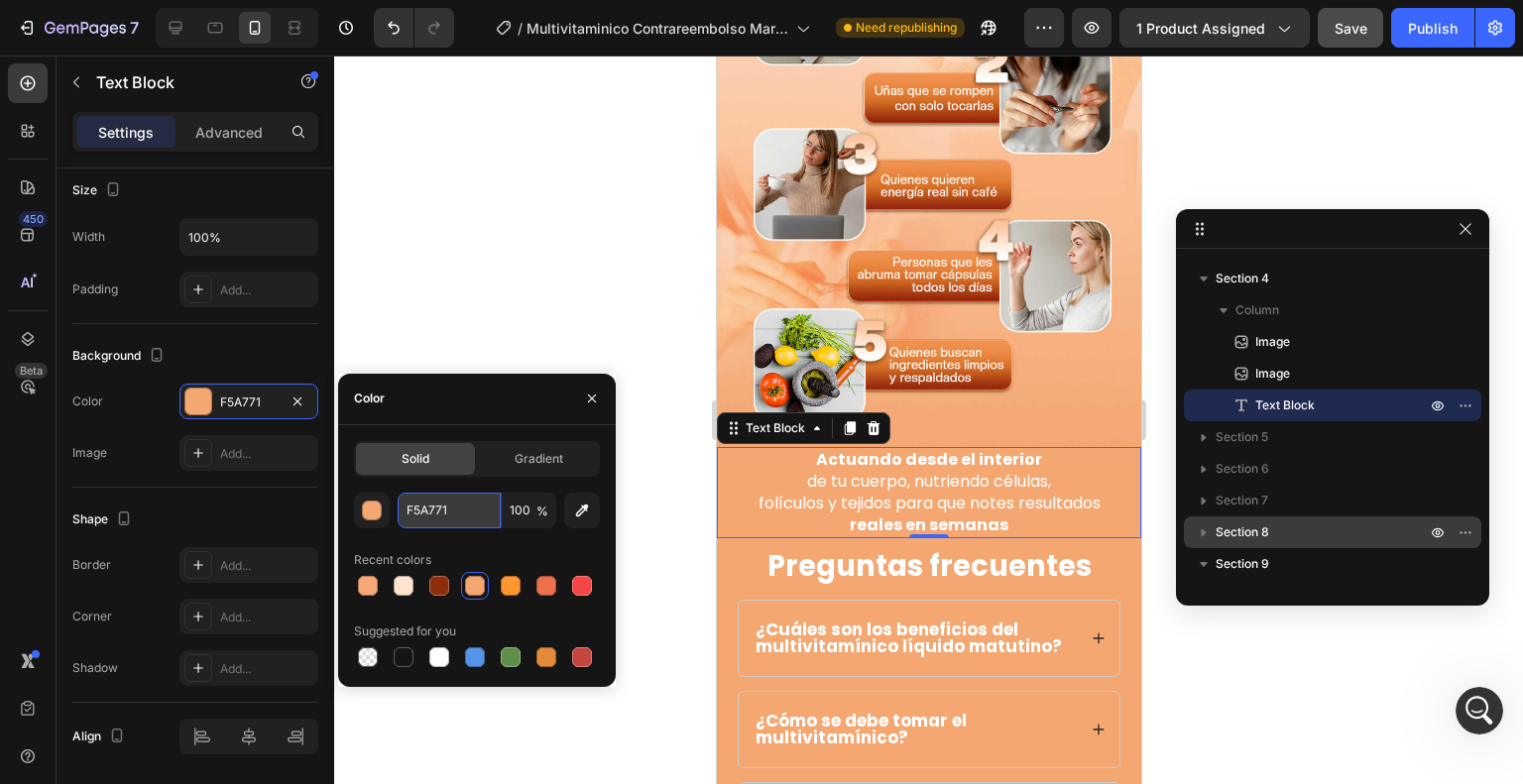 click on "#[HEX]" at bounding box center [449, 510] 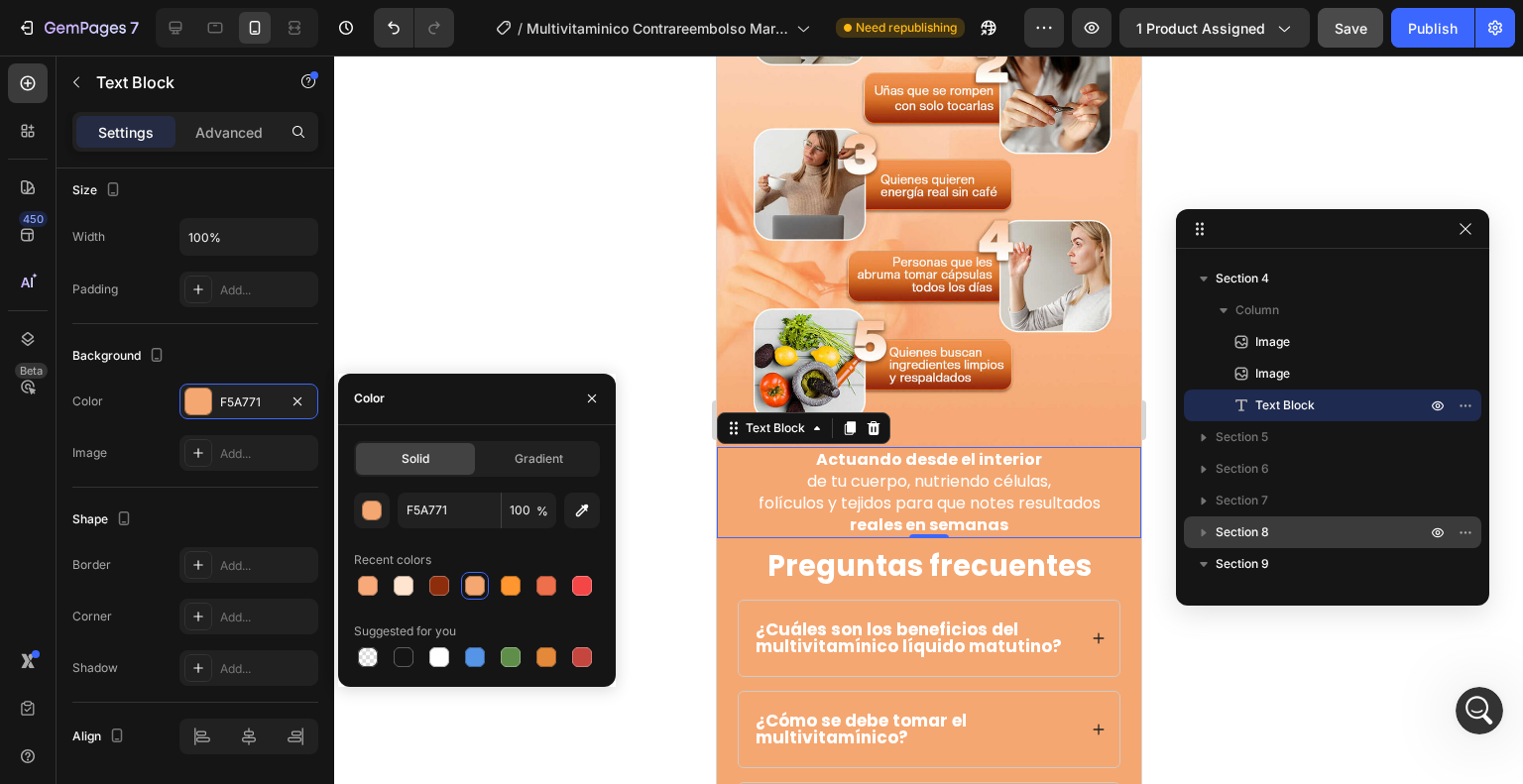 click on "reales en semanas" at bounding box center (928, 525) 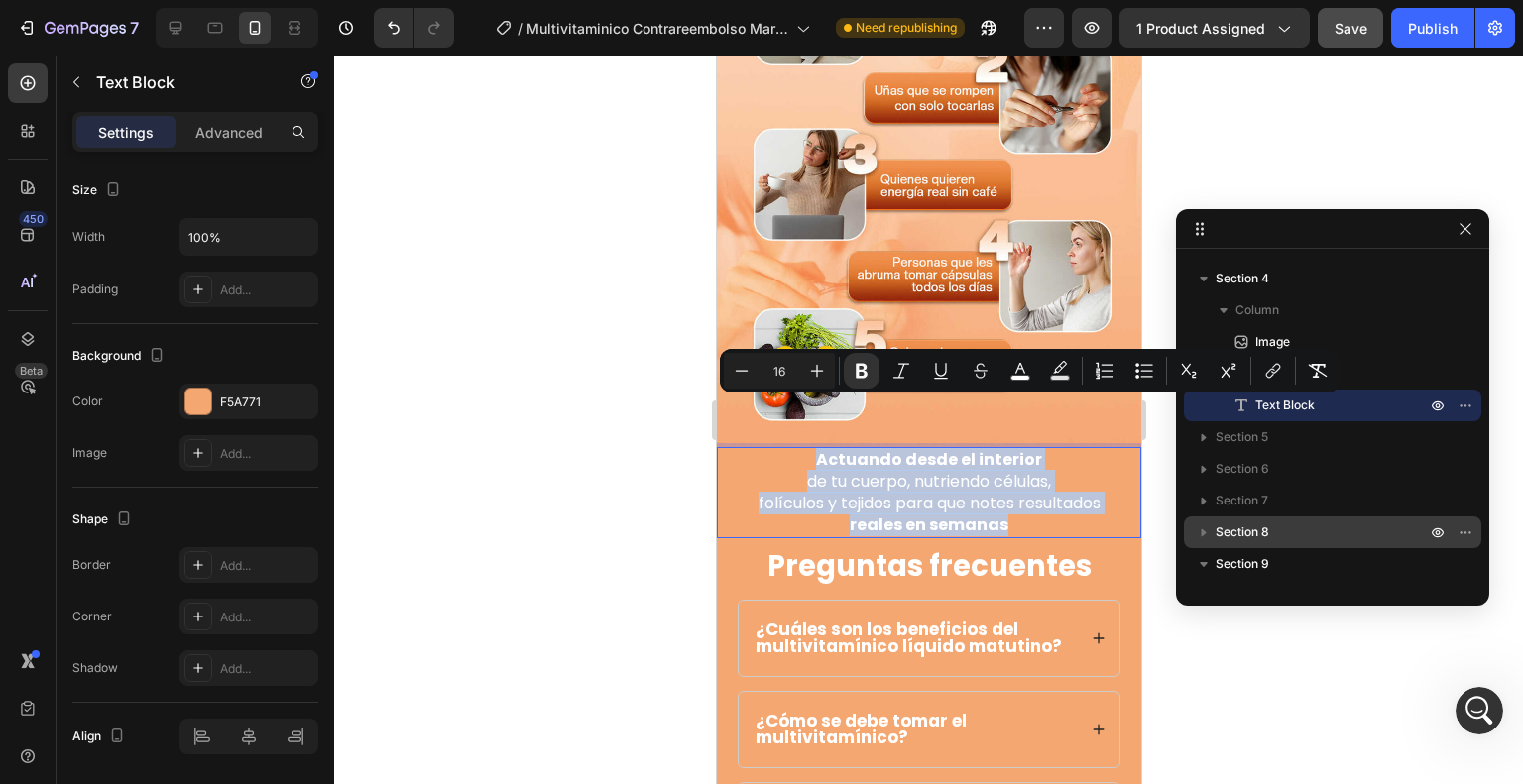drag, startPoint x: 1013, startPoint y: 475, endPoint x: 751, endPoint y: 412, distance: 269.46799 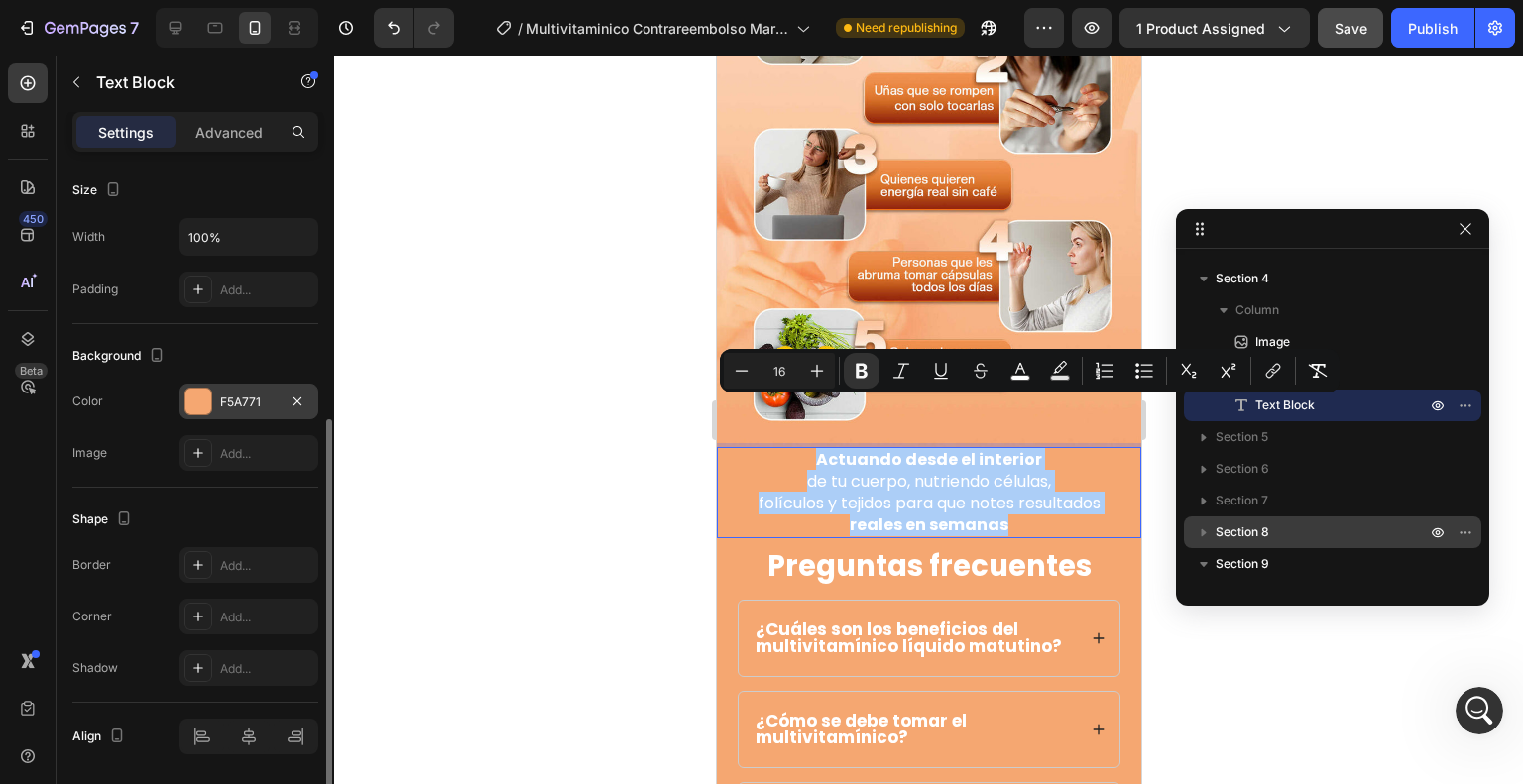 click on "#[HEX]" at bounding box center (249, 402) 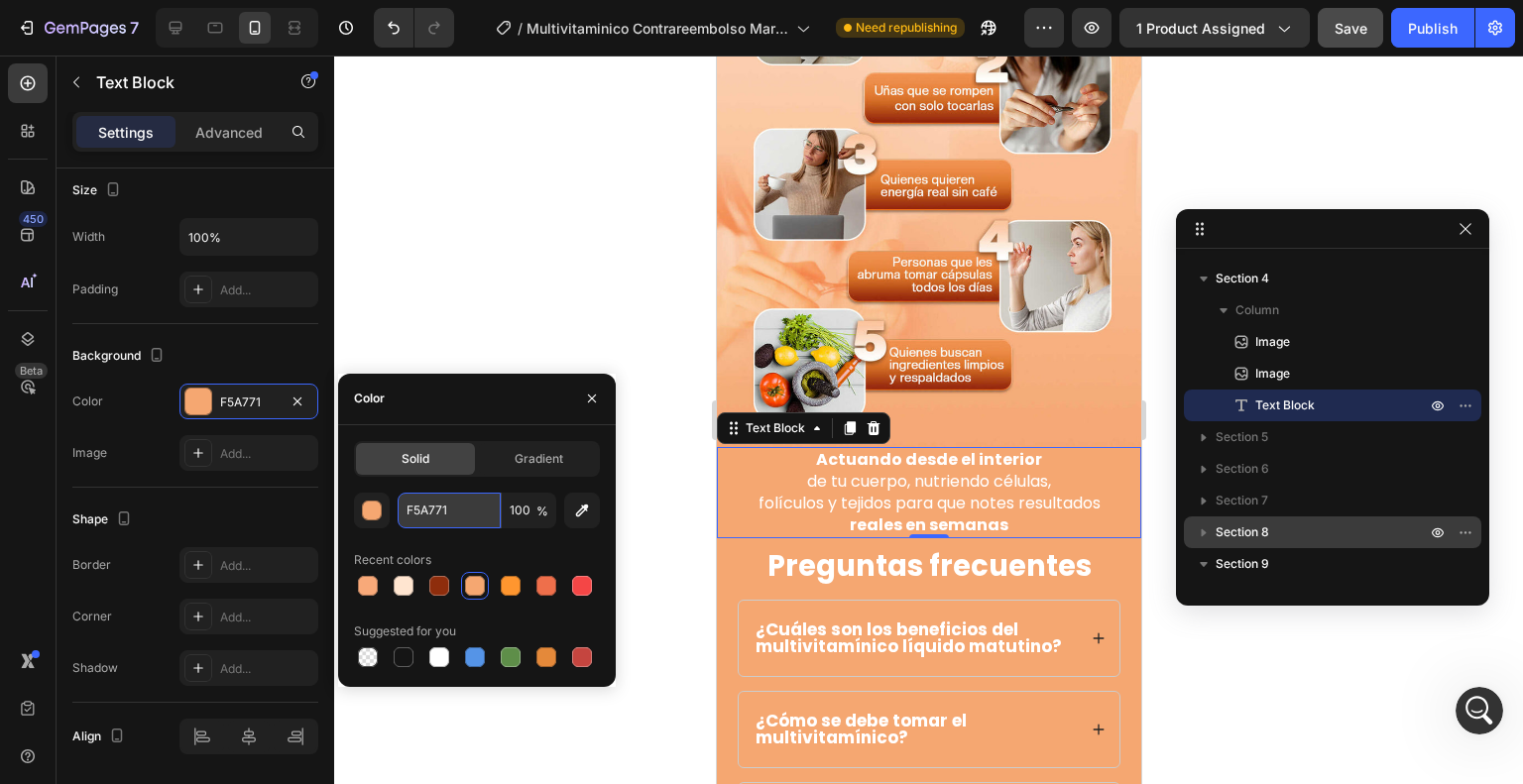 click on "#[HEX]" at bounding box center [449, 510] 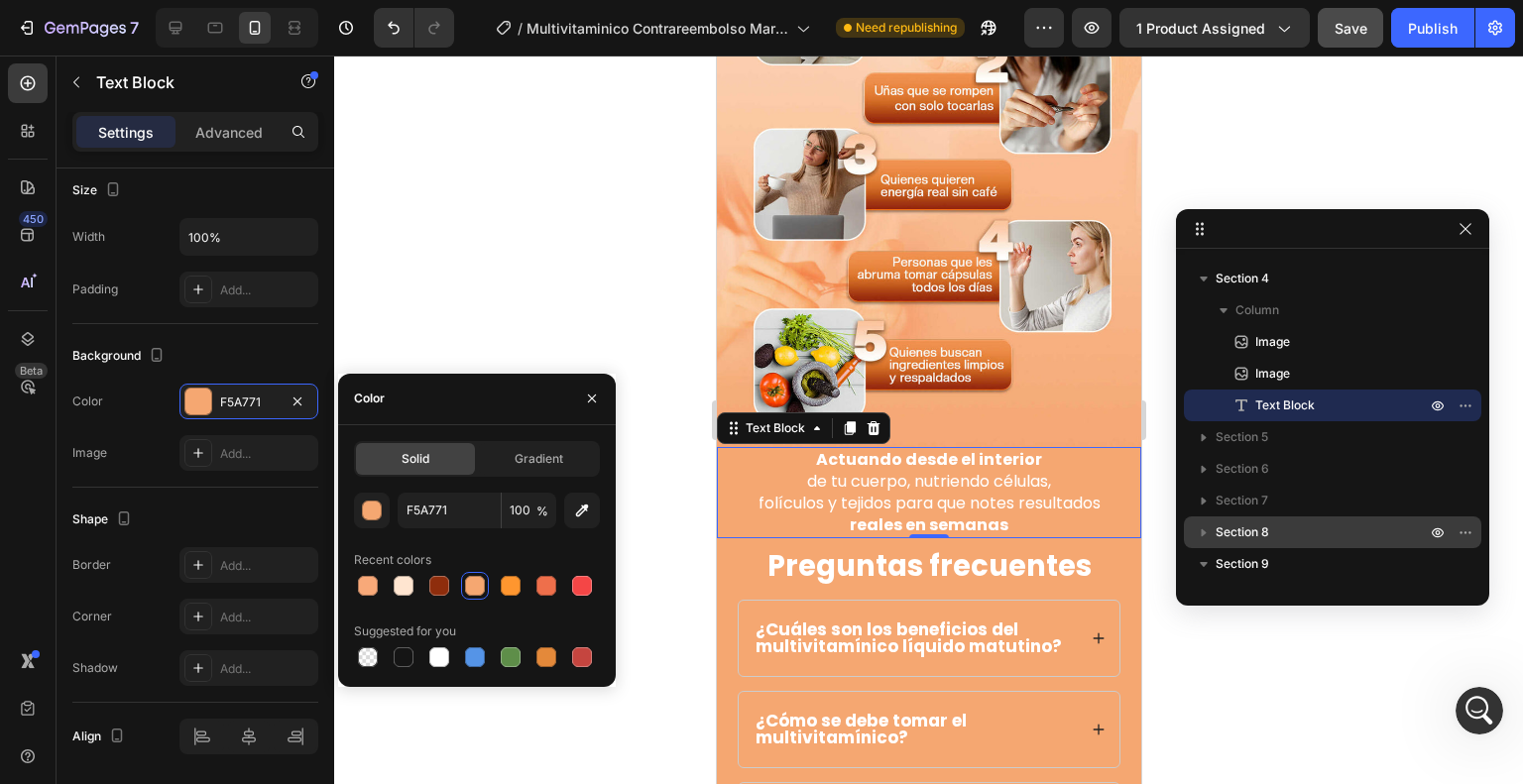 click 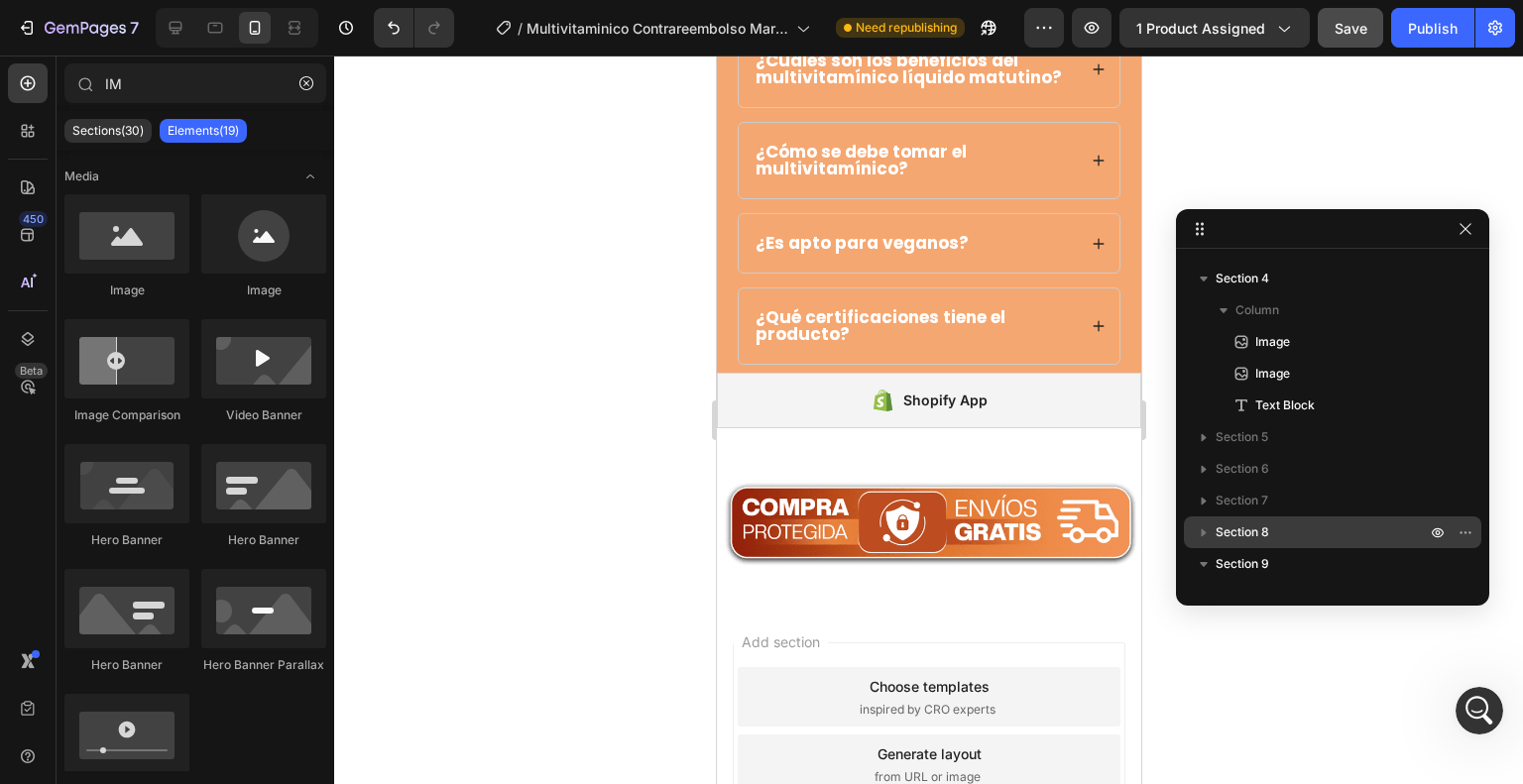 scroll, scrollTop: 6518, scrollLeft: 0, axis: vertical 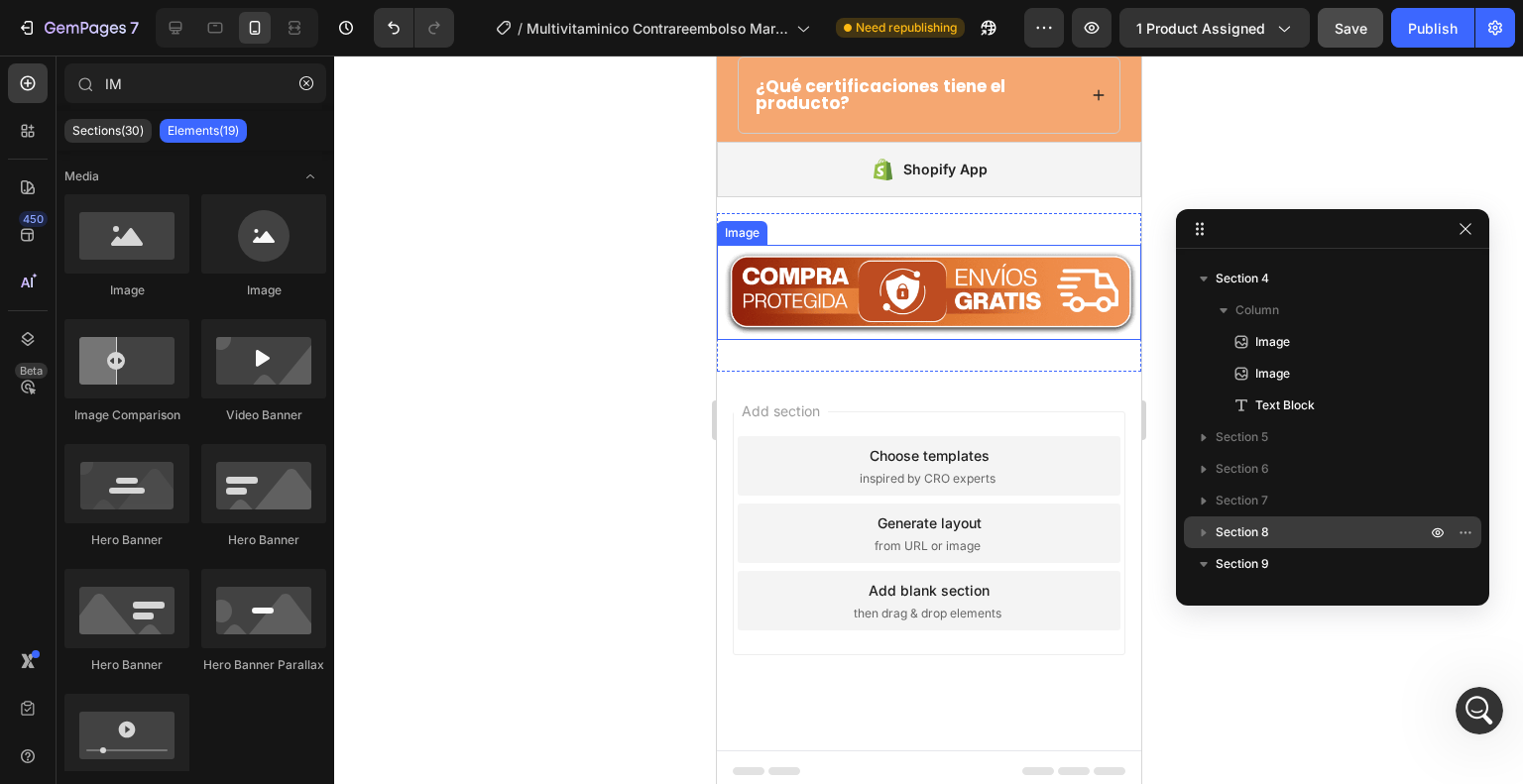 click at bounding box center [928, 292] 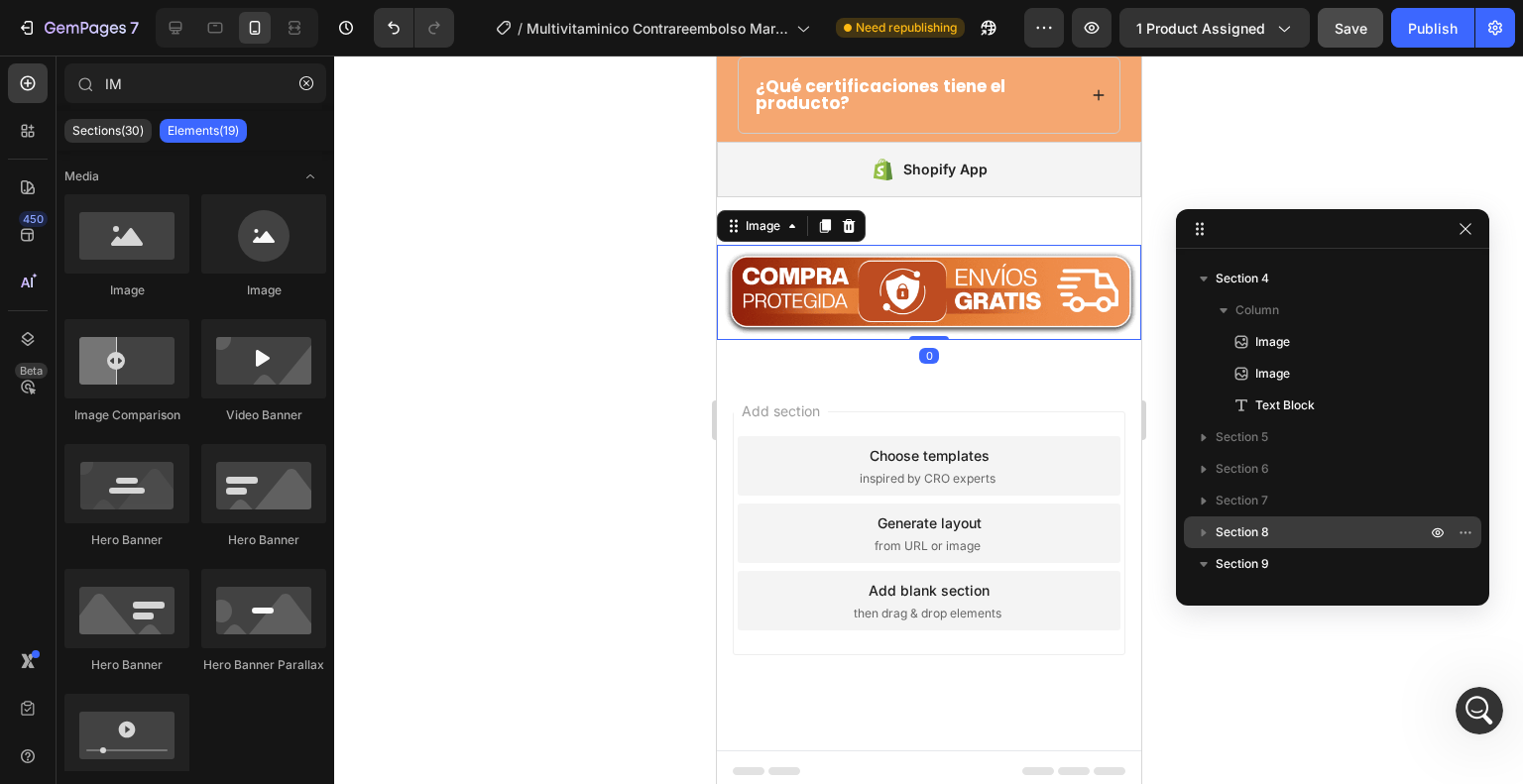 scroll, scrollTop: 465, scrollLeft: 0, axis: vertical 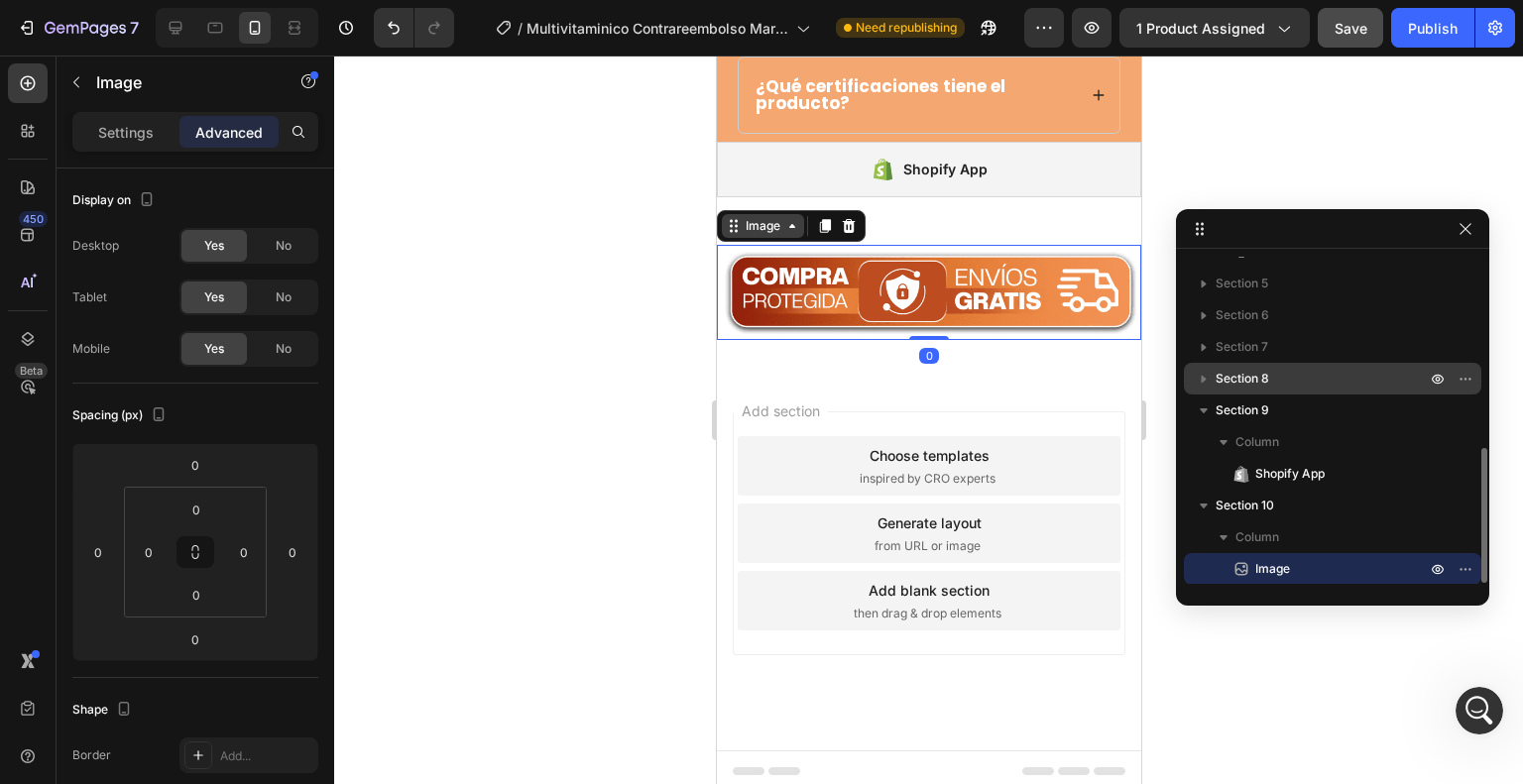 click on "Image" at bounding box center (762, 226) 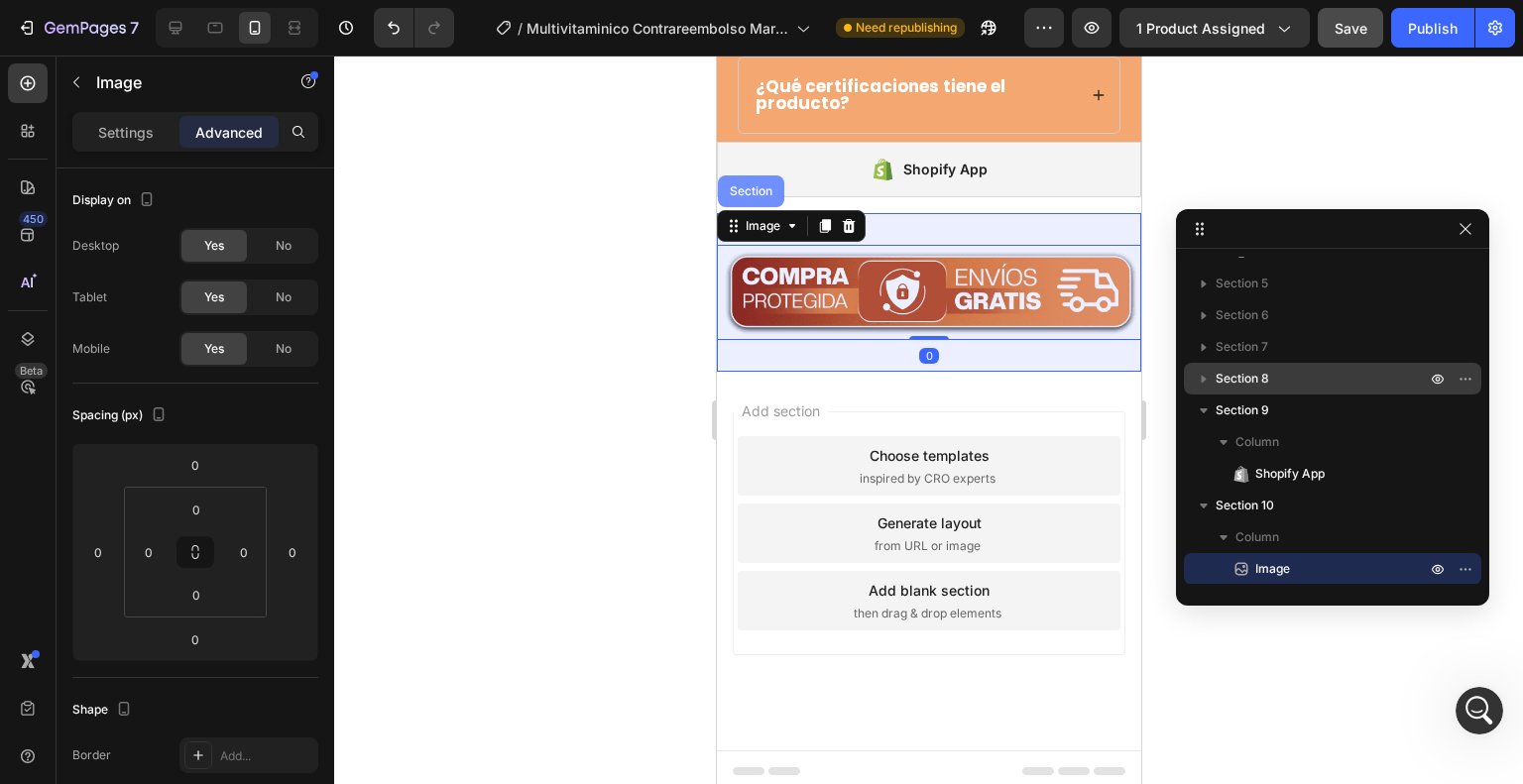 click on "Section" at bounding box center (750, 191) 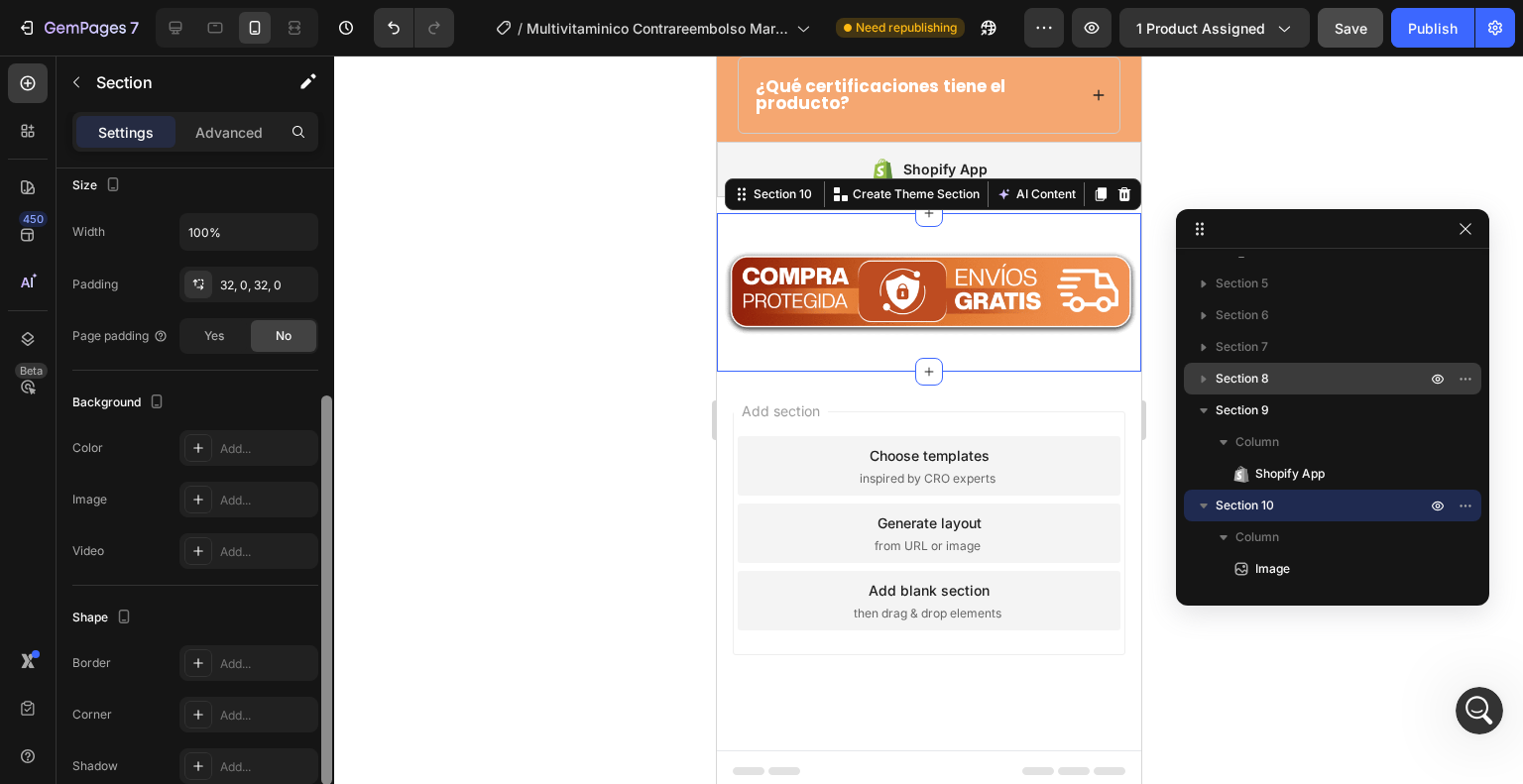 scroll, scrollTop: 392, scrollLeft: 0, axis: vertical 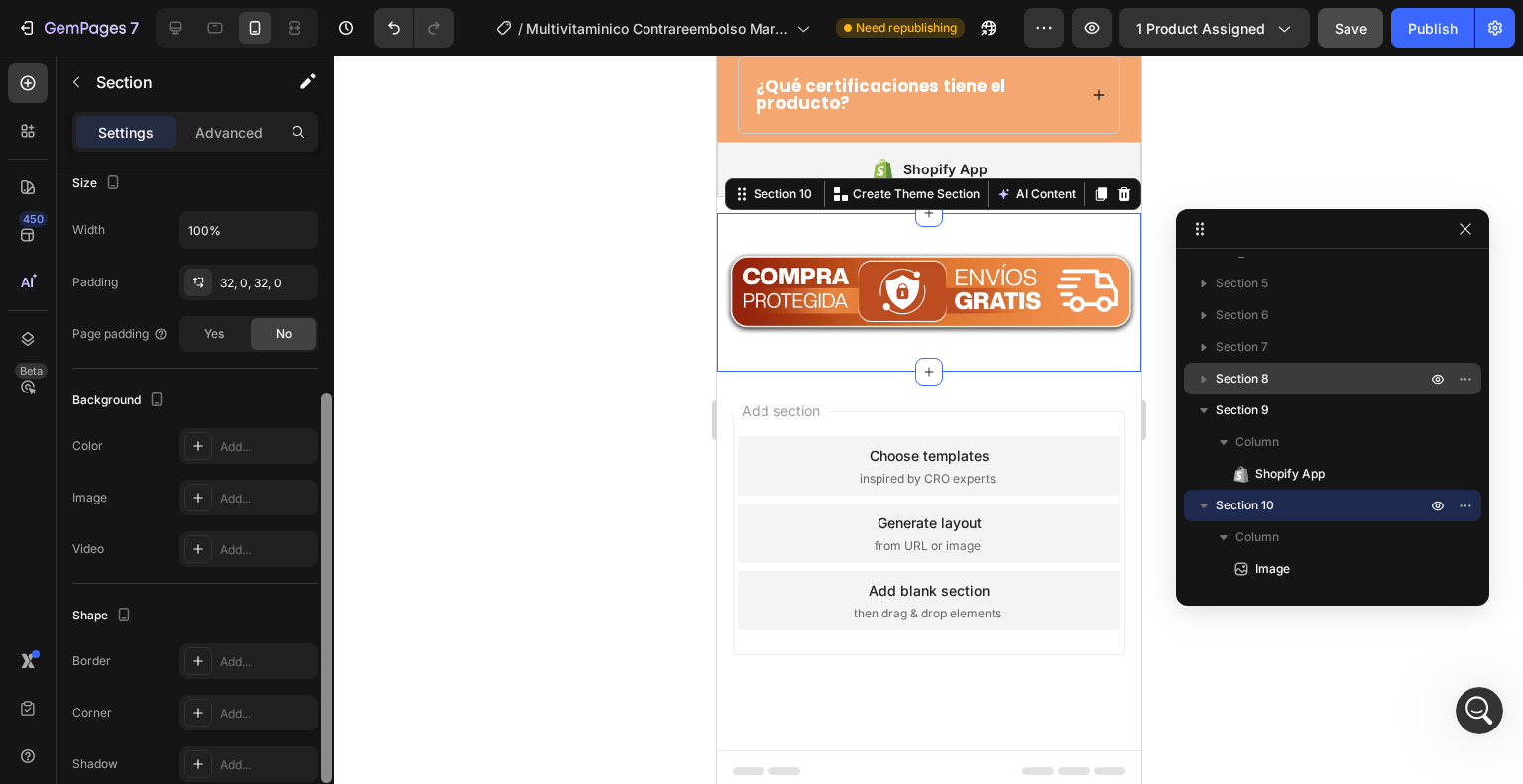 drag, startPoint x: 325, startPoint y: 281, endPoint x: 337, endPoint y: 510, distance: 229.31419 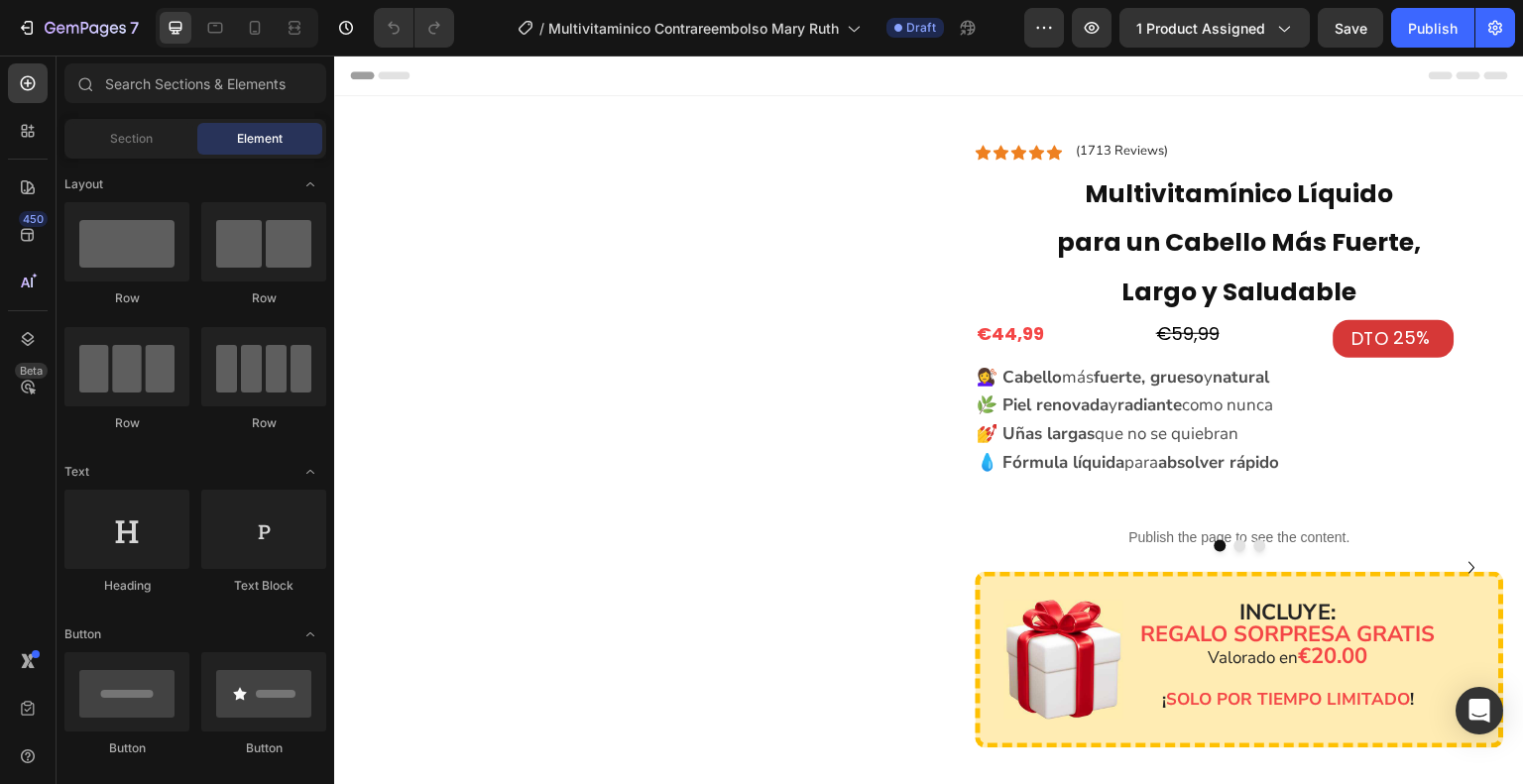 scroll, scrollTop: 0, scrollLeft: 0, axis: both 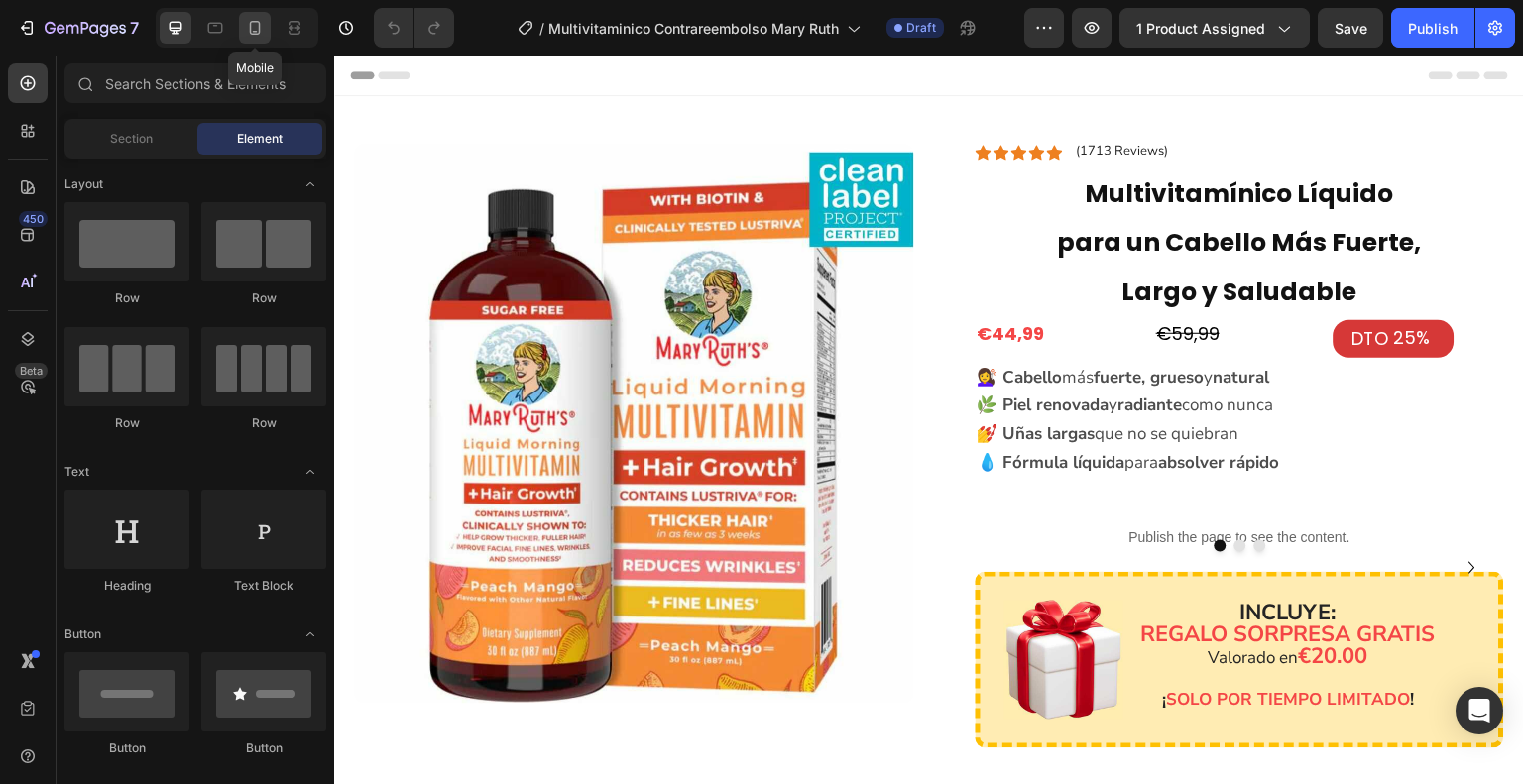 click 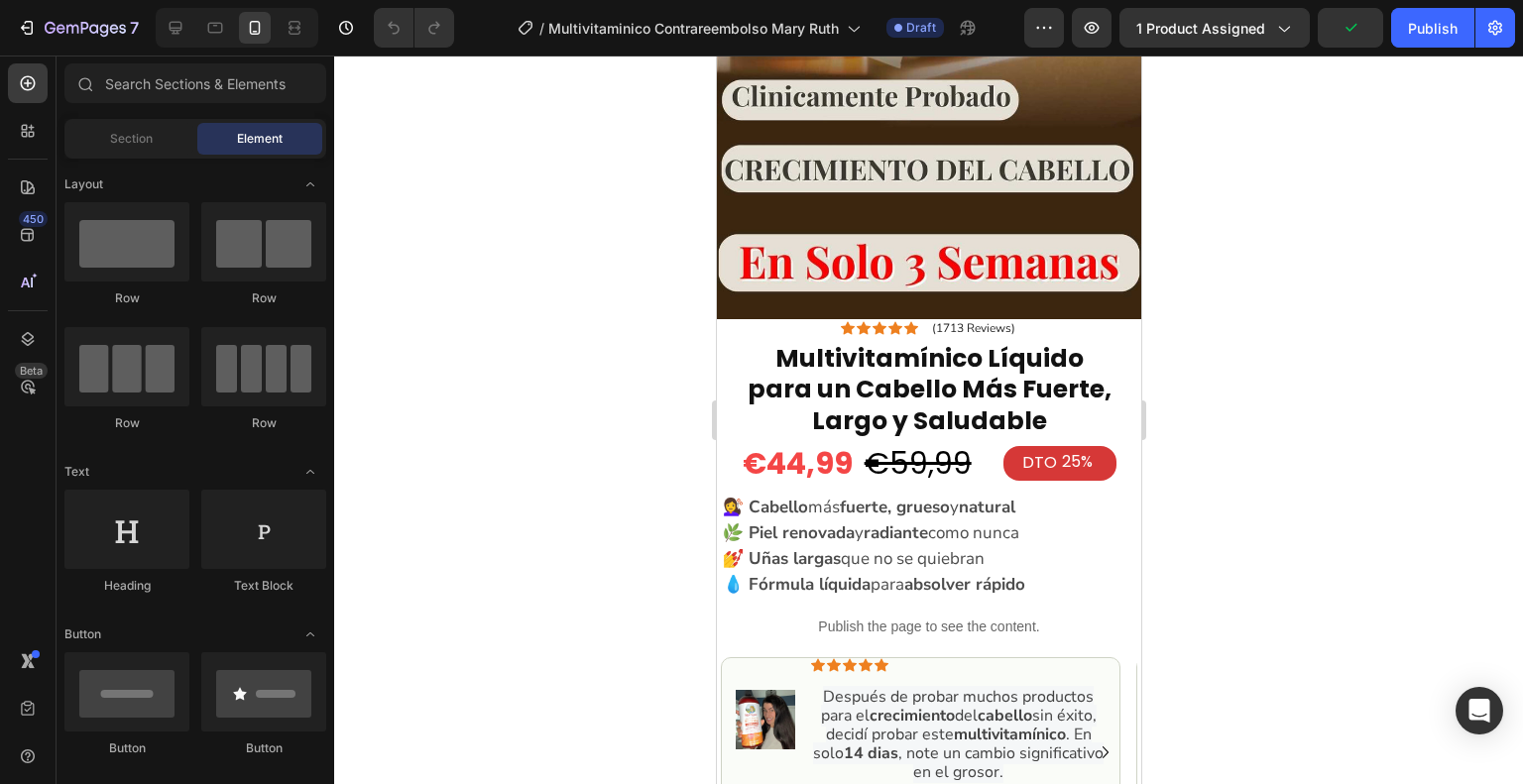 scroll, scrollTop: 571, scrollLeft: 0, axis: vertical 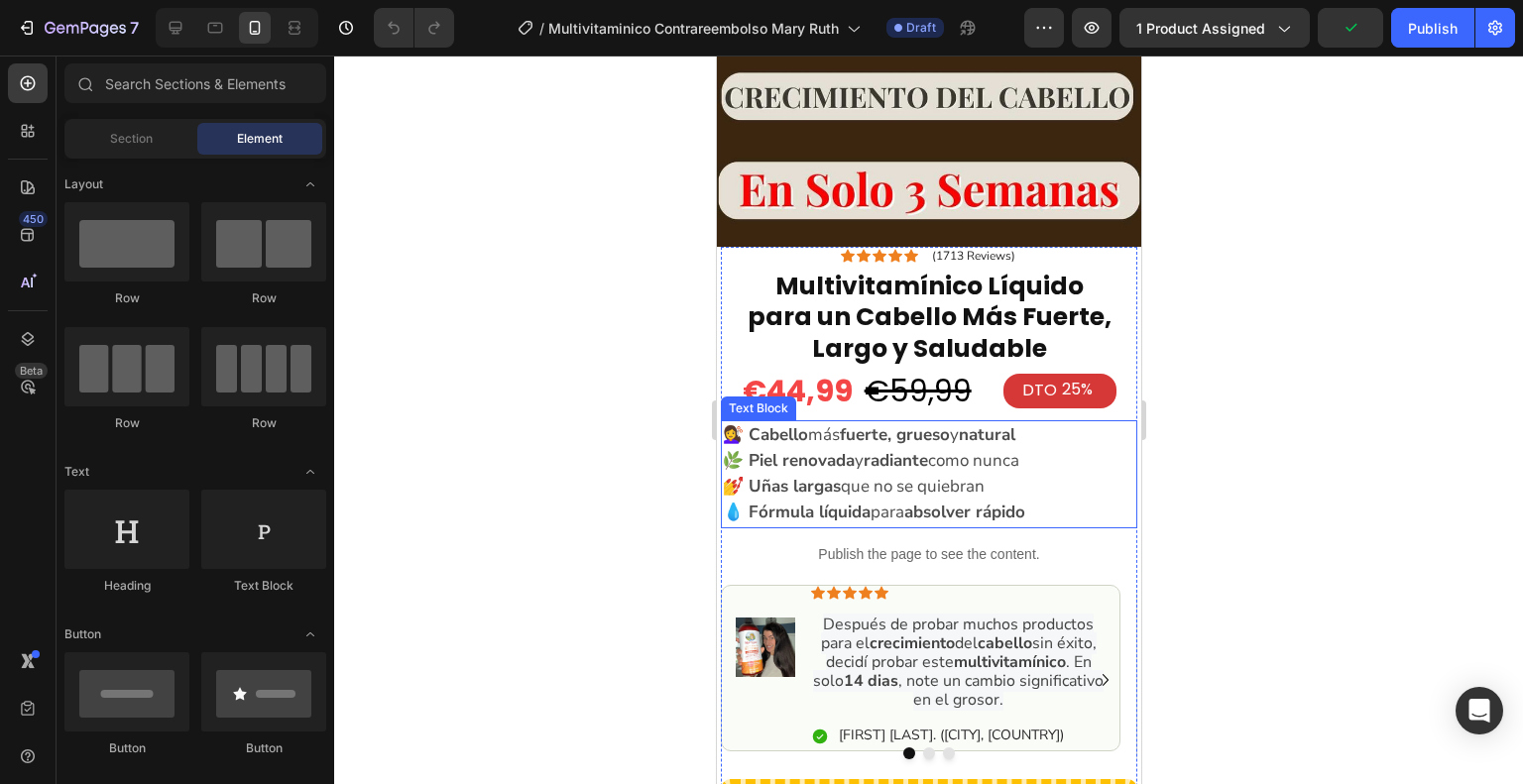 click on "💧 Fórmula líquida  para  absolver rápido" at bounding box center (928, 512) 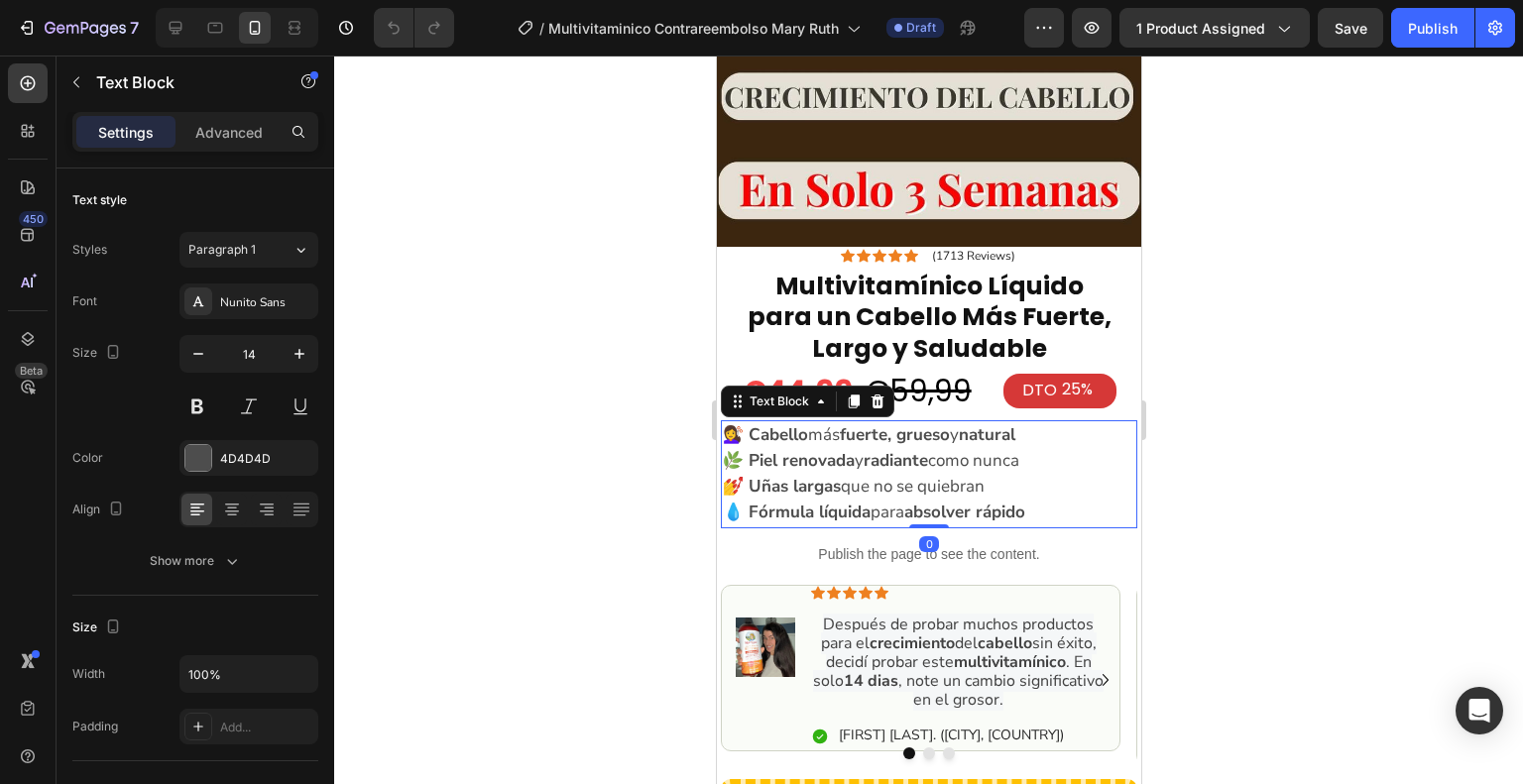 click on "💧 Fórmula líquida  para  absolver rápido" at bounding box center (928, 512) 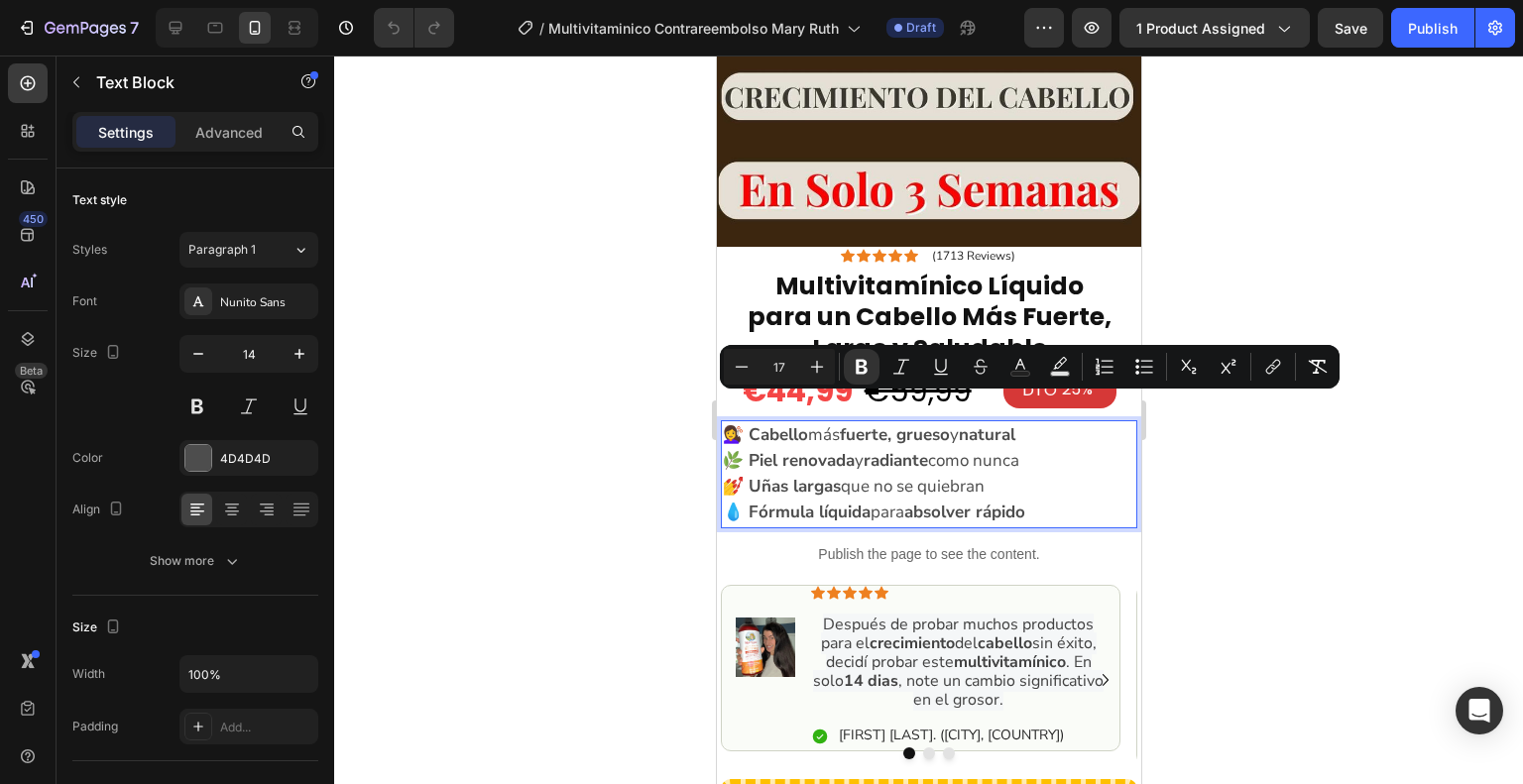 drag, startPoint x: 1068, startPoint y: 485, endPoint x: 764, endPoint y: 417, distance: 311.5124 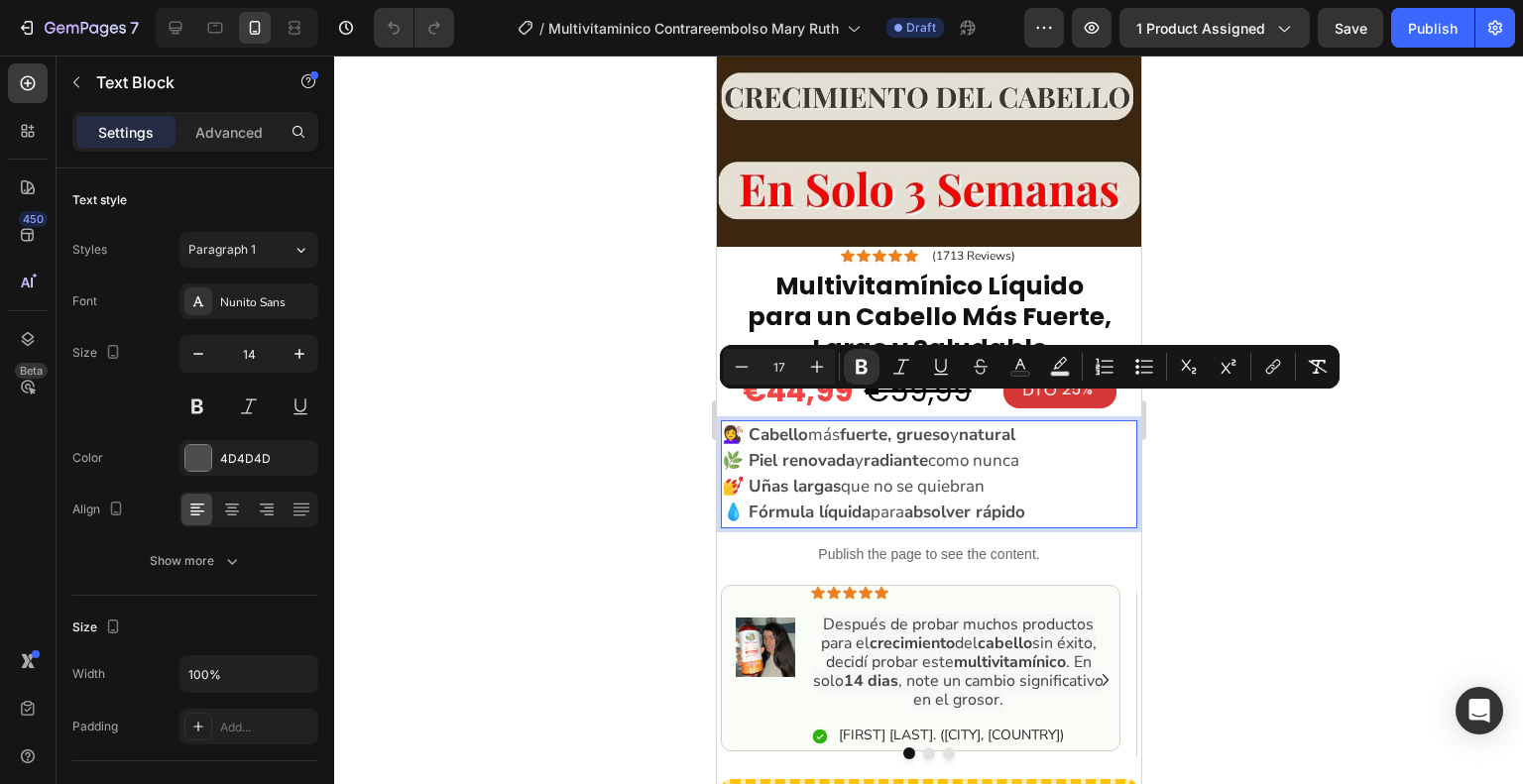 copy on "💇‍♀️ Cabello  más  fuerte, grueso  y  natural 🌿 Piel renovada  y  radiante  como nunca 💅 Uñas largas  que no se quiebran 💧 Fórmula líquida  para  absolver rápido" 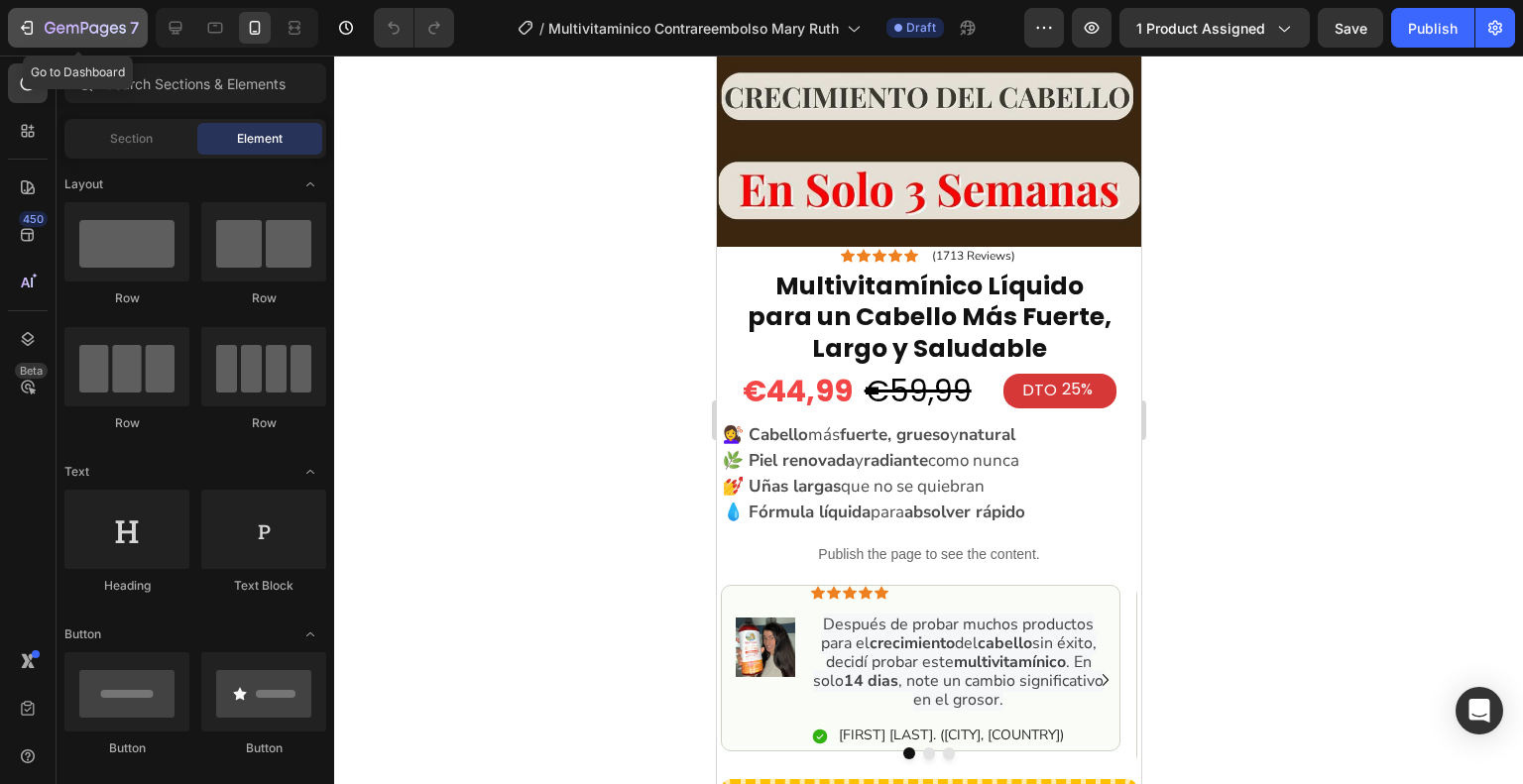 click 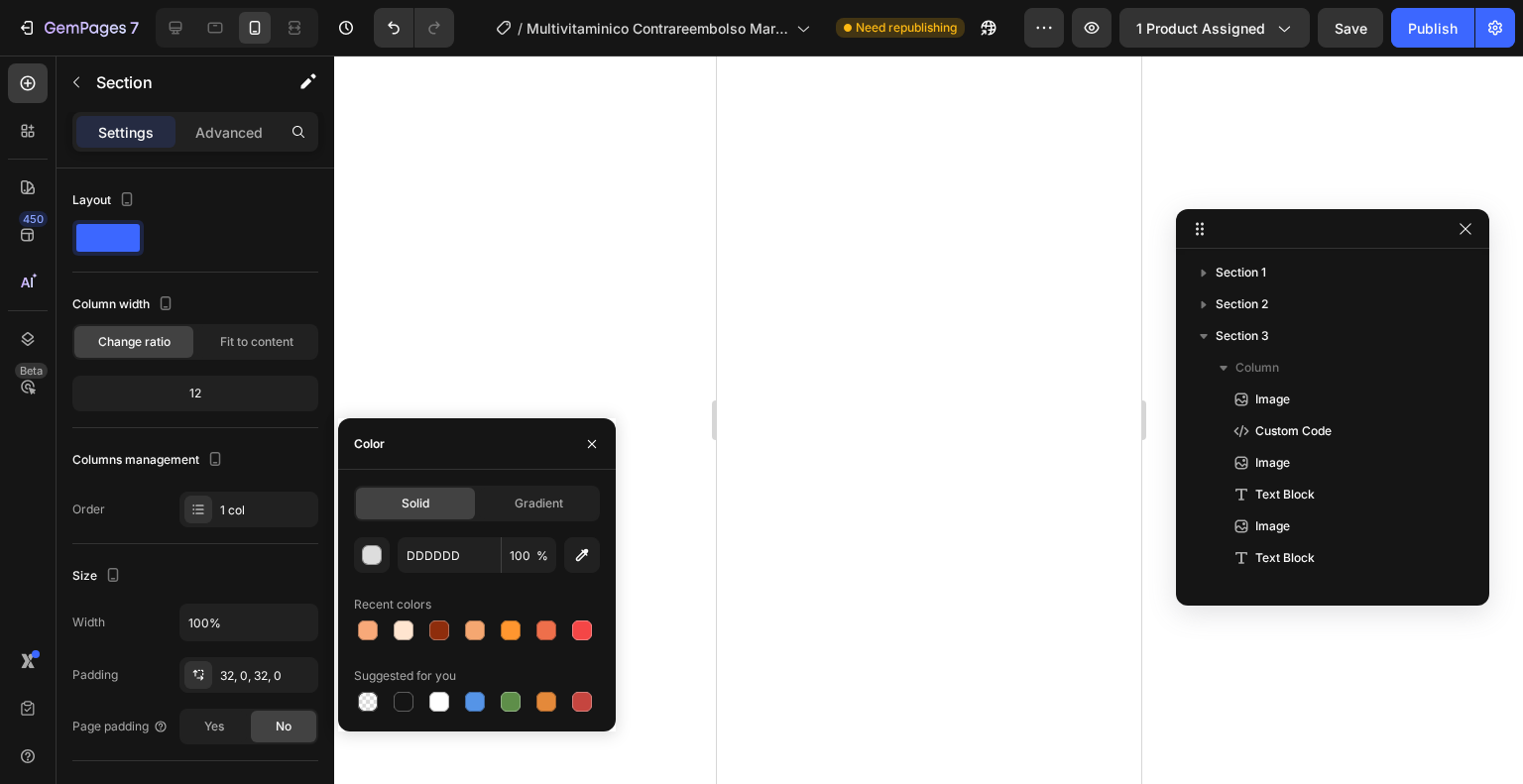scroll, scrollTop: 0, scrollLeft: 0, axis: both 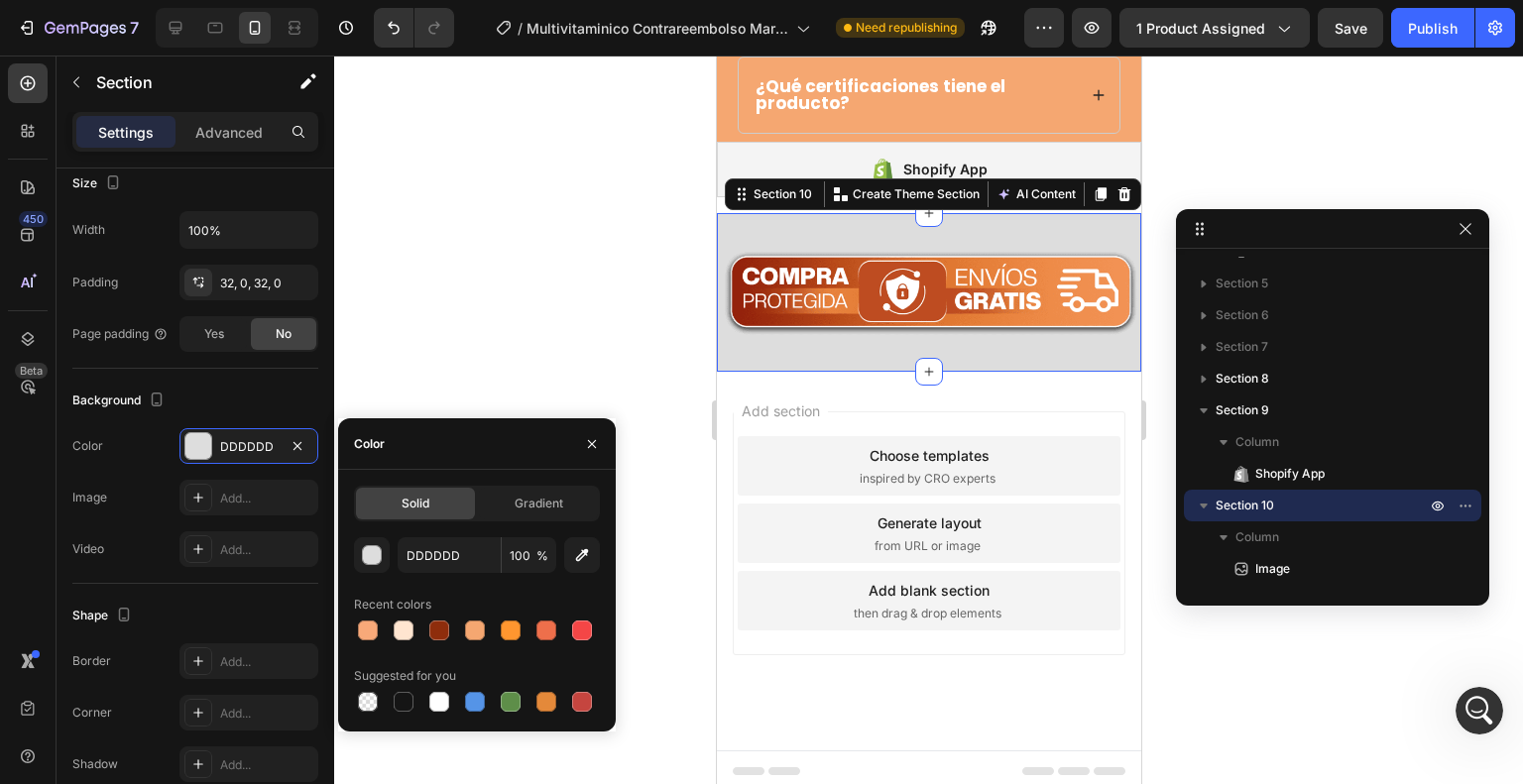 type on "#[HEX]" 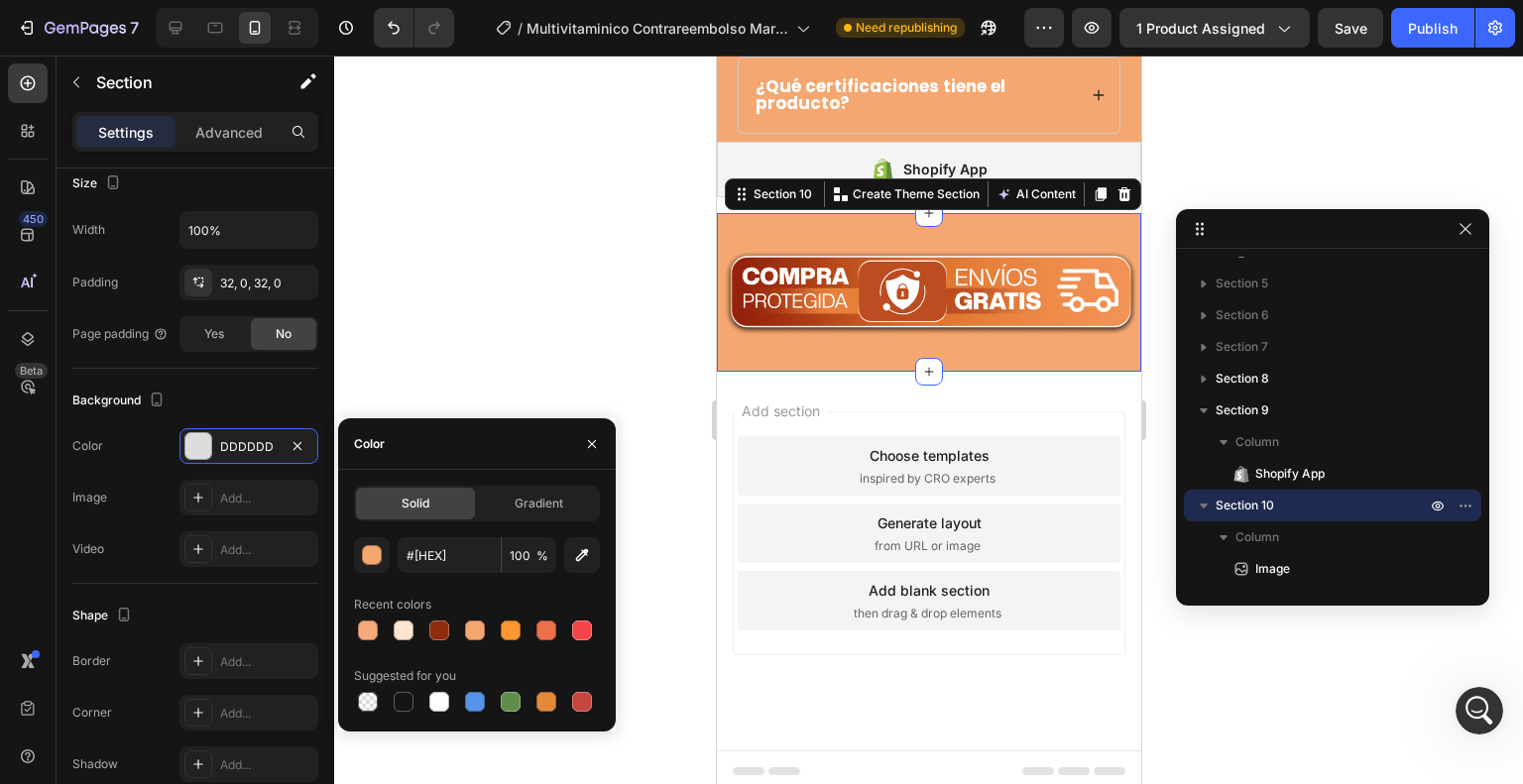 click 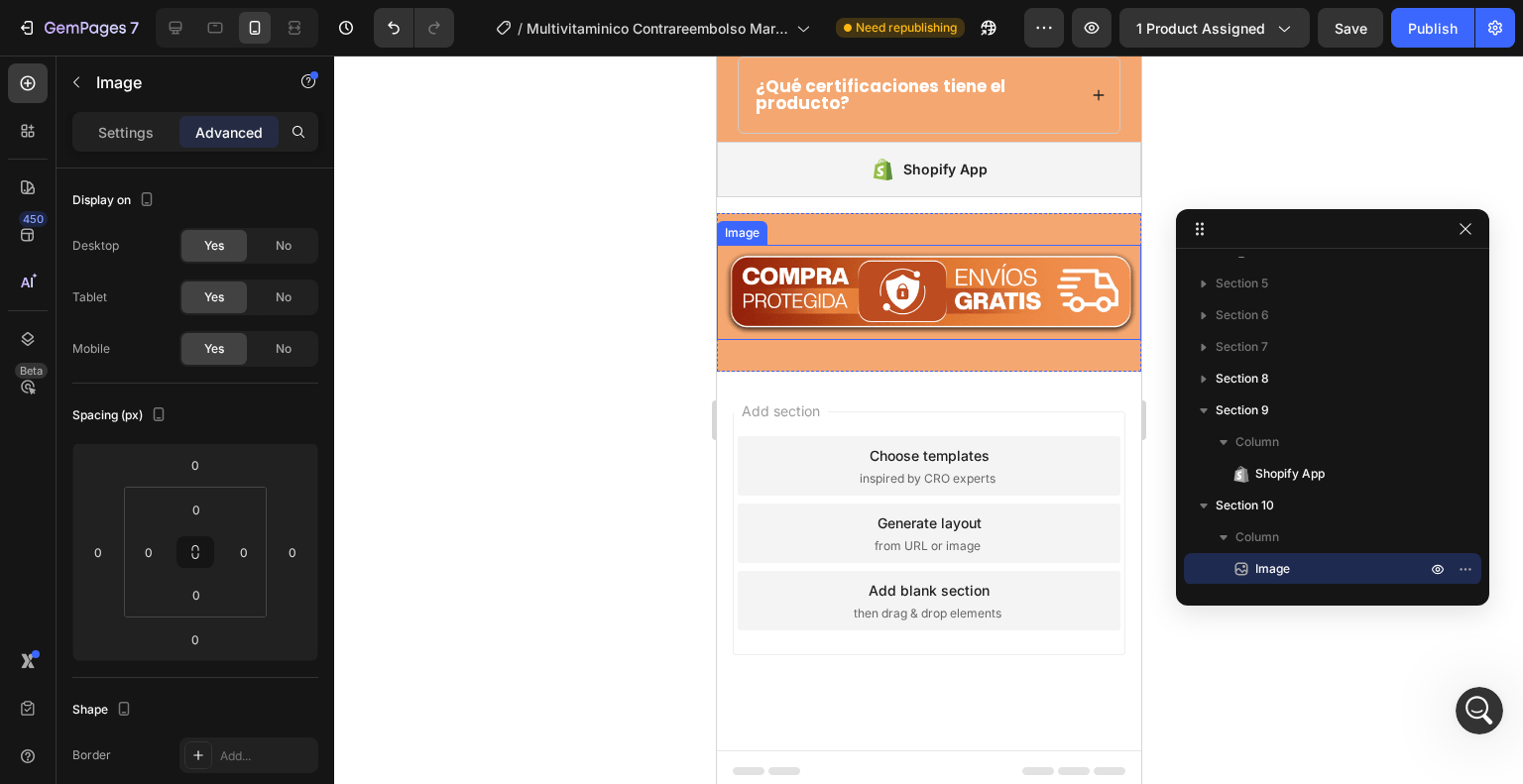 click on "Image" at bounding box center (741, 233) 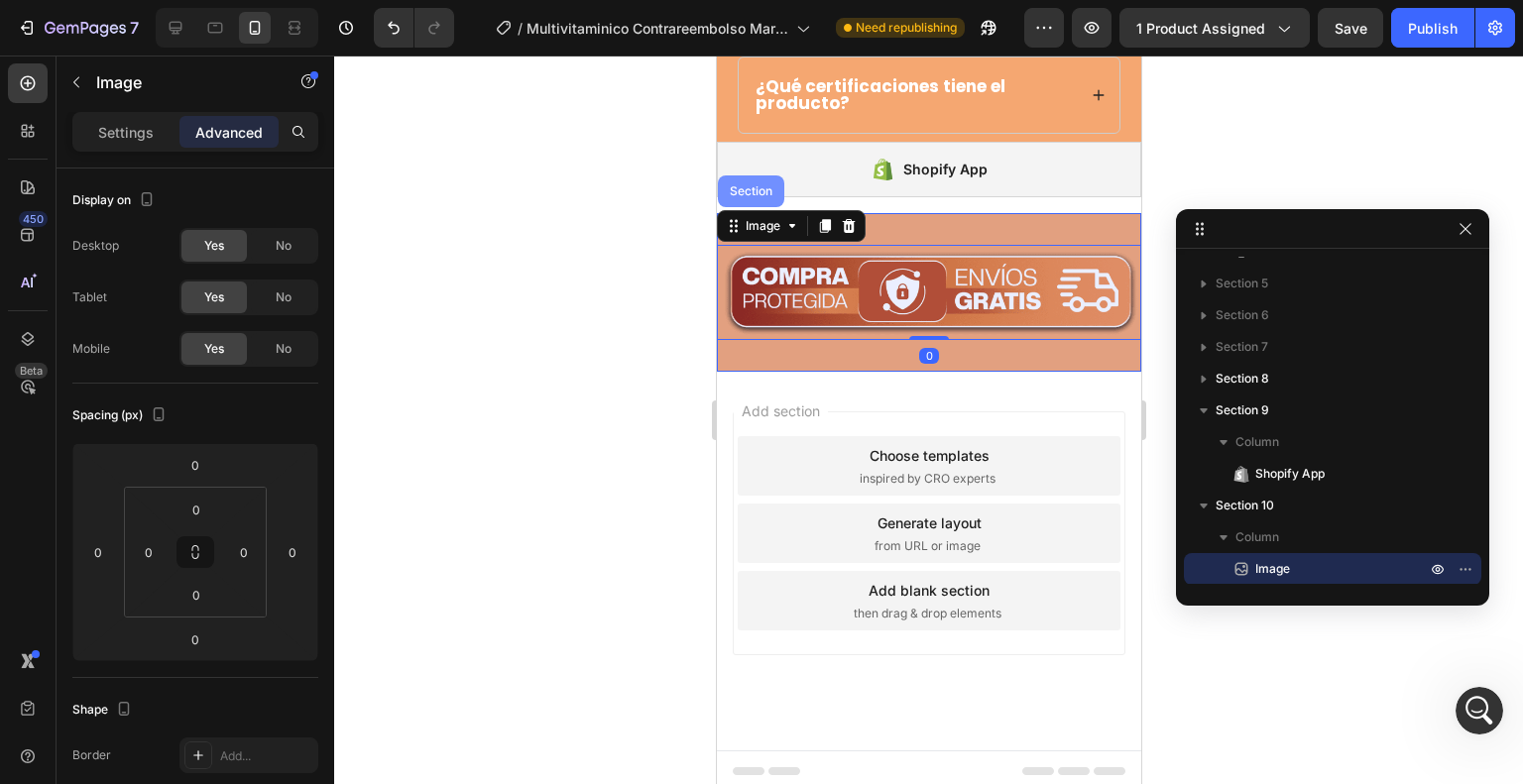 click on "Section" at bounding box center [750, 191] 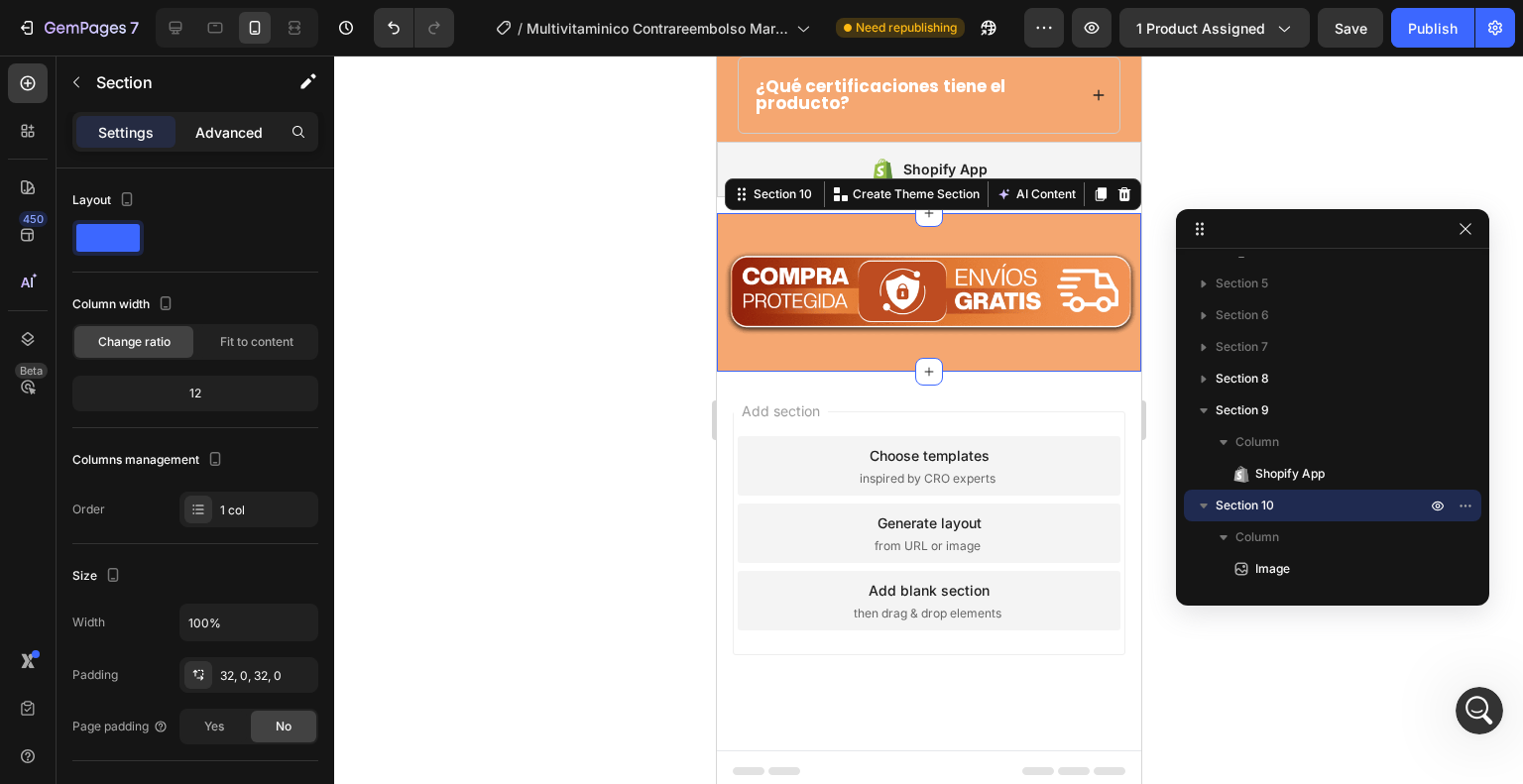 click on "Advanced" at bounding box center (229, 132) 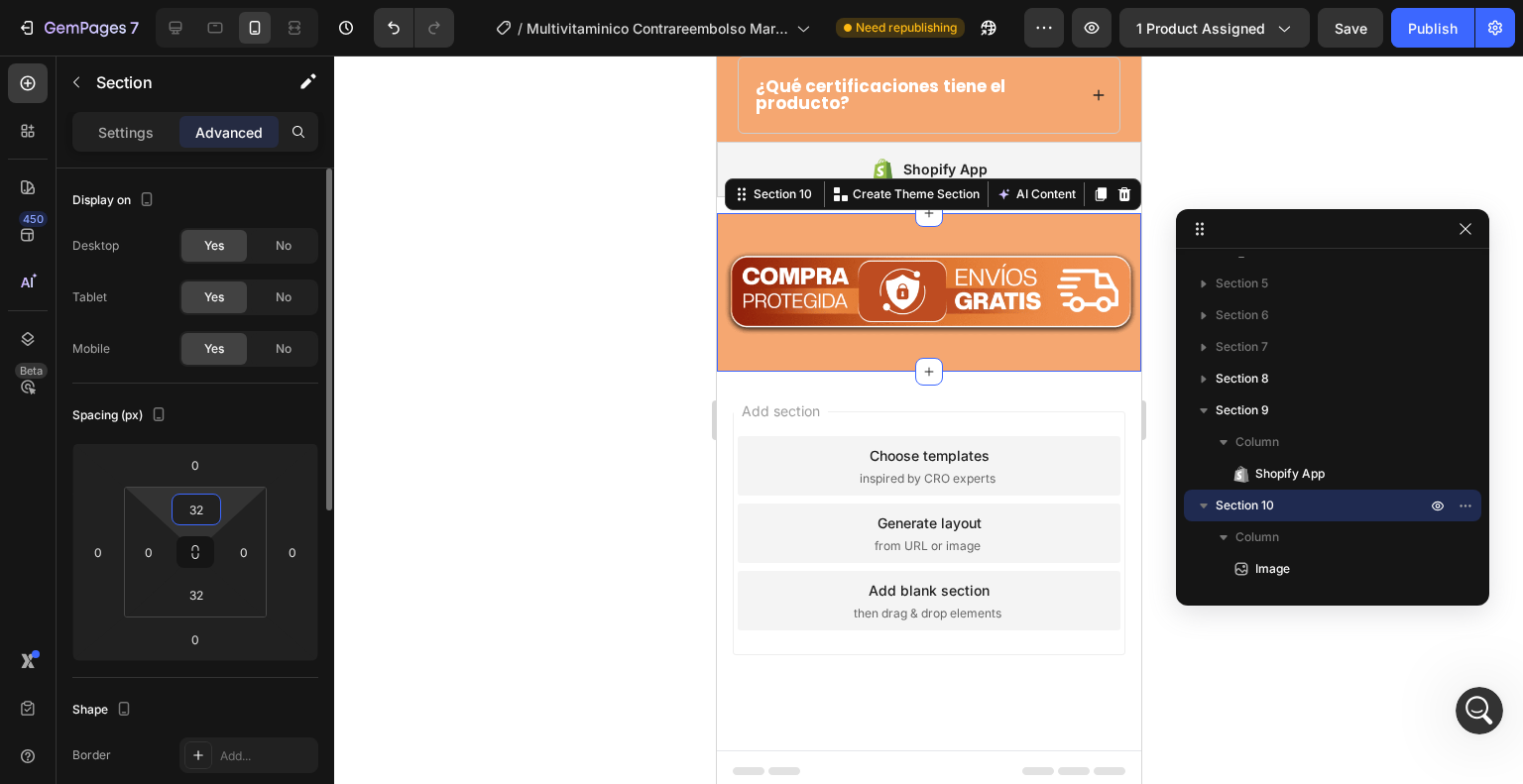 click on "32" at bounding box center (196, 509) 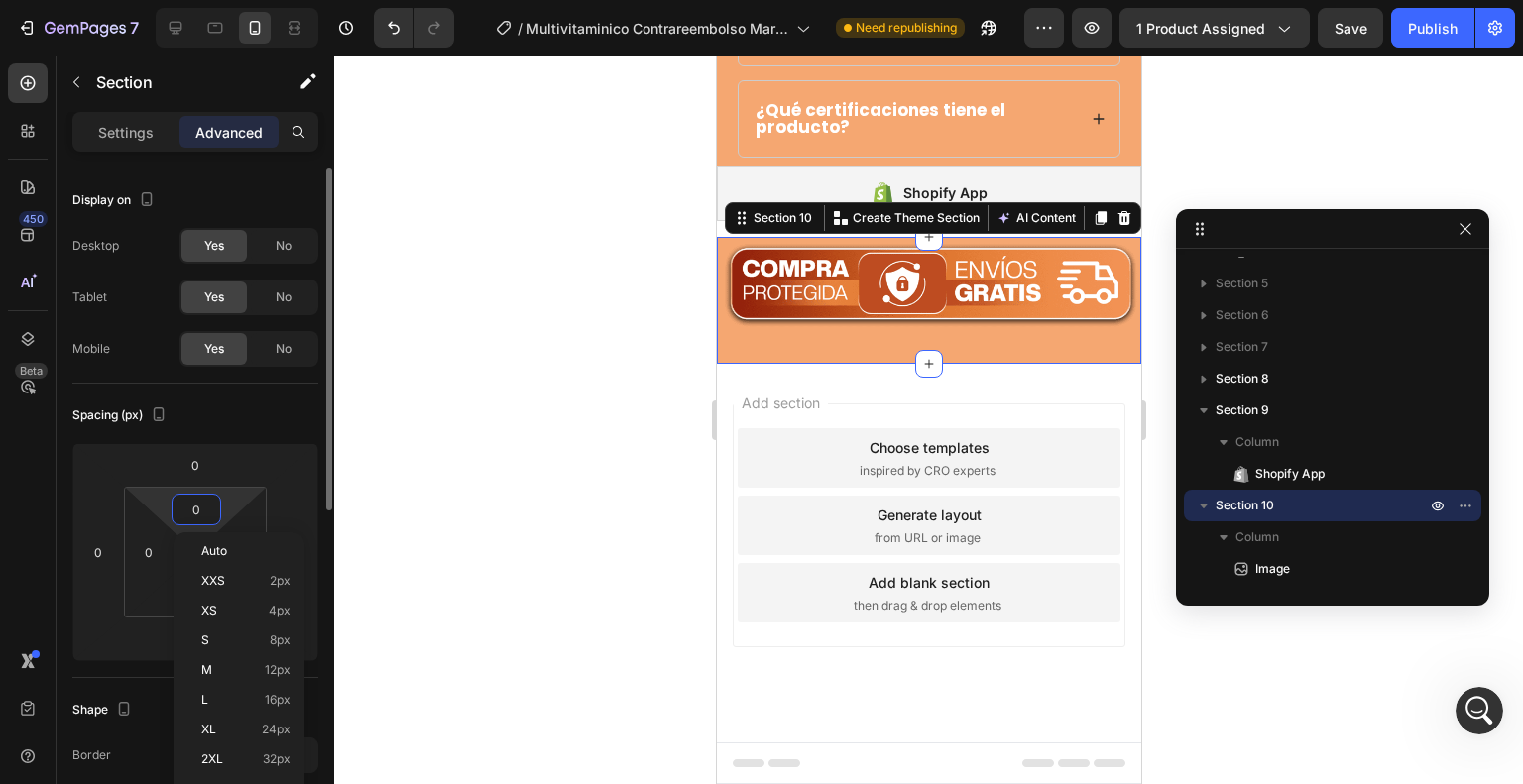 scroll, scrollTop: 5226, scrollLeft: 0, axis: vertical 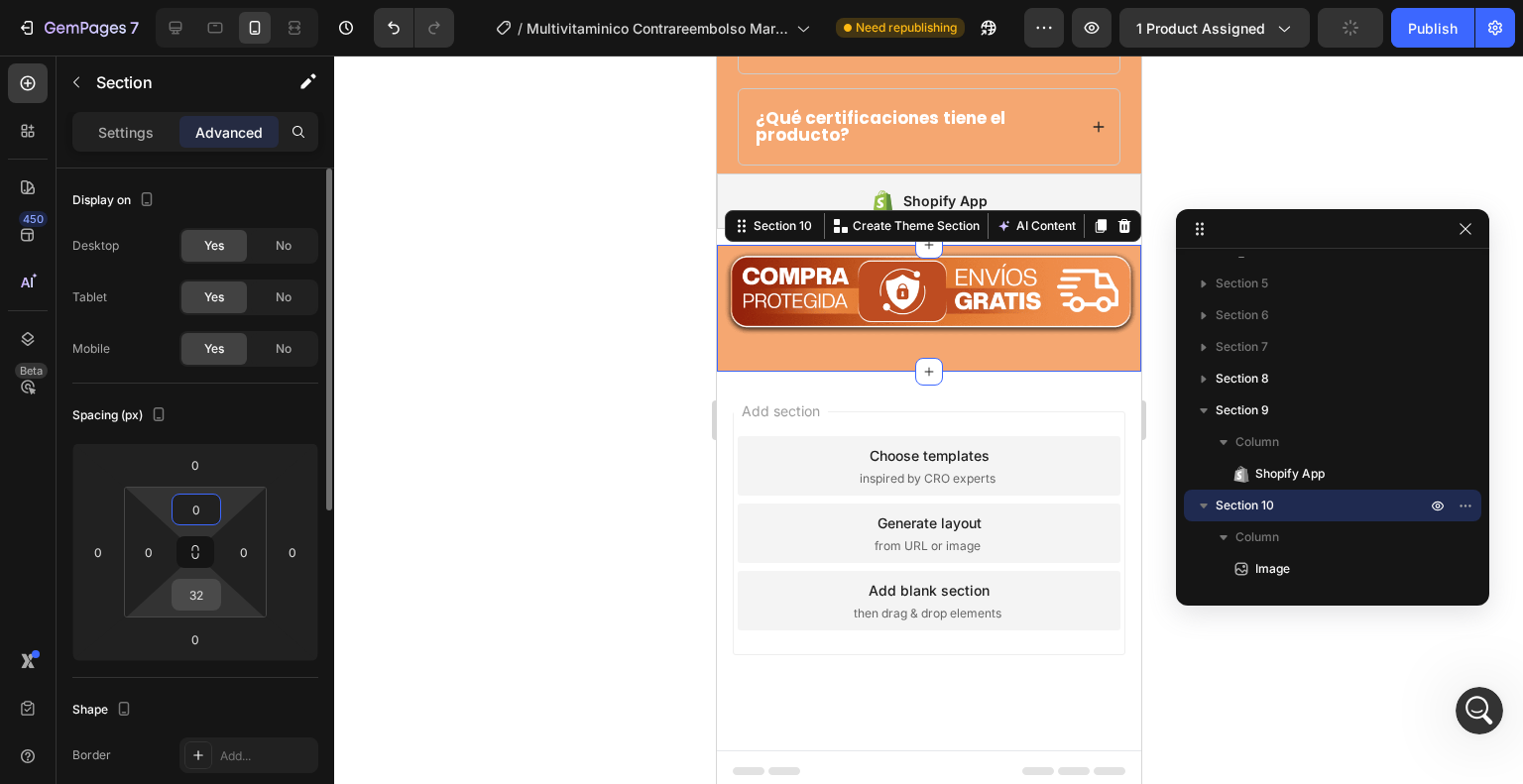 type on "0" 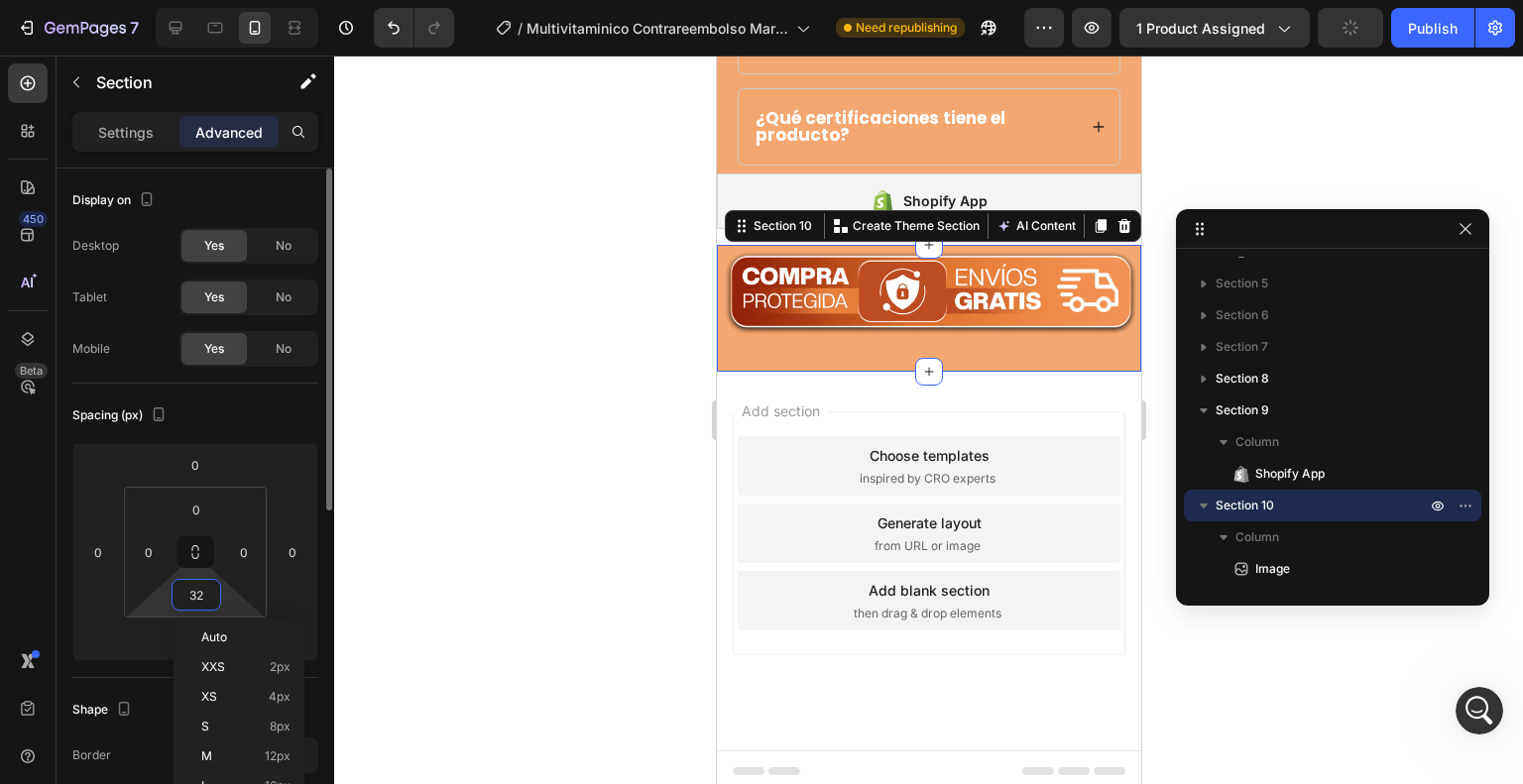 type on "0" 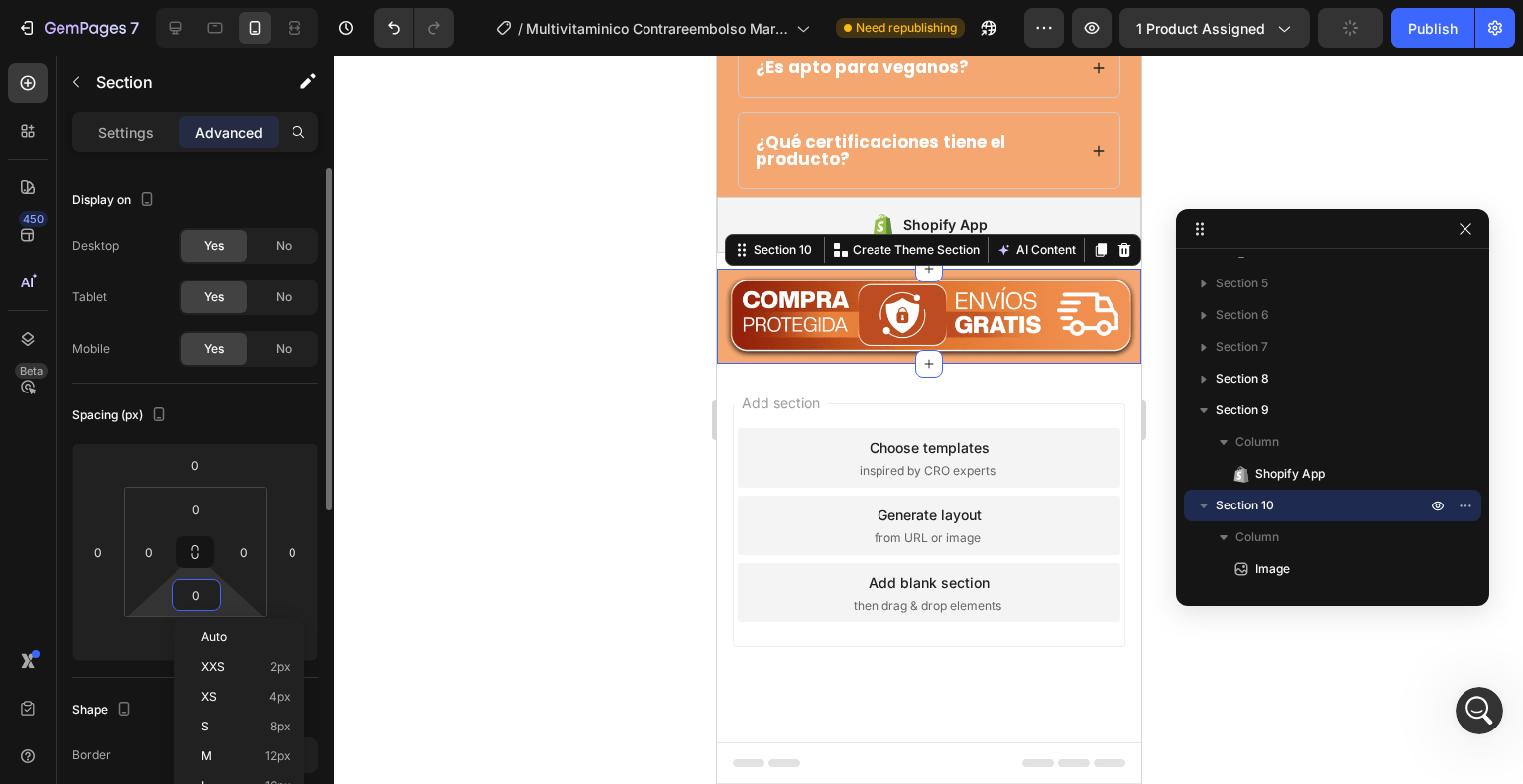 scroll, scrollTop: 6454, scrollLeft: 0, axis: vertical 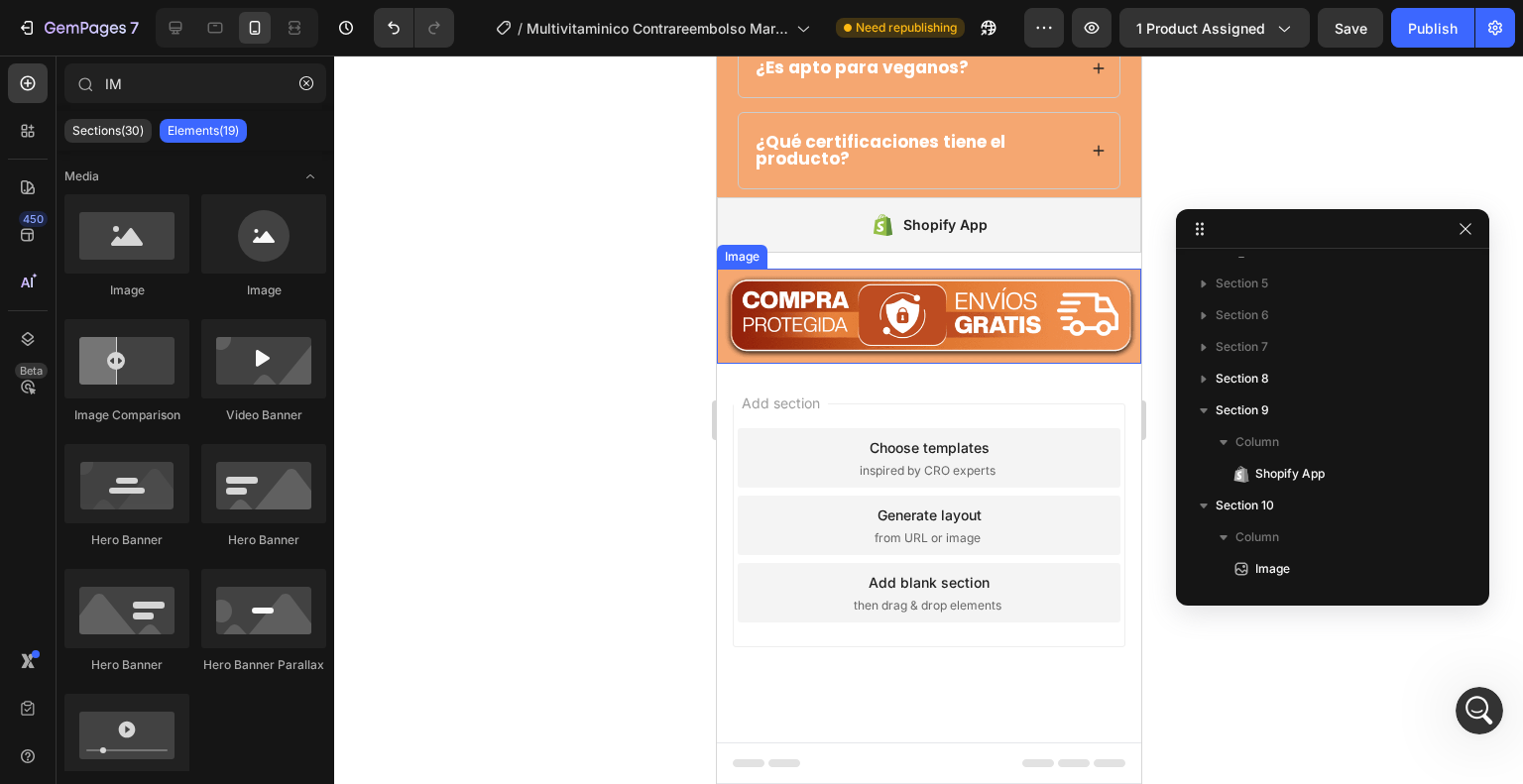 click at bounding box center (928, 316) 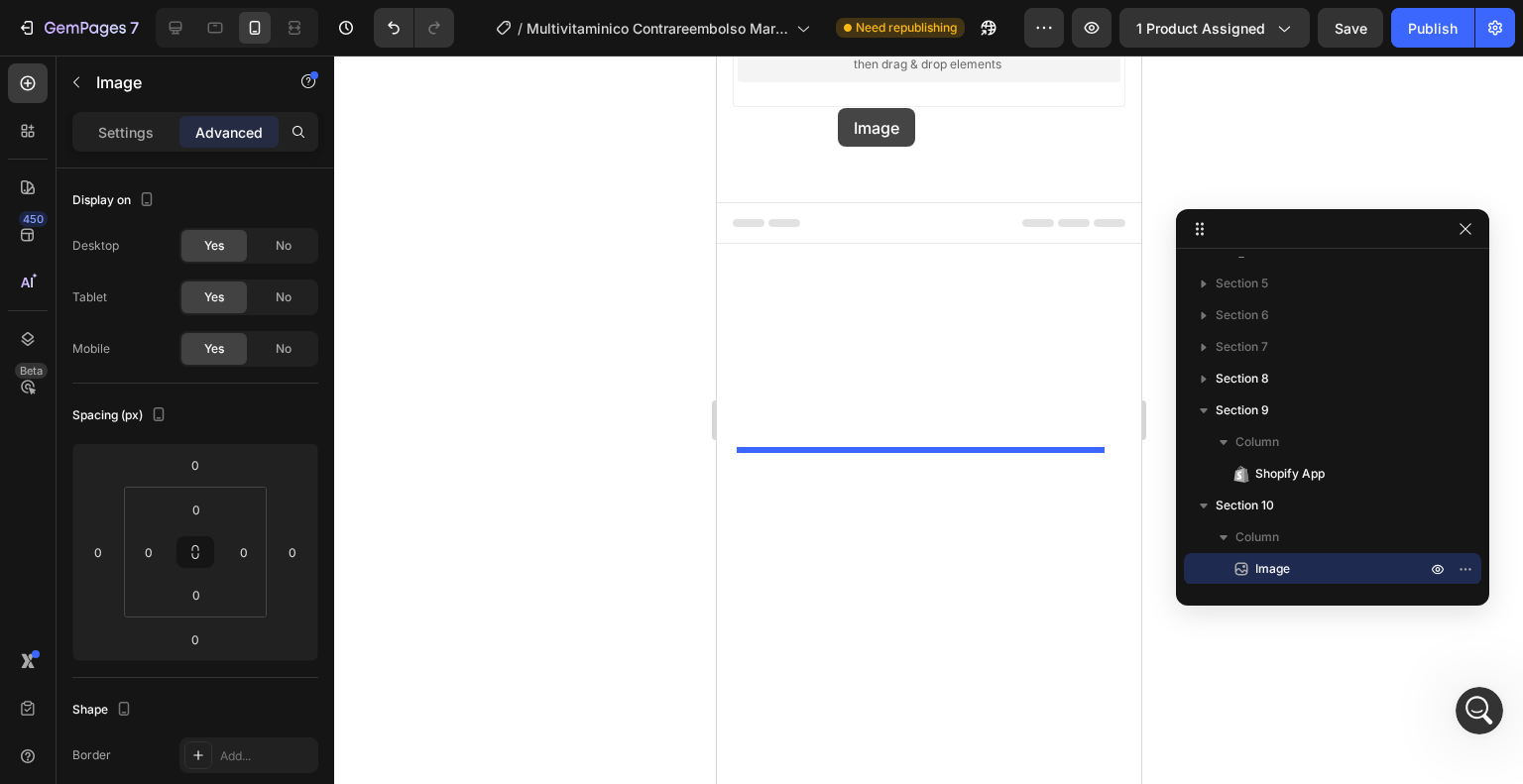 scroll, scrollTop: 5190, scrollLeft: 0, axis: vertical 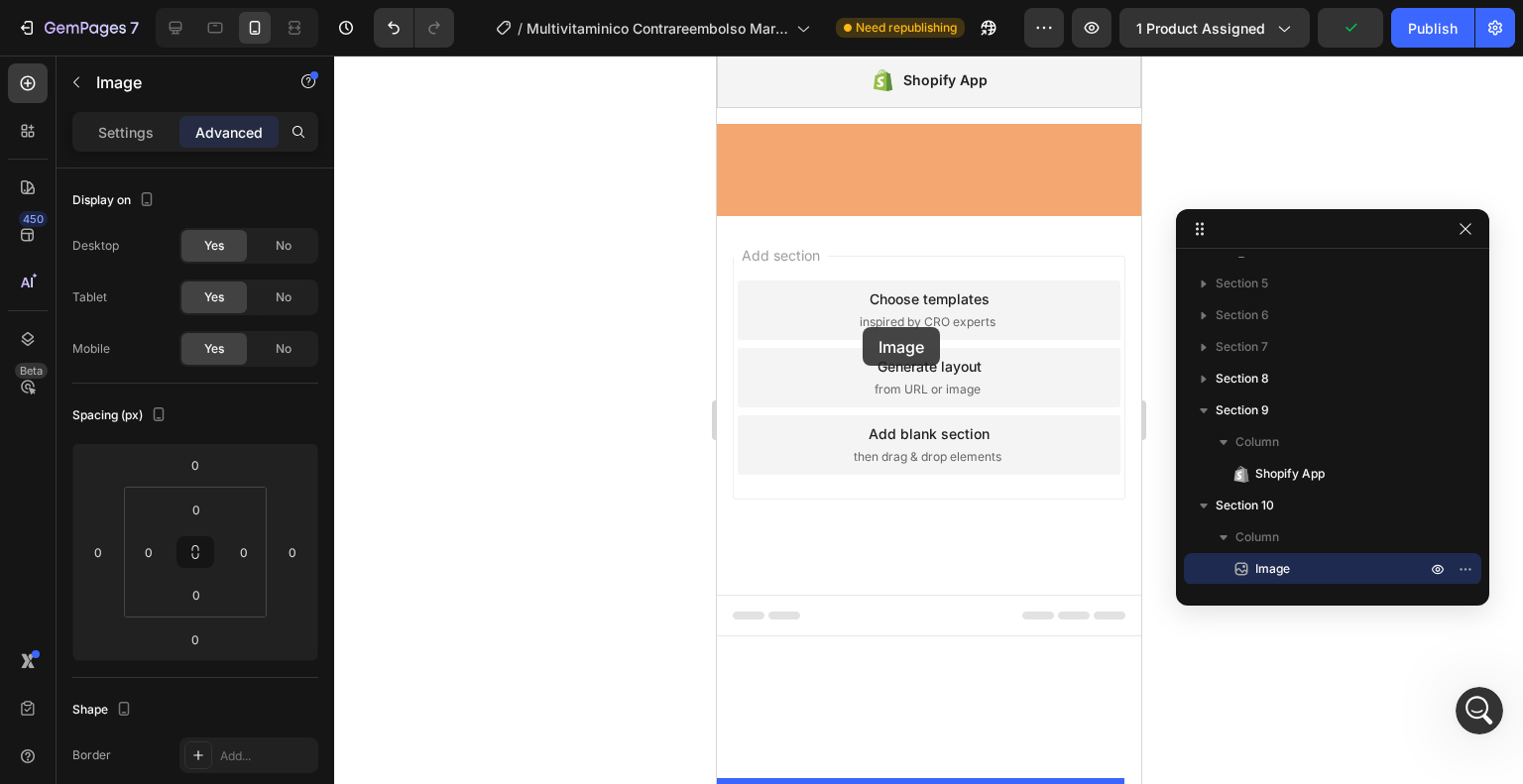 drag, startPoint x: 762, startPoint y: 658, endPoint x: 862, endPoint y: 327, distance: 345.77594 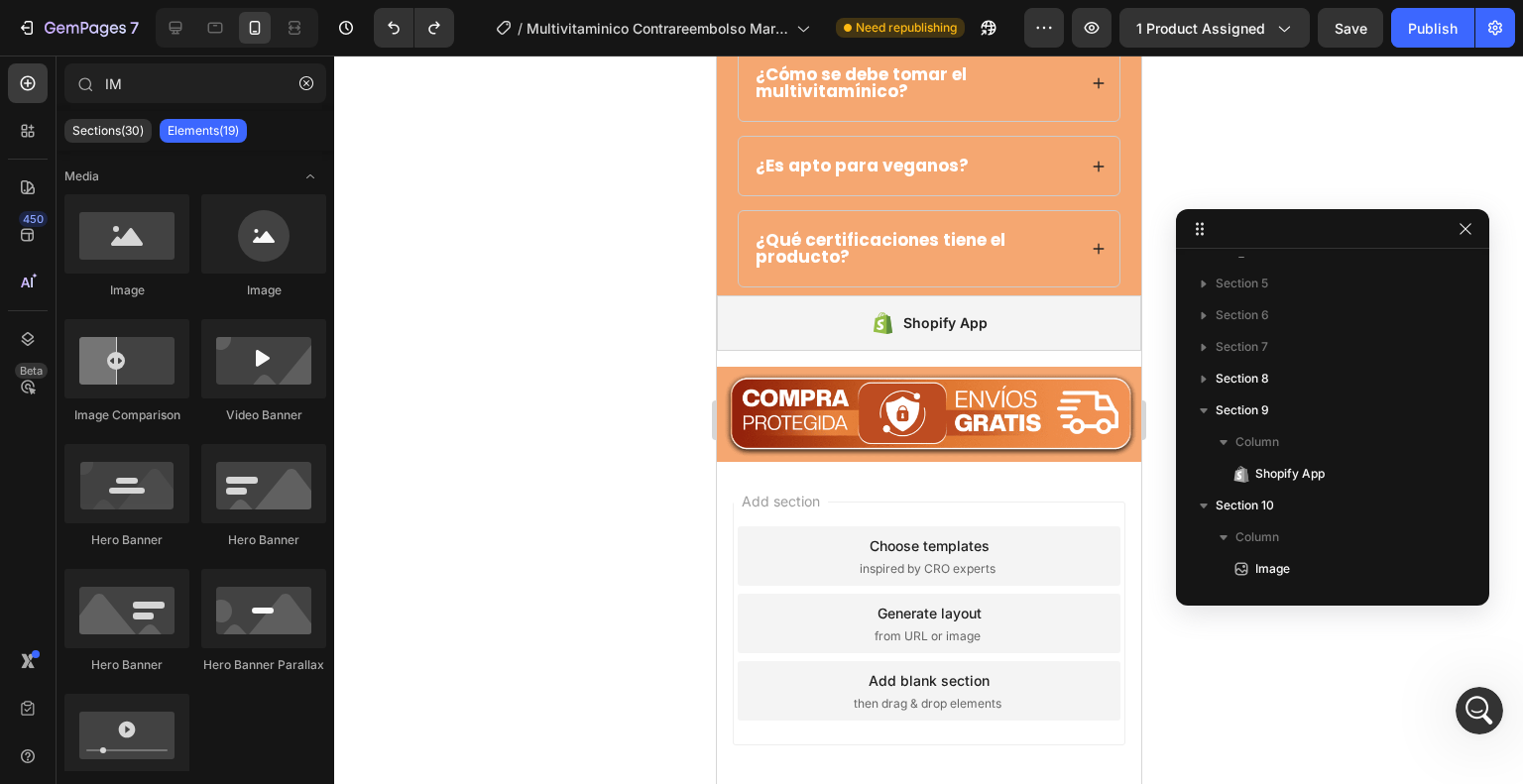 scroll, scrollTop: 6282, scrollLeft: 0, axis: vertical 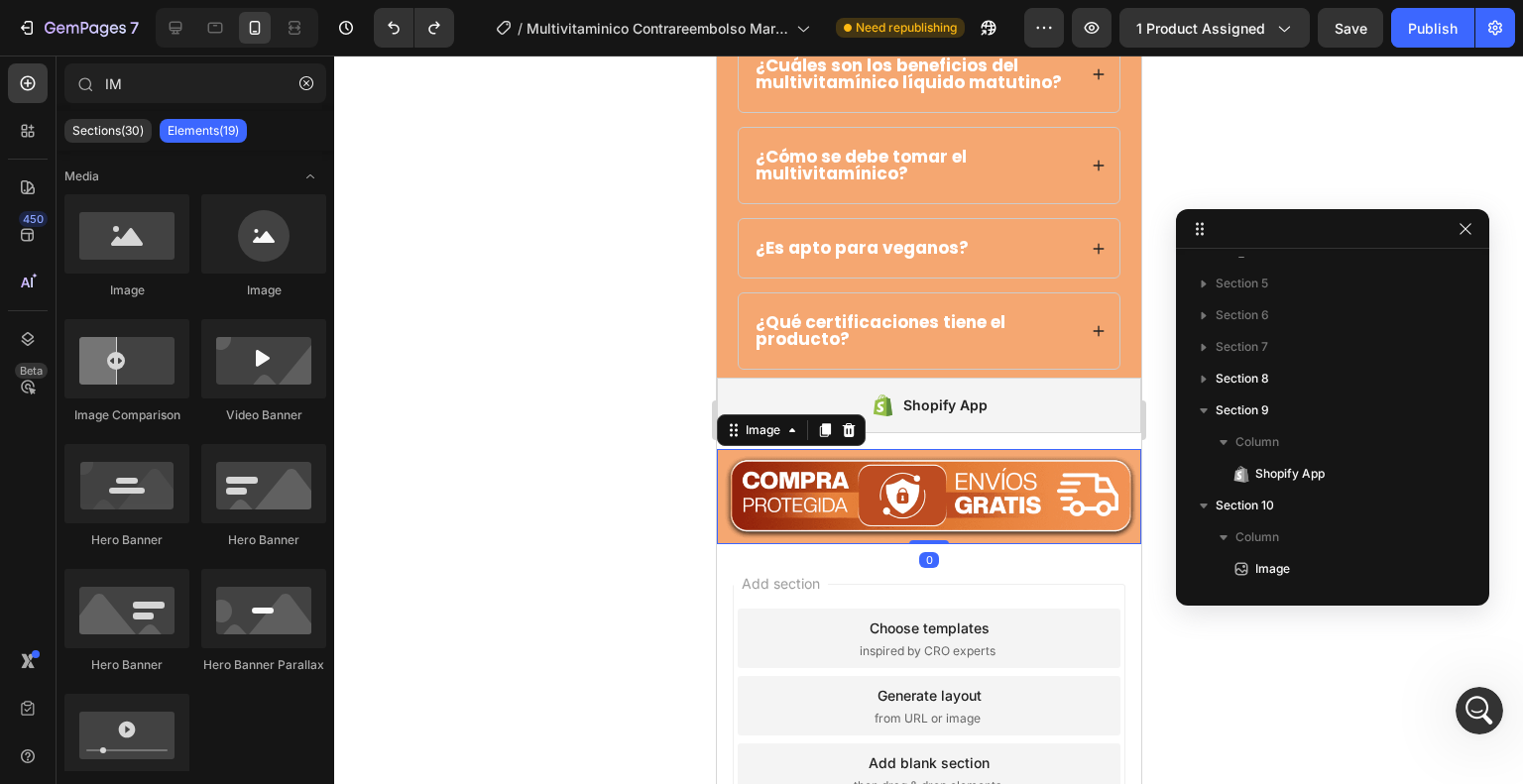 click at bounding box center [928, 497] 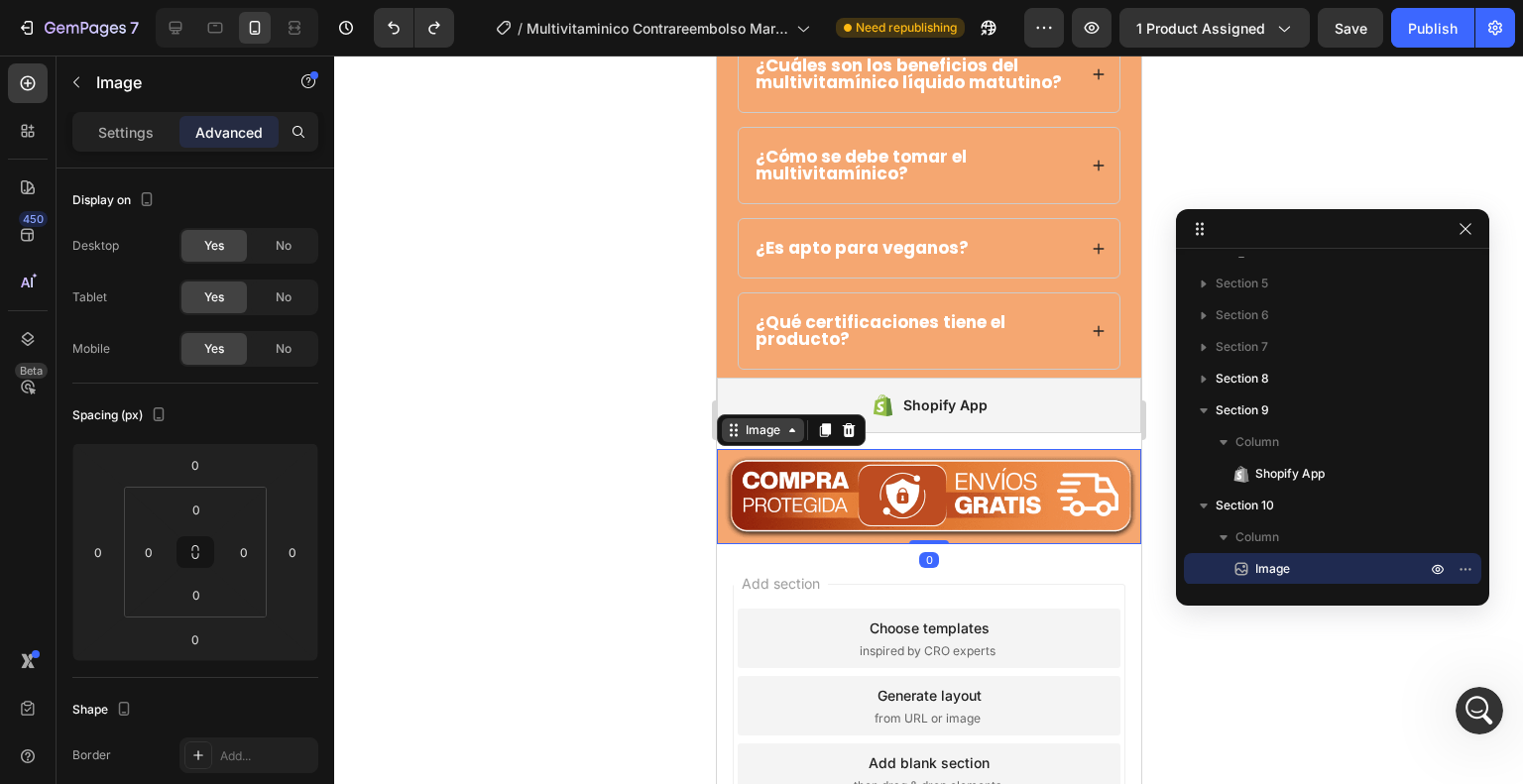 click on "Image" at bounding box center (762, 430) 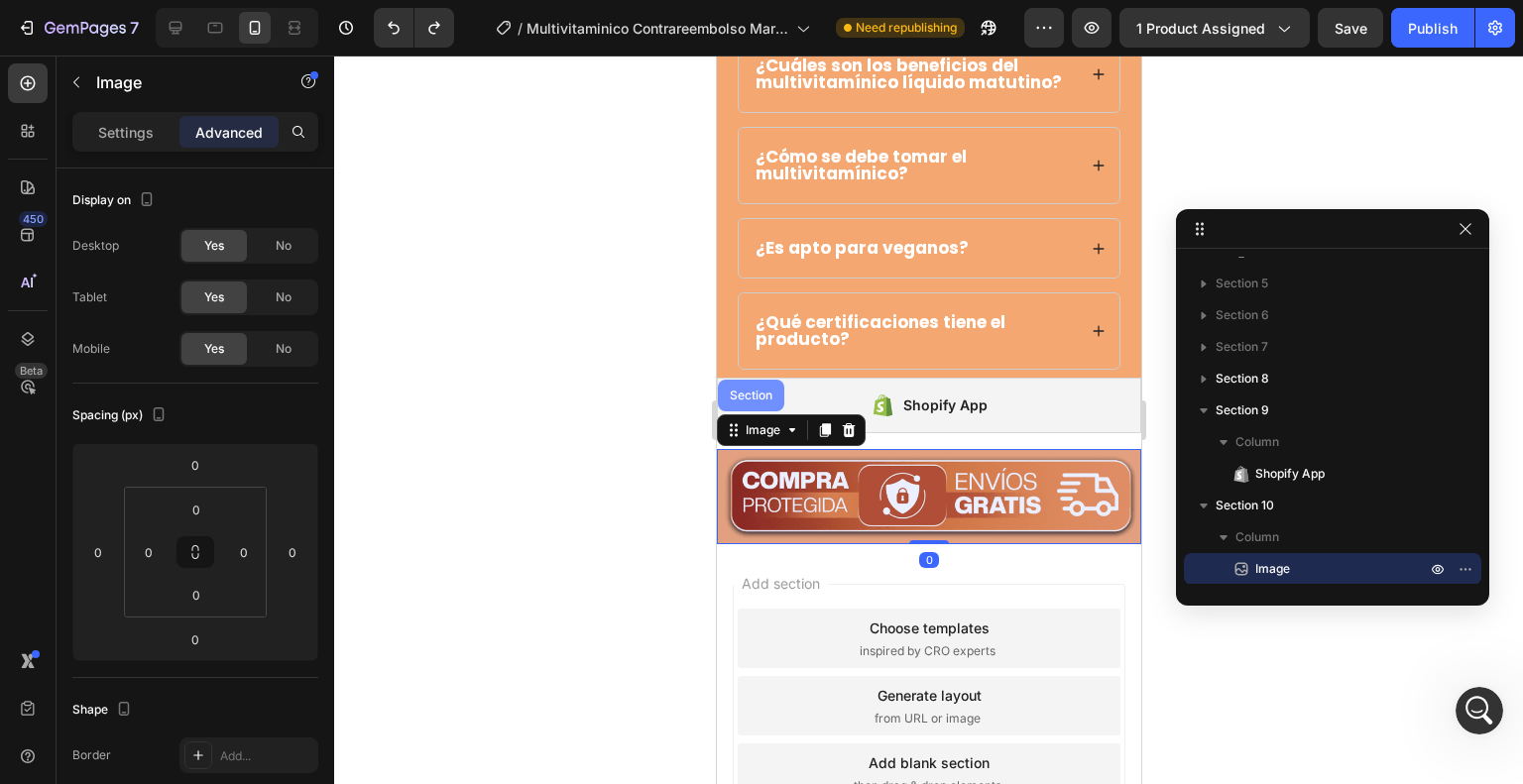 click on "Section" at bounding box center [750, 395] 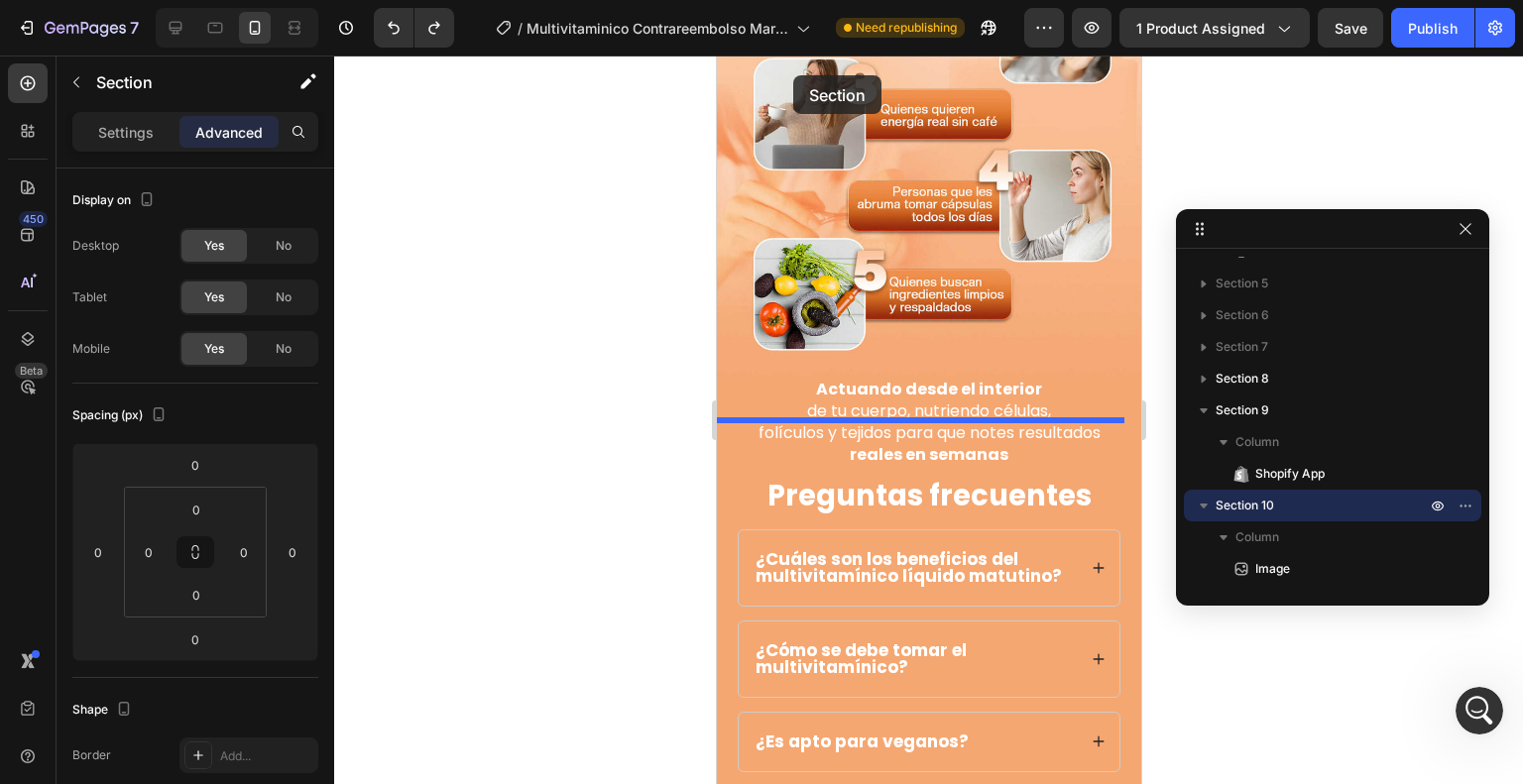 scroll, scrollTop: 5798, scrollLeft: 0, axis: vertical 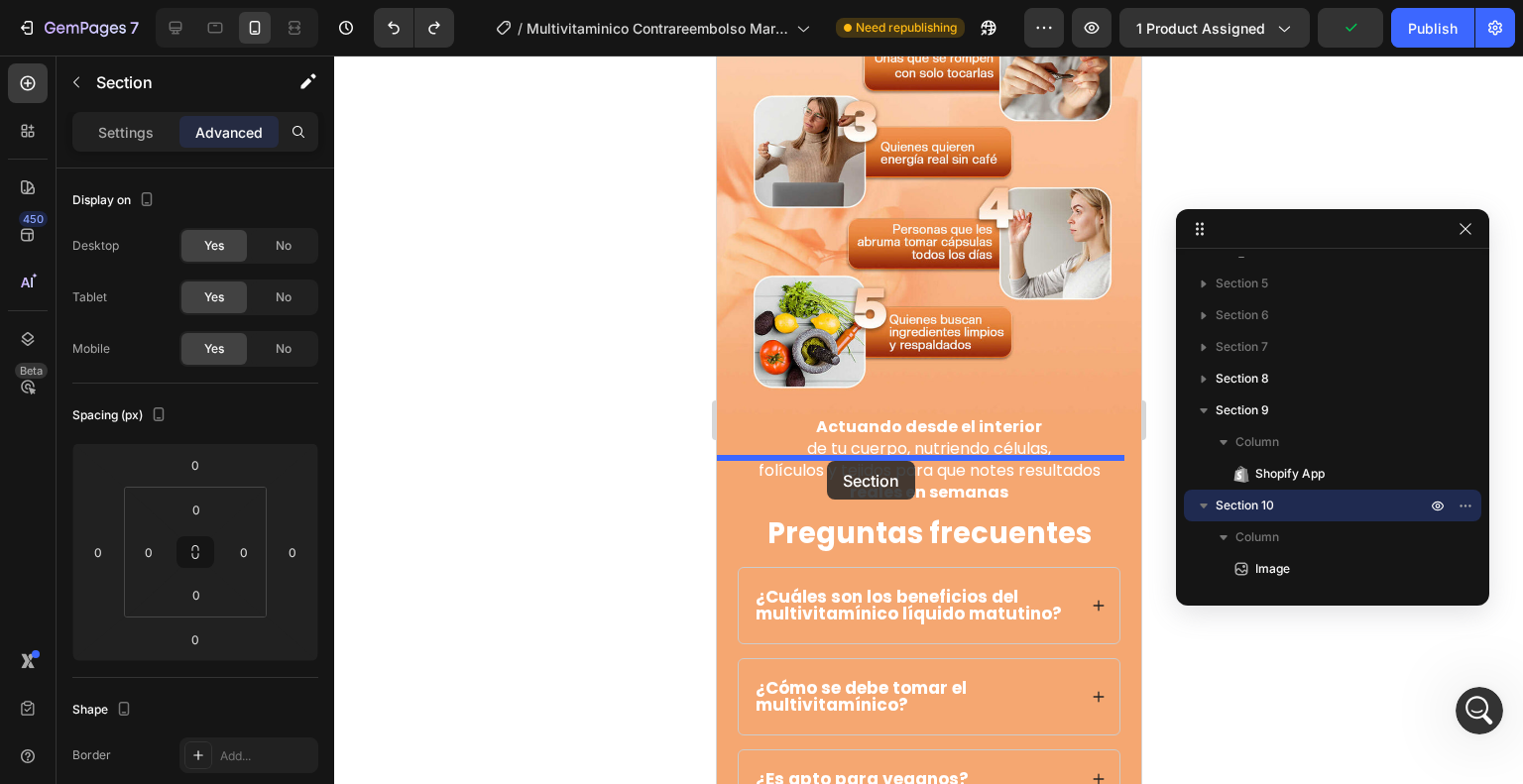 drag, startPoint x: 762, startPoint y: 423, endPoint x: 826, endPoint y: 461, distance: 74.431176 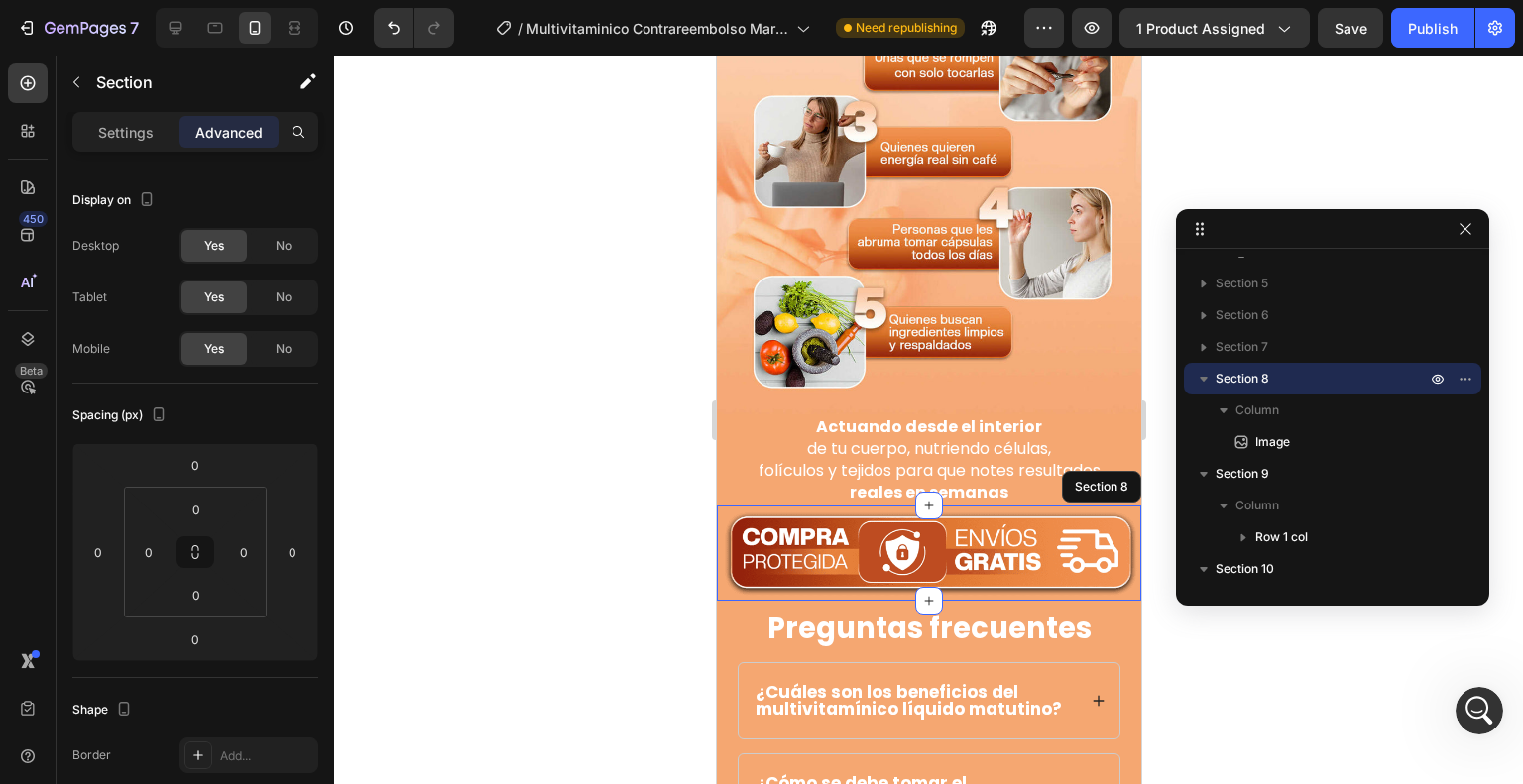 scroll, scrollTop: 5227, scrollLeft: 0, axis: vertical 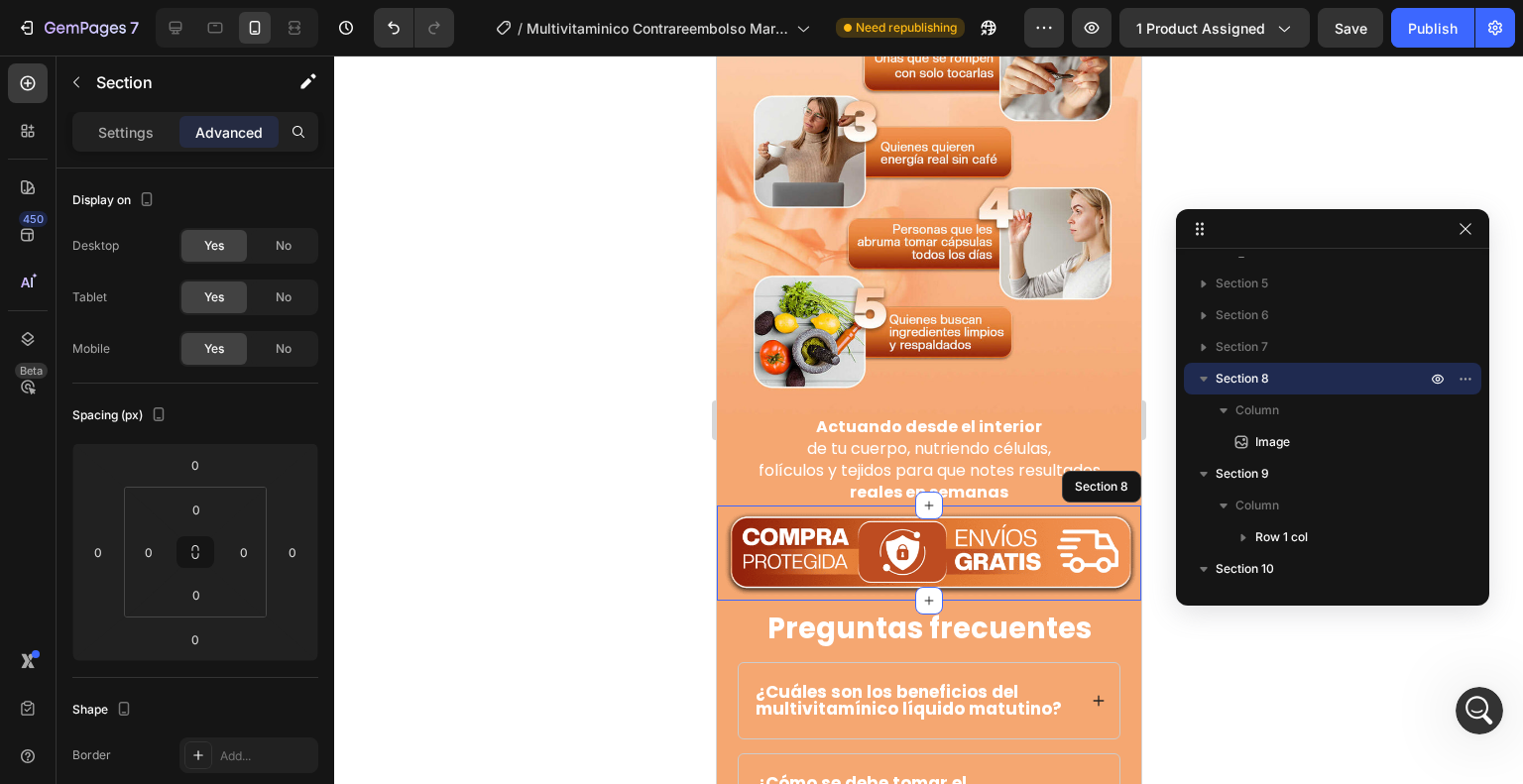 click 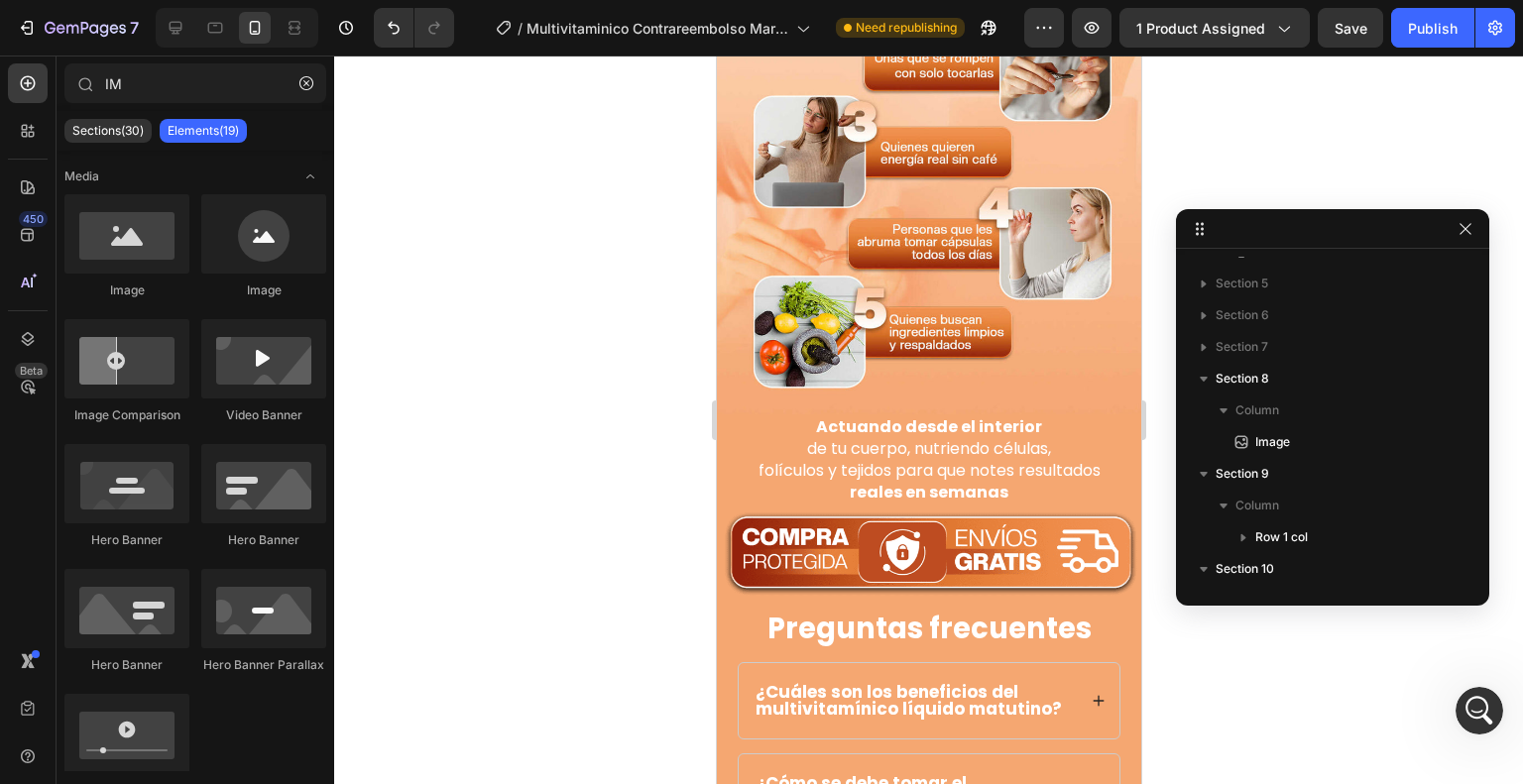 scroll, scrollTop: 5176, scrollLeft: 0, axis: vertical 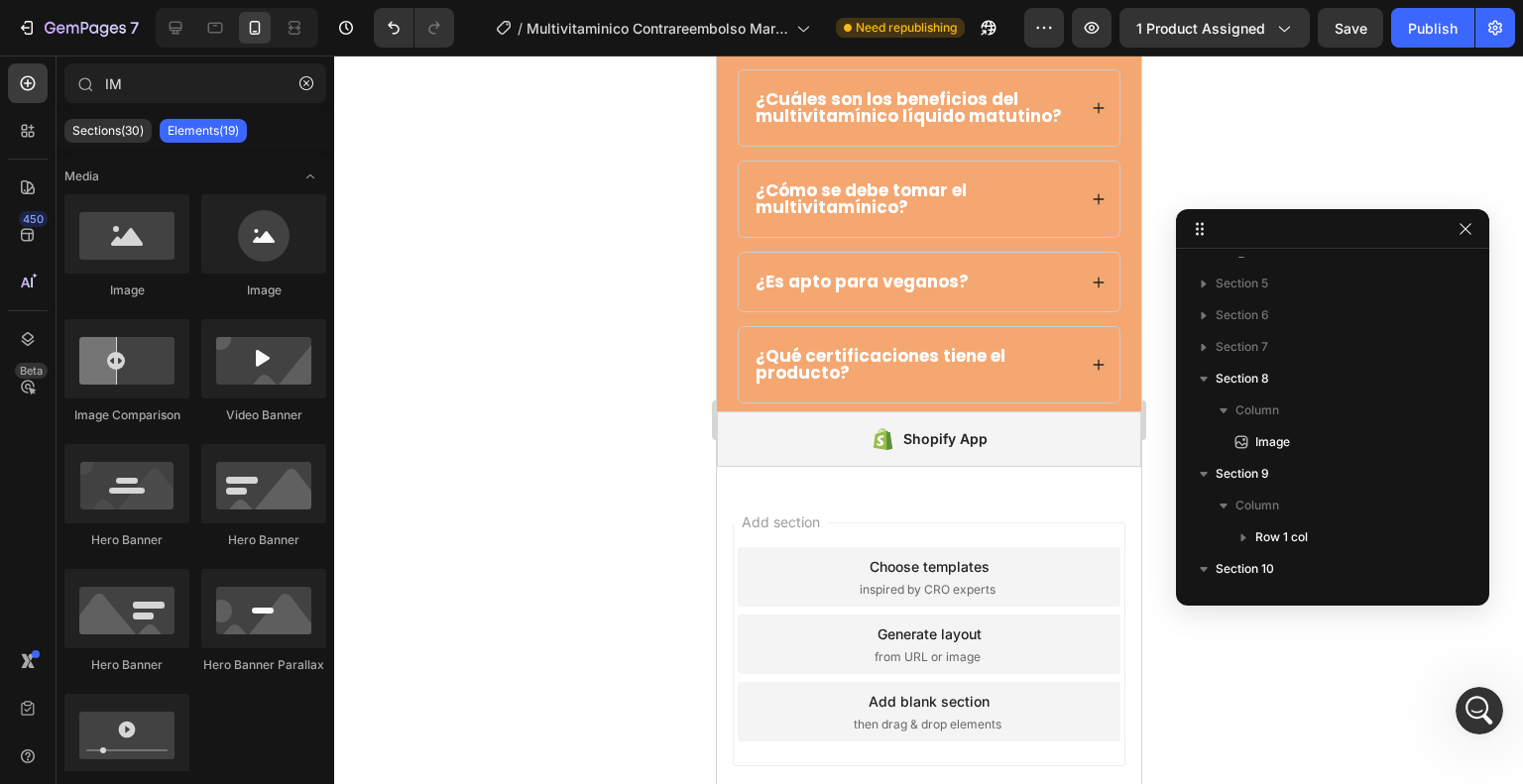 drag, startPoint x: 1135, startPoint y: 638, endPoint x: 1862, endPoint y: 744, distance: 734.687 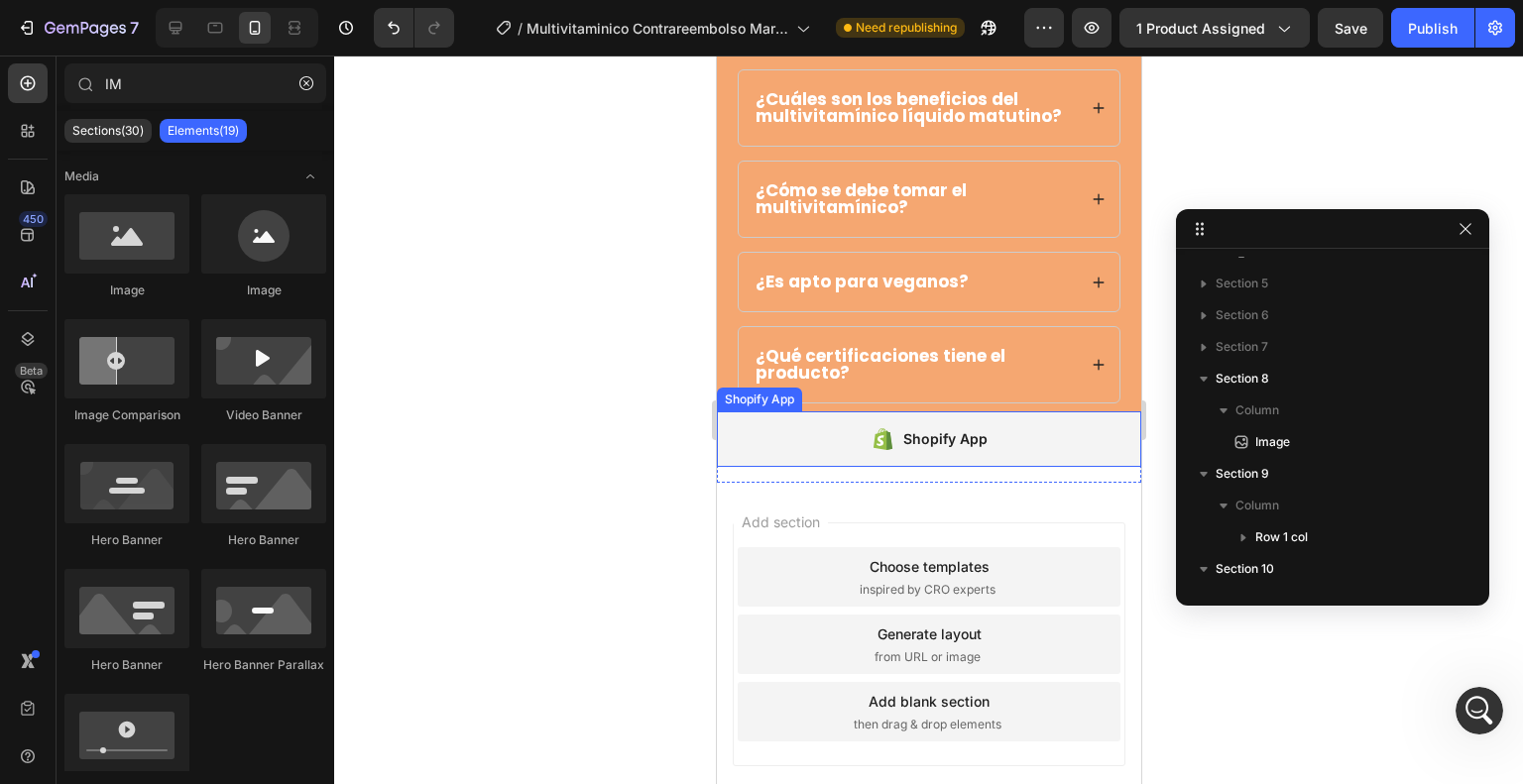 click on "Shopify App" at bounding box center [928, 439] 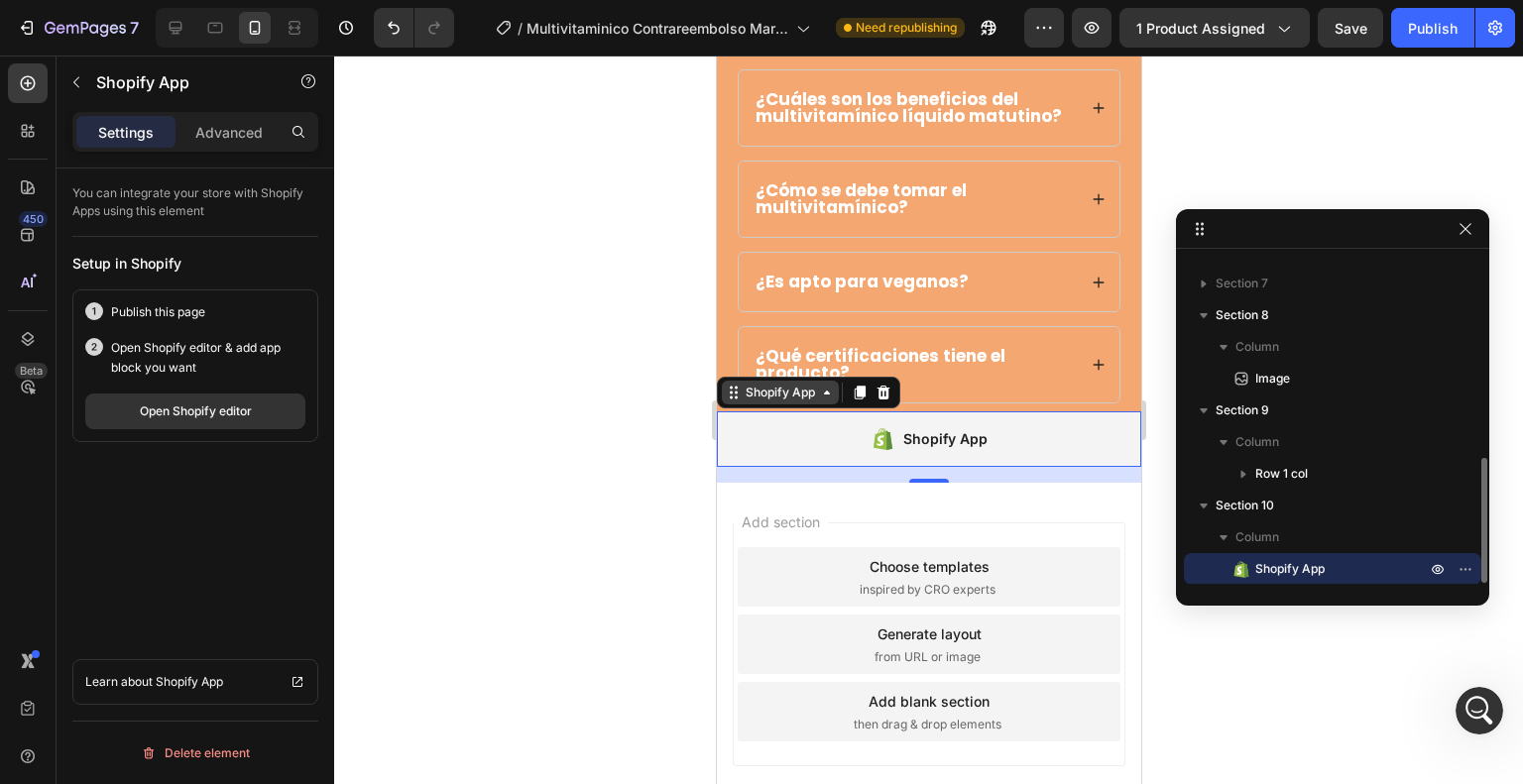 click on "Shopify App" at bounding box center [779, 392] 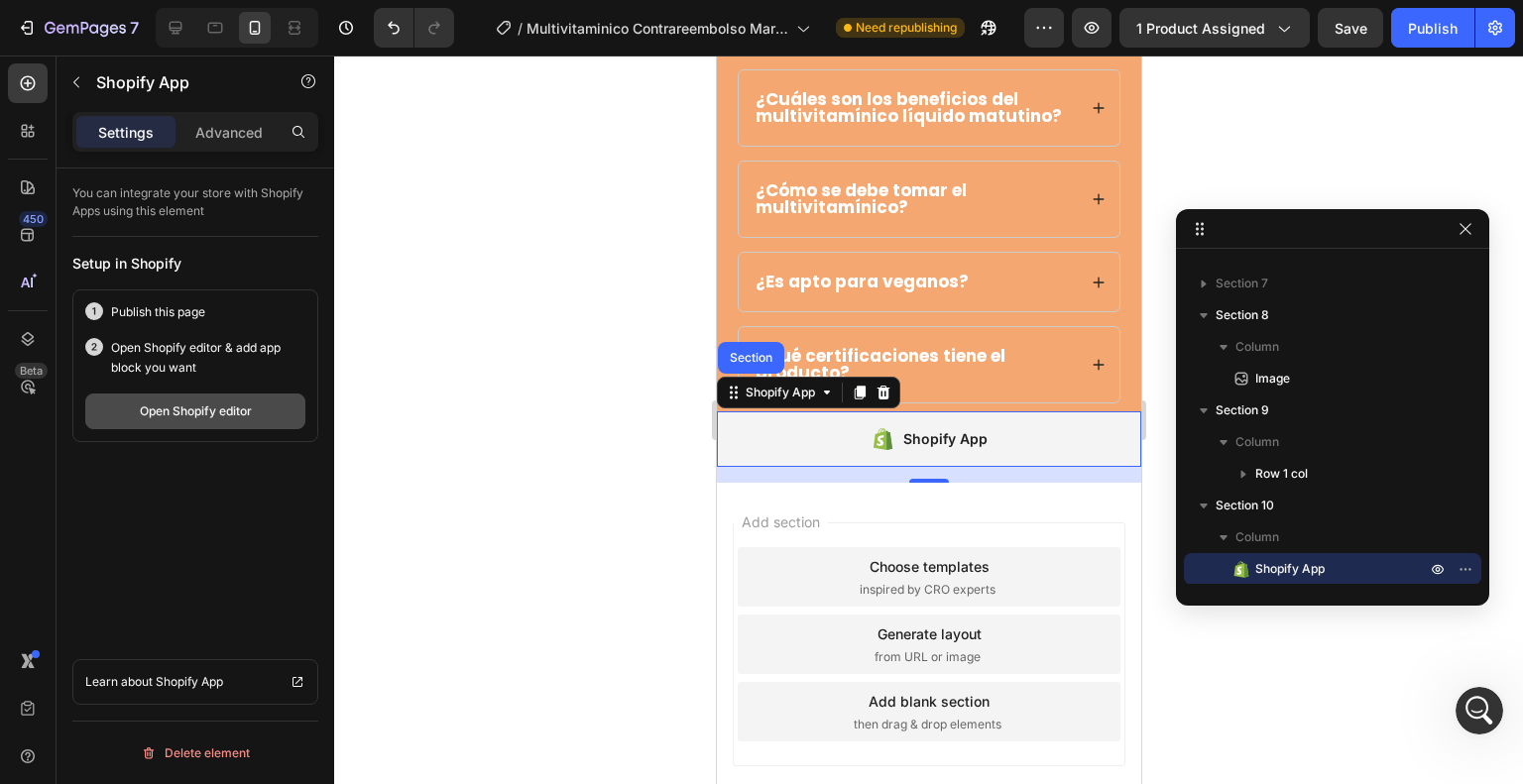 click on "Open Shopify editor" at bounding box center [195, 411] 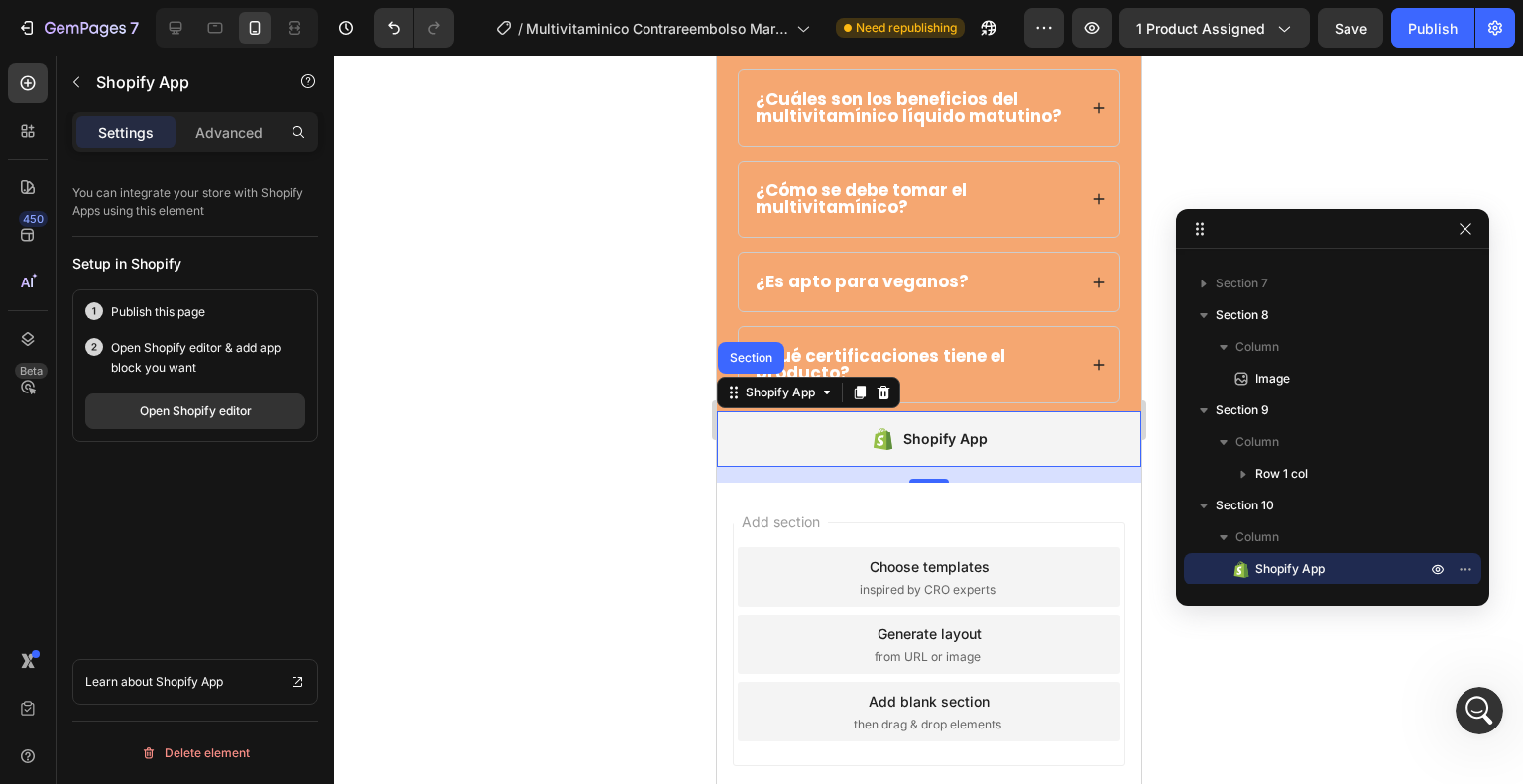 scroll, scrollTop: 5227, scrollLeft: 0, axis: vertical 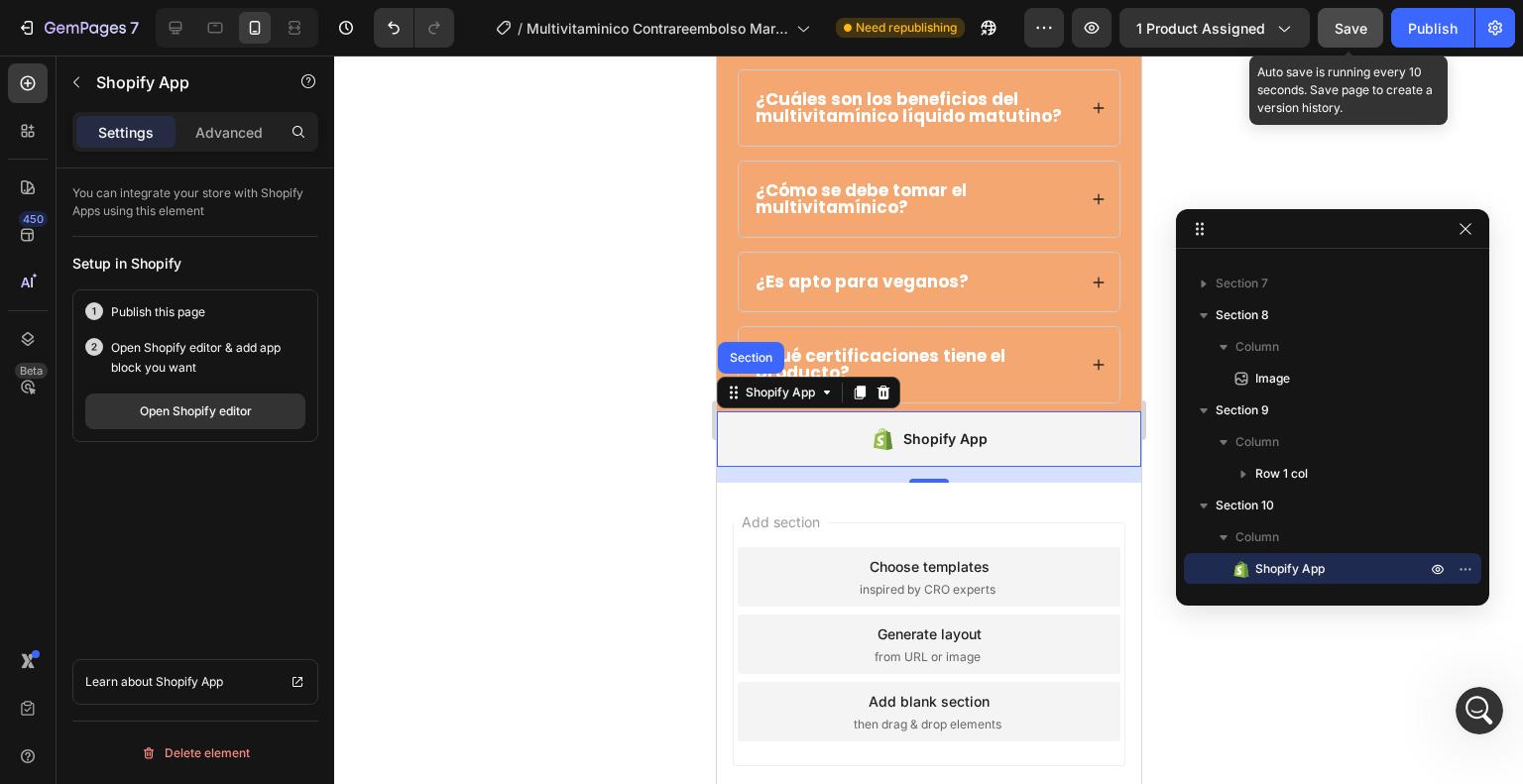 click on "Save" at bounding box center [1350, 28] 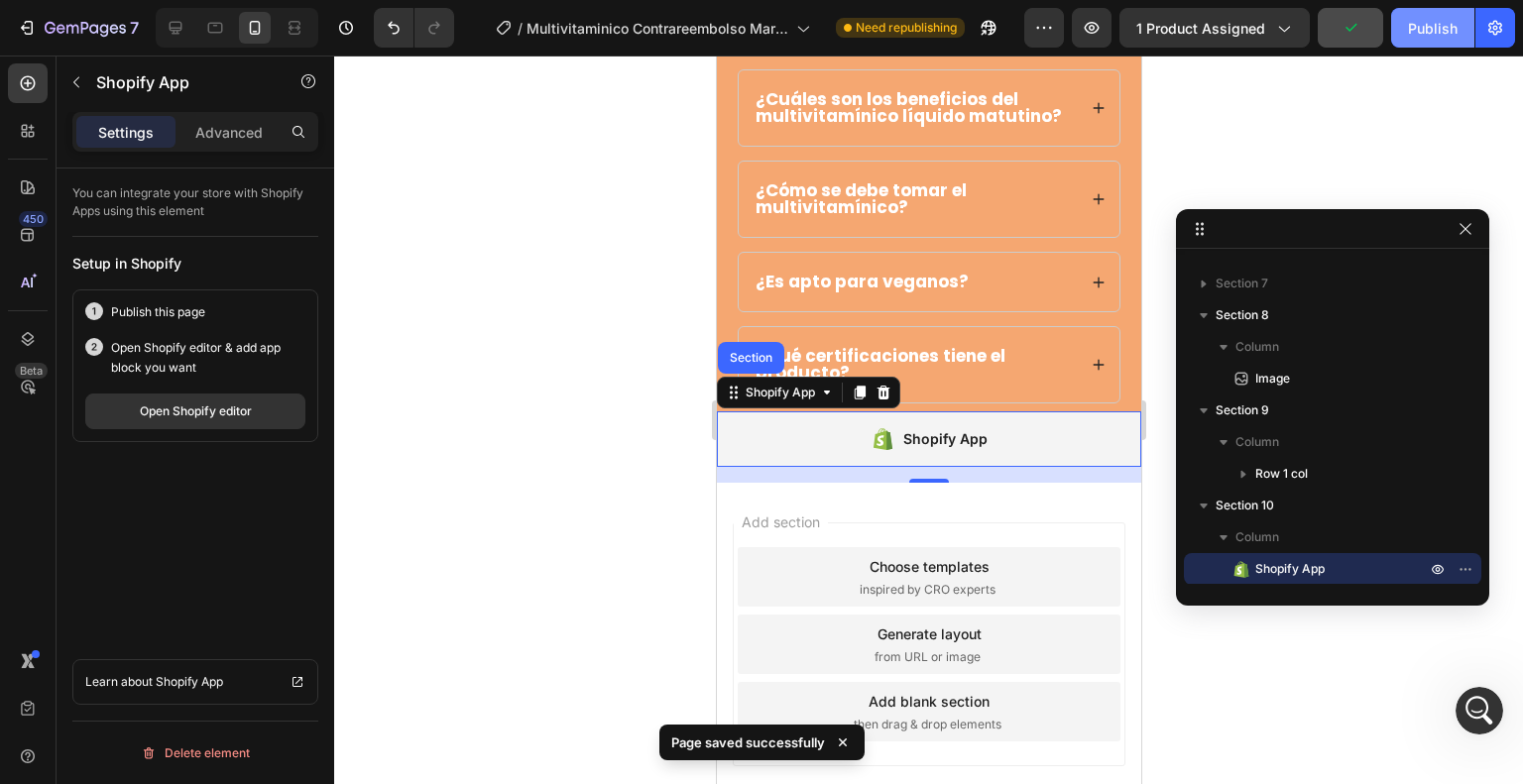 click on "Publish" 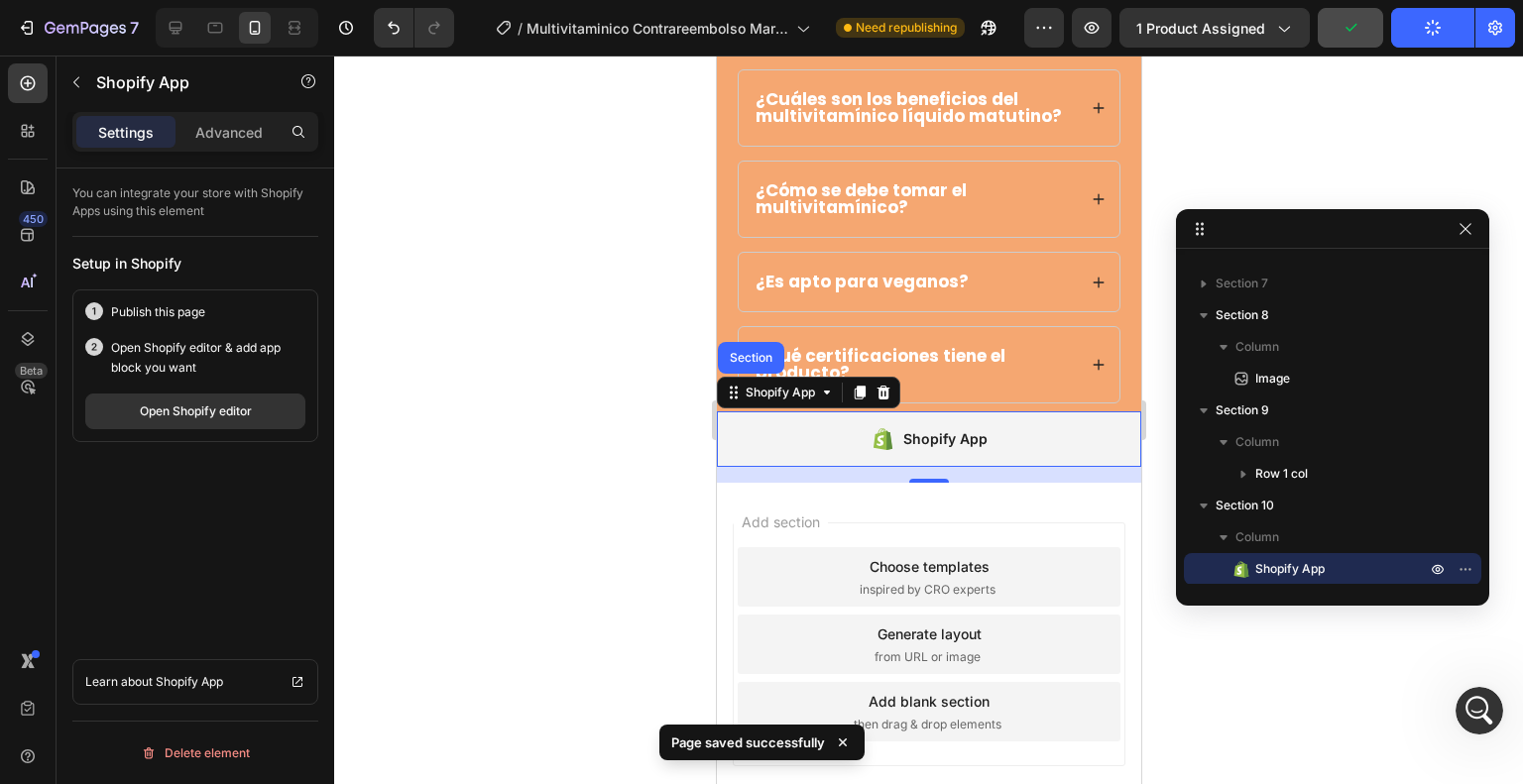 scroll, scrollTop: 5176, scrollLeft: 0, axis: vertical 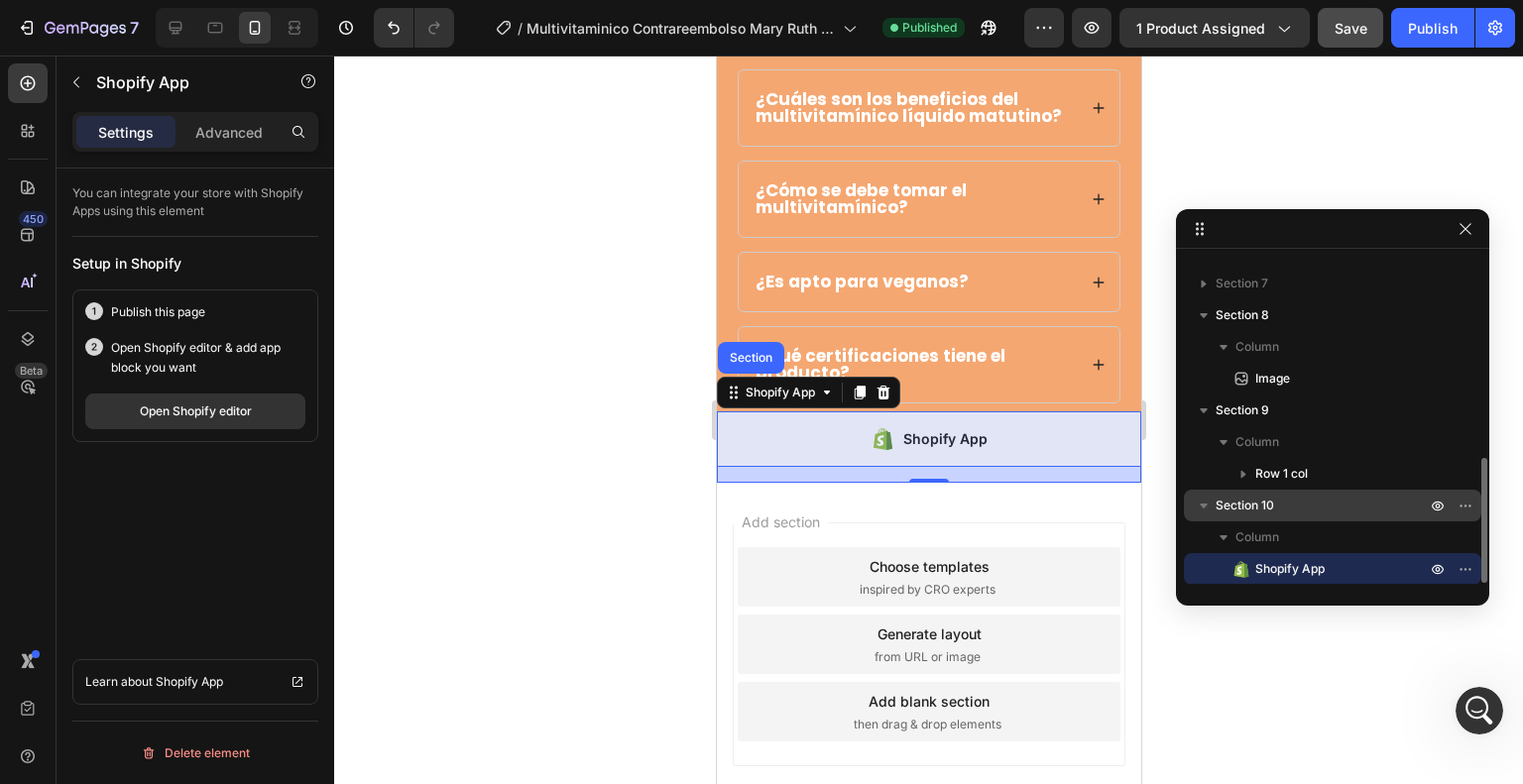 click on "Section 10" at bounding box center [1333, 505] 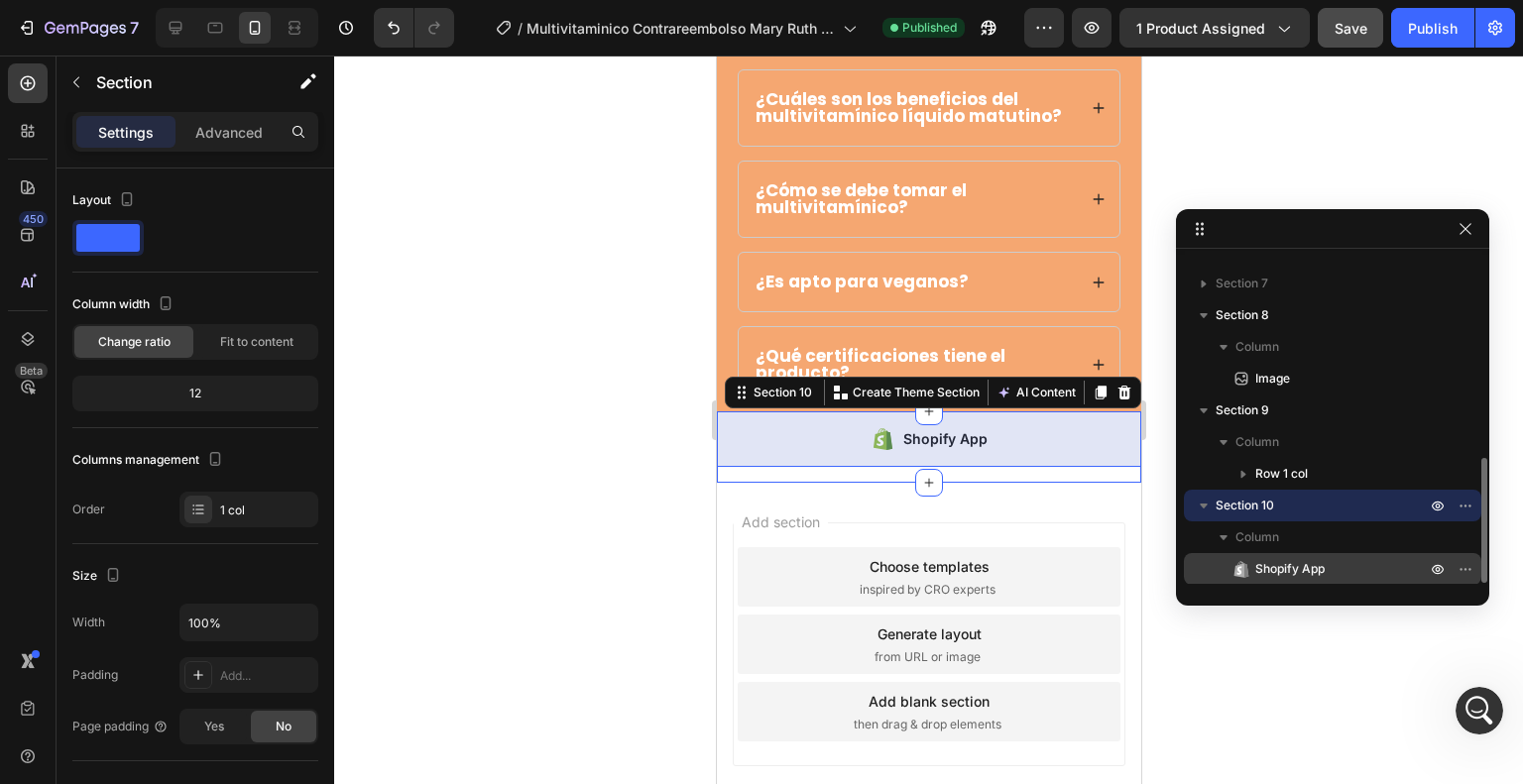 click on "Shopify App" at bounding box center [1290, 569] 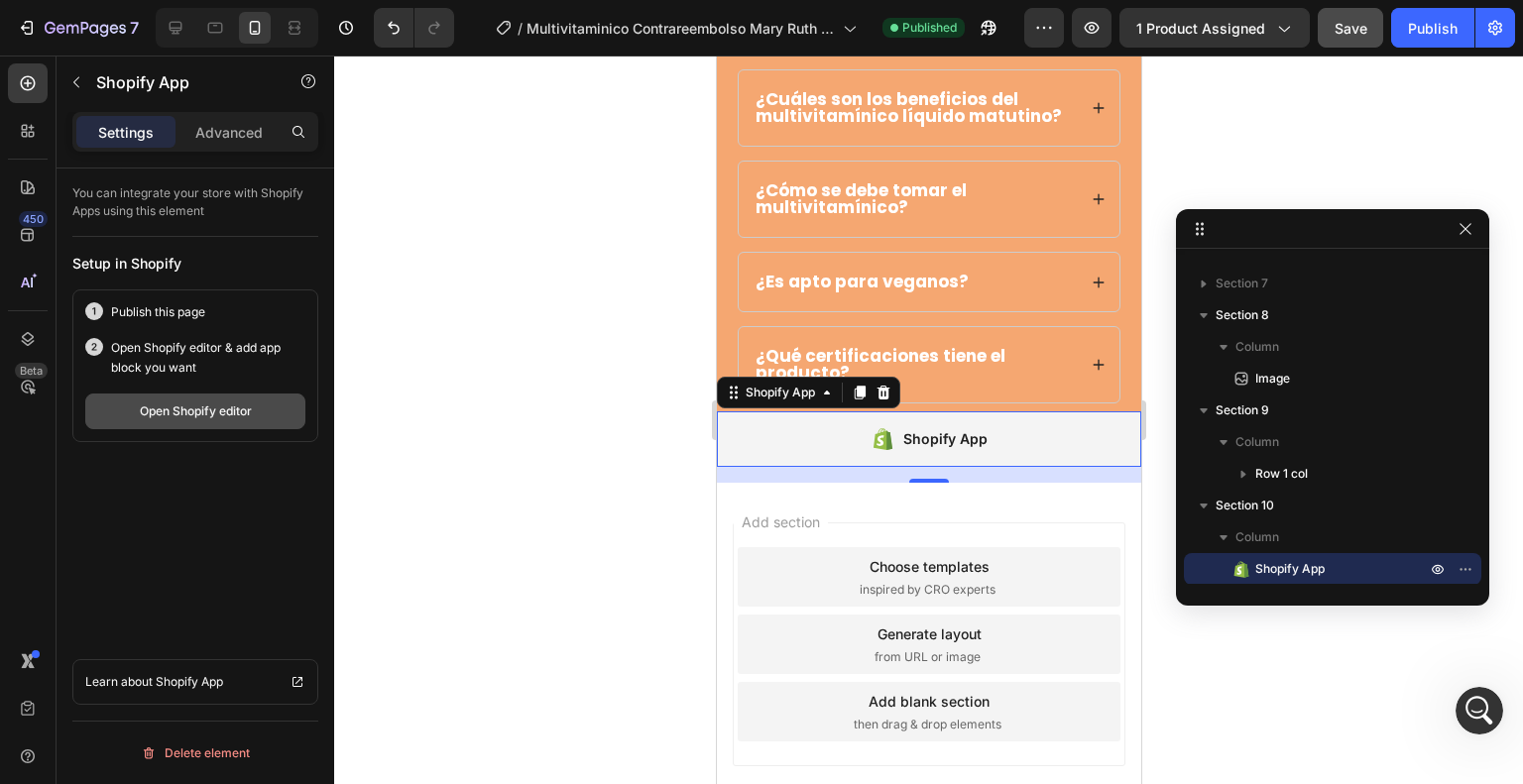 click on "Open Shopify editor" at bounding box center [195, 411] 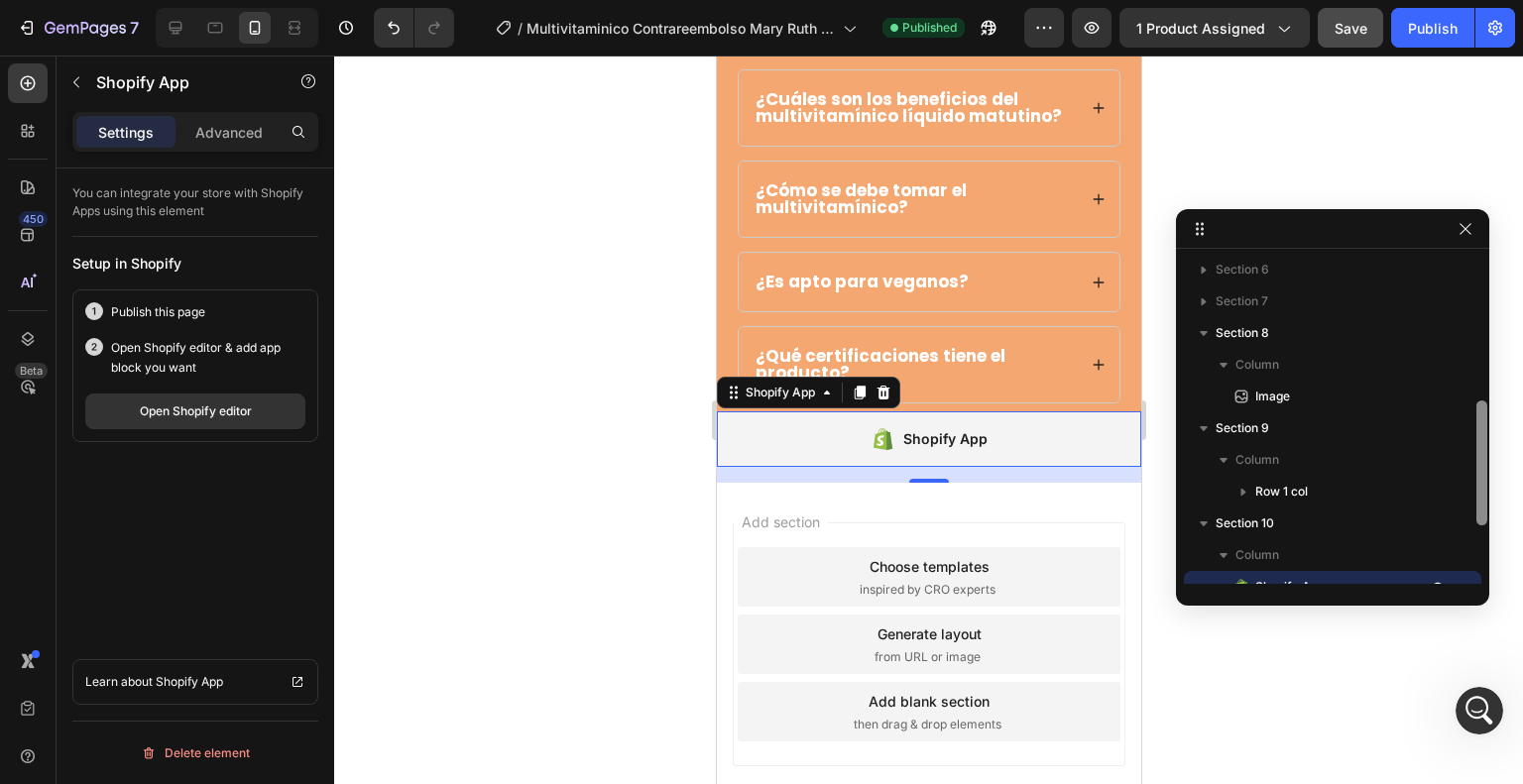 scroll, scrollTop: 528, scrollLeft: 0, axis: vertical 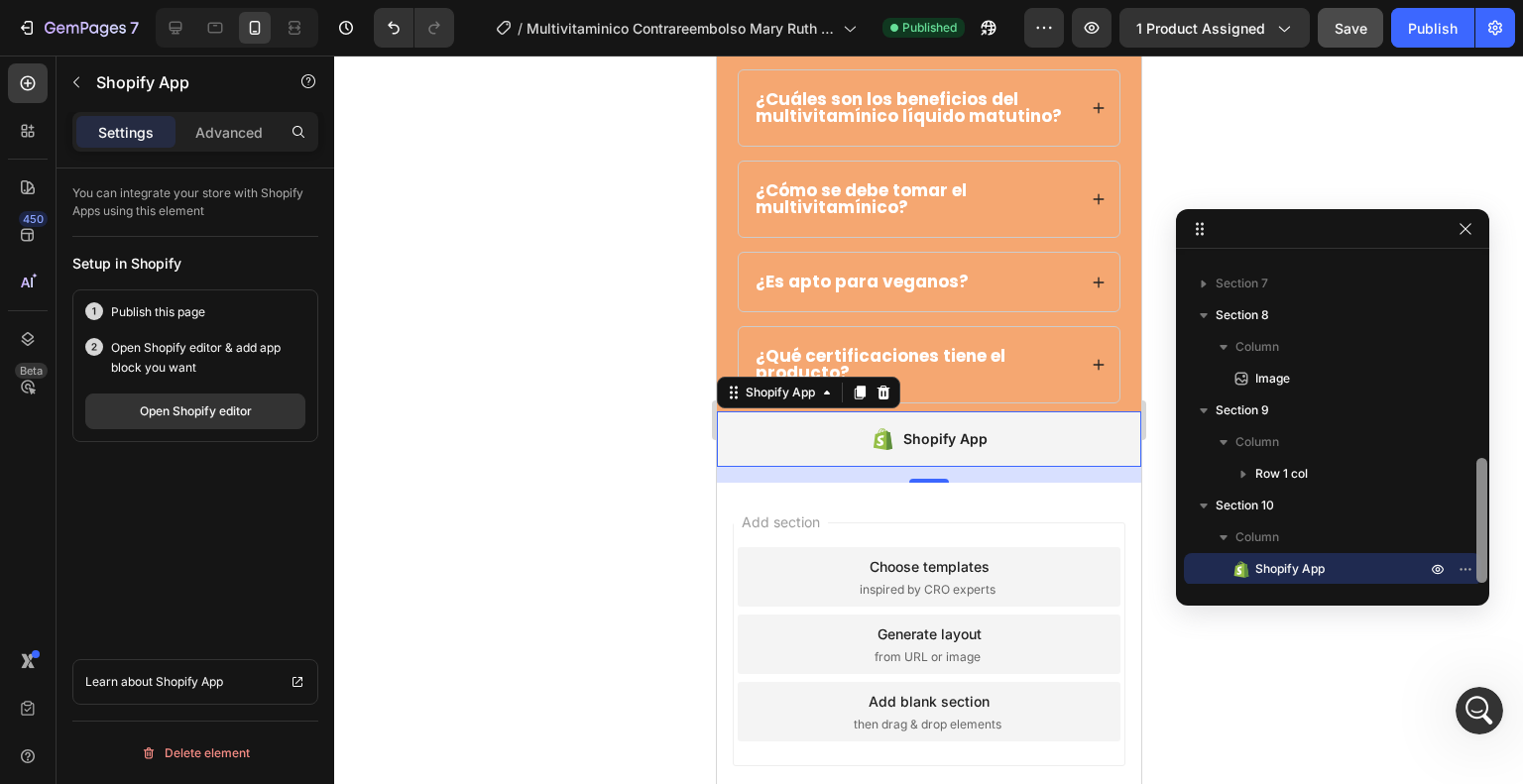 drag, startPoint x: 1481, startPoint y: 526, endPoint x: 1497, endPoint y: 578, distance: 54.405882 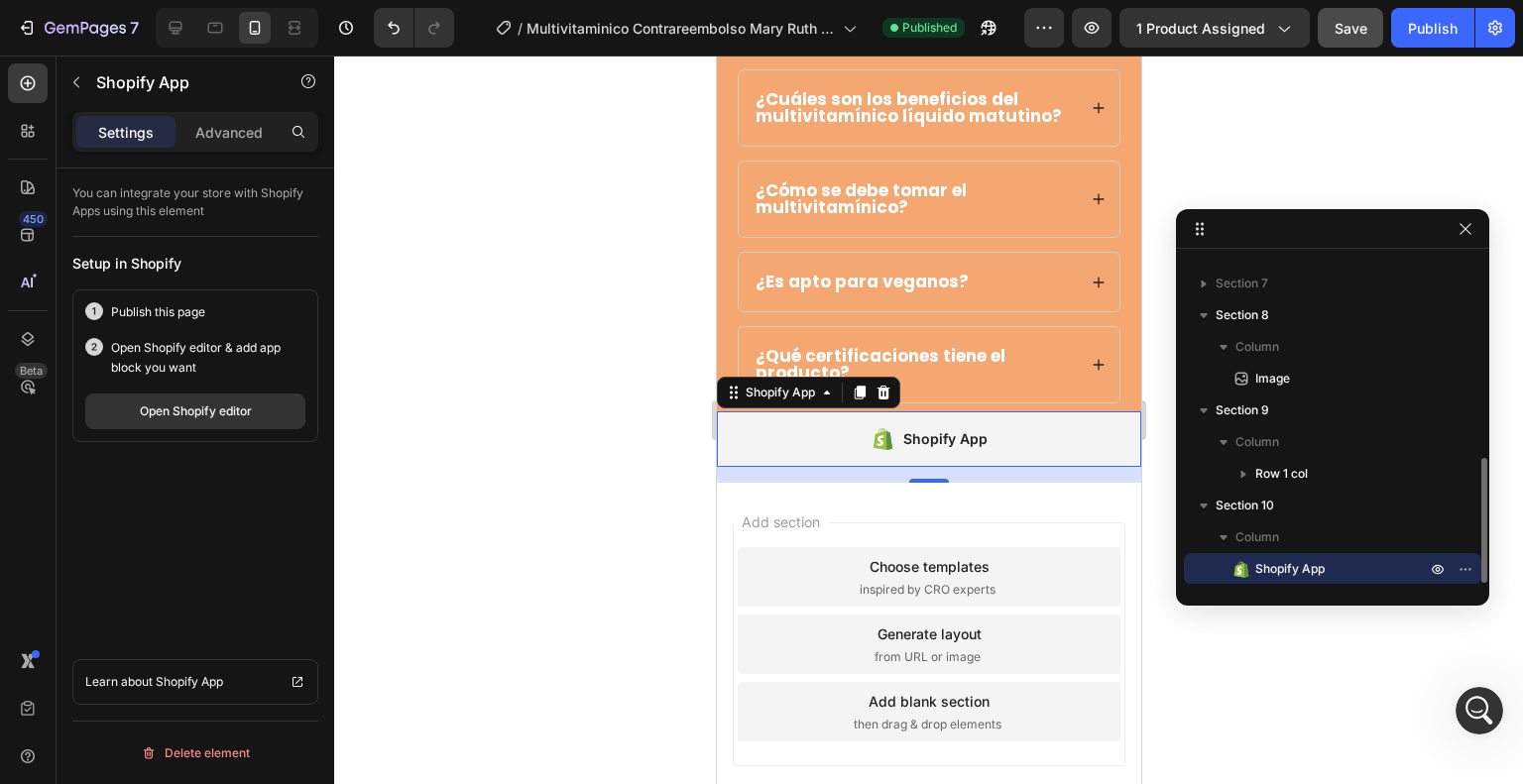 click on "Shopify App" at bounding box center [1319, 569] 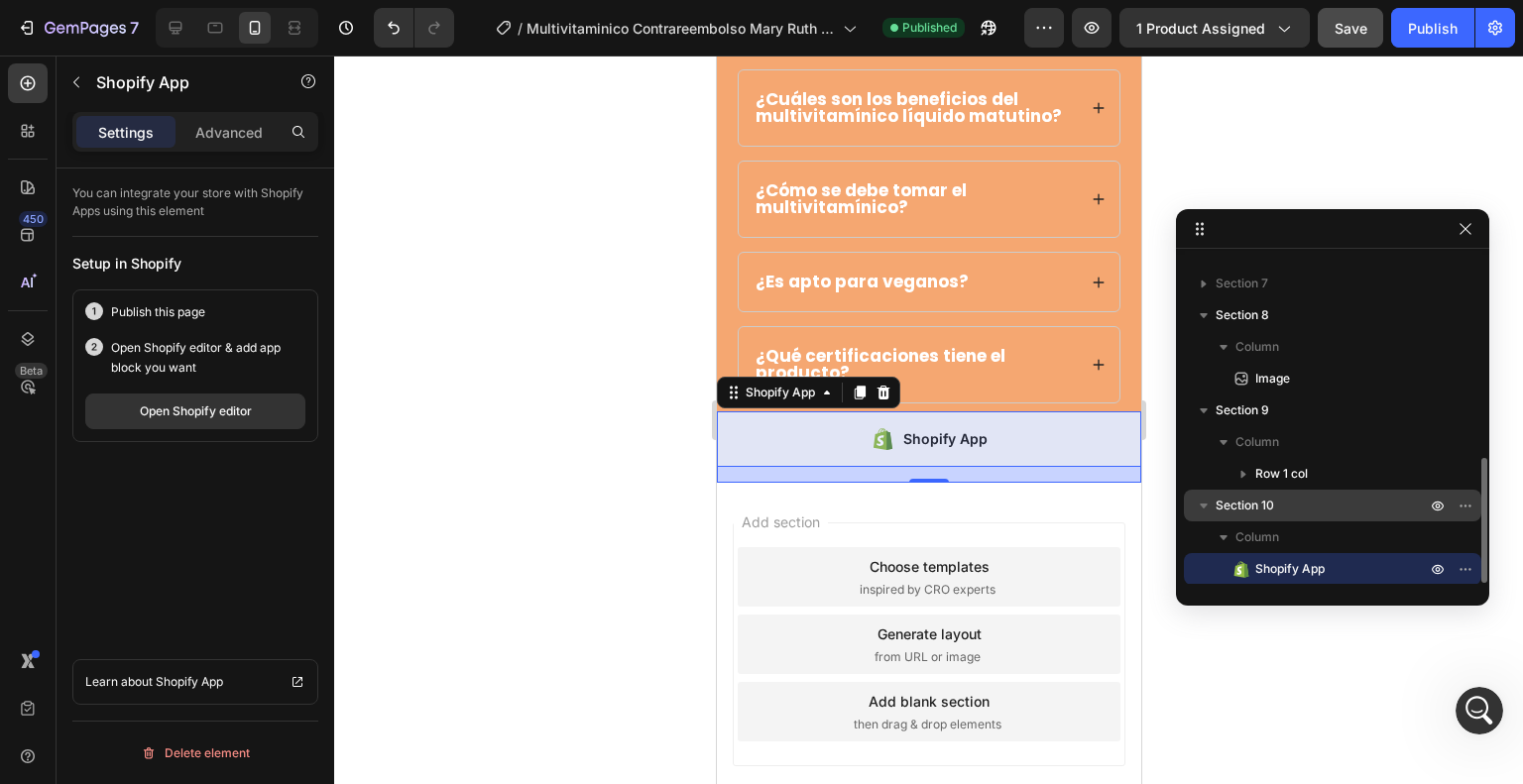 click on "Section 10" at bounding box center [1323, 505] 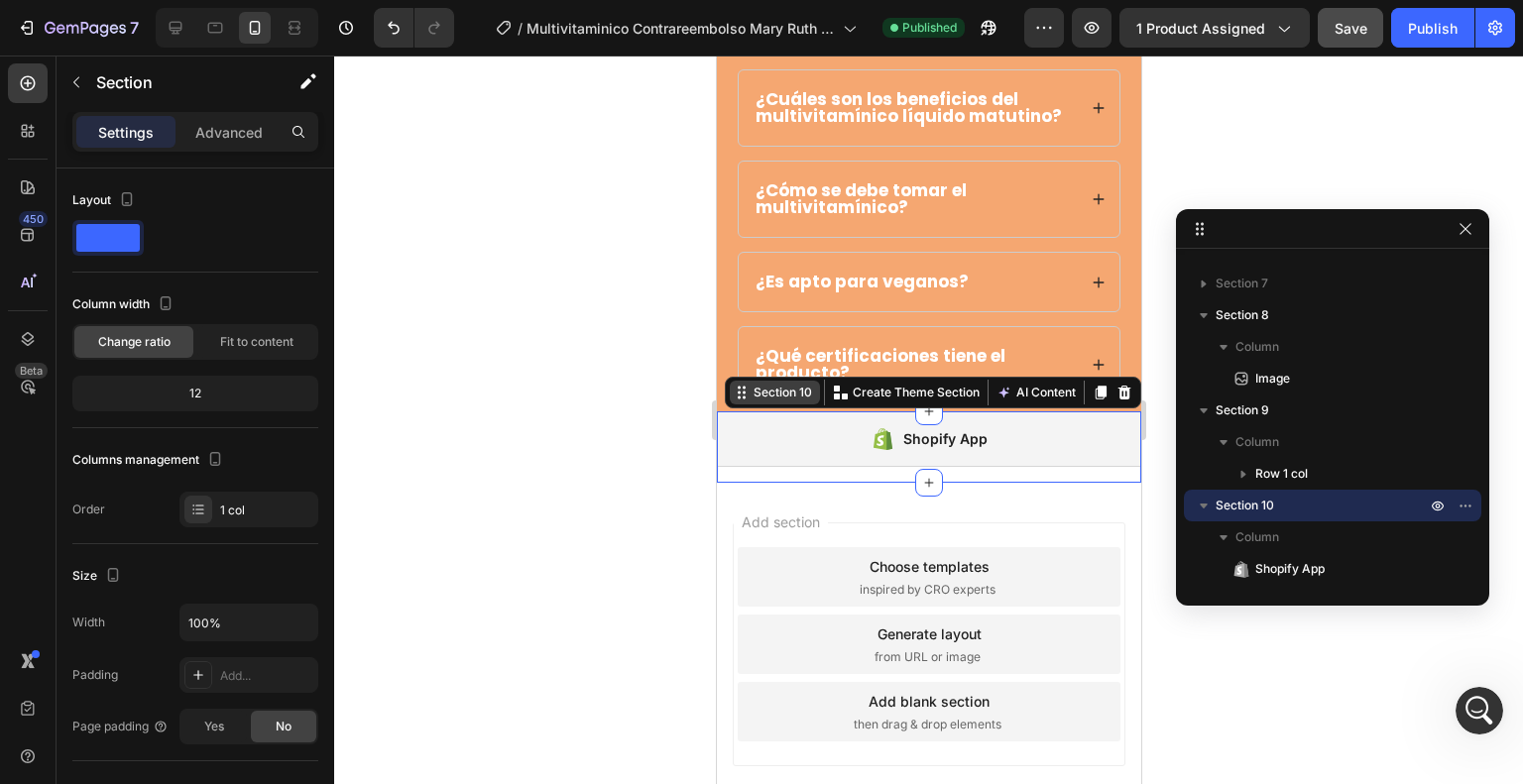 click on "Section 10" at bounding box center [781, 392] 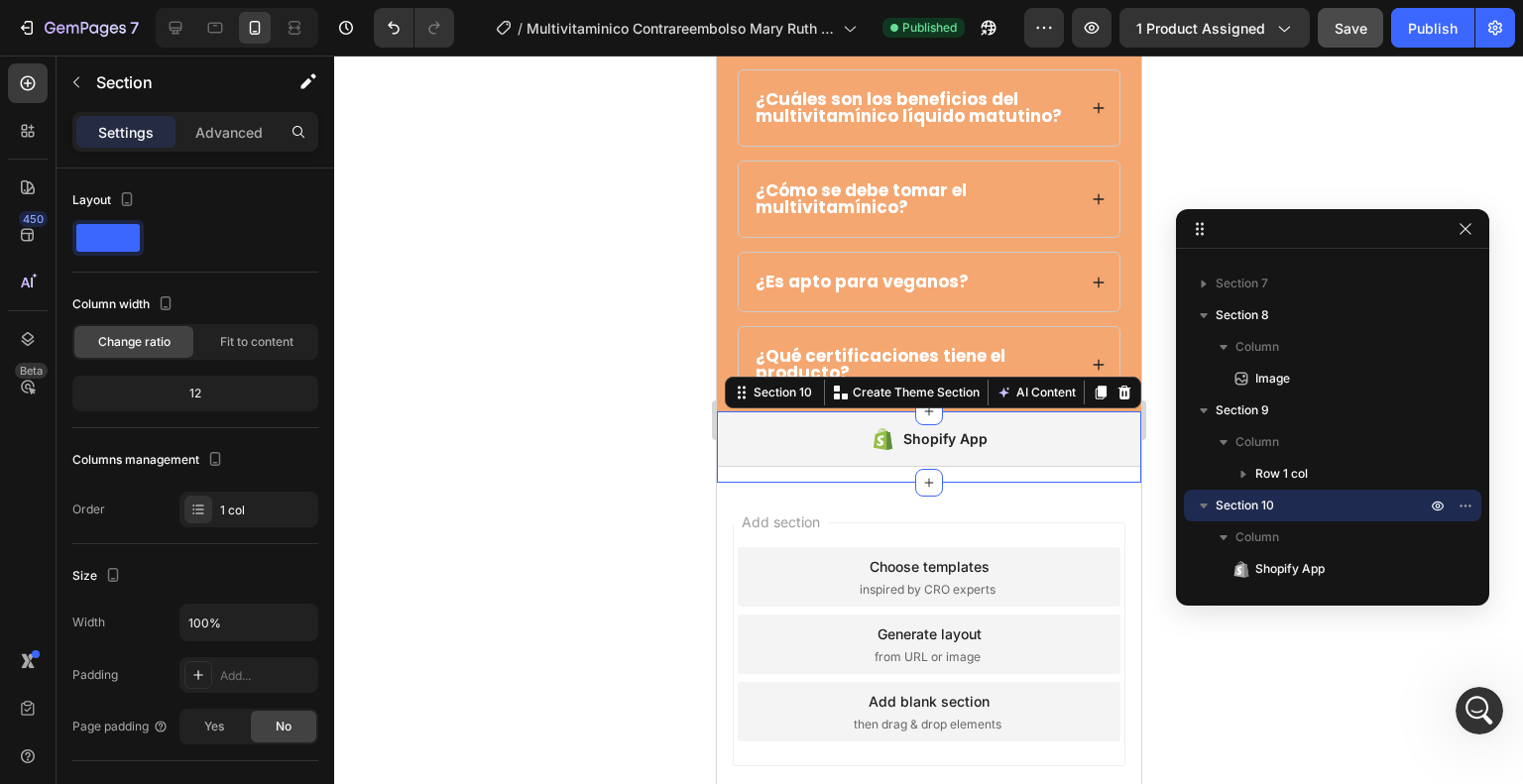 scroll, scrollTop: 5227, scrollLeft: 0, axis: vertical 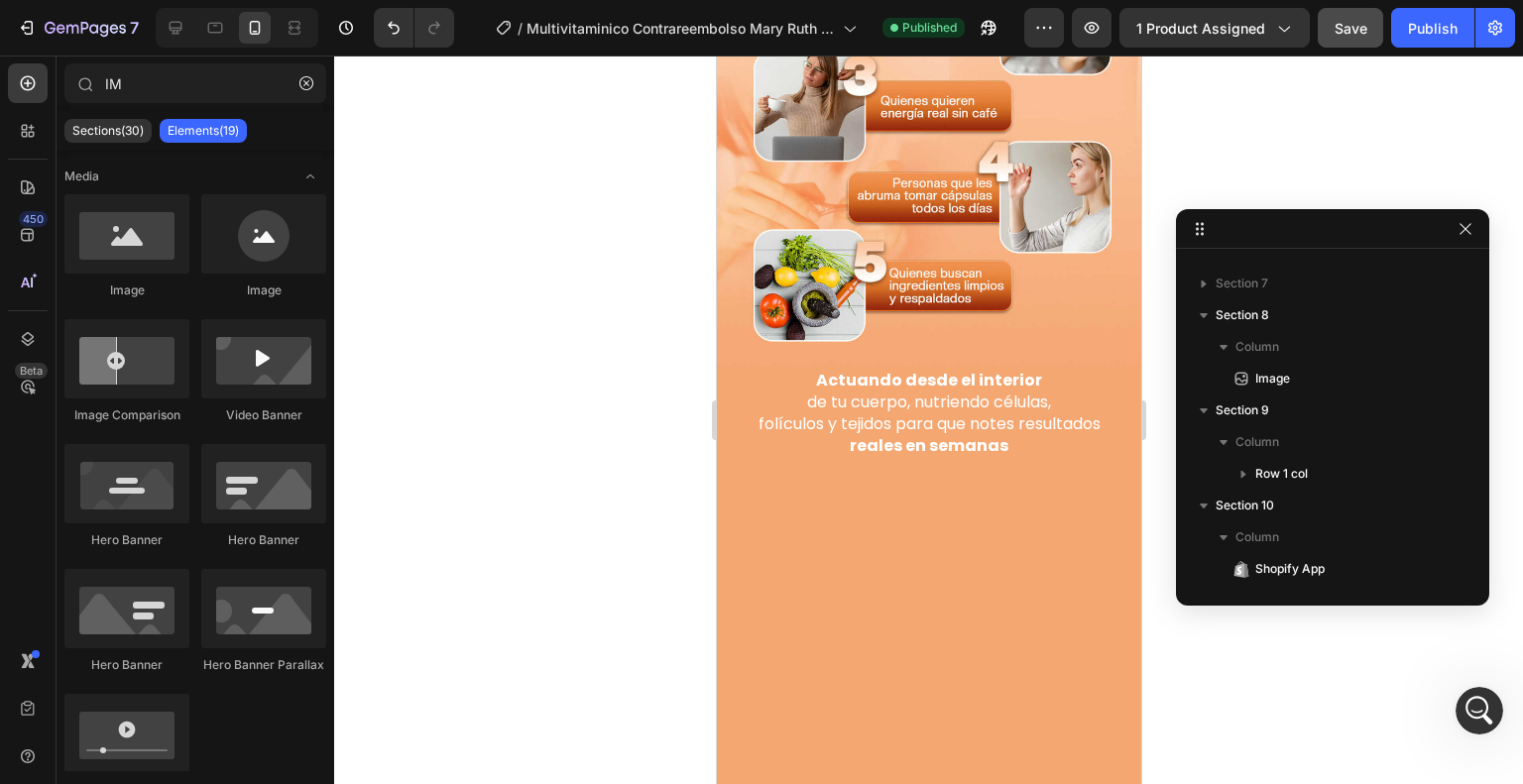 drag, startPoint x: 1124, startPoint y: 718, endPoint x: 1859, endPoint y: 578, distance: 748.2145 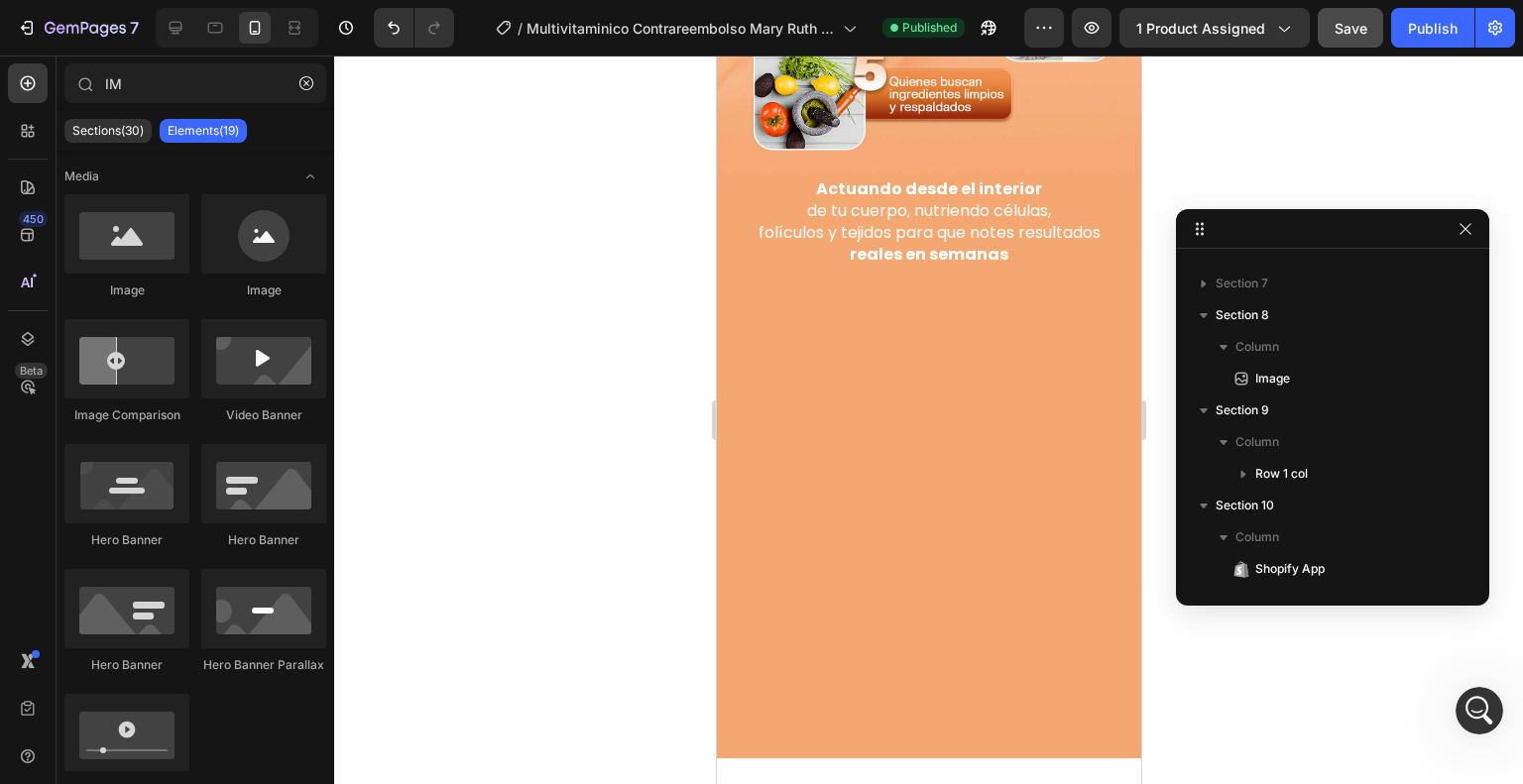 scroll, scrollTop: 2827, scrollLeft: 0, axis: vertical 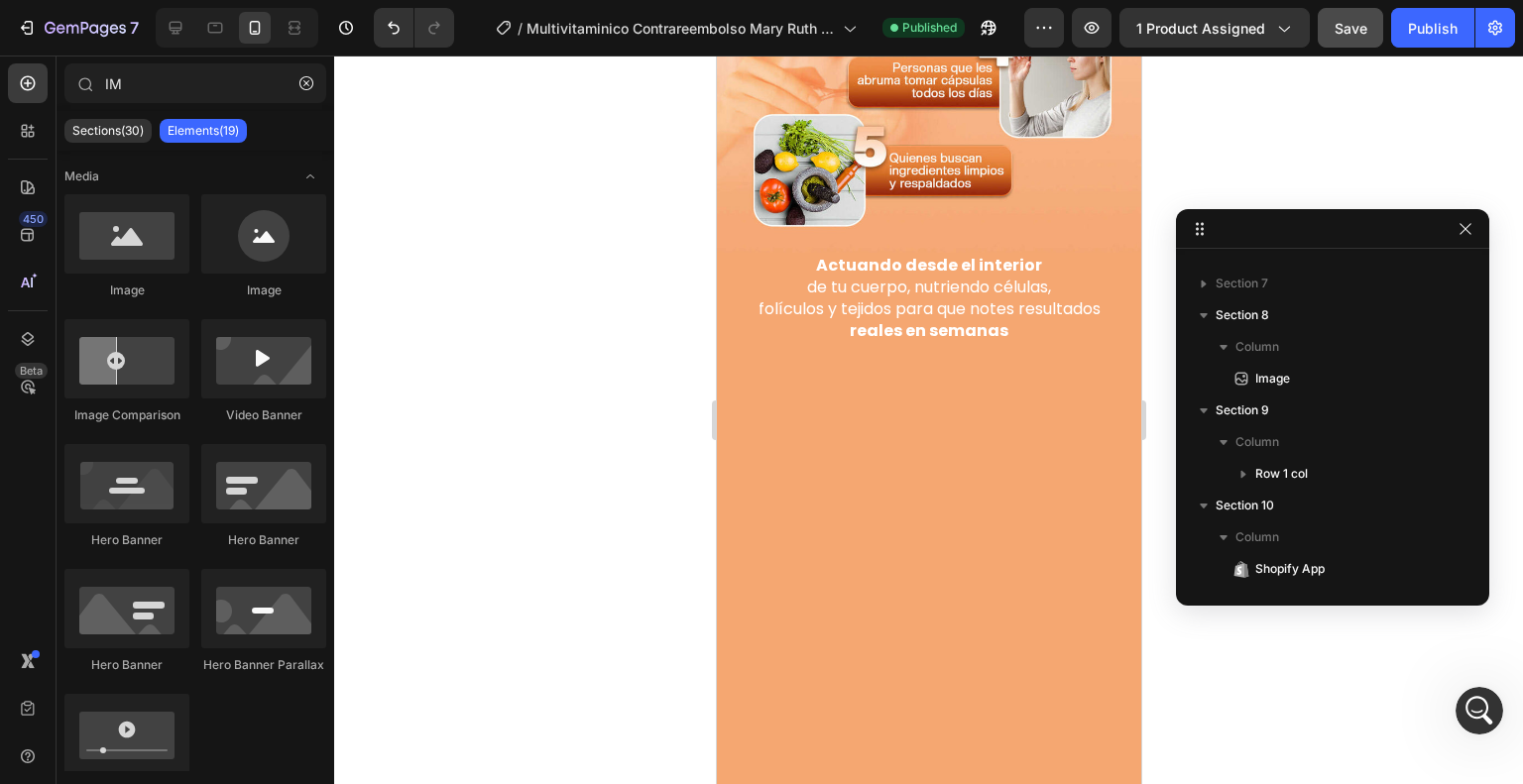 drag, startPoint x: 1134, startPoint y: 526, endPoint x: 1866, endPoint y: 432, distance: 738.01084 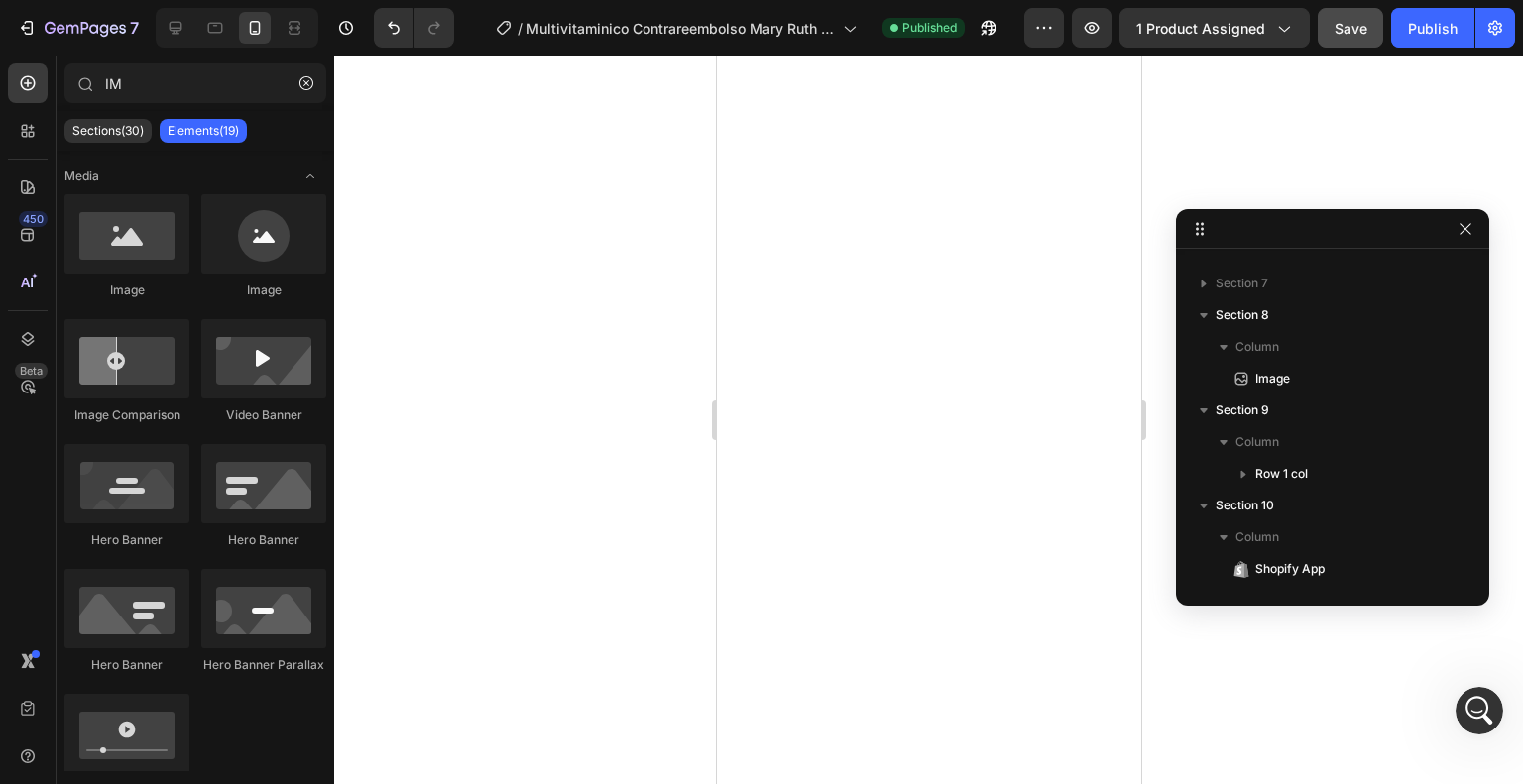 scroll, scrollTop: 687, scrollLeft: 0, axis: vertical 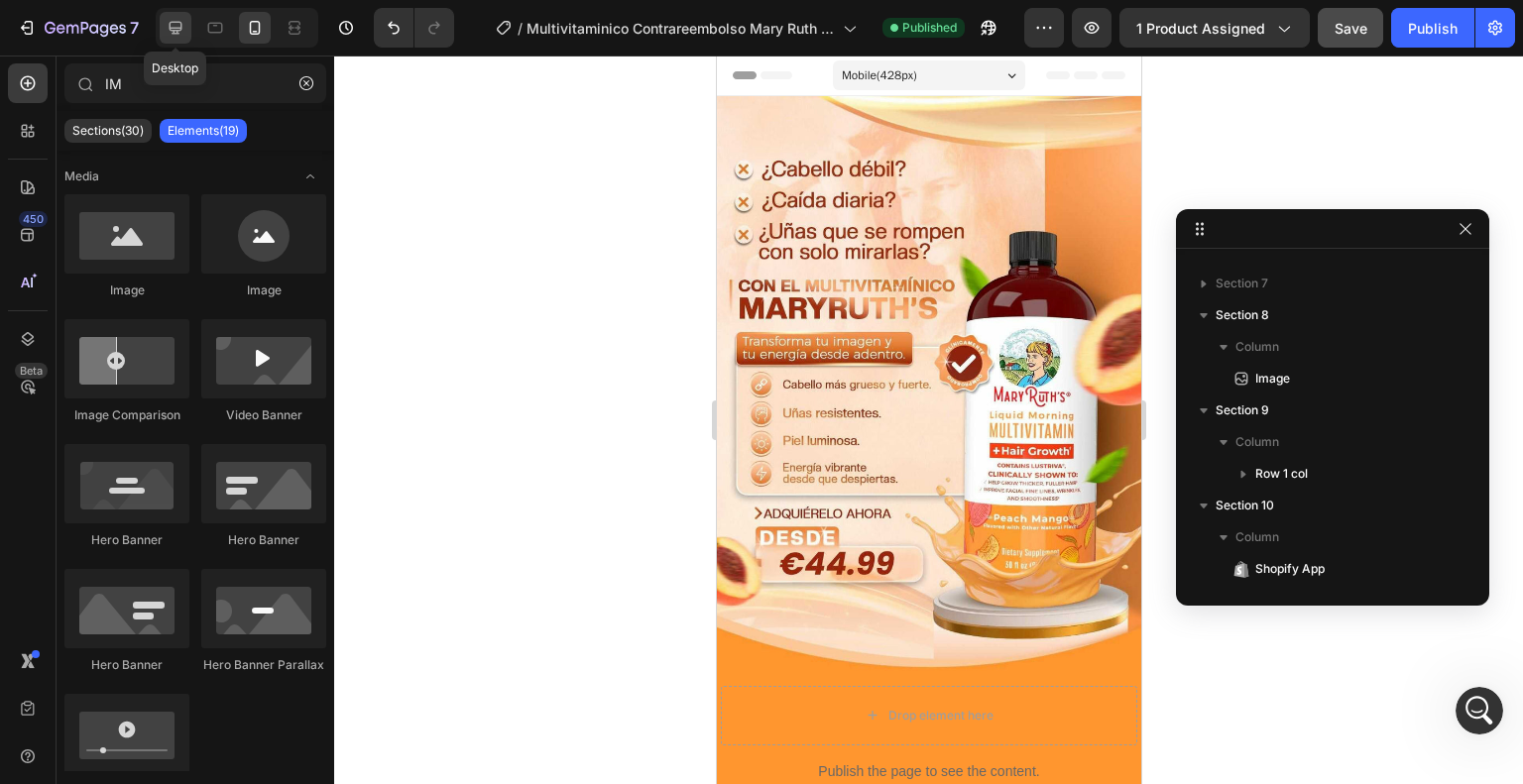 click 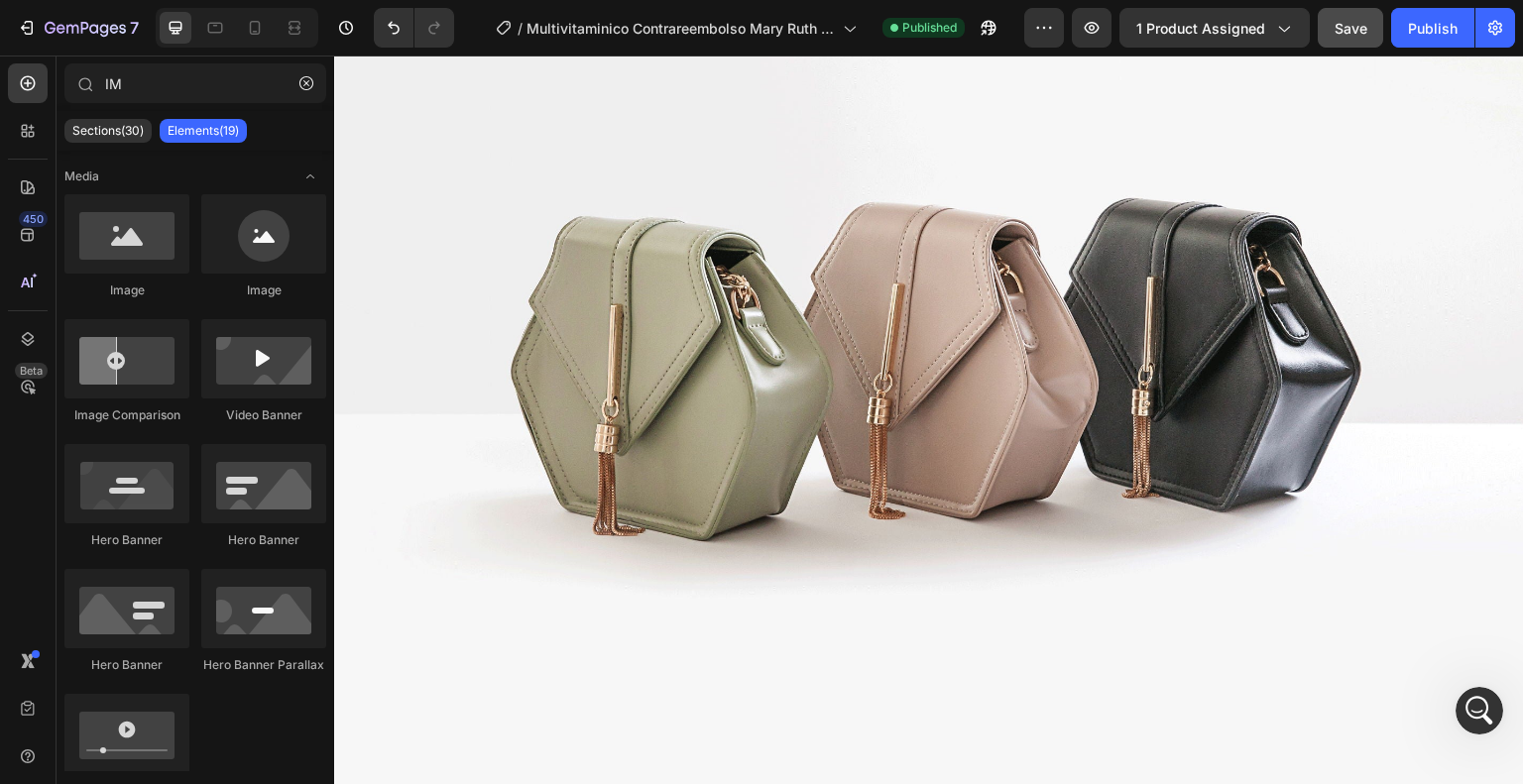 scroll, scrollTop: 0, scrollLeft: 0, axis: both 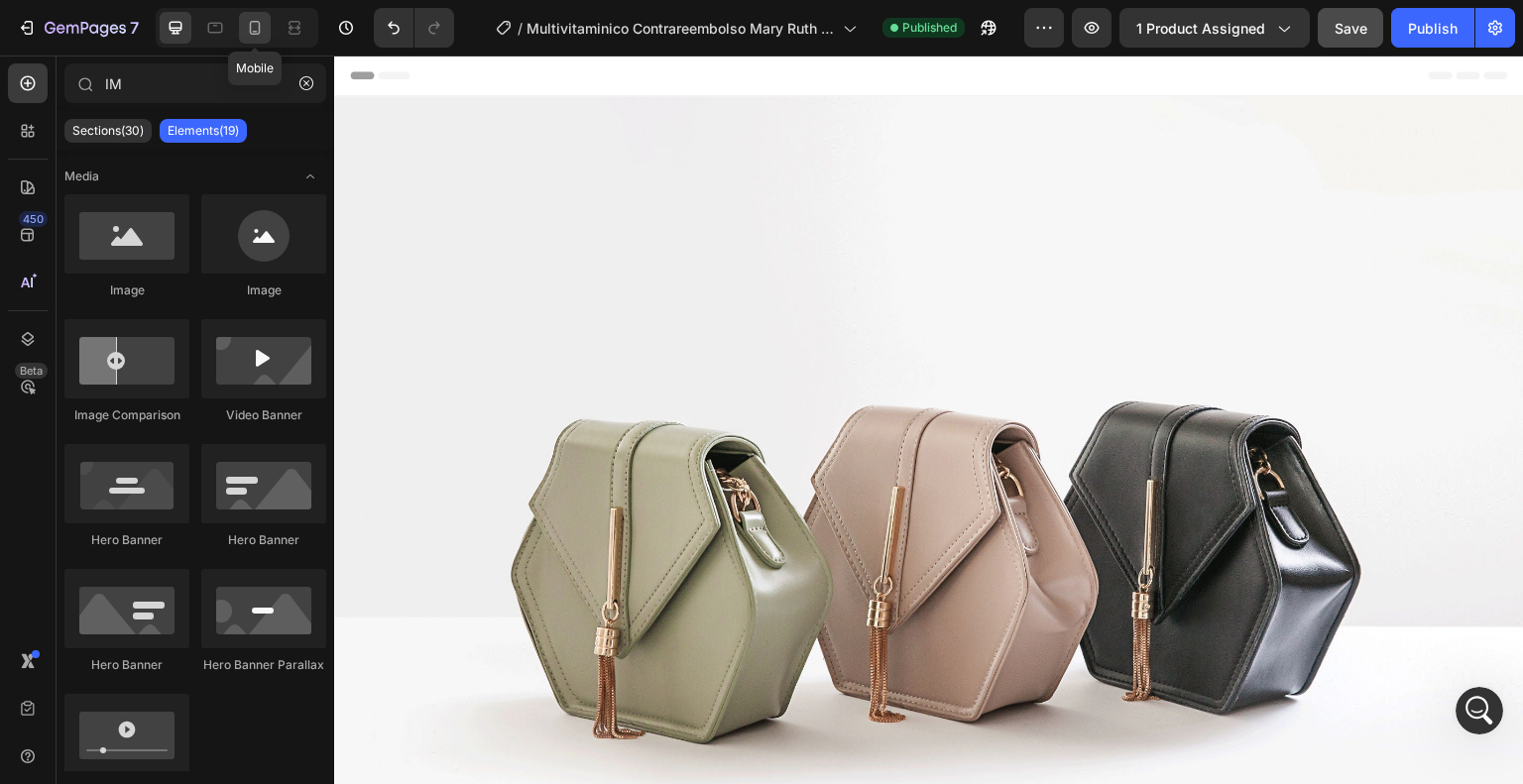click 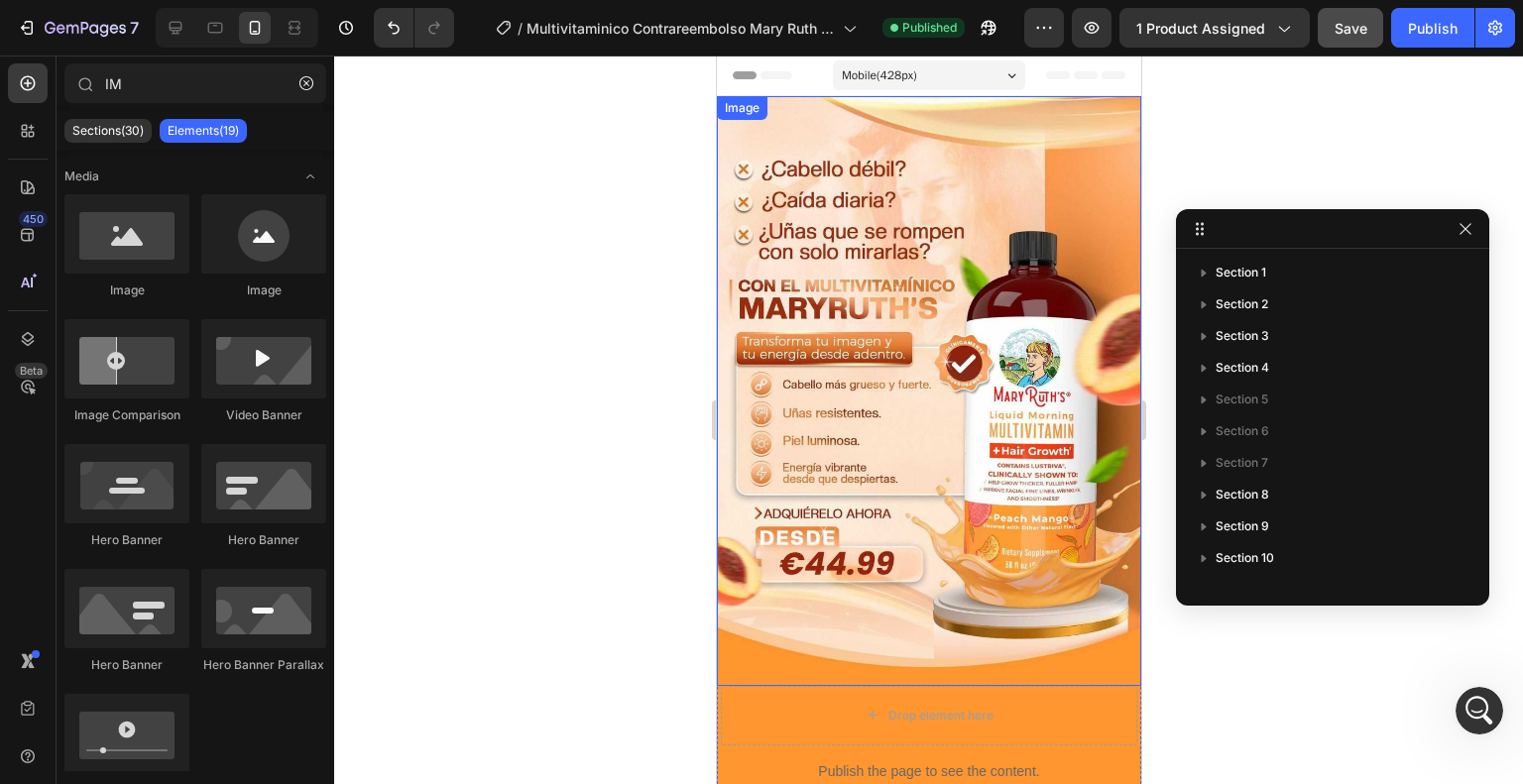 click at bounding box center [928, 391] 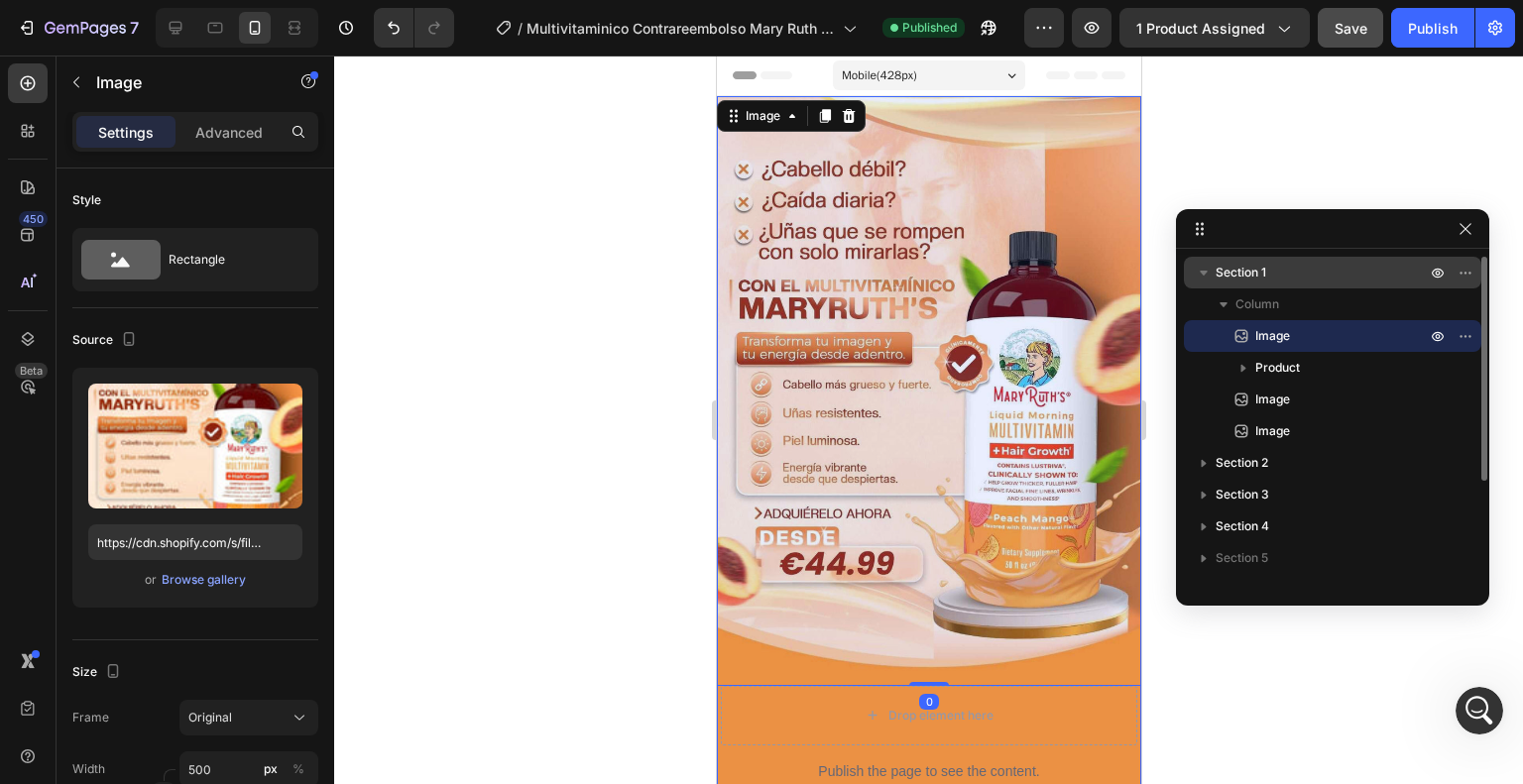 click on "Section 1" at bounding box center (1323, 273) 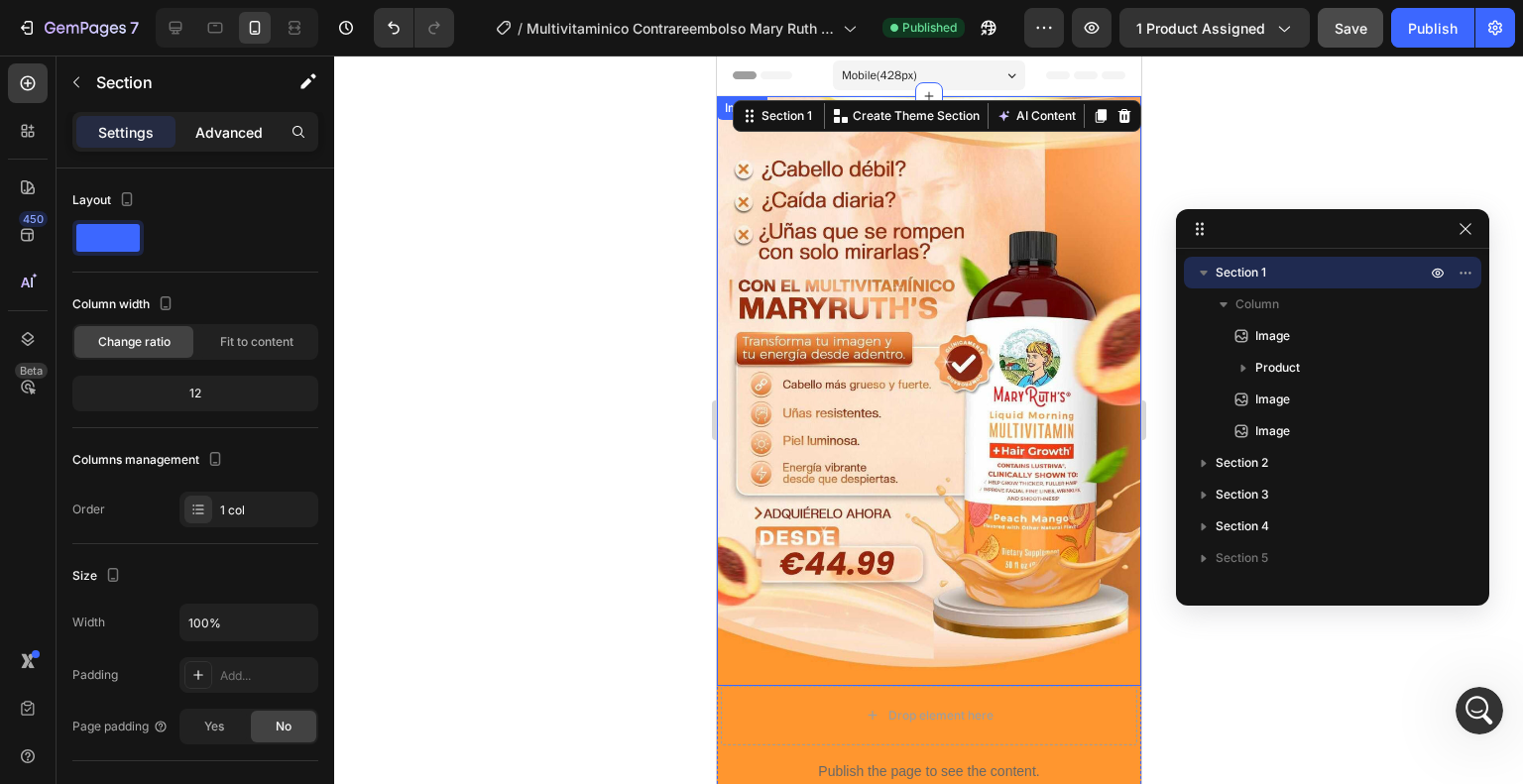 click on "Advanced" at bounding box center [229, 132] 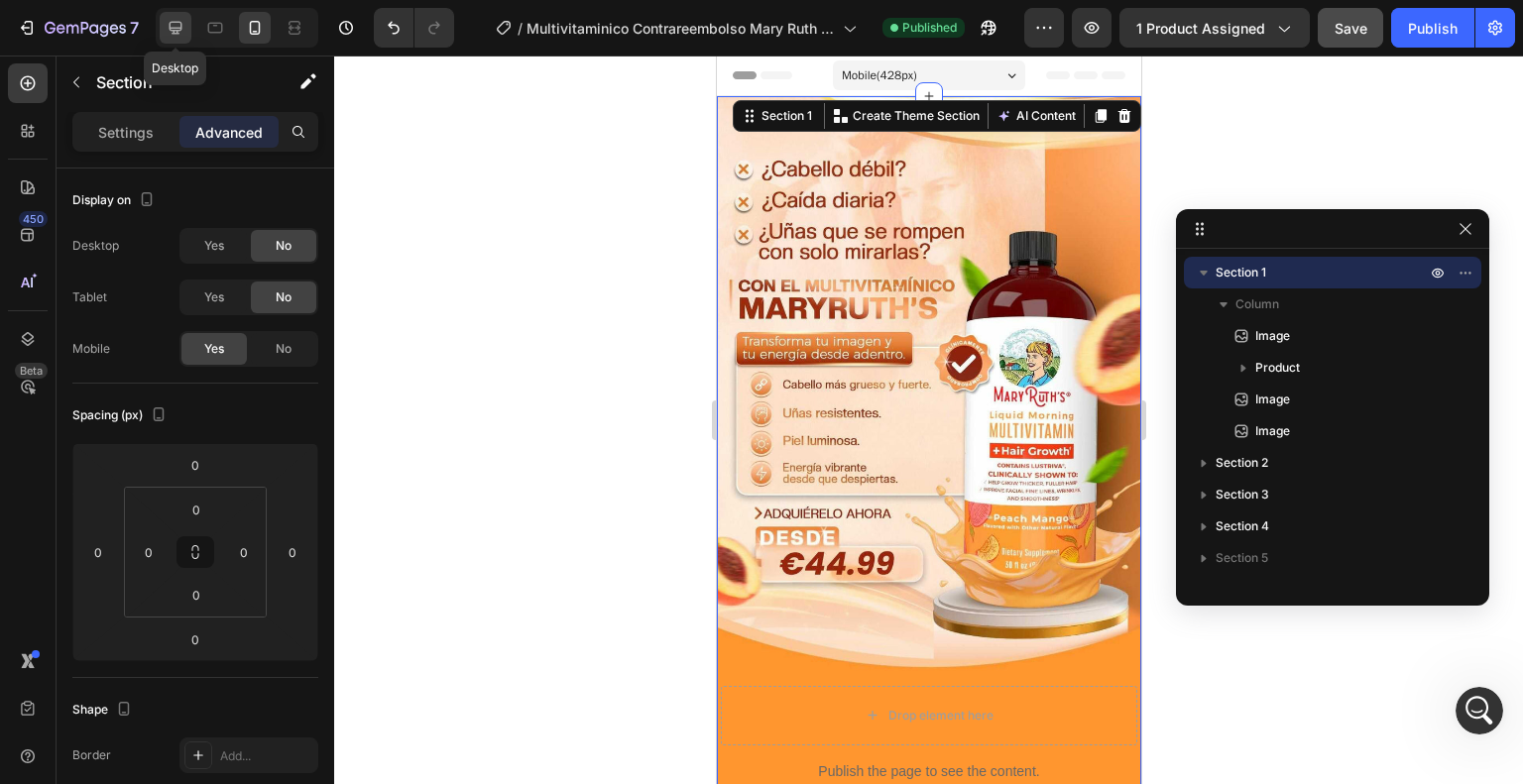 click 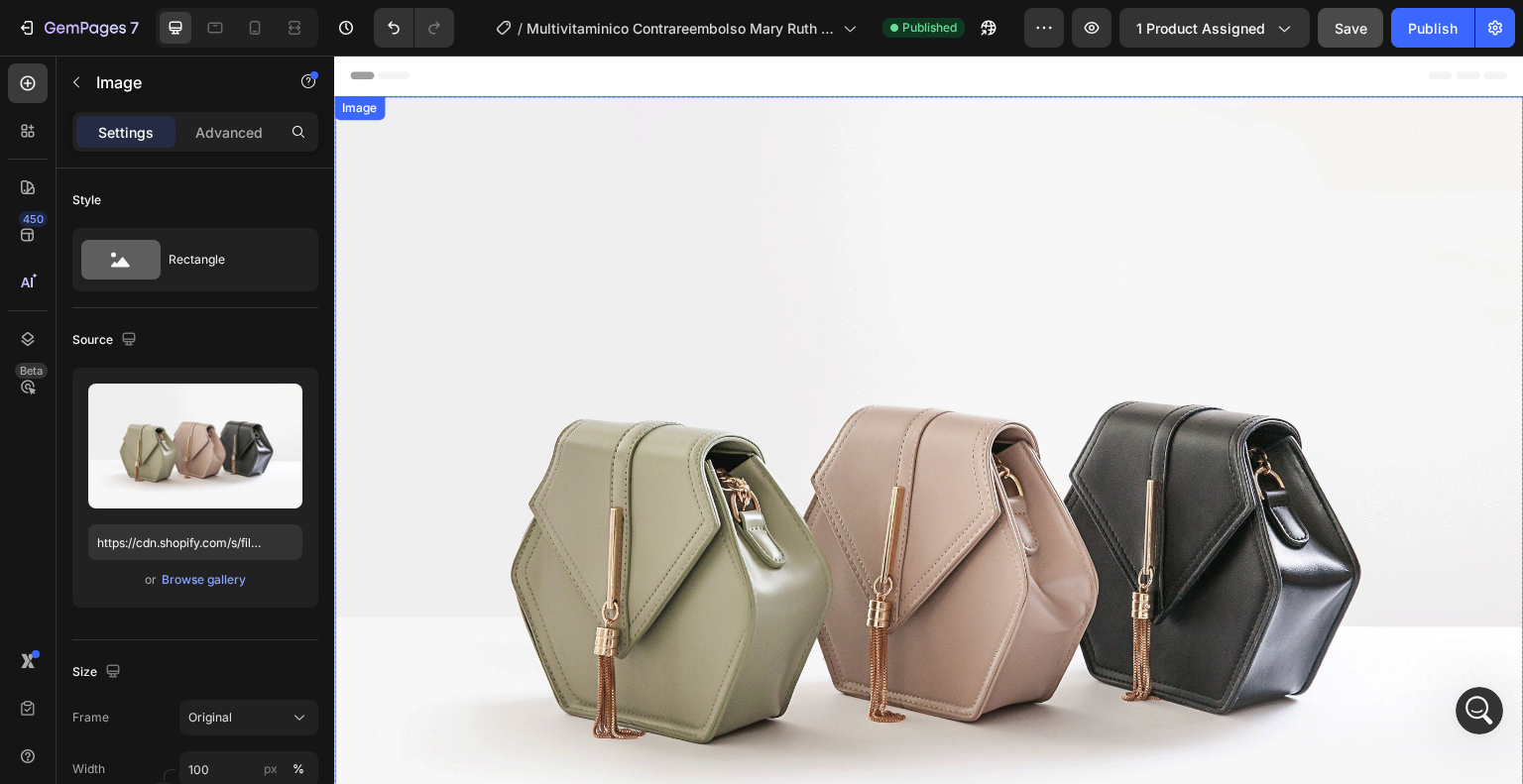 click at bounding box center [929, 542] 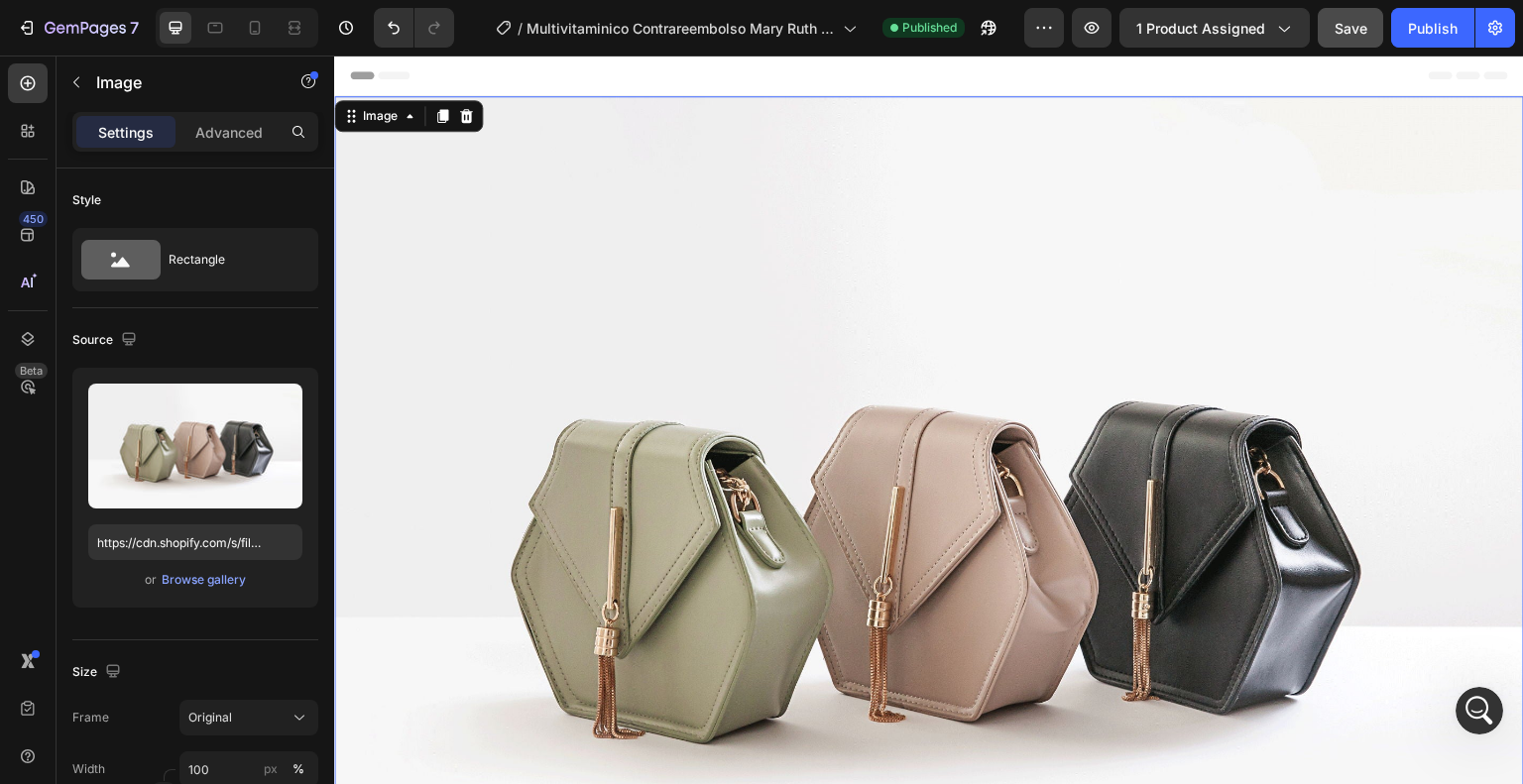 scroll, scrollTop: 5227, scrollLeft: 0, axis: vertical 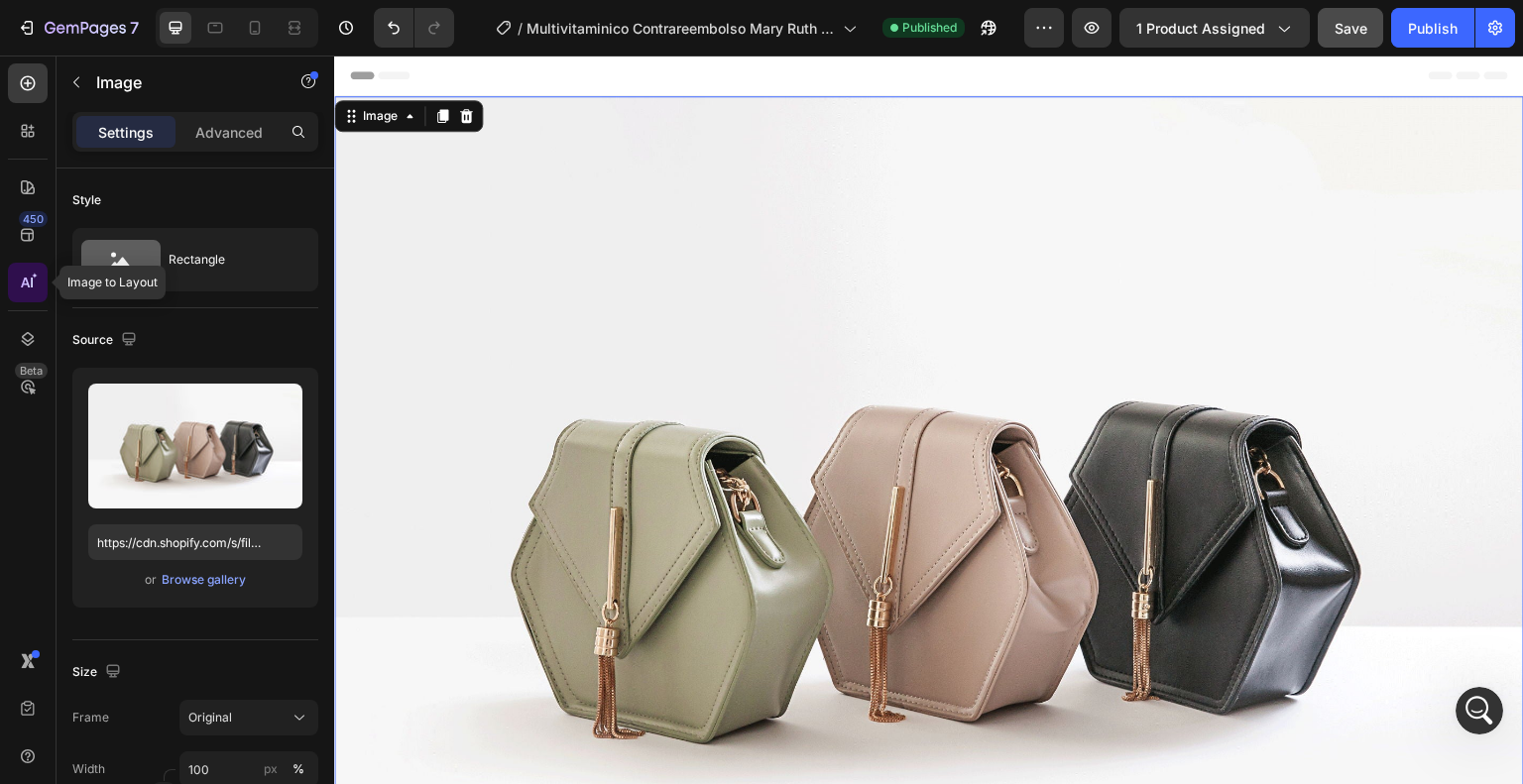 click 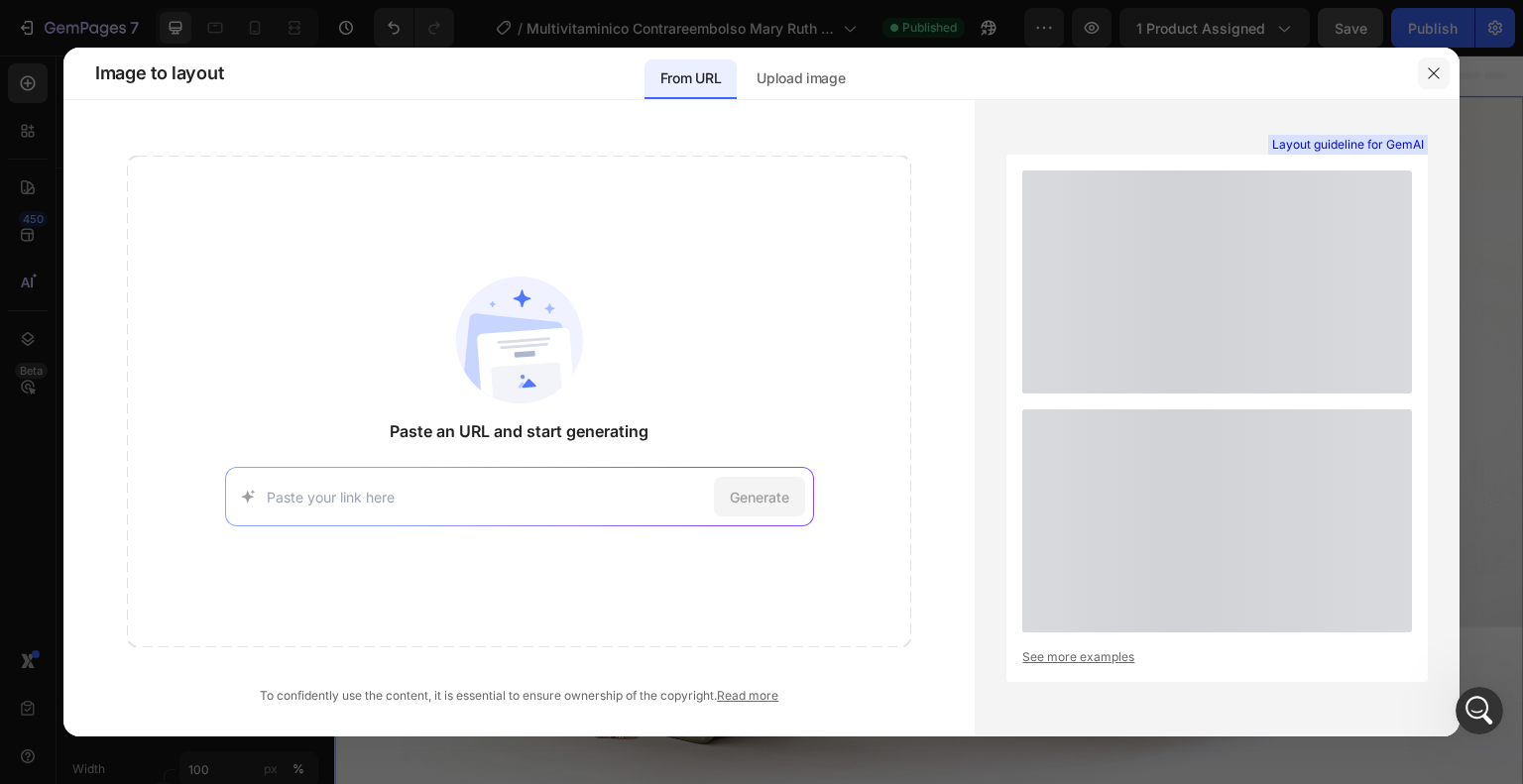click at bounding box center [1434, 73] 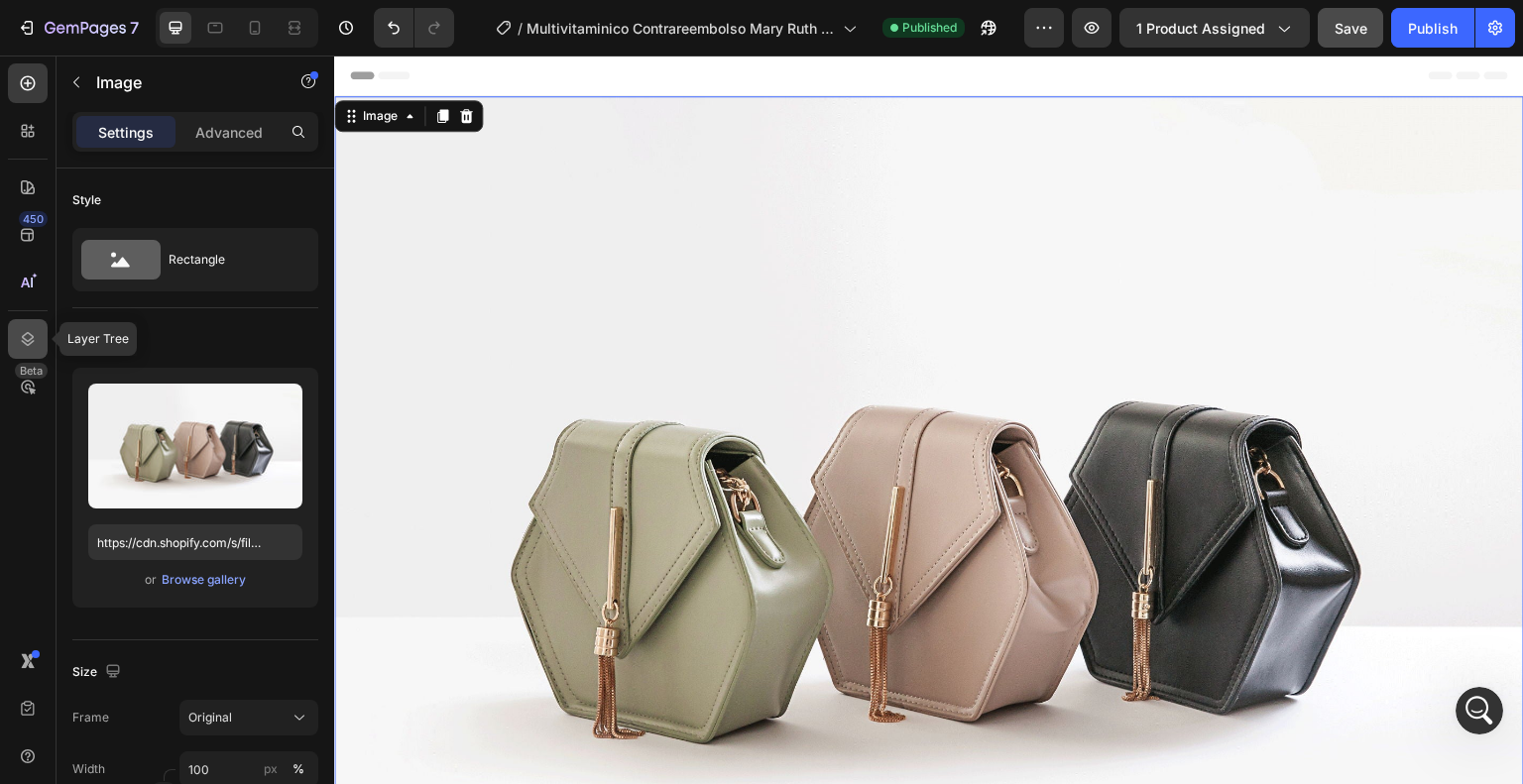 click 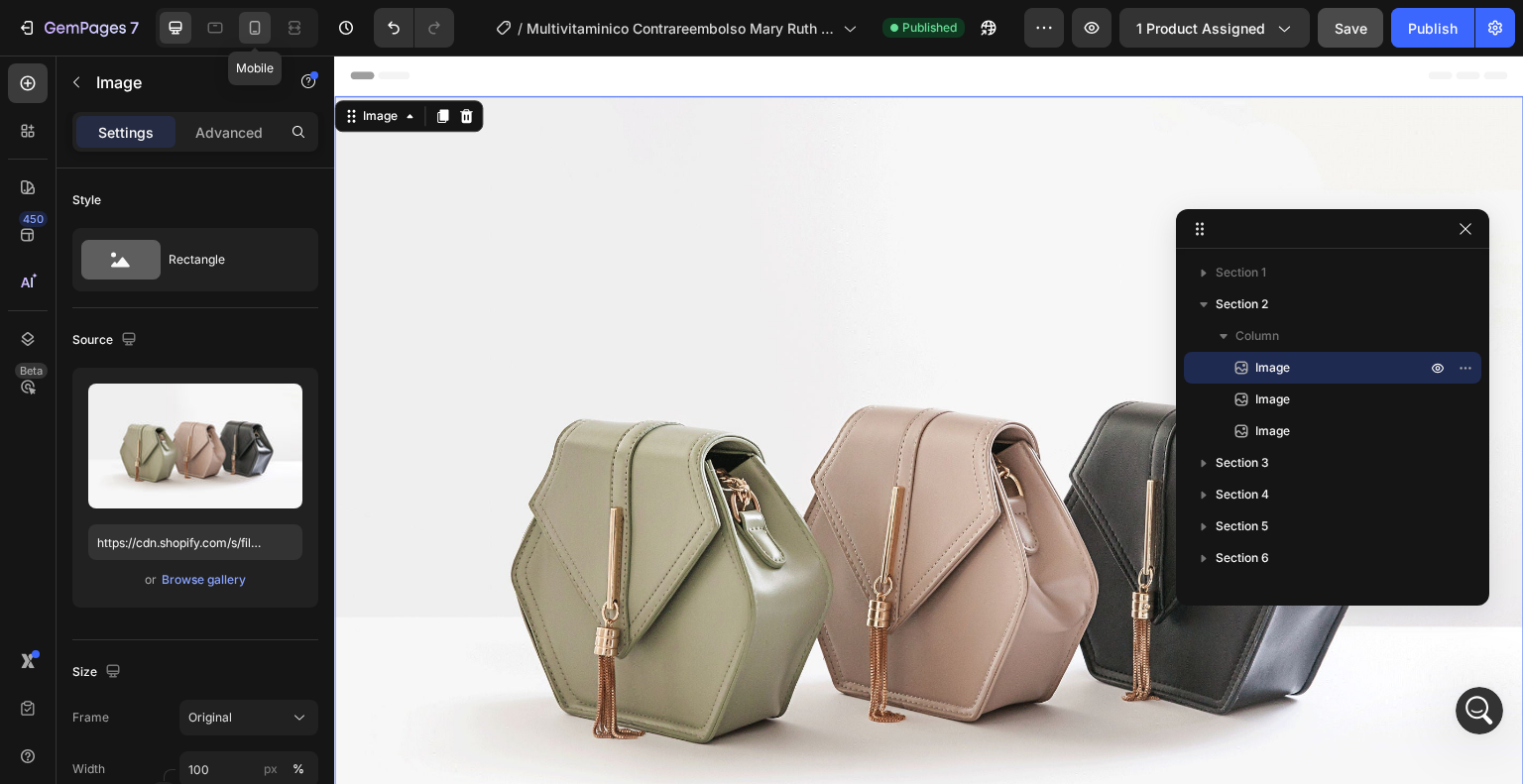 click 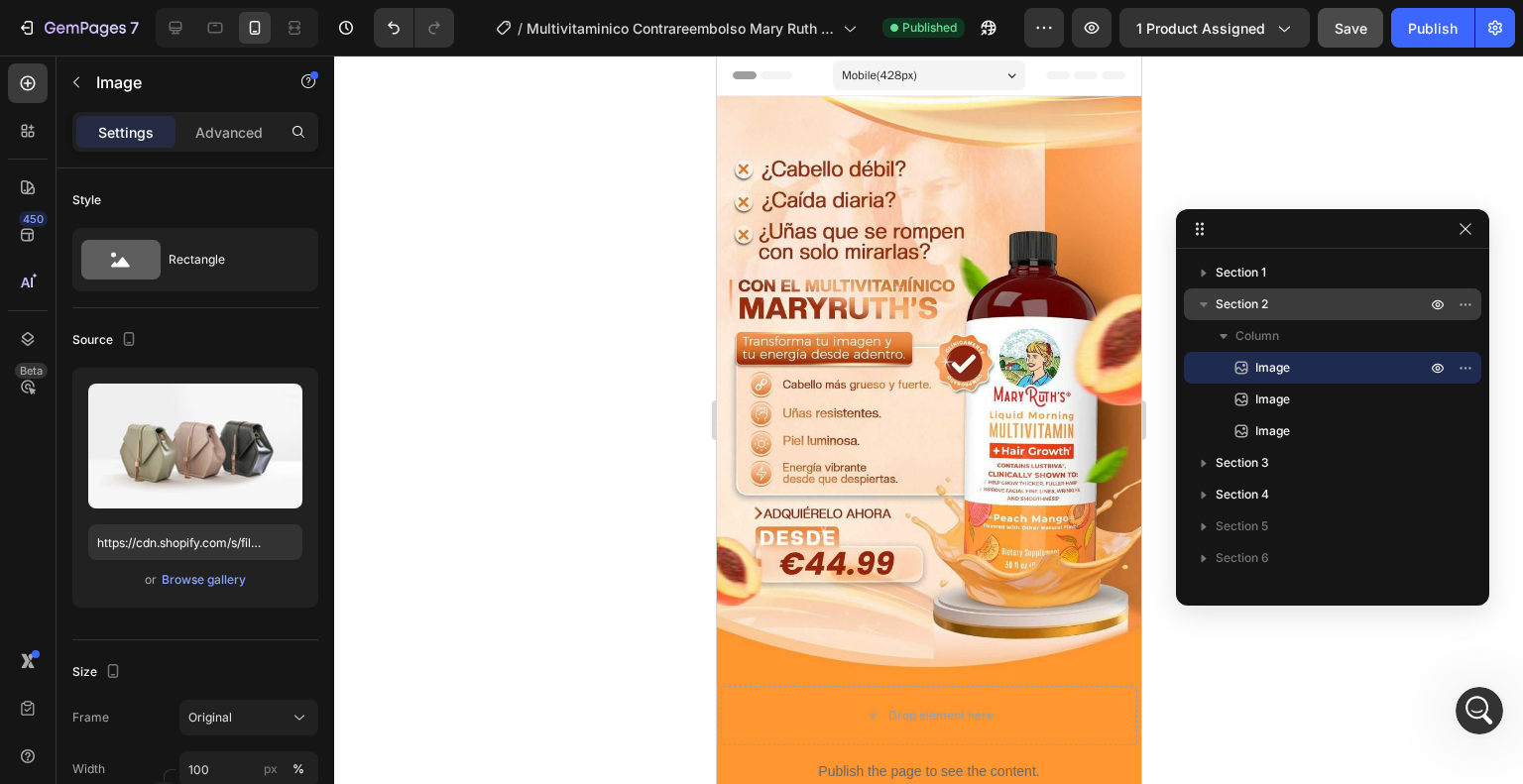 click on "Section 2" at bounding box center [1323, 304] 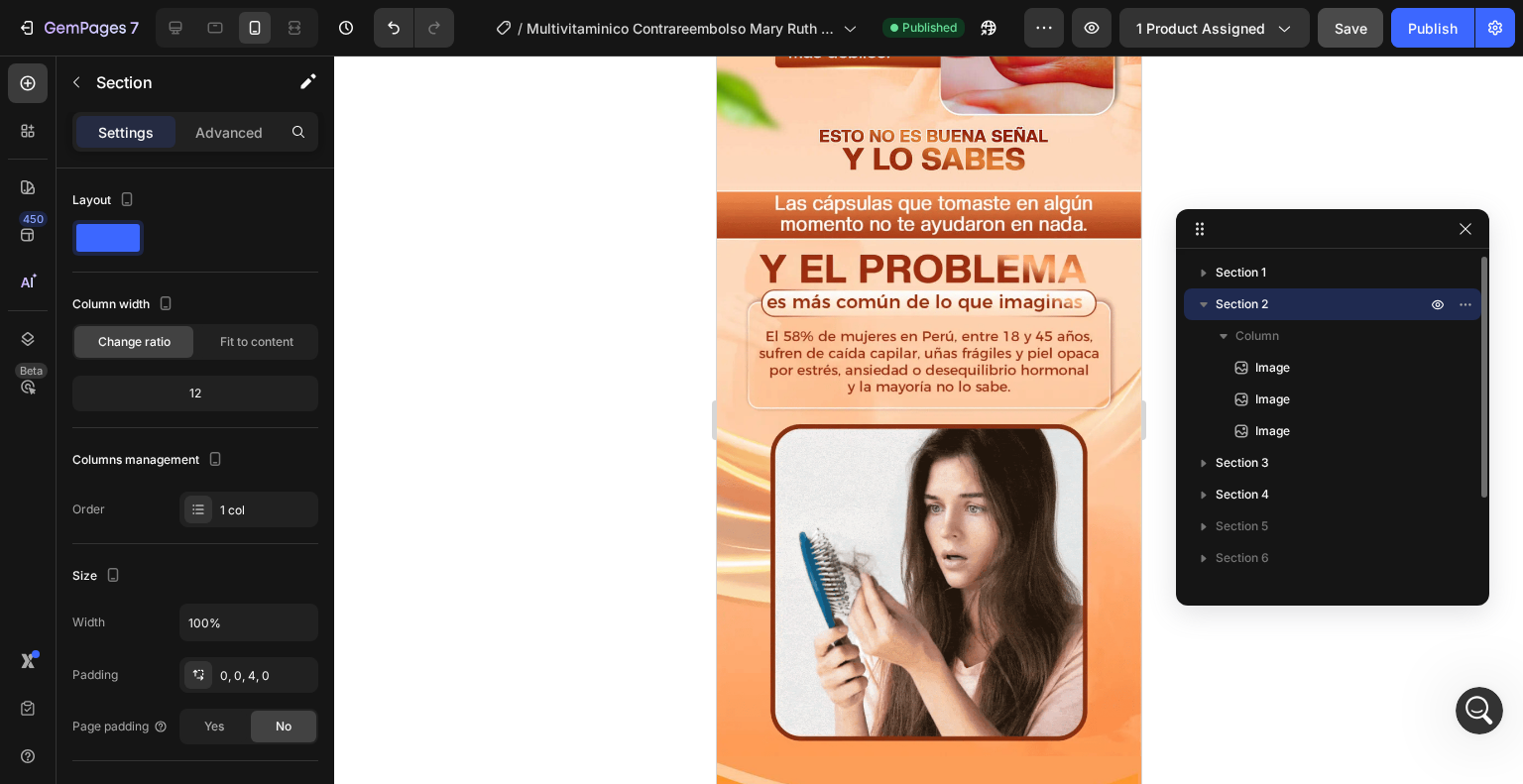 scroll, scrollTop: 1437, scrollLeft: 0, axis: vertical 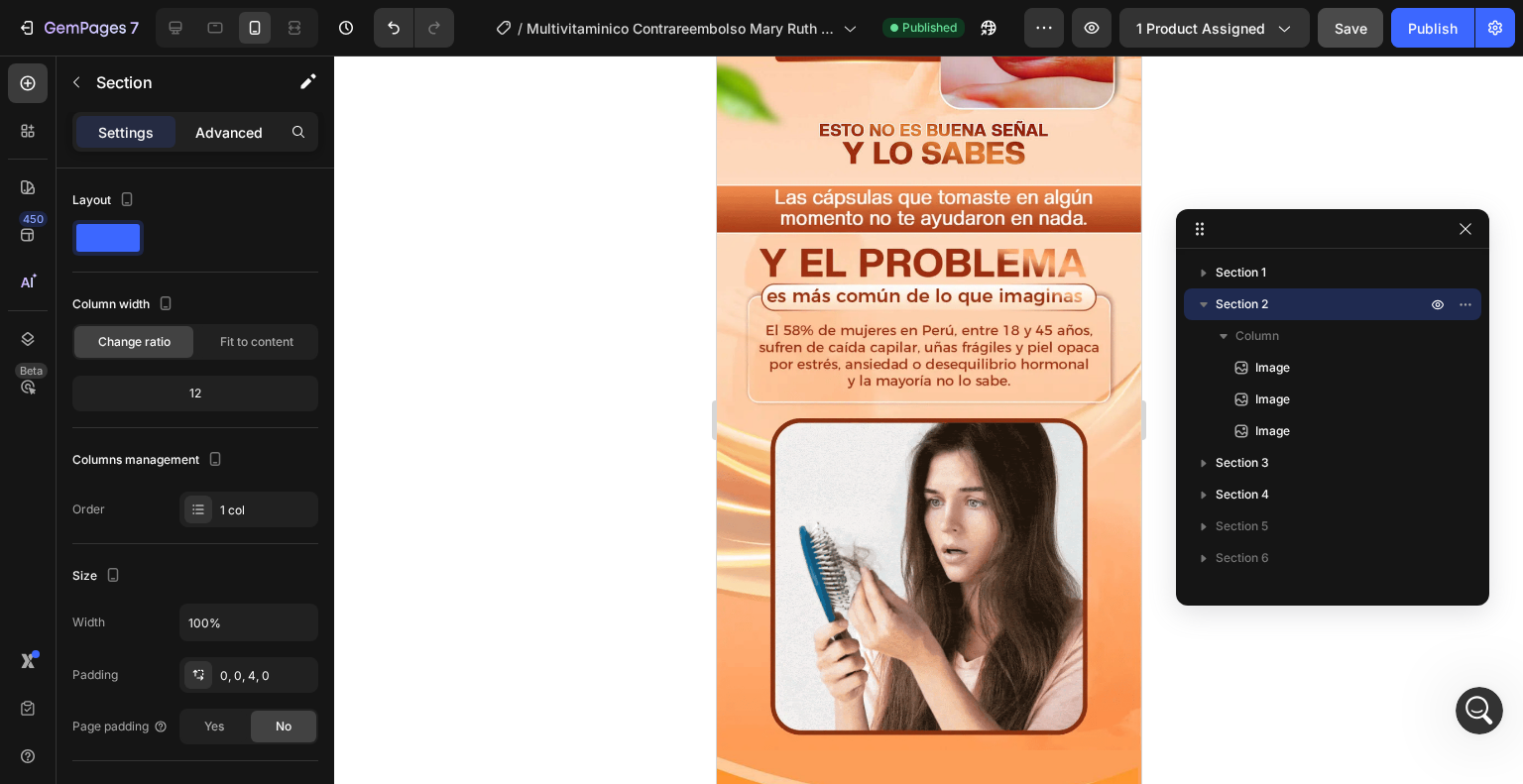 click on "Advanced" 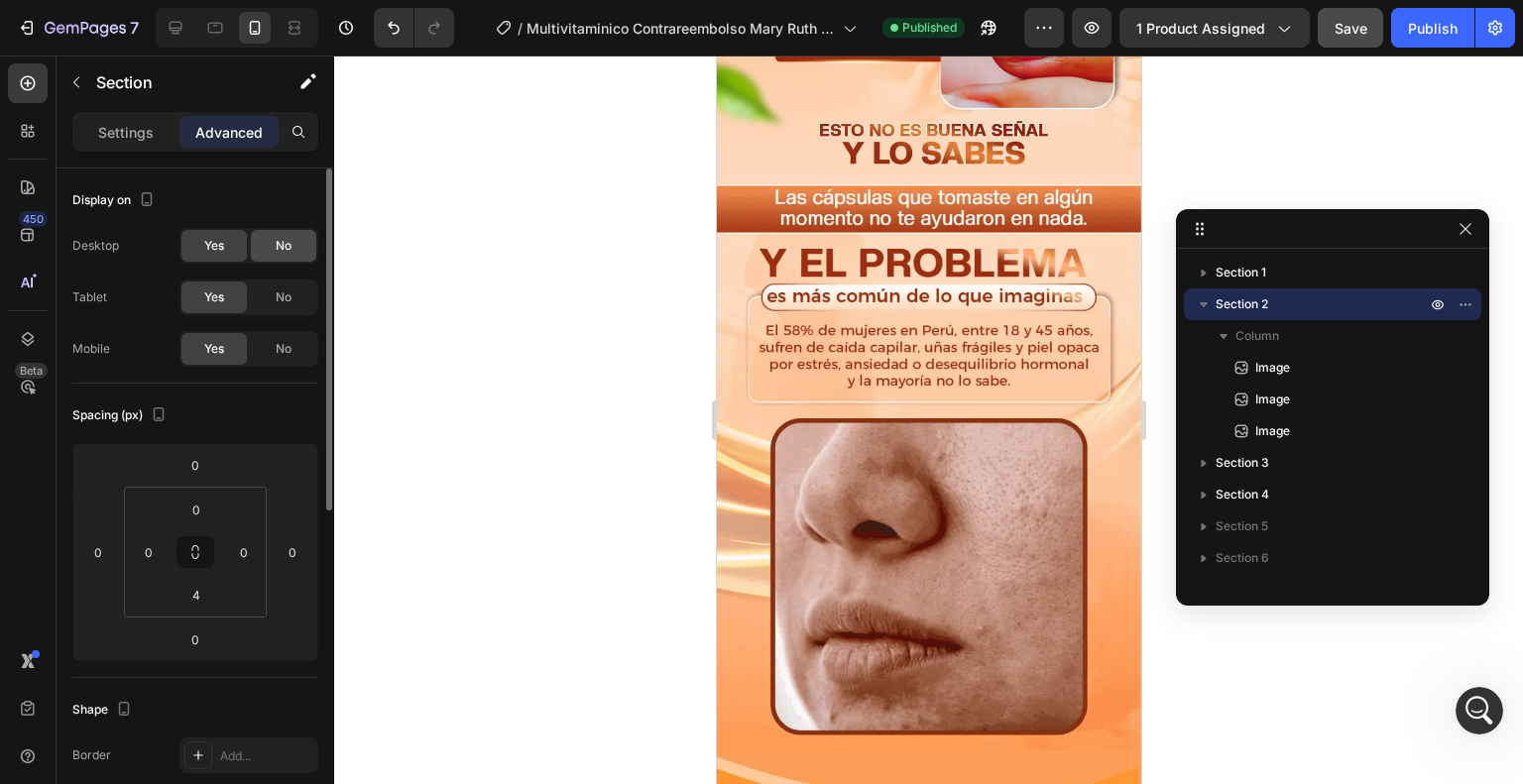 click on "No" 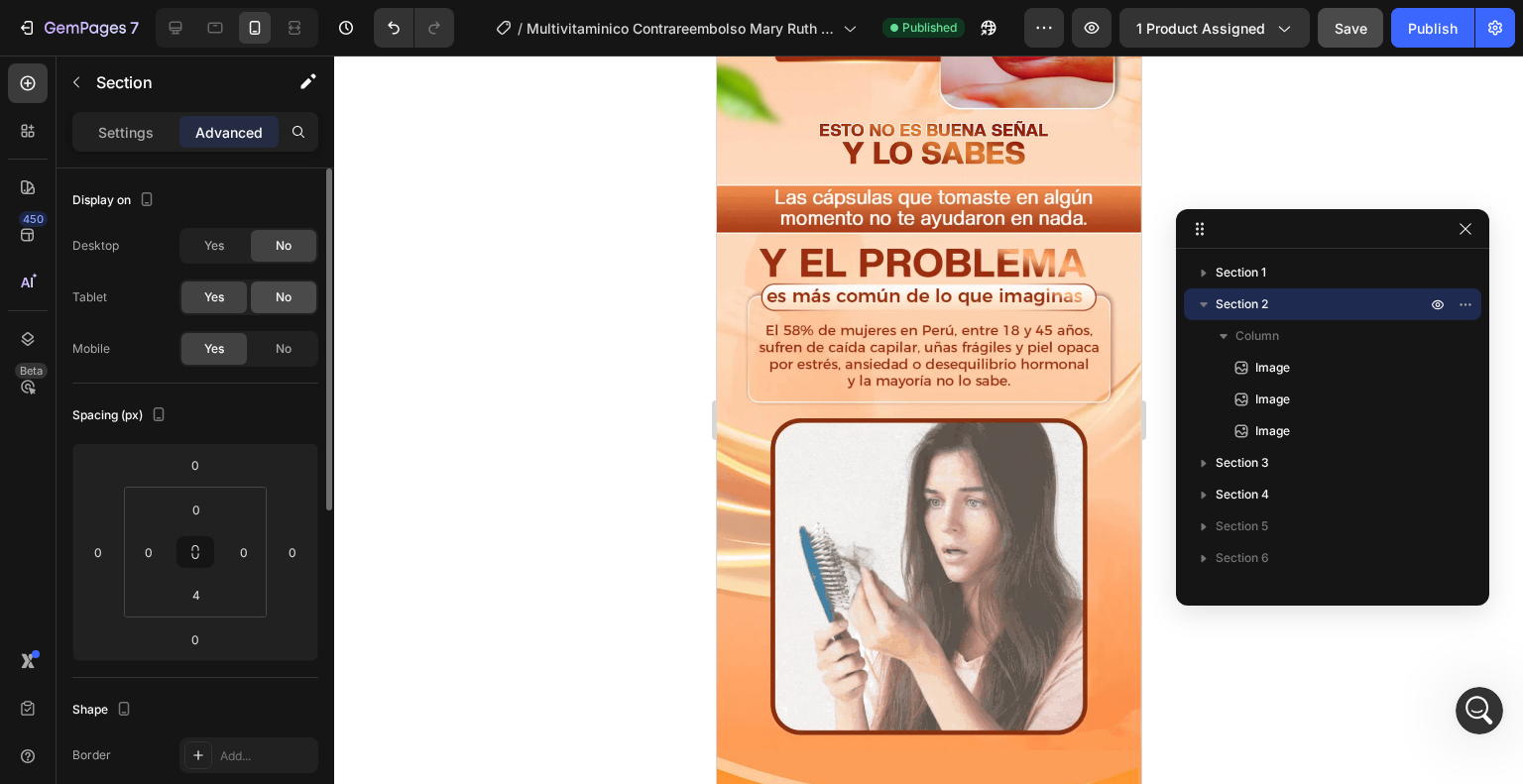 click on "No" 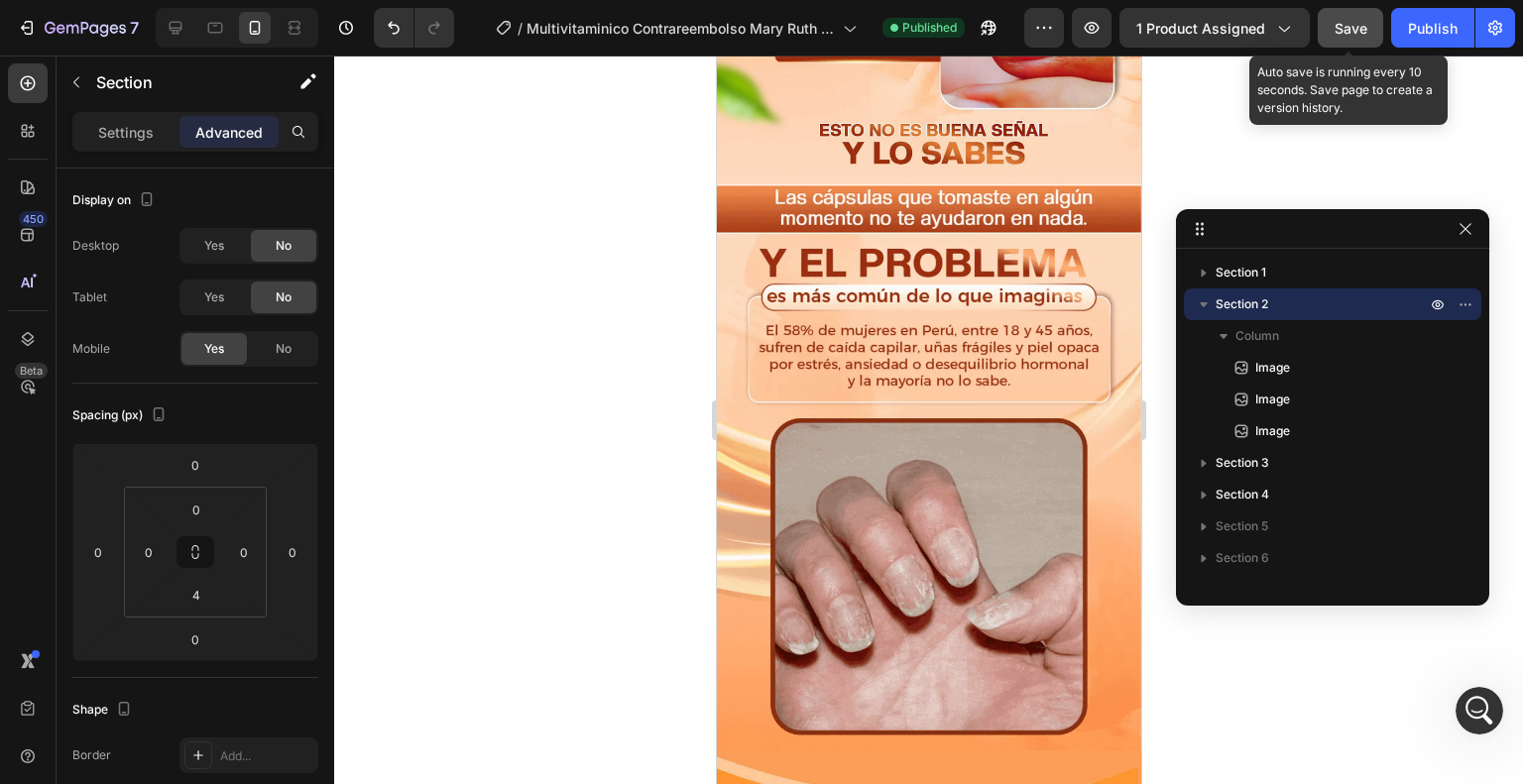 click on "Save" at bounding box center (1350, 28) 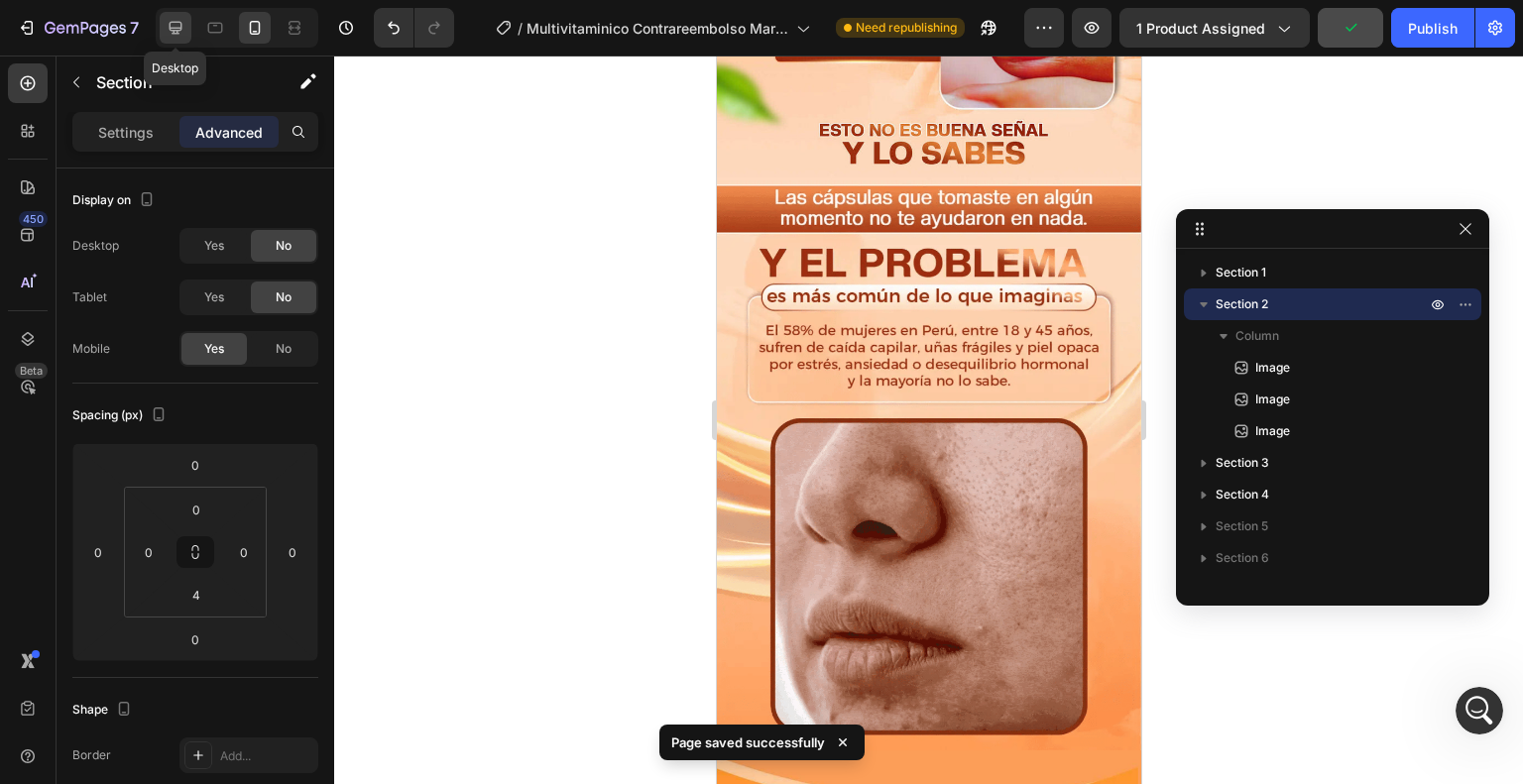 click 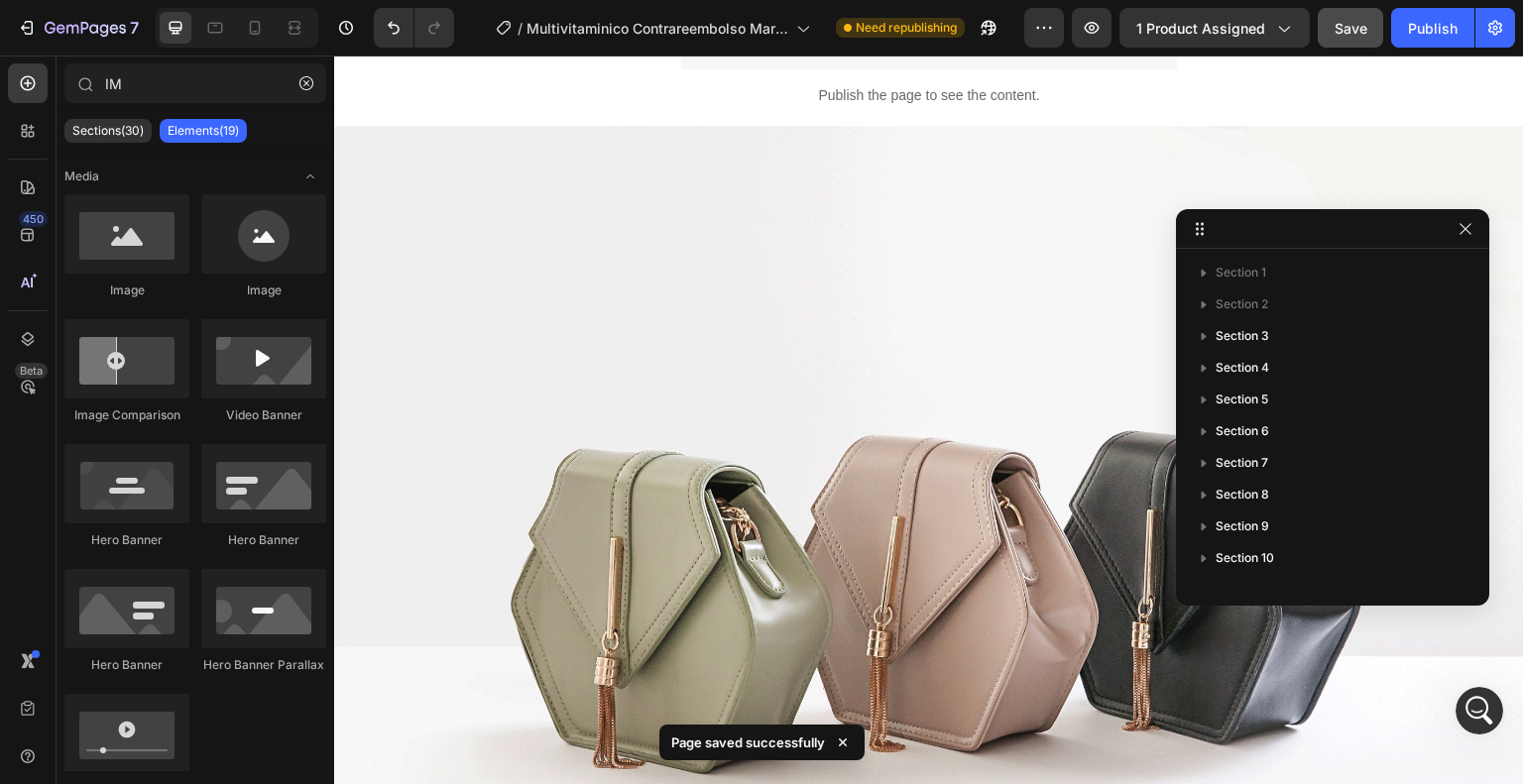 scroll, scrollTop: 0, scrollLeft: 0, axis: both 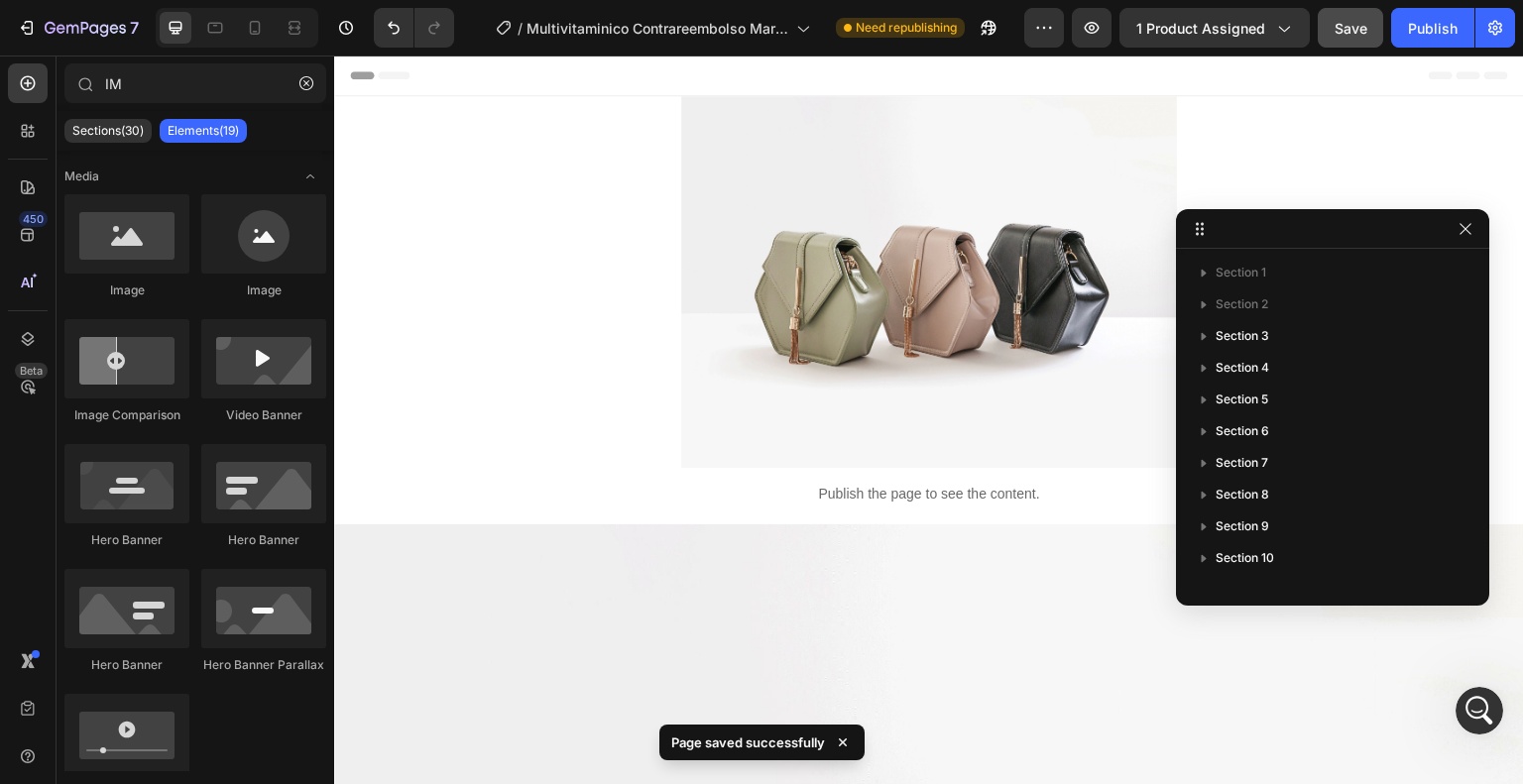 drag, startPoint x: 1519, startPoint y: 241, endPoint x: 1778, endPoint y: 100, distance: 294.8932 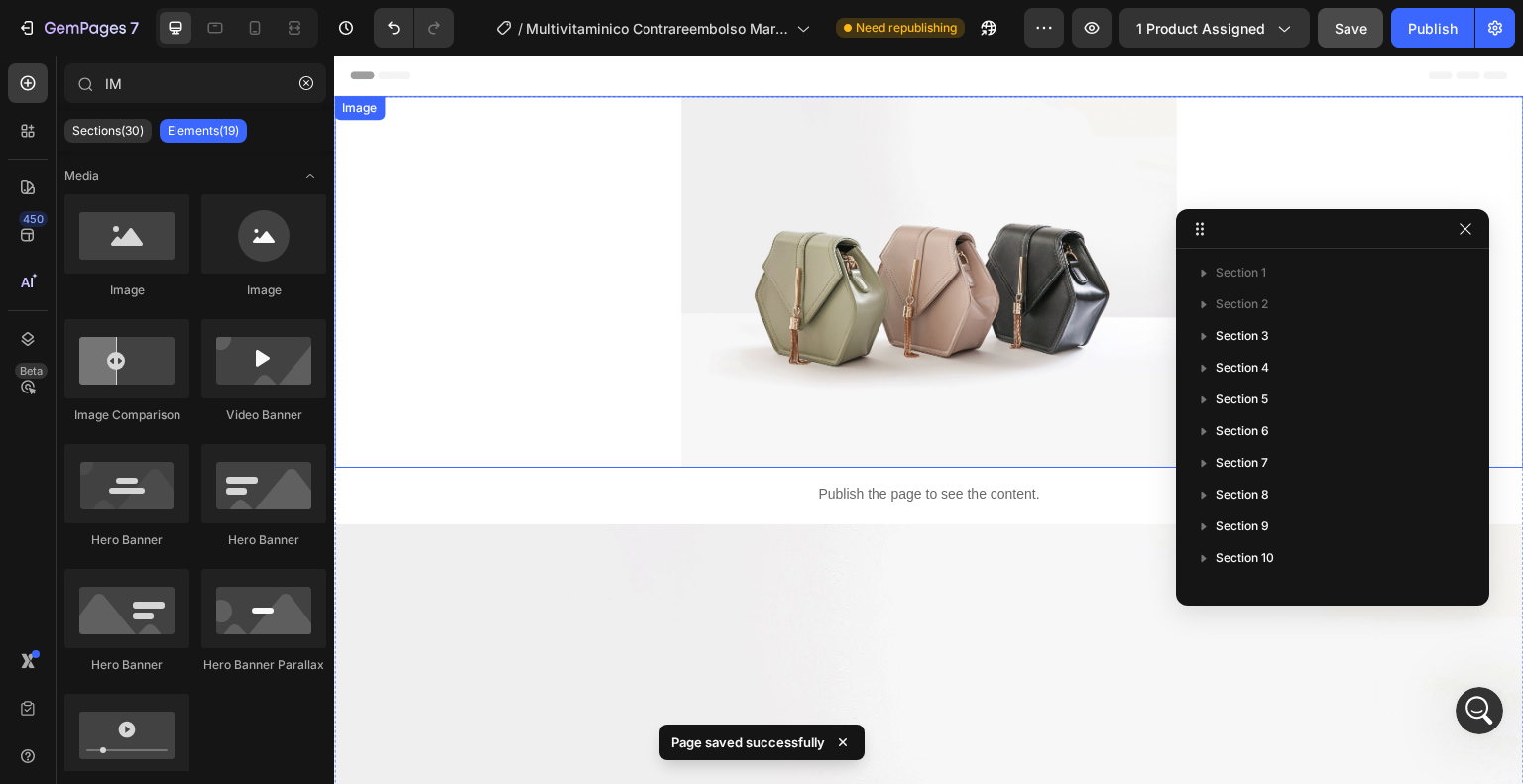 click at bounding box center (929, 281) 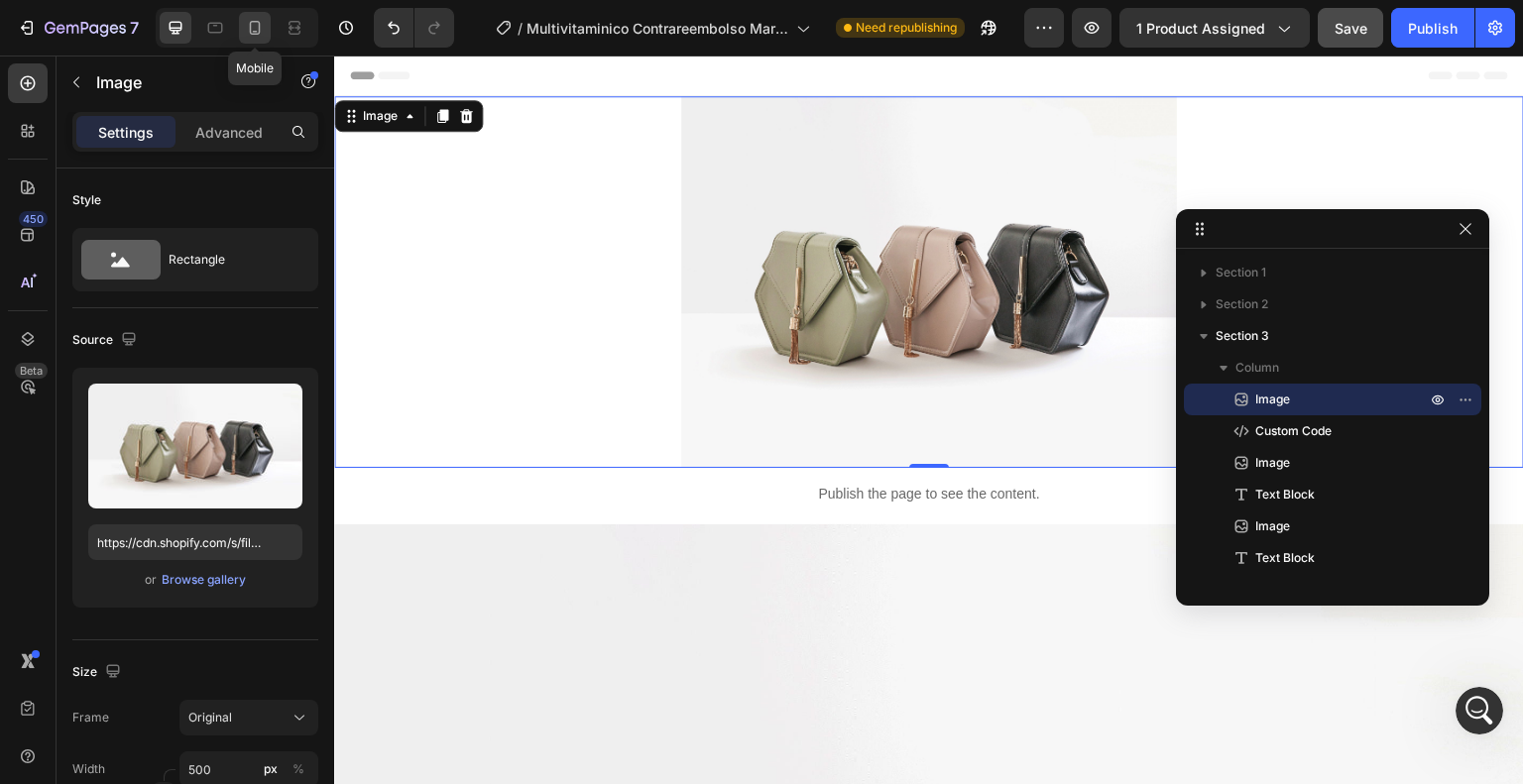 click 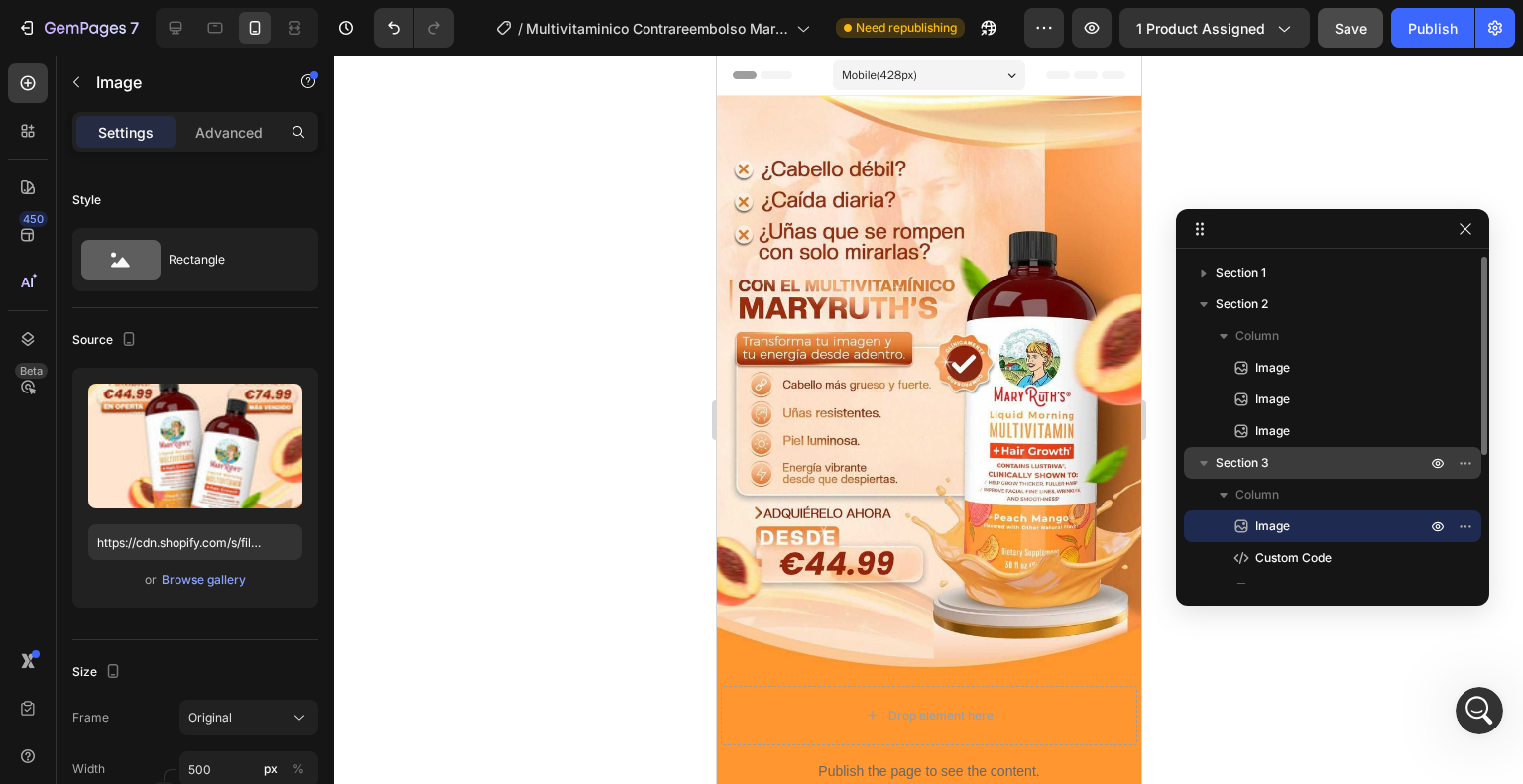 click on "Section 3" at bounding box center [1242, 463] 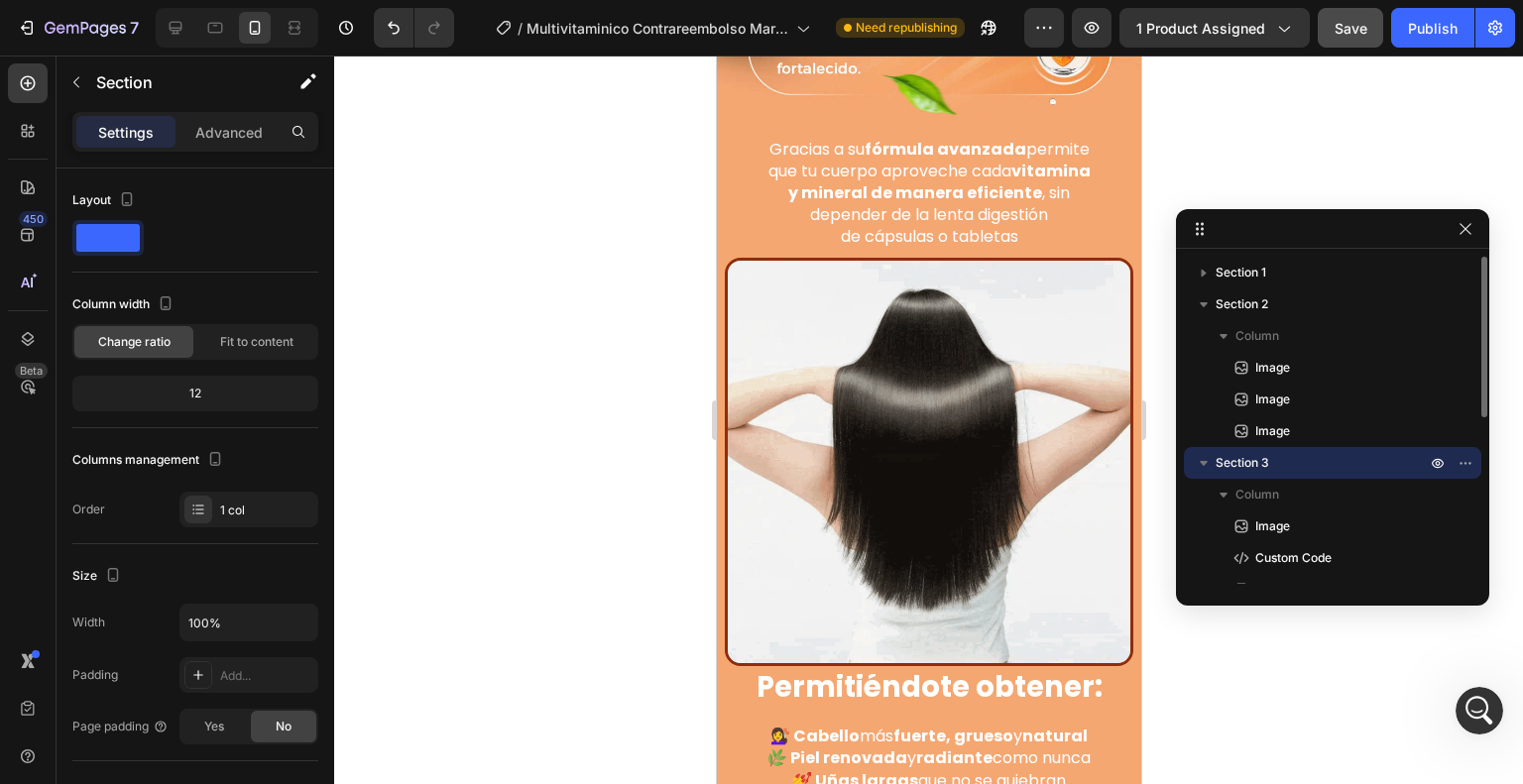 scroll, scrollTop: 2666, scrollLeft: 0, axis: vertical 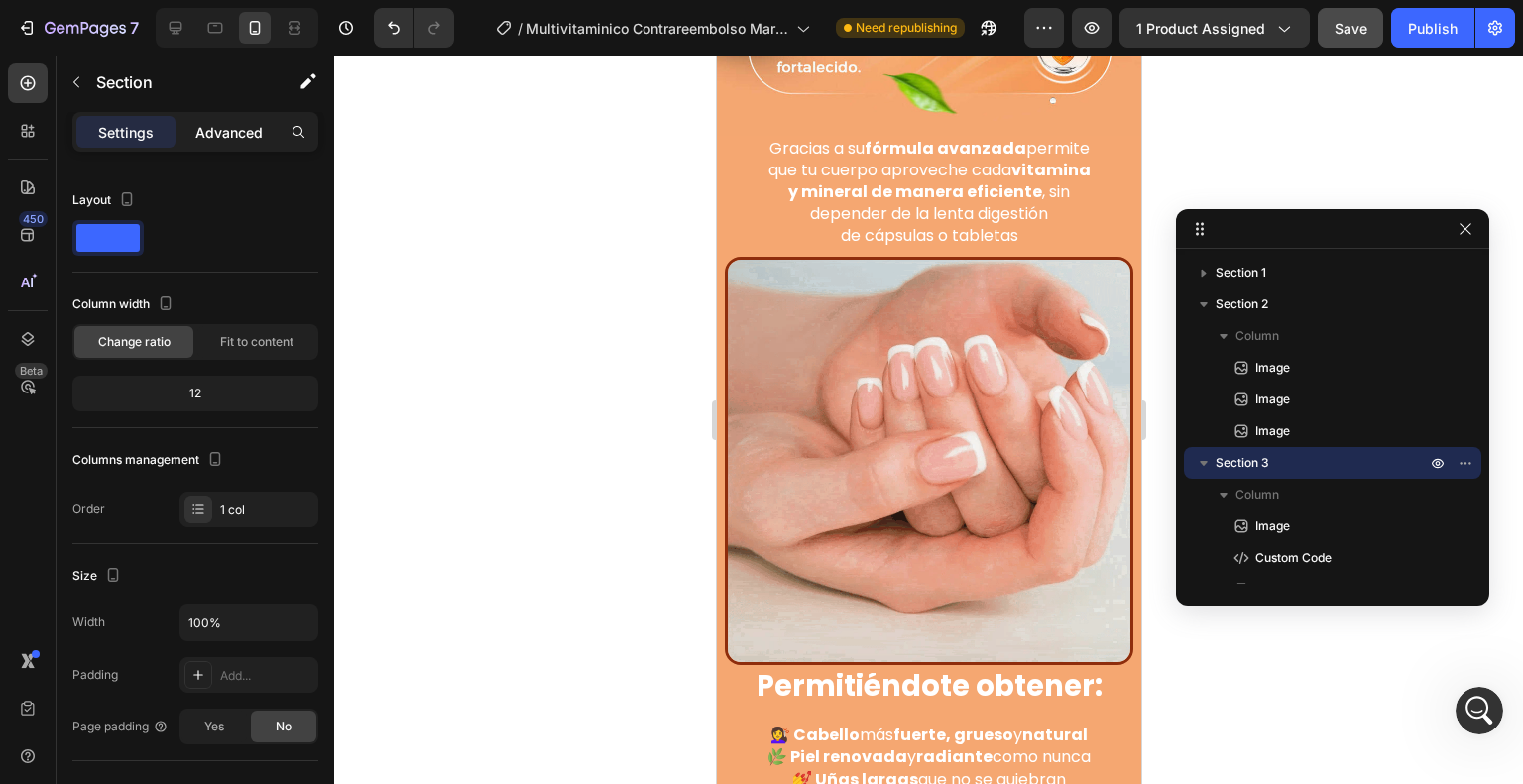 click on "Advanced" 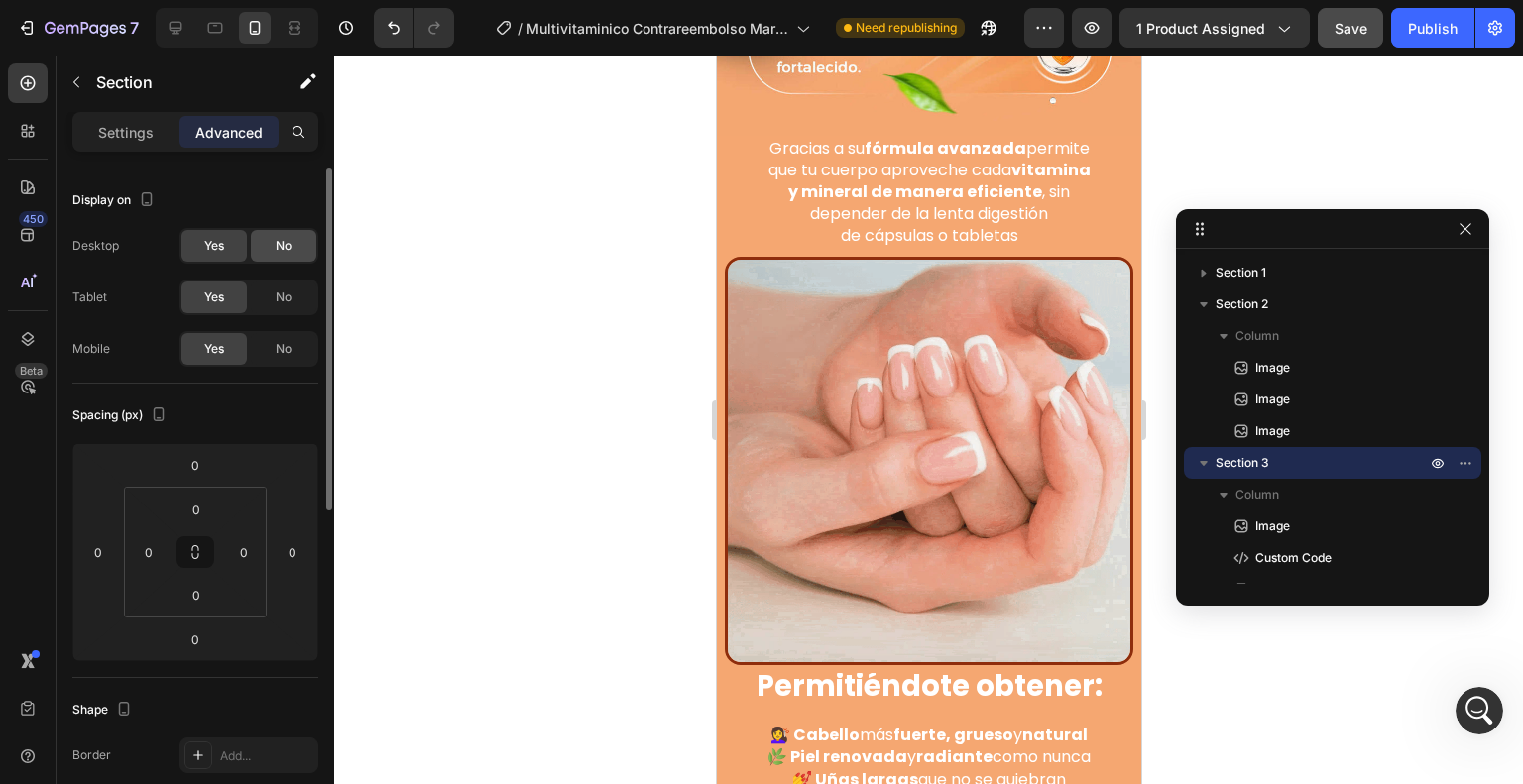 click on "No" 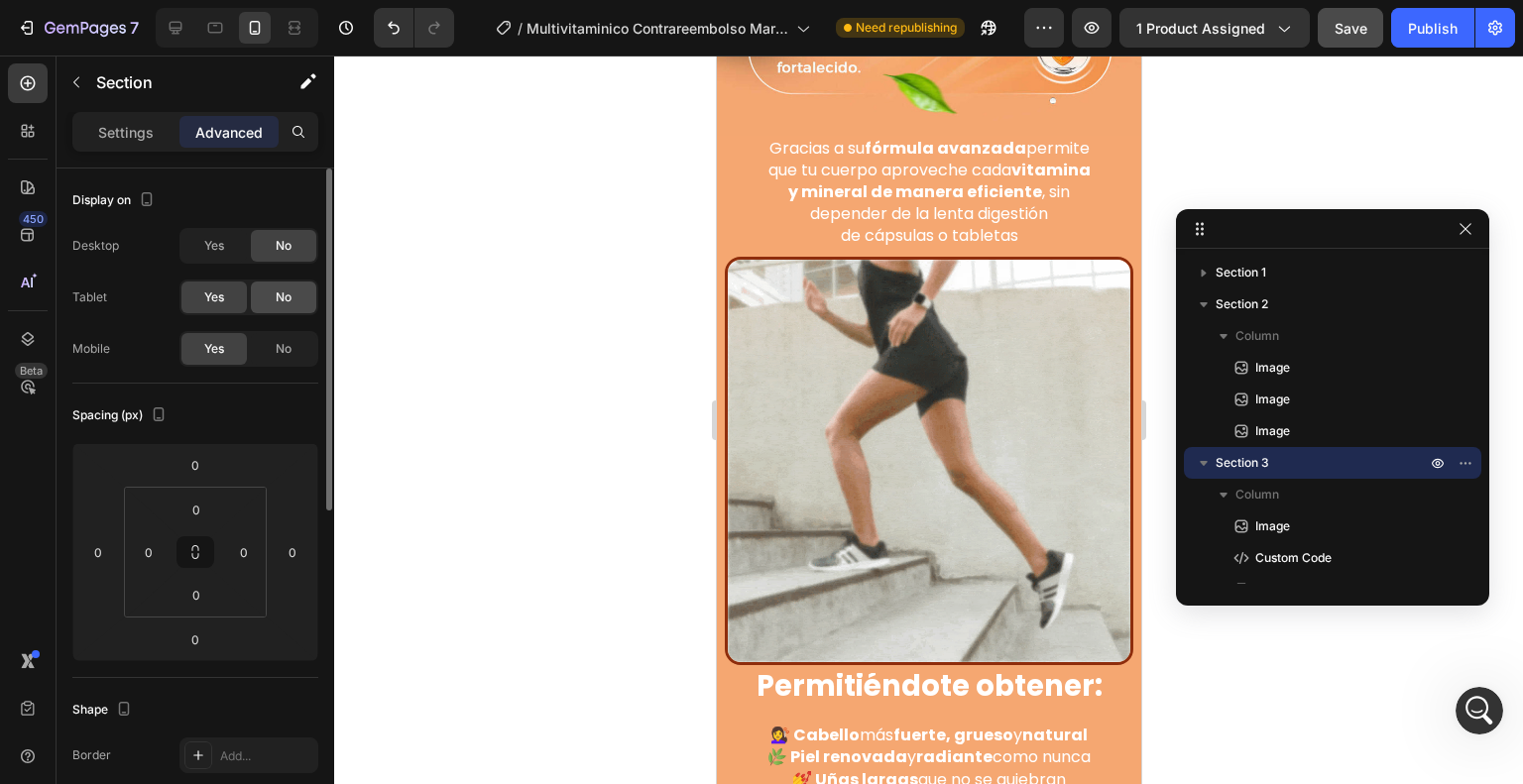 click on "No" 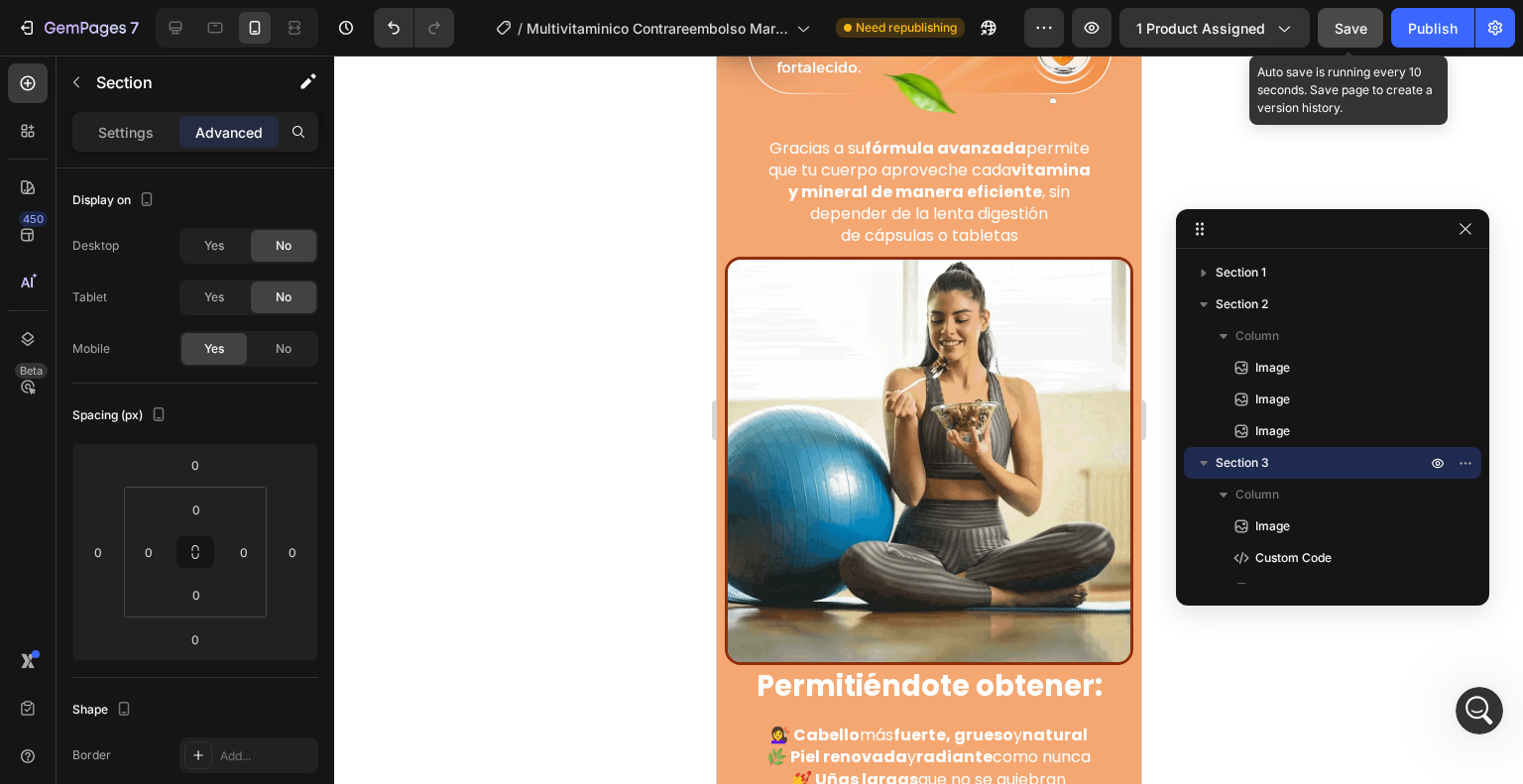 scroll, scrollTop: 5227, scrollLeft: 0, axis: vertical 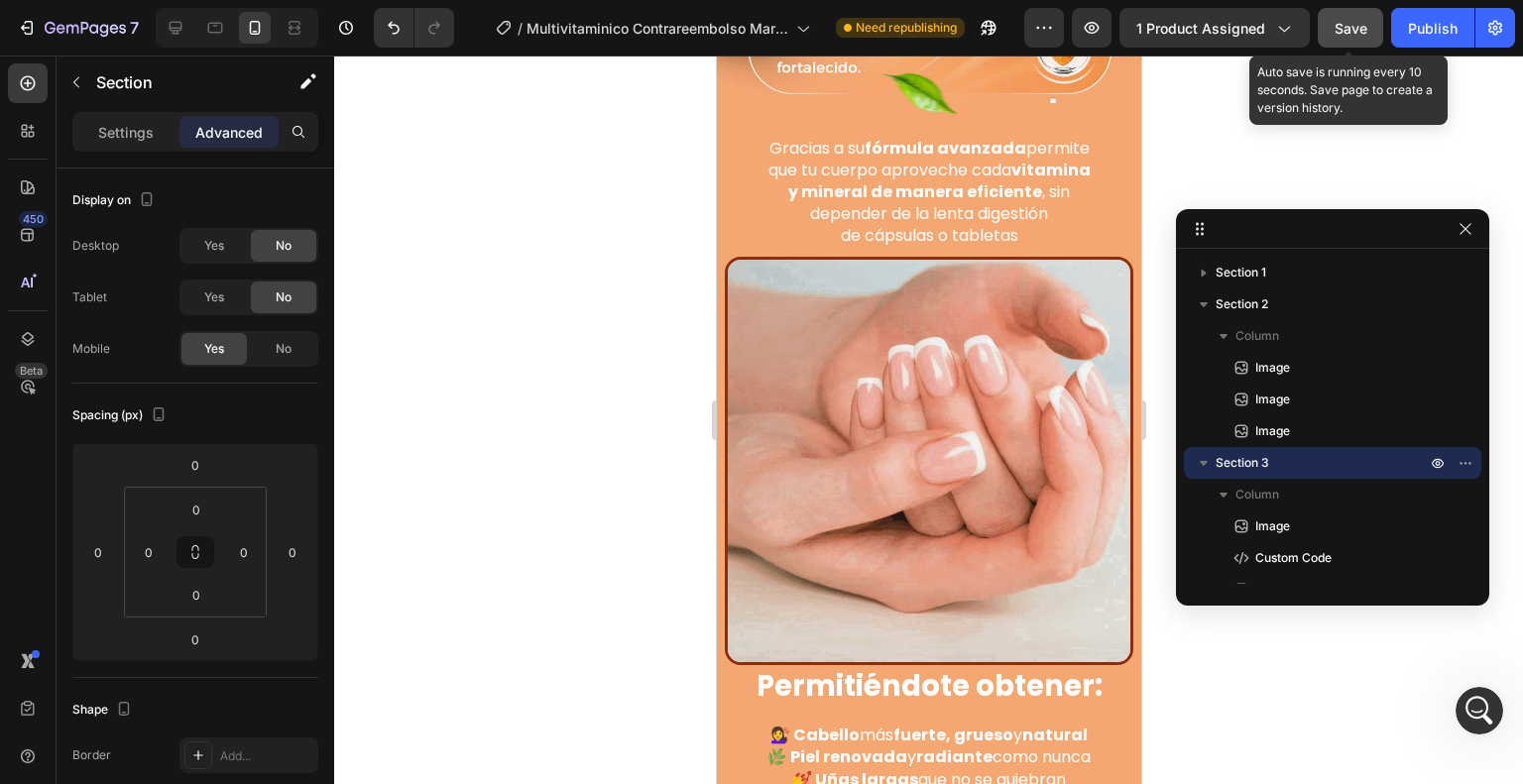 click on "Save" at bounding box center [1350, 28] 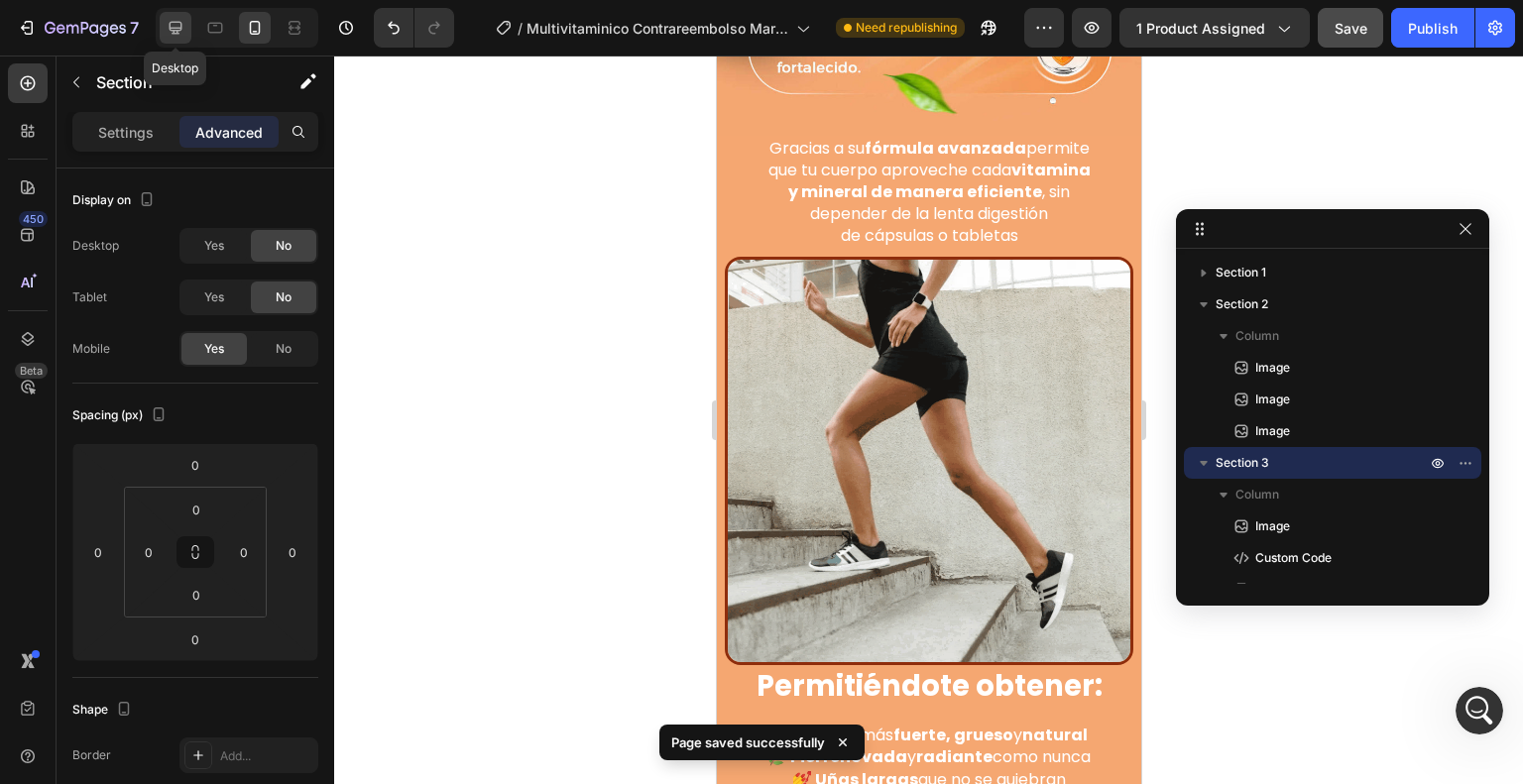 click 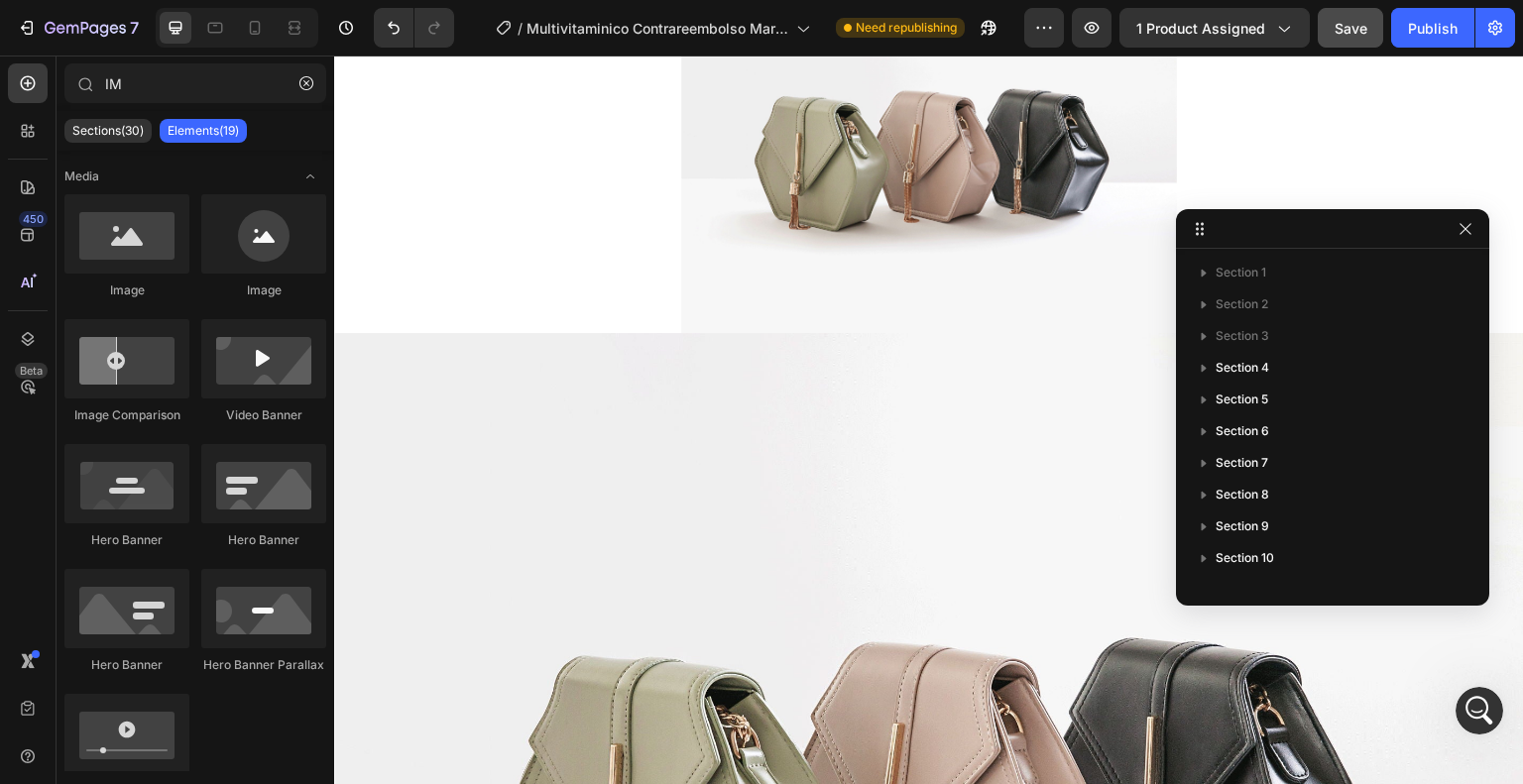 scroll, scrollTop: 0, scrollLeft: 0, axis: both 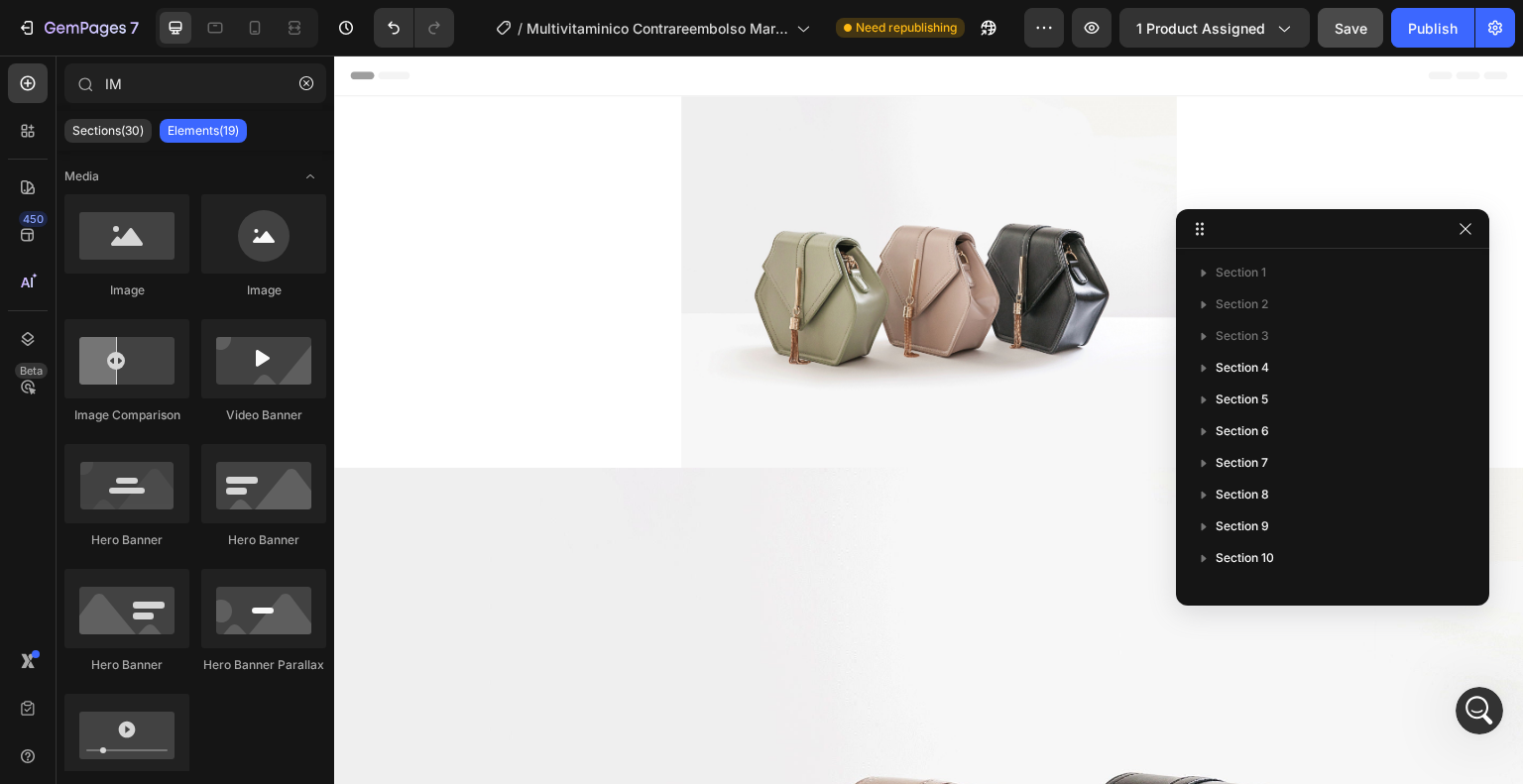 drag, startPoint x: 1517, startPoint y: 309, endPoint x: 1818, endPoint y: 107, distance: 362.49828 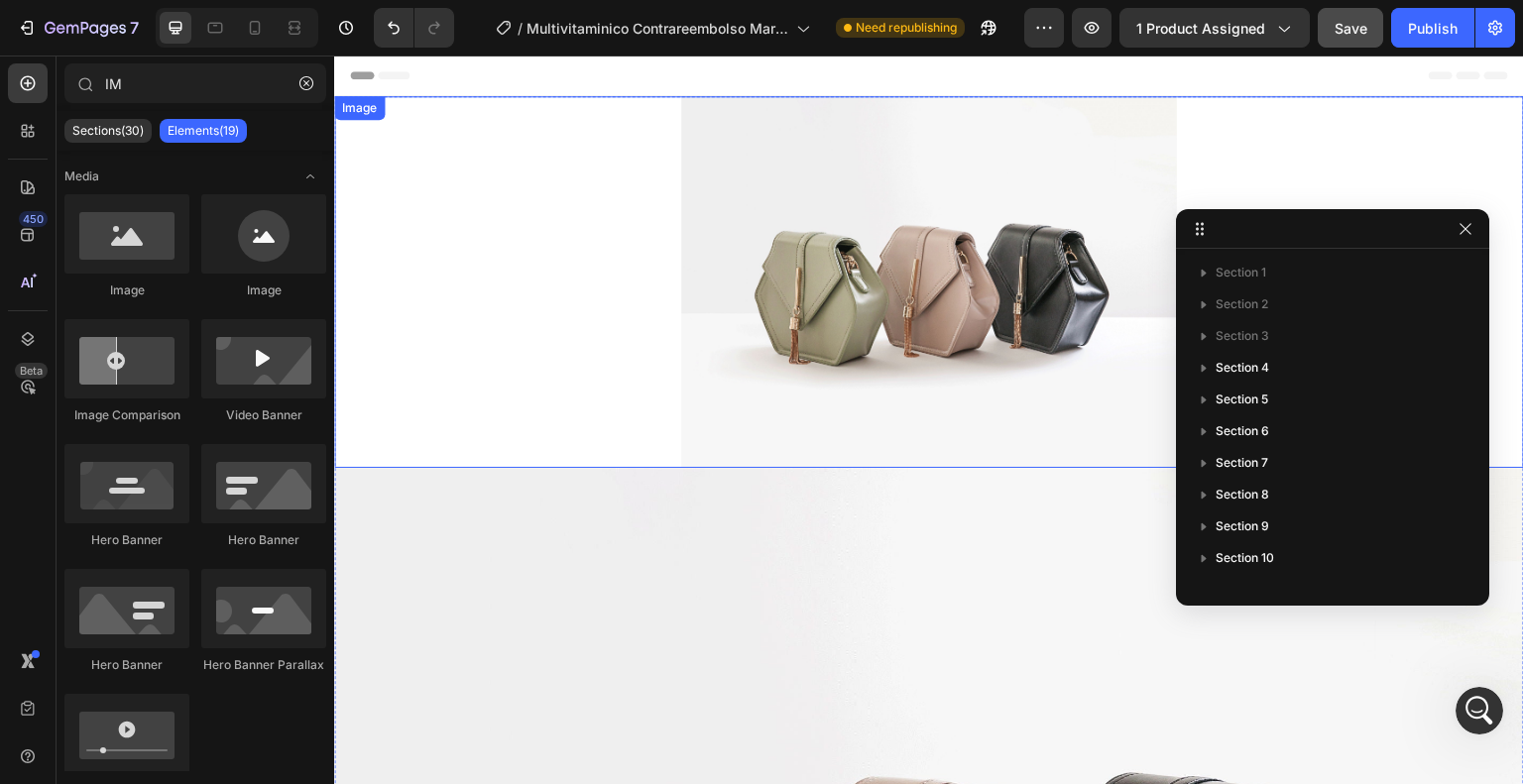 click at bounding box center (929, 281) 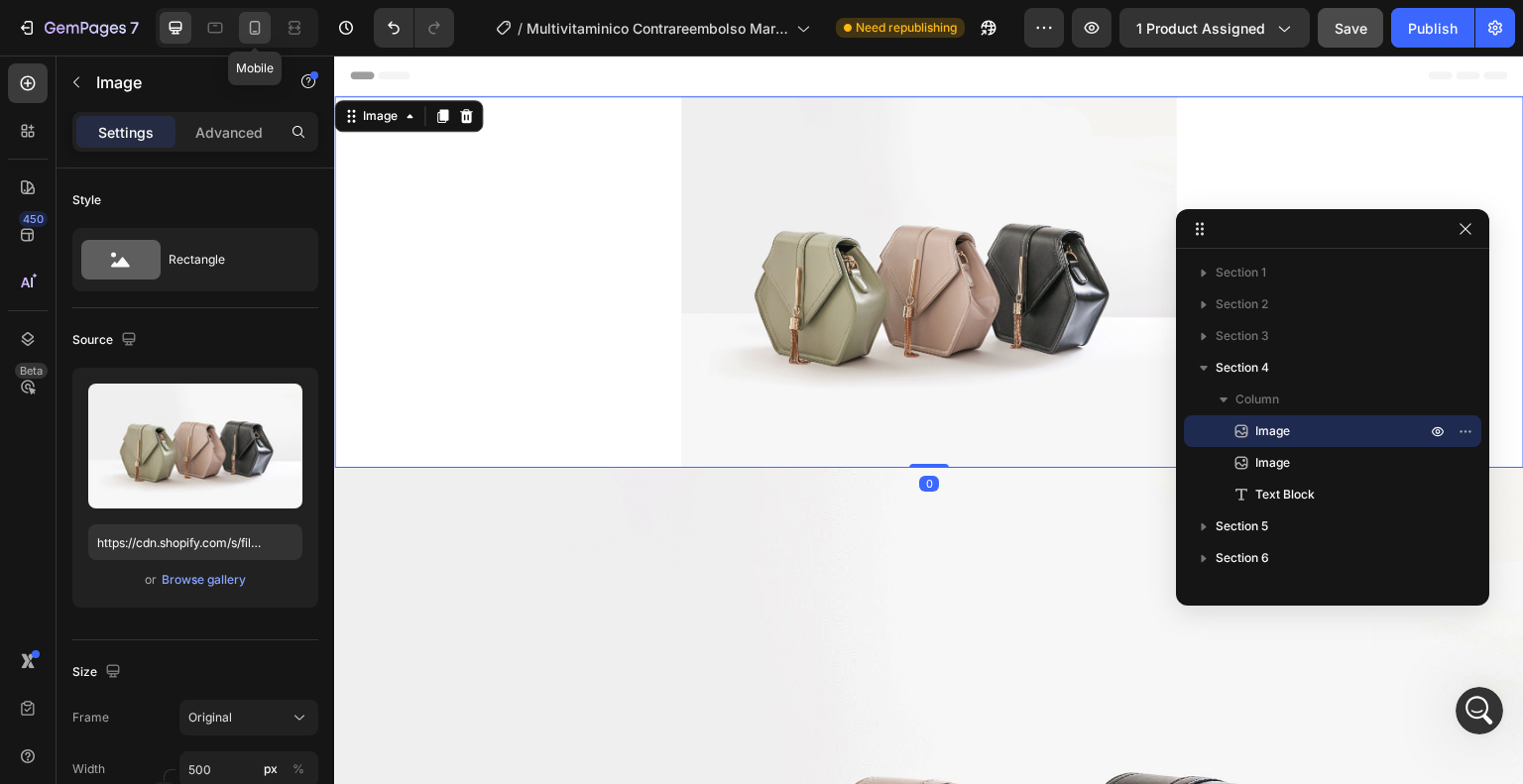 click 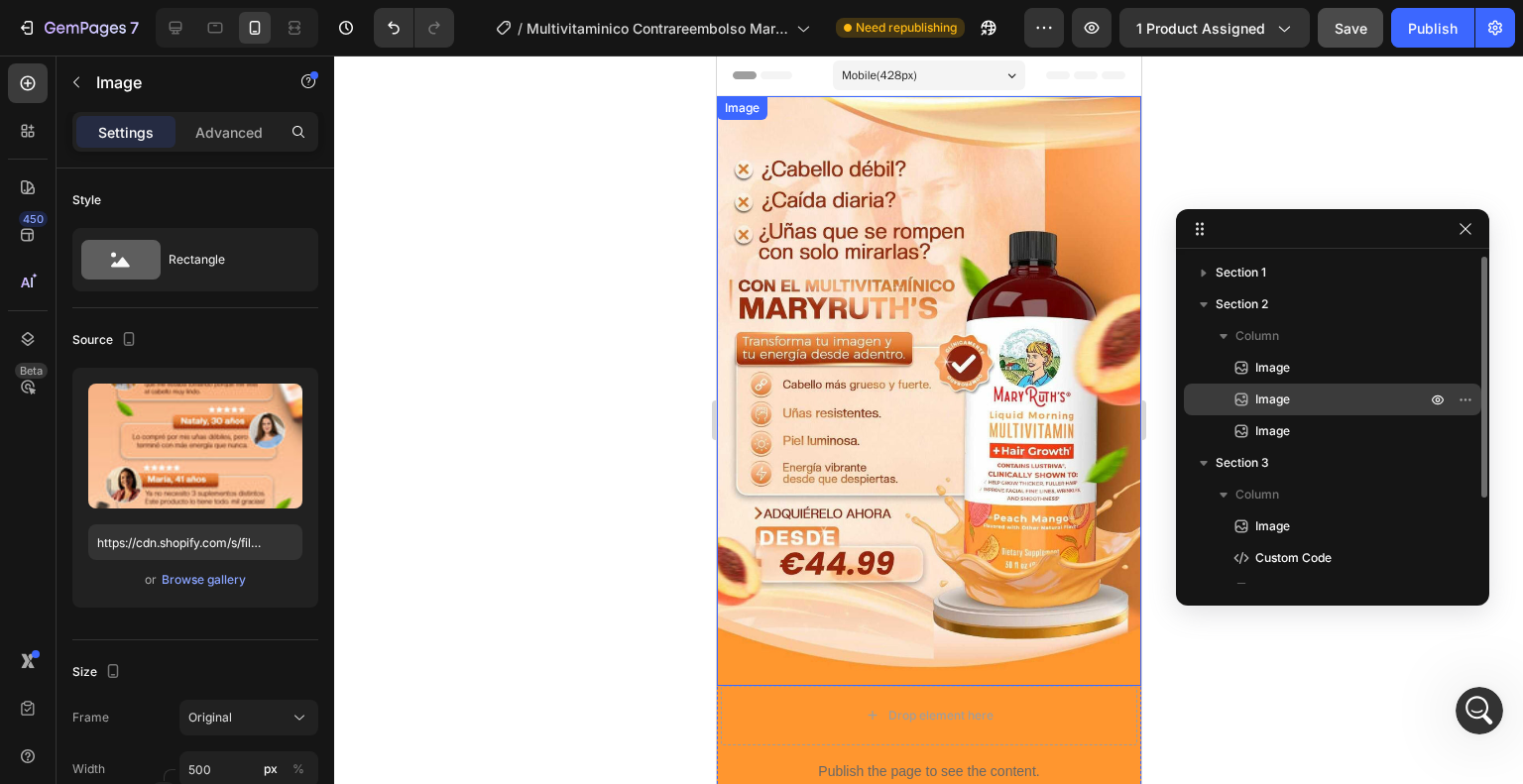 scroll, scrollTop: 5176, scrollLeft: 0, axis: vertical 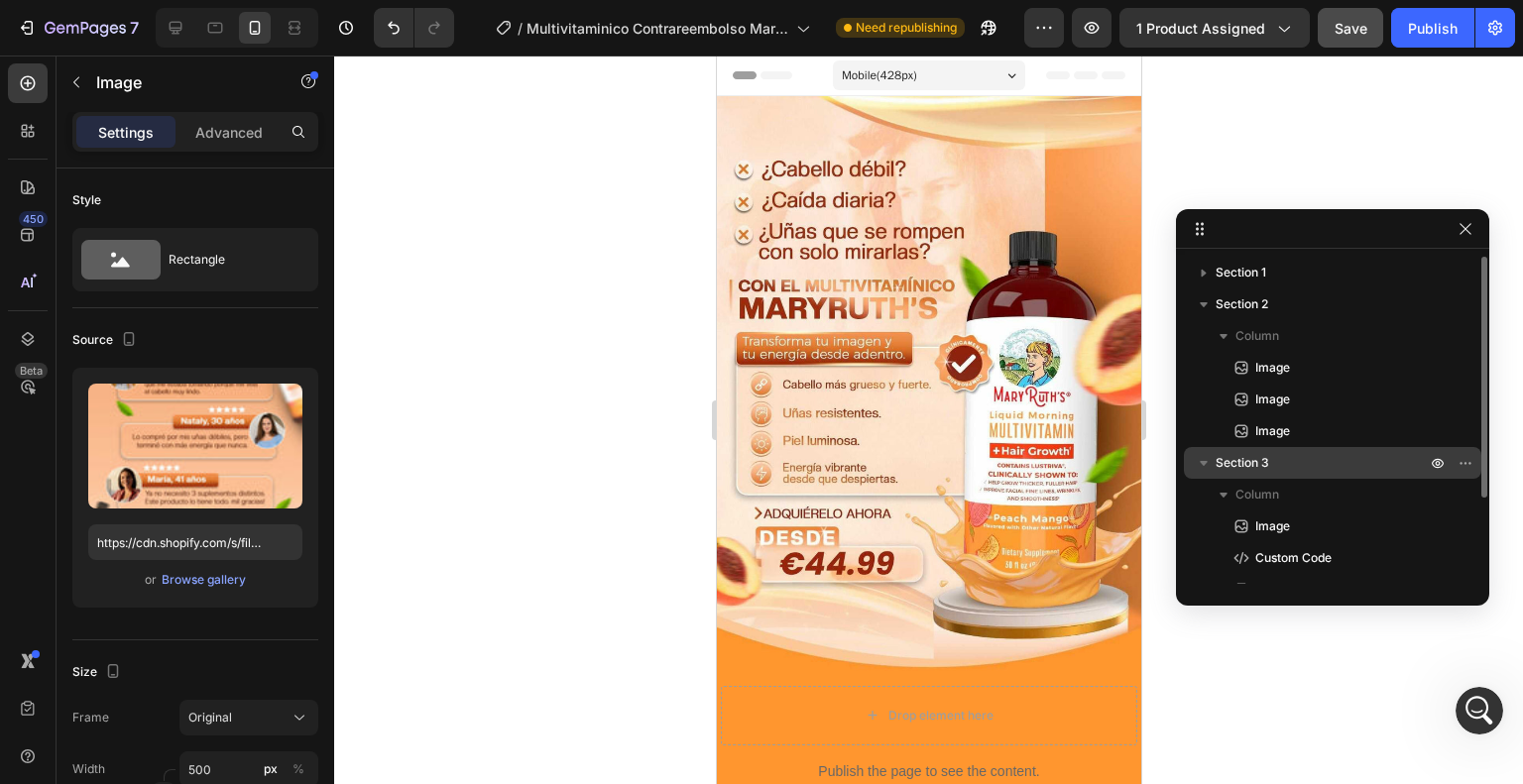 click 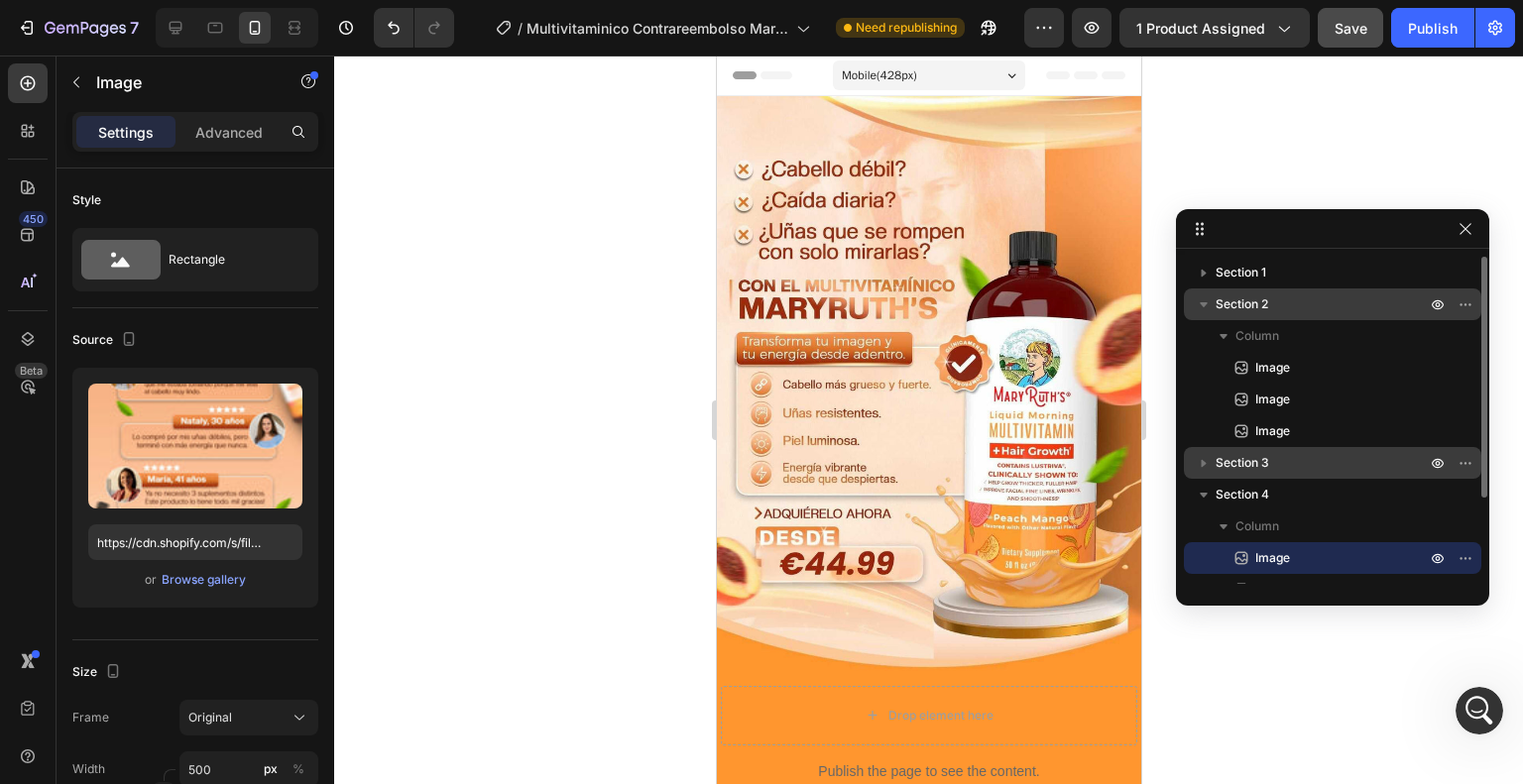 click 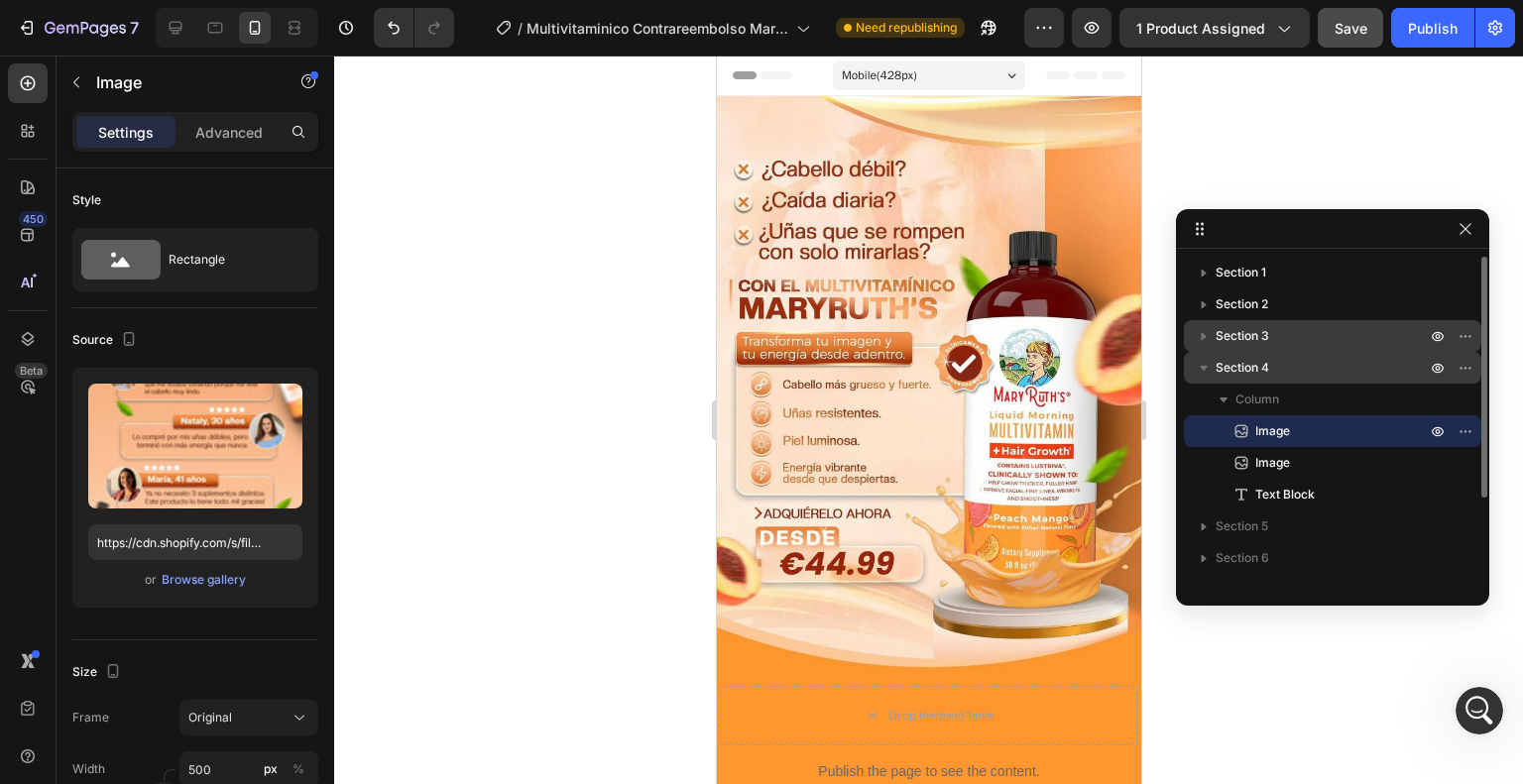 click on "Section 4" at bounding box center (1323, 368) 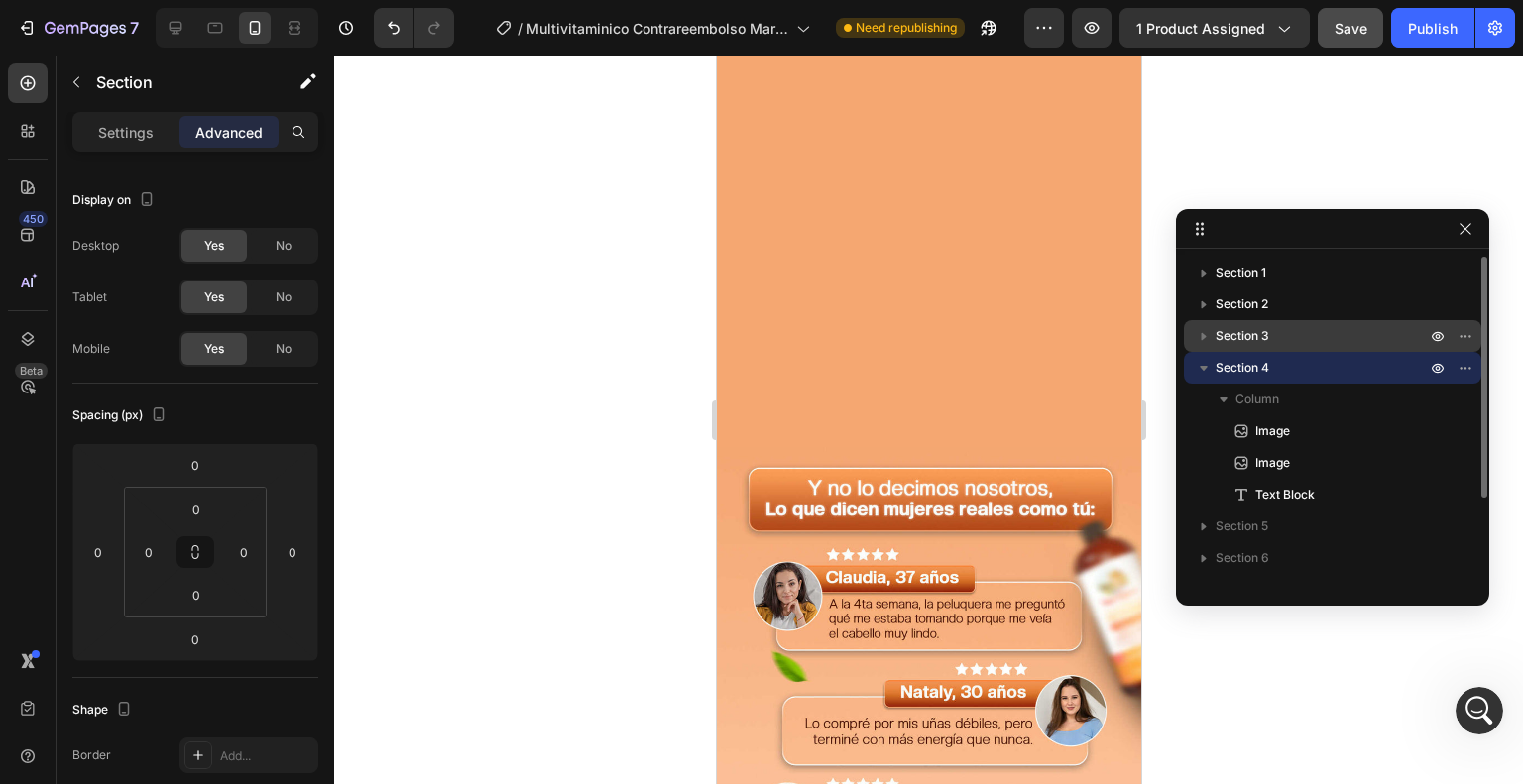 scroll, scrollTop: 6454, scrollLeft: 0, axis: vertical 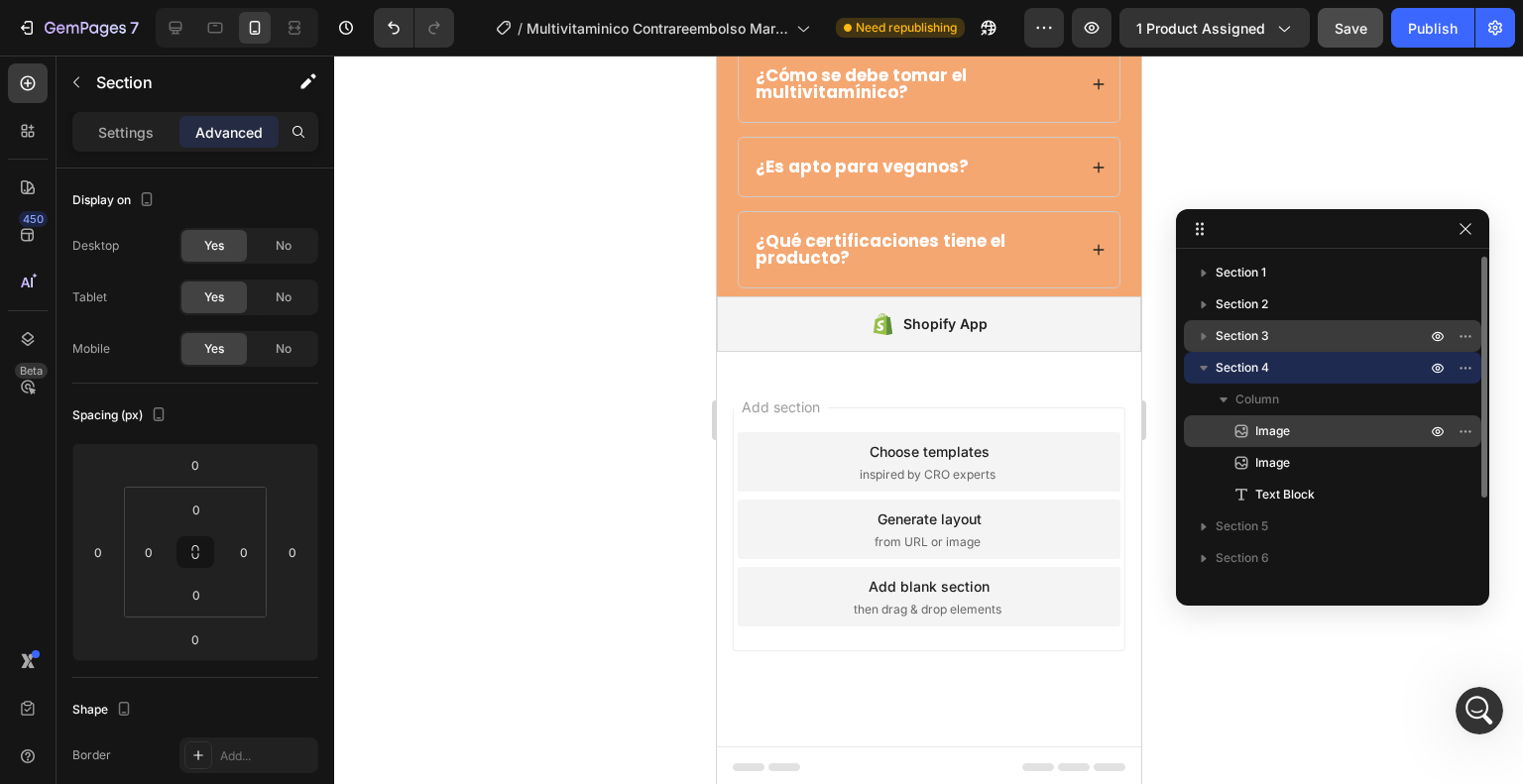 click on "Image" at bounding box center (1272, 431) 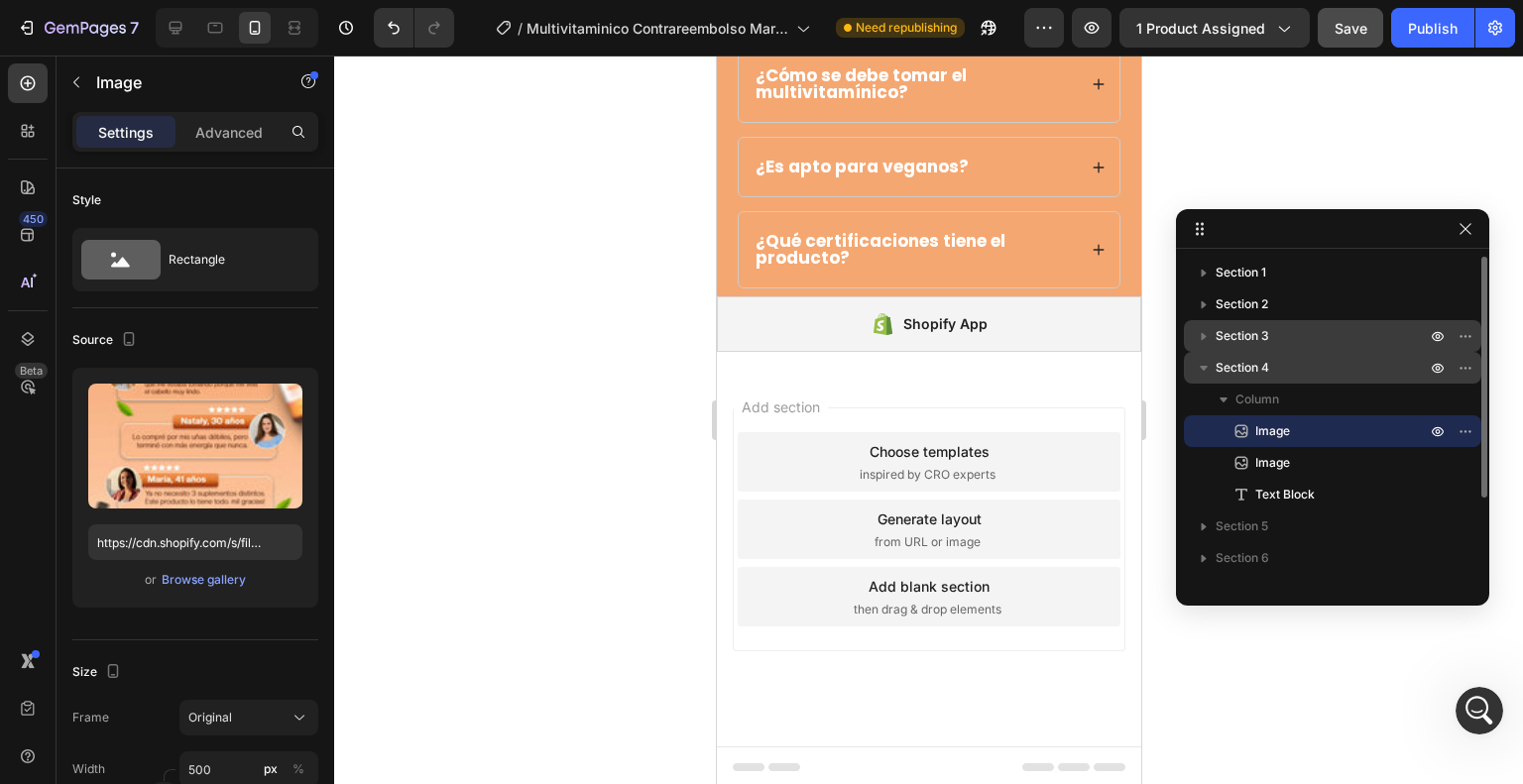 click on "Section 4" at bounding box center (1333, 368) 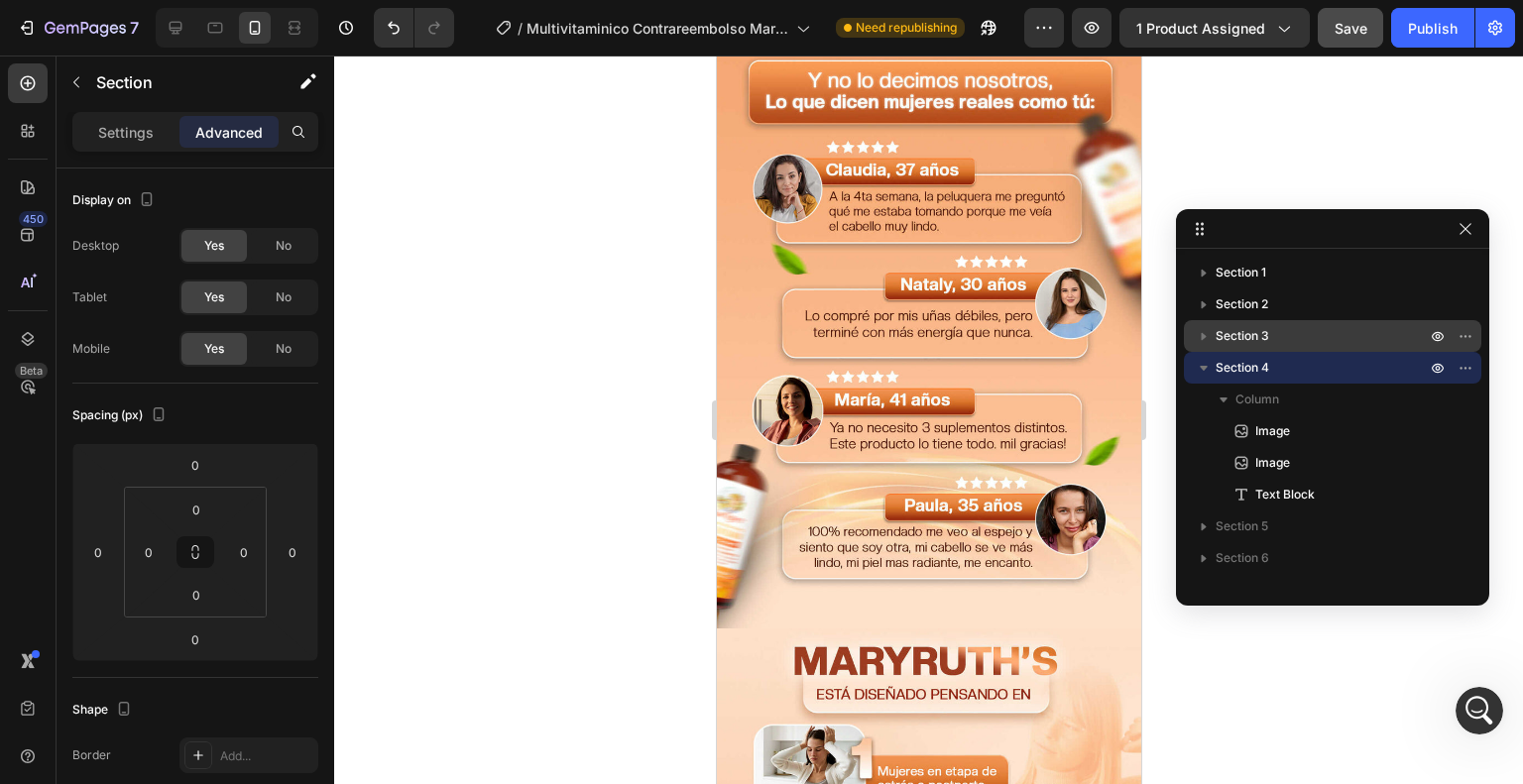 scroll, scrollTop: 4908, scrollLeft: 0, axis: vertical 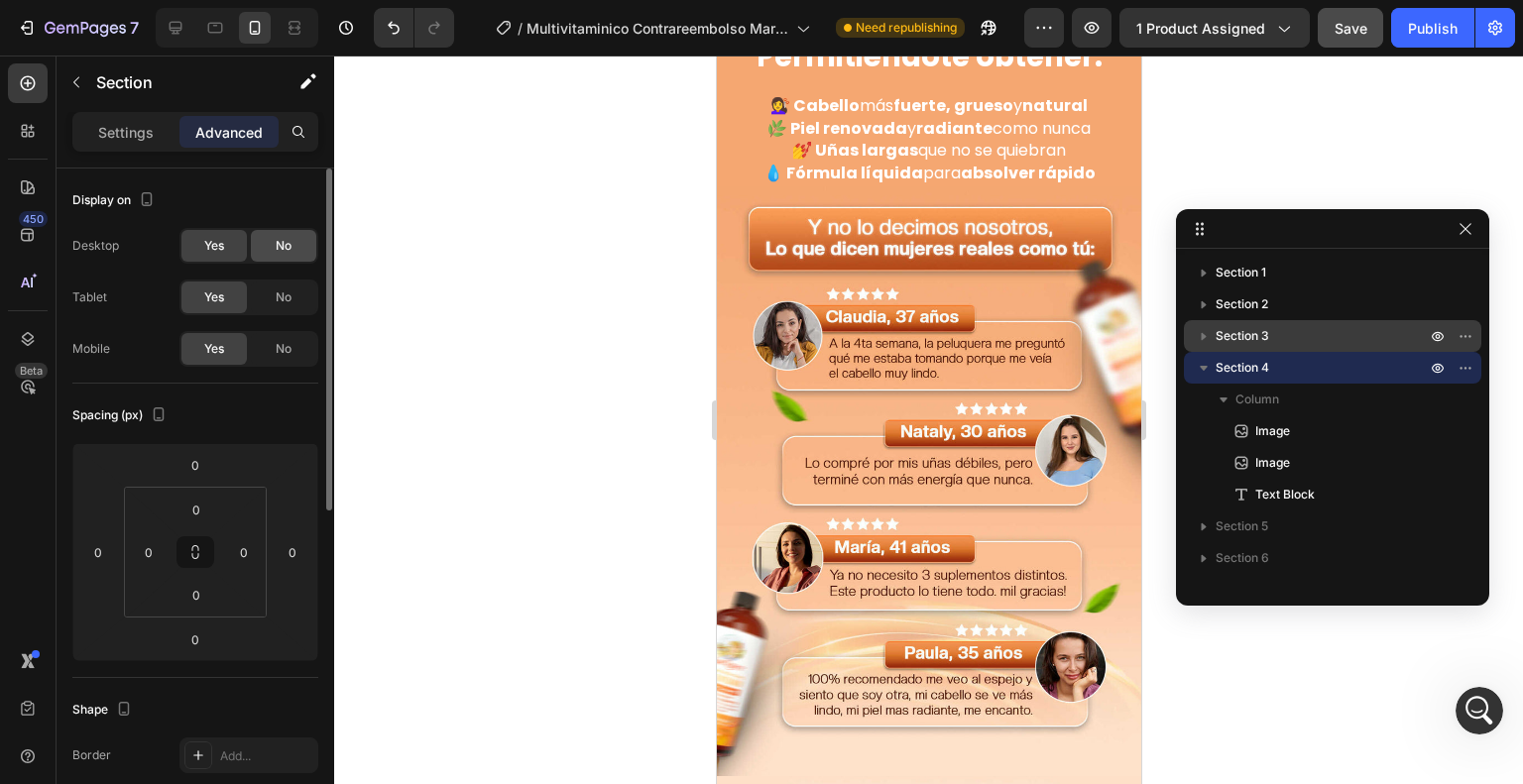 click on "No" 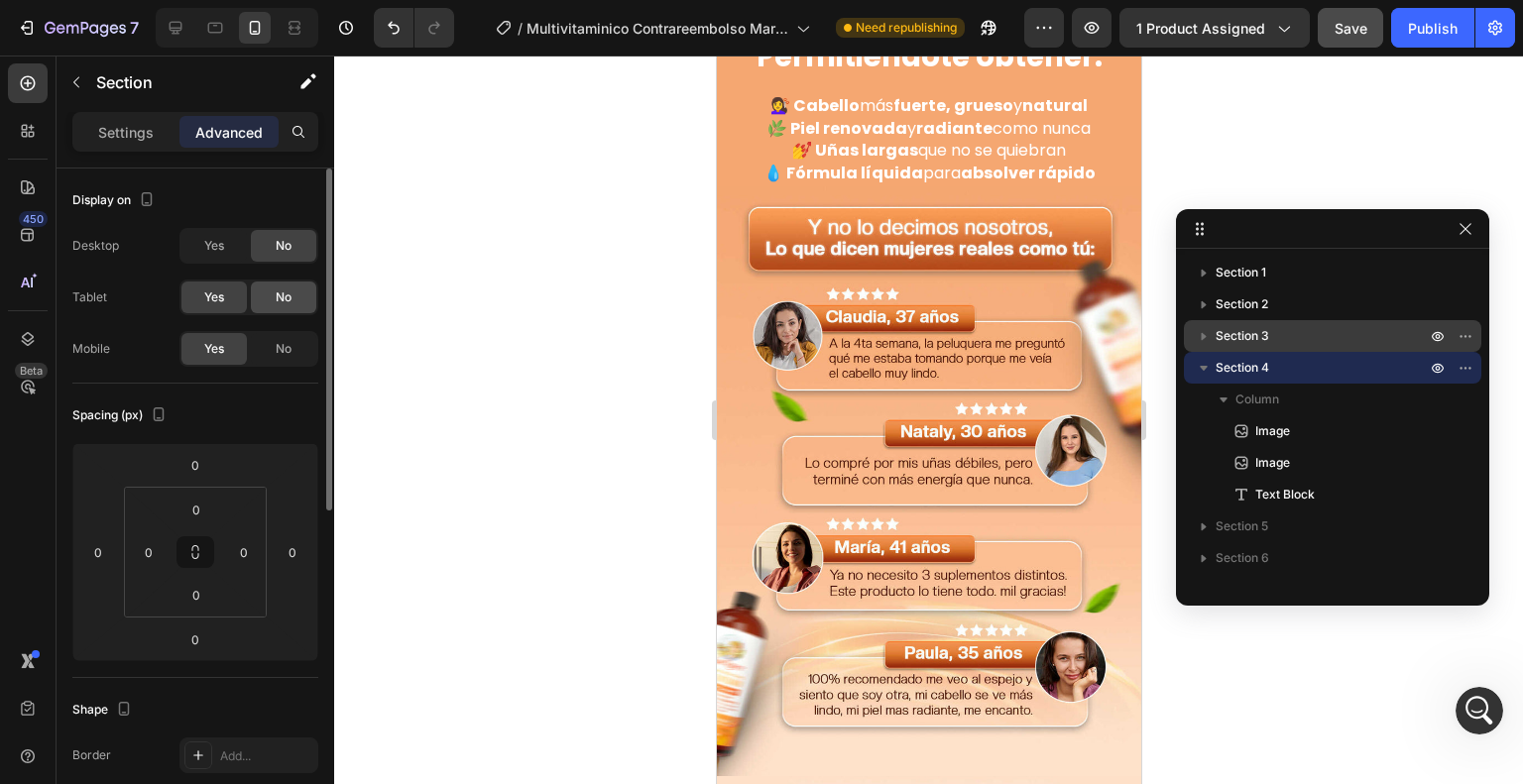 click on "No" 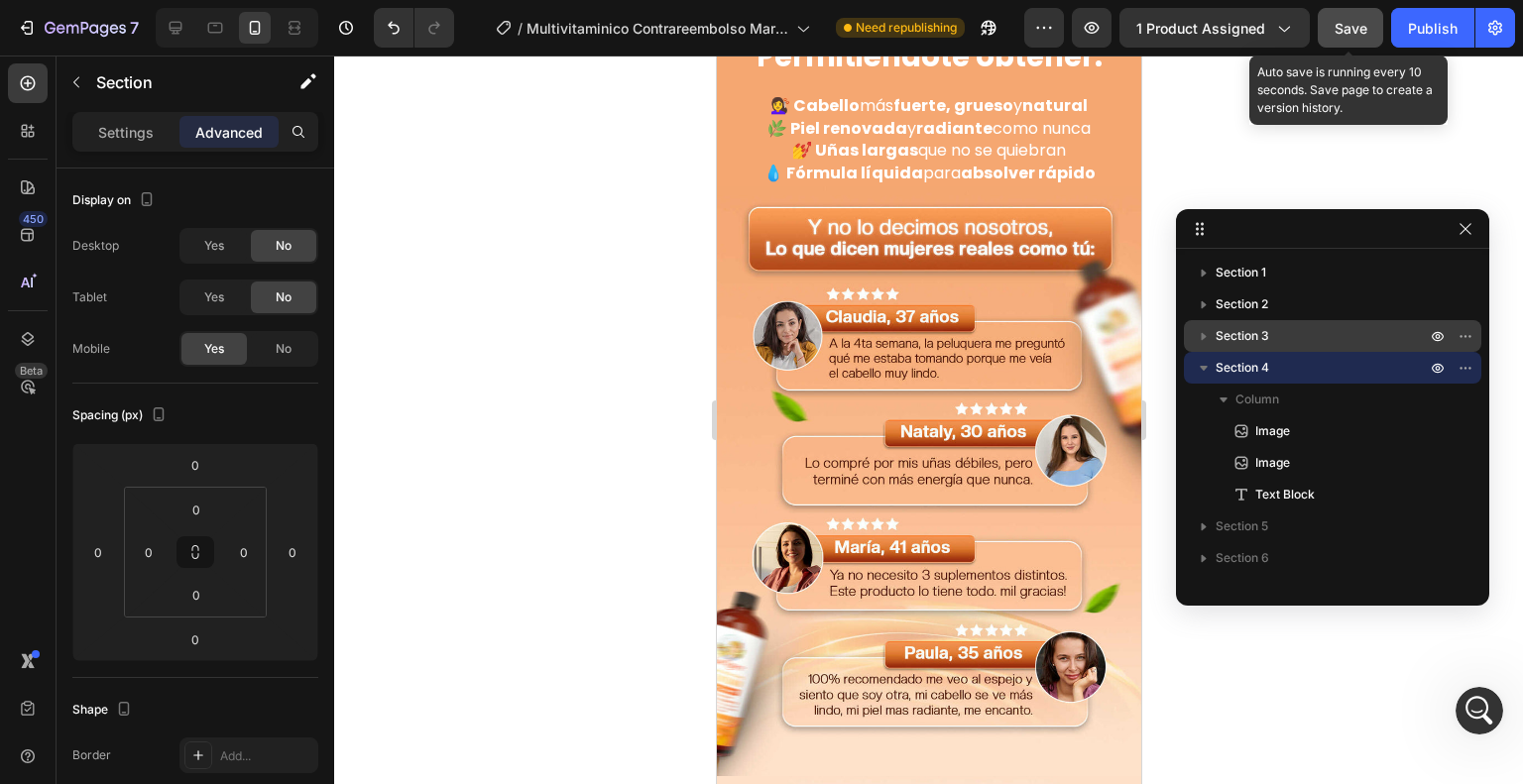 click on "Save" at bounding box center (1350, 28) 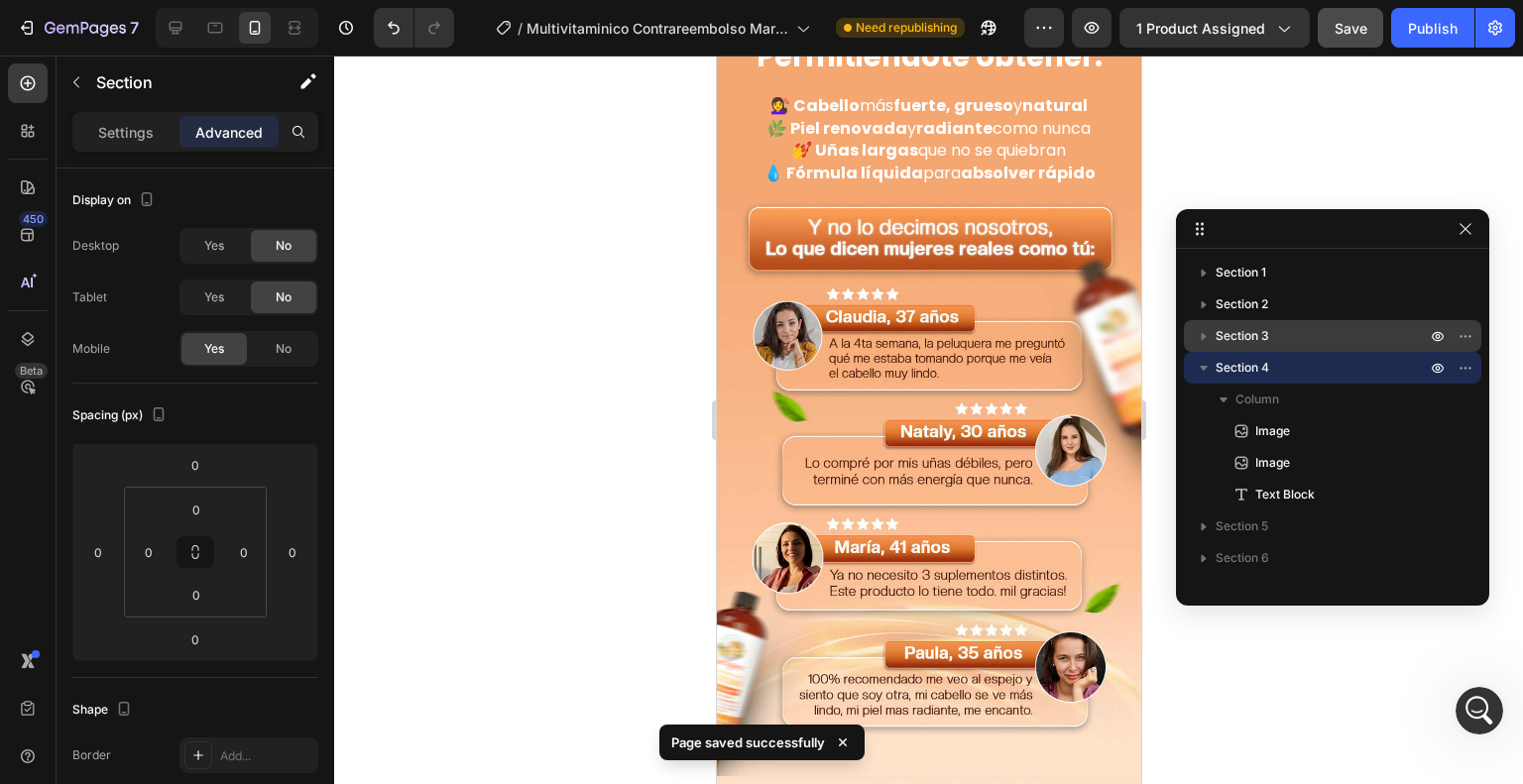 scroll, scrollTop: 5227, scrollLeft: 0, axis: vertical 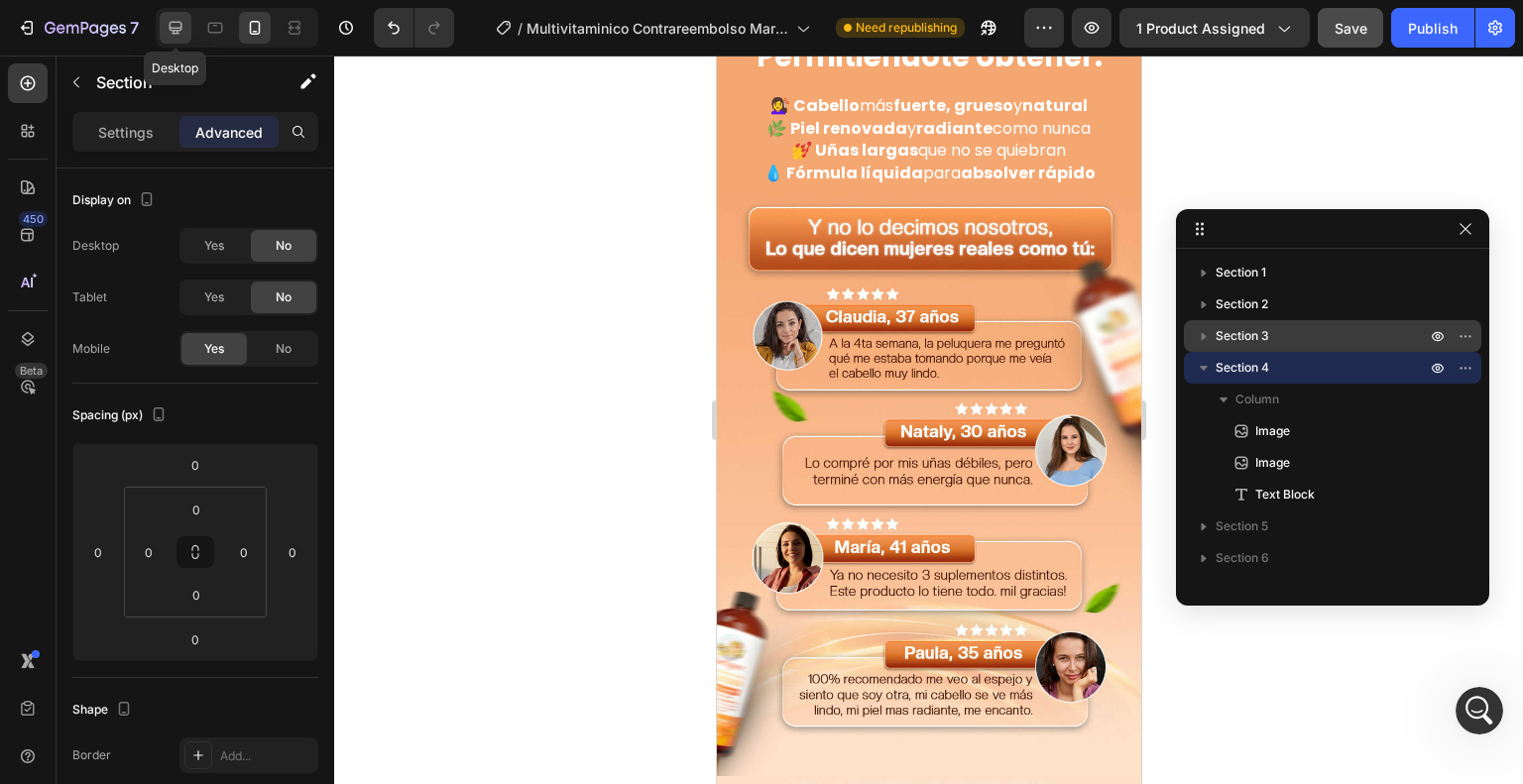 click 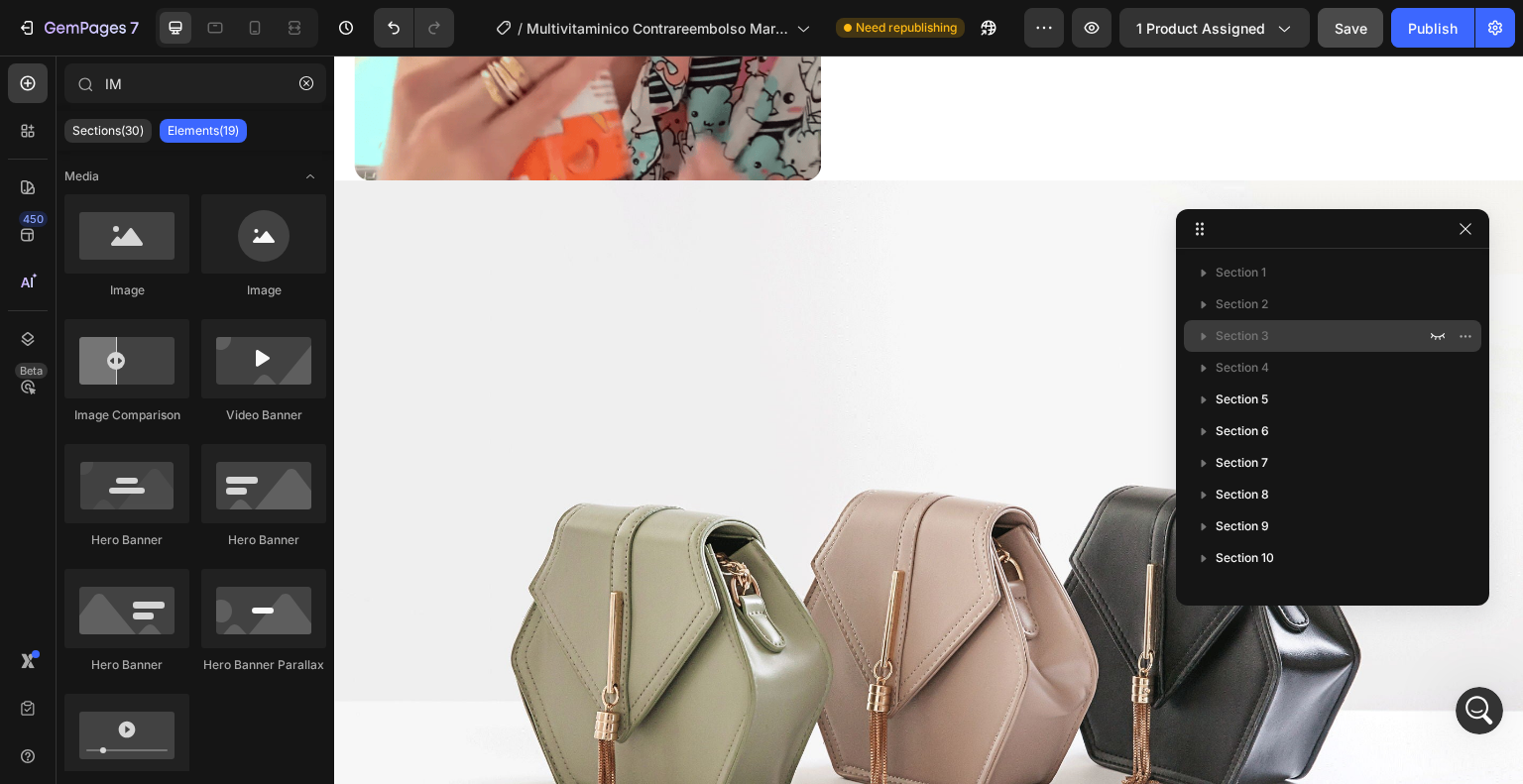 scroll, scrollTop: 1740, scrollLeft: 0, axis: vertical 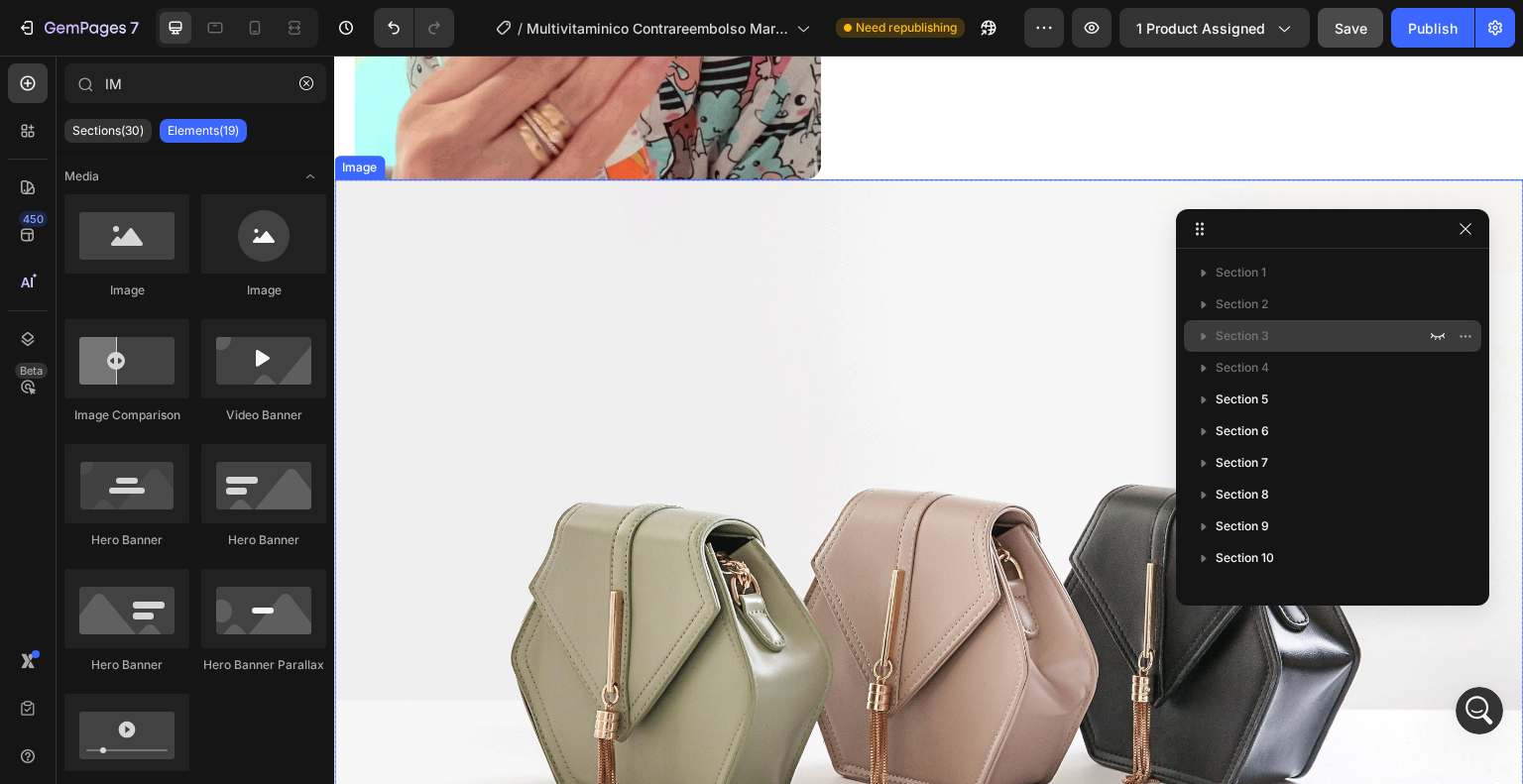 click at bounding box center [929, 625] 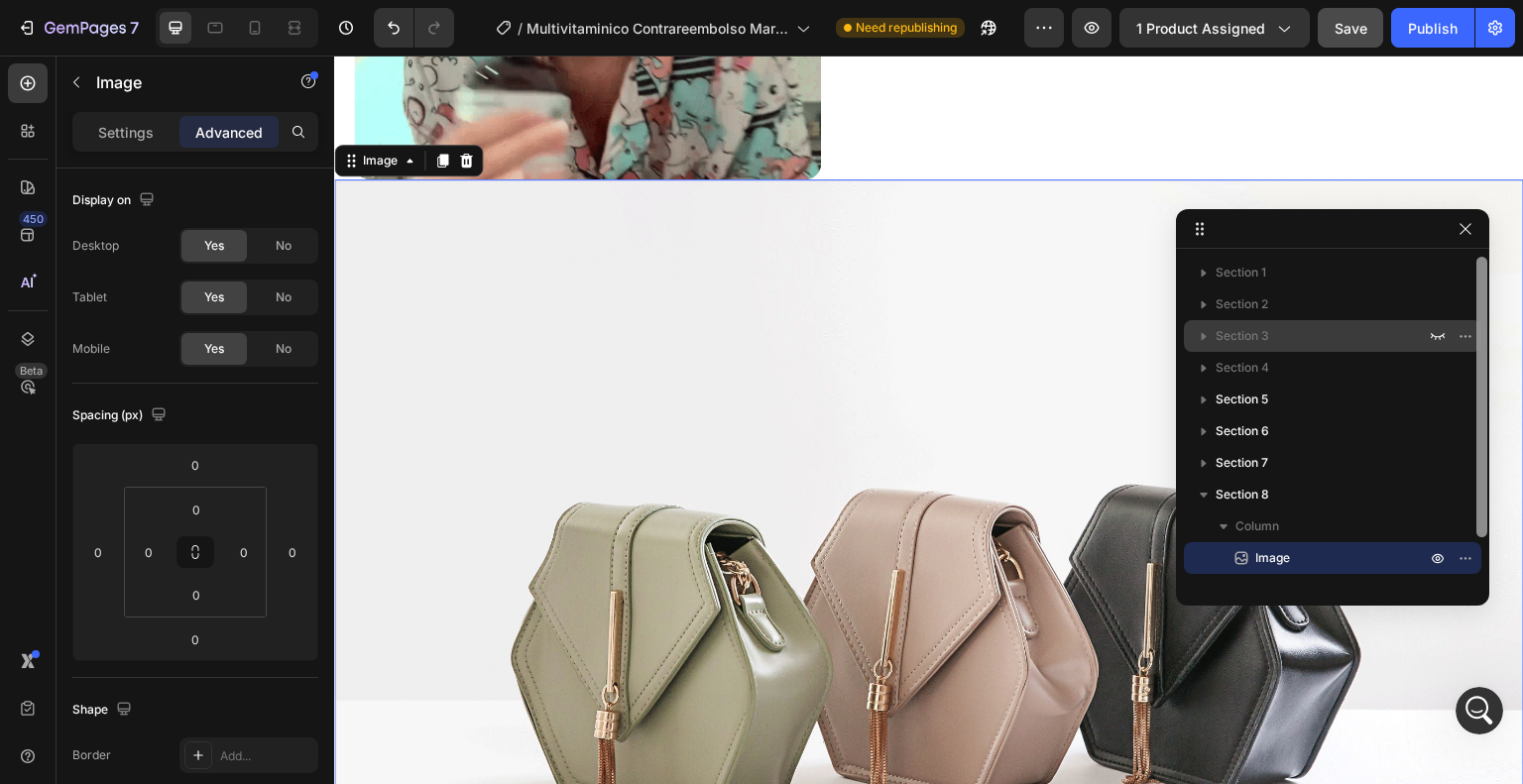 scroll, scrollTop: 5176, scrollLeft: 0, axis: vertical 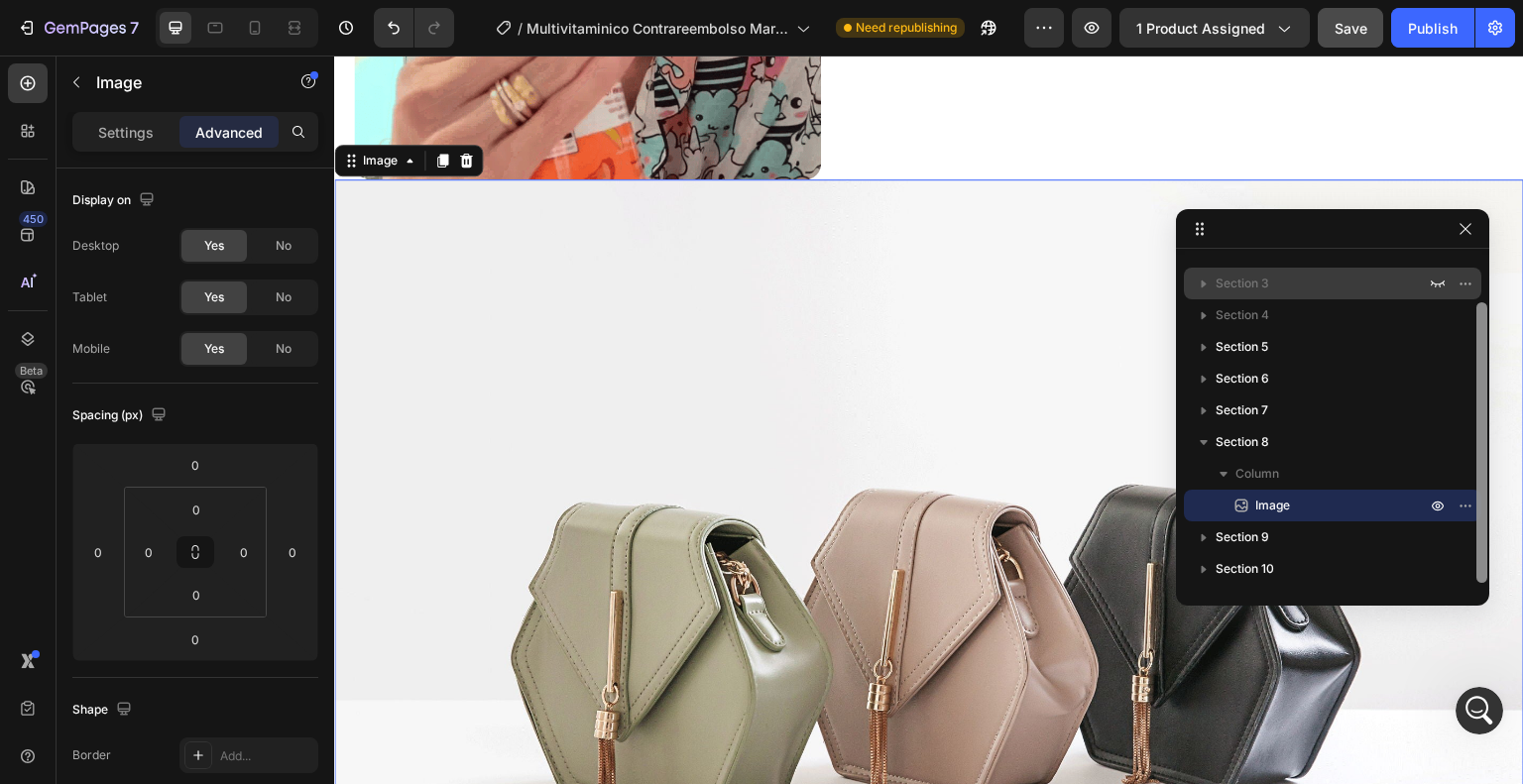 drag, startPoint x: 1480, startPoint y: 501, endPoint x: 1474, endPoint y: 578, distance: 77.23341 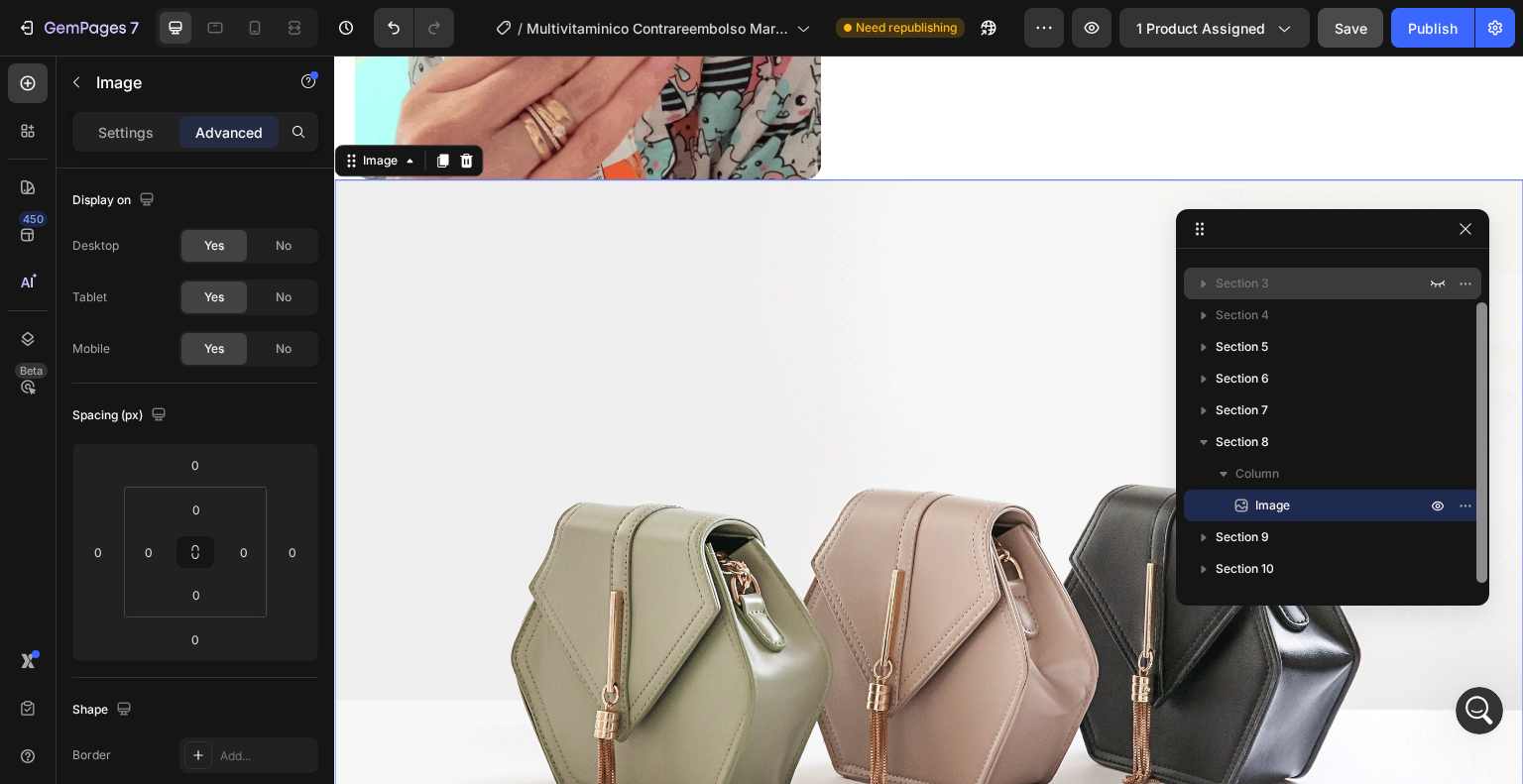 click 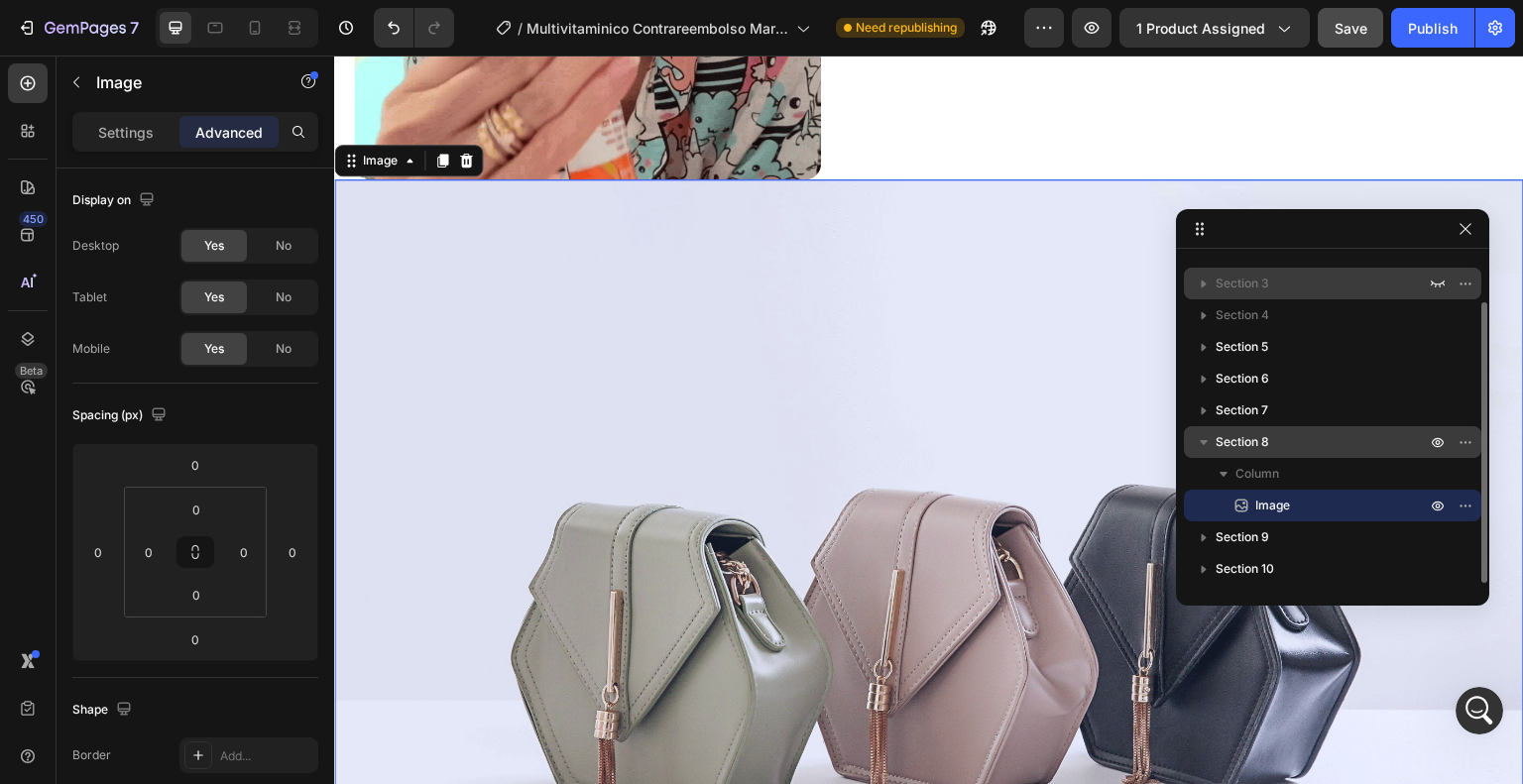 click on "Section 8" at bounding box center (1323, 442) 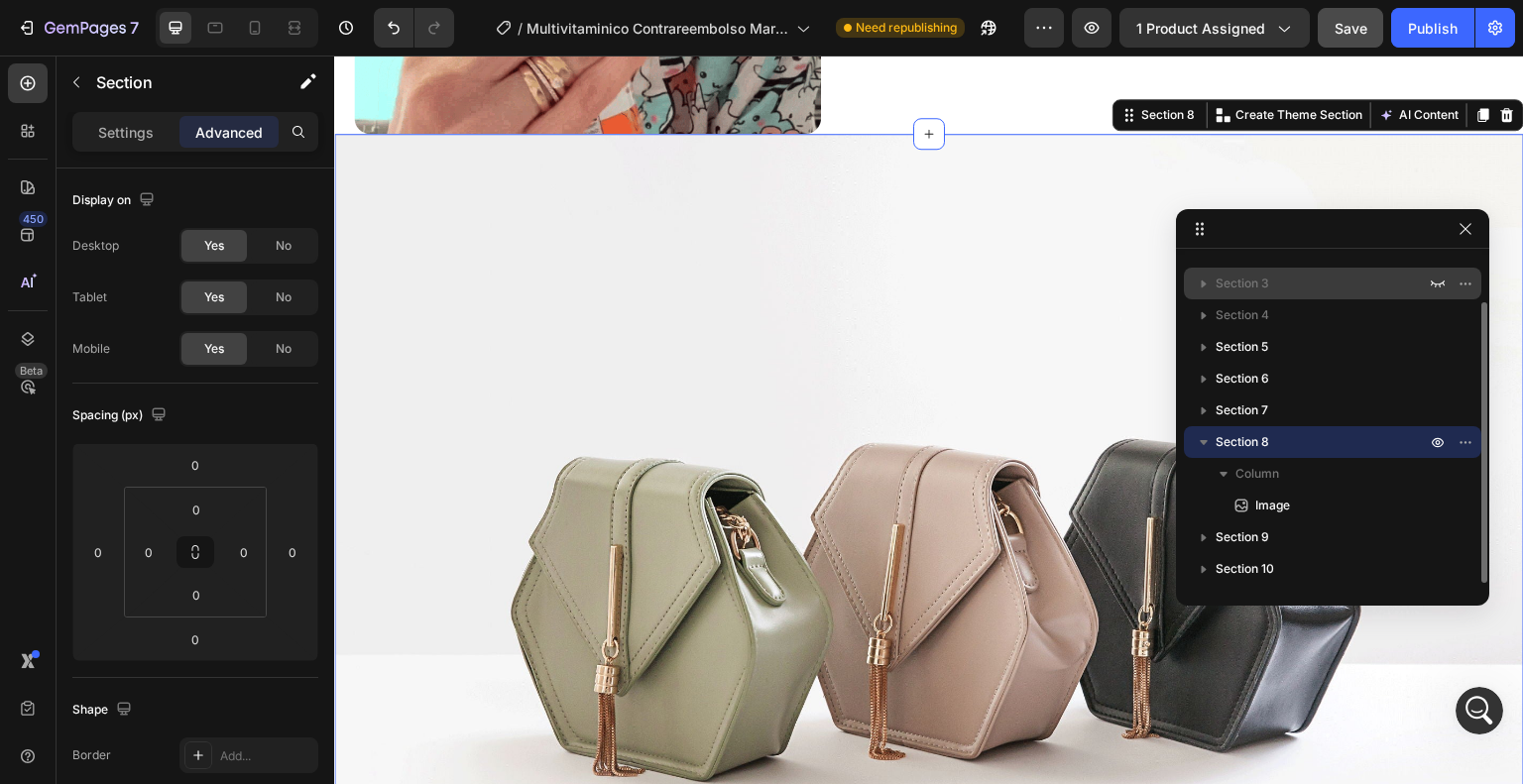 scroll, scrollTop: 1787, scrollLeft: 0, axis: vertical 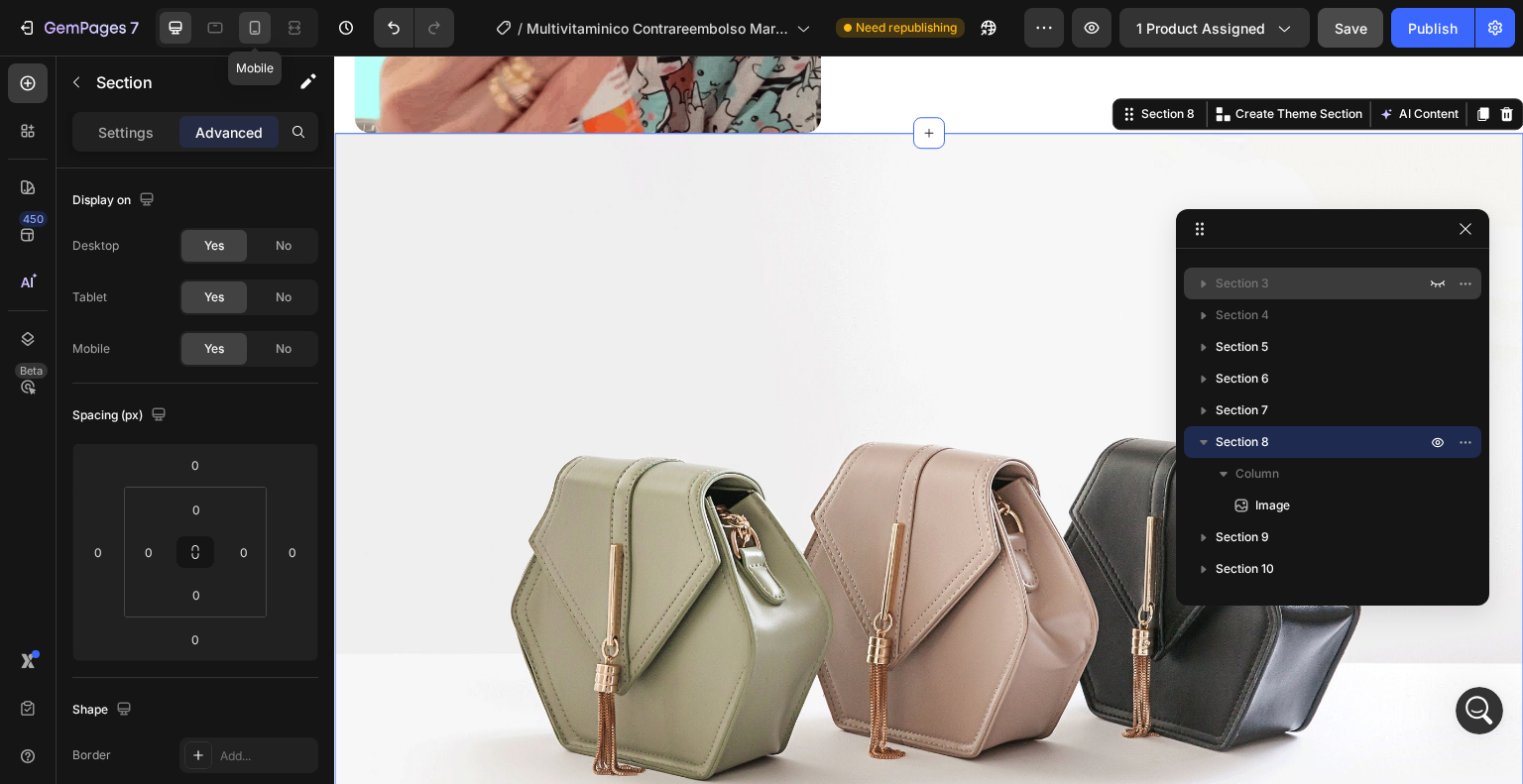 click 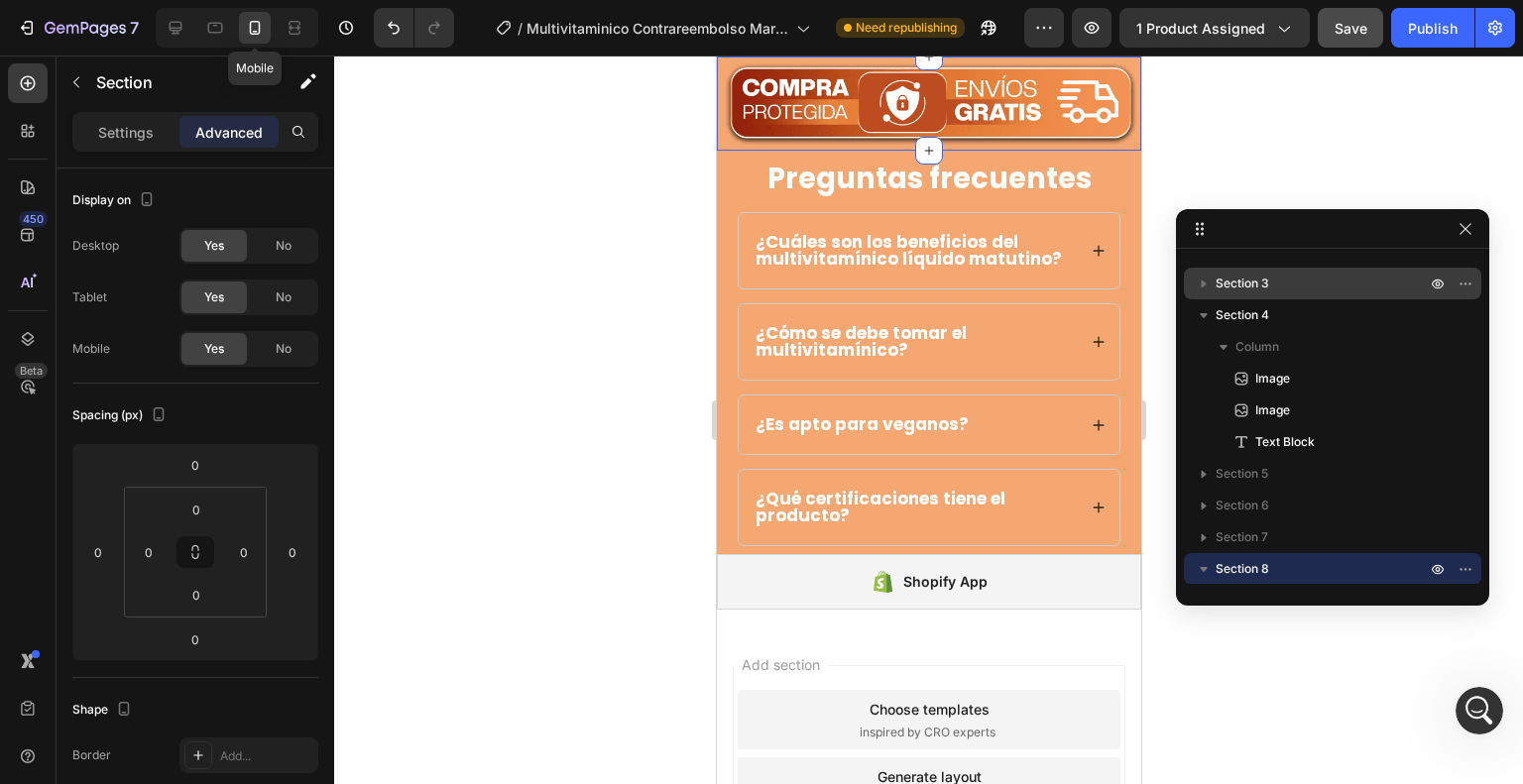 scroll, scrollTop: 4388, scrollLeft: 0, axis: vertical 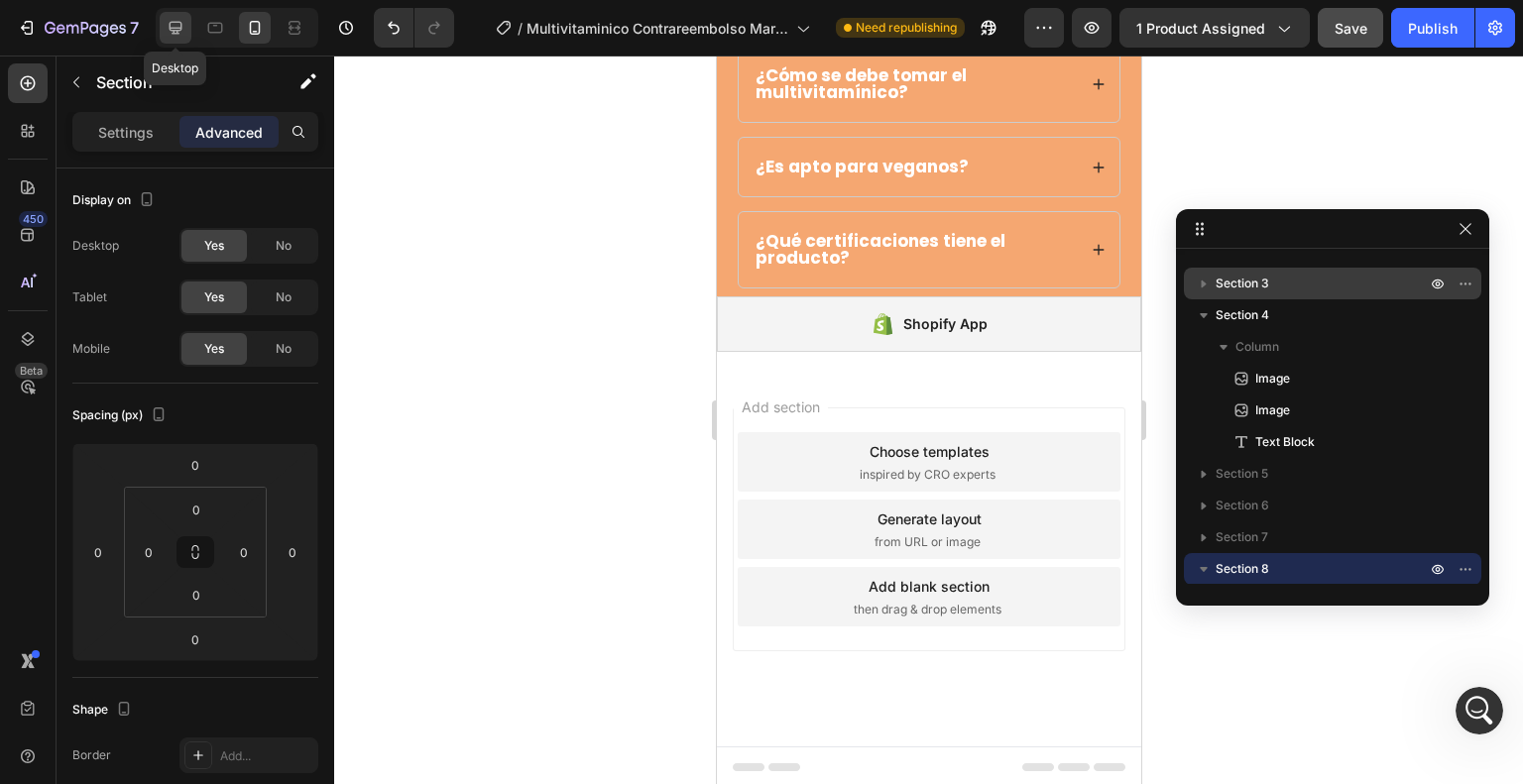 click 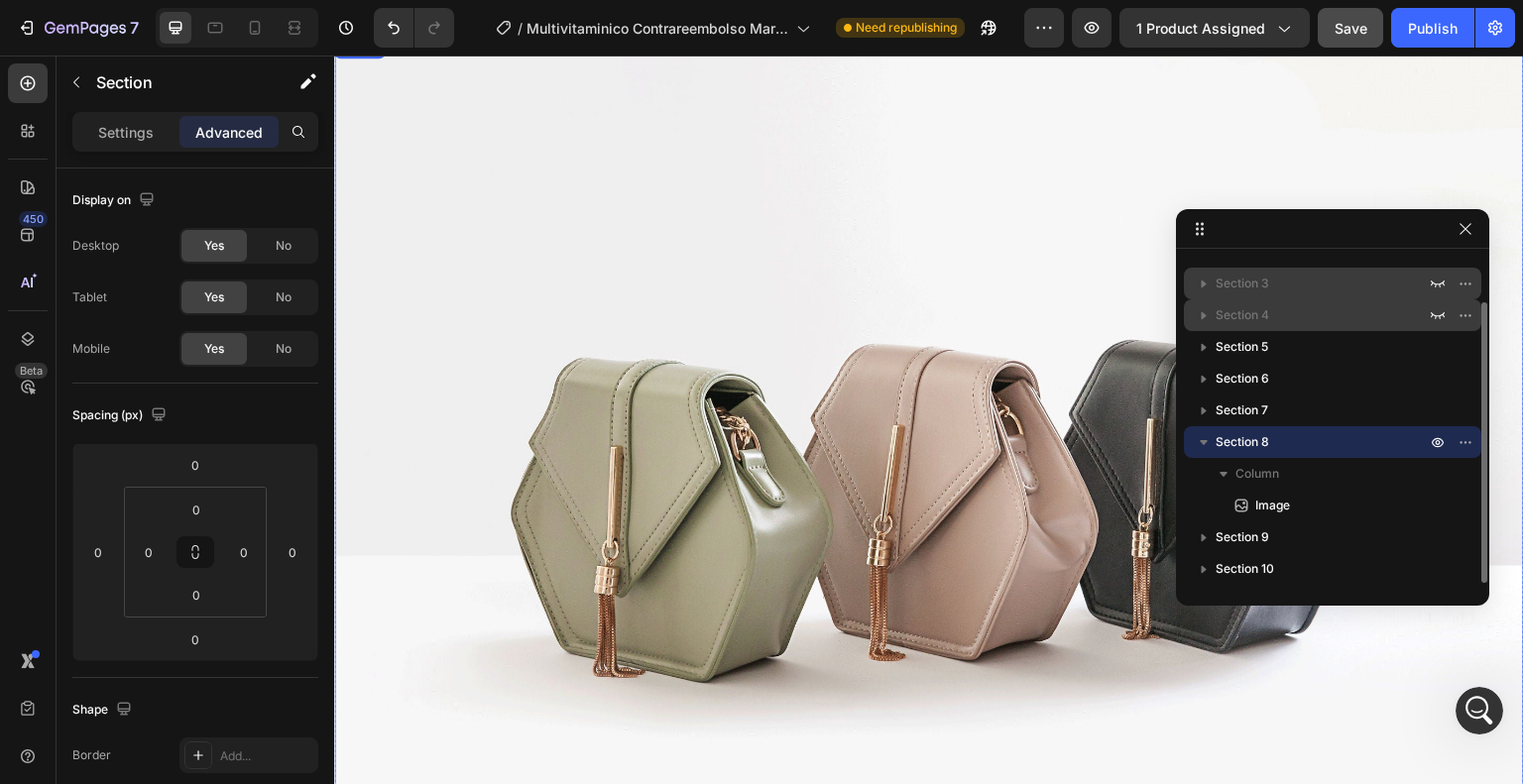 scroll, scrollTop: 1259, scrollLeft: 0, axis: vertical 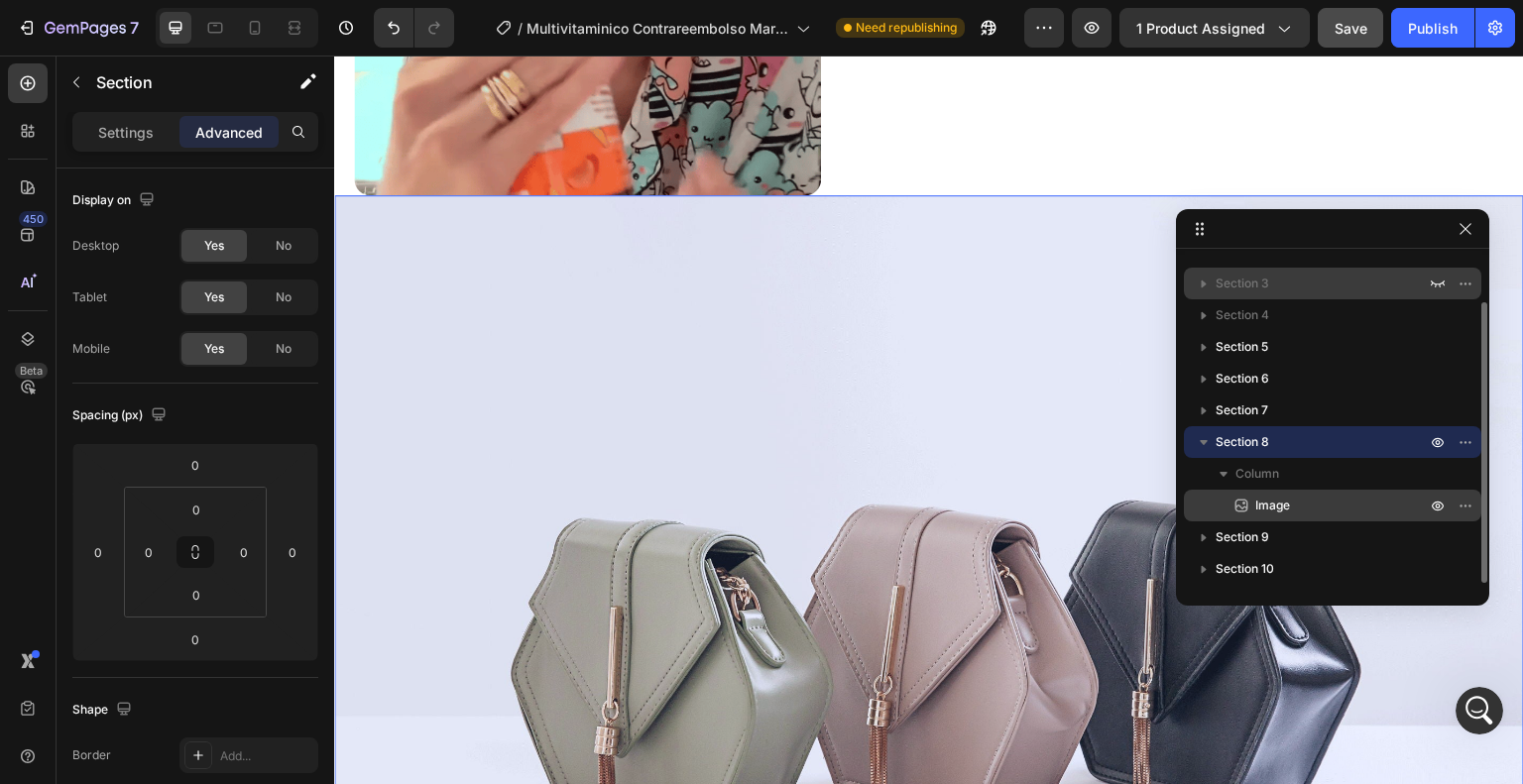 click on "Image" at bounding box center (1319, 505) 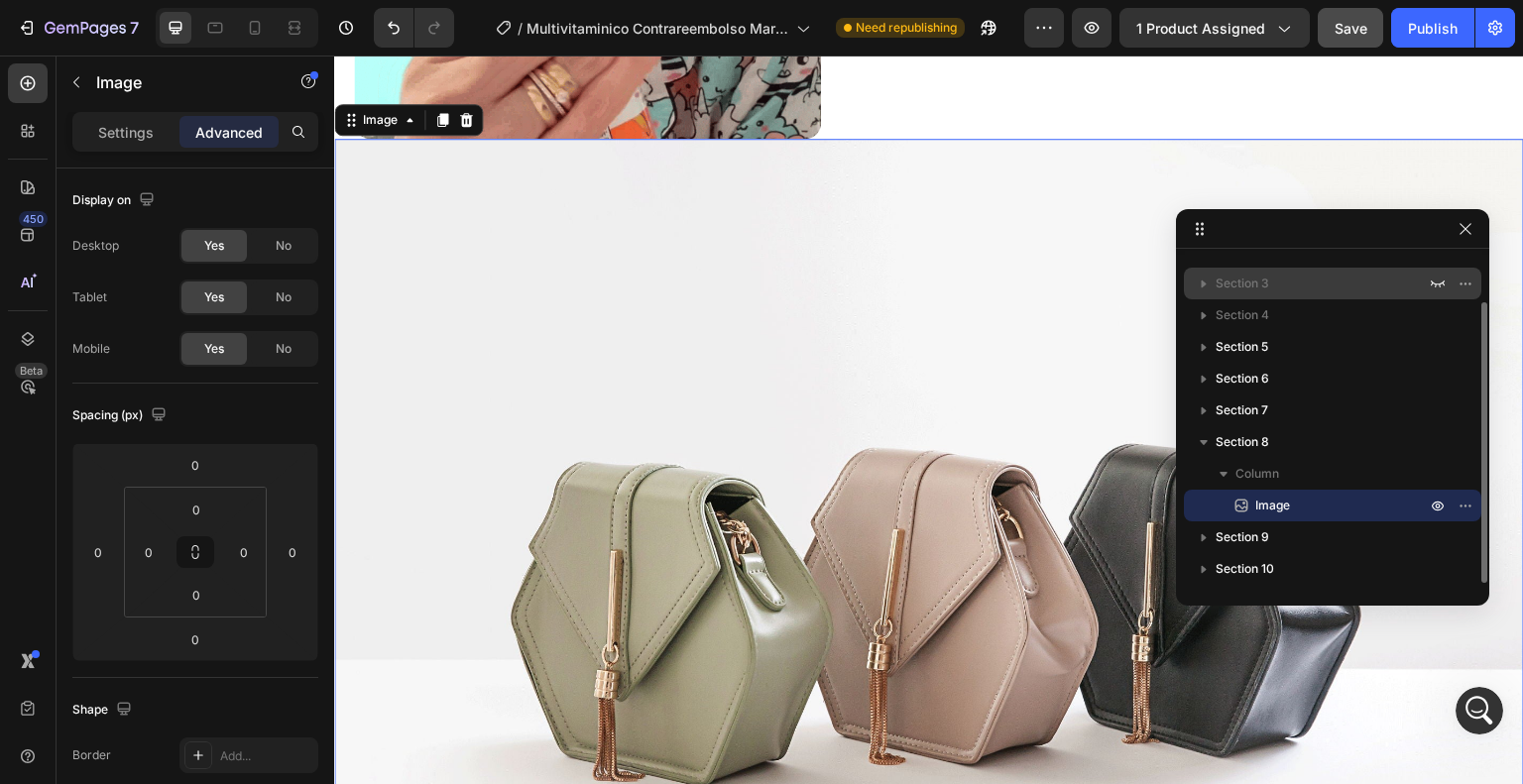 scroll, scrollTop: 1321, scrollLeft: 0, axis: vertical 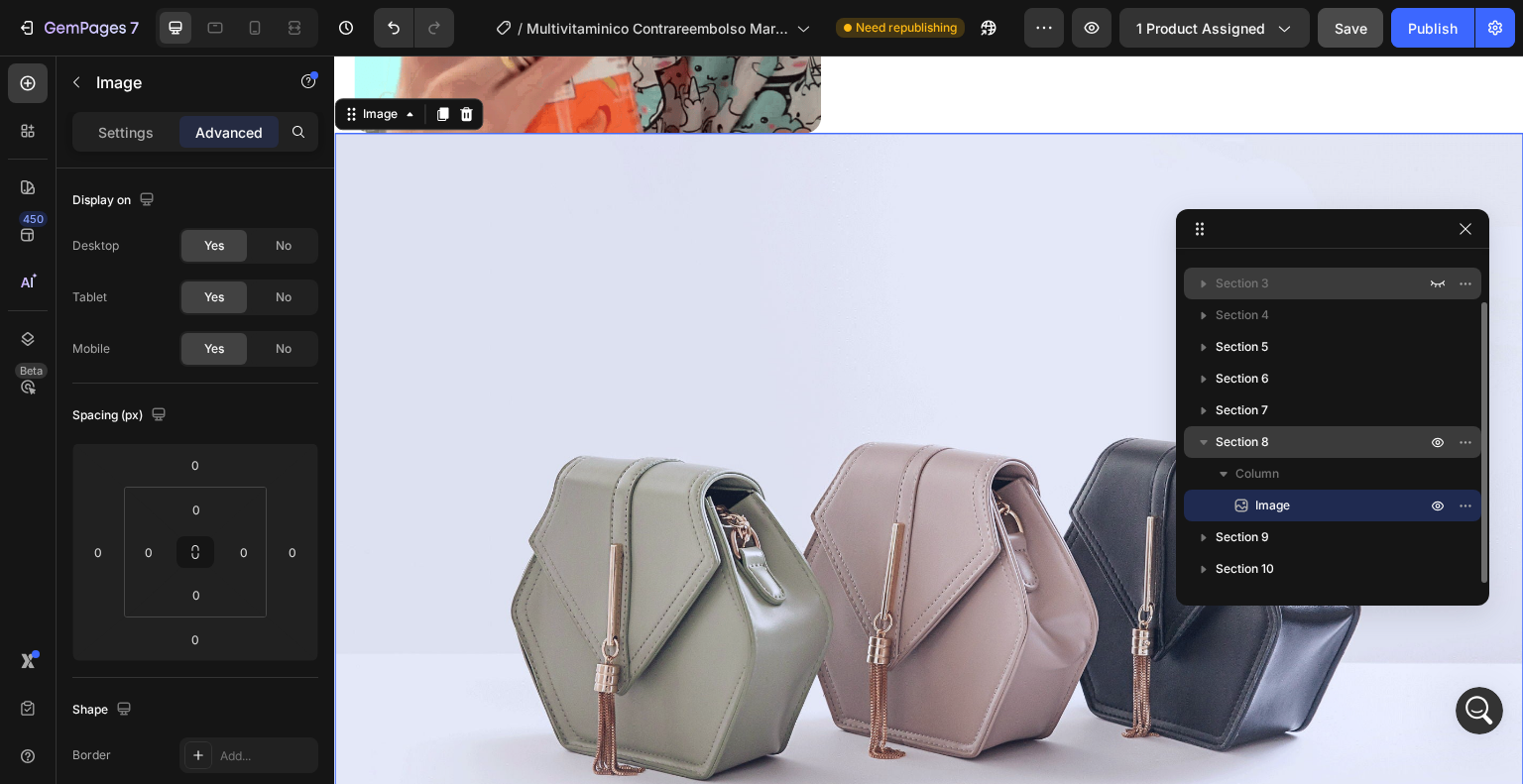 click on "Section 8" at bounding box center (1323, 442) 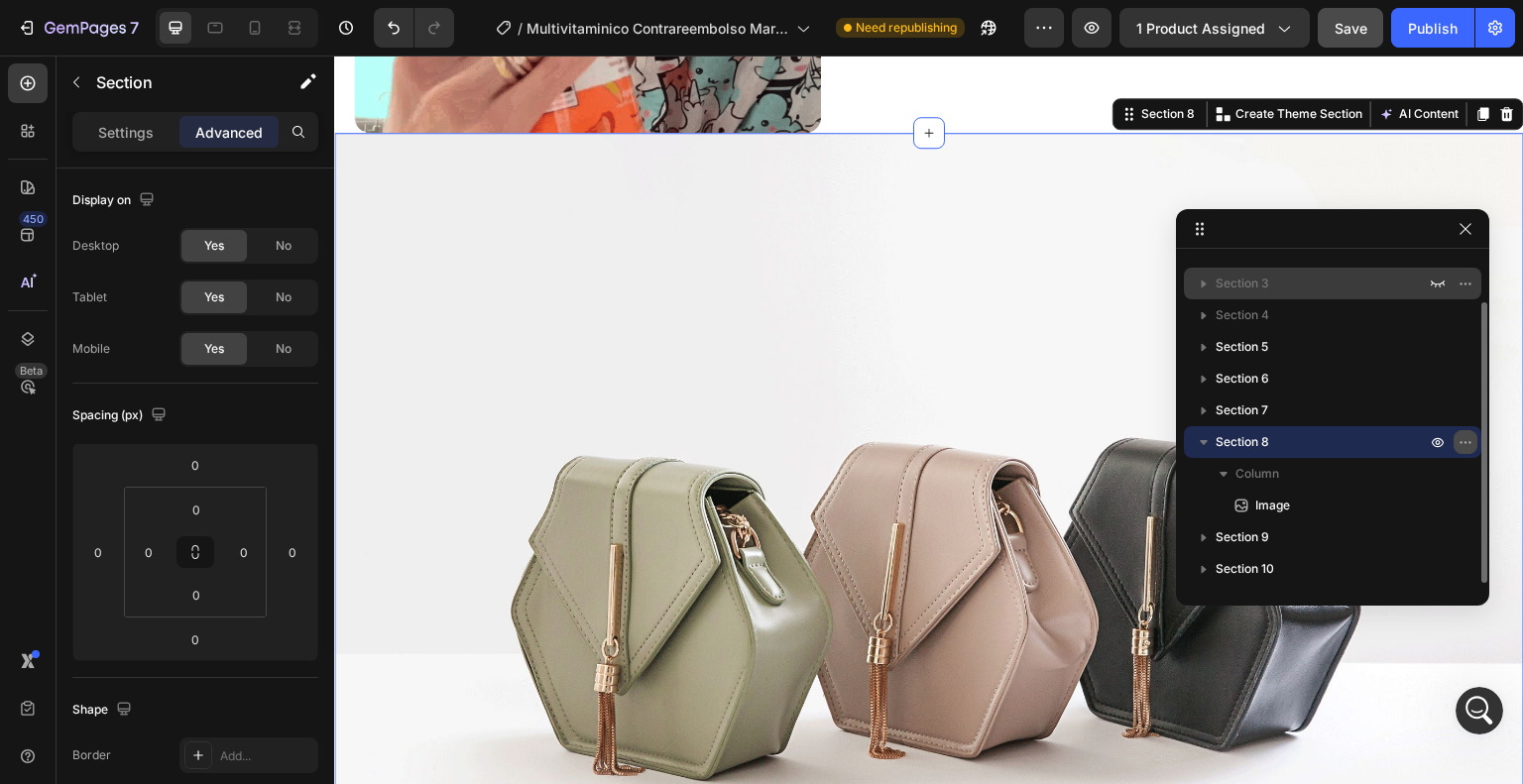 click 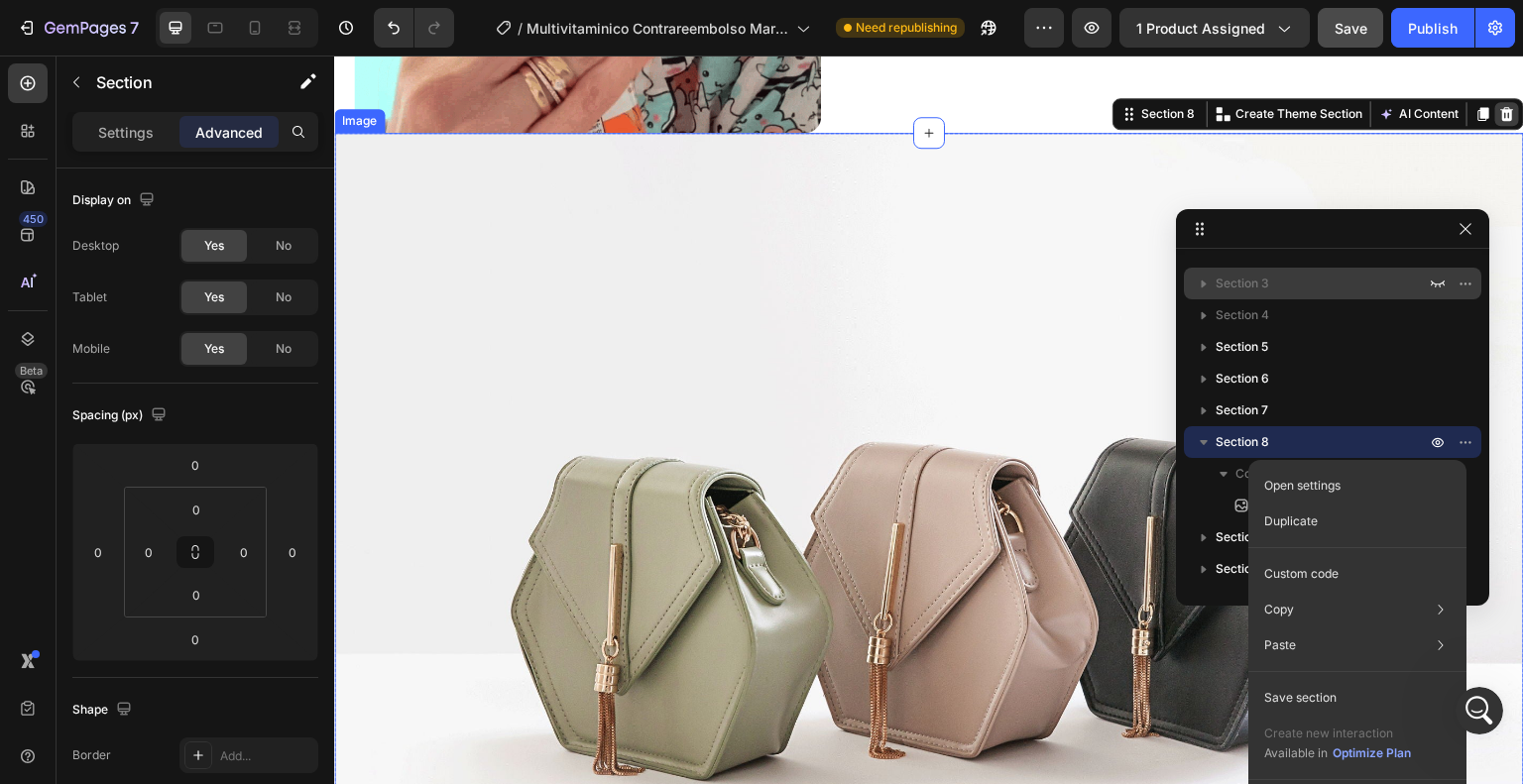 scroll, scrollTop: 5227, scrollLeft: 0, axis: vertical 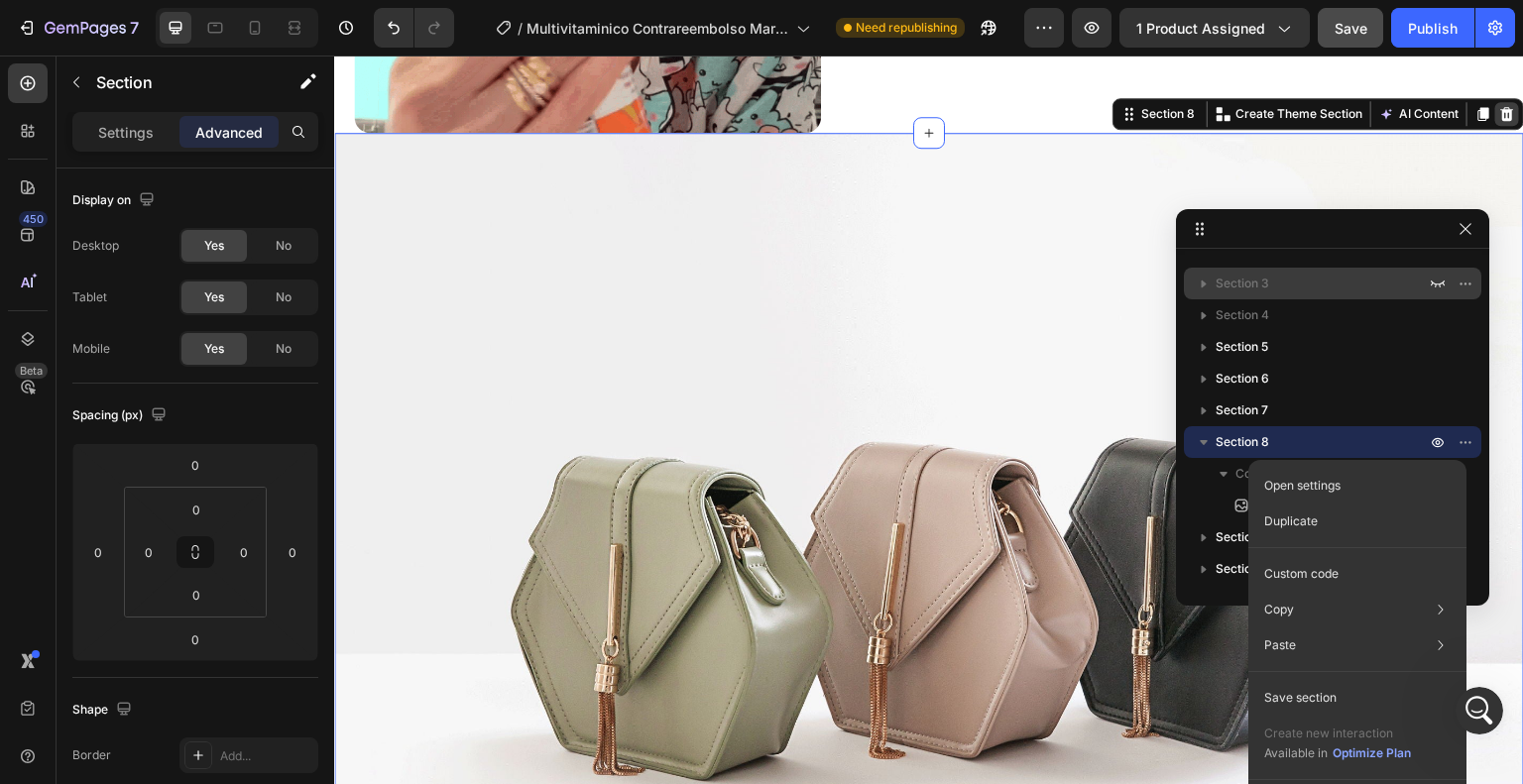 click 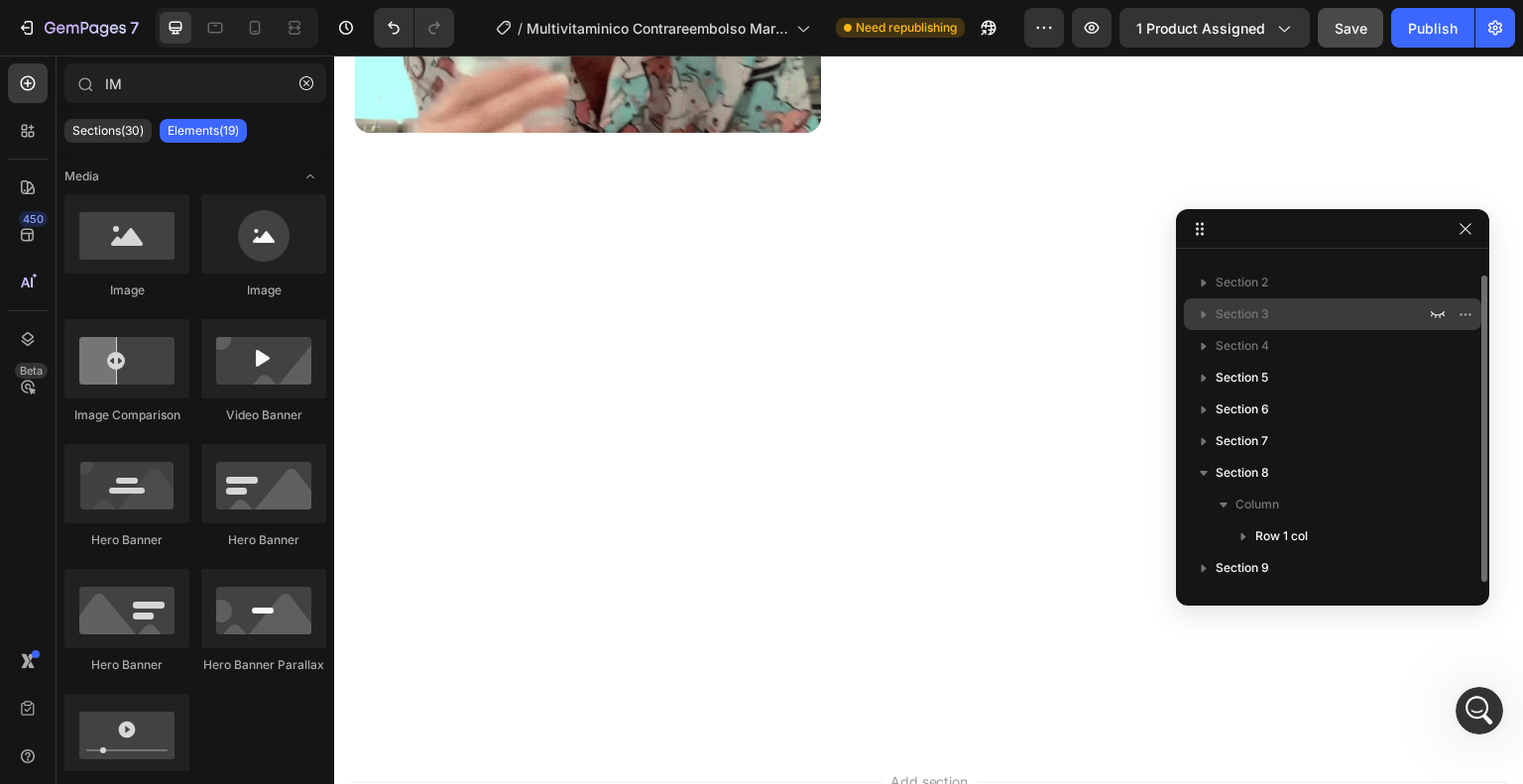 scroll, scrollTop: 21, scrollLeft: 0, axis: vertical 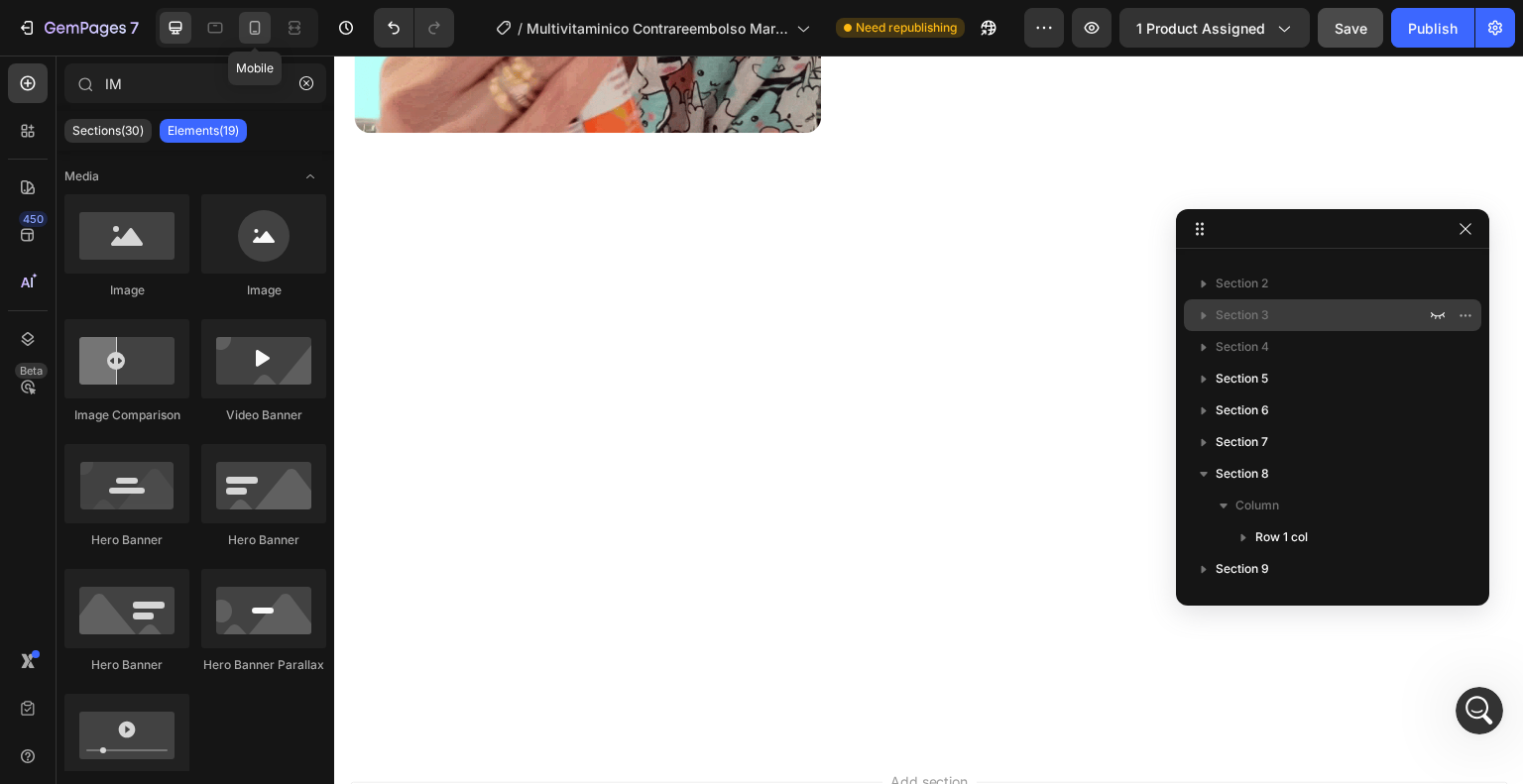 click 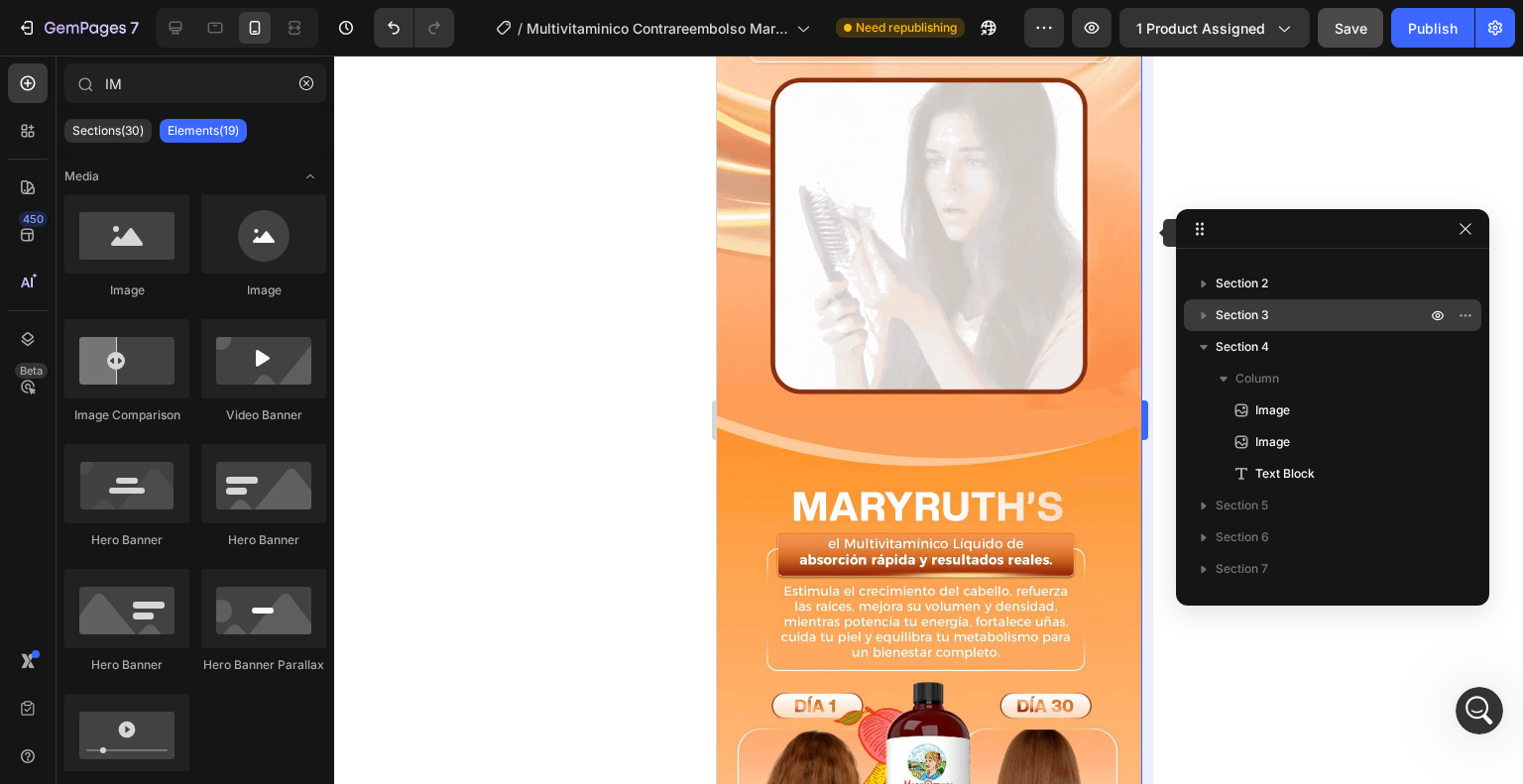 scroll, scrollTop: 5176, scrollLeft: 0, axis: vertical 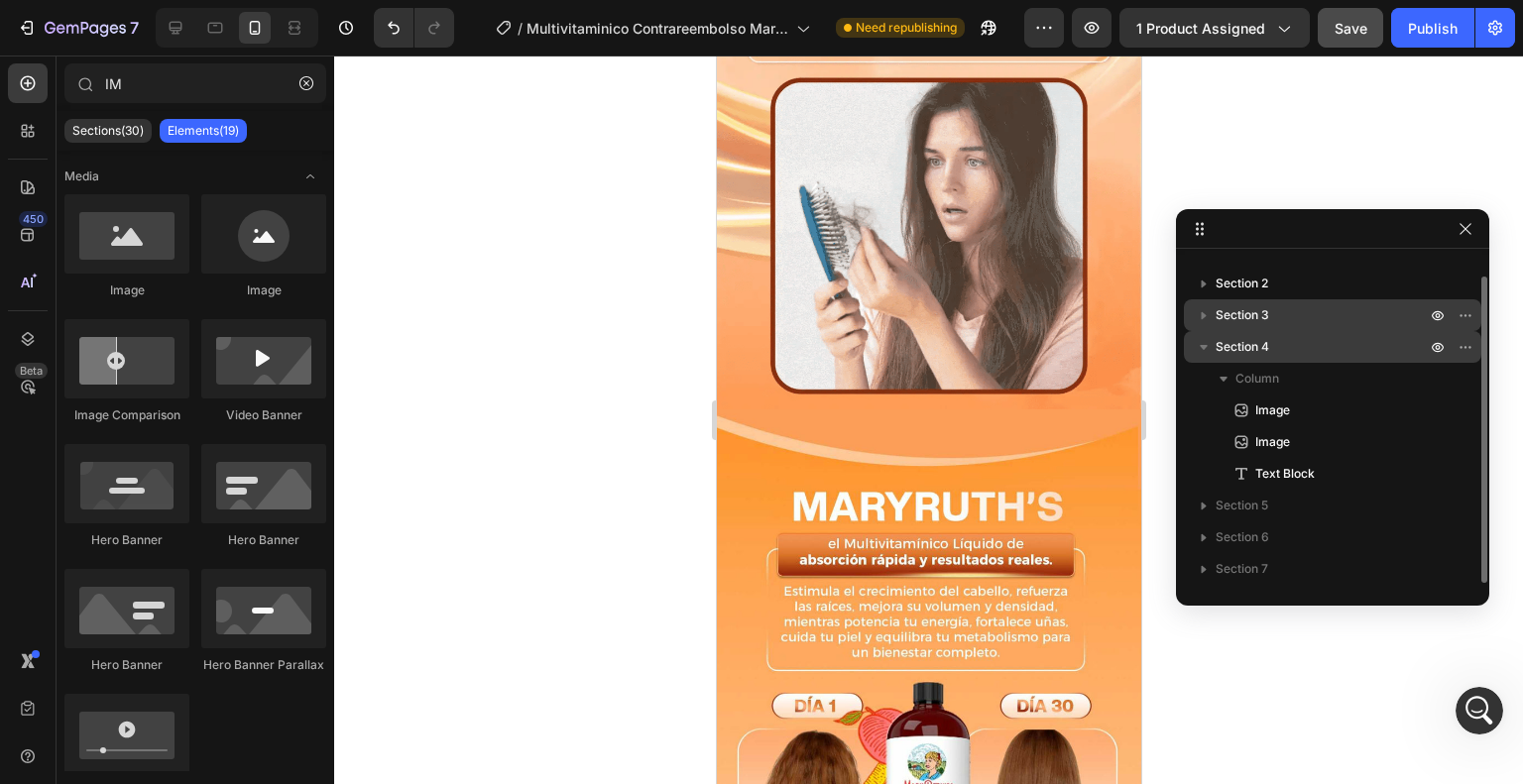 click on "Section 4" at bounding box center [1323, 347] 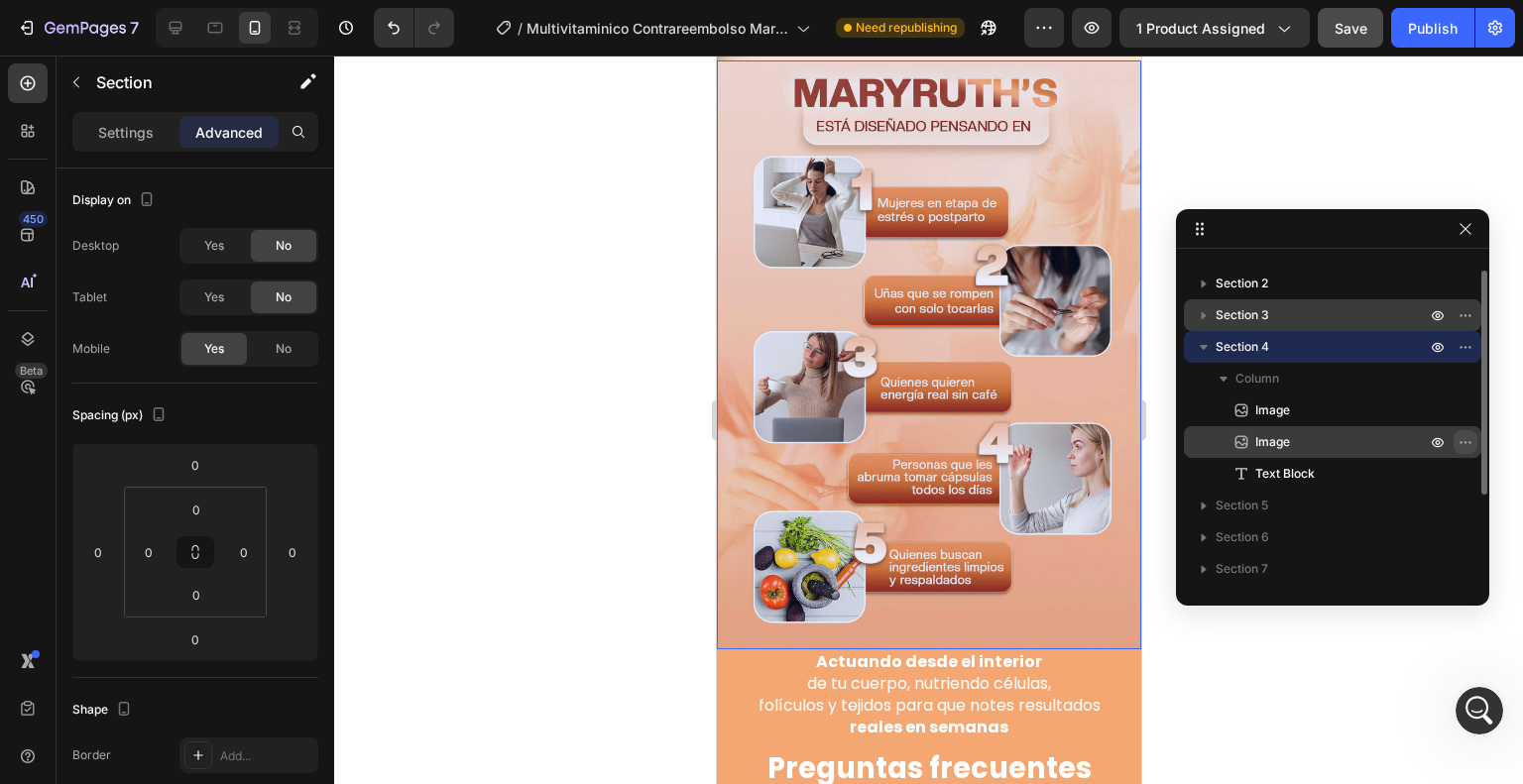scroll, scrollTop: 5167, scrollLeft: 0, axis: vertical 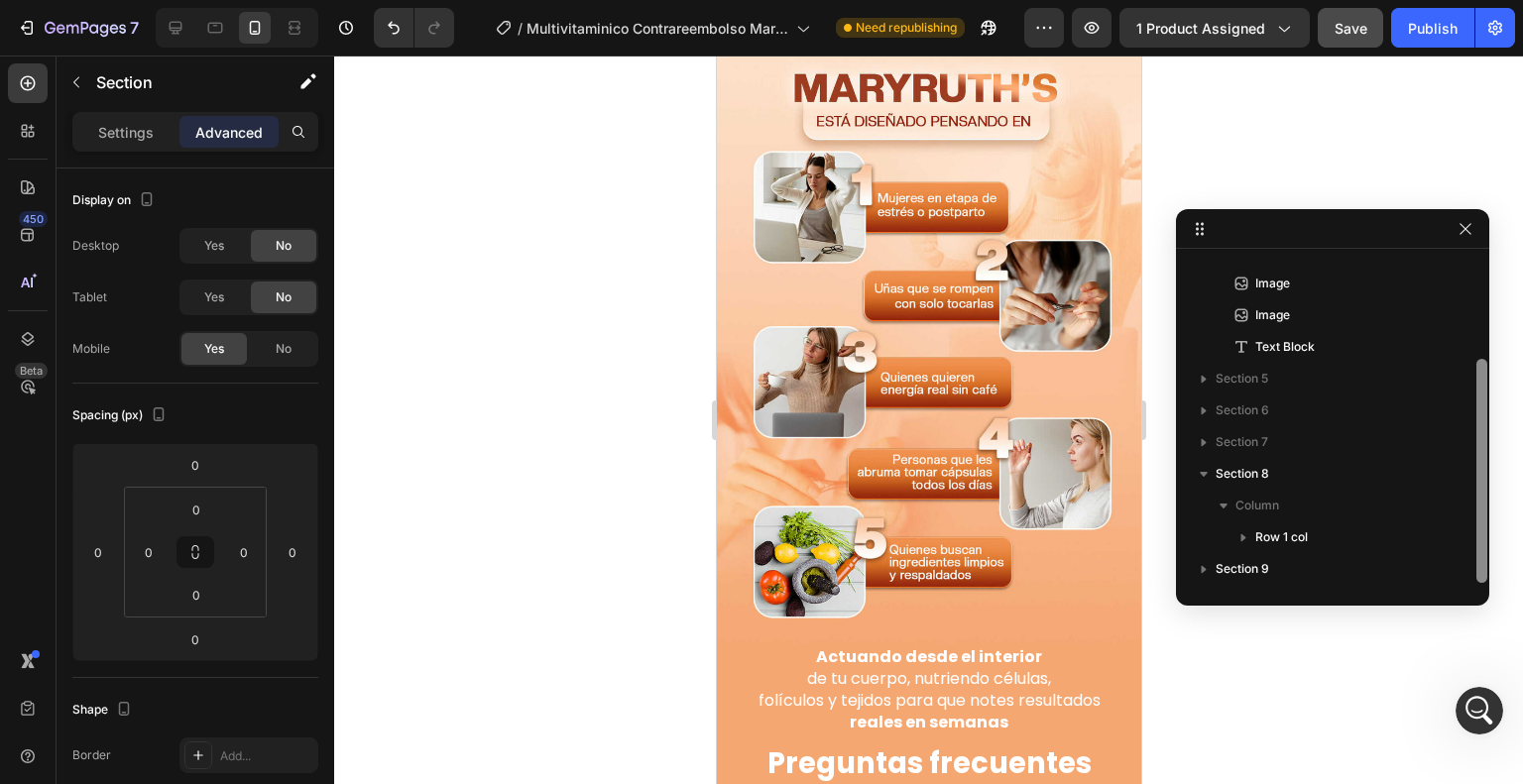 drag, startPoint x: 1478, startPoint y: 437, endPoint x: 1485, endPoint y: 585, distance: 148.16545 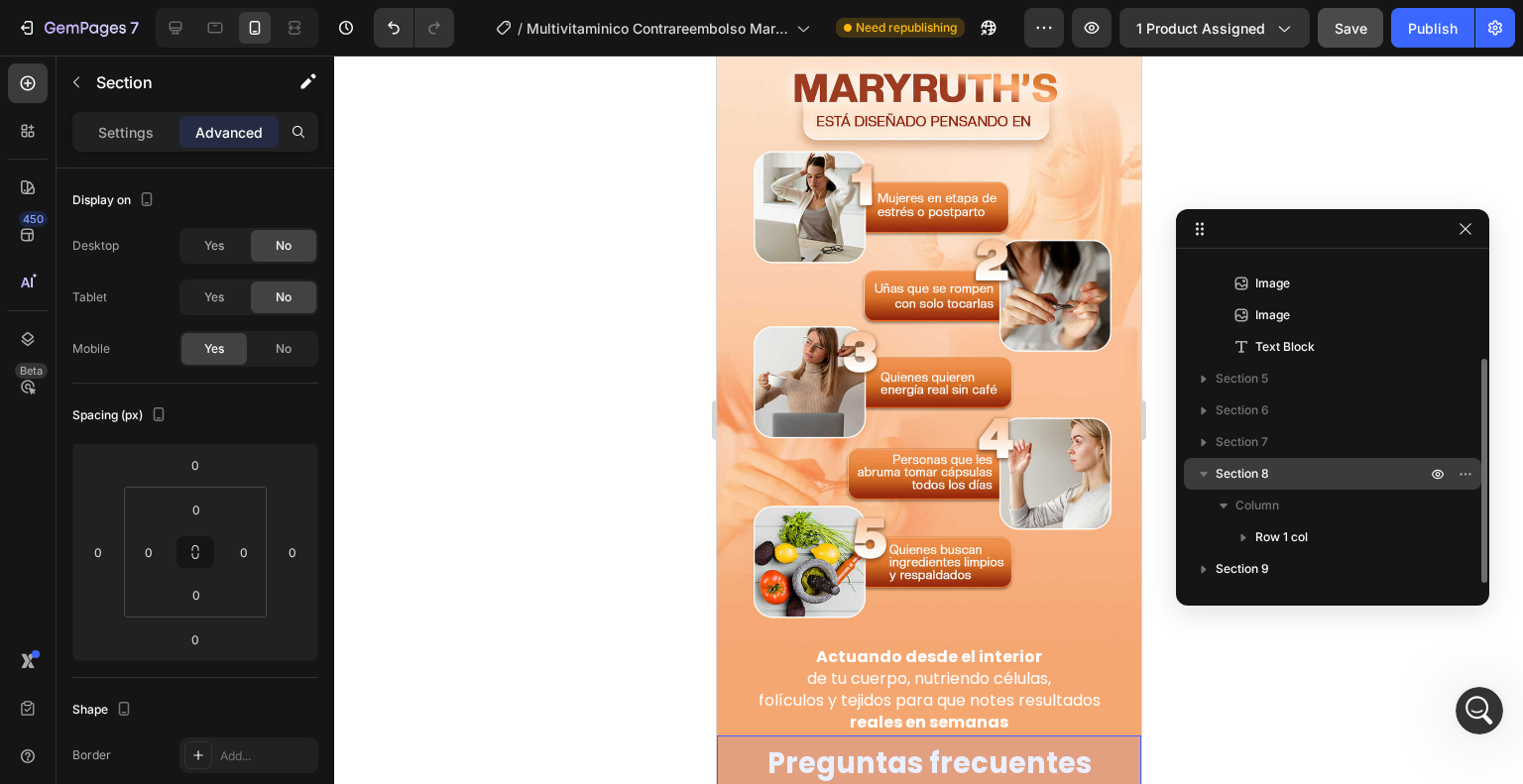 click on "Section 8" at bounding box center (1323, 474) 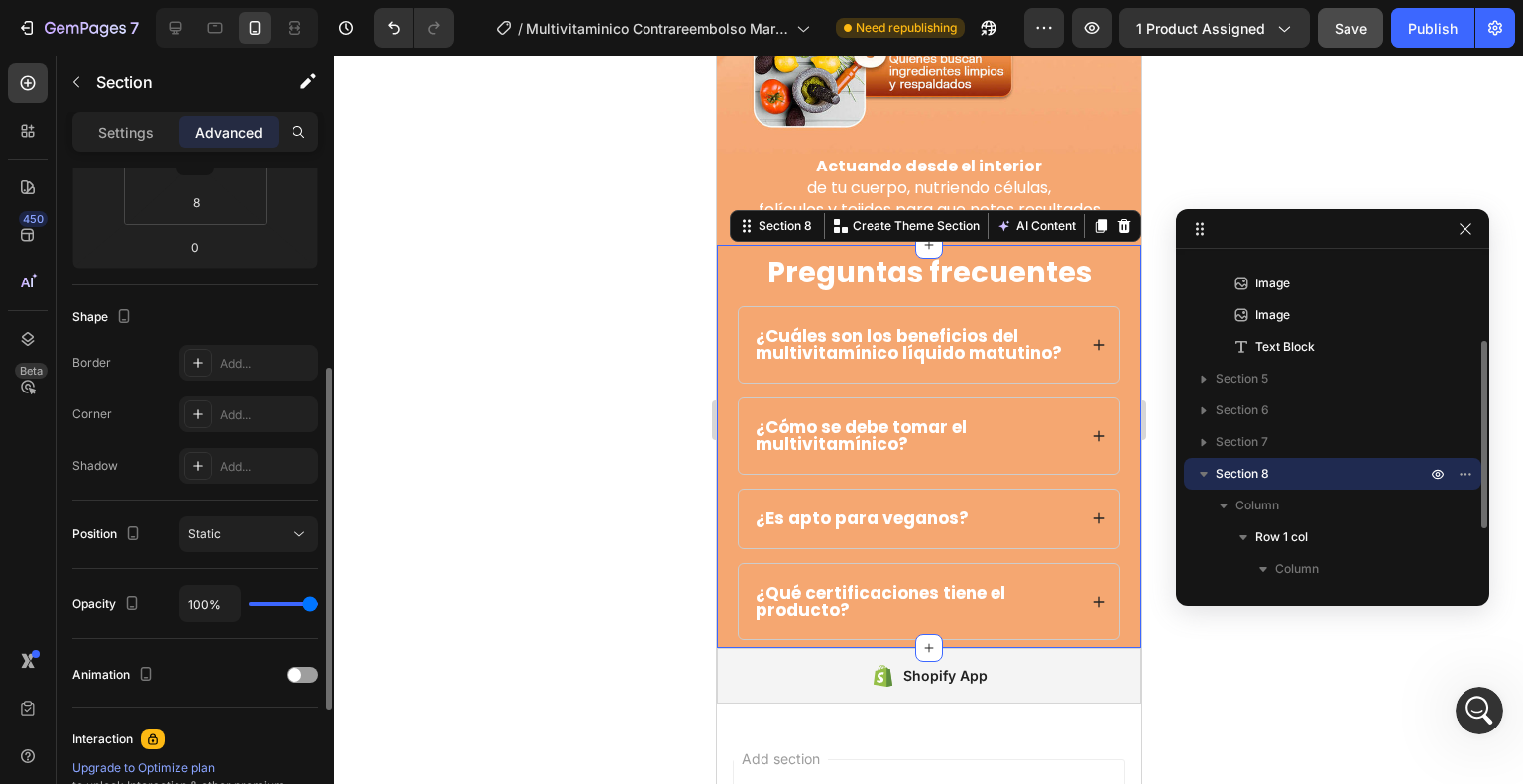 scroll, scrollTop: 5729, scrollLeft: 0, axis: vertical 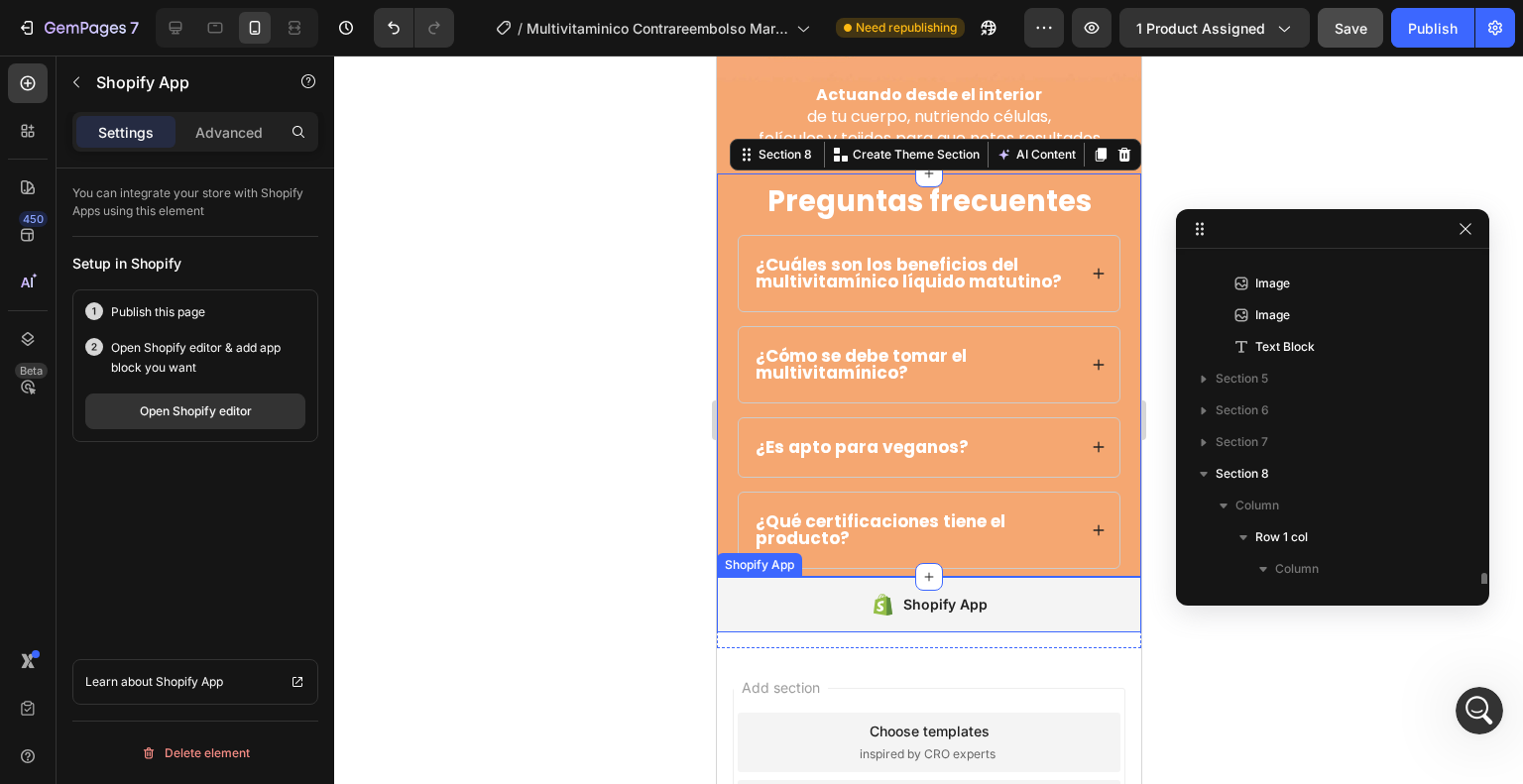 click on "Shopify App" at bounding box center [928, 605] 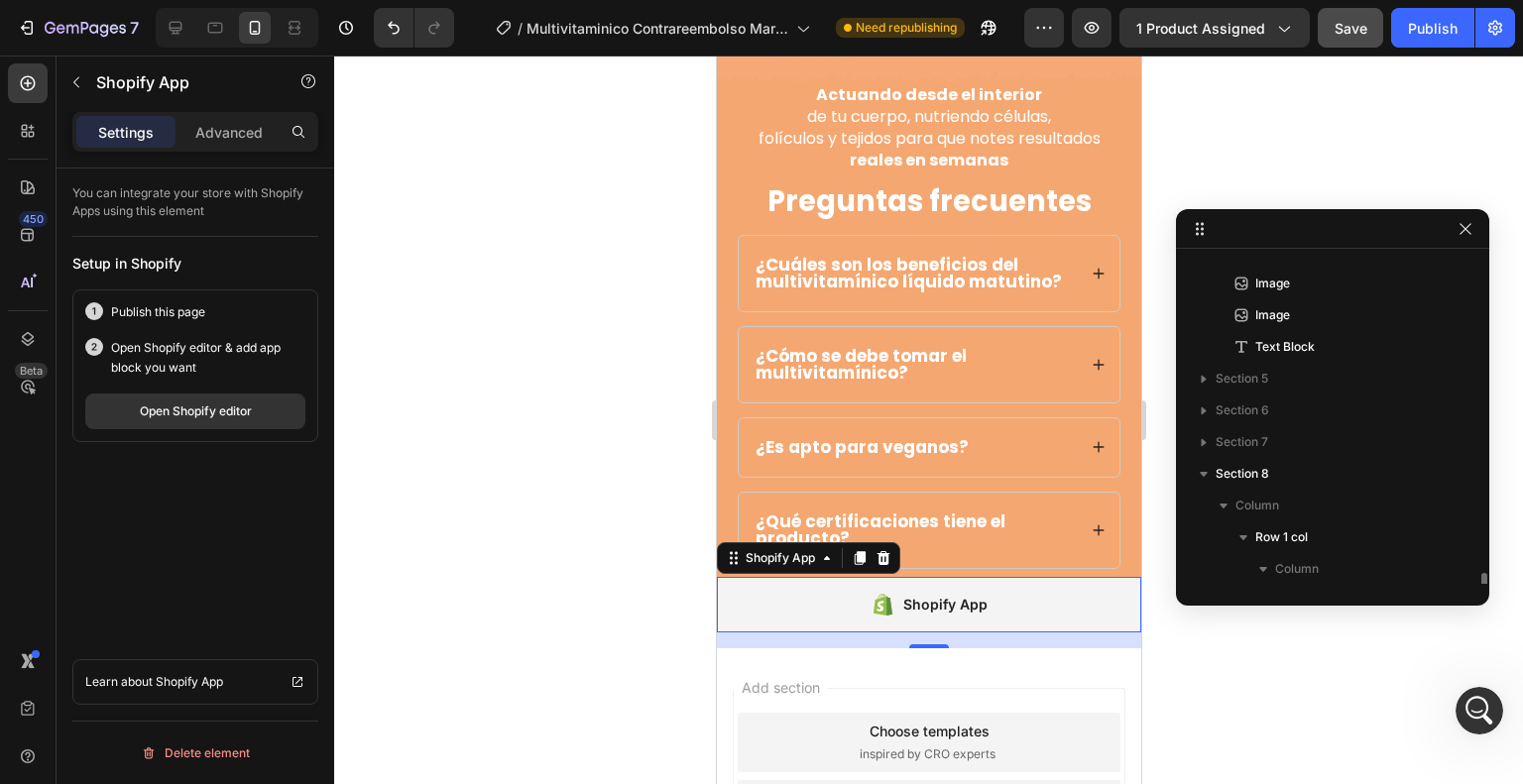 scroll, scrollTop: 306, scrollLeft: 0, axis: vertical 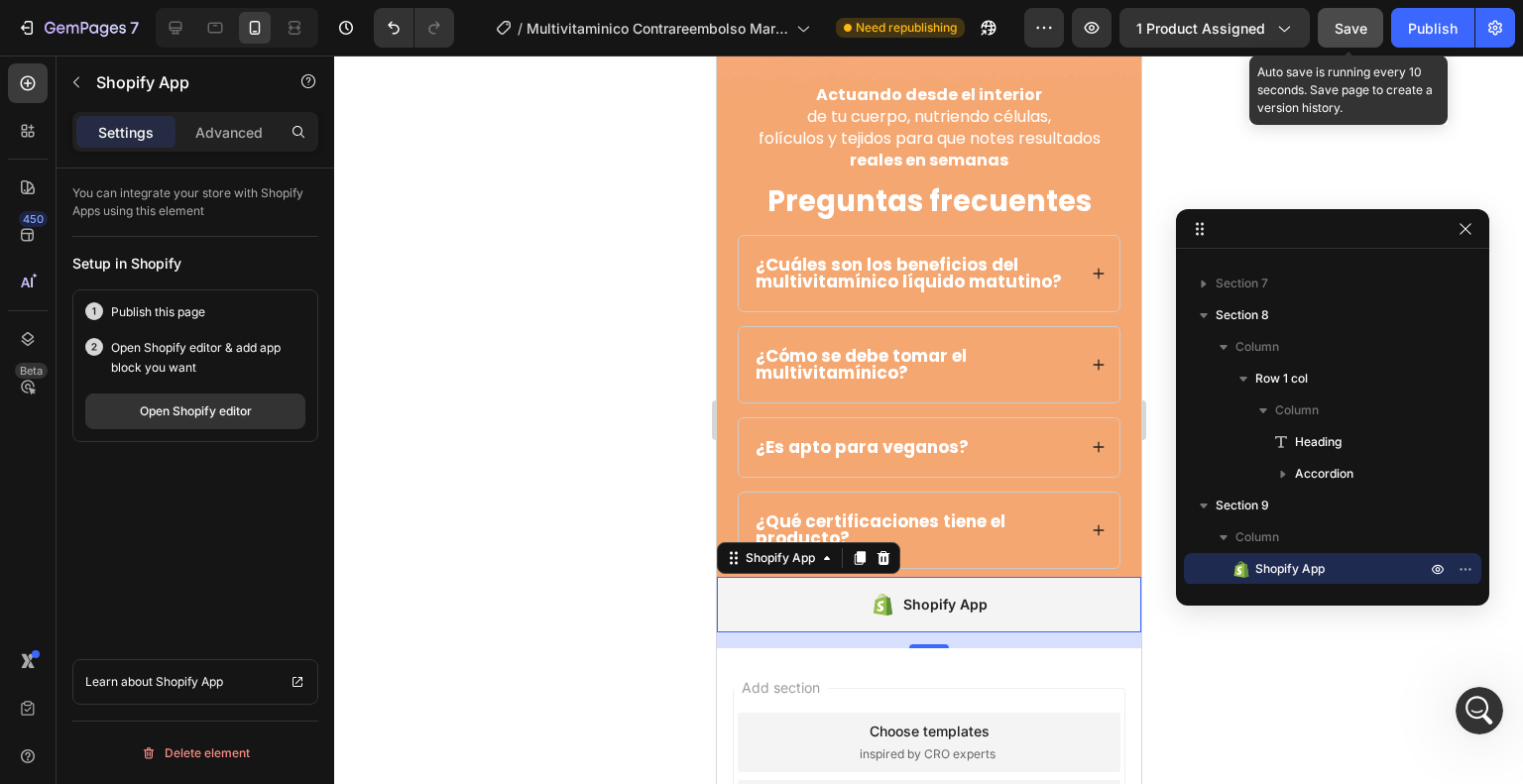 click on "Save" at bounding box center (1350, 28) 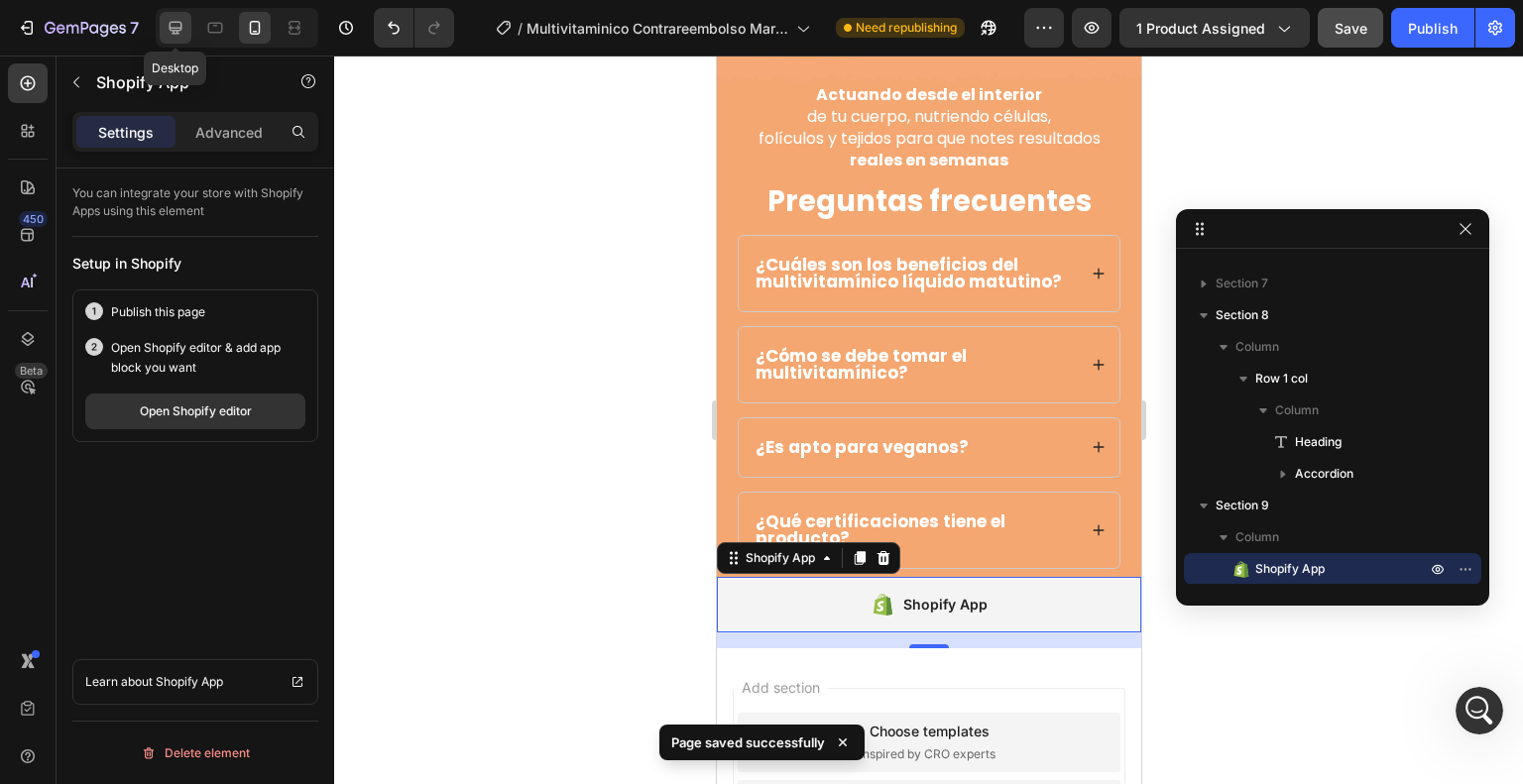 click 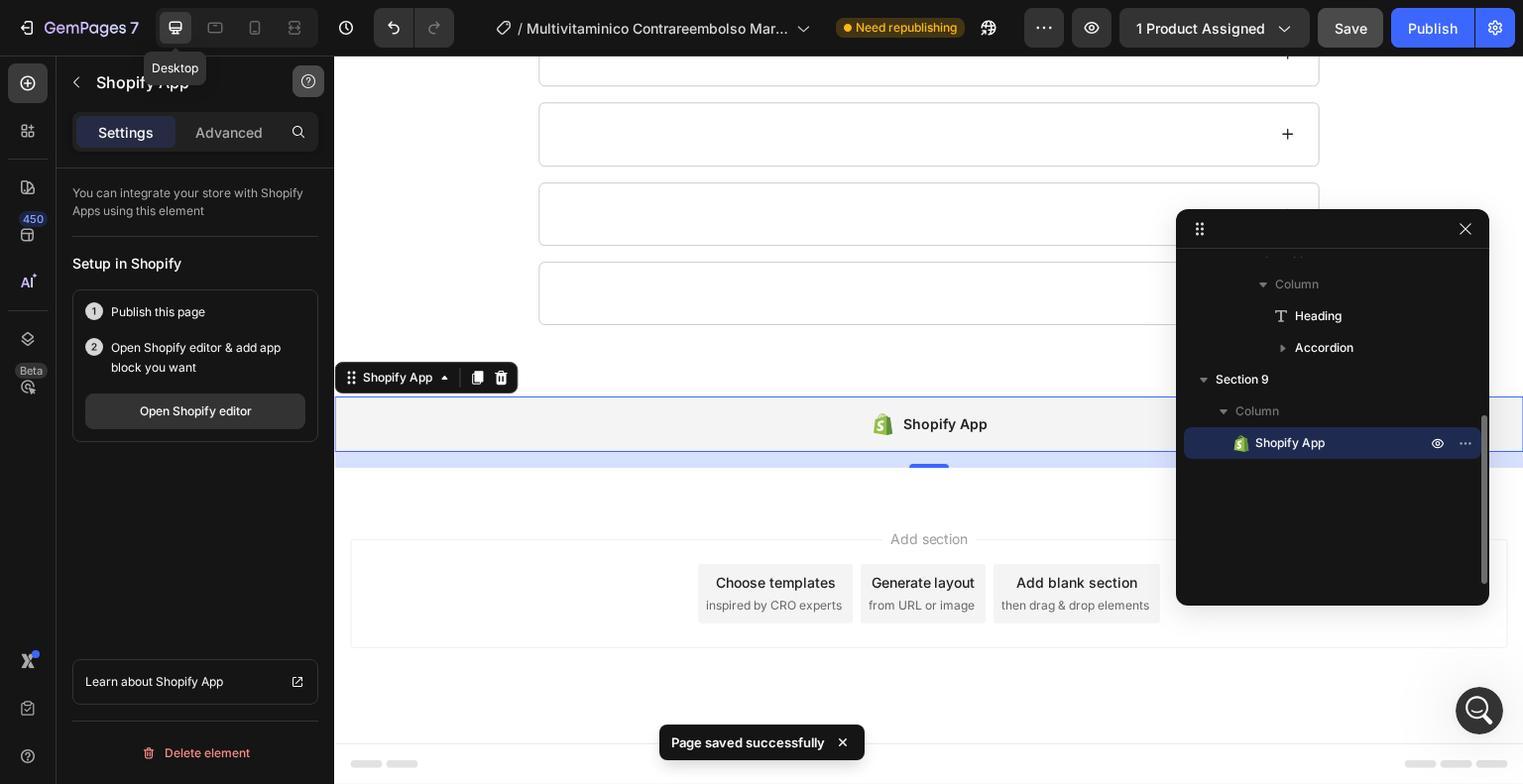 scroll, scrollTop: 305, scrollLeft: 0, axis: vertical 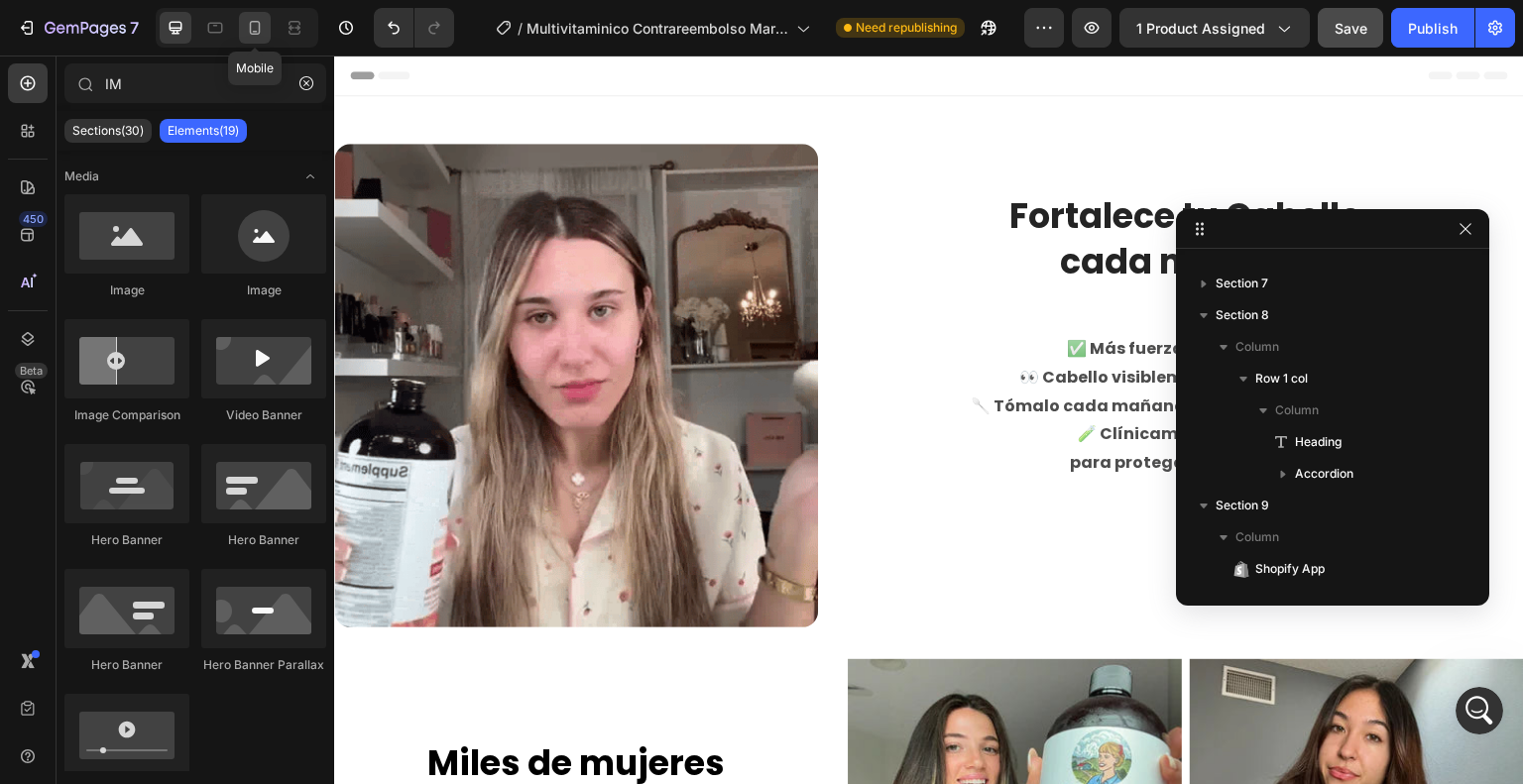 click 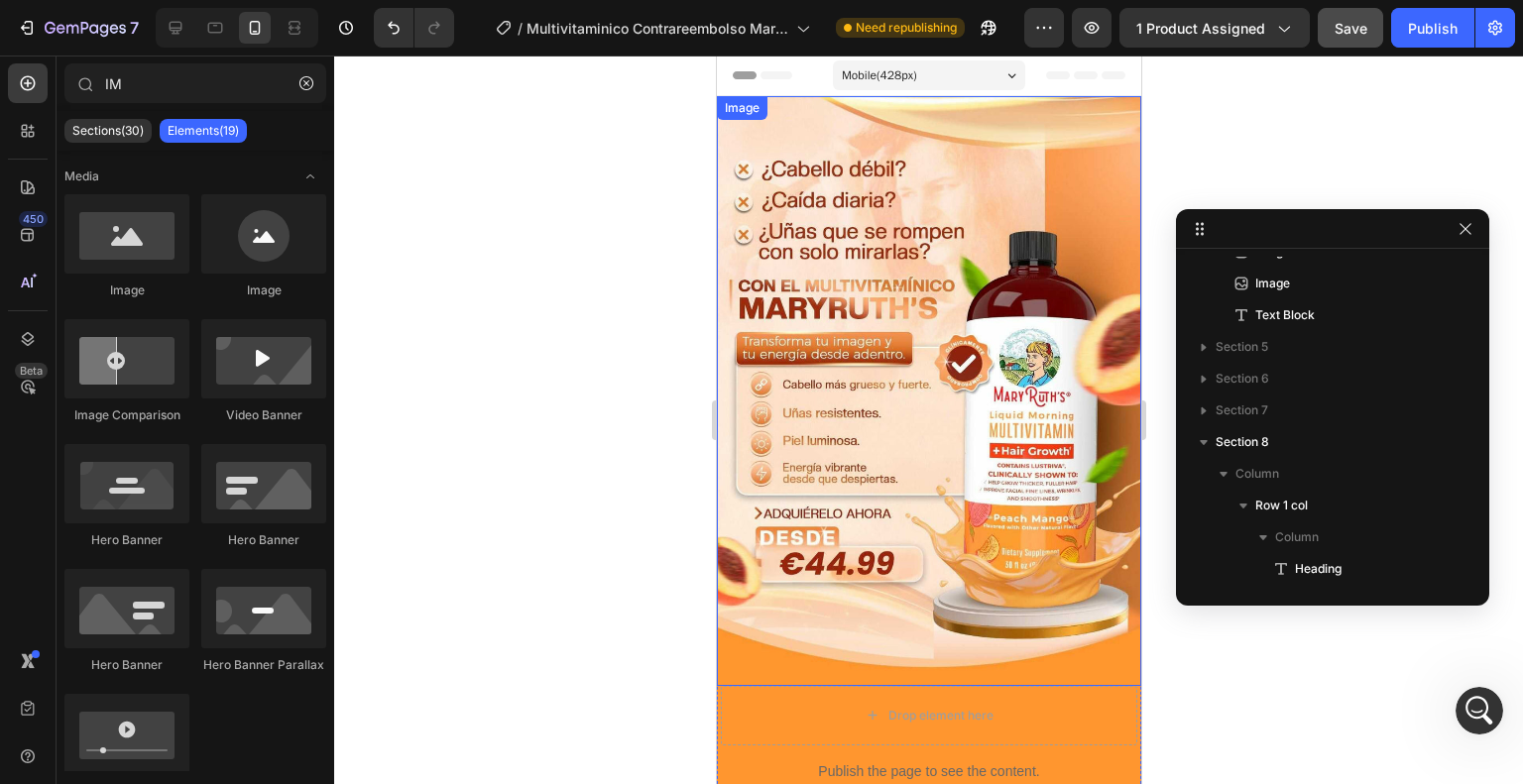 click at bounding box center (928, 391) 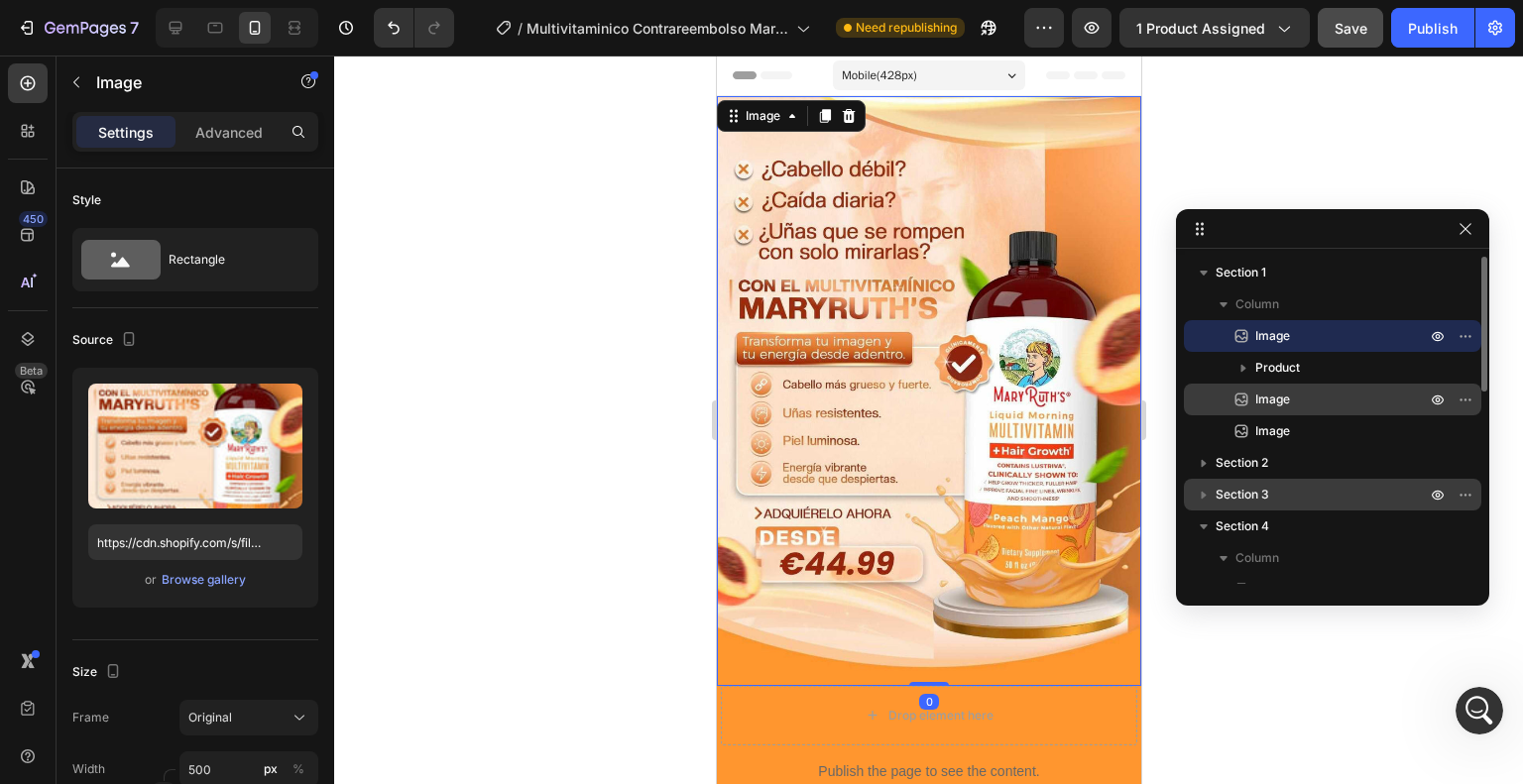 click on "Image" at bounding box center [1319, 399] 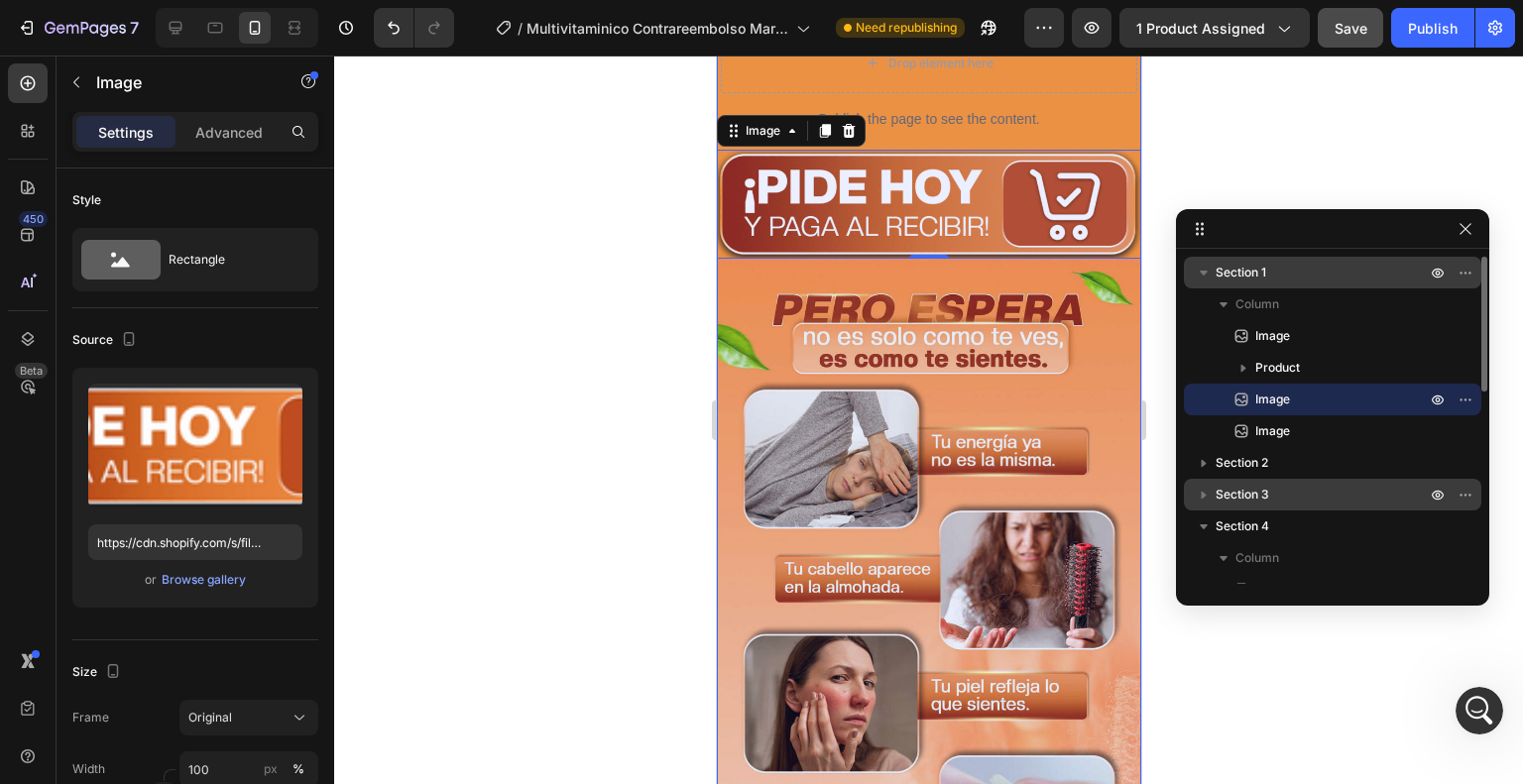 click on "Section 1" at bounding box center (1323, 273) 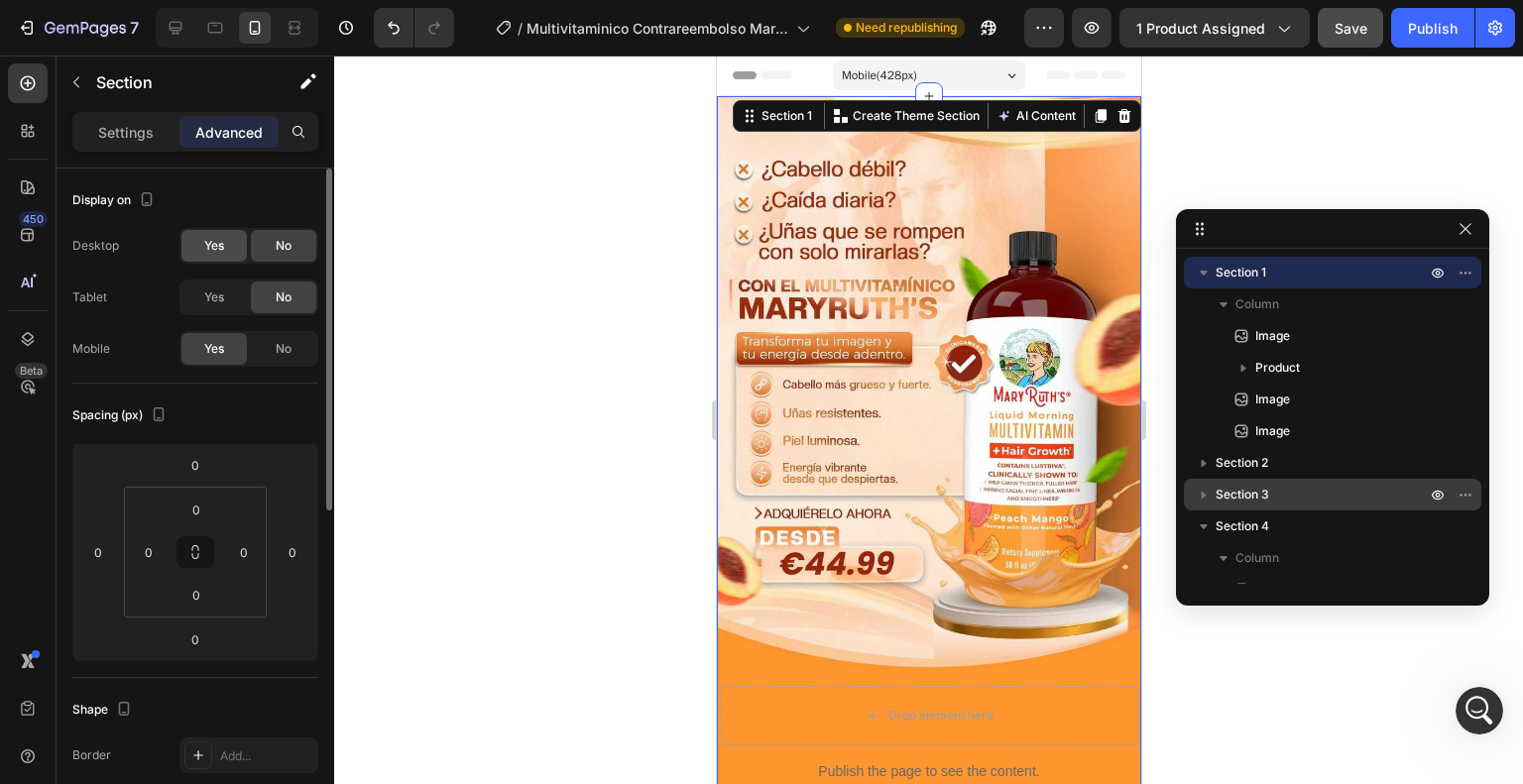 click on "Yes" 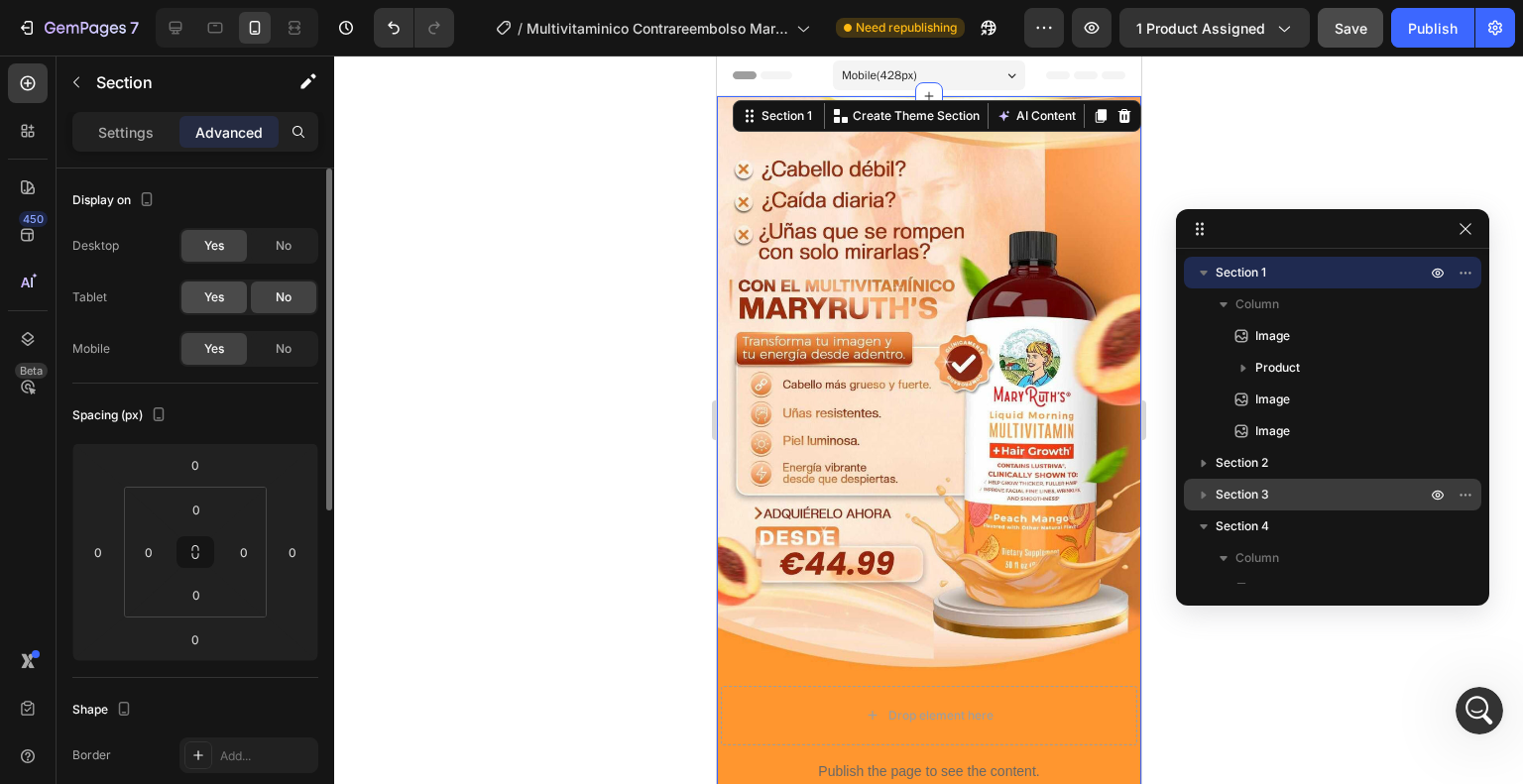 click on "Yes" 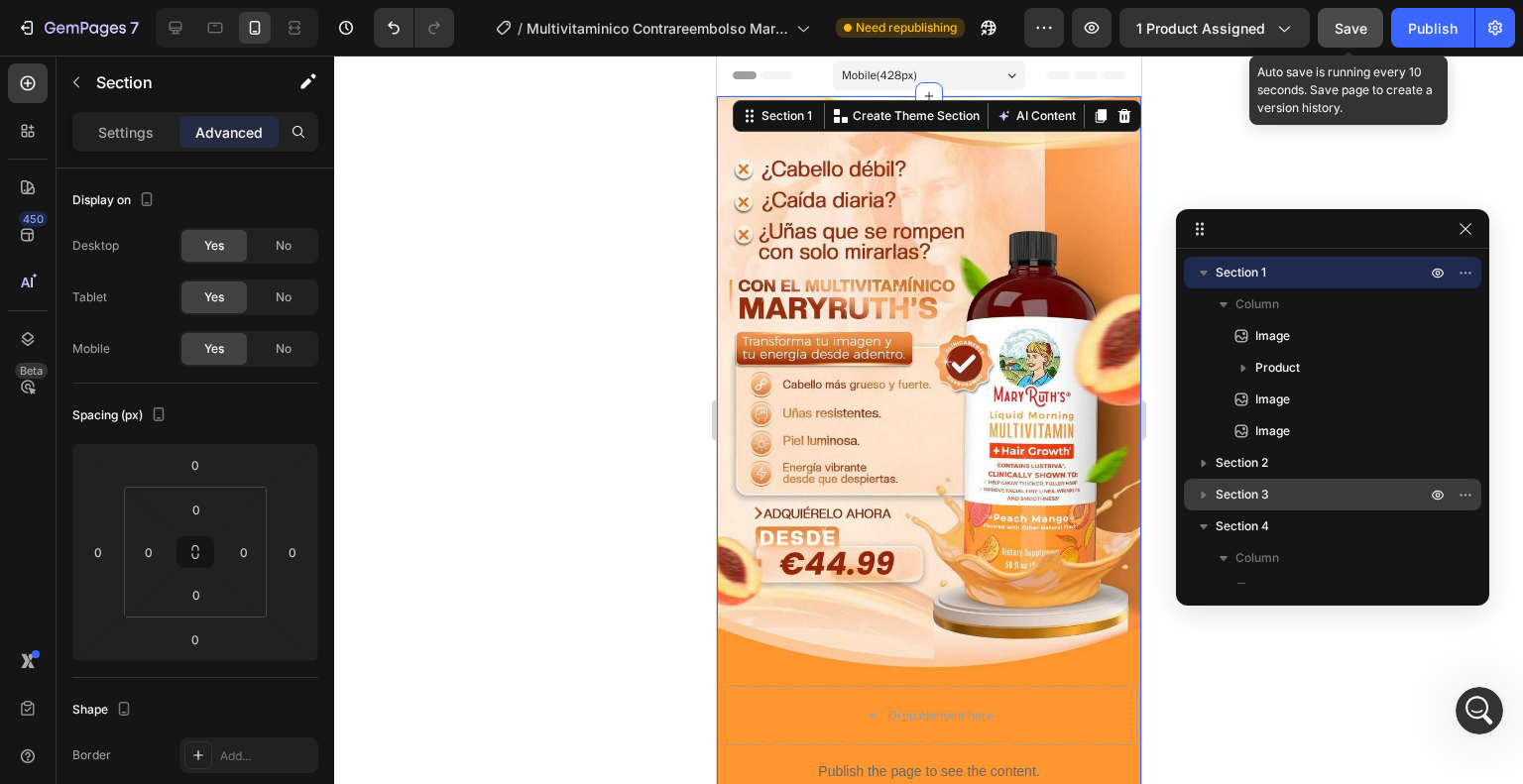 click on "Save" at bounding box center [1350, 28] 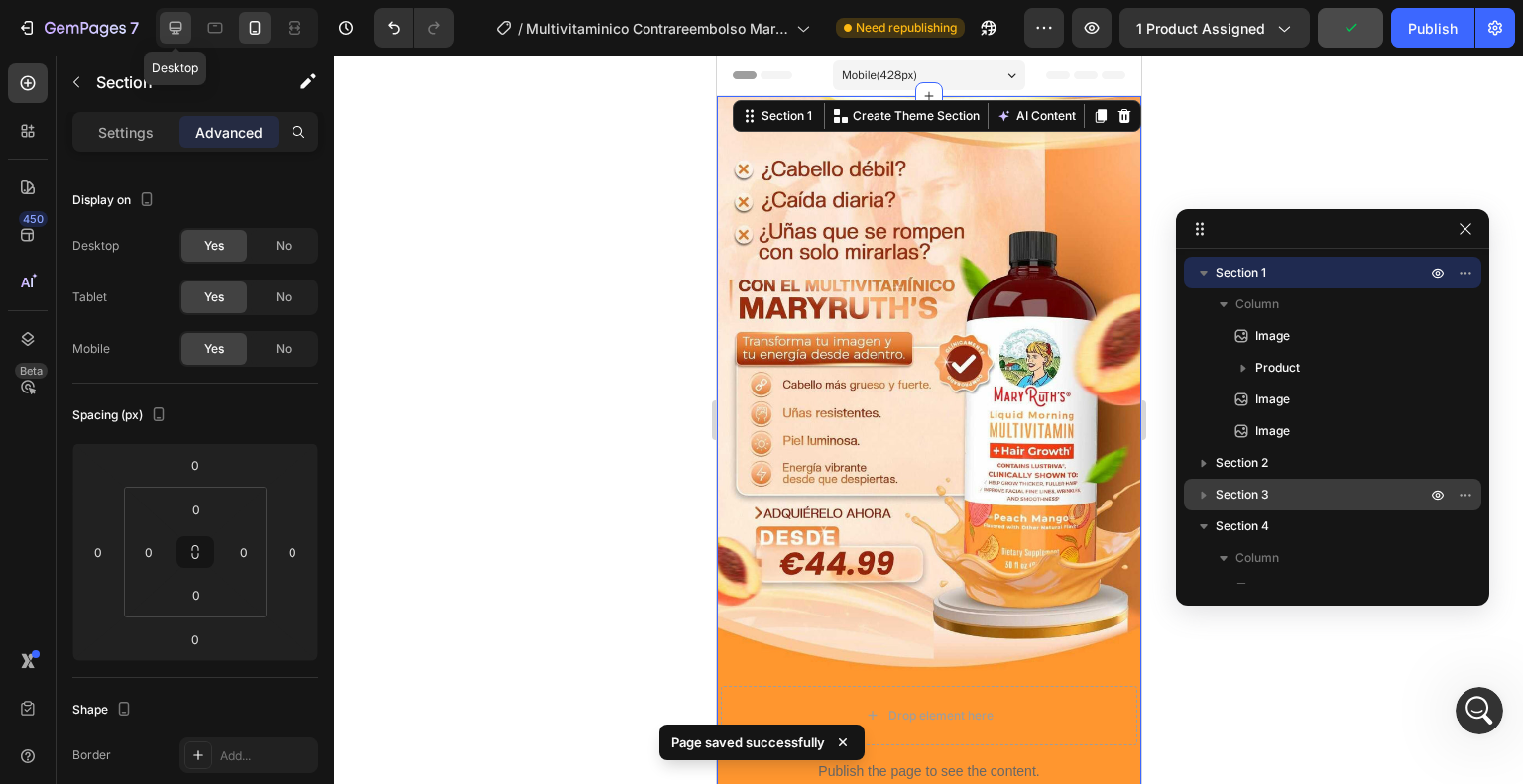 click 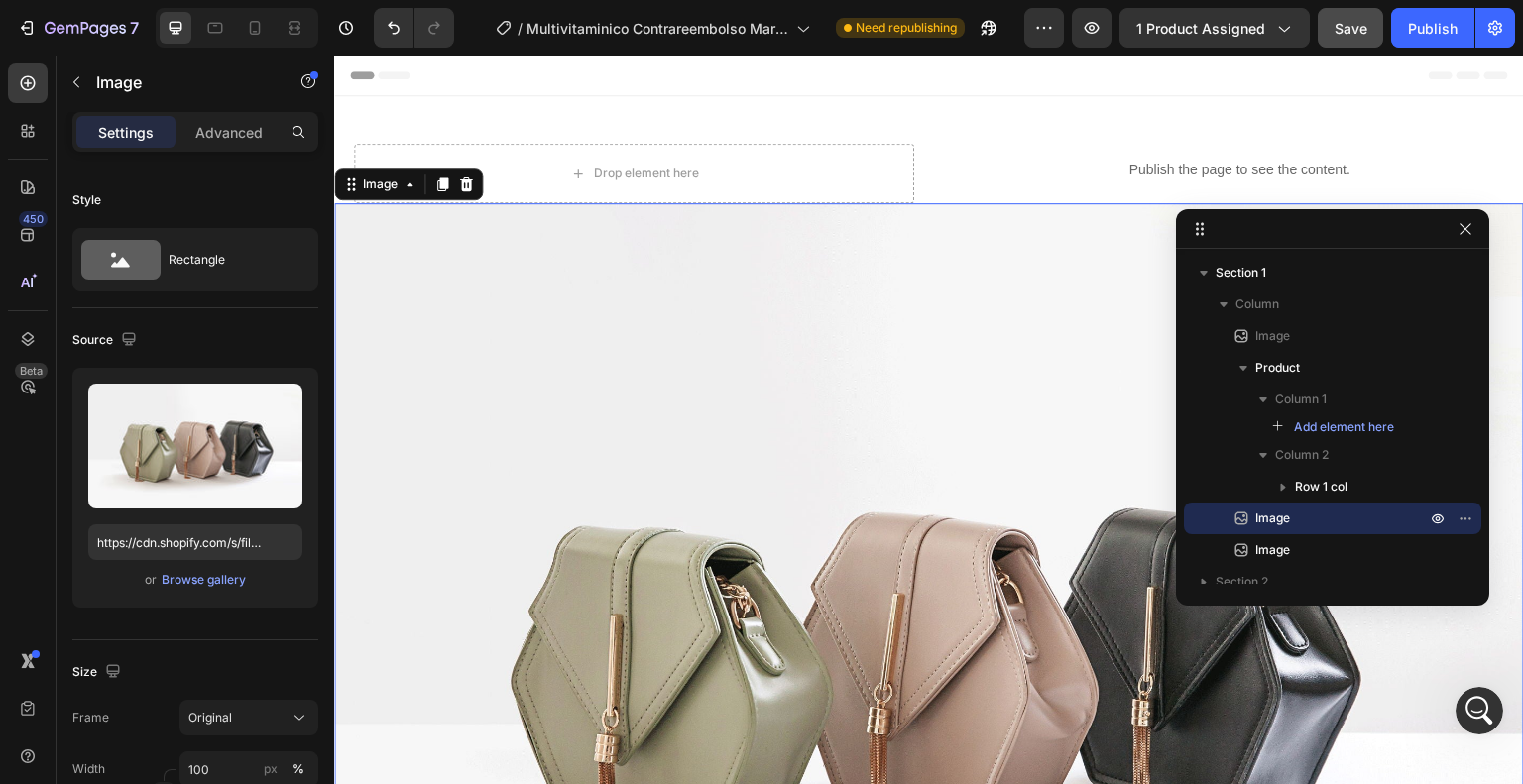 click at bounding box center [929, 649] 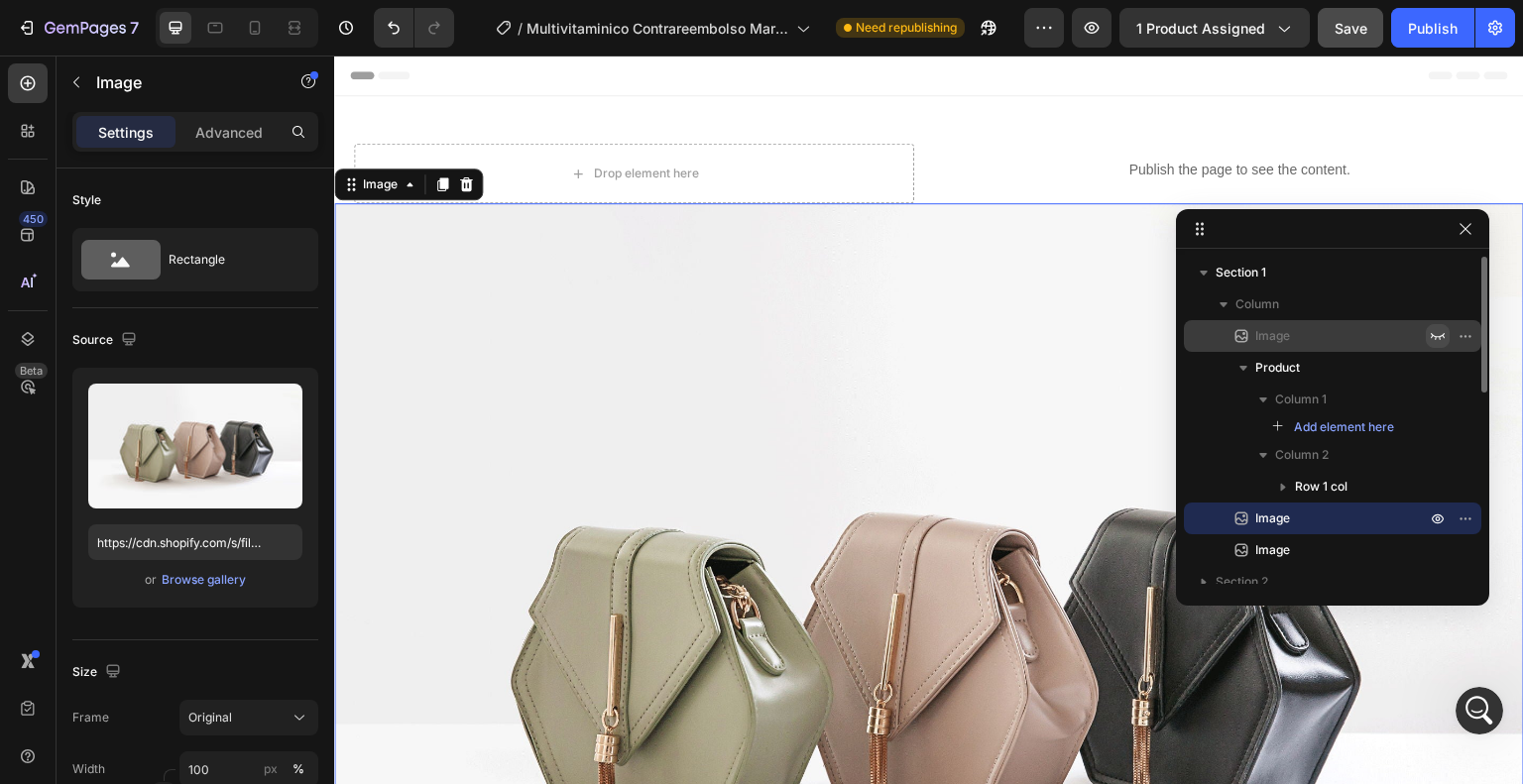 click 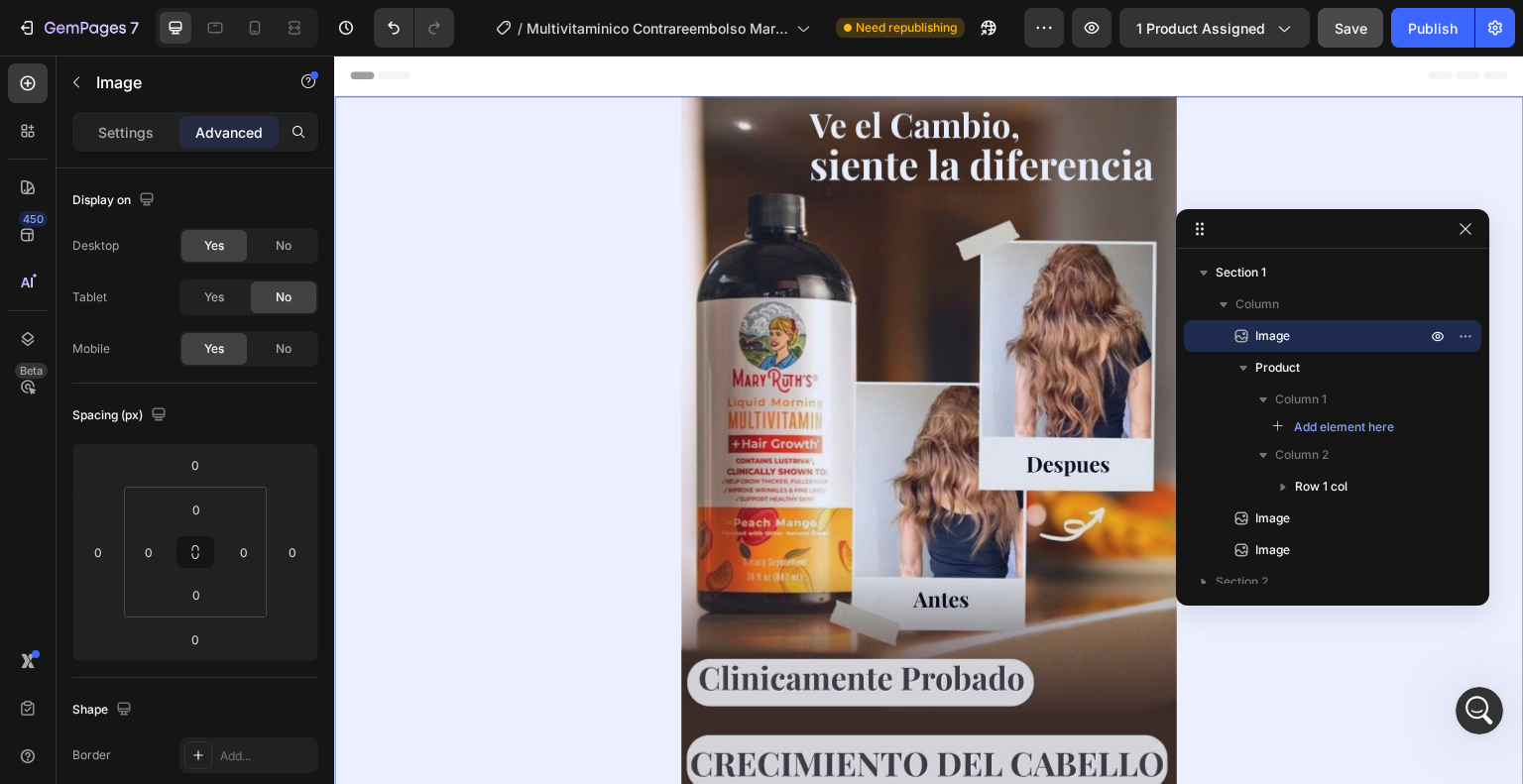 scroll, scrollTop: 5227, scrollLeft: 0, axis: vertical 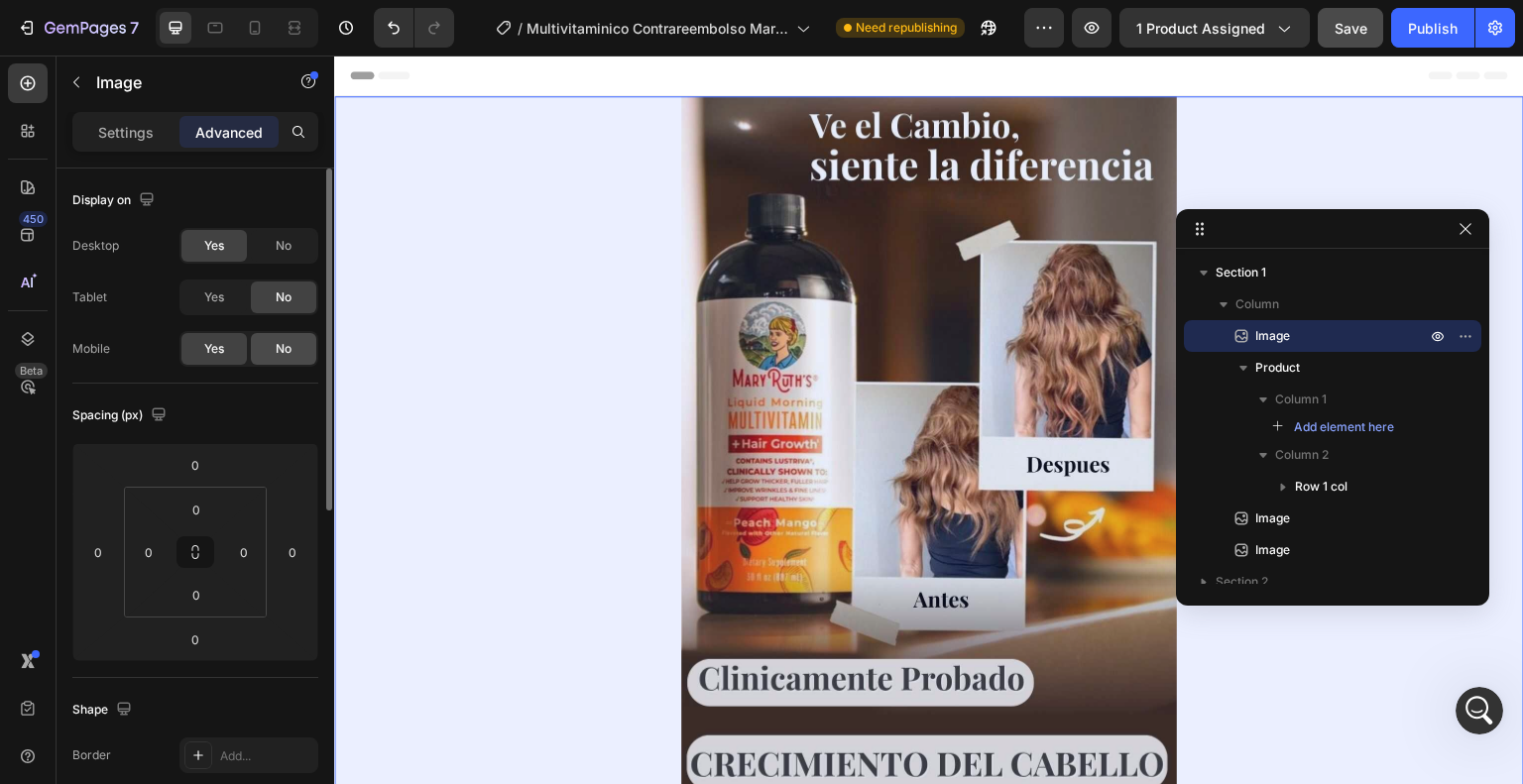 click on "No" 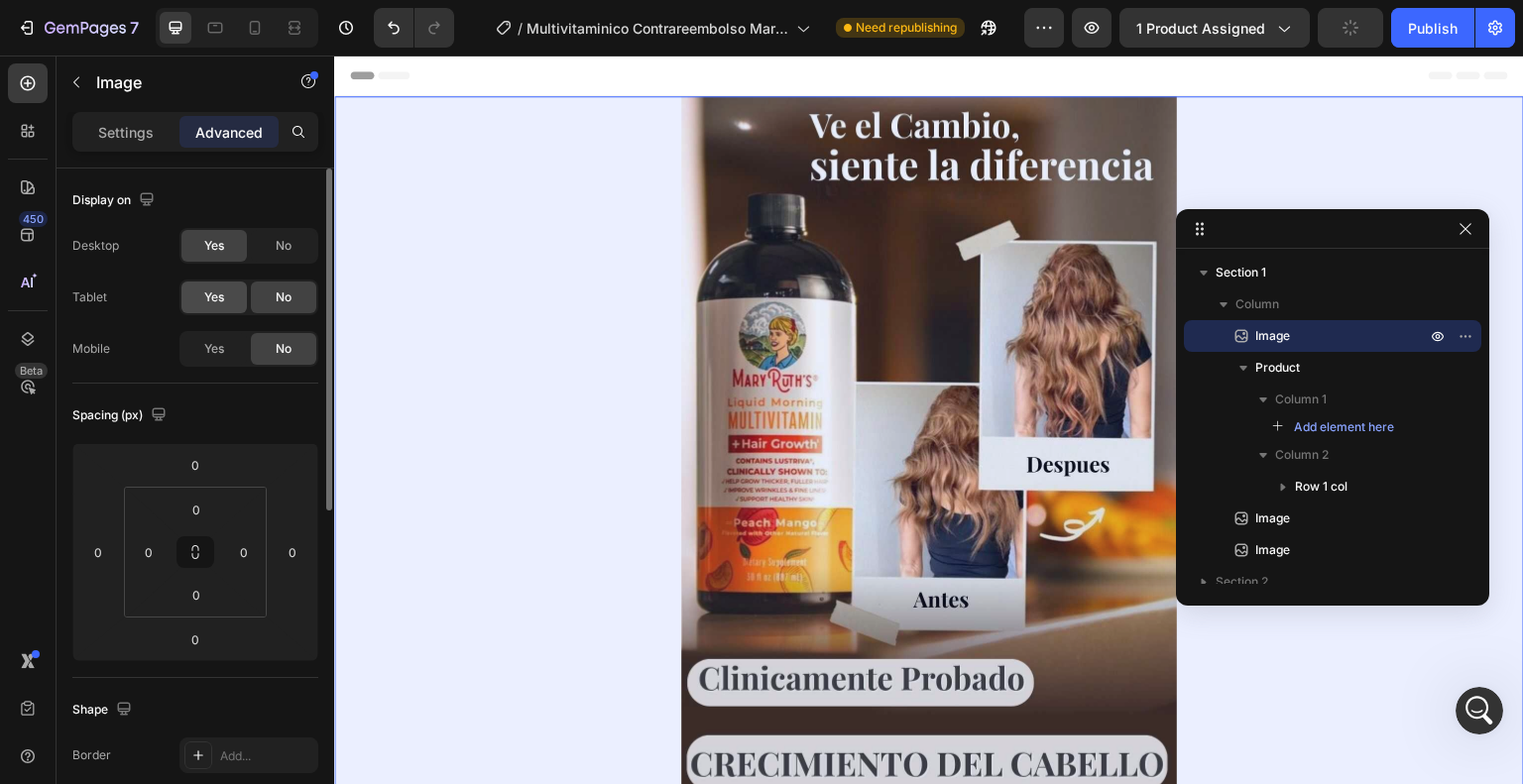 click on "Yes" 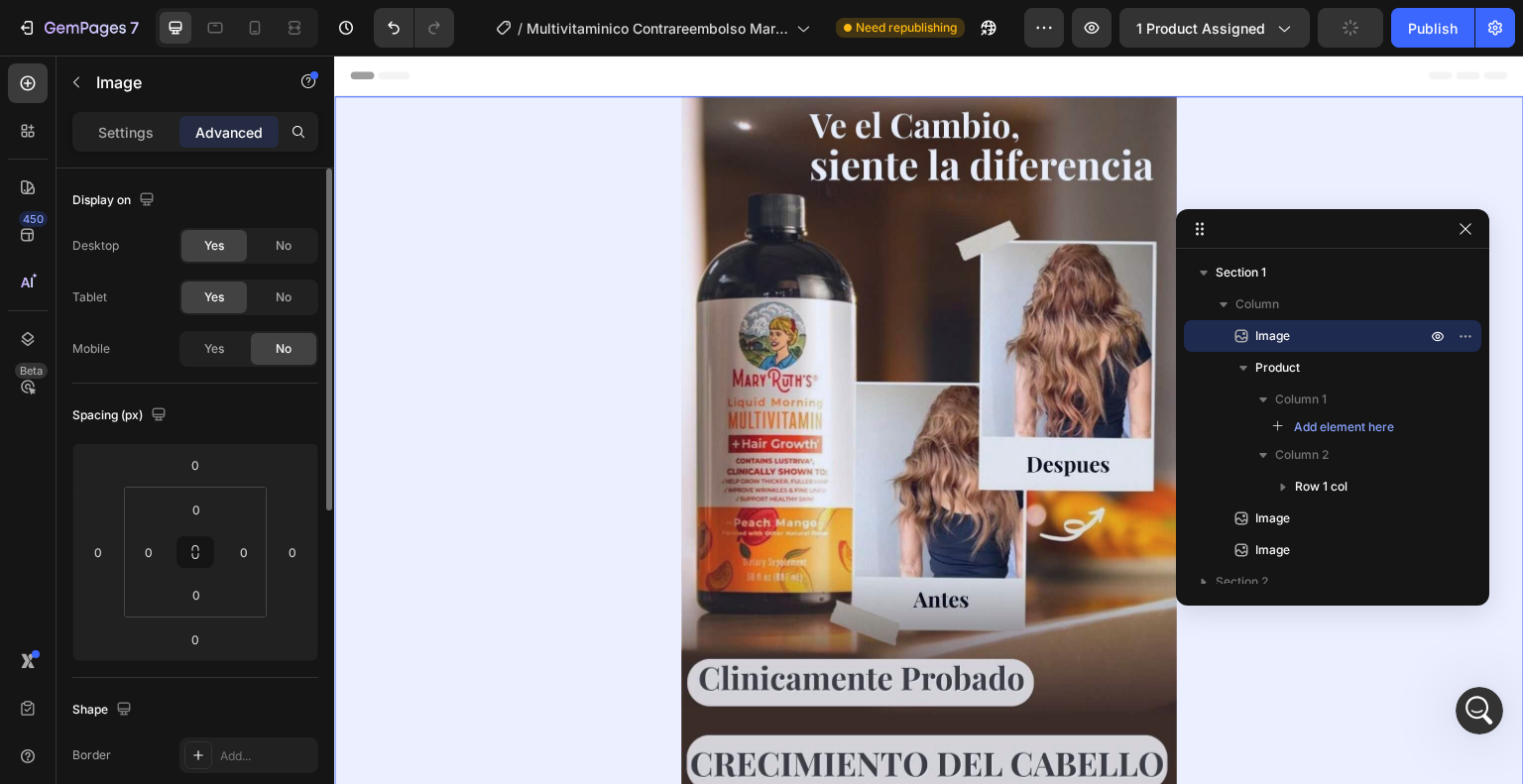 scroll, scrollTop: 5176, scrollLeft: 0, axis: vertical 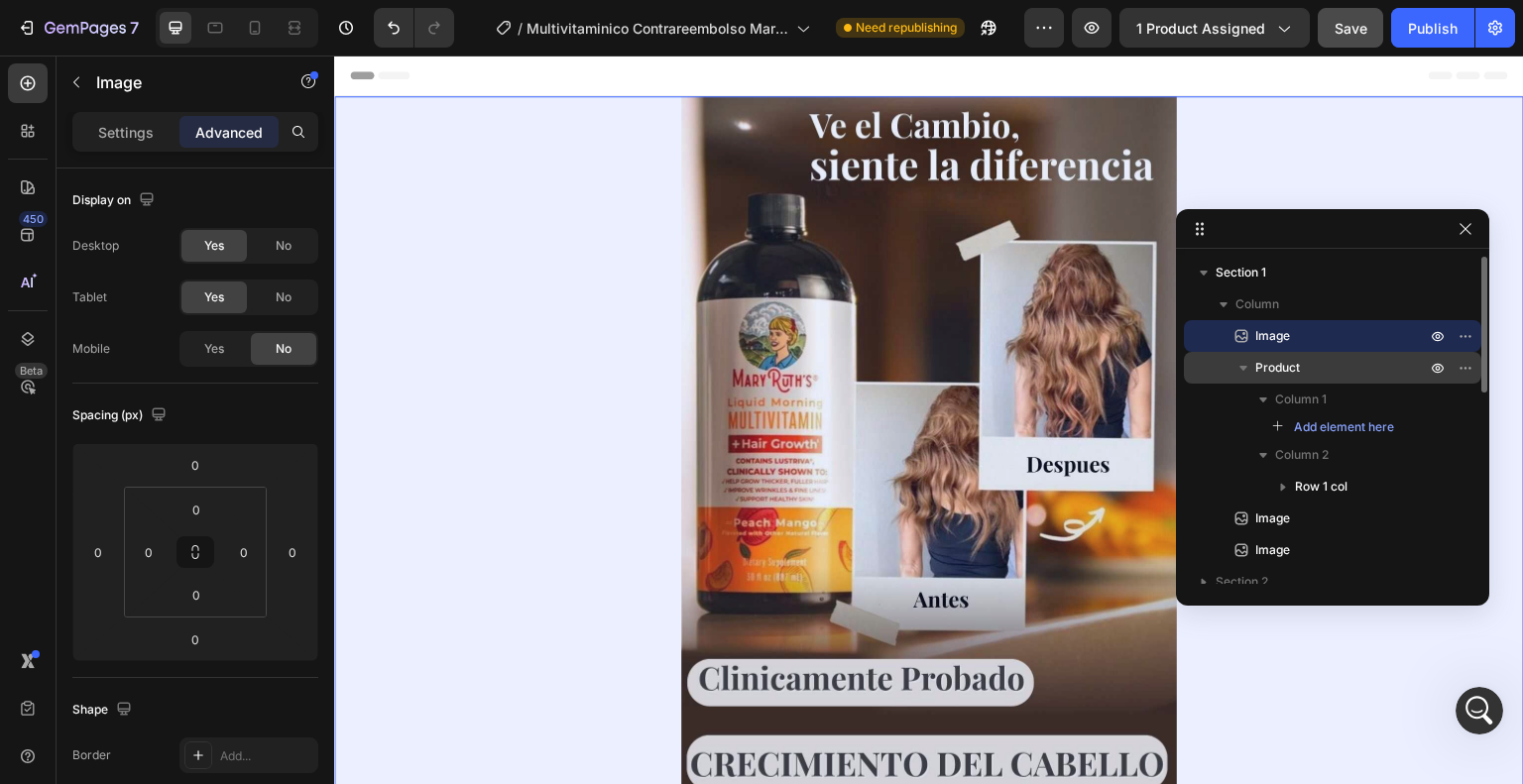 click on "Product" at bounding box center (1277, 368) 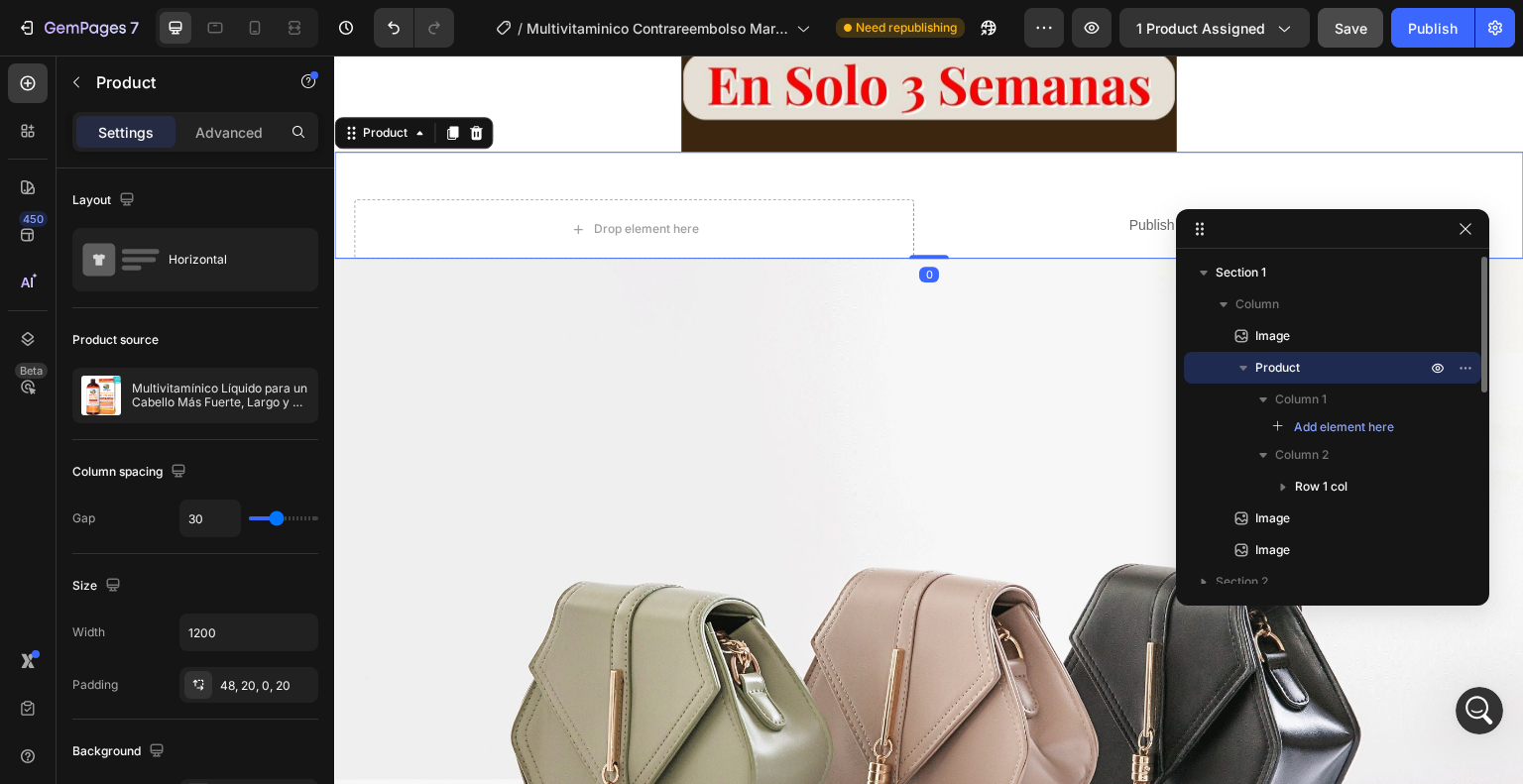 scroll, scrollTop: 813, scrollLeft: 0, axis: vertical 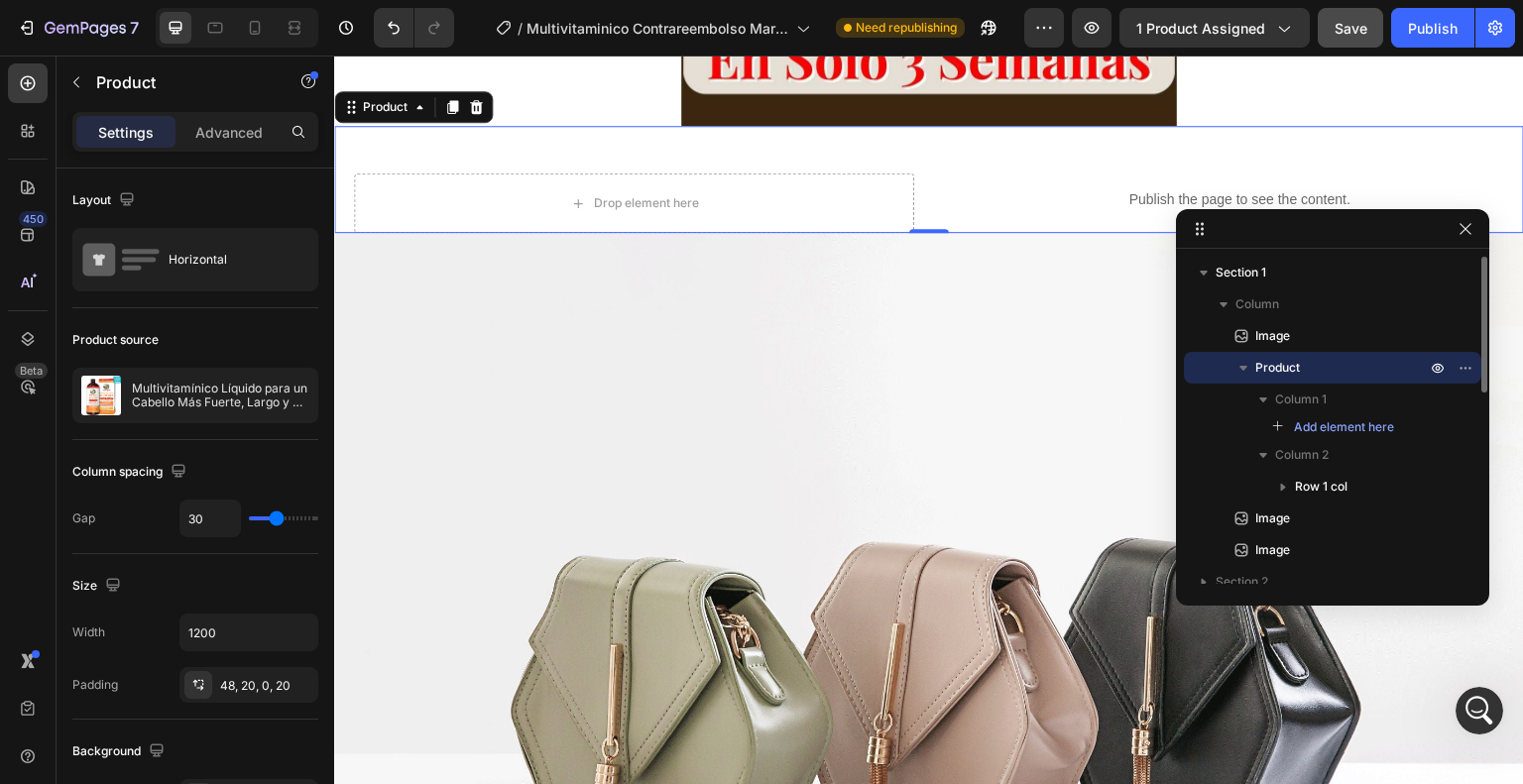 click on "Product" at bounding box center [1343, 368] 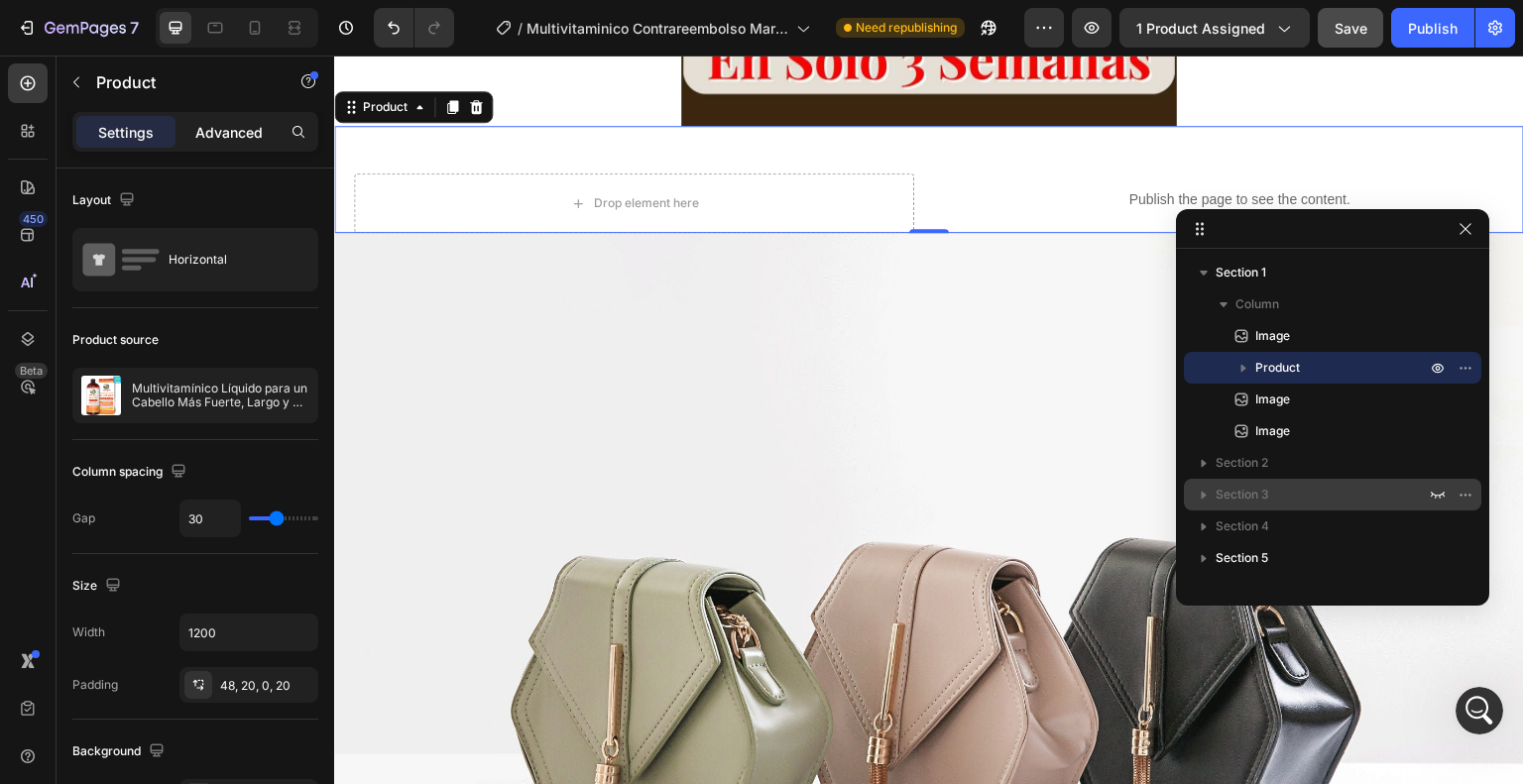 scroll, scrollTop: 5227, scrollLeft: 0, axis: vertical 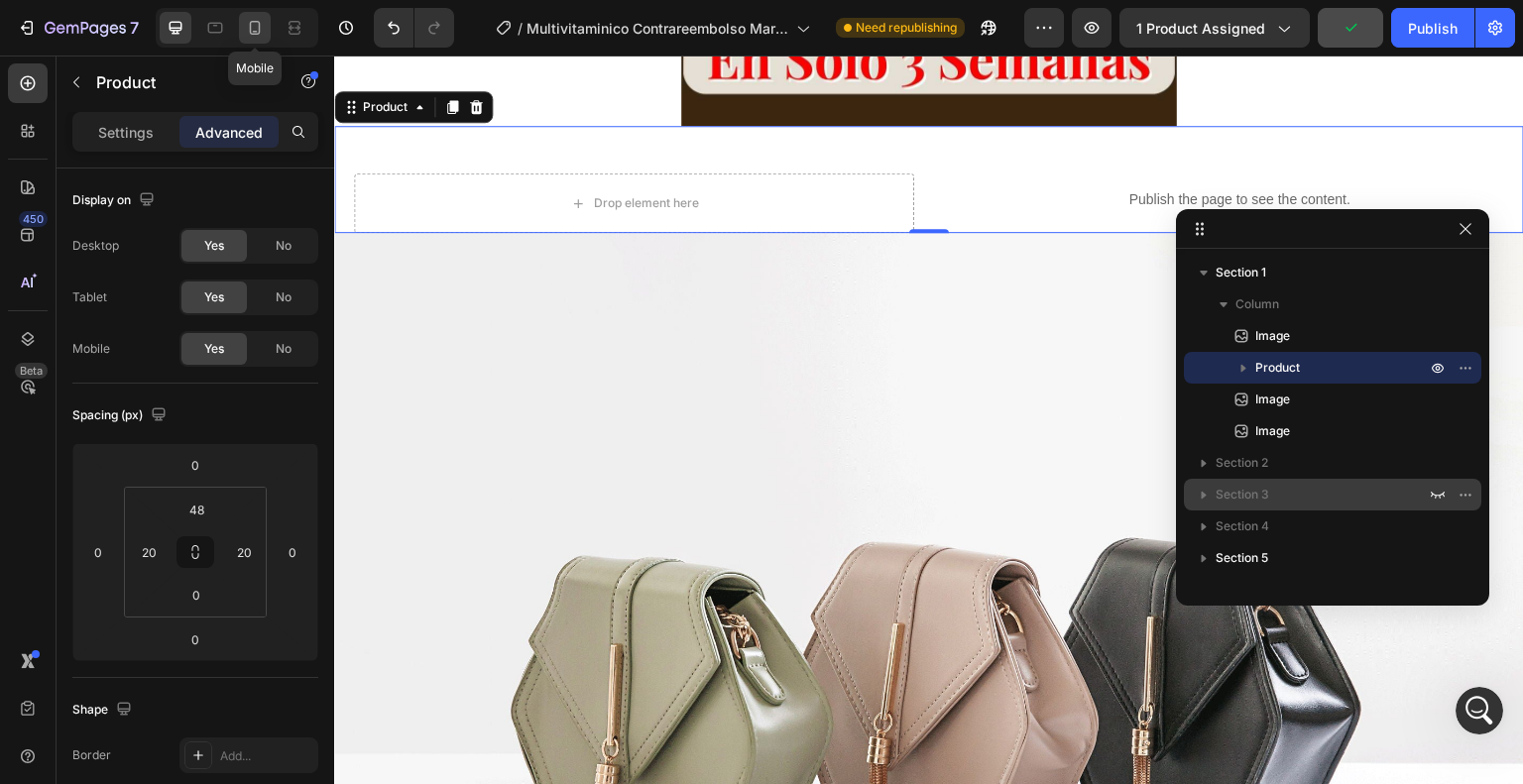 click 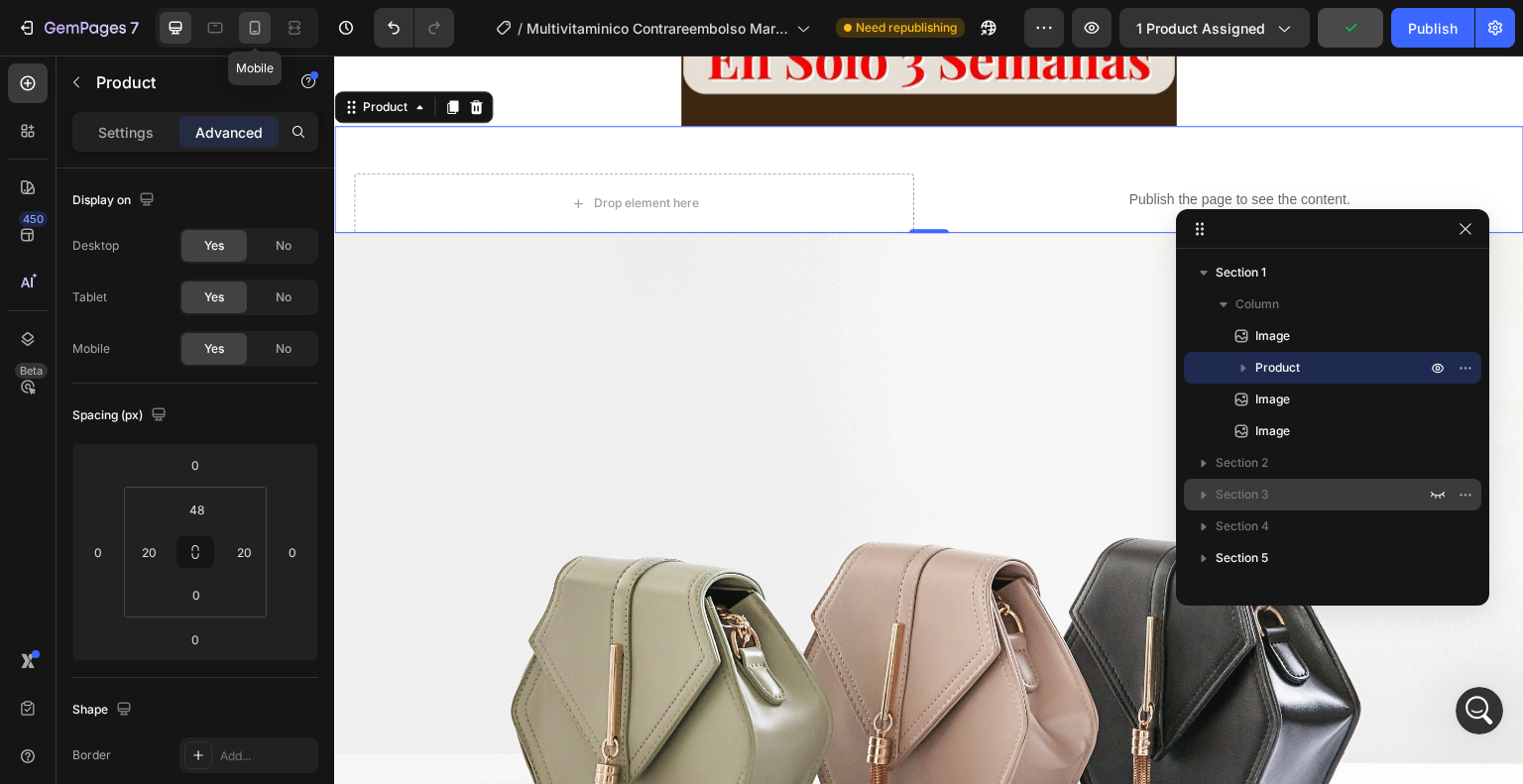 type on "0" 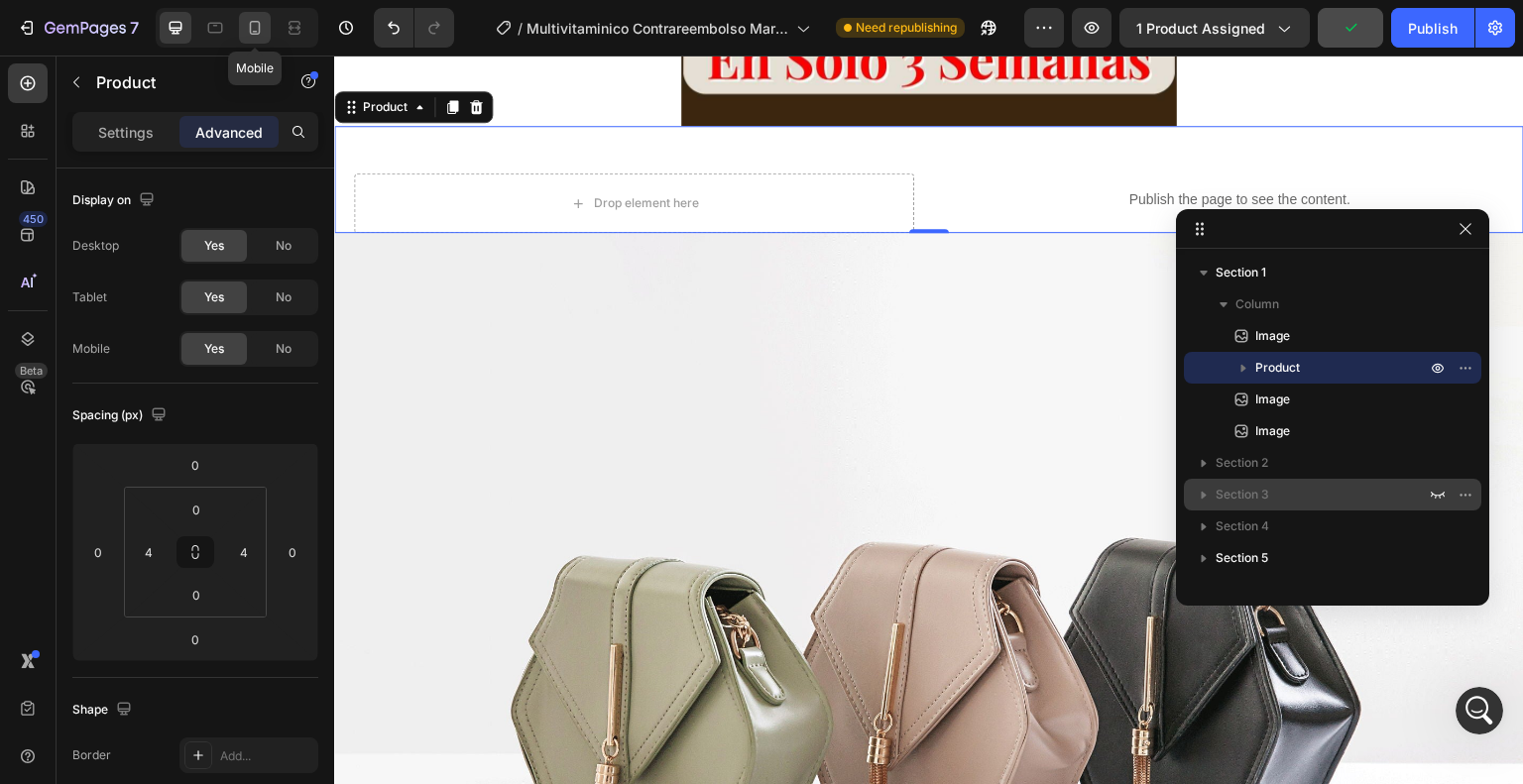 scroll, scrollTop: 5176, scrollLeft: 0, axis: vertical 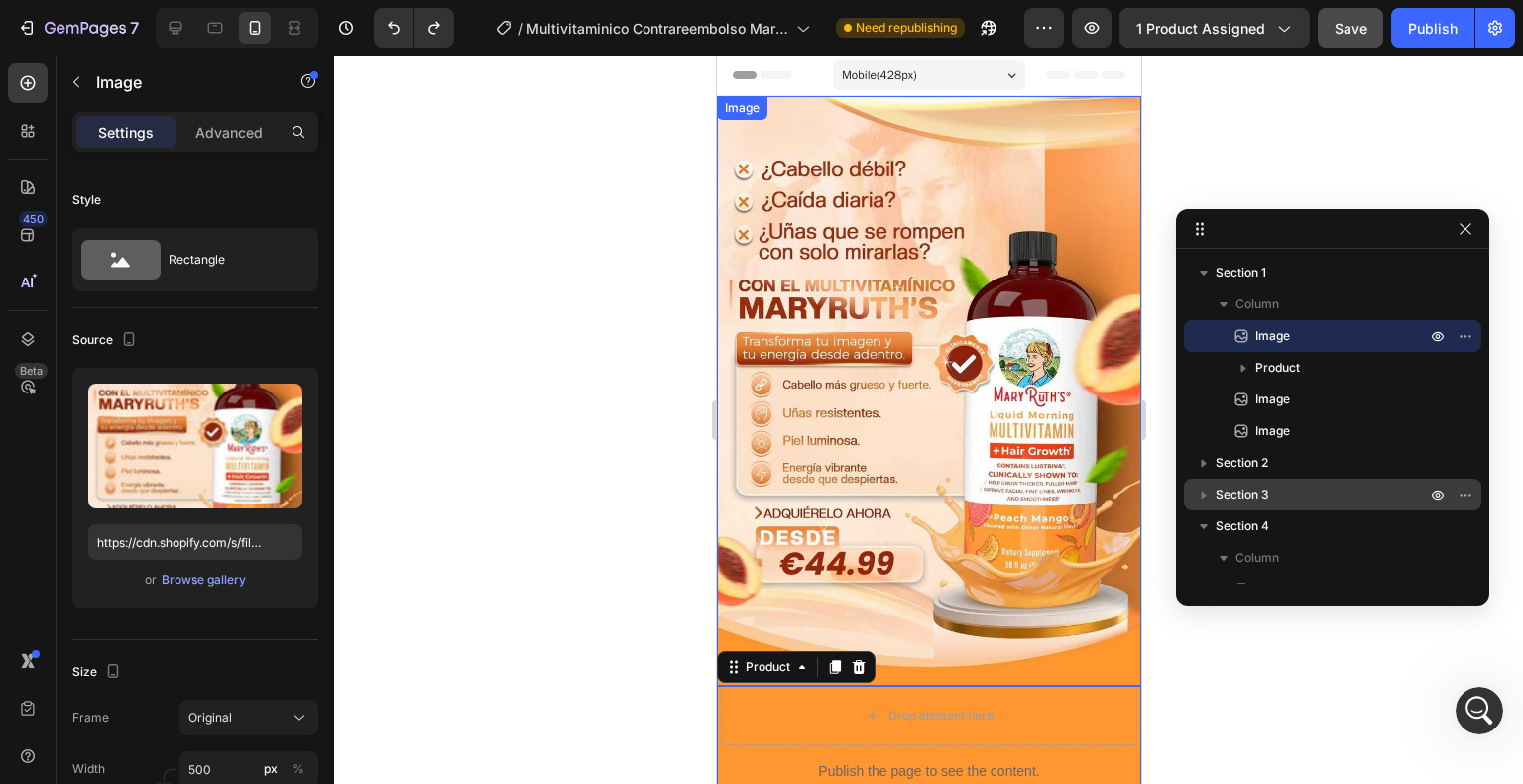 click at bounding box center [928, 391] 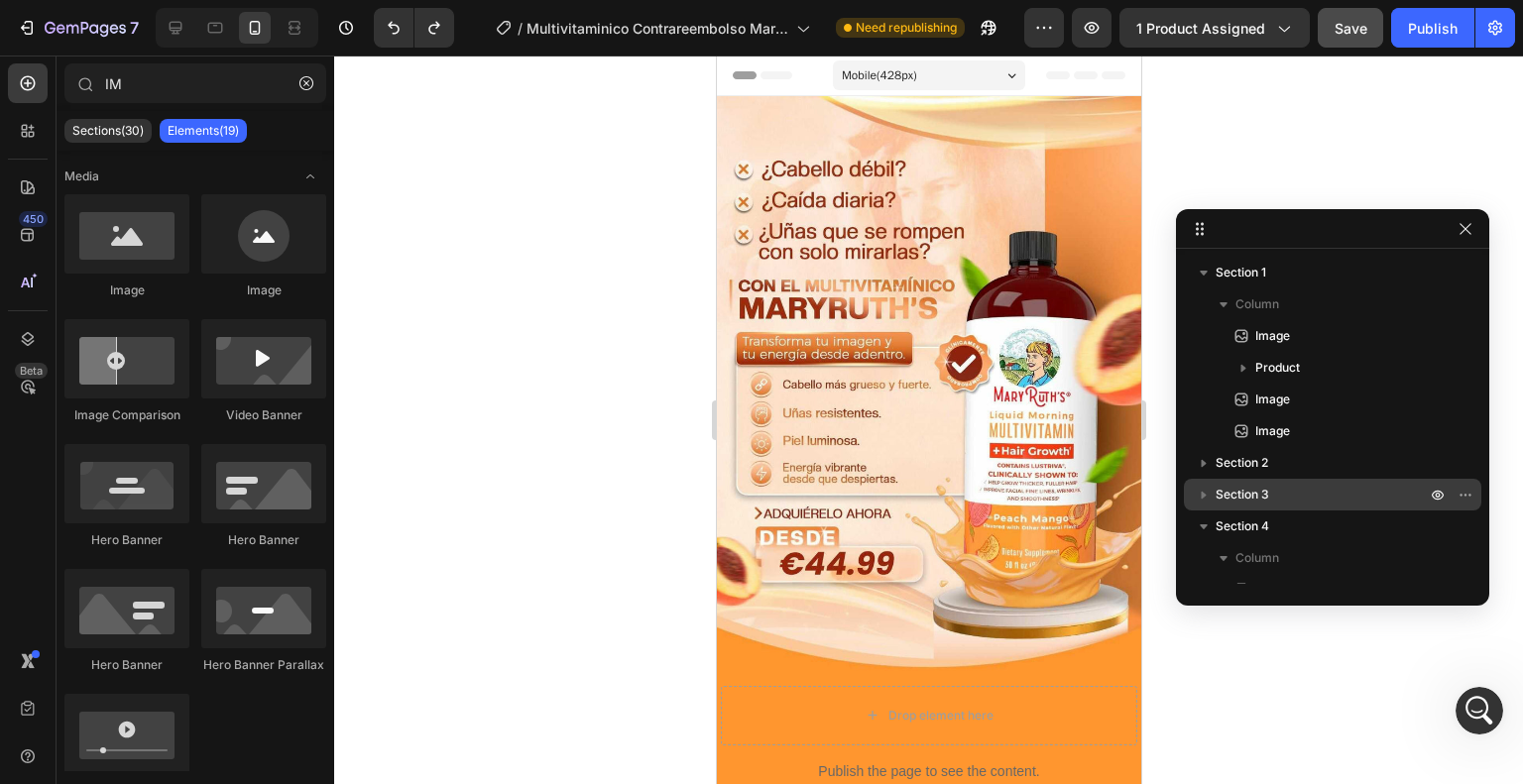 scroll, scrollTop: 271, scrollLeft: 0, axis: vertical 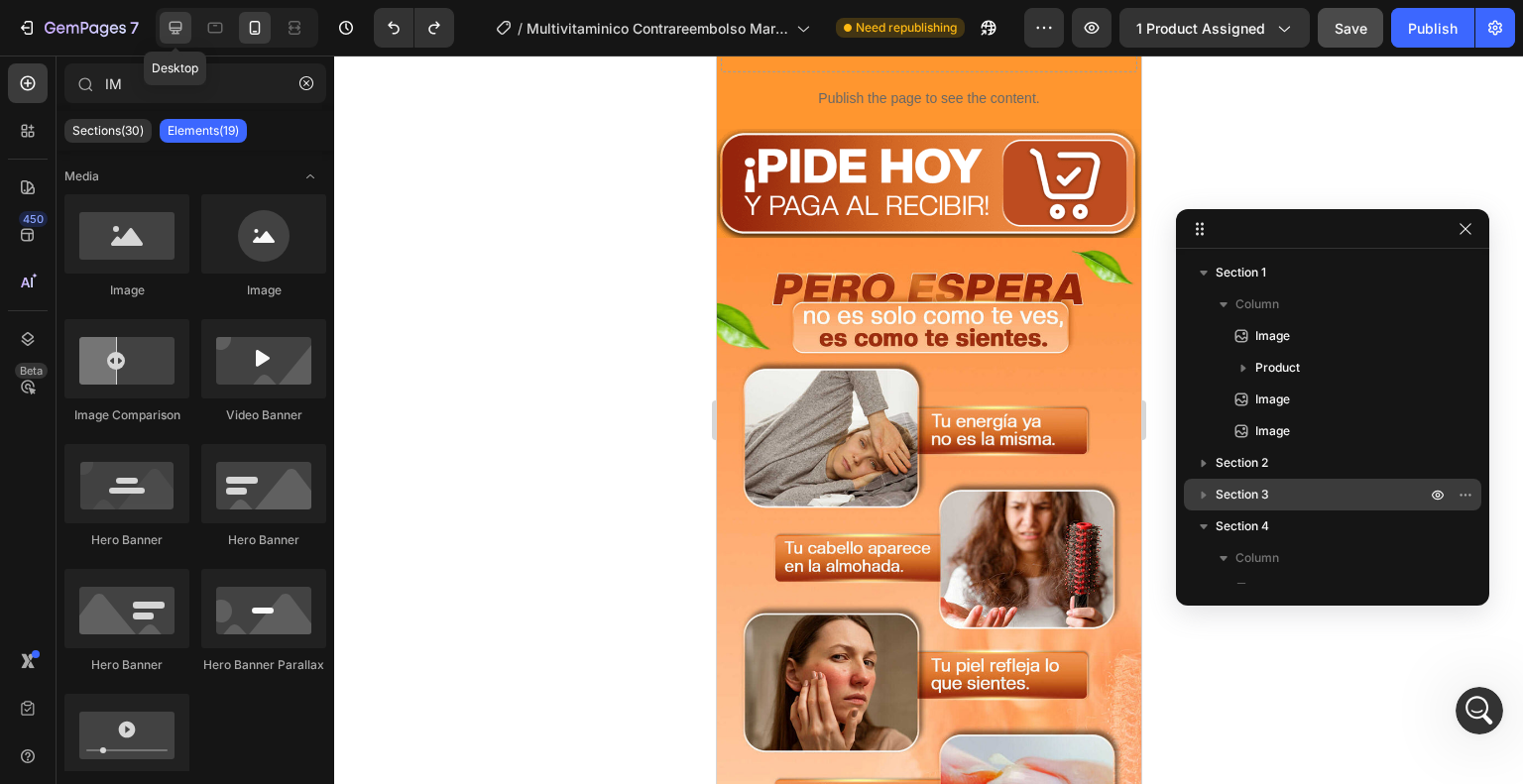 click 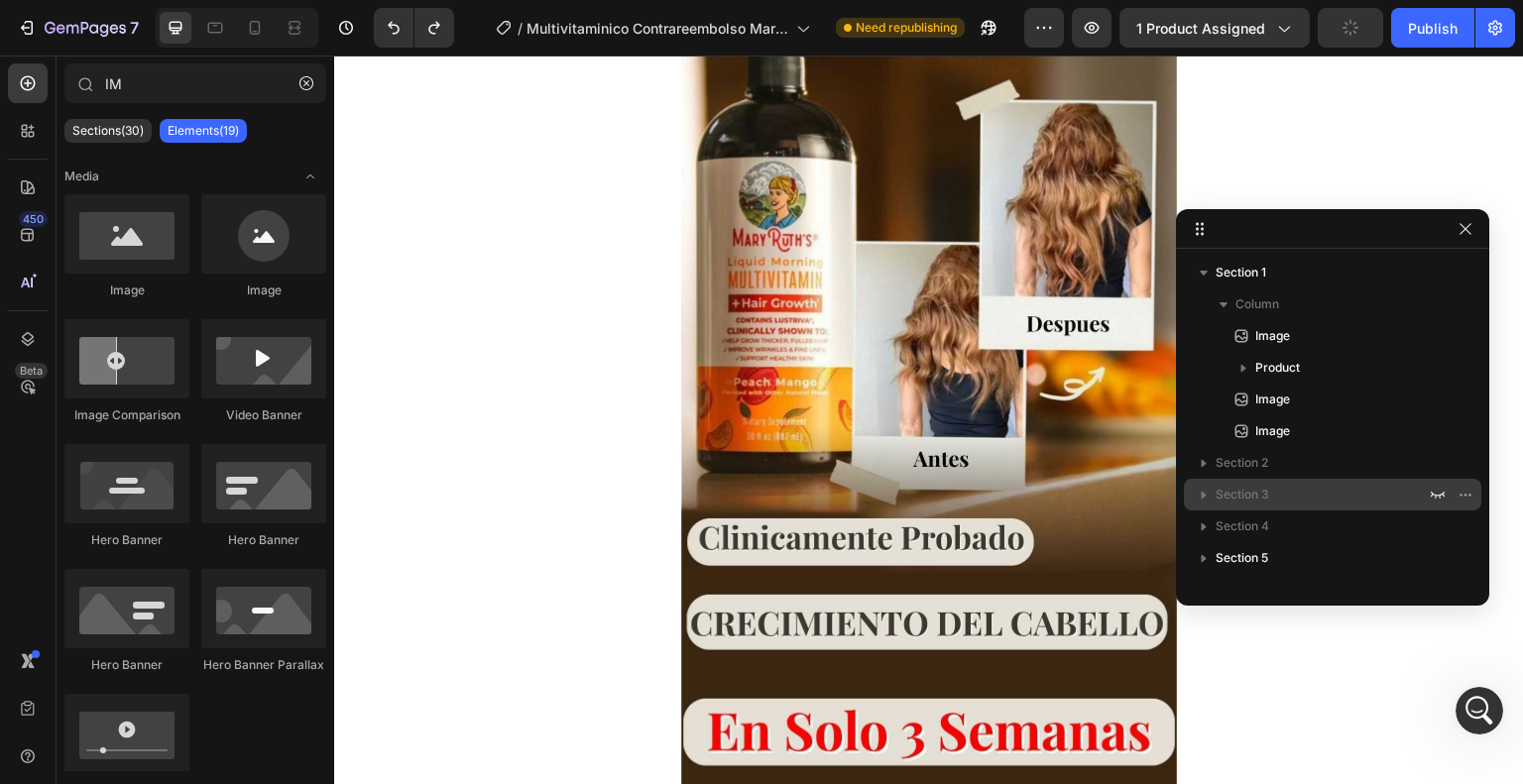 scroll, scrollTop: 0, scrollLeft: 0, axis: both 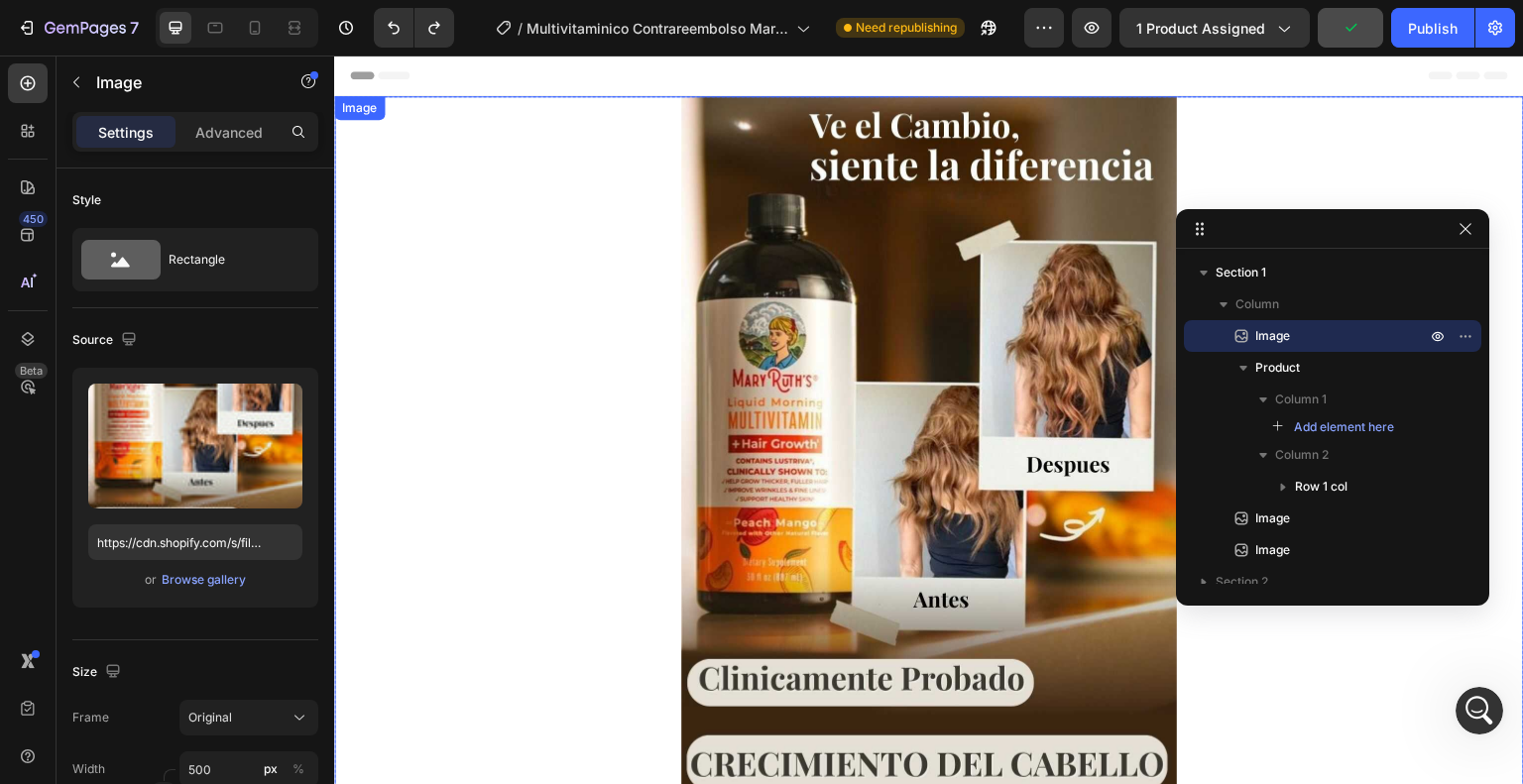 click at bounding box center [929, 517] 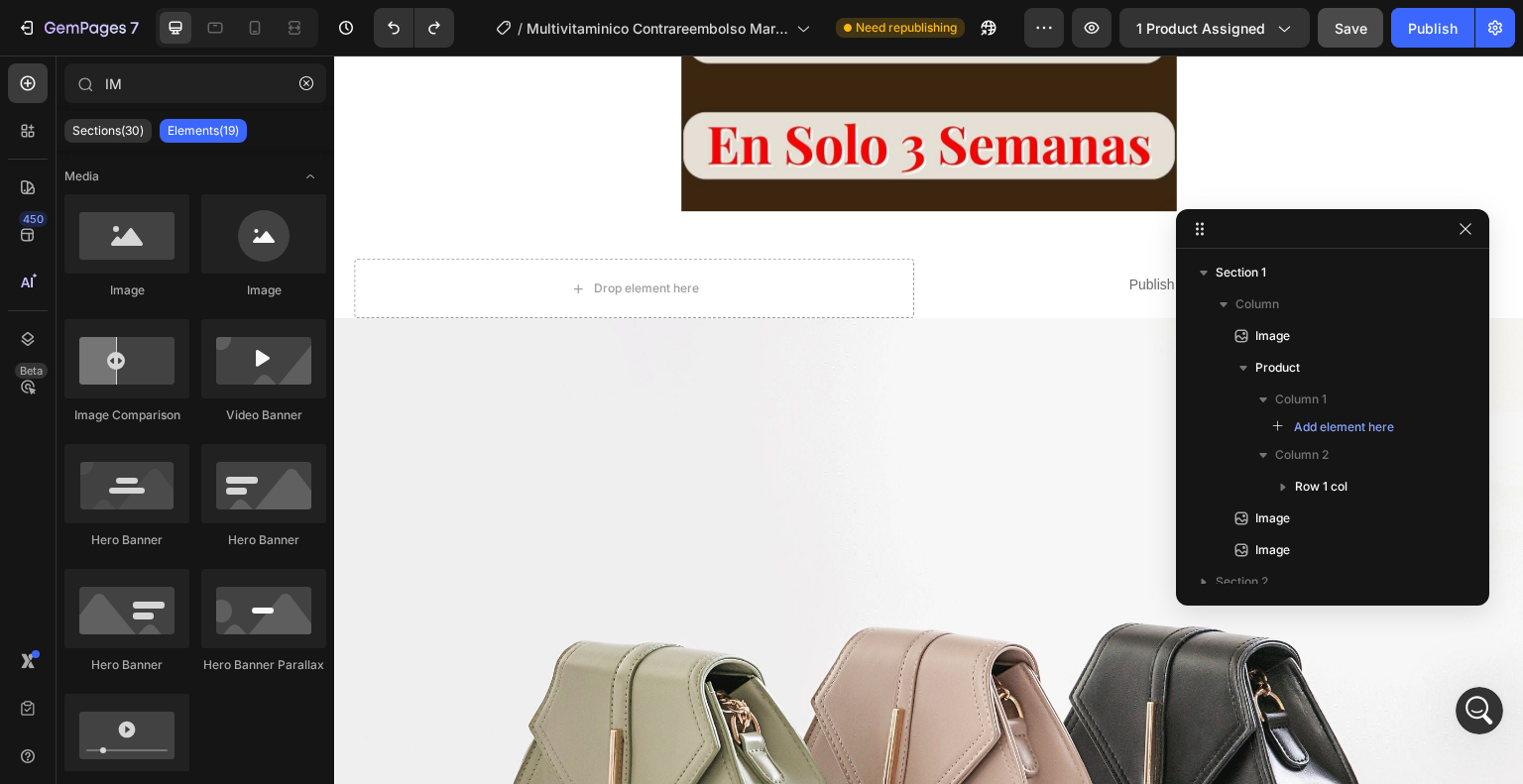 scroll, scrollTop: 830, scrollLeft: 0, axis: vertical 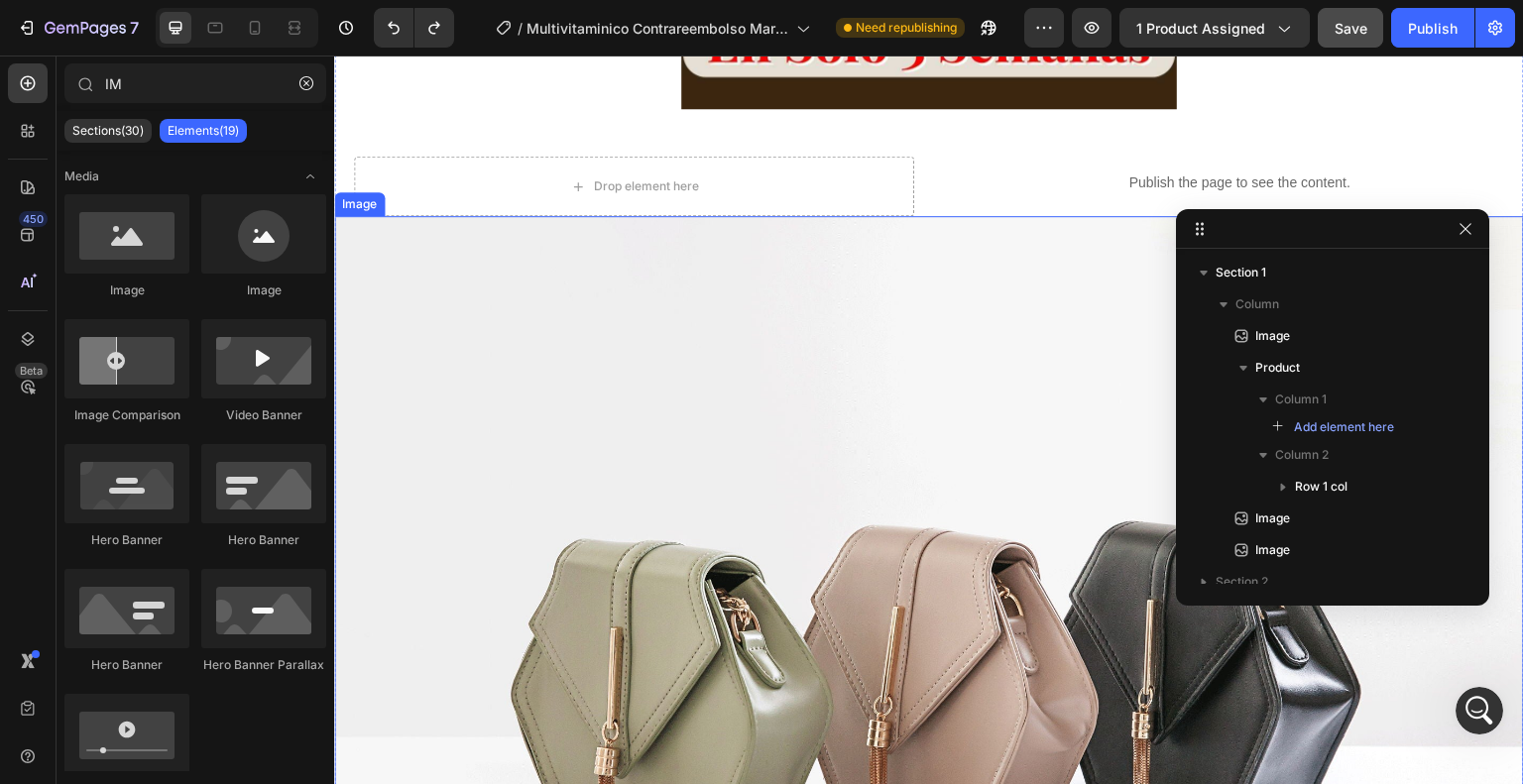 click at bounding box center (929, 662) 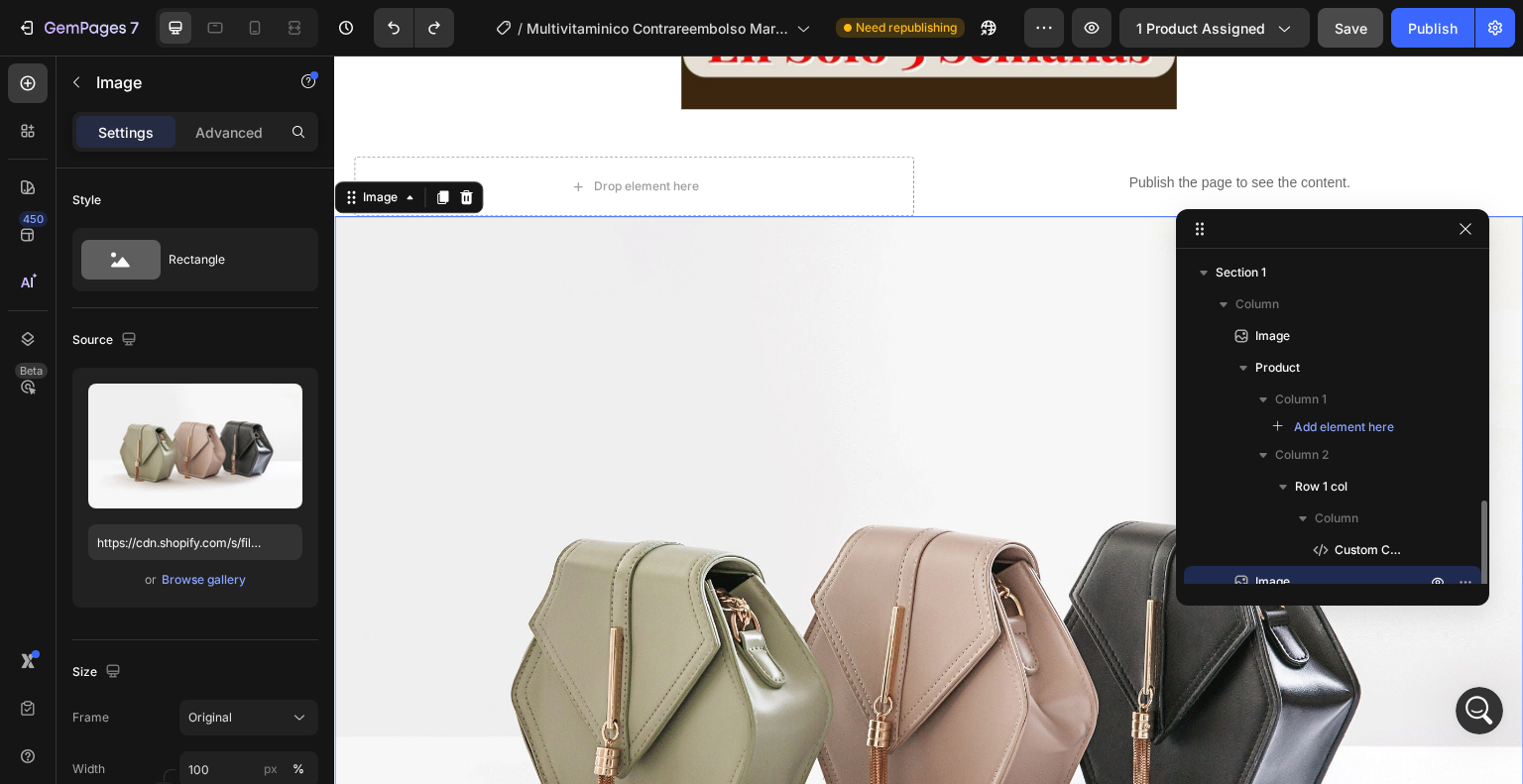 scroll, scrollTop: 176, scrollLeft: 0, axis: vertical 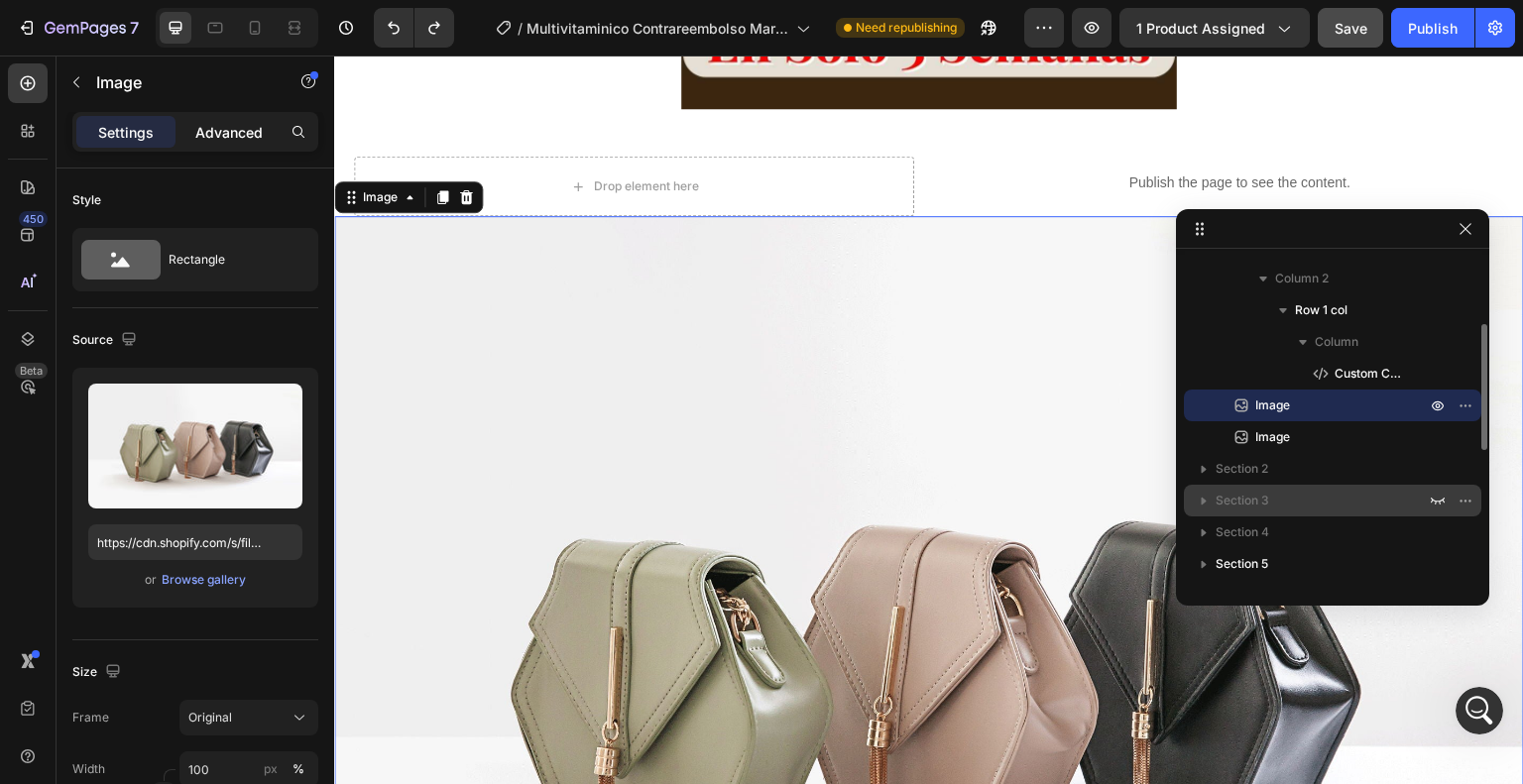 click on "Advanced" at bounding box center [229, 132] 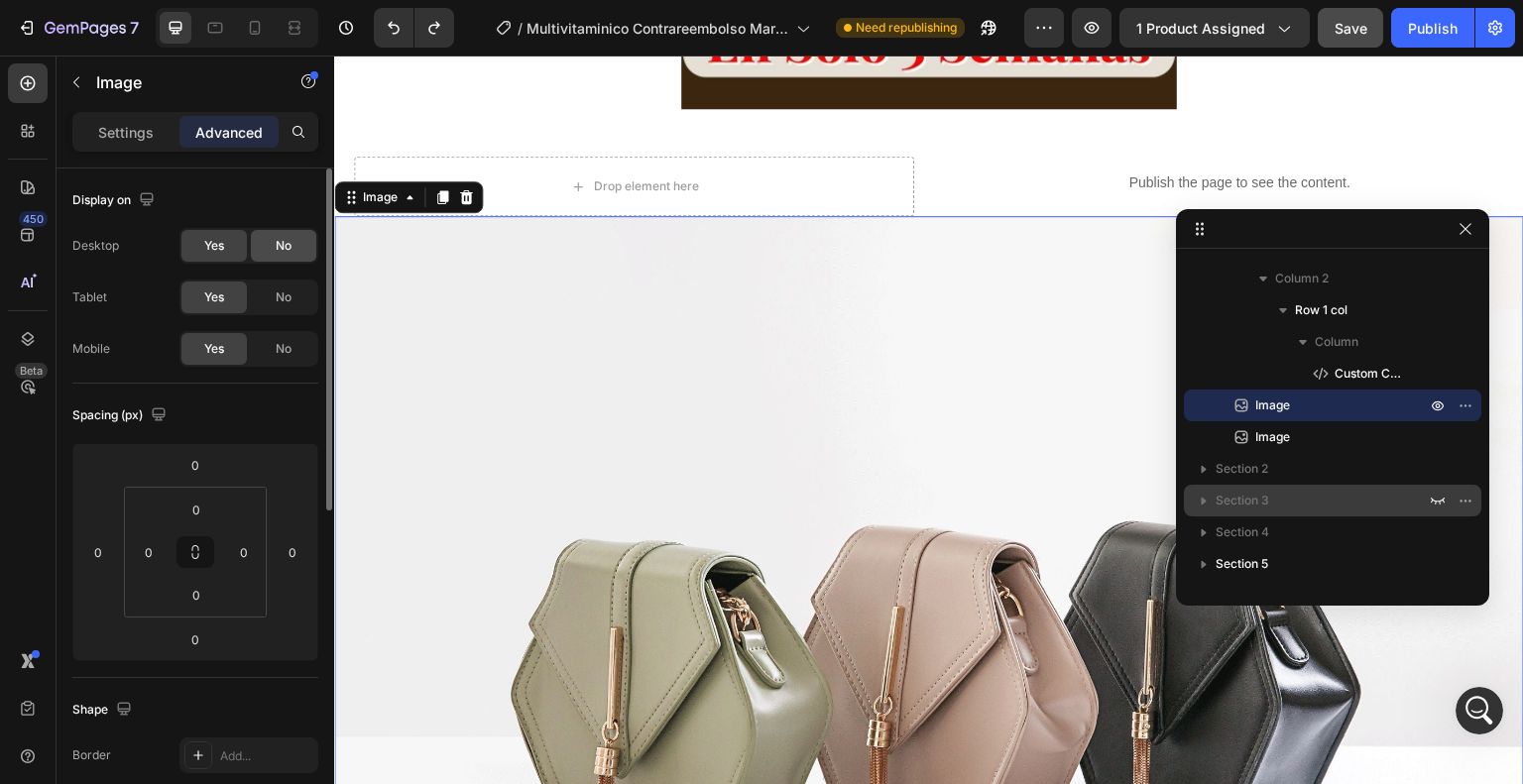 scroll, scrollTop: 5176, scrollLeft: 0, axis: vertical 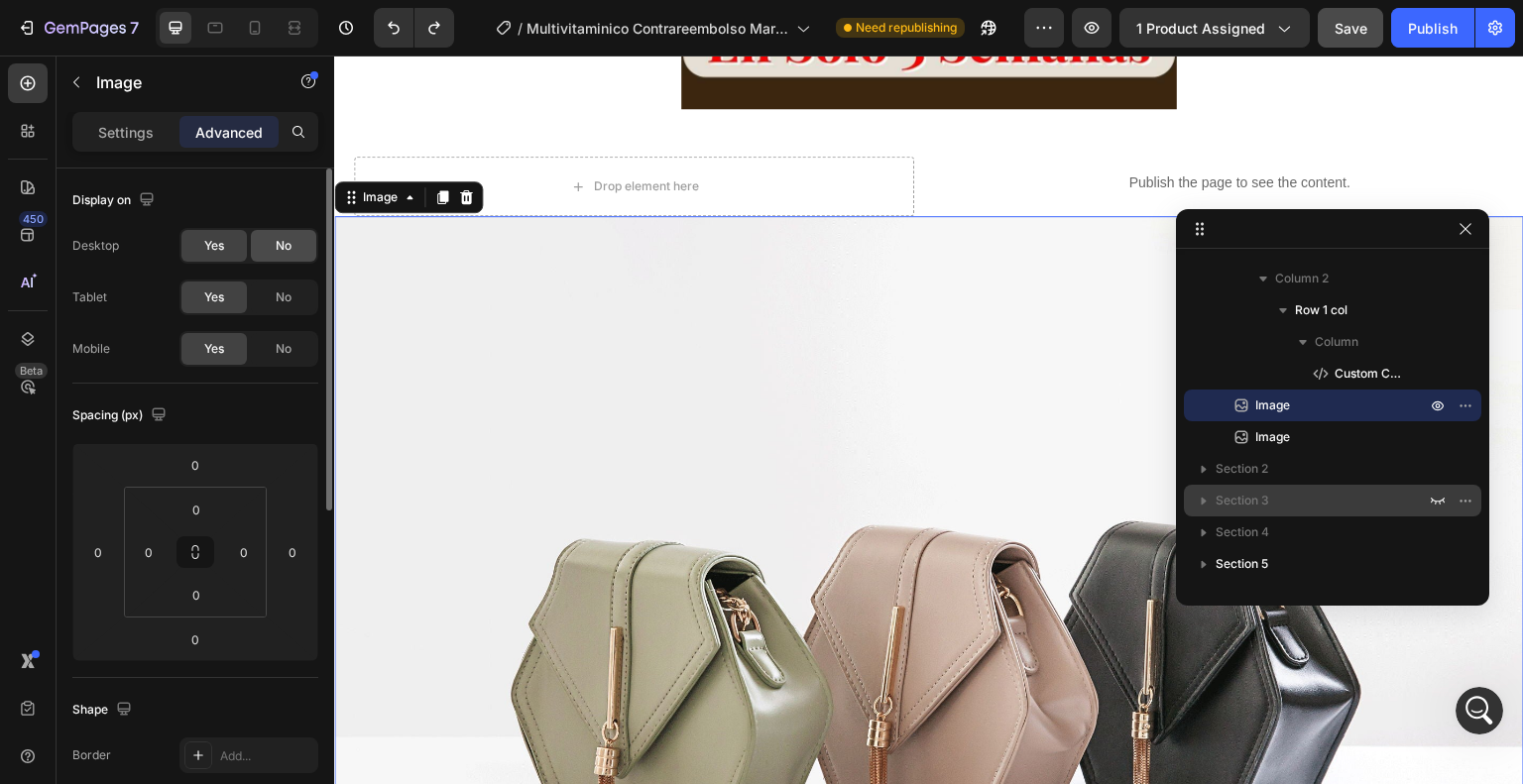 click on "No" 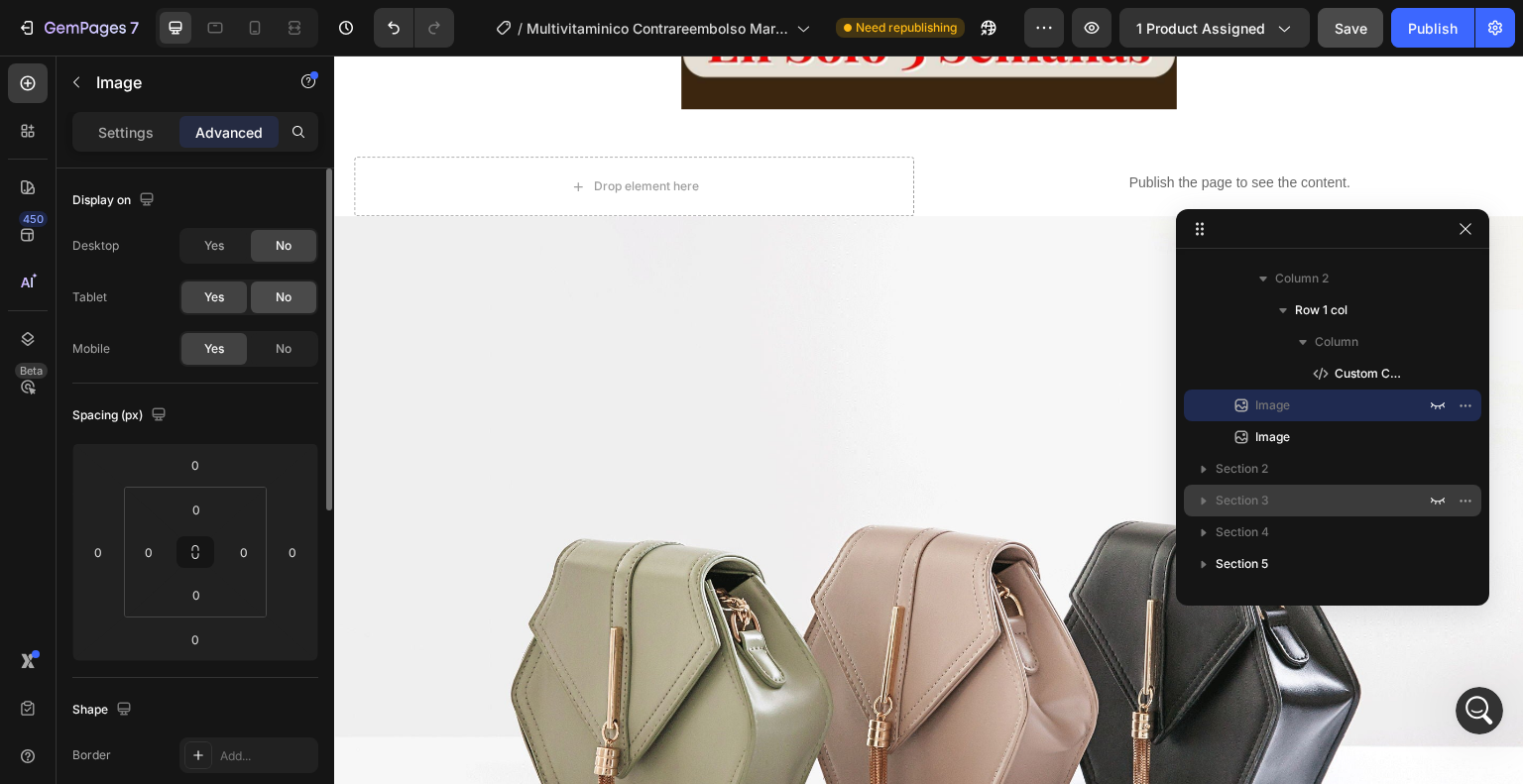 click on "No" 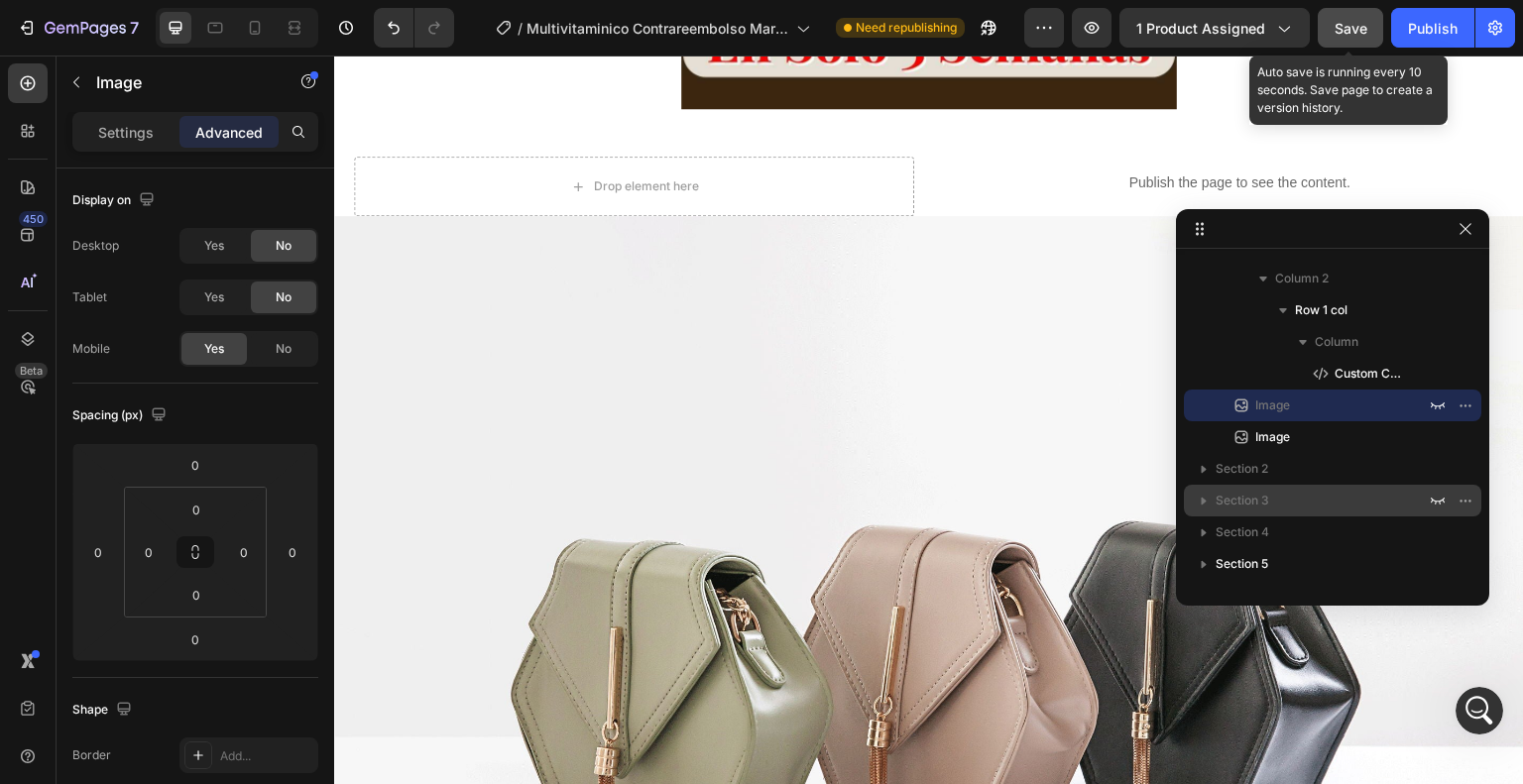 click on "Save" at bounding box center [1350, 28] 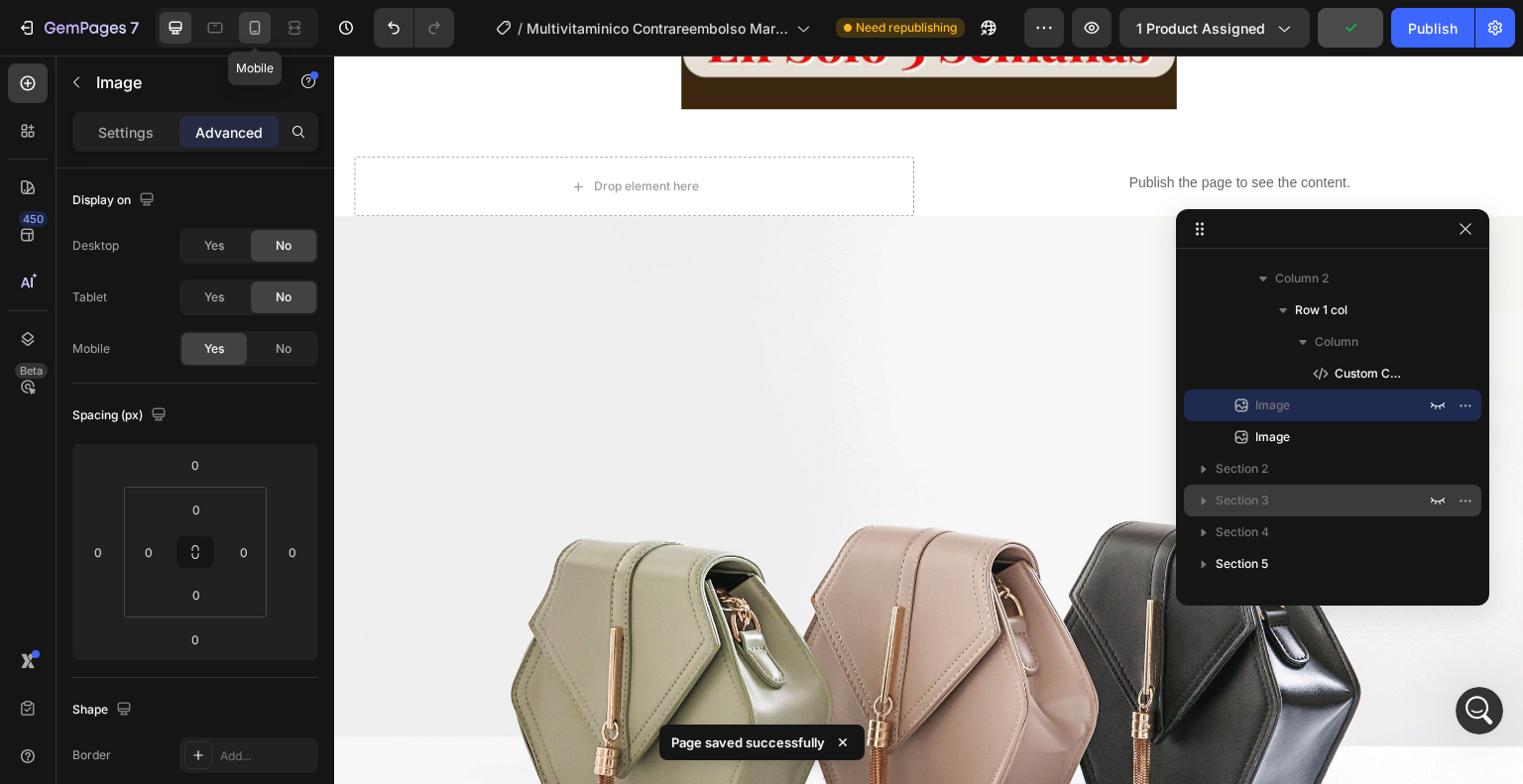 click 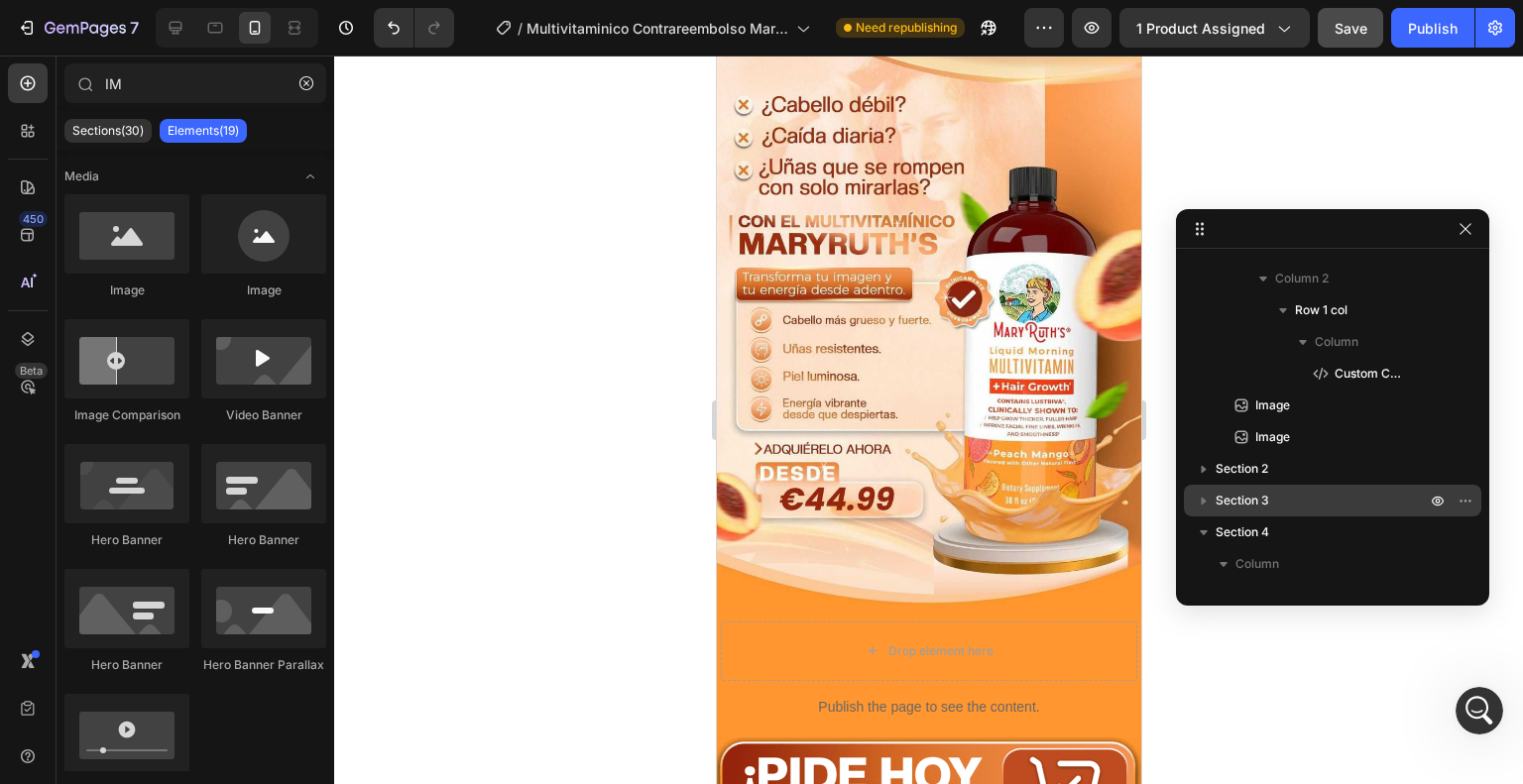 scroll, scrollTop: 32, scrollLeft: 0, axis: vertical 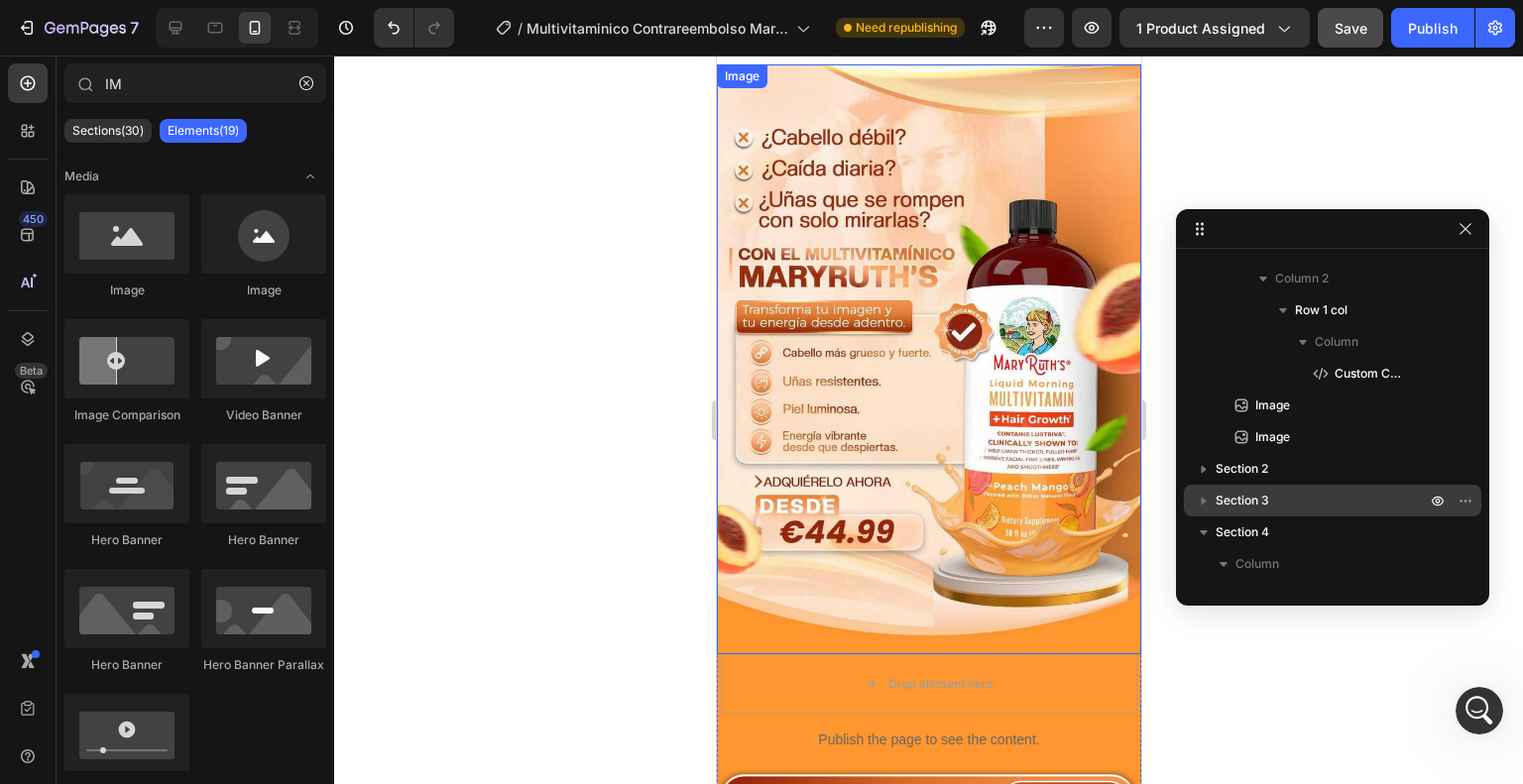 click at bounding box center [928, 359] 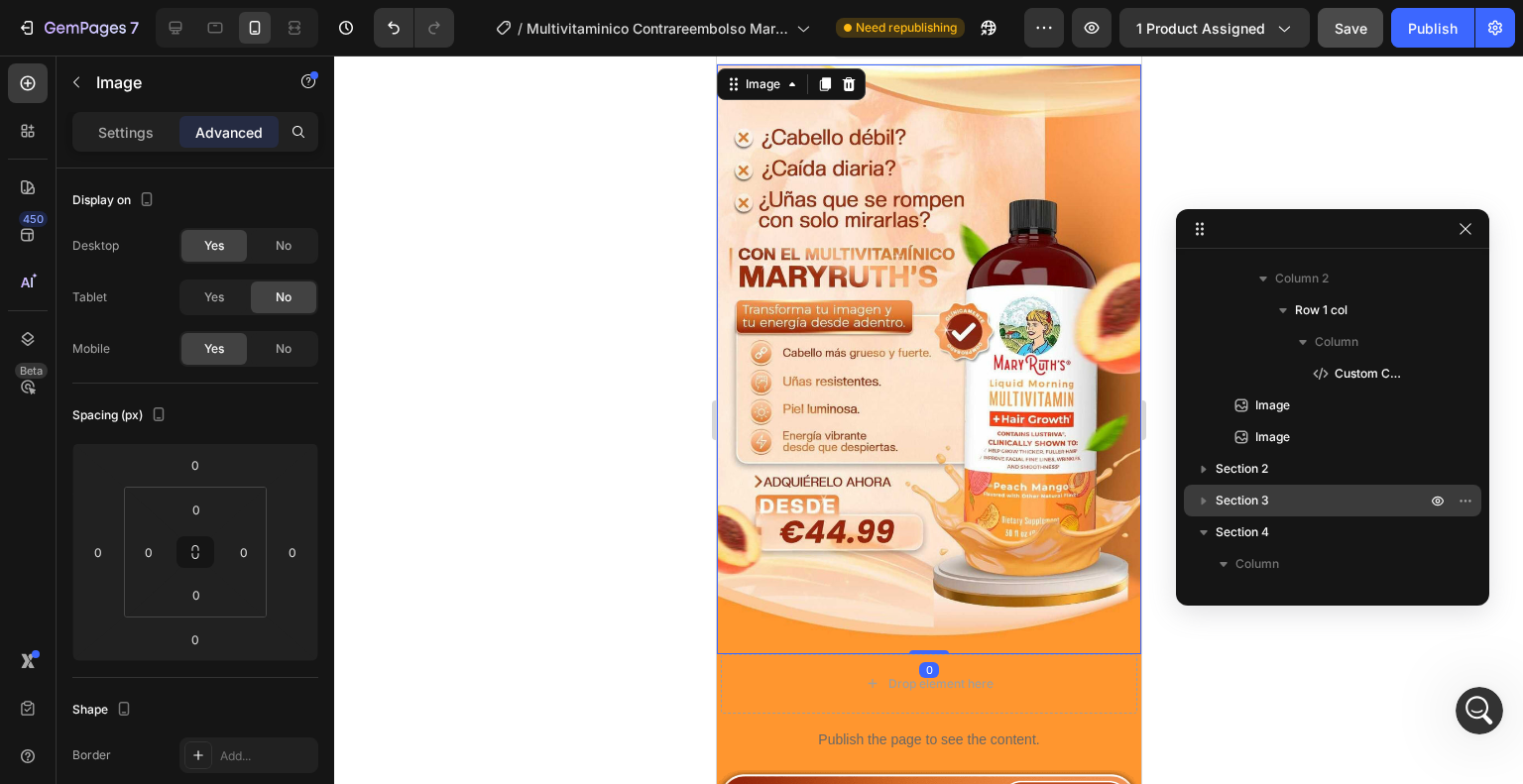 scroll, scrollTop: 0, scrollLeft: 0, axis: both 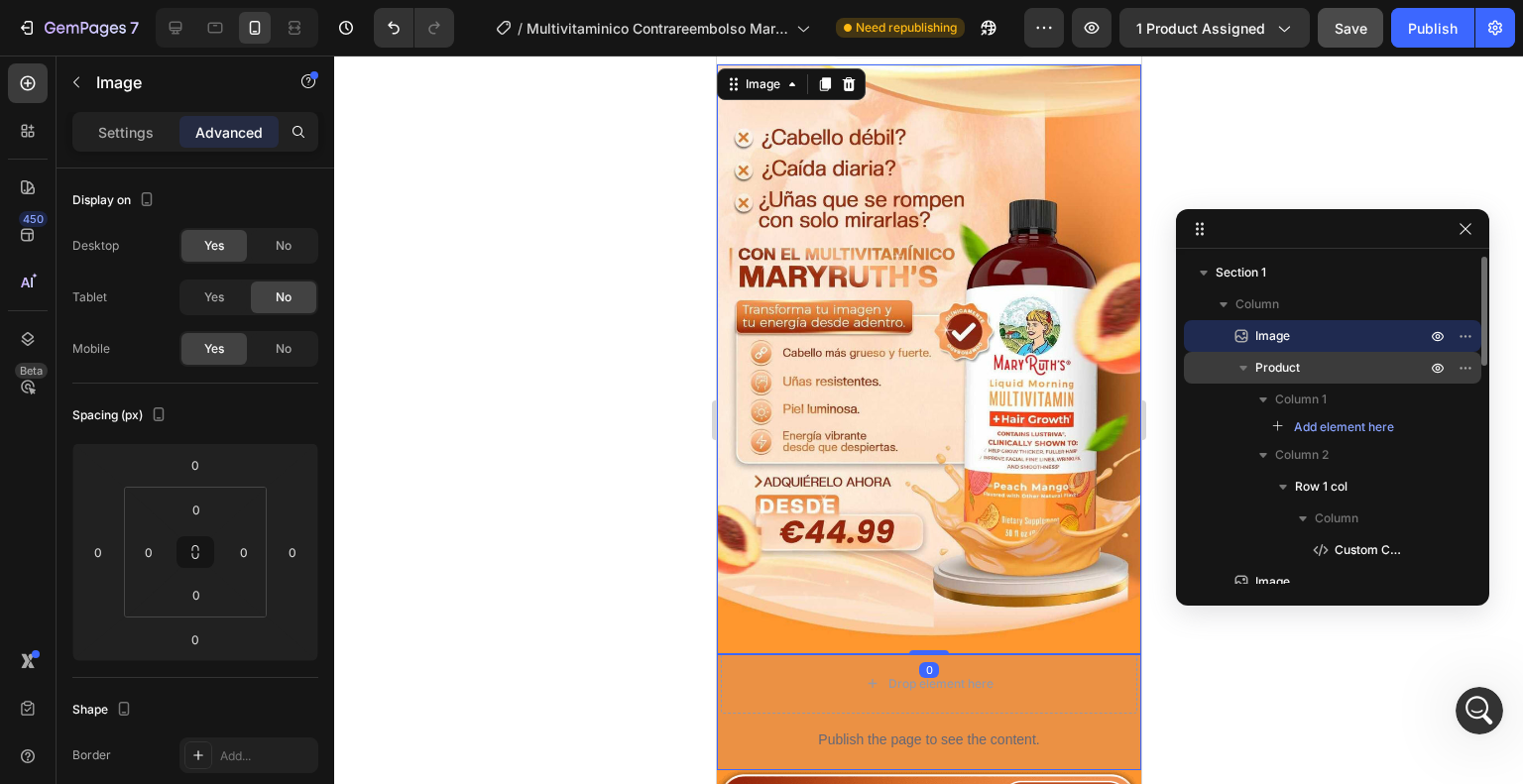click on "Product" at bounding box center (1333, 368) 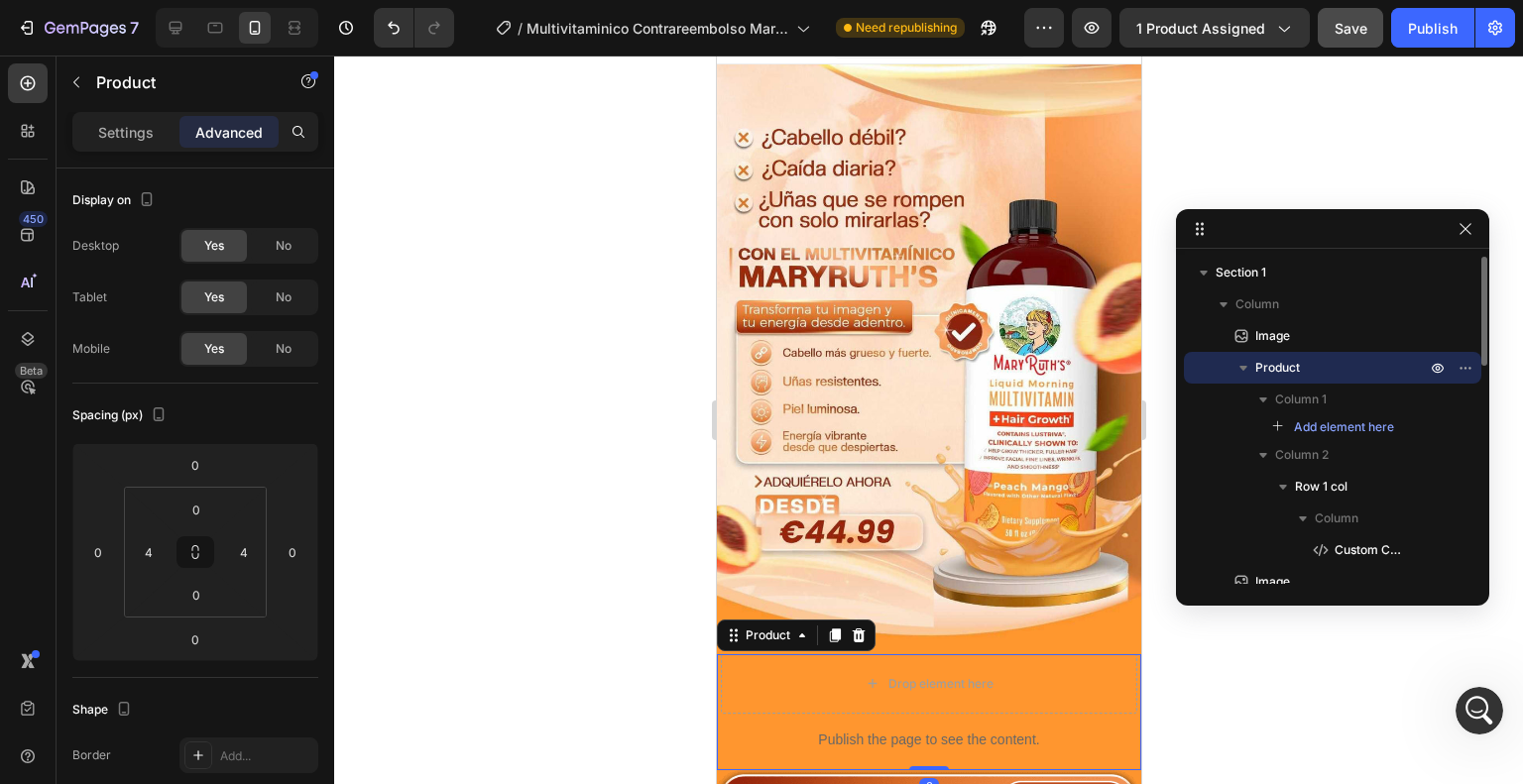 click 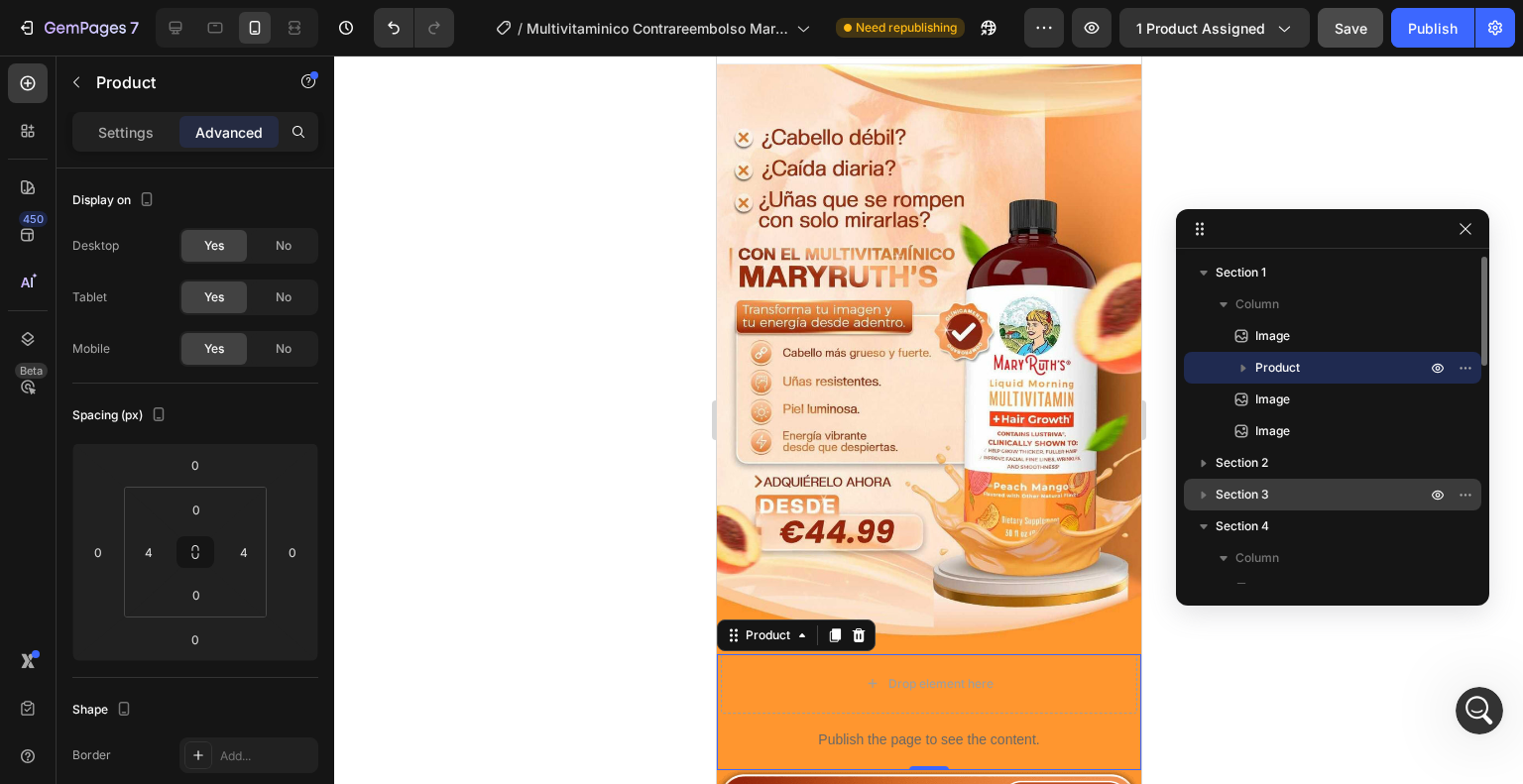 click 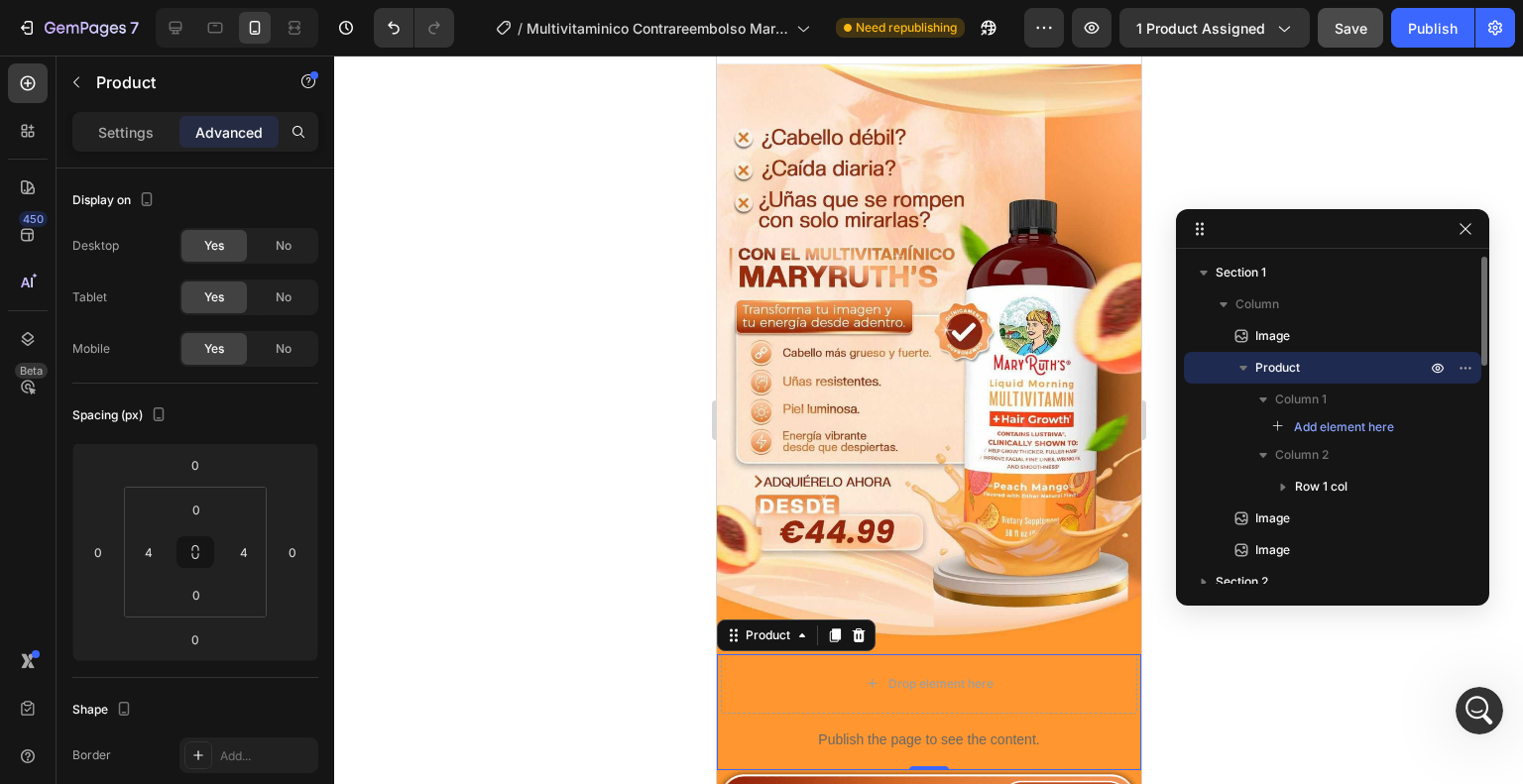 click 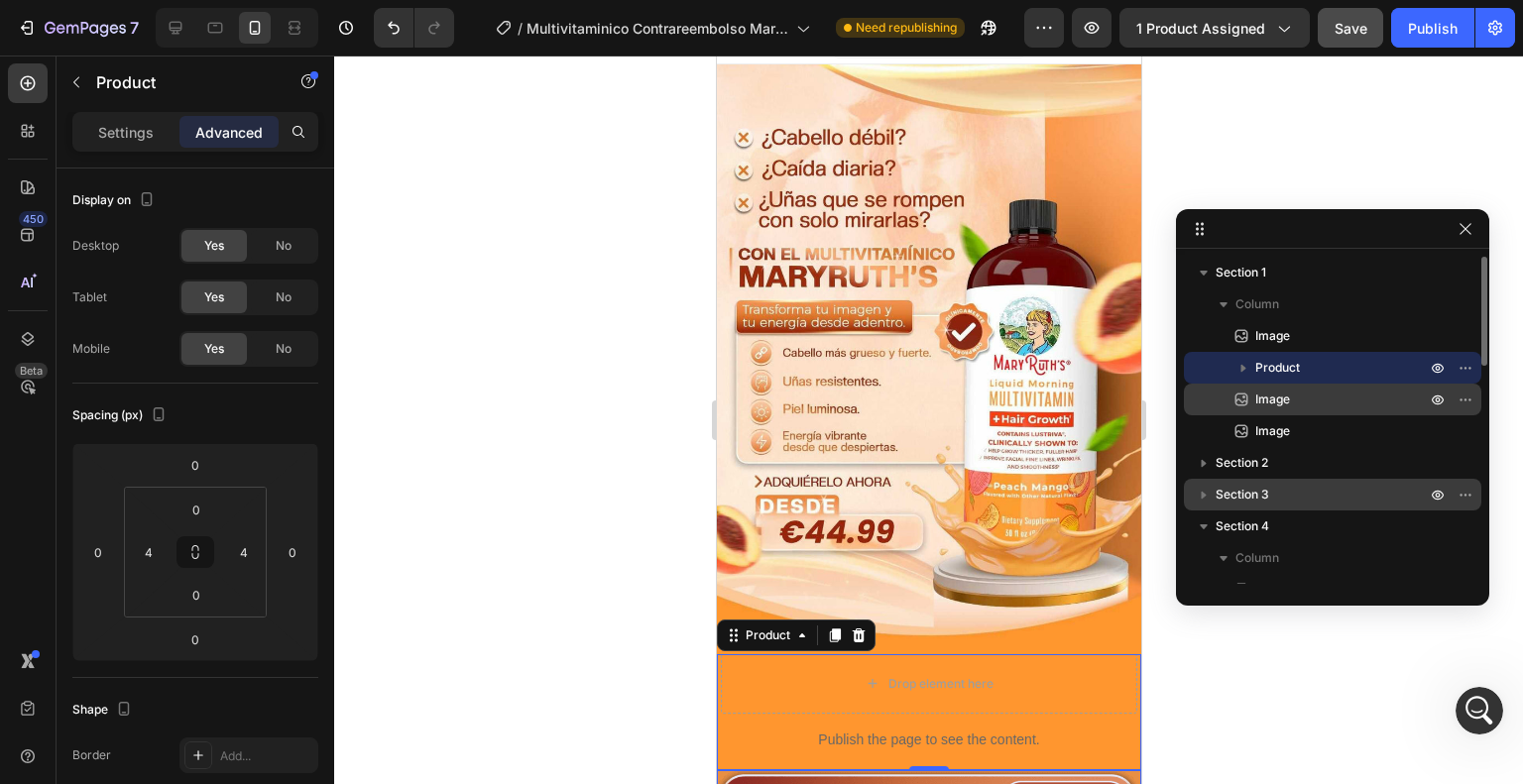 click on "Image" at bounding box center [1272, 399] 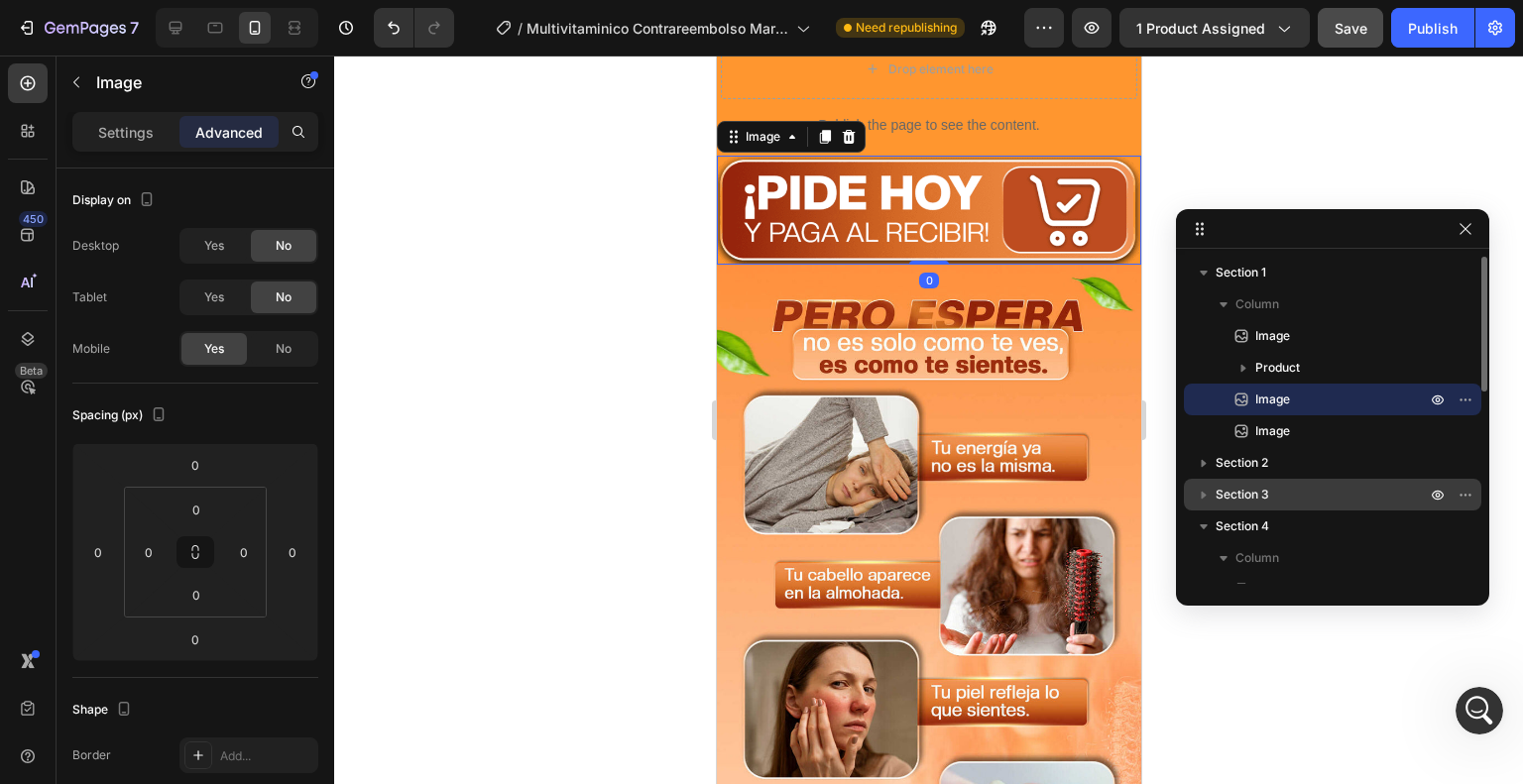 scroll, scrollTop: 652, scrollLeft: 0, axis: vertical 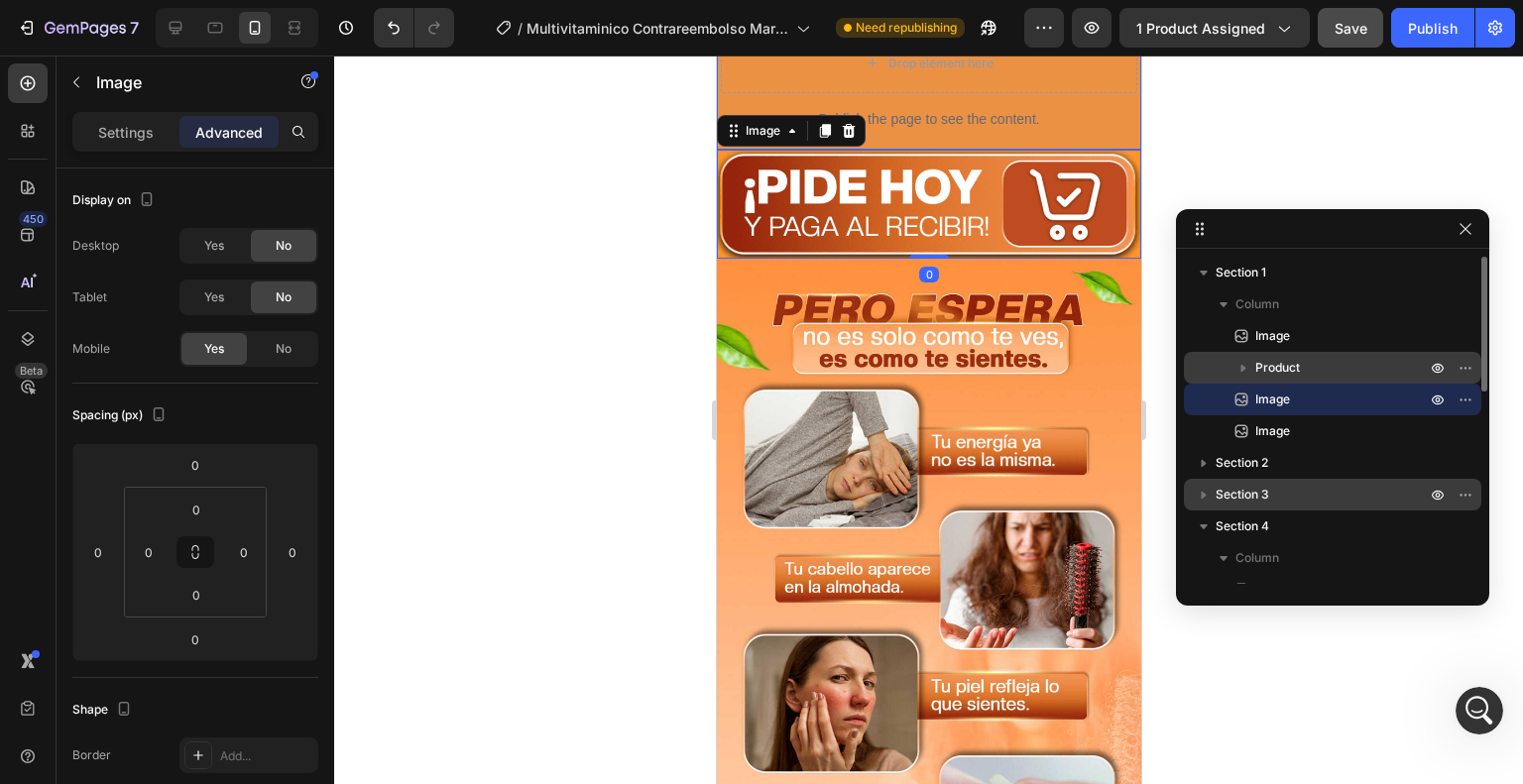 click 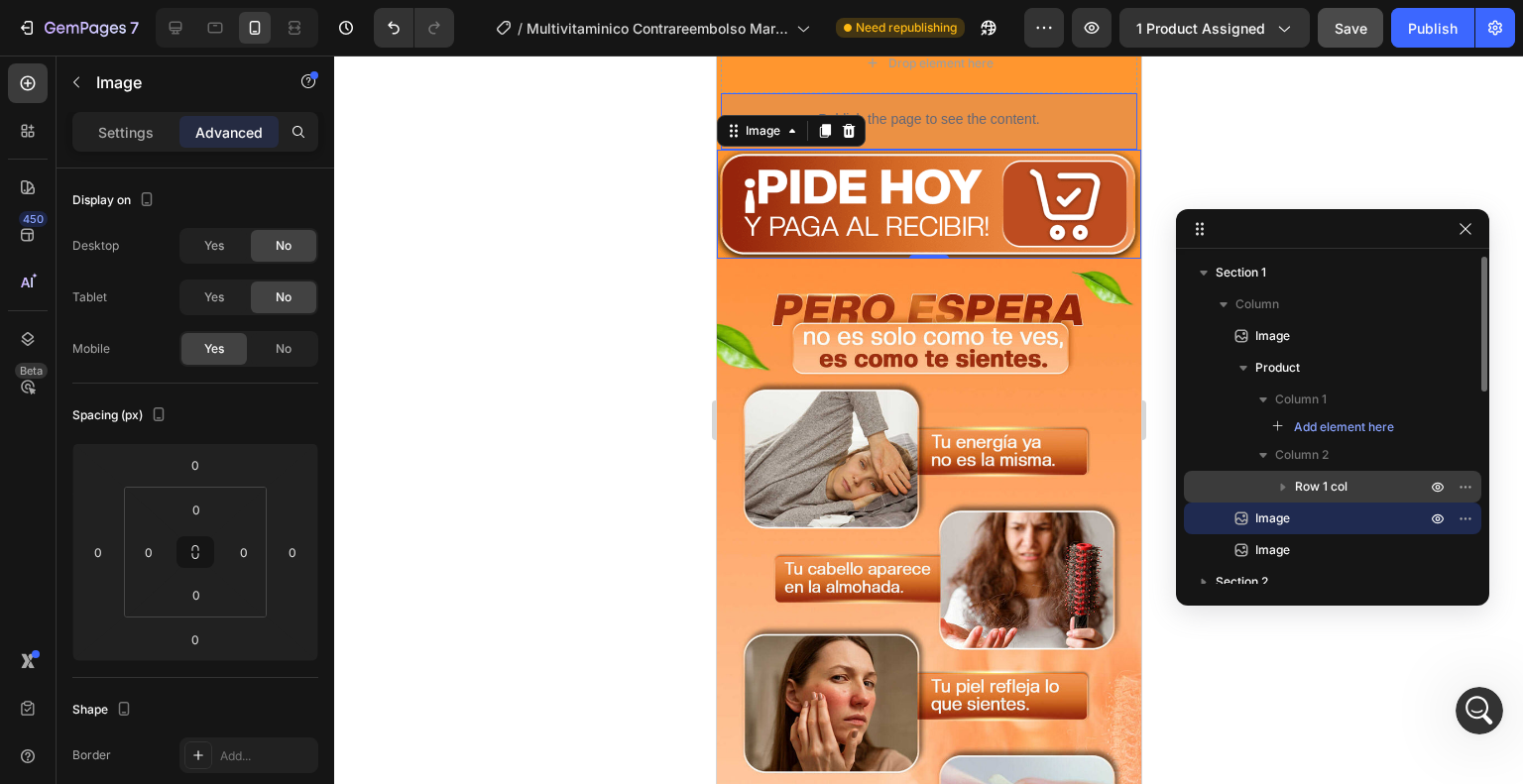 click on "Row 1 col" at bounding box center (1321, 487) 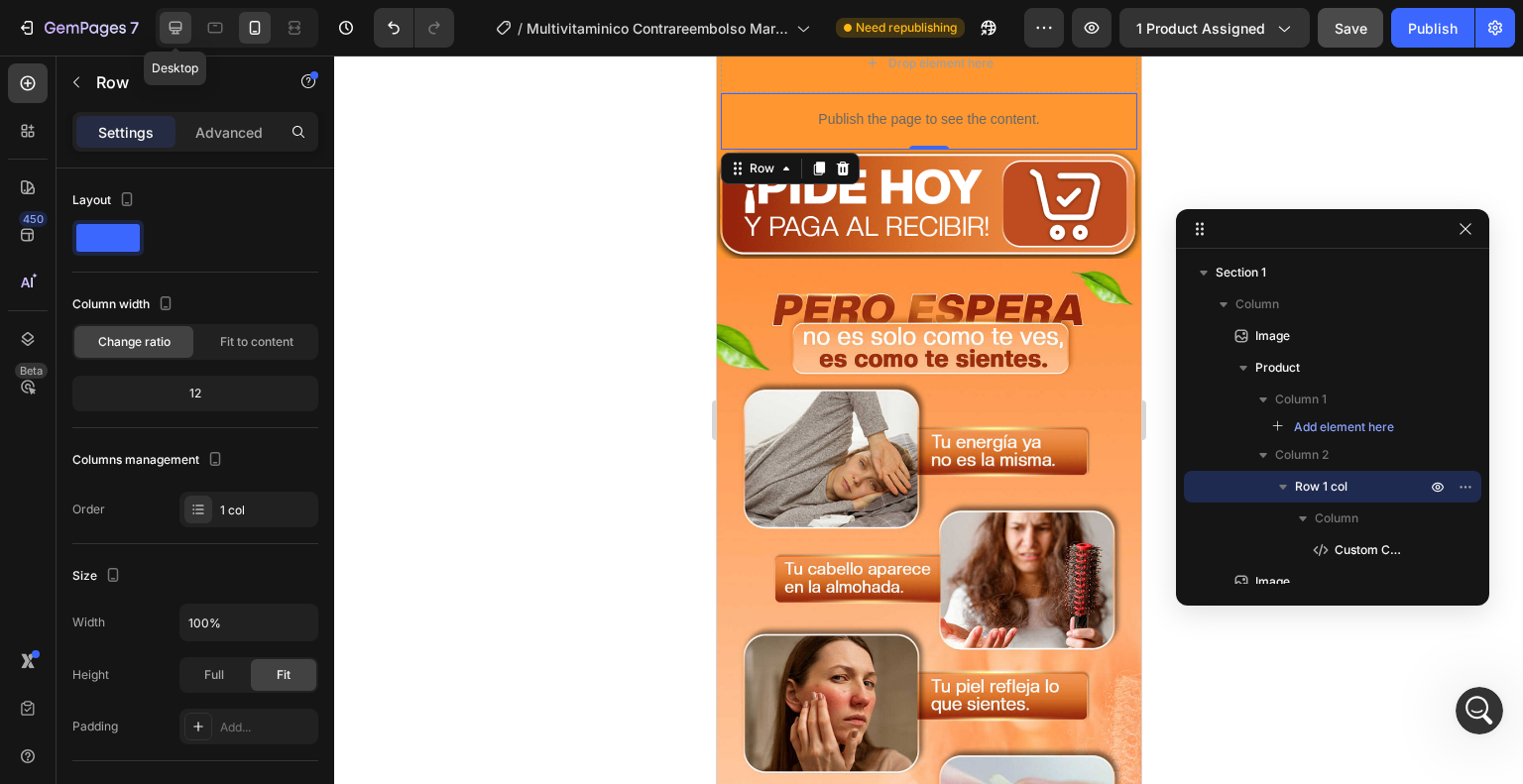 scroll, scrollTop: 5176, scrollLeft: 0, axis: vertical 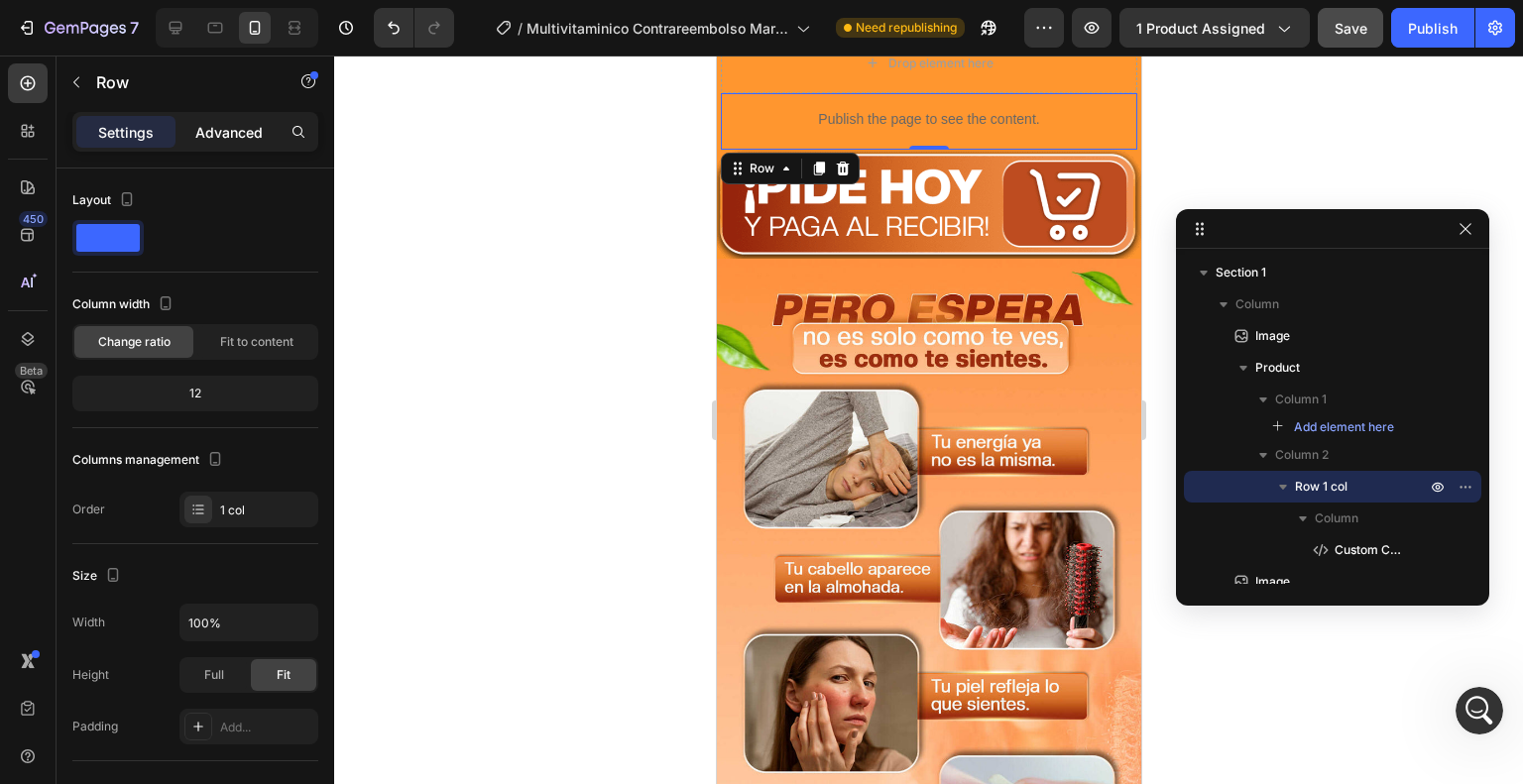 click on "Advanced" at bounding box center [229, 132] 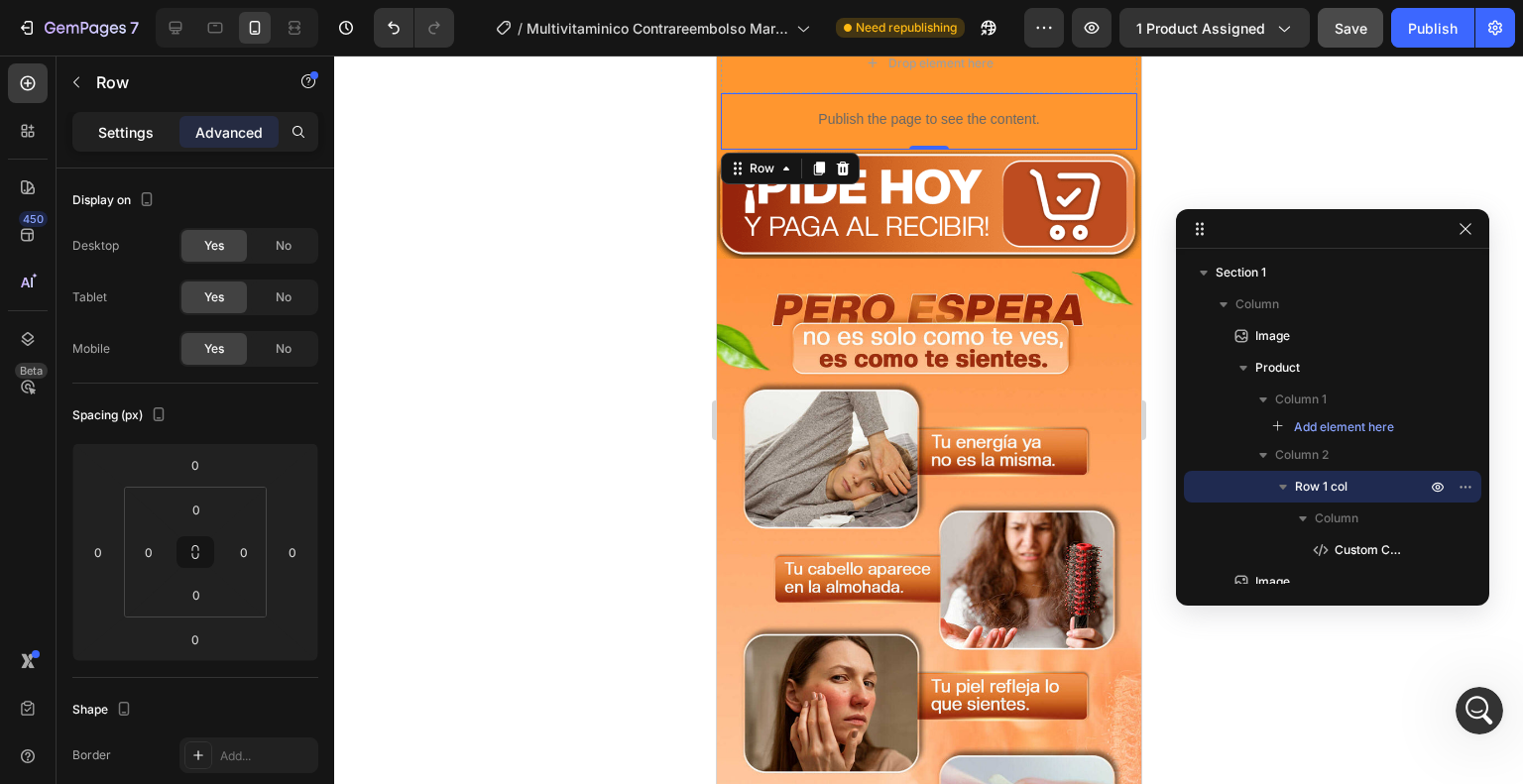 click on "Settings" at bounding box center [126, 132] 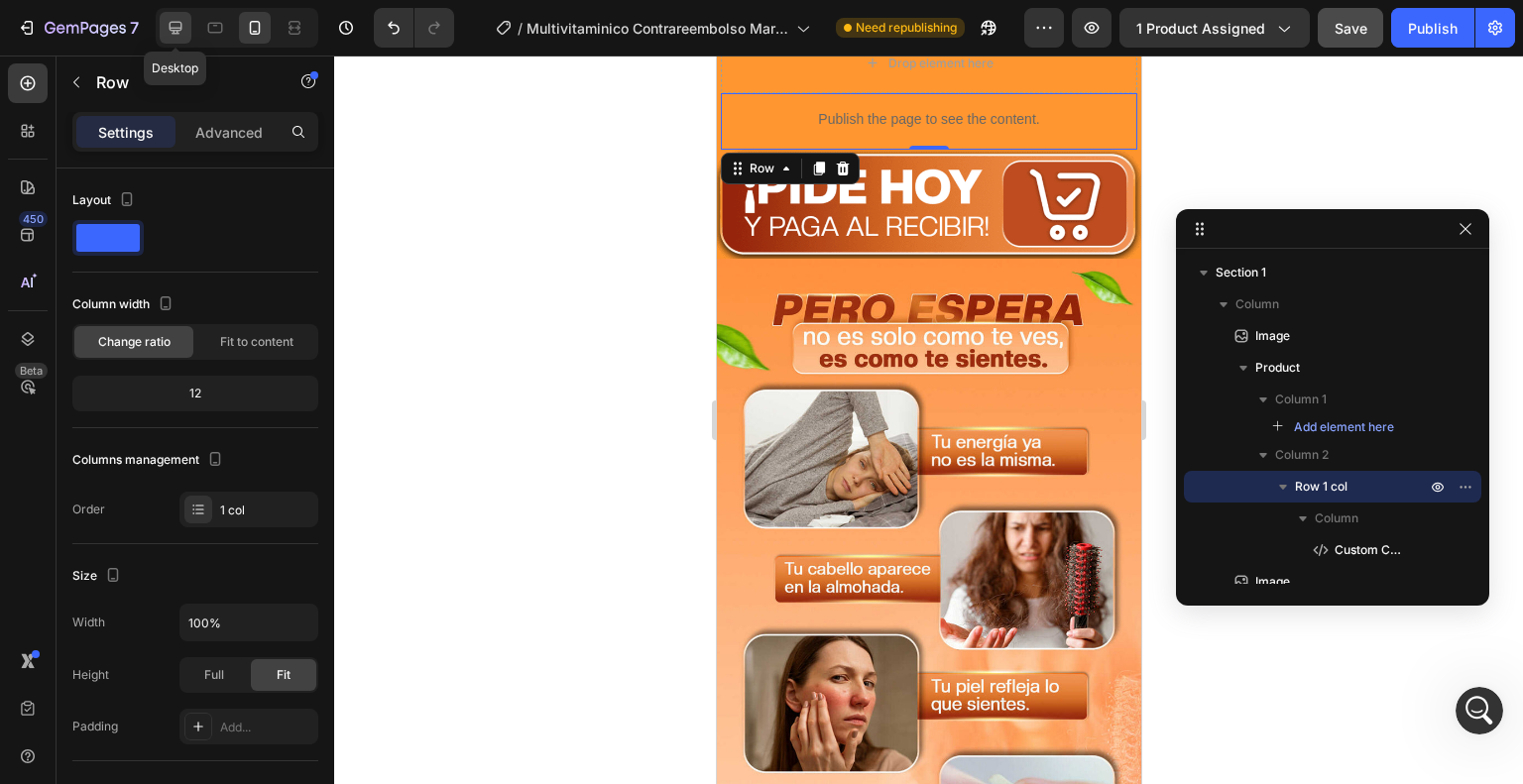 click 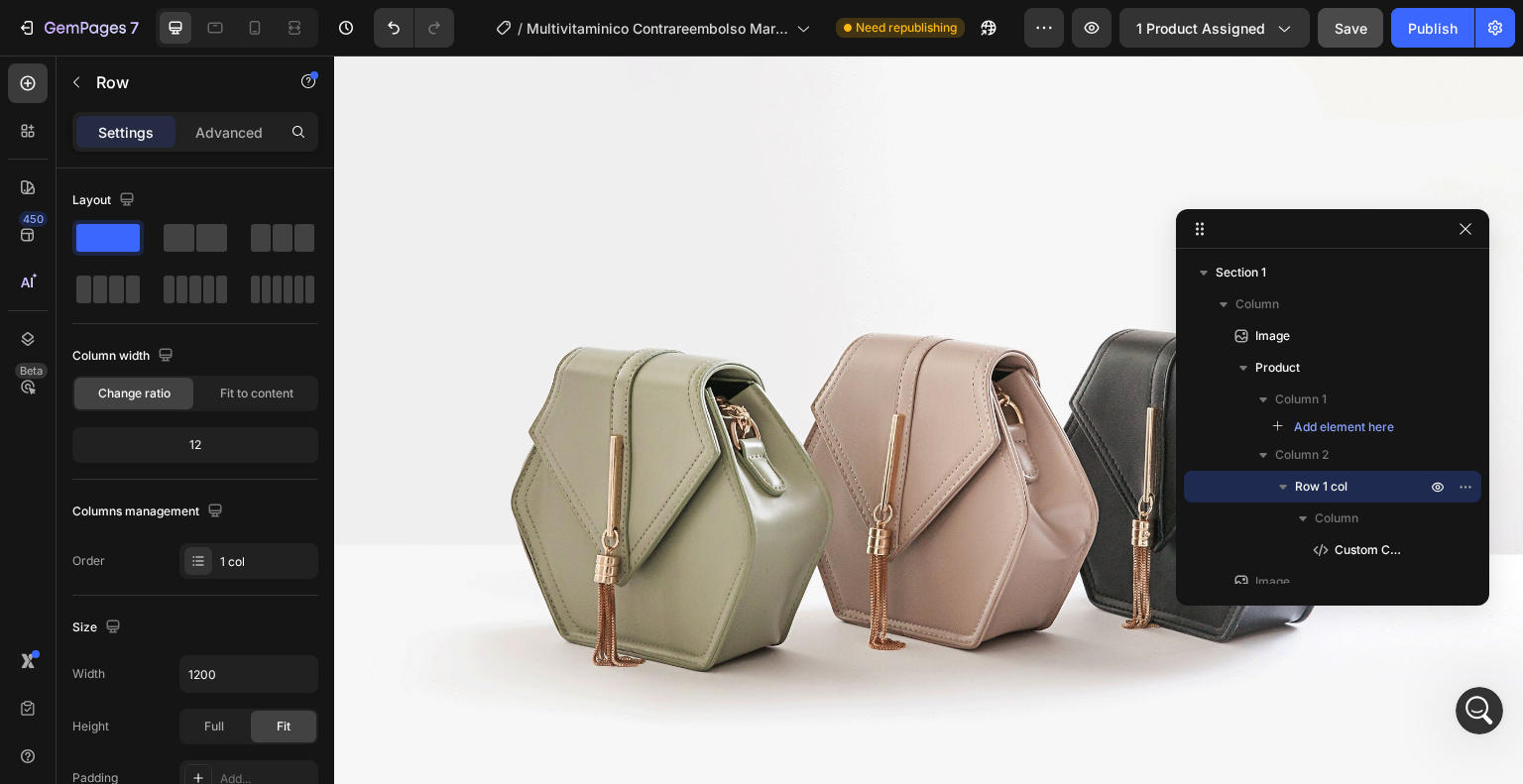 scroll, scrollTop: 860, scrollLeft: 0, axis: vertical 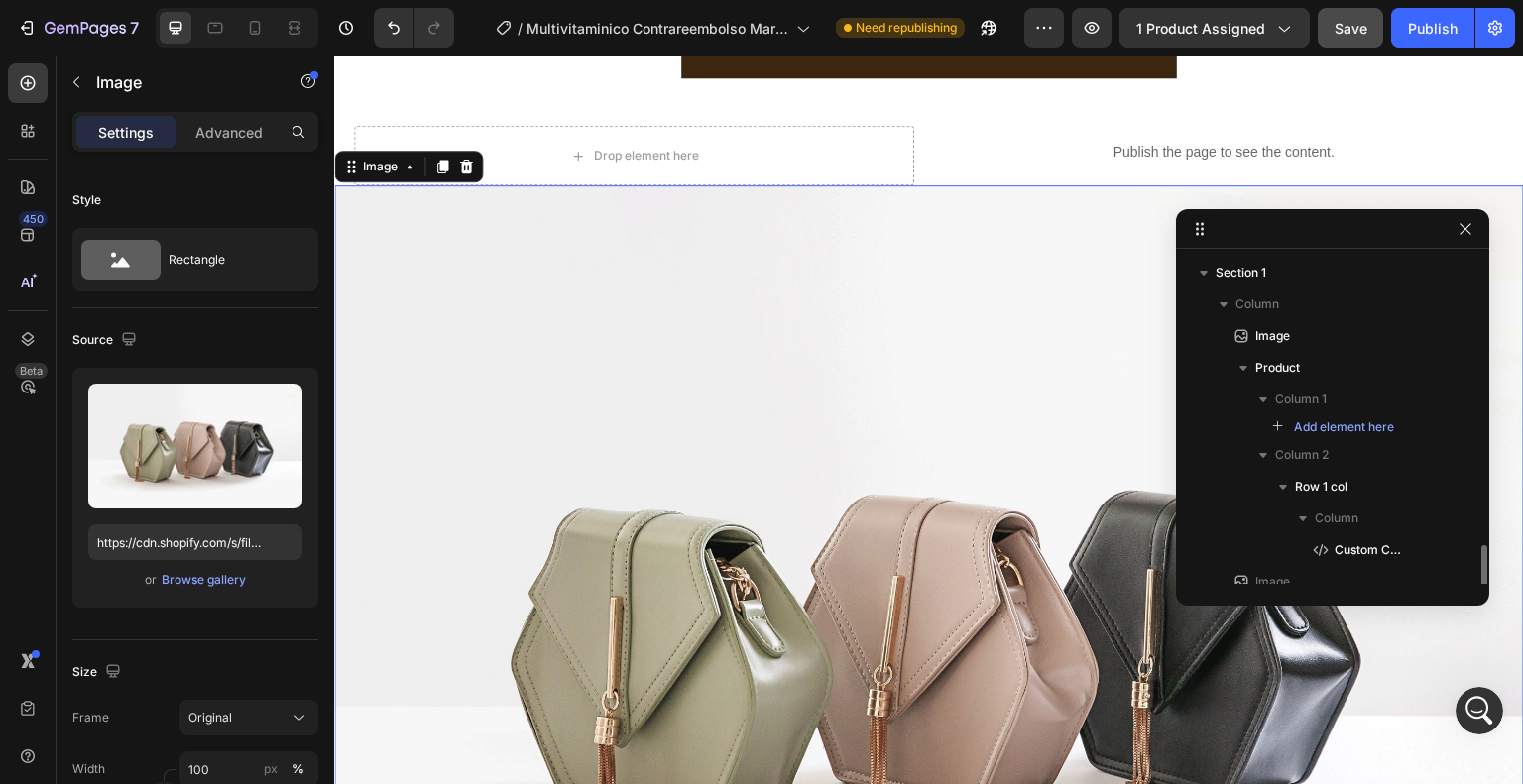 click at bounding box center (929, 631) 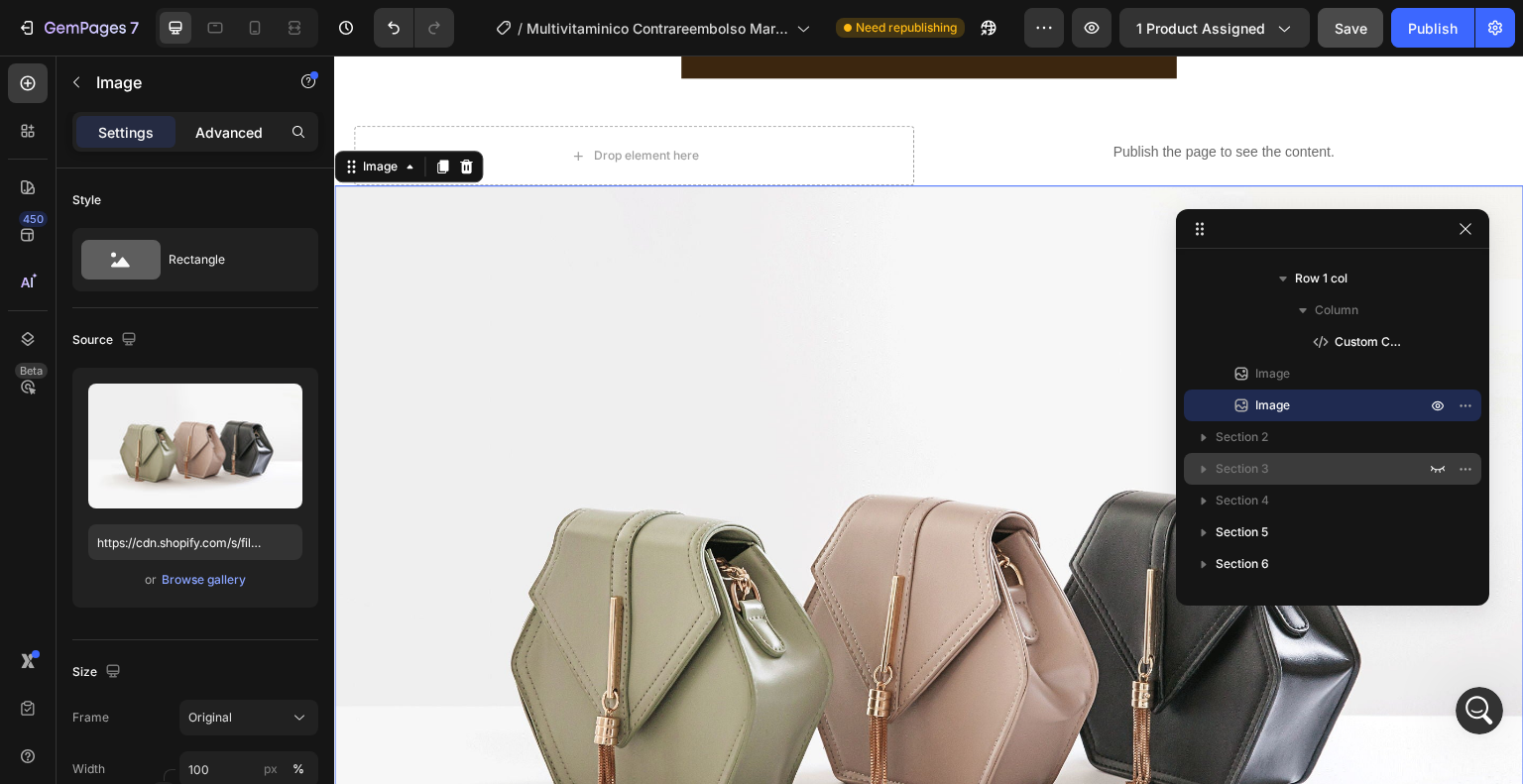 click on "Advanced" at bounding box center (229, 132) 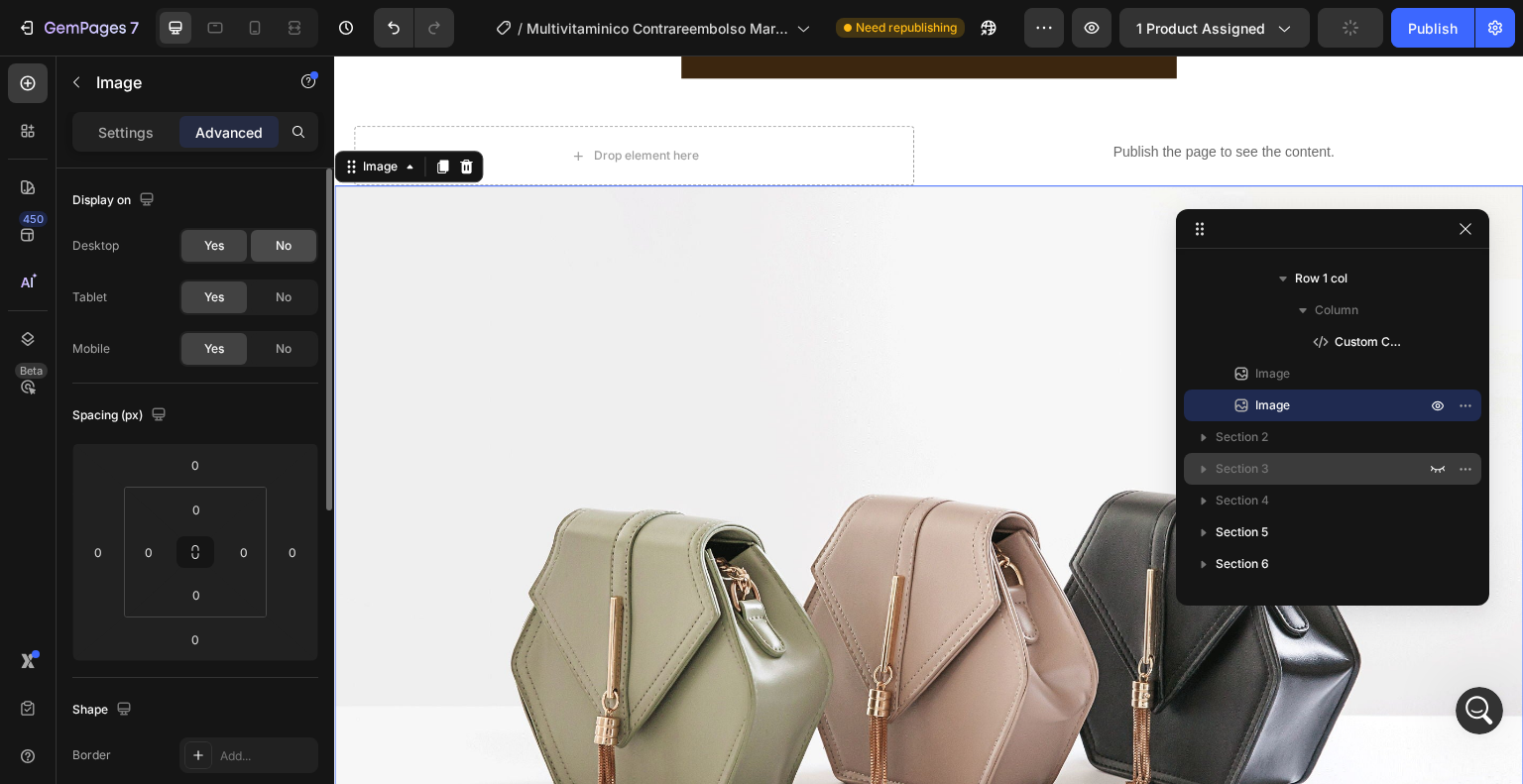 click on "No" 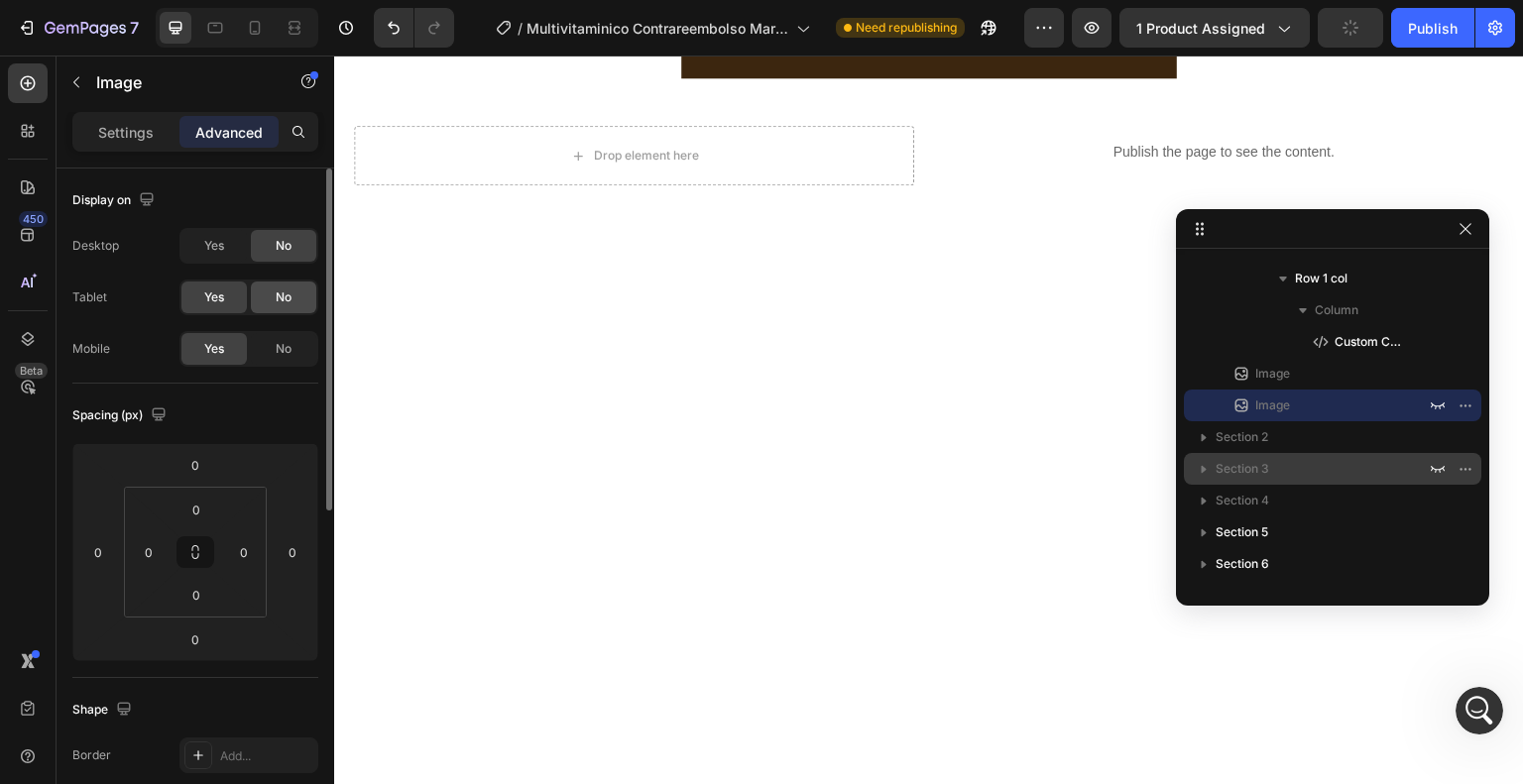 click on "No" 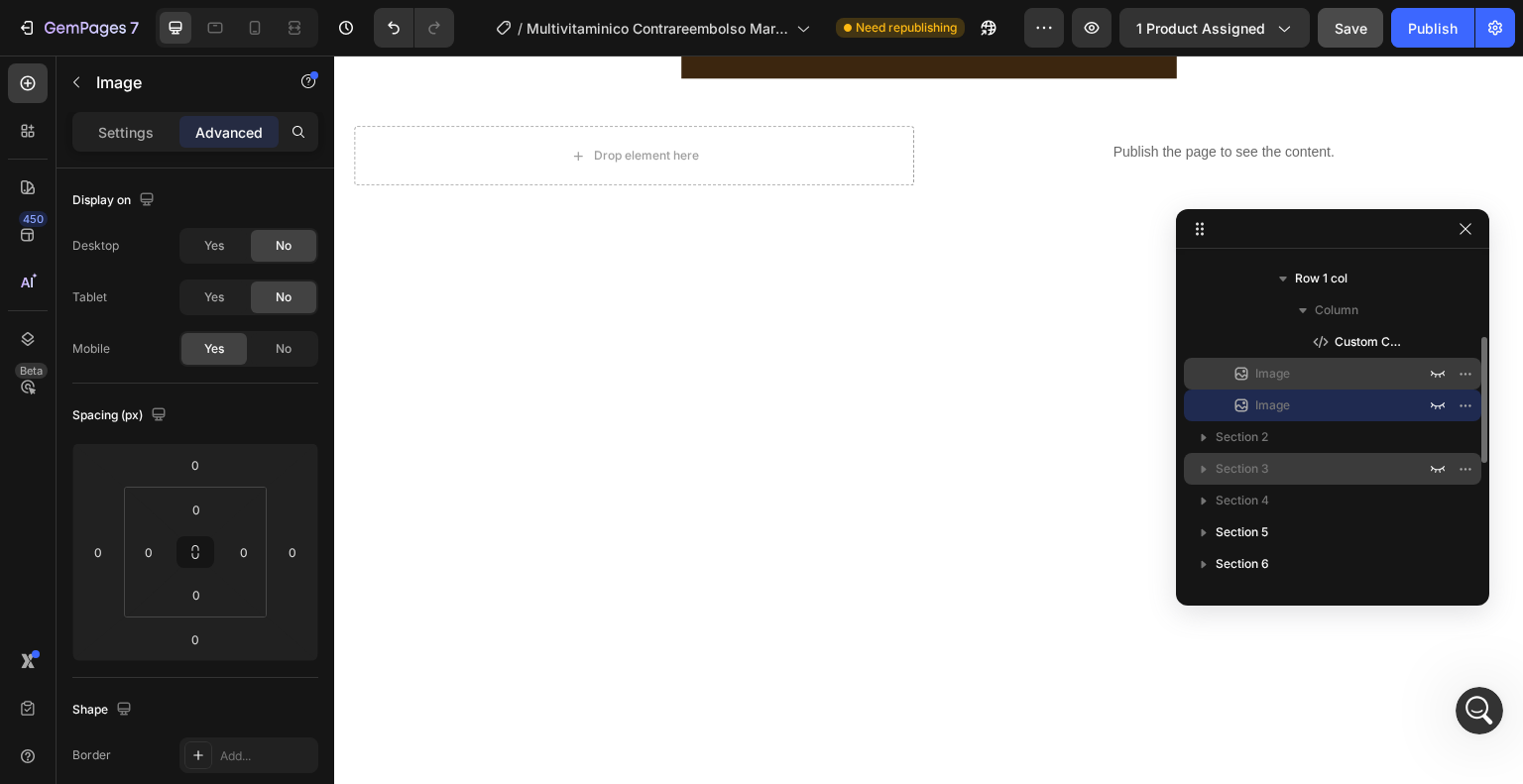 click on "Image" at bounding box center [1319, 374] 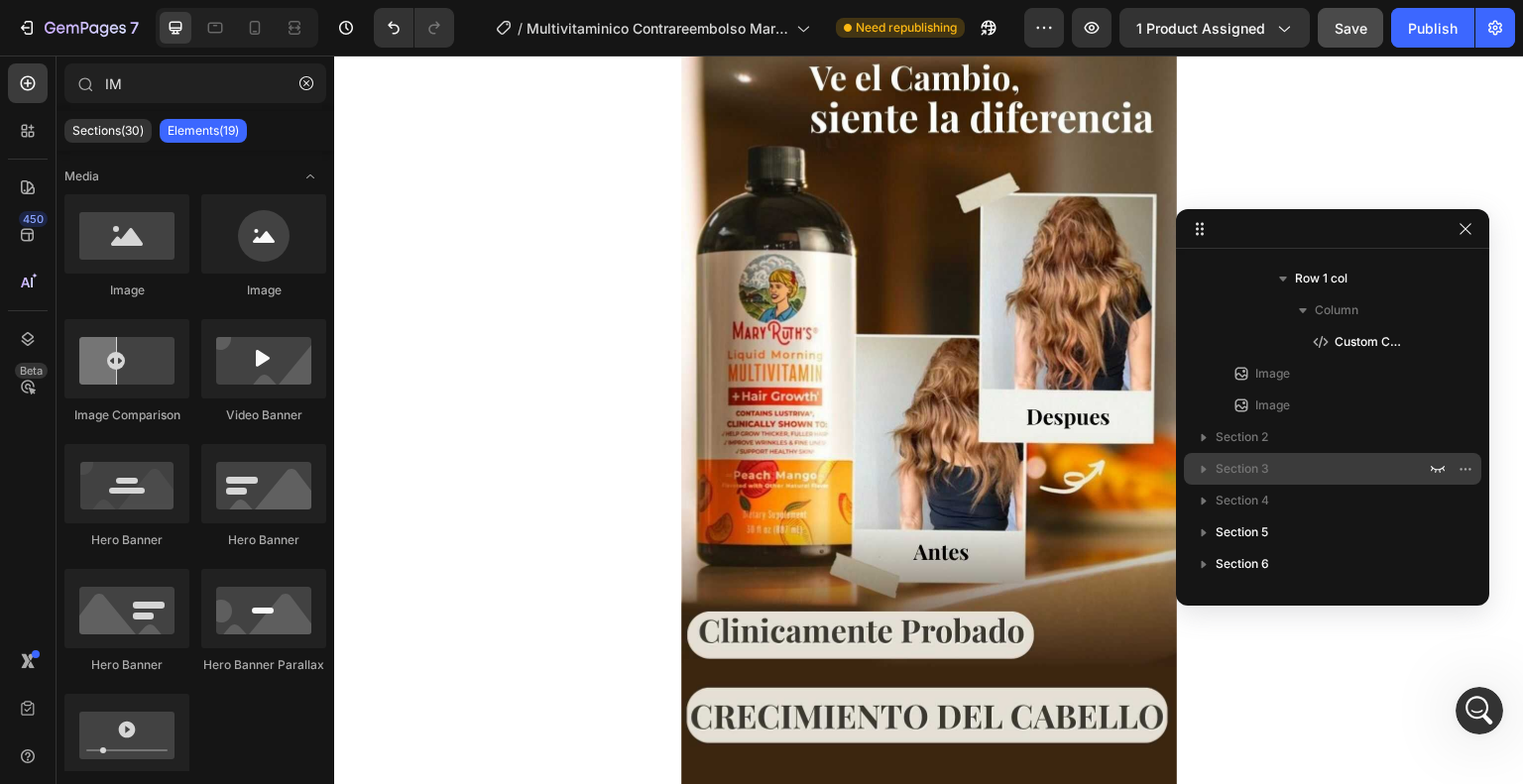 scroll, scrollTop: 0, scrollLeft: 0, axis: both 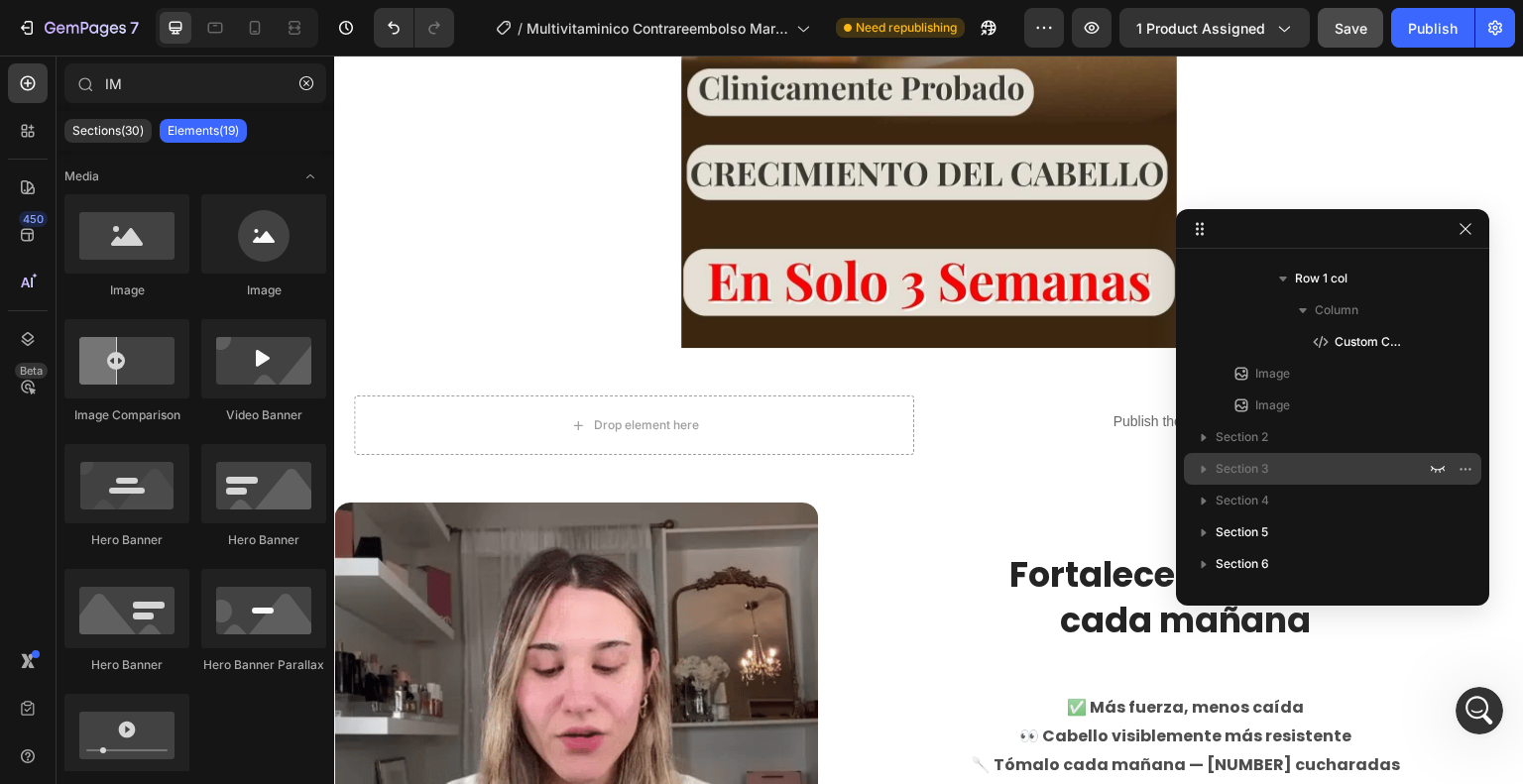 drag, startPoint x: 1523, startPoint y: 277, endPoint x: 1814, endPoint y: 281, distance: 291.02749 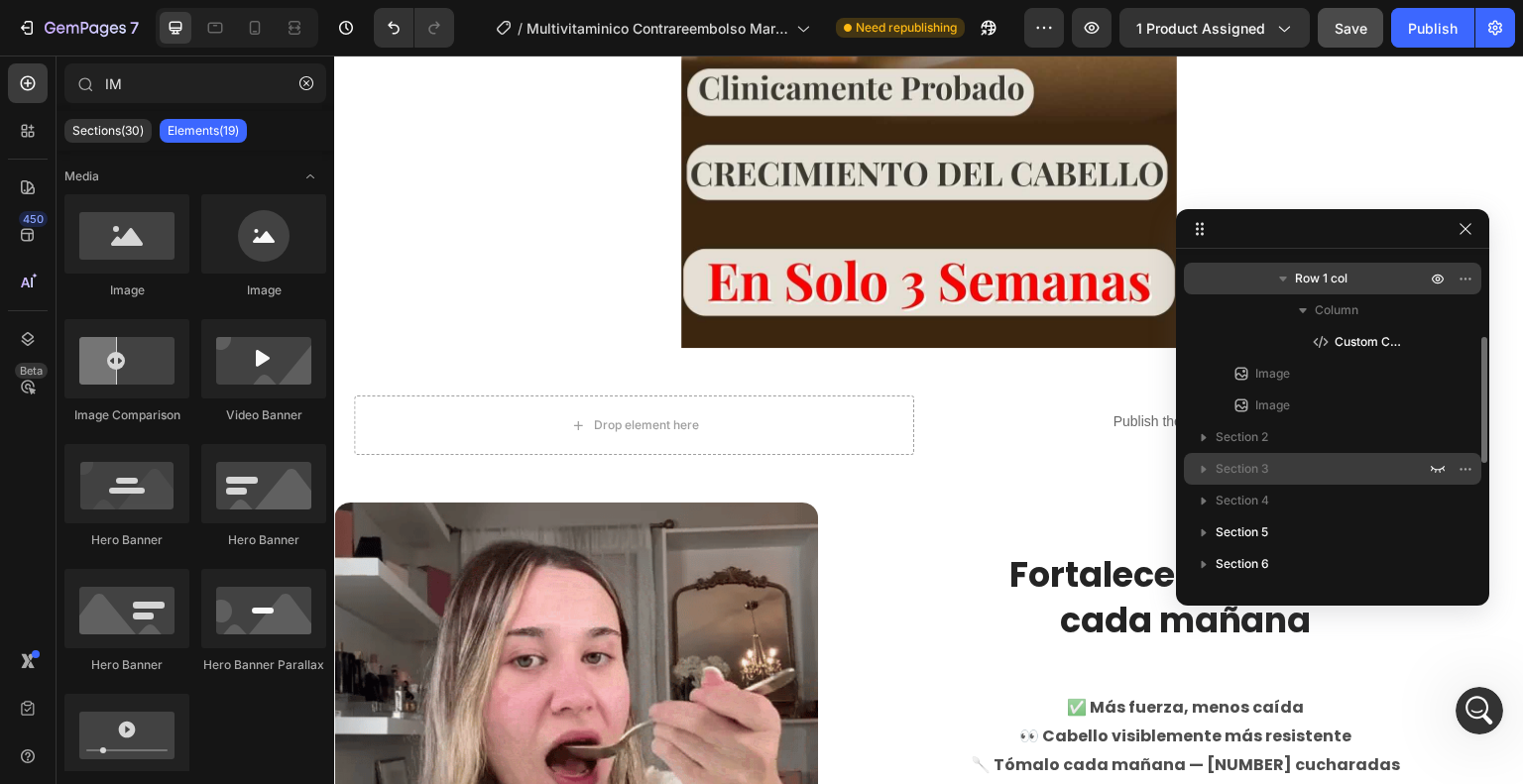 scroll, scrollTop: 592, scrollLeft: 0, axis: vertical 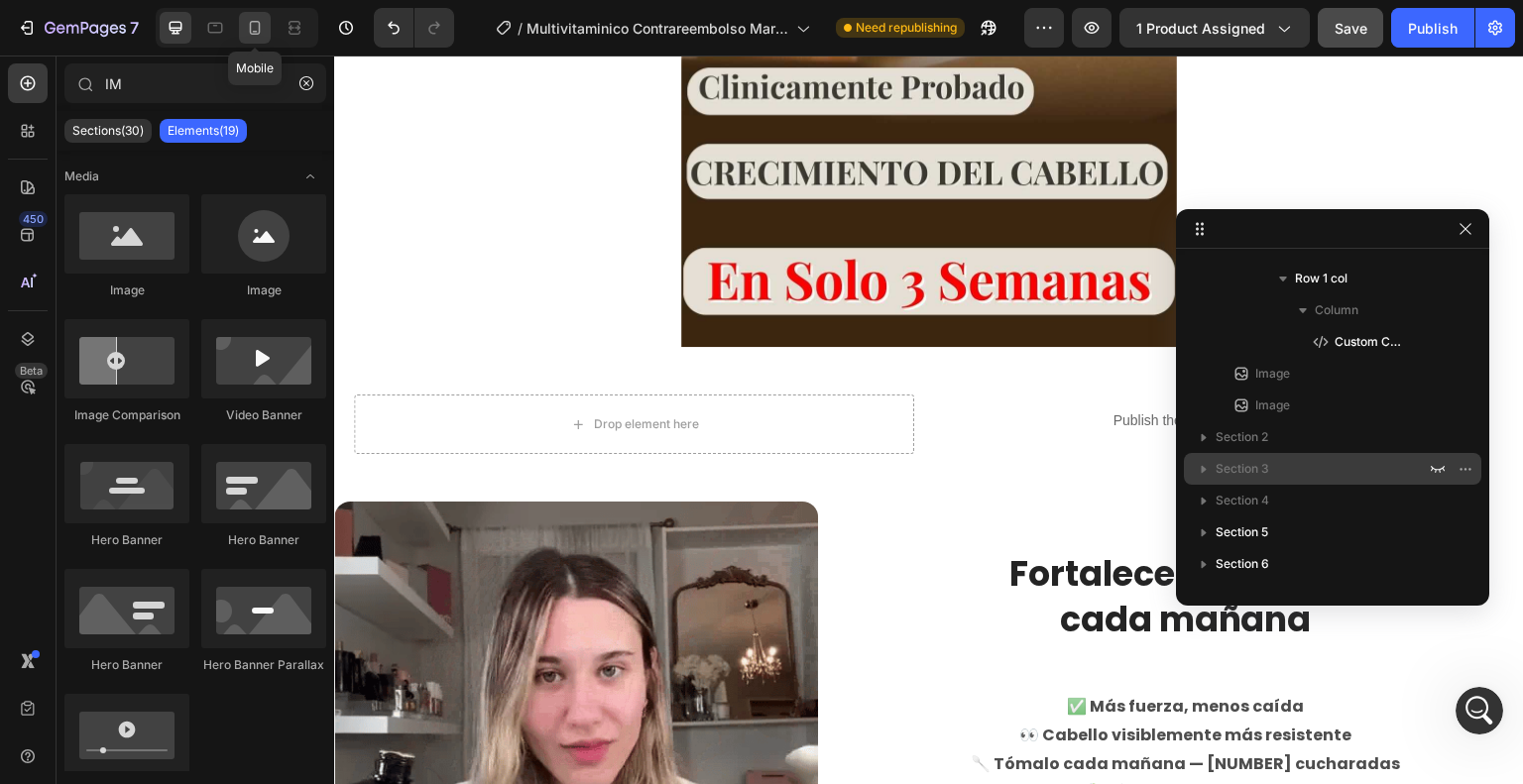click 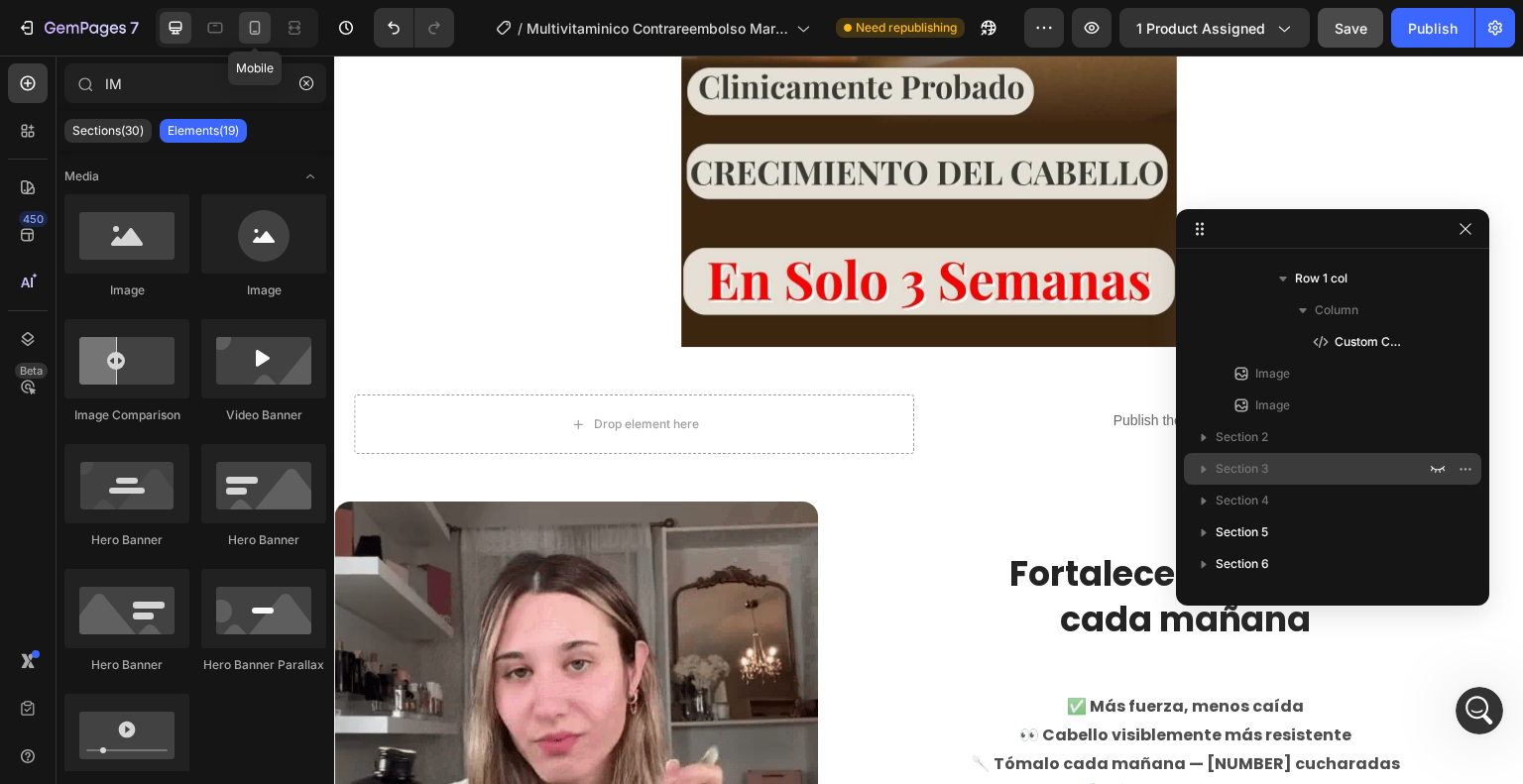 scroll, scrollTop: 4732, scrollLeft: 0, axis: vertical 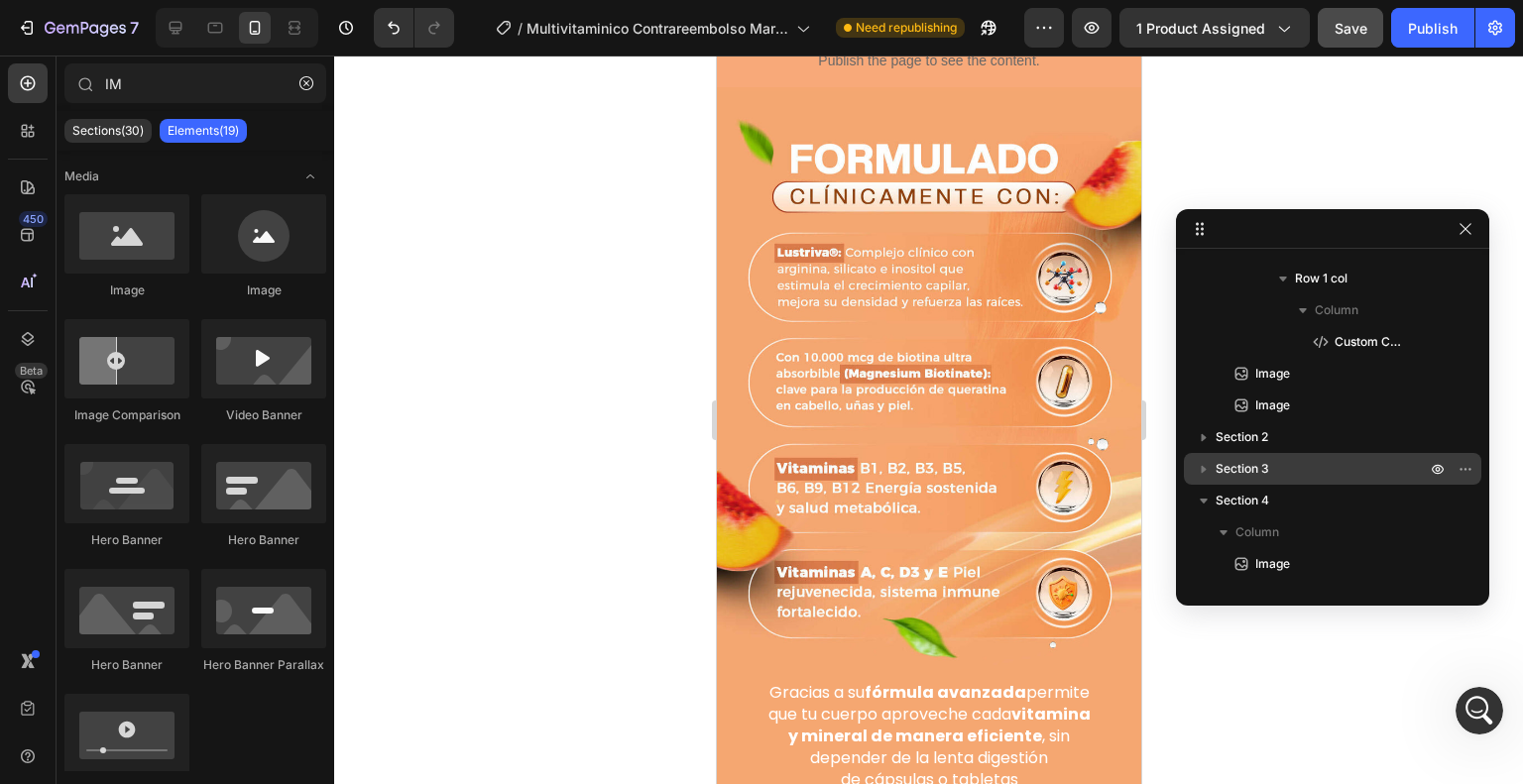 drag, startPoint x: 1130, startPoint y: 682, endPoint x: 1838, endPoint y: 110, distance: 910.19119 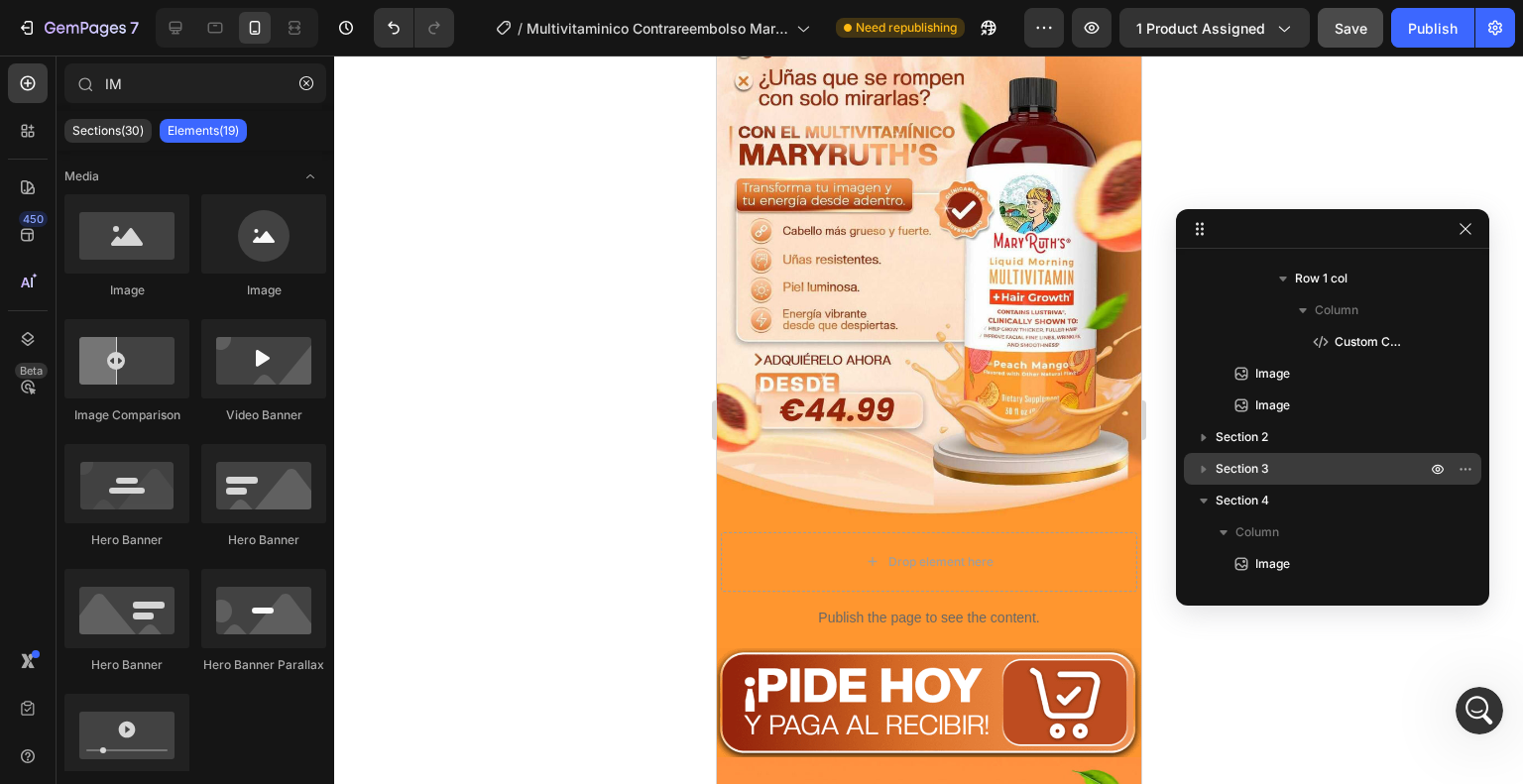 scroll, scrollTop: 0, scrollLeft: 0, axis: both 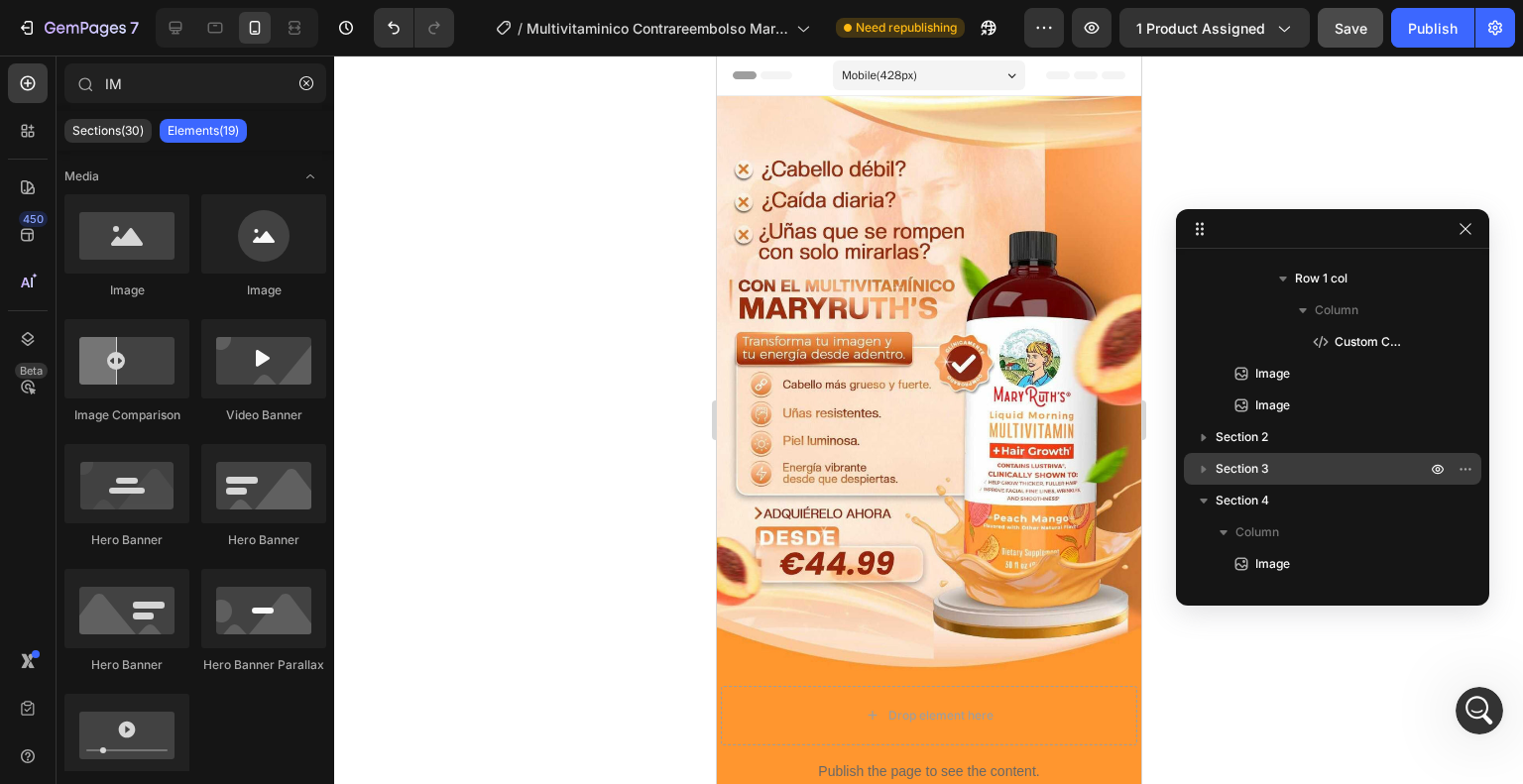 drag, startPoint x: 1125, startPoint y: 211, endPoint x: 1939, endPoint y: 110, distance: 820.242 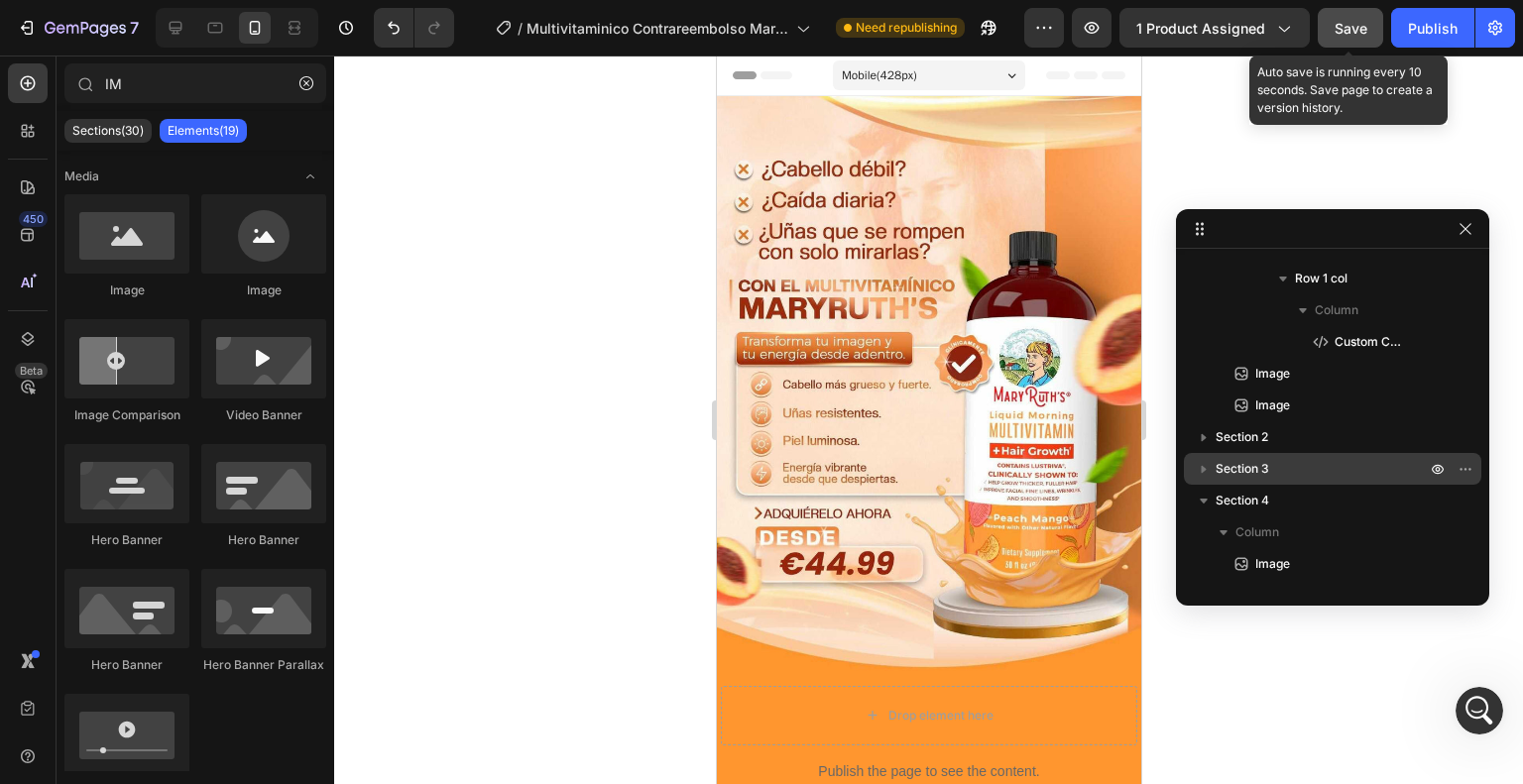 click on "Save" at bounding box center [1350, 28] 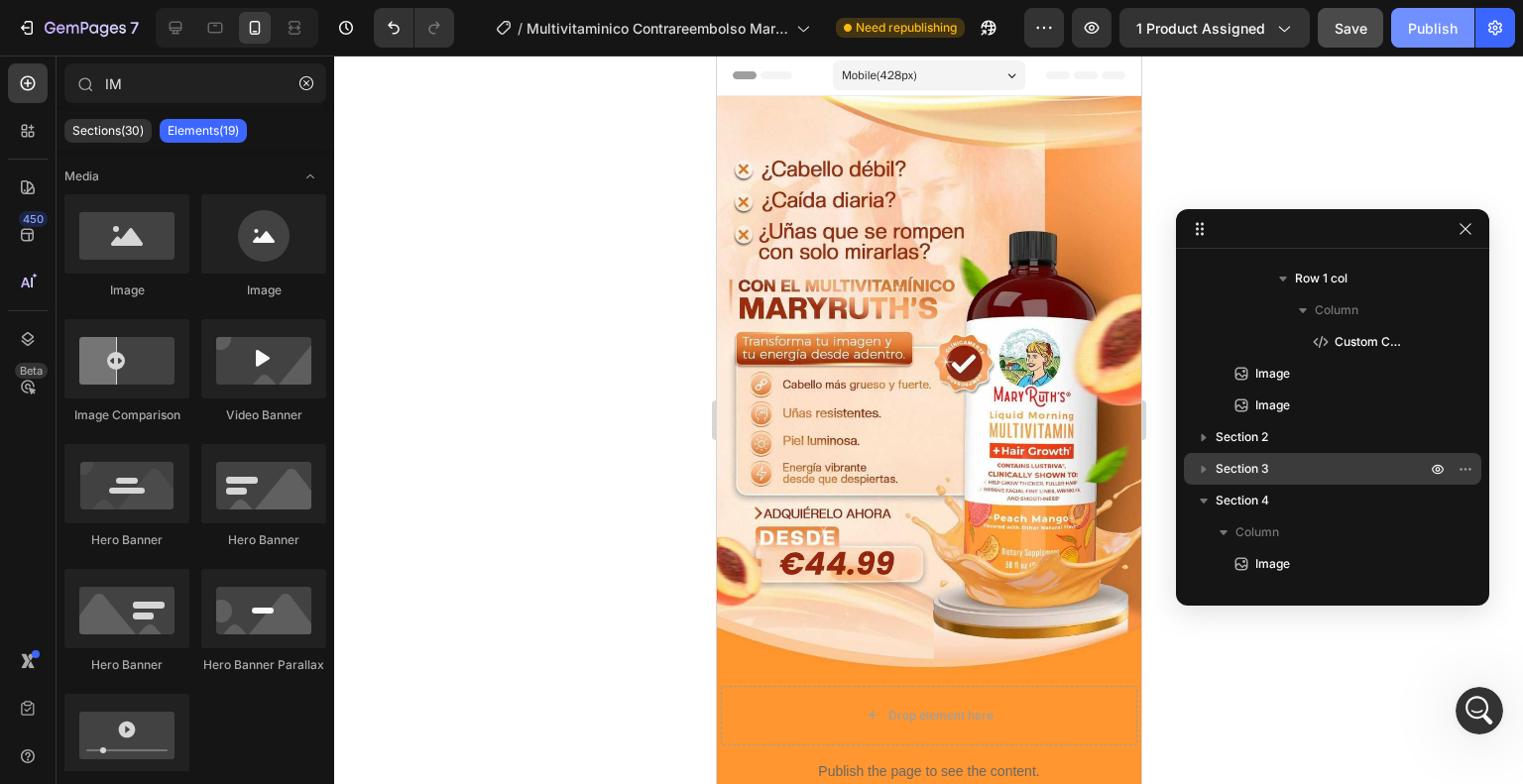 click on "Publish" at bounding box center [1433, 28] 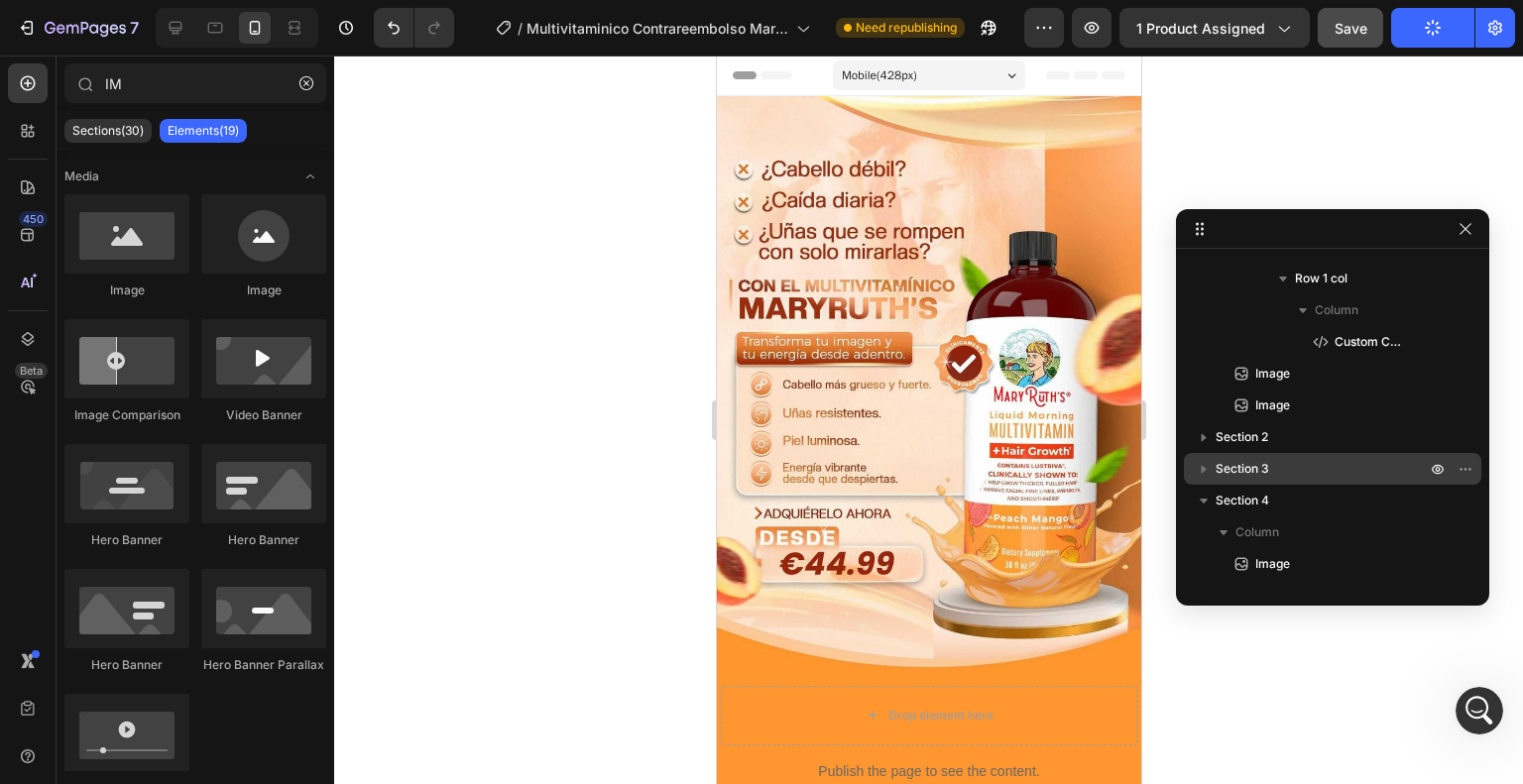 scroll, scrollTop: 5176, scrollLeft: 0, axis: vertical 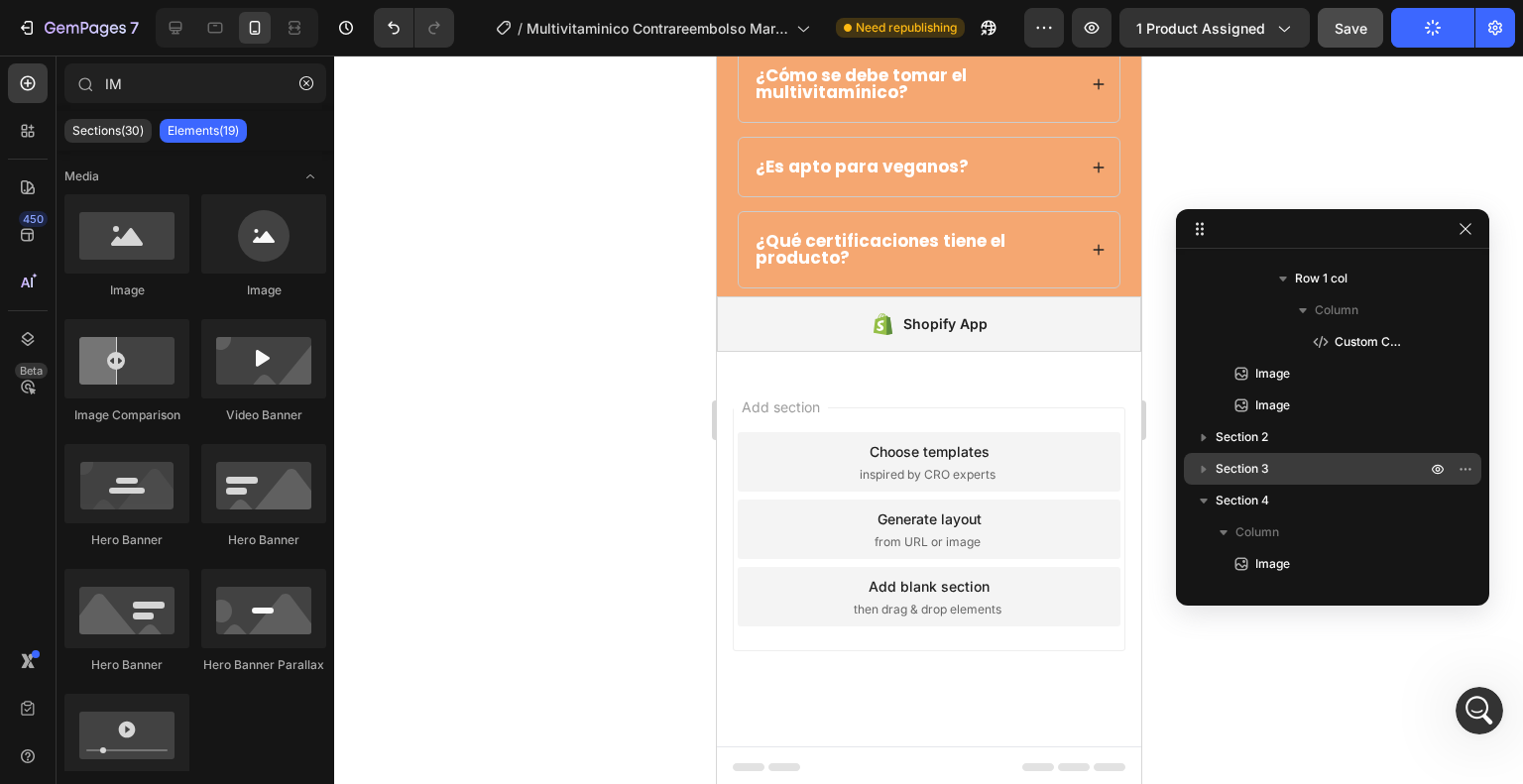 drag, startPoint x: 1134, startPoint y: 121, endPoint x: 1856, endPoint y: 776, distance: 974.8379 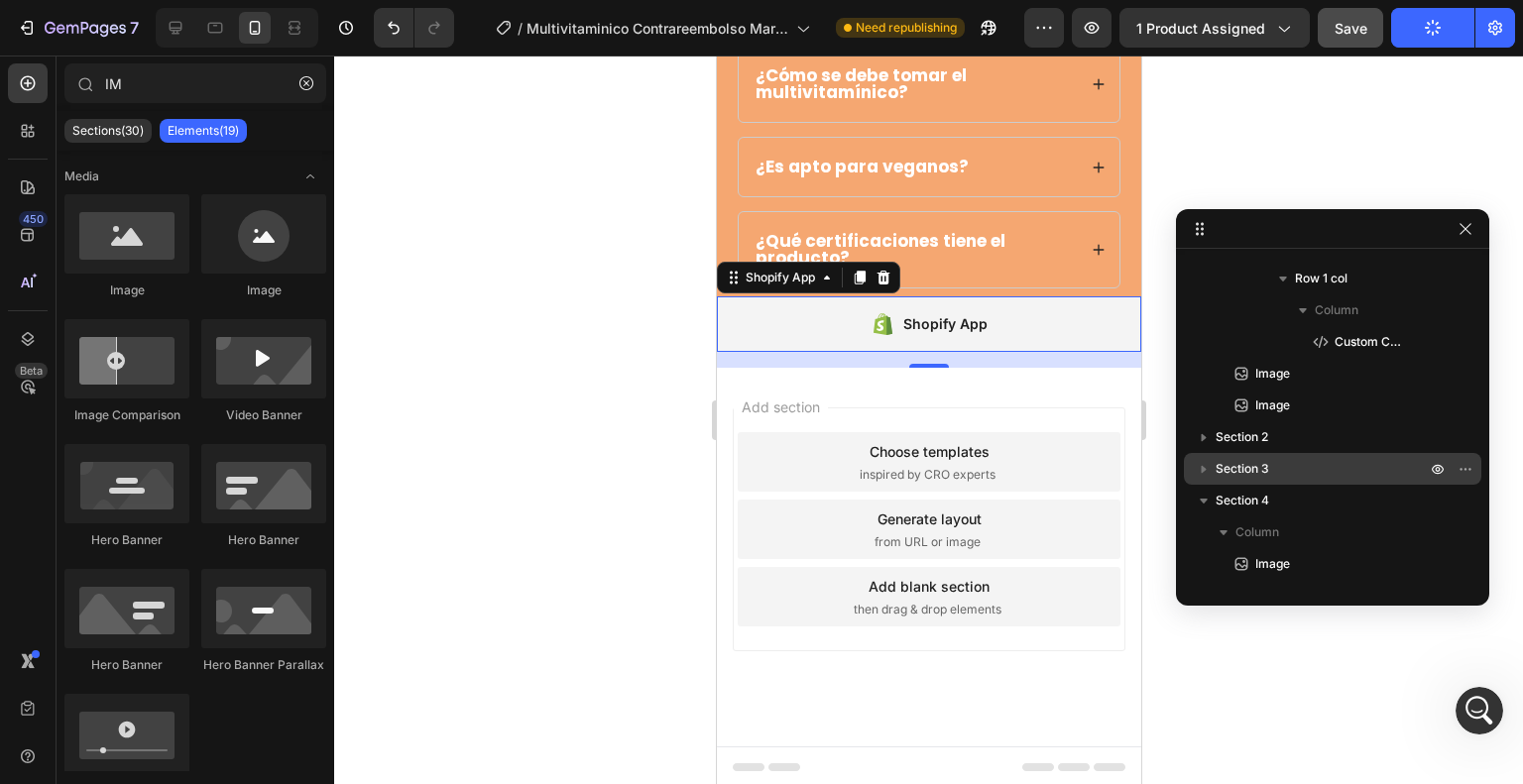 click on "Shopify App" at bounding box center [944, 324] 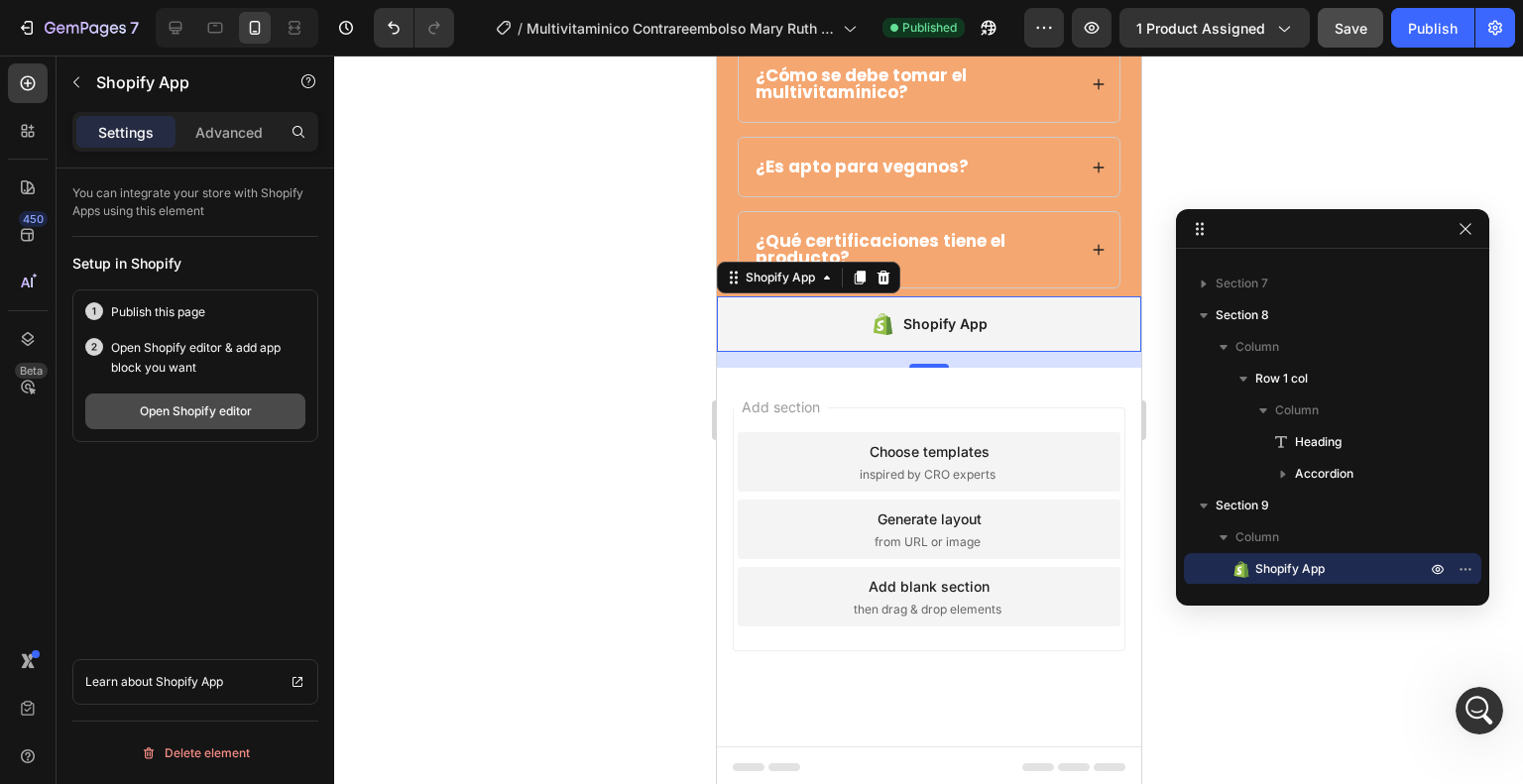 click on "Open Shopify editor" at bounding box center [195, 411] 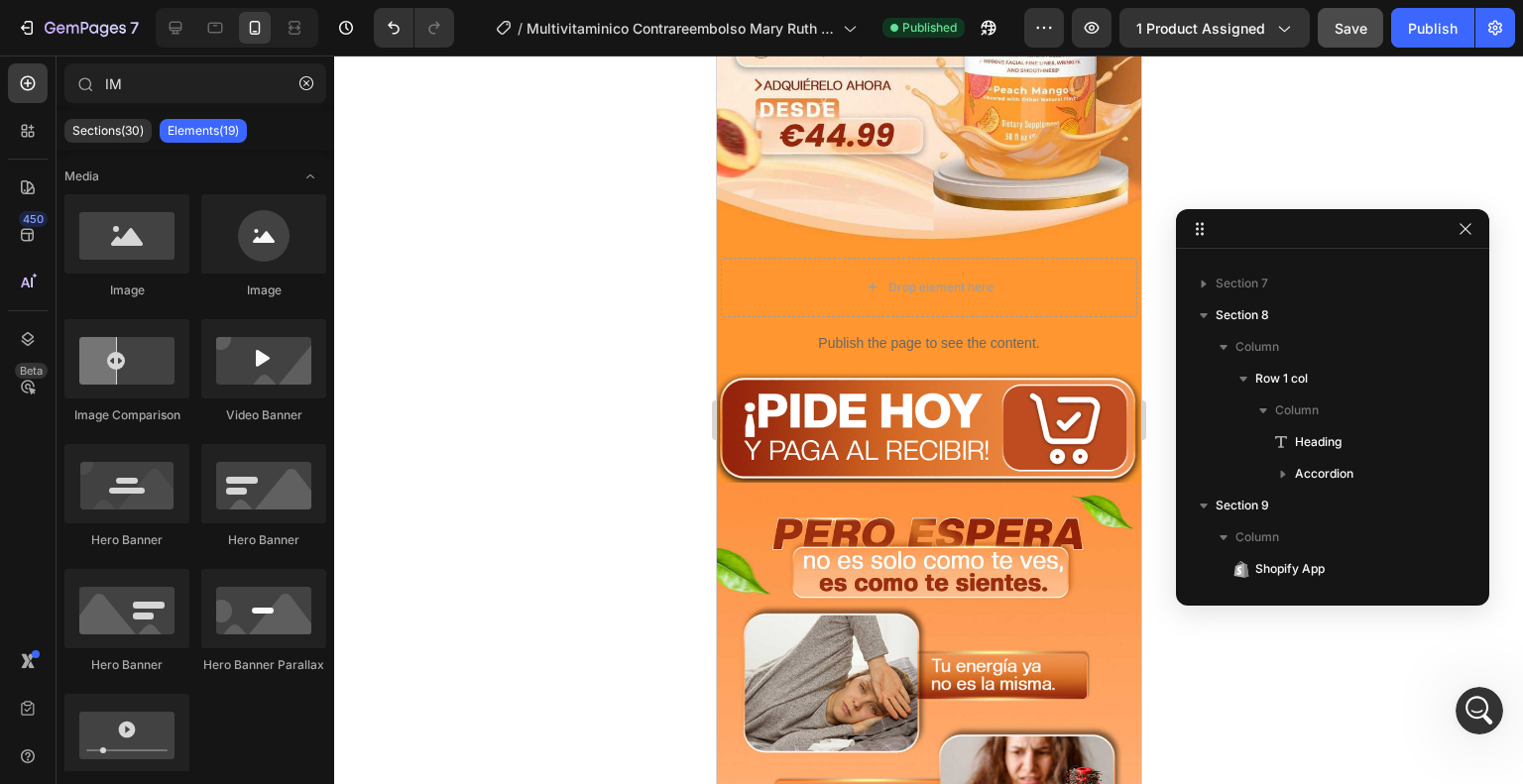scroll, scrollTop: 461, scrollLeft: 0, axis: vertical 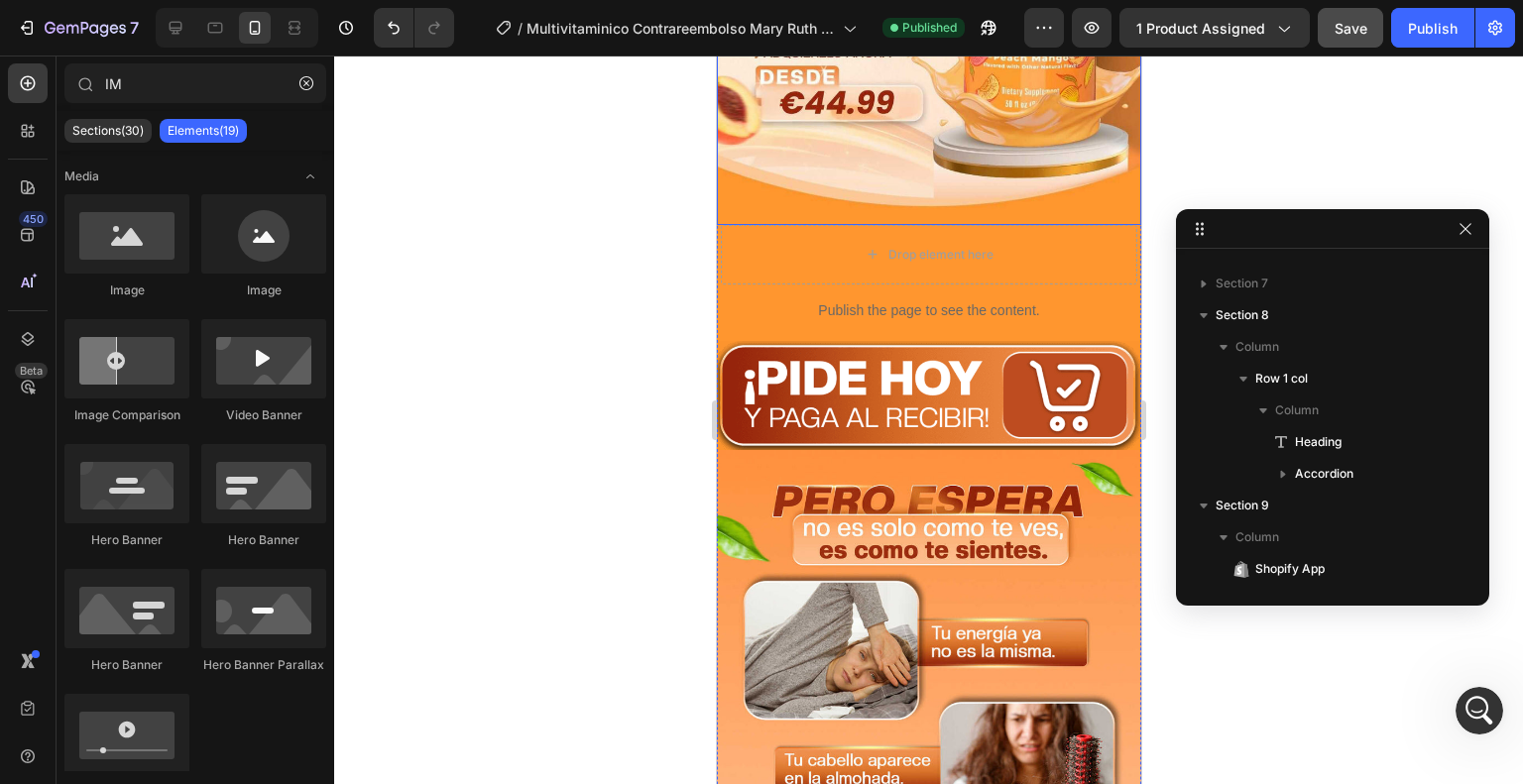 click at bounding box center [928, -70] 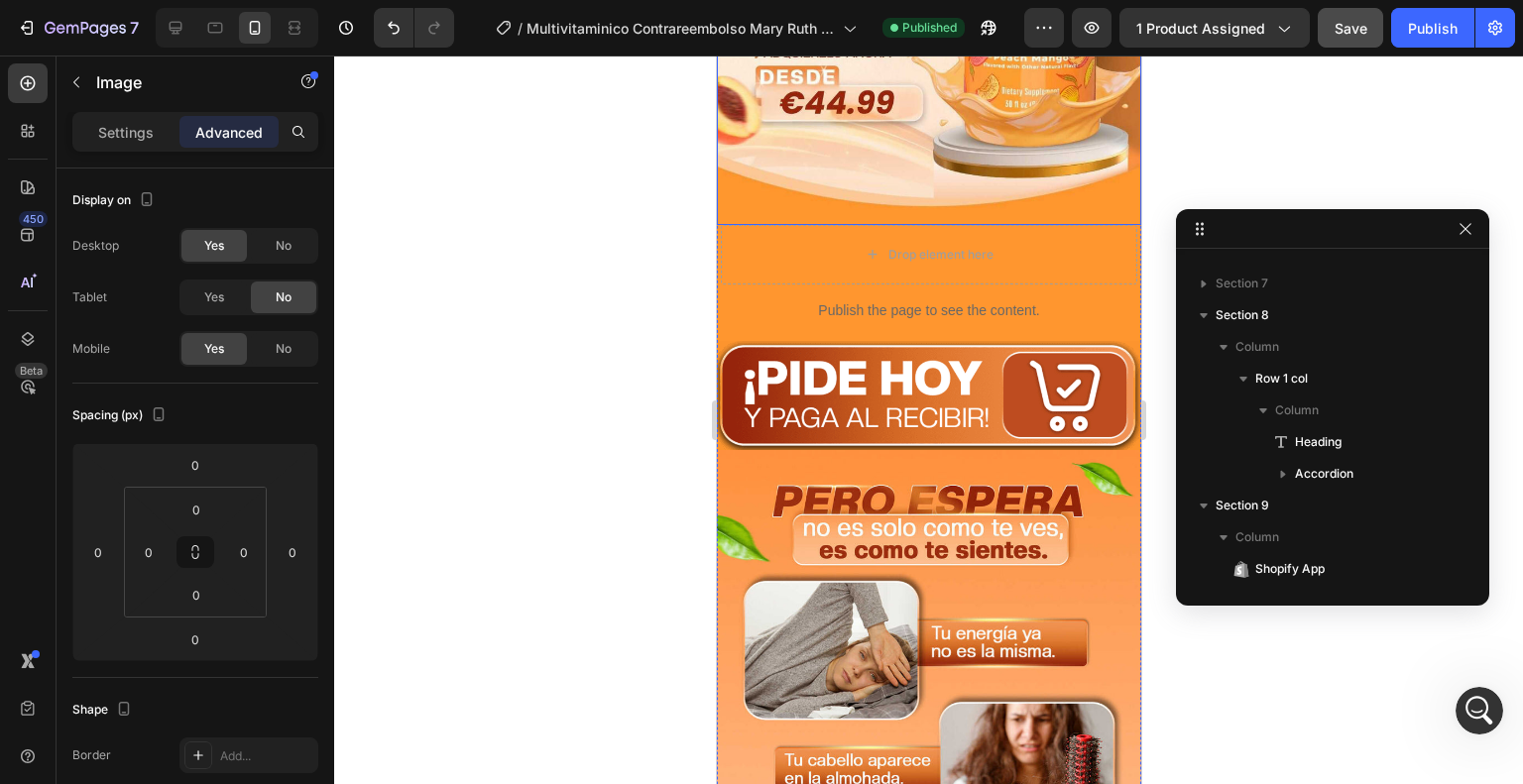 scroll, scrollTop: 0, scrollLeft: 0, axis: both 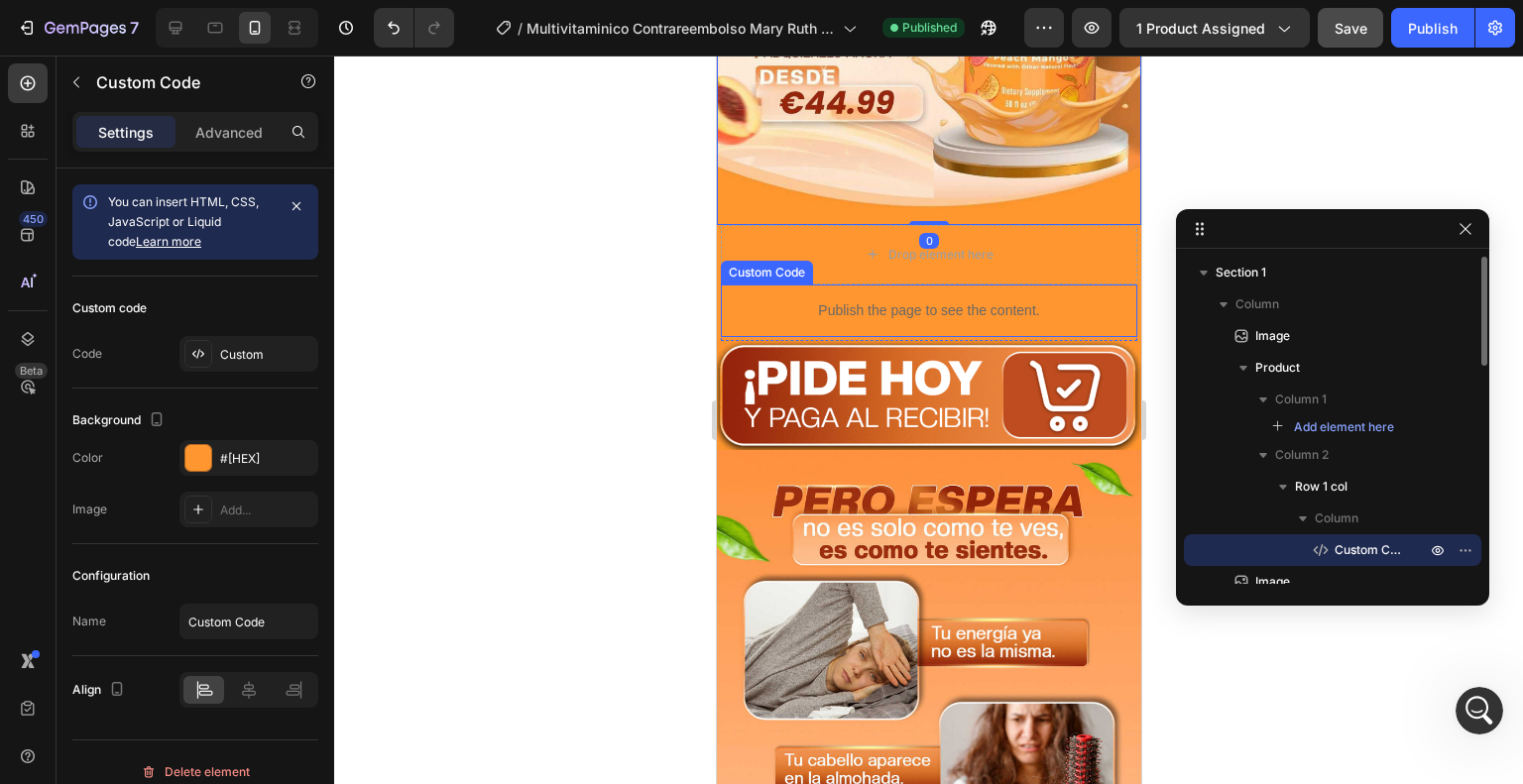 click on "Publish the page to see the content." at bounding box center (928, 310) 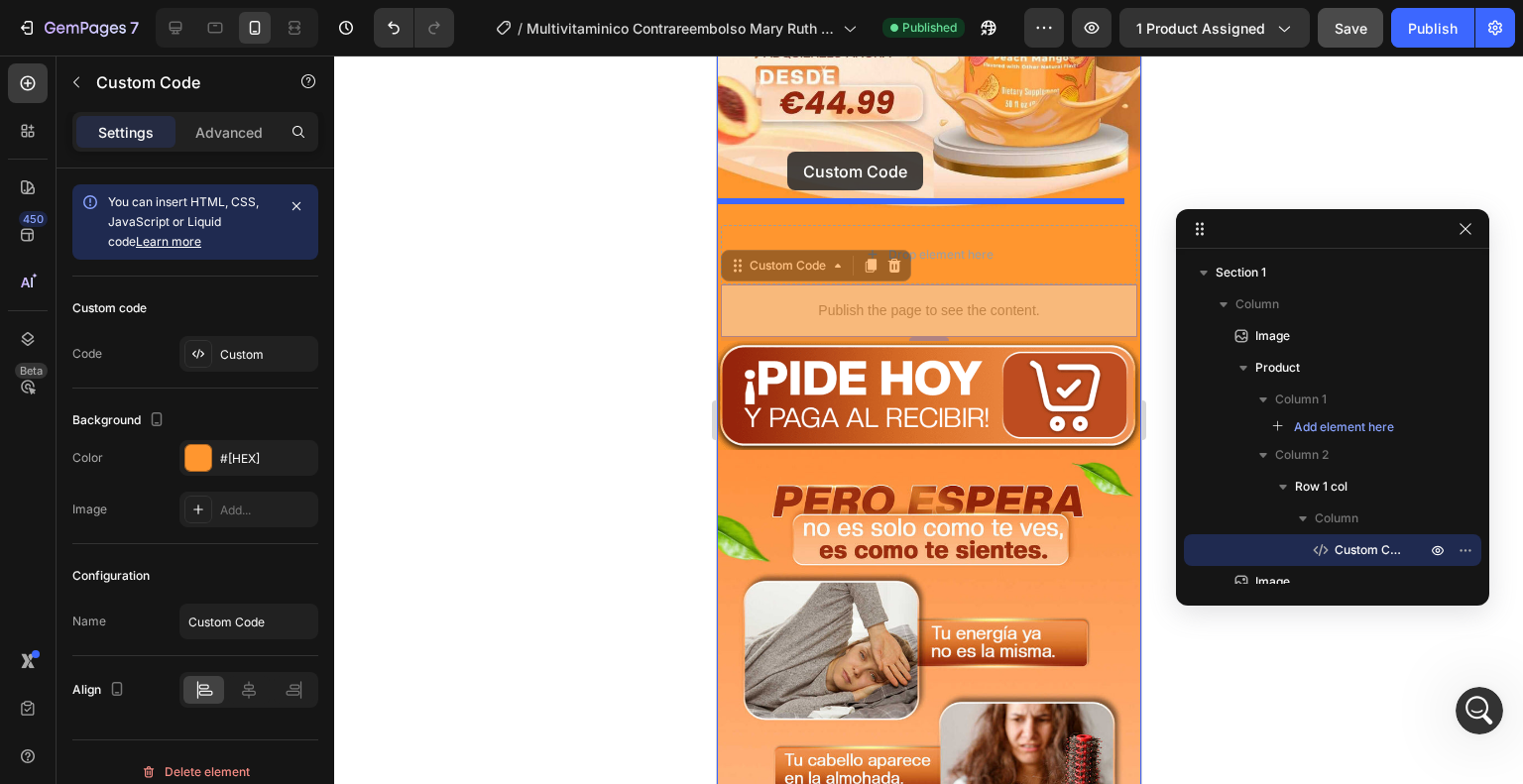 drag, startPoint x: 762, startPoint y: 245, endPoint x: 786, endPoint y: 152, distance: 96.046864 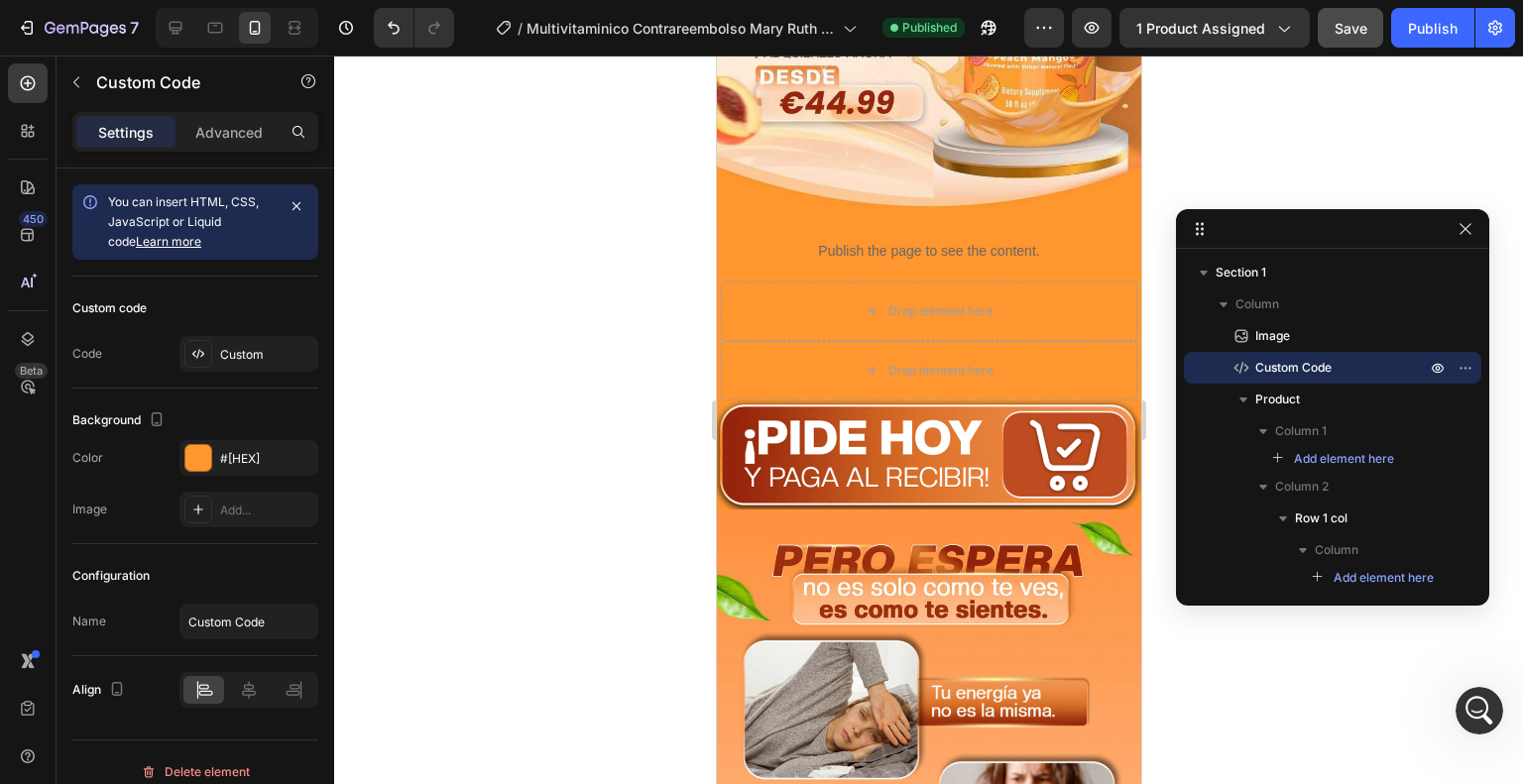 click on "Publish the page to see the content." at bounding box center (928, 251) 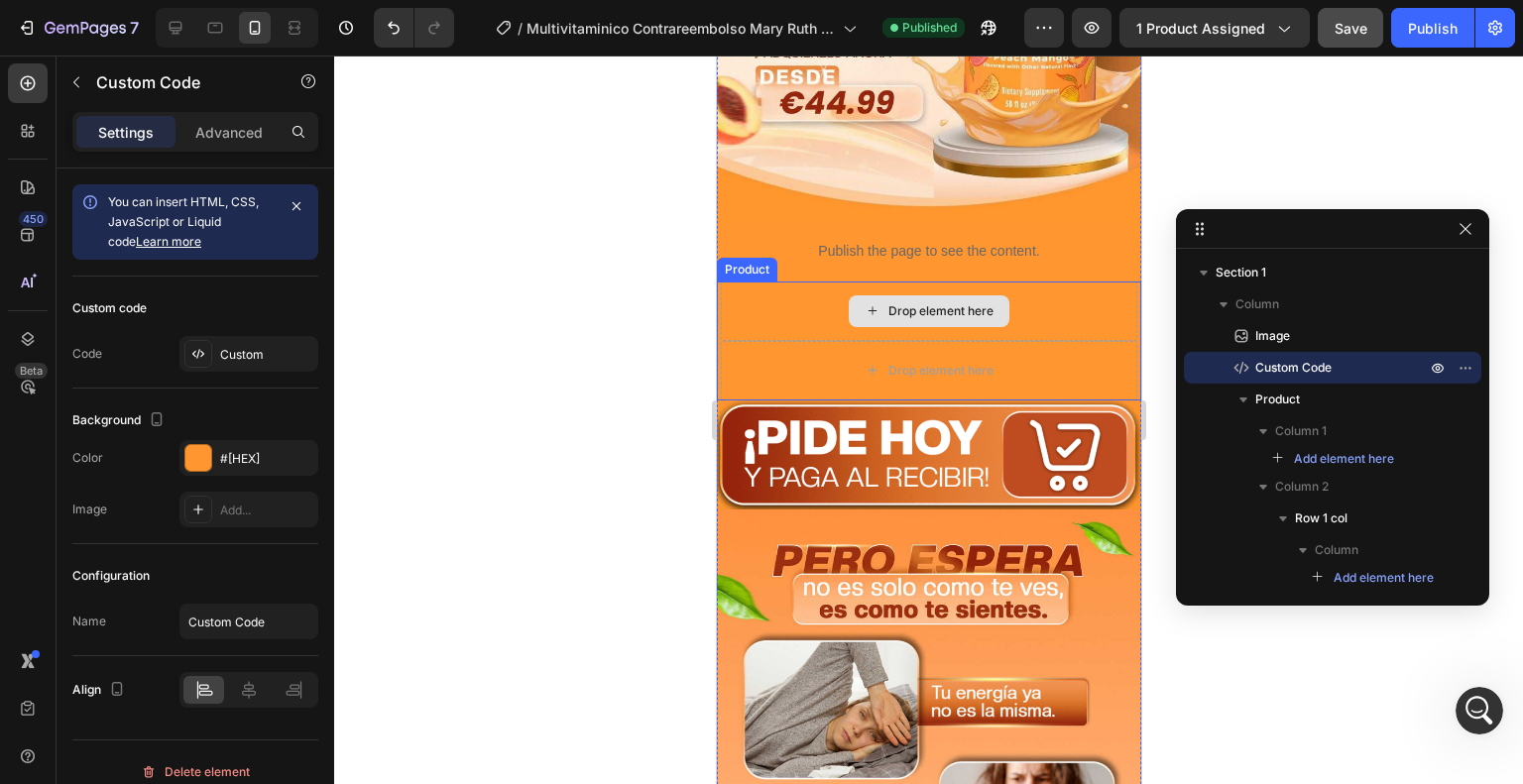 scroll, scrollTop: 5176, scrollLeft: 0, axis: vertical 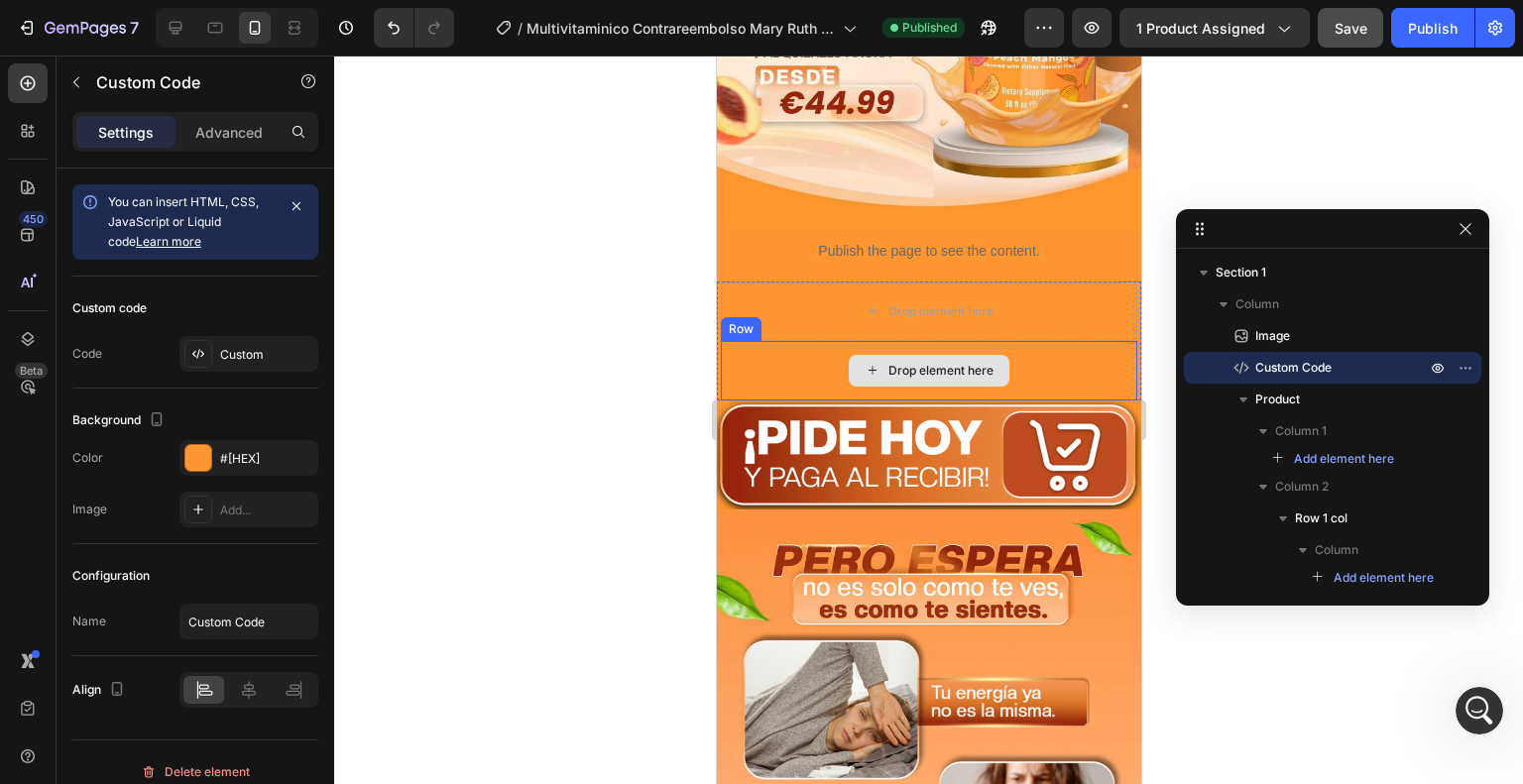 click on "Drop element here" at bounding box center [928, 371] 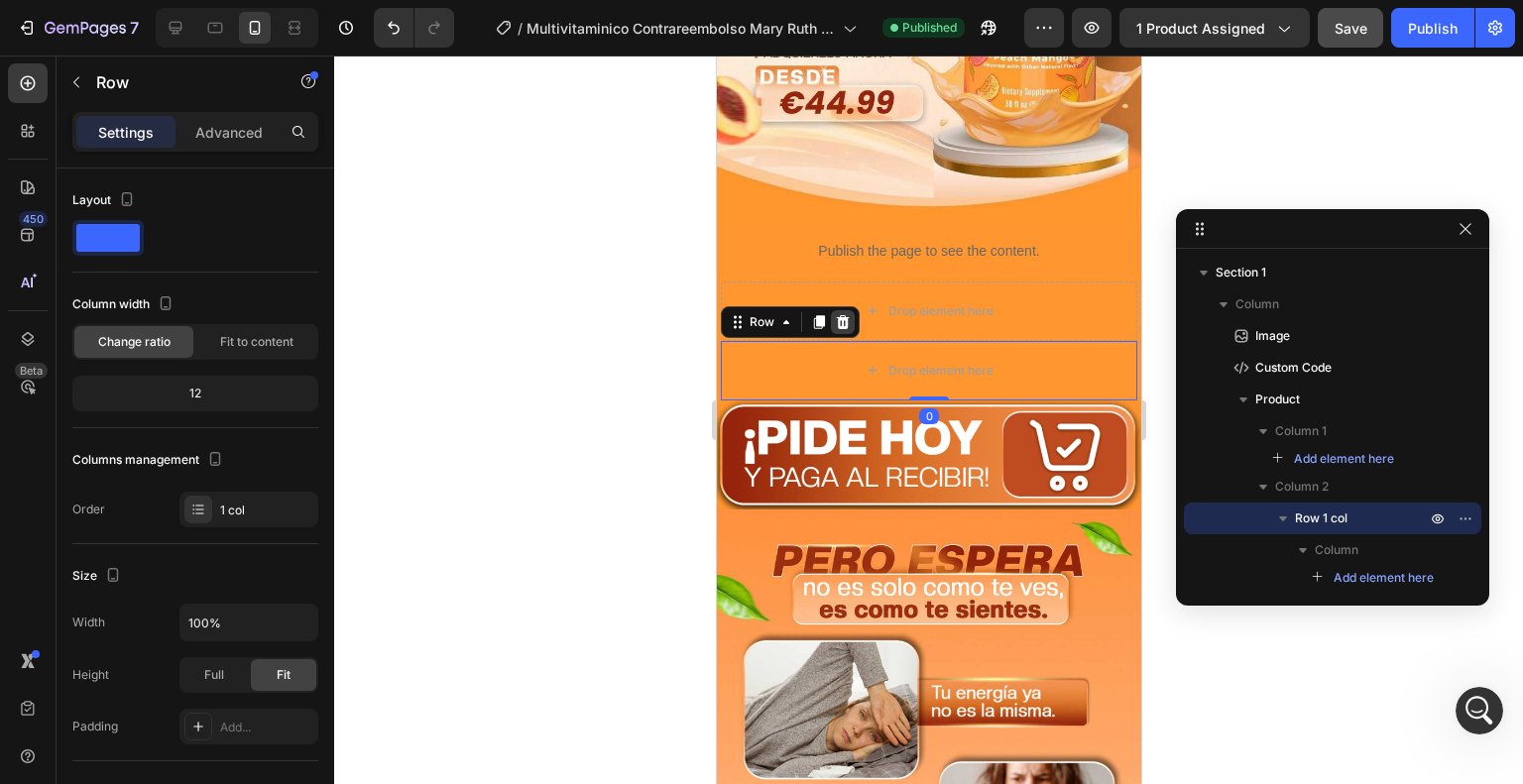 click 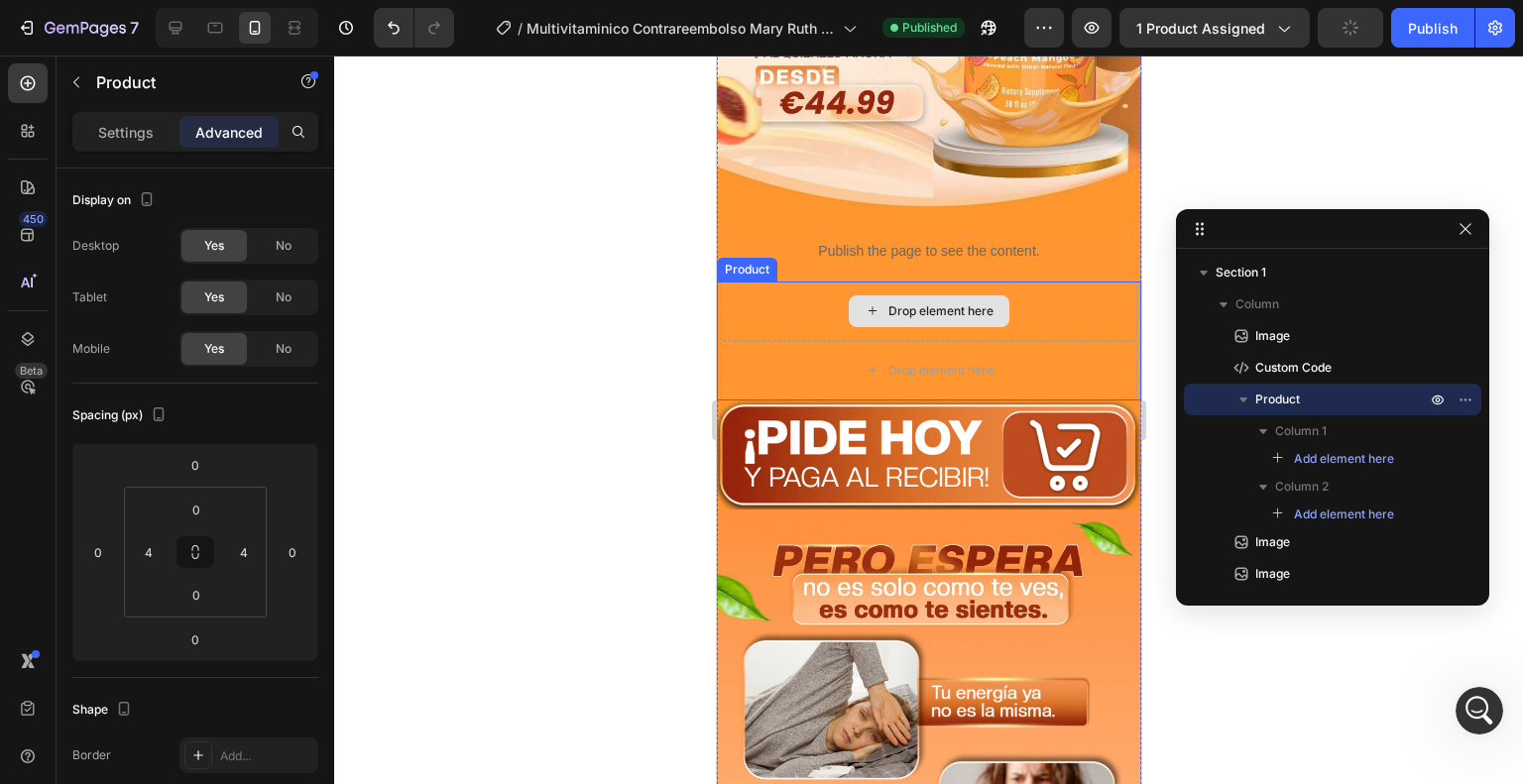 click on "Drop element here" at bounding box center [928, 311] 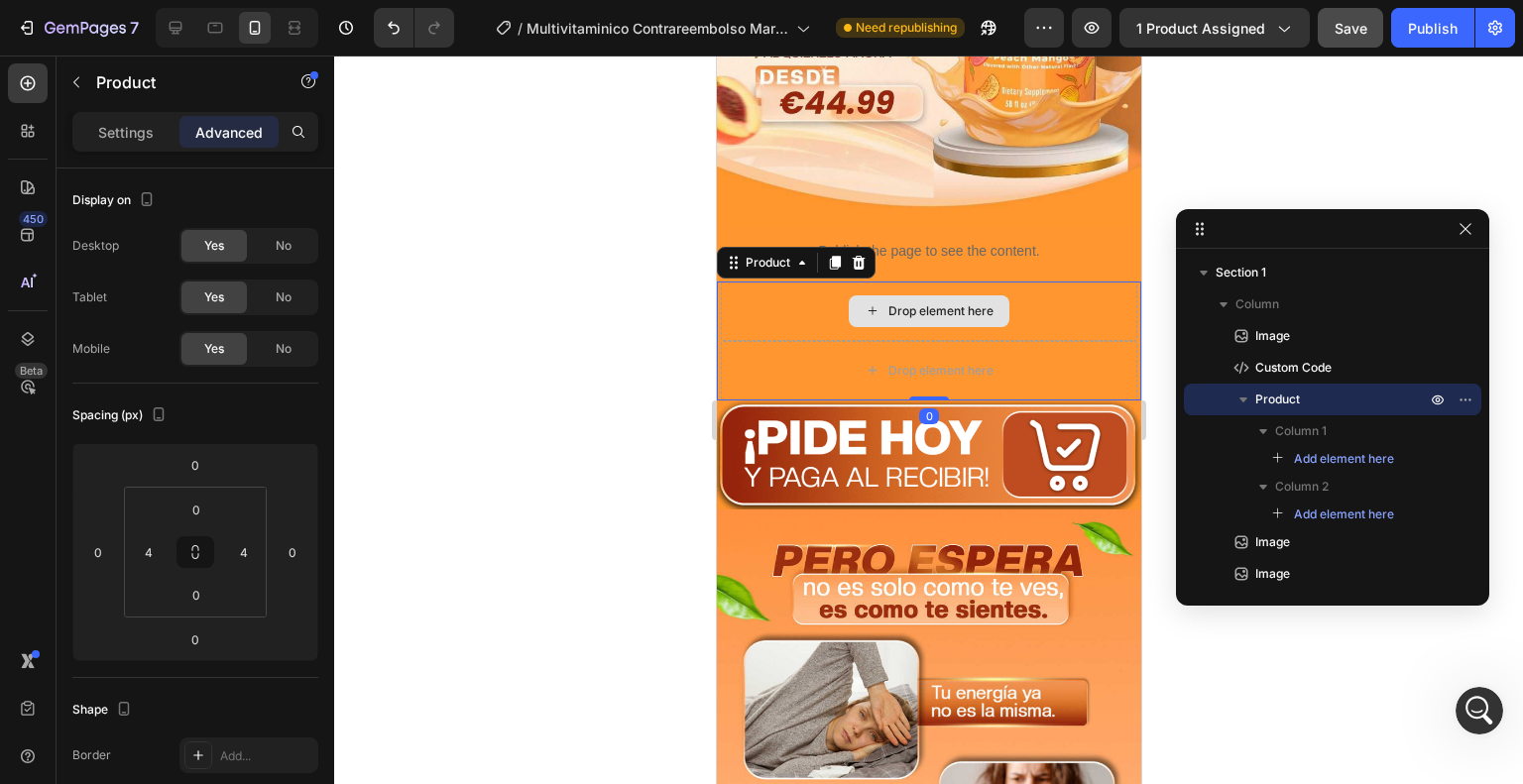 scroll, scrollTop: 5227, scrollLeft: 0, axis: vertical 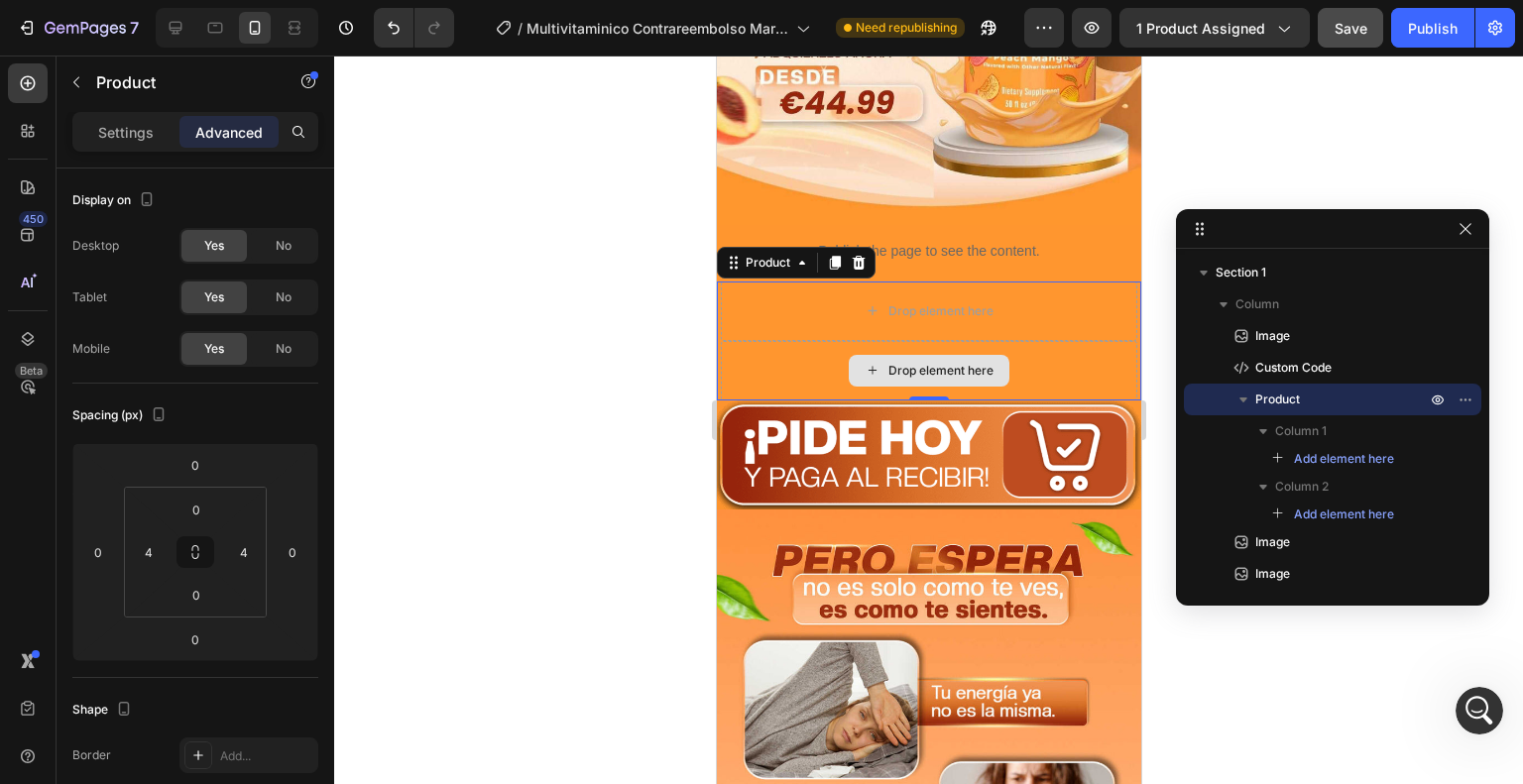 click on "Drop element here" at bounding box center (928, 371) 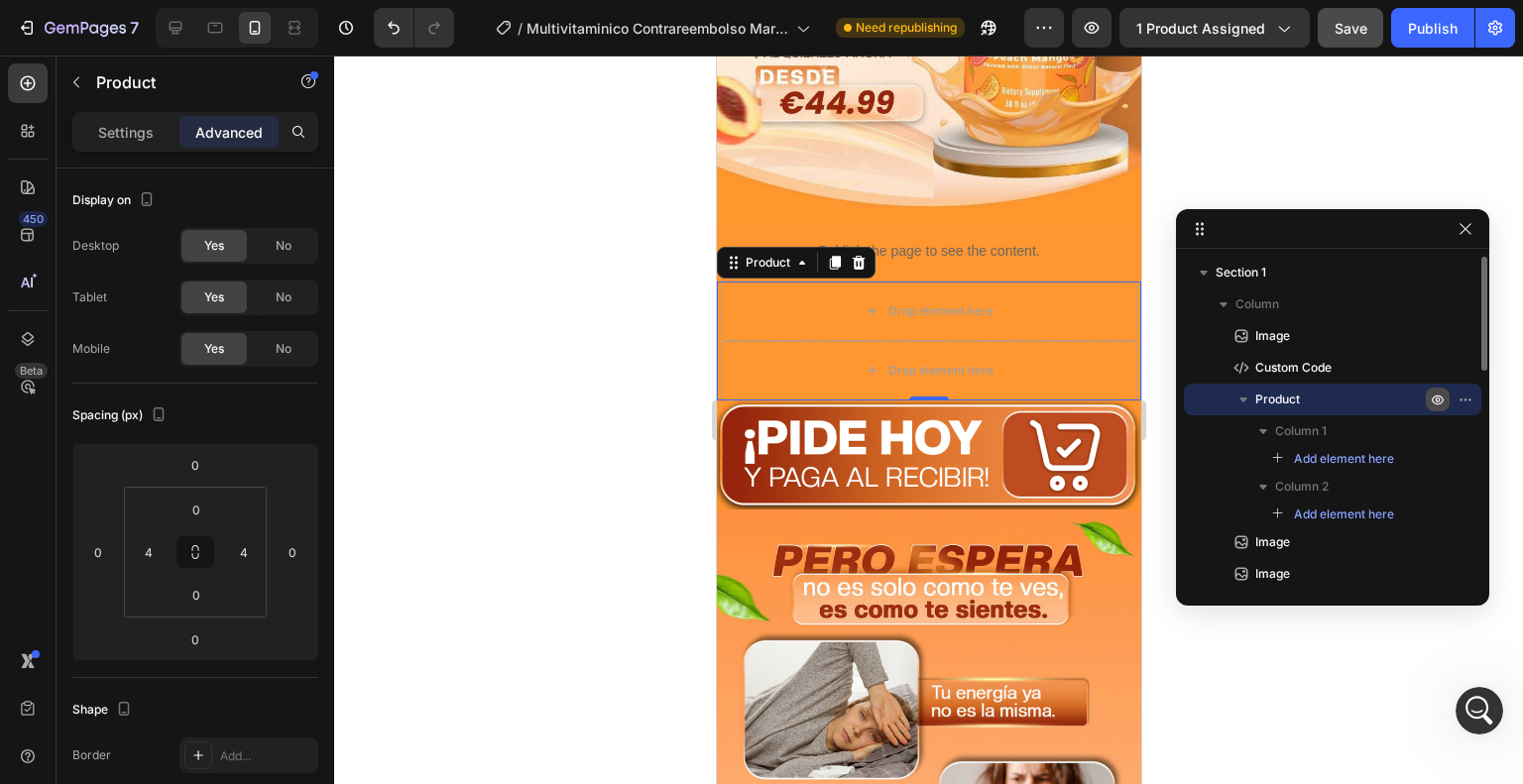 scroll, scrollTop: 5176, scrollLeft: 0, axis: vertical 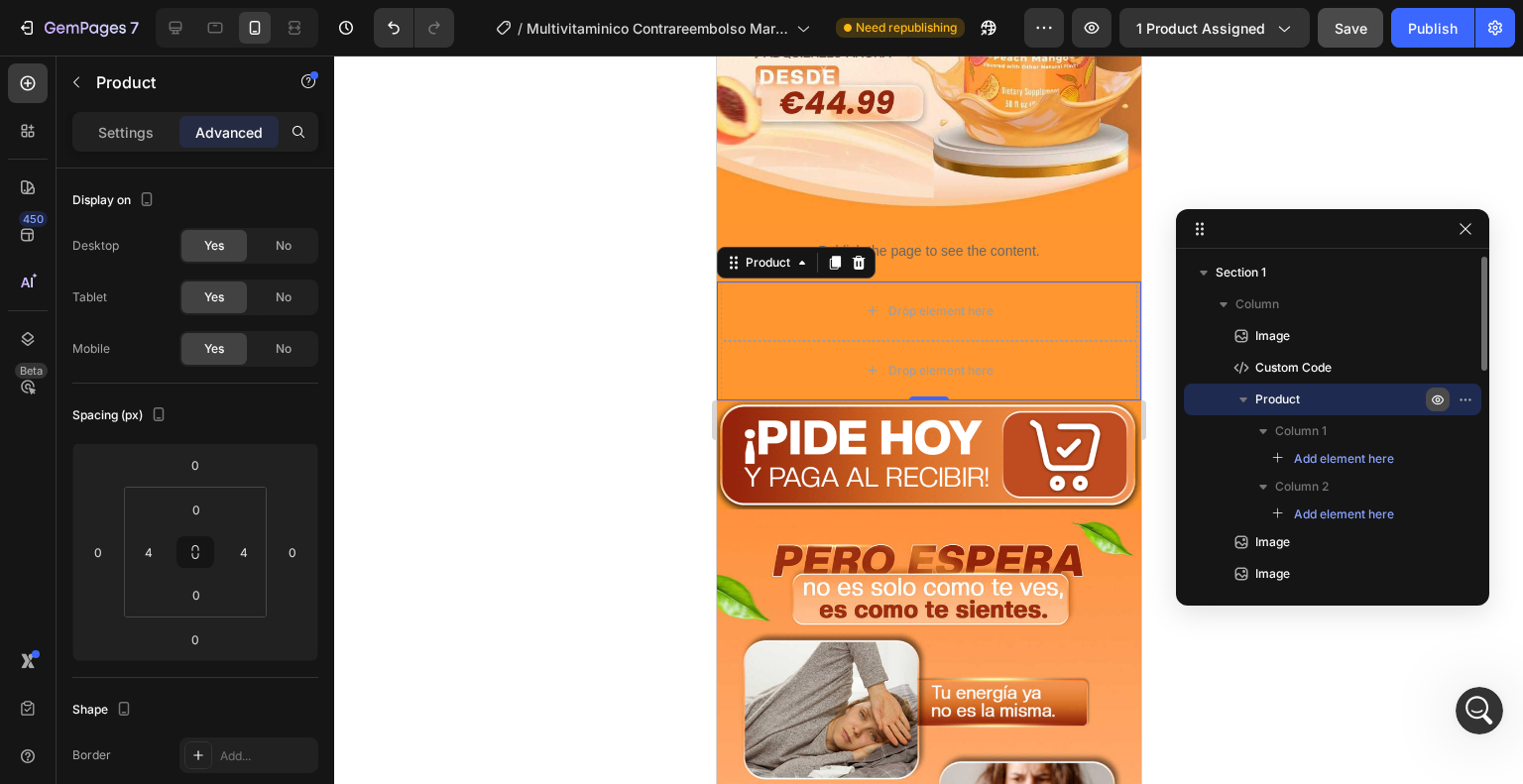 click 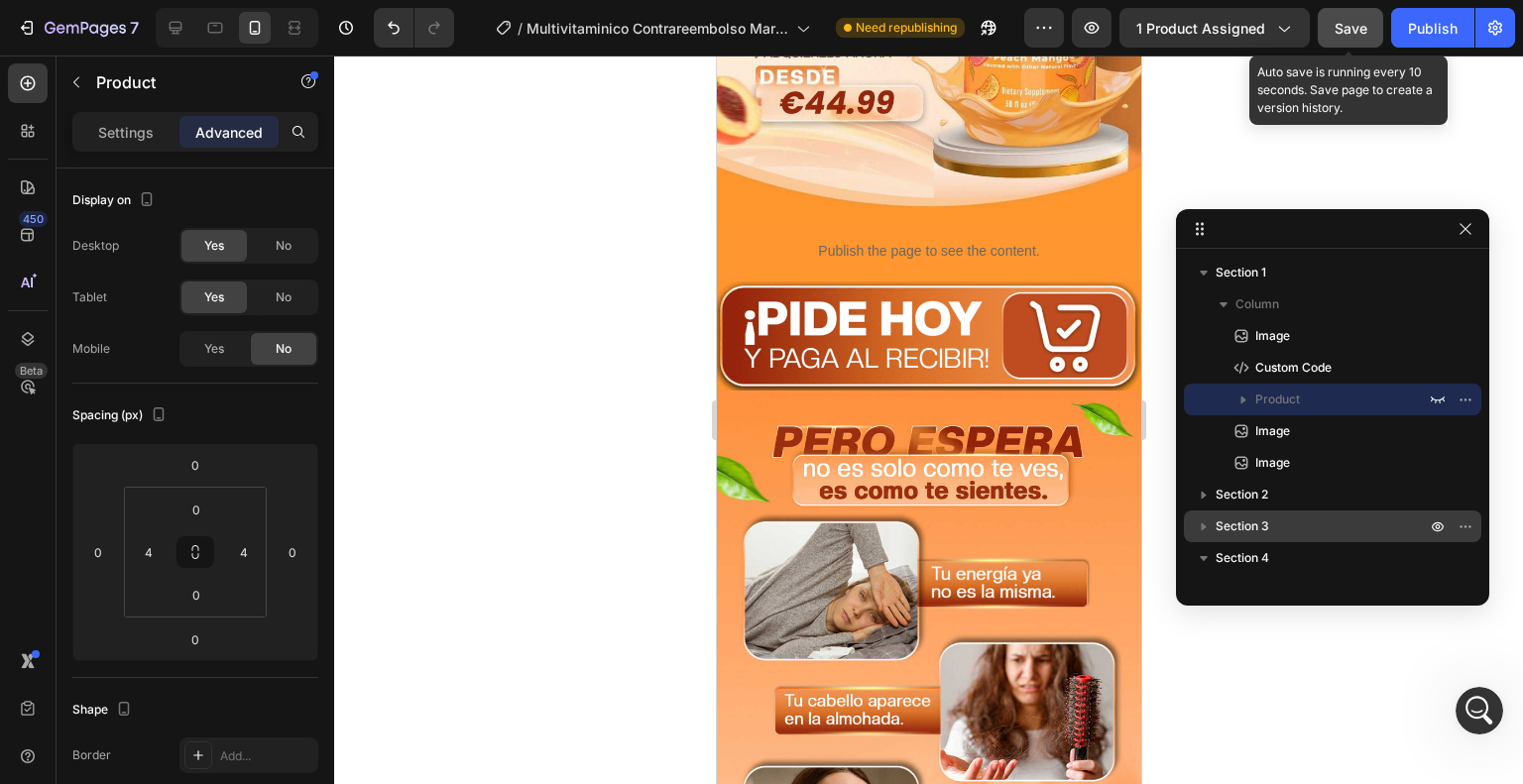 click on "Save" 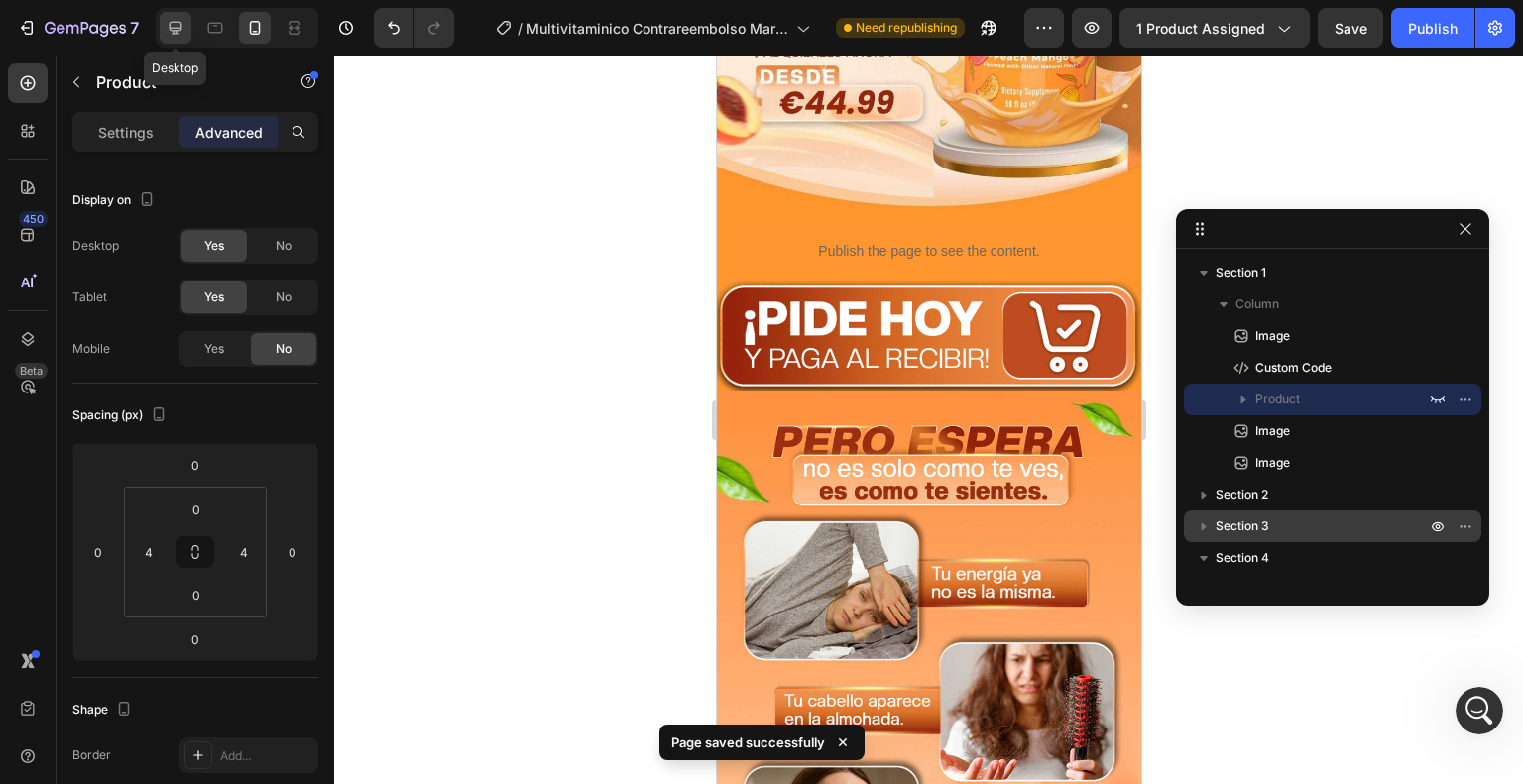 click 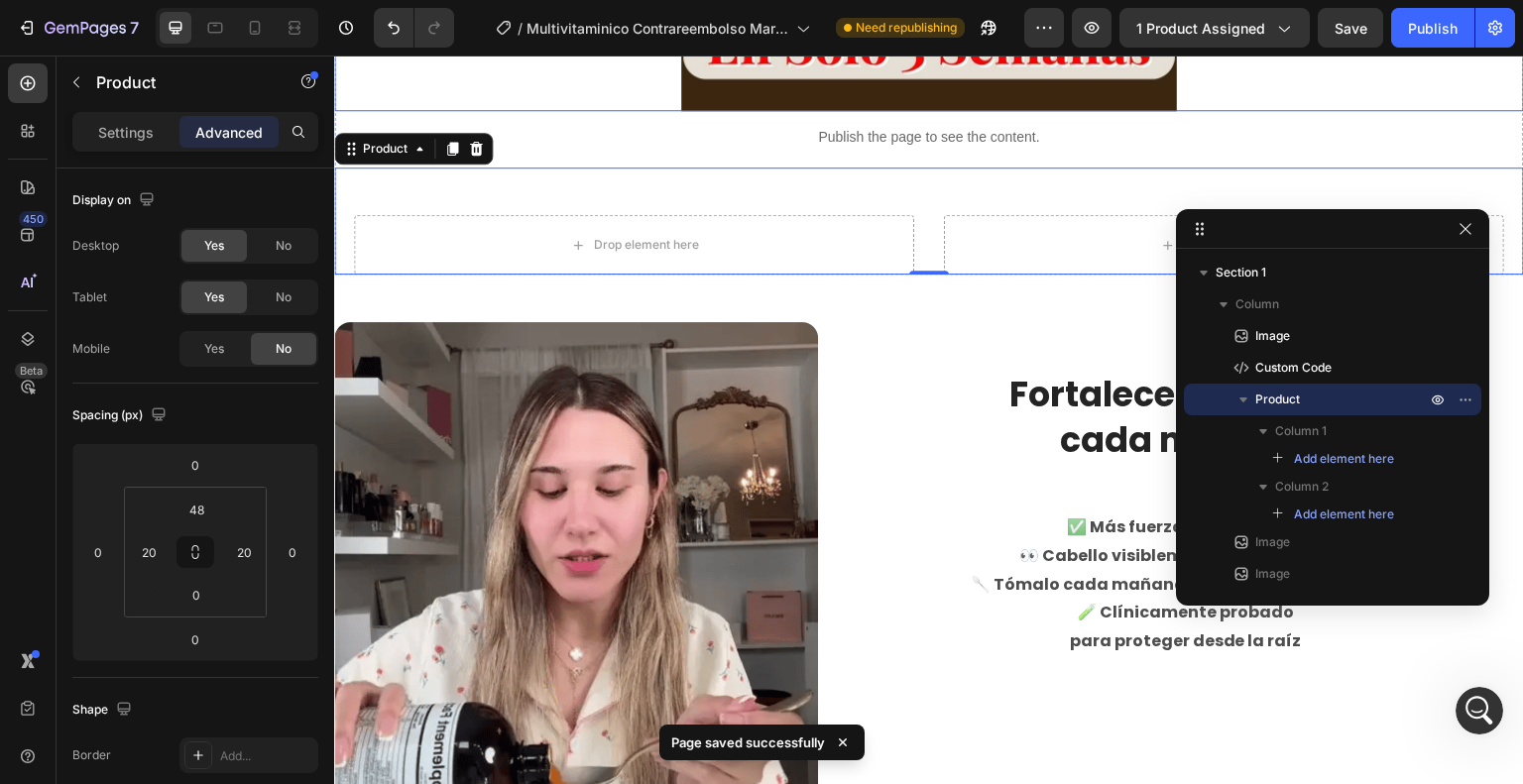 scroll, scrollTop: 869, scrollLeft: 0, axis: vertical 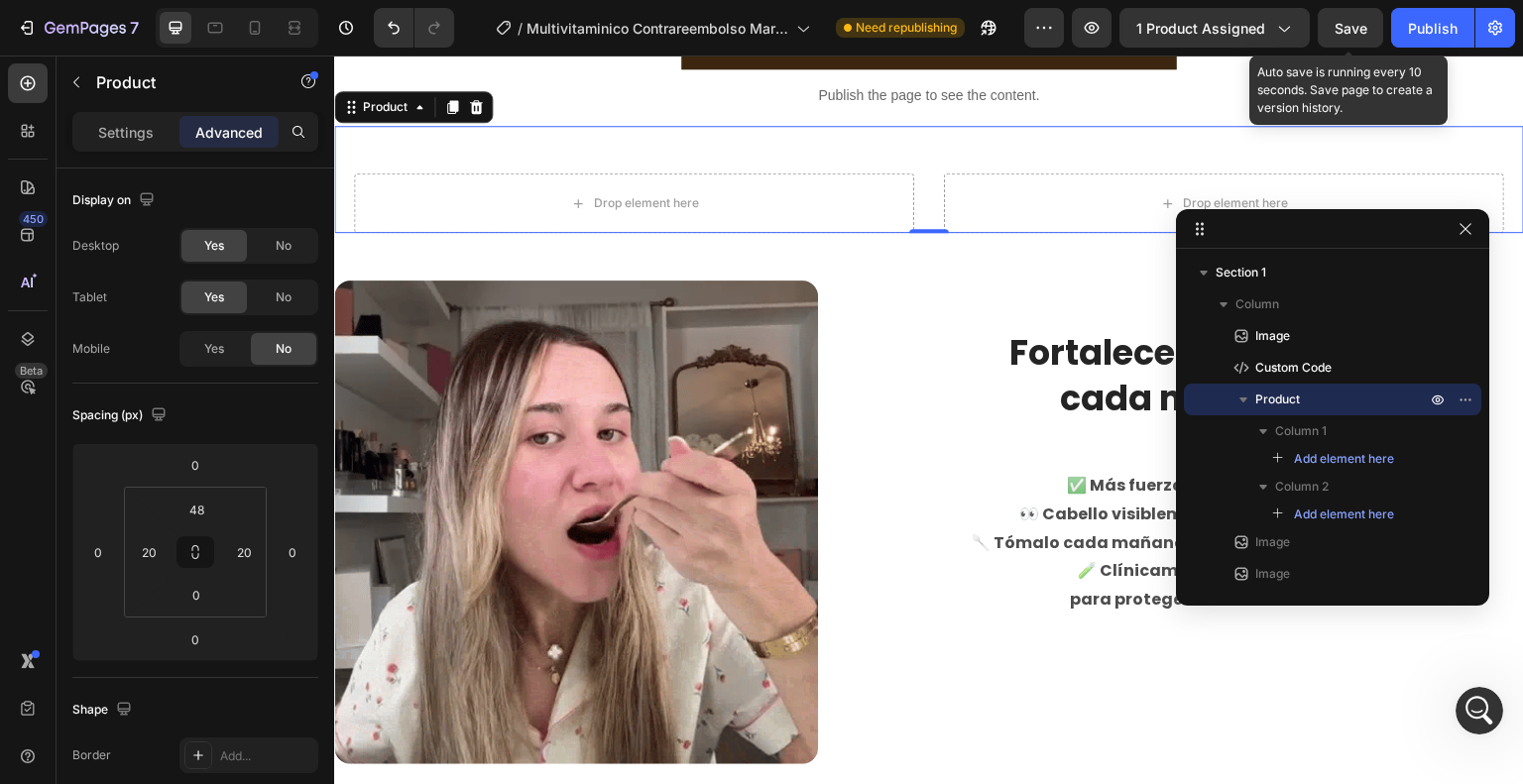 click on "Save" at bounding box center [1350, 28] 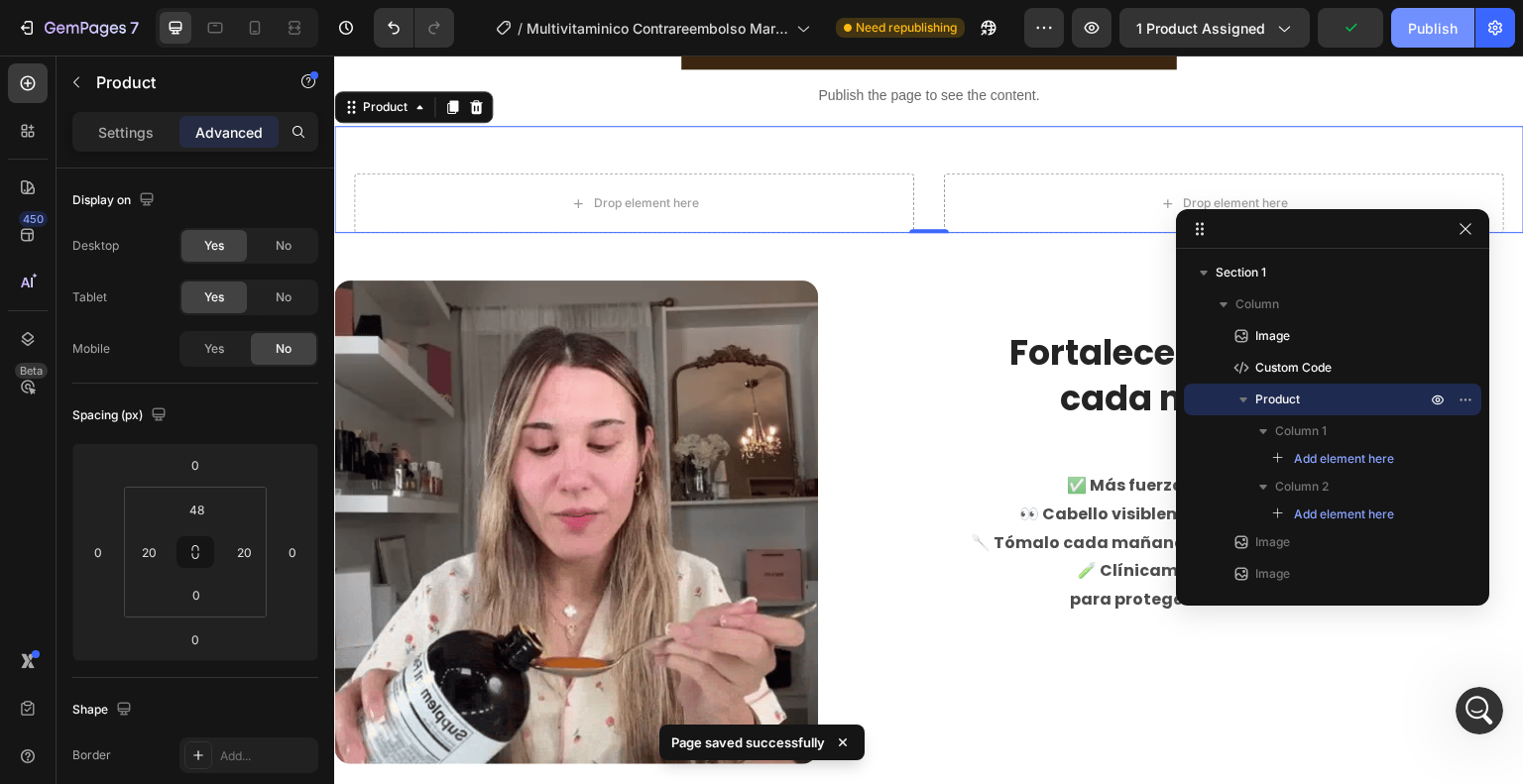 click on "Publish" at bounding box center (1433, 28) 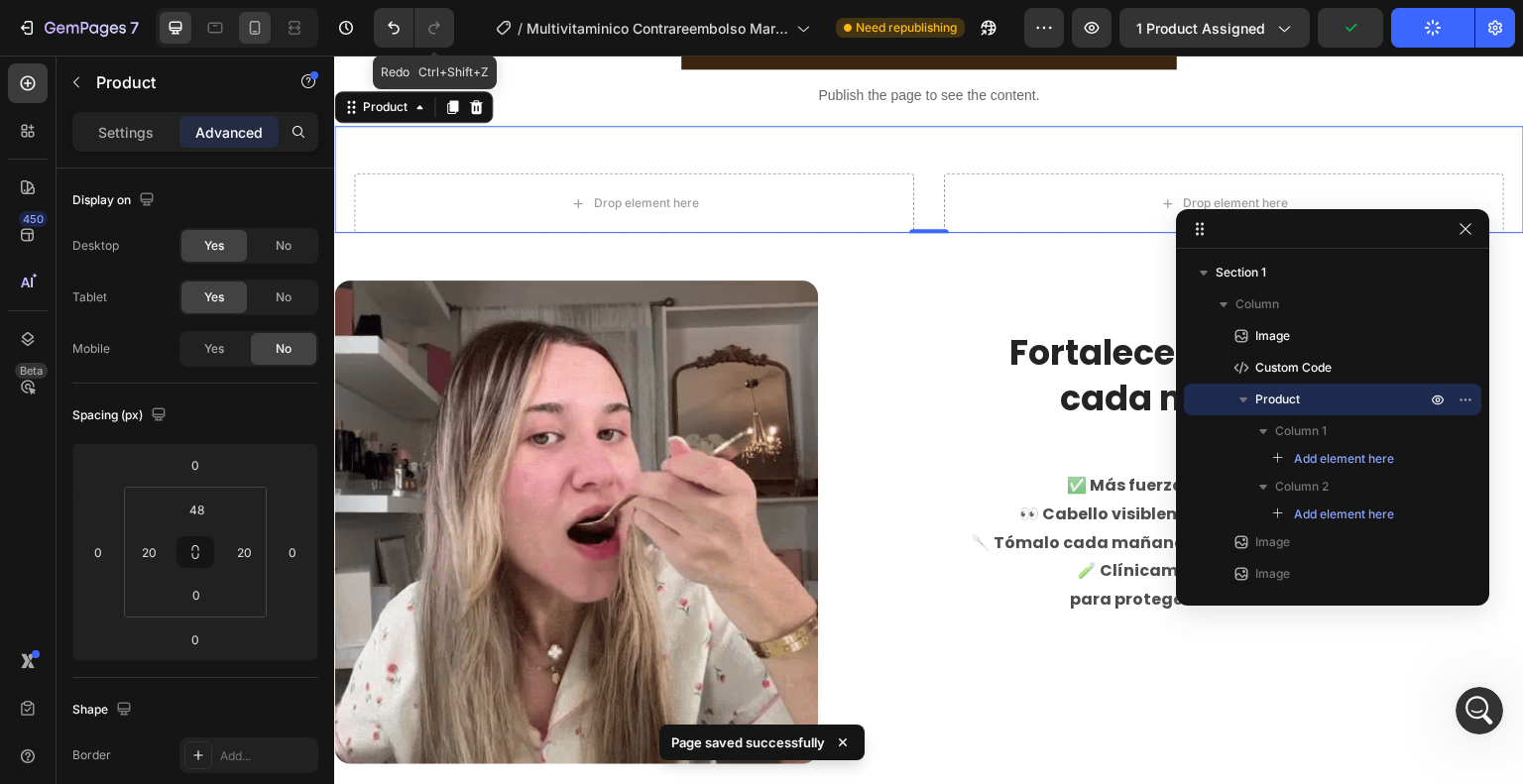 scroll, scrollTop: 5227, scrollLeft: 0, axis: vertical 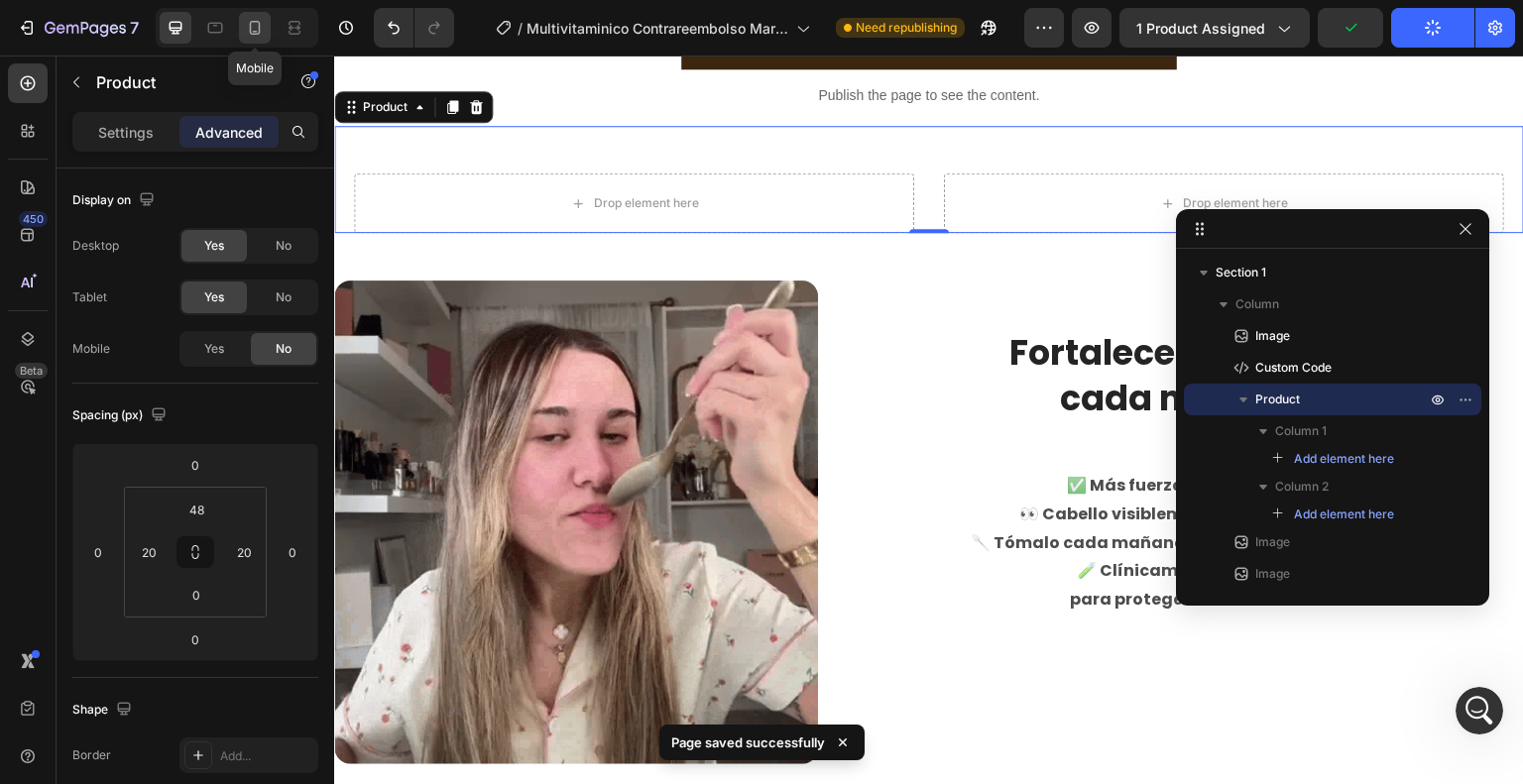 click 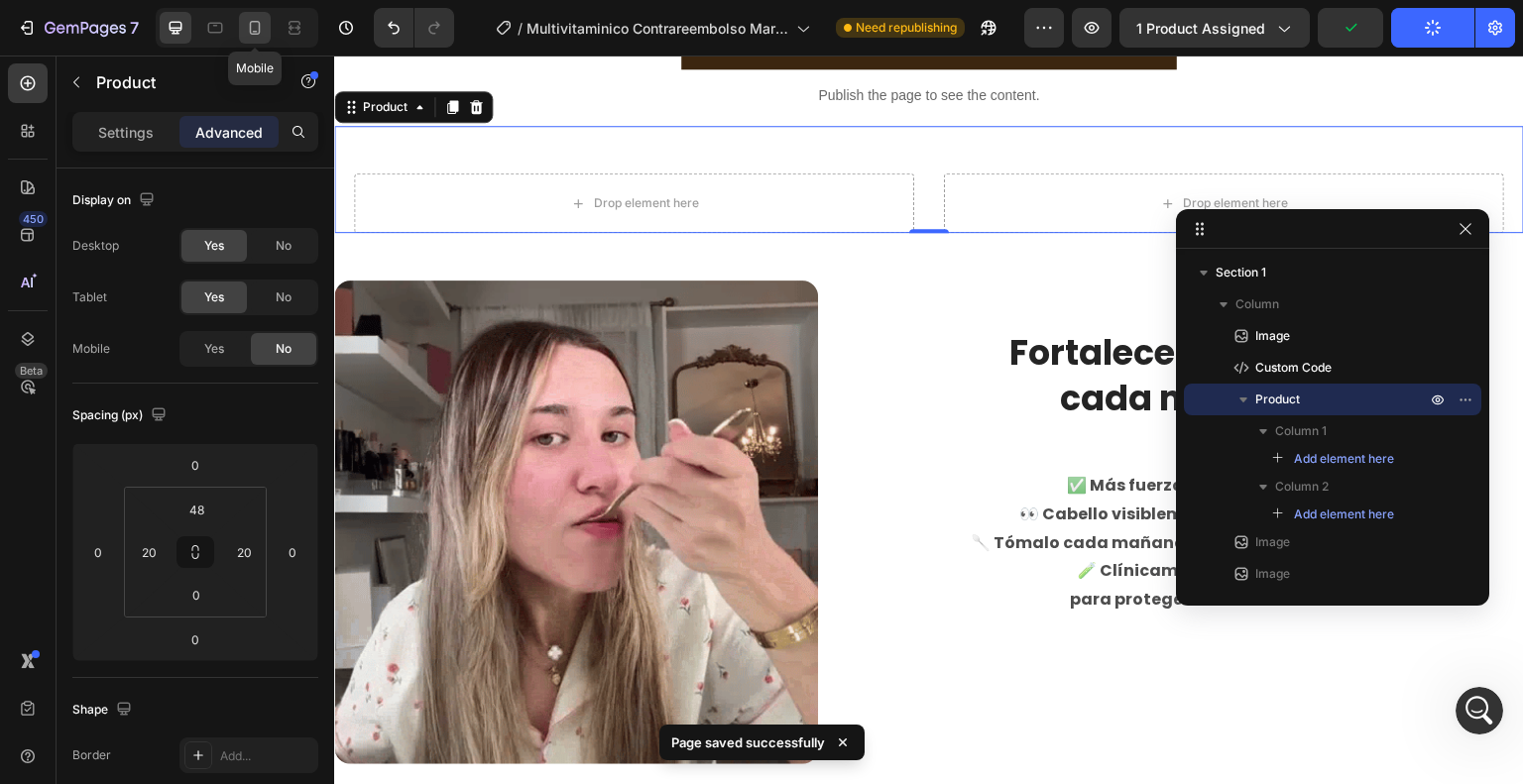 type on "0" 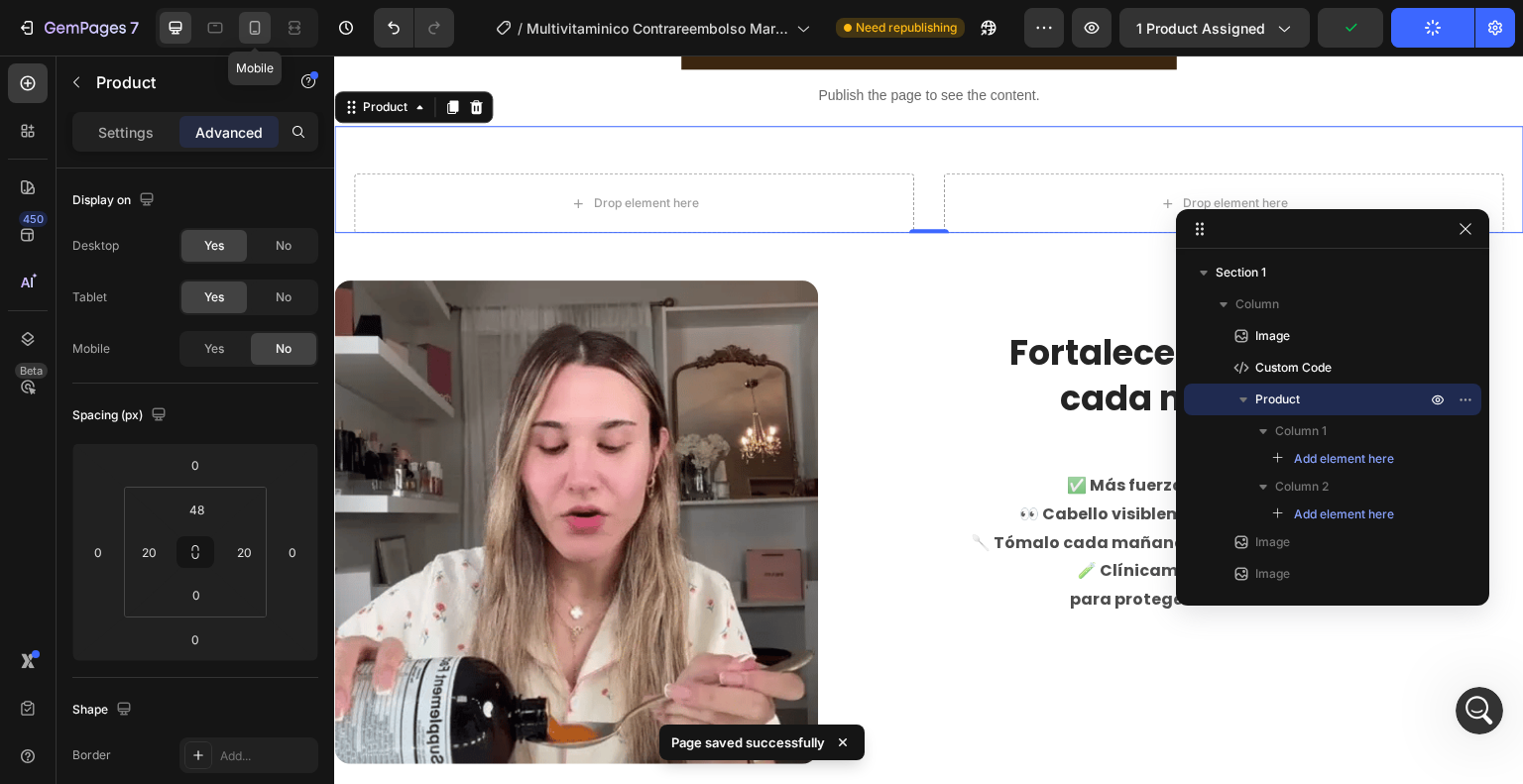 type on "4" 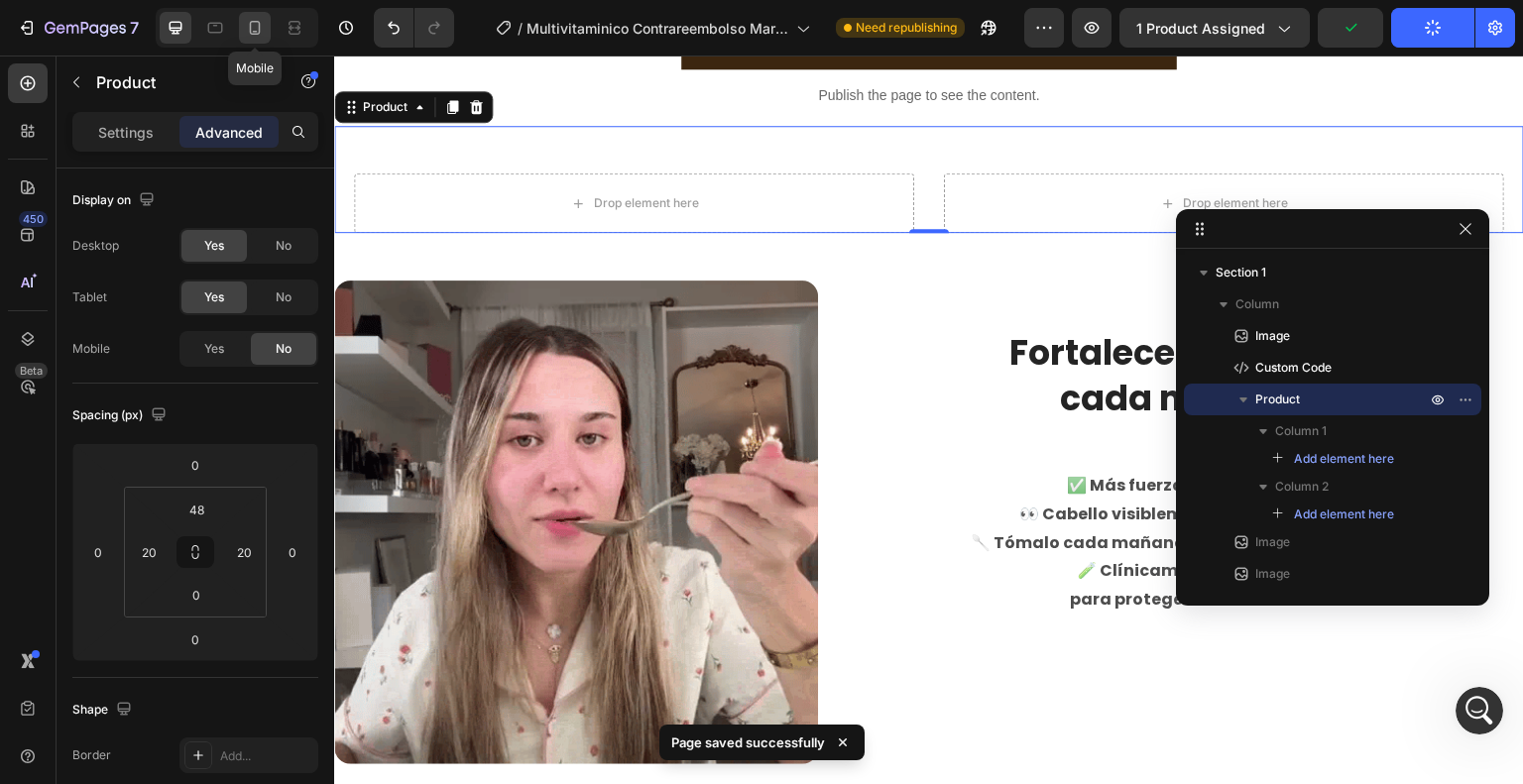 type on "4" 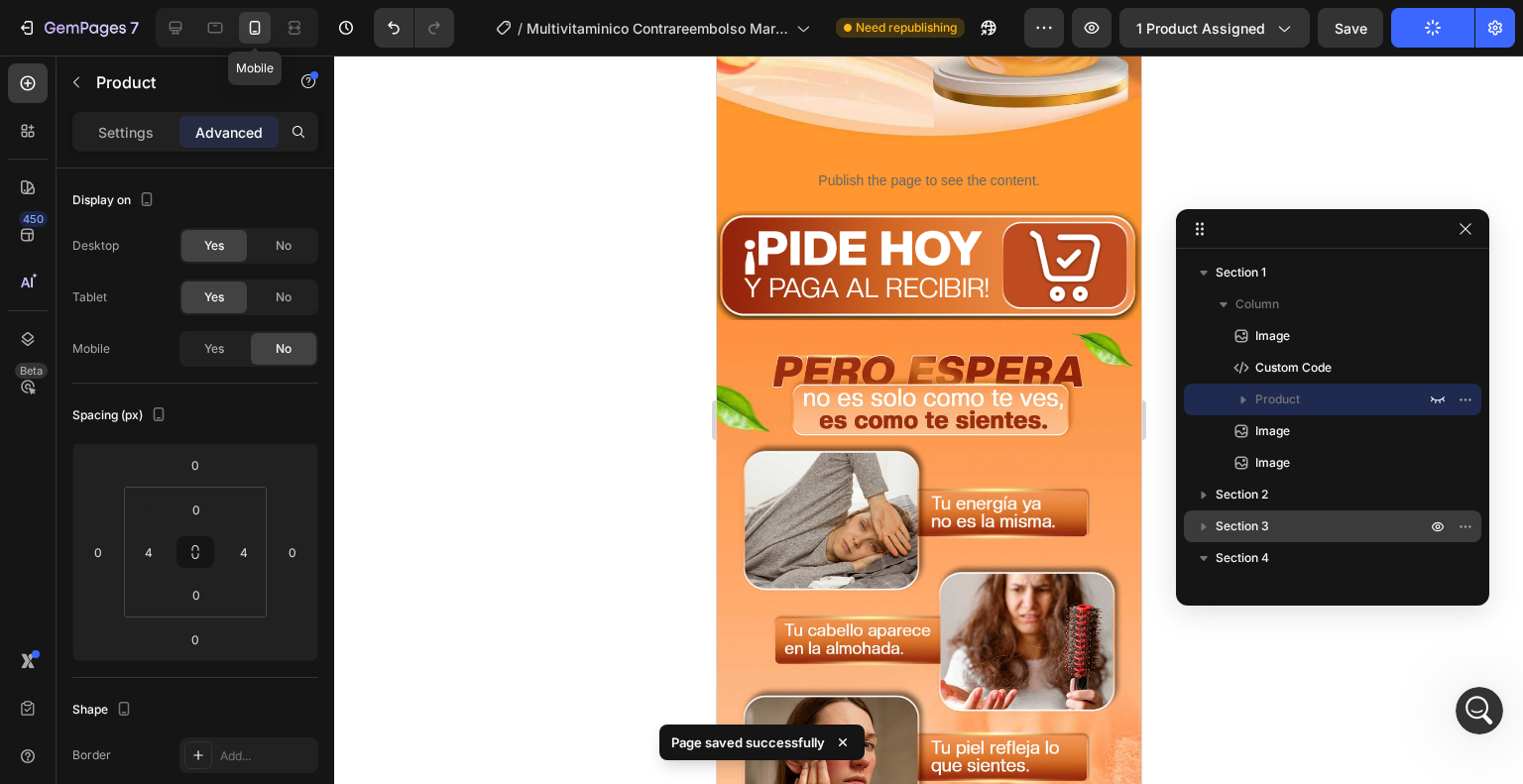 scroll, scrollTop: 523, scrollLeft: 0, axis: vertical 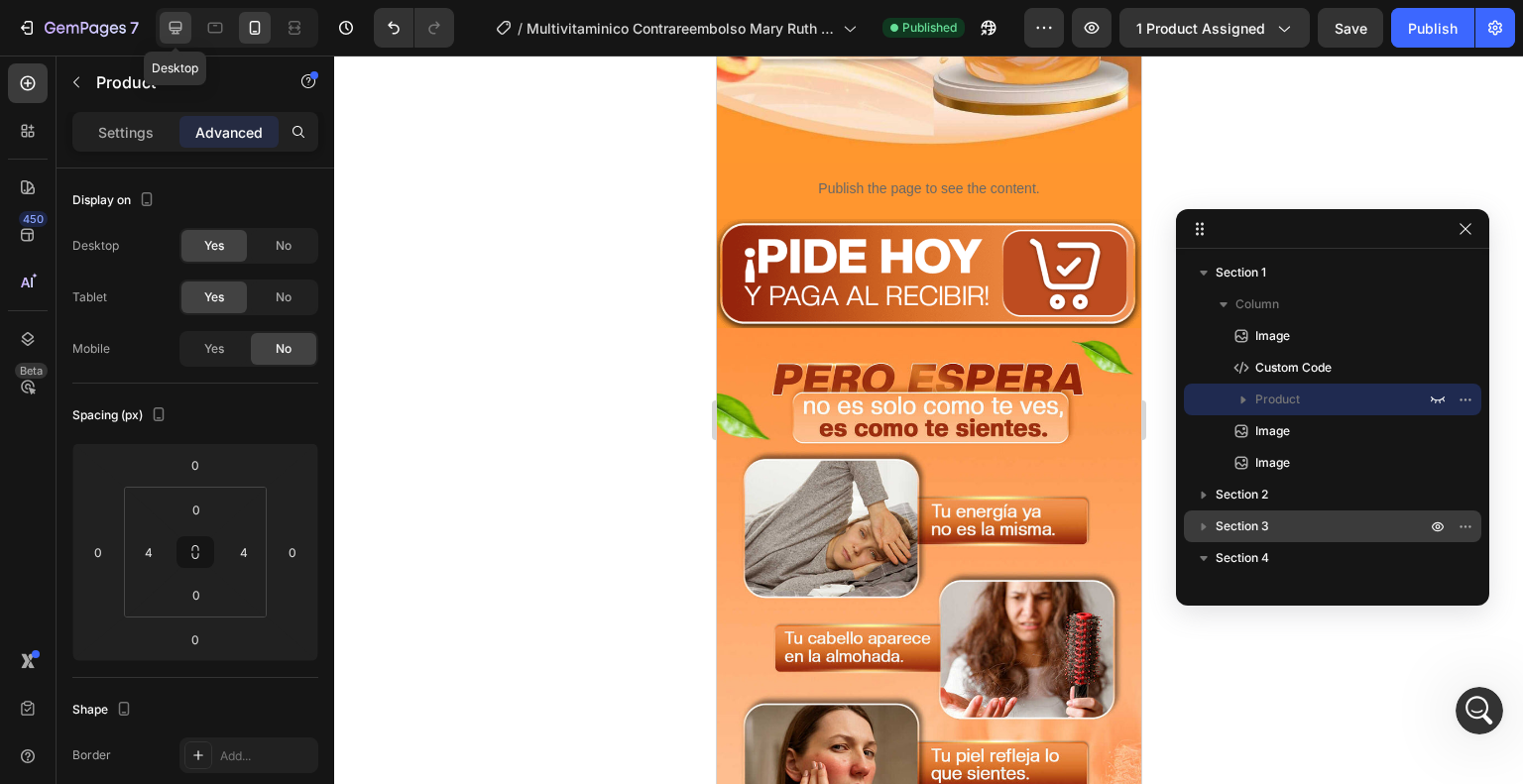 click 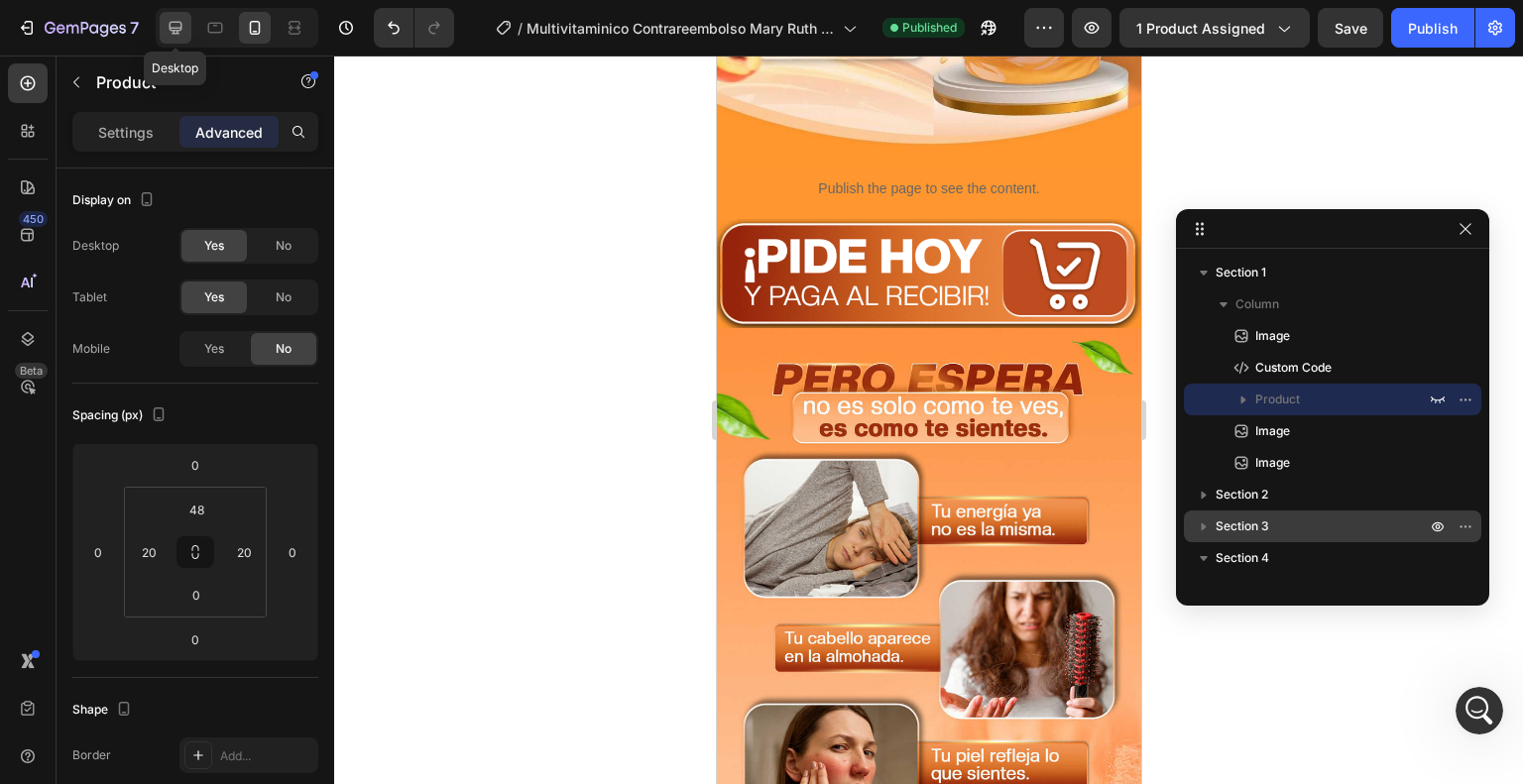 scroll, scrollTop: 0, scrollLeft: 0, axis: both 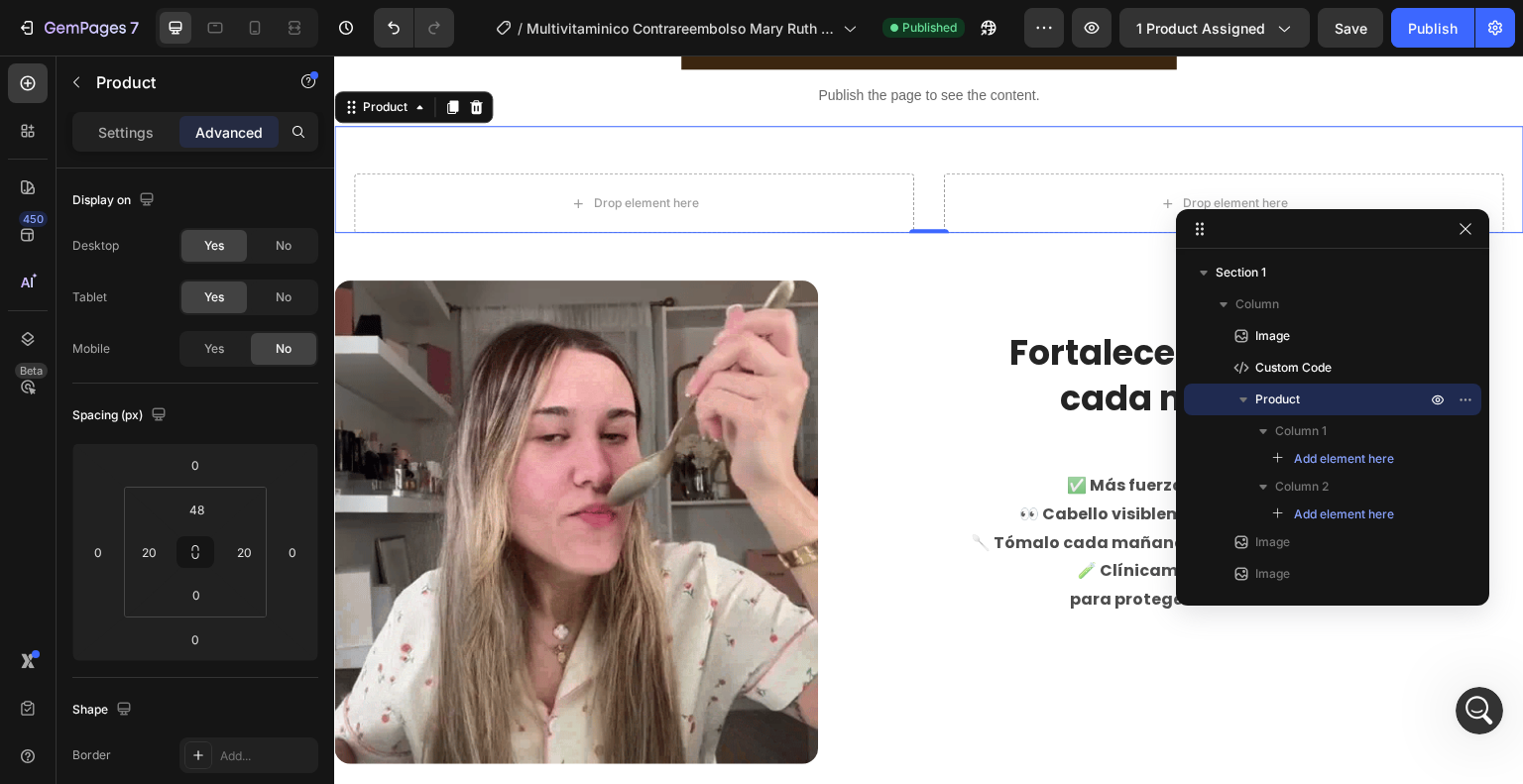 click on "Drop element here
Drop element here Product   0" at bounding box center [929, 179] 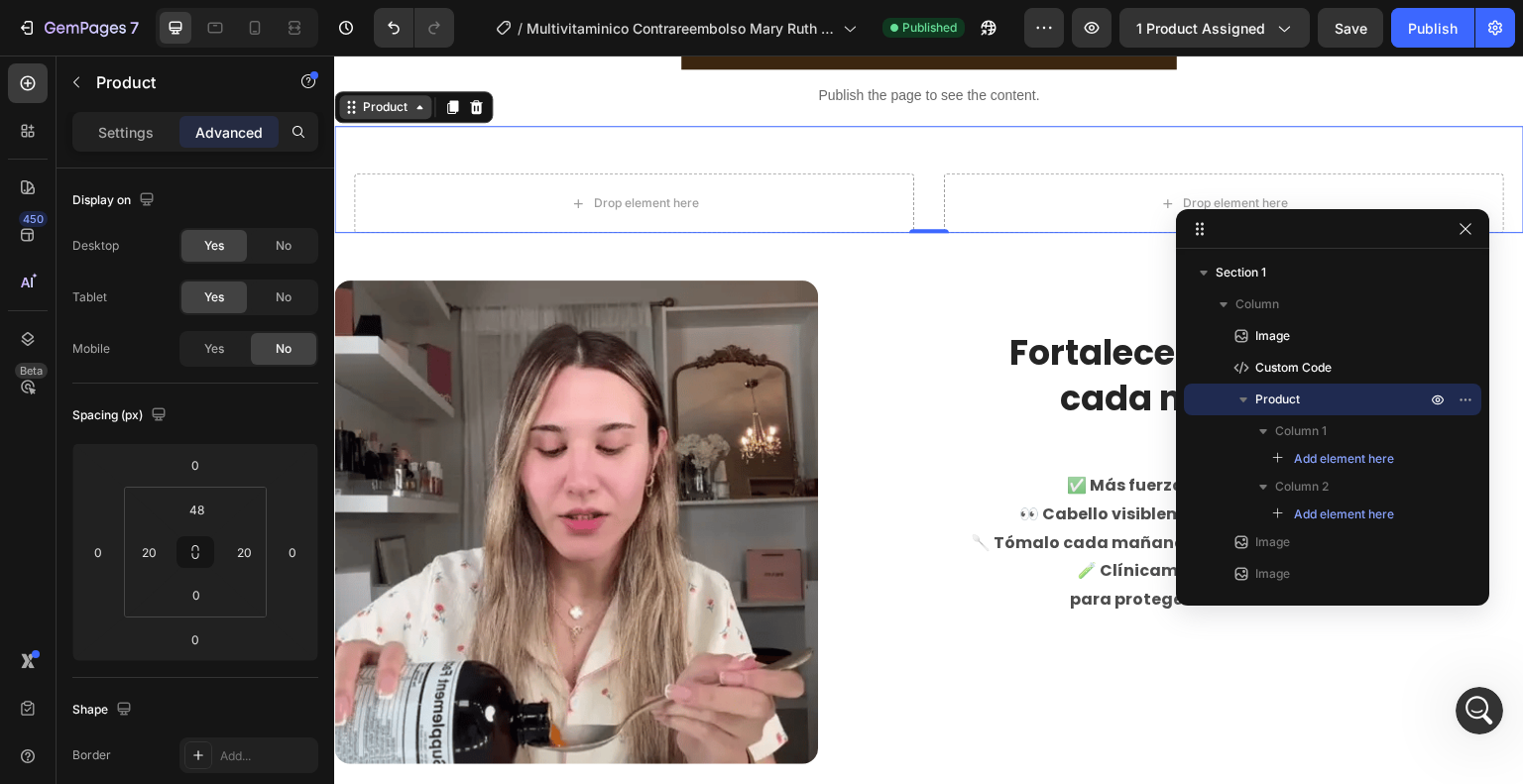 click on "Product" at bounding box center (385, 107) 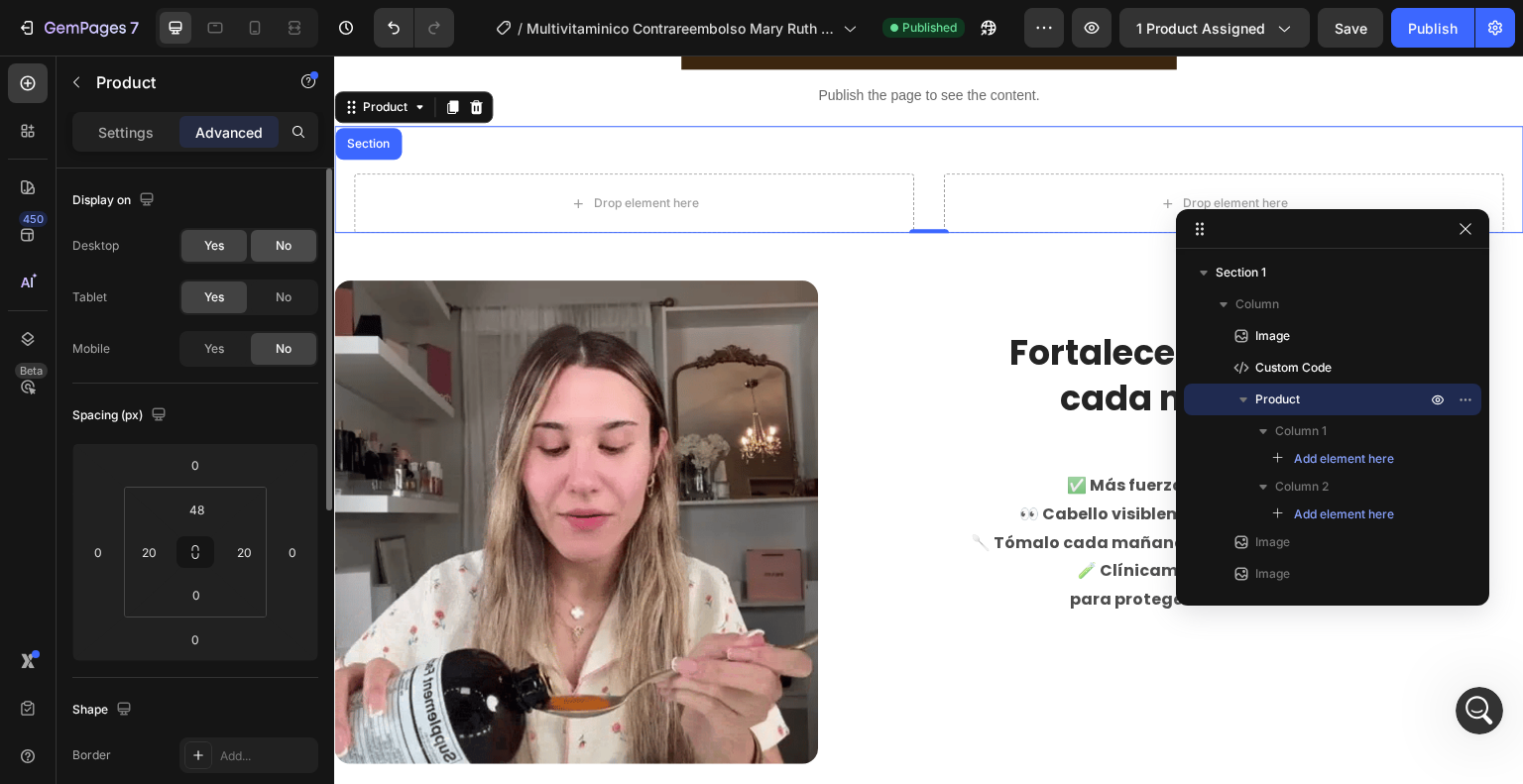 click on "No" 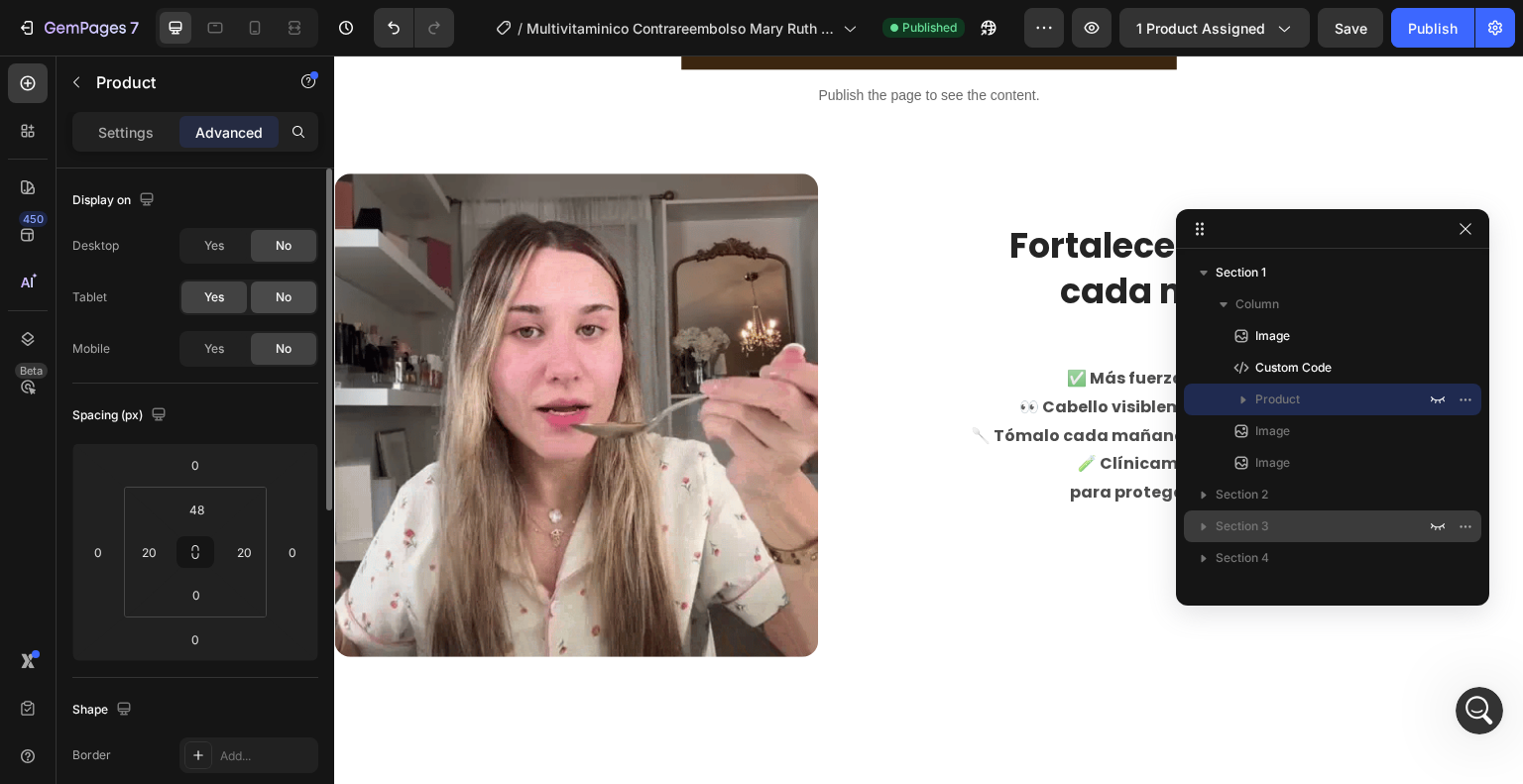 click on "No" 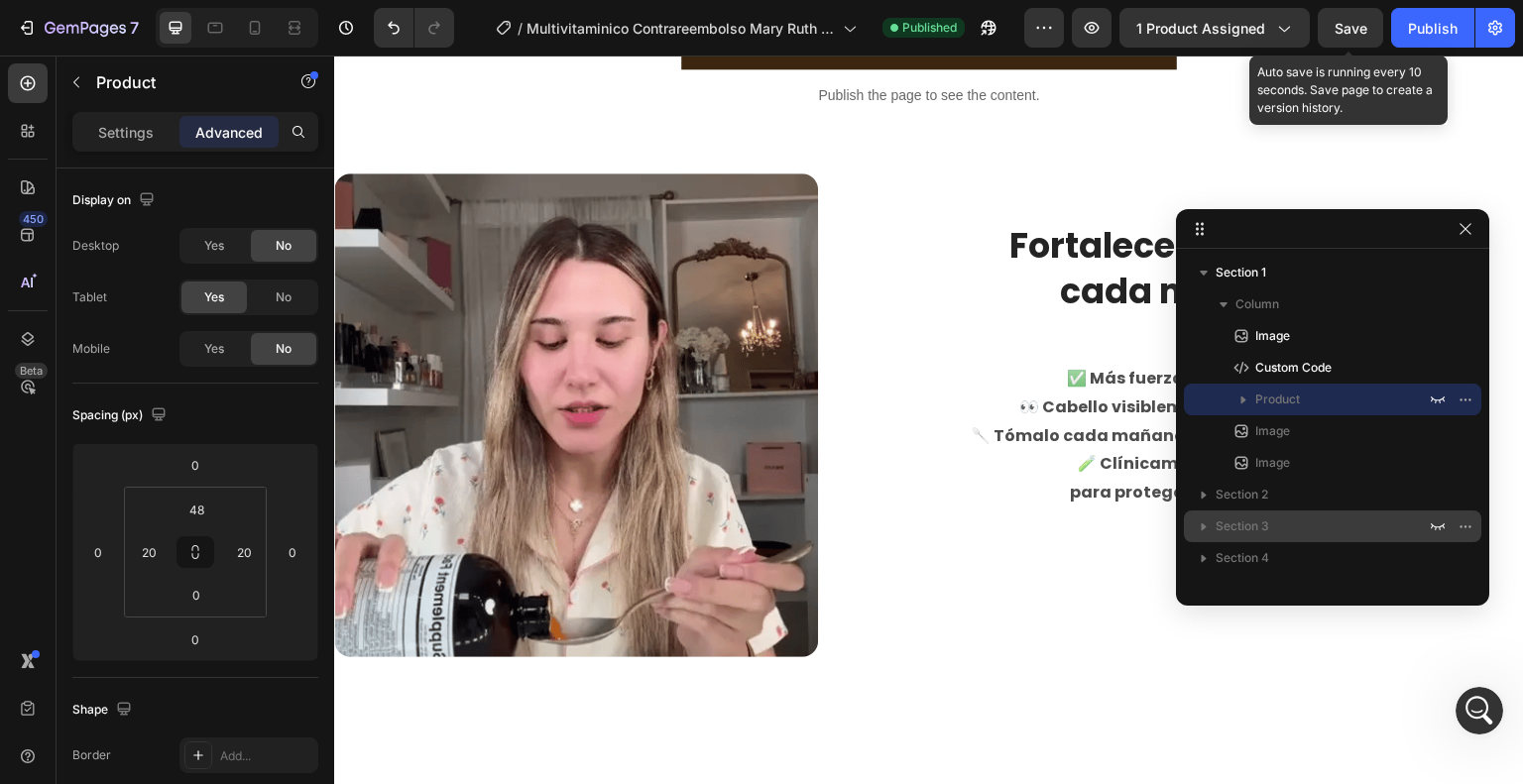 click on "Save" at bounding box center (1350, 28) 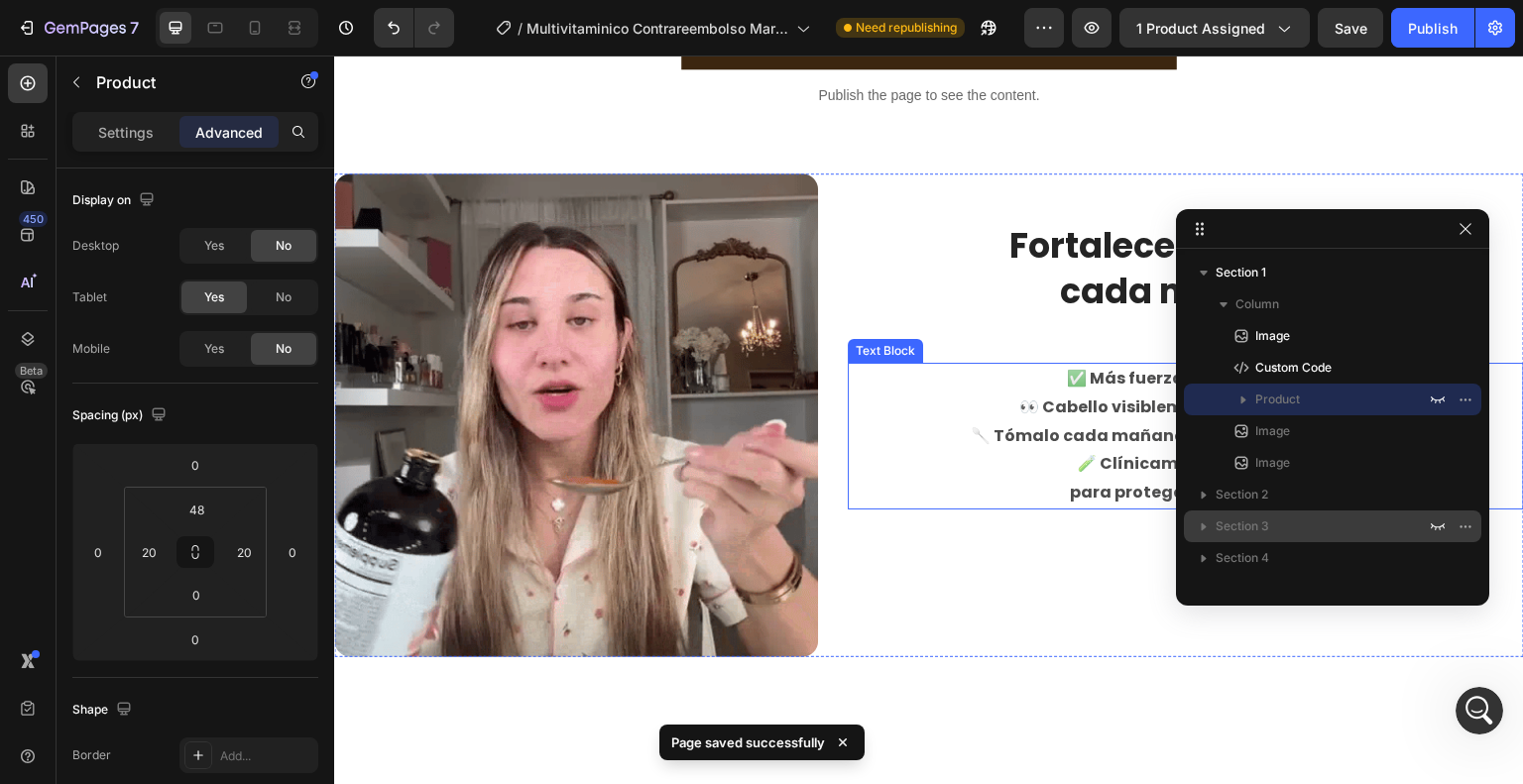 scroll, scrollTop: 5176, scrollLeft: 0, axis: vertical 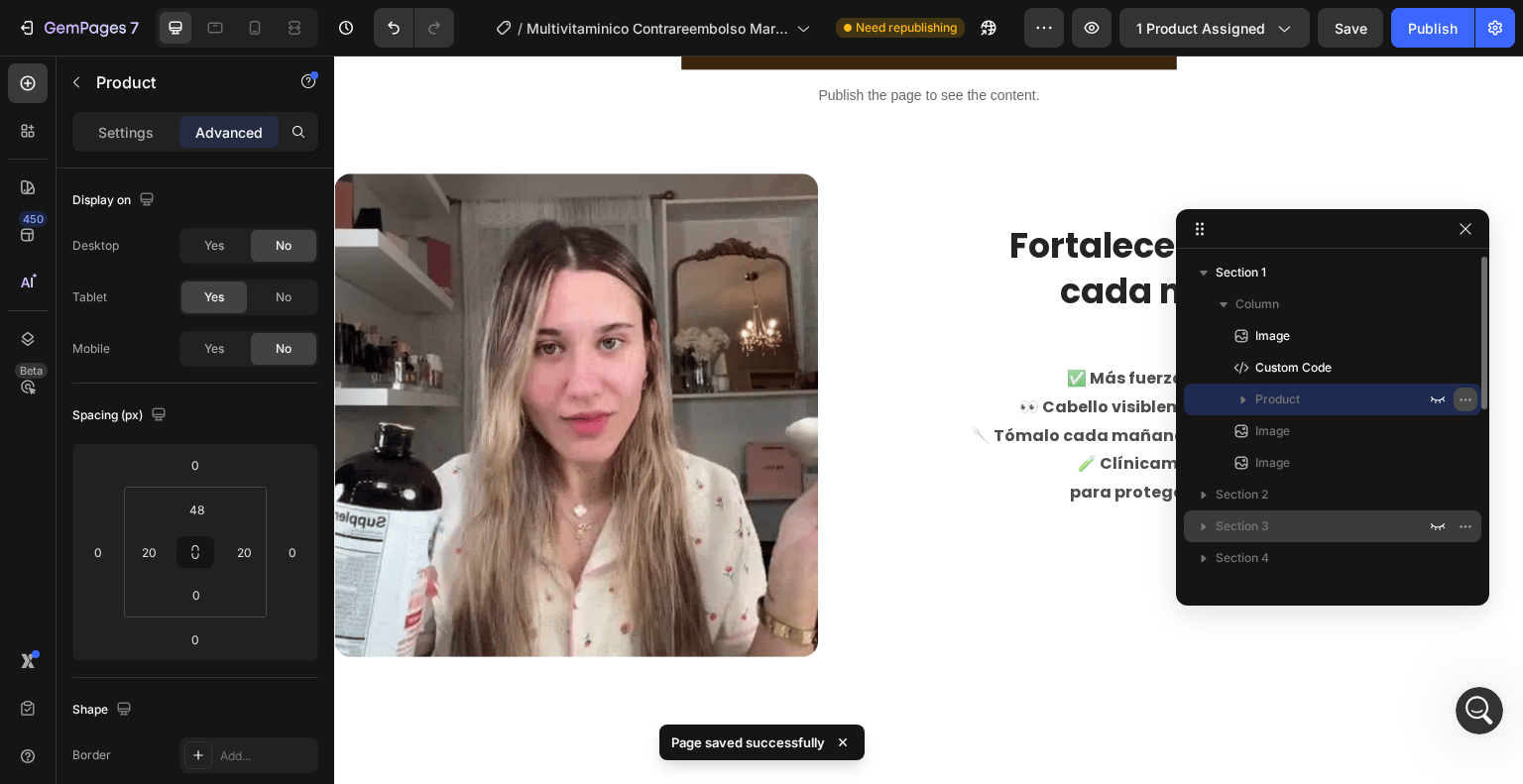 click 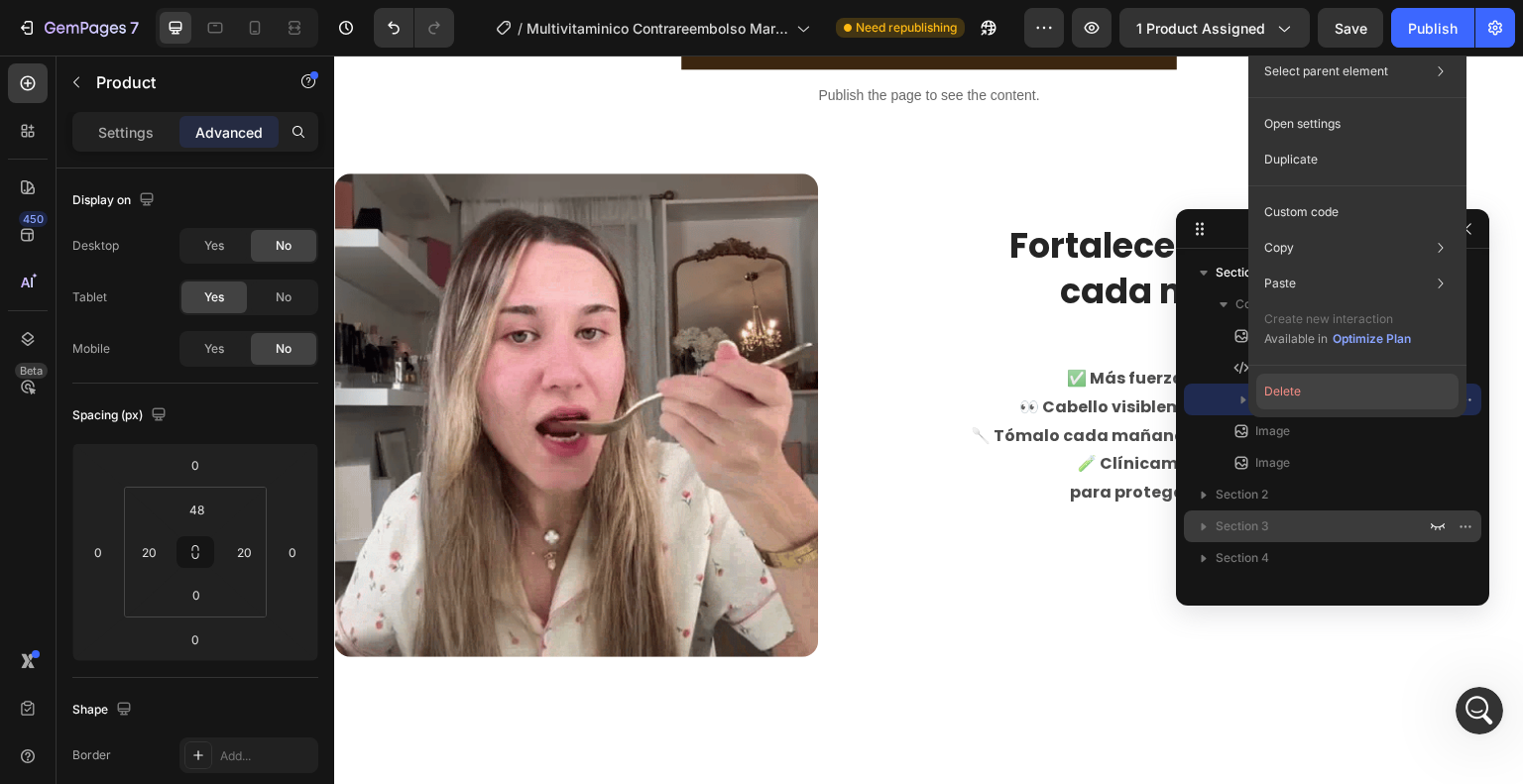 click on "Delete" 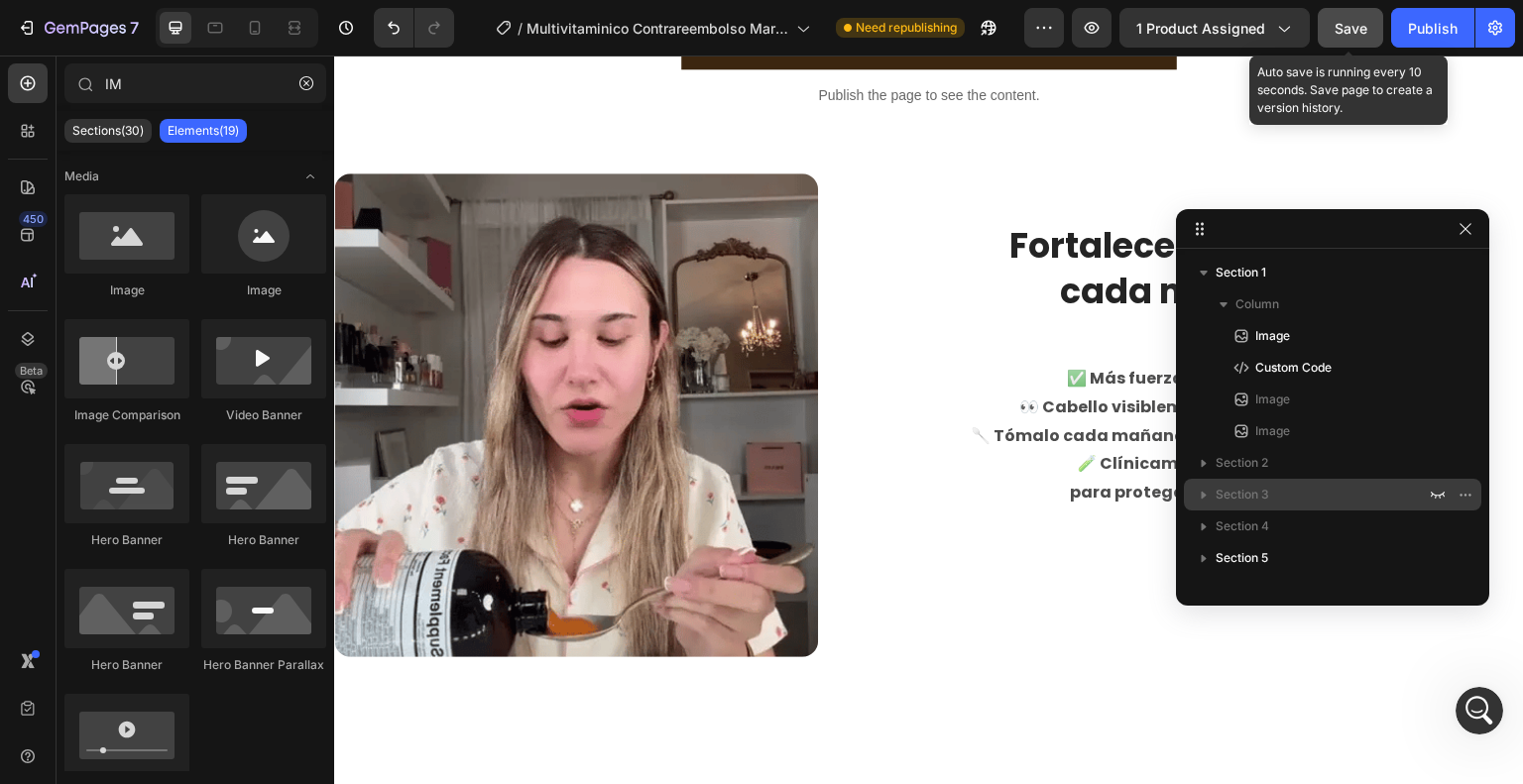 click on "Save" 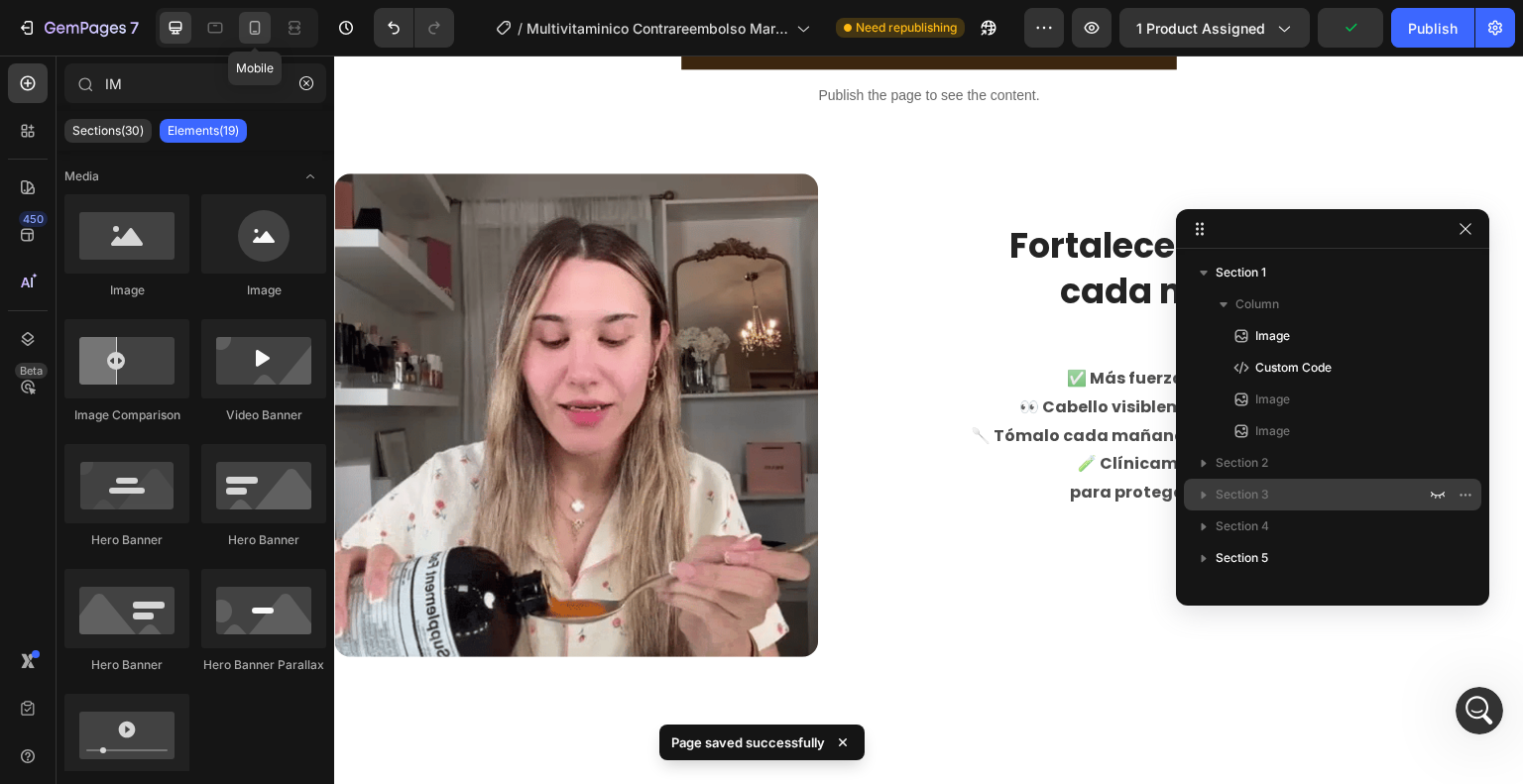 click 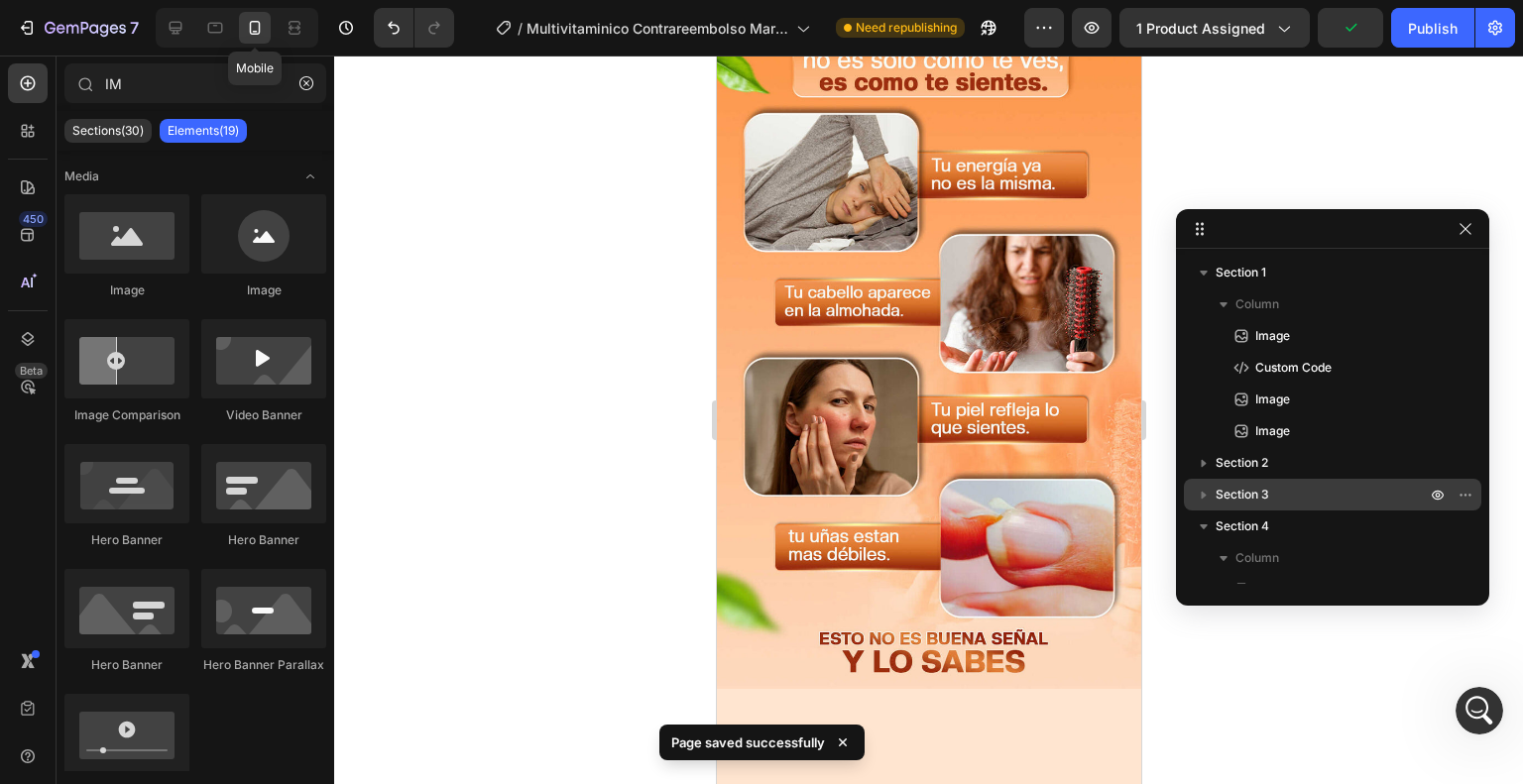 scroll, scrollTop: 593, scrollLeft: 0, axis: vertical 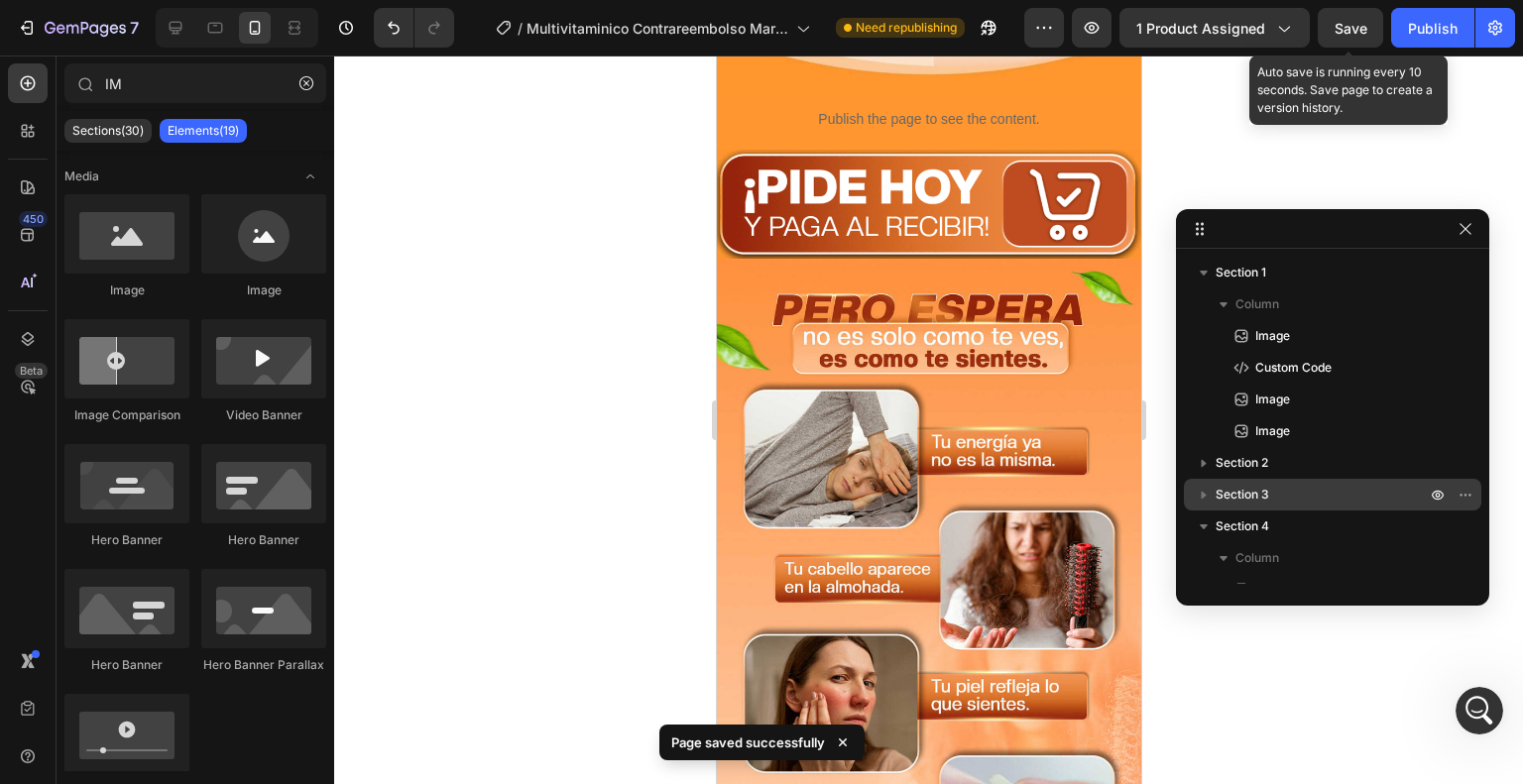 click on "Save" at bounding box center [1350, 28] 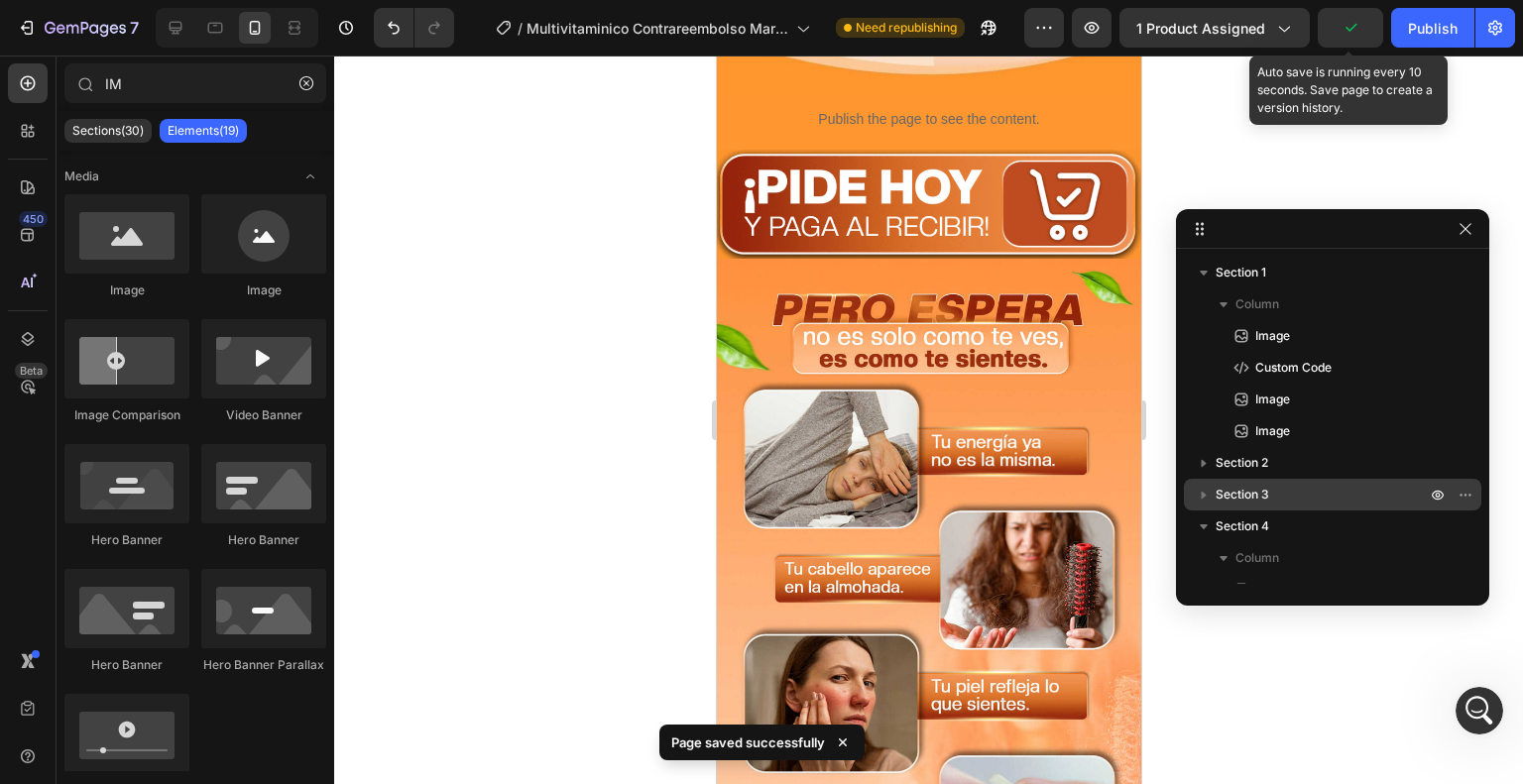 scroll, scrollTop: 5227, scrollLeft: 0, axis: vertical 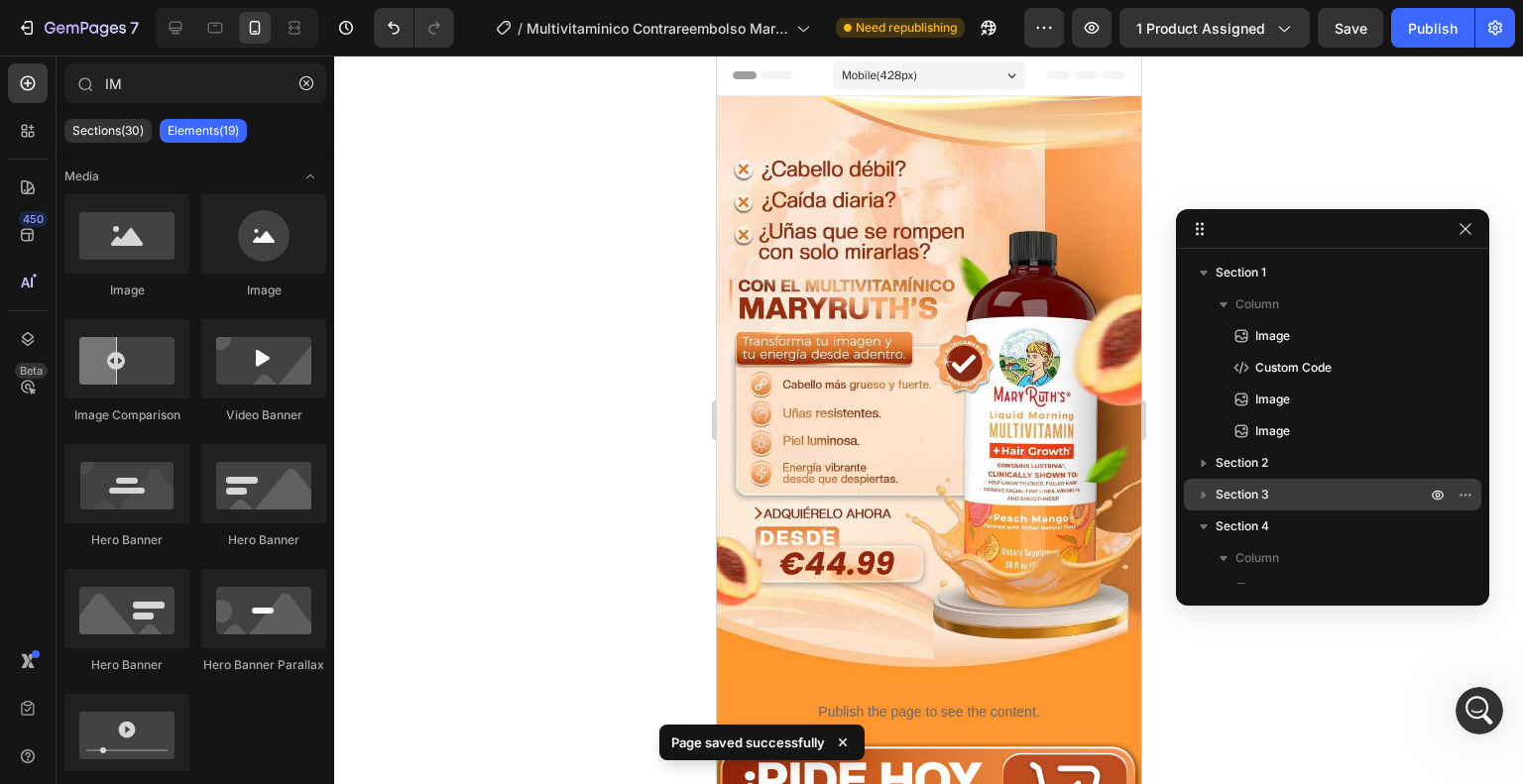drag, startPoint x: 1126, startPoint y: 138, endPoint x: 2090, endPoint y: 85, distance: 965.4559 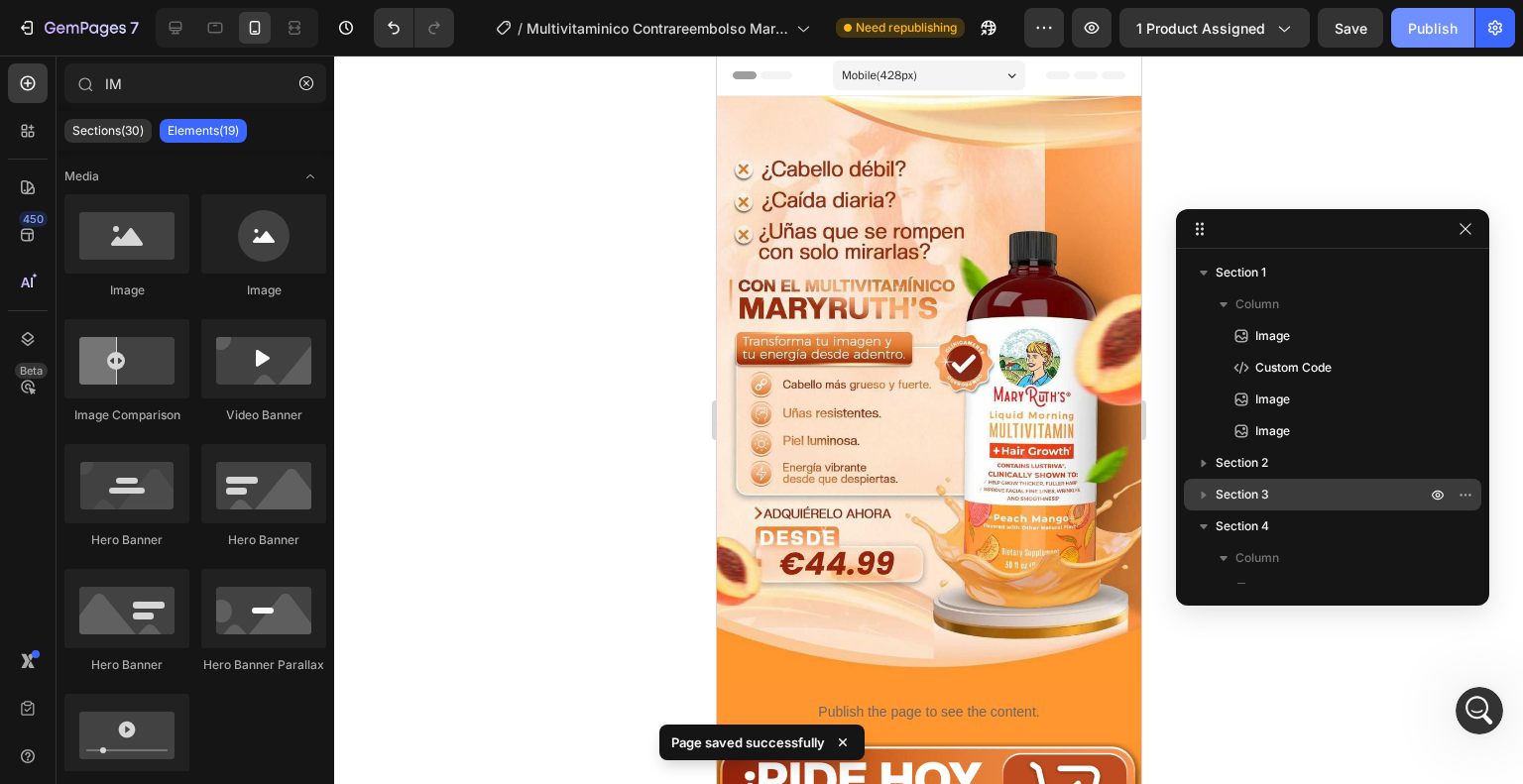 click on "Publish" at bounding box center [1433, 28] 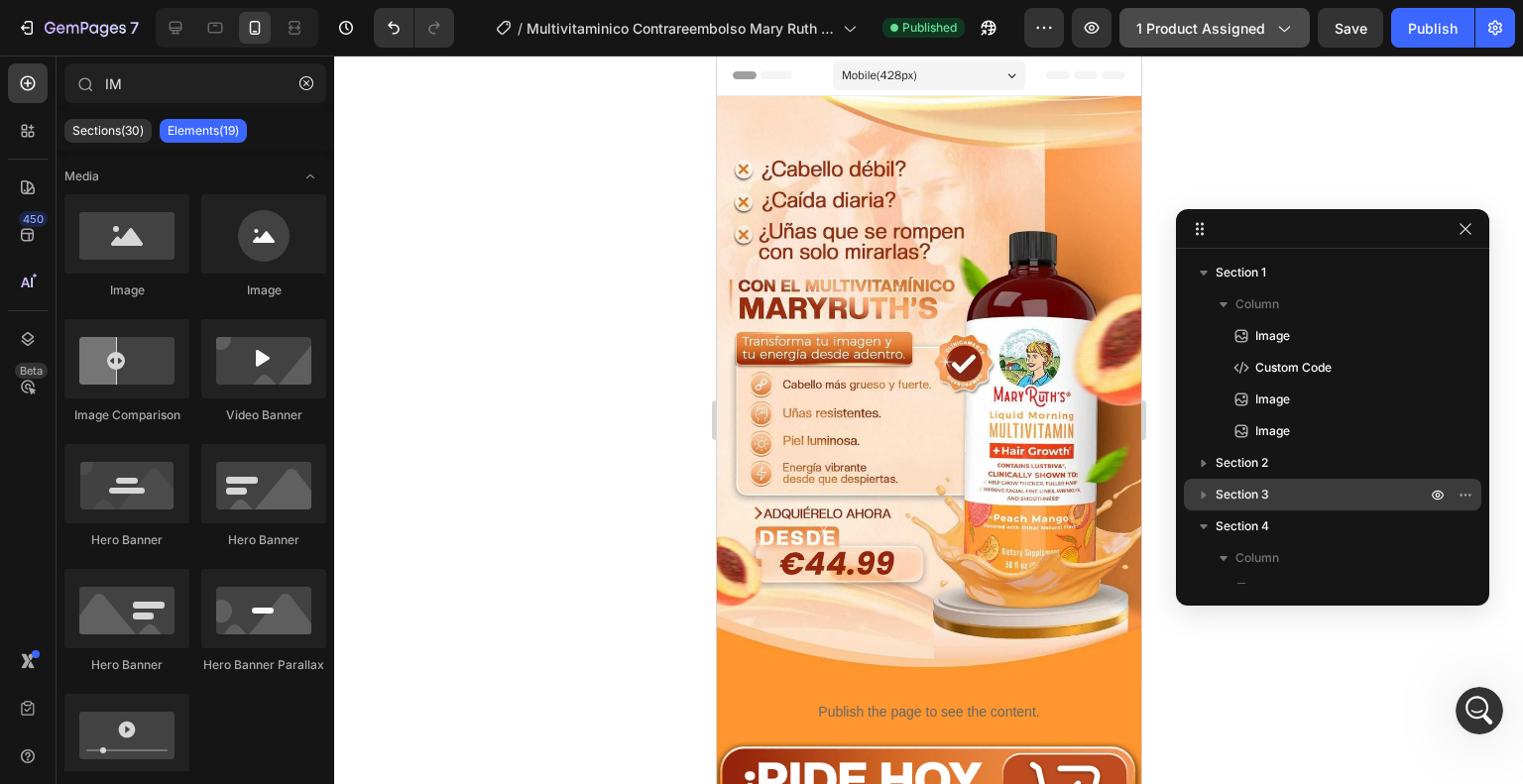 scroll, scrollTop: 5227, scrollLeft: 0, axis: vertical 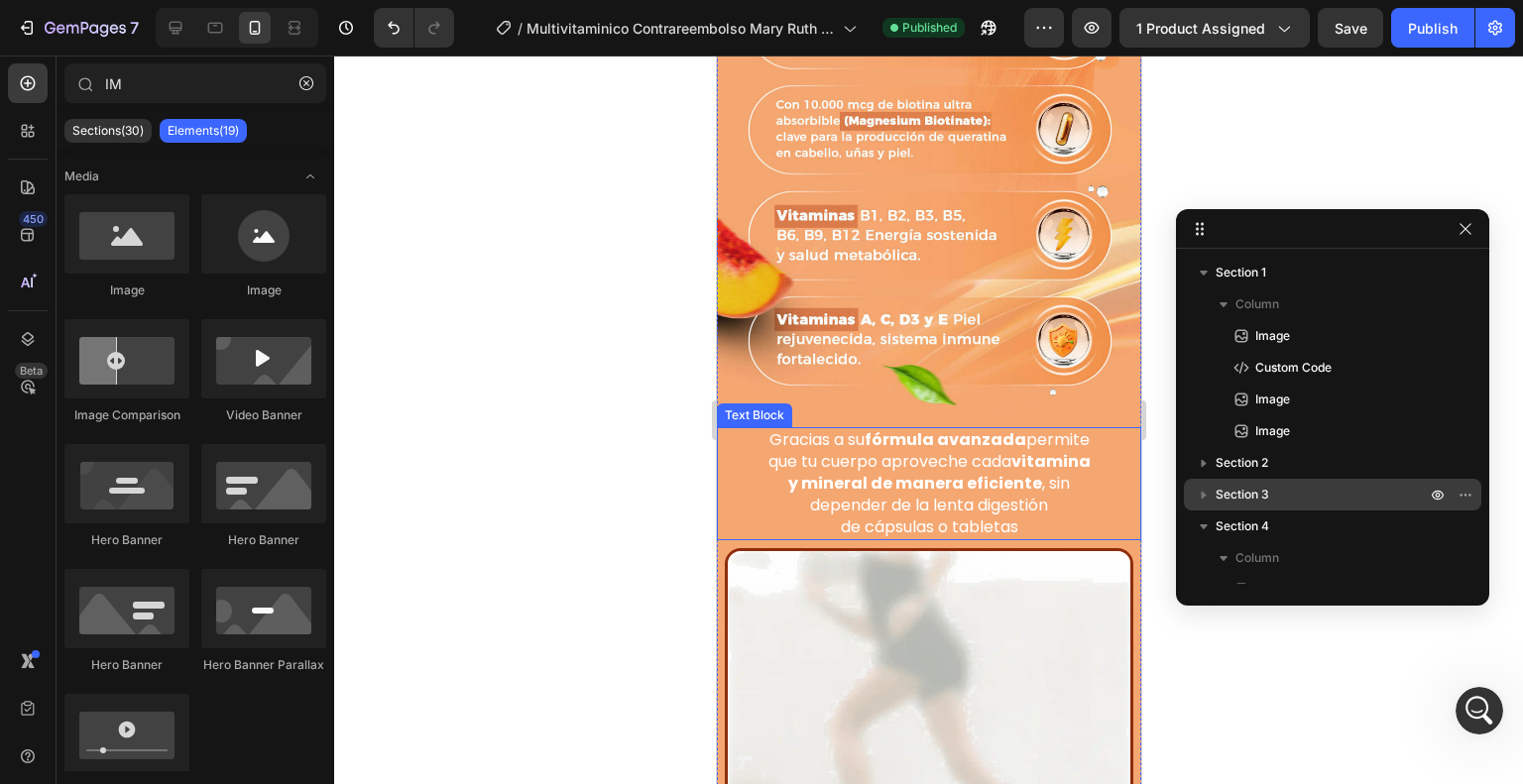 click on "que tu cuerpo aproveche cada vitamina" at bounding box center (928, 461) 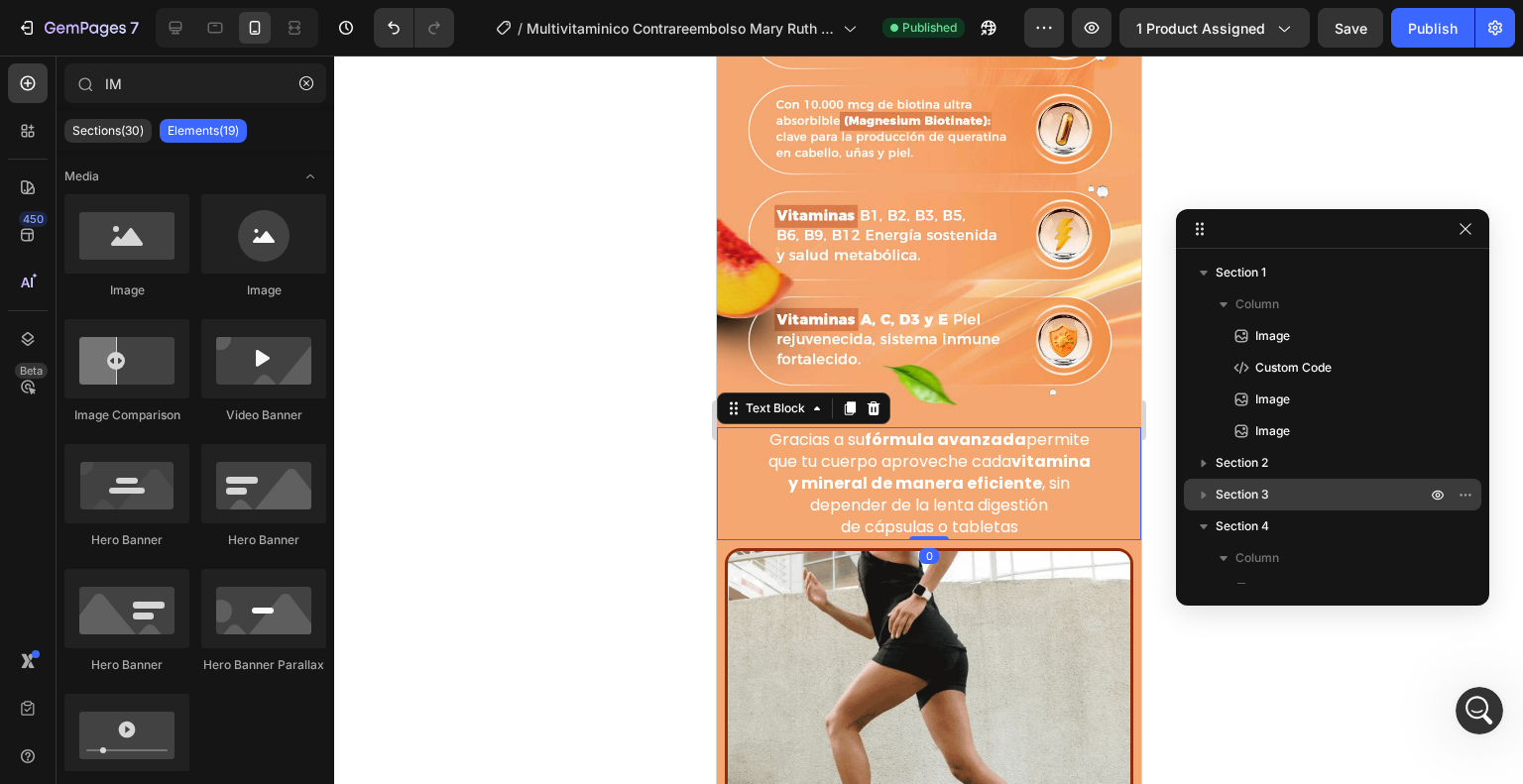 scroll, scrollTop: 248, scrollLeft: 0, axis: vertical 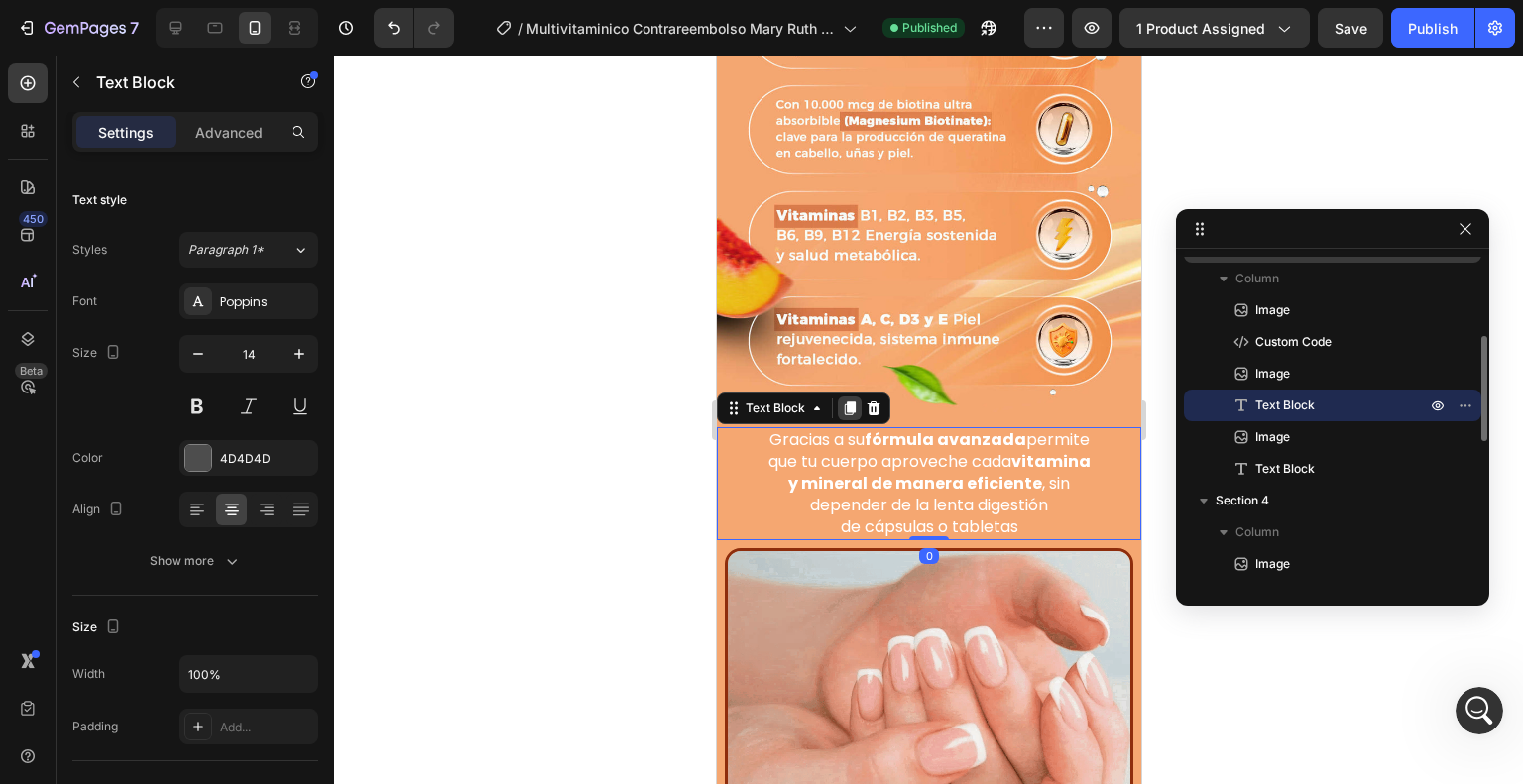 click 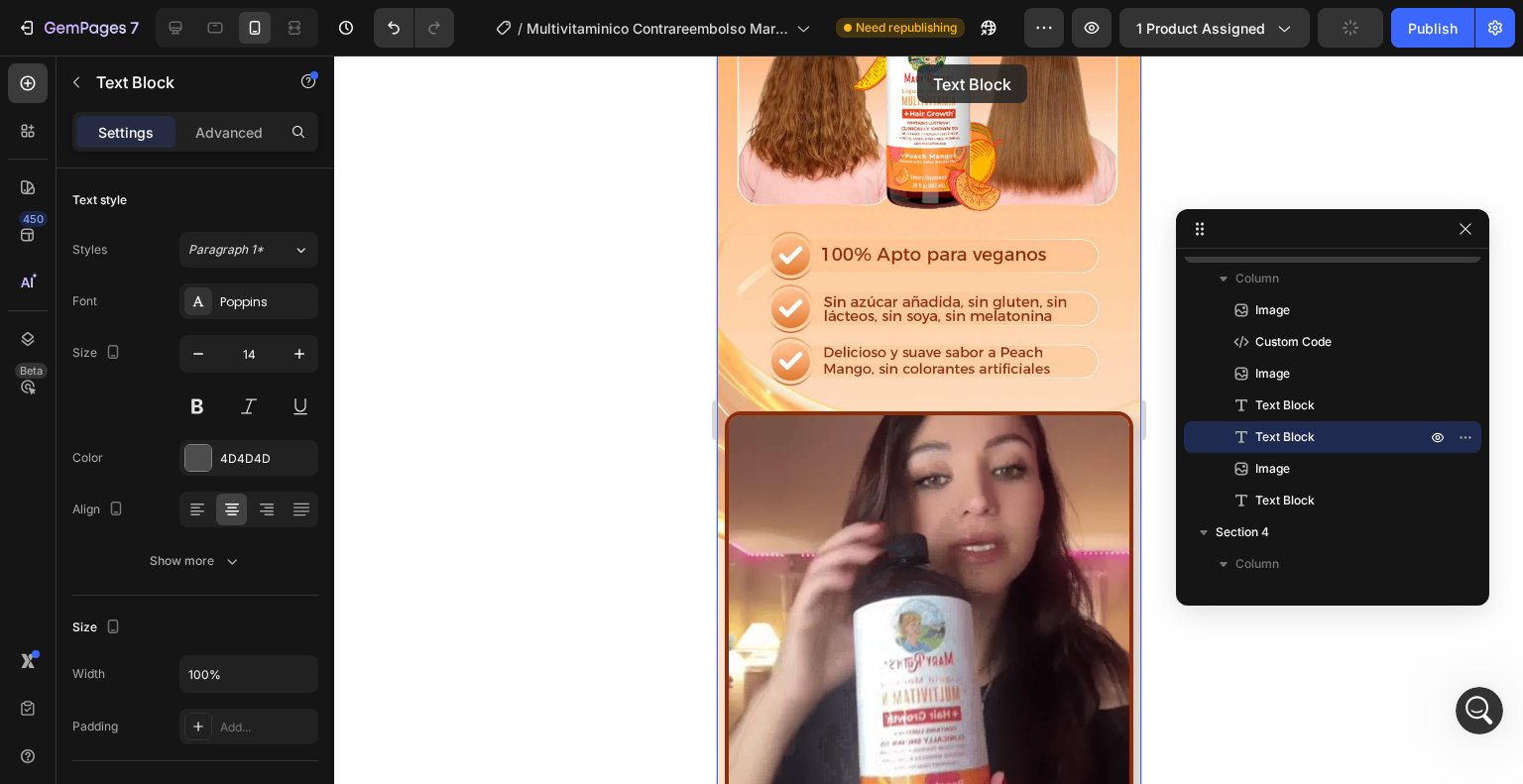 scroll, scrollTop: 839, scrollLeft: 0, axis: vertical 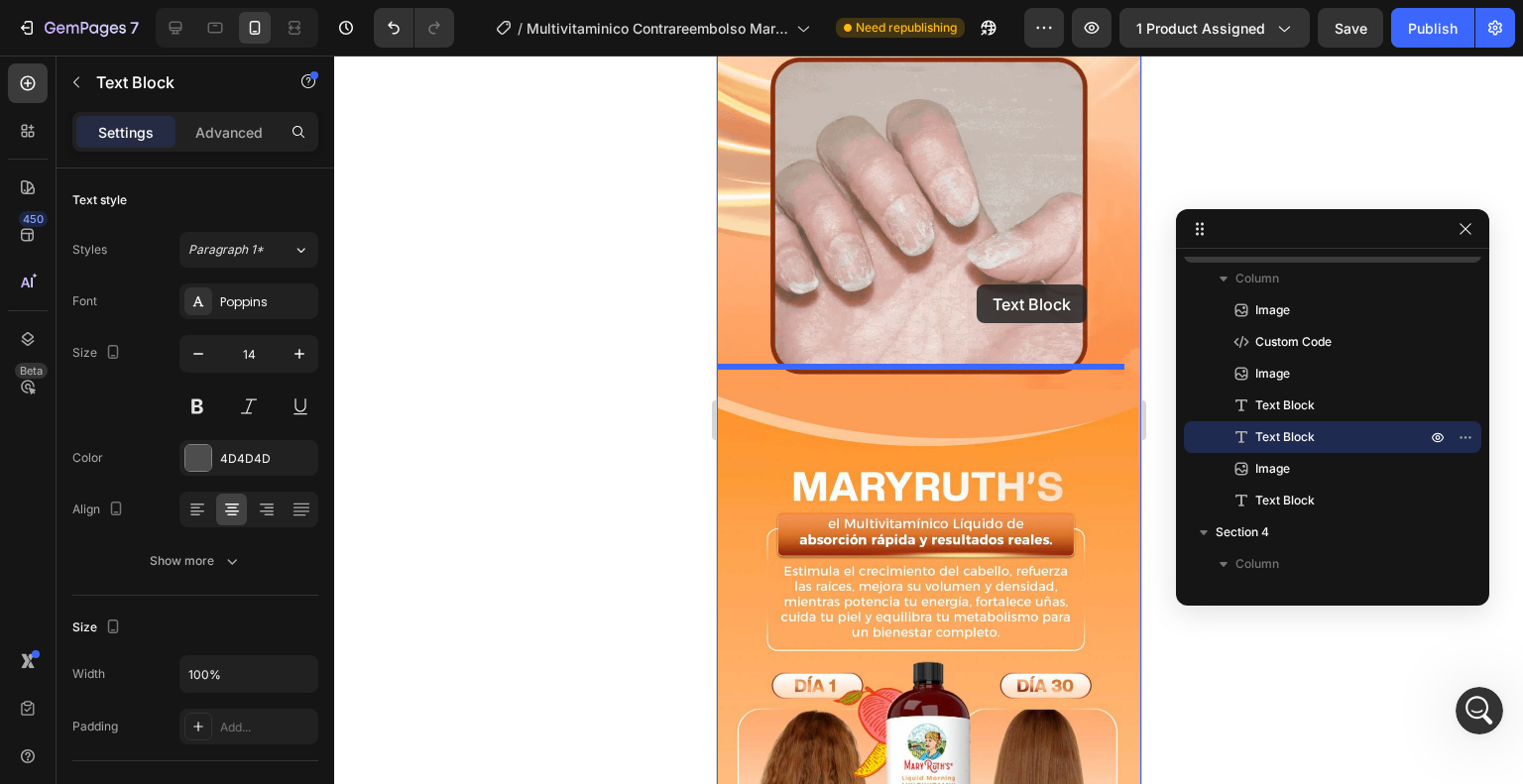 drag, startPoint x: 776, startPoint y: 471, endPoint x: 976, endPoint y: 284, distance: 273.8047 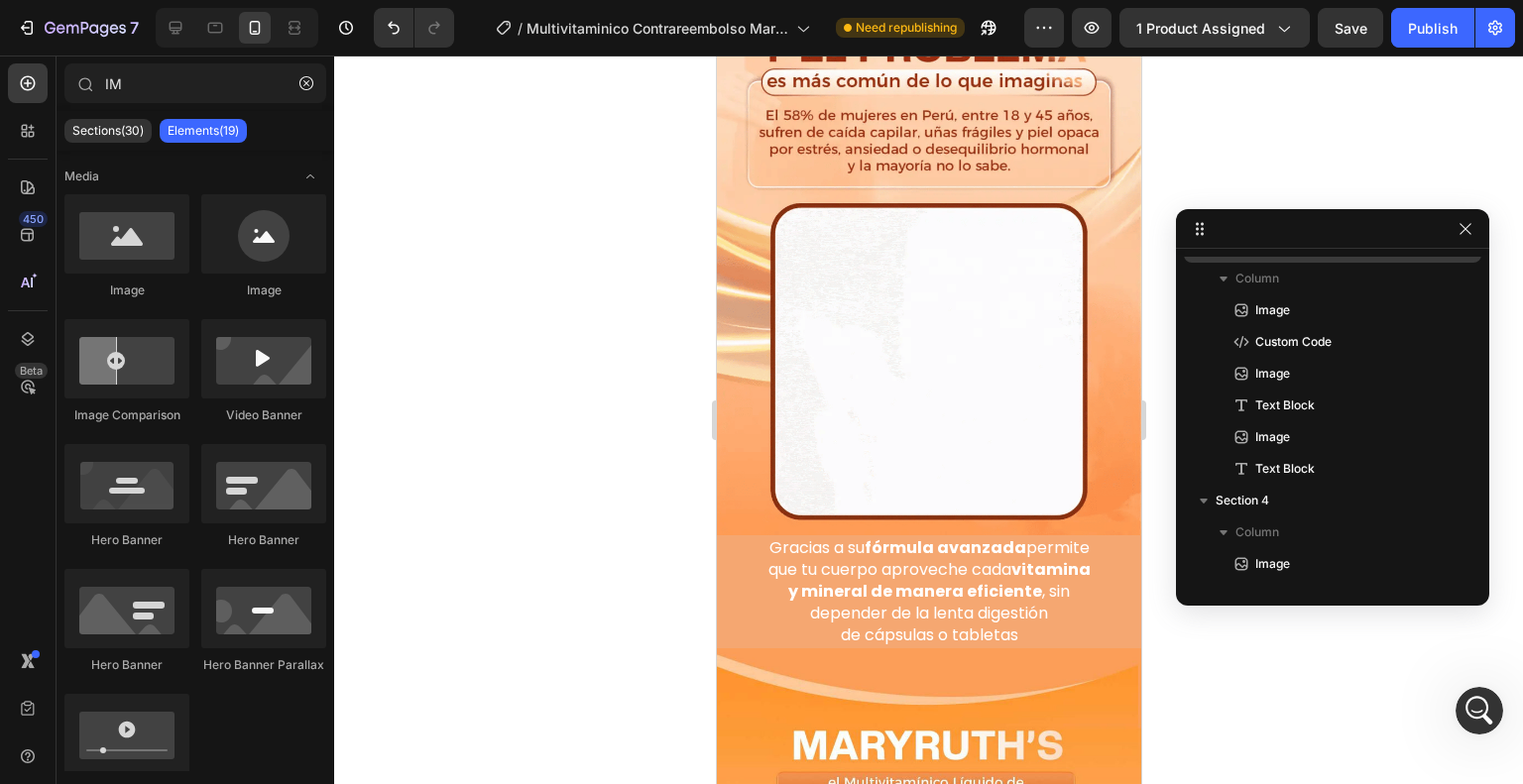 scroll, scrollTop: 141, scrollLeft: 0, axis: vertical 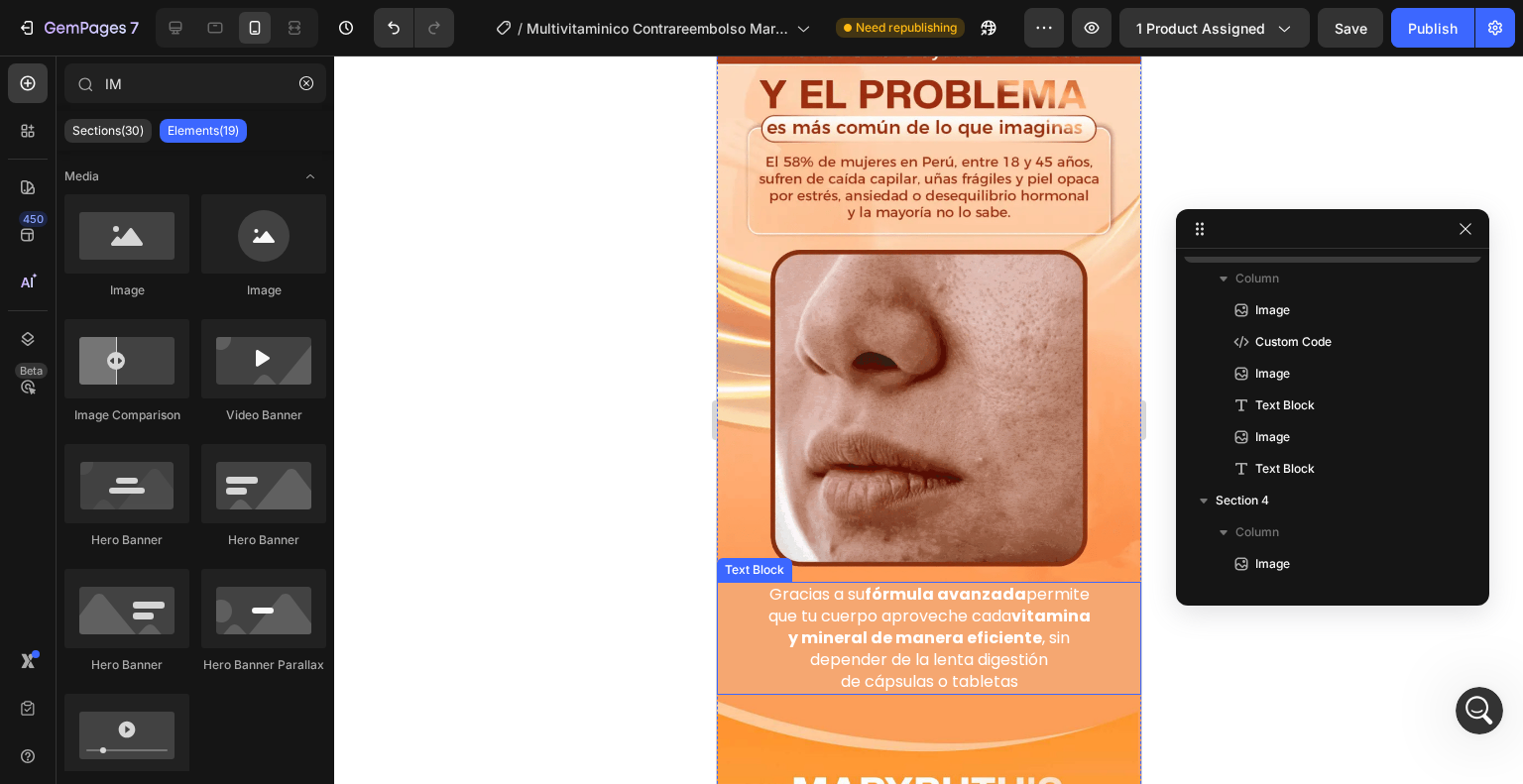 click on "de cápsulas o tabletas" at bounding box center [928, 682] 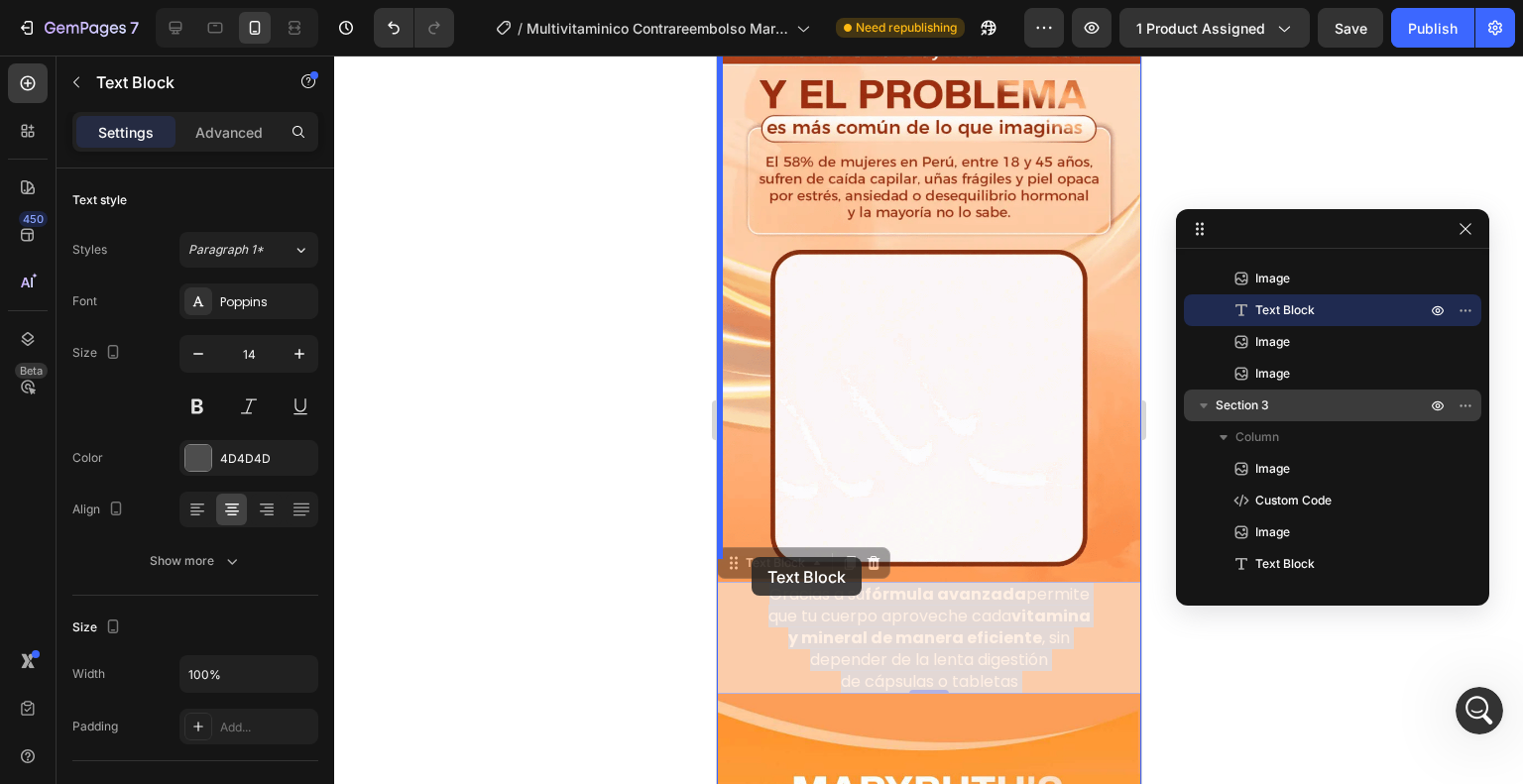 drag, startPoint x: 1031, startPoint y: 651, endPoint x: 751, endPoint y: 557, distance: 295.35741 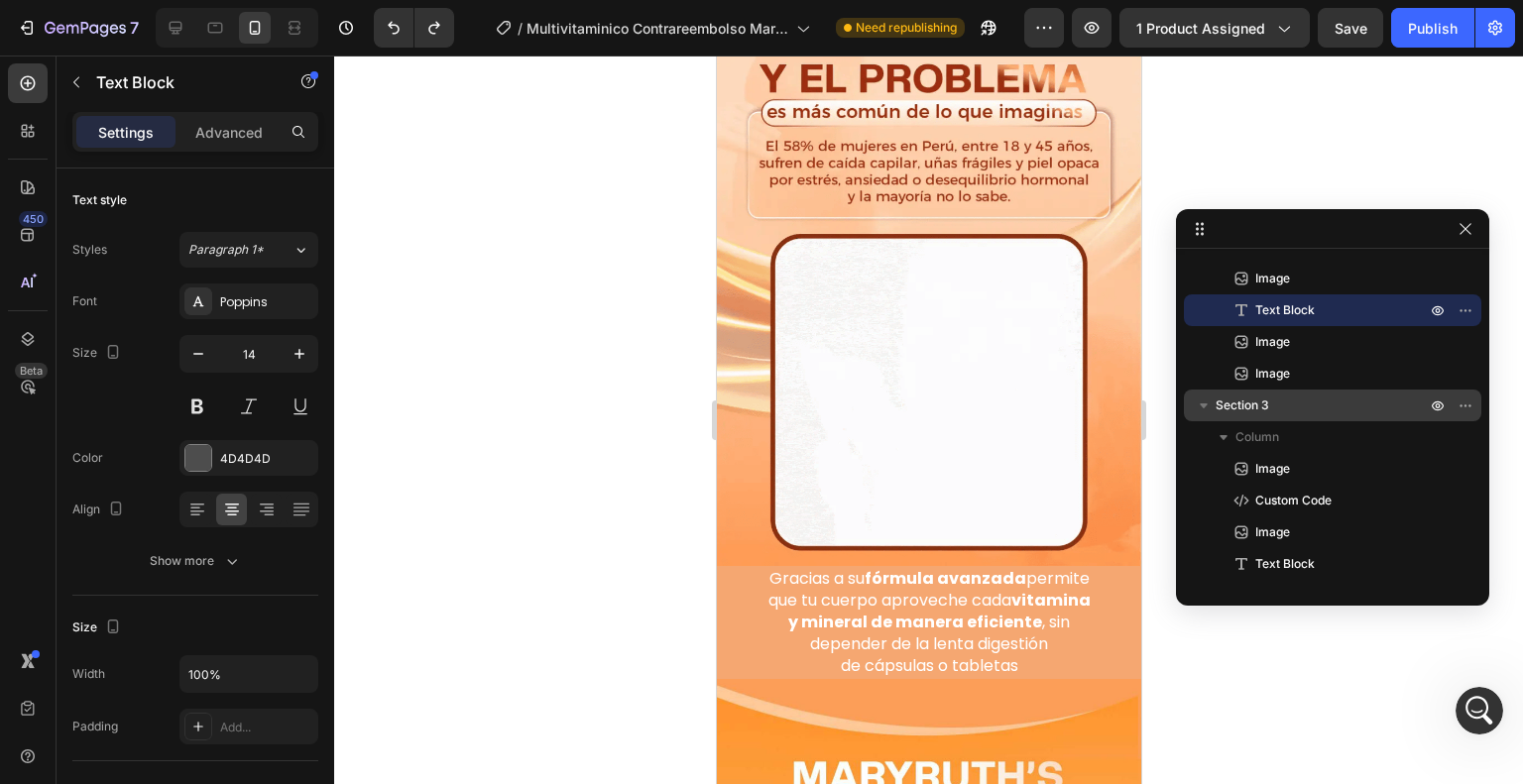 scroll, scrollTop: 141, scrollLeft: 0, axis: vertical 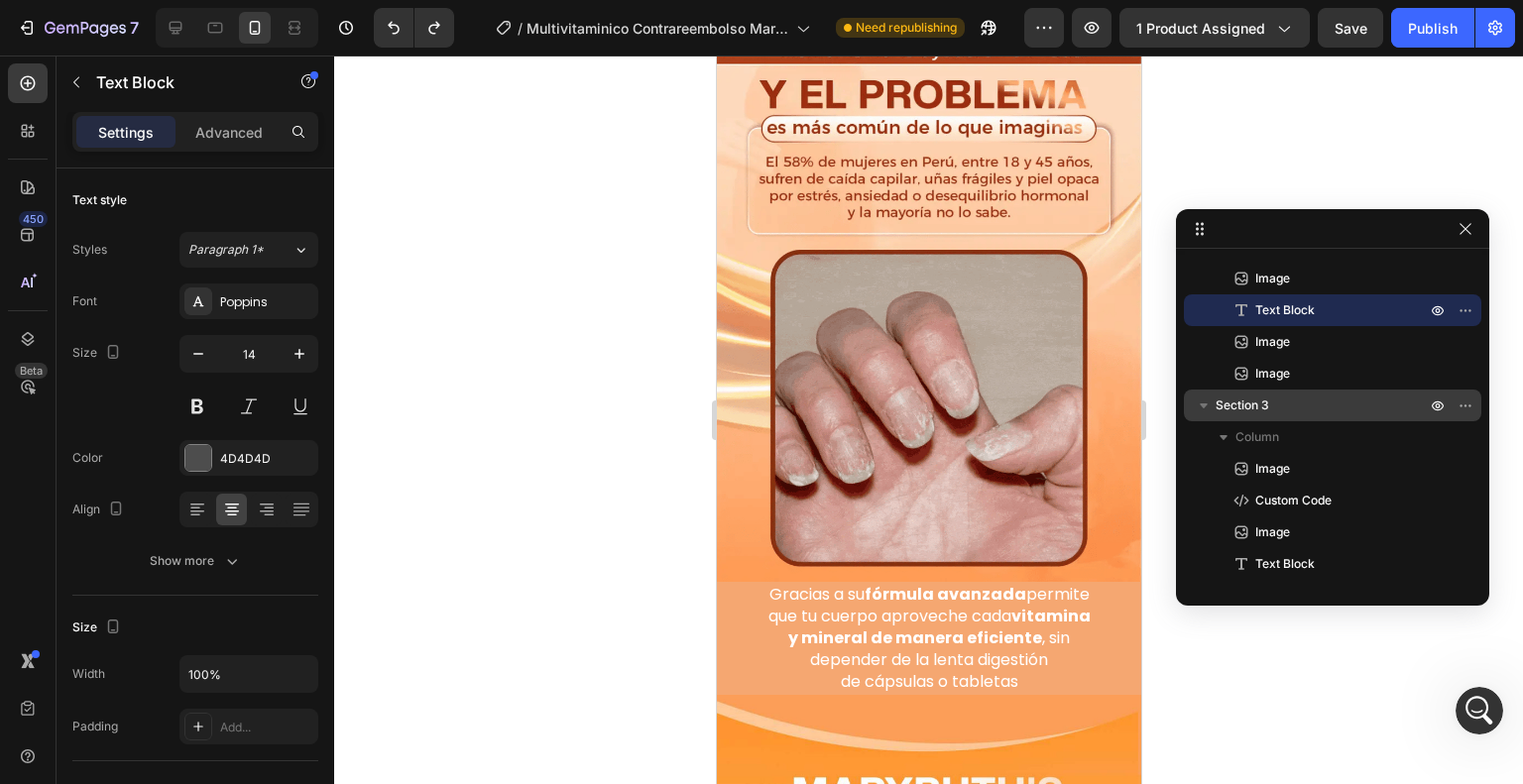 click on "vitamina" at bounding box center (1050, 616) 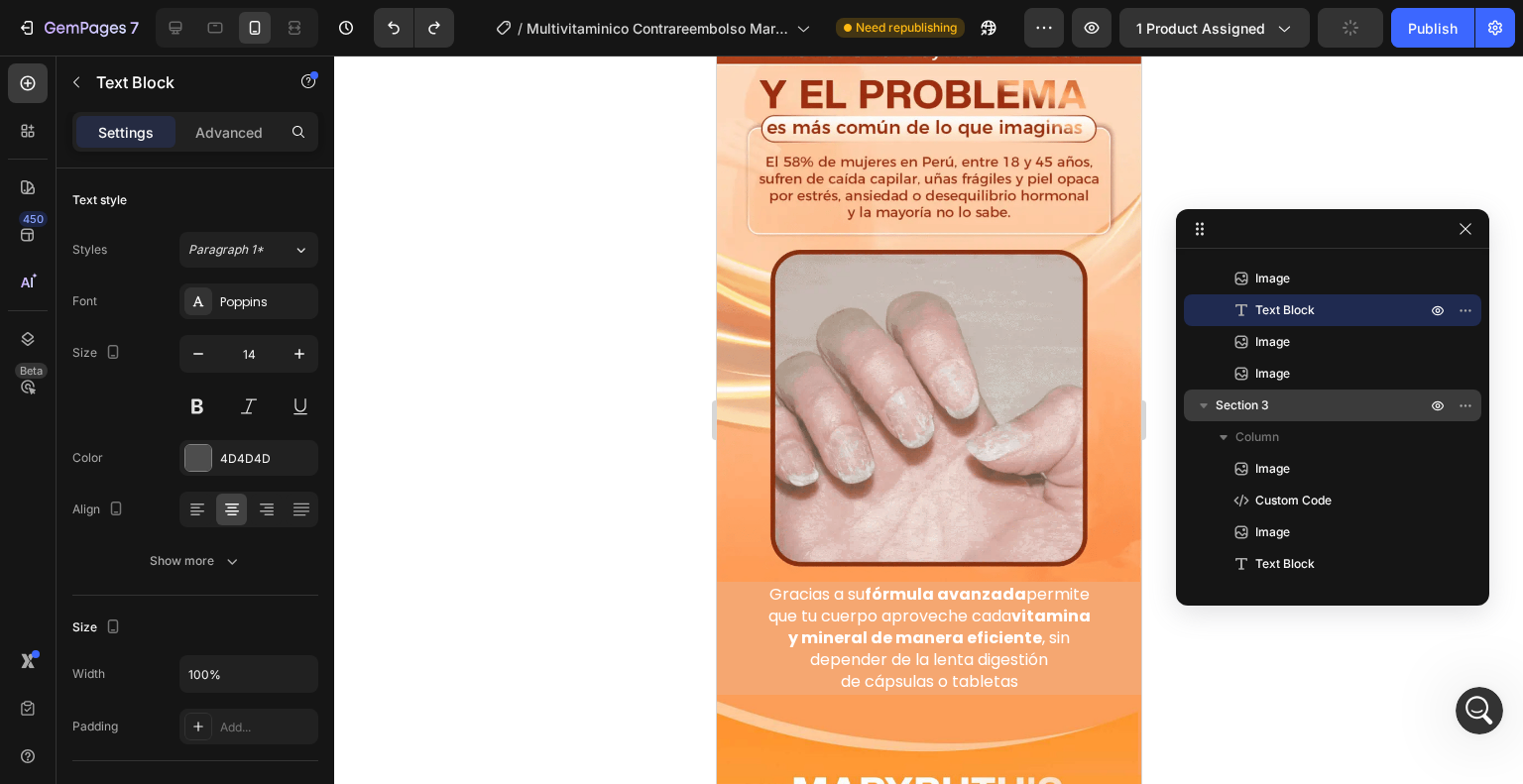 click on "depender de la lenta digestión" at bounding box center (928, 659) 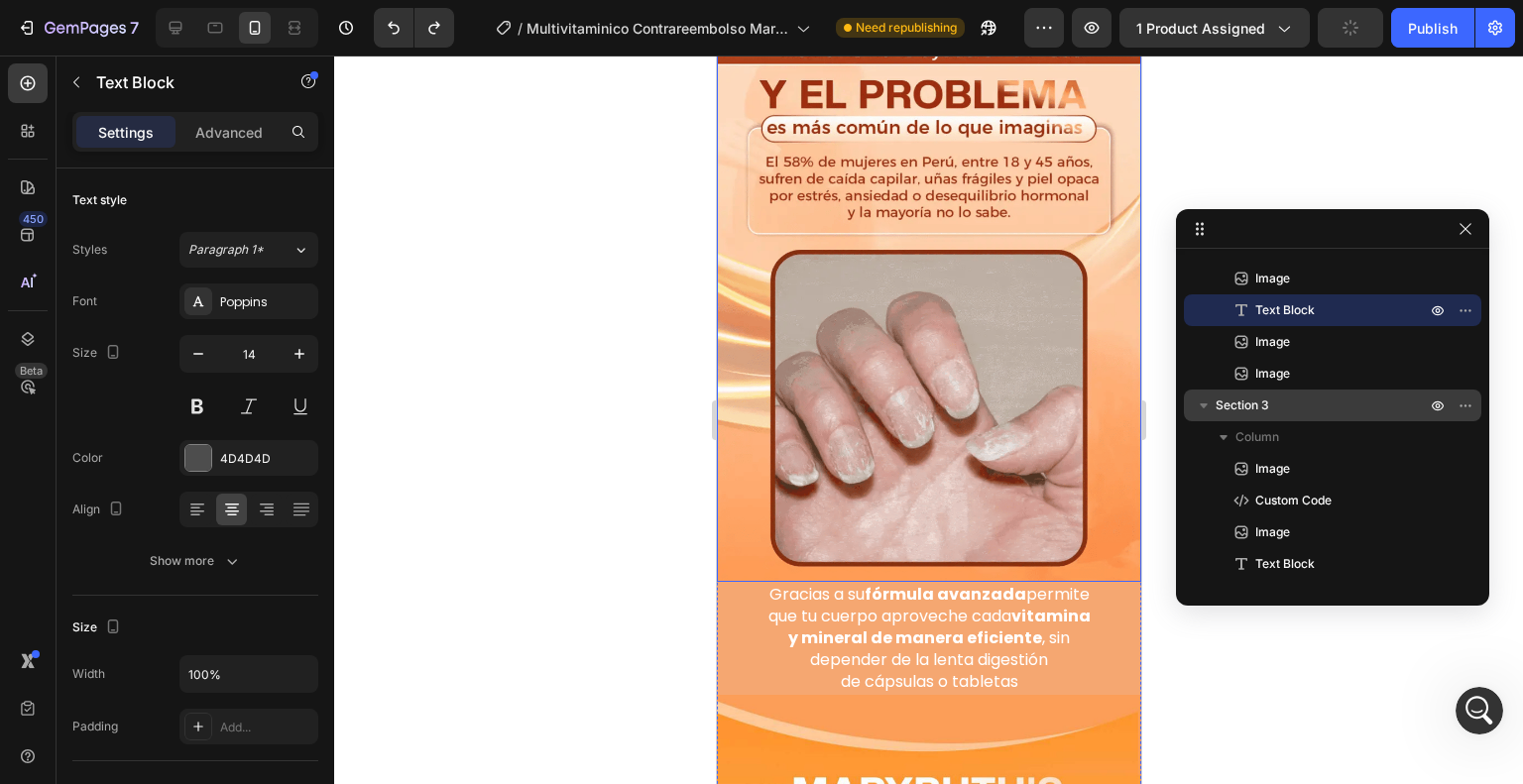 click at bounding box center (928, 296) 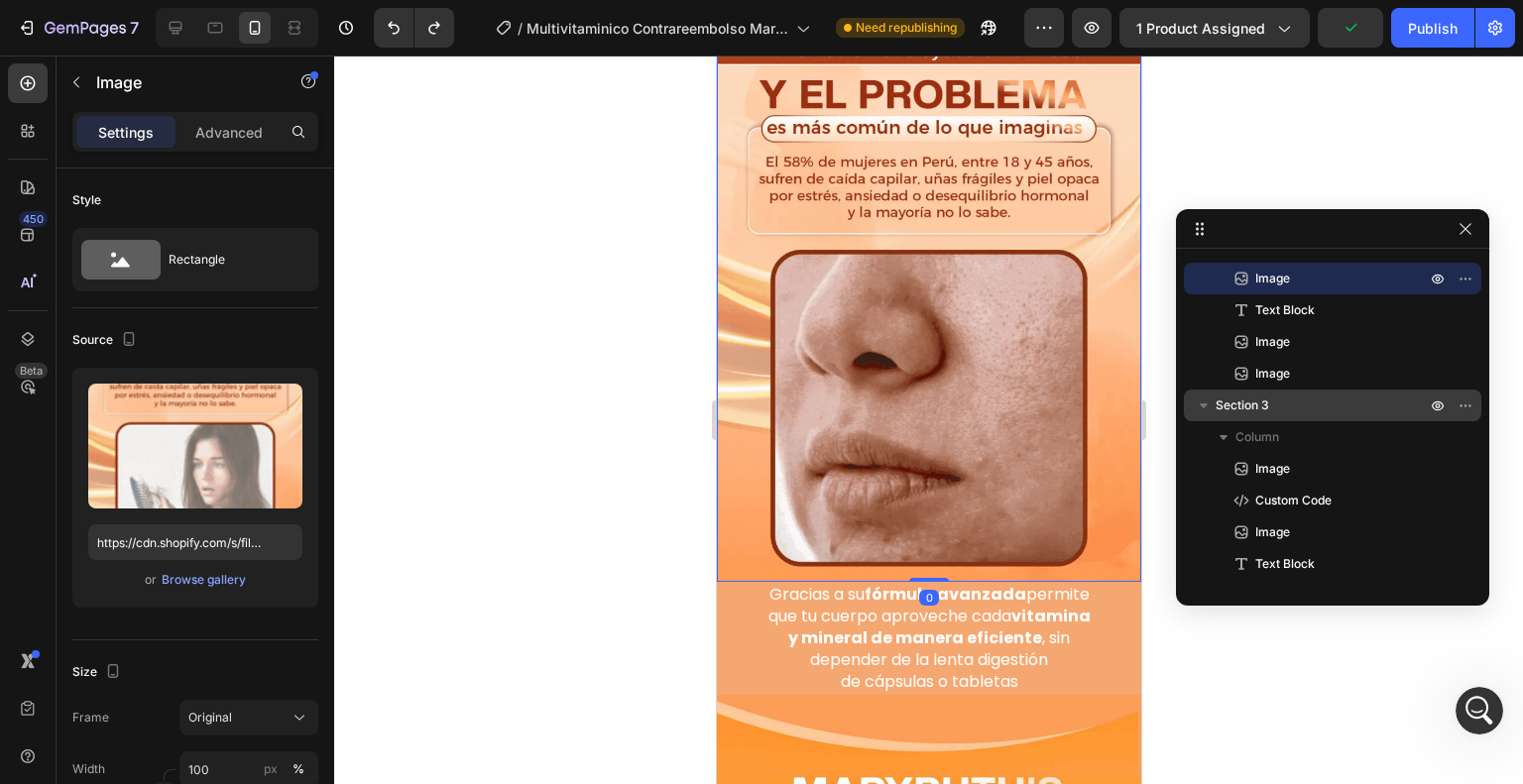 scroll, scrollTop: 5227, scrollLeft: 0, axis: vertical 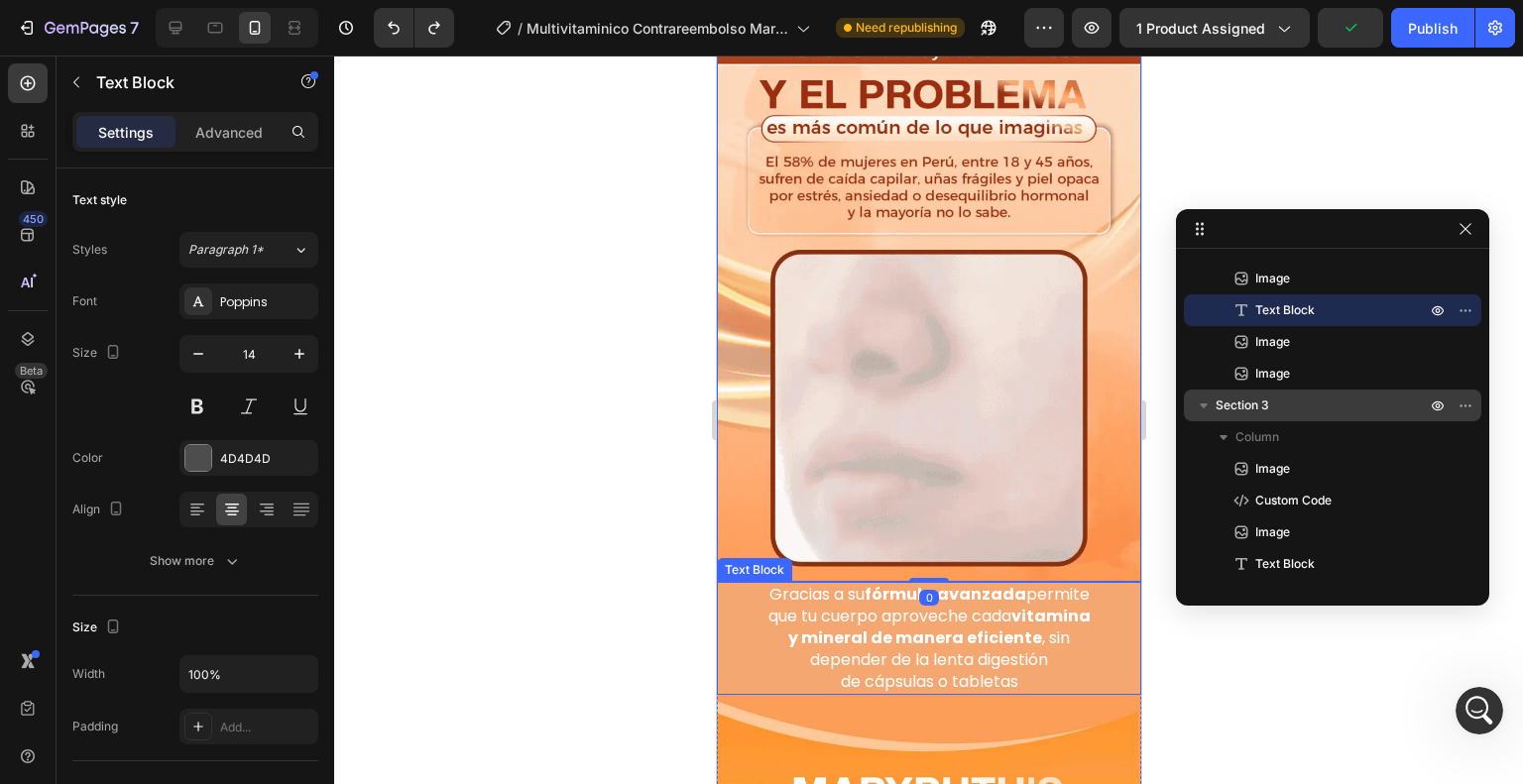 click on "que tu cuerpo aproveche cada vitamina" at bounding box center (928, 616) 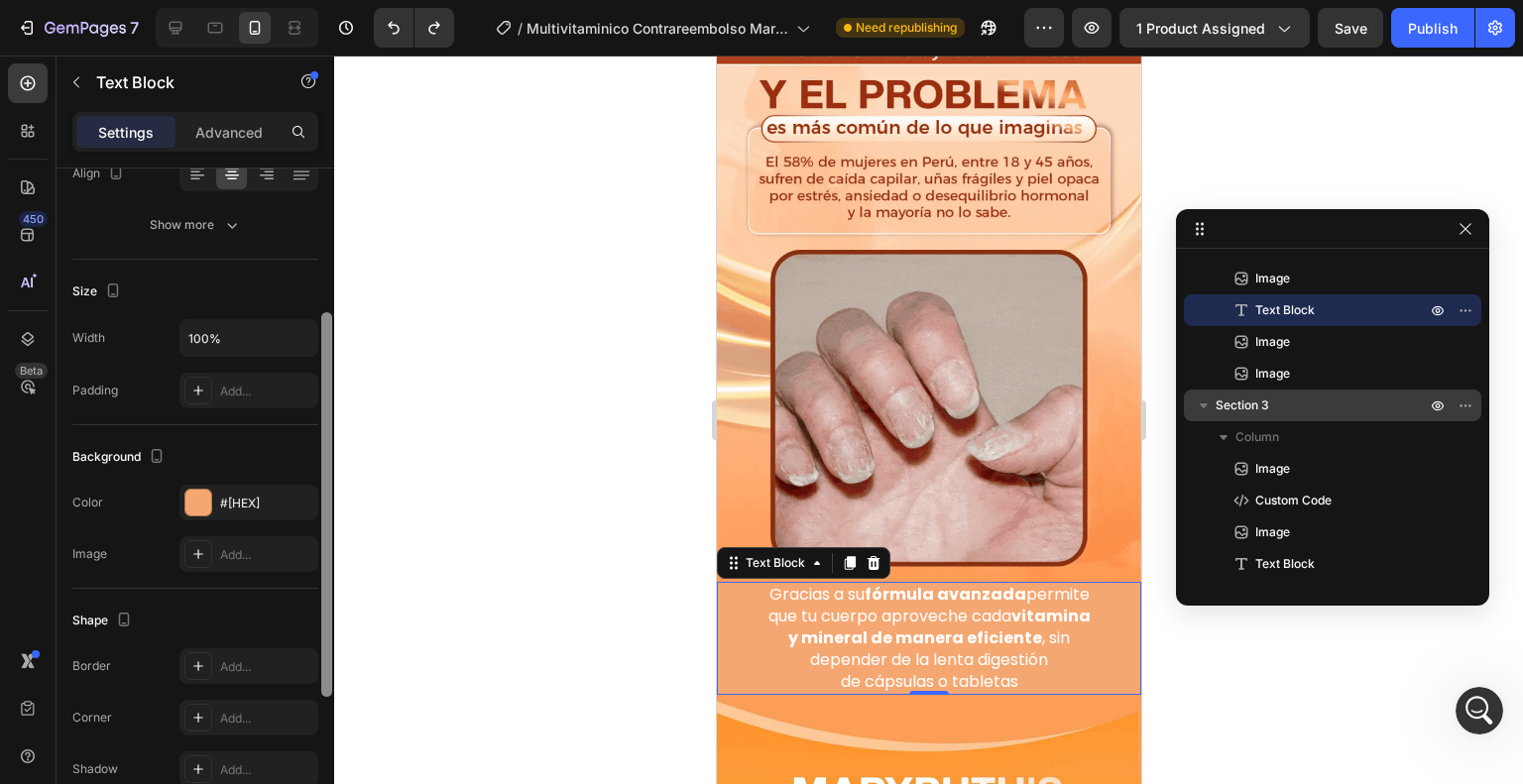 drag, startPoint x: 324, startPoint y: 385, endPoint x: 330, endPoint y: 579, distance: 194.09276 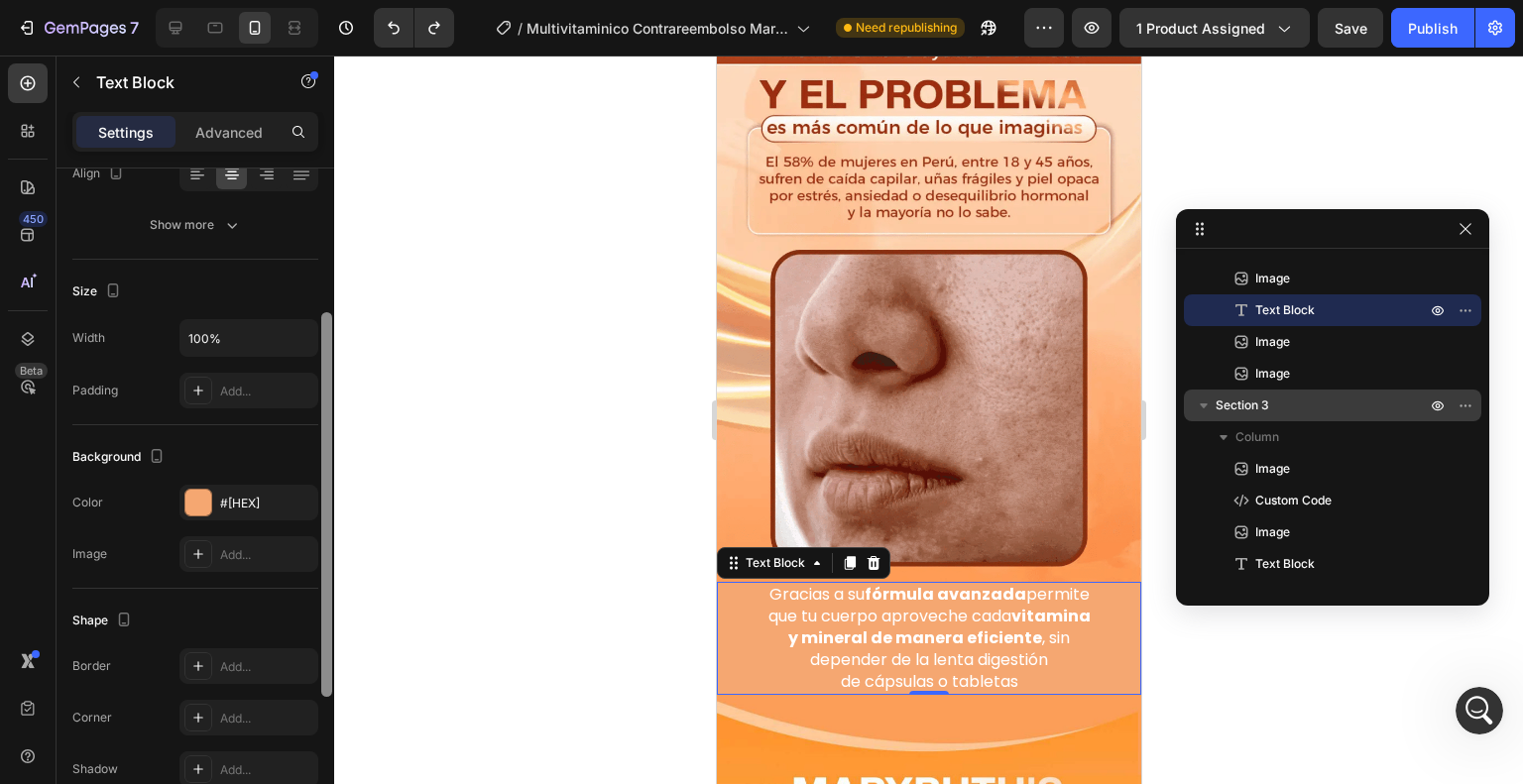 click at bounding box center [326, 504] 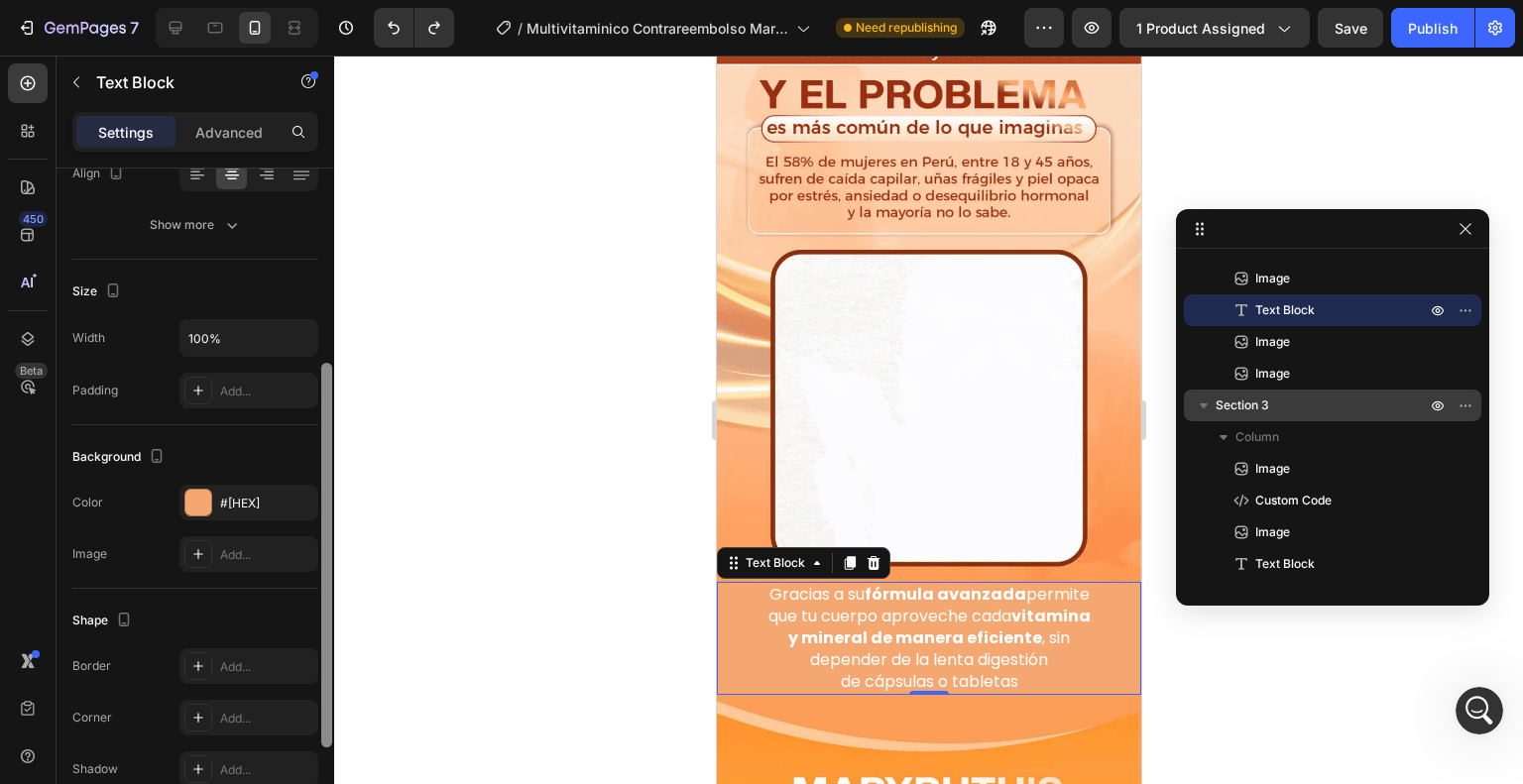 scroll, scrollTop: 337, scrollLeft: 0, axis: vertical 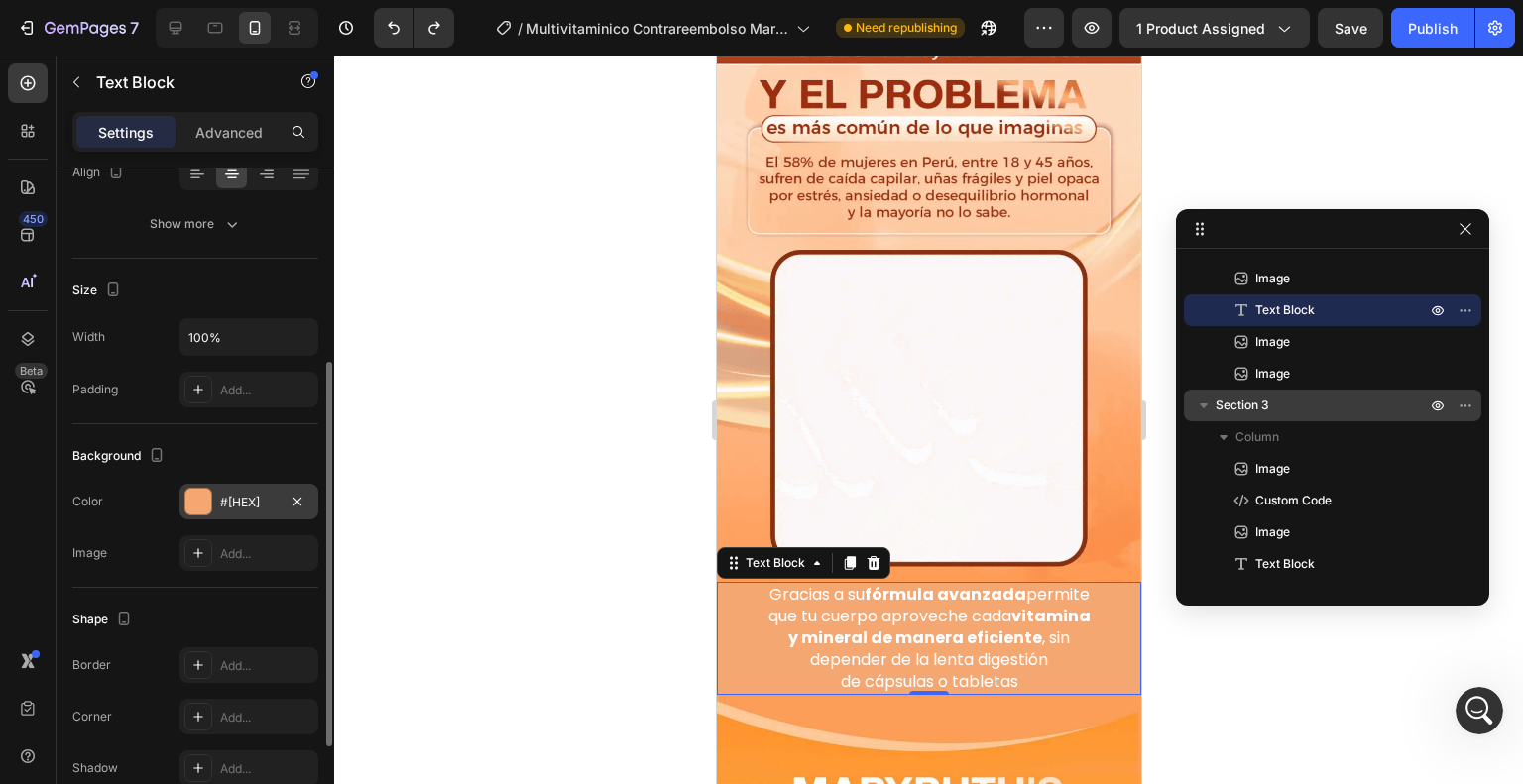 click on "#[HEX]" at bounding box center (249, 503) 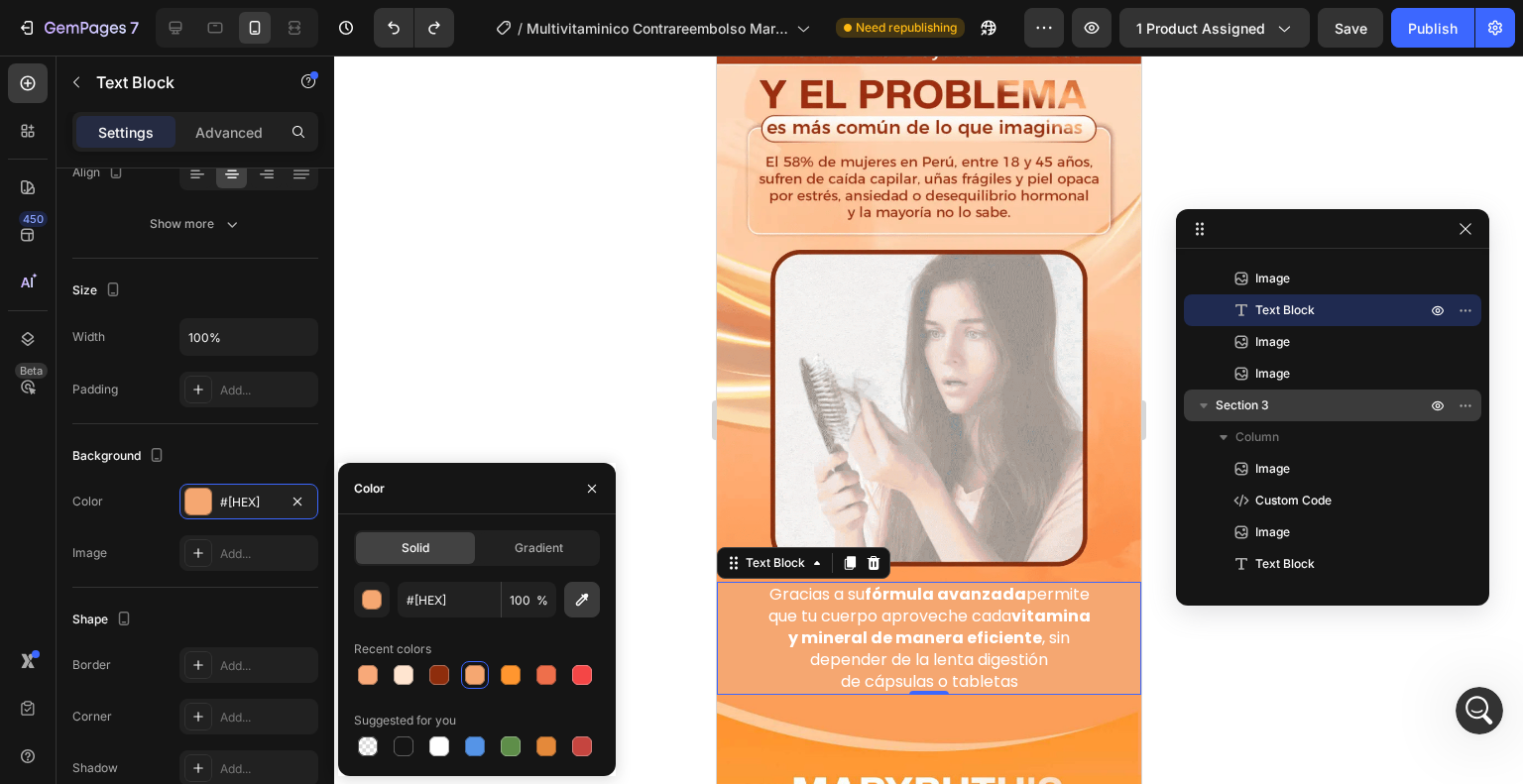 click at bounding box center [582, 600] 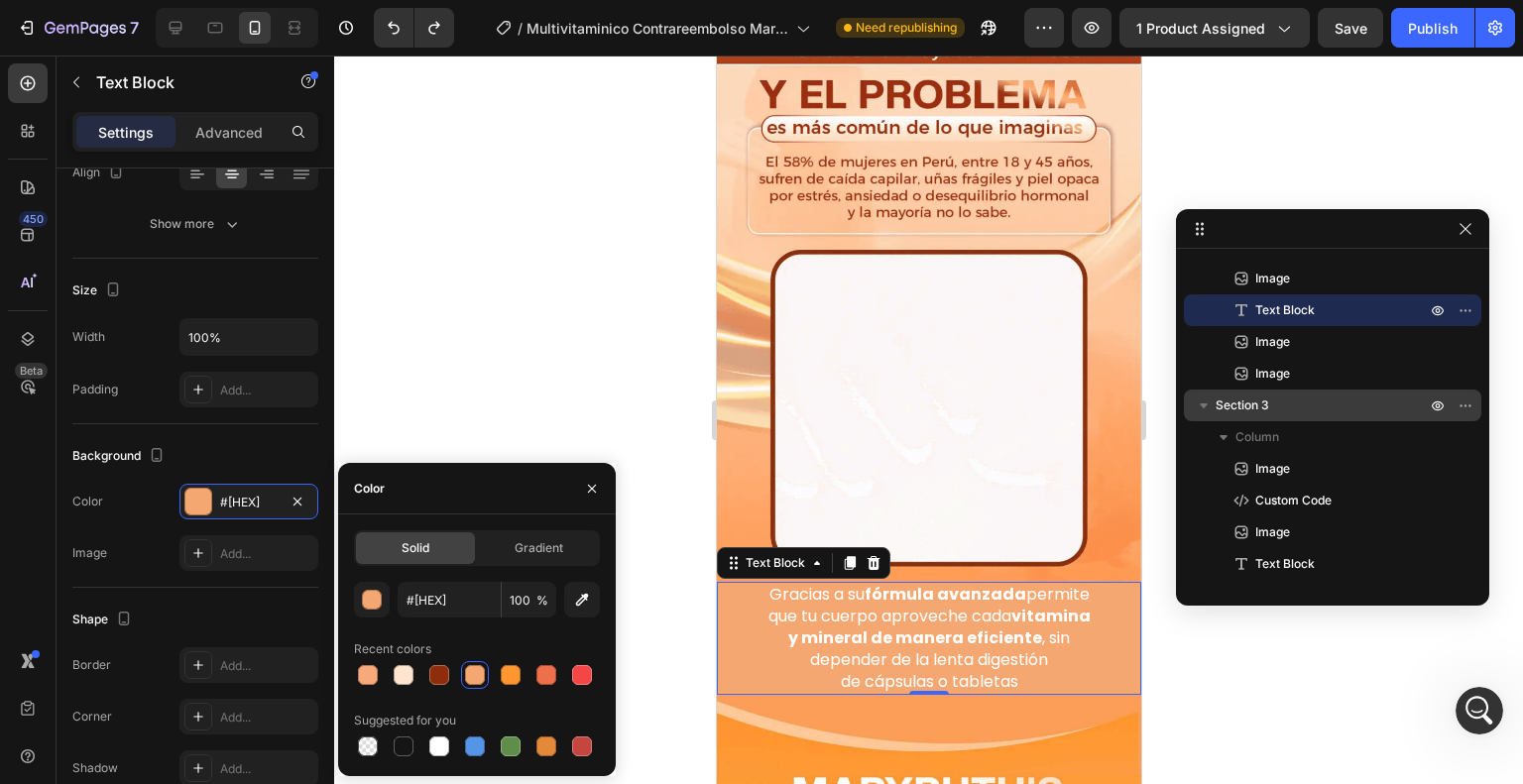 type on "#[HEX]" 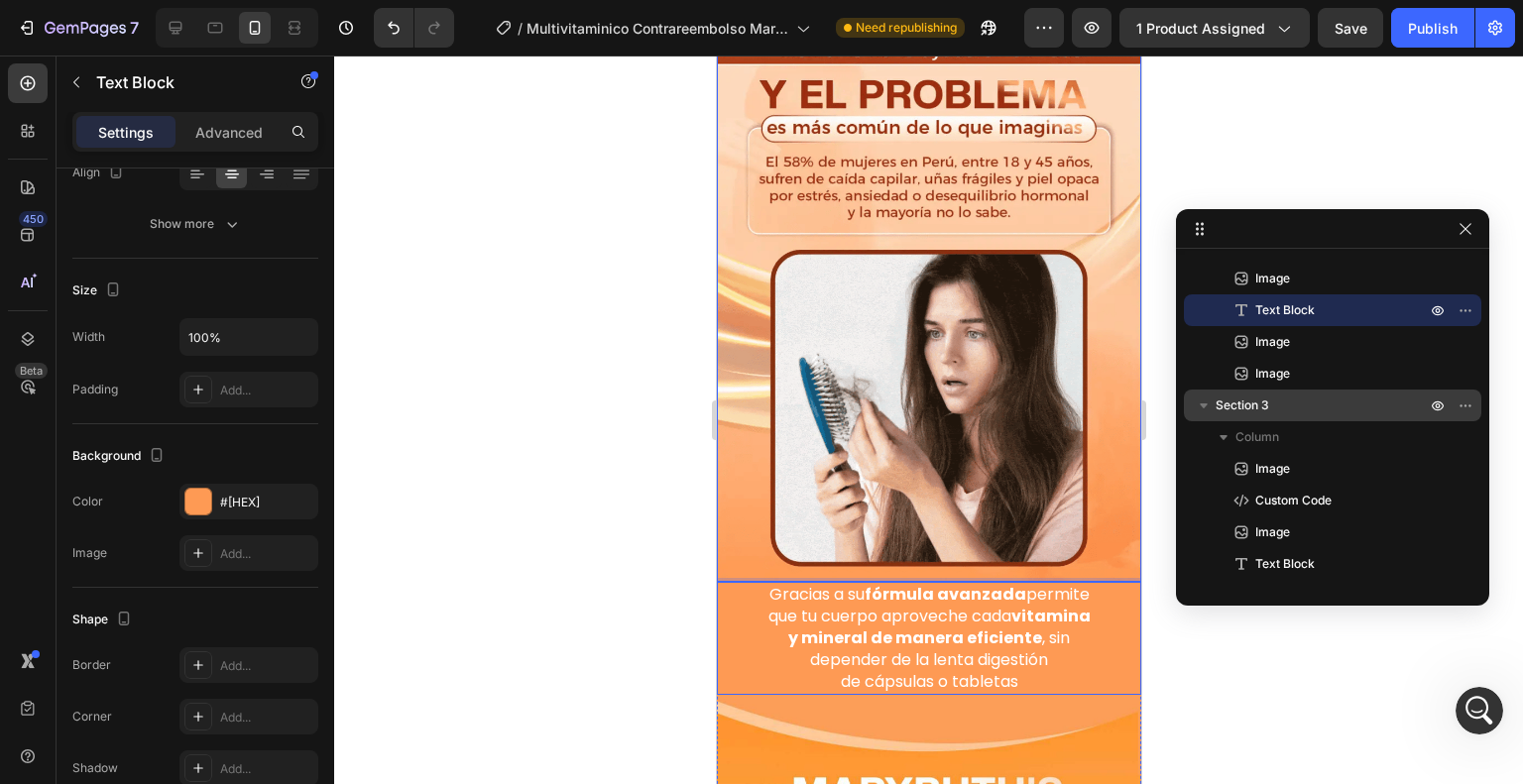 click at bounding box center (928, 296) 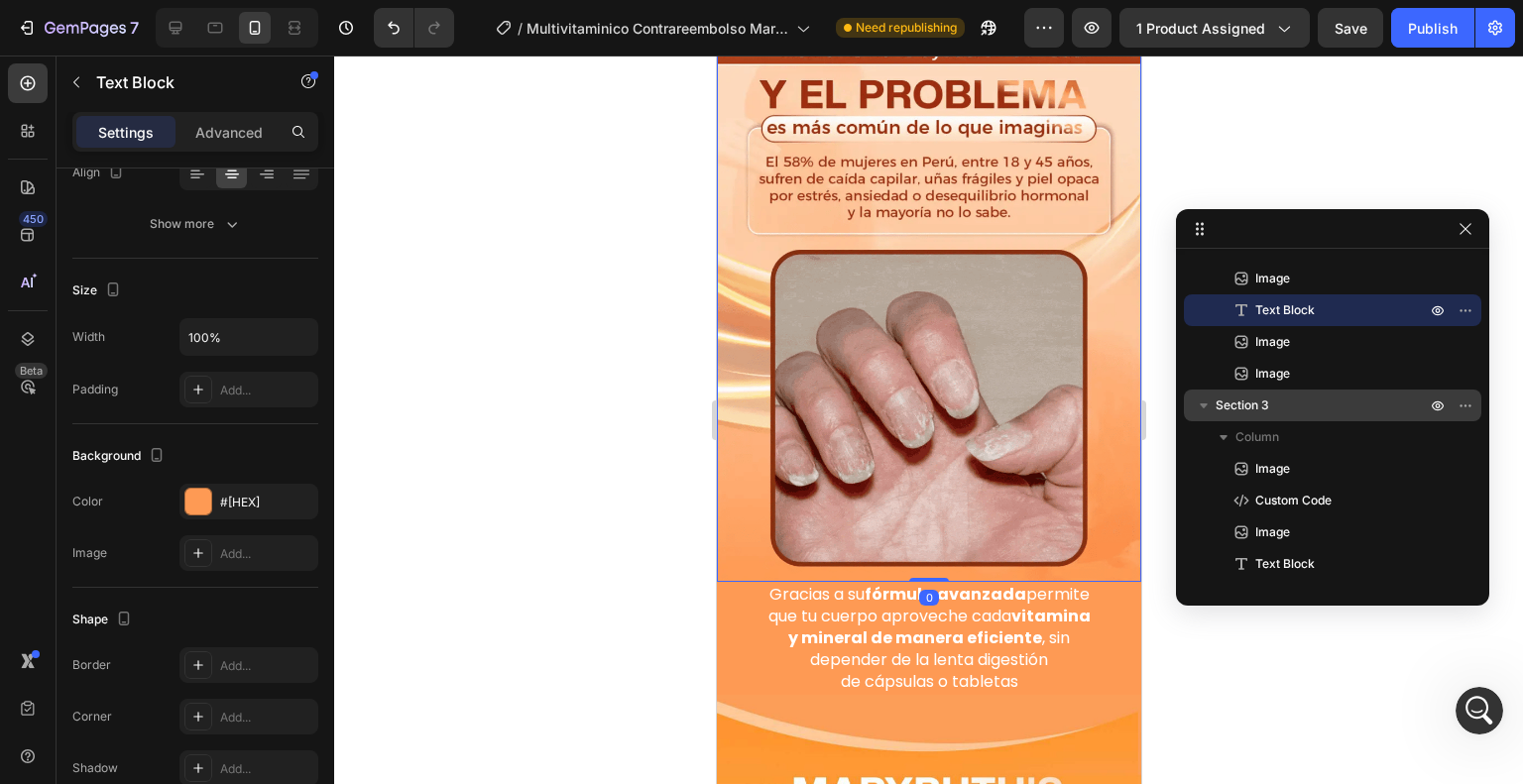 scroll, scrollTop: 0, scrollLeft: 0, axis: both 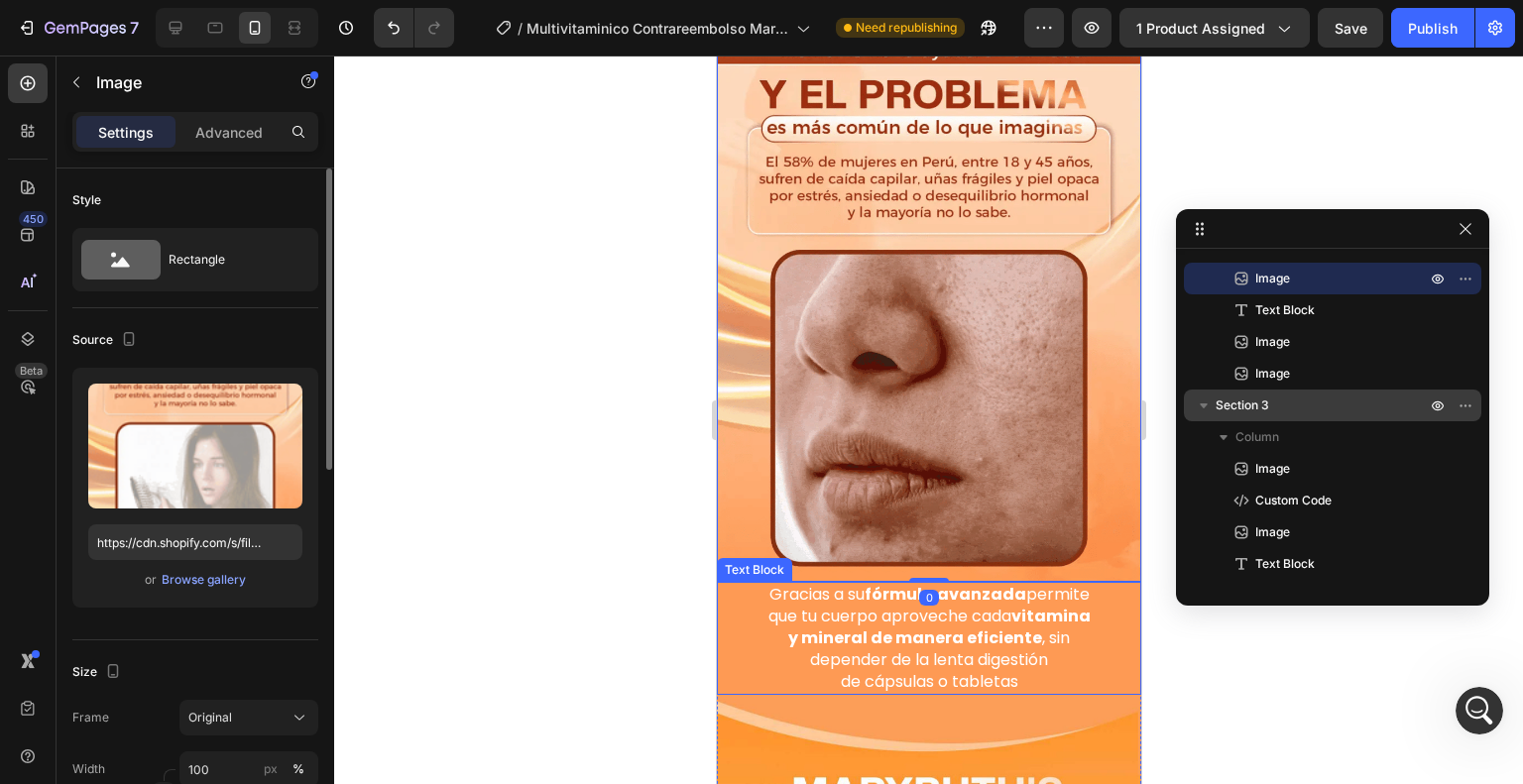 click on "depender de la lenta digestión" at bounding box center [928, 660] 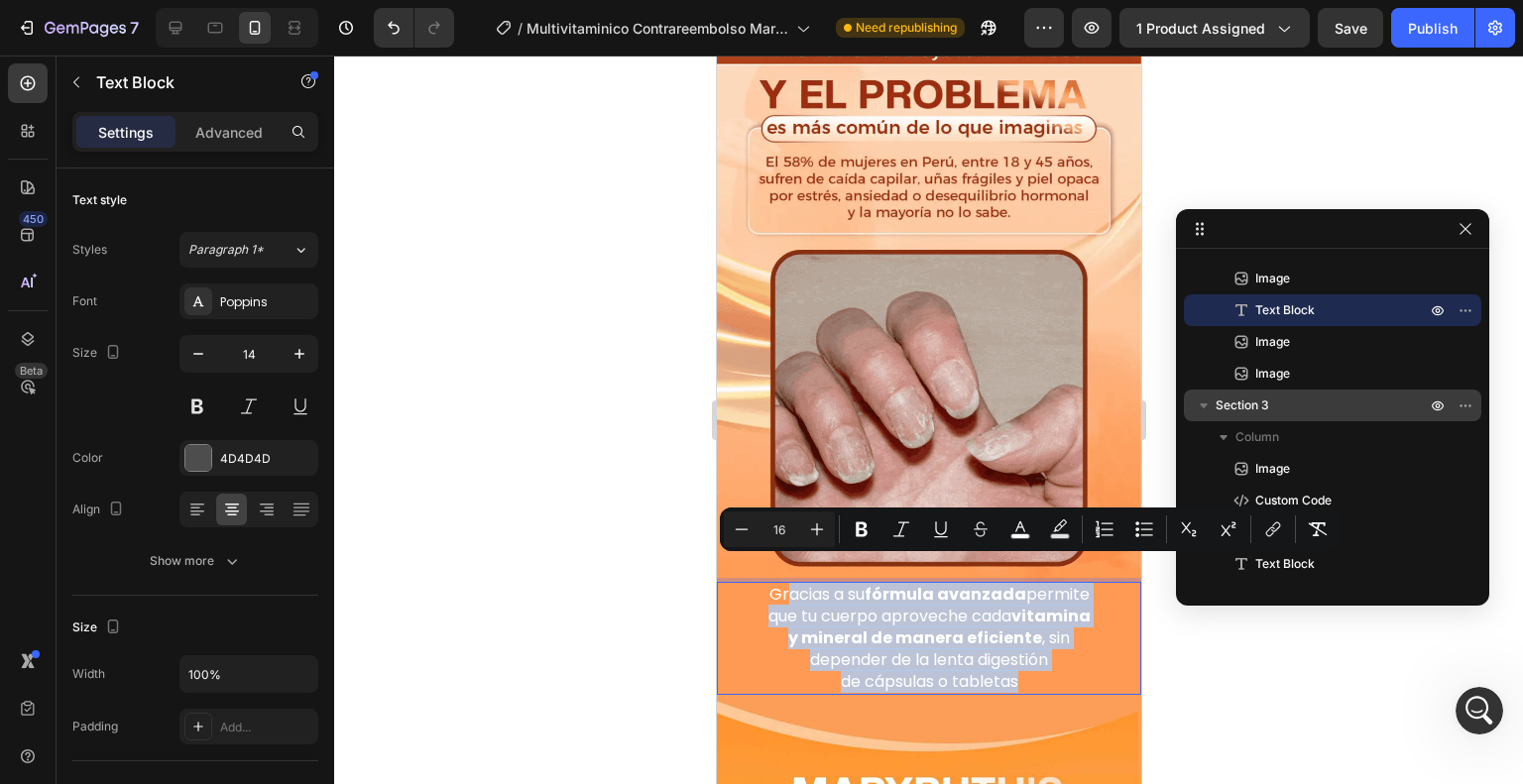 drag, startPoint x: 1023, startPoint y: 655, endPoint x: 774, endPoint y: 574, distance: 261.84346 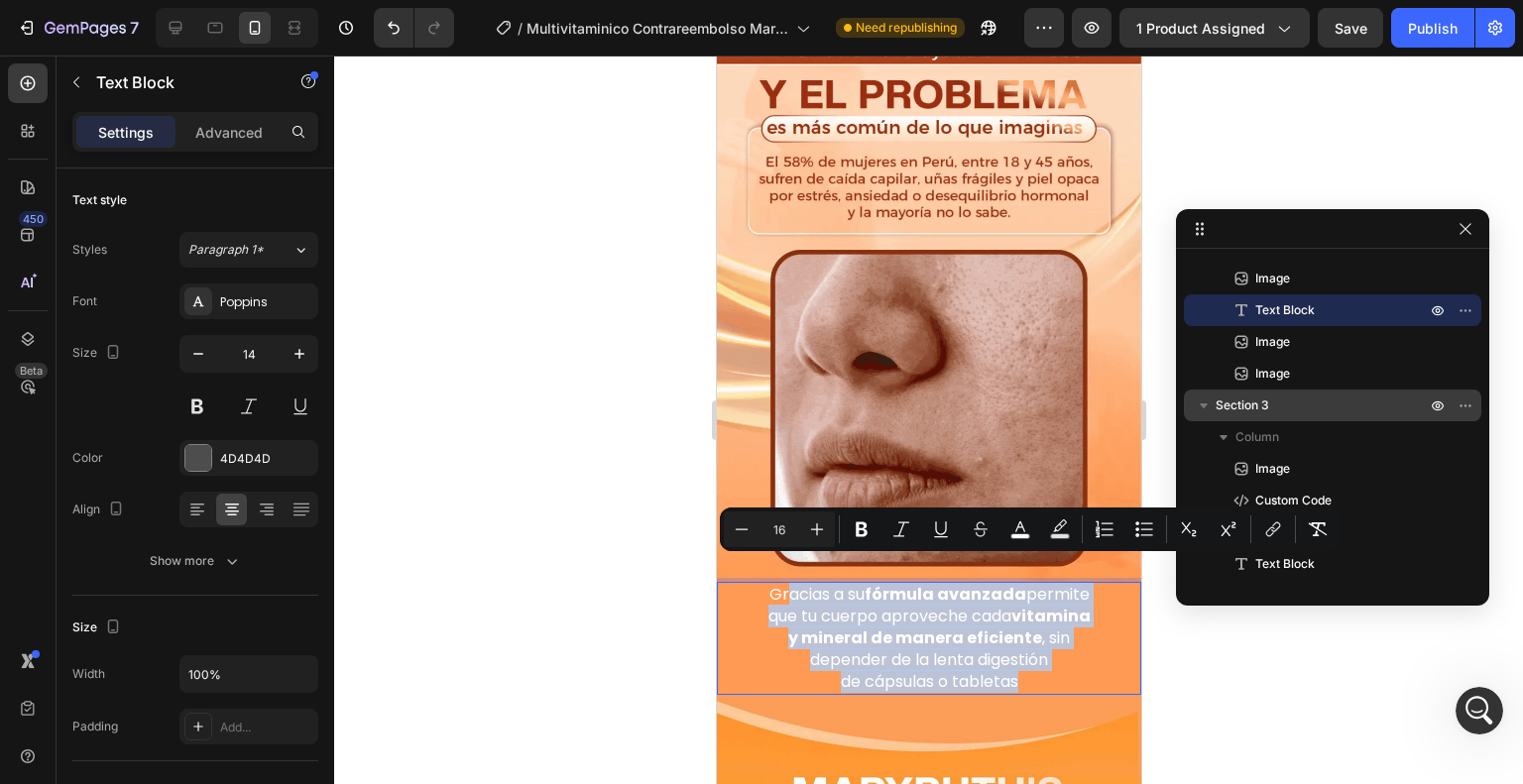 click on "Gracias a su fórmula avanzada permite que tu cuerpo aproveche cada vitamina y mineral de manera eficiente , sin depender de la lenta digestión de cápsulas o tabletas" at bounding box center (928, 638) 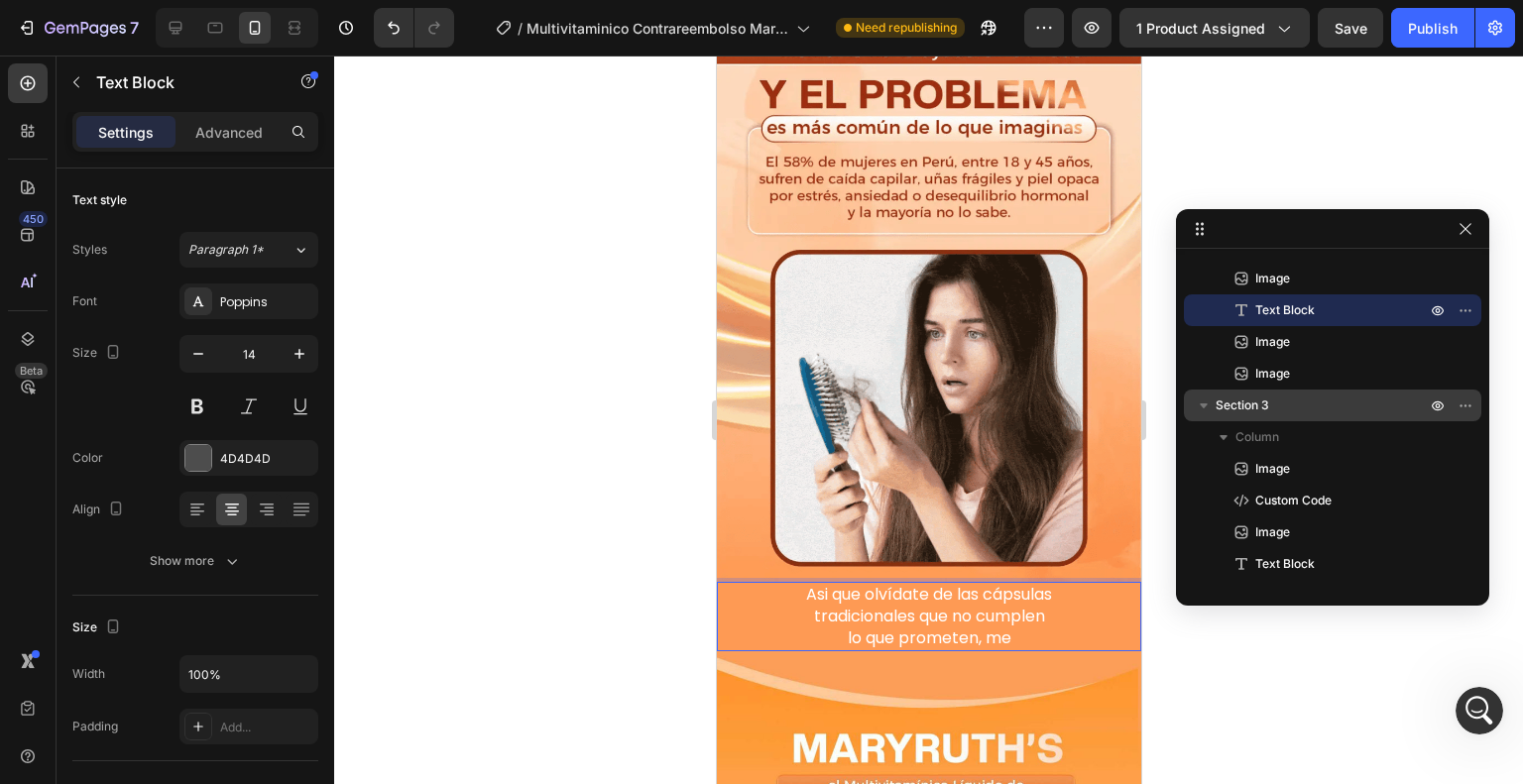 scroll, scrollTop: 5176, scrollLeft: 0, axis: vertical 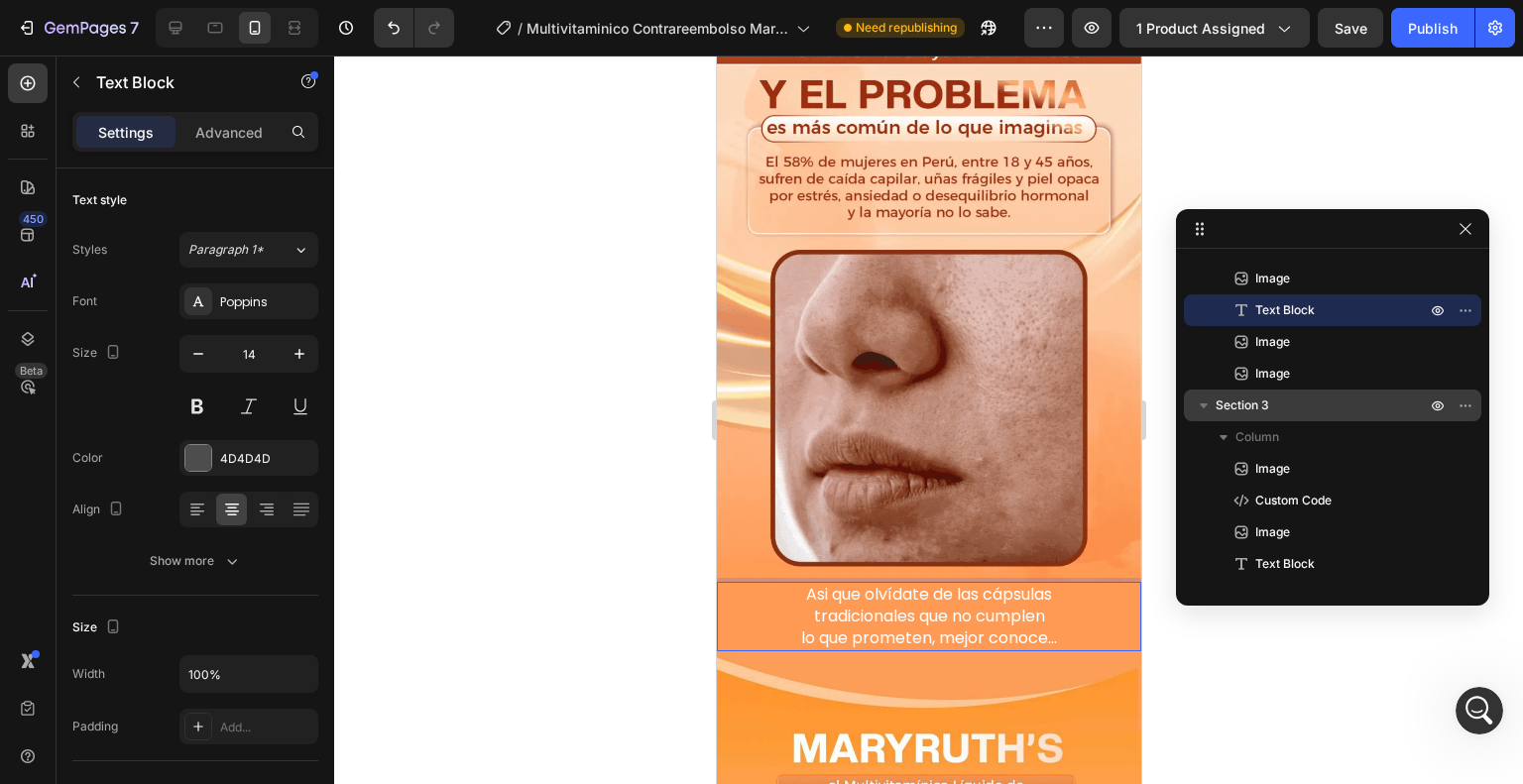 click on "Asi que olvídate de las cápsulas" at bounding box center [928, 594] 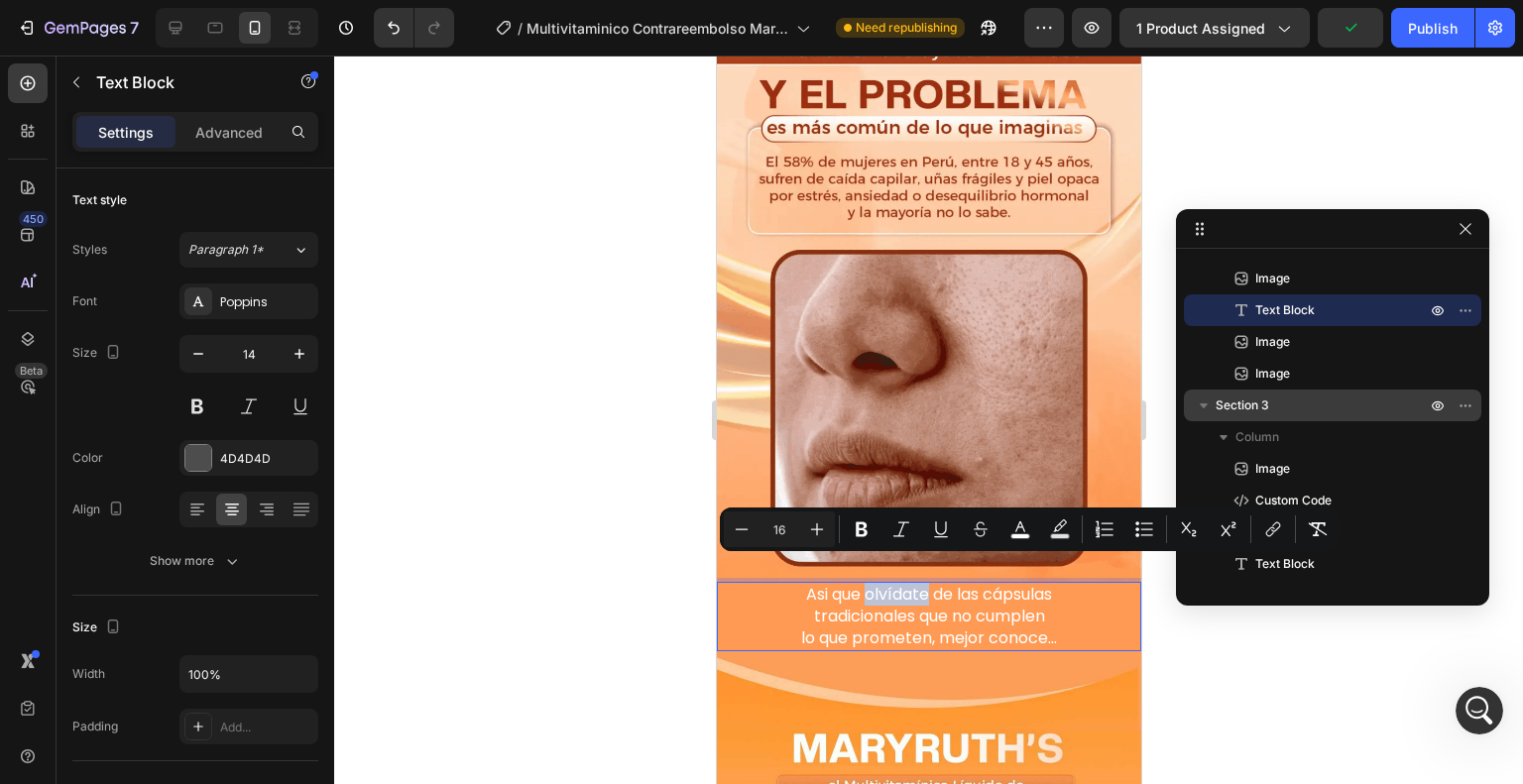 scroll, scrollTop: 5227, scrollLeft: 0, axis: vertical 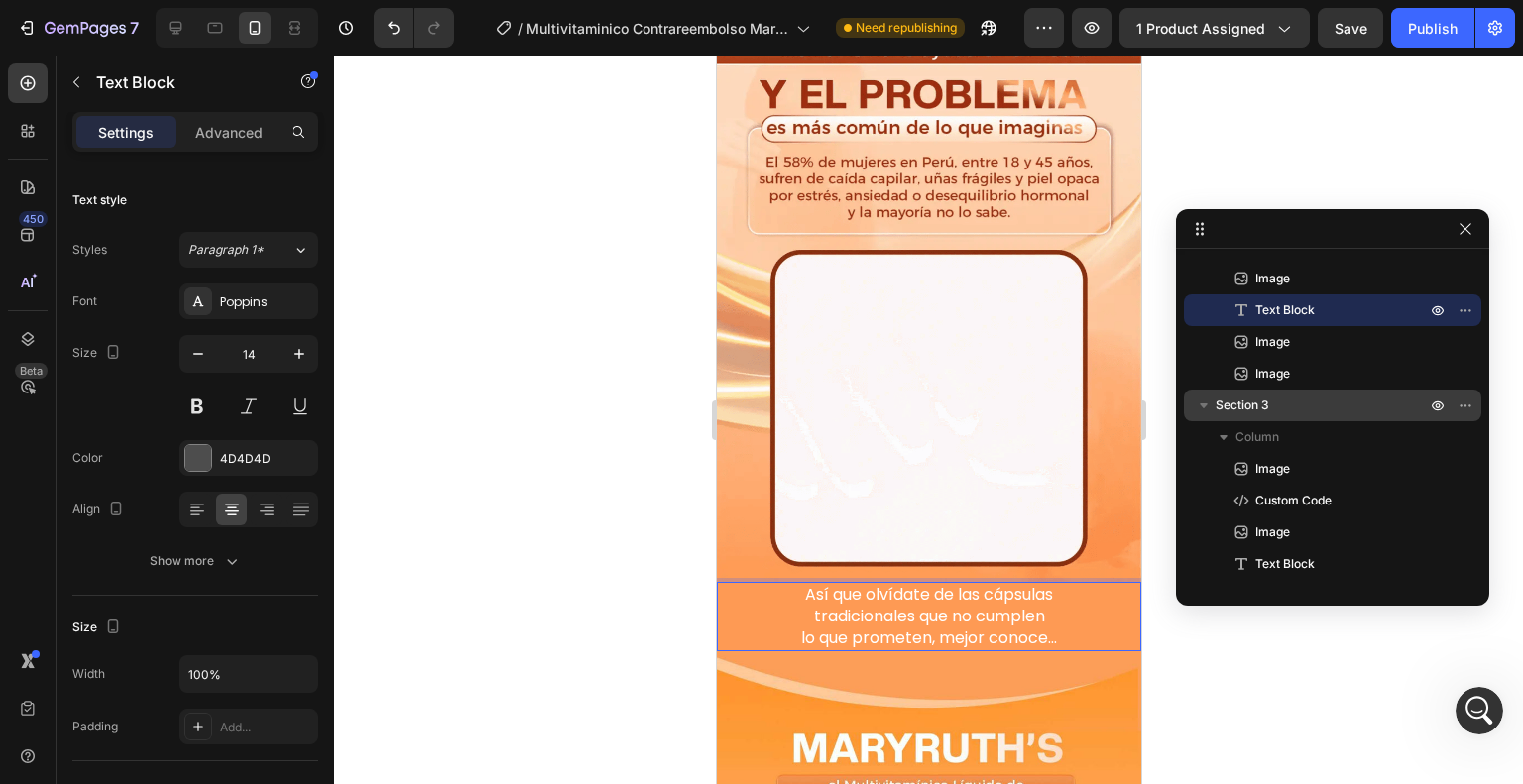click on "tradicionales que no cumplen" at bounding box center [928, 616] 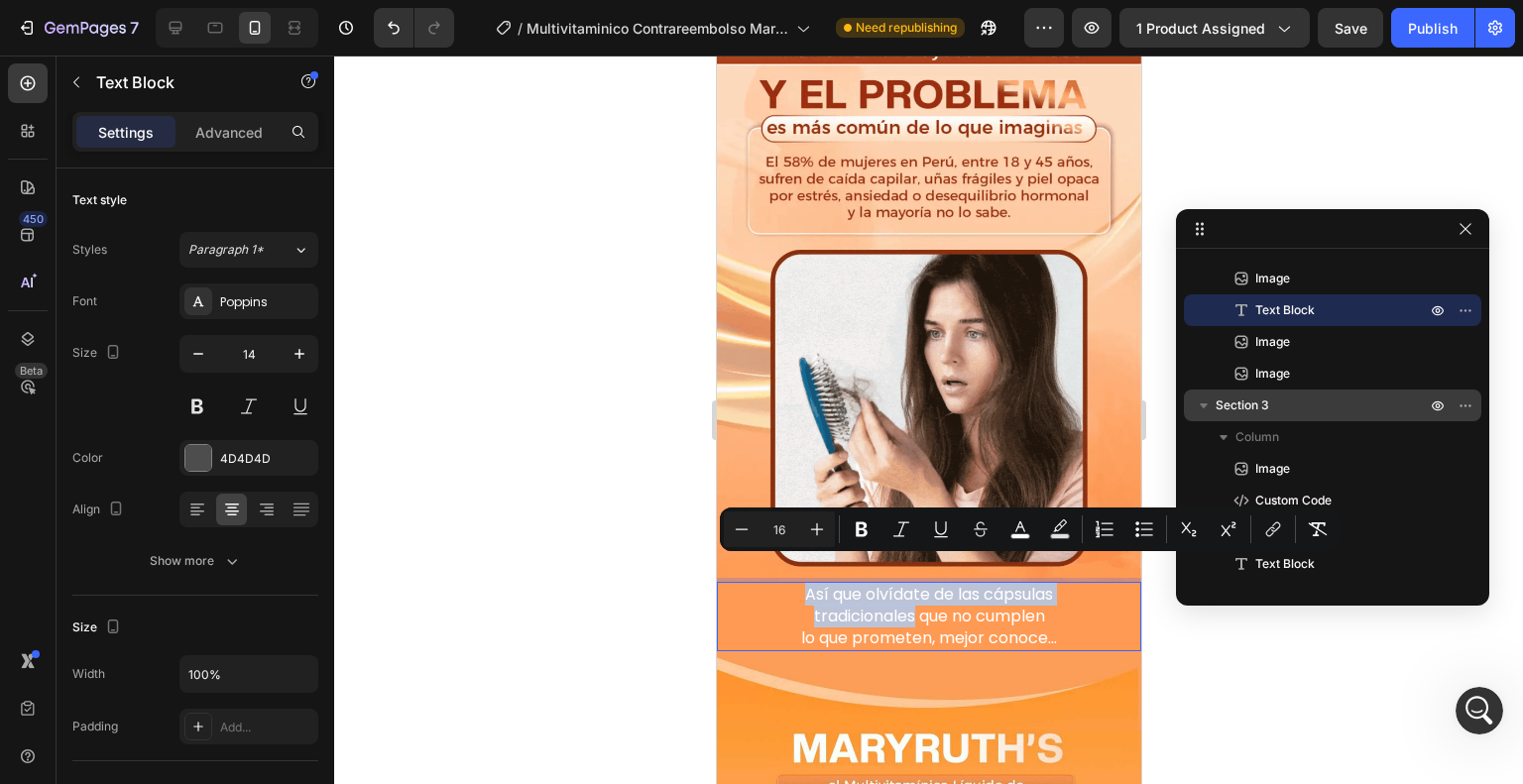 drag, startPoint x: 903, startPoint y: 594, endPoint x: 792, endPoint y: 568, distance: 114.00439 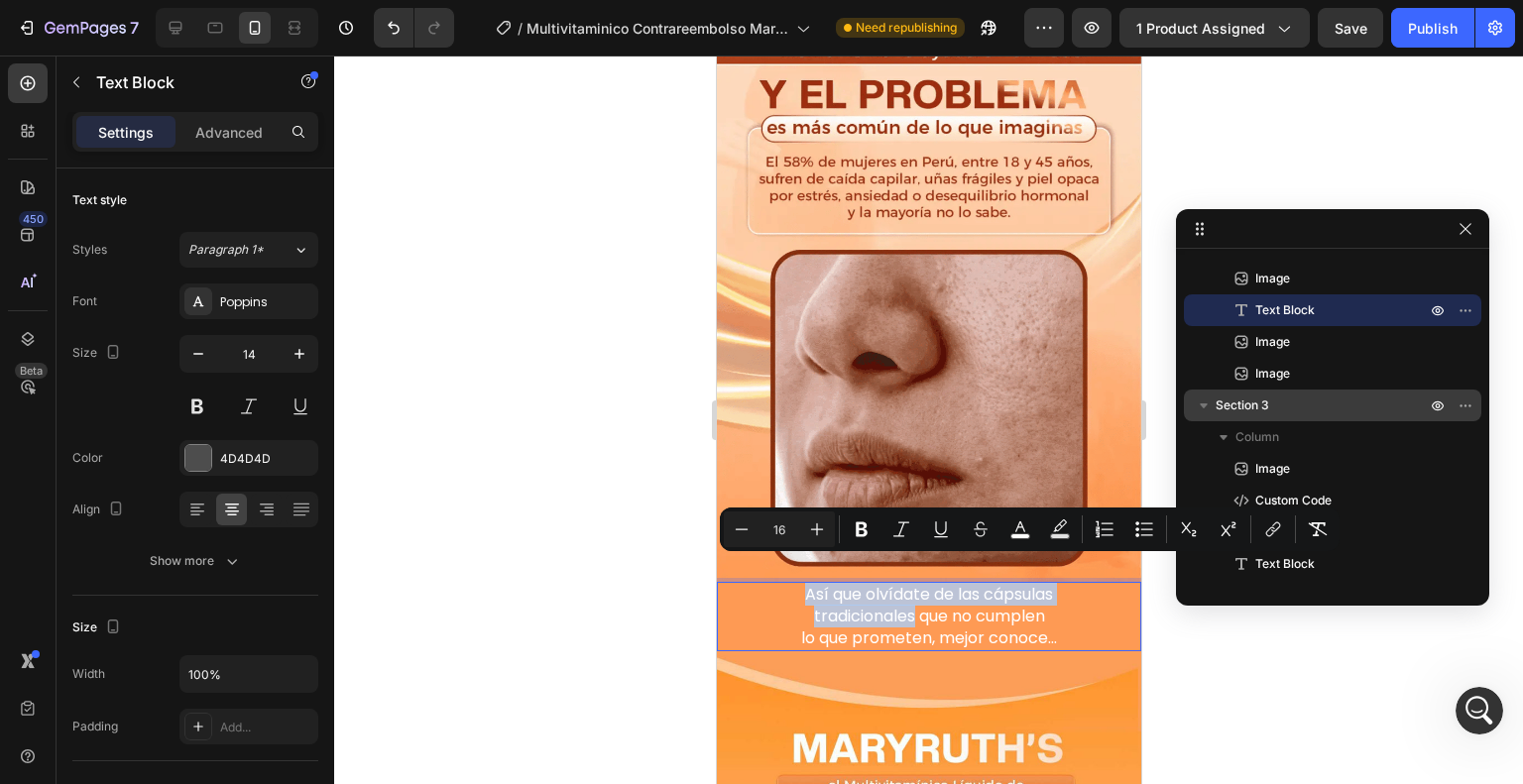 click on "Así que olvídate de las cápsulas tradicionales que no cumplen lo que prometen, mejor conoce..." at bounding box center (928, 616) 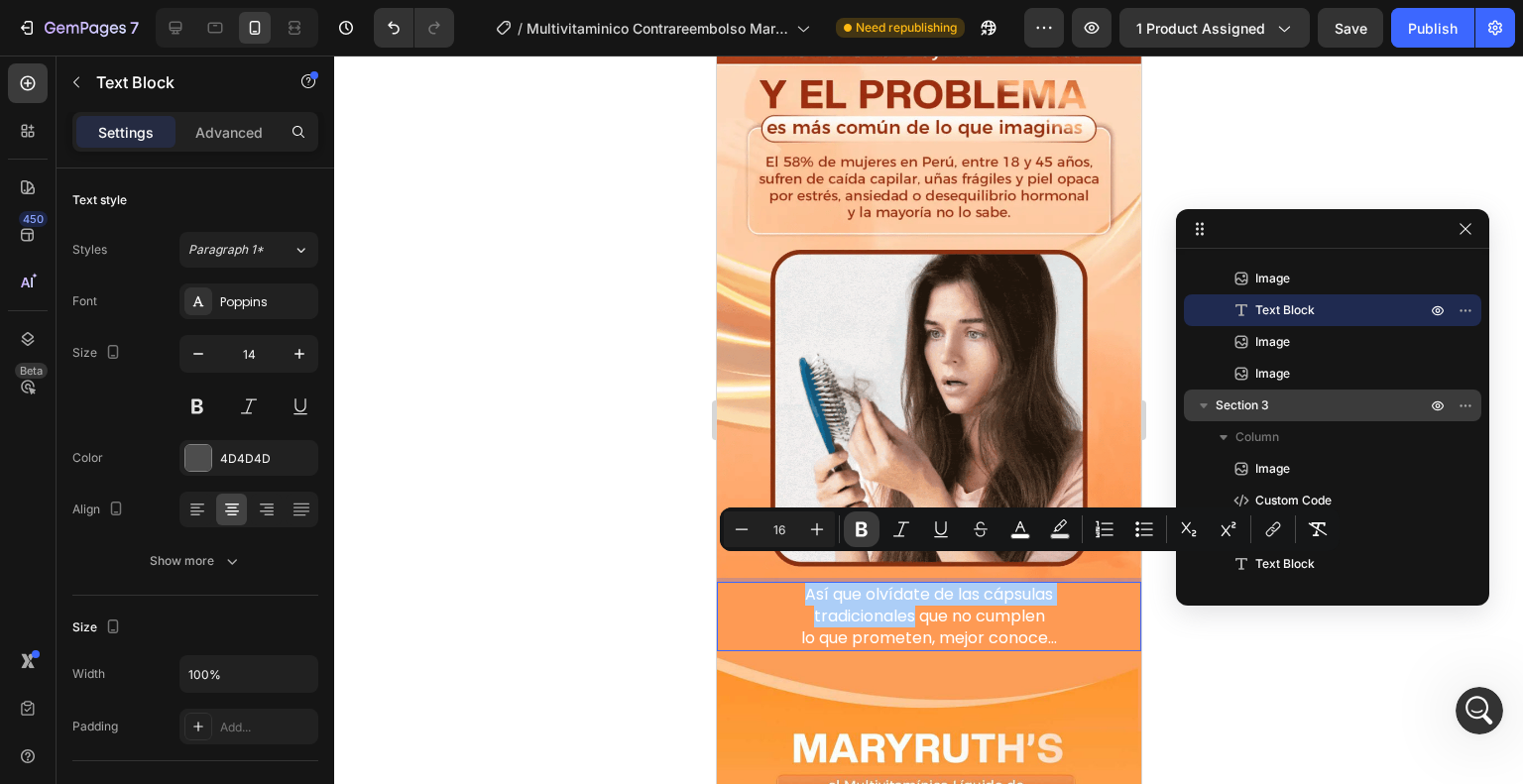 click 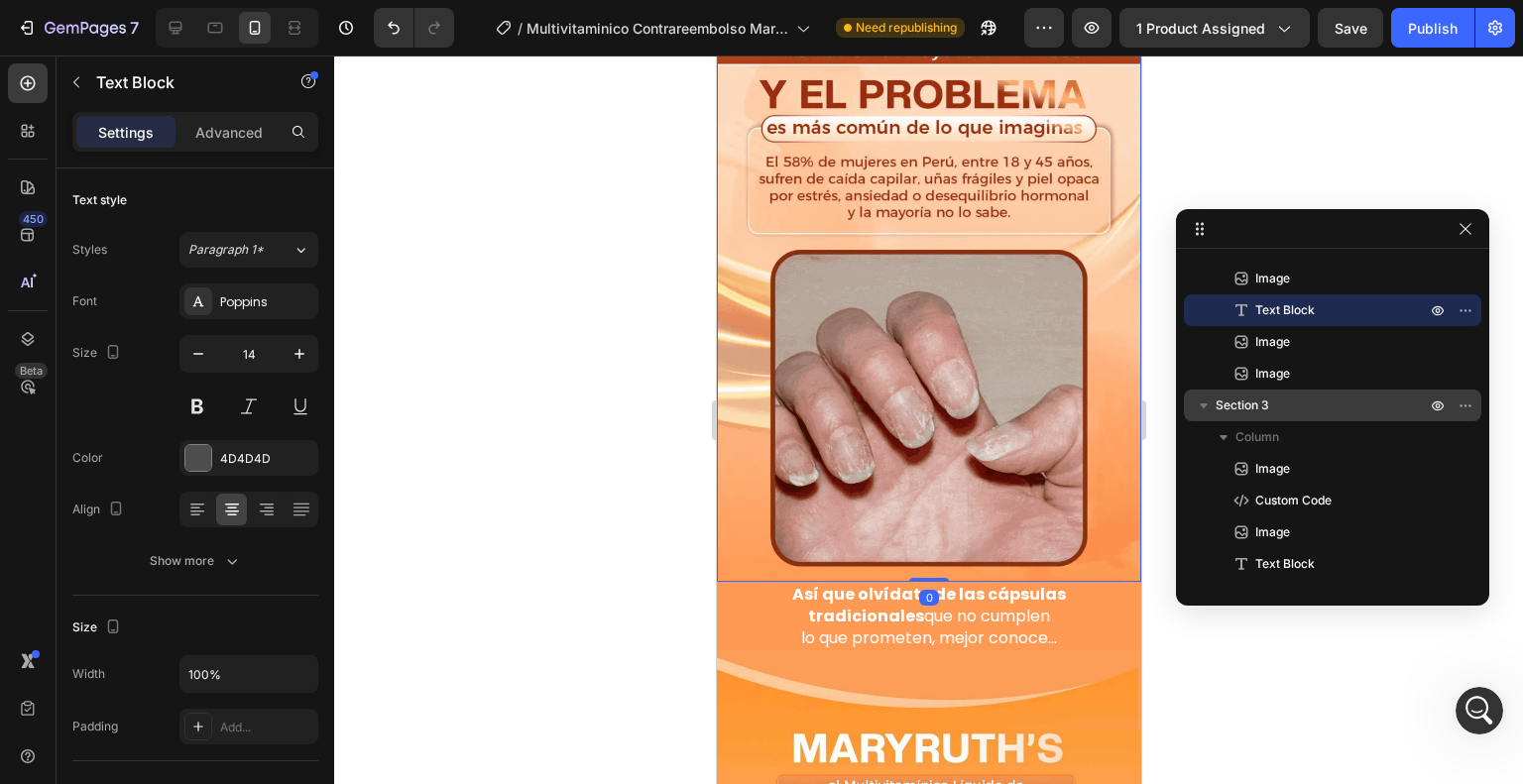 click at bounding box center (928, 296) 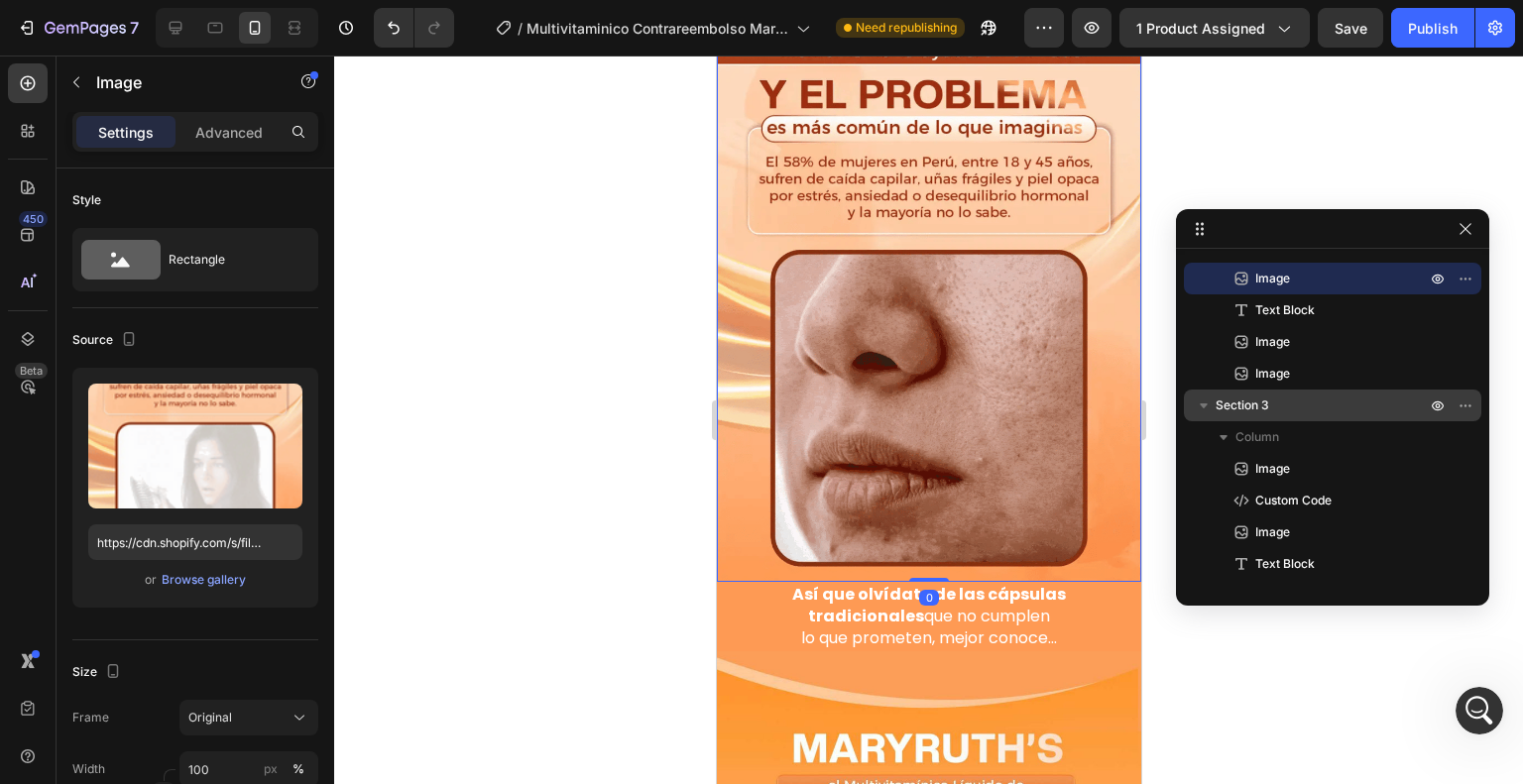 scroll, scrollTop: 5176, scrollLeft: 0, axis: vertical 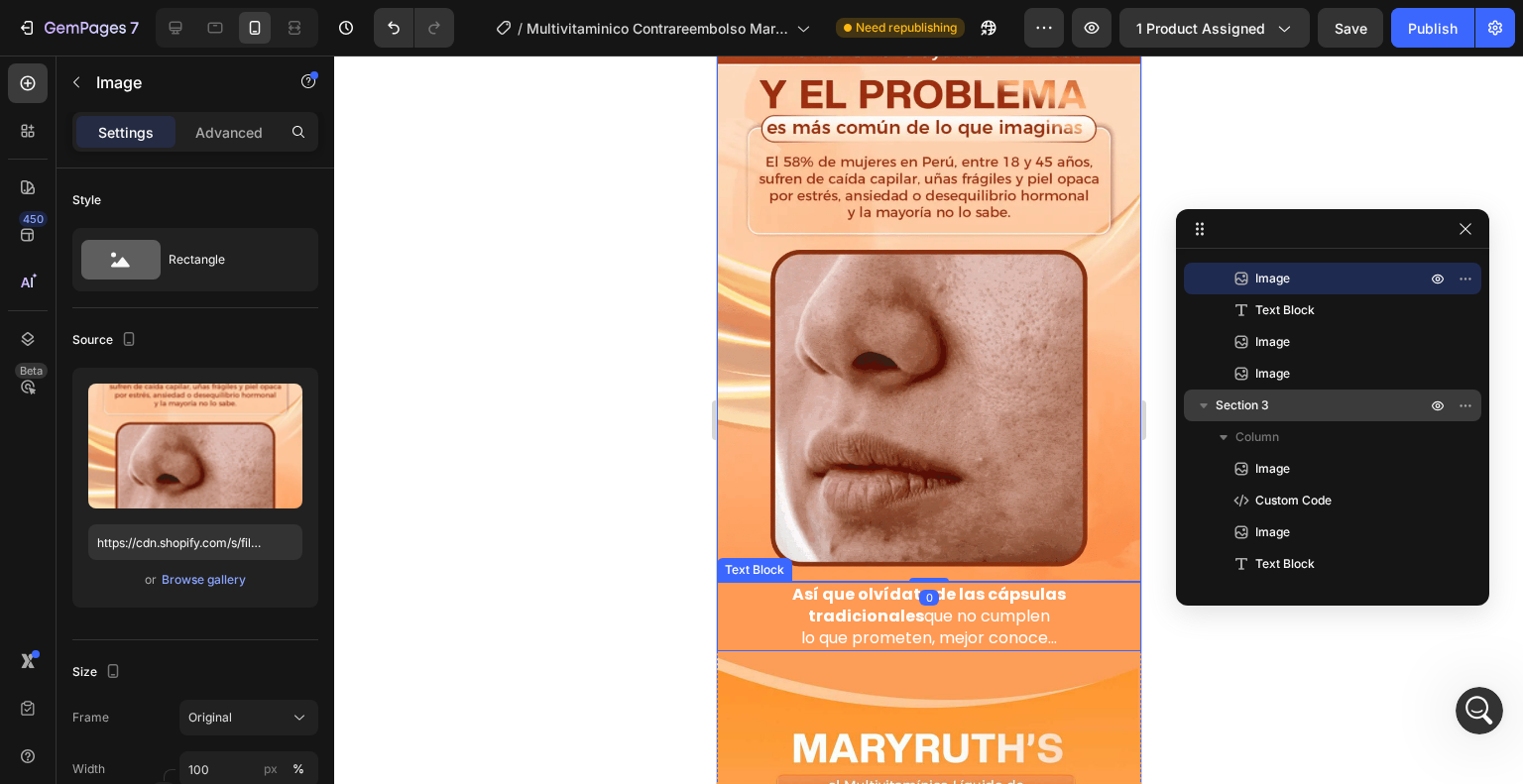 click on "tradicionales que no cumplen" at bounding box center (928, 616) 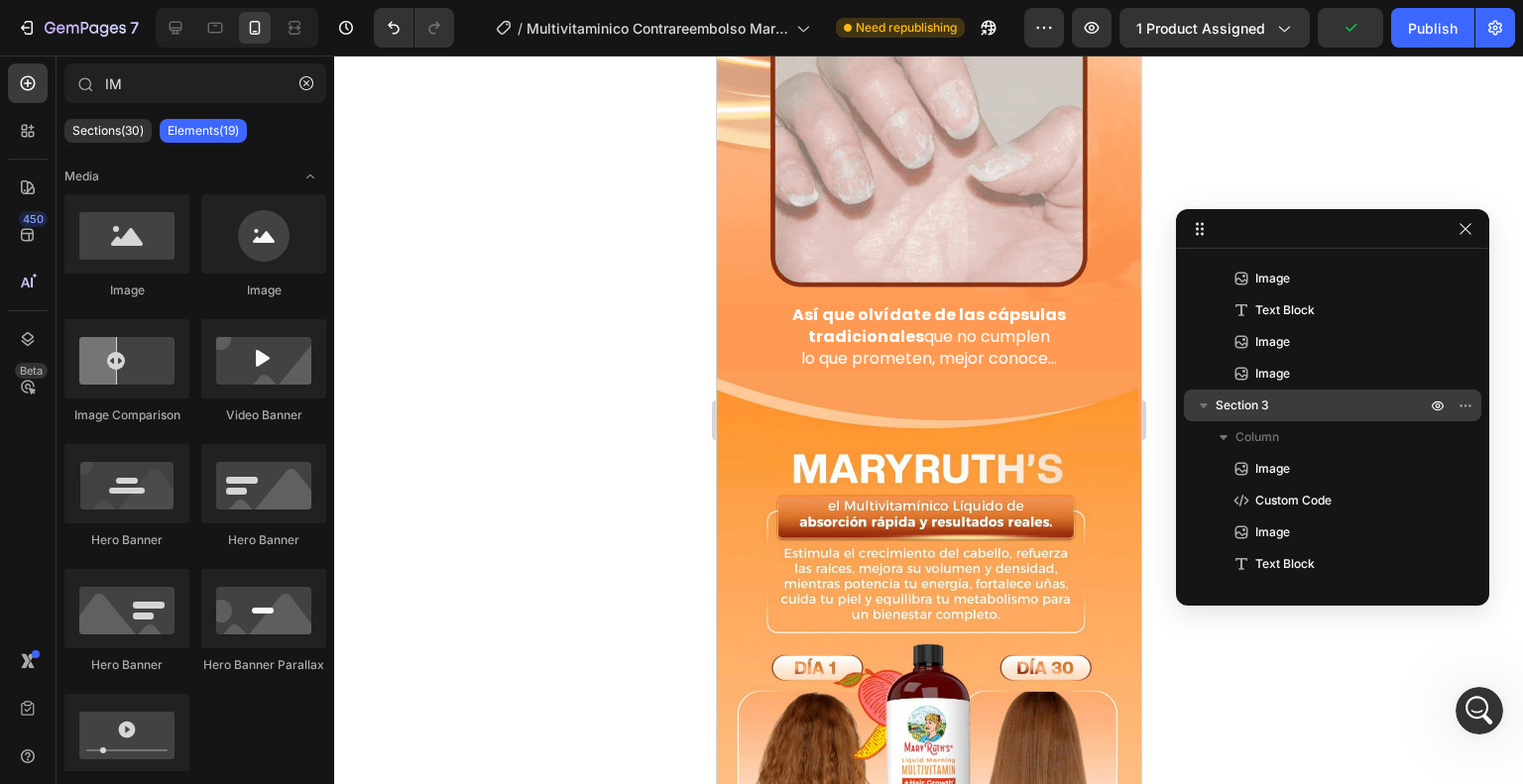 scroll, scrollTop: 374, scrollLeft: 0, axis: vertical 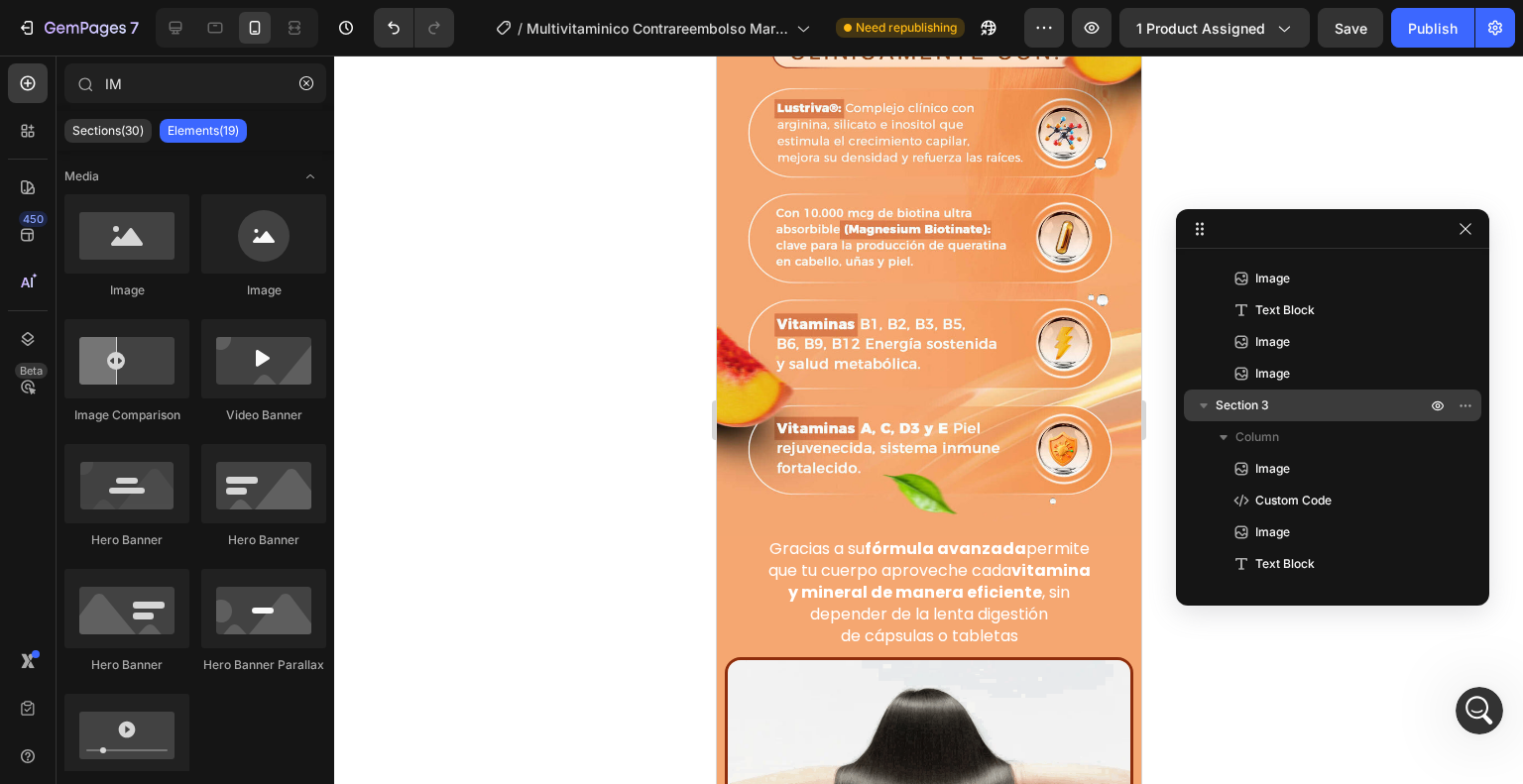 drag, startPoint x: 1130, startPoint y: 180, endPoint x: 746, endPoint y: 518, distance: 511.5662 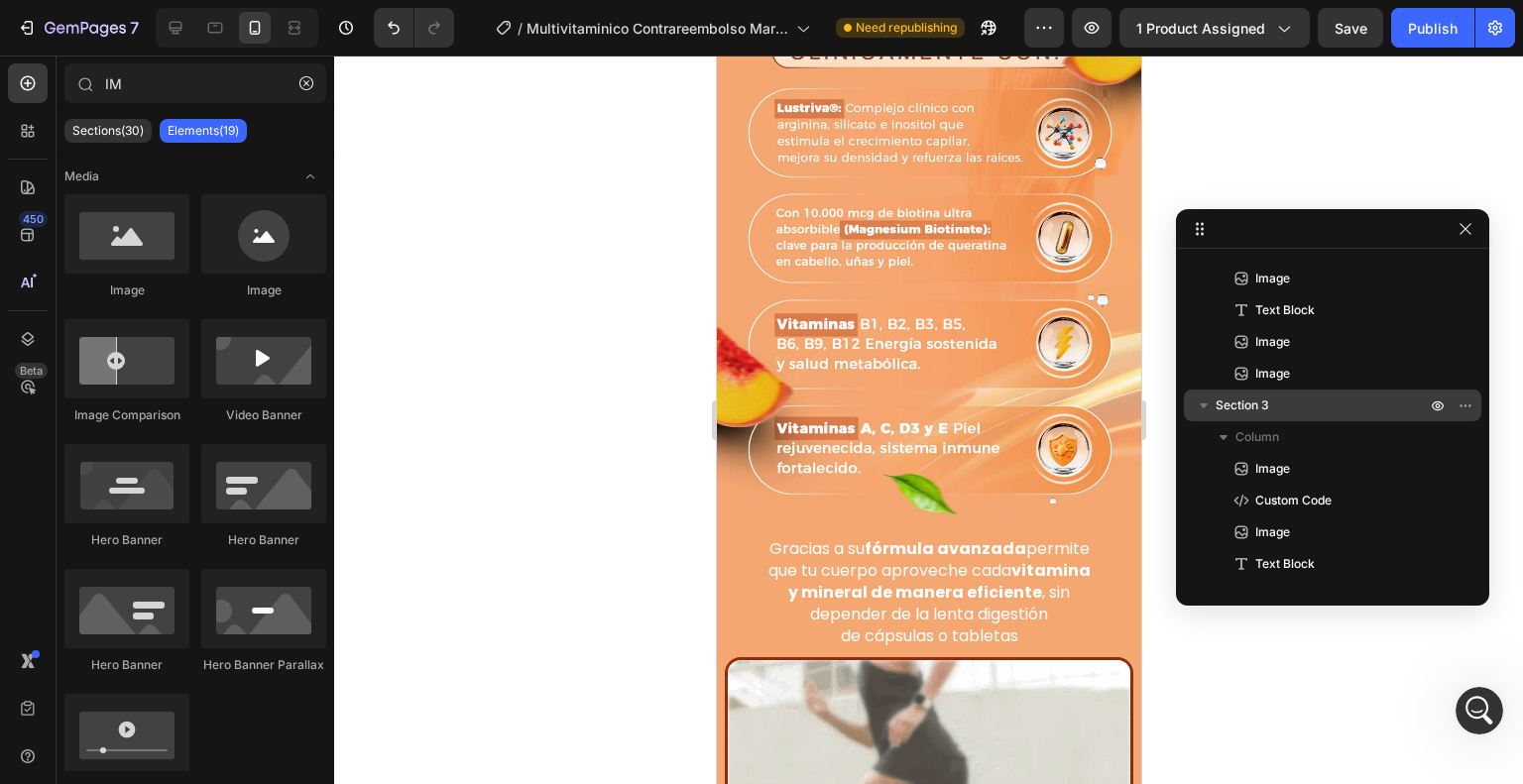 scroll, scrollTop: 5227, scrollLeft: 0, axis: vertical 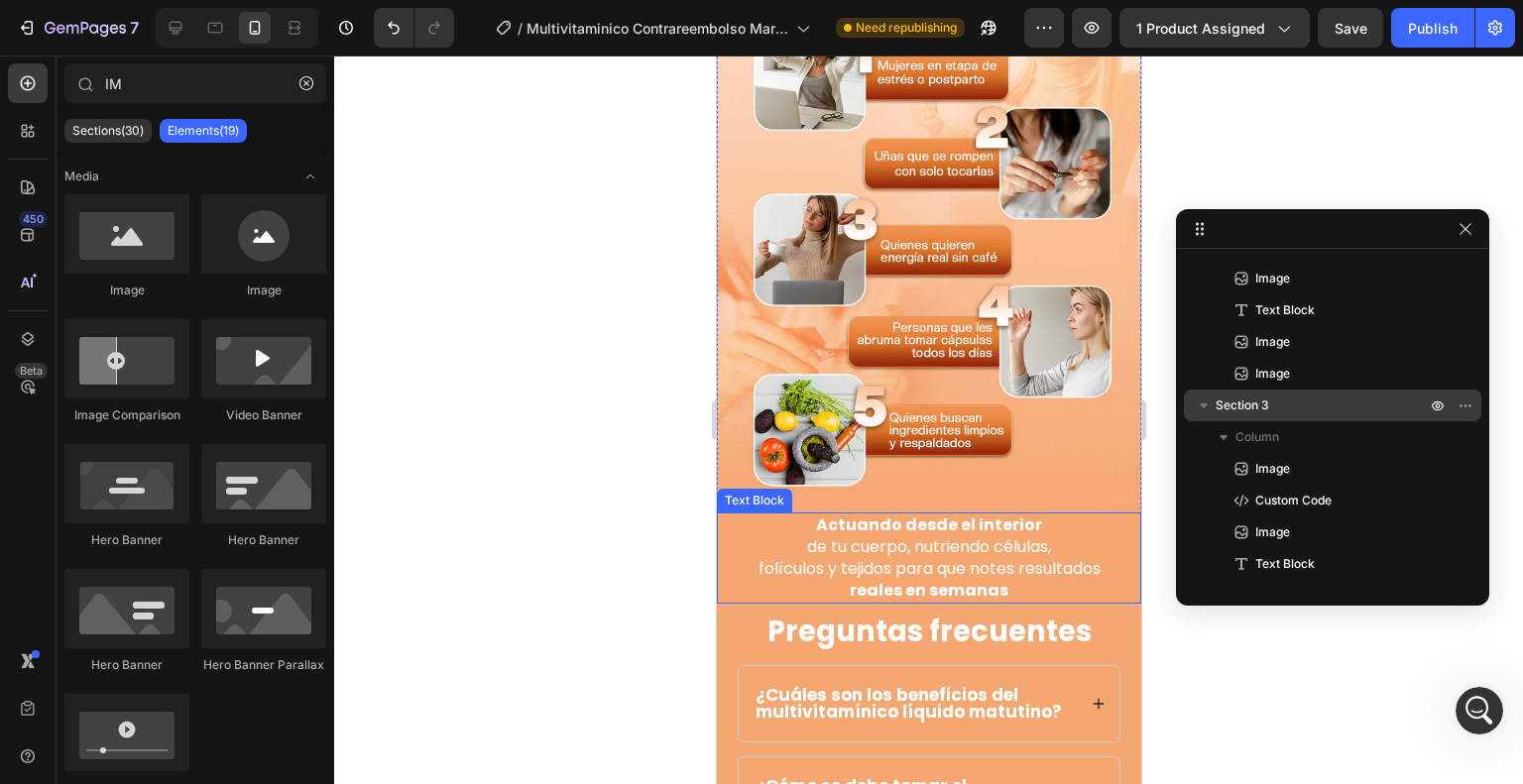 click on "folículos y tejidos para que notes resultados" at bounding box center [928, 568] 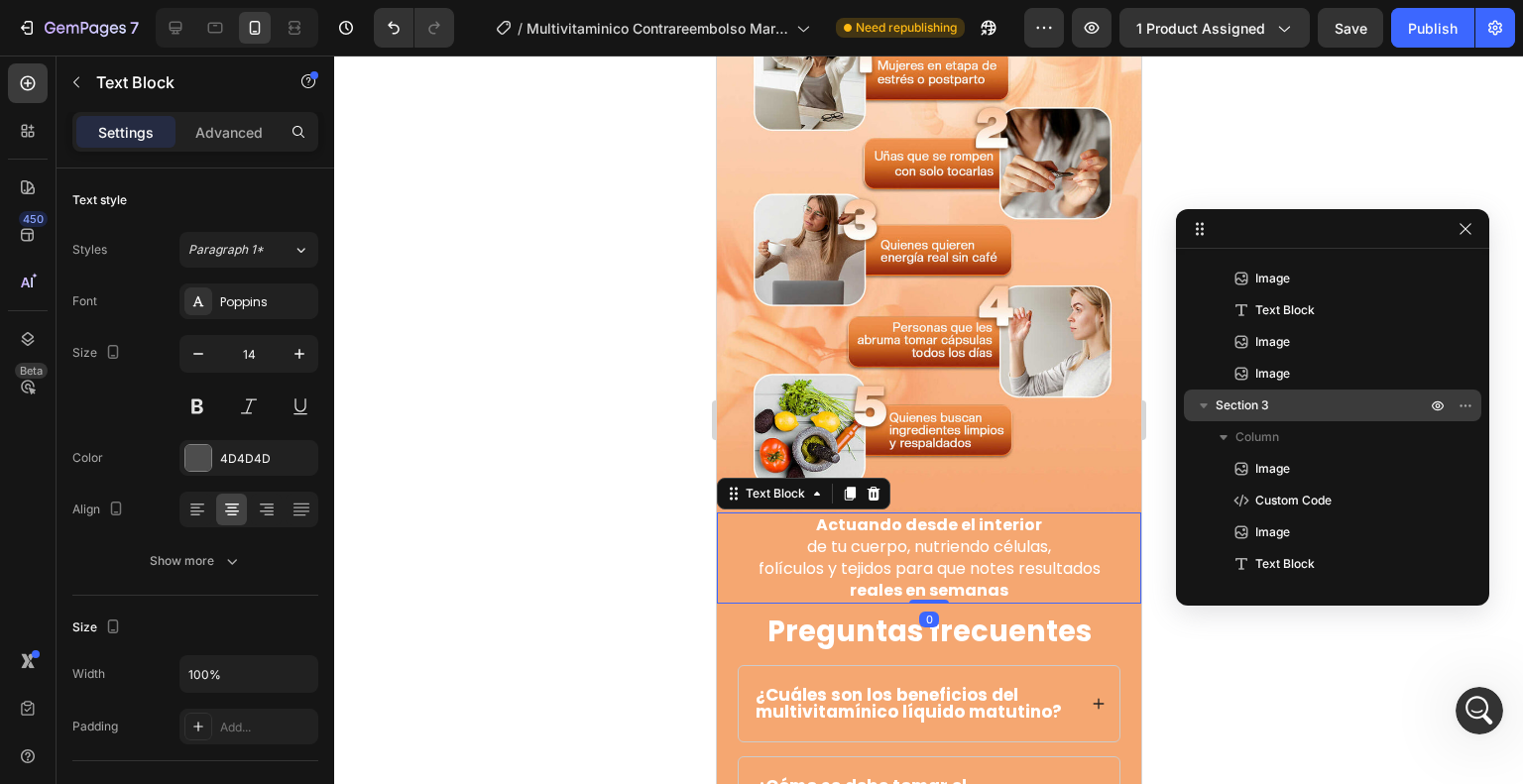 scroll, scrollTop: 628, scrollLeft: 0, axis: vertical 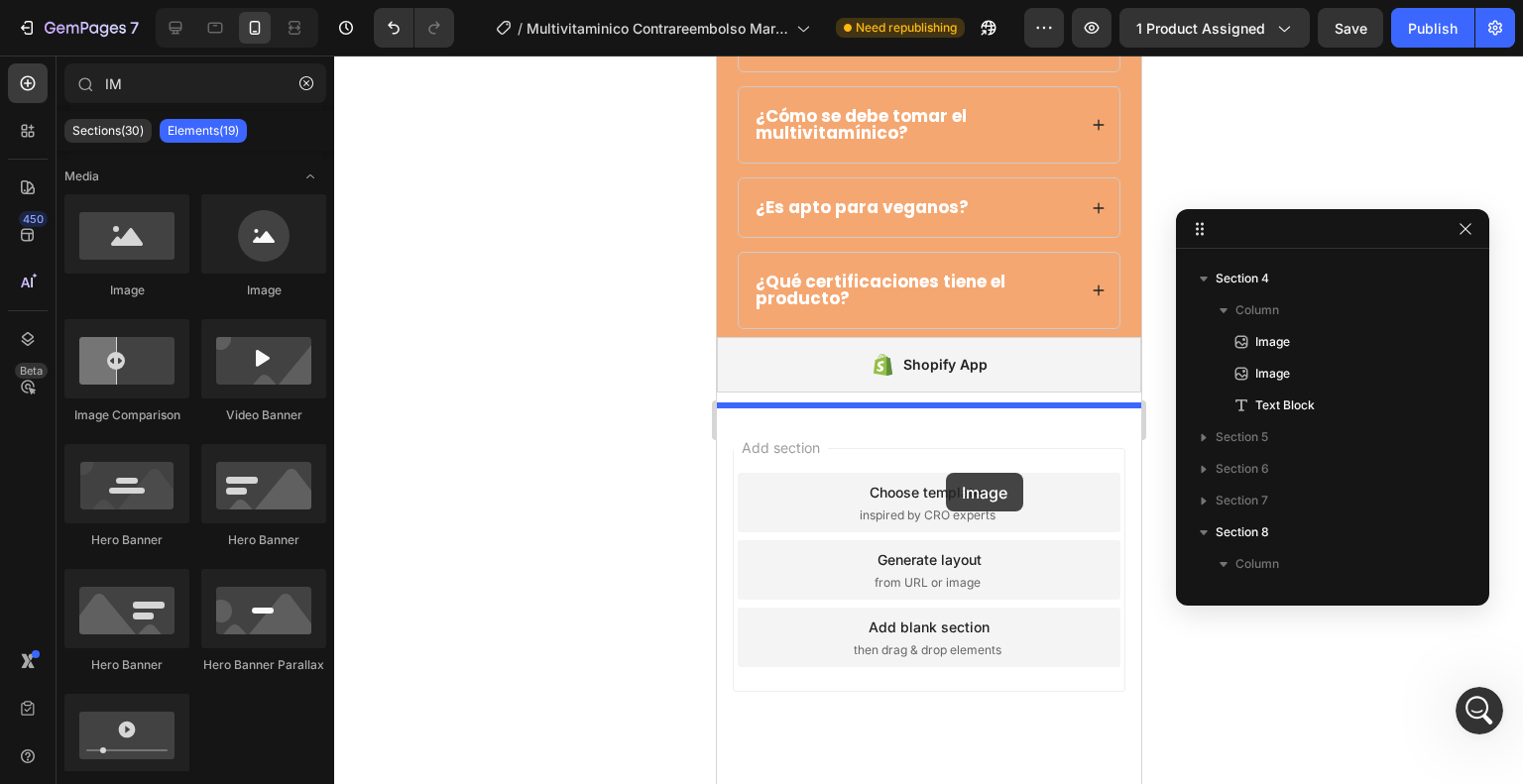 drag, startPoint x: 870, startPoint y: 309, endPoint x: 945, endPoint y: 473, distance: 180.3358 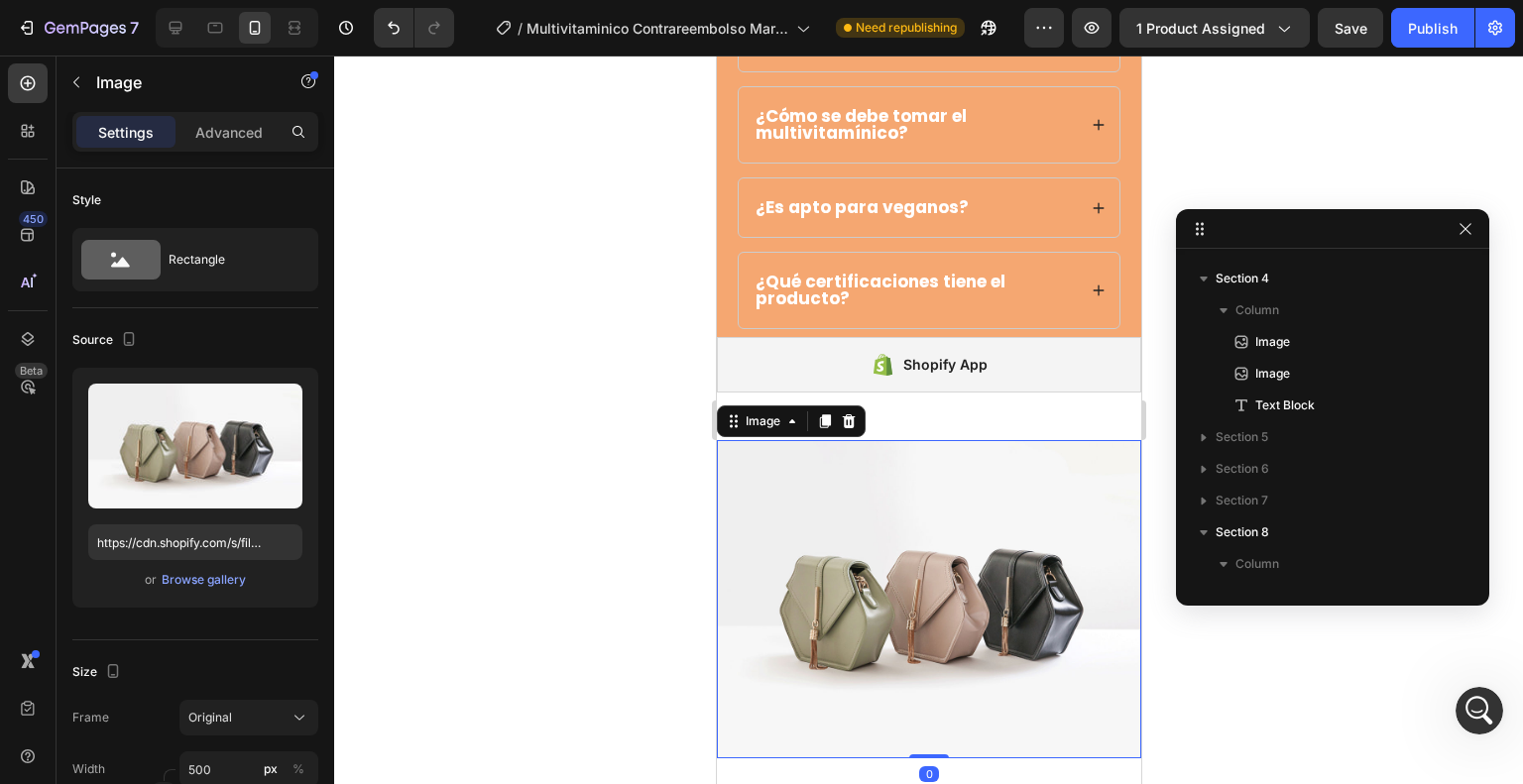 scroll, scrollTop: 941, scrollLeft: 0, axis: vertical 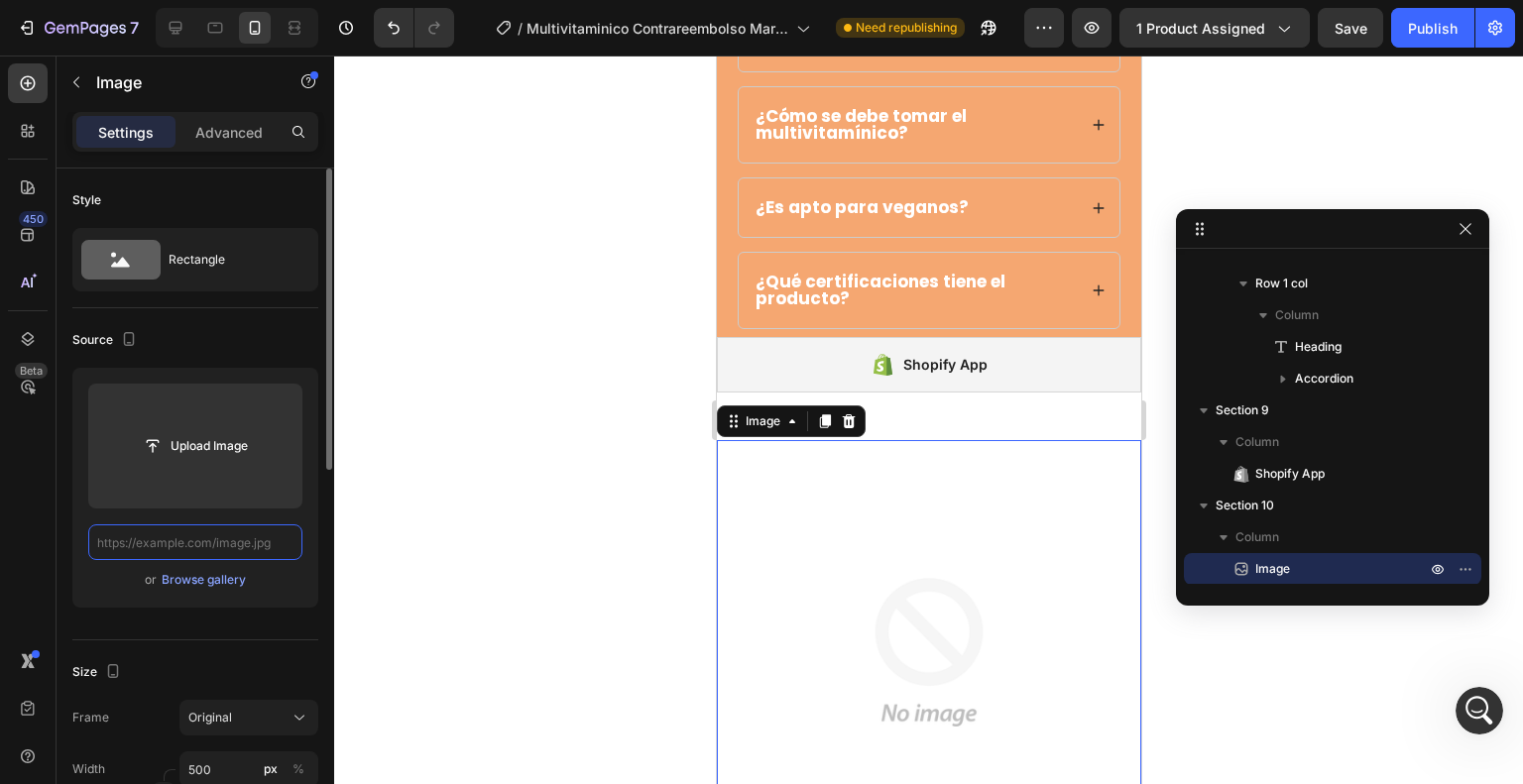 click at bounding box center [195, 542] 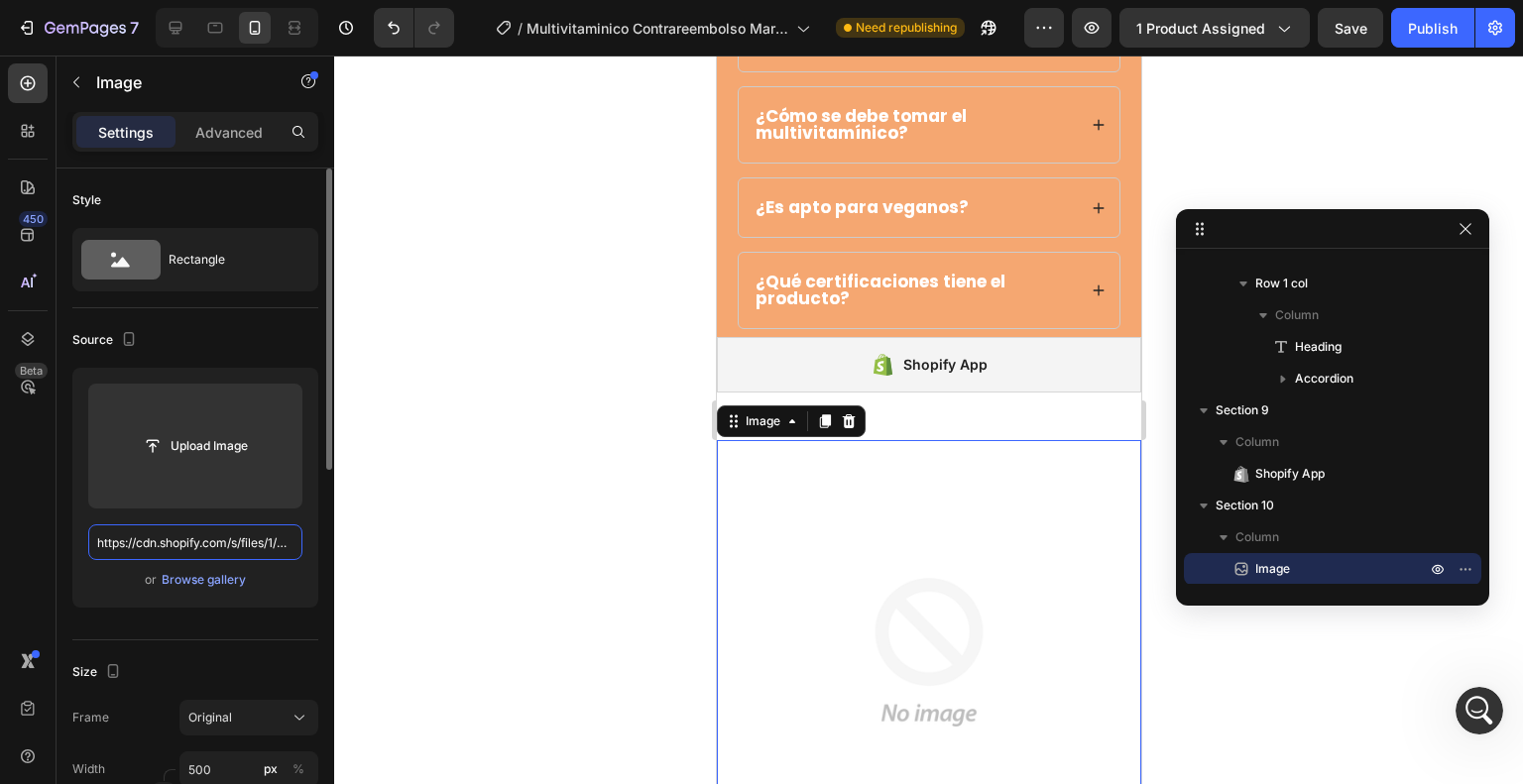 scroll, scrollTop: 0, scrollLeft: 419, axis: horizontal 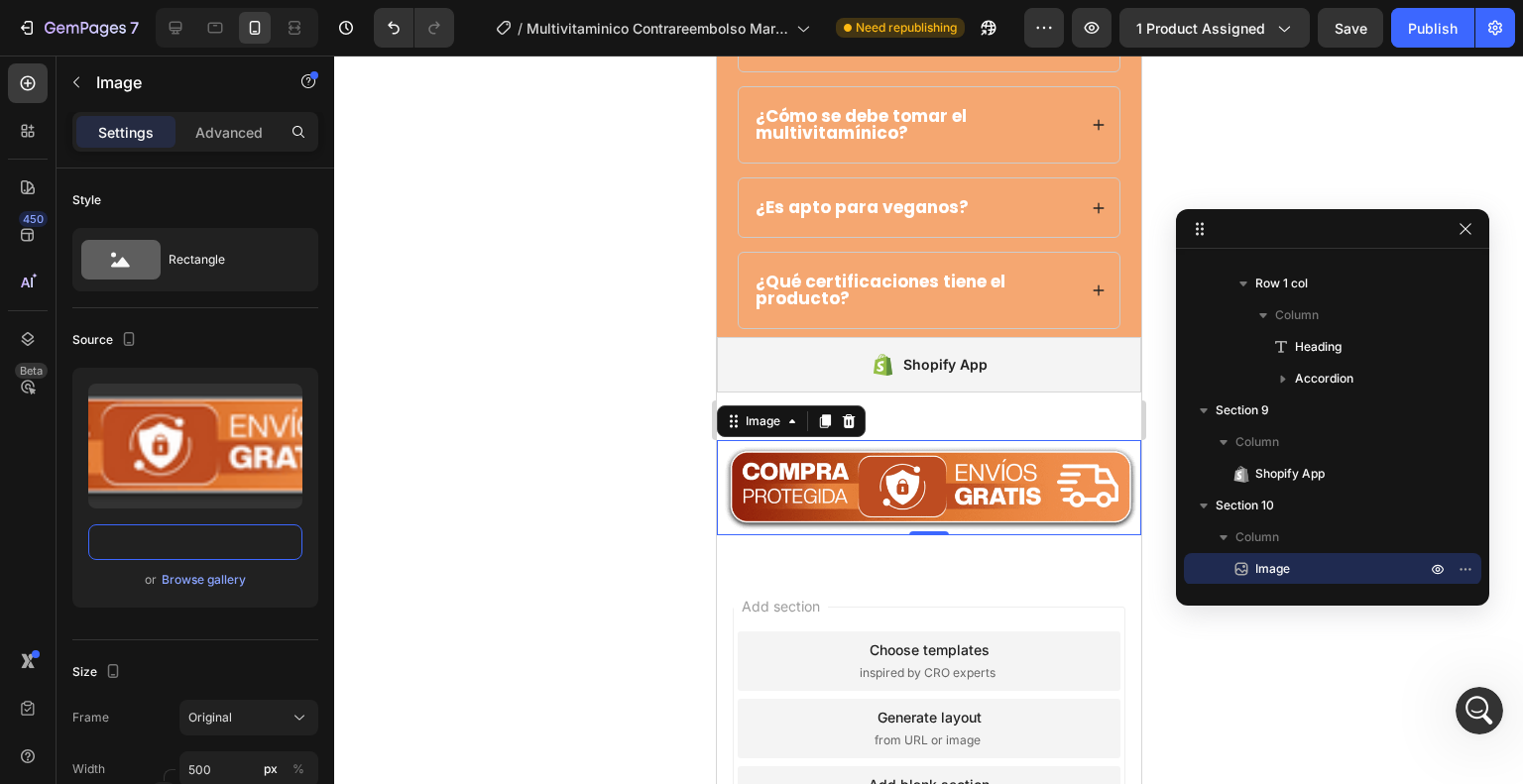 type on "https://cdn.shopify.com/s/files/1/0905/2602/4018/files/ENVI-GRATIS-COMPRIMIDO.png?v=[VERSION]" 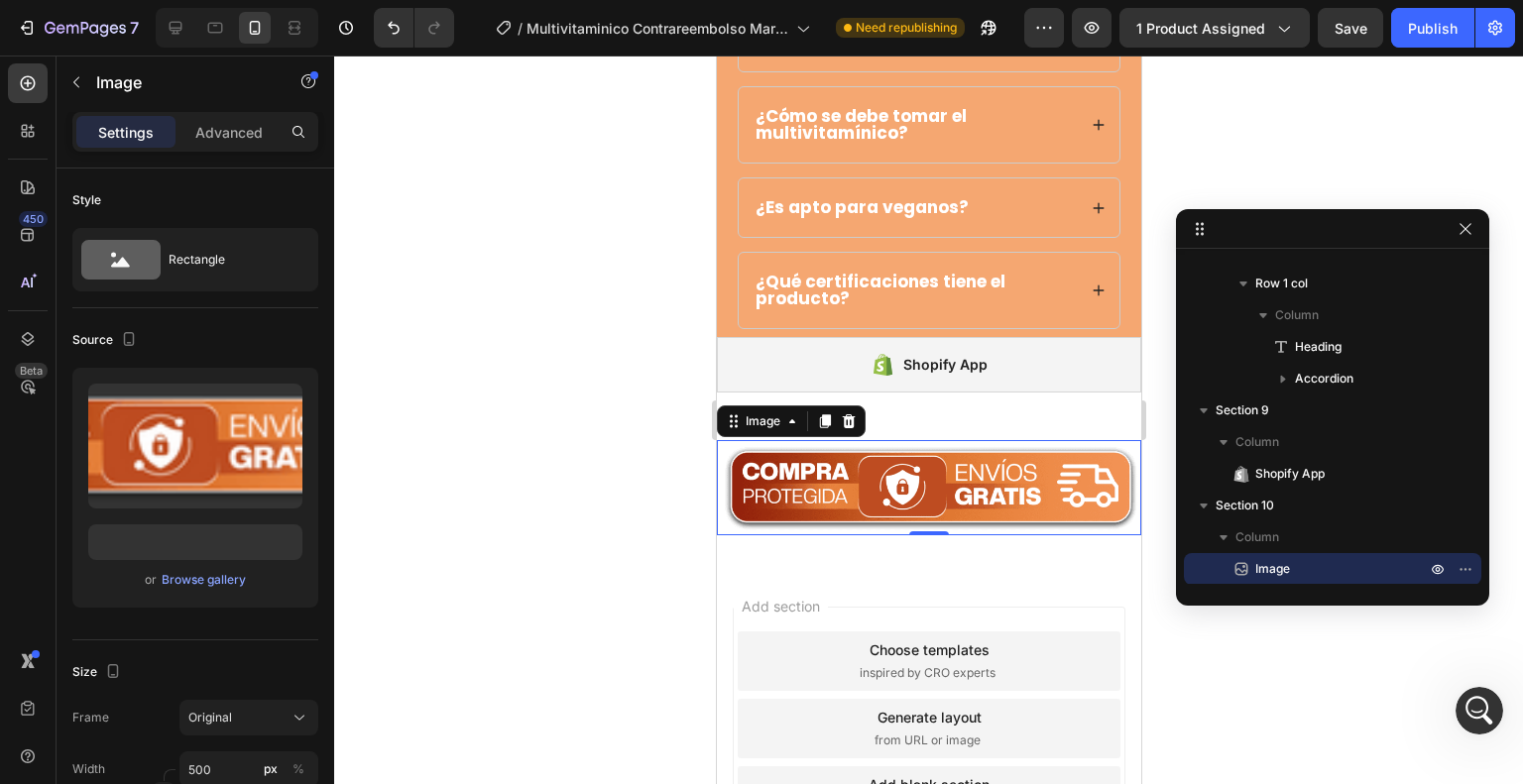 click 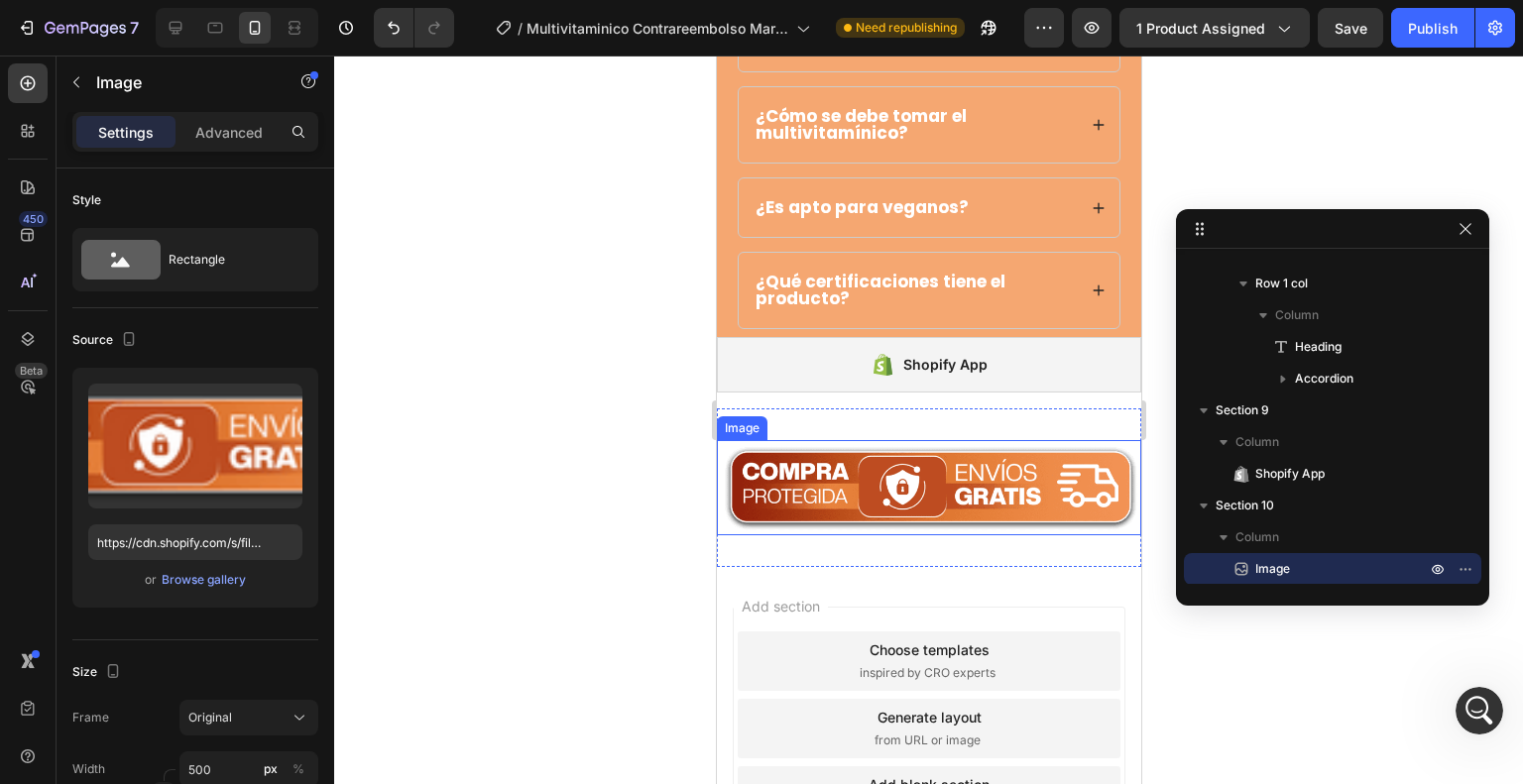 drag, startPoint x: 792, startPoint y: 463, endPoint x: 786, endPoint y: 454, distance: 10.816654 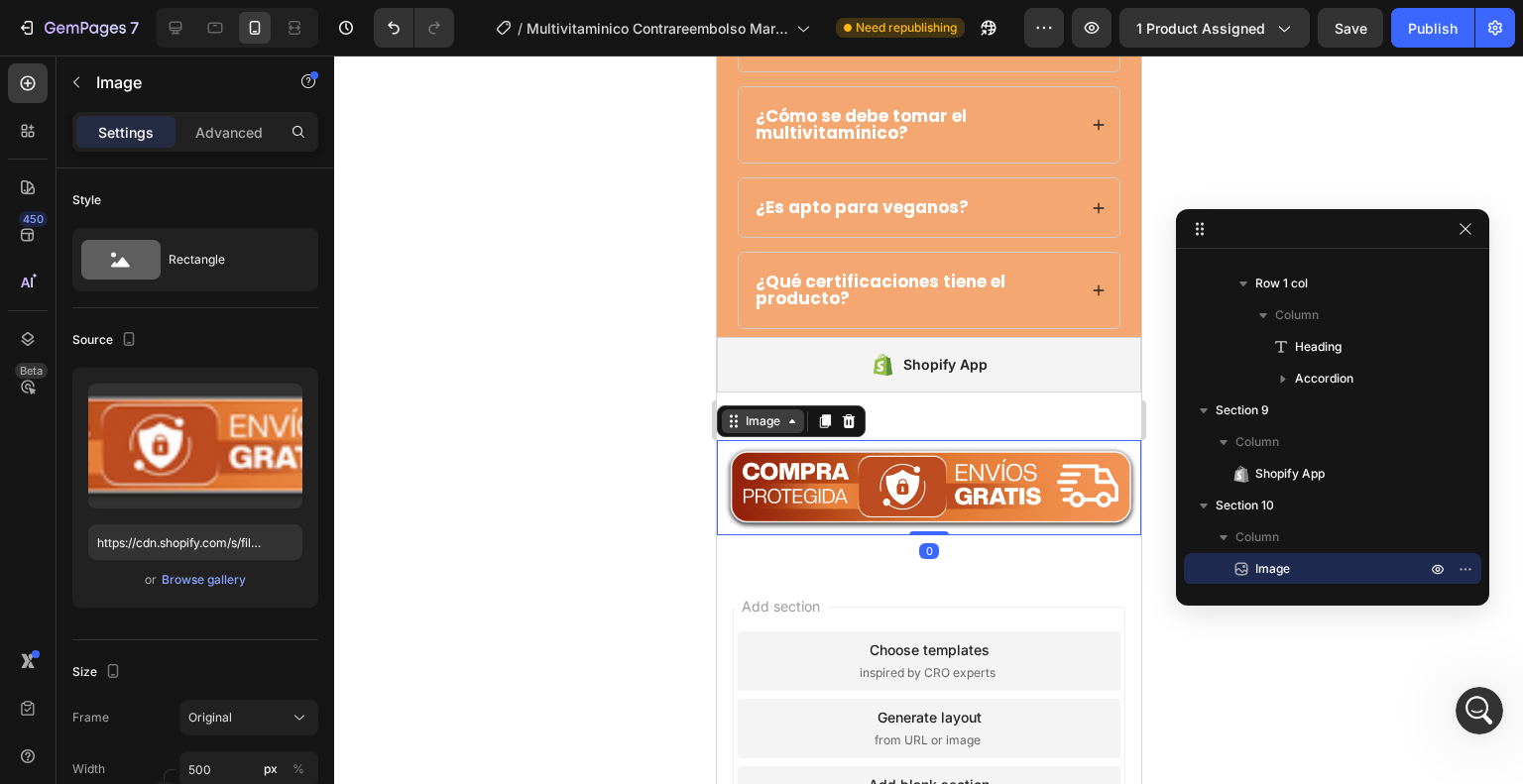 click on "Image" at bounding box center [762, 421] 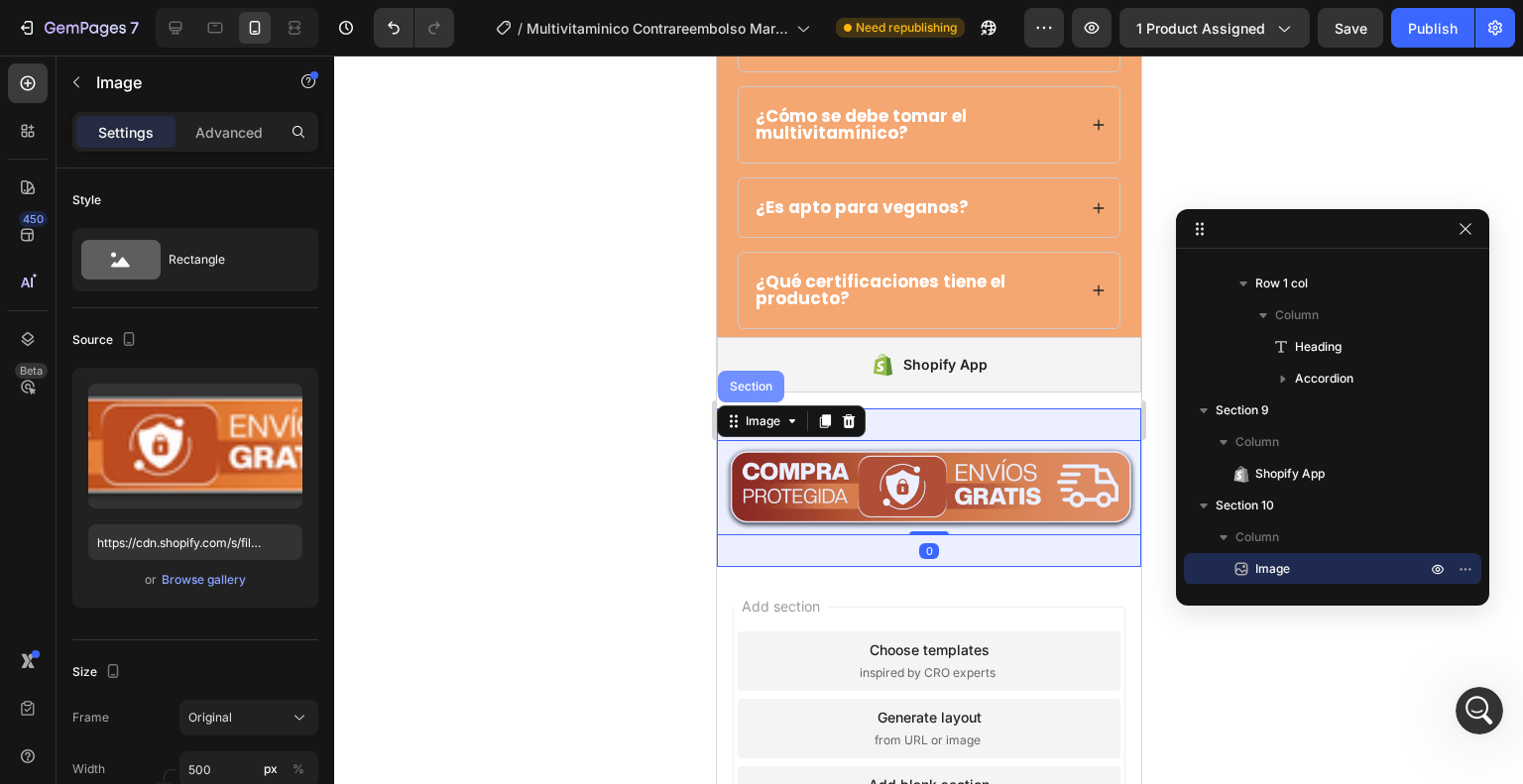 click on "Section" at bounding box center (750, 387) 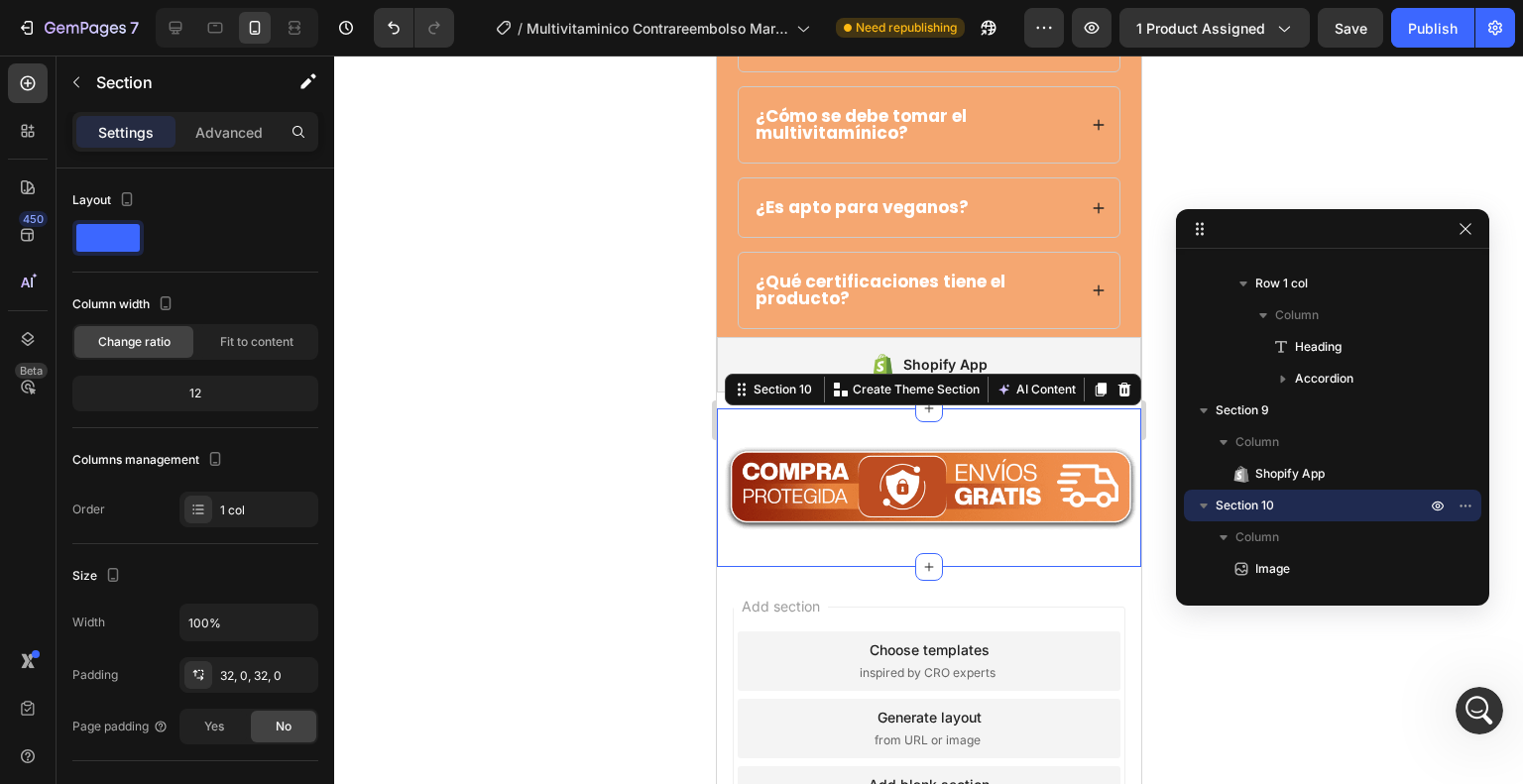 scroll, scrollTop: 5227, scrollLeft: 0, axis: vertical 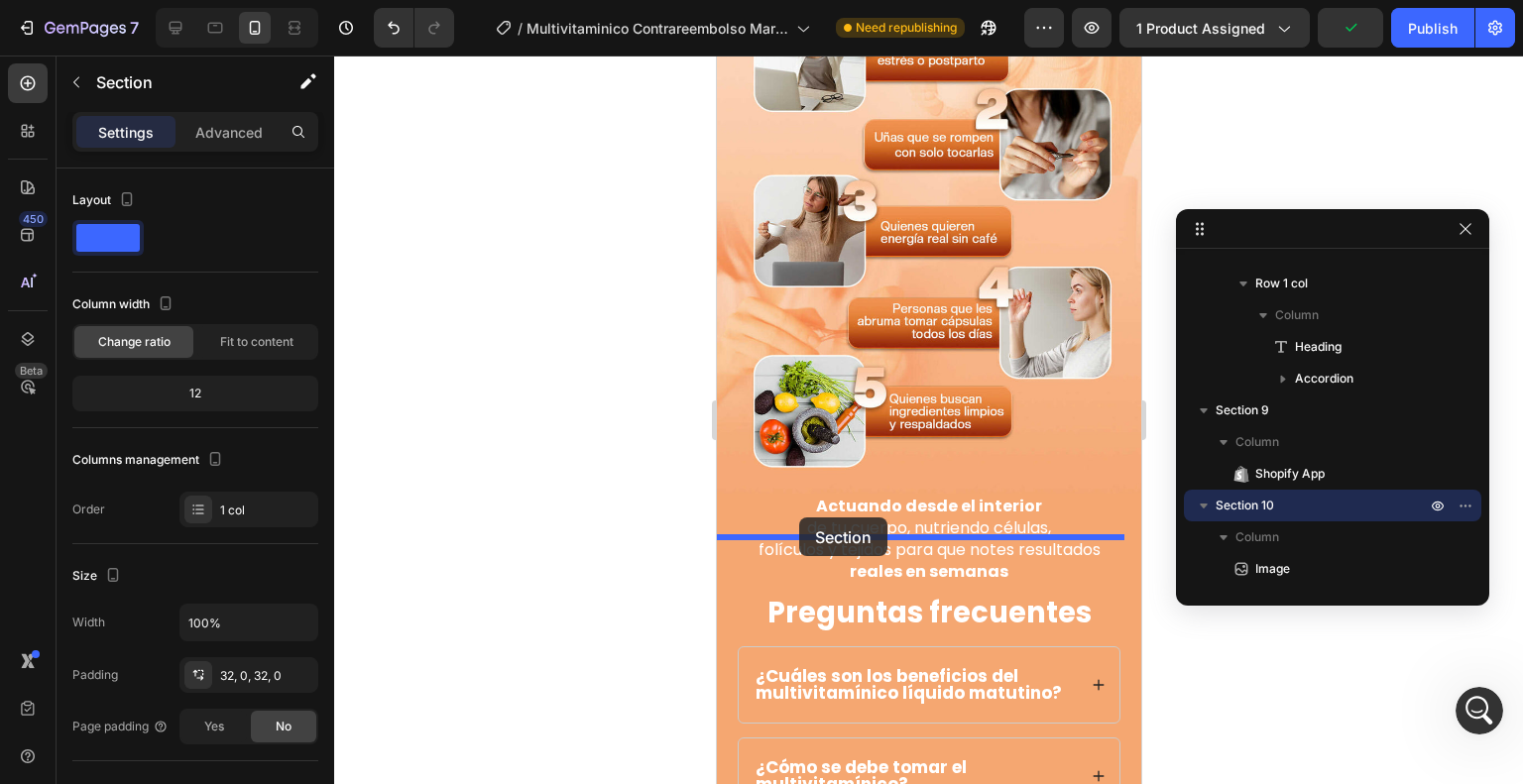 drag, startPoint x: 747, startPoint y: 388, endPoint x: 798, endPoint y: 517, distance: 138.71554 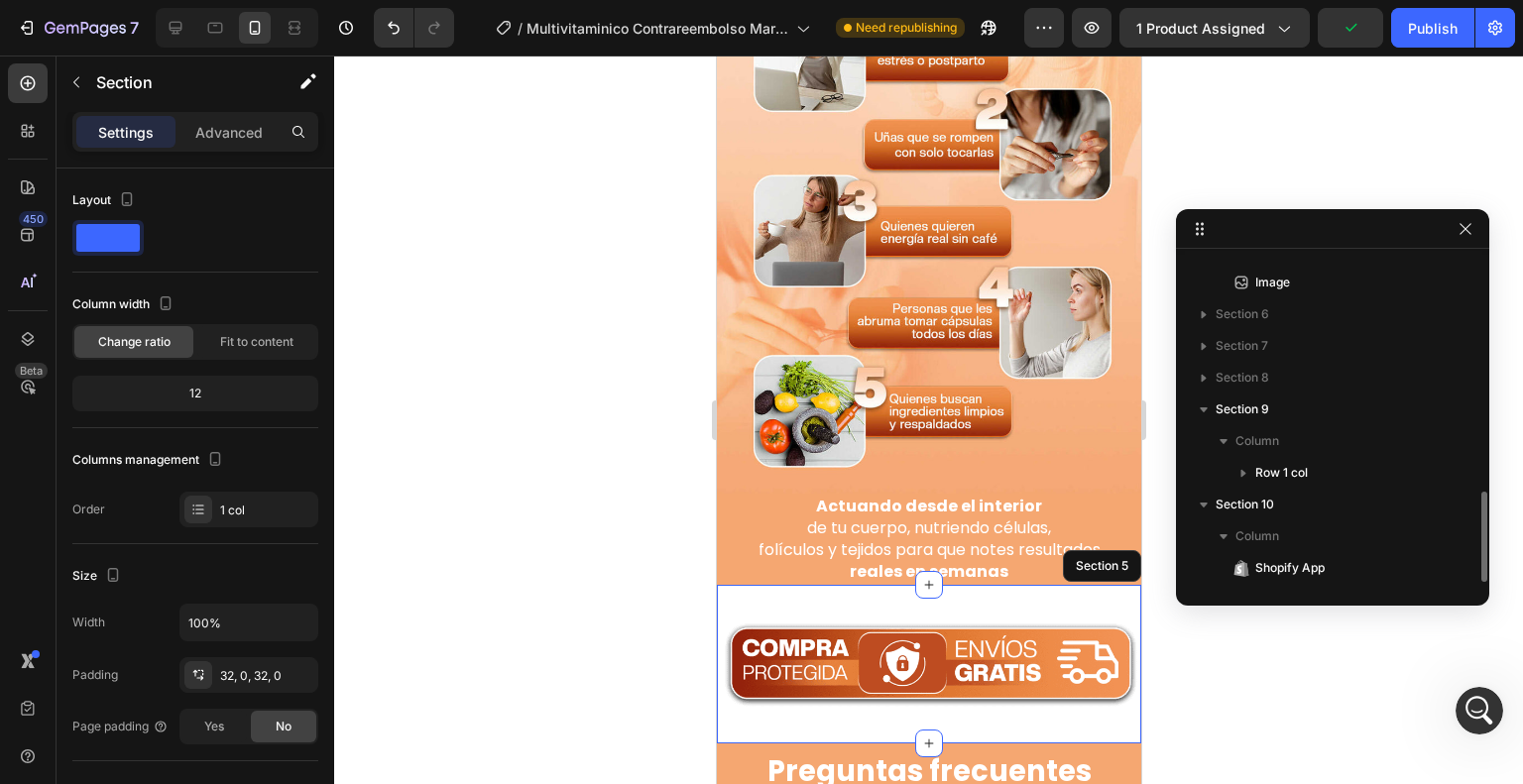 scroll, scrollTop: 845, scrollLeft: 0, axis: vertical 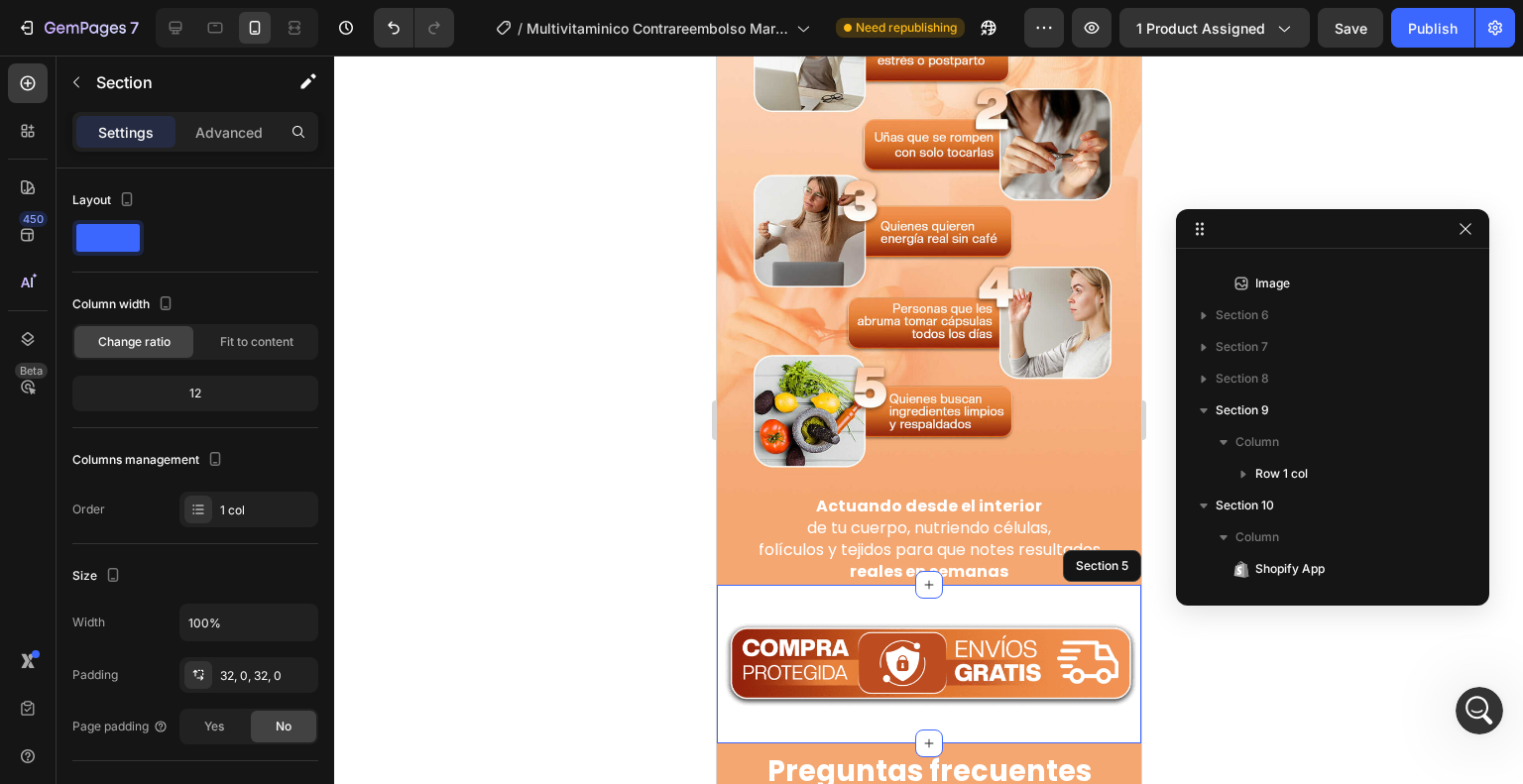 click on "Image Section 5" at bounding box center [928, 664] 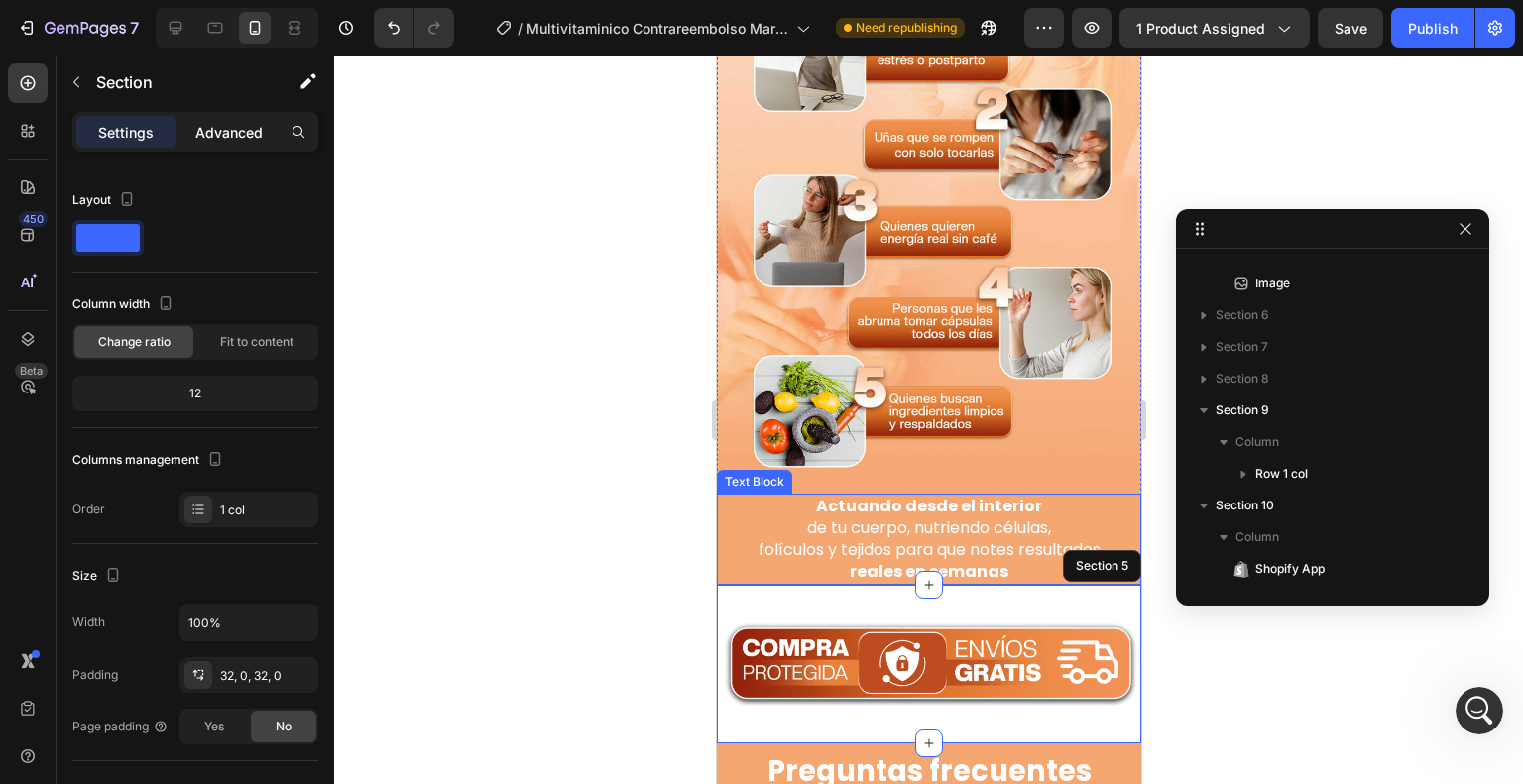 click on "Advanced" at bounding box center (229, 132) 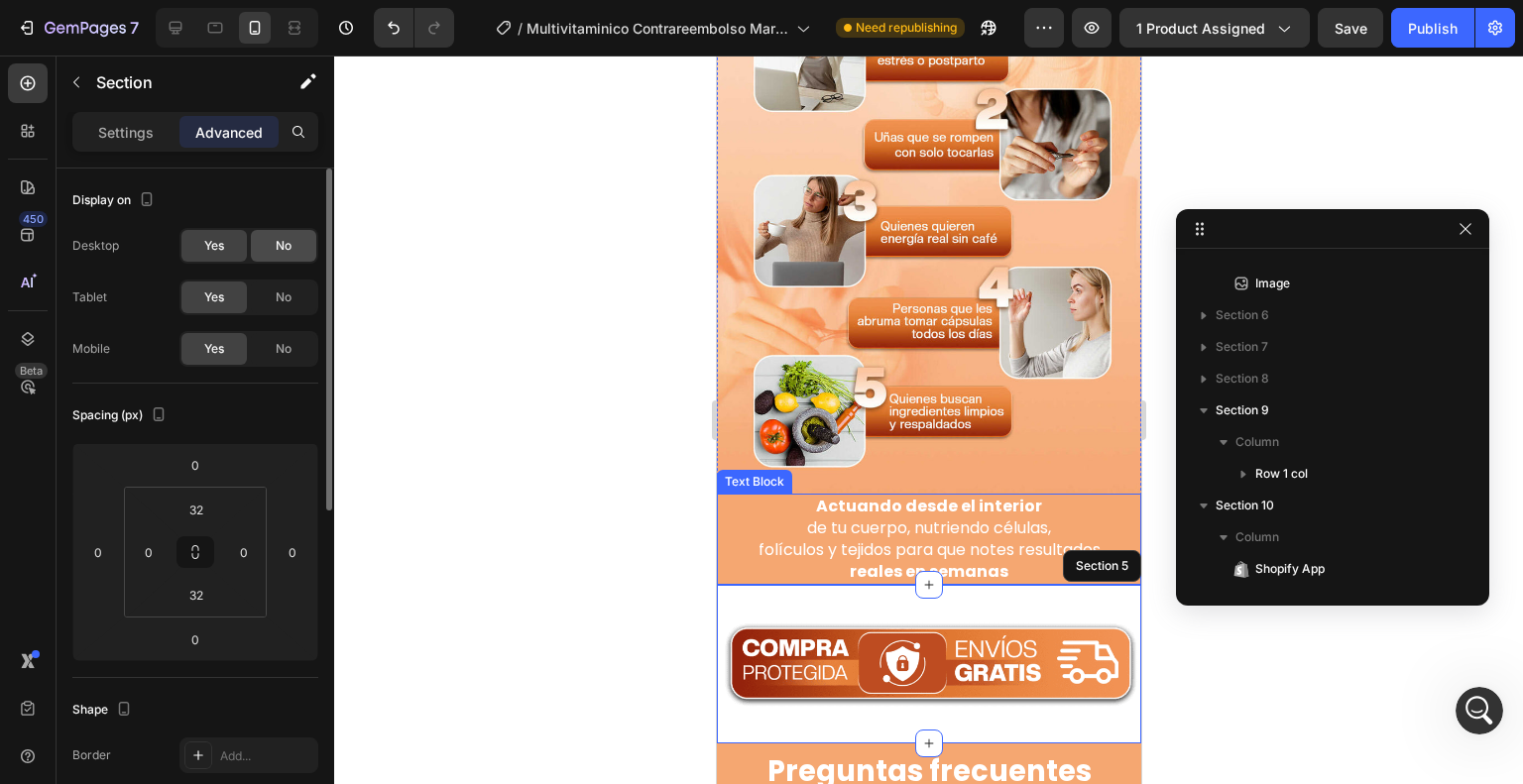click on "No" 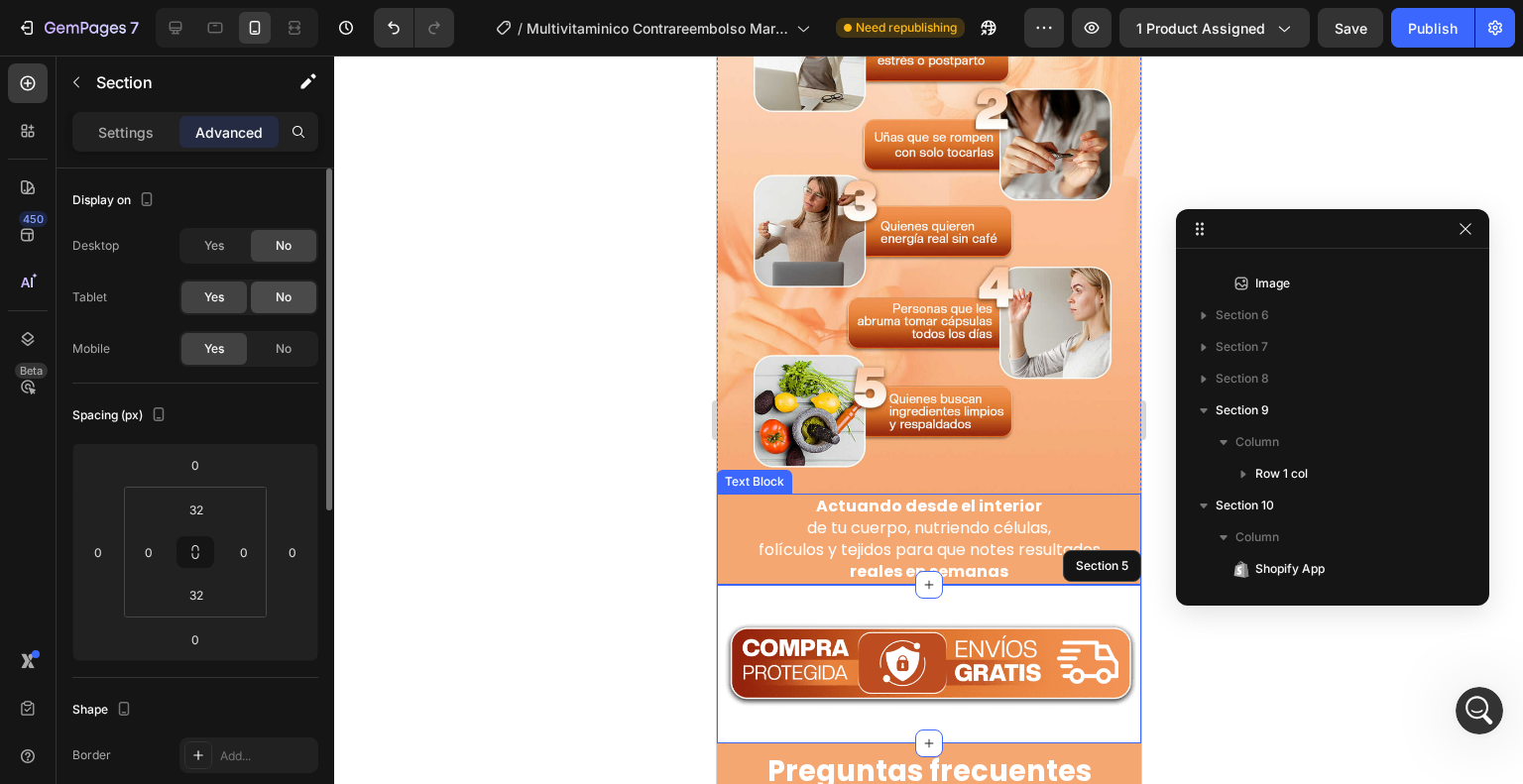 click on "No" 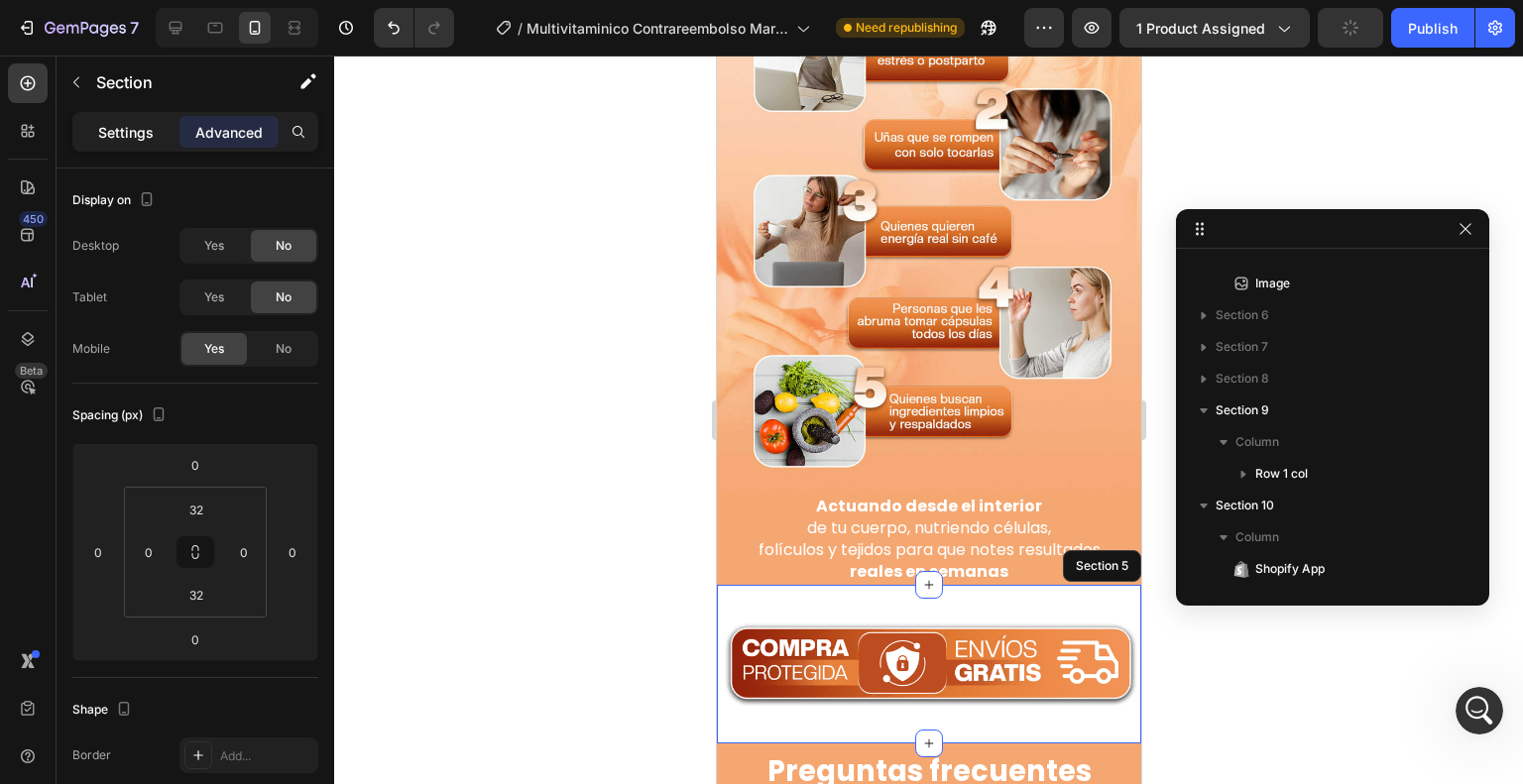 click on "Settings" at bounding box center (126, 132) 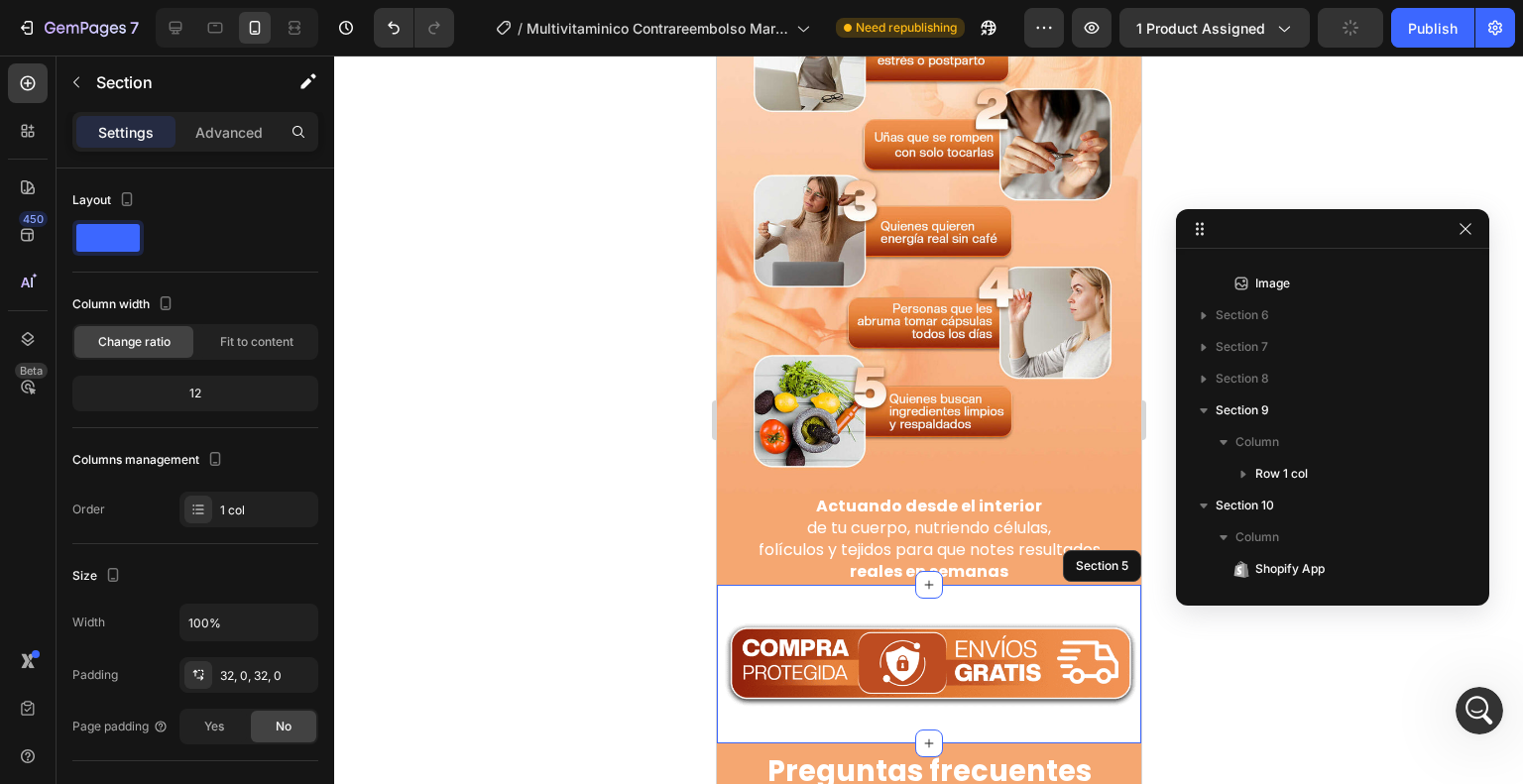 scroll, scrollTop: 5227, scrollLeft: 0, axis: vertical 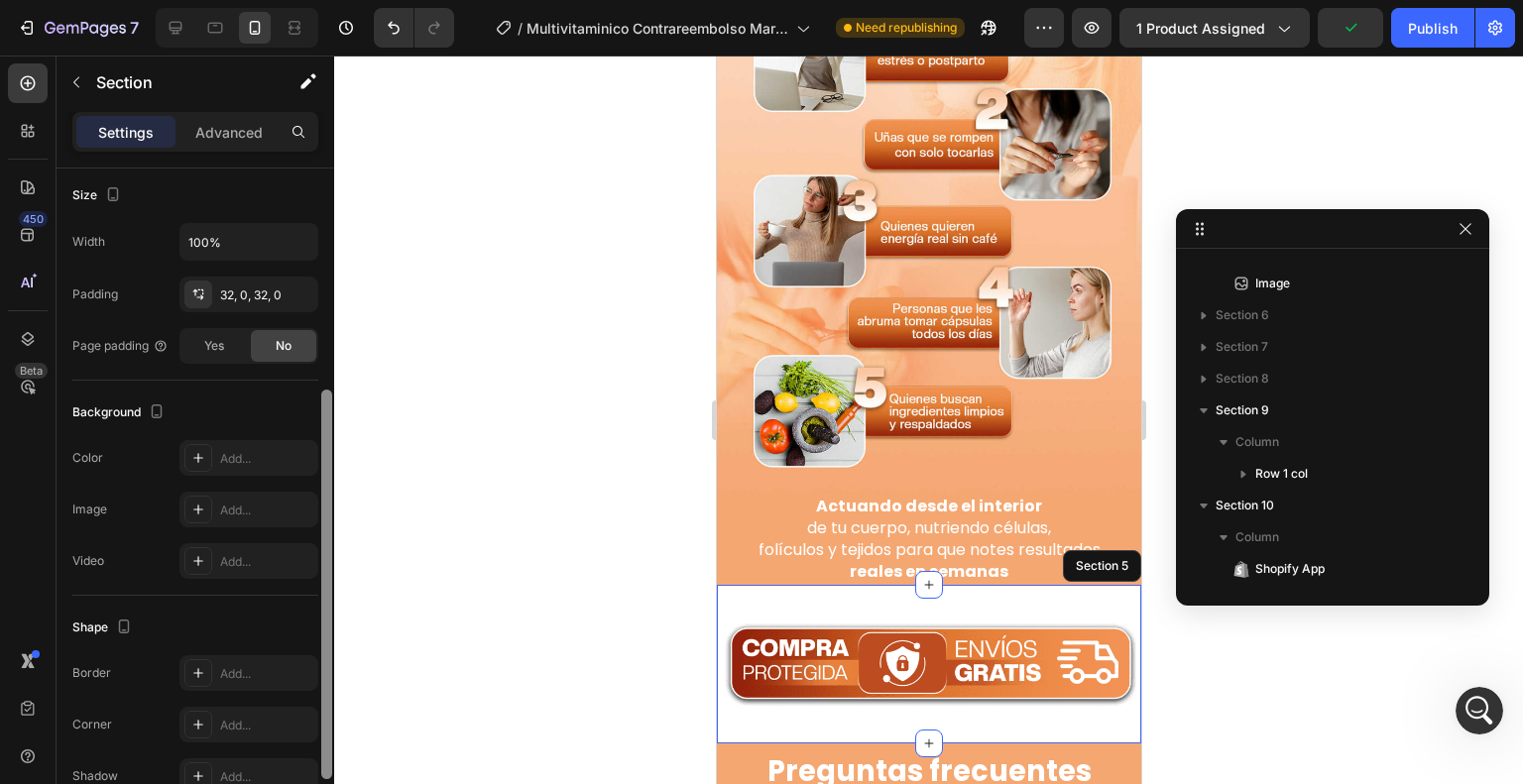 drag, startPoint x: 325, startPoint y: 306, endPoint x: 352, endPoint y: 528, distance: 223.63586 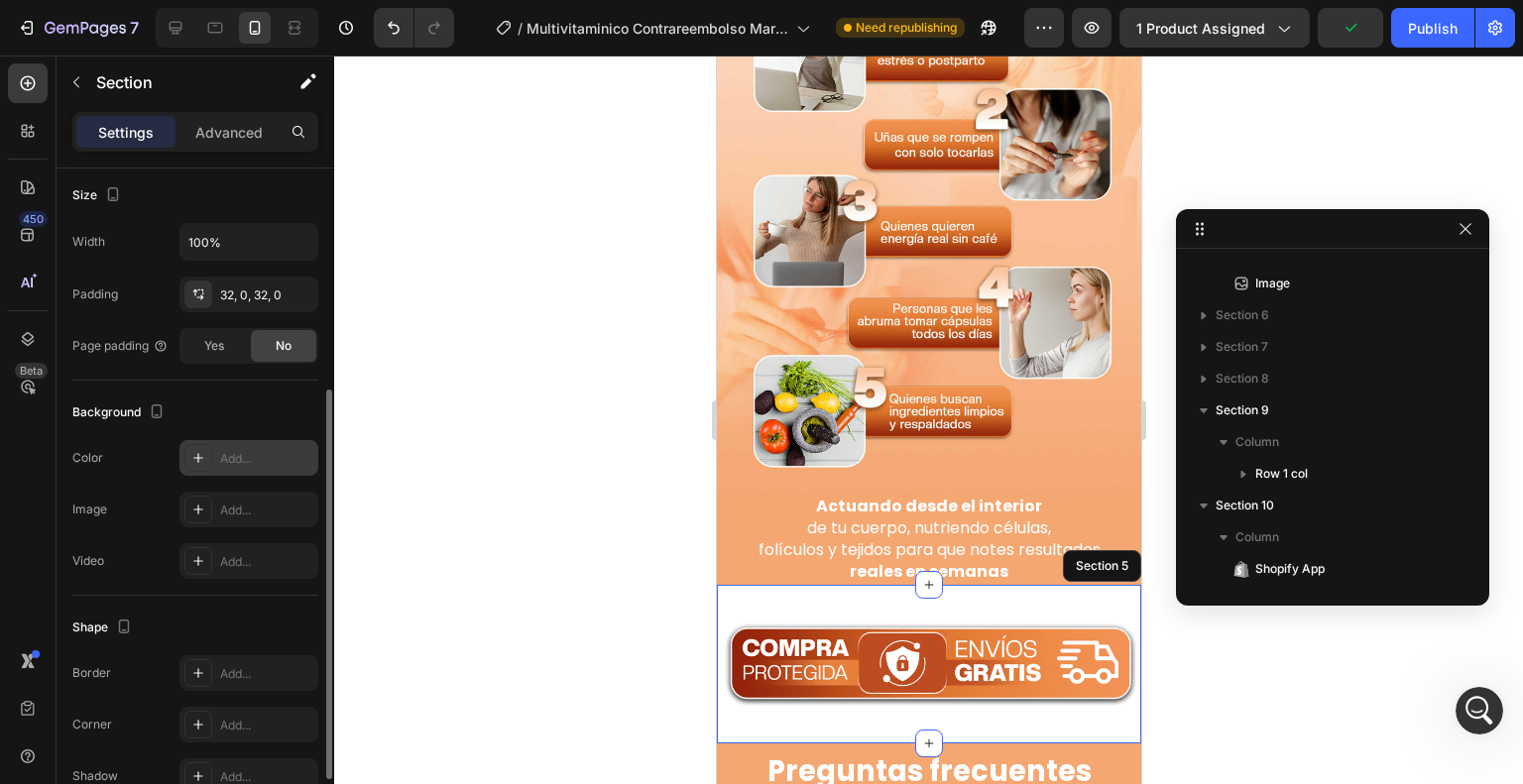 click on "Add..." at bounding box center (267, 459) 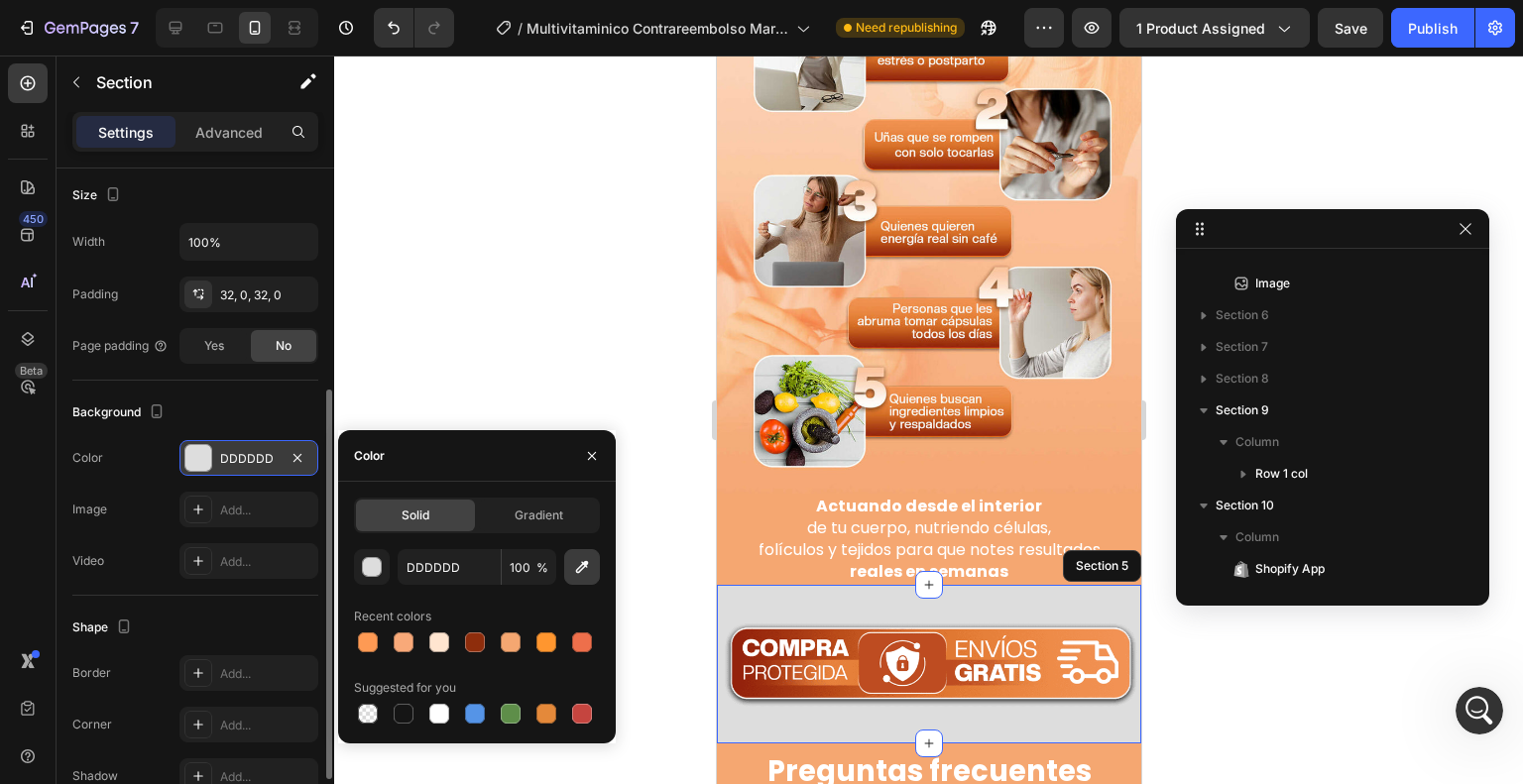 scroll, scrollTop: 5176, scrollLeft: 0, axis: vertical 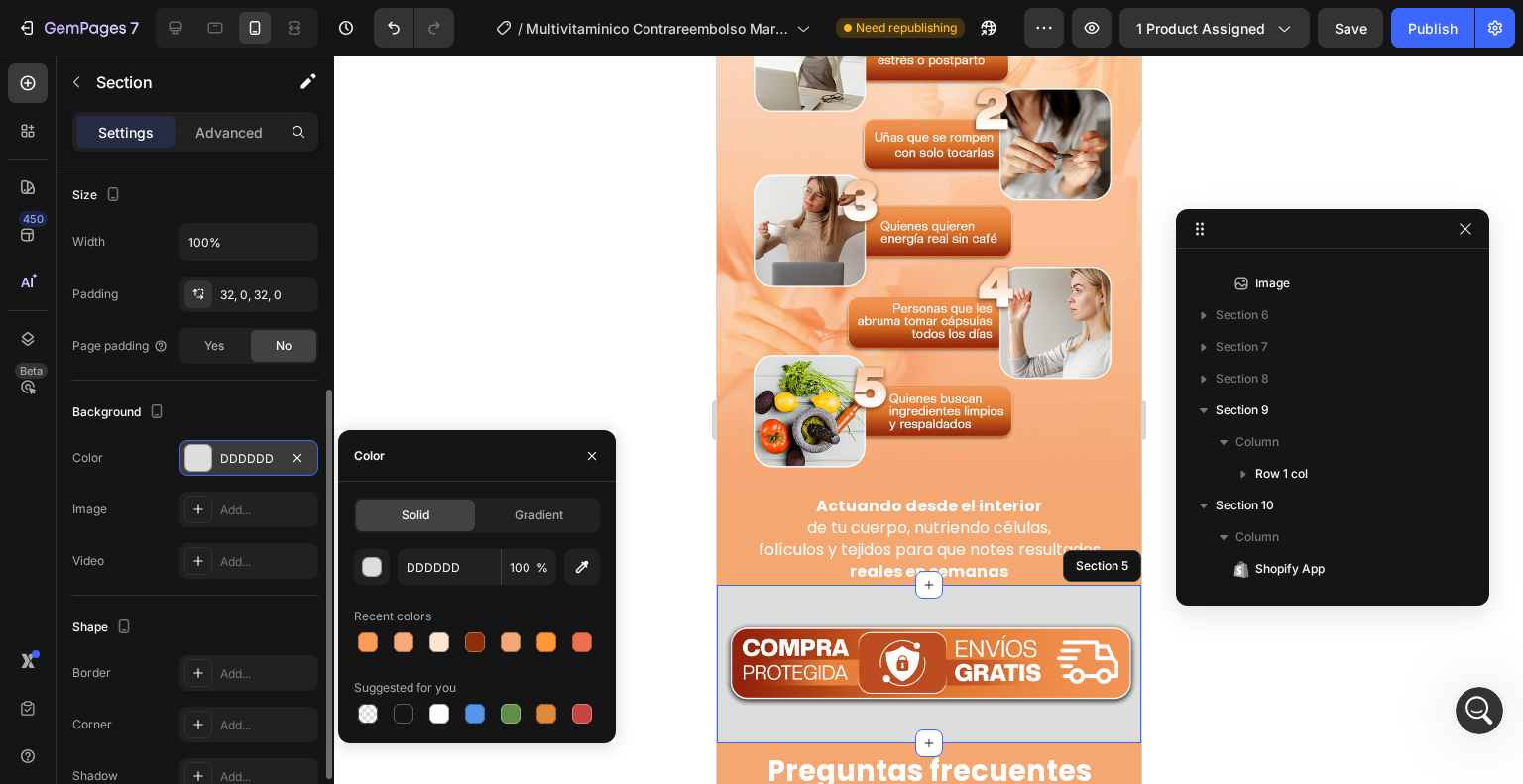 type on "#[HEX]" 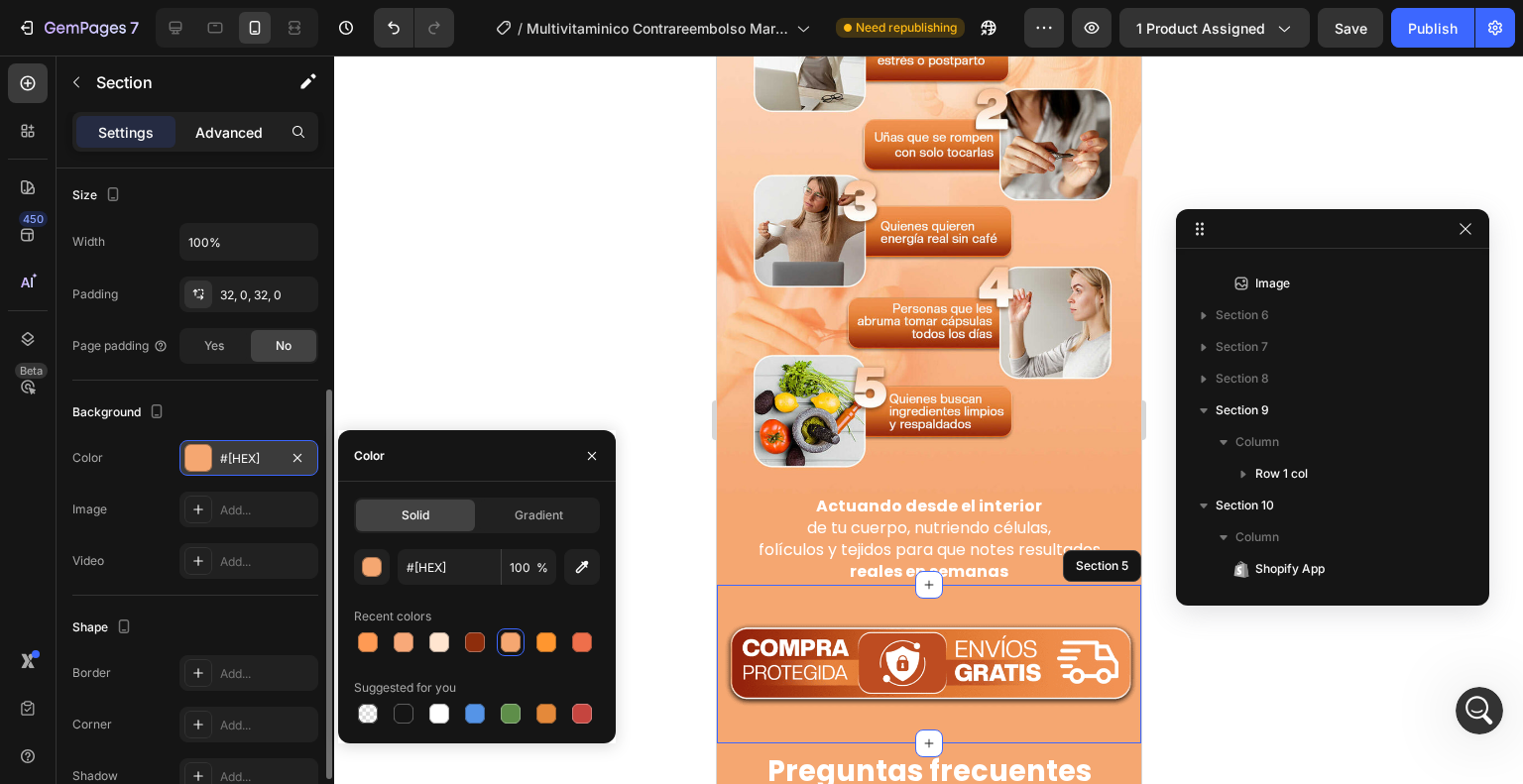click on "Advanced" 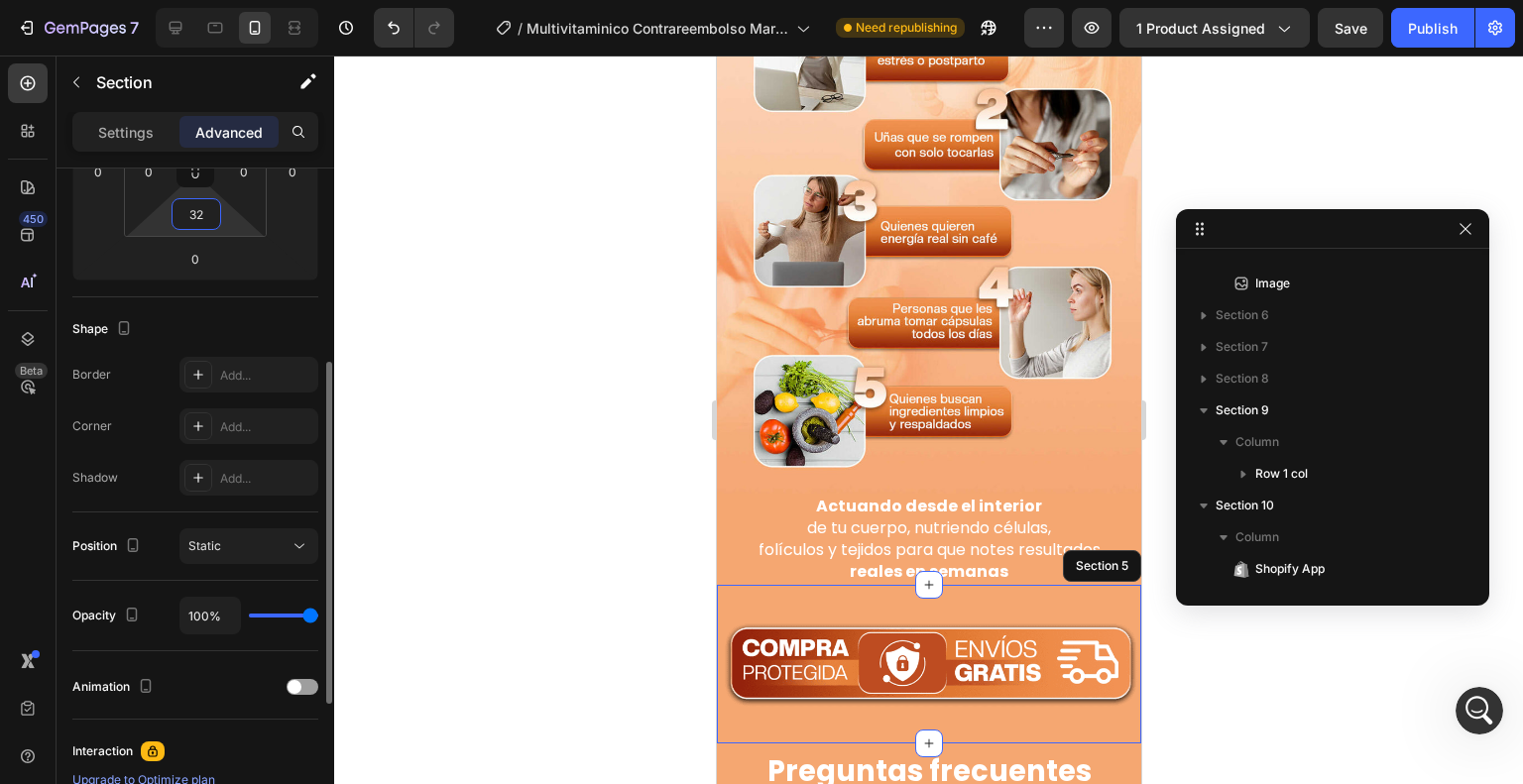click on "32" at bounding box center (196, 214) 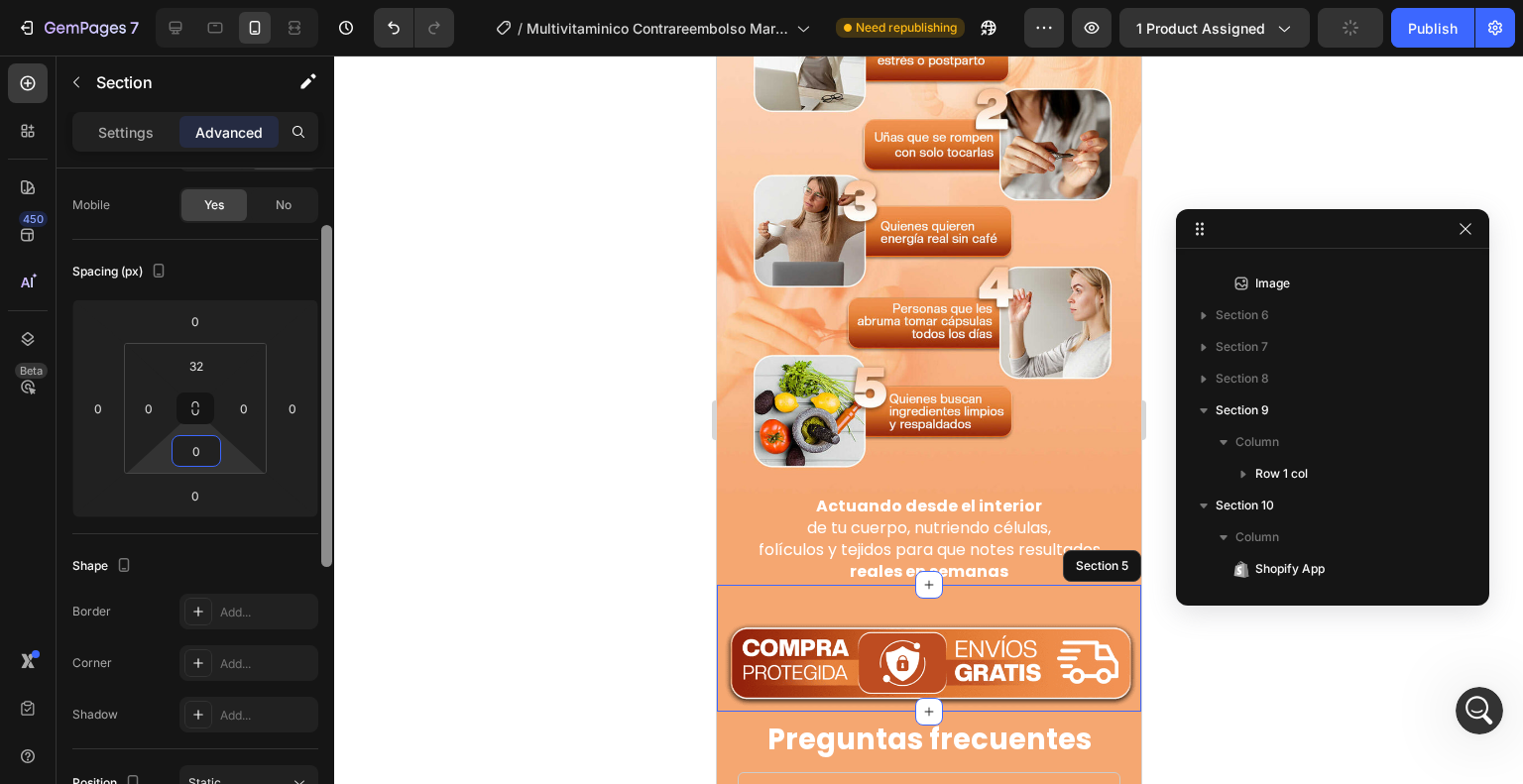 scroll, scrollTop: 133, scrollLeft: 0, axis: vertical 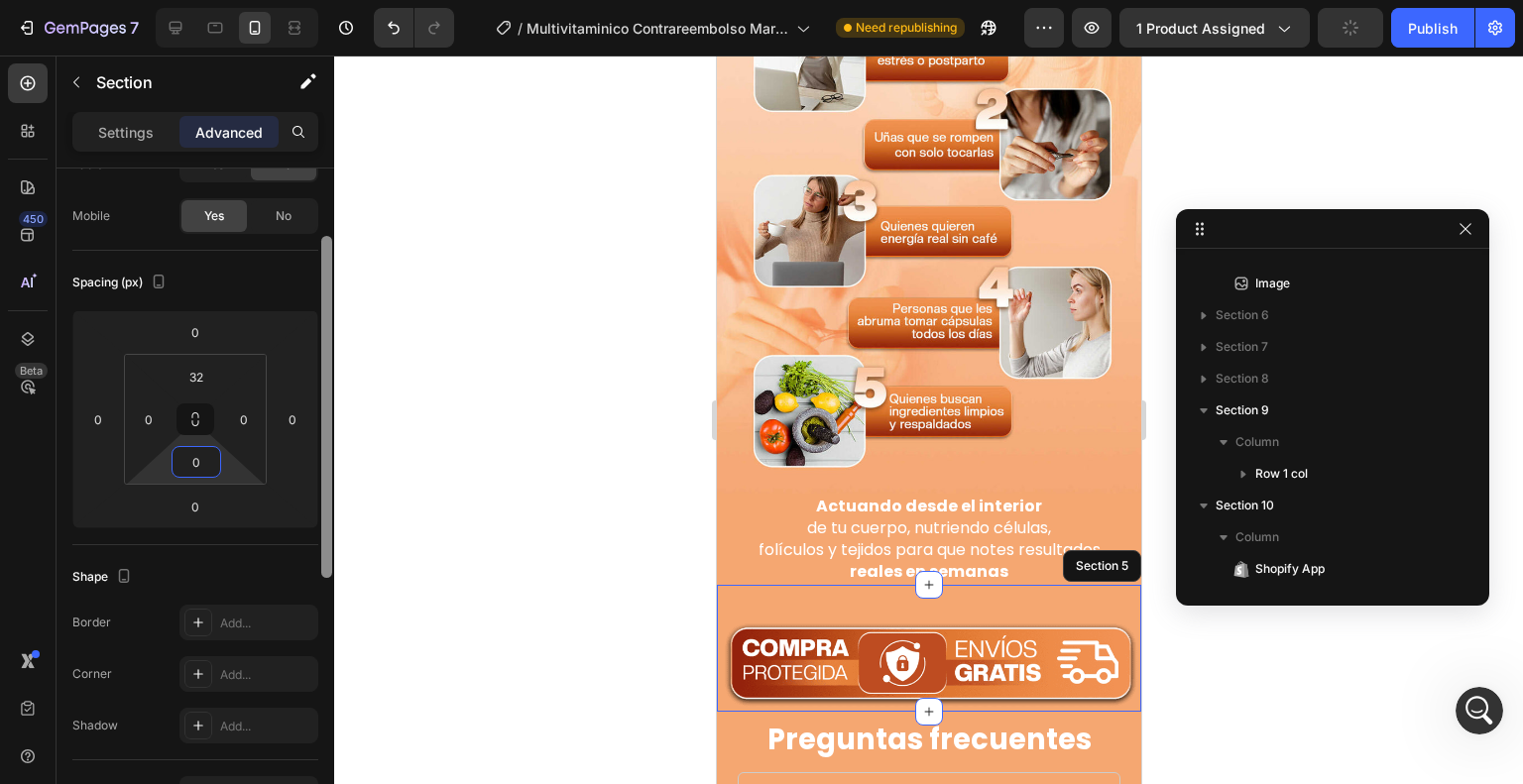 drag, startPoint x: 327, startPoint y: 384, endPoint x: 321, endPoint y: 258, distance: 126.142776 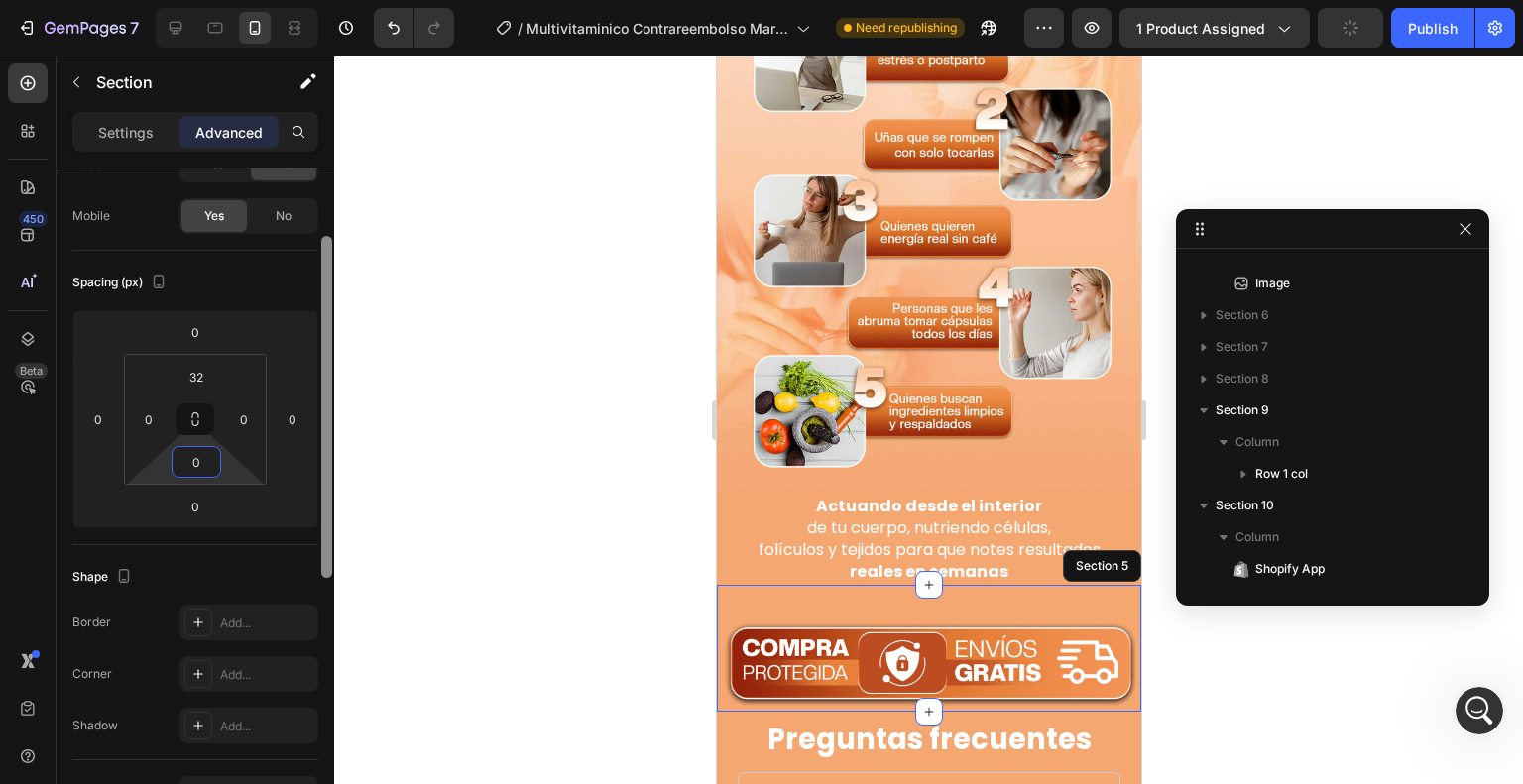 click at bounding box center (326, 406) 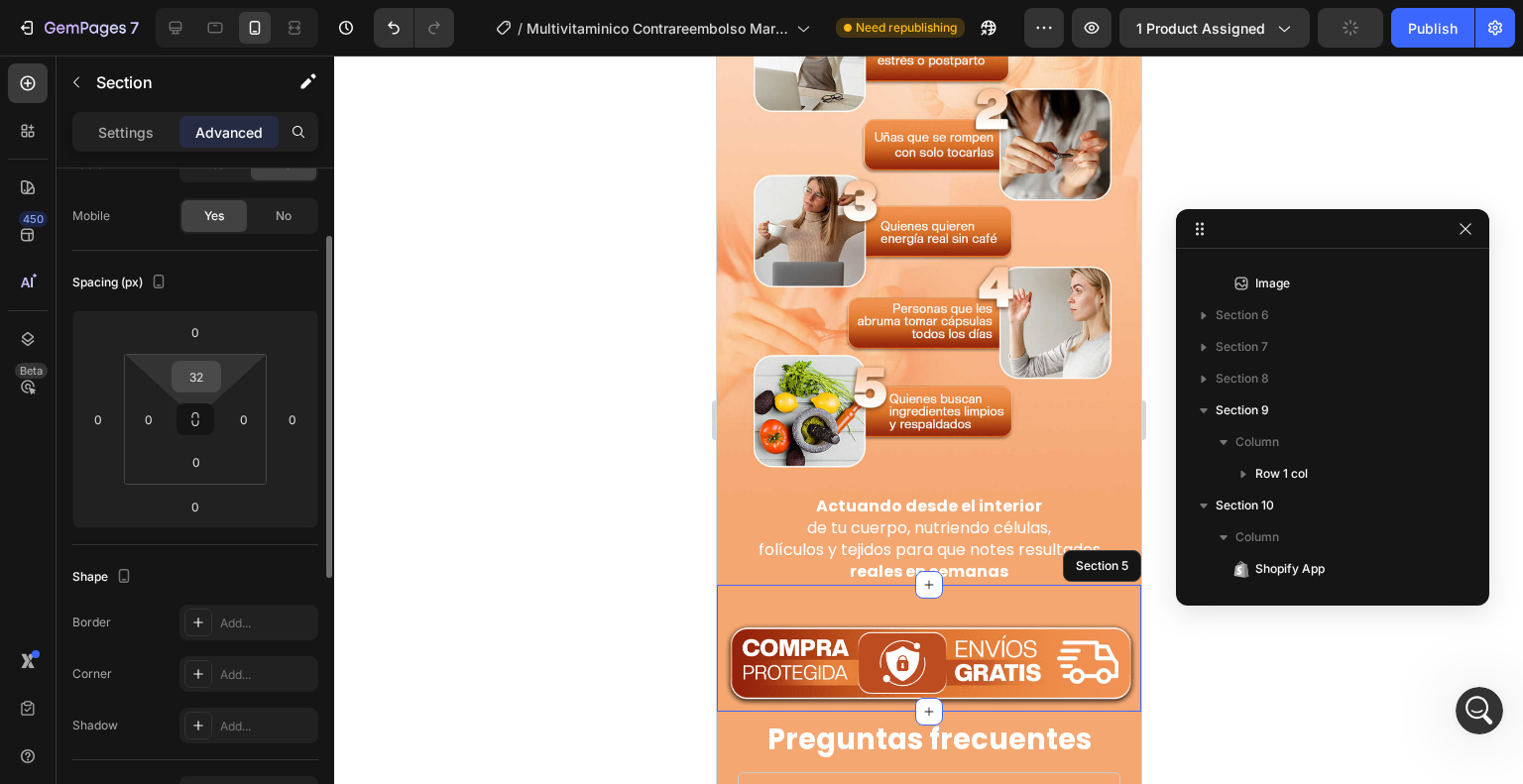 scroll, scrollTop: 5227, scrollLeft: 0, axis: vertical 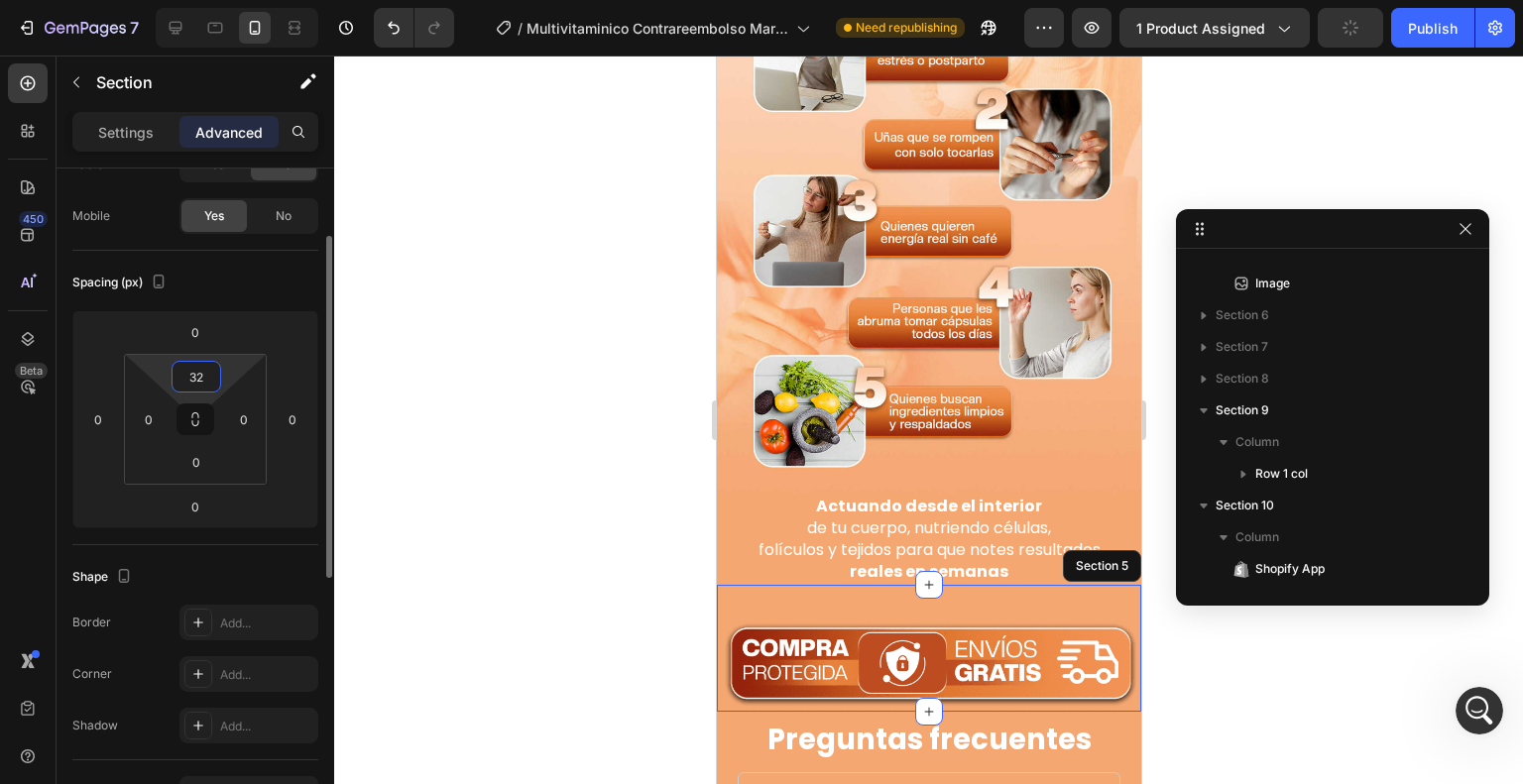 click on "32" at bounding box center [196, 377] 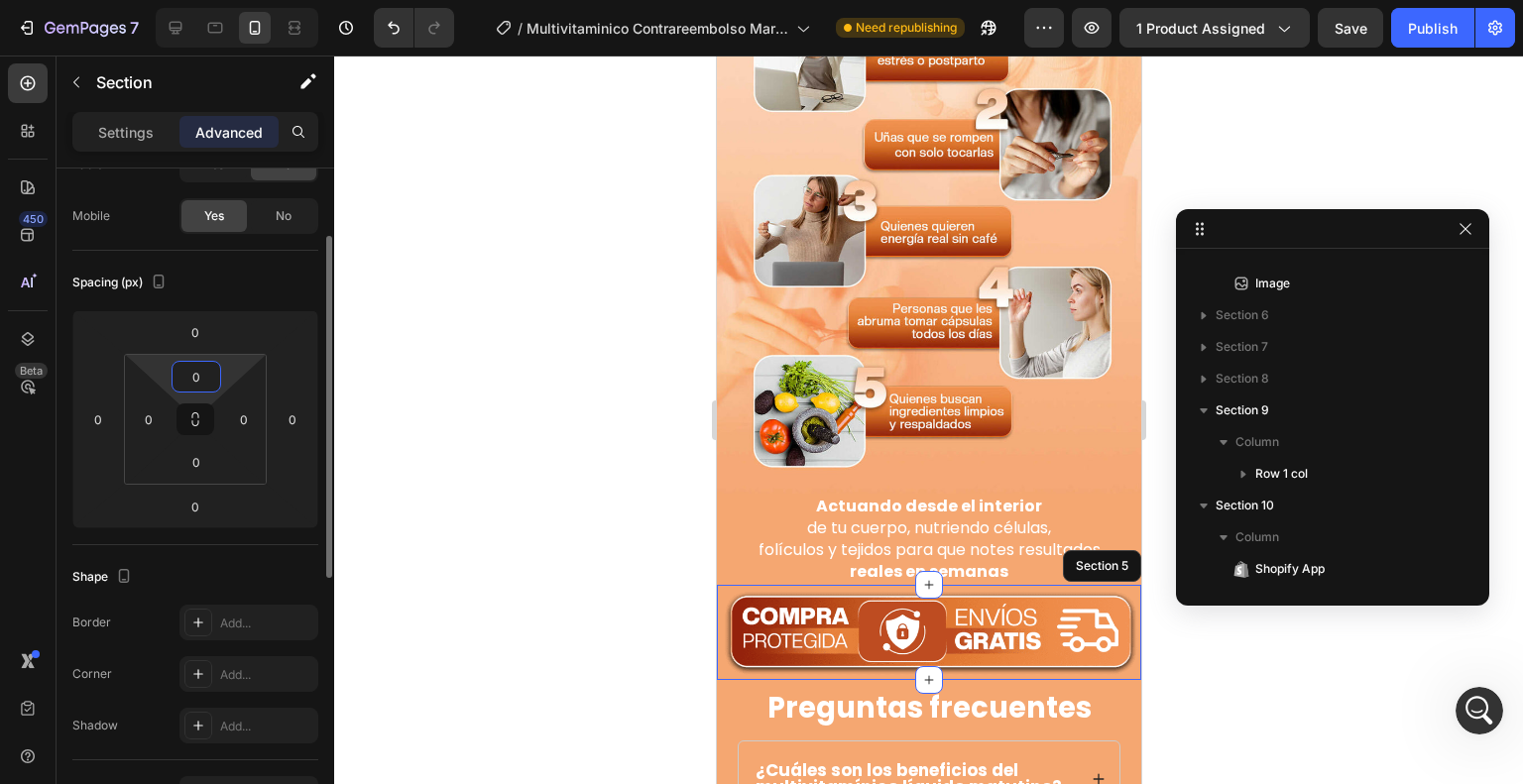 type on "0" 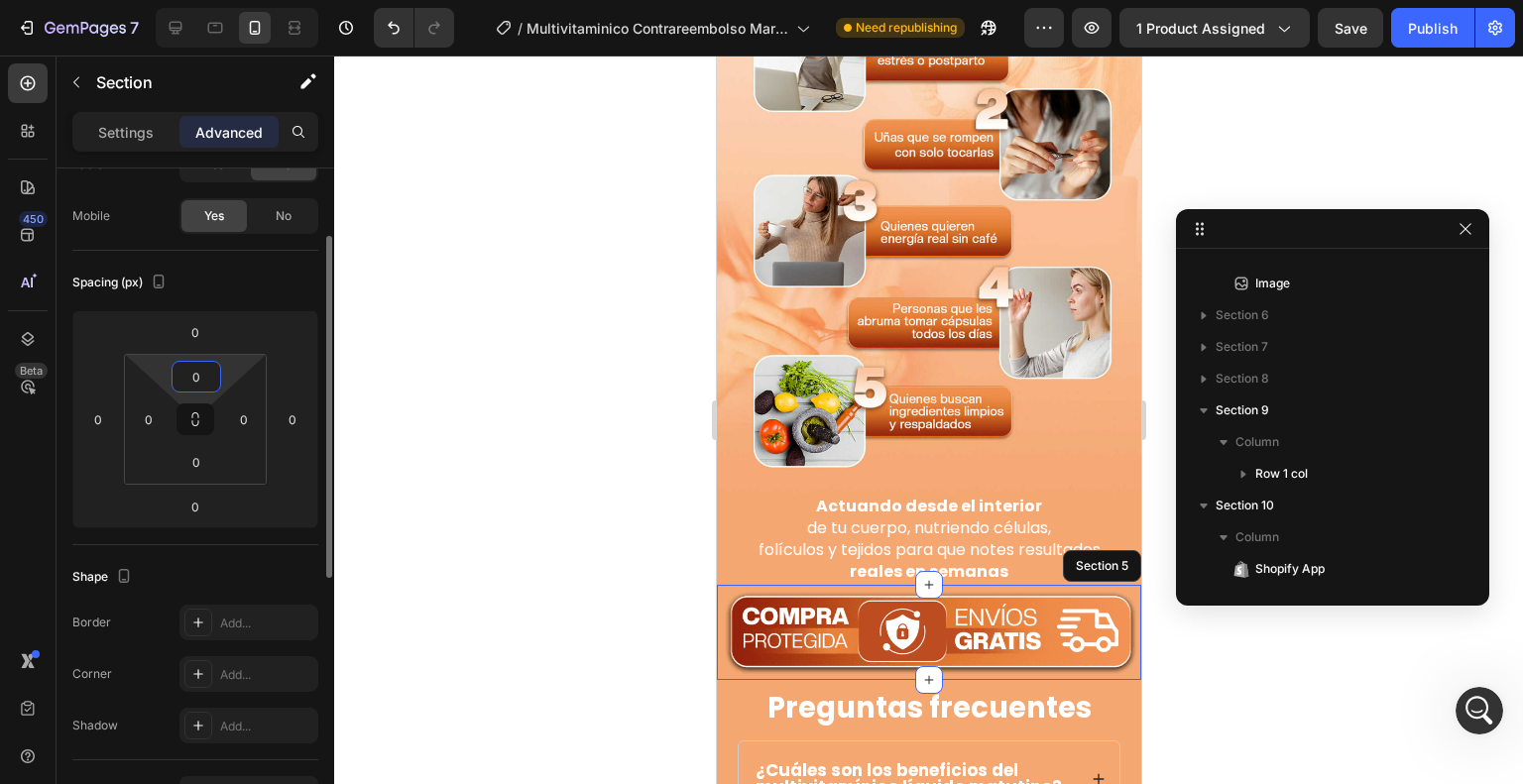 click on "Spacing (px)" at bounding box center [195, 282] 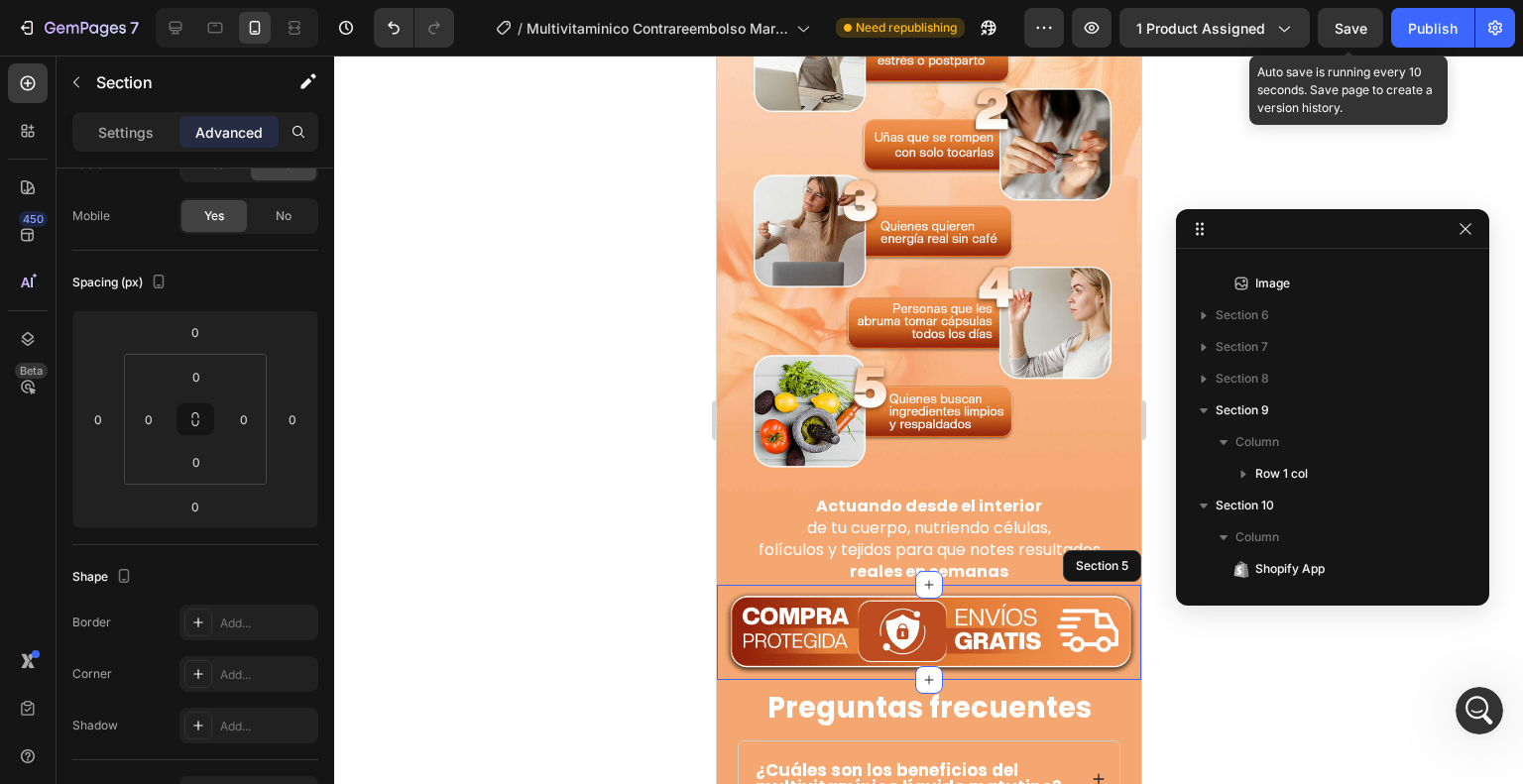 click on "Save" at bounding box center [1350, 28] 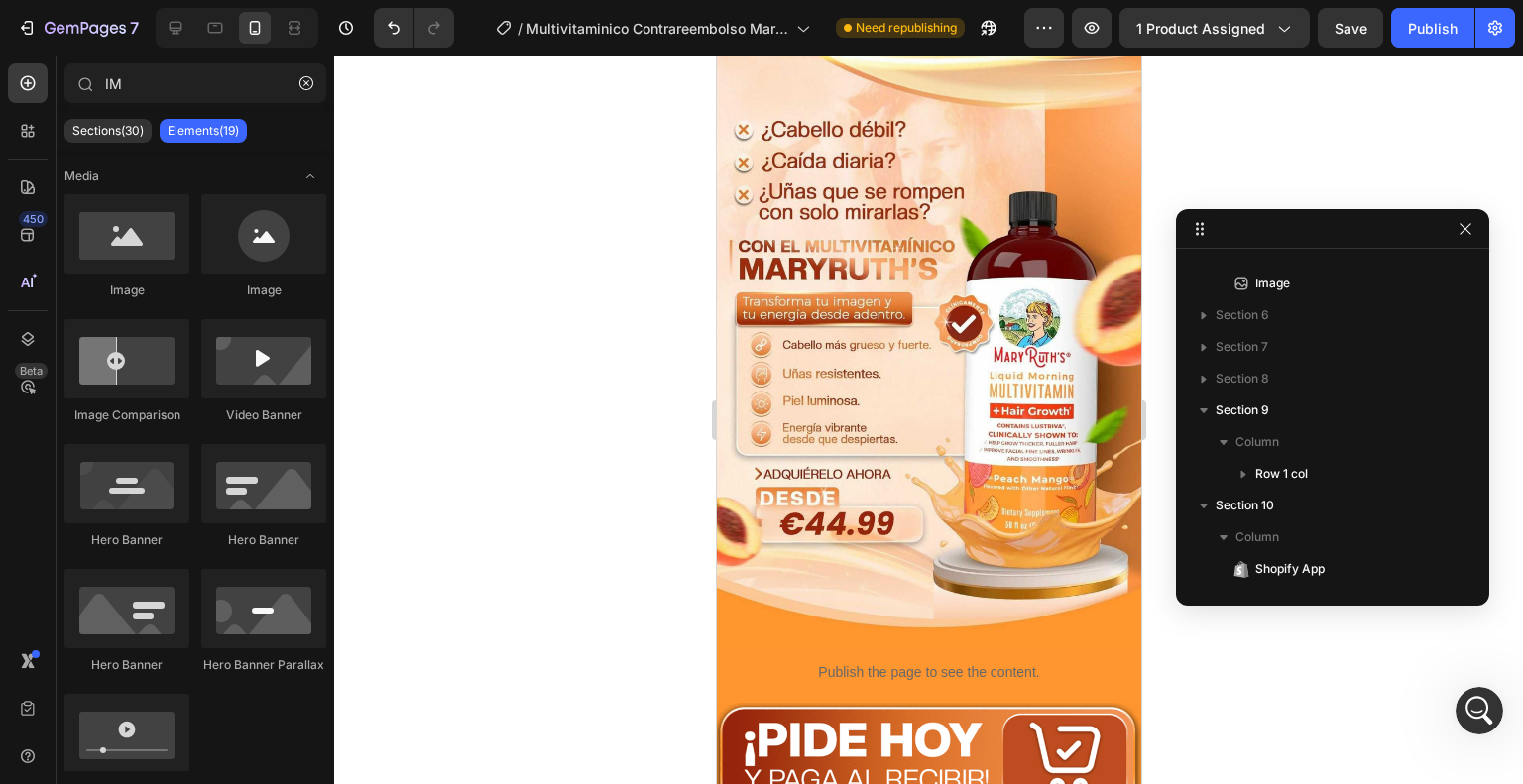 scroll, scrollTop: 0, scrollLeft: 0, axis: both 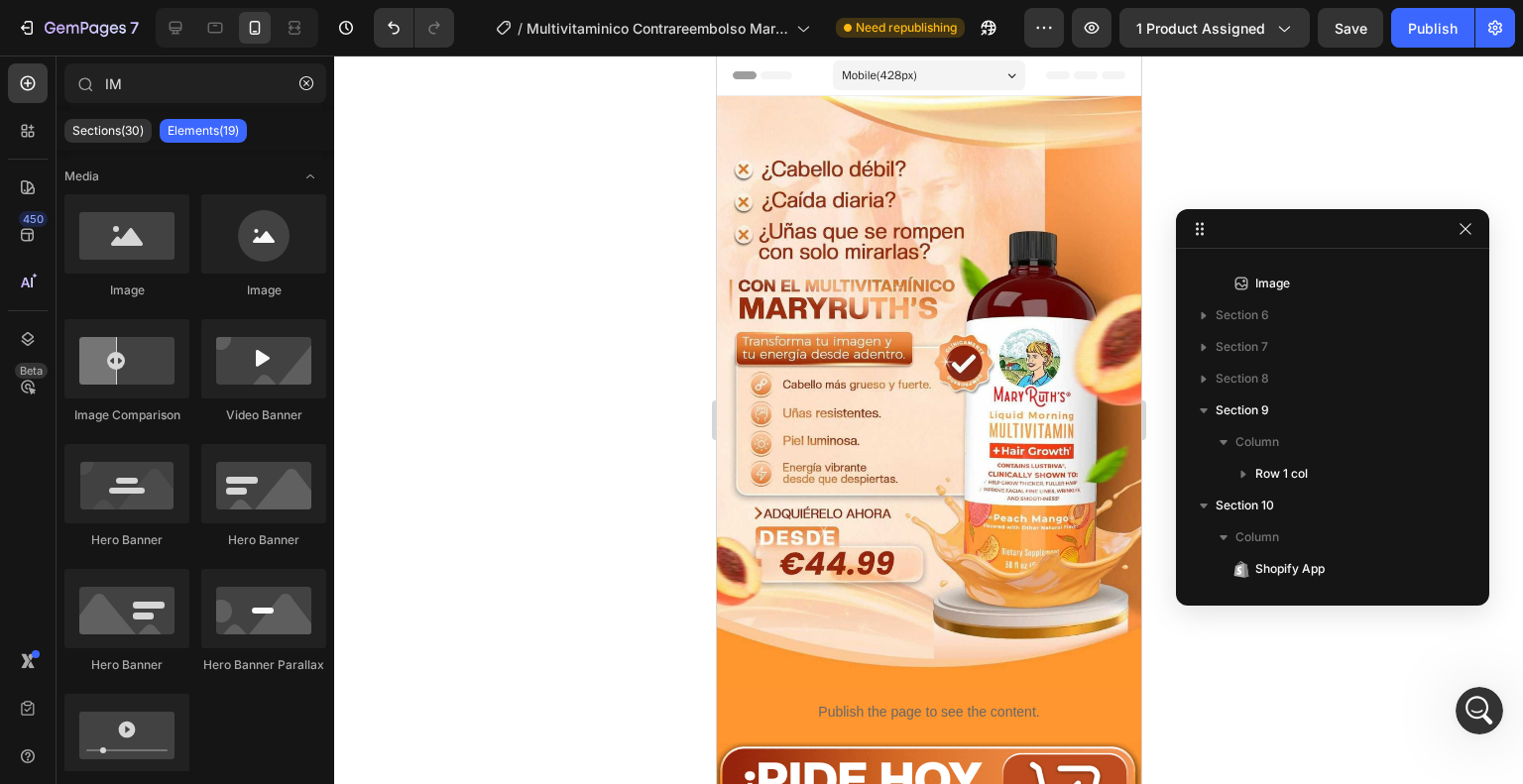 drag, startPoint x: 1133, startPoint y: 610, endPoint x: 1936, endPoint y: 70, distance: 967.6823 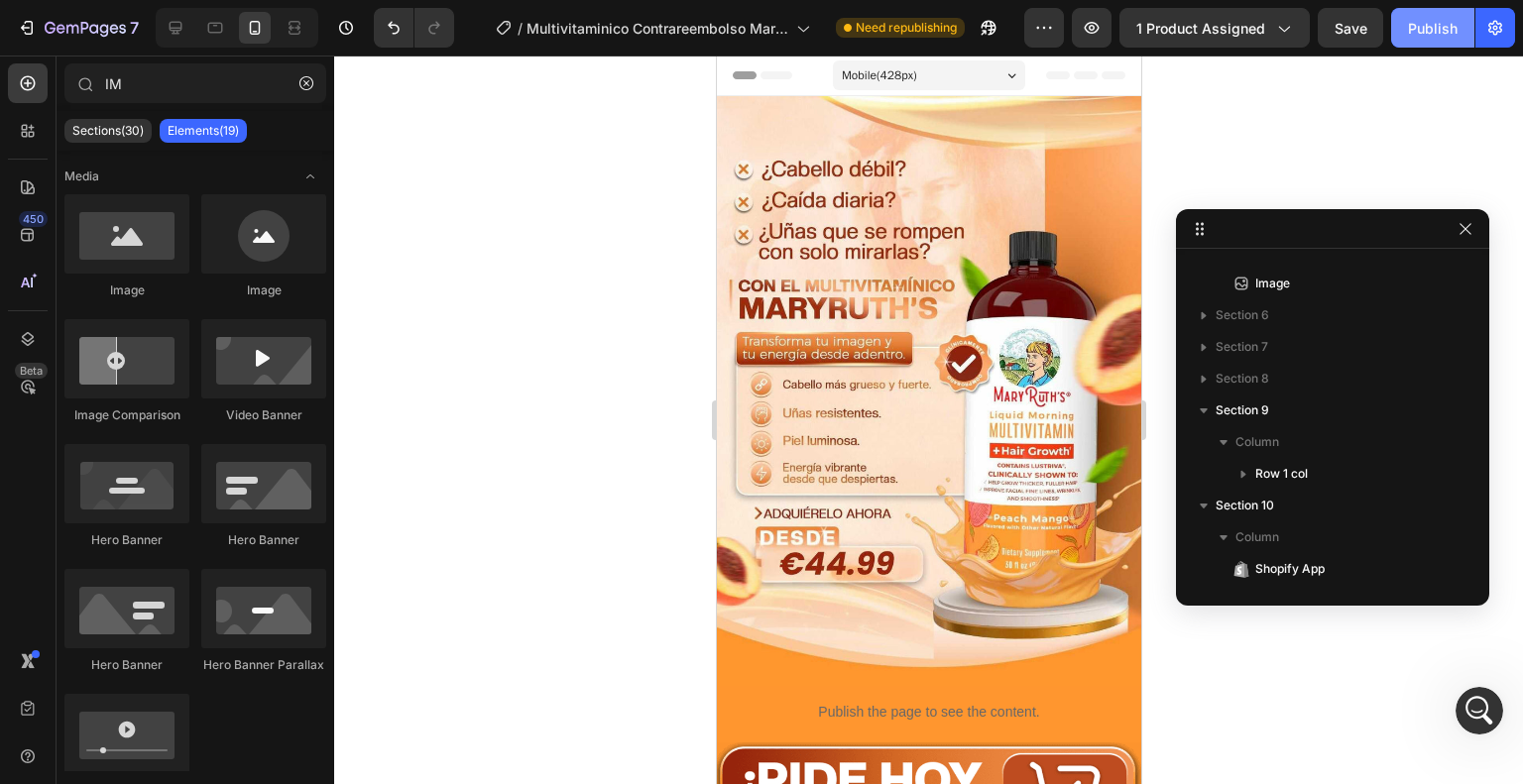 click on "Publish" at bounding box center (1433, 28) 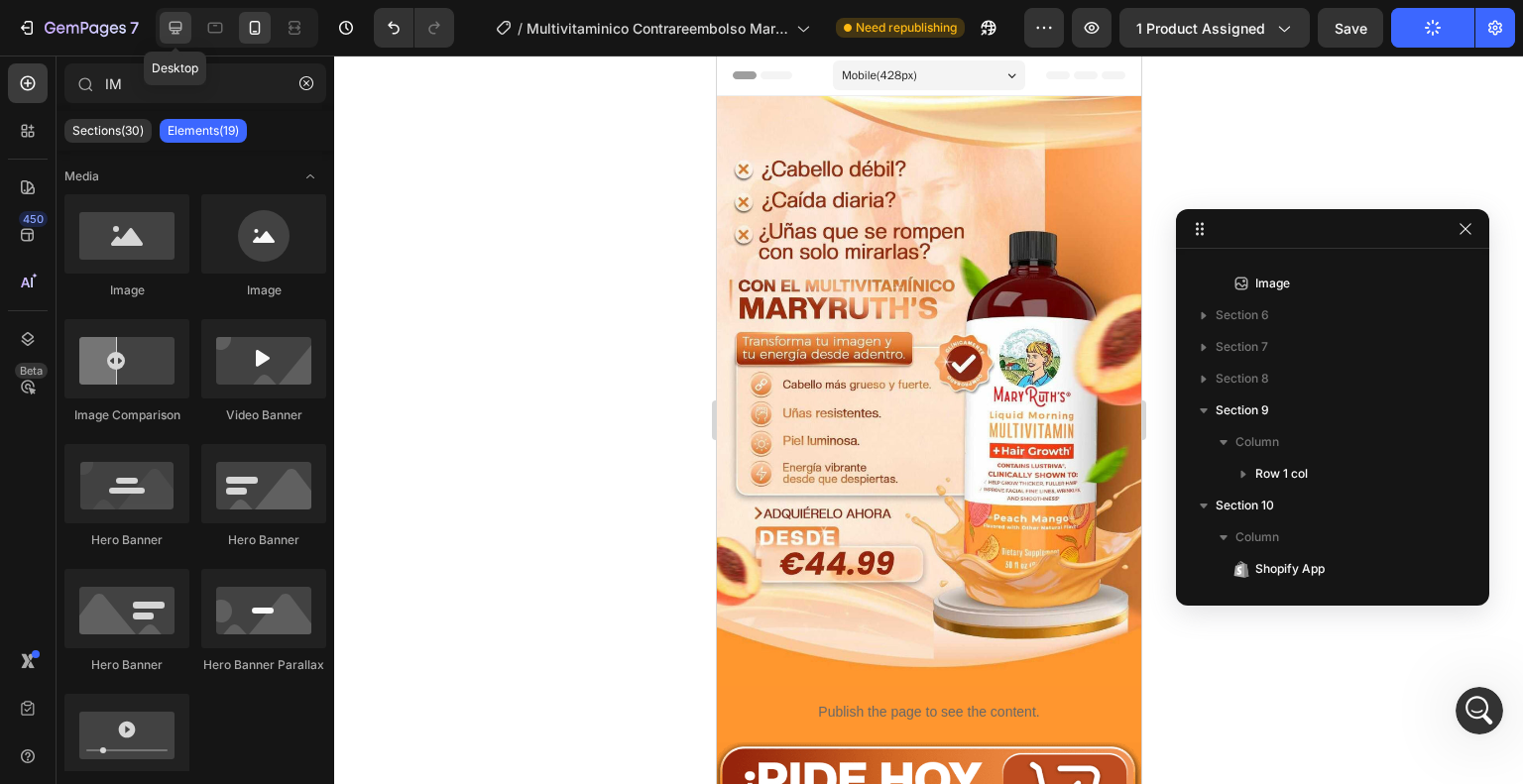 click 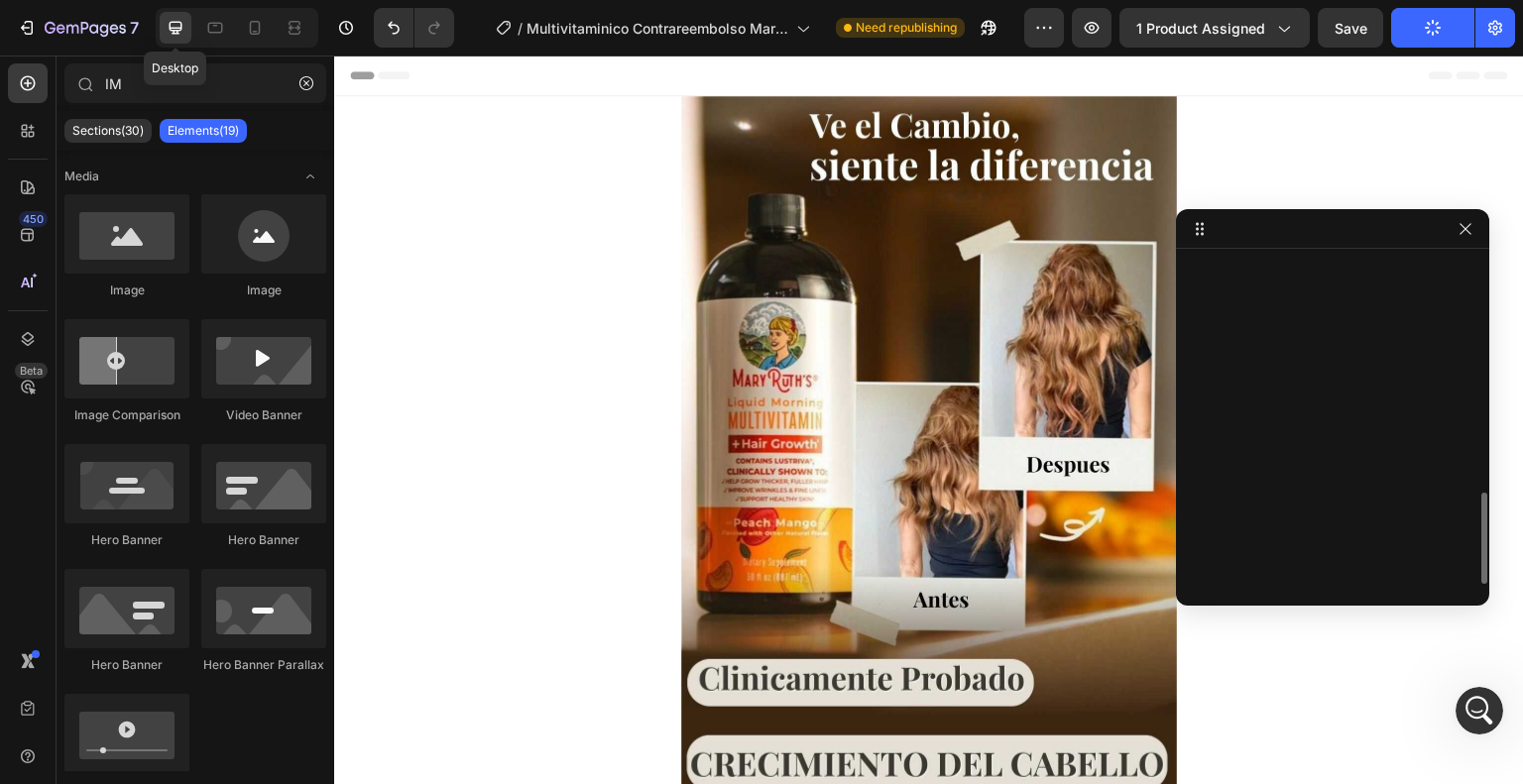 scroll, scrollTop: 844, scrollLeft: 0, axis: vertical 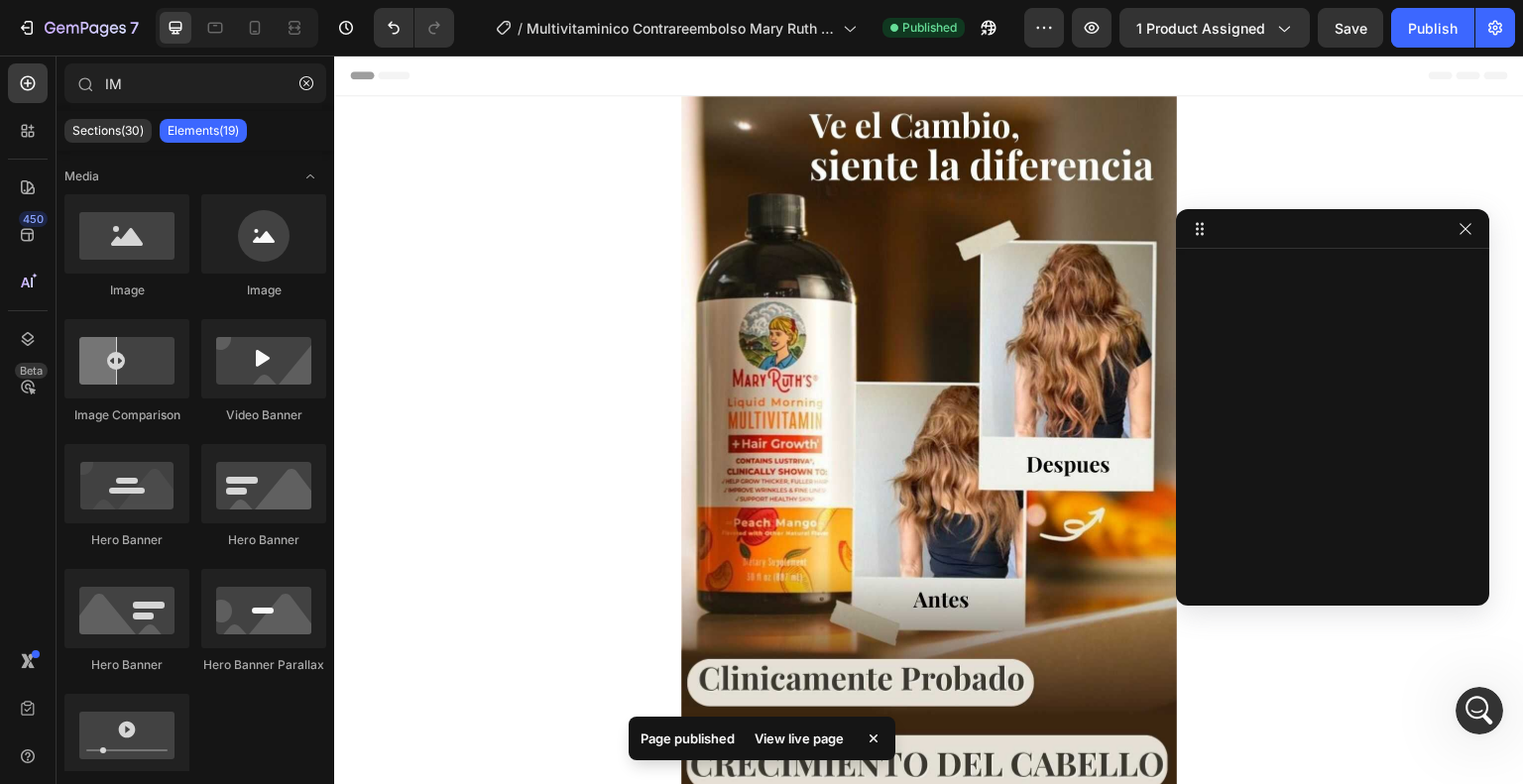 drag, startPoint x: 1522, startPoint y: 98, endPoint x: 1714, endPoint y: 95, distance: 192.0234 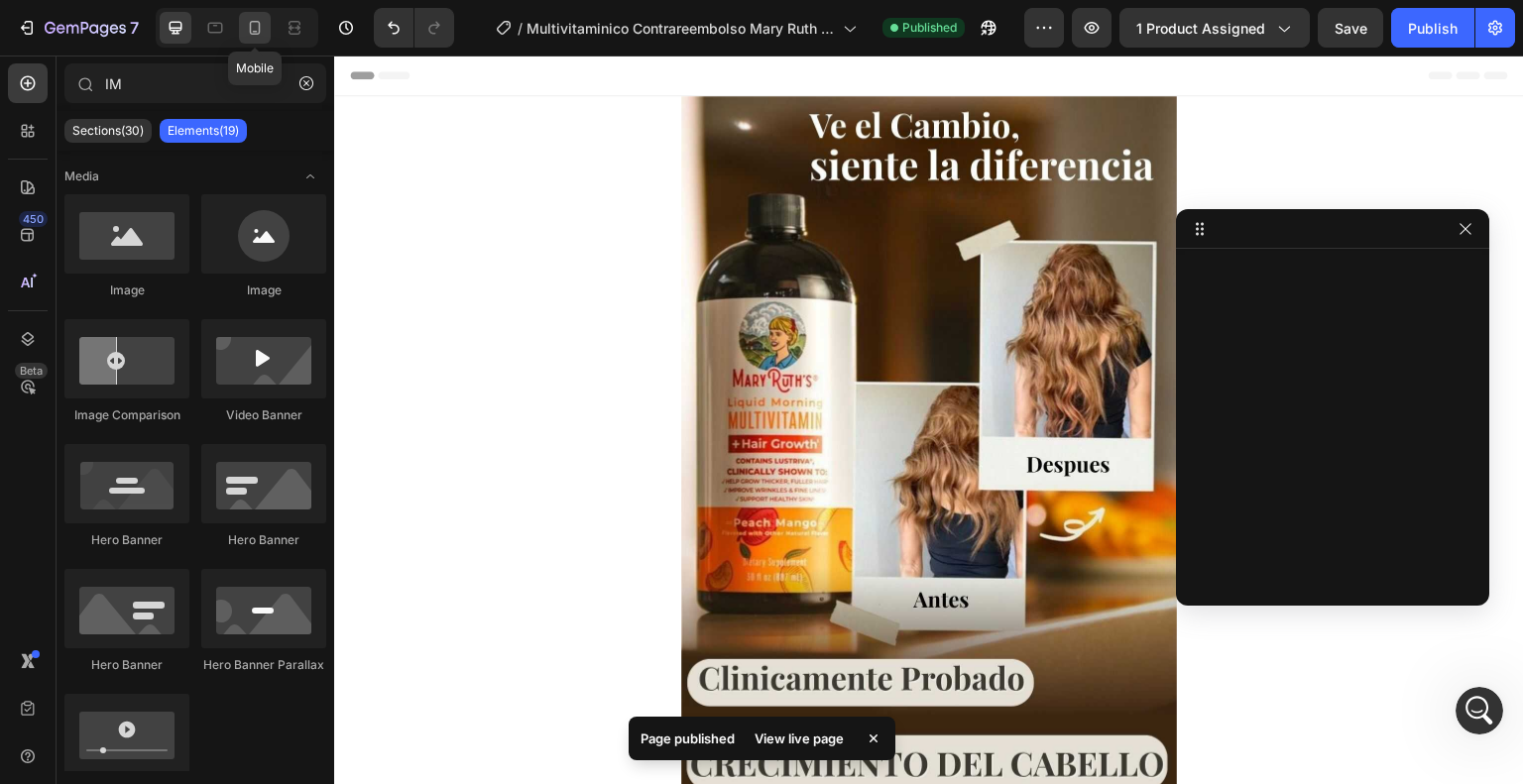 click 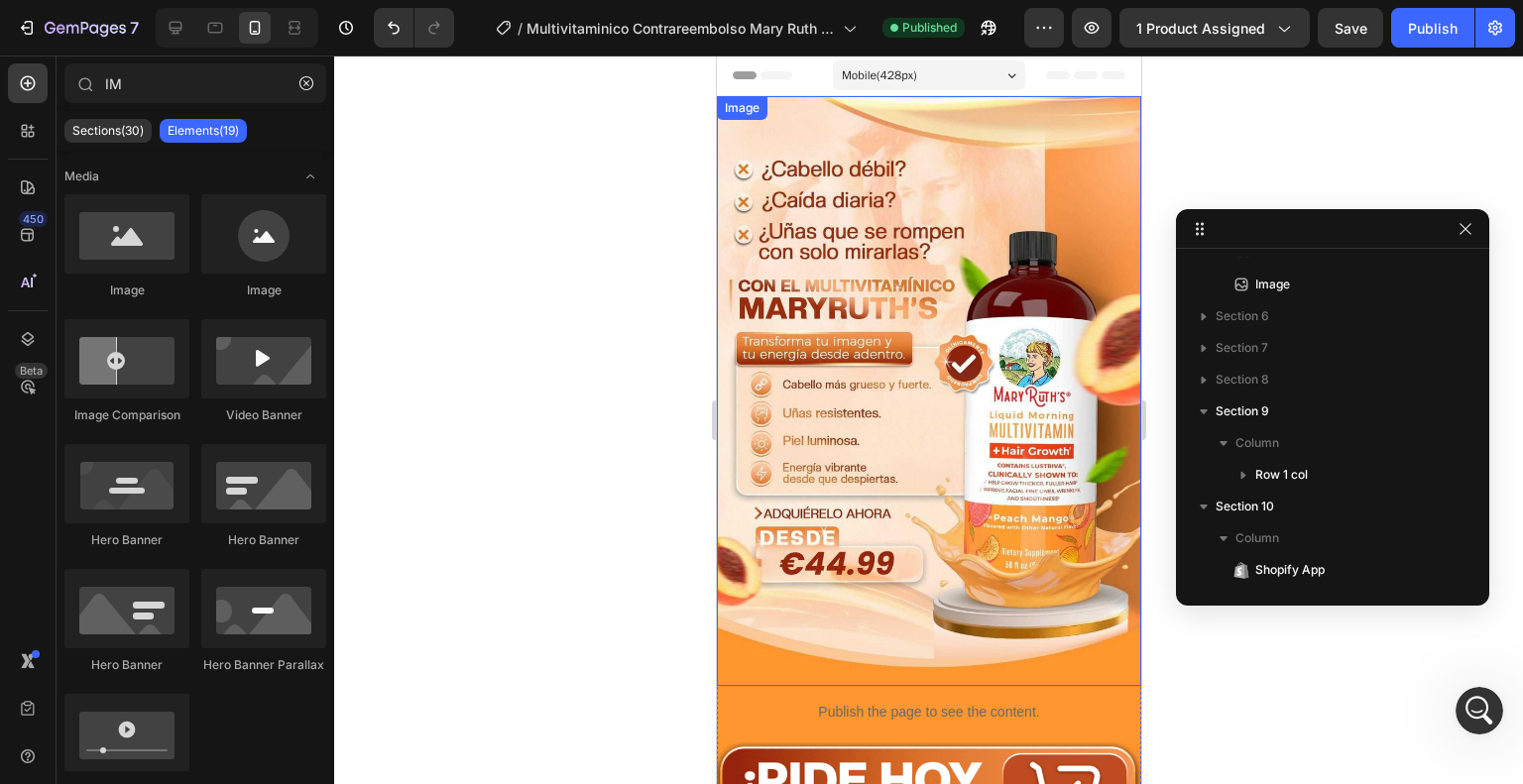 scroll, scrollTop: 5227, scrollLeft: 0, axis: vertical 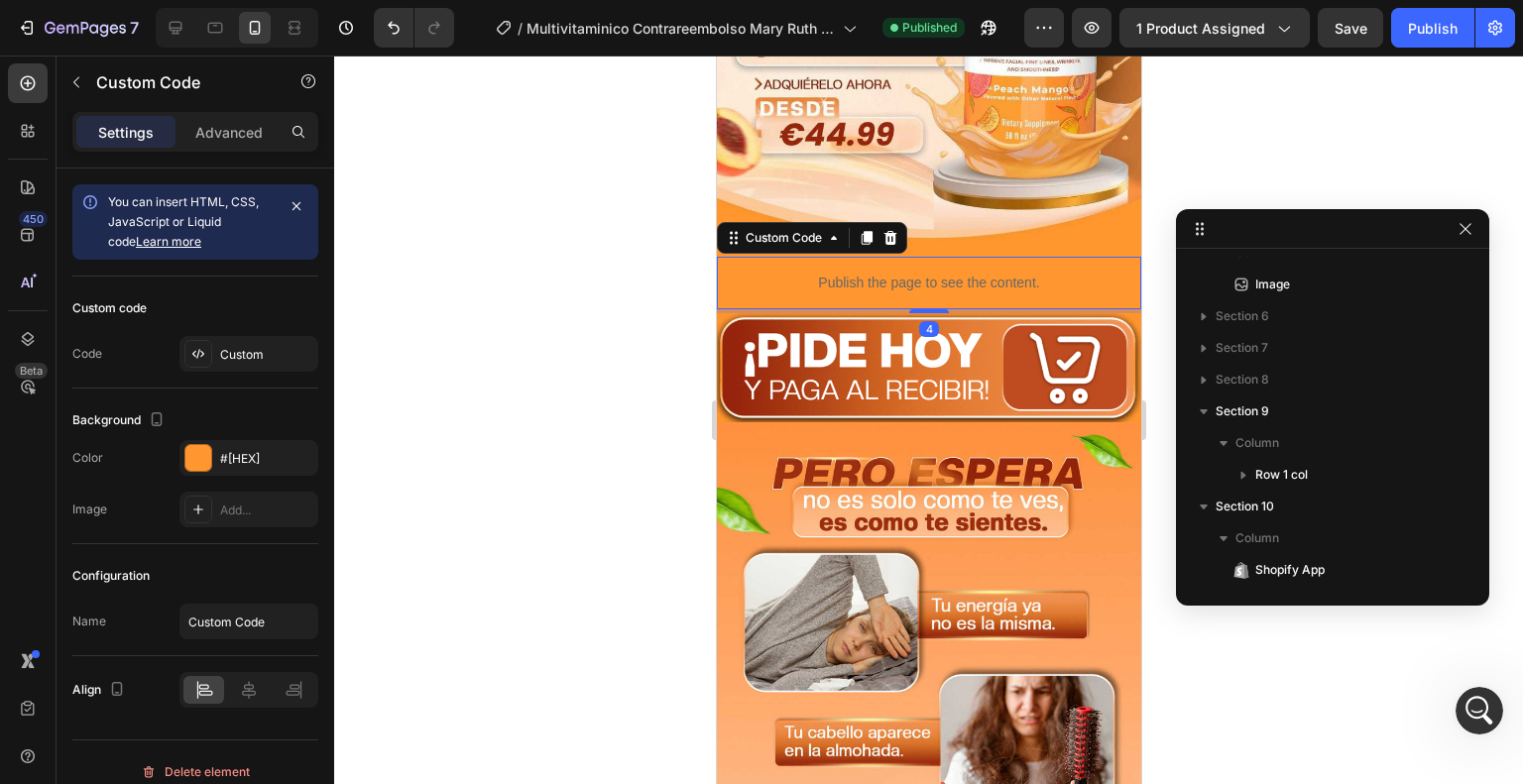 click on "Publish the page to see the content." at bounding box center (928, 282) 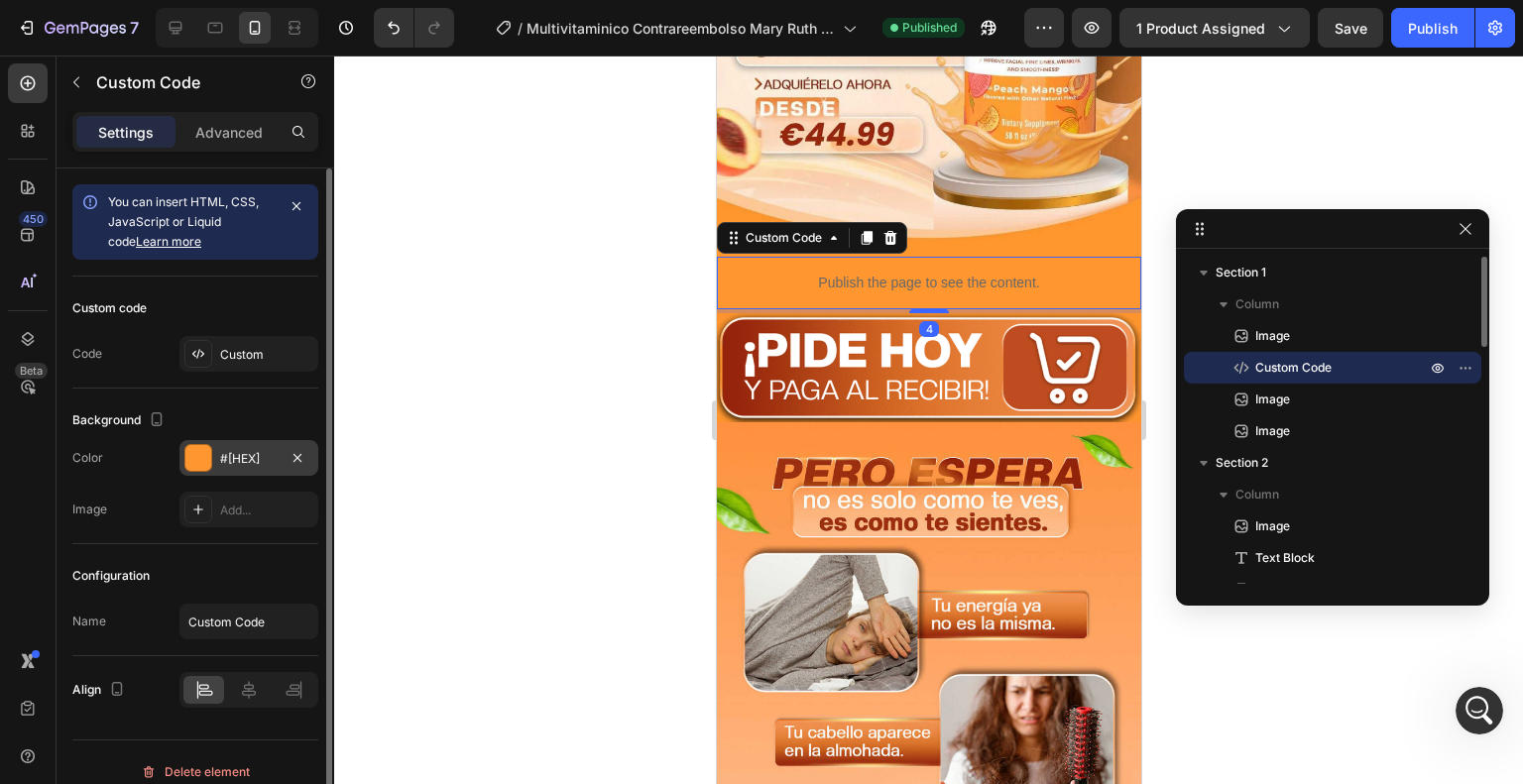 click on "#[HEX]" at bounding box center [249, 459] 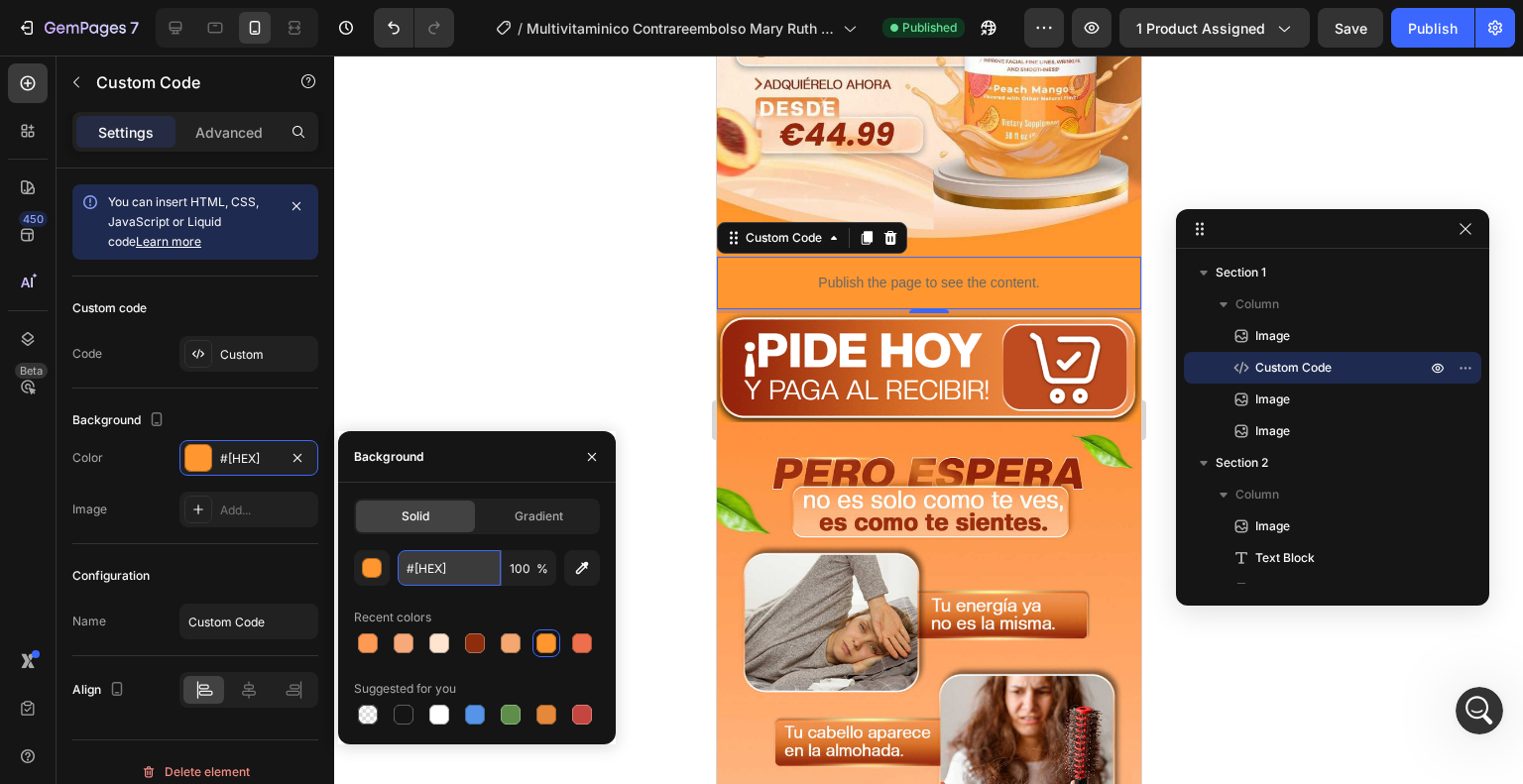 click on "#[HEX]" at bounding box center (449, 568) 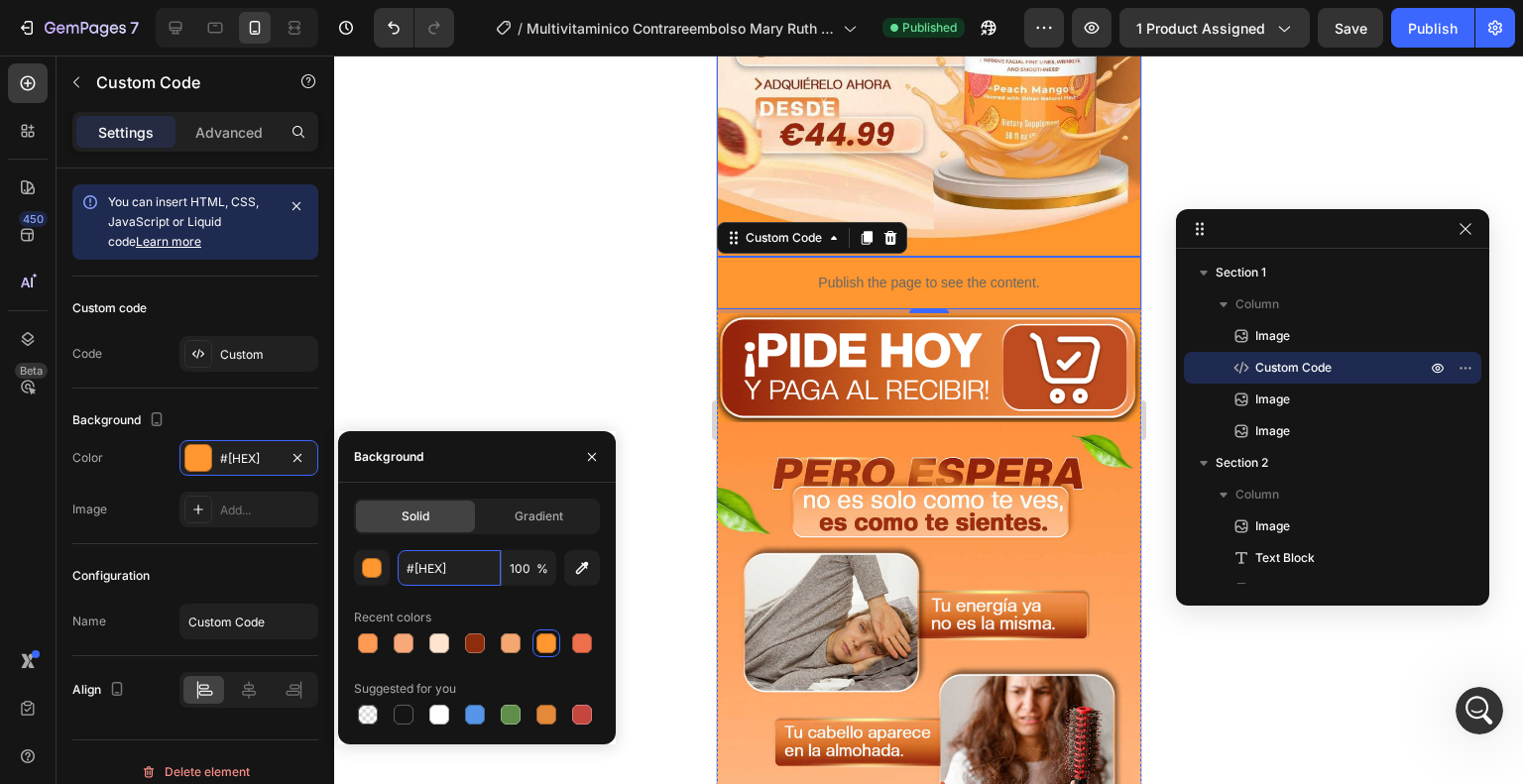 scroll, scrollTop: 5176, scrollLeft: 0, axis: vertical 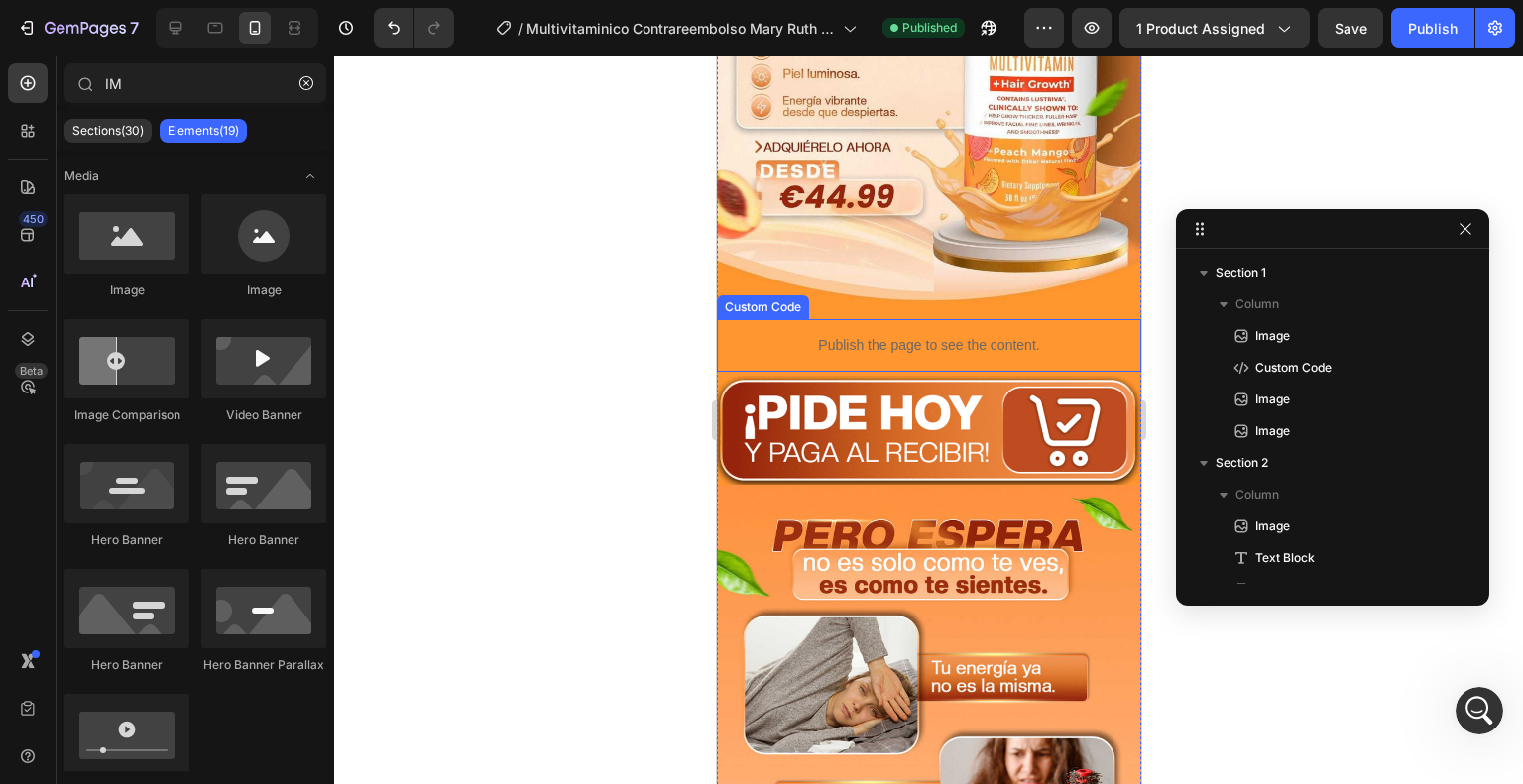 click on "Publish the page to see the content." at bounding box center [928, 345] 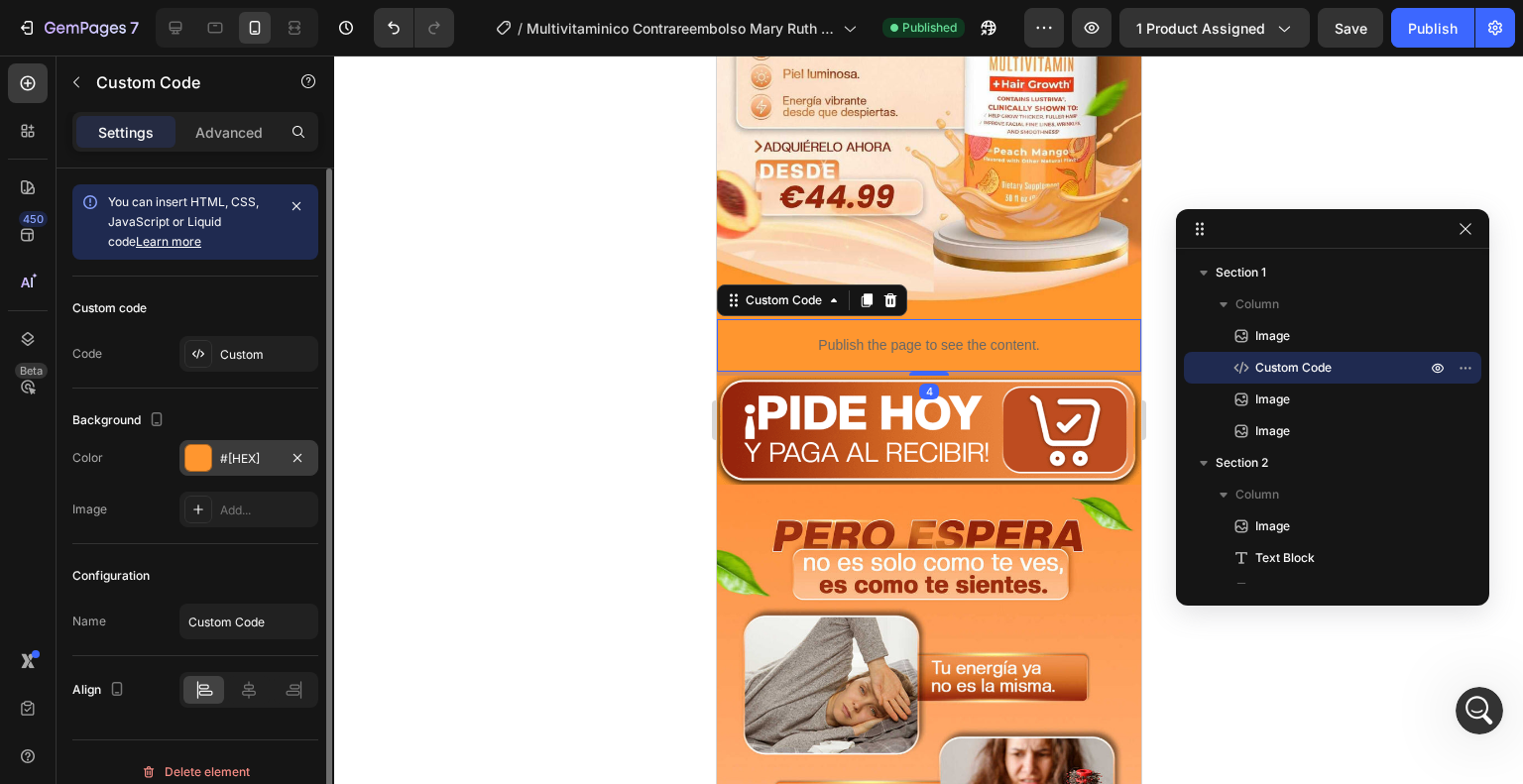 click on "#[HEX]" at bounding box center [249, 459] 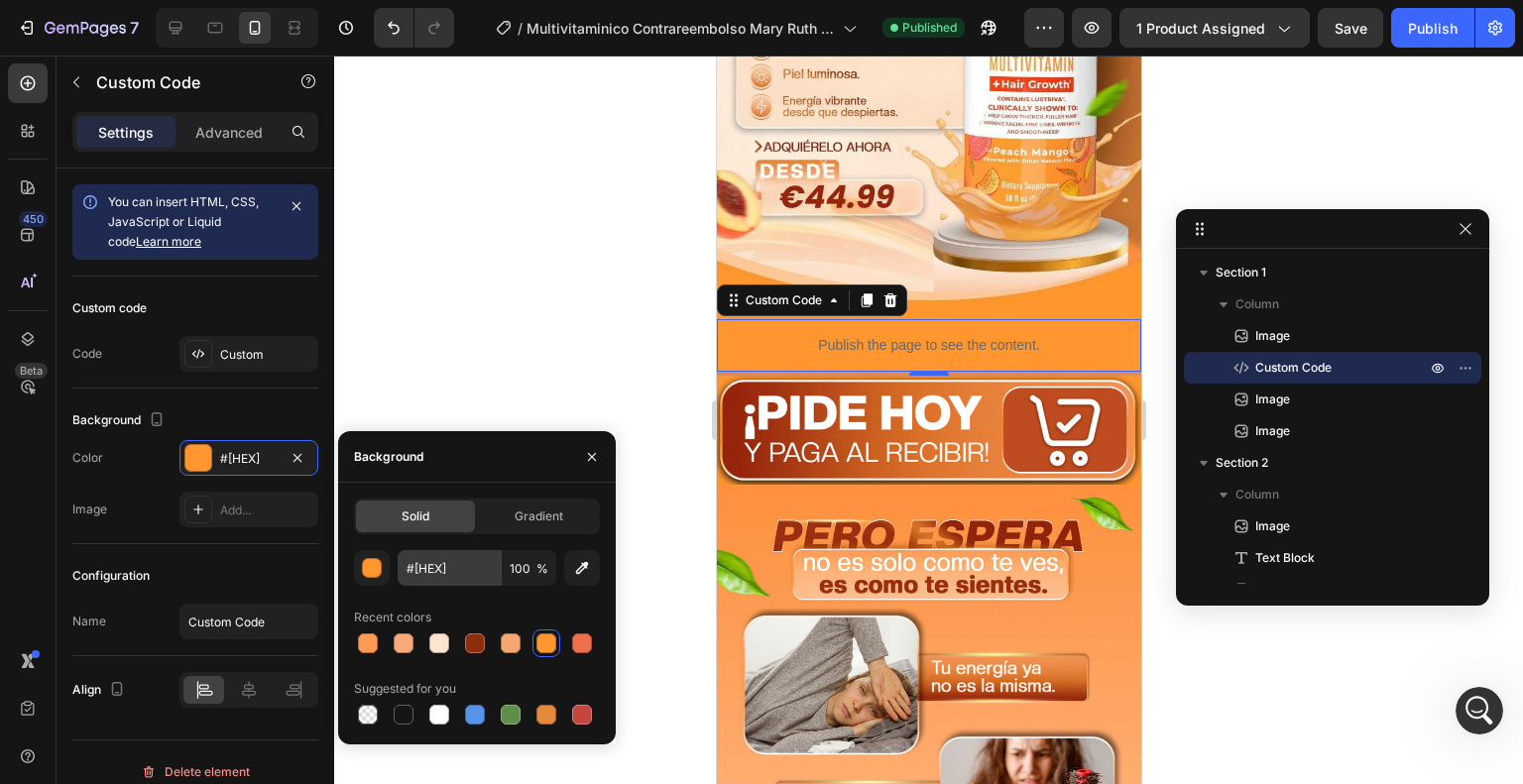 scroll, scrollTop: 5227, scrollLeft: 0, axis: vertical 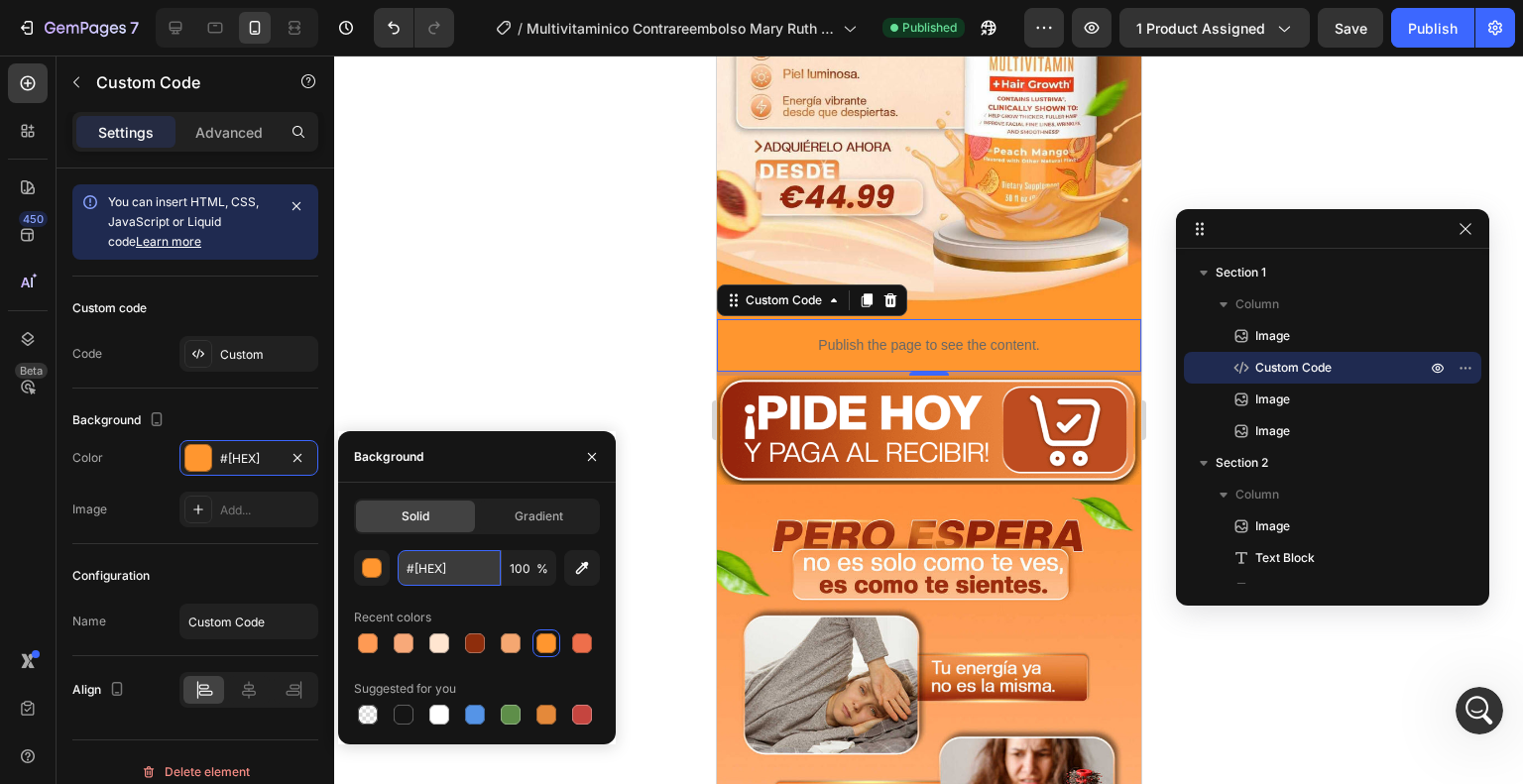 click on "#[HEX]" at bounding box center (449, 568) 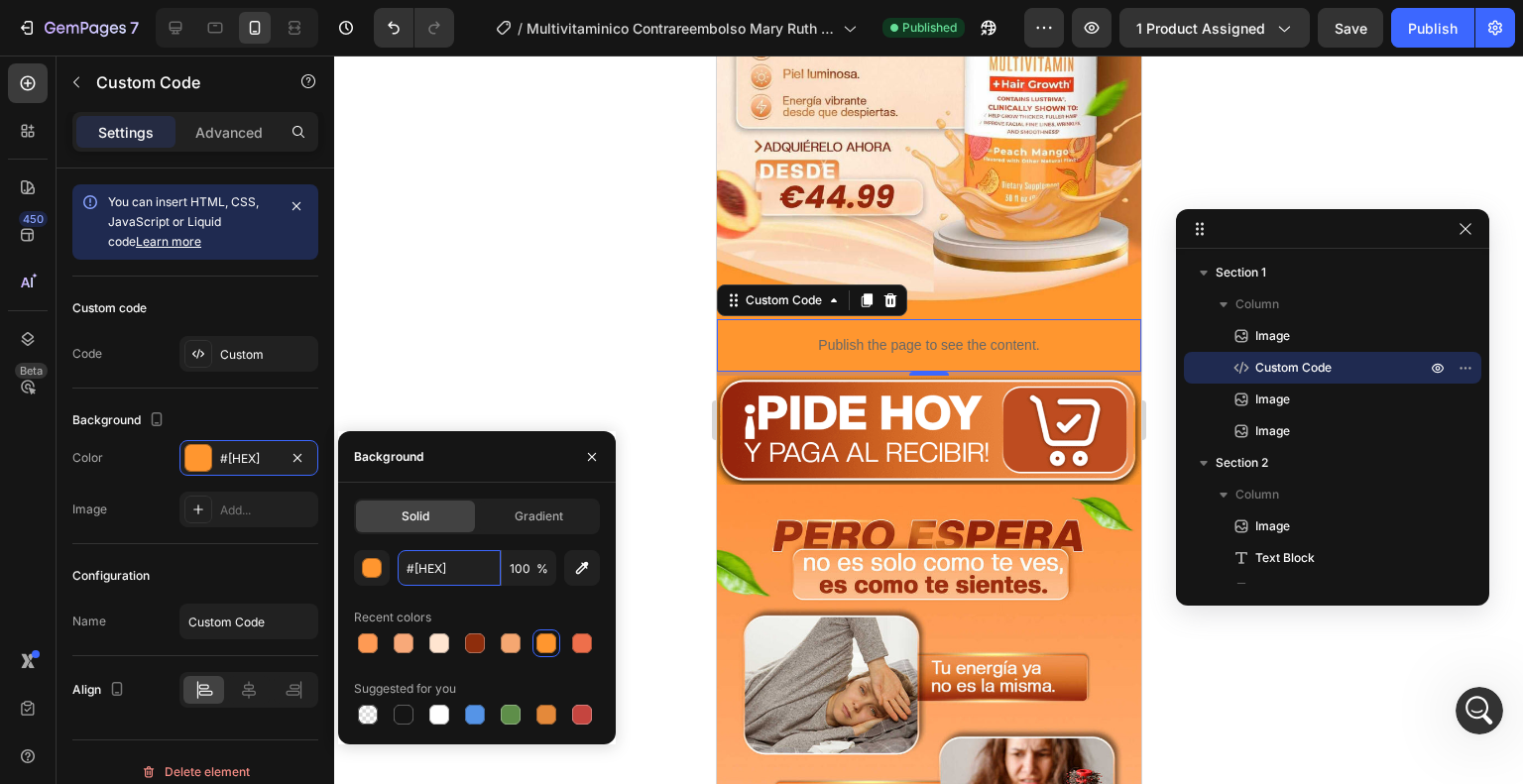 scroll, scrollTop: 5176, scrollLeft: 0, axis: vertical 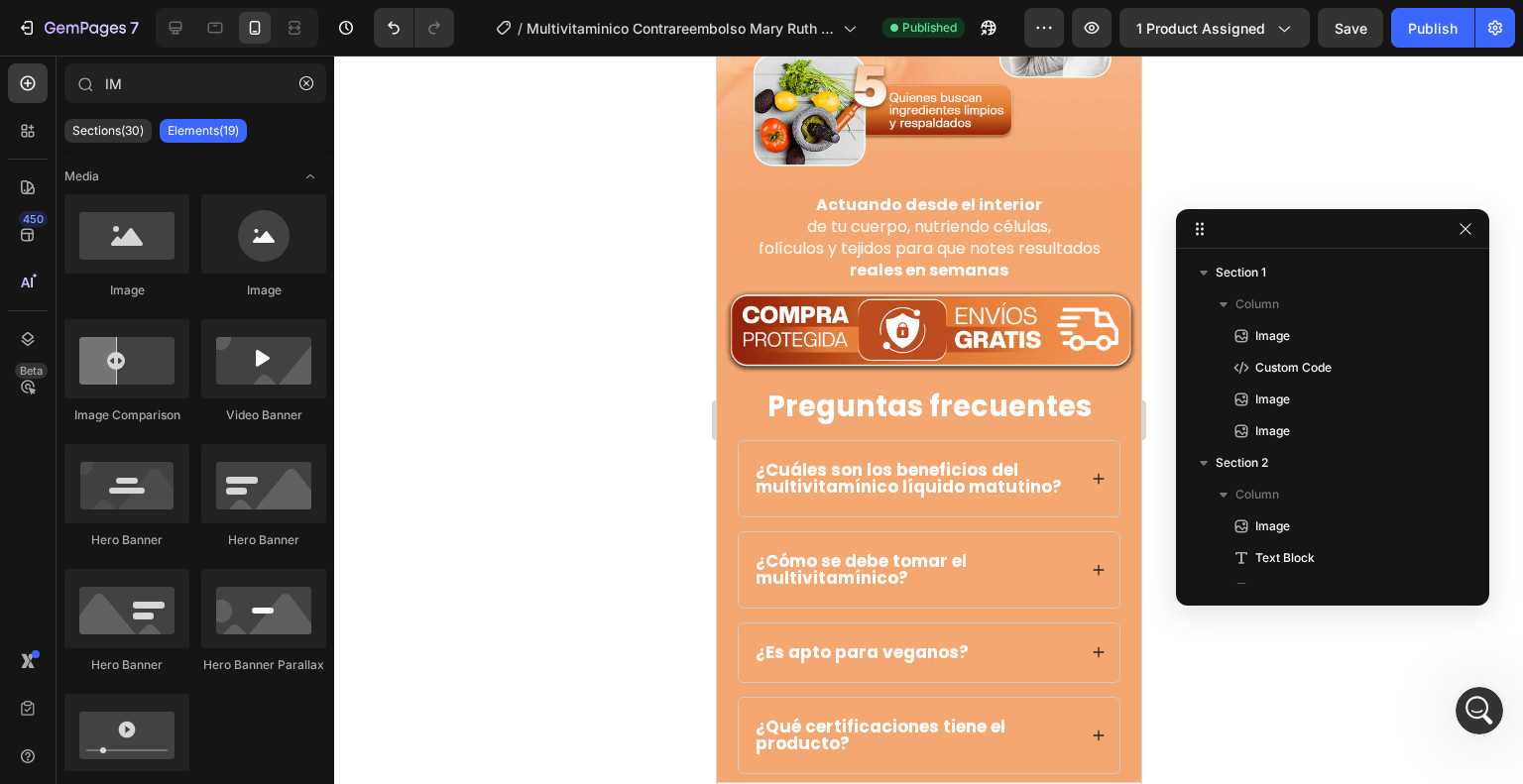 drag, startPoint x: 1130, startPoint y: 157, endPoint x: 1860, endPoint y: 735, distance: 931.1198 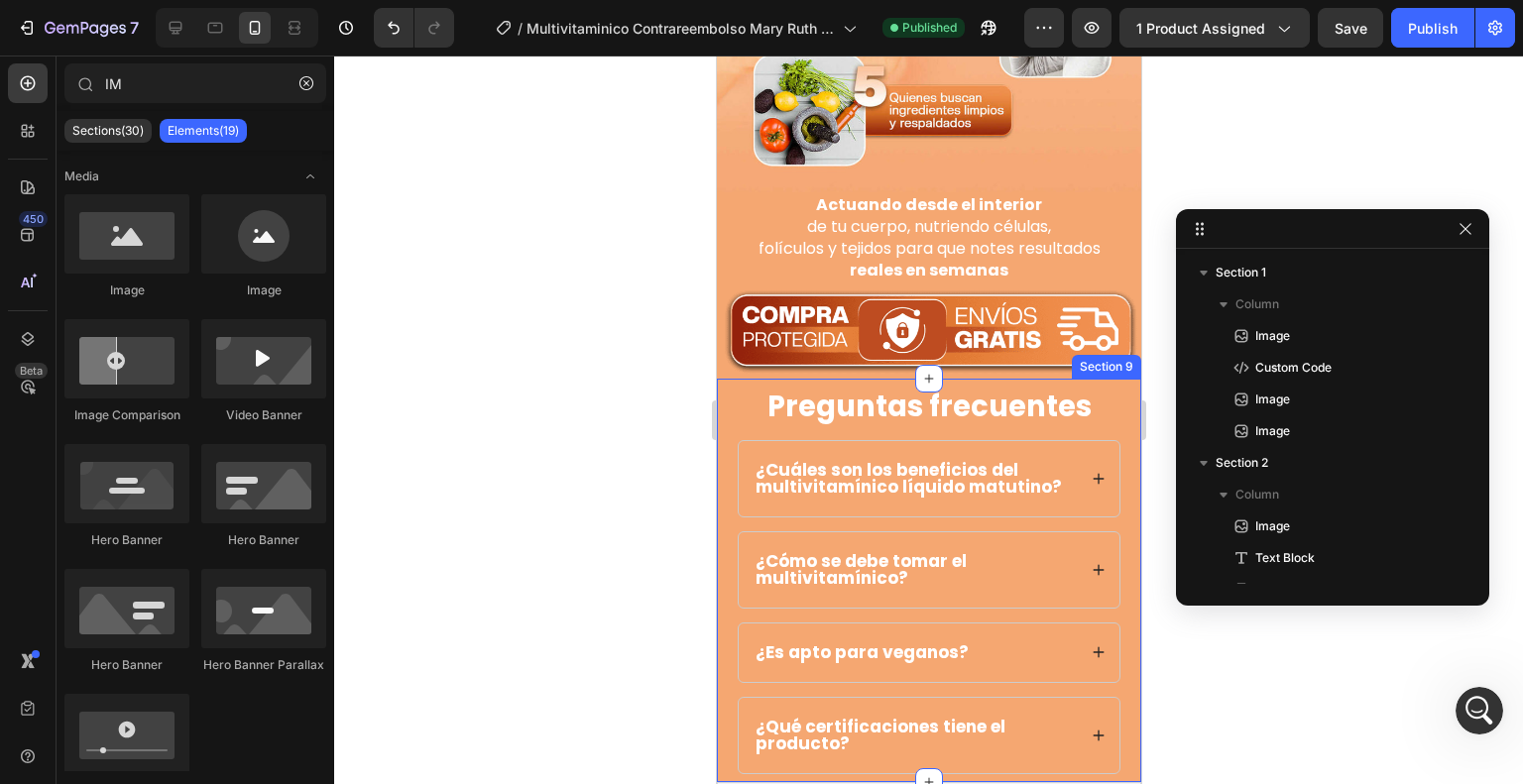 click on "Preguntas frecuentes Heading
¿ Cuáles son los beneficios del multivitamínico líquido matutino?
¿ Cómo se debe tomar el multivitamínico?
¿Es apto para veganos?
¿Qué certificaciones tiene el producto? Accordion Row Section 9" at bounding box center (928, 580) 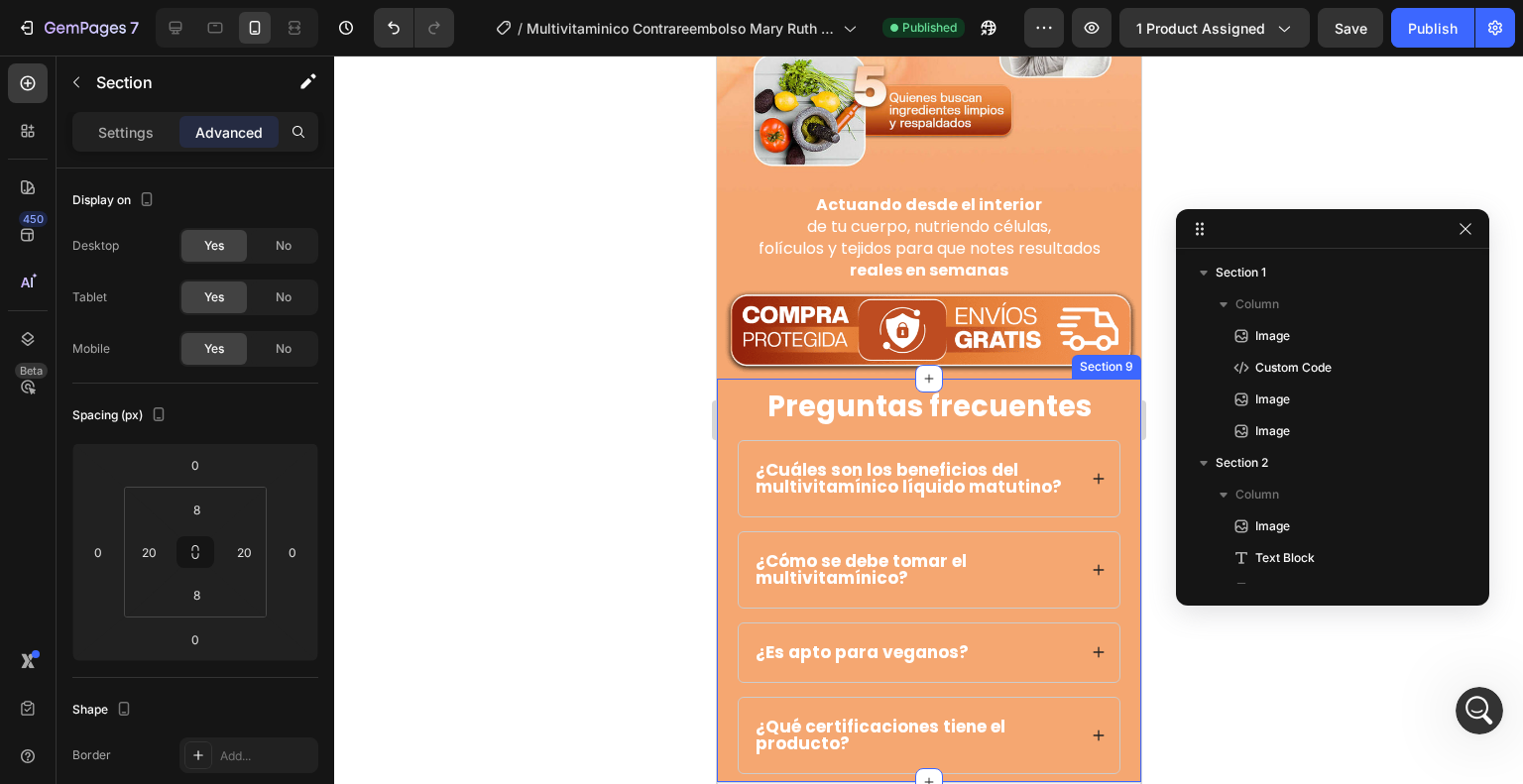 scroll, scrollTop: 850, scrollLeft: 0, axis: vertical 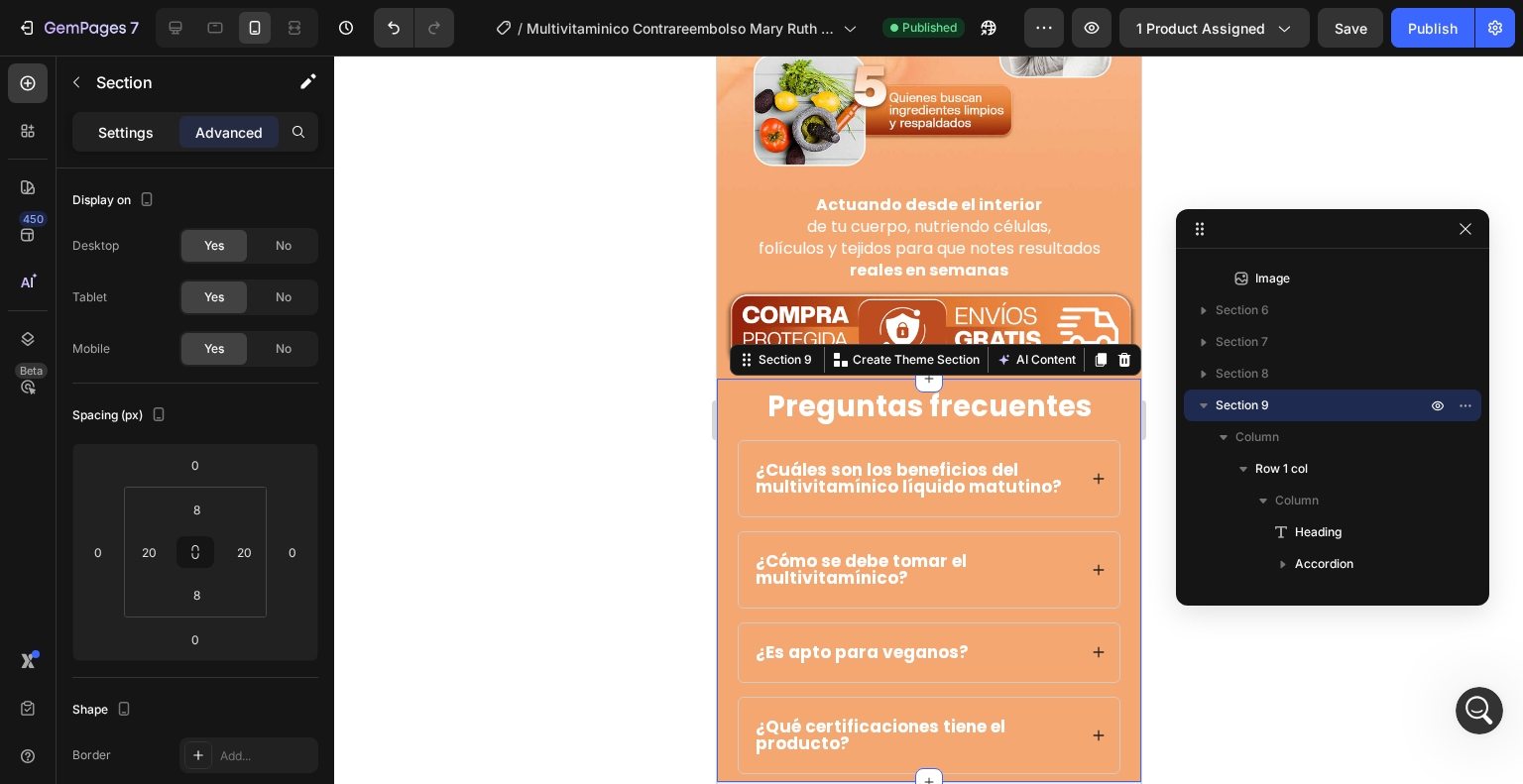 click on "Settings" at bounding box center (126, 132) 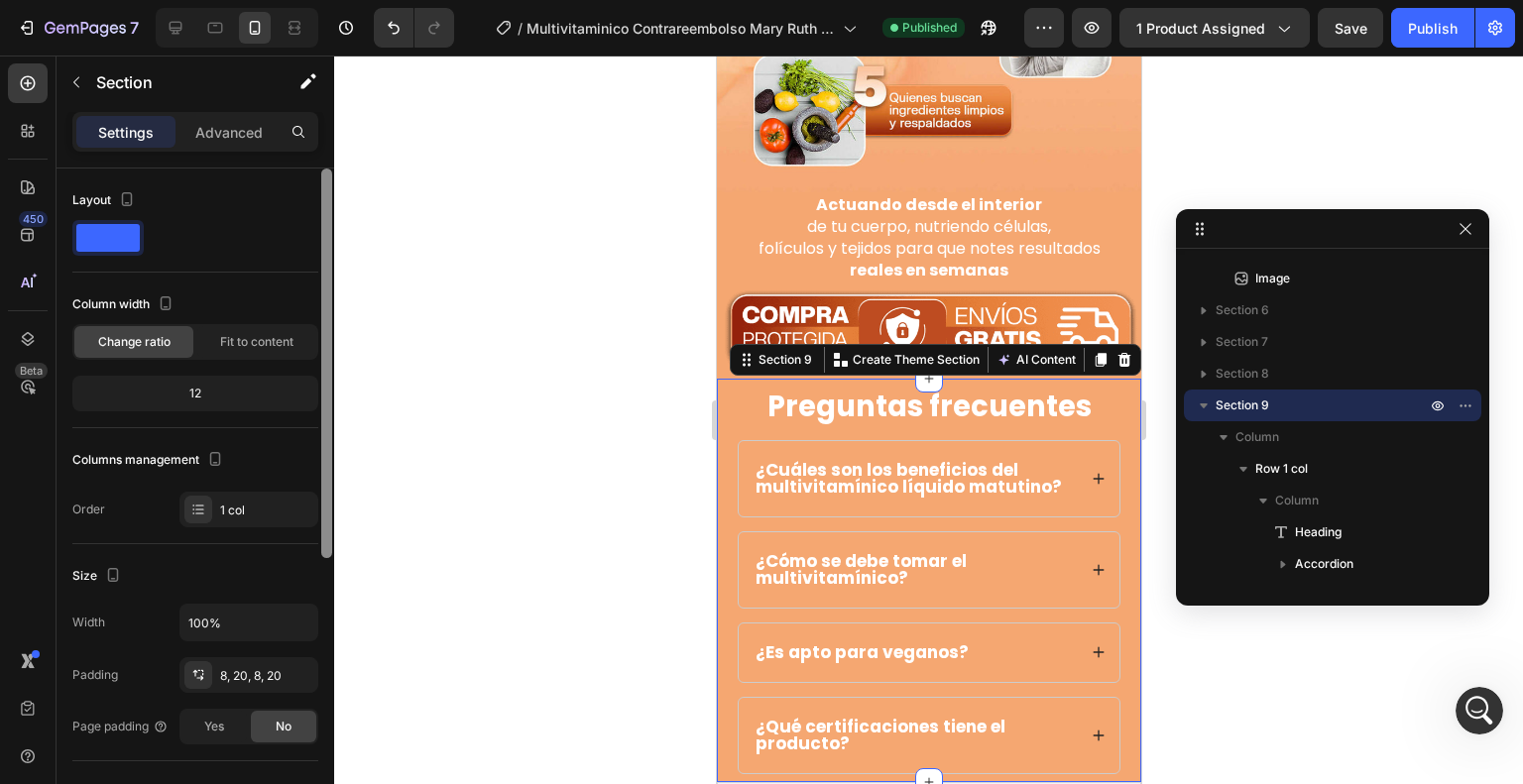 scroll, scrollTop: 5226, scrollLeft: 0, axis: vertical 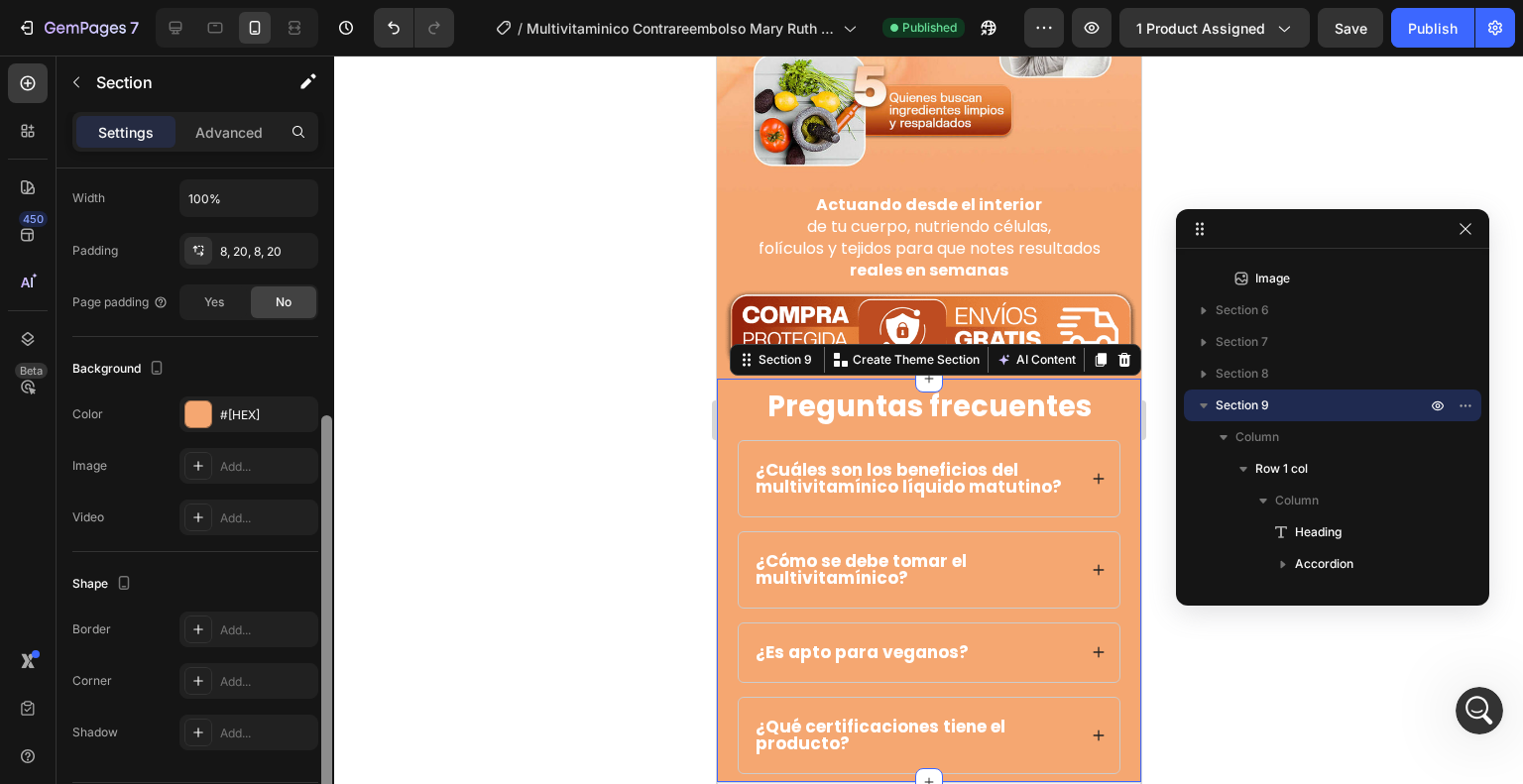 drag, startPoint x: 328, startPoint y: 342, endPoint x: 310, endPoint y: 506, distance: 164.98485 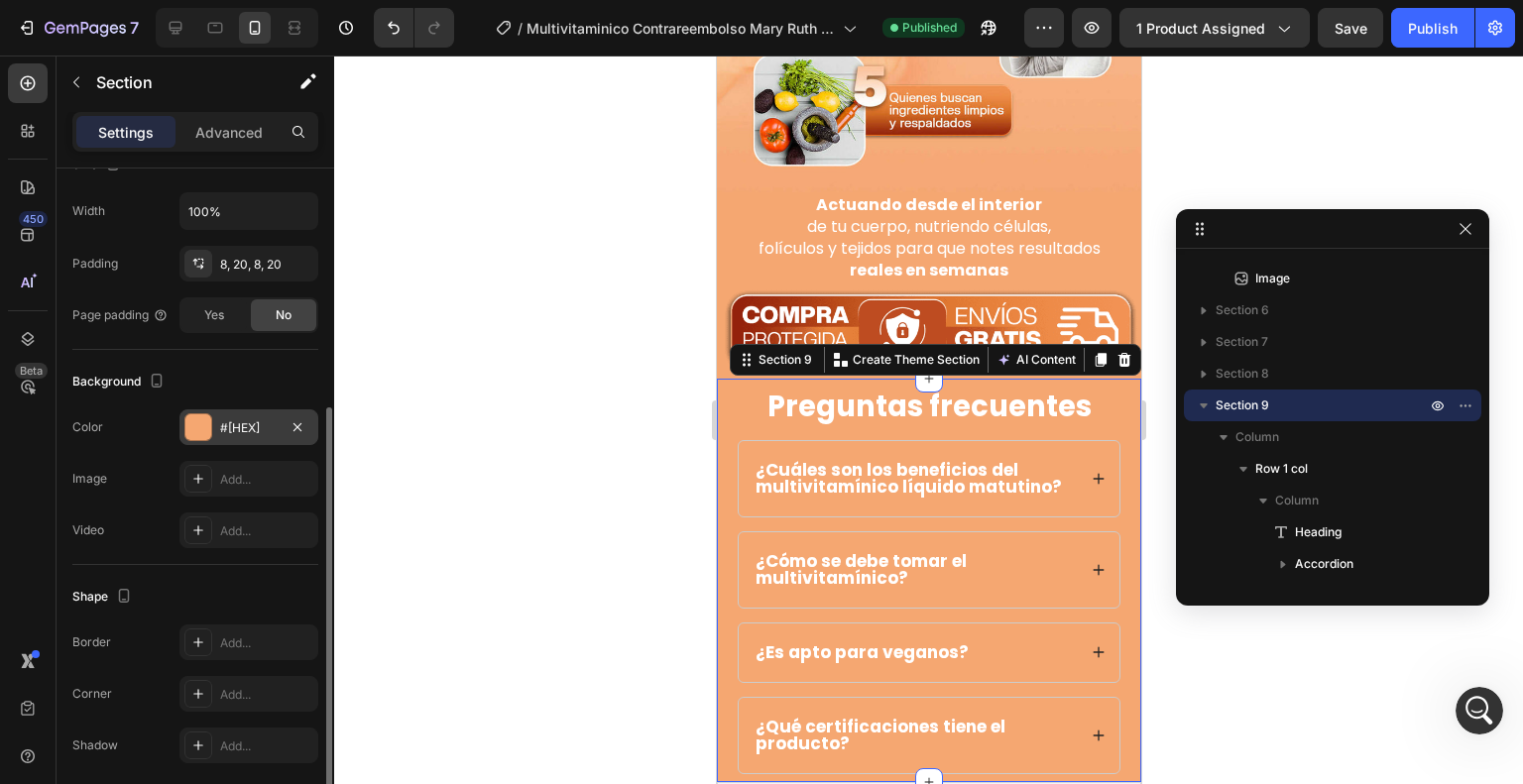 click on "#[HEX]" at bounding box center (249, 427) 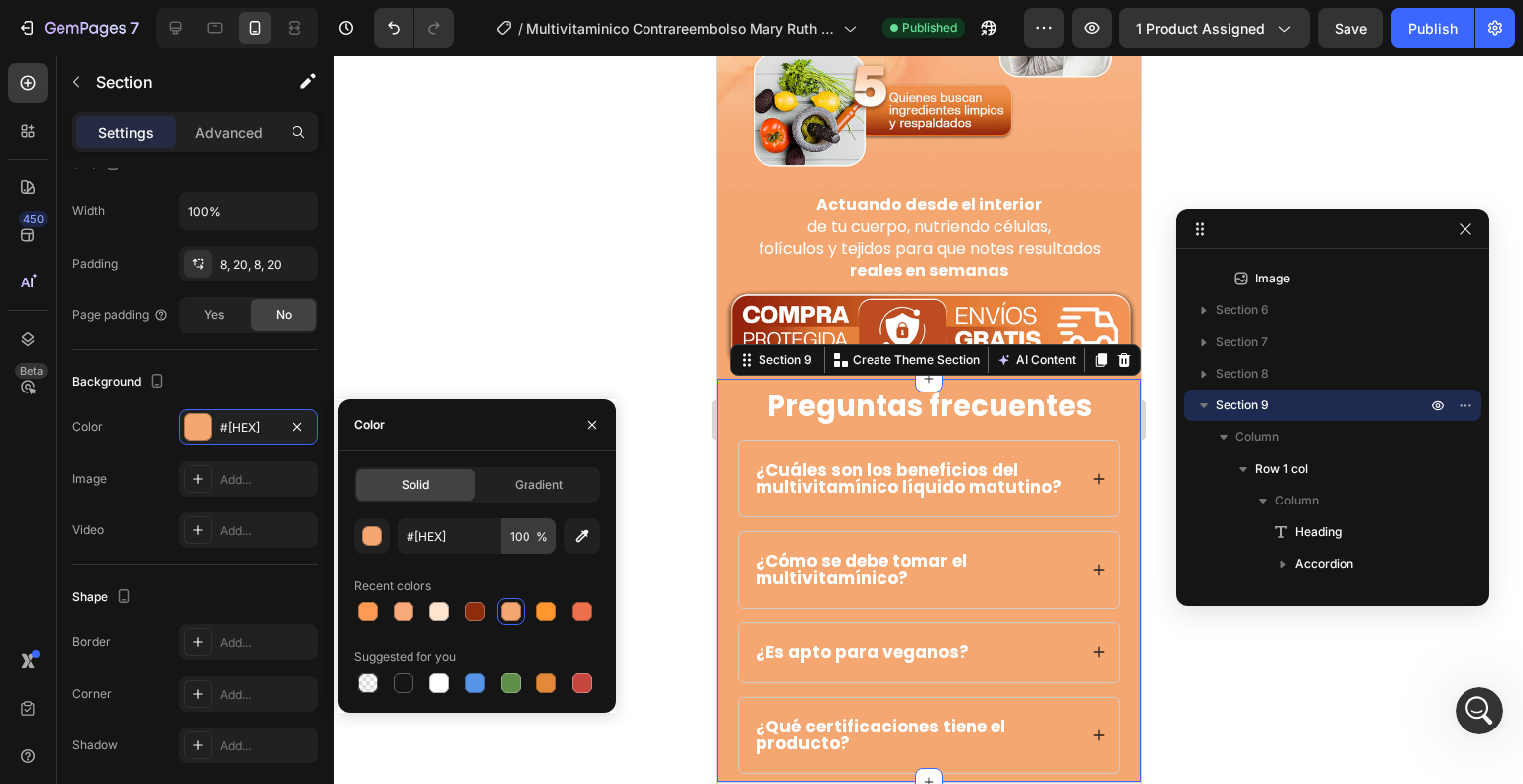scroll, scrollTop: 5176, scrollLeft: 0, axis: vertical 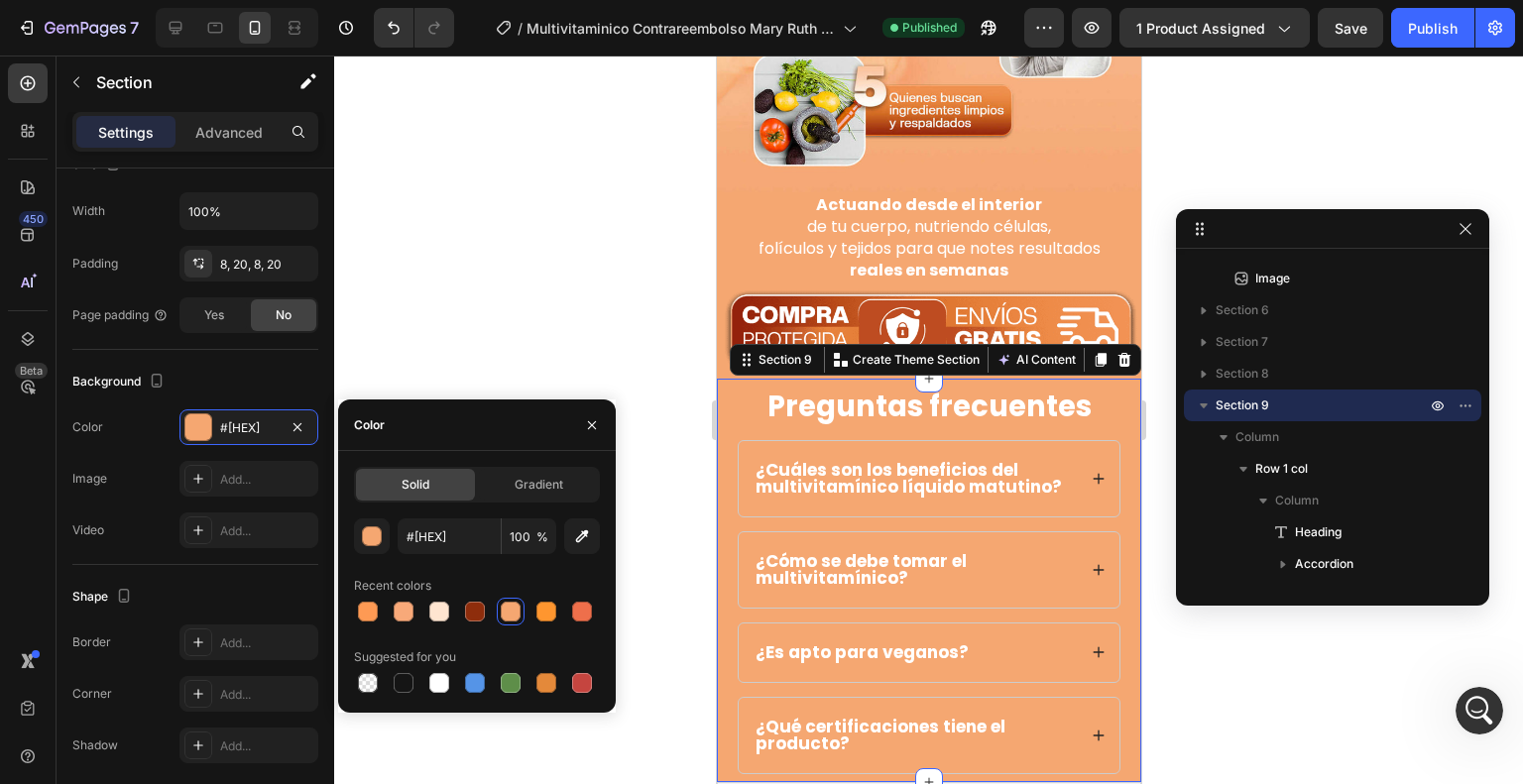 click on "%" at bounding box center [542, 537] 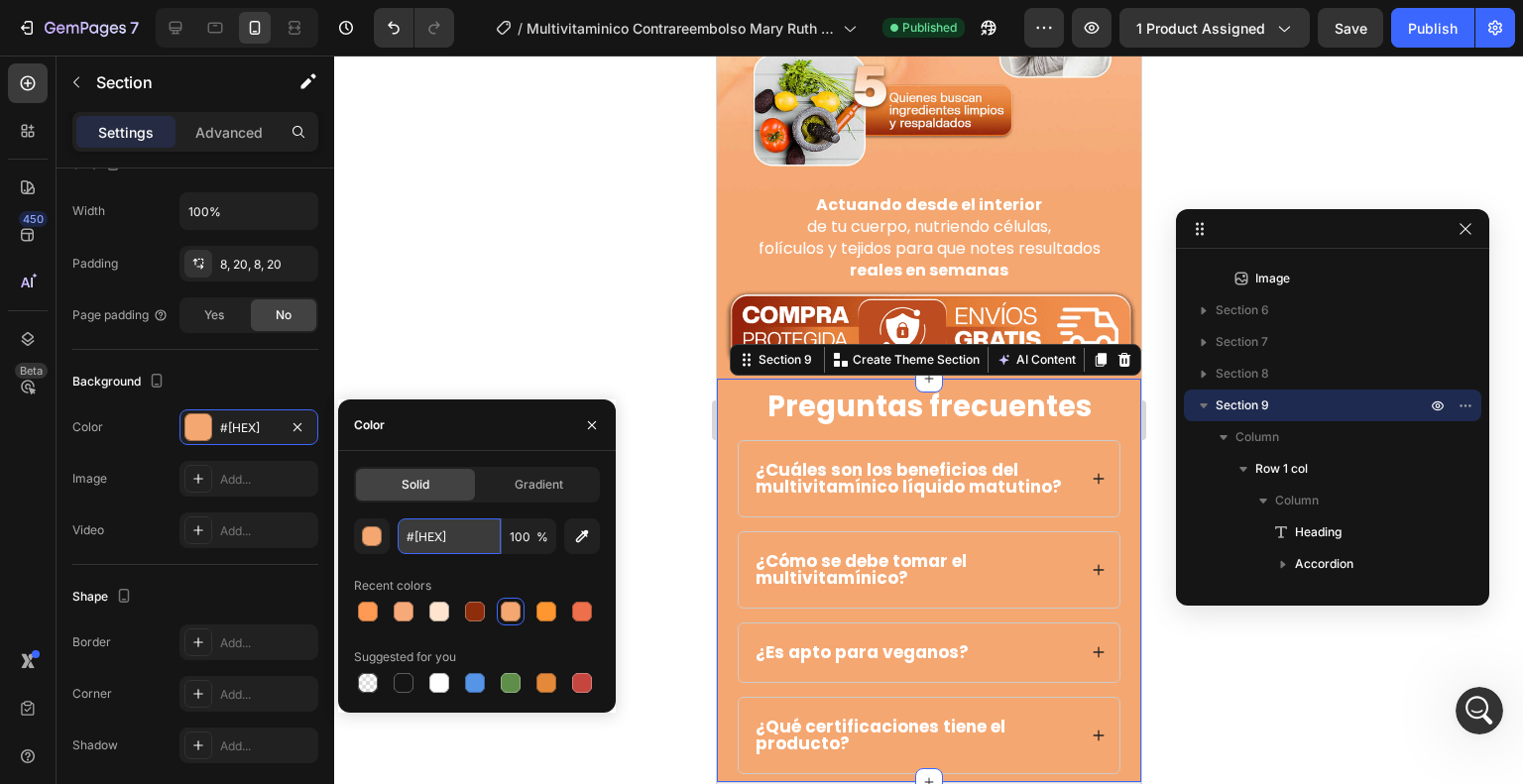 click on "#[HEX]" at bounding box center [449, 536] 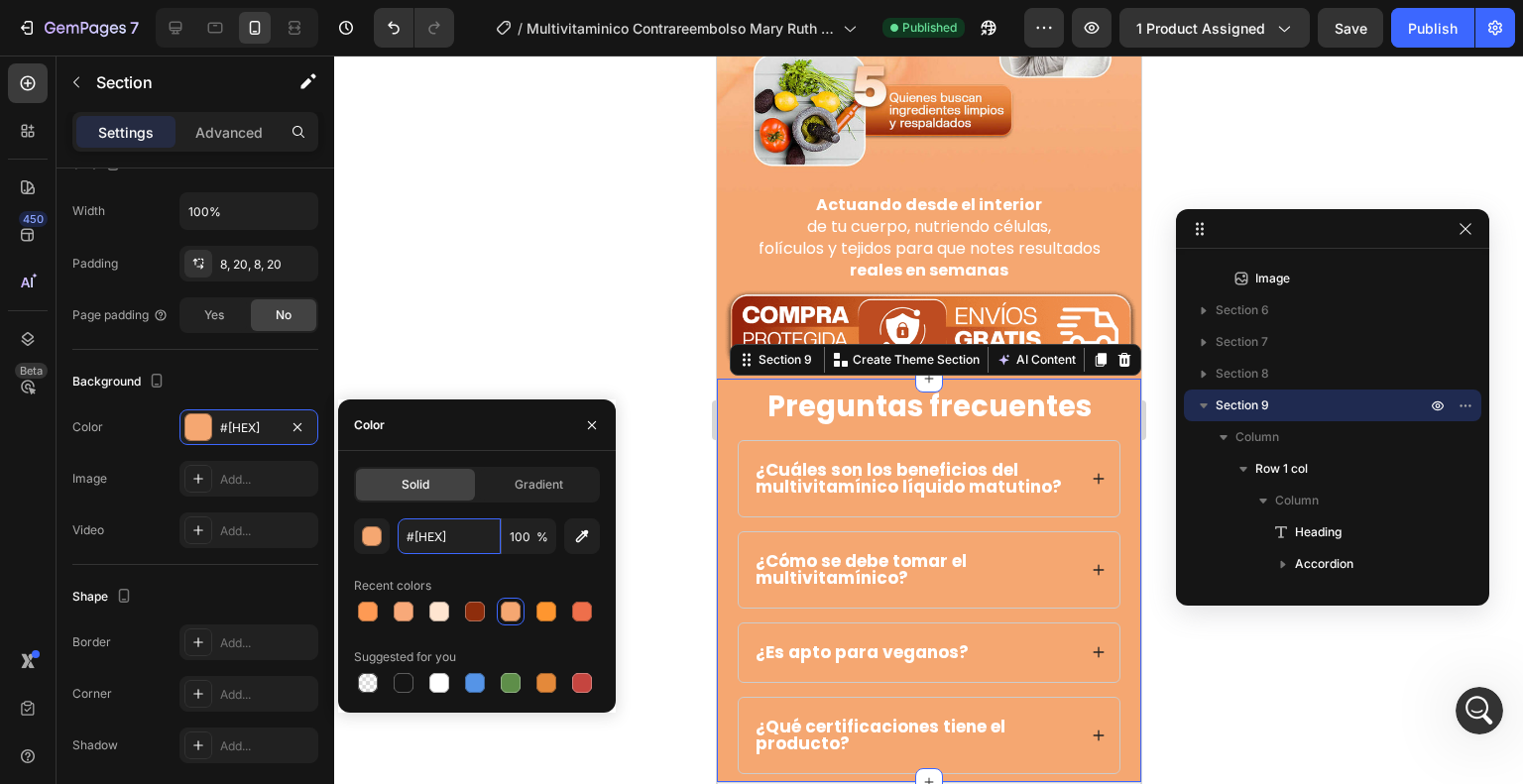 scroll, scrollTop: 5227, scrollLeft: 0, axis: vertical 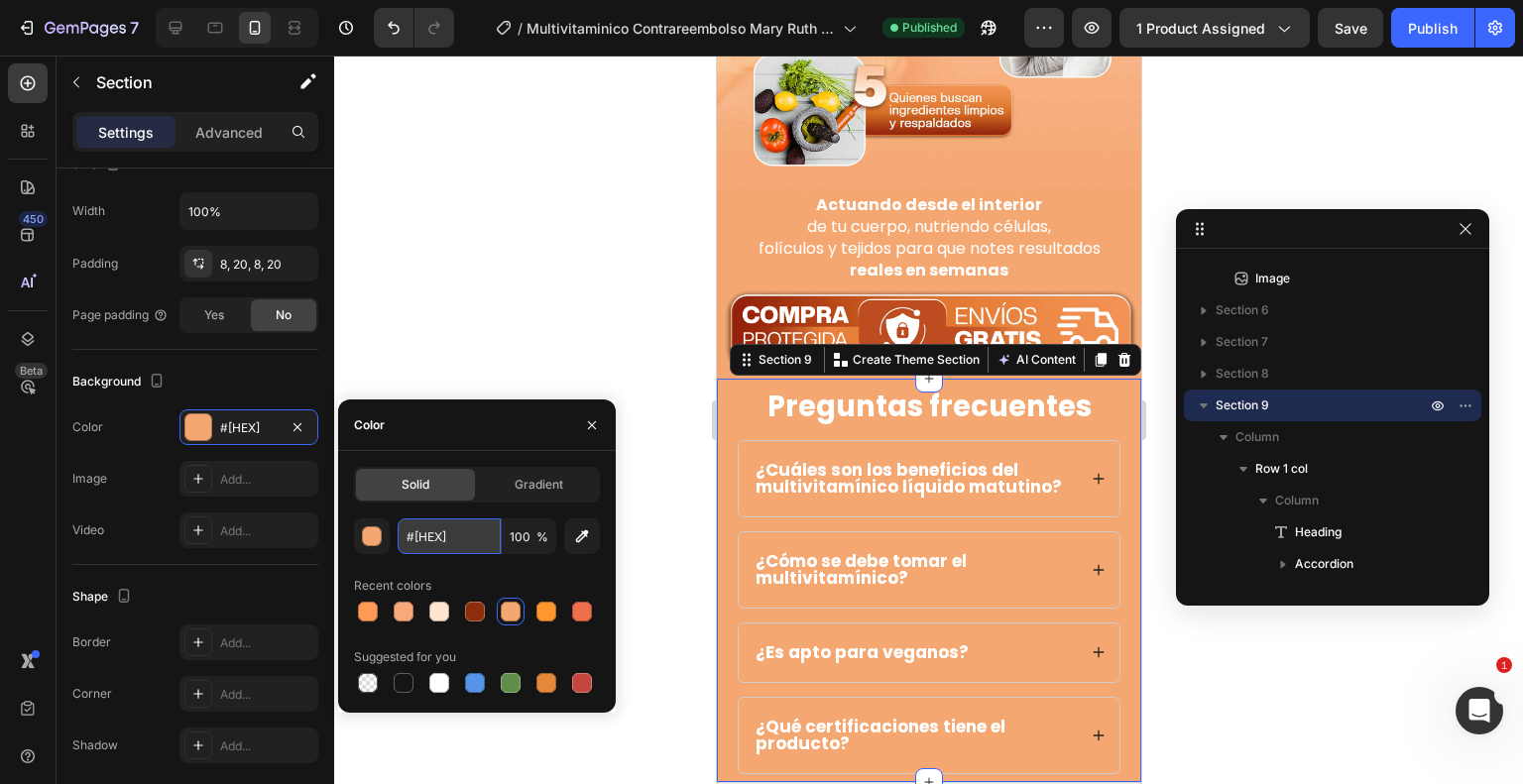 click on "#[HEX]" at bounding box center (449, 536) 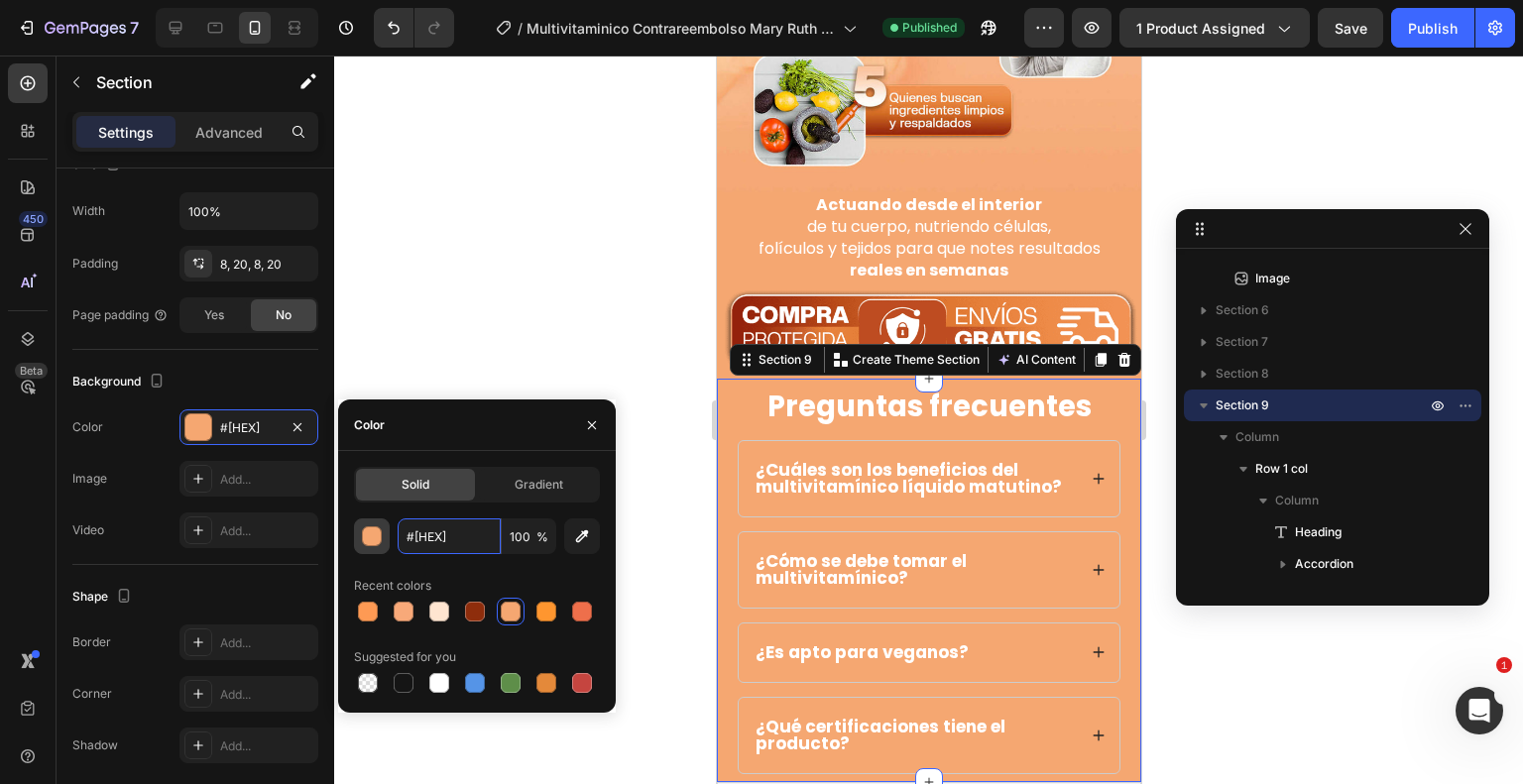 drag, startPoint x: 456, startPoint y: 532, endPoint x: 361, endPoint y: 527, distance: 95.13149 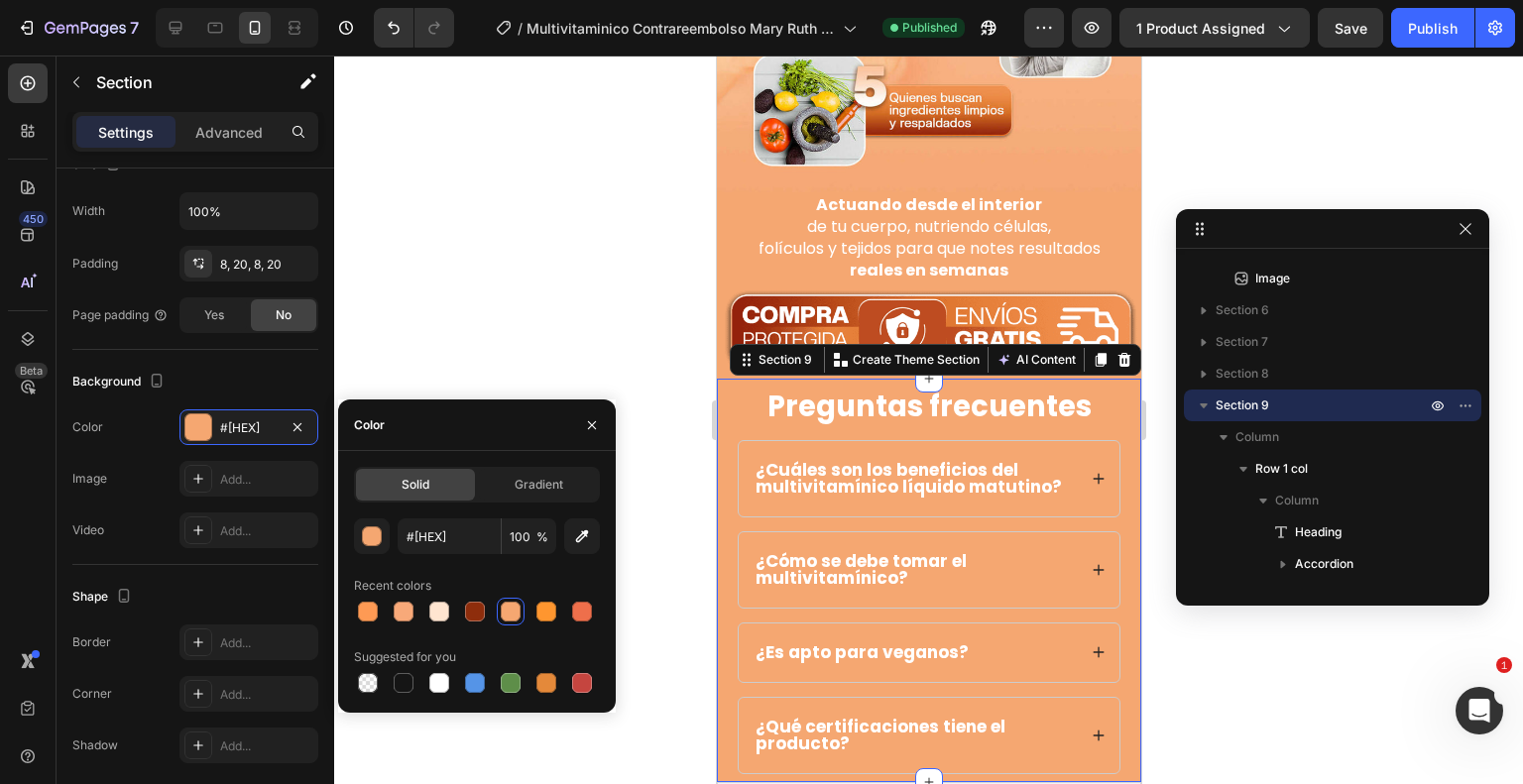 click 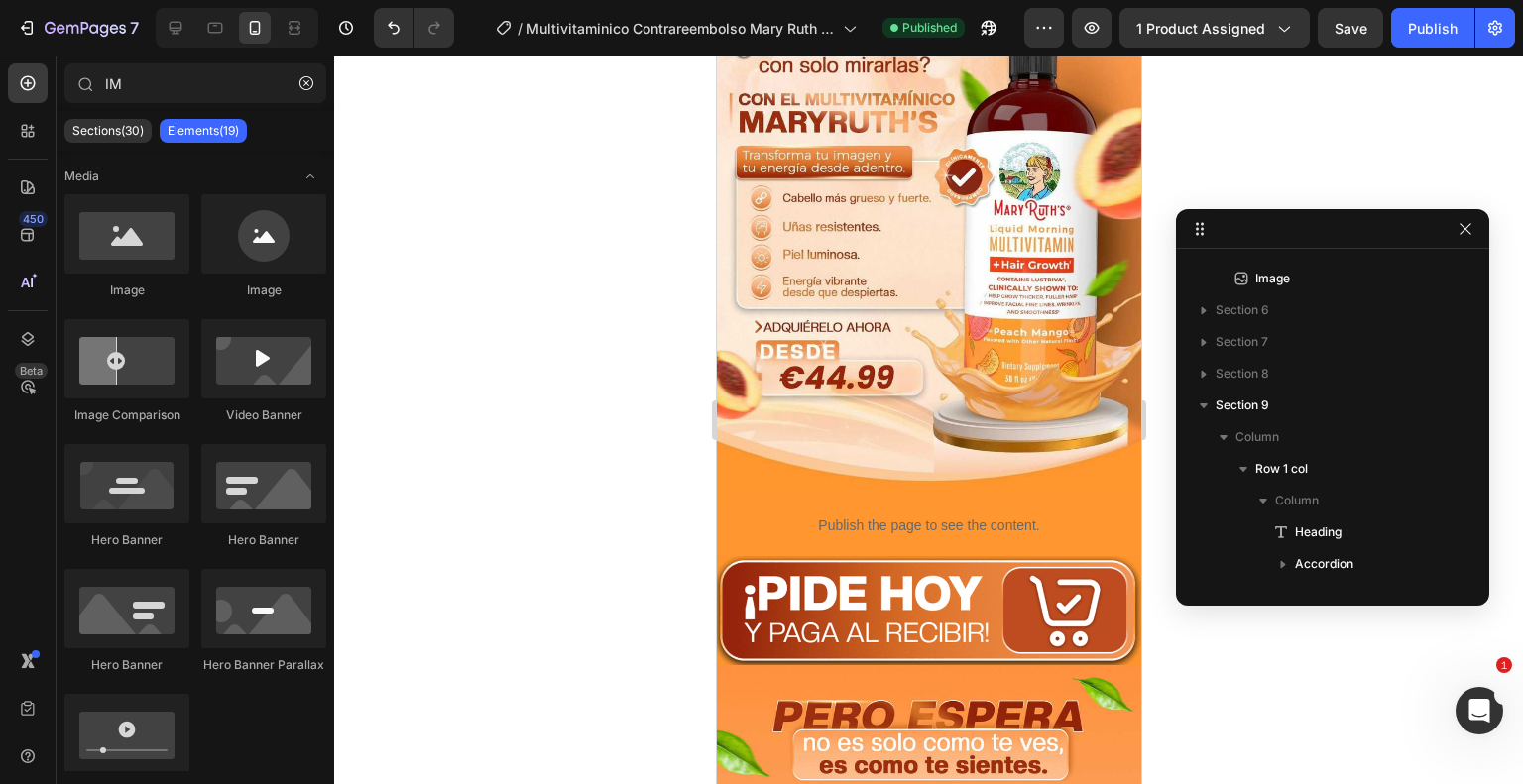scroll, scrollTop: 0, scrollLeft: 0, axis: both 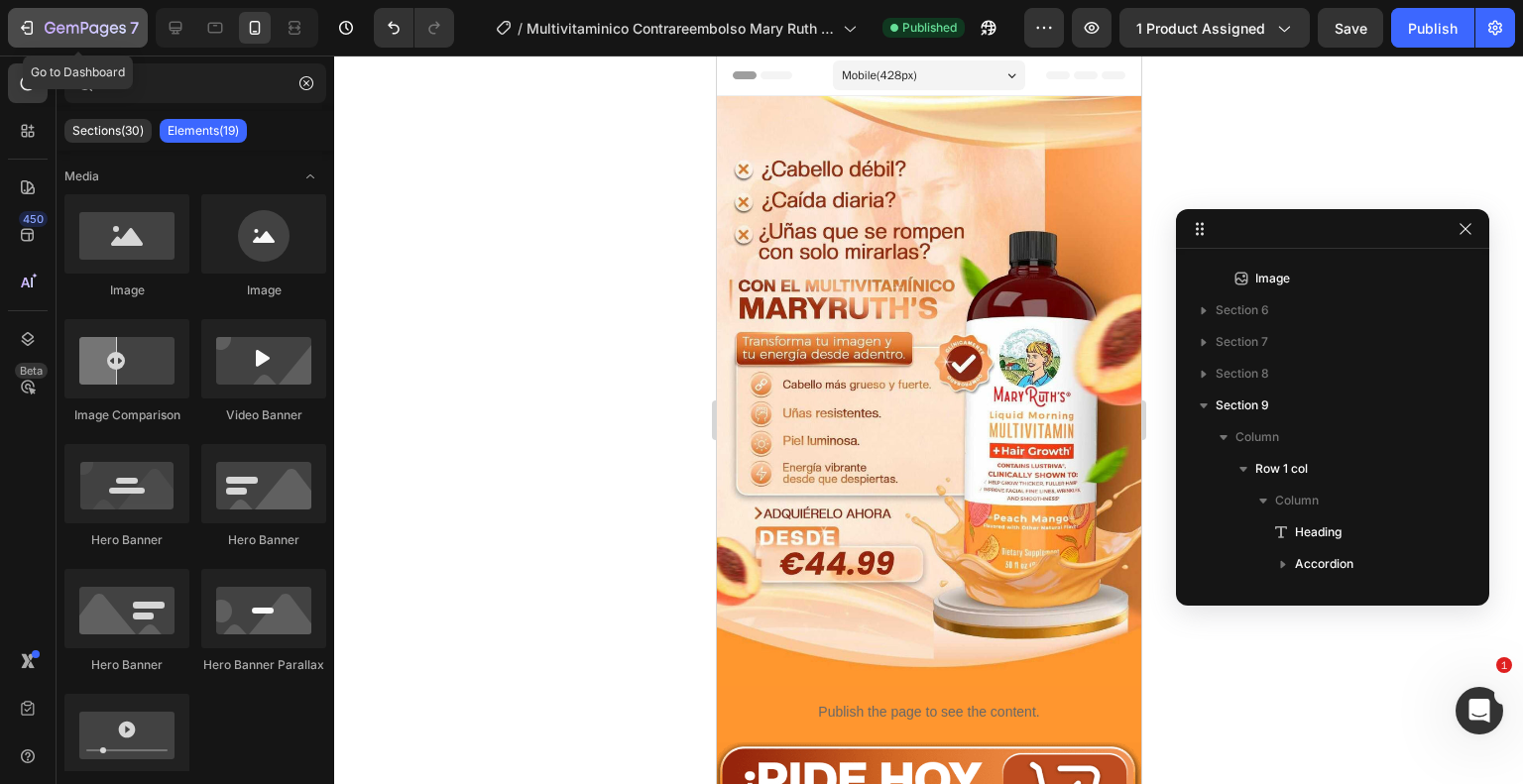 click 